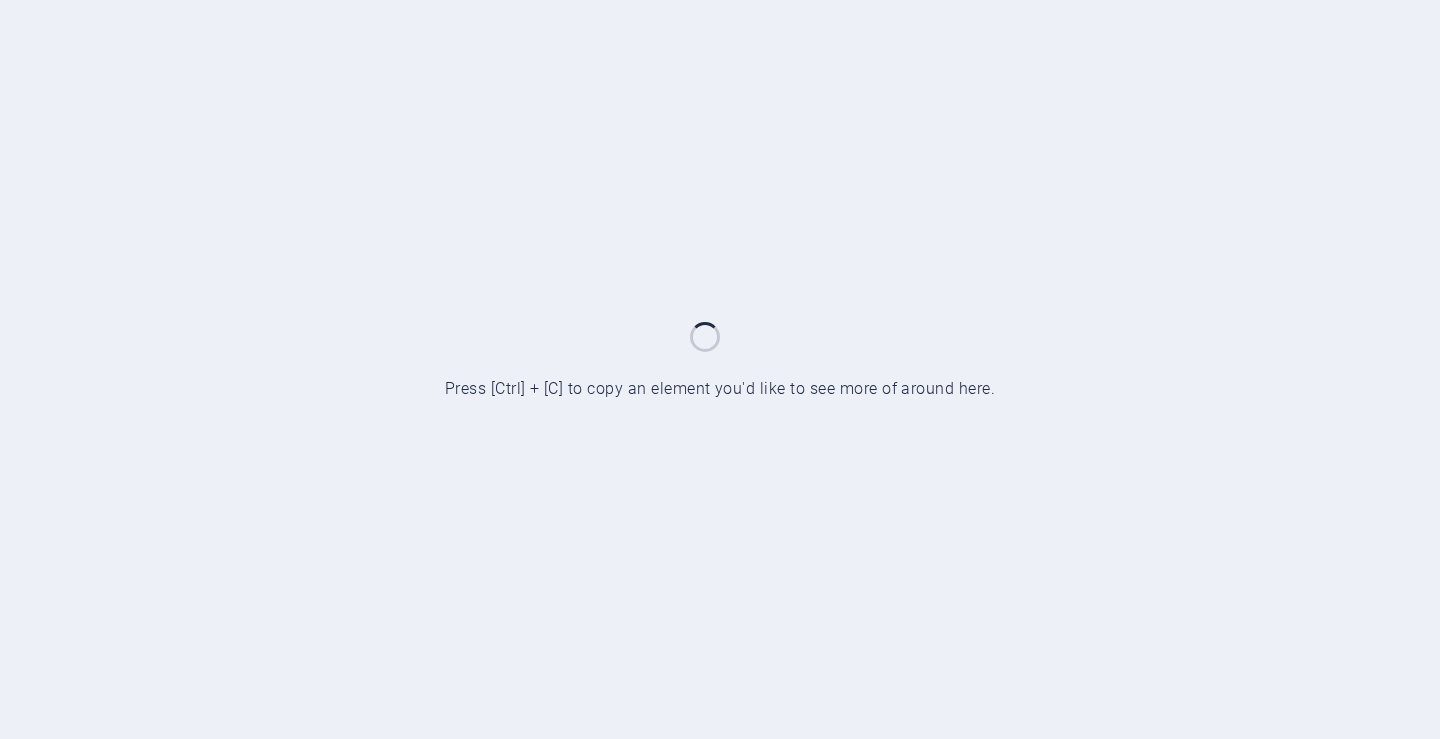 scroll, scrollTop: 0, scrollLeft: 0, axis: both 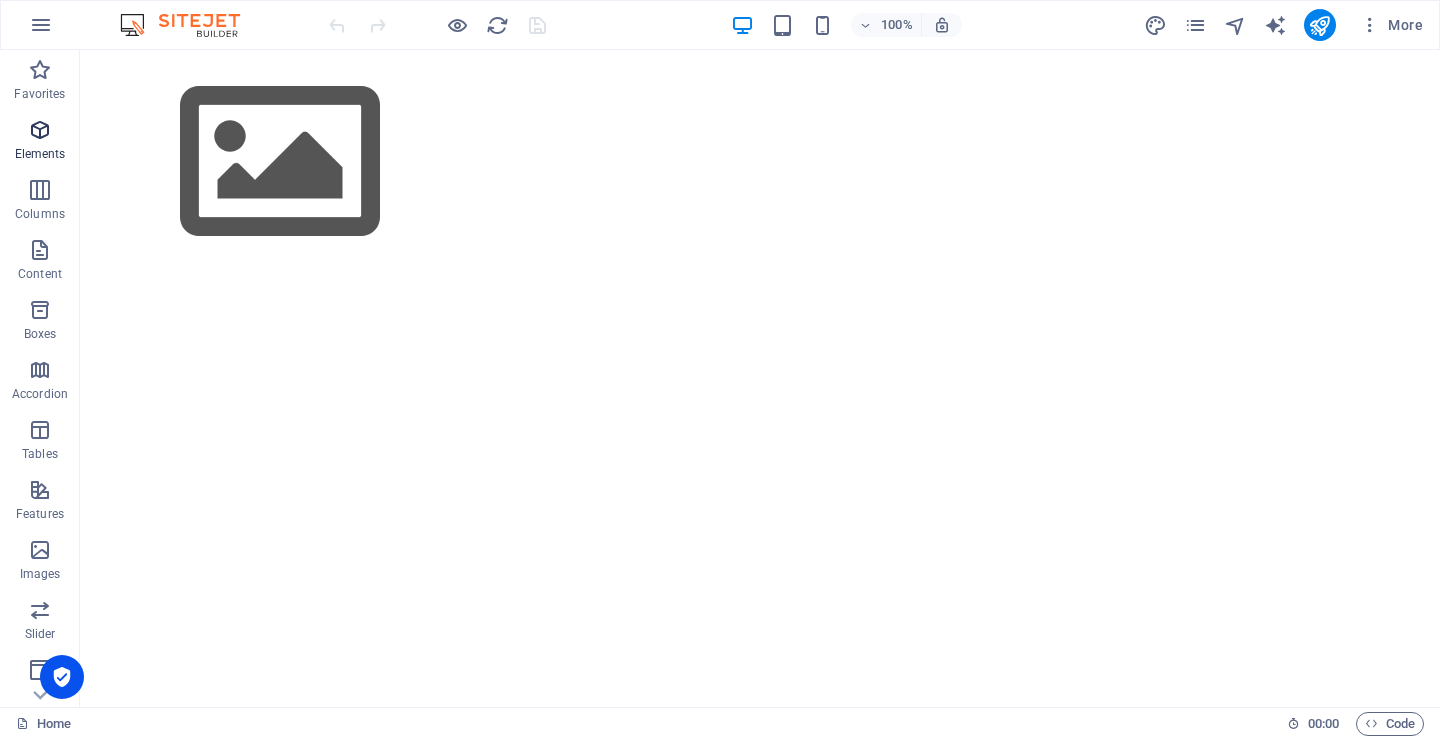 click on "Elements" at bounding box center (40, 154) 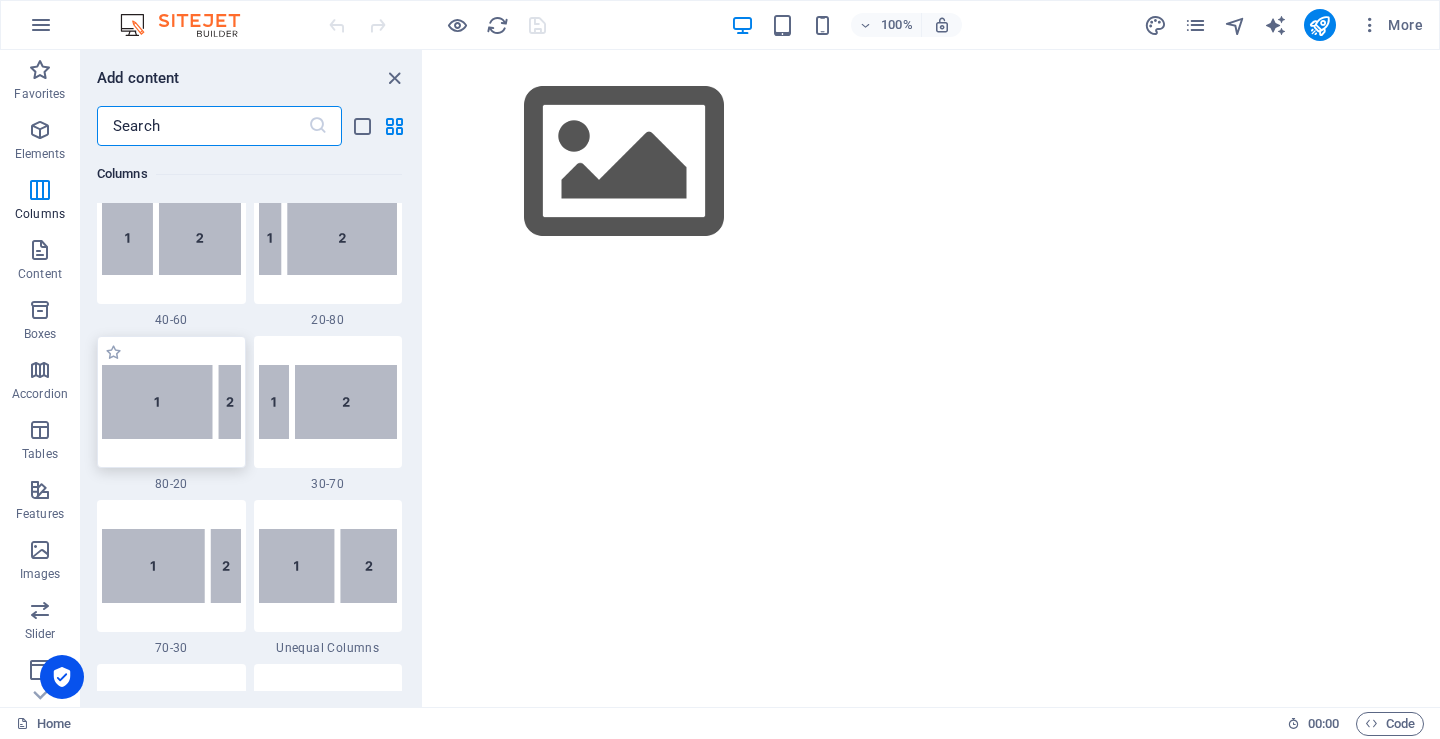 scroll, scrollTop: 1613, scrollLeft: 0, axis: vertical 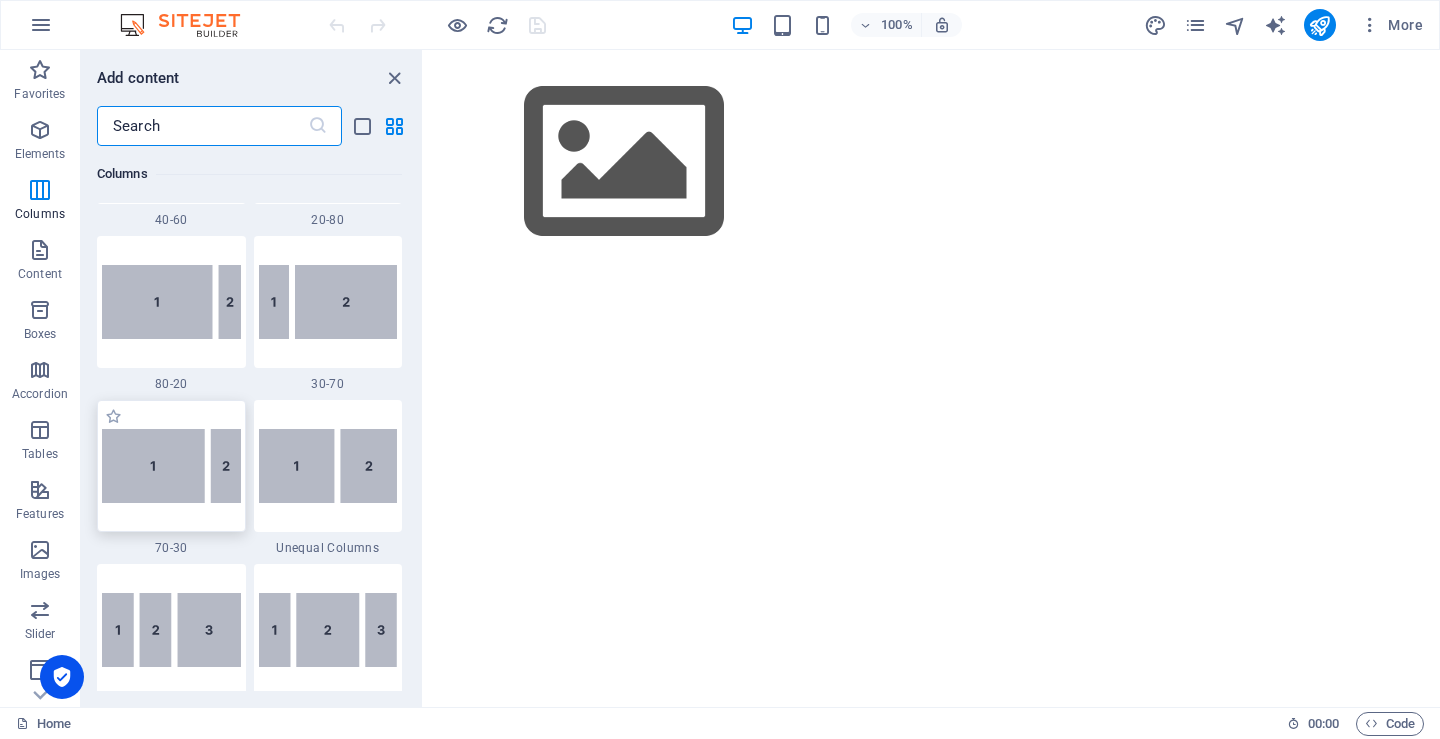 click at bounding box center (171, 466) 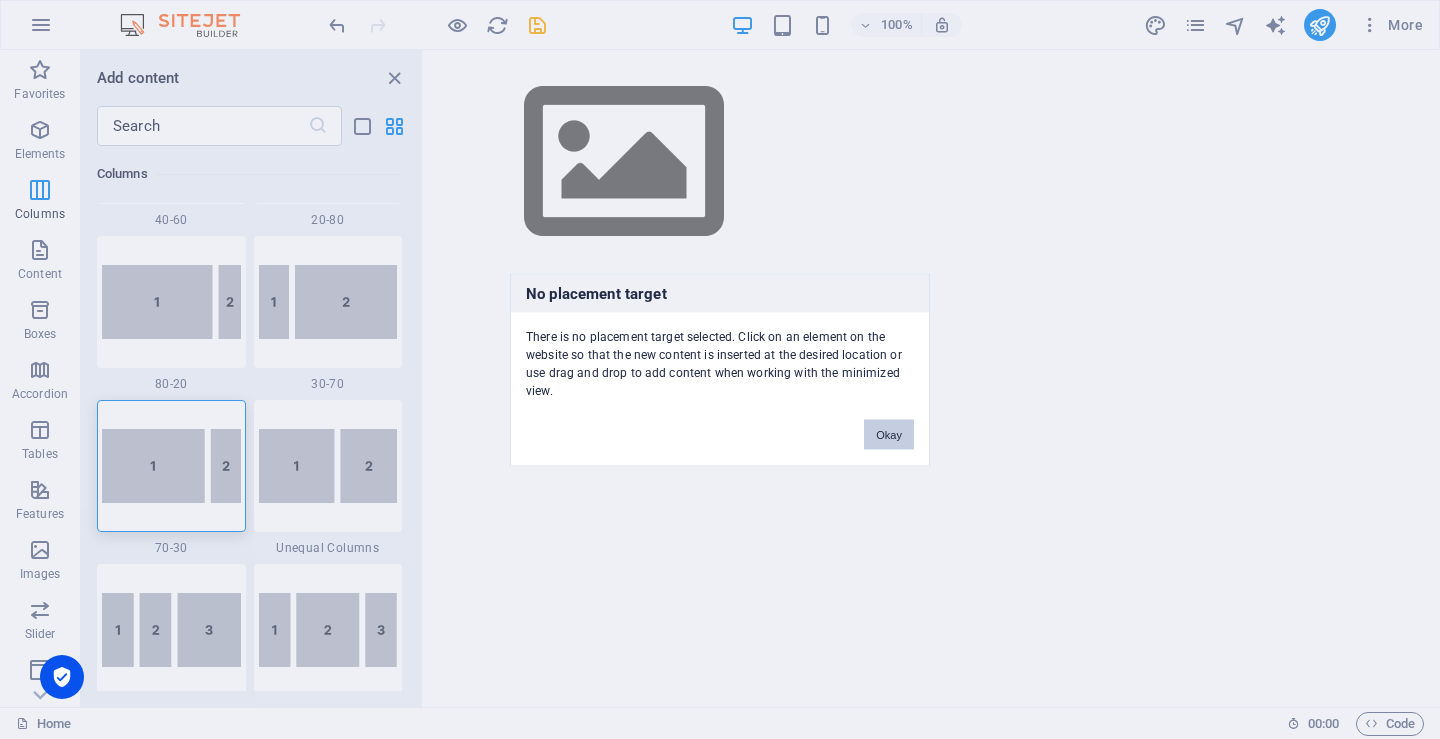click on "Okay" at bounding box center [889, 434] 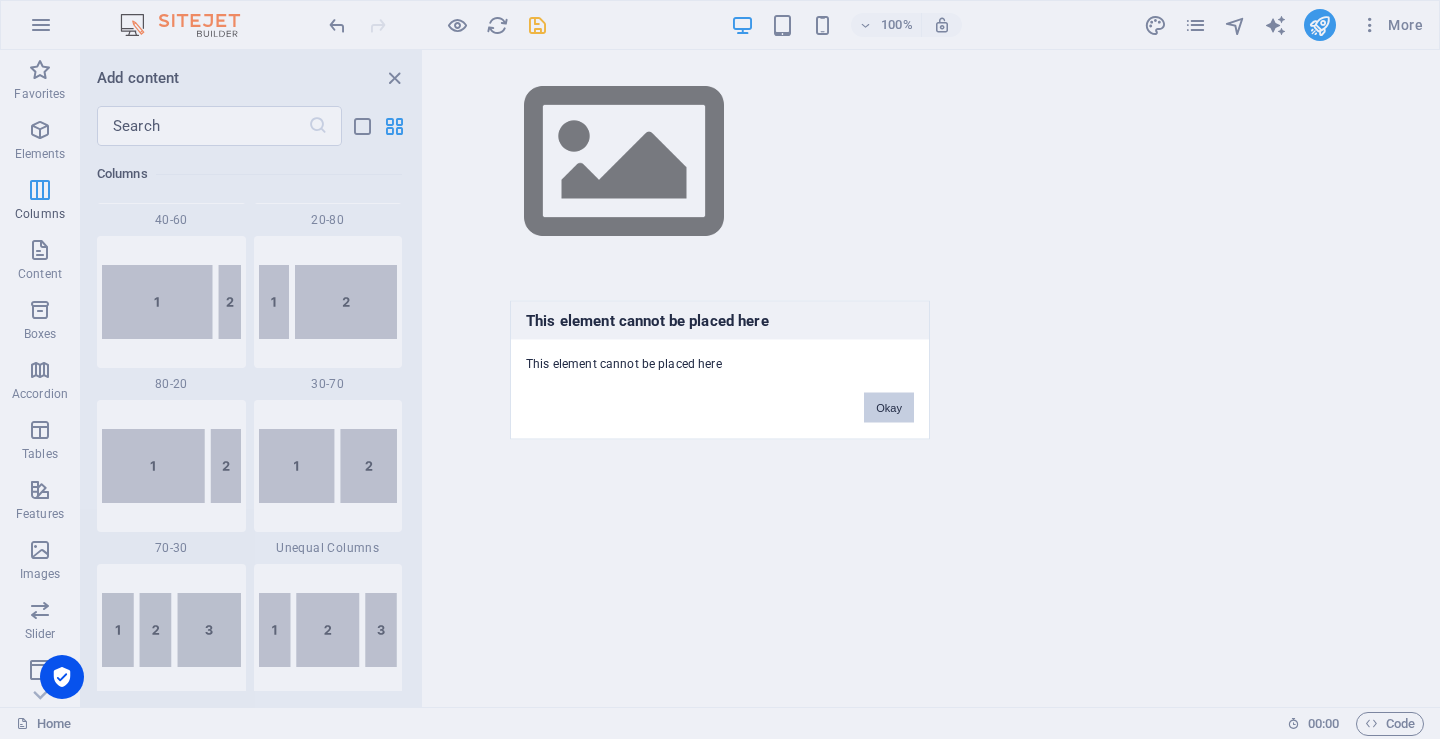 click on "Okay" at bounding box center [889, 407] 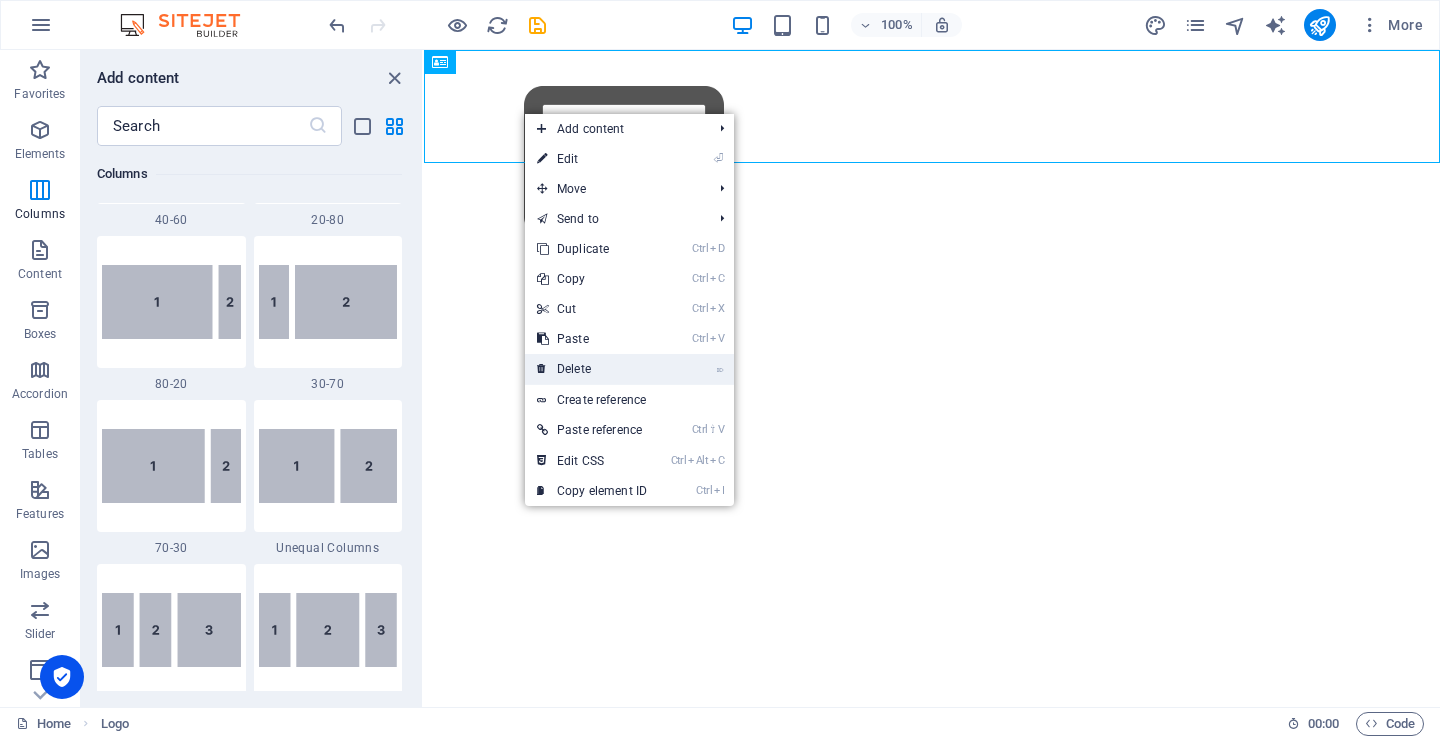 click on "⌦  Delete" at bounding box center (592, 369) 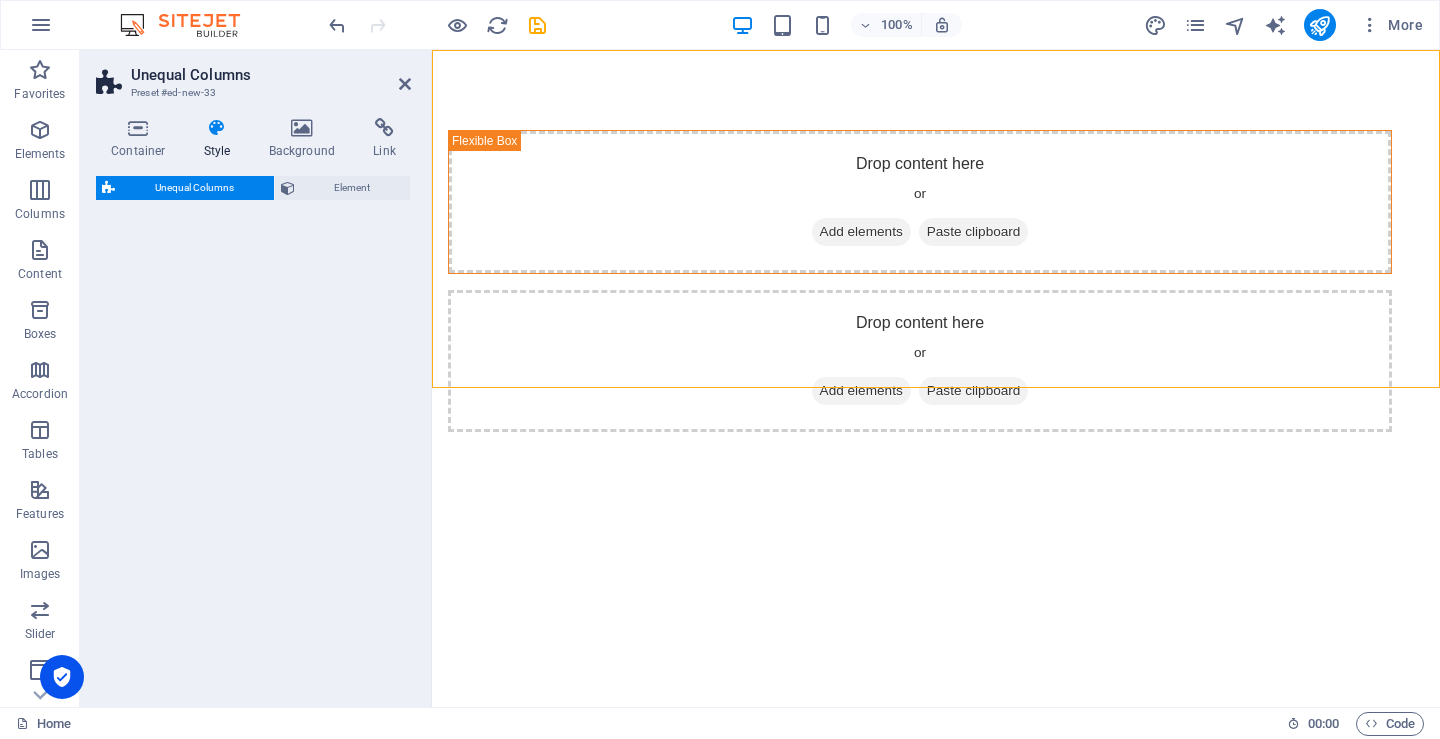select on "%" 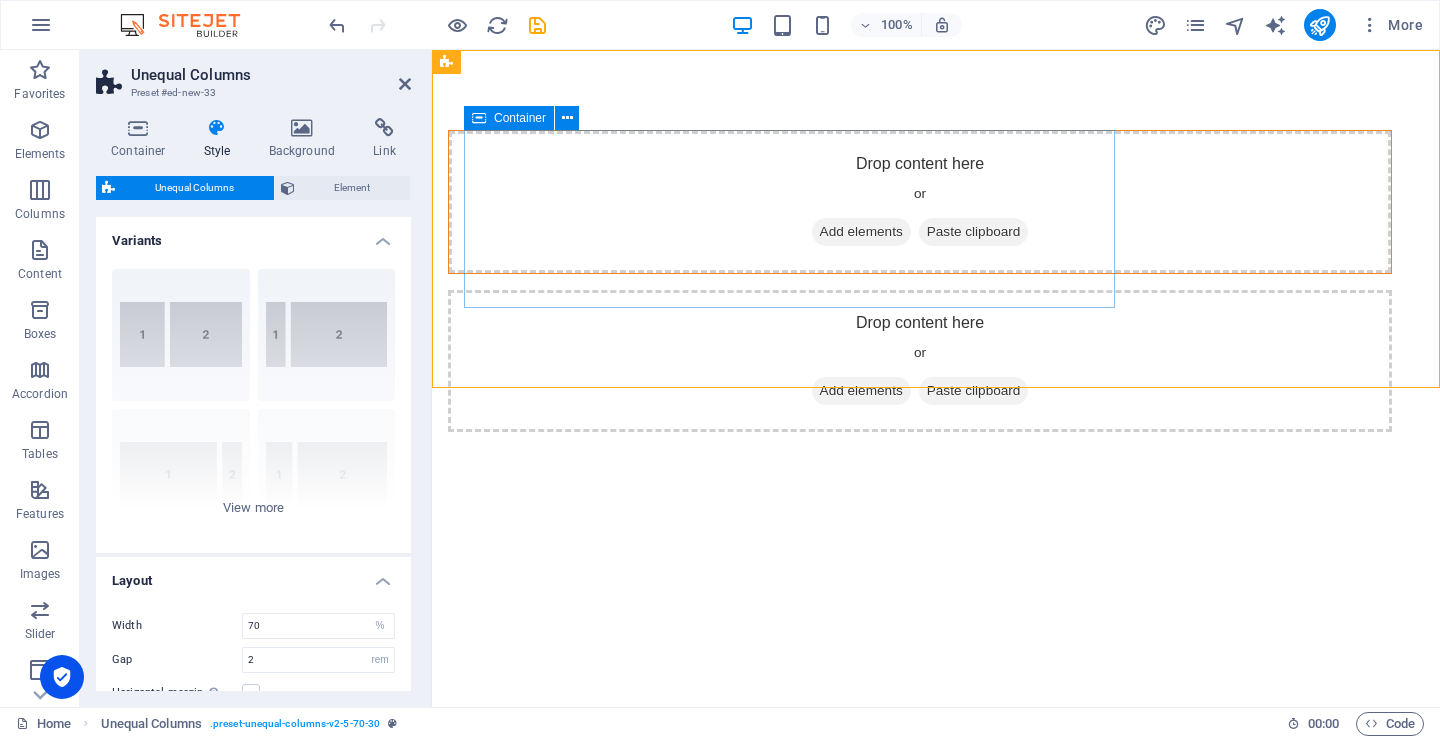 click on "Drop content here or  Add elements  Paste clipboard" at bounding box center (920, 202) 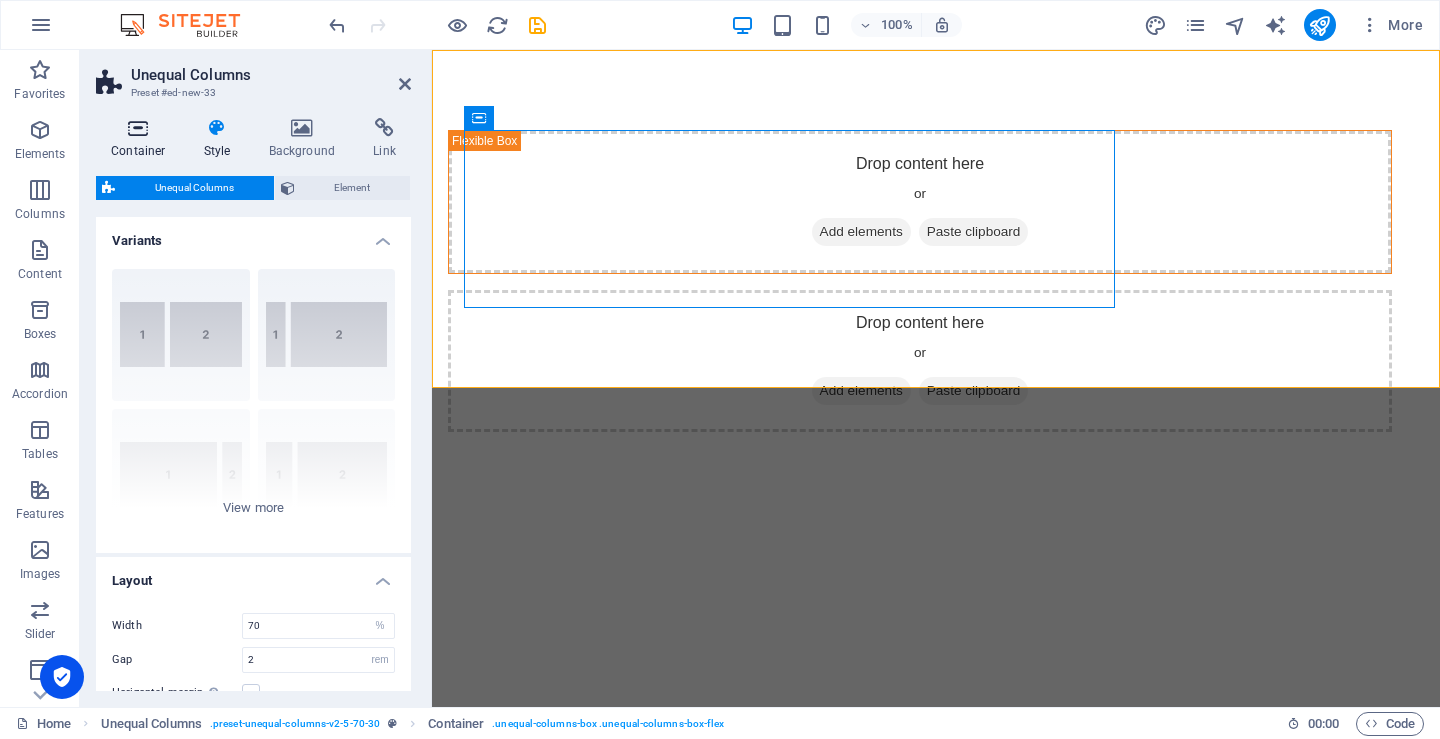click on "Container" at bounding box center (142, 139) 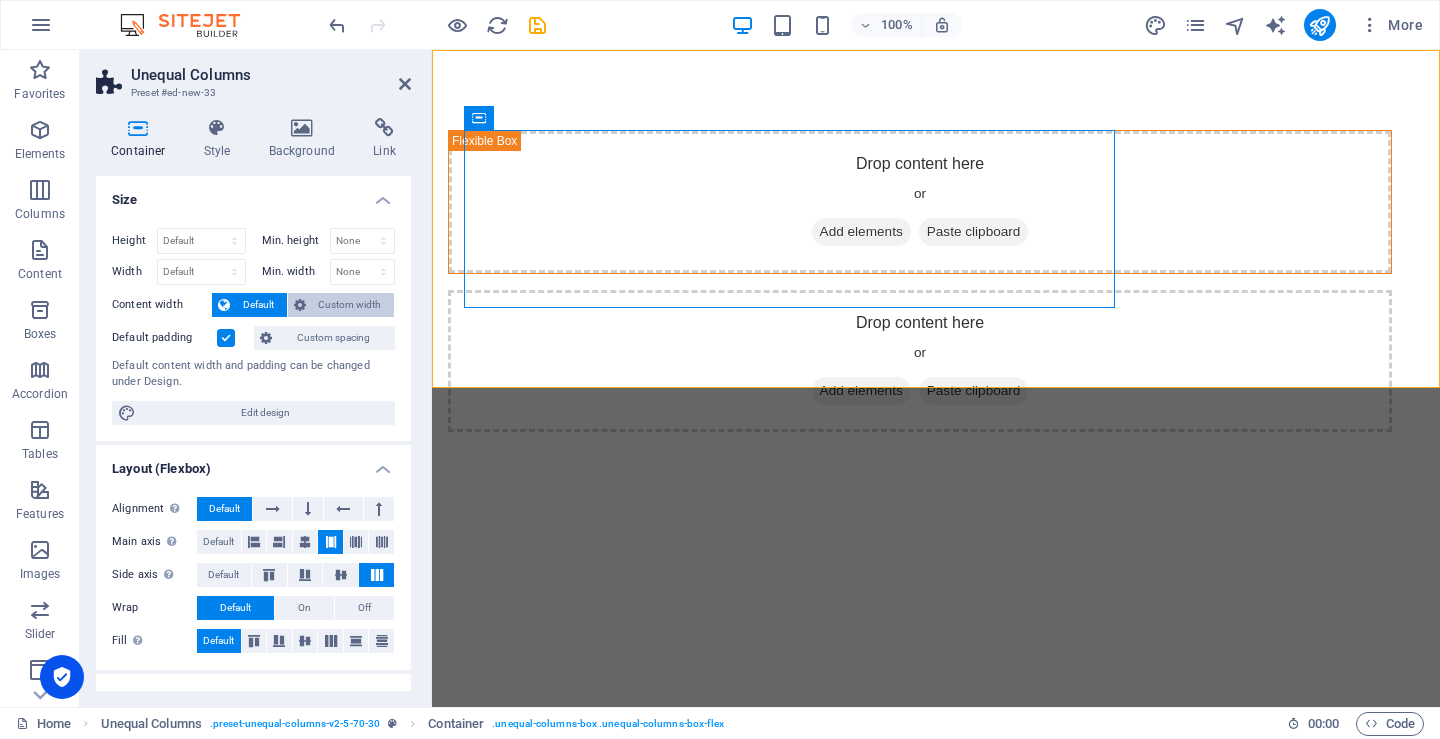 click on "Custom width" at bounding box center (350, 305) 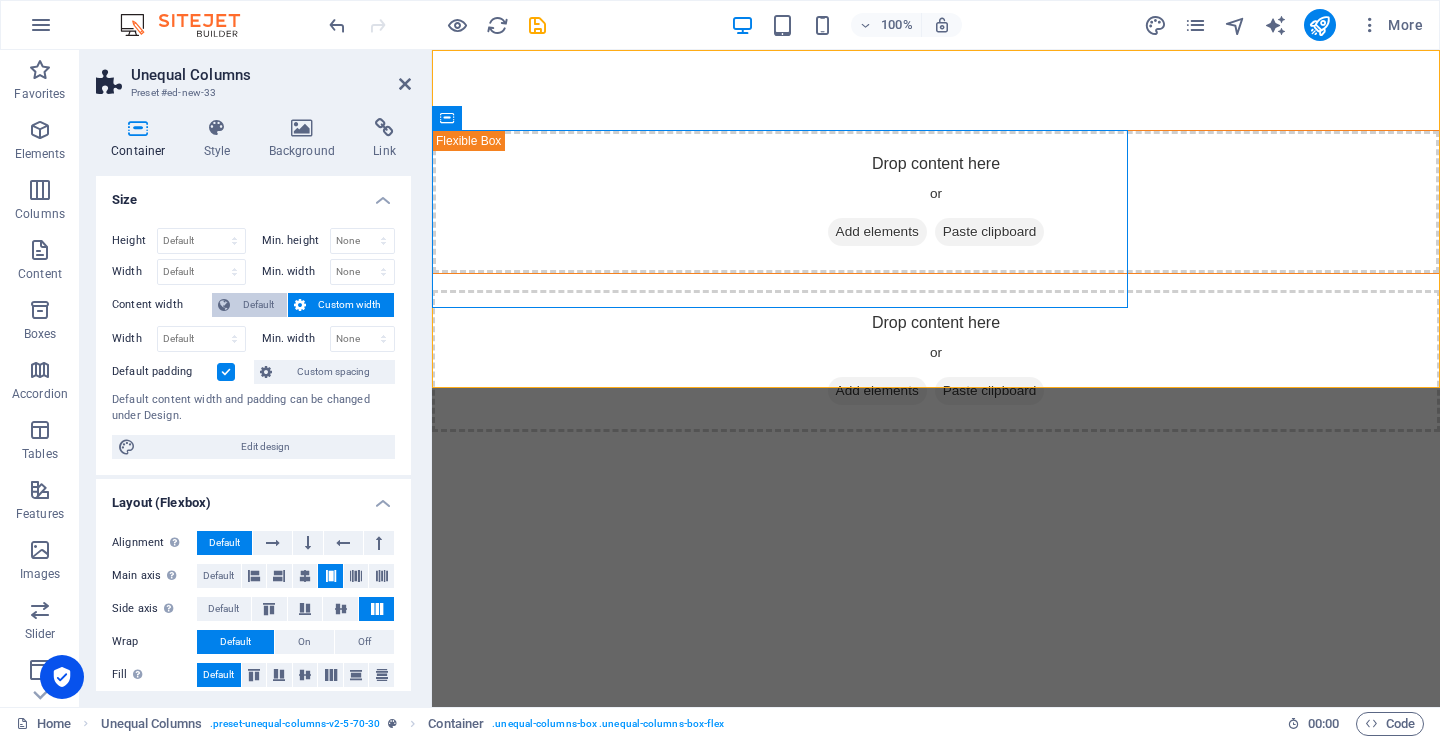 click on "Default" at bounding box center (258, 305) 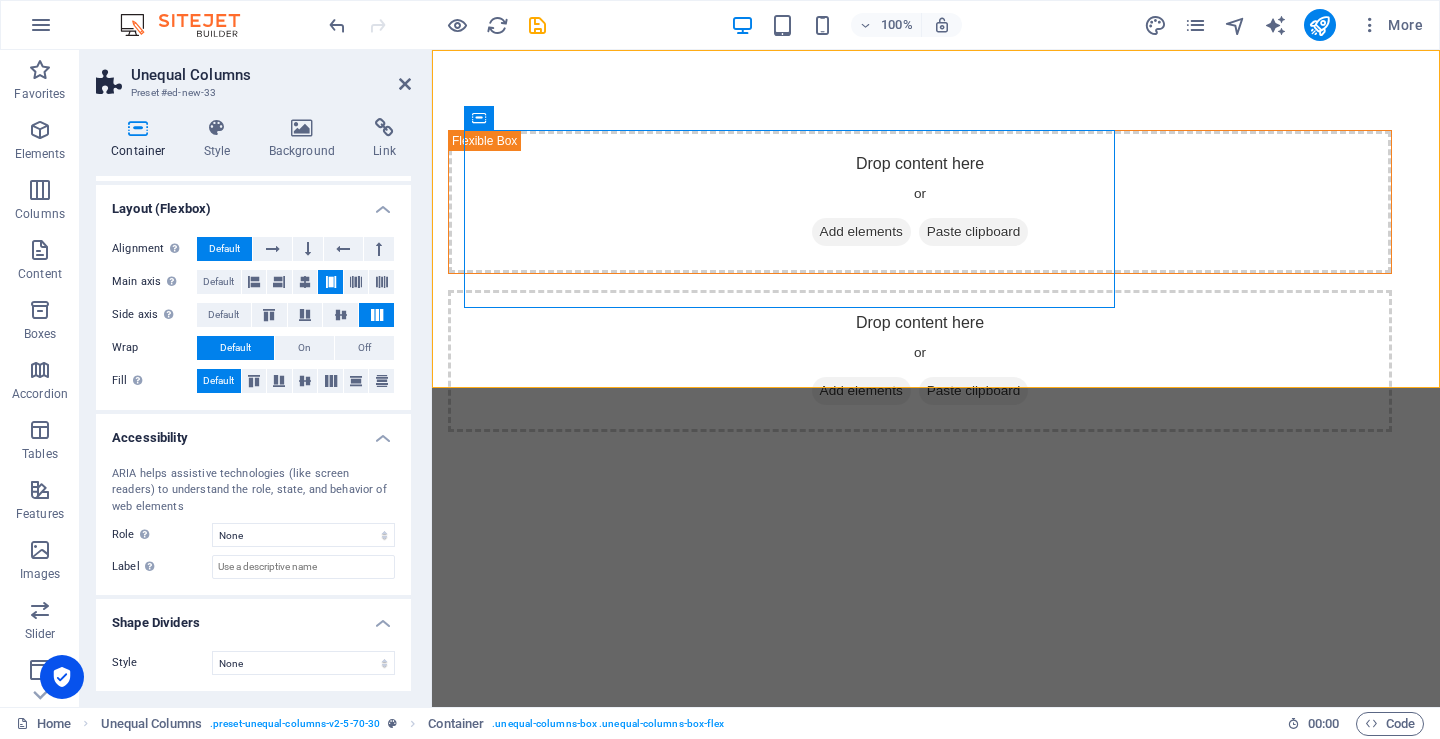 scroll, scrollTop: 0, scrollLeft: 0, axis: both 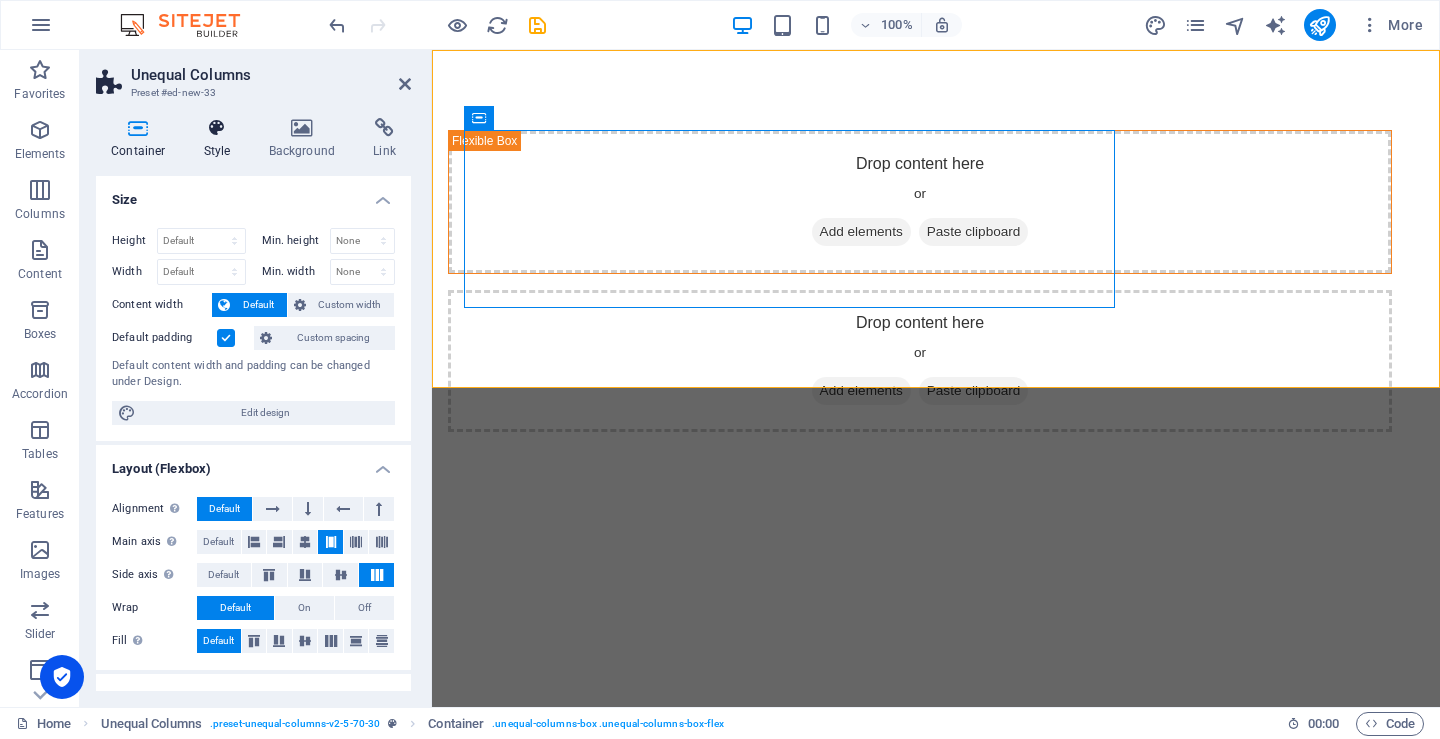 click at bounding box center [217, 128] 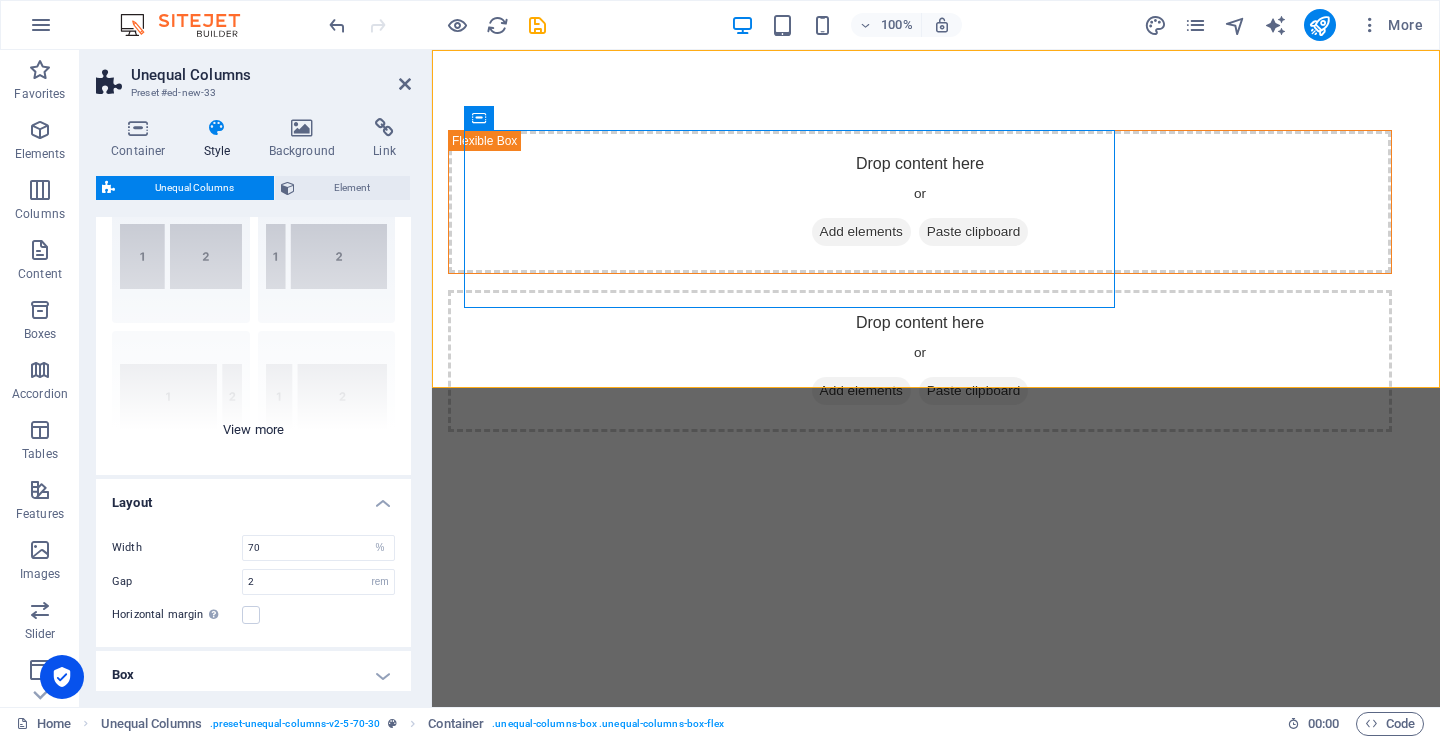 scroll, scrollTop: 166, scrollLeft: 0, axis: vertical 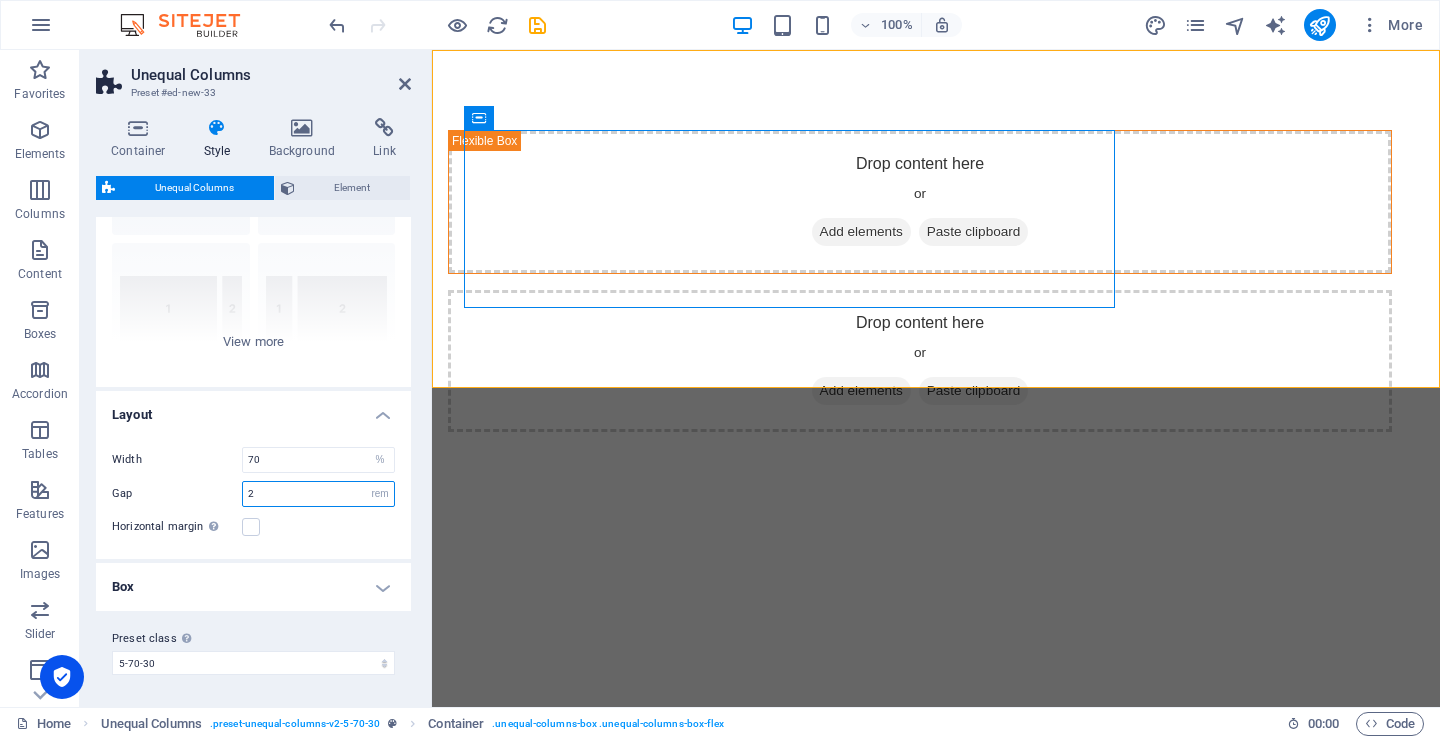 drag, startPoint x: 273, startPoint y: 492, endPoint x: 220, endPoint y: 491, distance: 53.009434 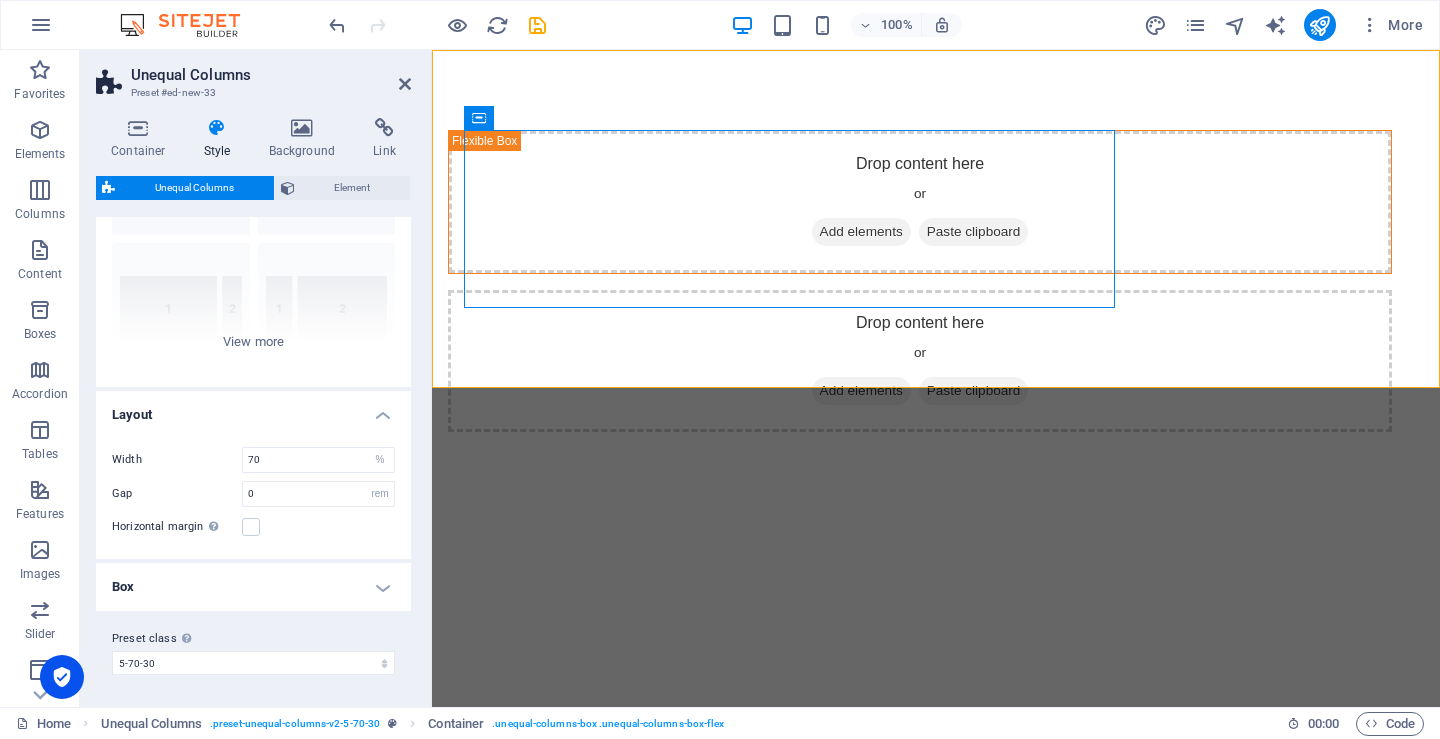 click on "Horizontal margin Only if the containers "Content width" is not set to "Default"" at bounding box center (253, 527) 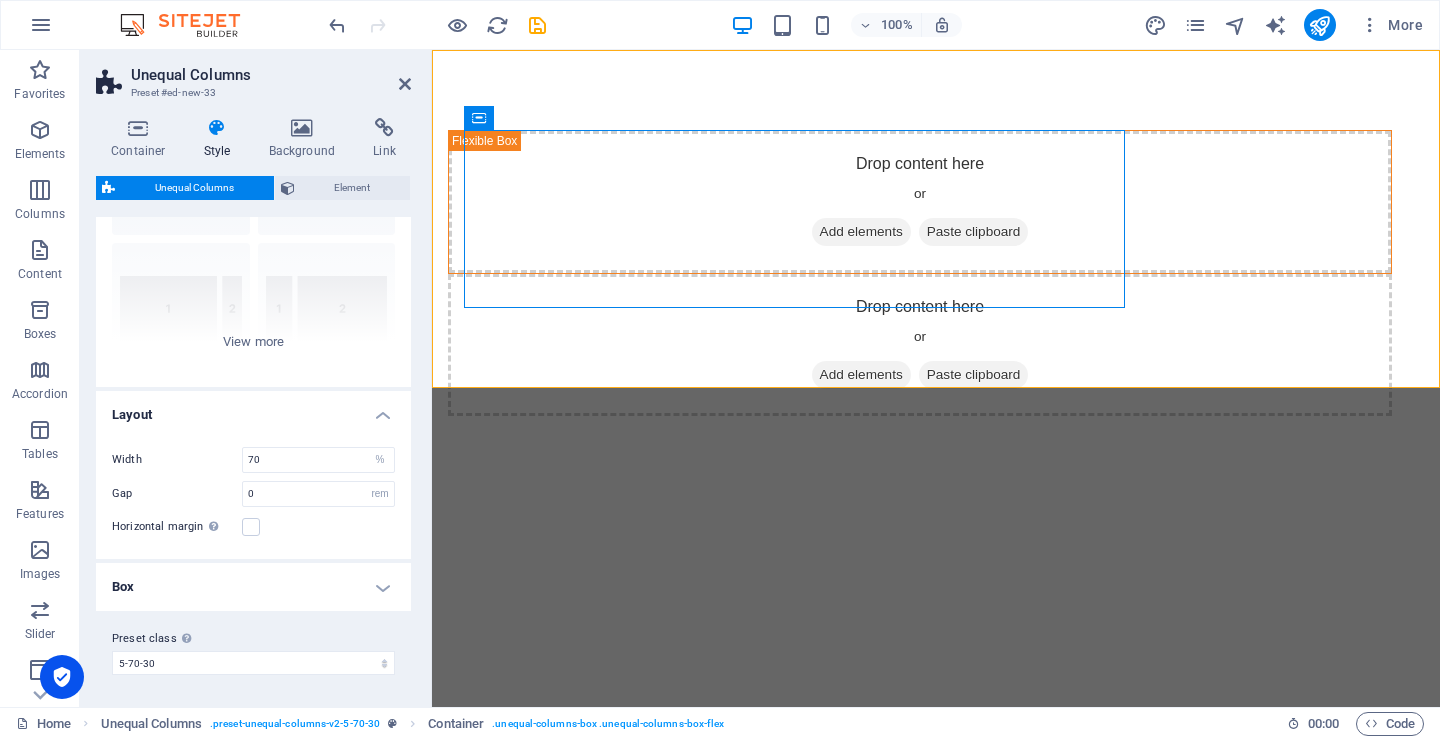 click on "Box" at bounding box center (253, 587) 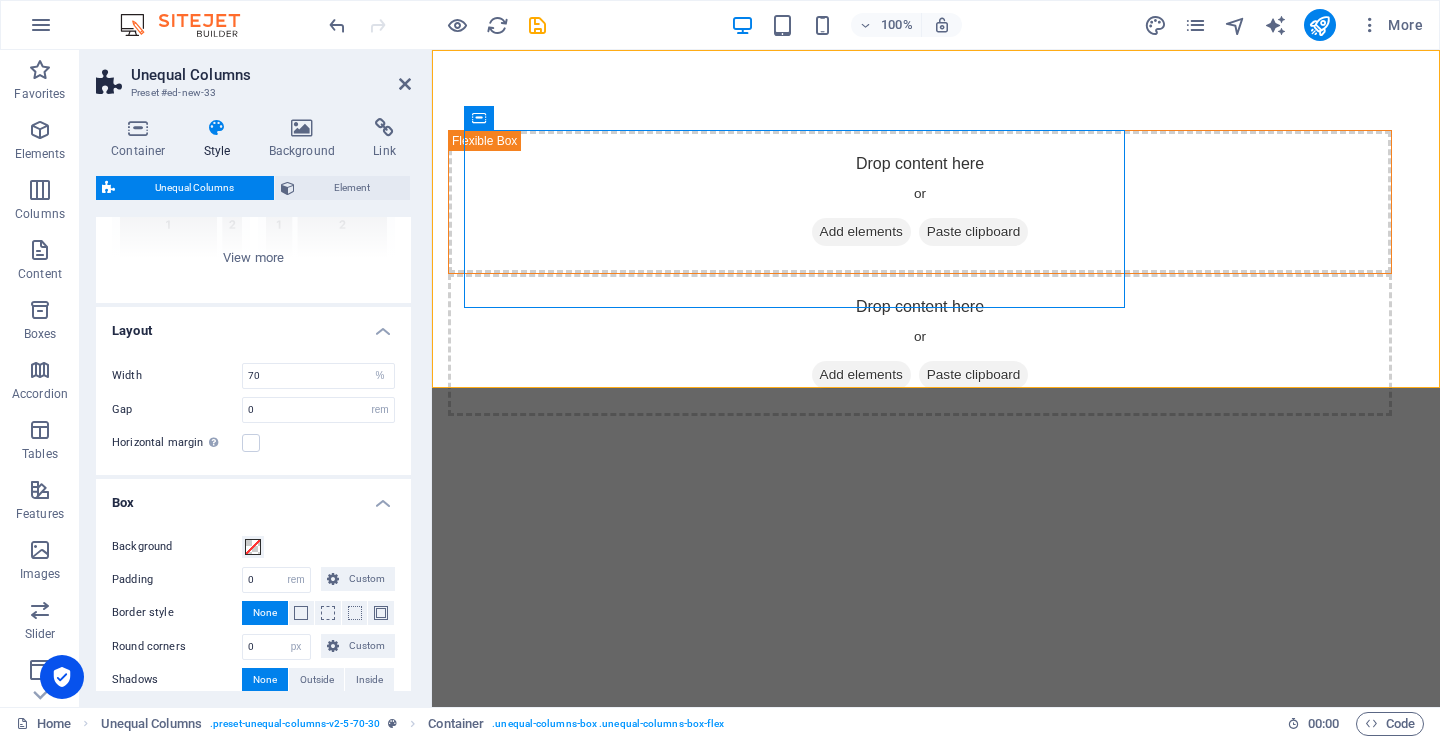 scroll, scrollTop: 352, scrollLeft: 0, axis: vertical 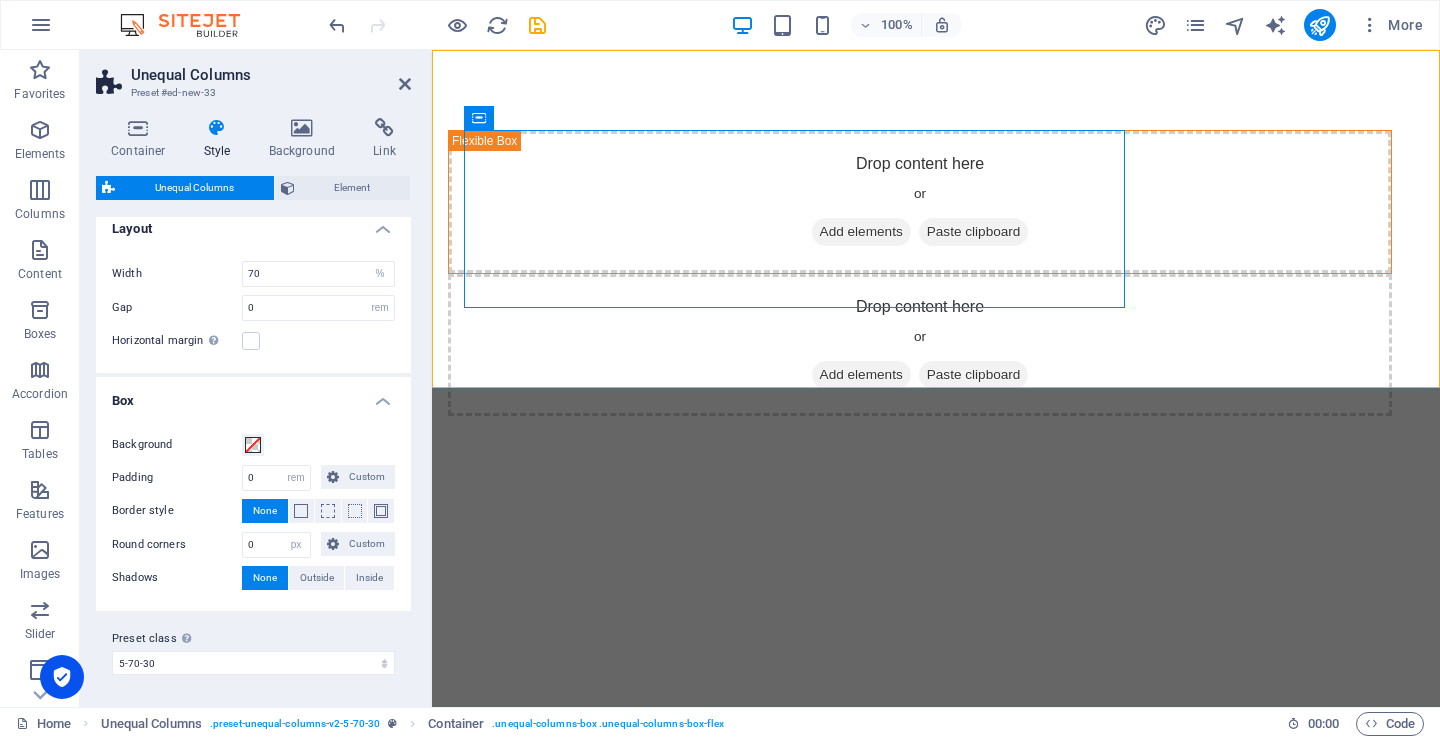 click on "Box" at bounding box center [253, 395] 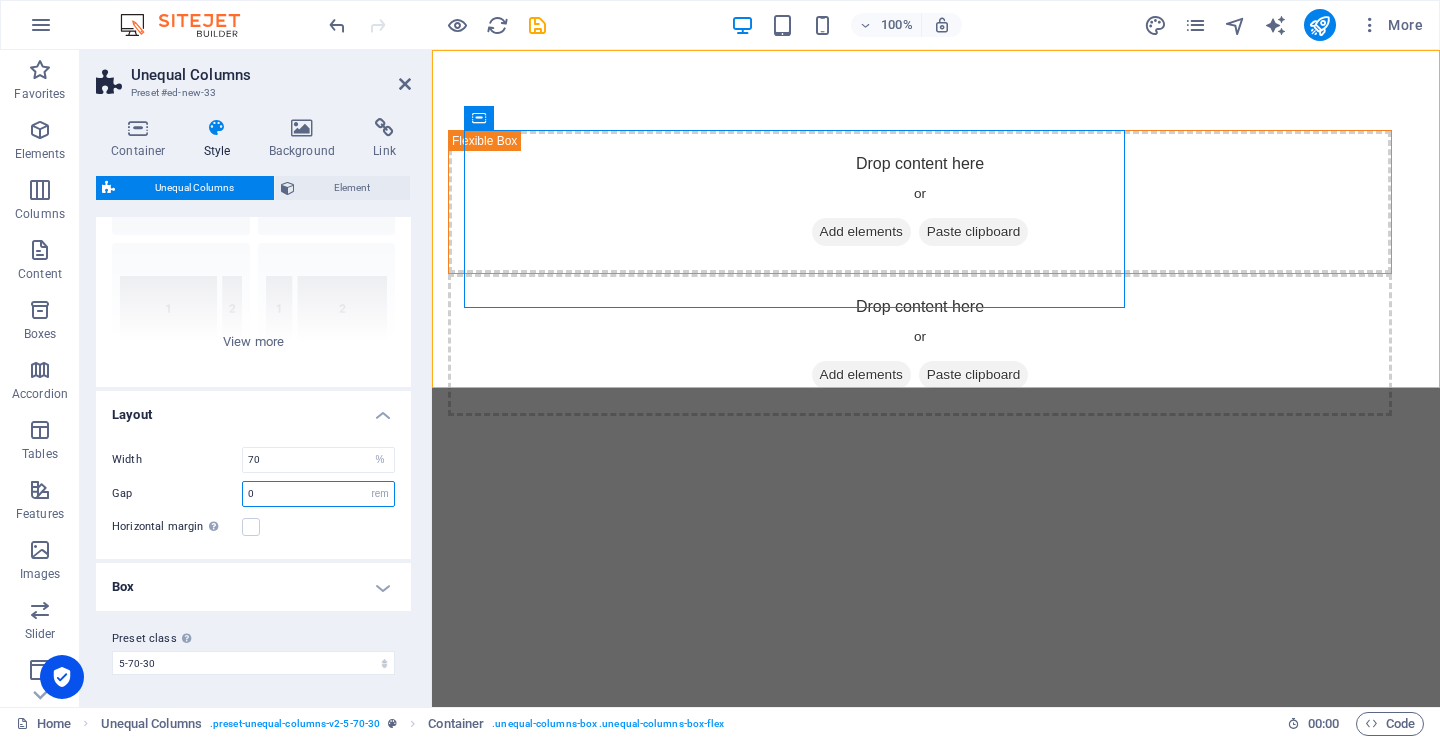 drag, startPoint x: 270, startPoint y: 494, endPoint x: 205, endPoint y: 494, distance: 65 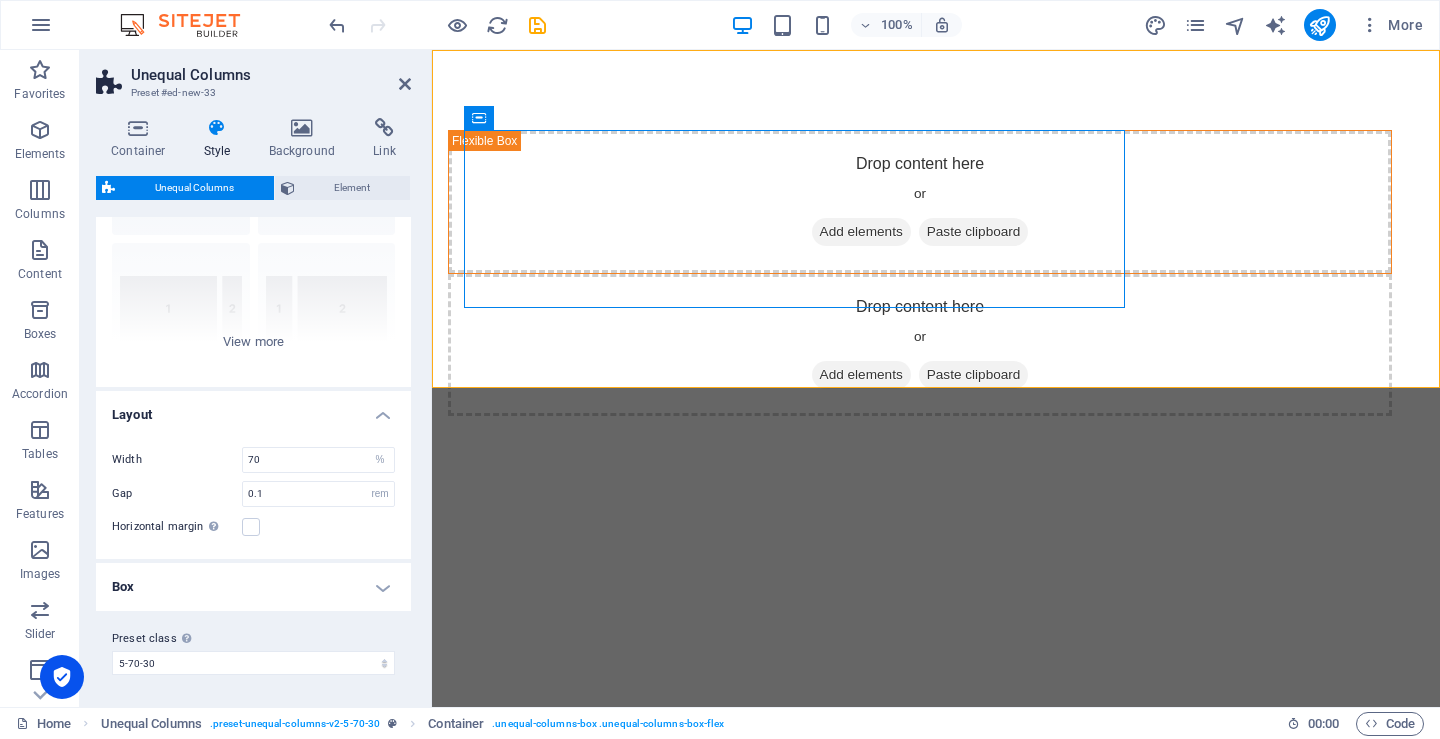 click on "Horizontal margin Only if the containers "Content width" is not set to "Default"" at bounding box center [253, 527] 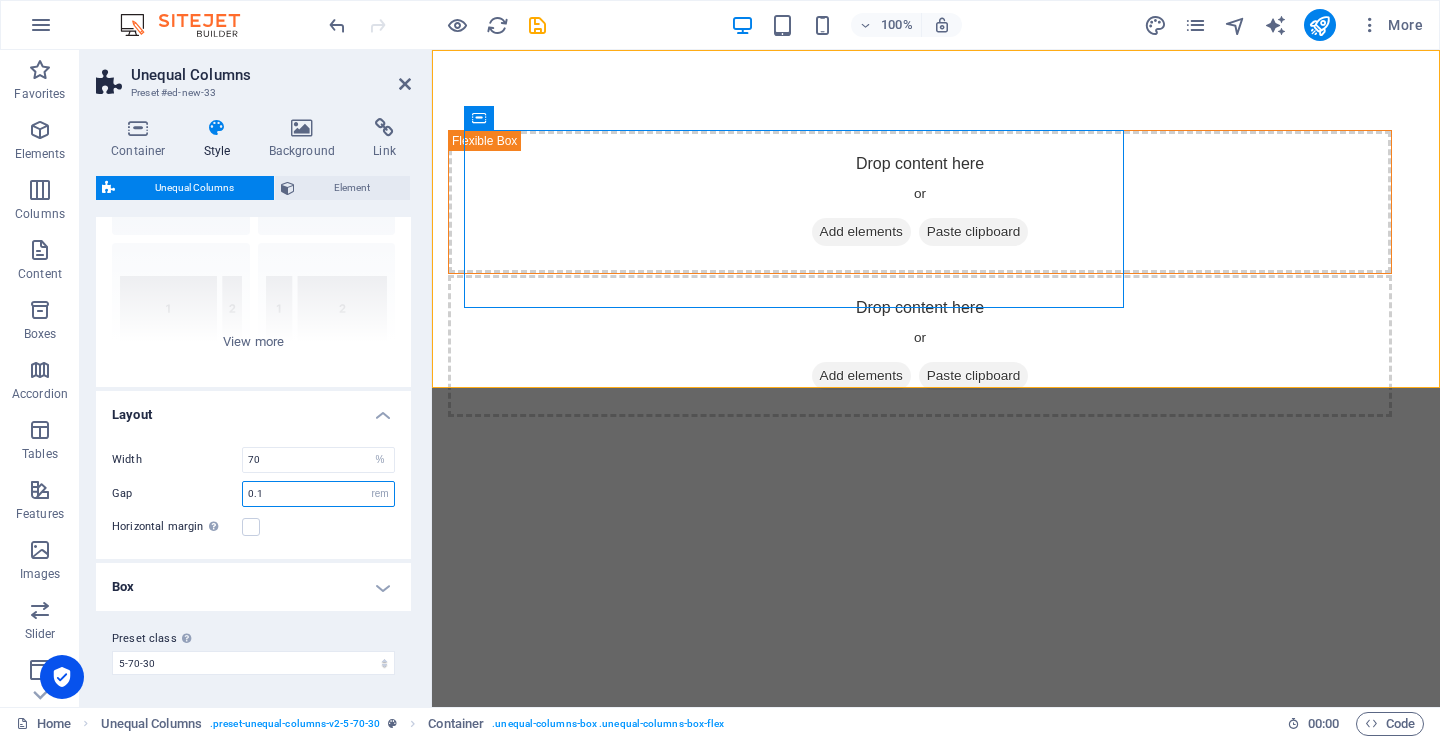 drag, startPoint x: 285, startPoint y: 495, endPoint x: 257, endPoint y: 515, distance: 34.4093 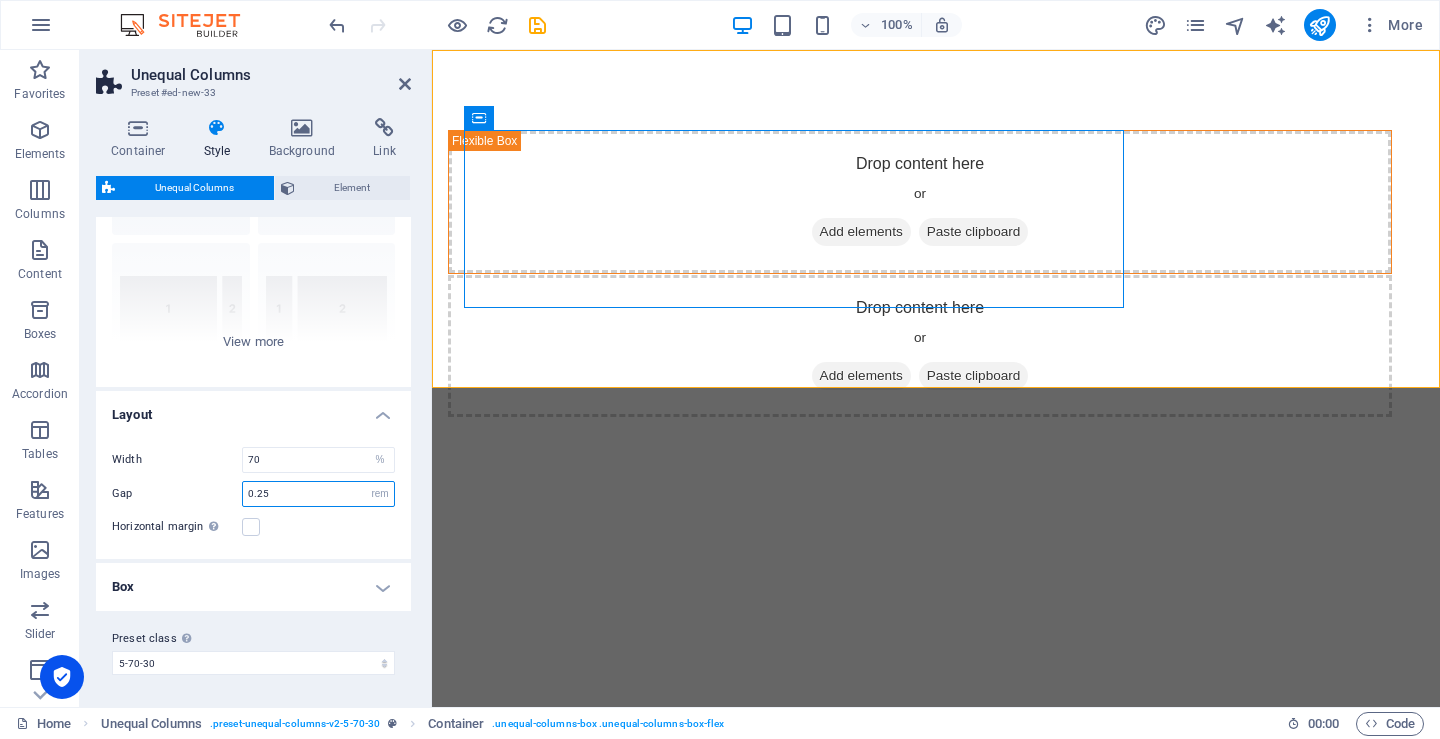 type on "0.25" 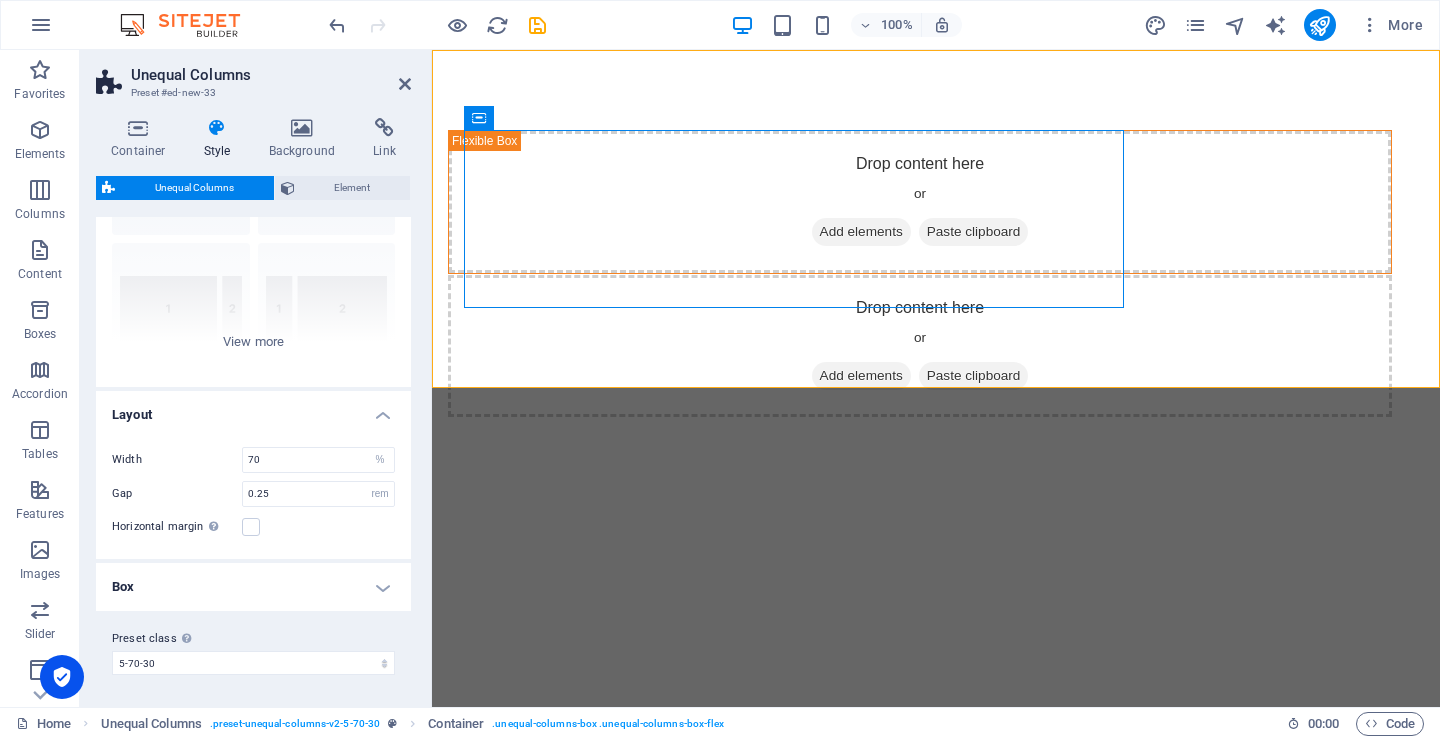 click on "Horizontal margin Only if the containers "Content width" is not set to "Default"" at bounding box center [253, 527] 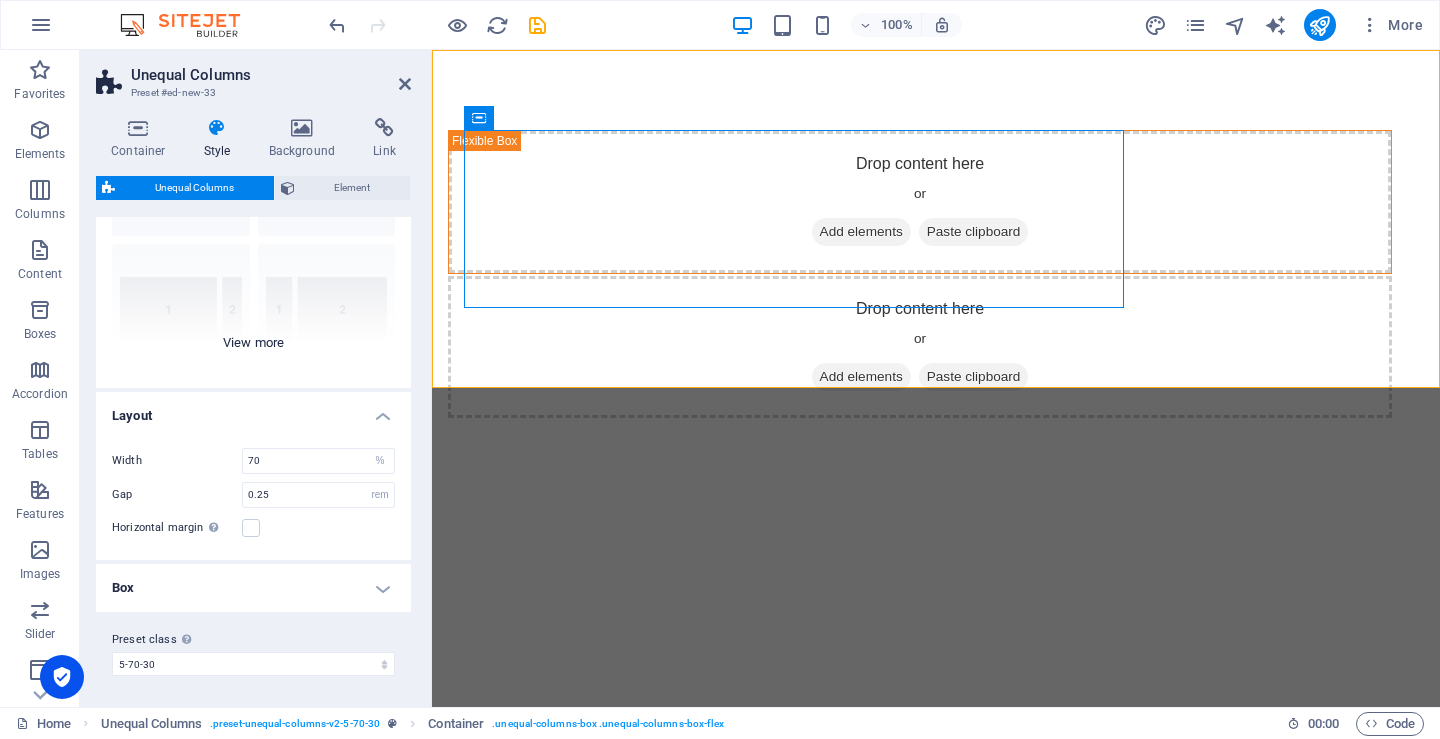 scroll, scrollTop: 166, scrollLeft: 0, axis: vertical 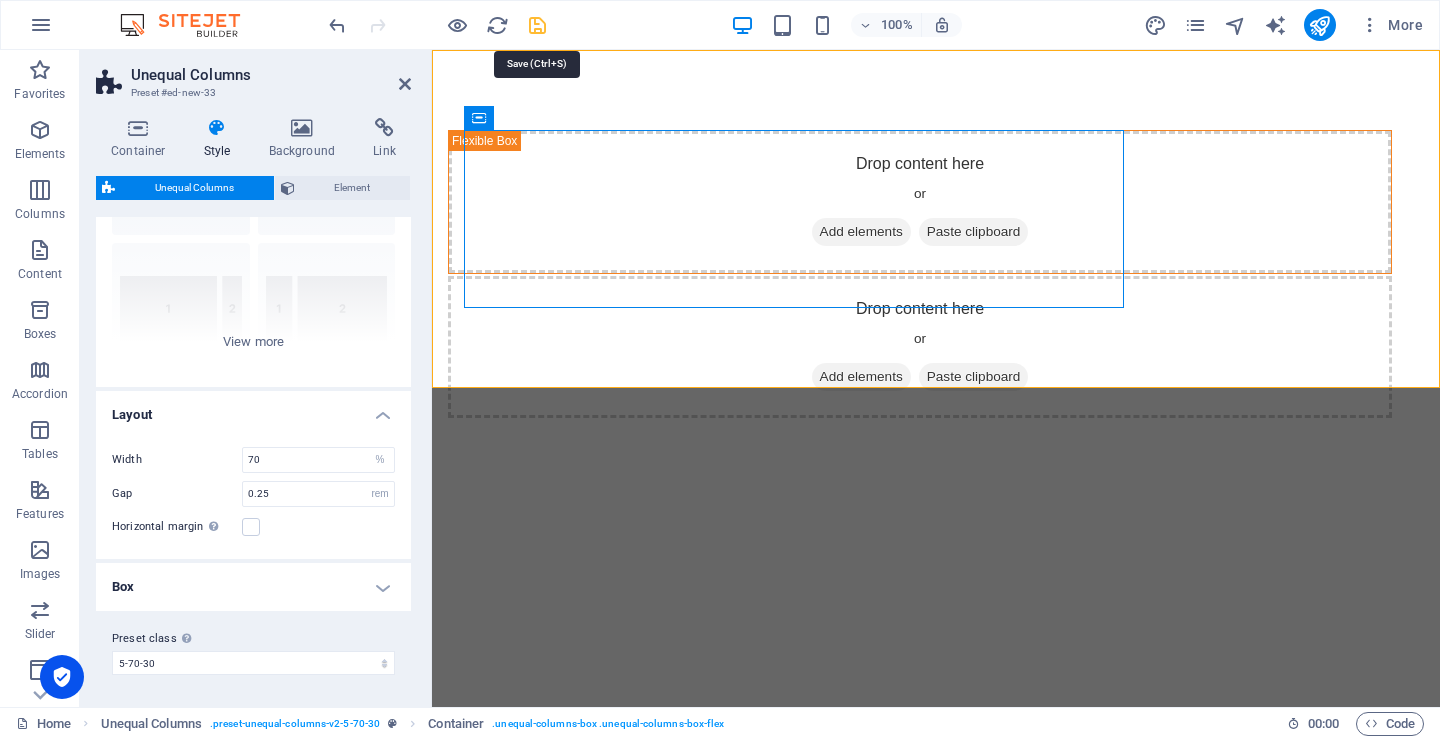 click at bounding box center (537, 25) 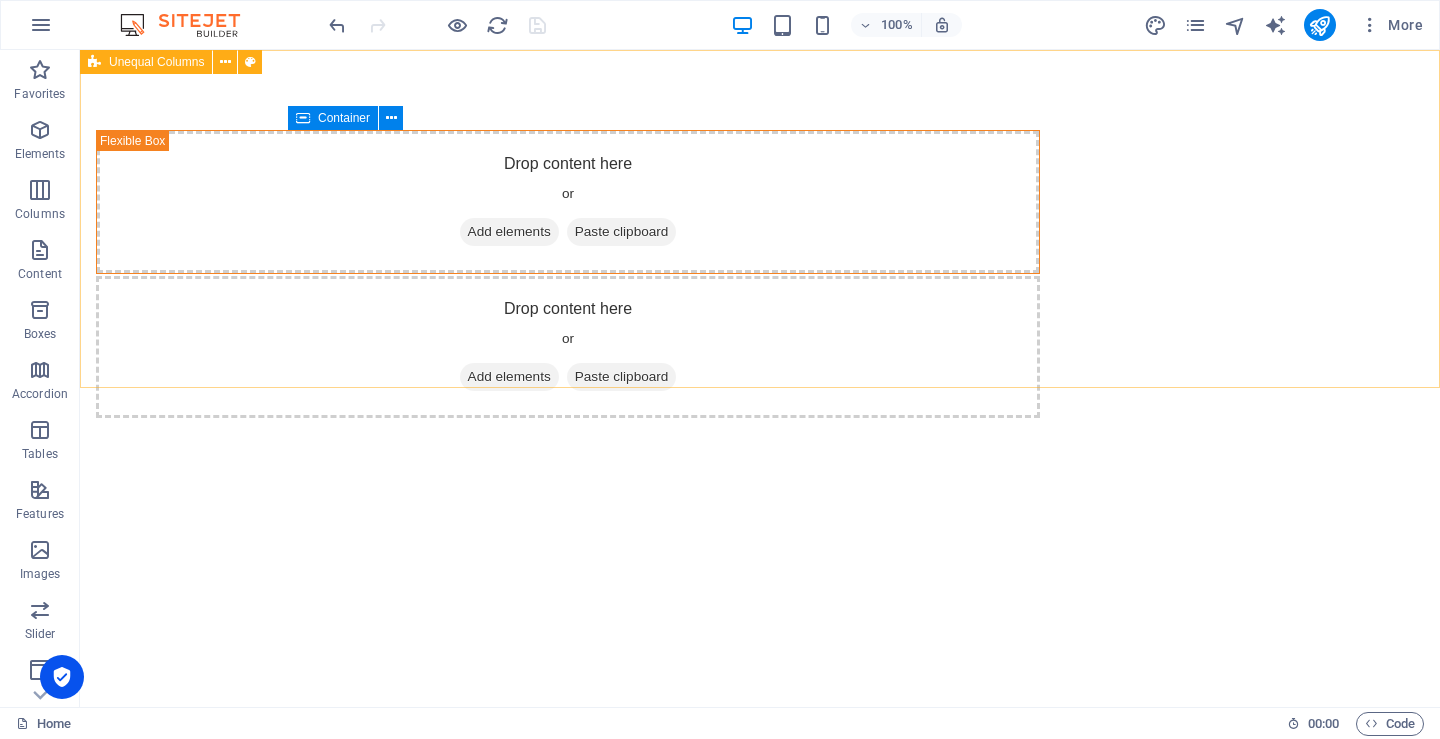 click on "Unequal Columns" at bounding box center [156, 62] 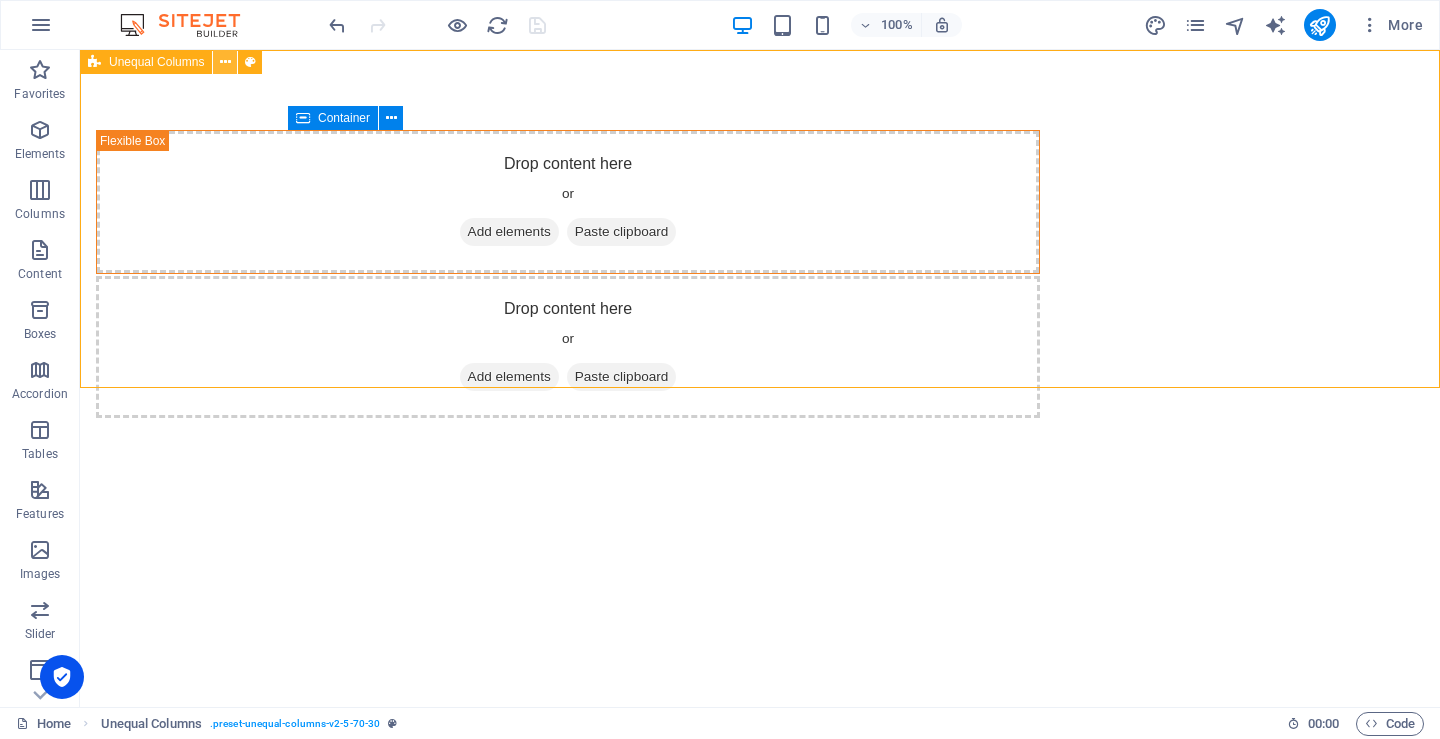 click at bounding box center [225, 62] 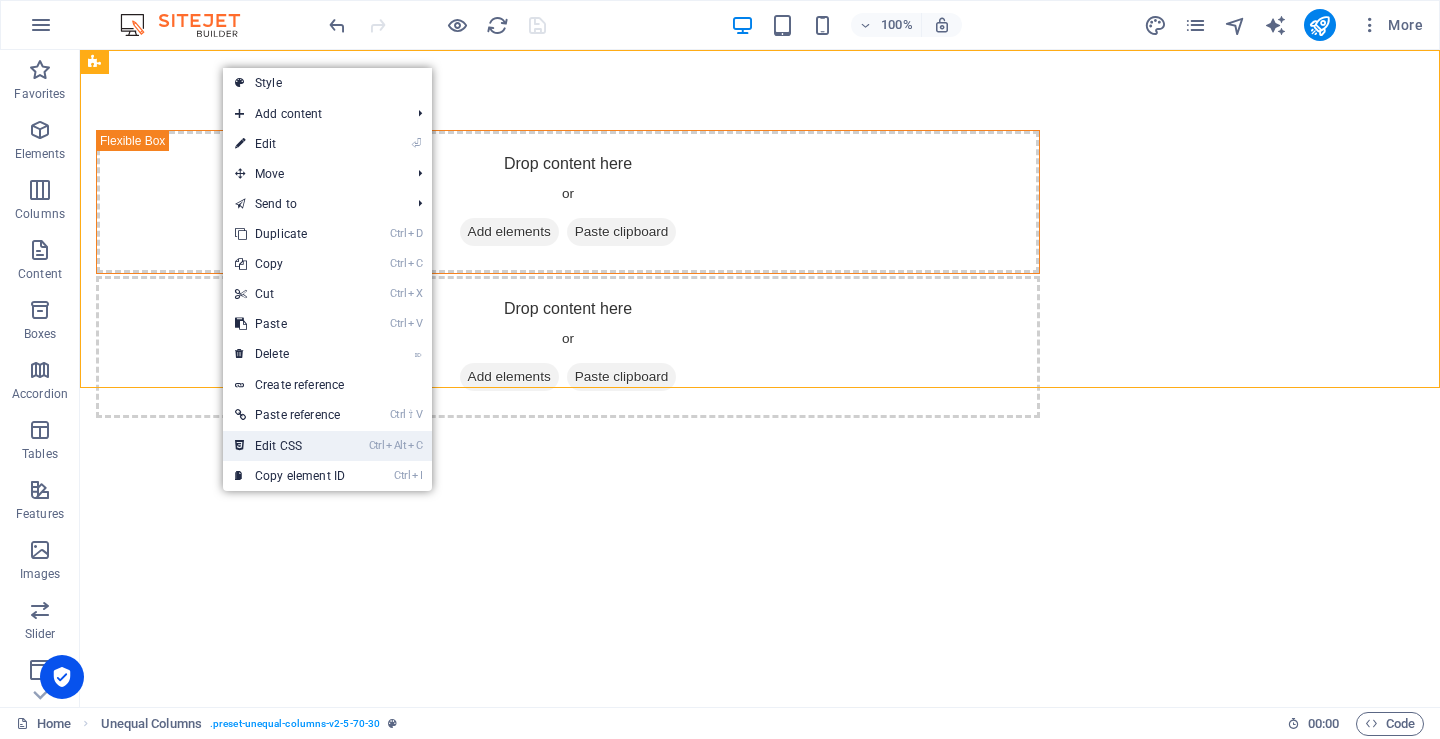 click on "Ctrl Alt C  Edit CSS" at bounding box center [290, 446] 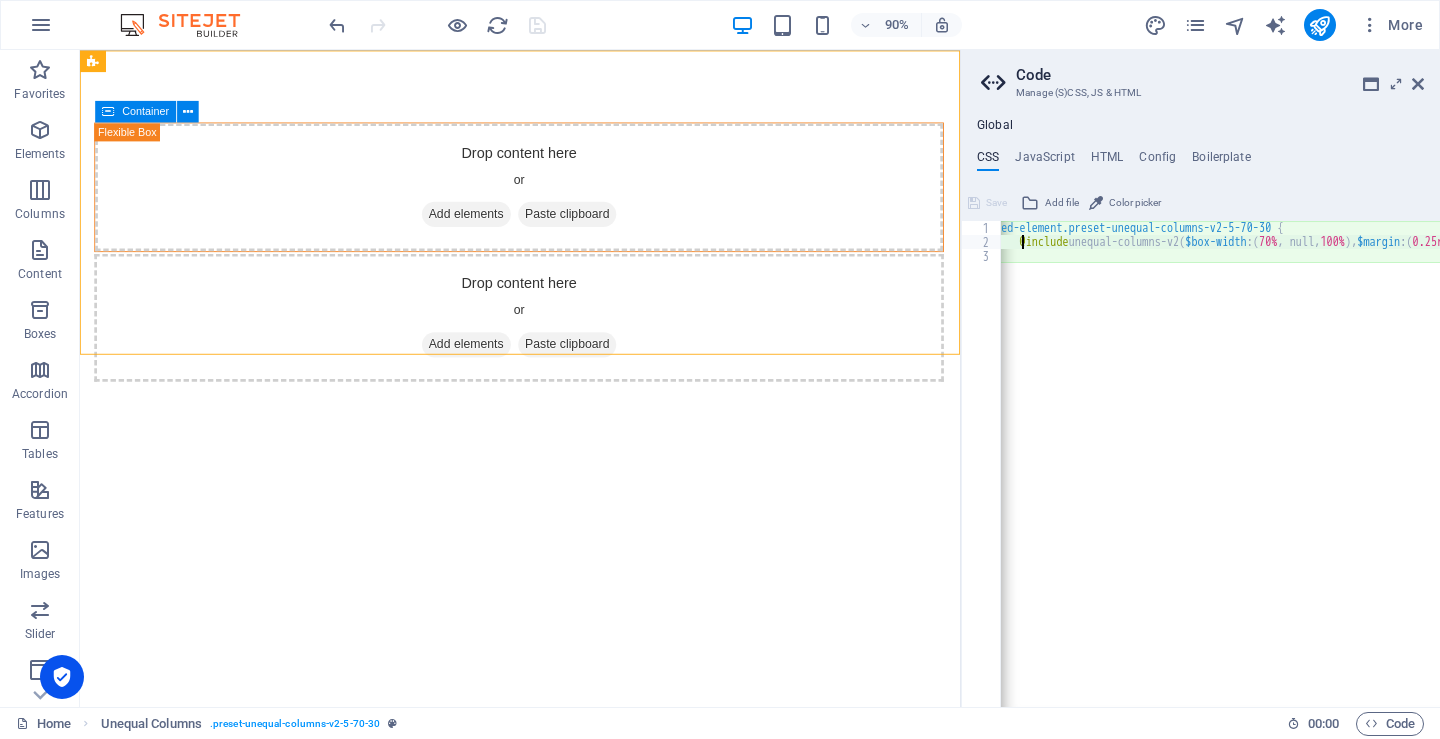 scroll, scrollTop: 0, scrollLeft: 0, axis: both 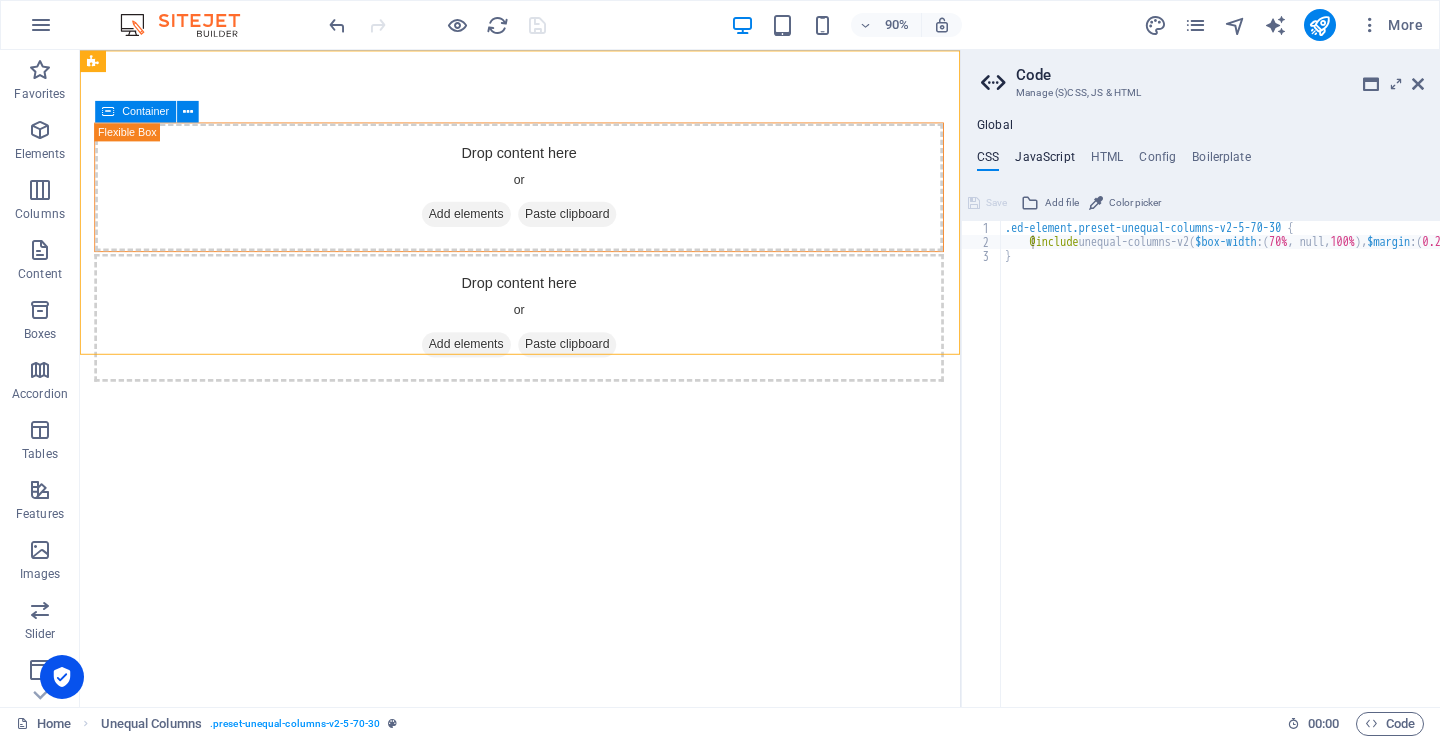 click on "JavaScript" at bounding box center (1044, 161) 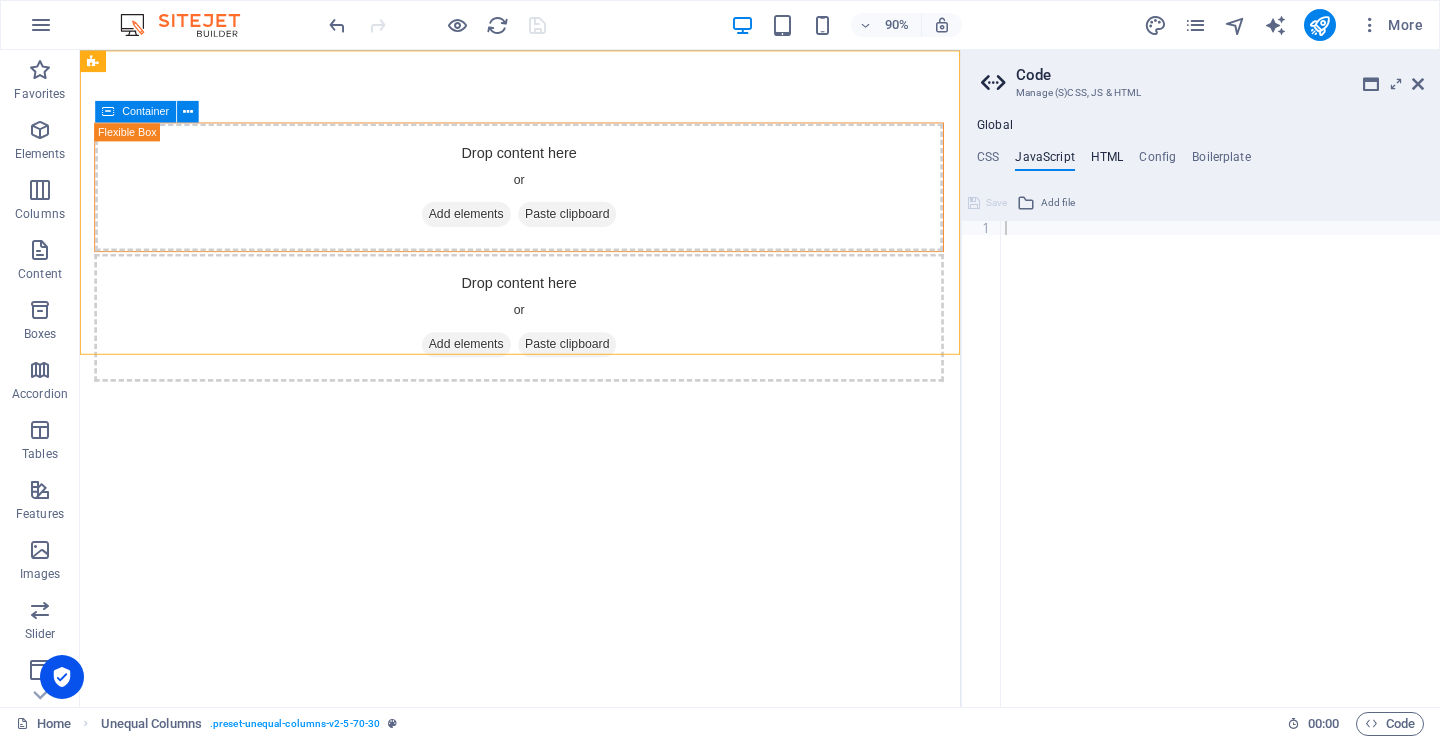 click on "HTML" at bounding box center [1107, 161] 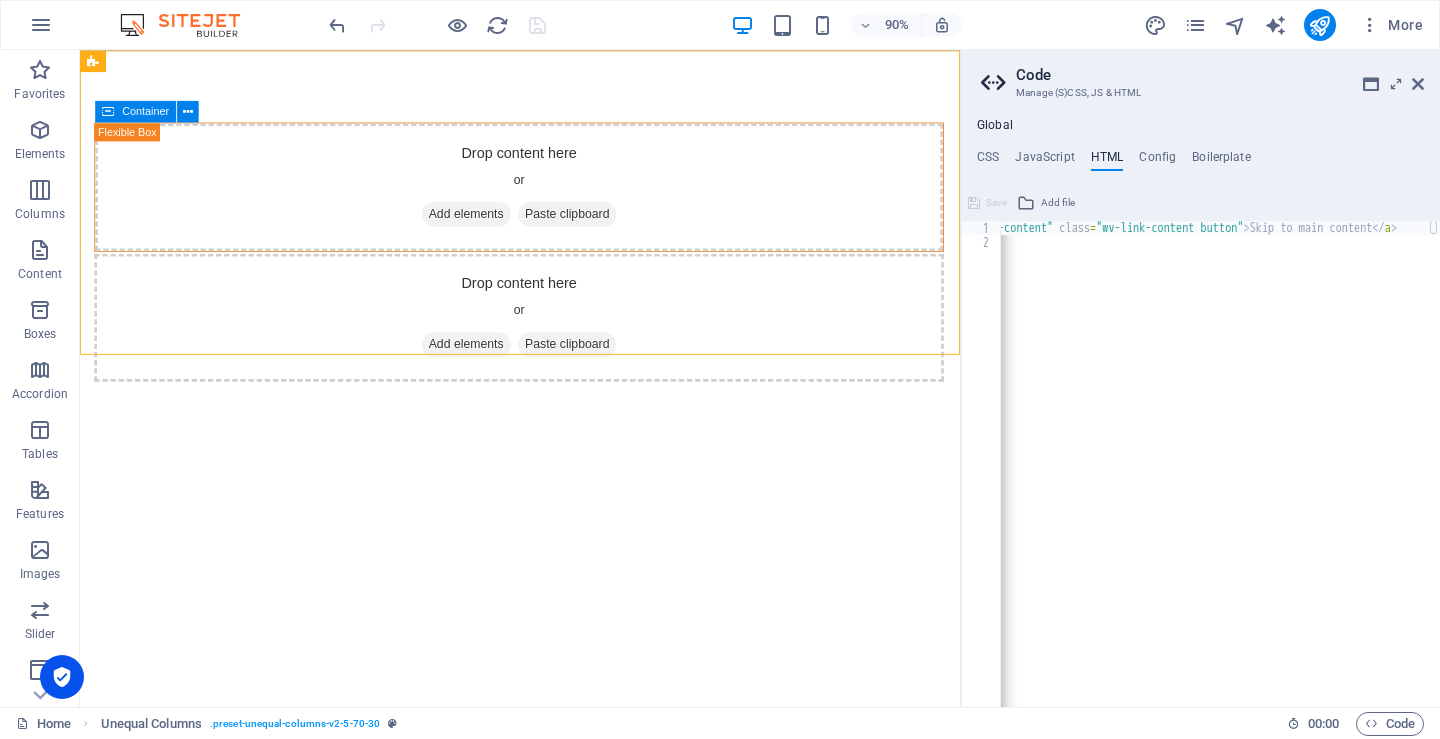 scroll, scrollTop: 0, scrollLeft: 101, axis: horizontal 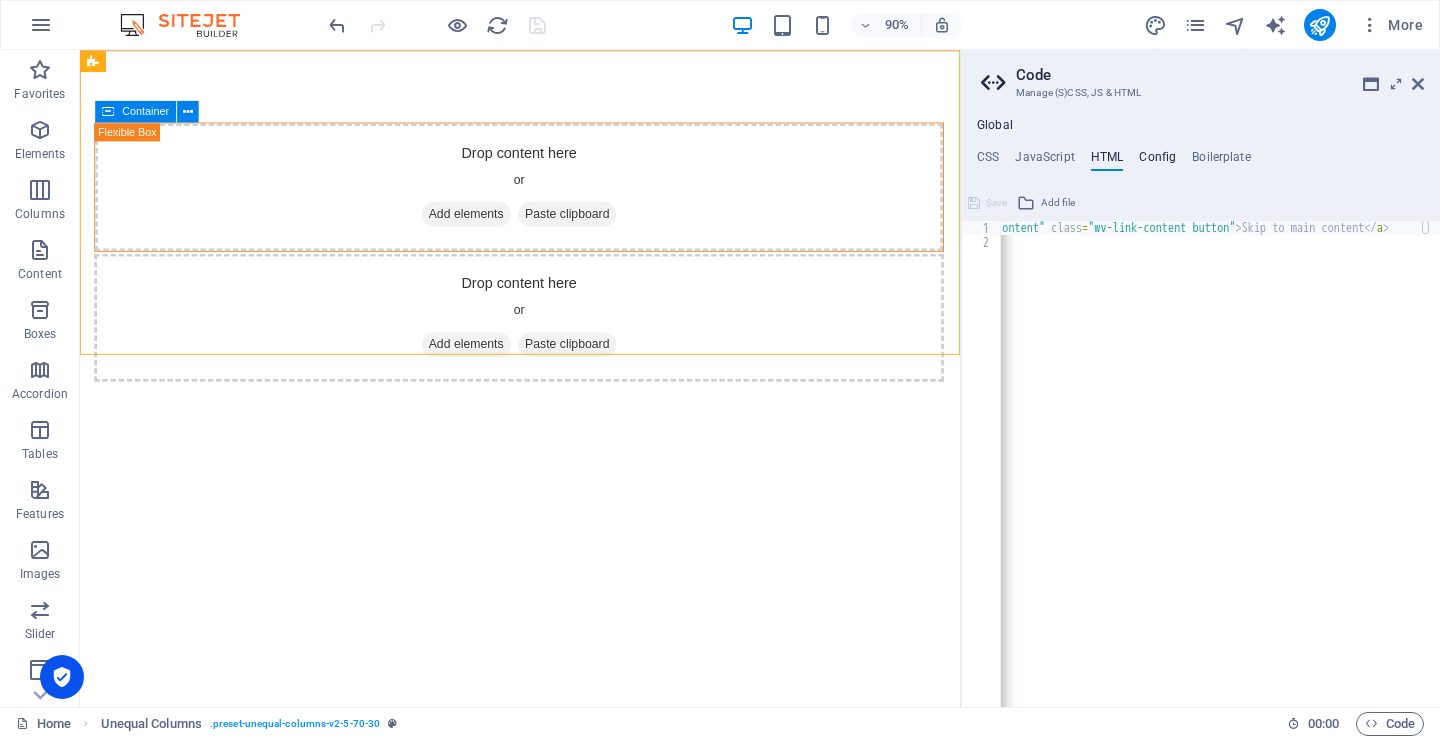click on "Config" at bounding box center [1157, 161] 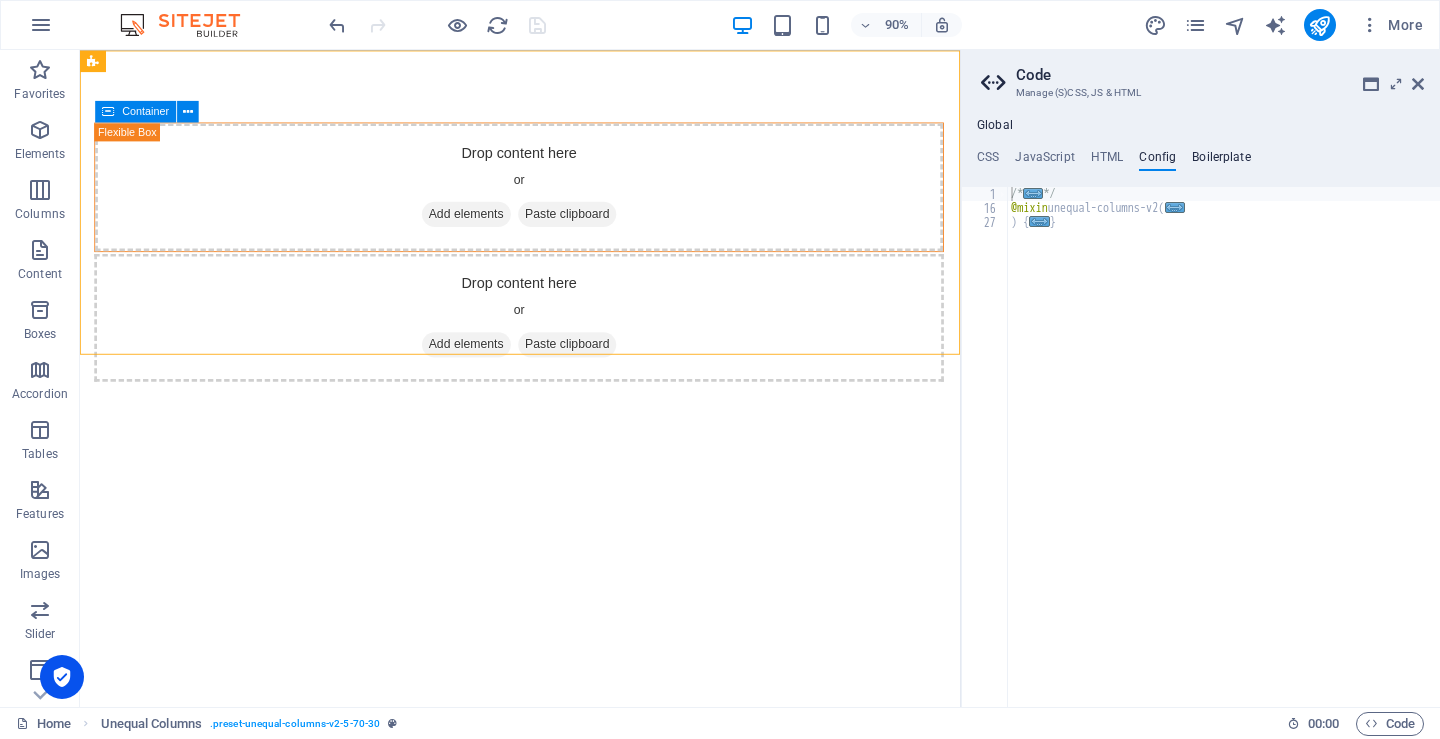 click on "Boilerplate" at bounding box center [1221, 161] 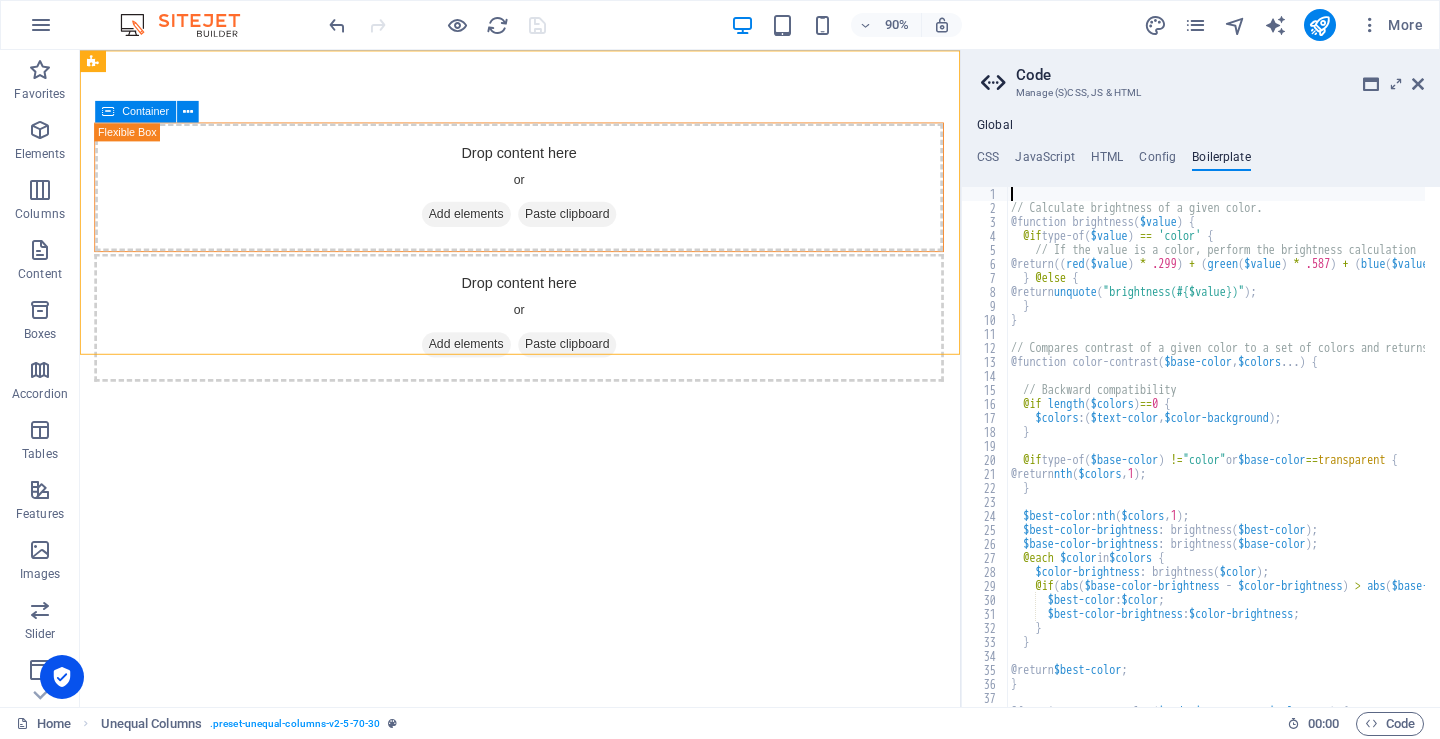 scroll, scrollTop: 0, scrollLeft: 0, axis: both 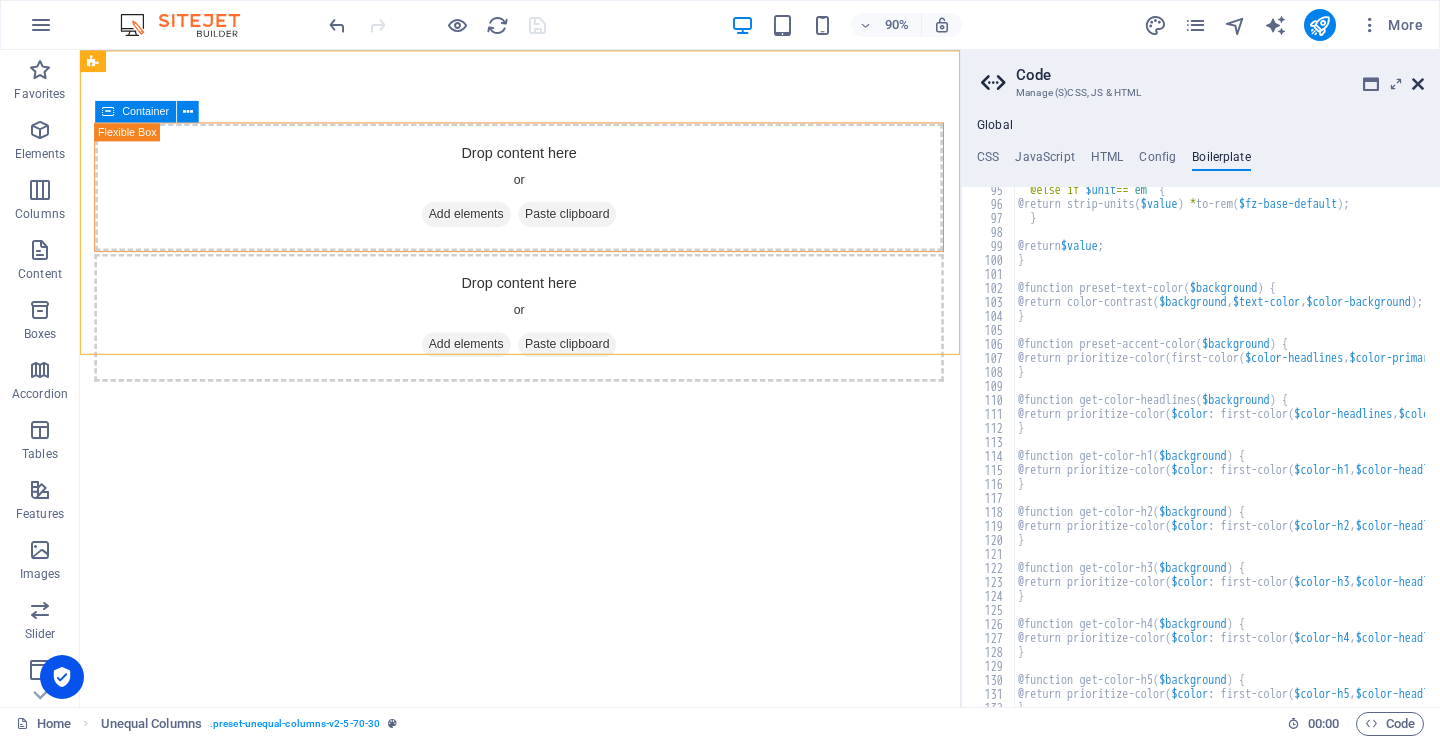 click at bounding box center (1418, 84) 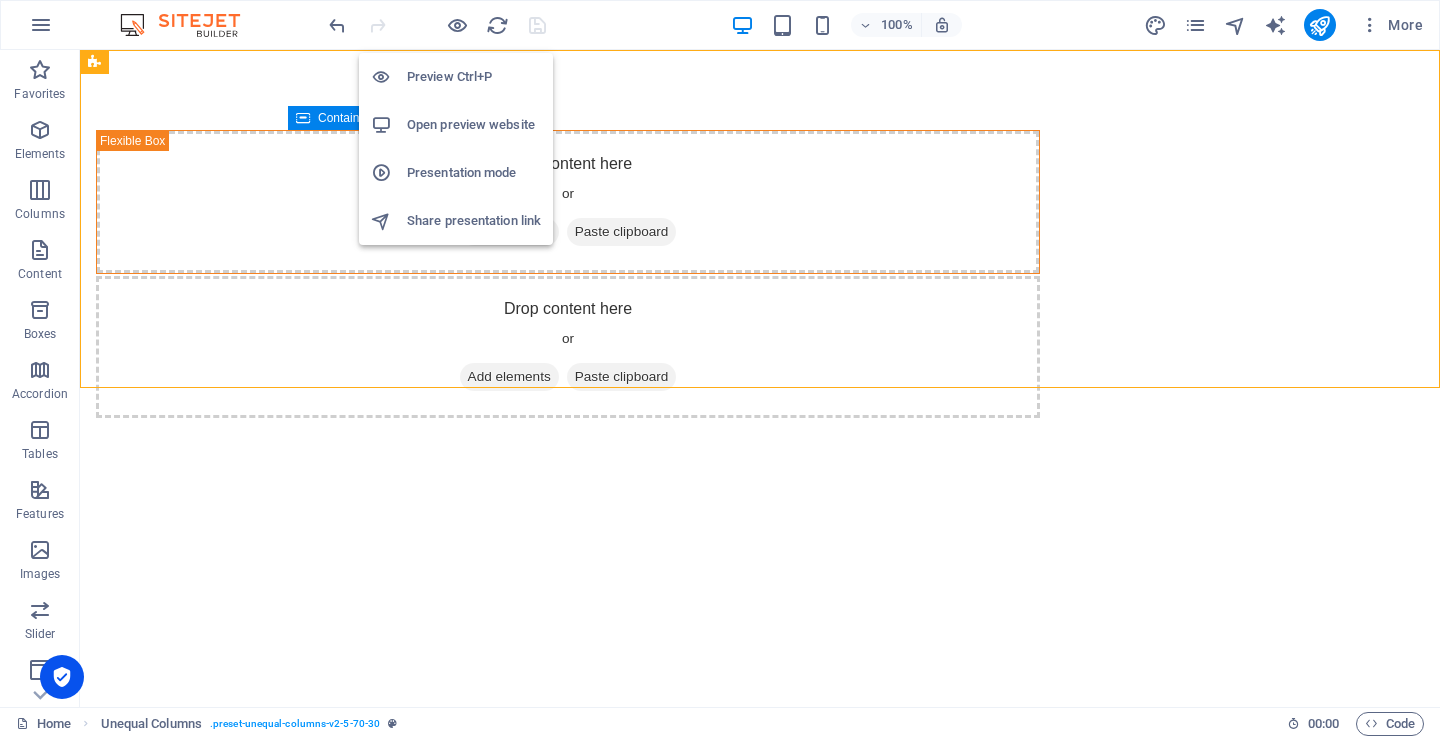click on "Open preview website" at bounding box center (474, 125) 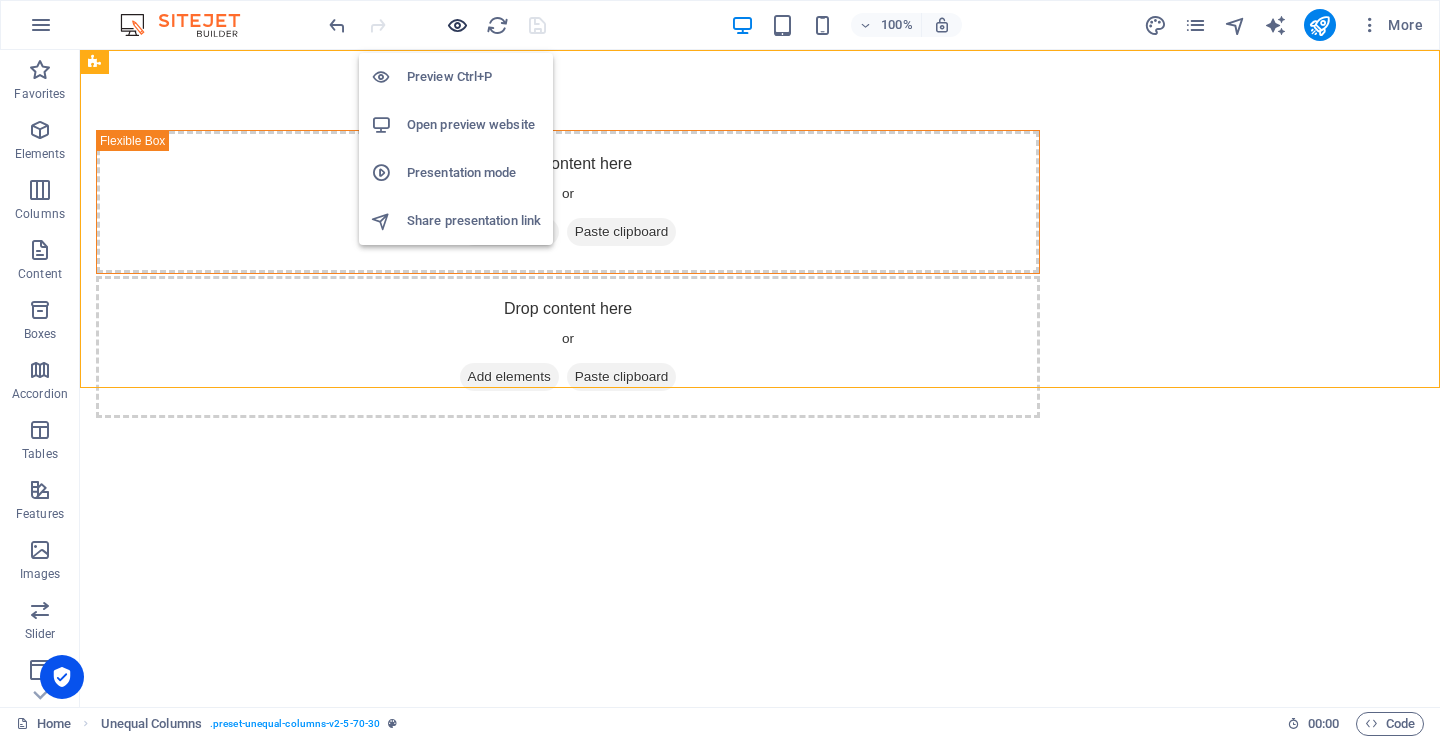 click at bounding box center (457, 25) 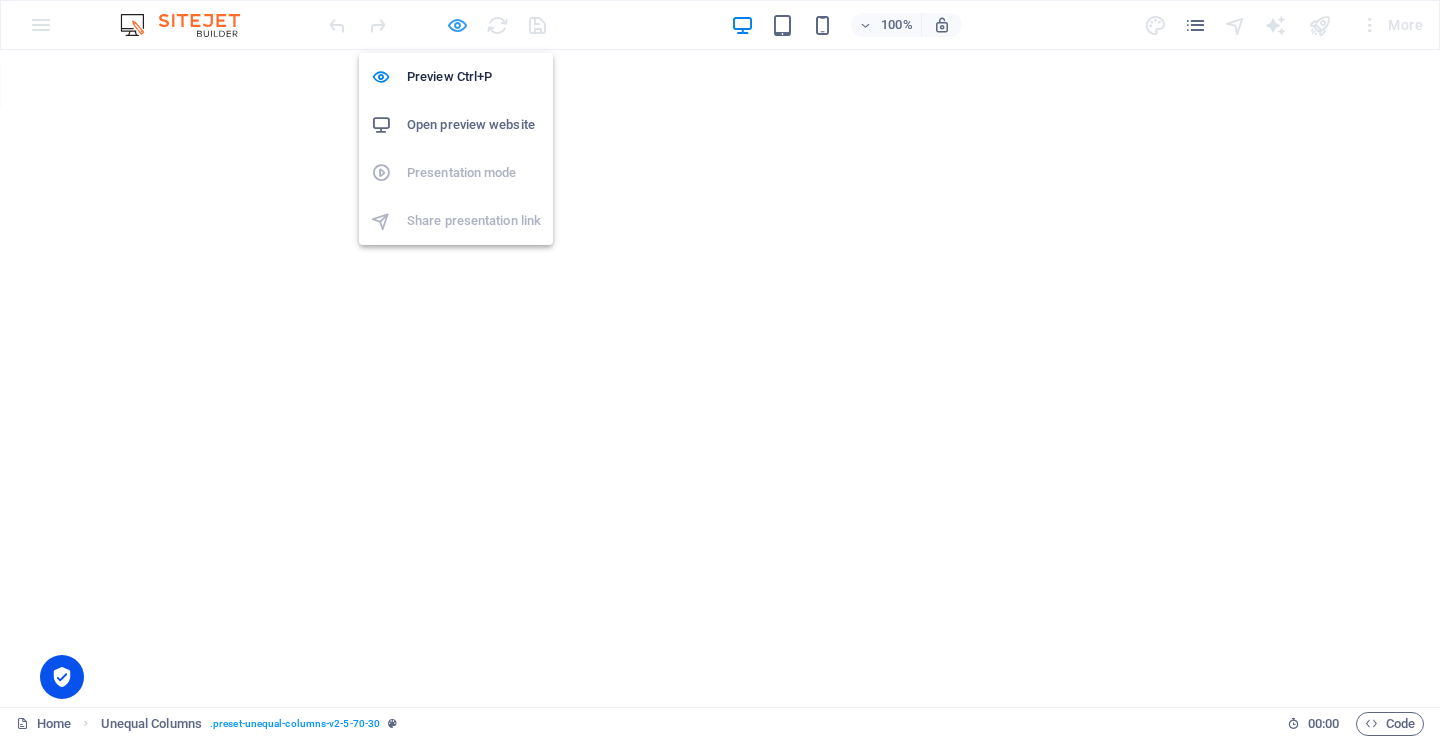 click at bounding box center (457, 25) 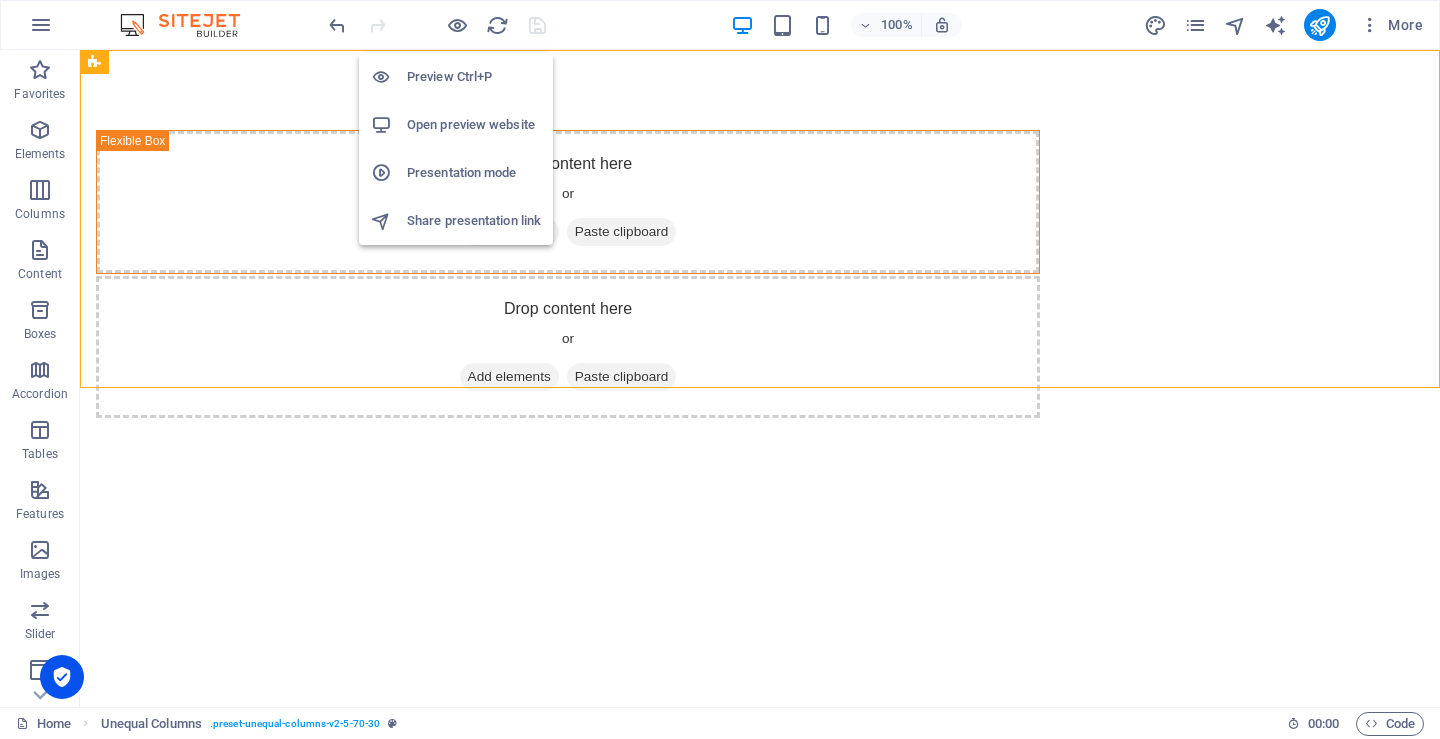 click on "Open preview website" at bounding box center (474, 125) 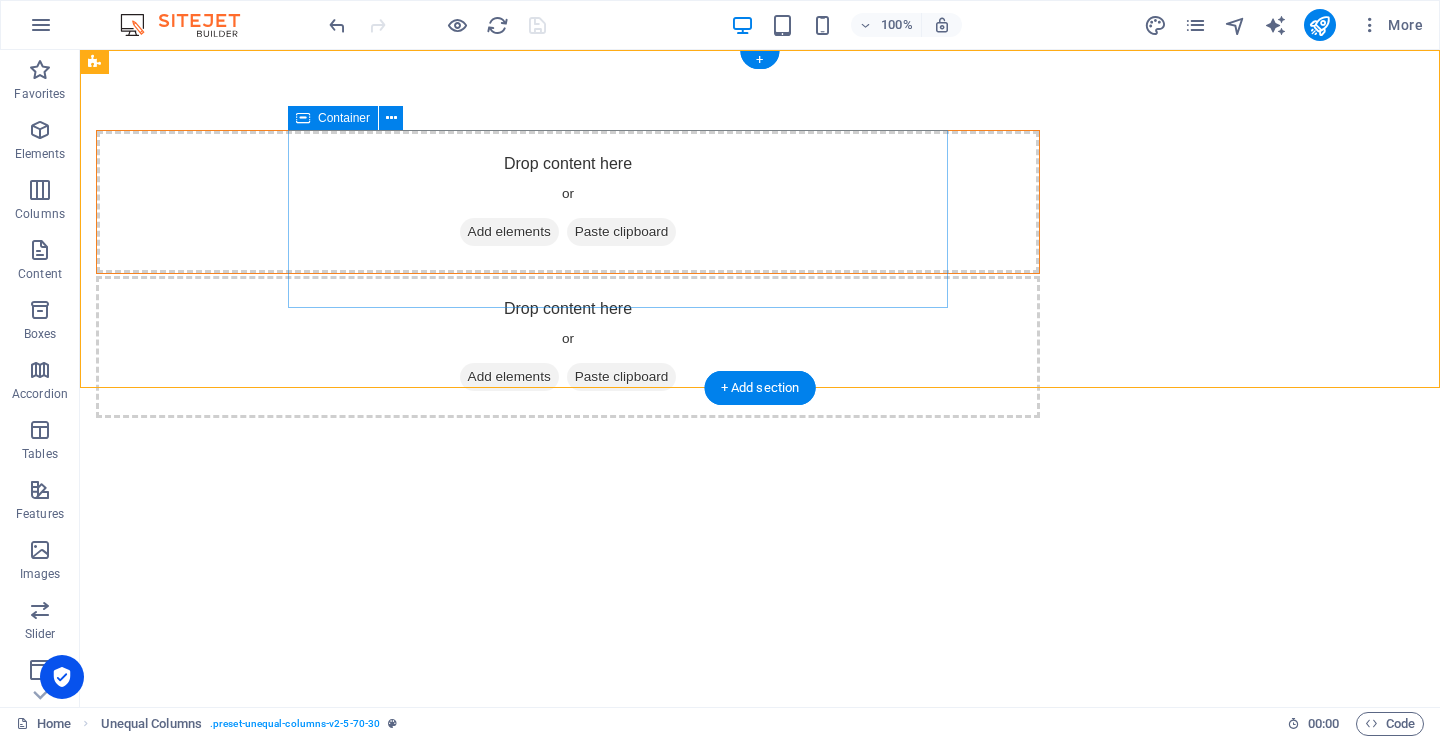 click on "Add elements" at bounding box center [509, 232] 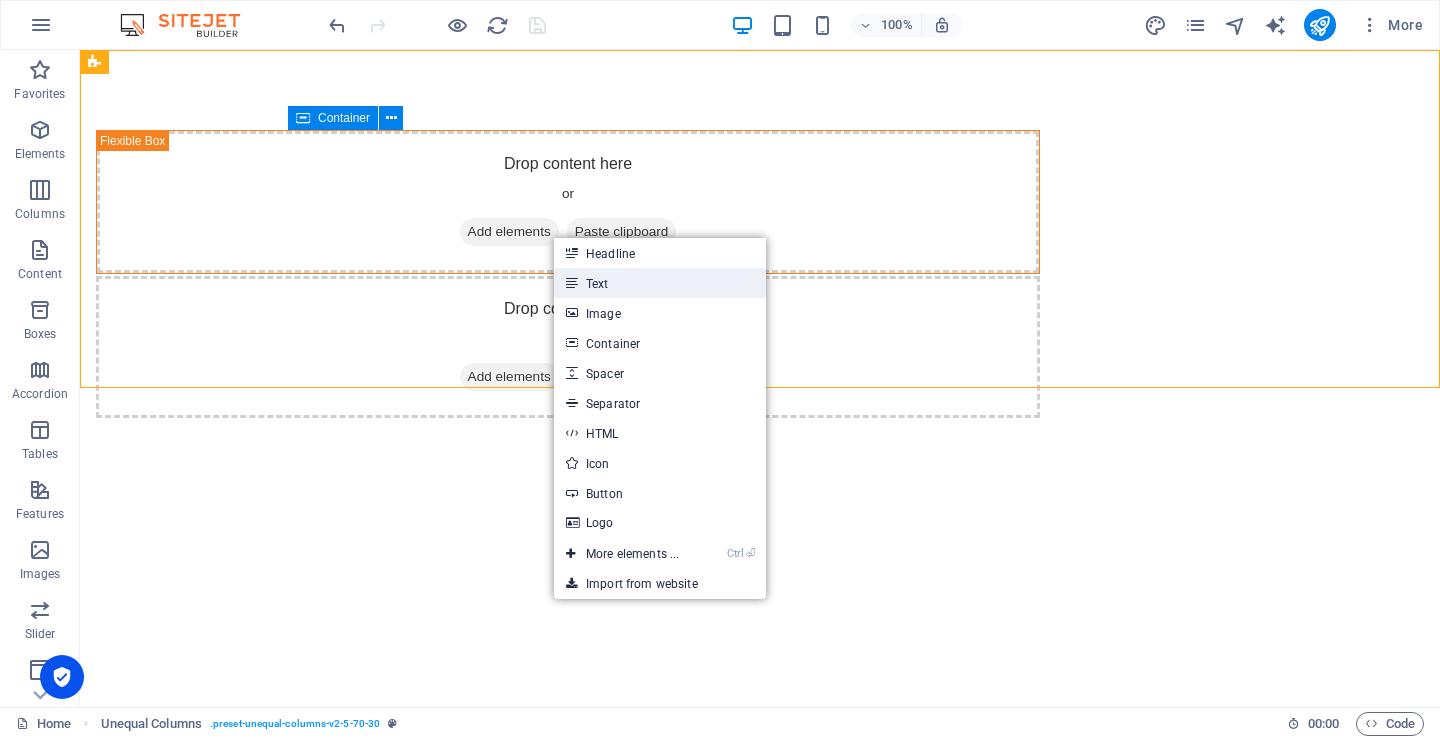 click on "Text" at bounding box center [660, 283] 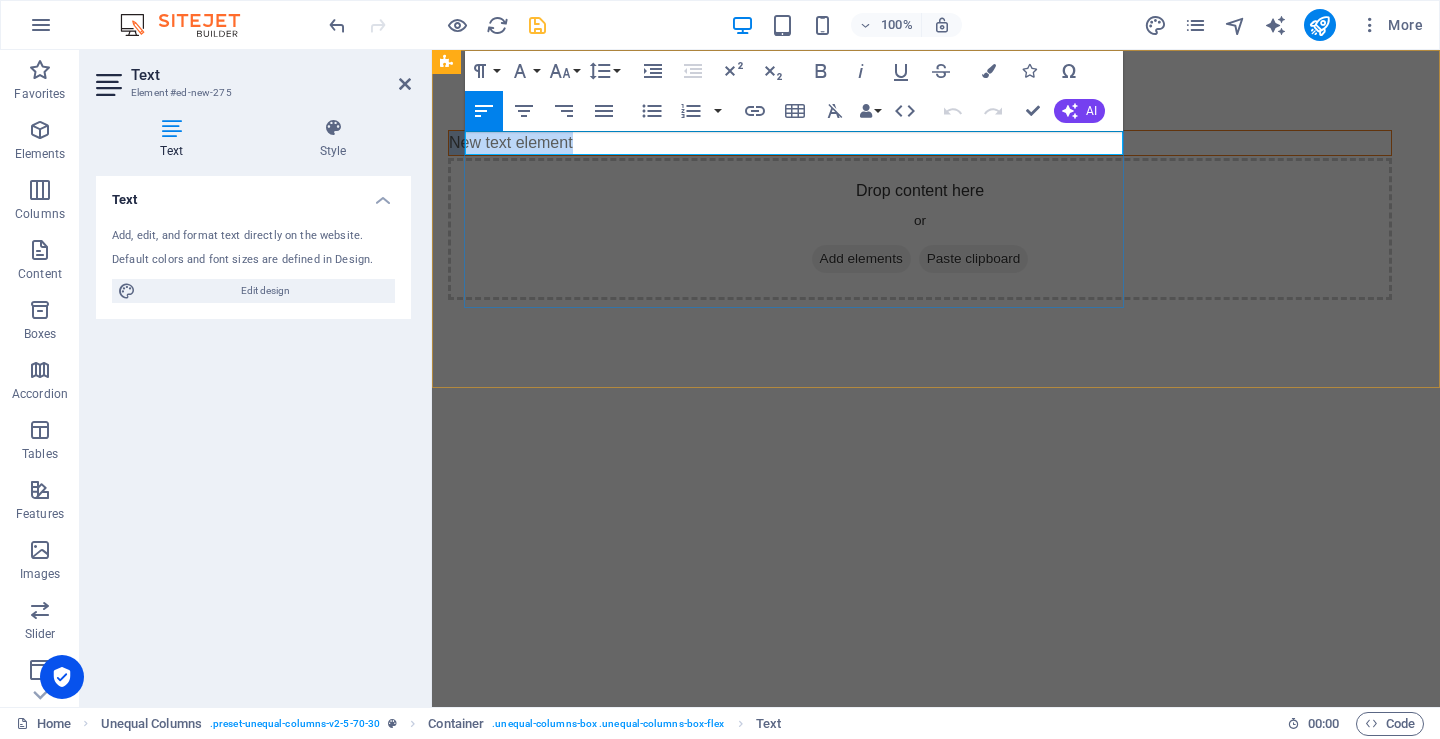 type 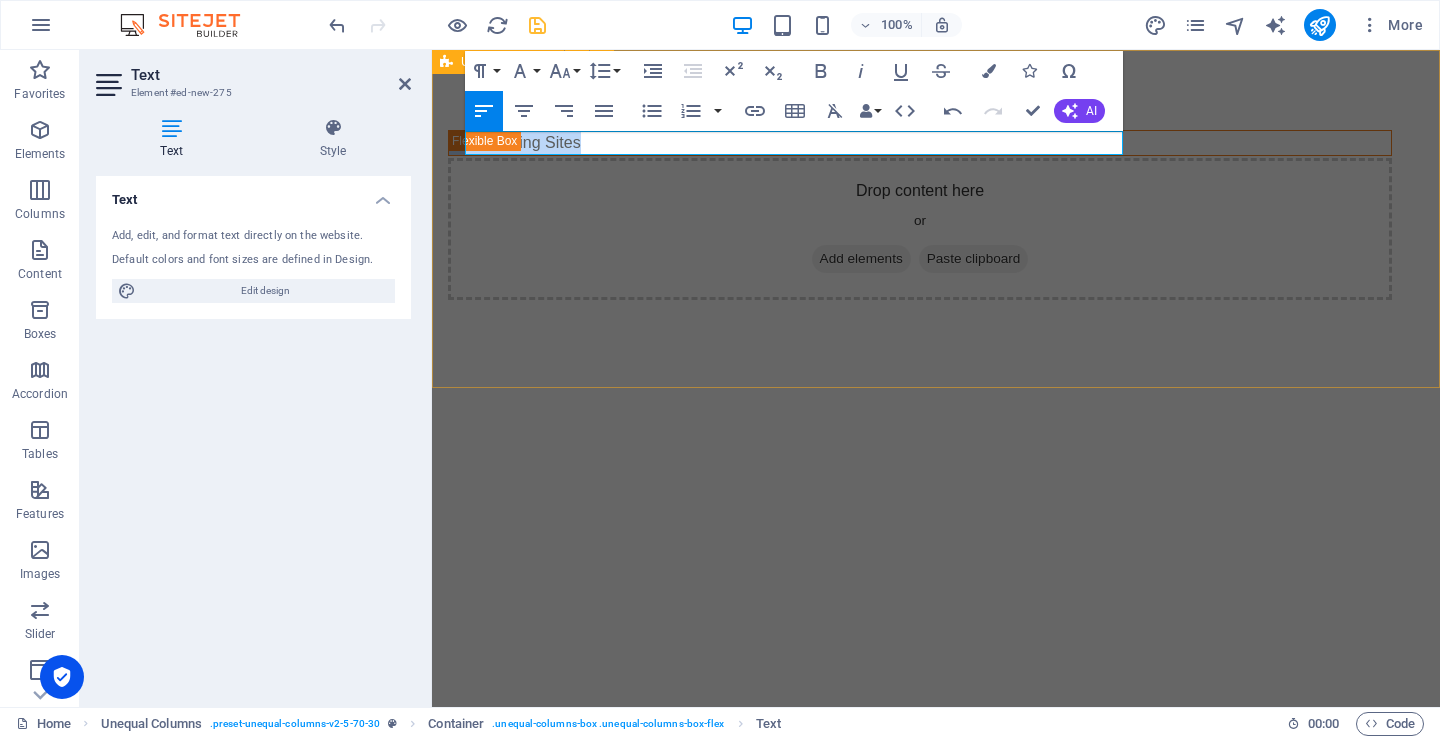 drag, startPoint x: 616, startPoint y: 145, endPoint x: 454, endPoint y: 142, distance: 162.02777 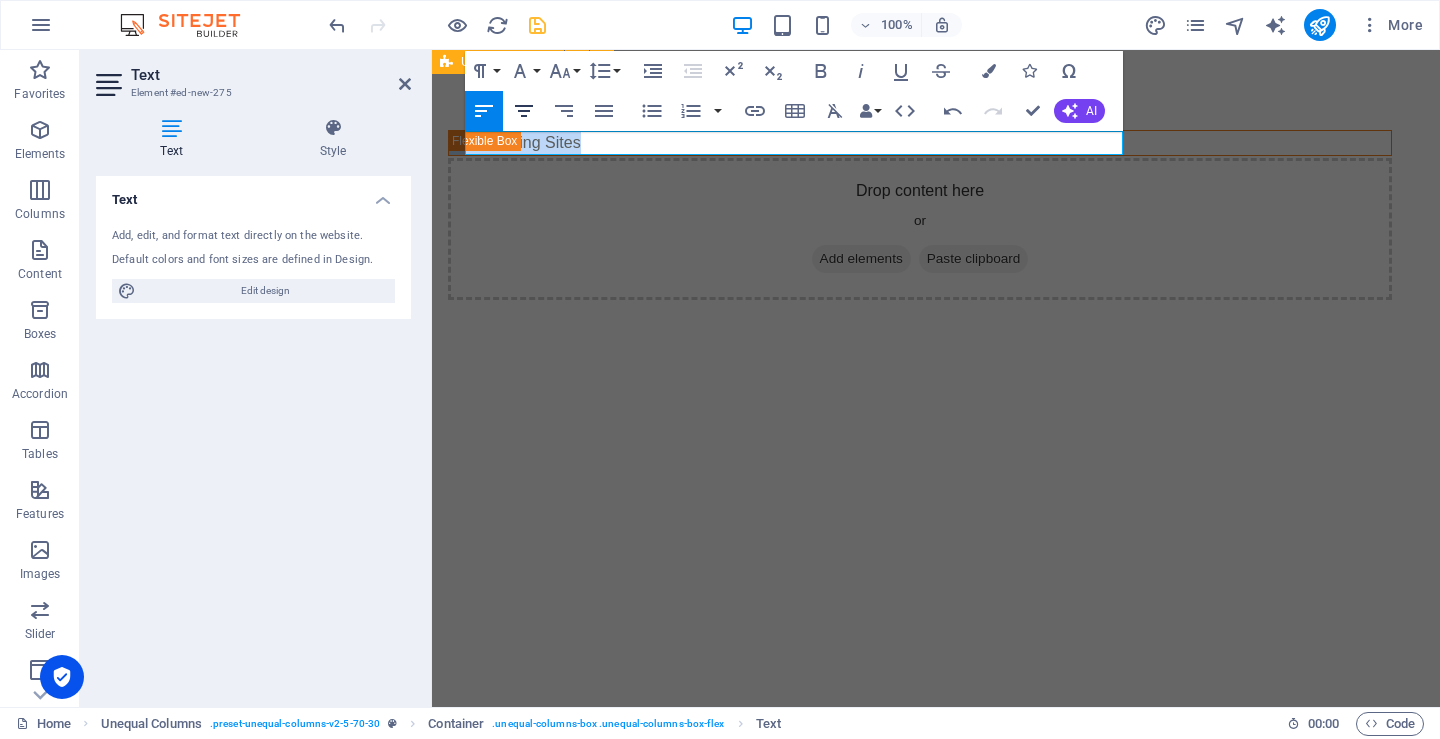 click 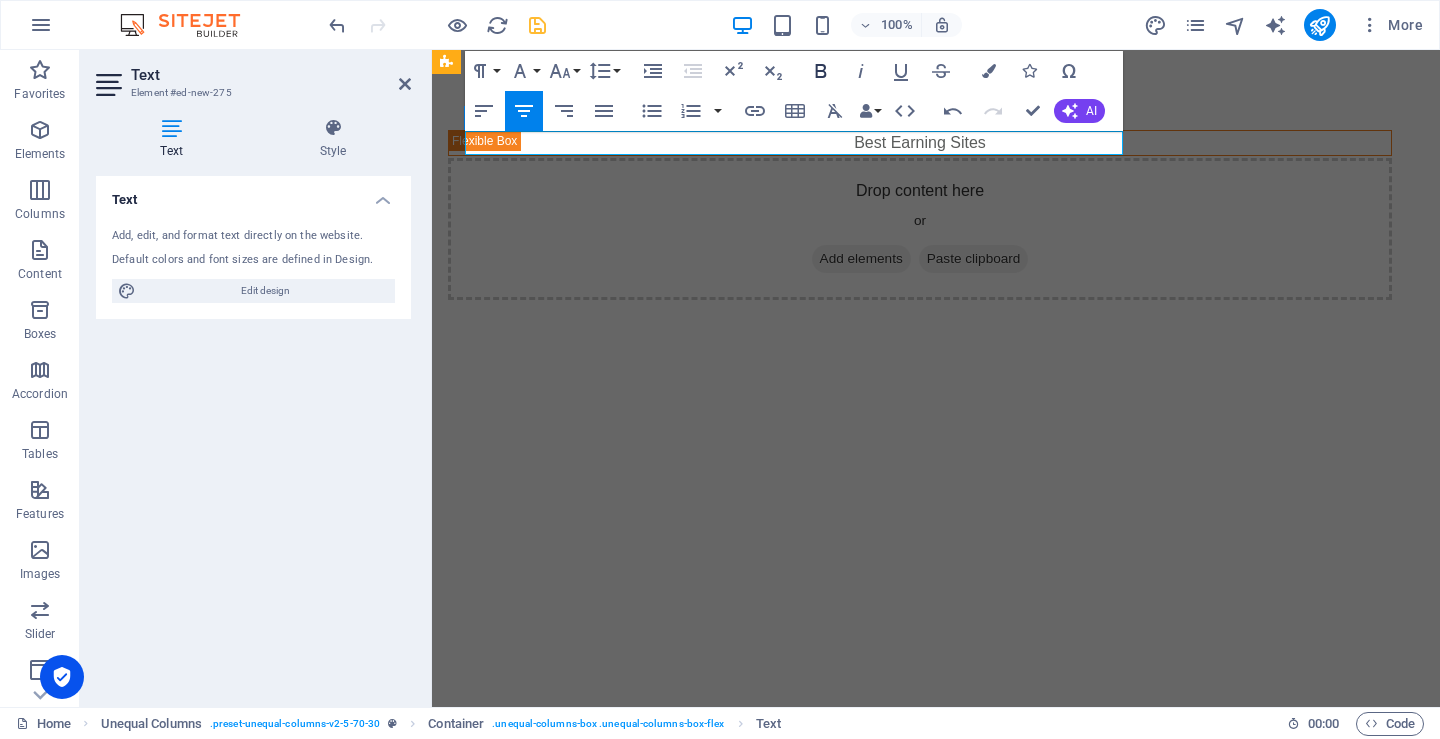 click 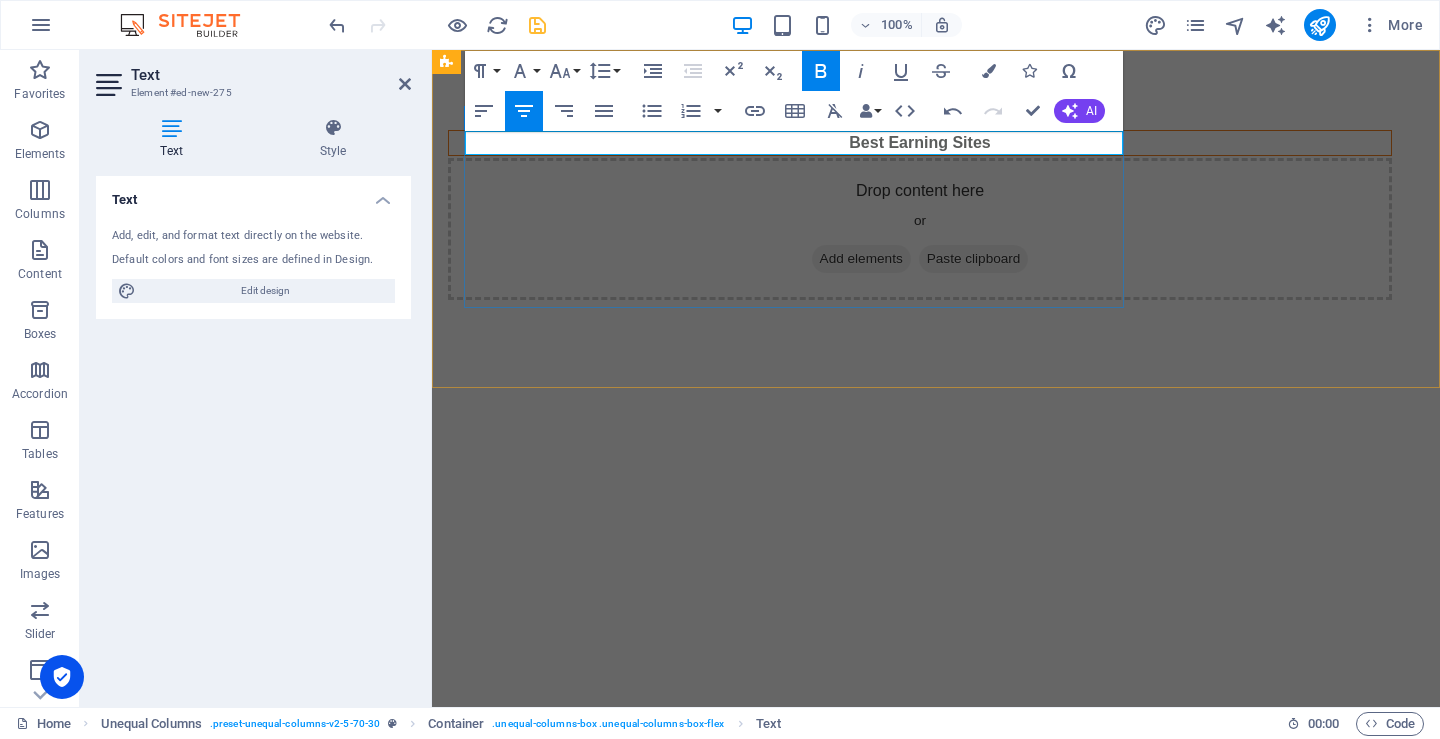 click on "Best Earning Sites" at bounding box center (920, 143) 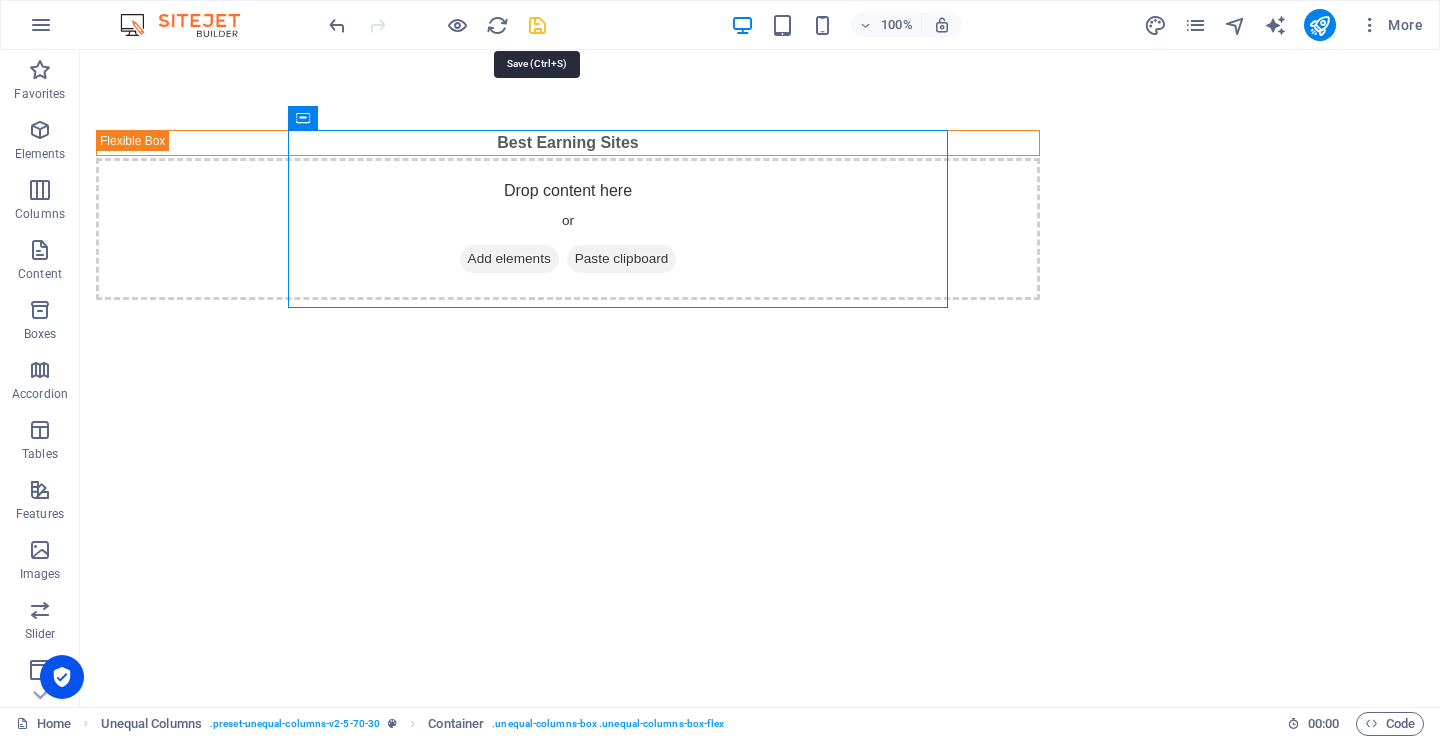 click at bounding box center (537, 25) 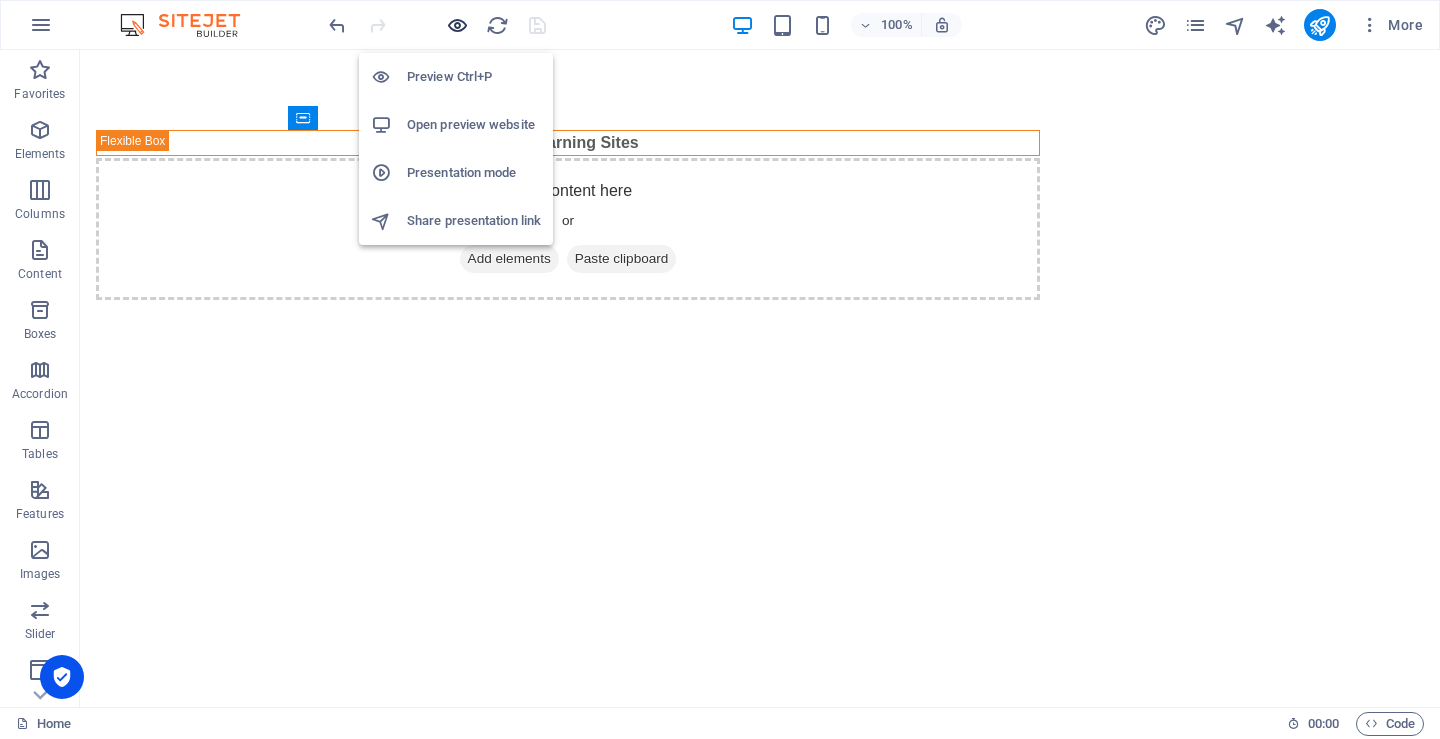 click at bounding box center [457, 25] 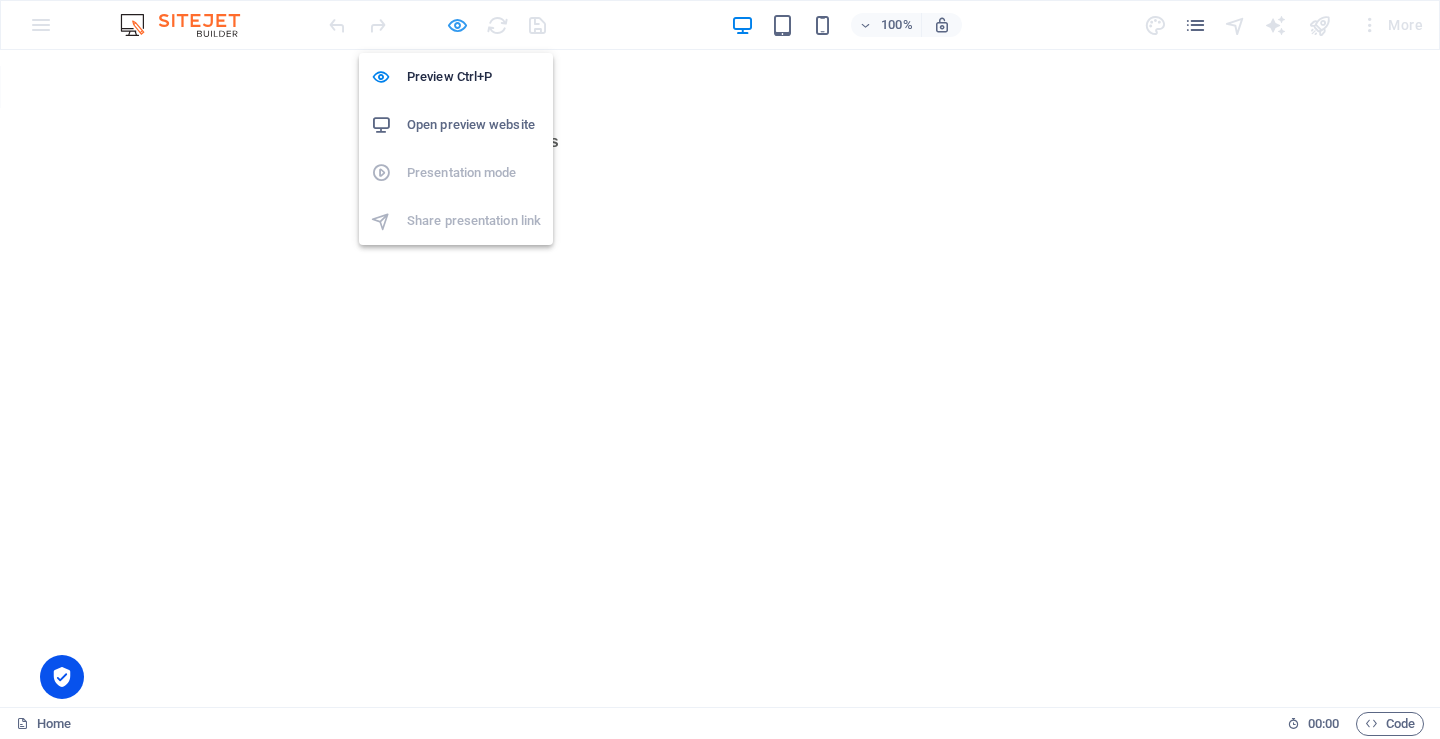 click at bounding box center [457, 25] 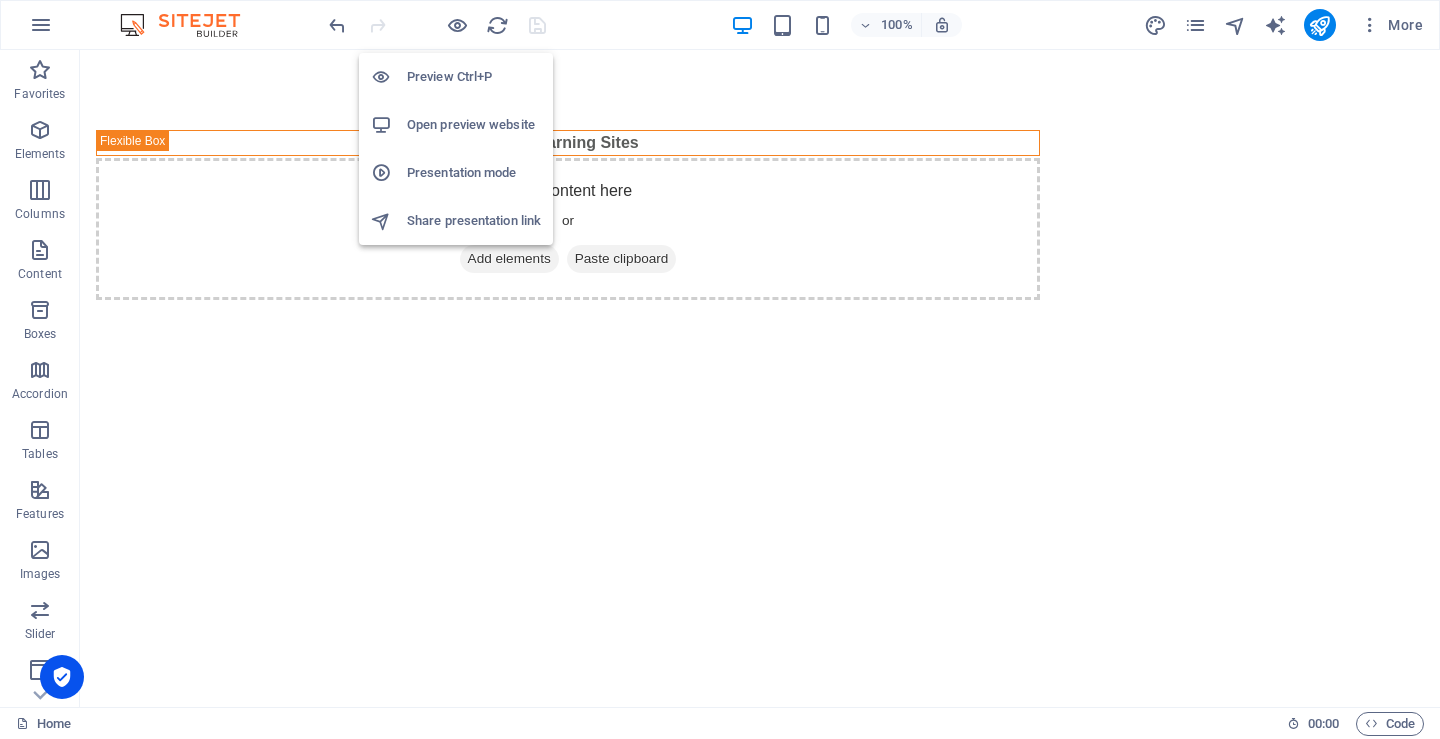 click on "Open preview website" at bounding box center [474, 125] 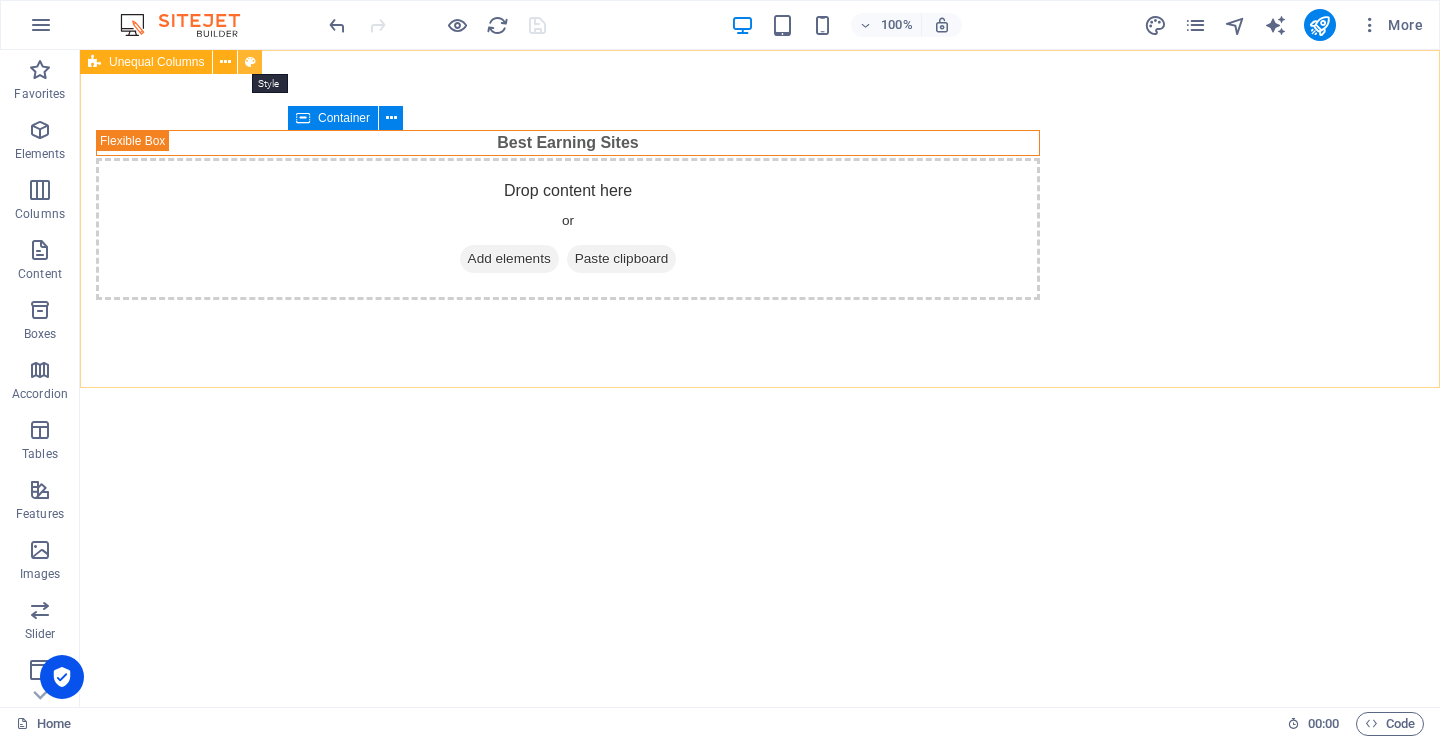 click at bounding box center [250, 62] 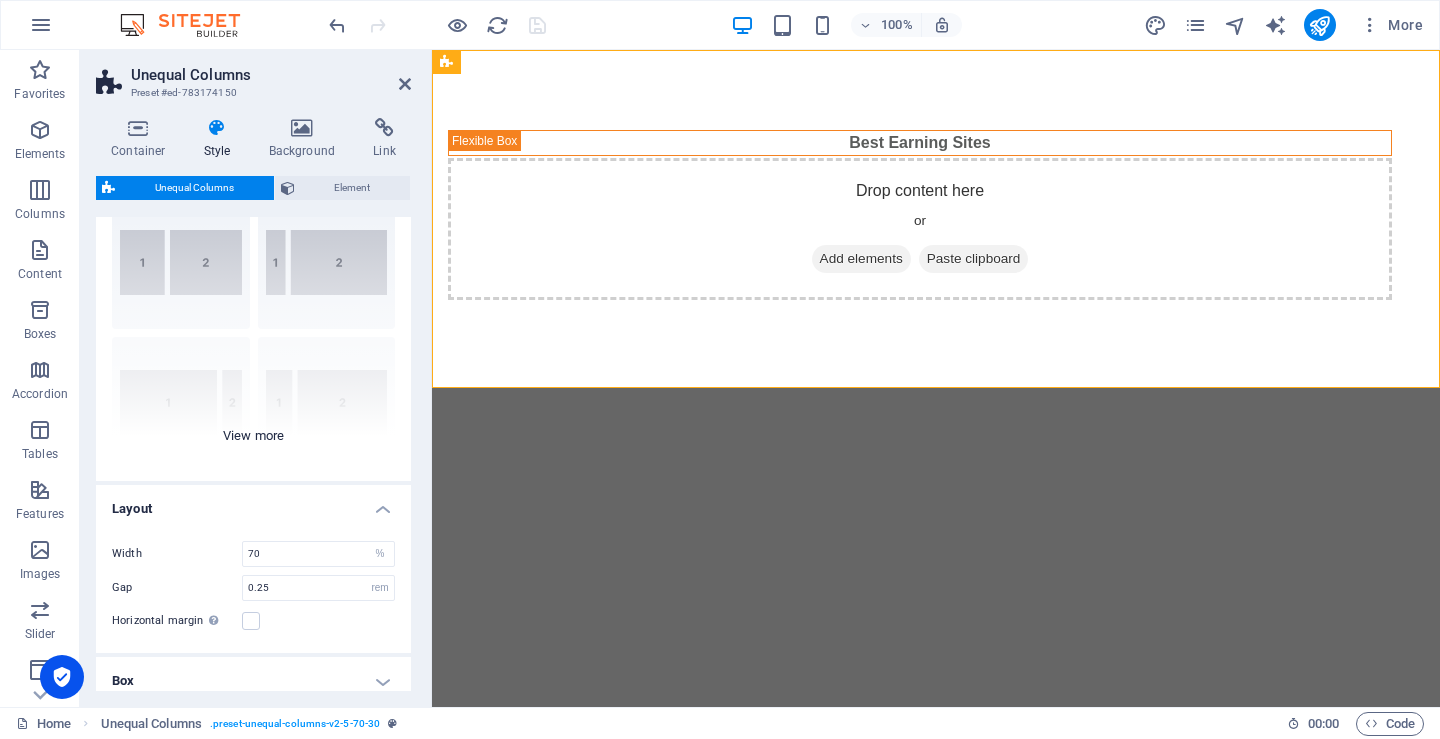 scroll, scrollTop: 166, scrollLeft: 0, axis: vertical 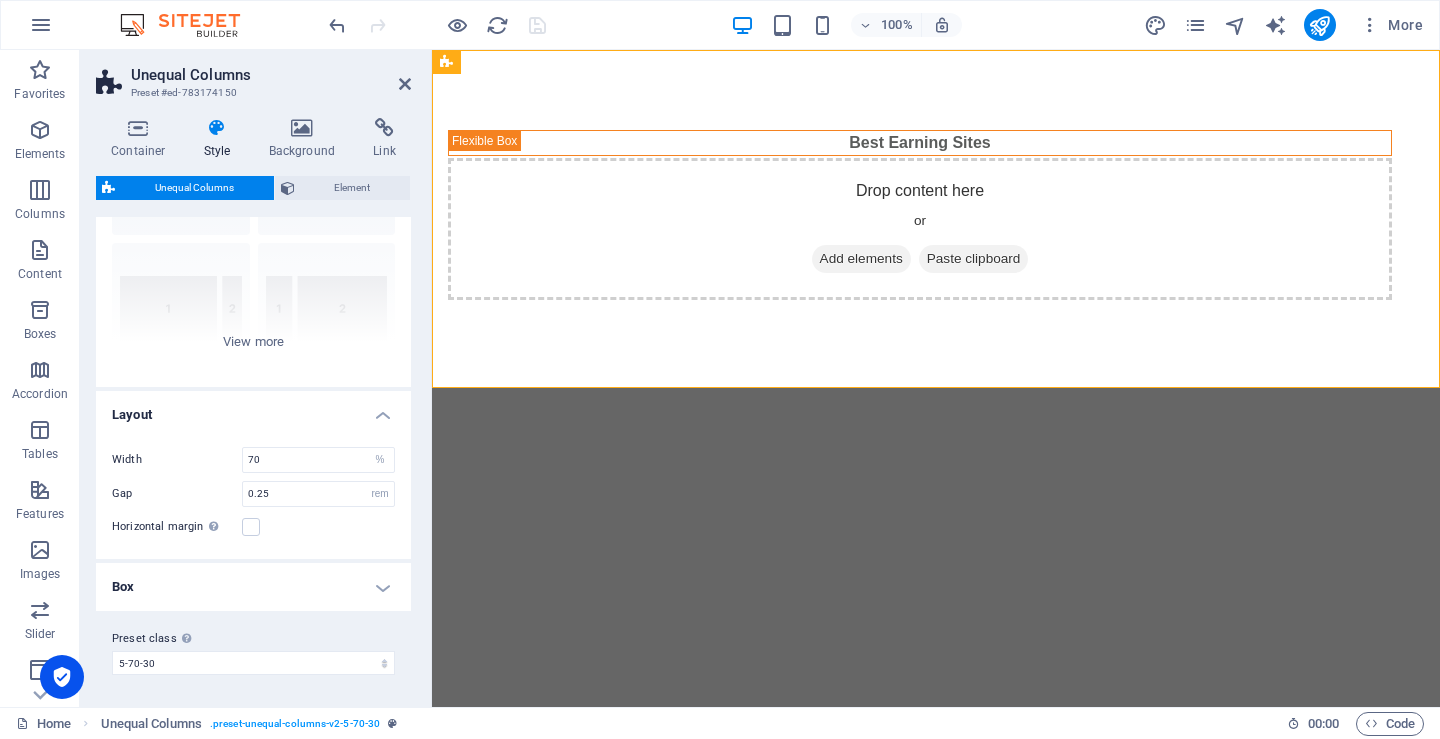 click on "Box" at bounding box center [253, 587] 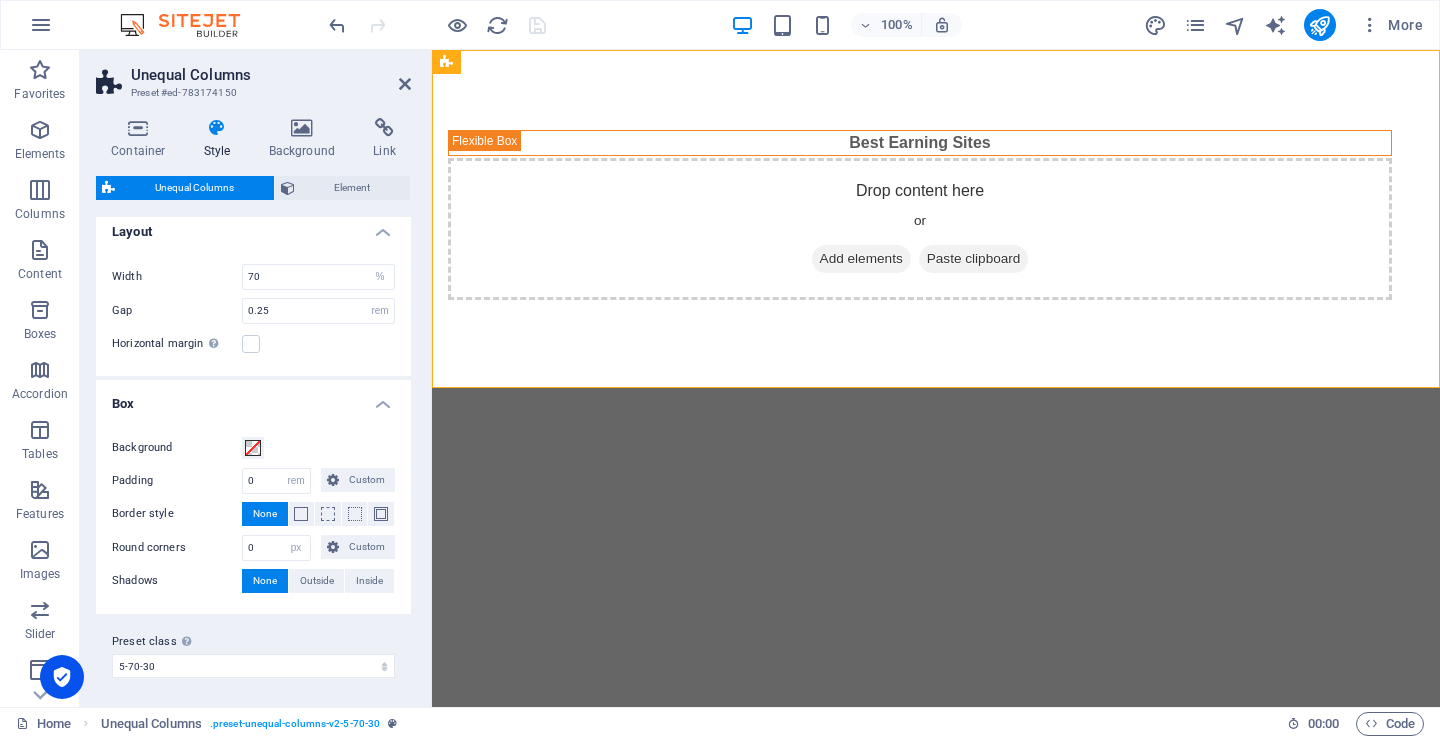 scroll, scrollTop: 352, scrollLeft: 0, axis: vertical 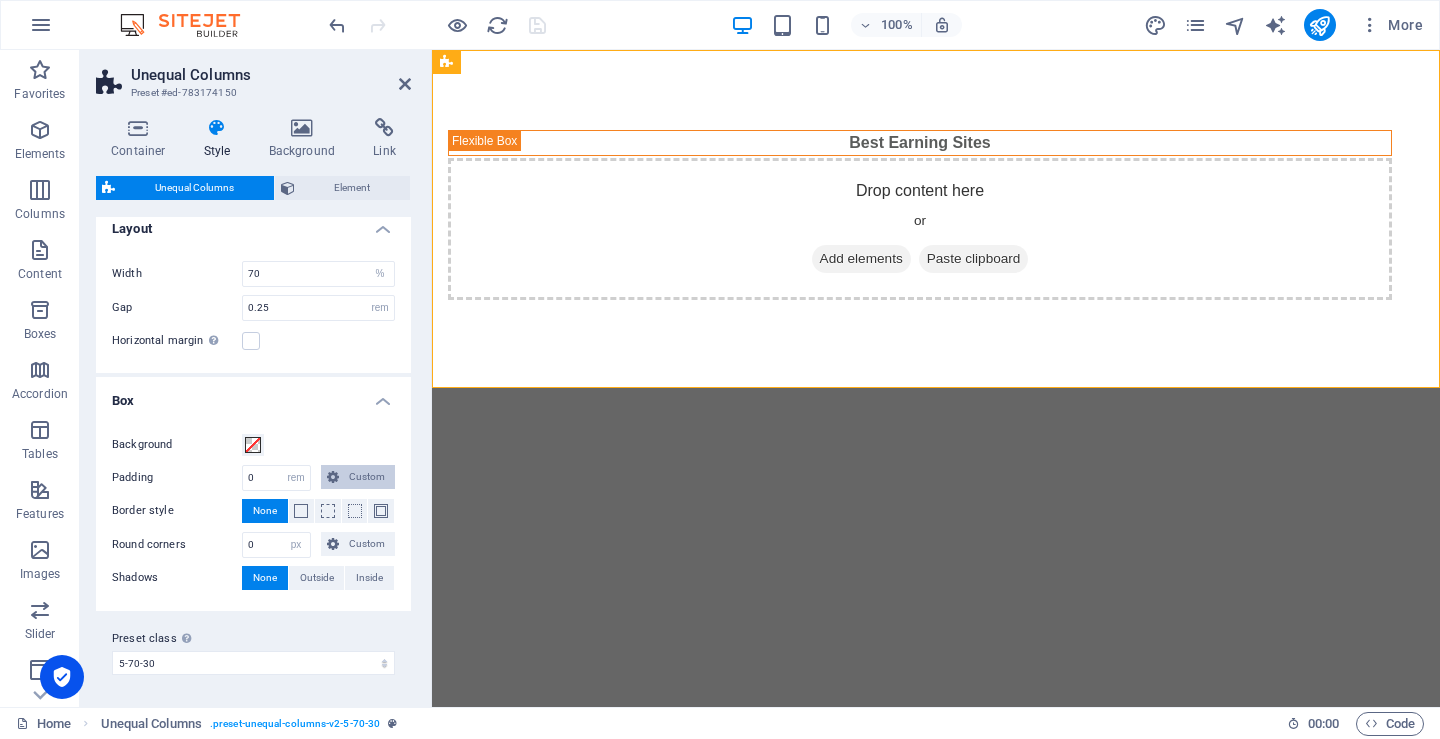 click on "Custom" at bounding box center [367, 477] 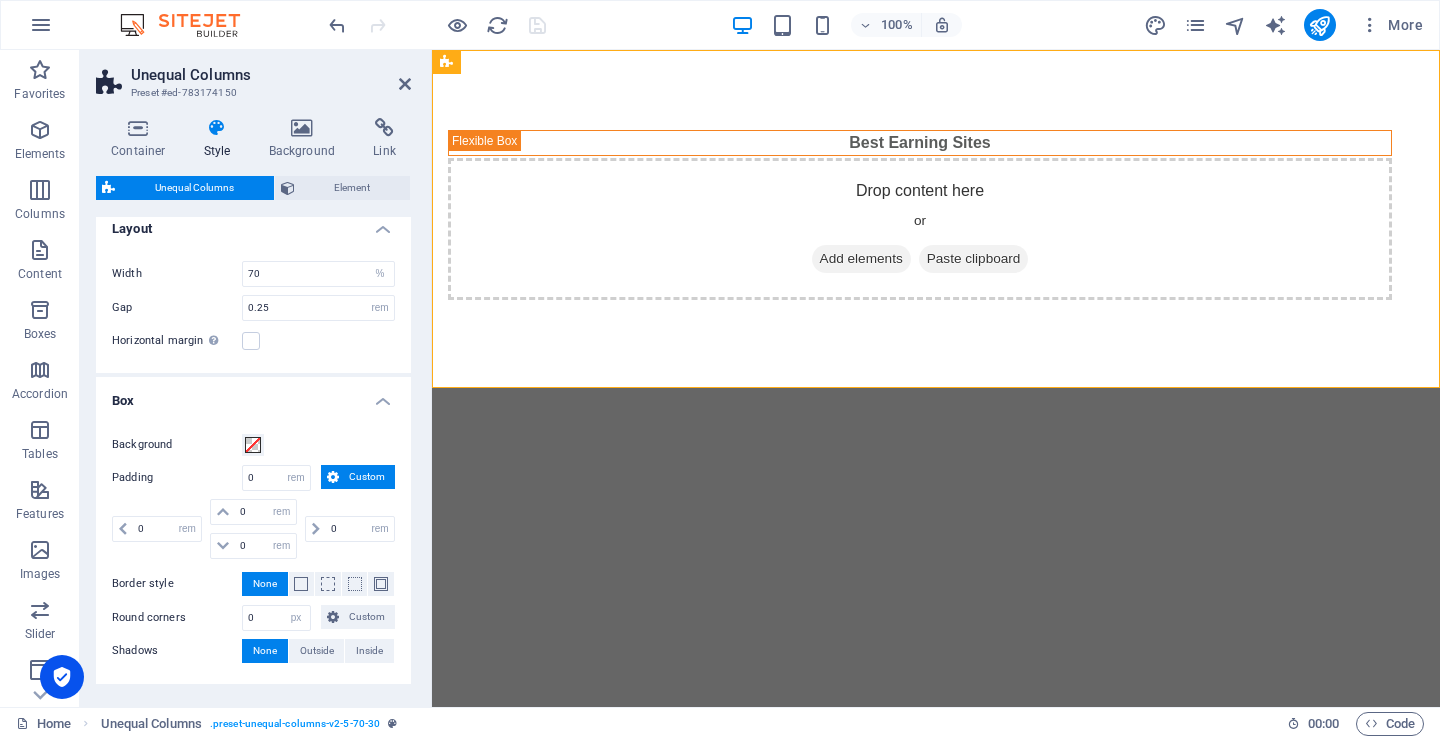 click on "Custom" at bounding box center [367, 477] 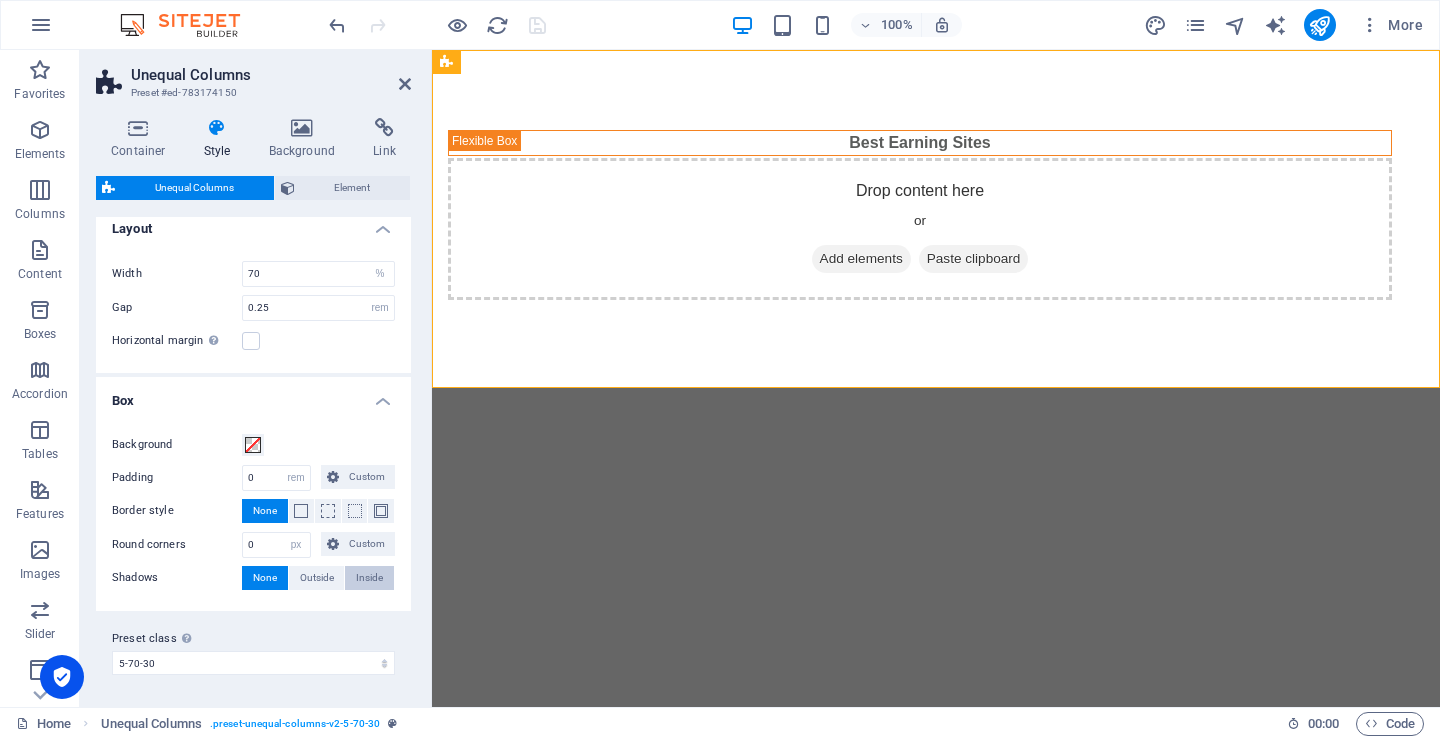 click on "Inside" at bounding box center [369, 578] 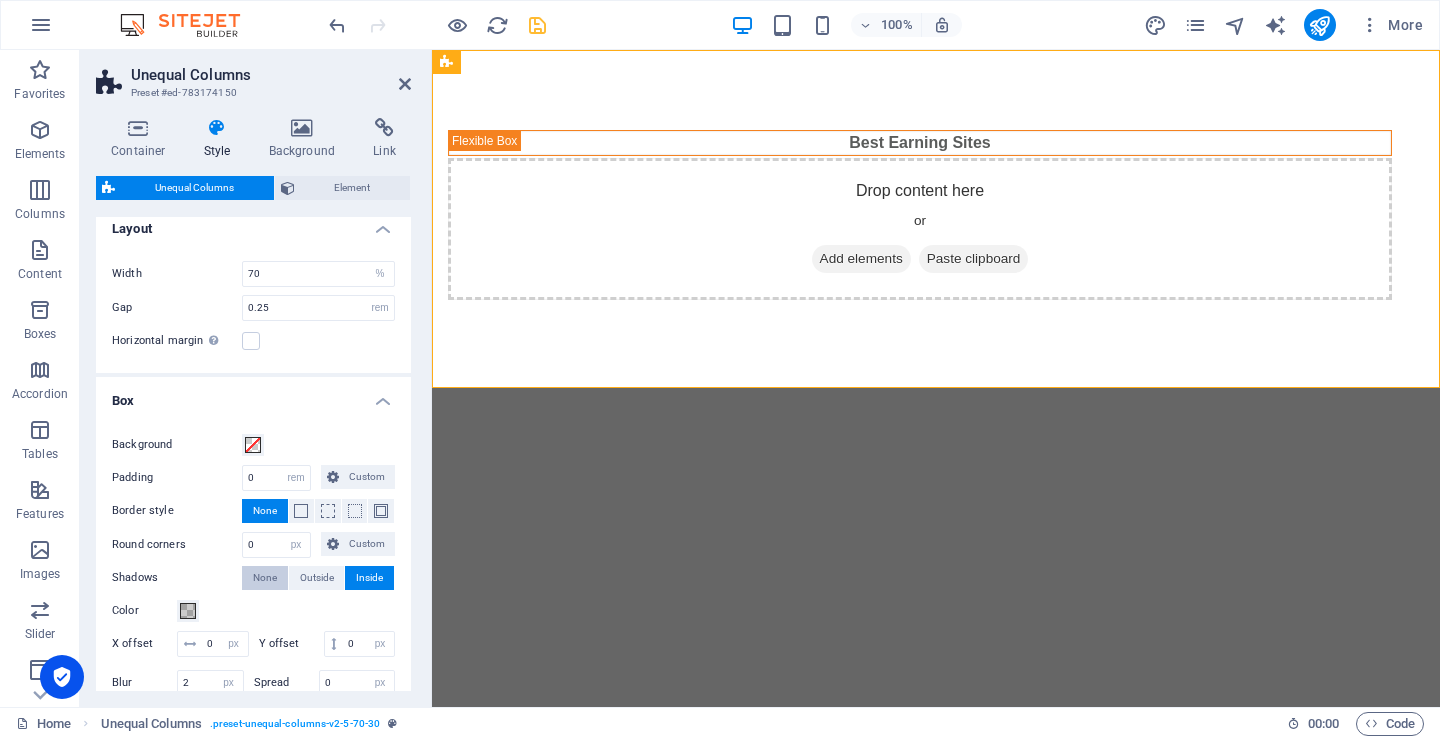 click on "None" at bounding box center [265, 578] 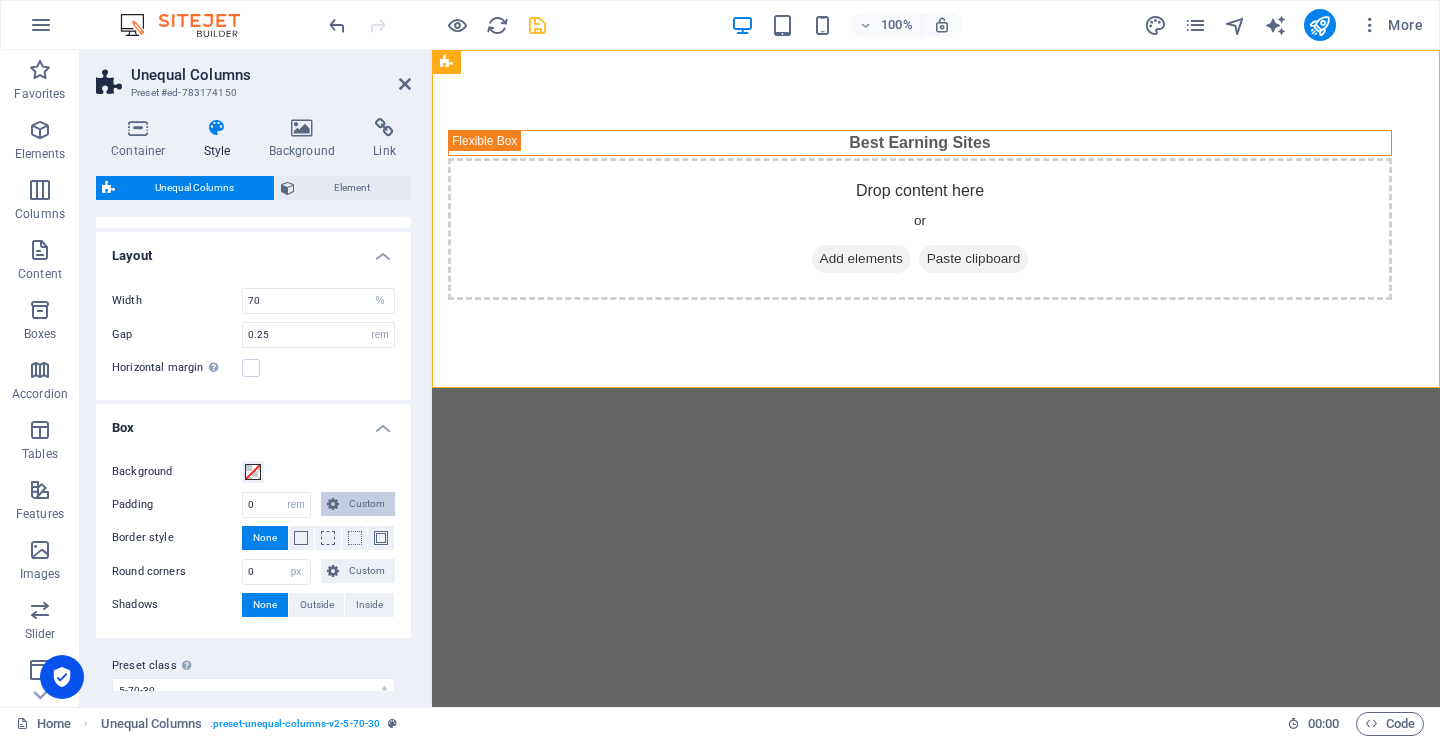 scroll, scrollTop: 352, scrollLeft: 0, axis: vertical 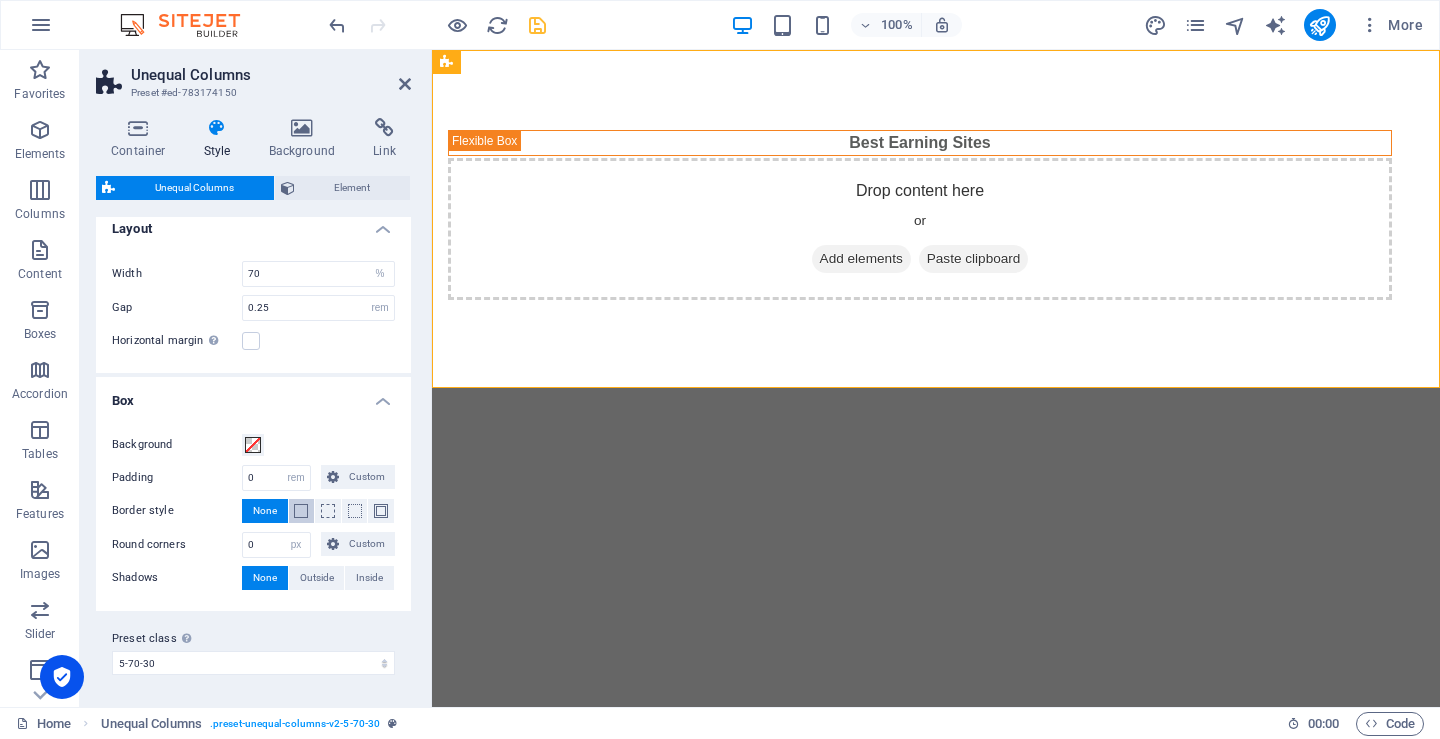 click at bounding box center (301, 511) 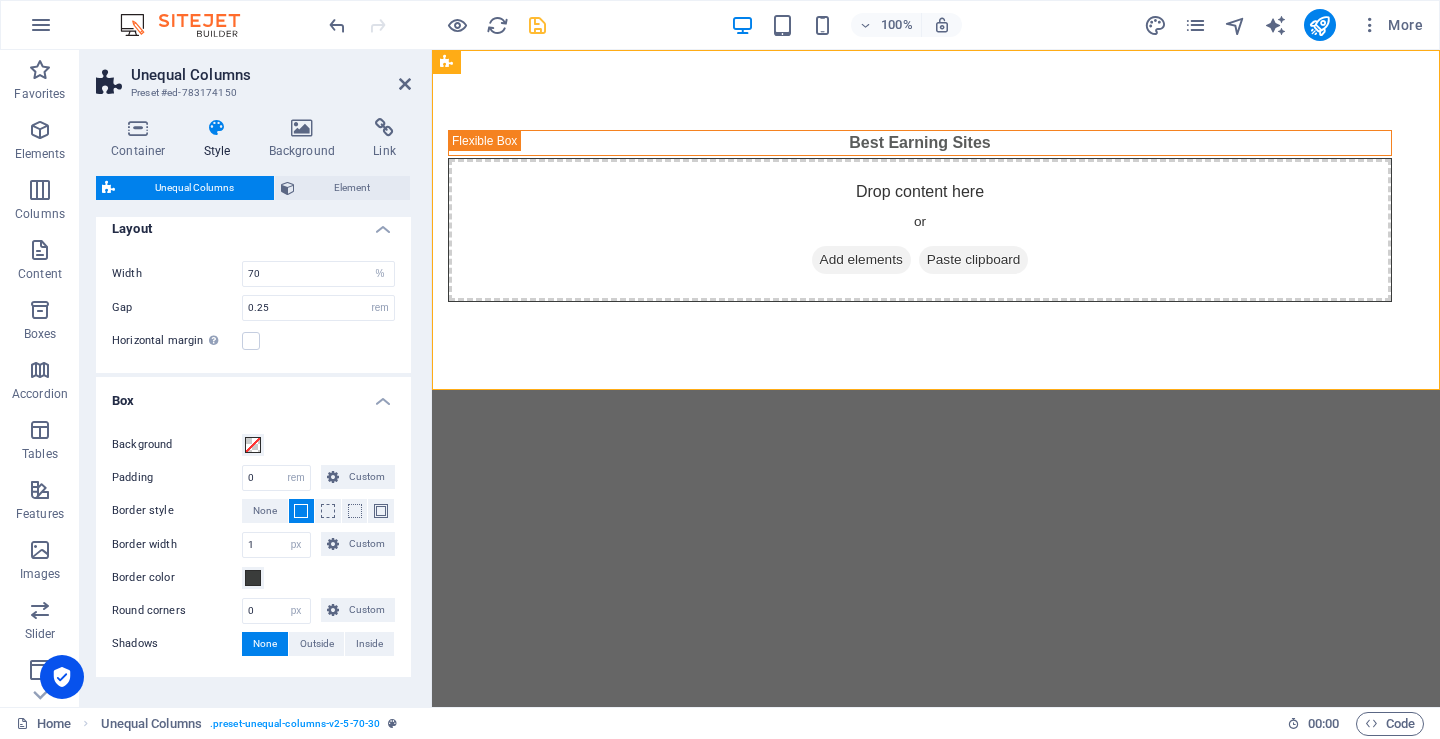 click on "Border color" at bounding box center (253, 578) 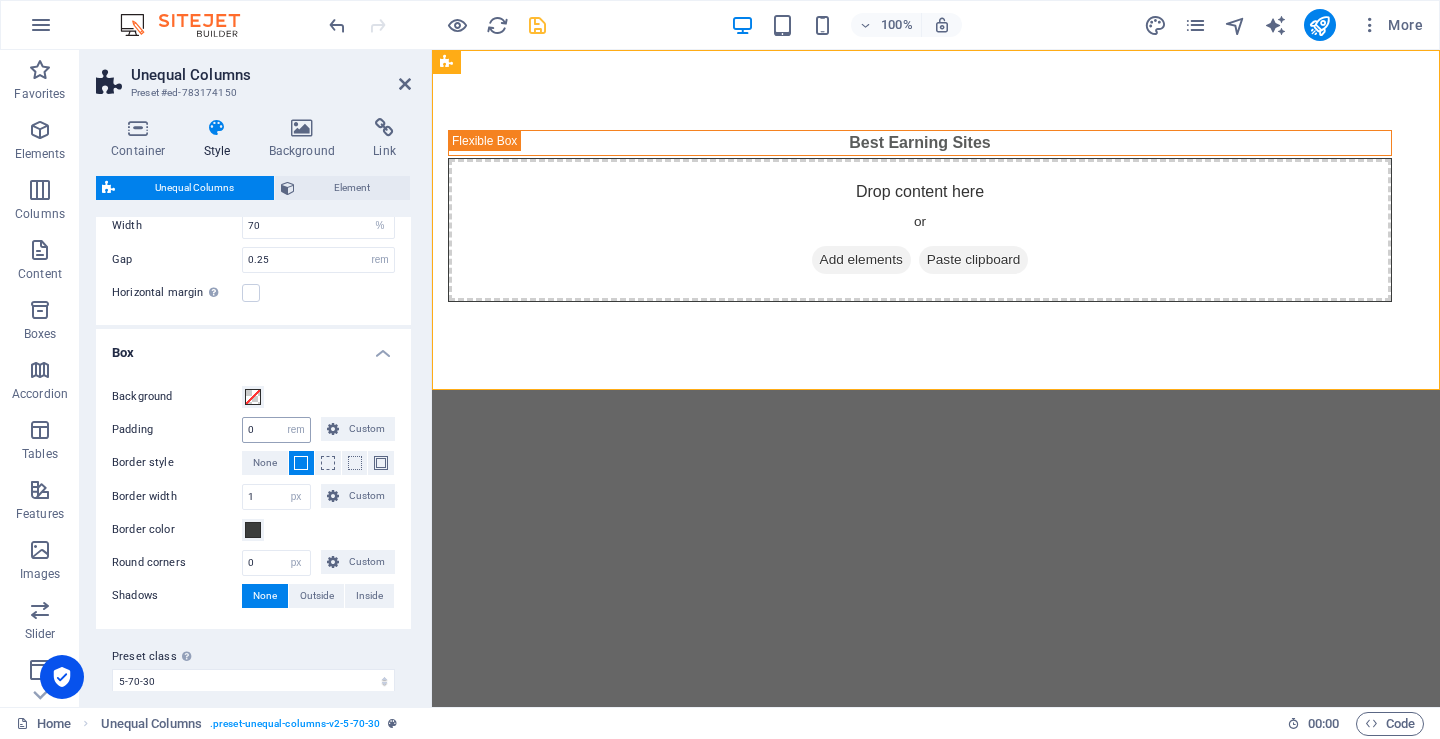 scroll, scrollTop: 418, scrollLeft: 0, axis: vertical 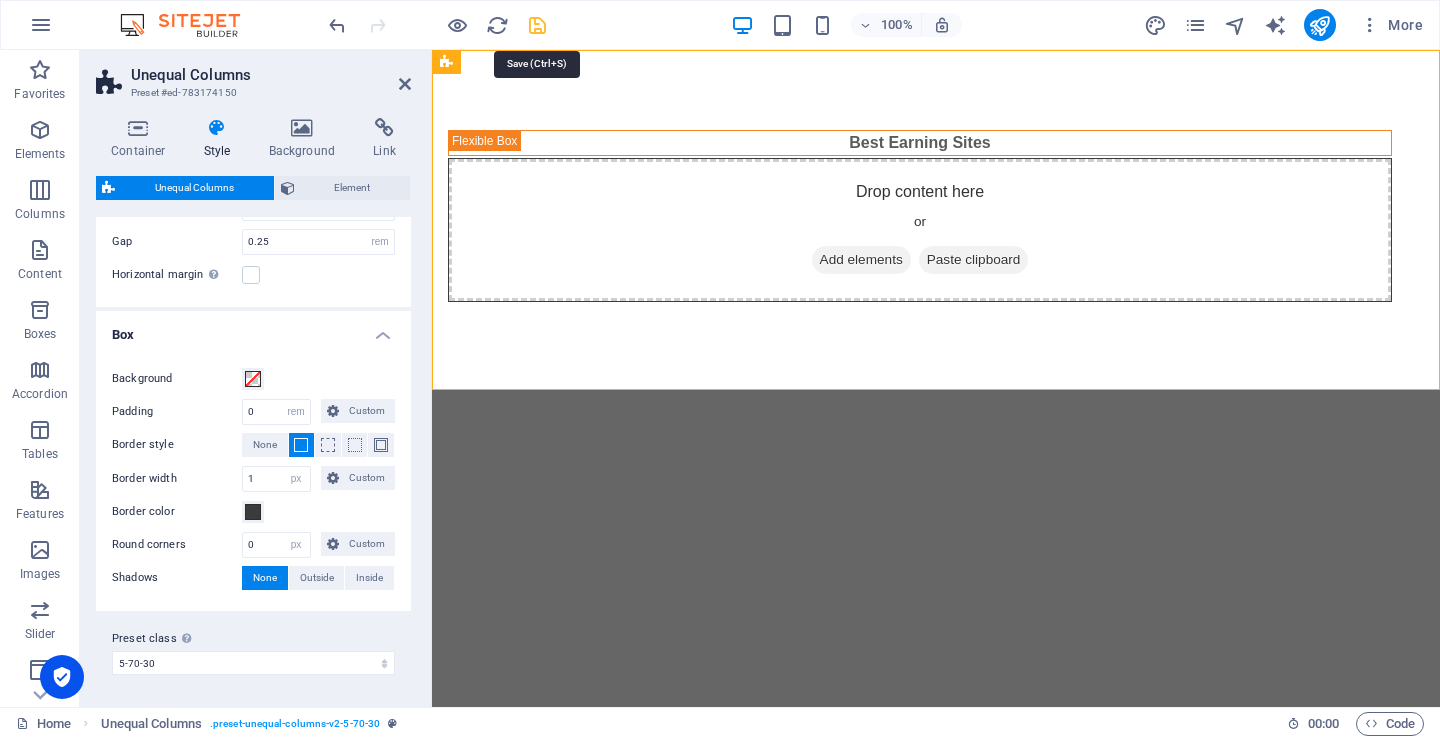 click at bounding box center [537, 25] 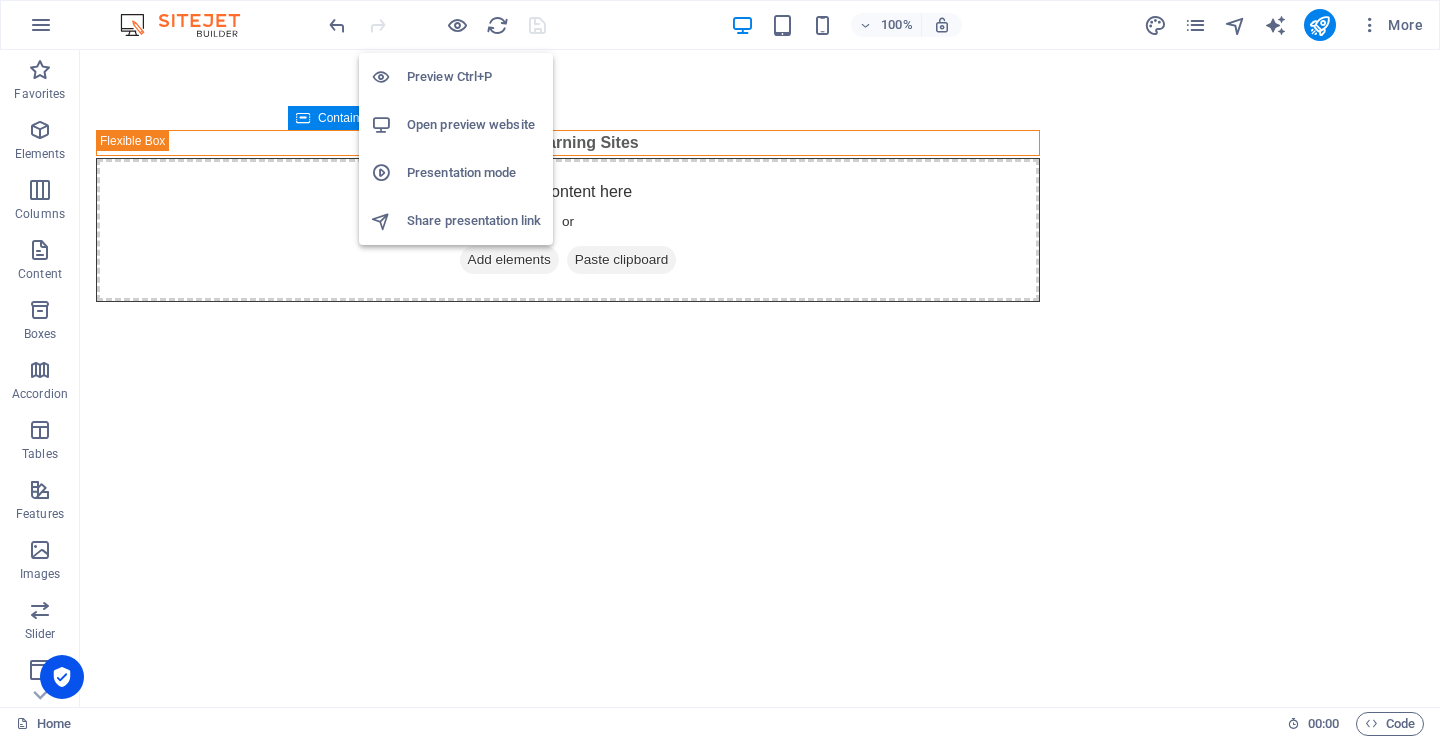 click on "Open preview website" at bounding box center [474, 125] 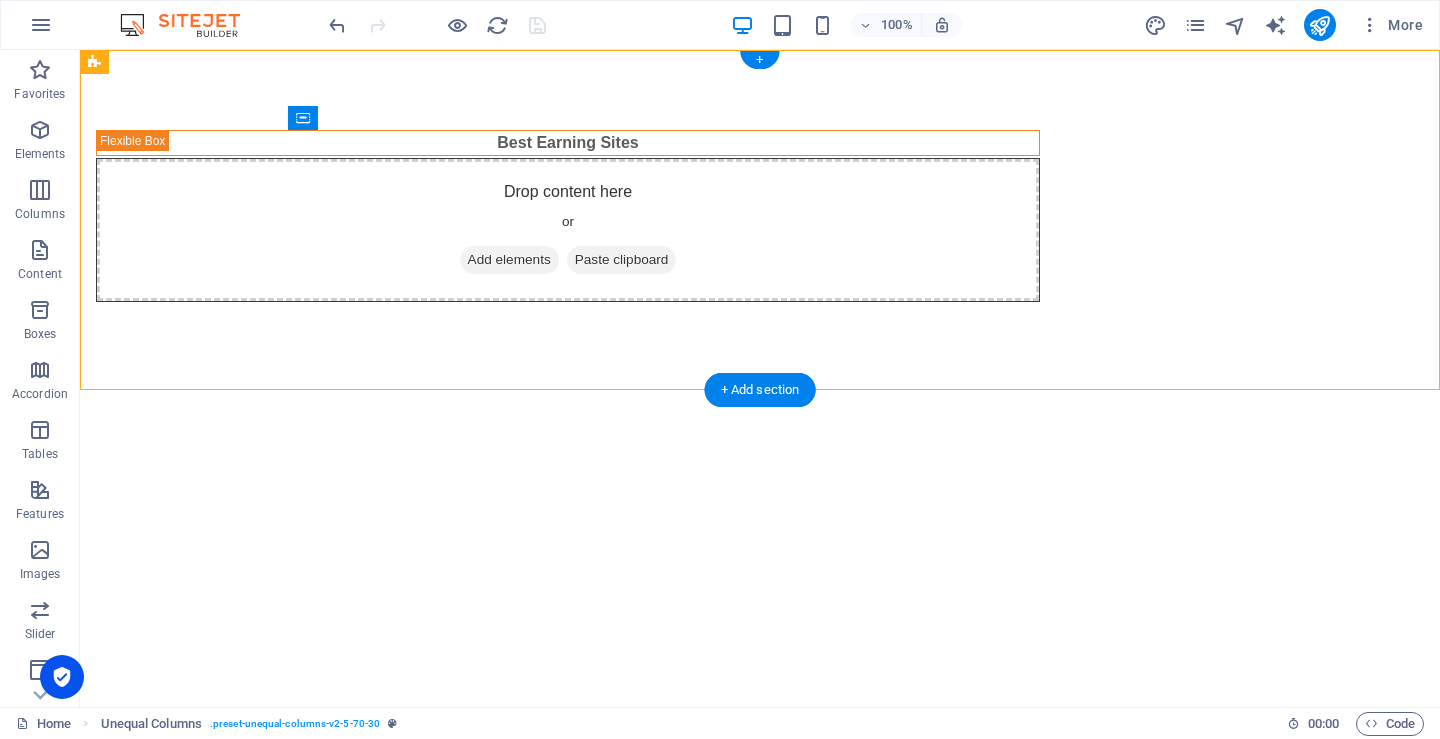drag, startPoint x: 433, startPoint y: 170, endPoint x: 351, endPoint y: 81, distance: 121.016525 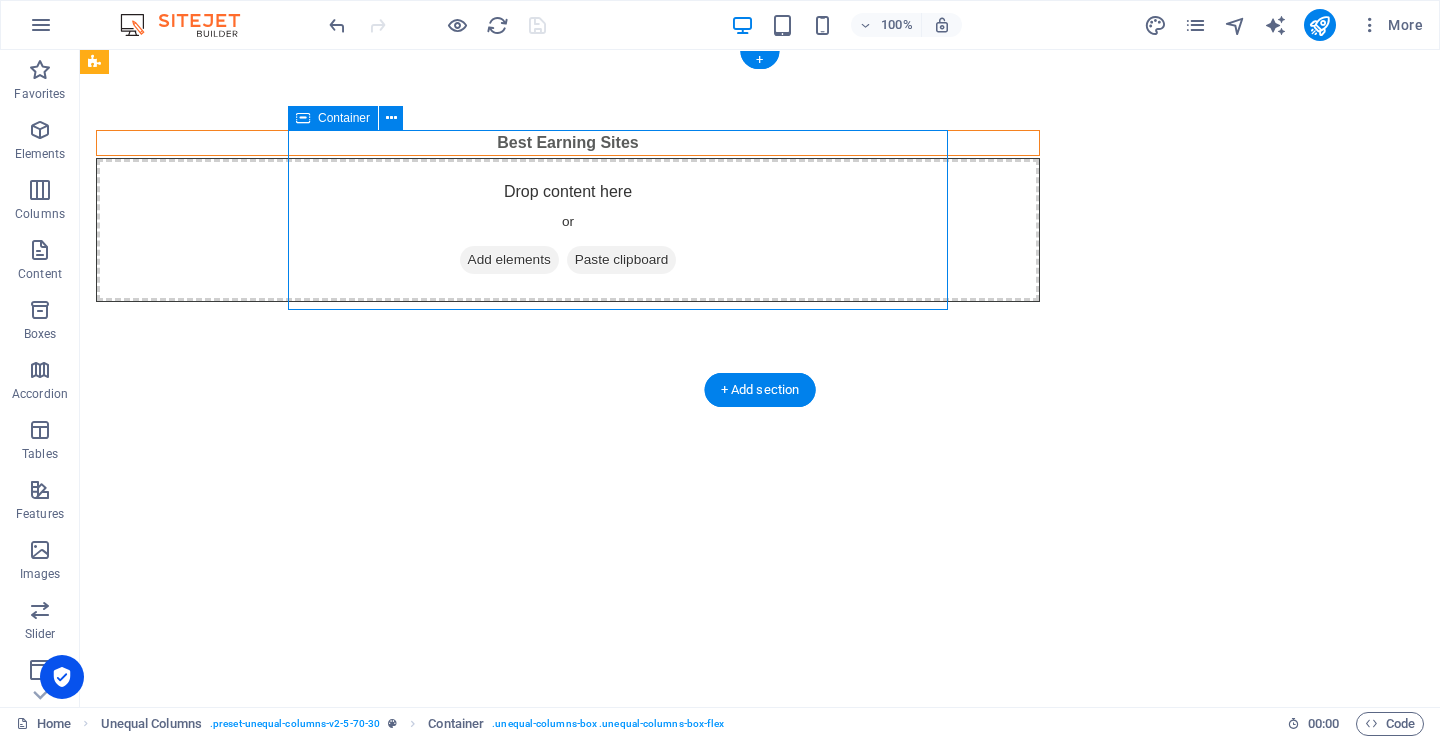 drag, startPoint x: 386, startPoint y: 168, endPoint x: 388, endPoint y: 143, distance: 25.079872 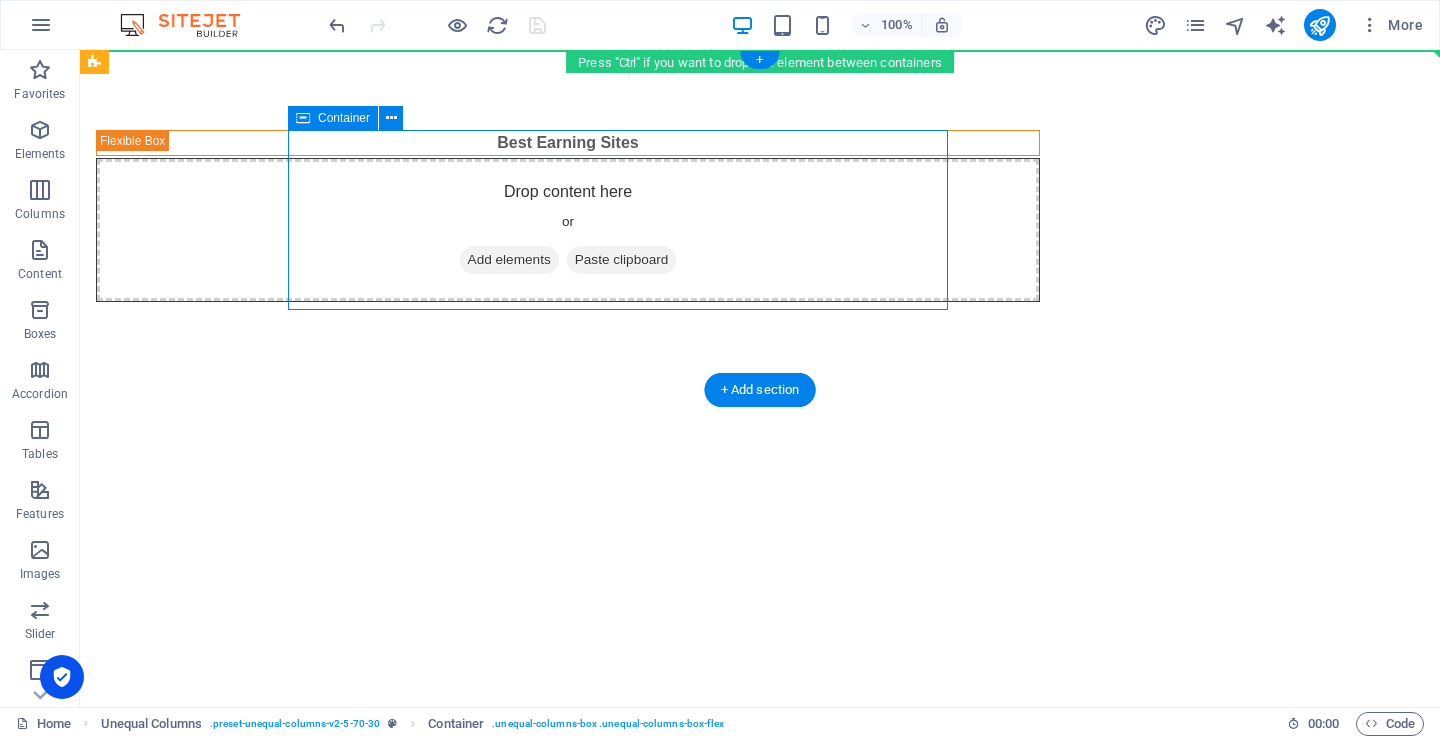drag, startPoint x: 430, startPoint y: 167, endPoint x: 349, endPoint y: 95, distance: 108.37435 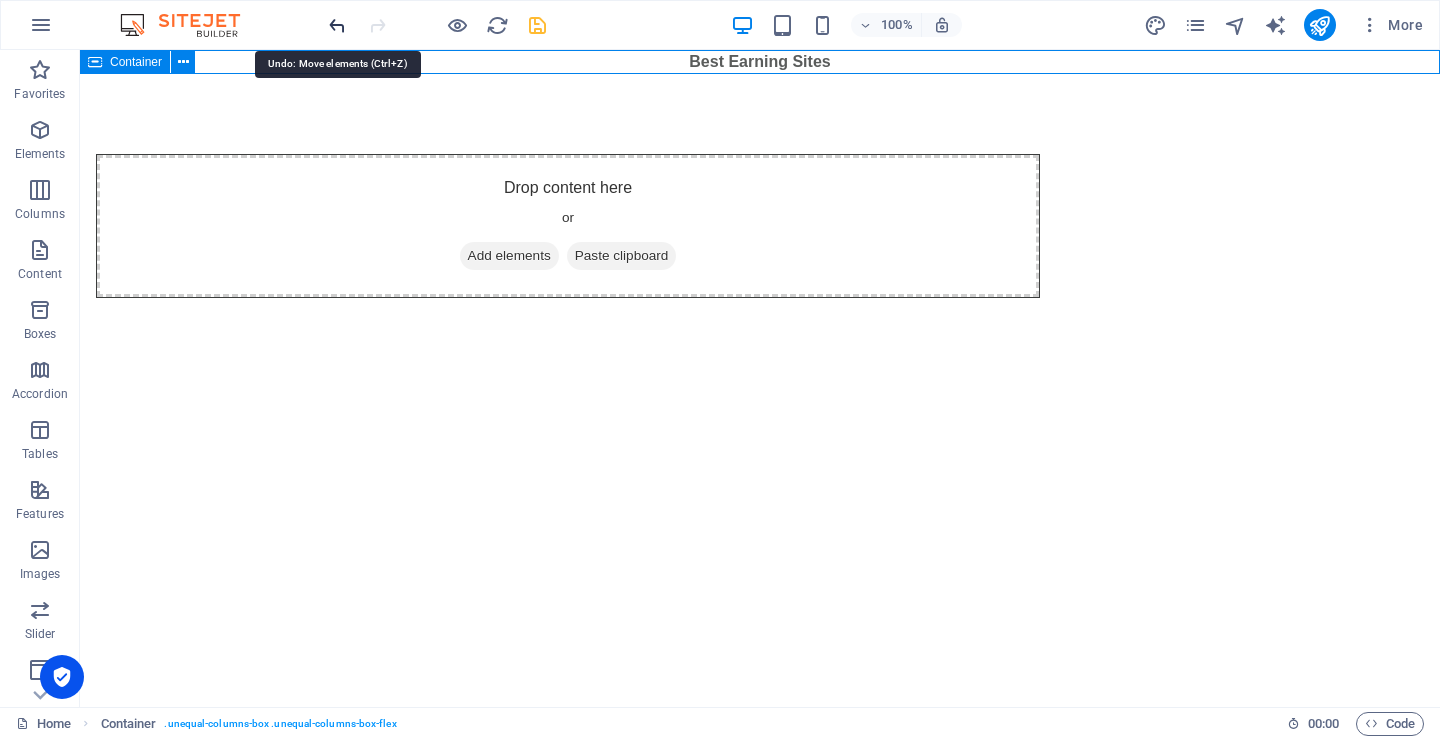 click at bounding box center (337, 25) 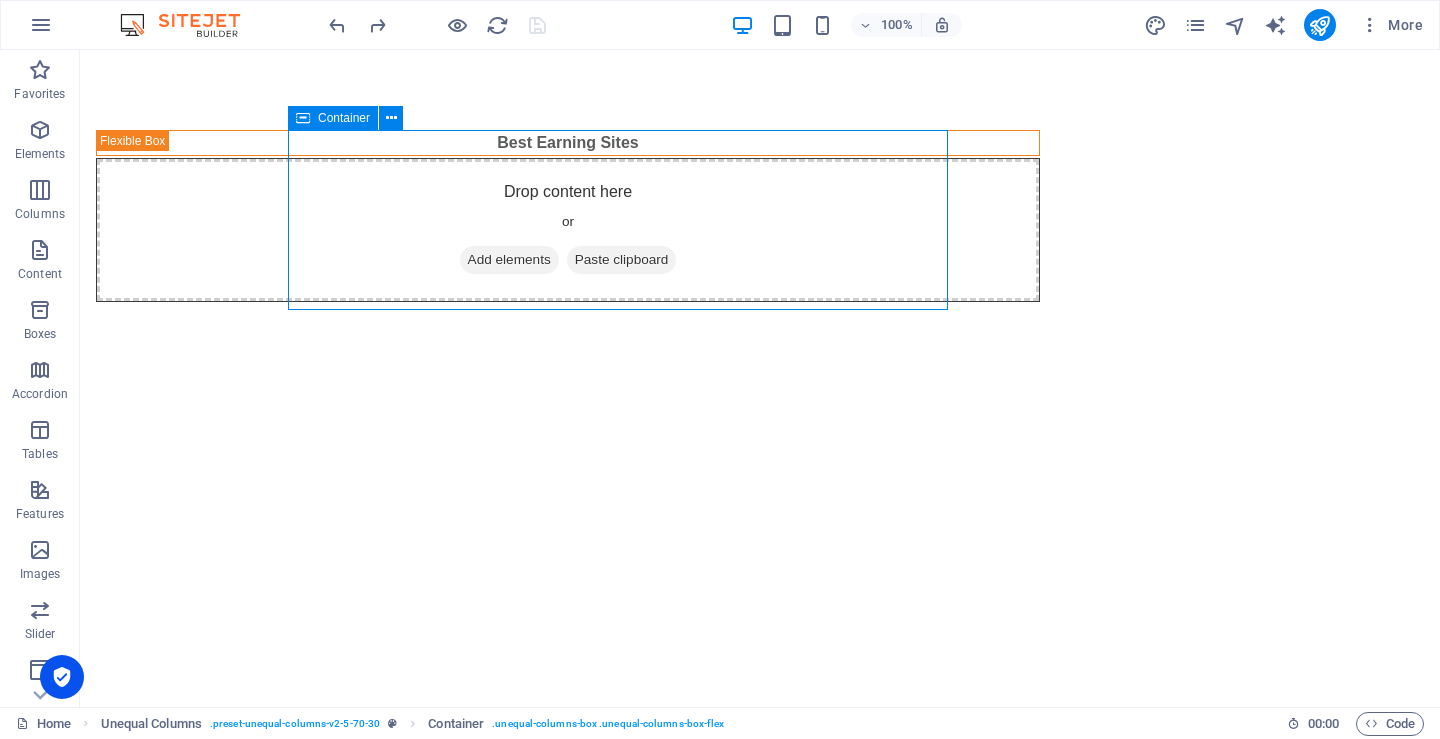click at bounding box center [437, 25] 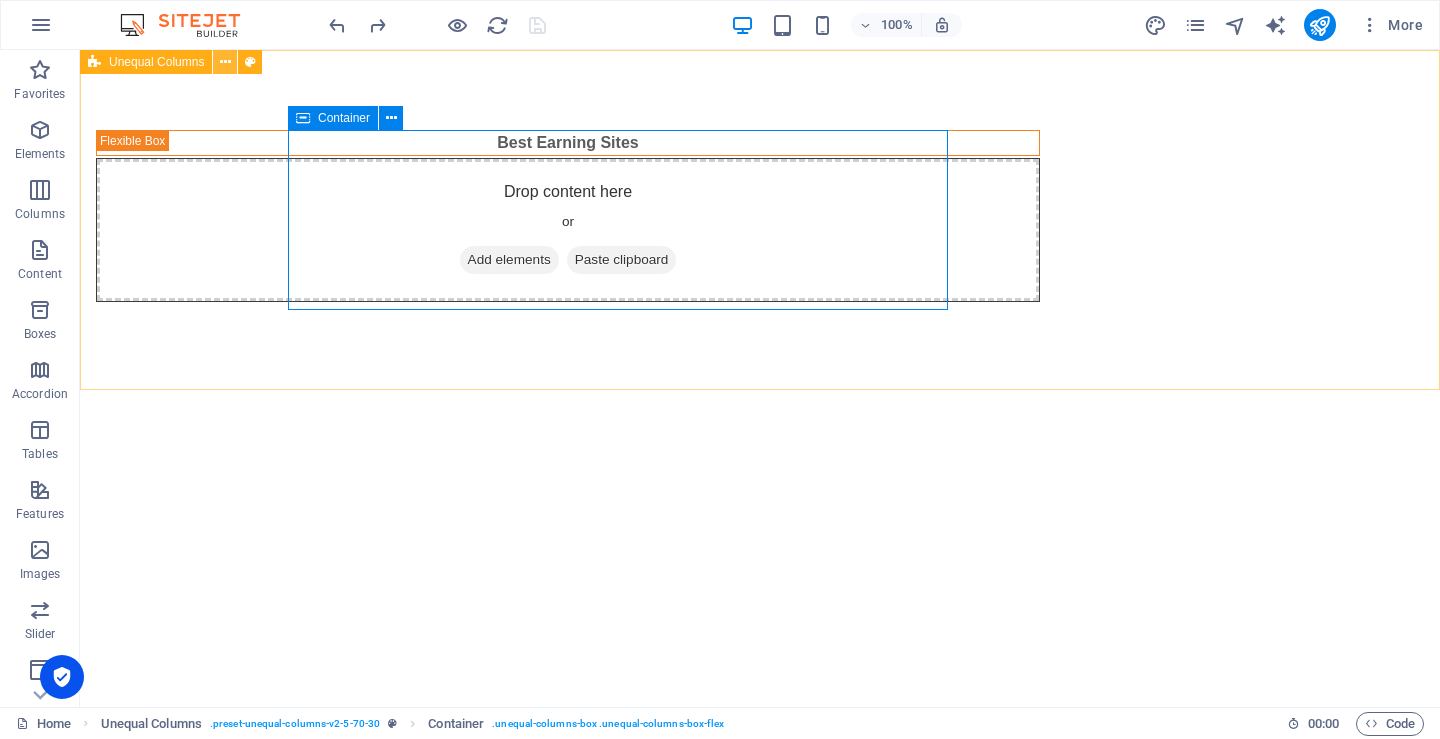 click at bounding box center (225, 62) 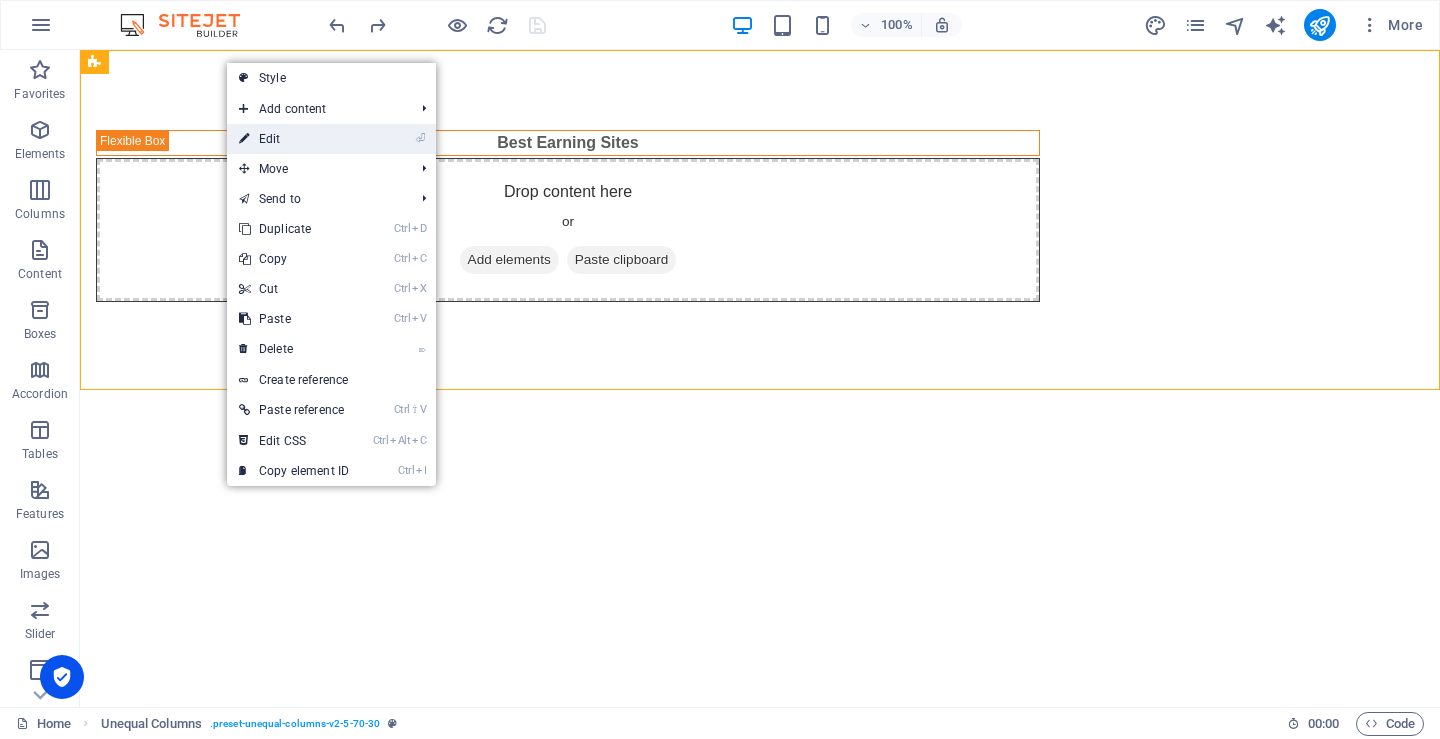click on "⏎  Edit" at bounding box center [294, 139] 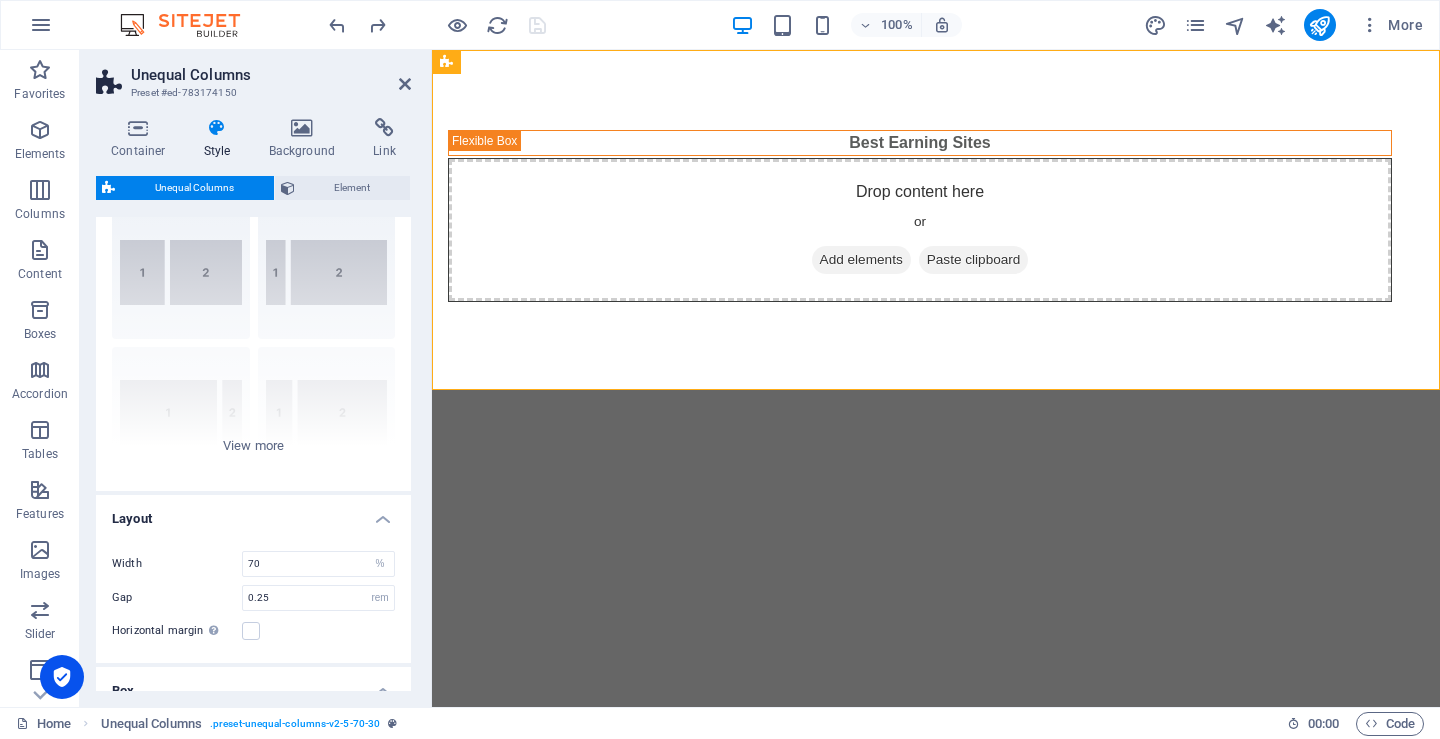 scroll, scrollTop: 0, scrollLeft: 0, axis: both 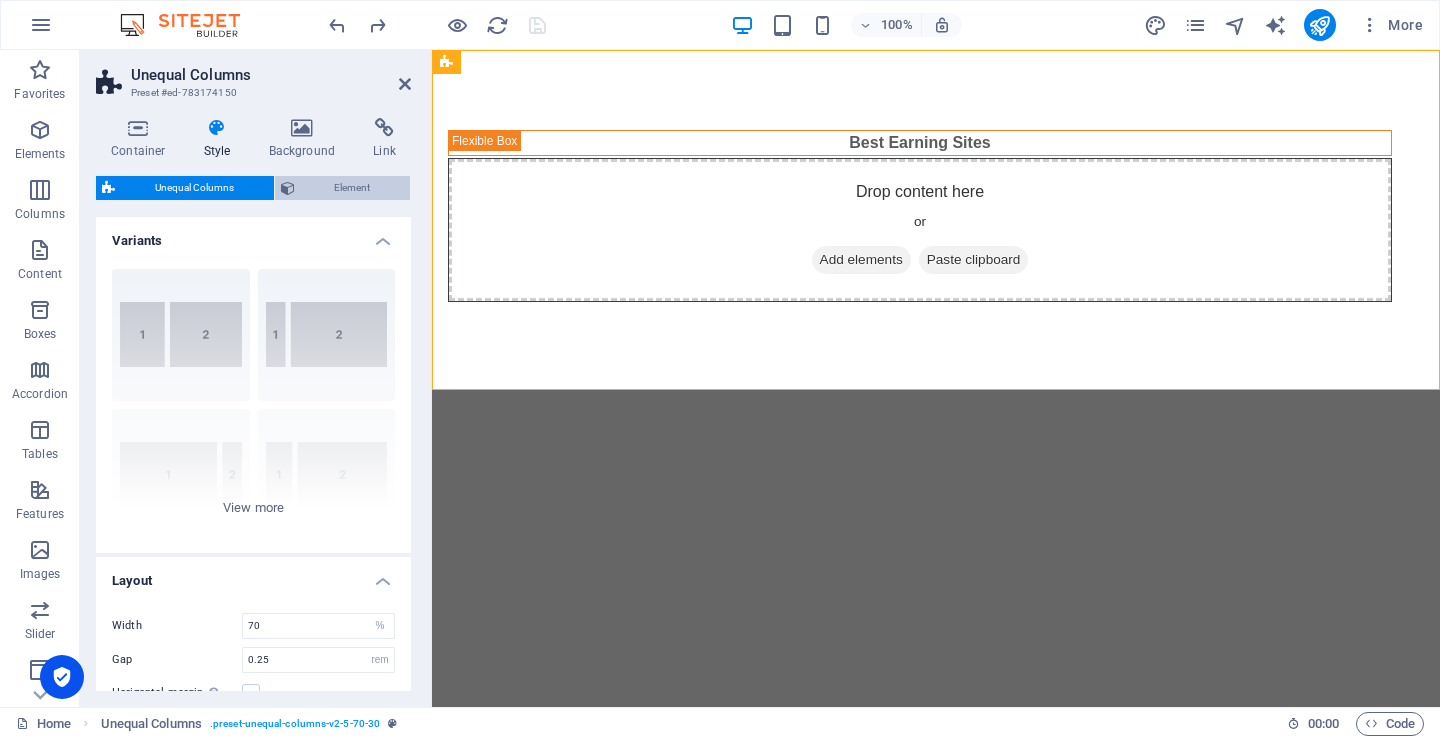 click on "Element" at bounding box center [353, 188] 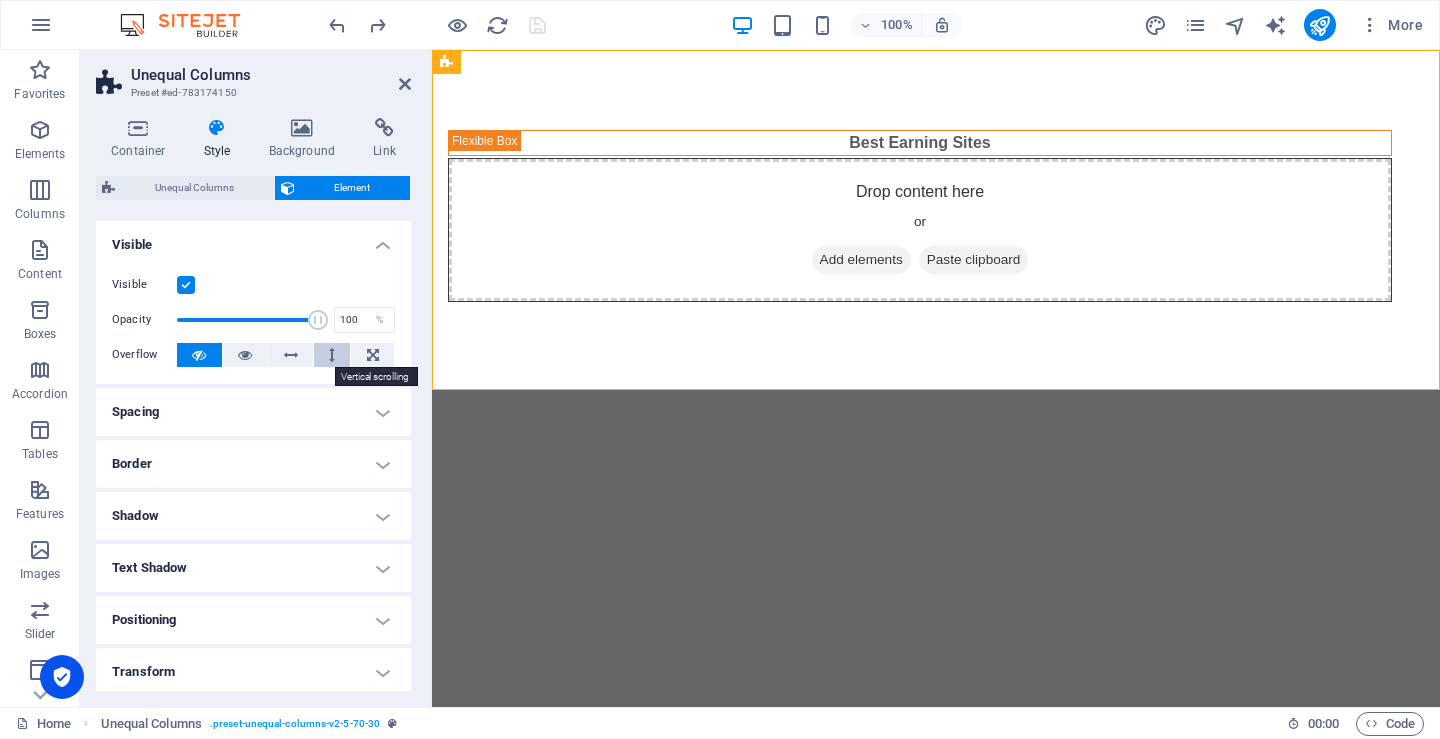 click at bounding box center [332, 355] 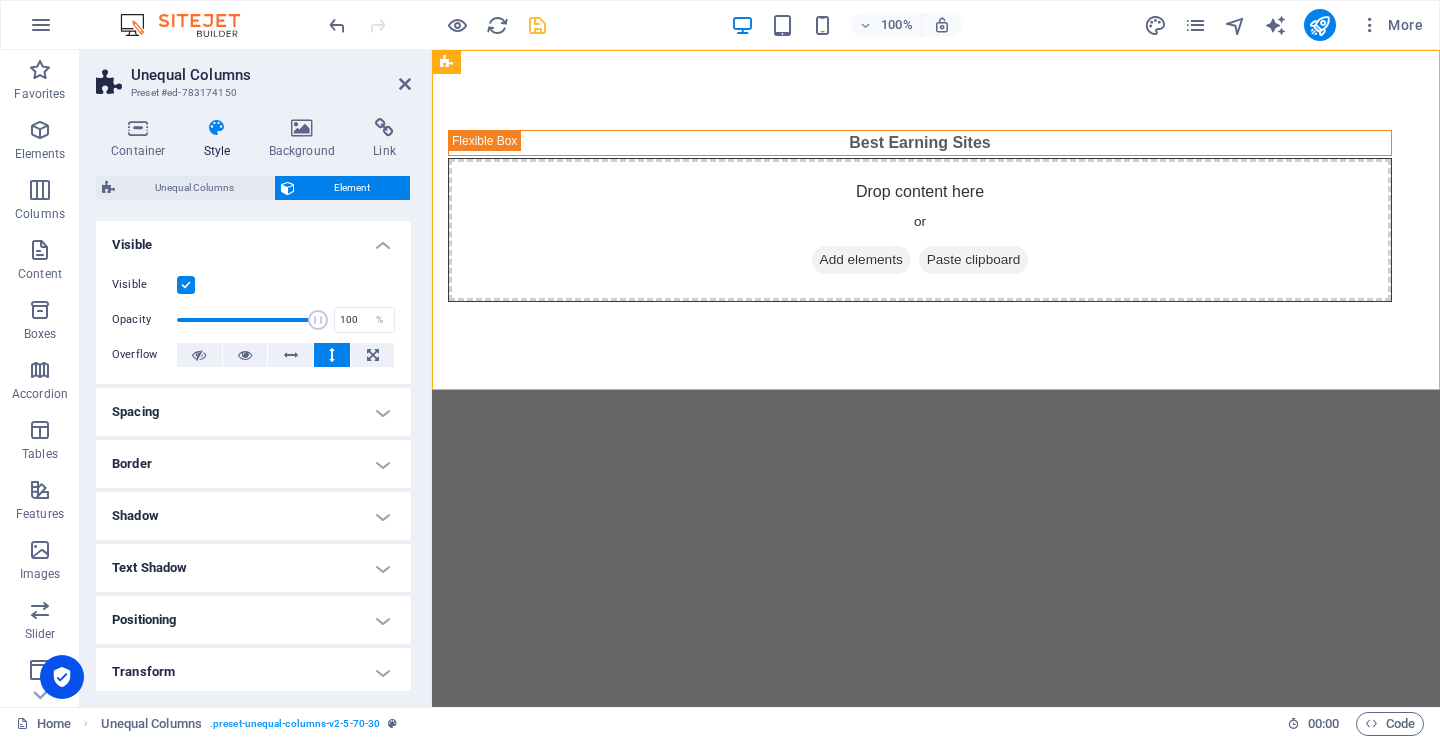 click at bounding box center (332, 355) 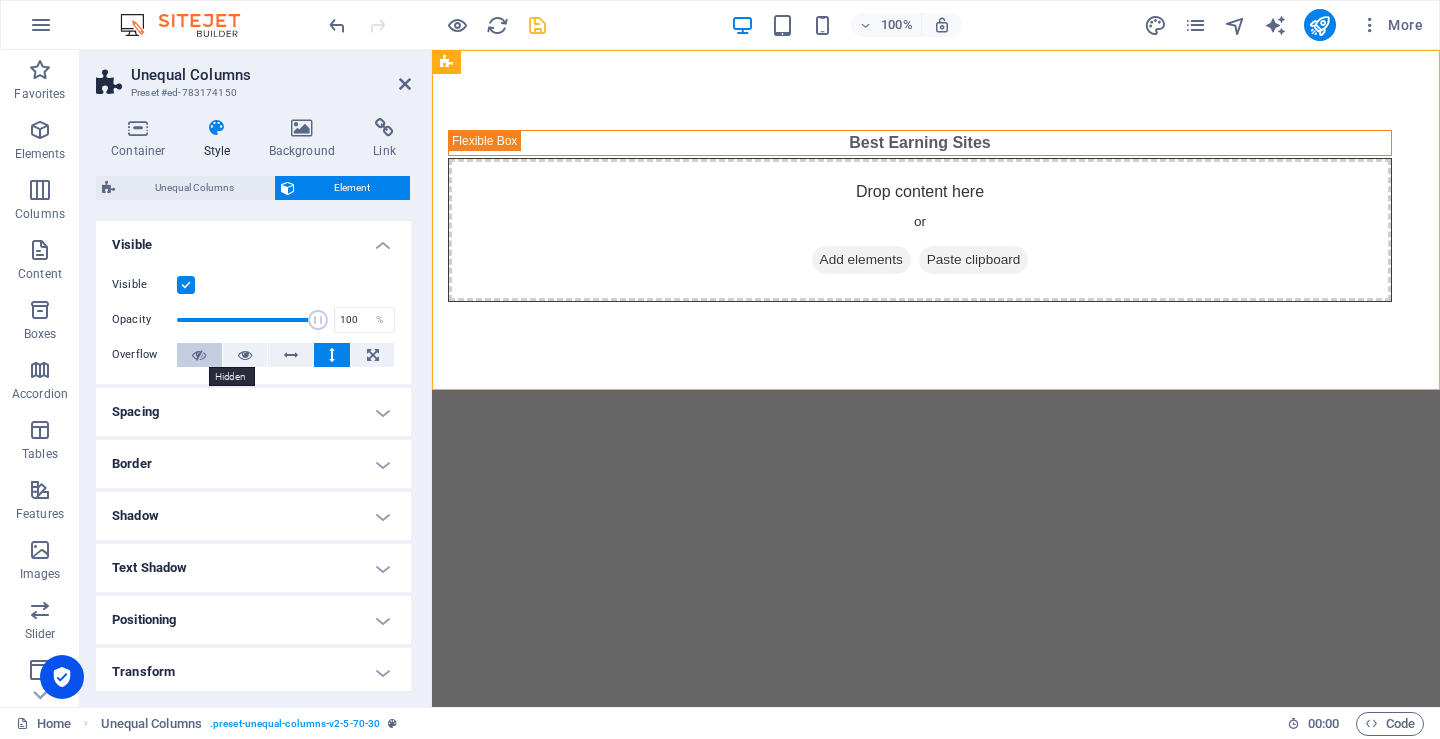 click at bounding box center (199, 355) 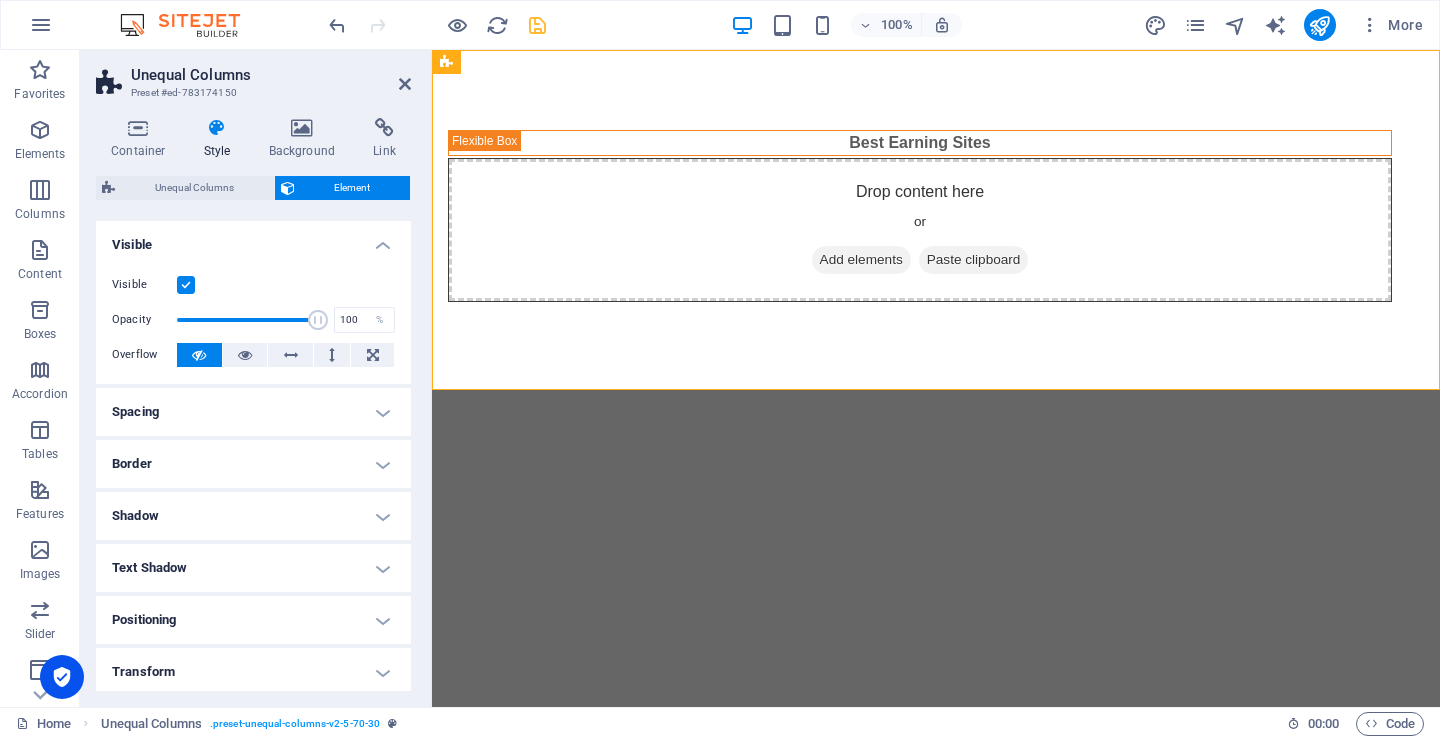 click on "Spacing" at bounding box center [253, 412] 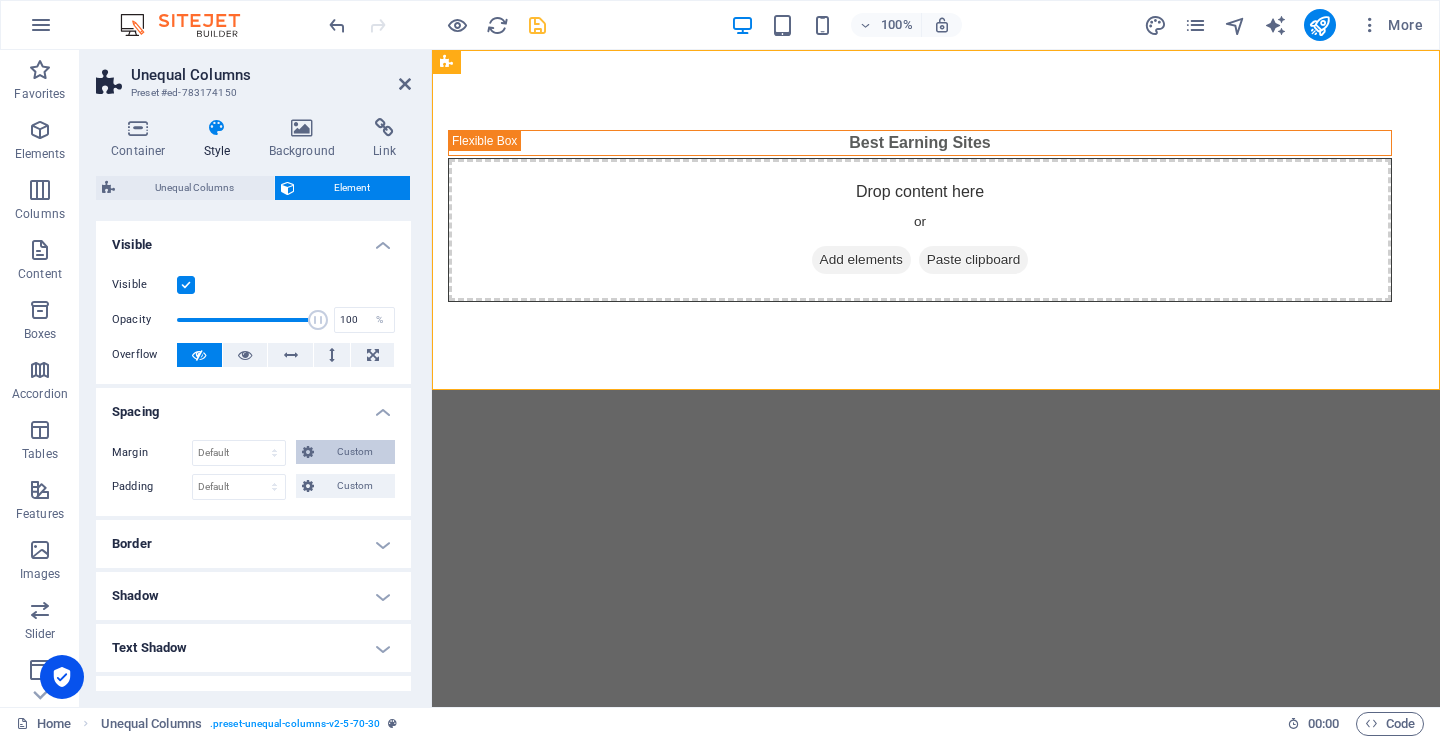 click on "Custom" at bounding box center [354, 452] 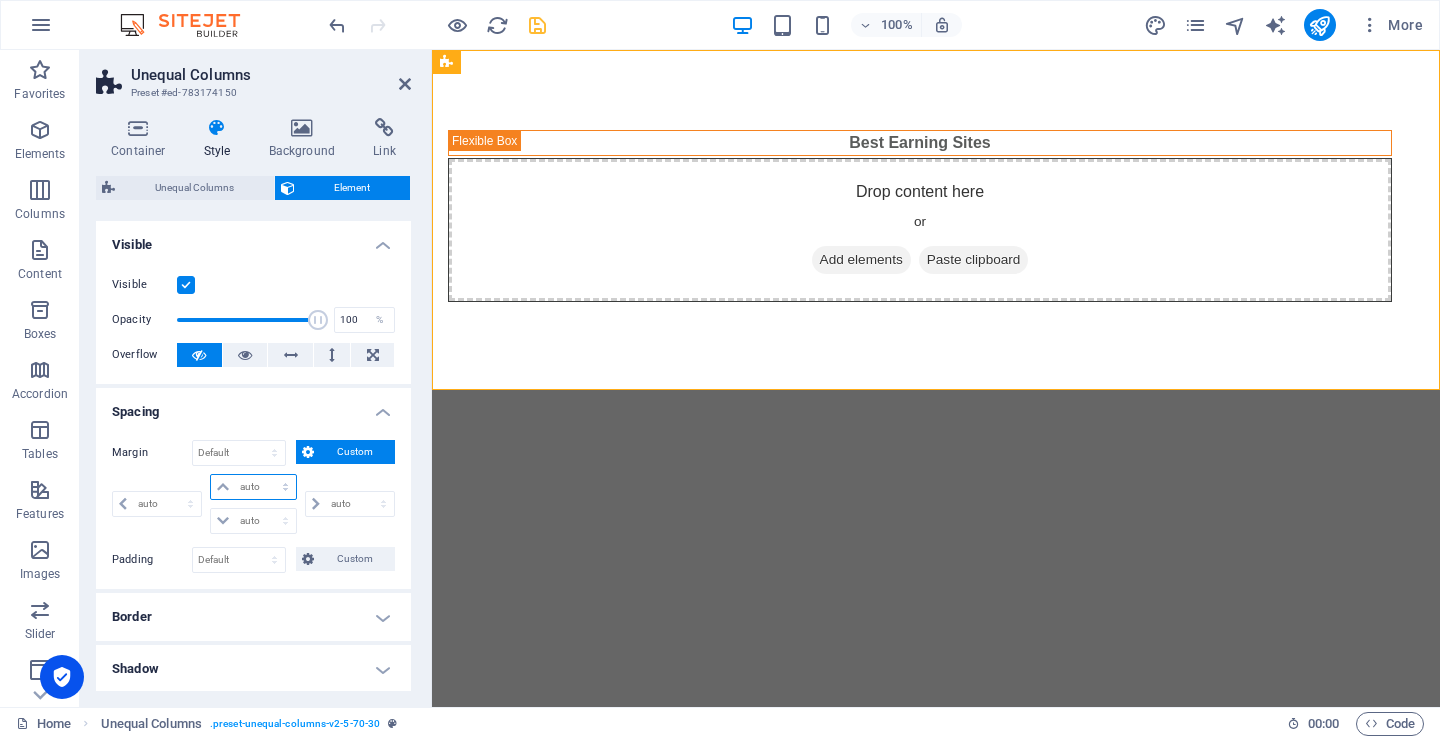click on "auto px % rem vw vh" at bounding box center [253, 487] 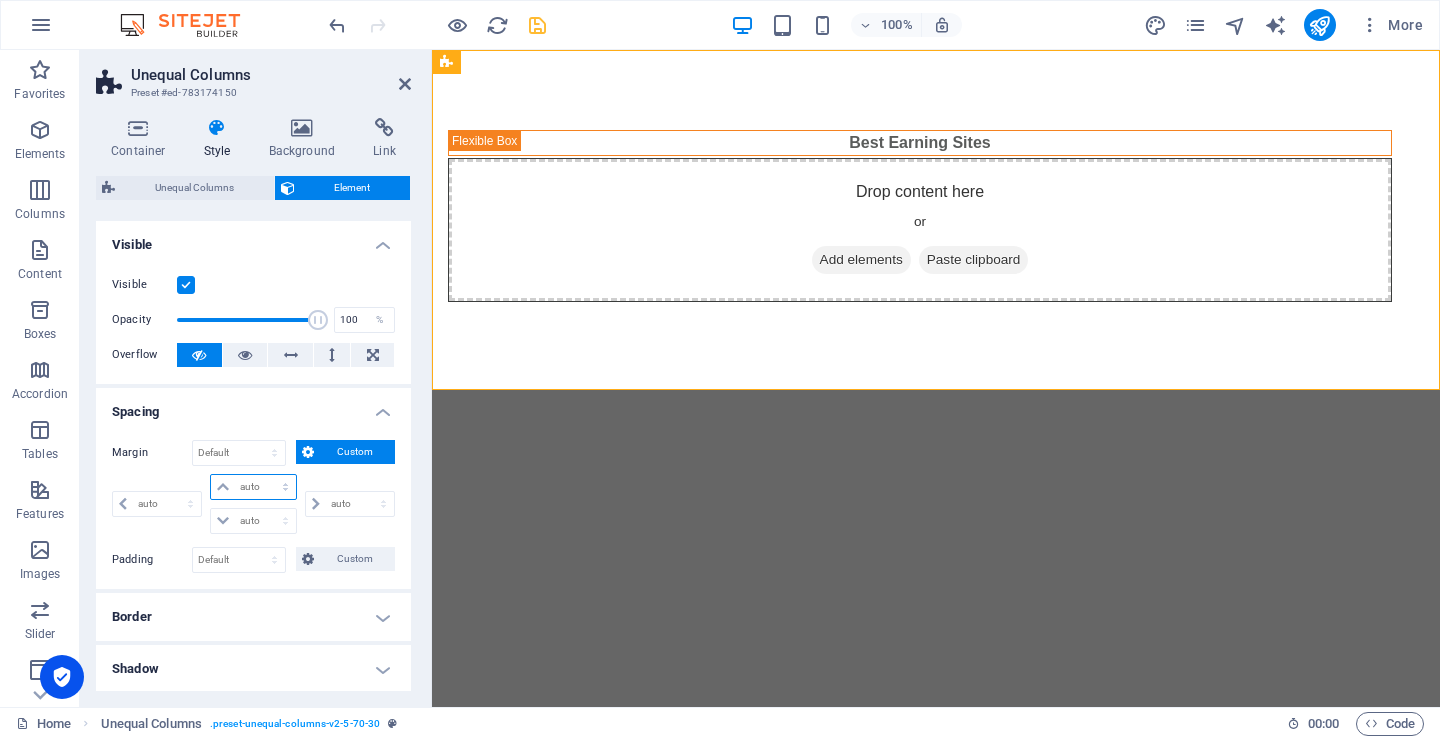 select on "auto" 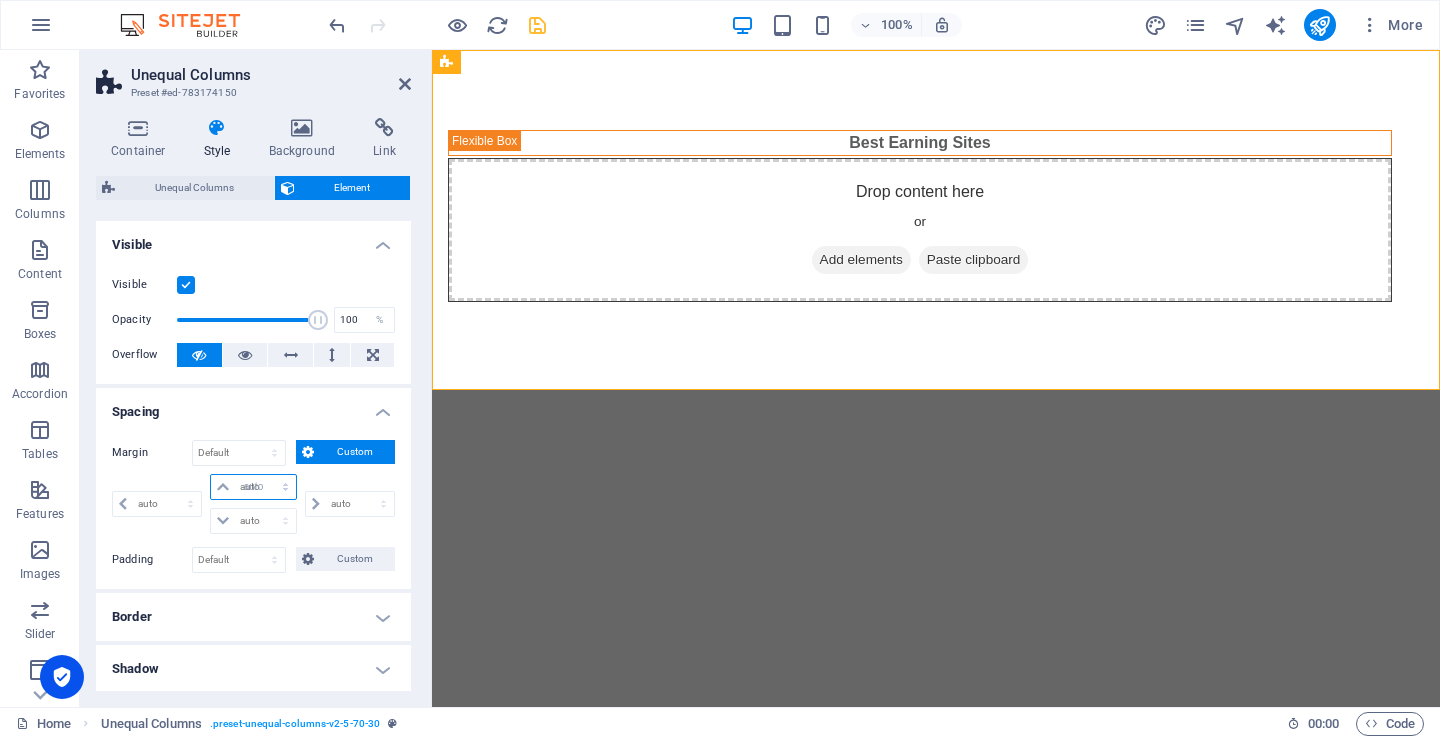 click on "auto px % rem vw vh" at bounding box center [253, 487] 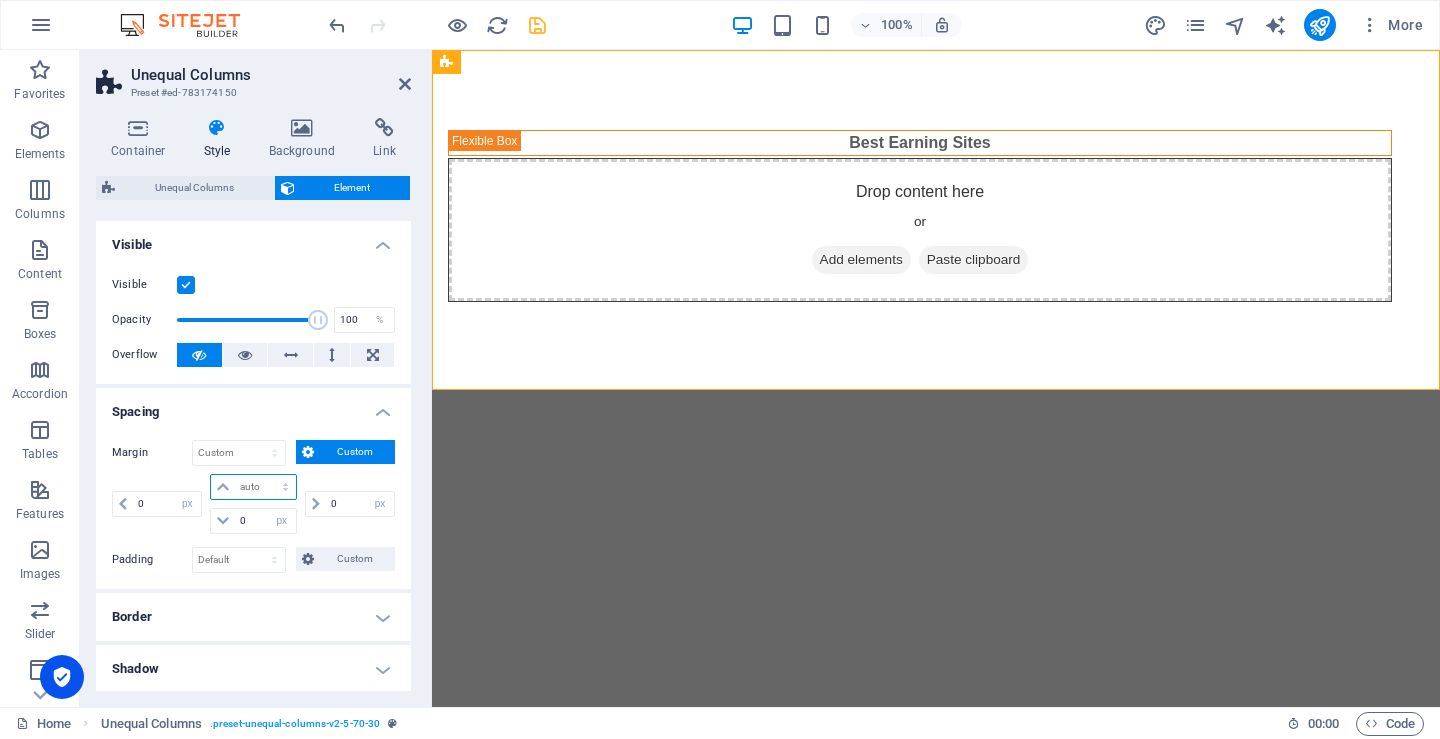 click on "auto px % rem vw vh" at bounding box center [253, 487] 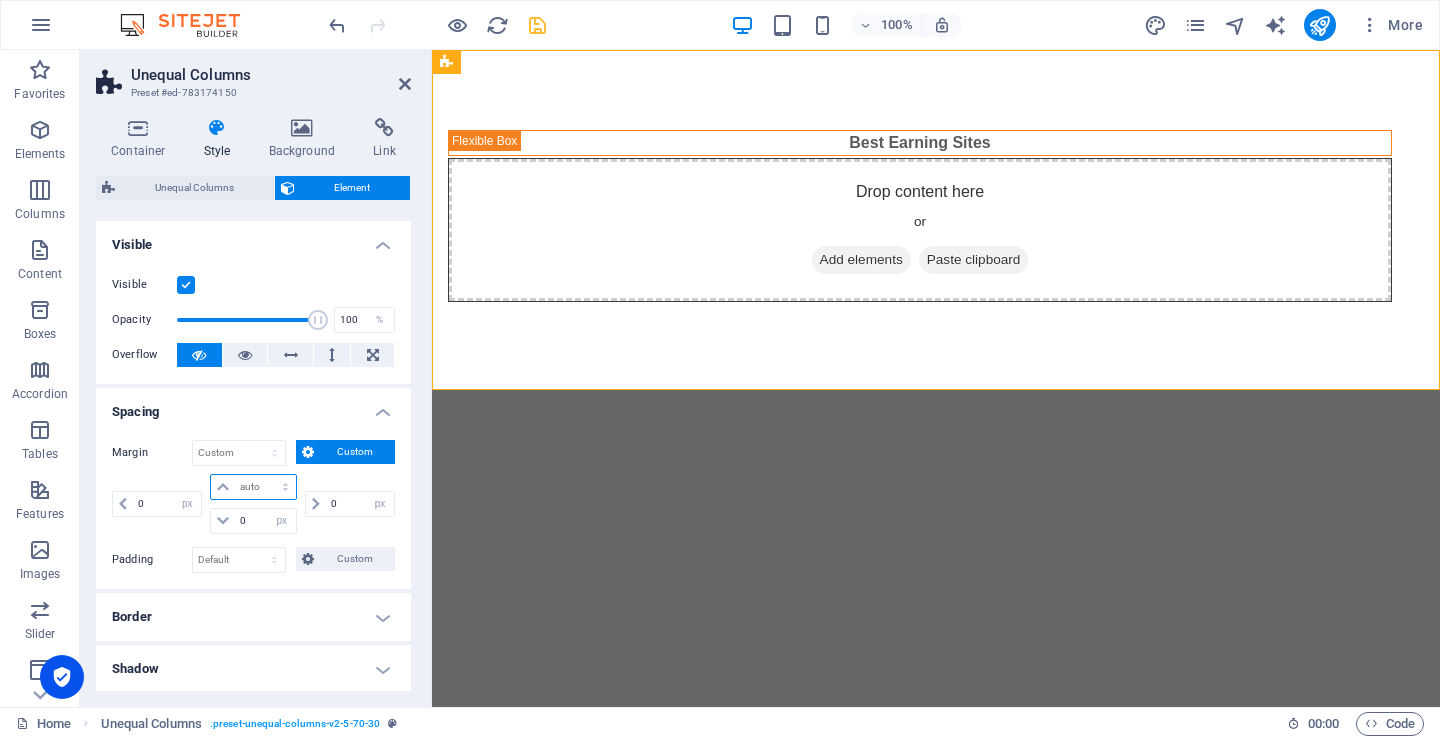 select on "px" 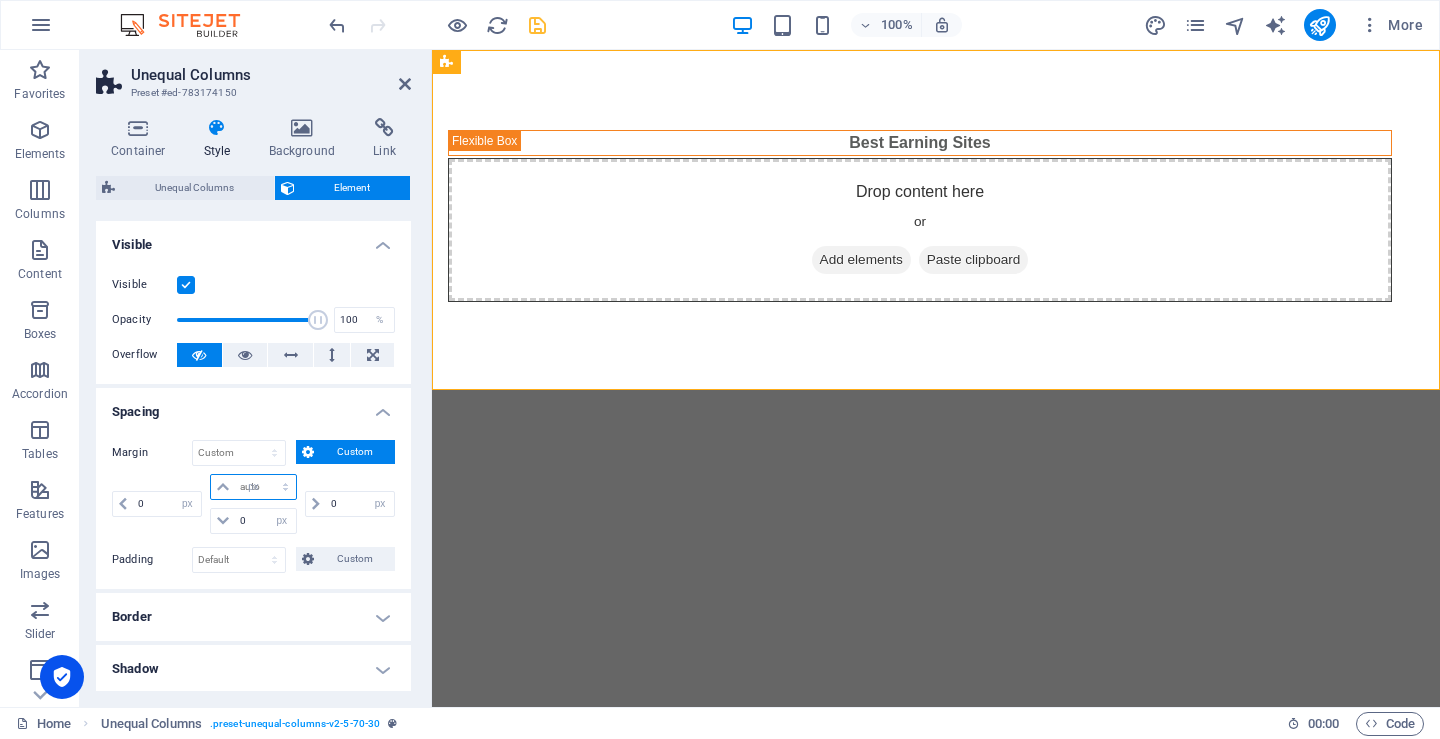 click on "auto px % rem vw vh" at bounding box center [253, 487] 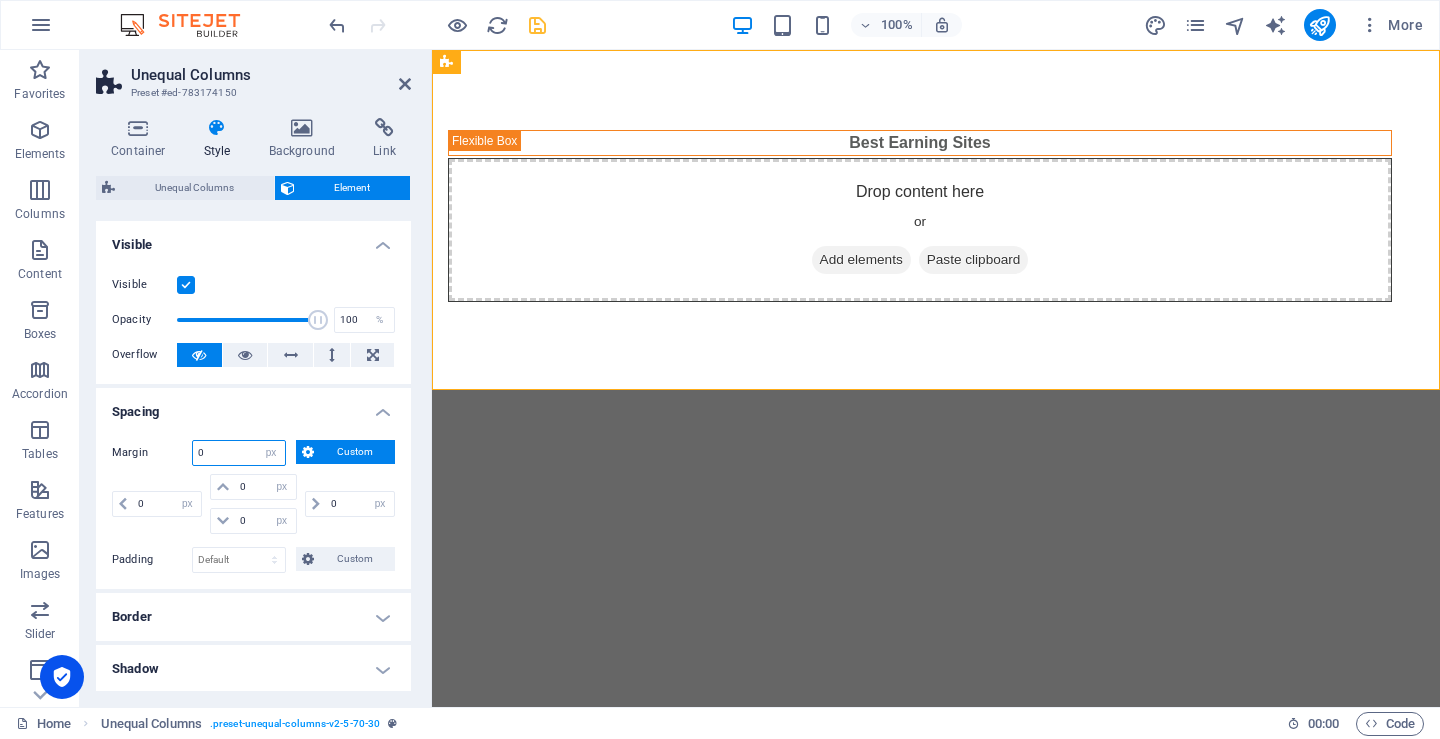drag, startPoint x: 234, startPoint y: 450, endPoint x: 183, endPoint y: 462, distance: 52.392746 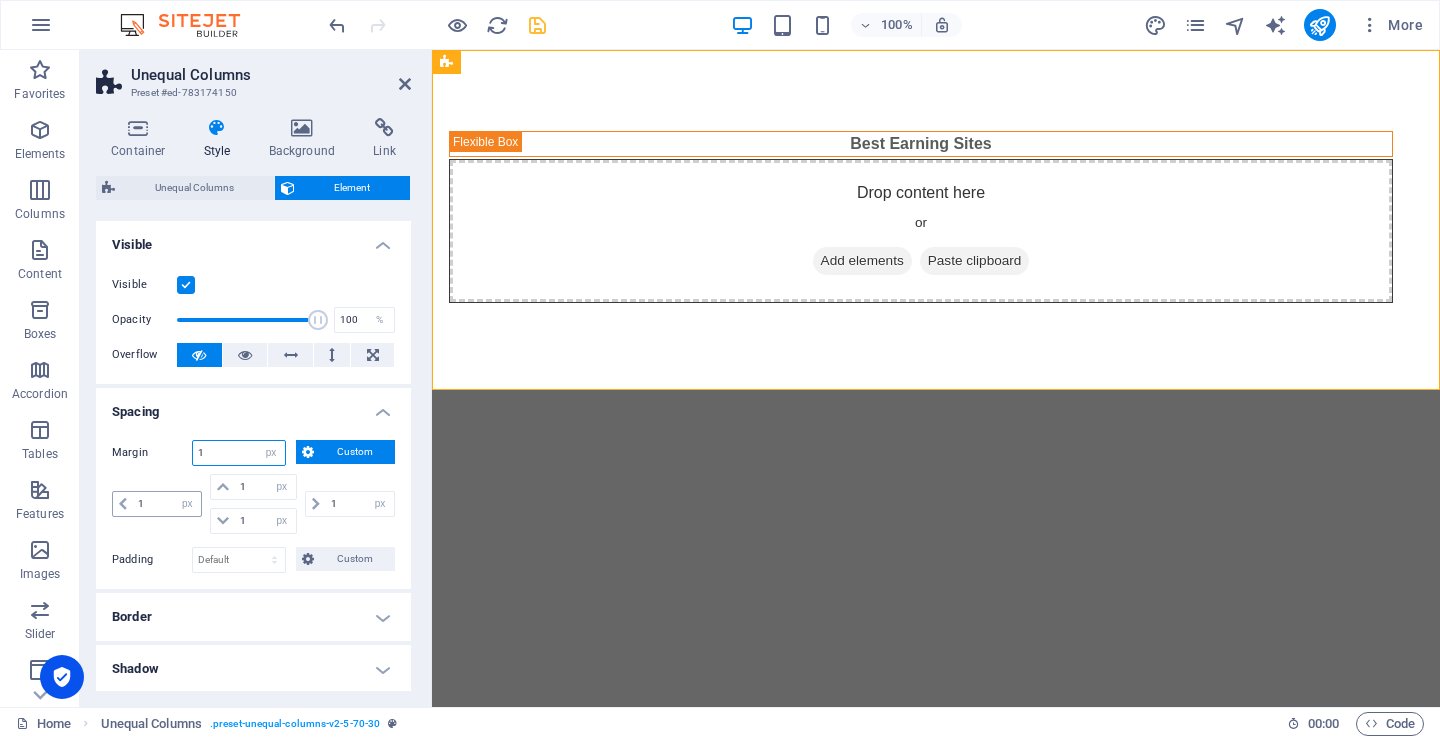type on "1" 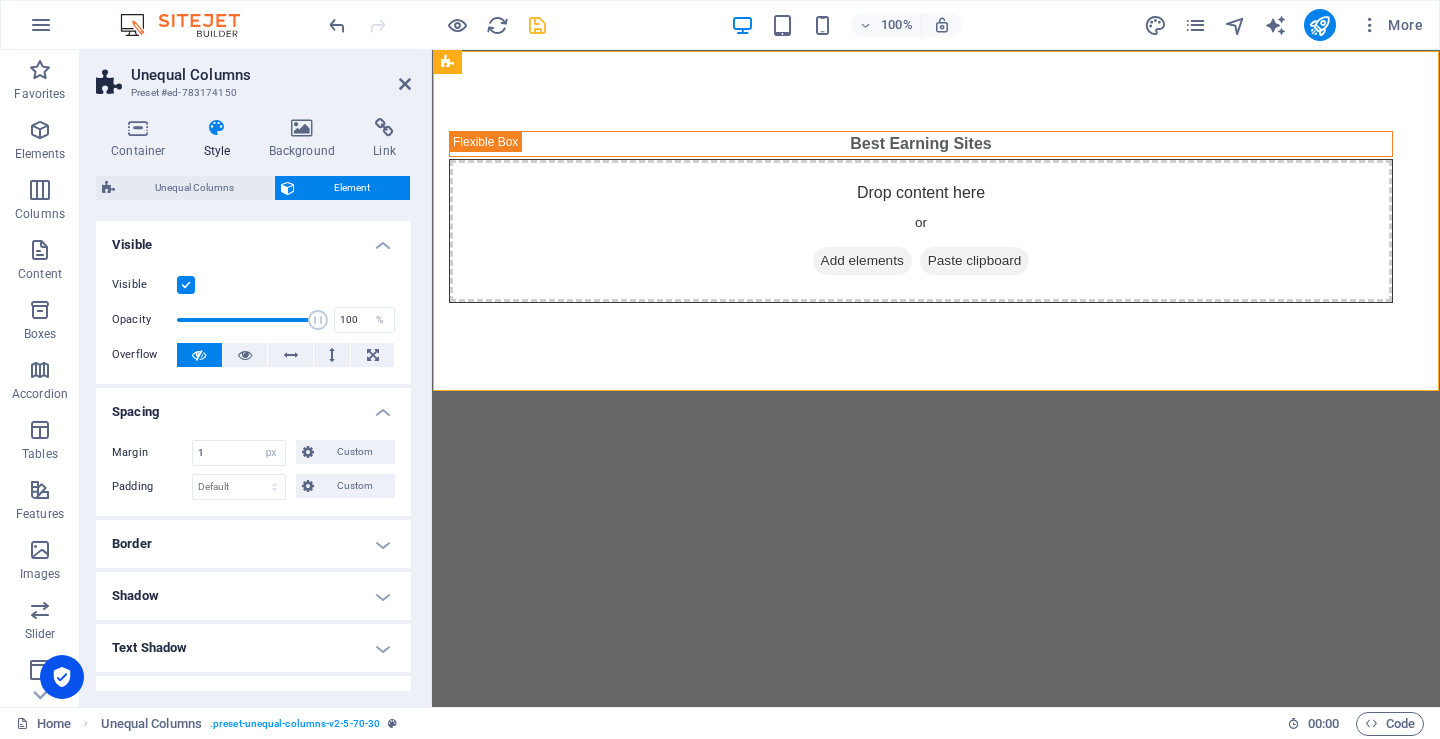 click on "Padding Default px rem % vh vw Custom Custom" at bounding box center [253, 487] 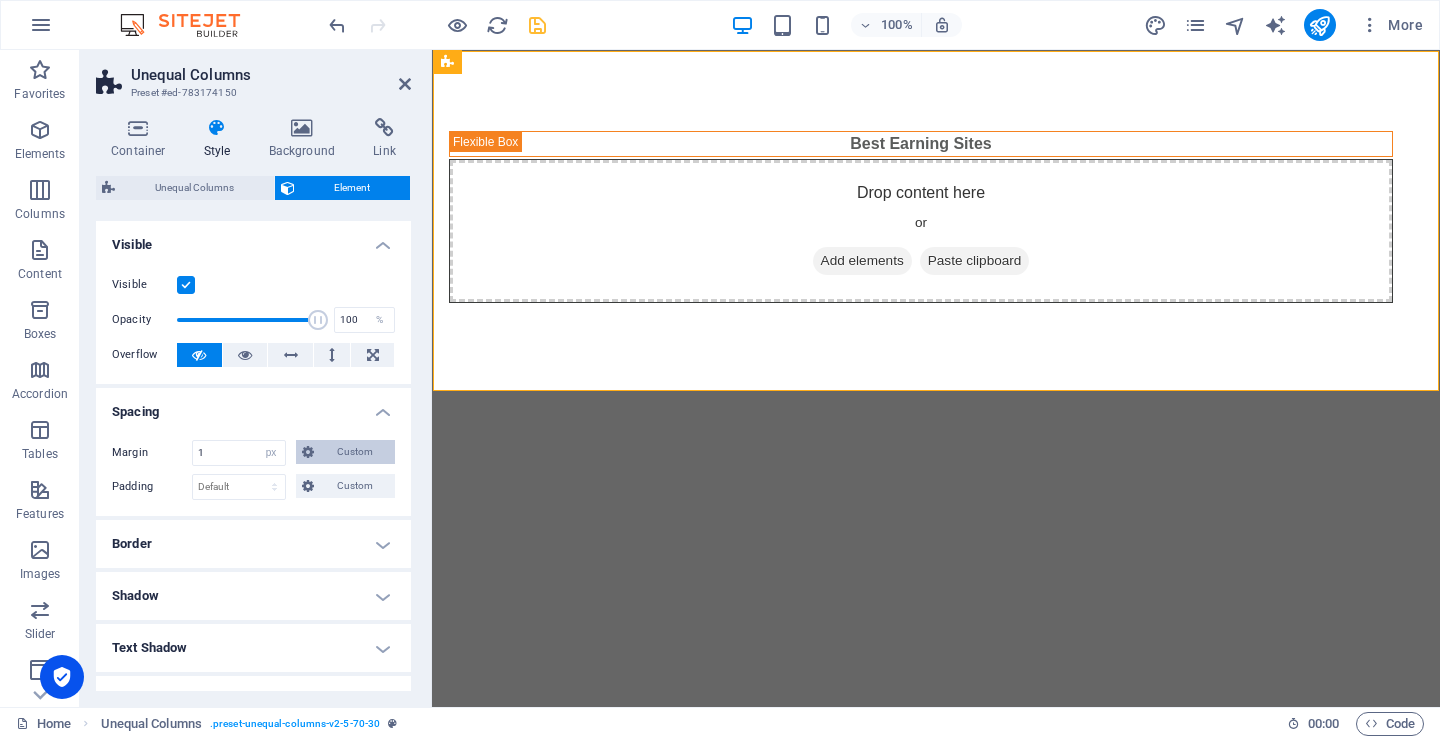 click on "Custom" at bounding box center (354, 452) 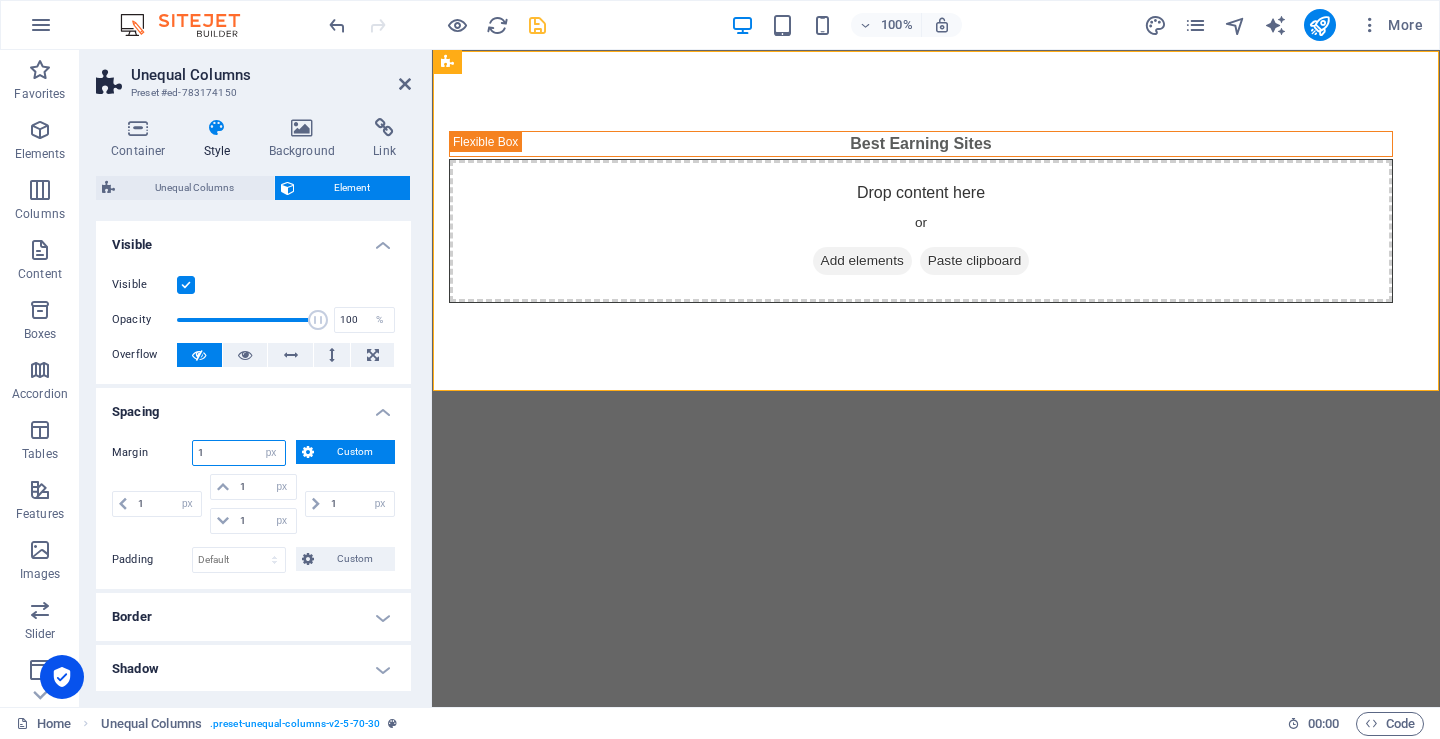 click on "1" at bounding box center (239, 453) 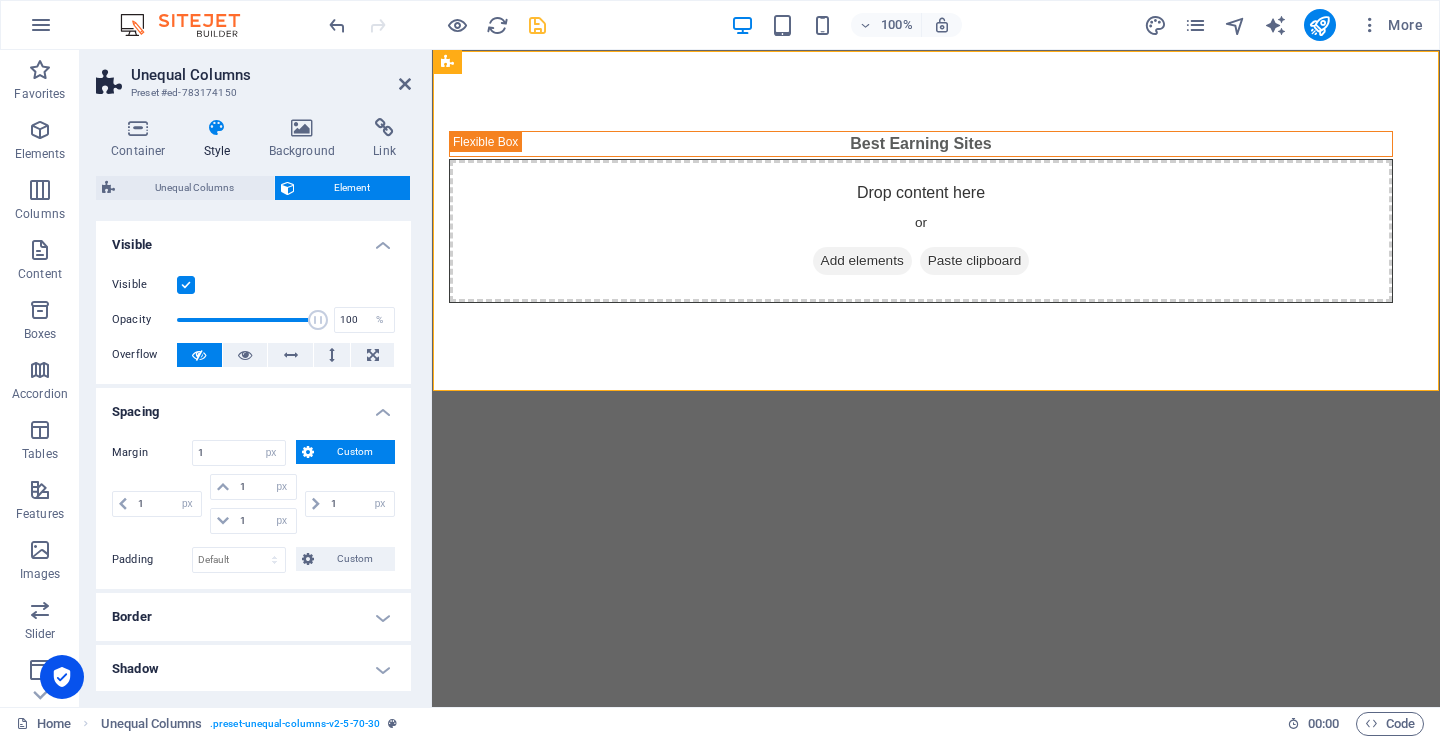click on "Spacing" at bounding box center (253, 406) 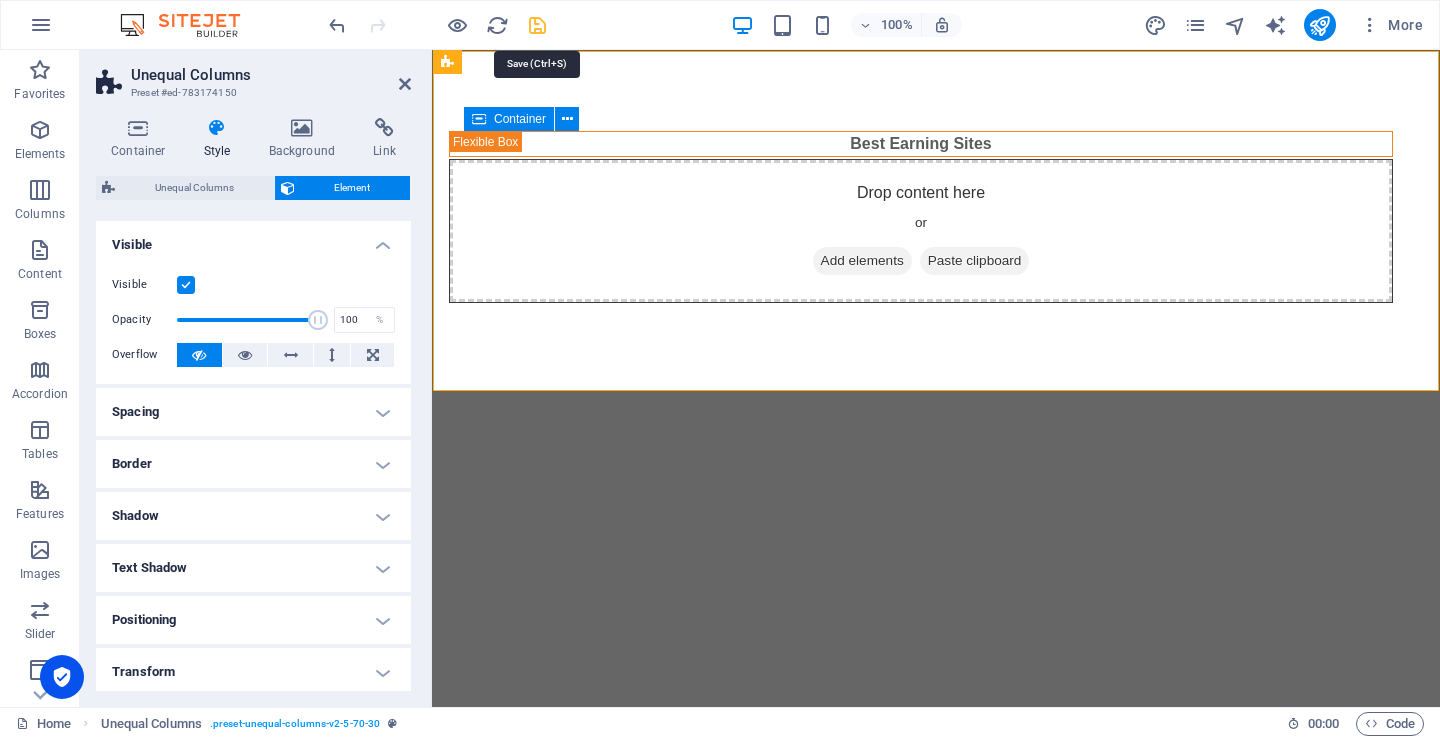 click at bounding box center [537, 25] 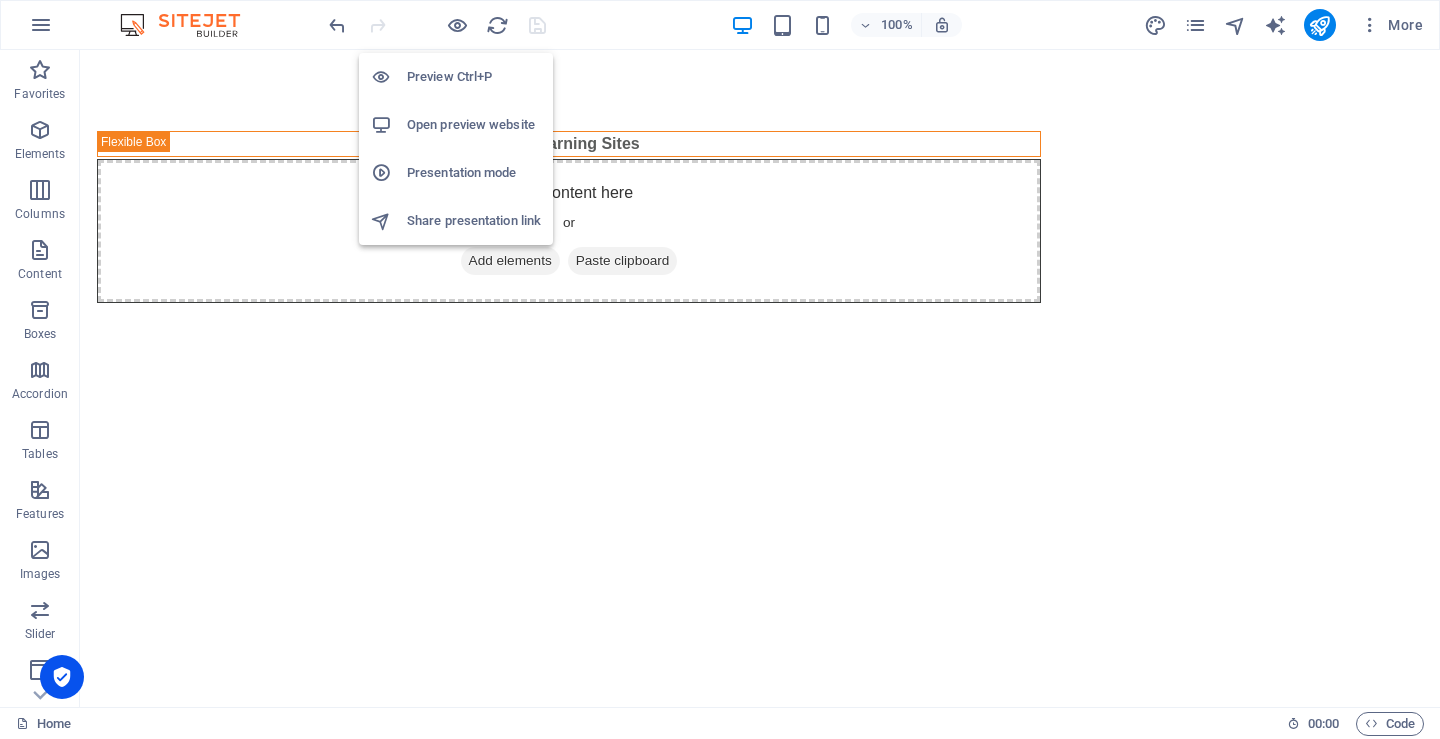 click on "Open preview website" at bounding box center [474, 125] 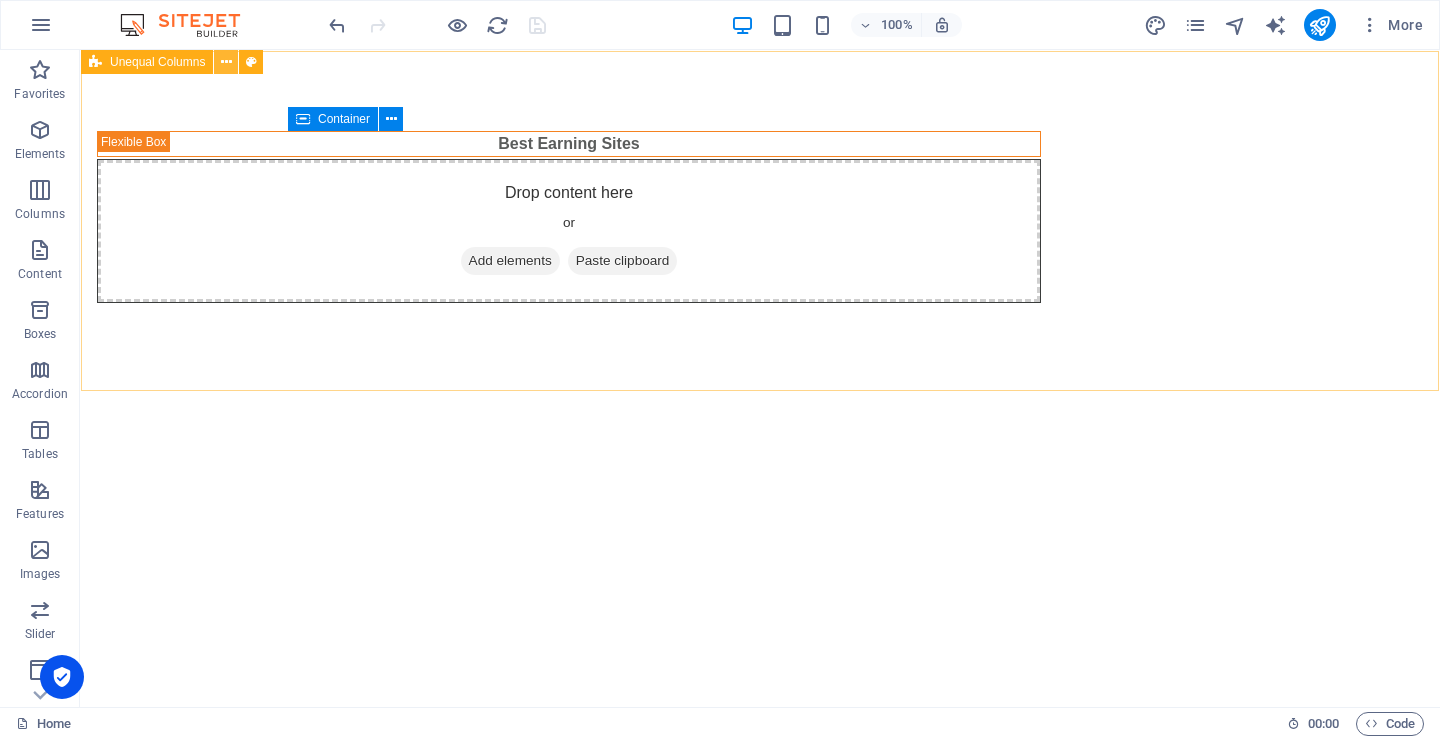 click at bounding box center [226, 62] 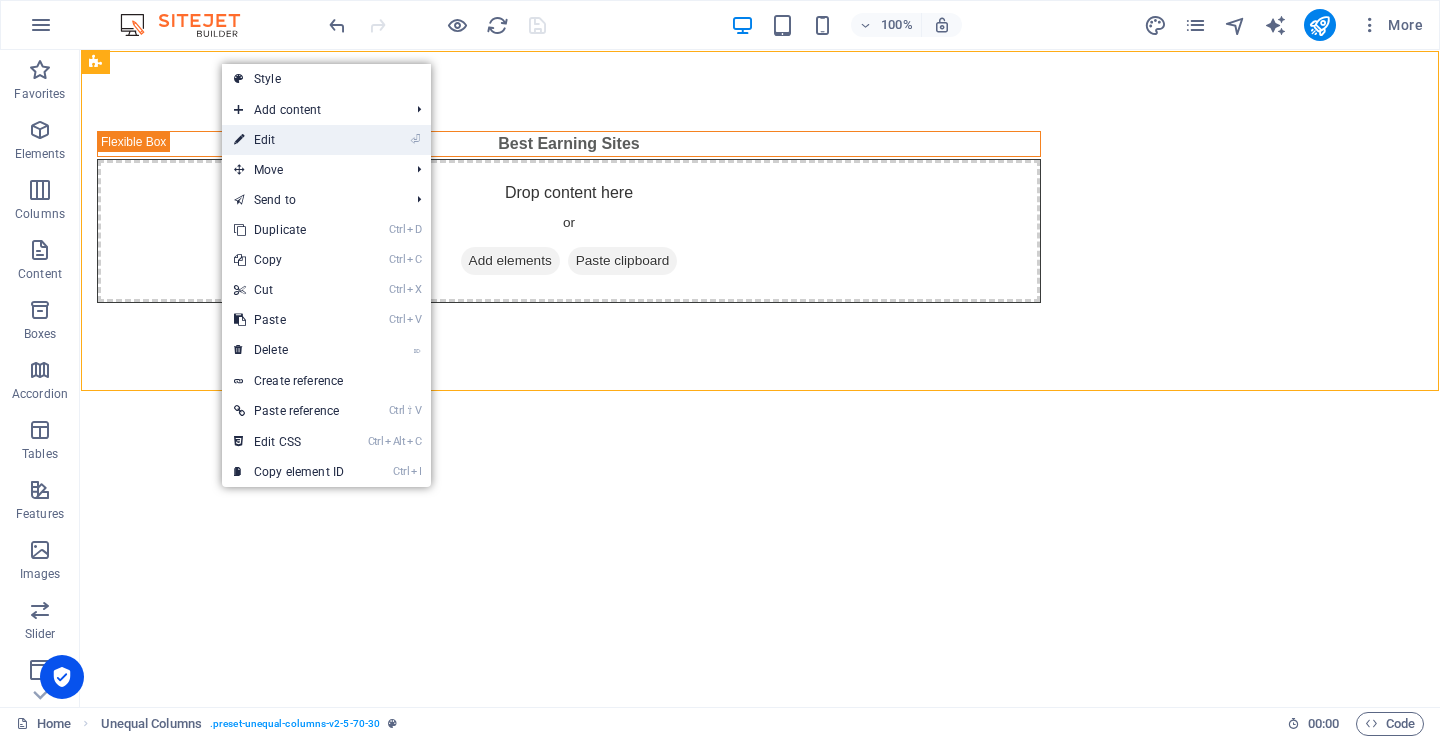 click on "⏎  Edit" at bounding box center [289, 140] 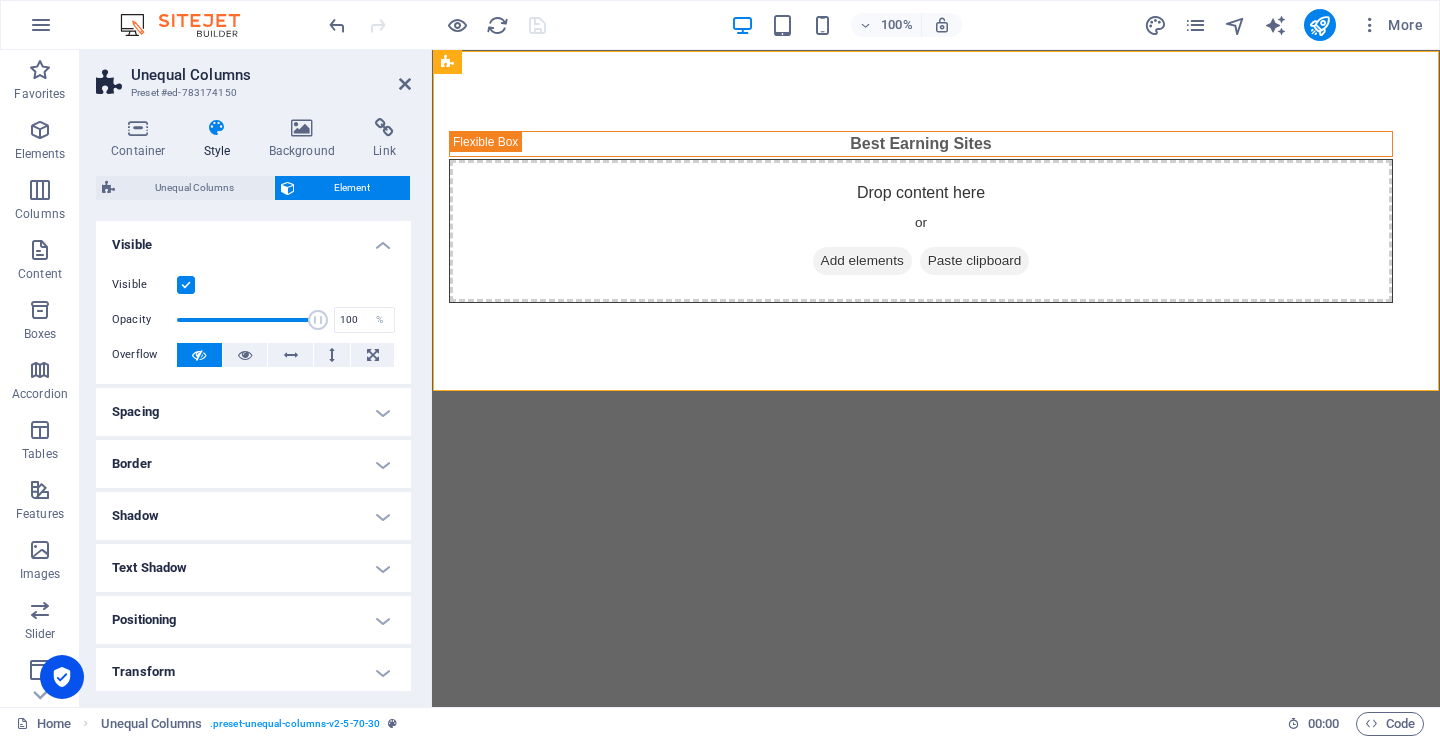 click on "Spacing" at bounding box center (253, 412) 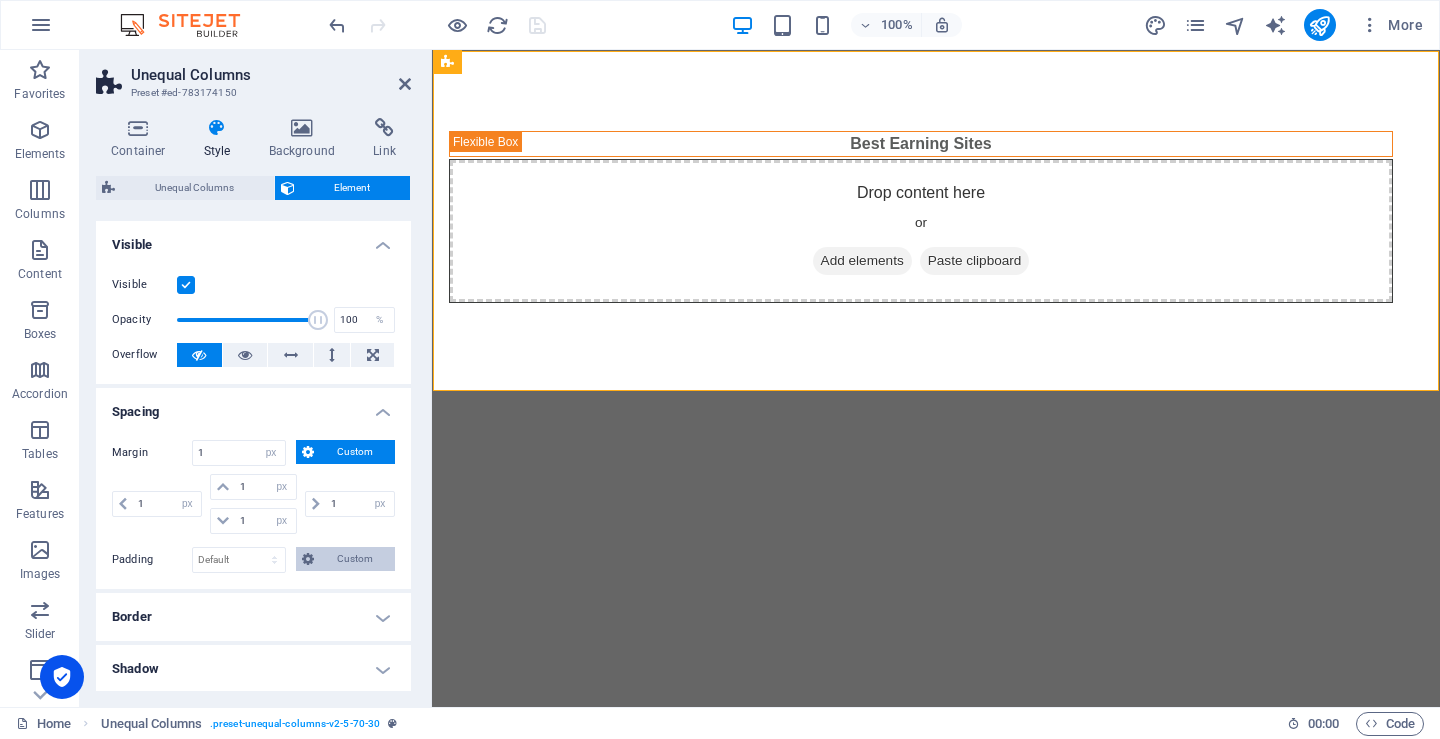 click at bounding box center (308, 559) 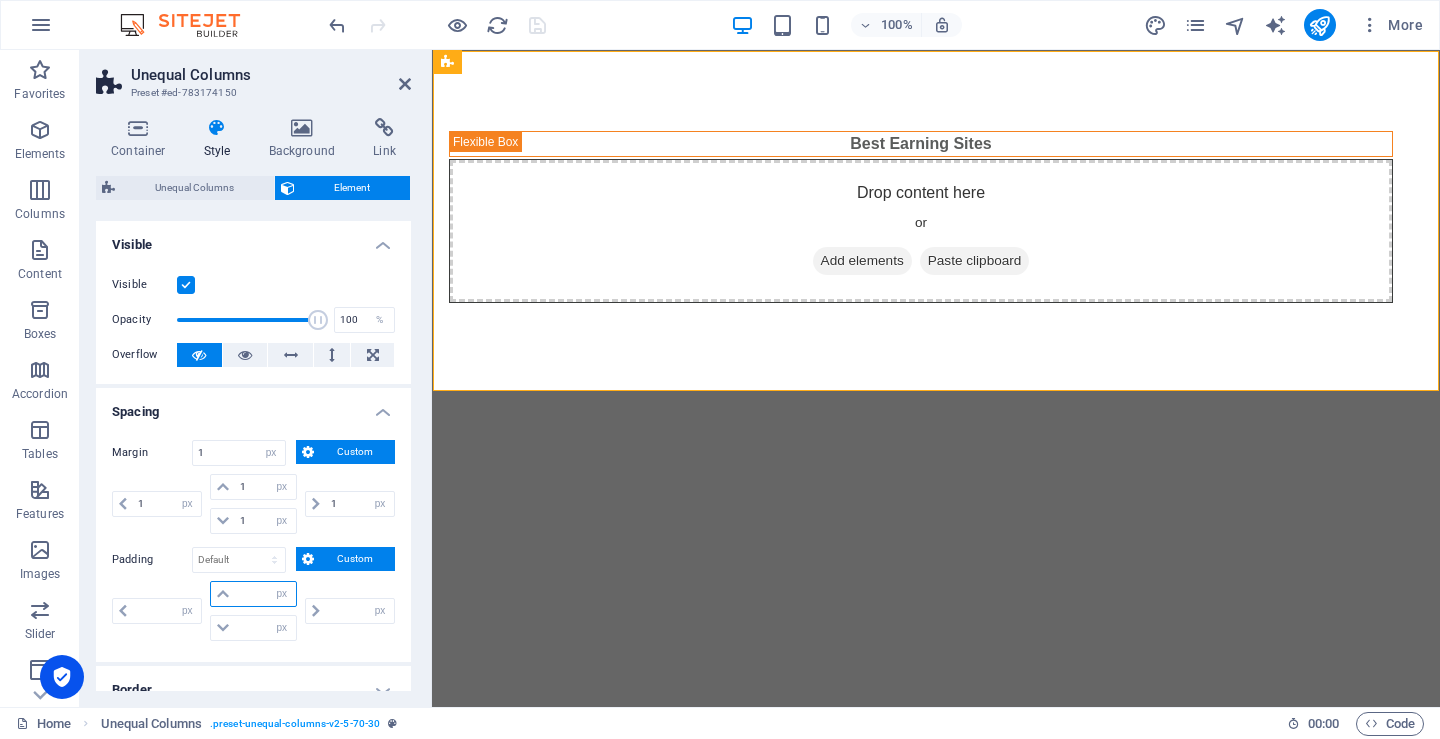 click at bounding box center (265, 594) 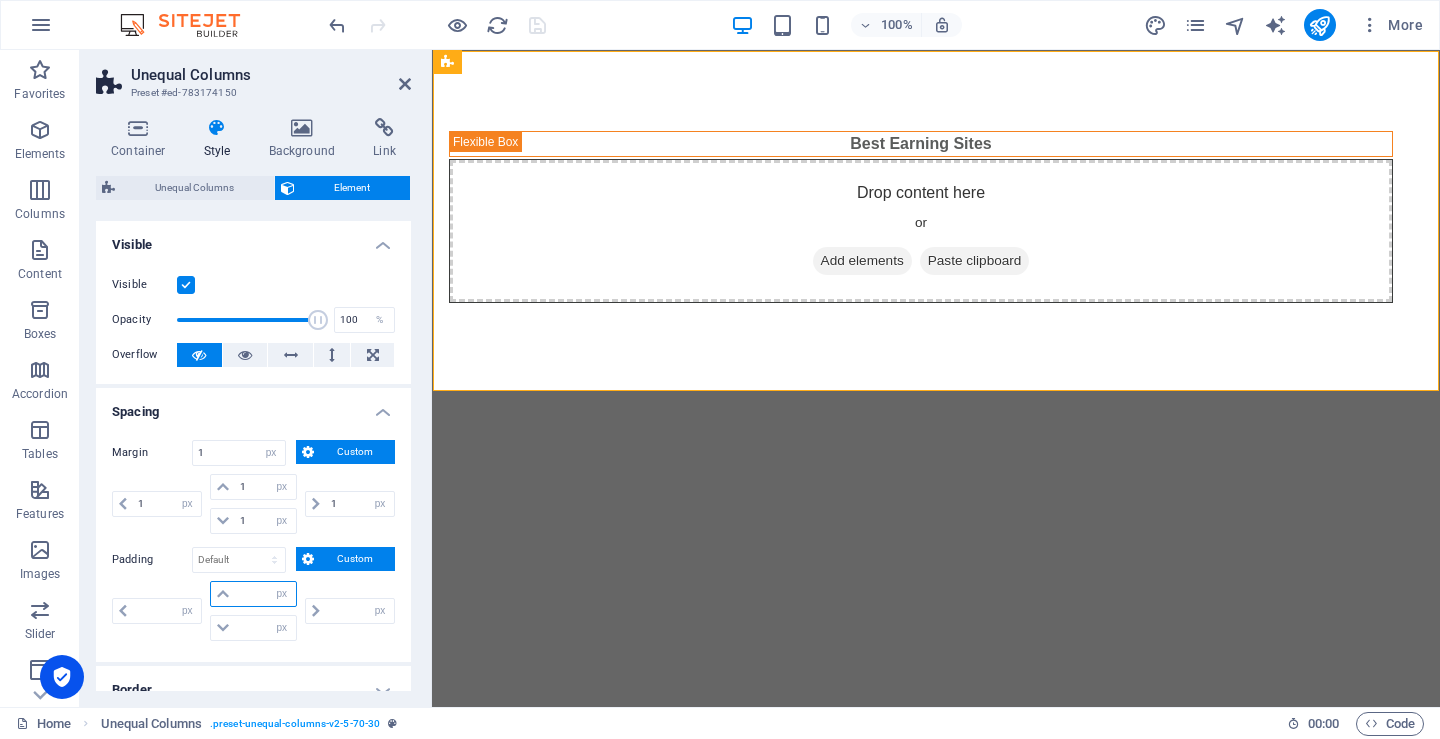 type on "1" 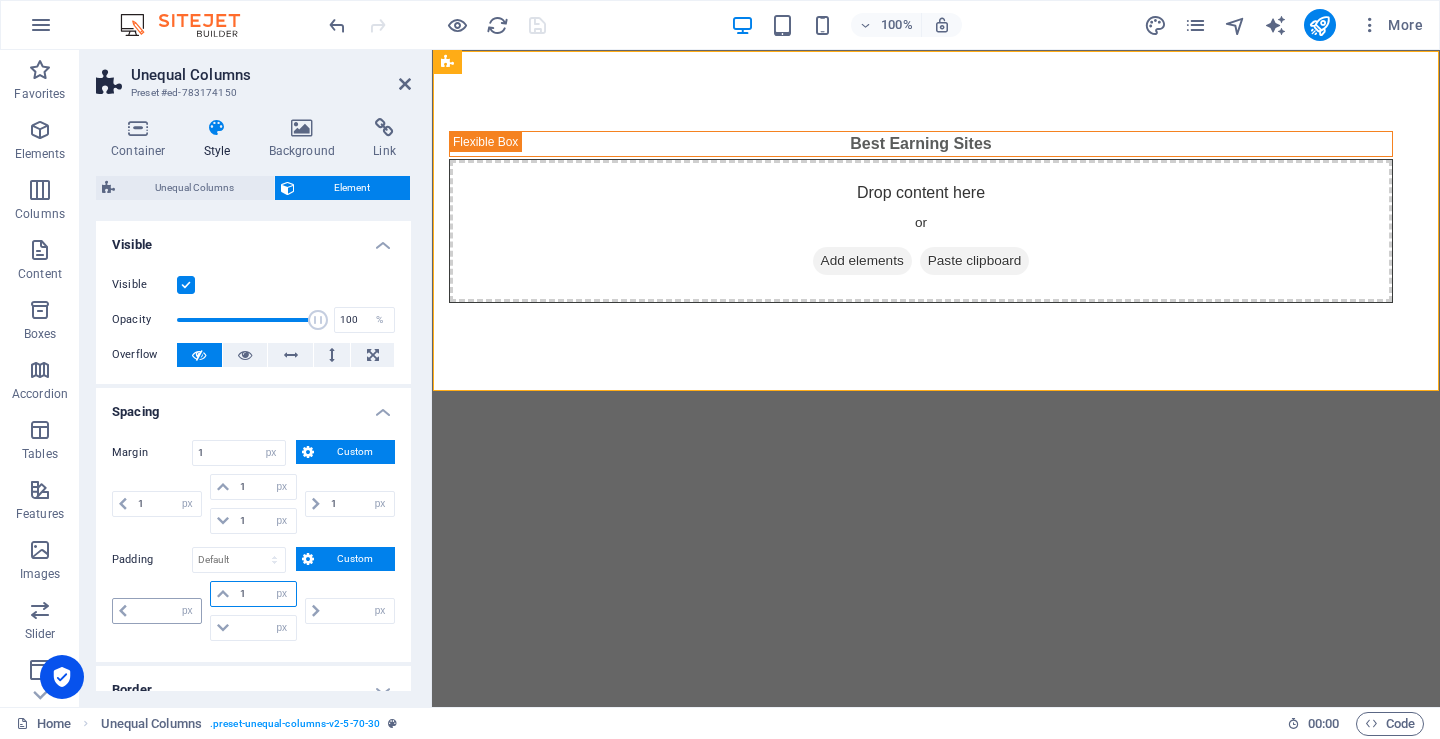 type on "0" 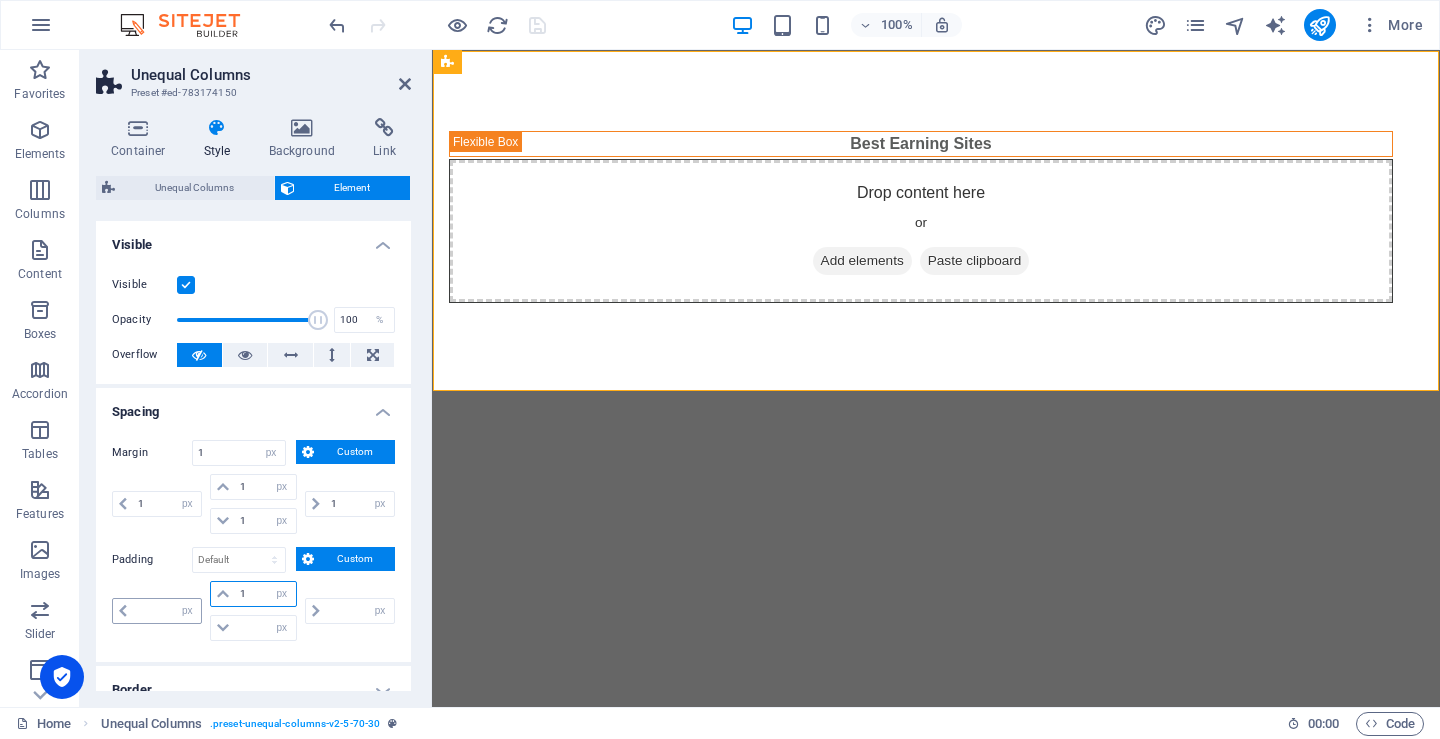 type on "0" 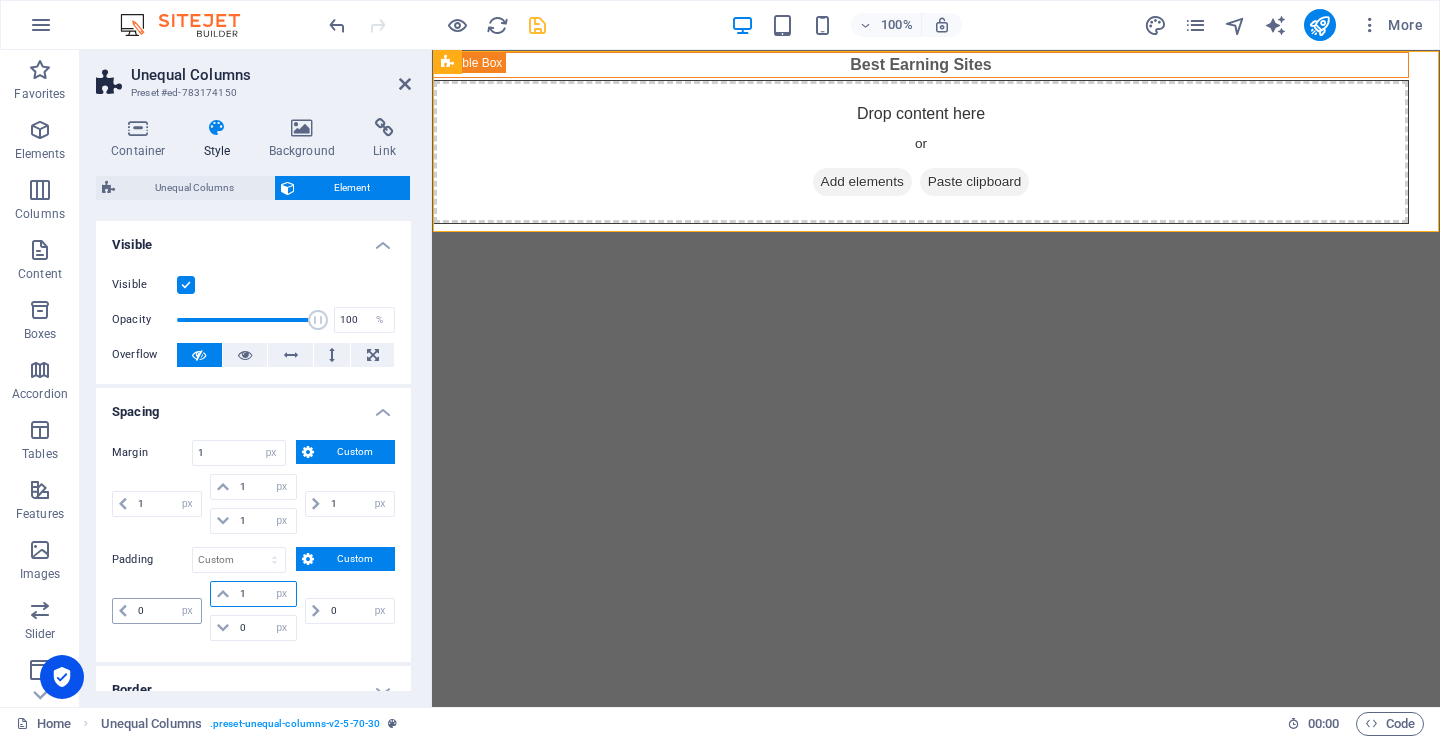 type on "1" 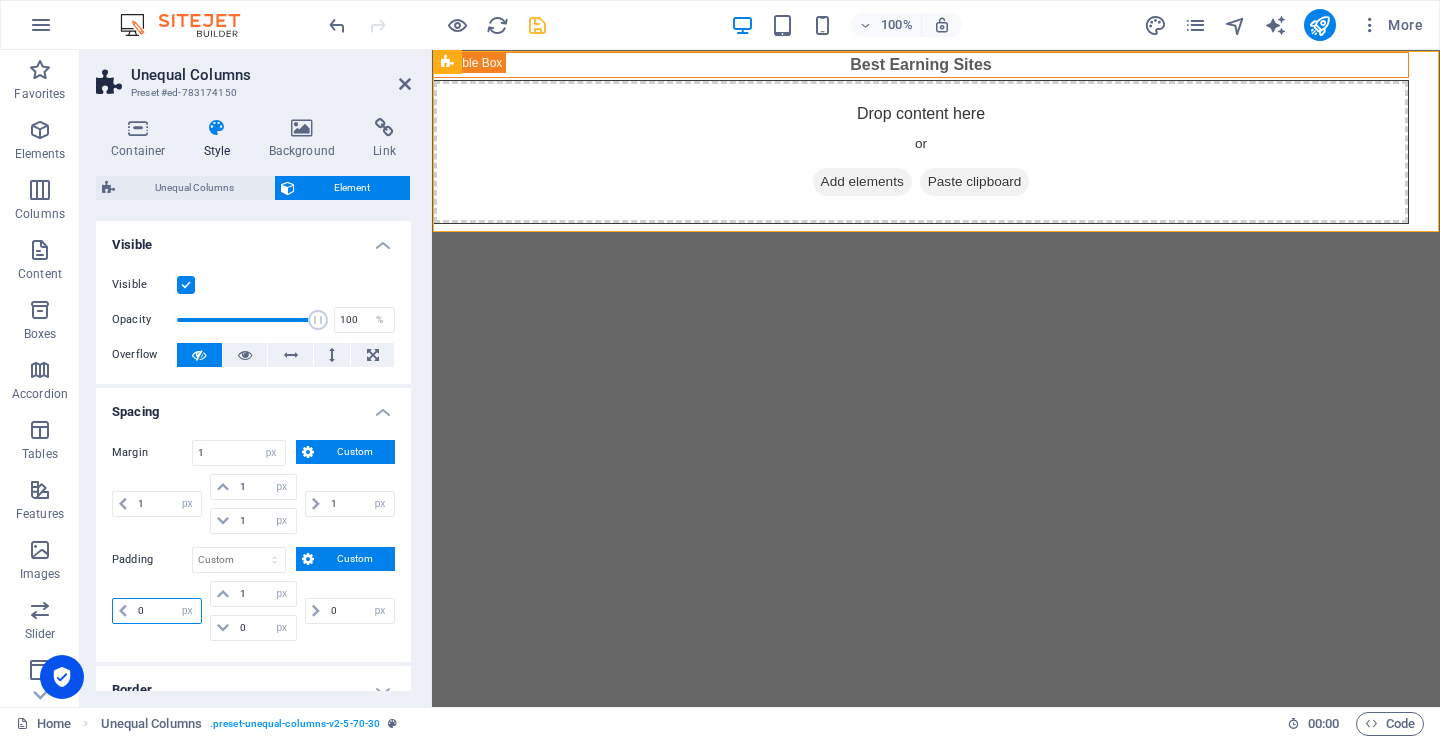 click on "0" at bounding box center [167, 611] 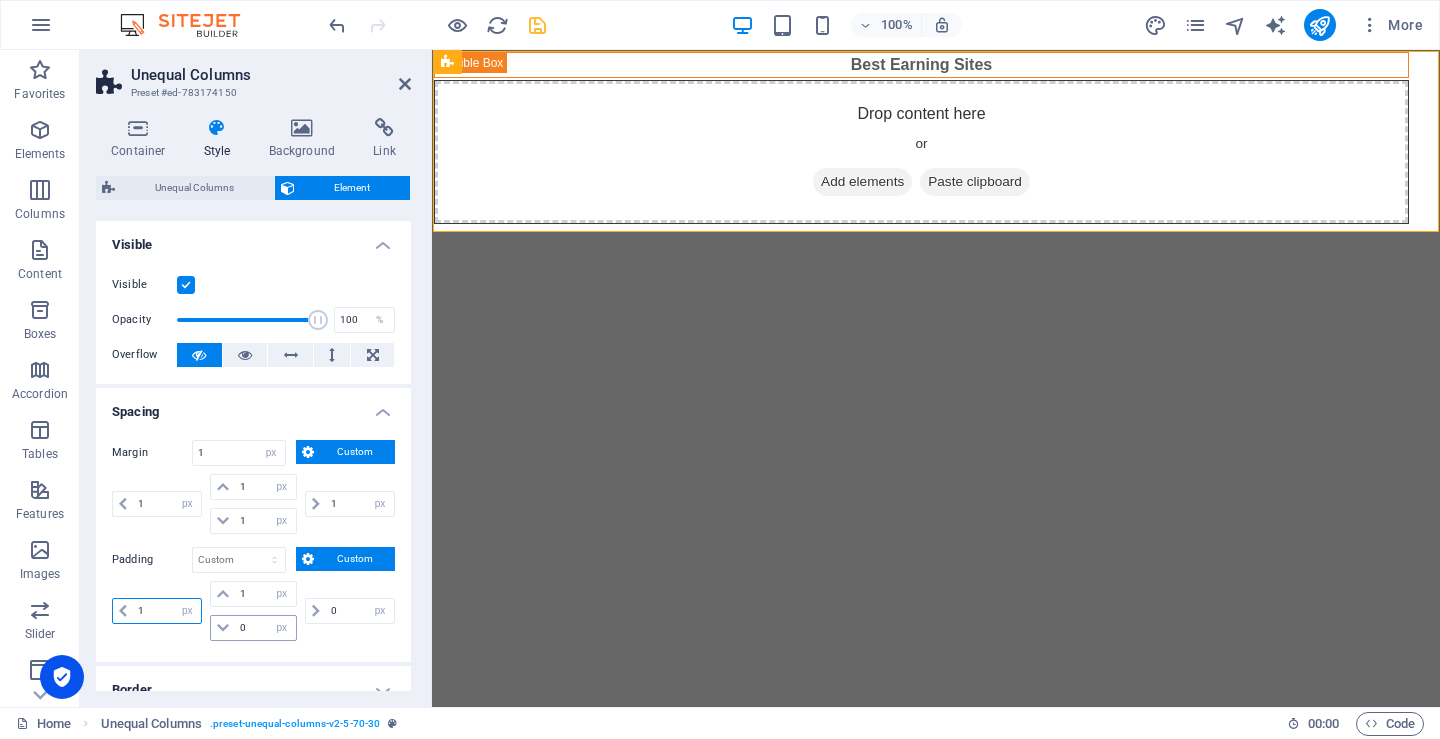 type on "1" 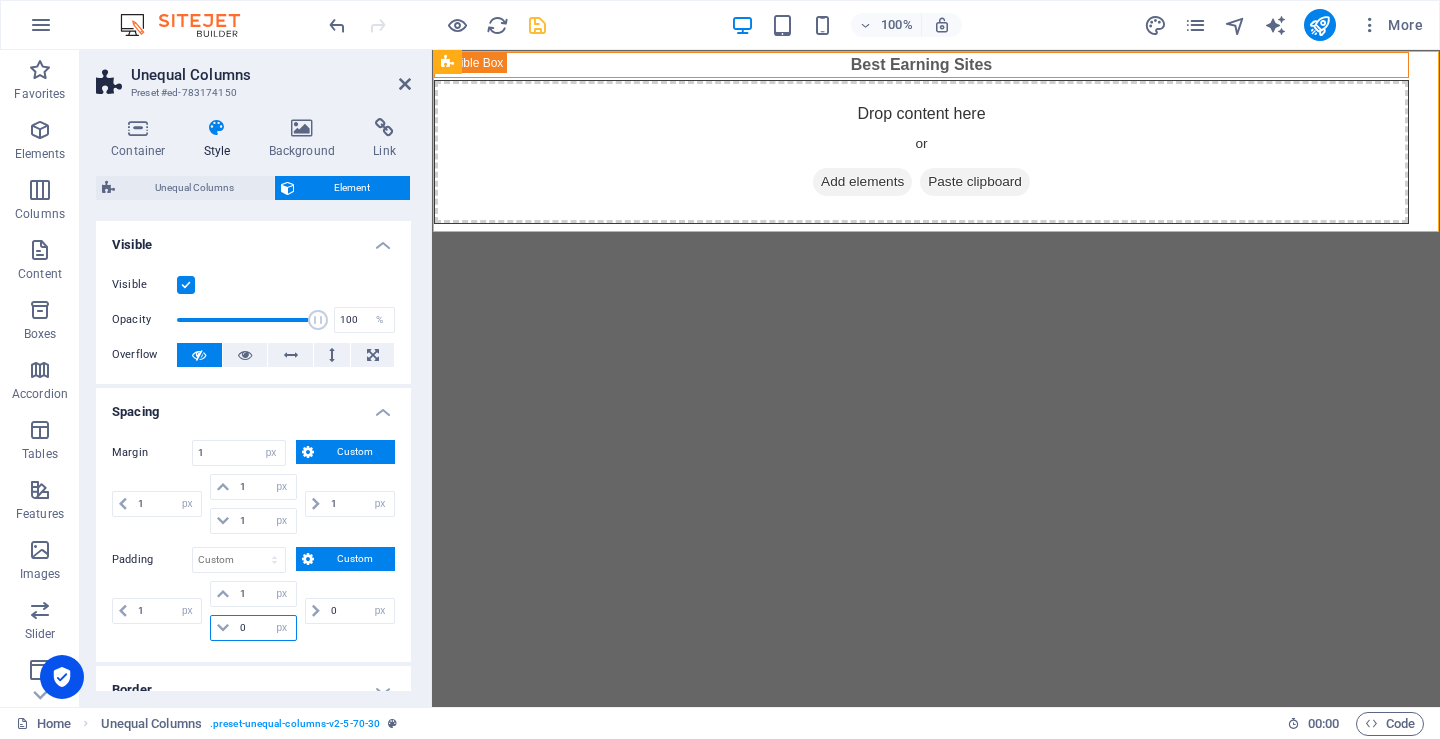 click on "0" at bounding box center (265, 628) 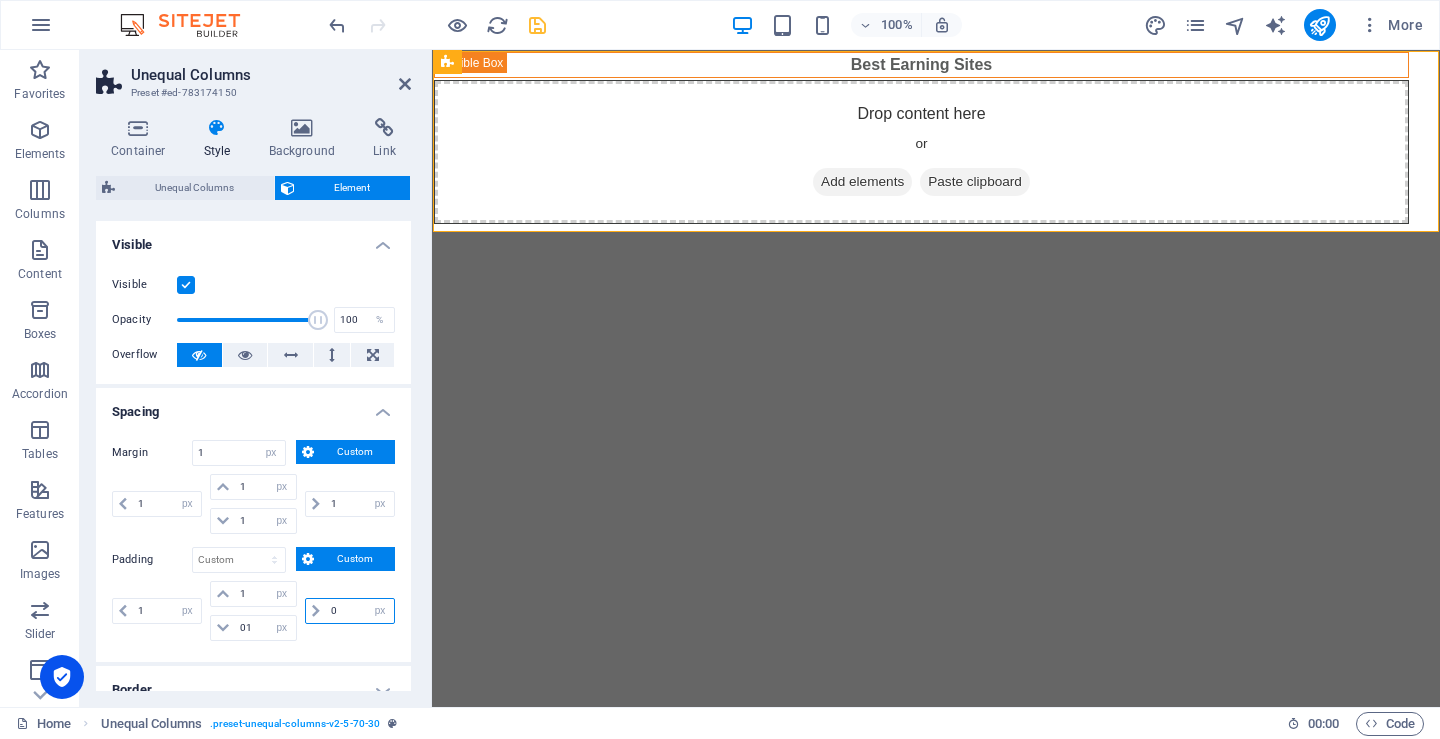 type on "1" 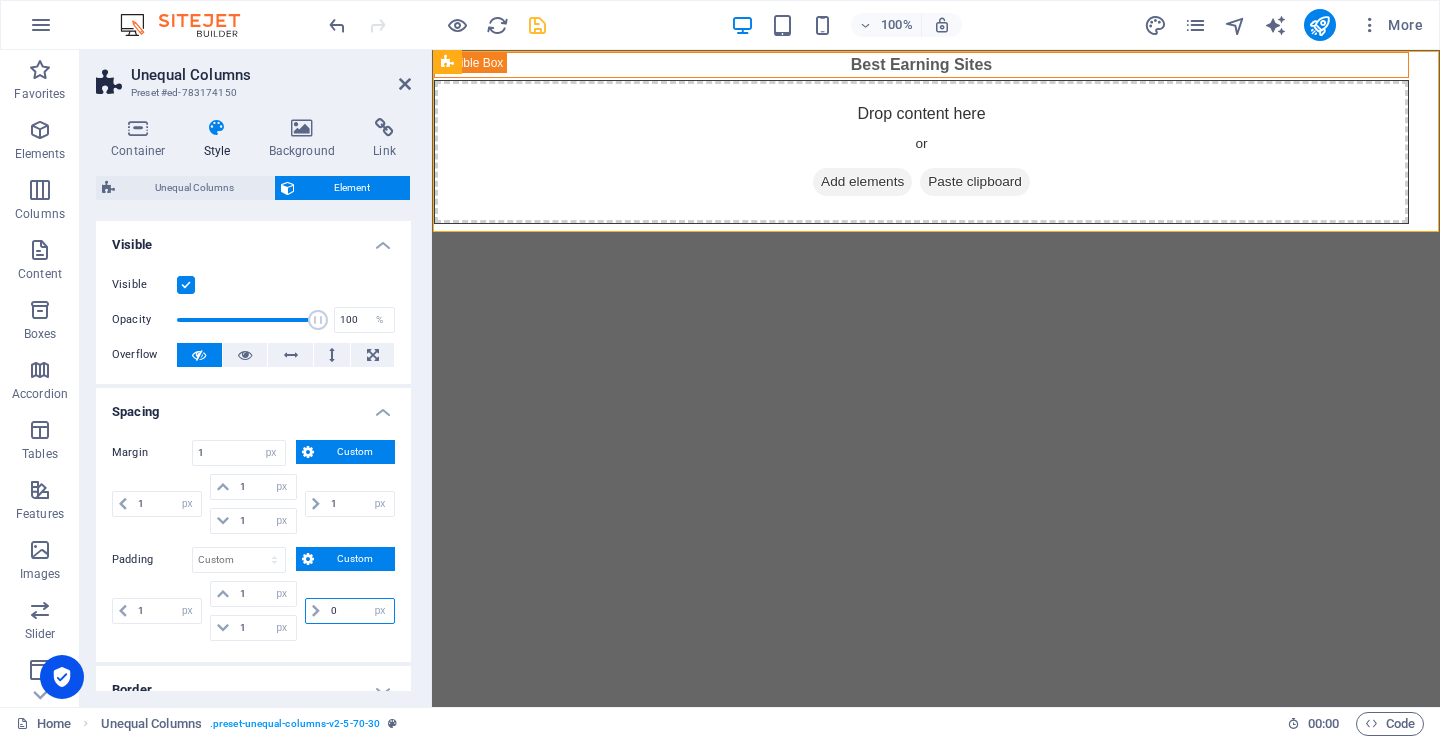 click on "0" at bounding box center [360, 611] 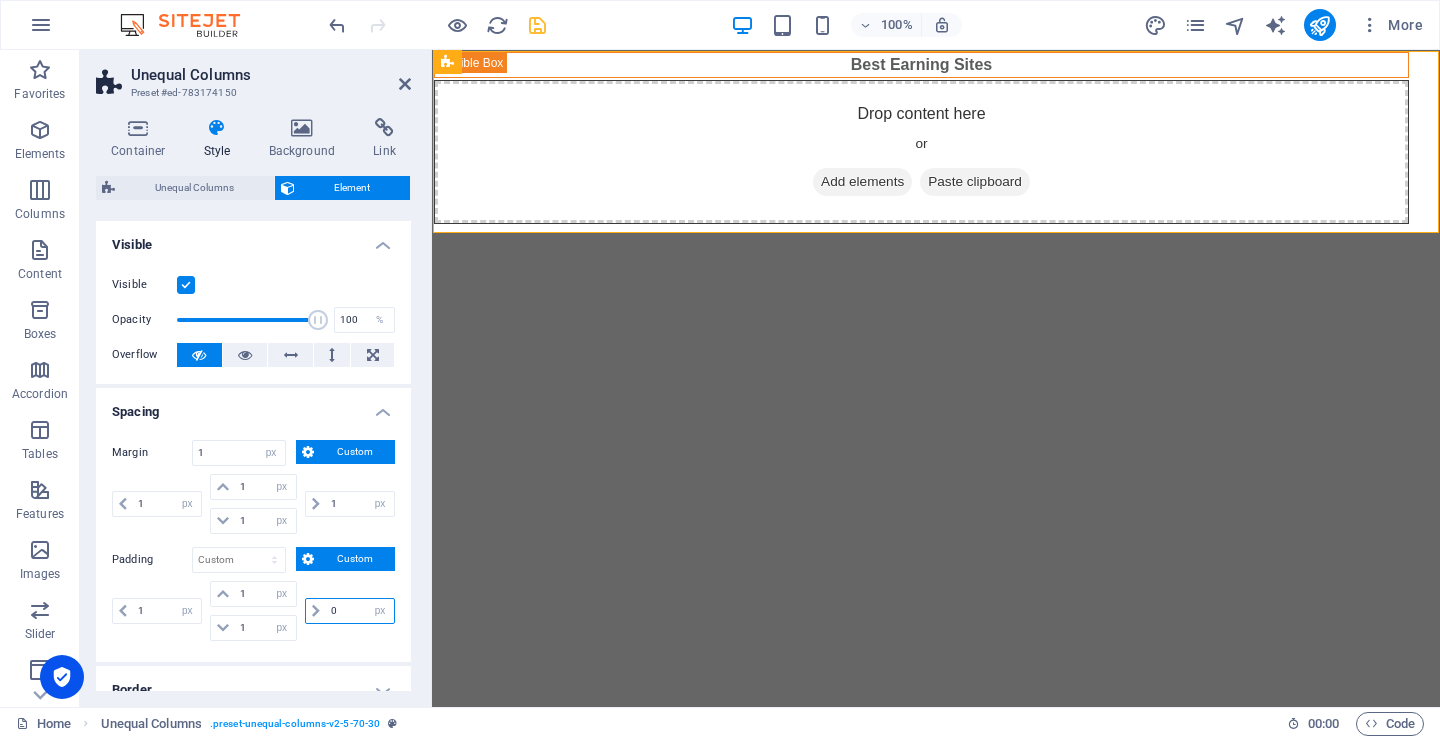 type on "01" 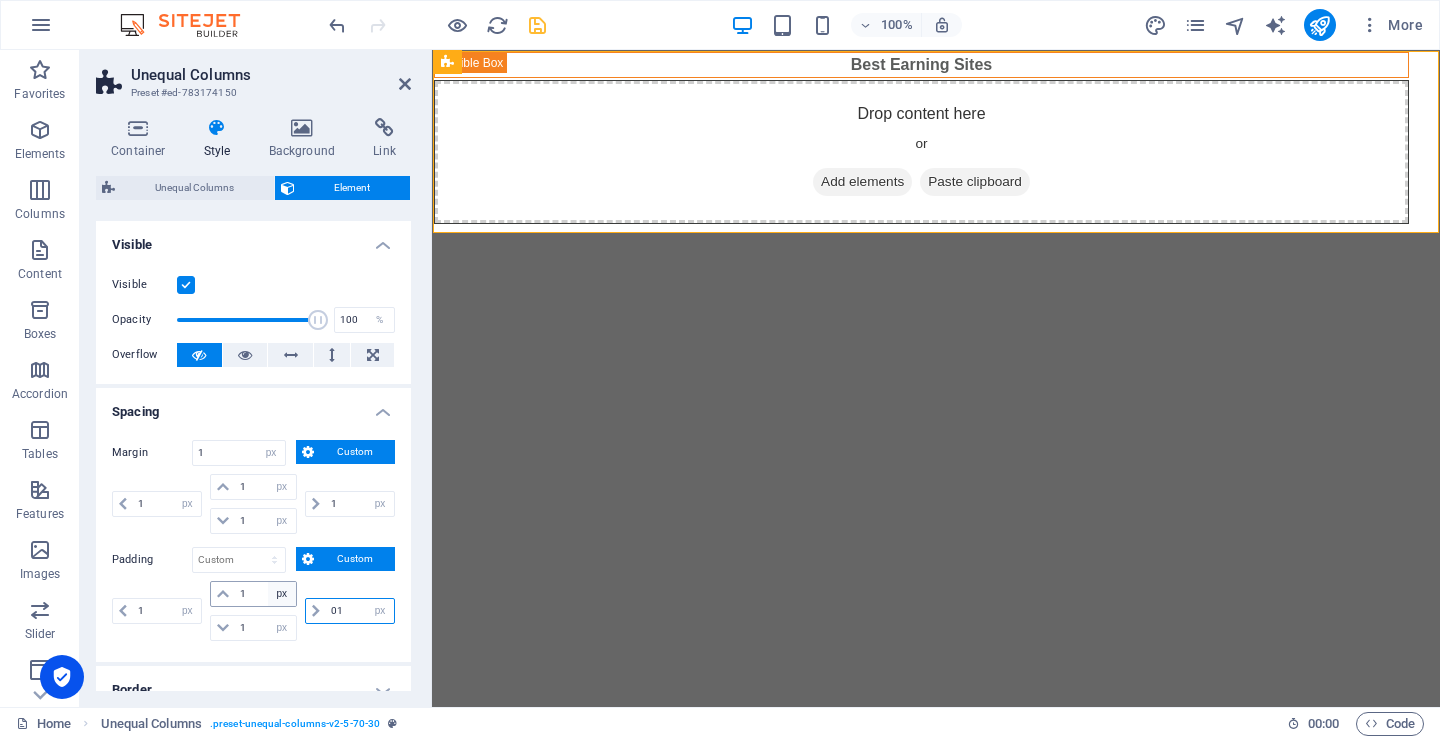 type on "1" 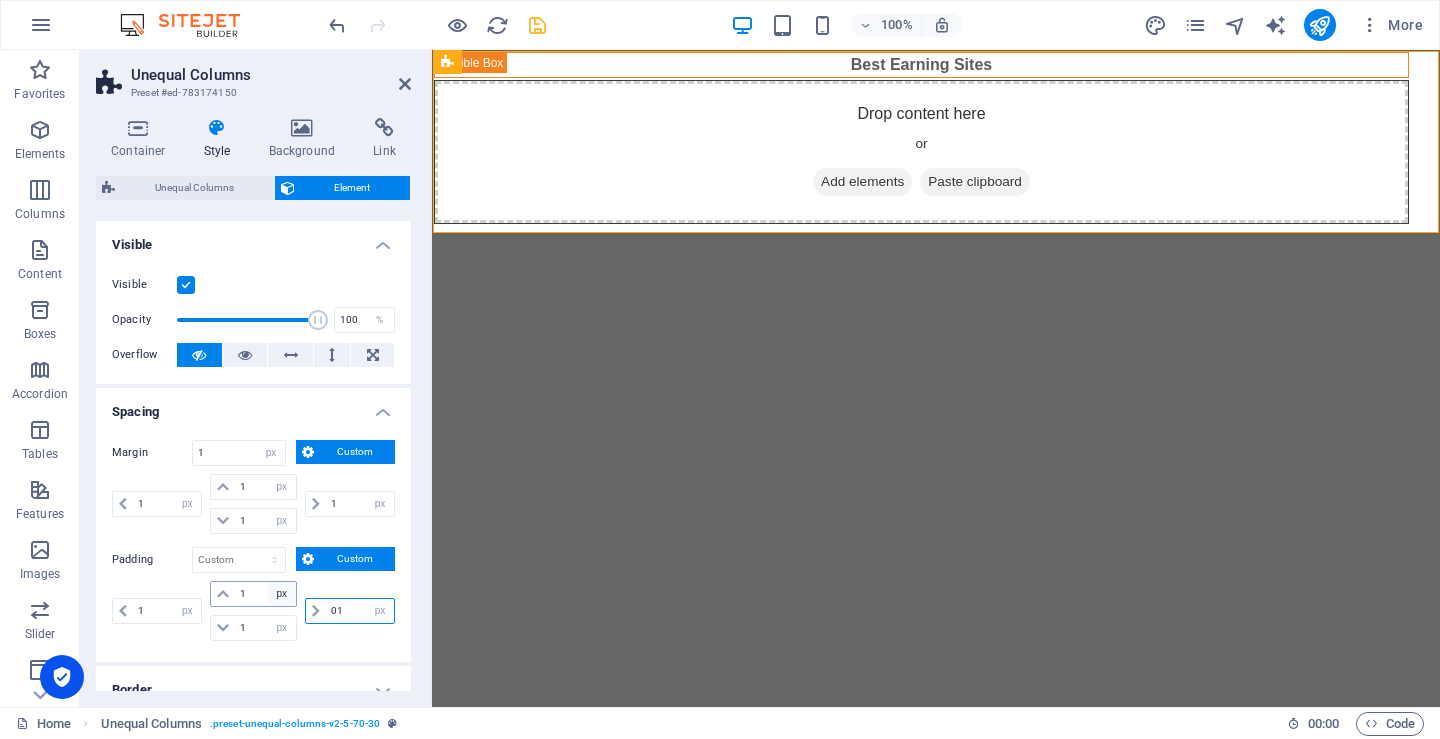 select on "px" 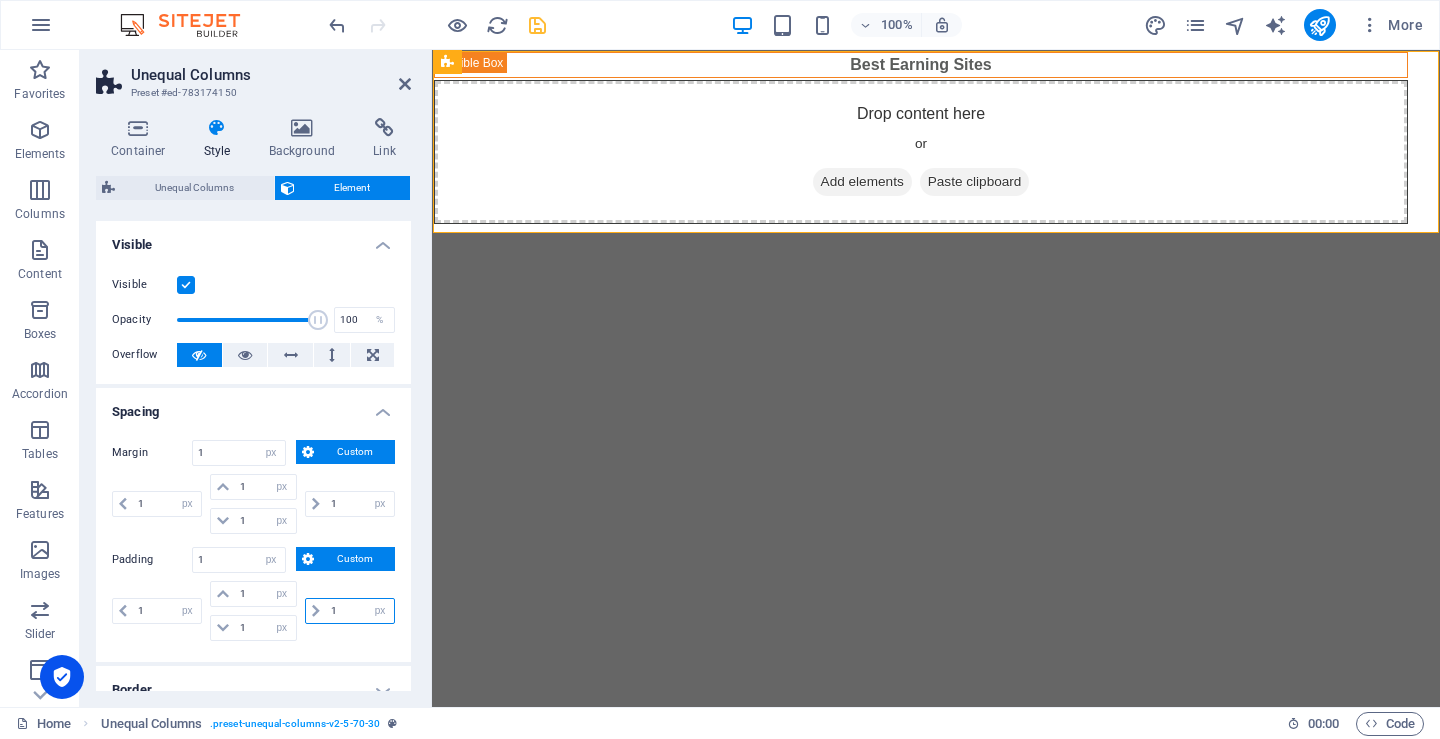 type on "1" 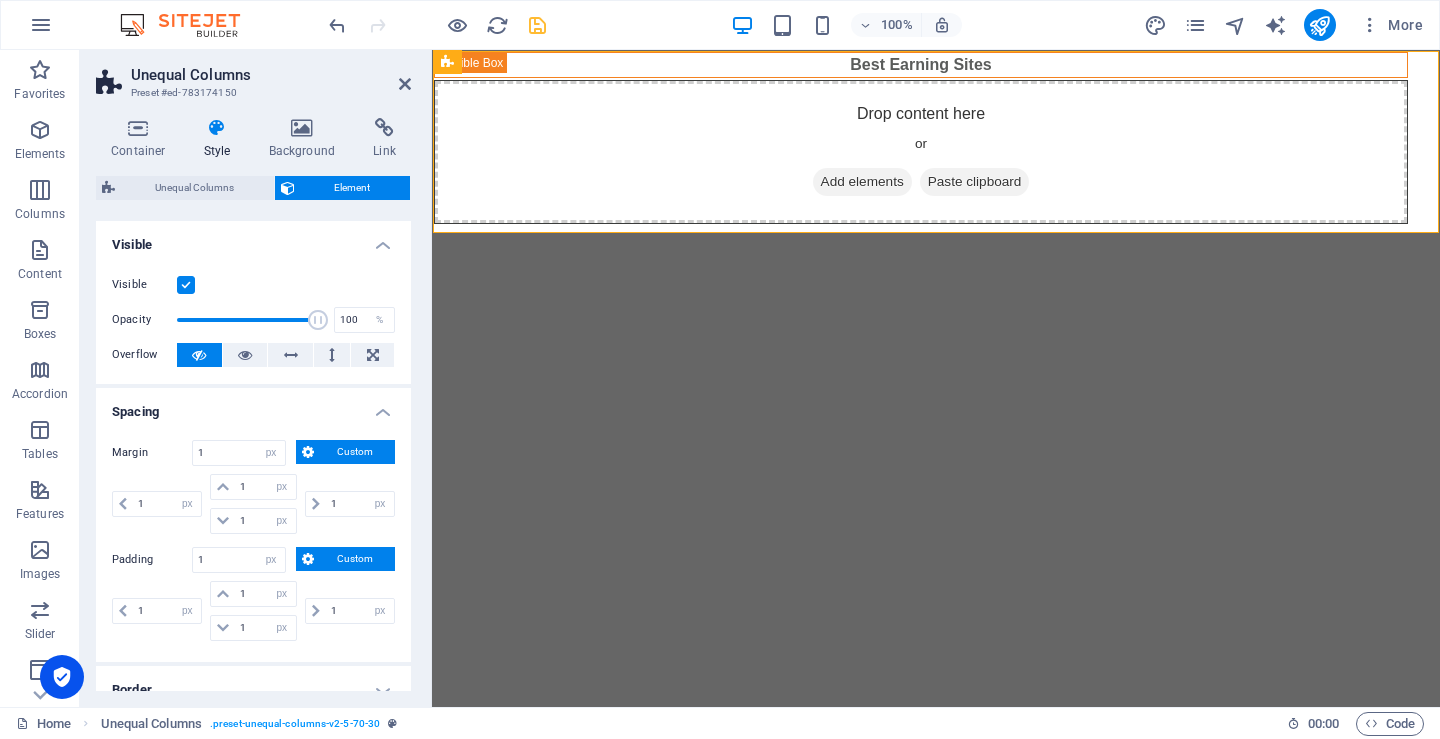 click on "1 px rem % vh vw" at bounding box center [348, 611] 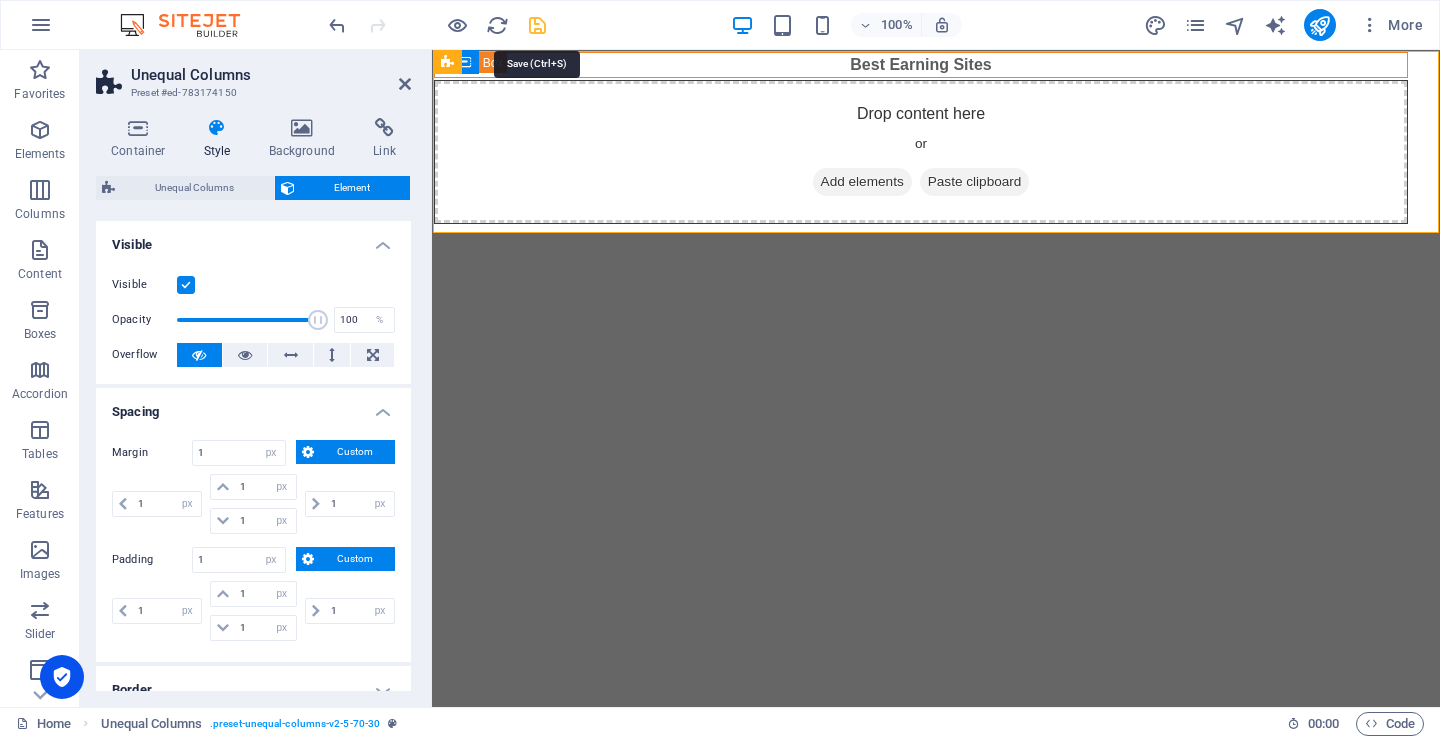 click at bounding box center [537, 25] 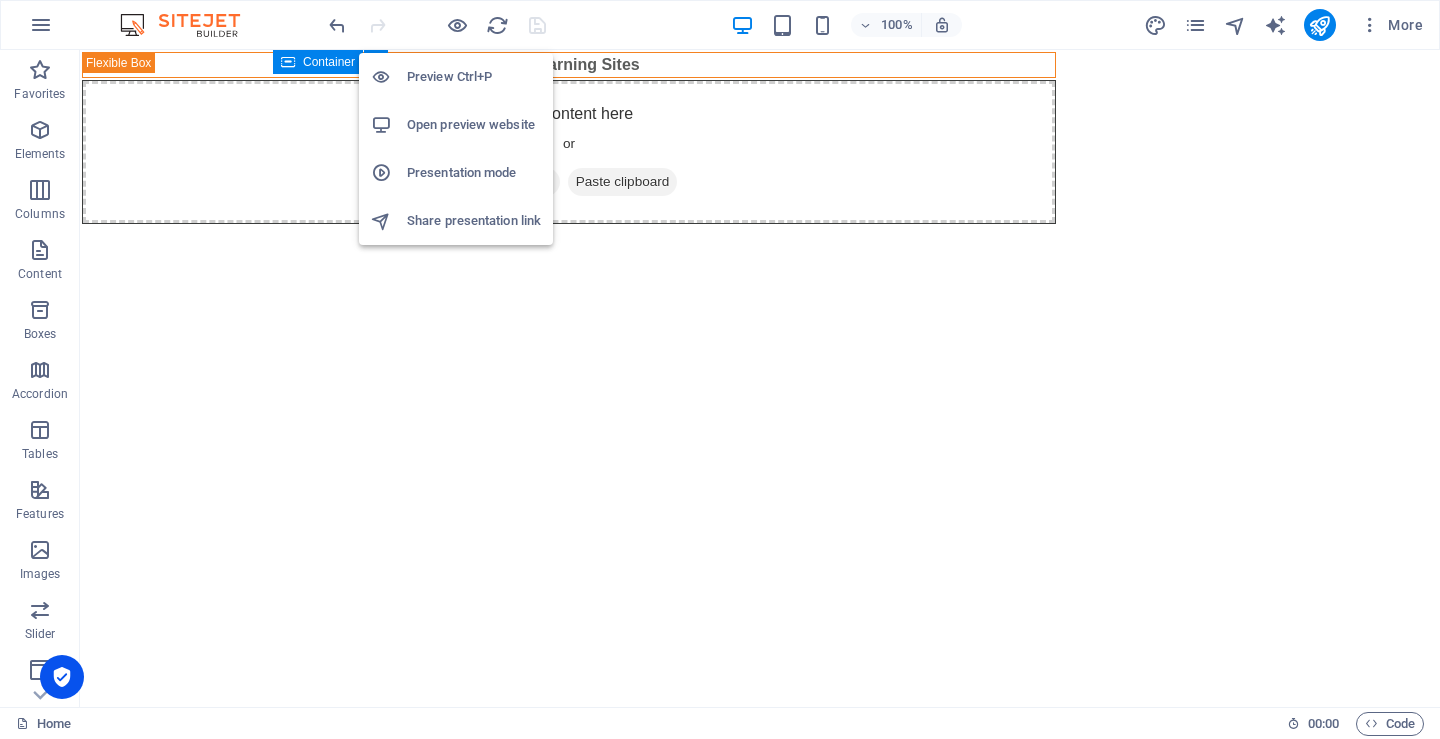 click on "Open preview website" at bounding box center [474, 125] 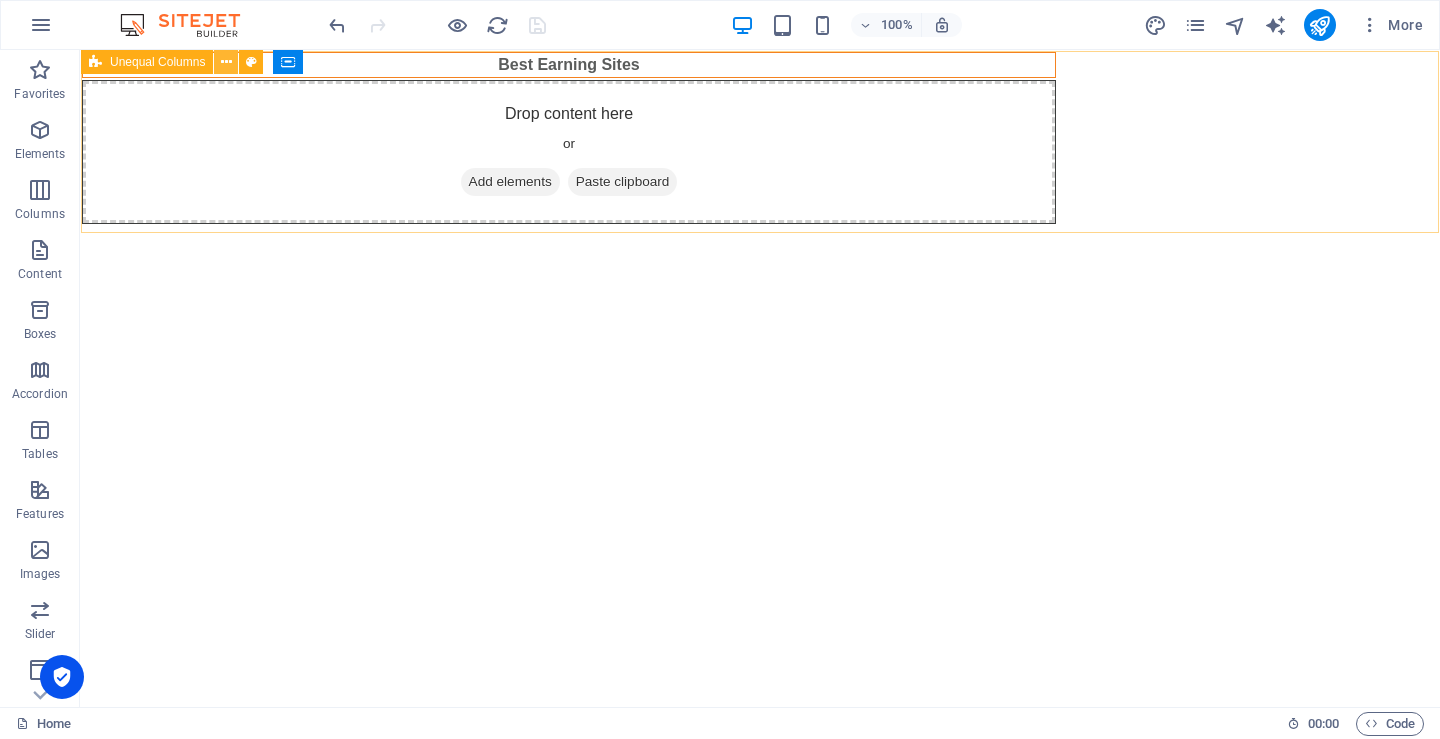 click at bounding box center (226, 62) 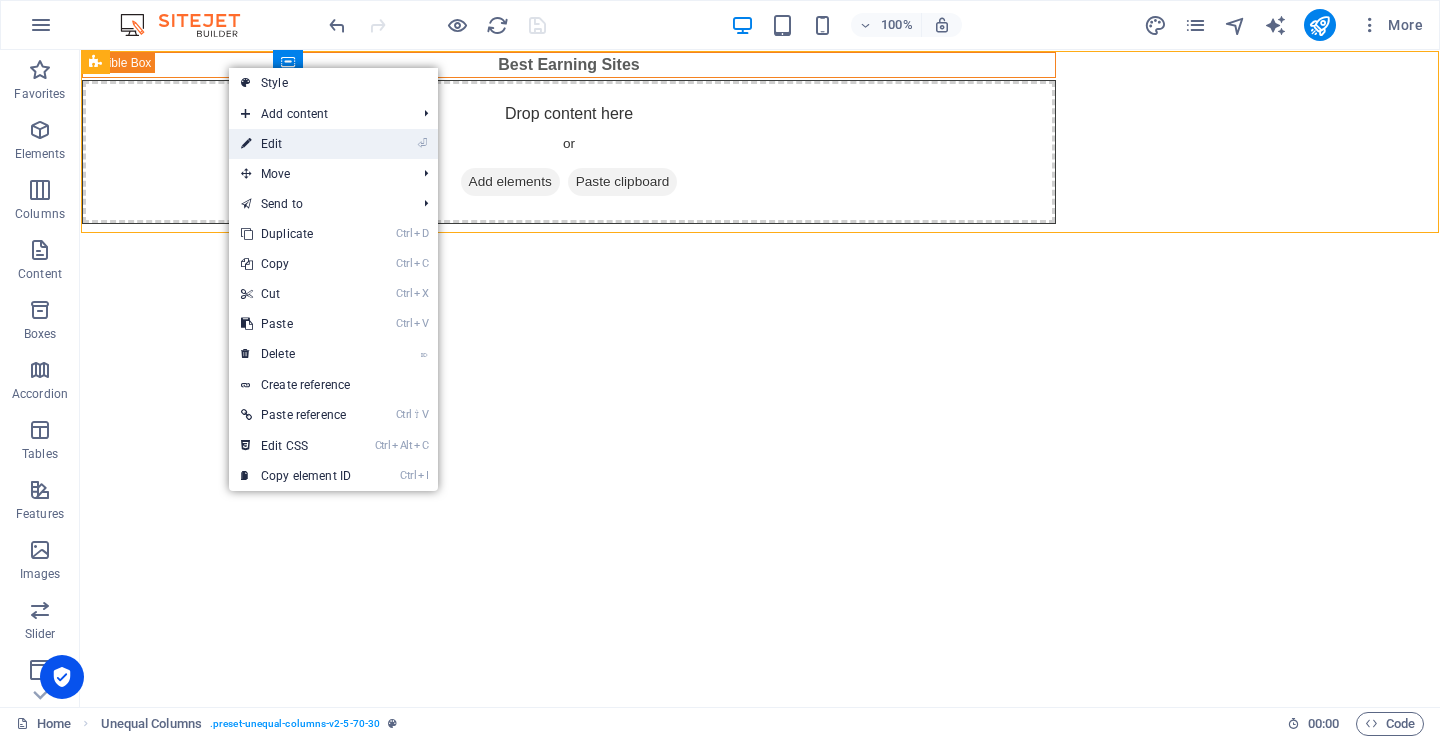 click on "⏎  Edit" at bounding box center (296, 144) 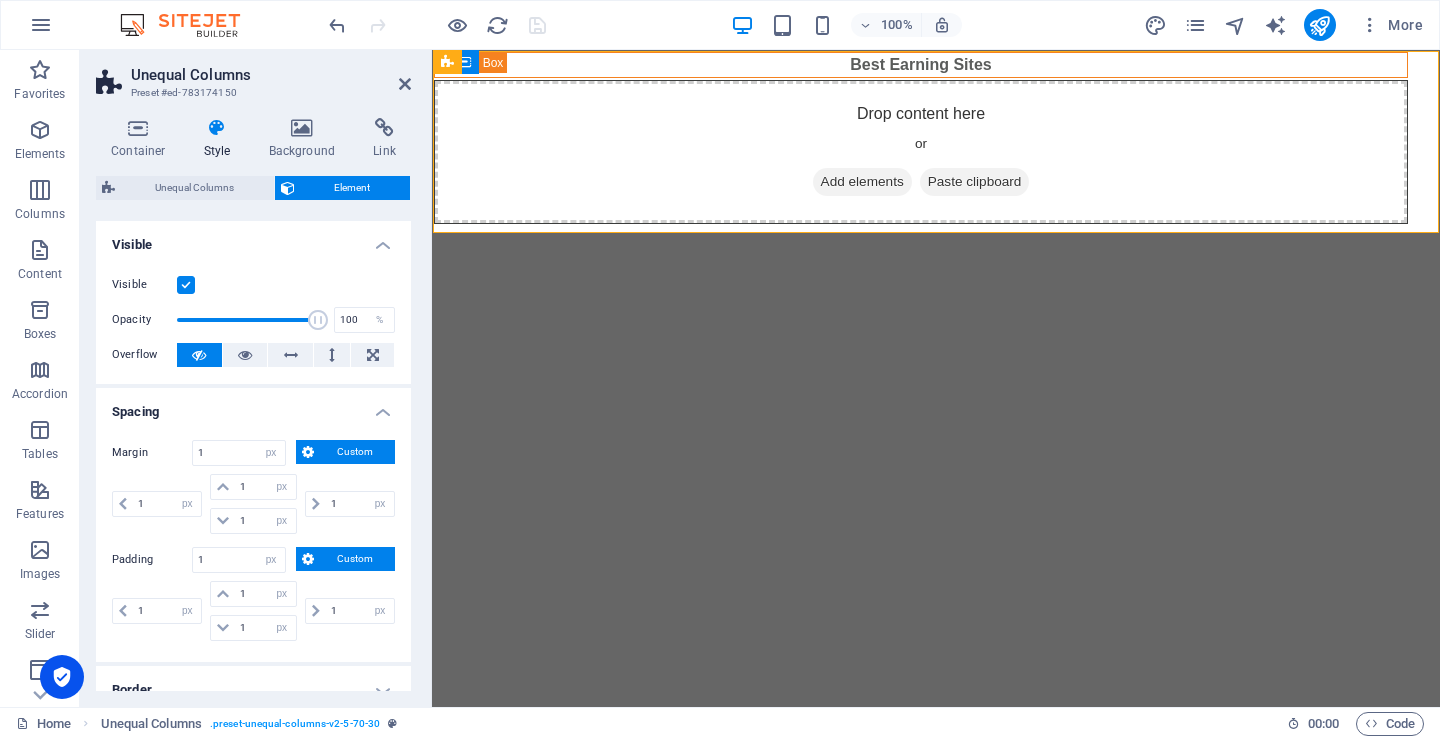 click at bounding box center (186, 285) 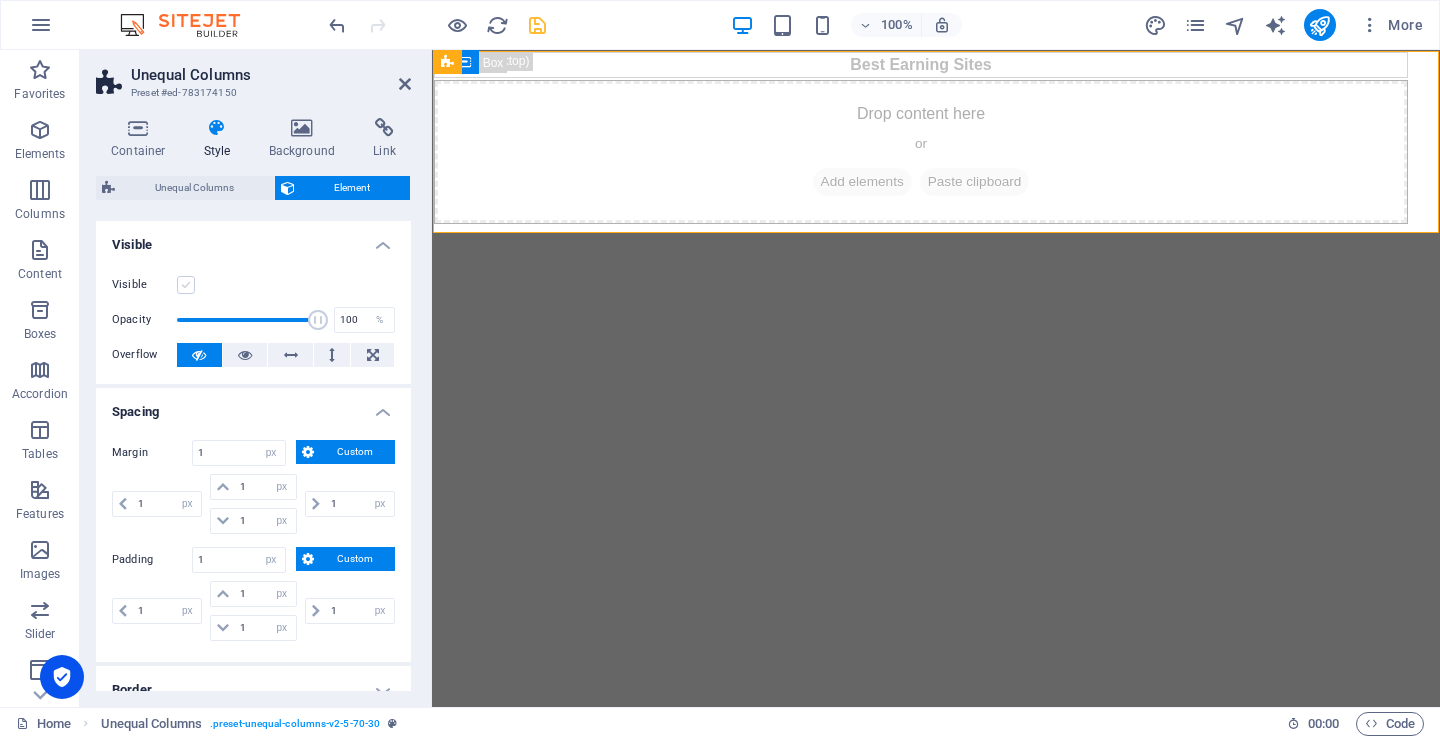 click at bounding box center [186, 285] 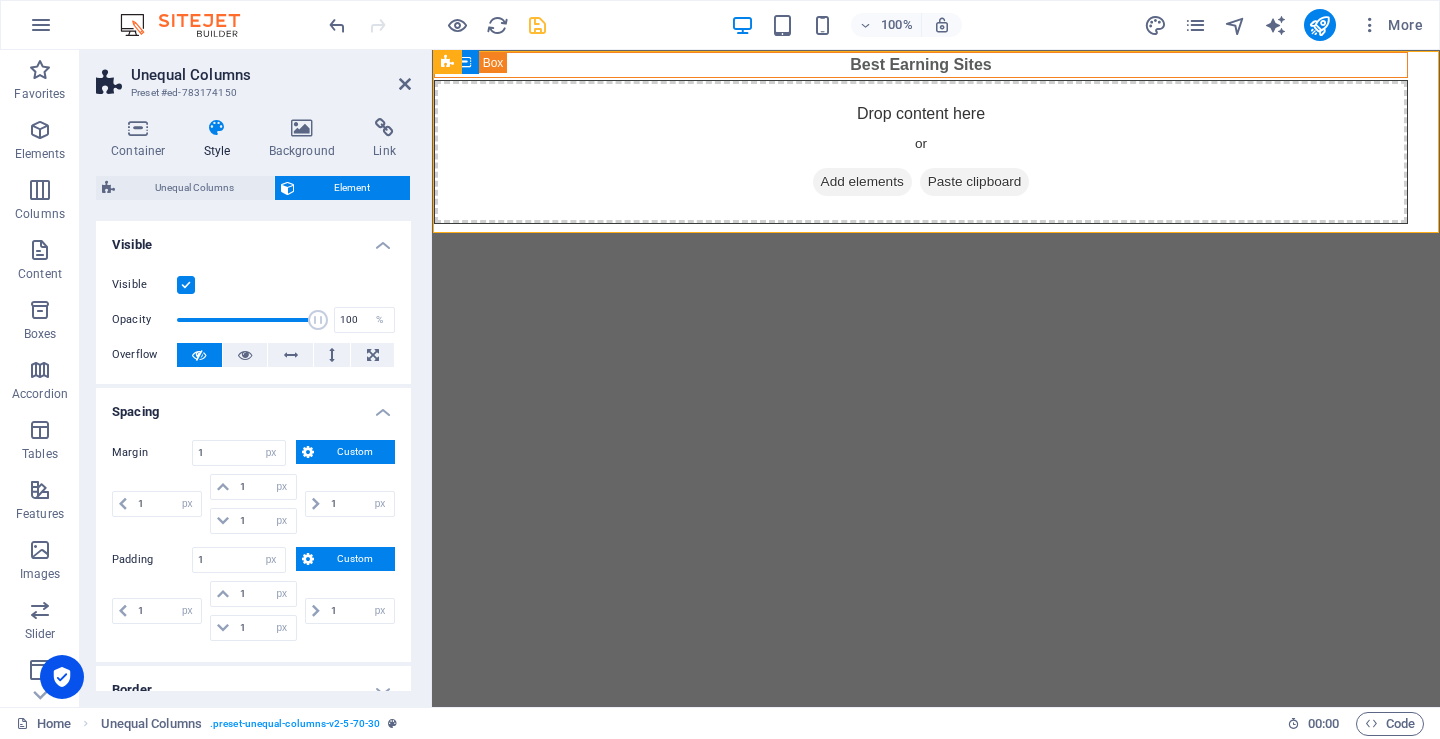click at bounding box center (186, 285) 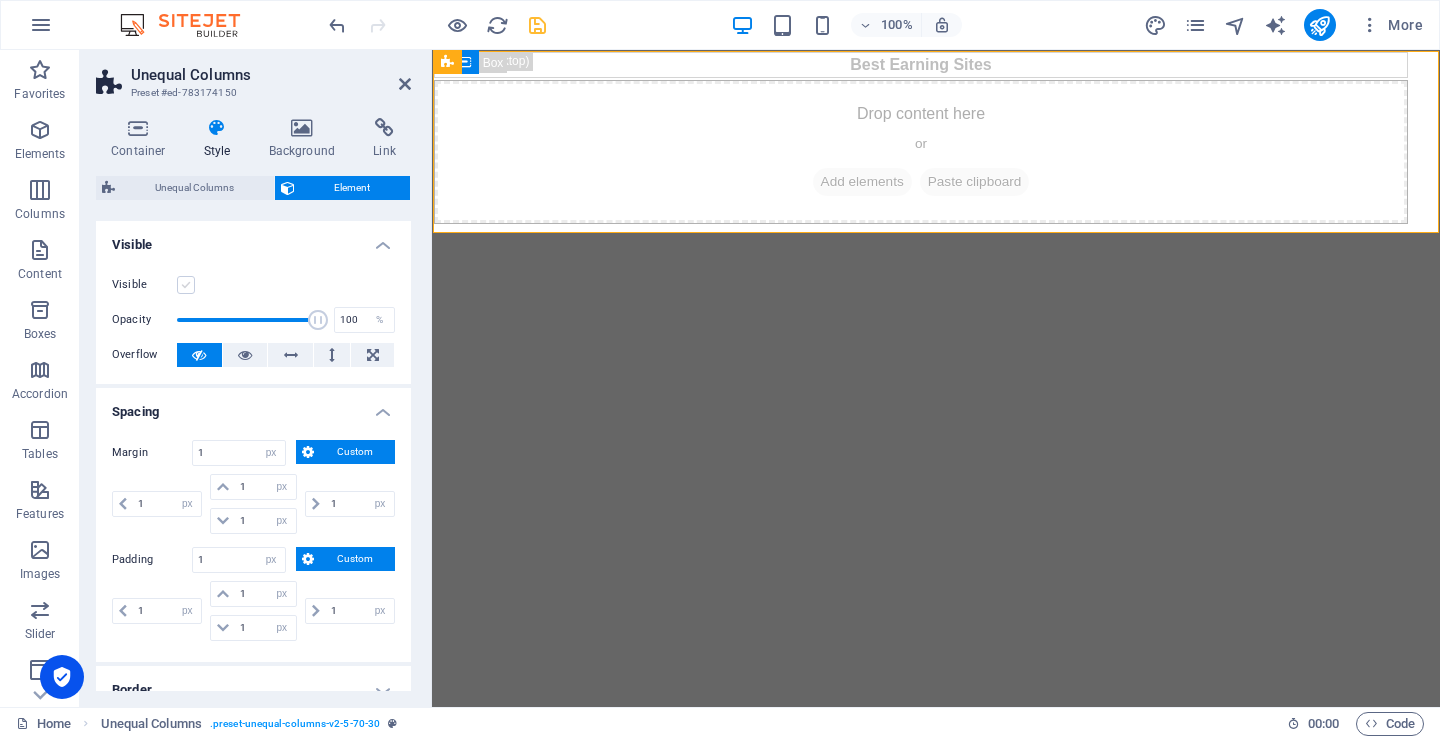 click at bounding box center (186, 285) 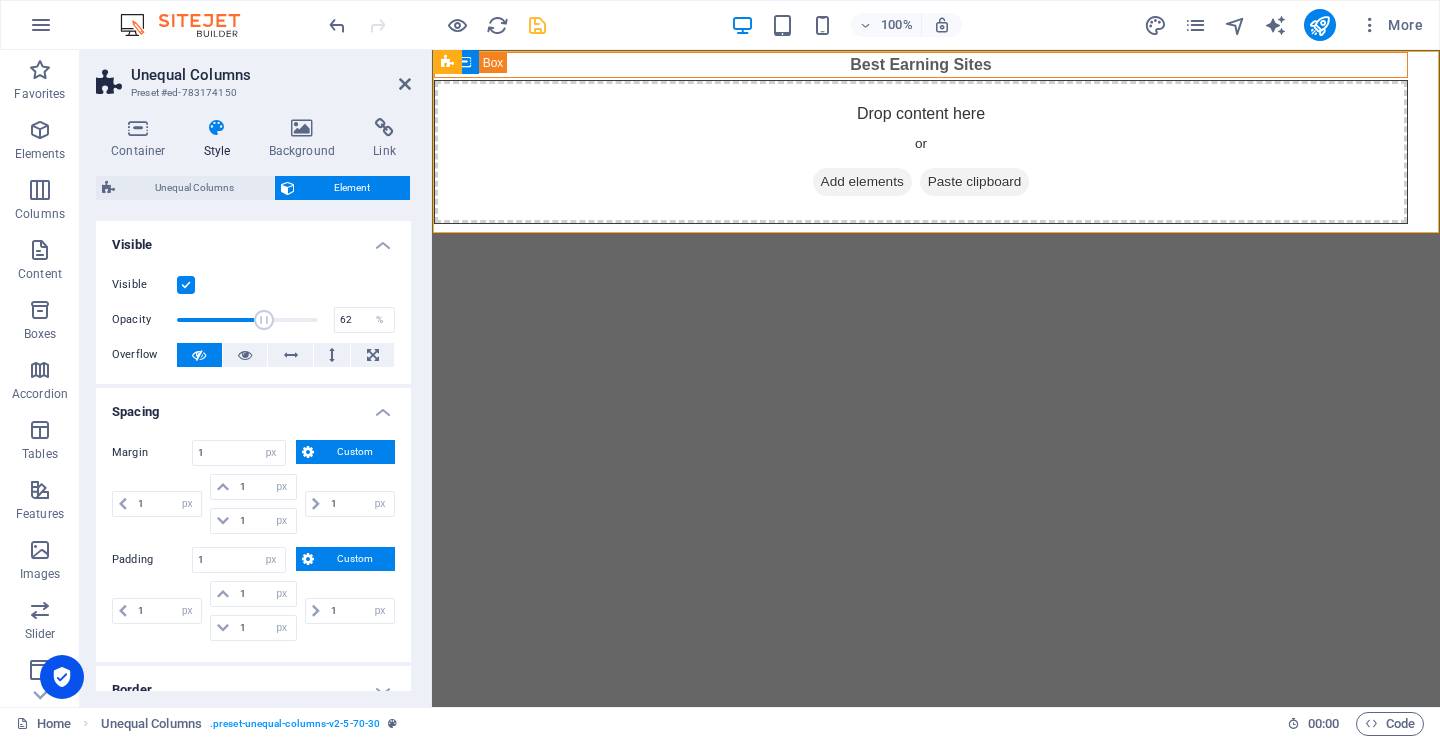 drag, startPoint x: 309, startPoint y: 318, endPoint x: 261, endPoint y: 317, distance: 48.010414 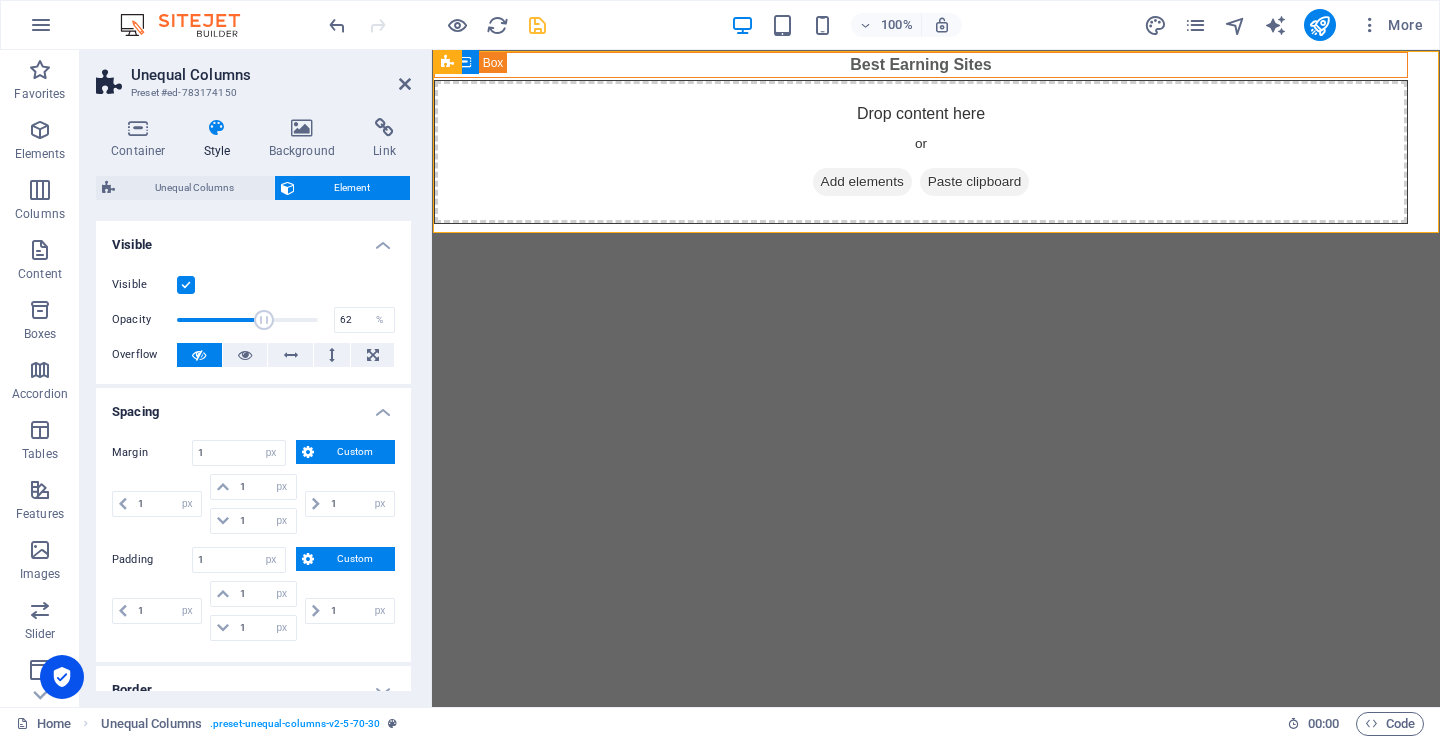 click at bounding box center (264, 320) 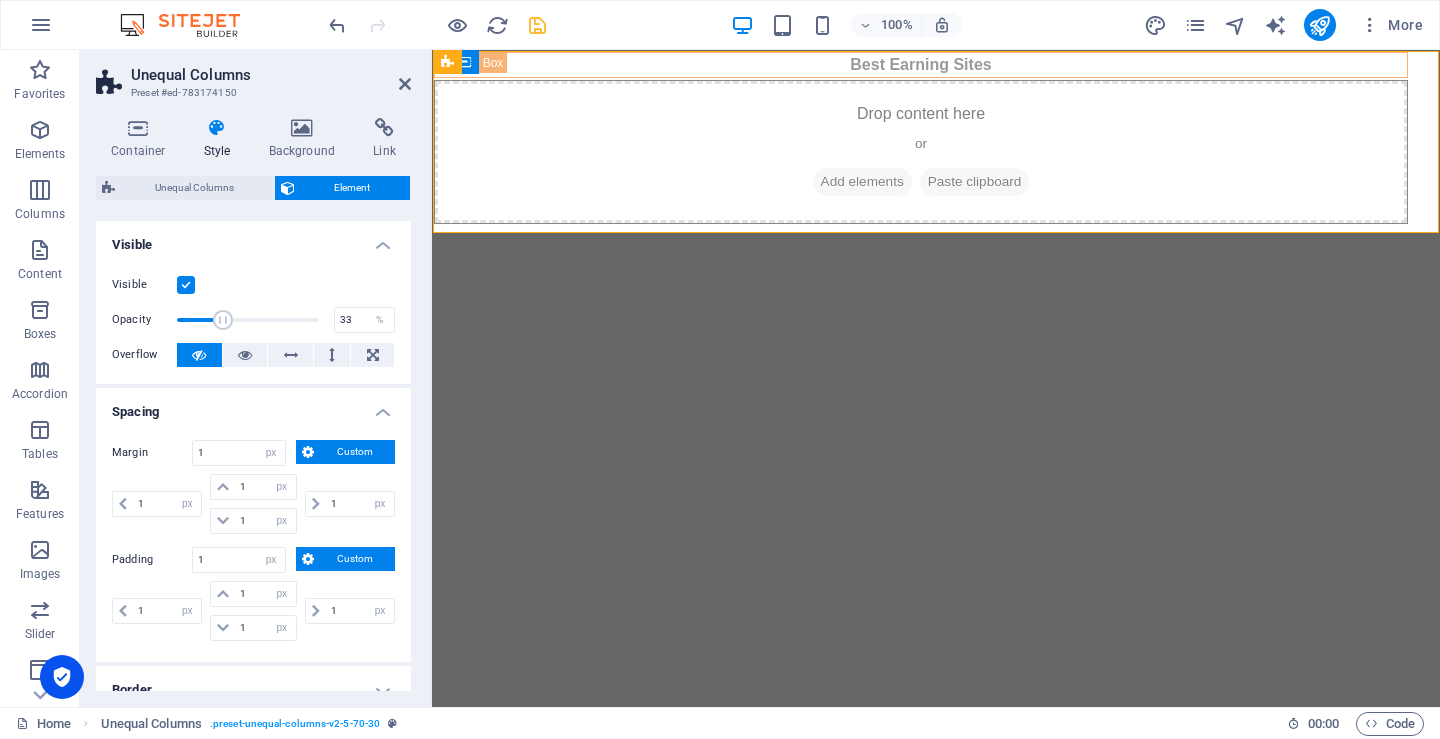 drag, startPoint x: 261, startPoint y: 317, endPoint x: 221, endPoint y: 317, distance: 40 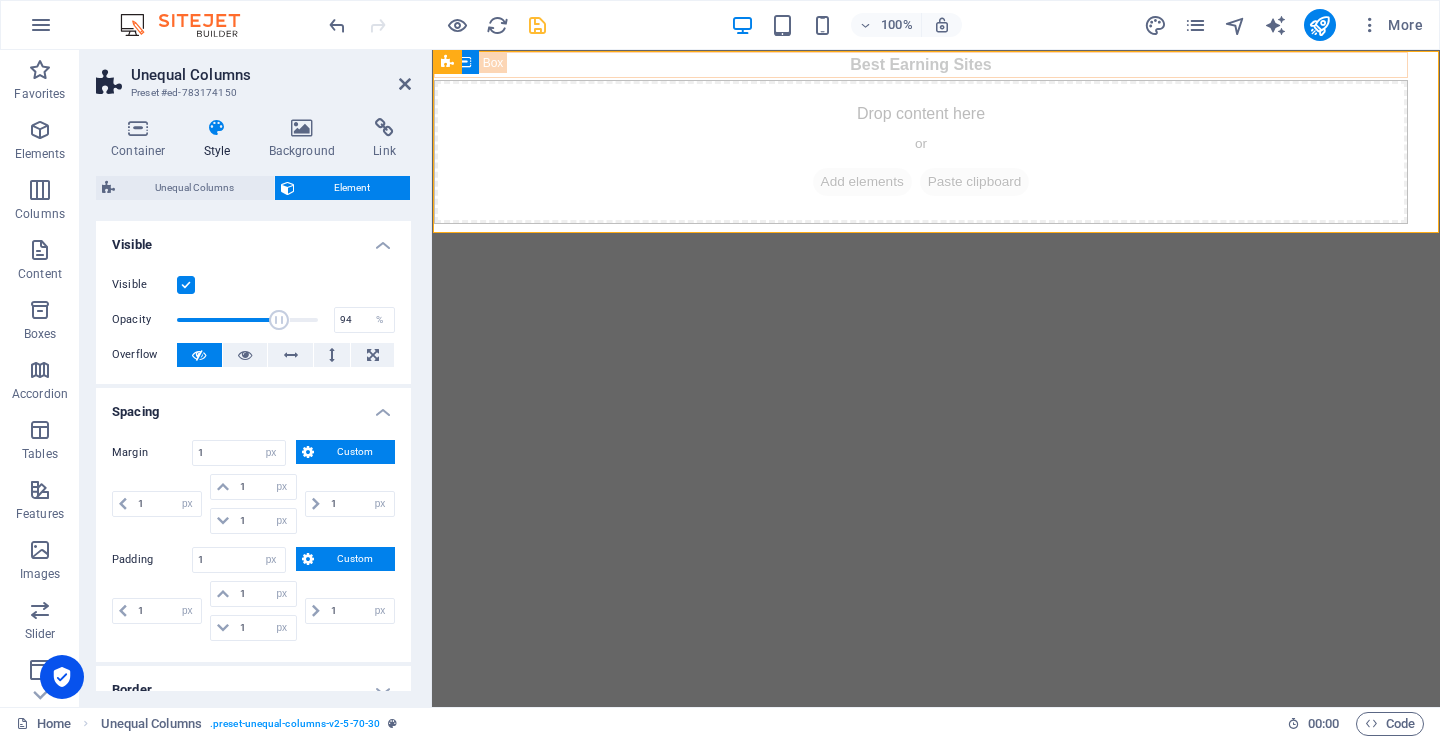 type on "100" 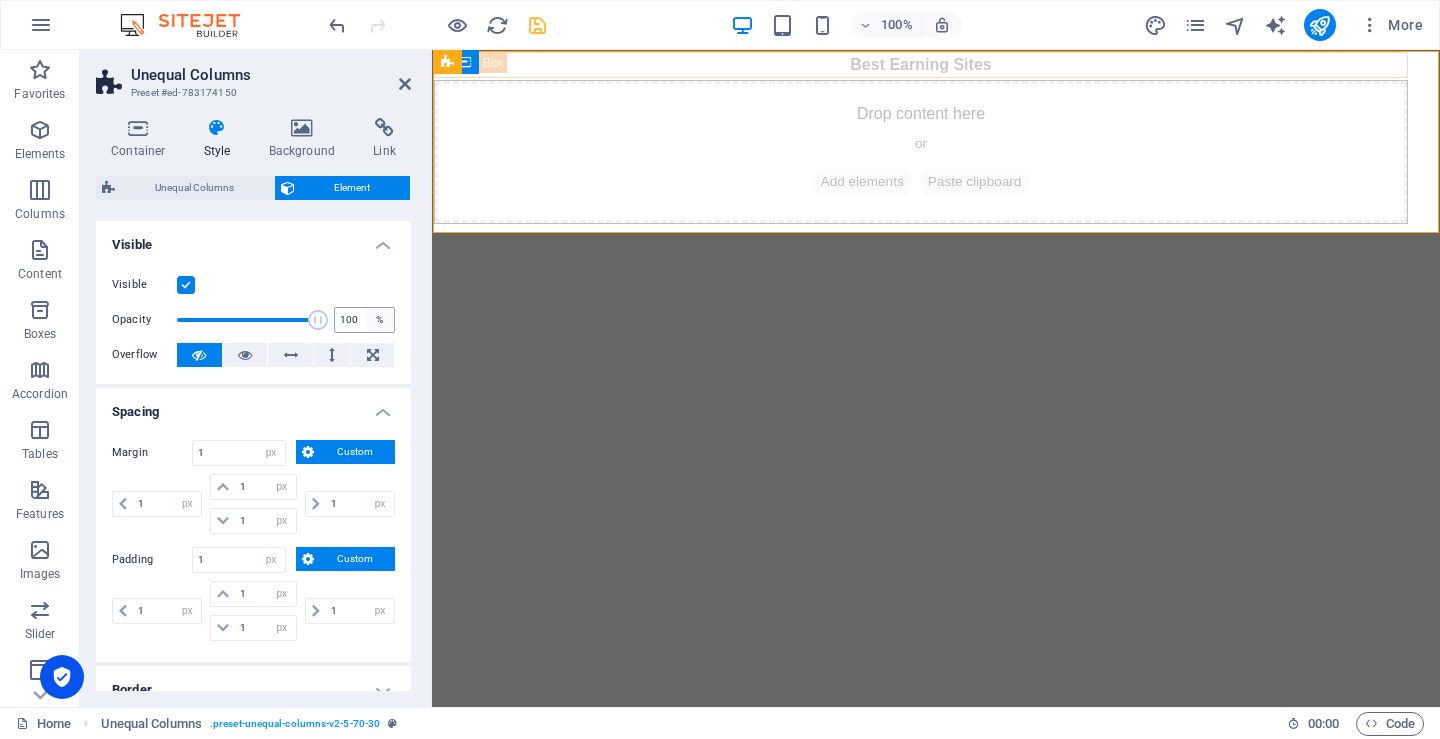 drag, startPoint x: 220, startPoint y: 317, endPoint x: 372, endPoint y: 317, distance: 152 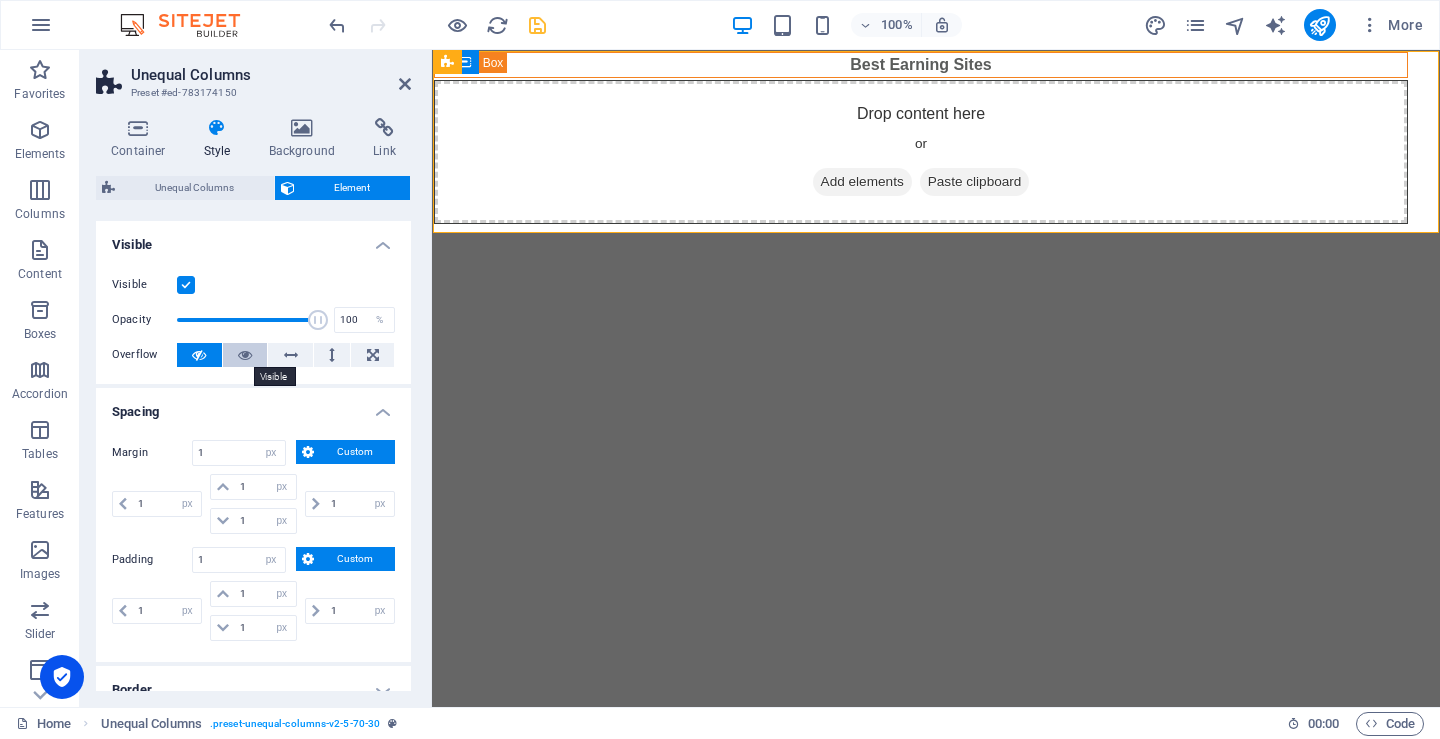 click at bounding box center [245, 355] 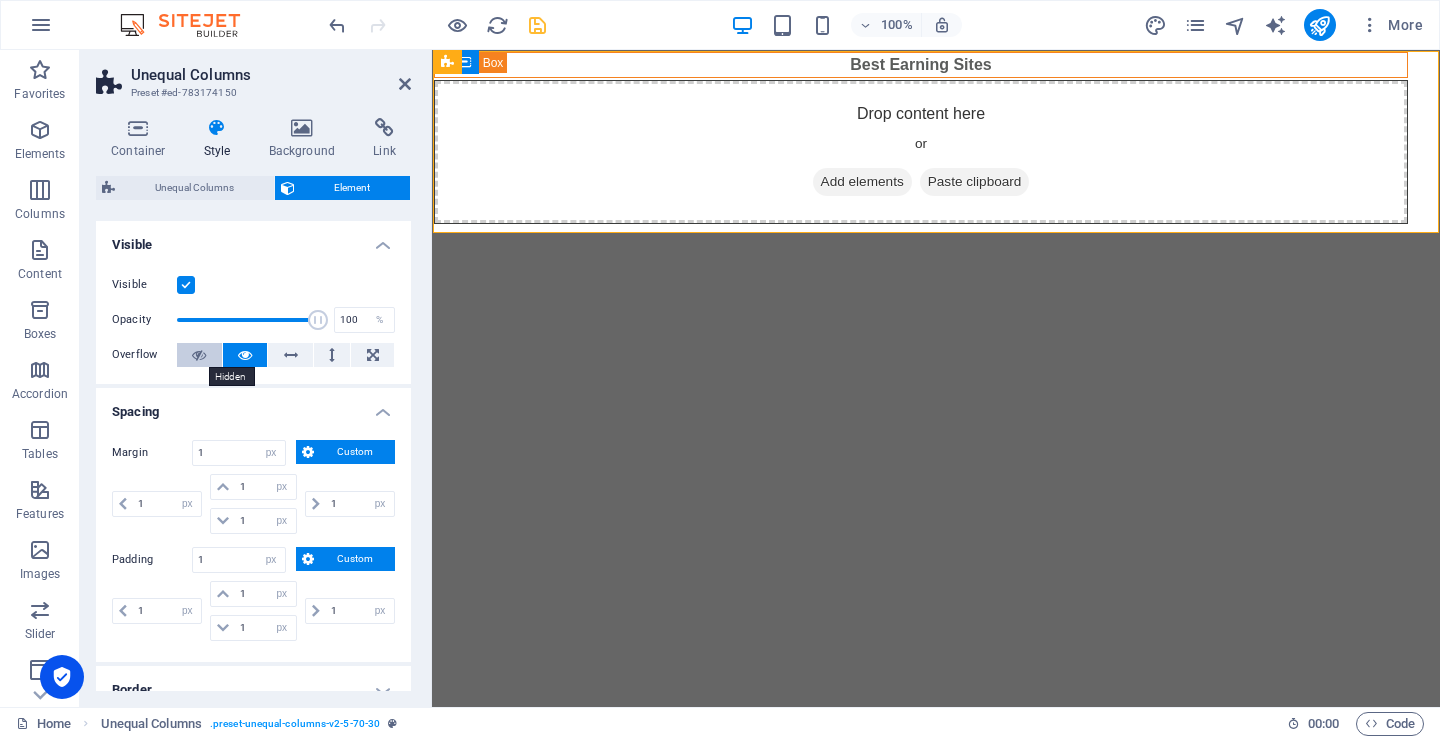 click at bounding box center (199, 355) 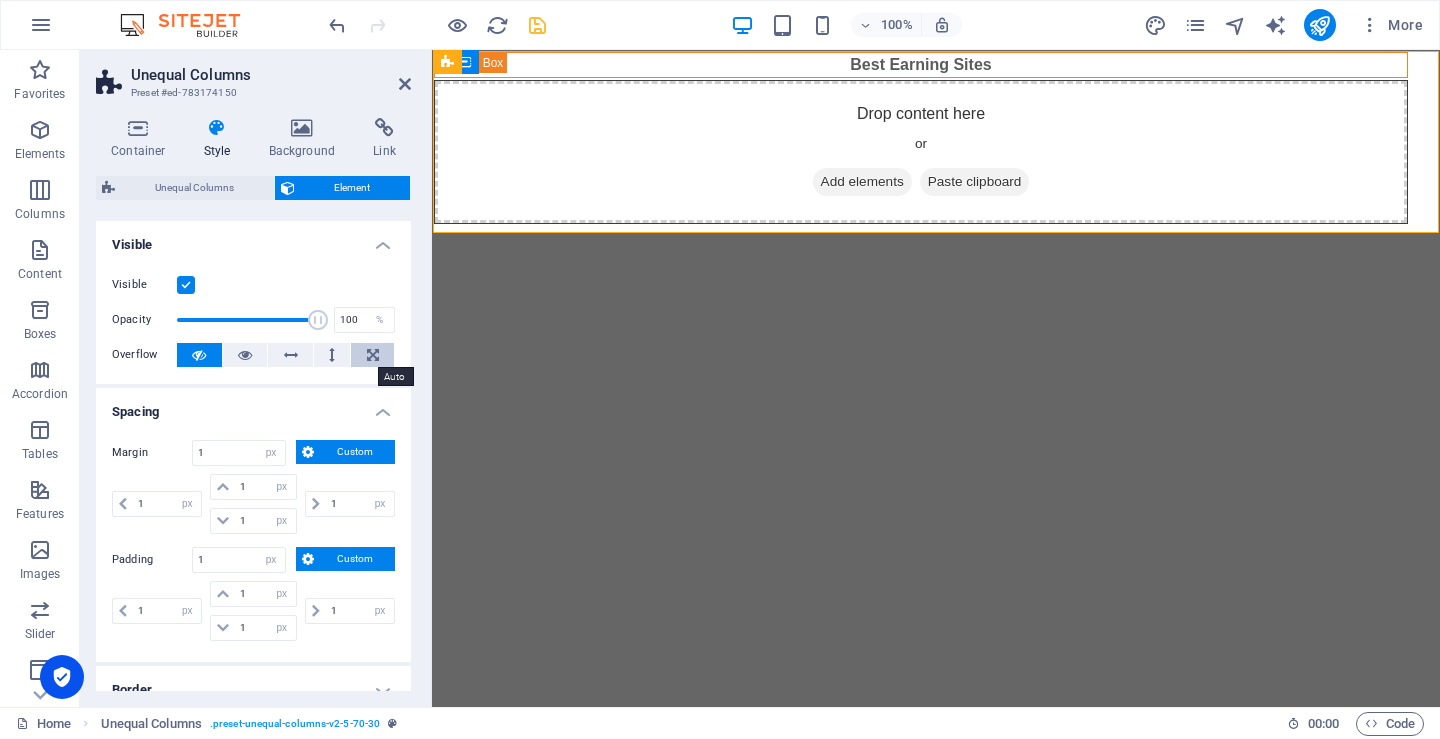 click at bounding box center [373, 355] 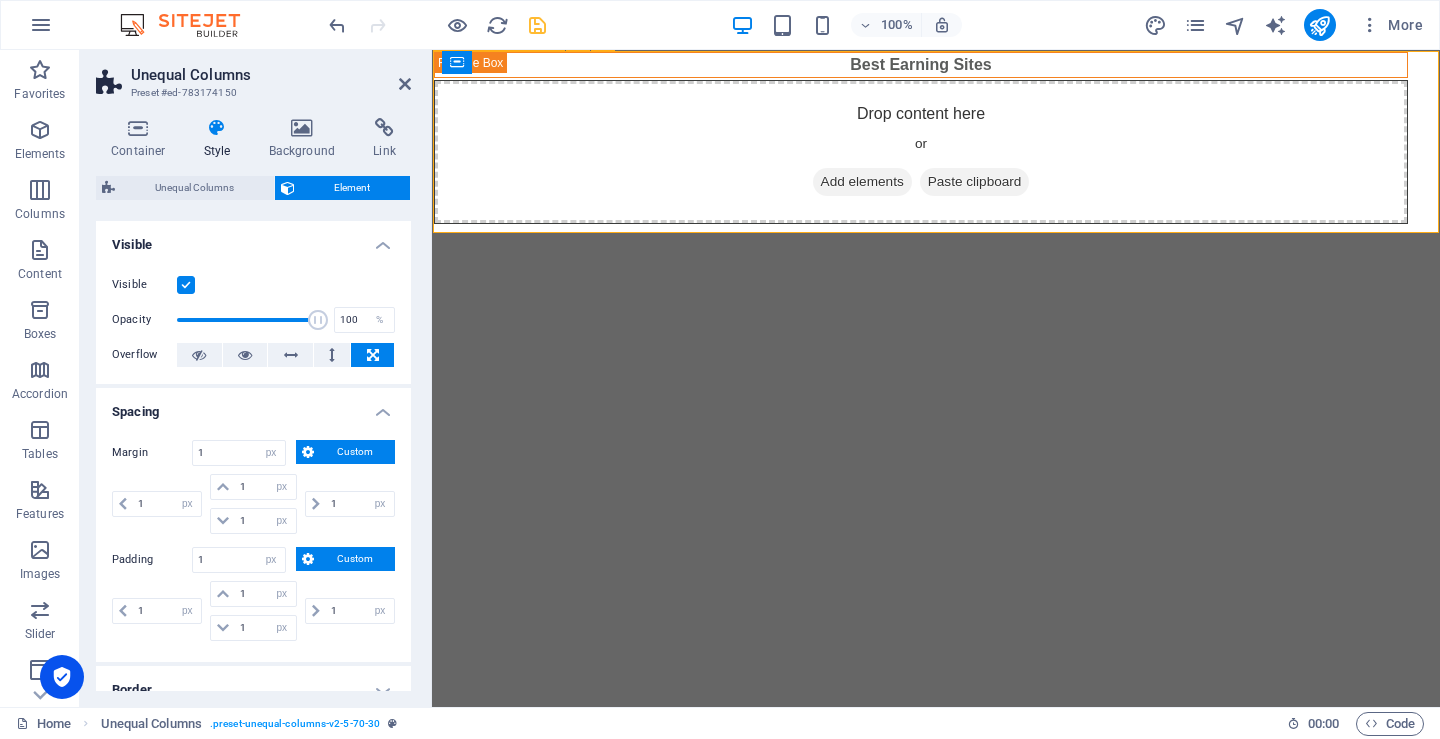 click on "Skip to main content
Best Earning Sites Drop content here or  Add elements  Paste clipboard" at bounding box center (936, 138) 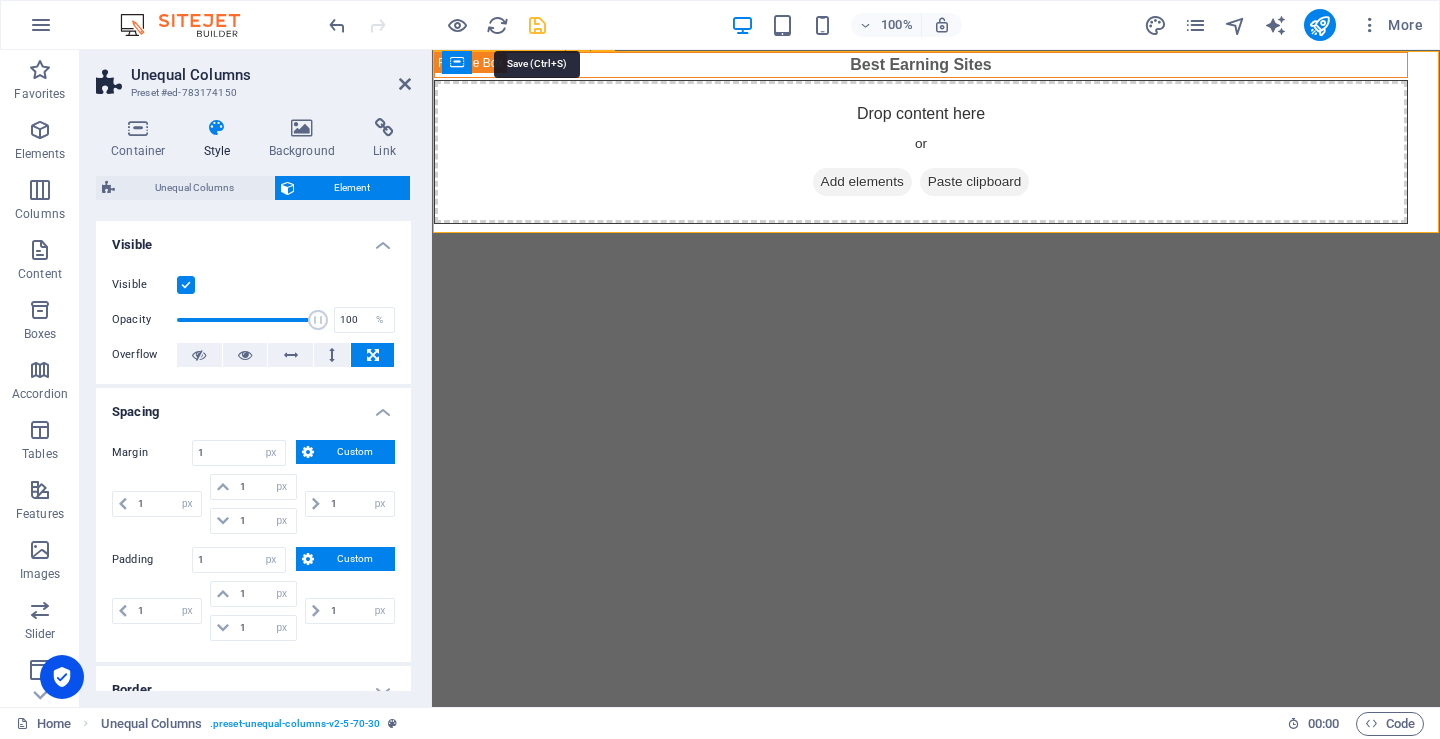 click at bounding box center (537, 25) 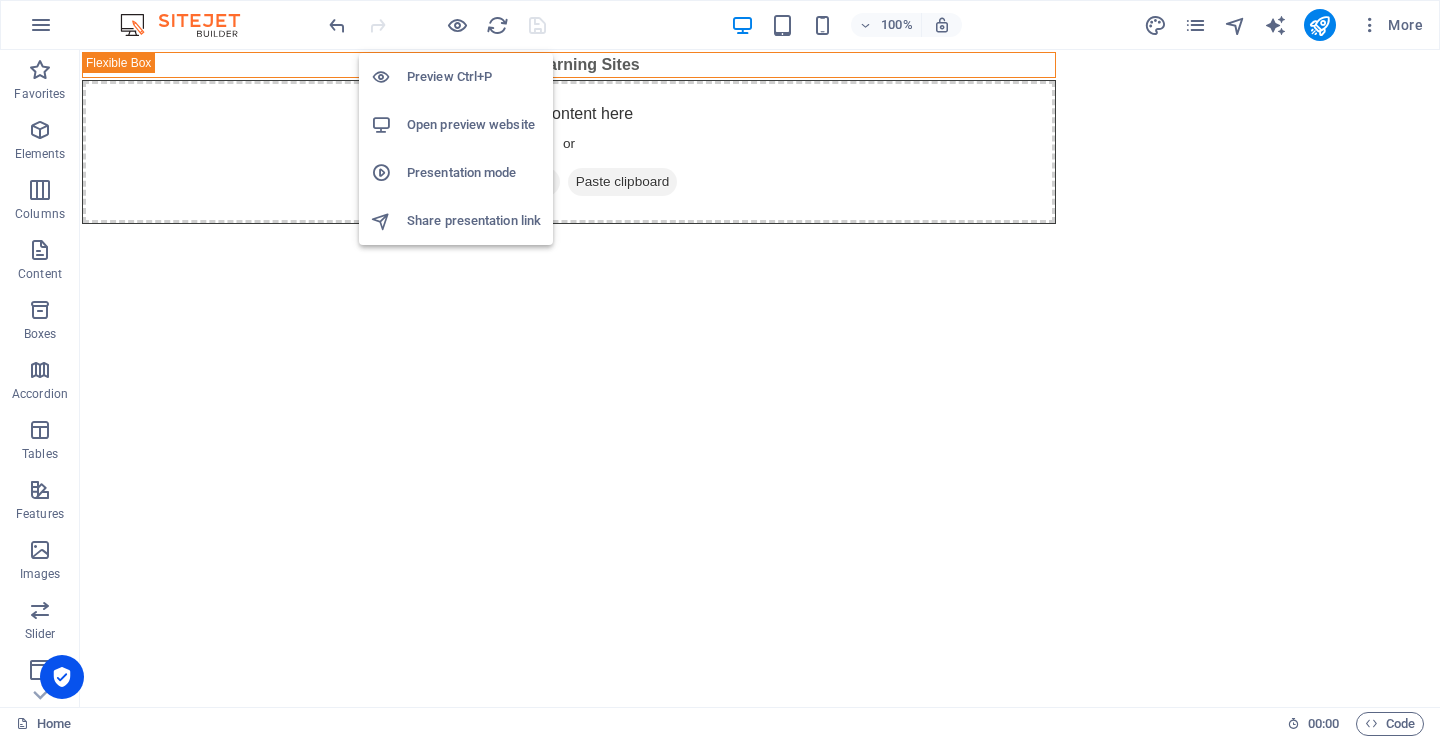 click on "Open preview website" at bounding box center [474, 125] 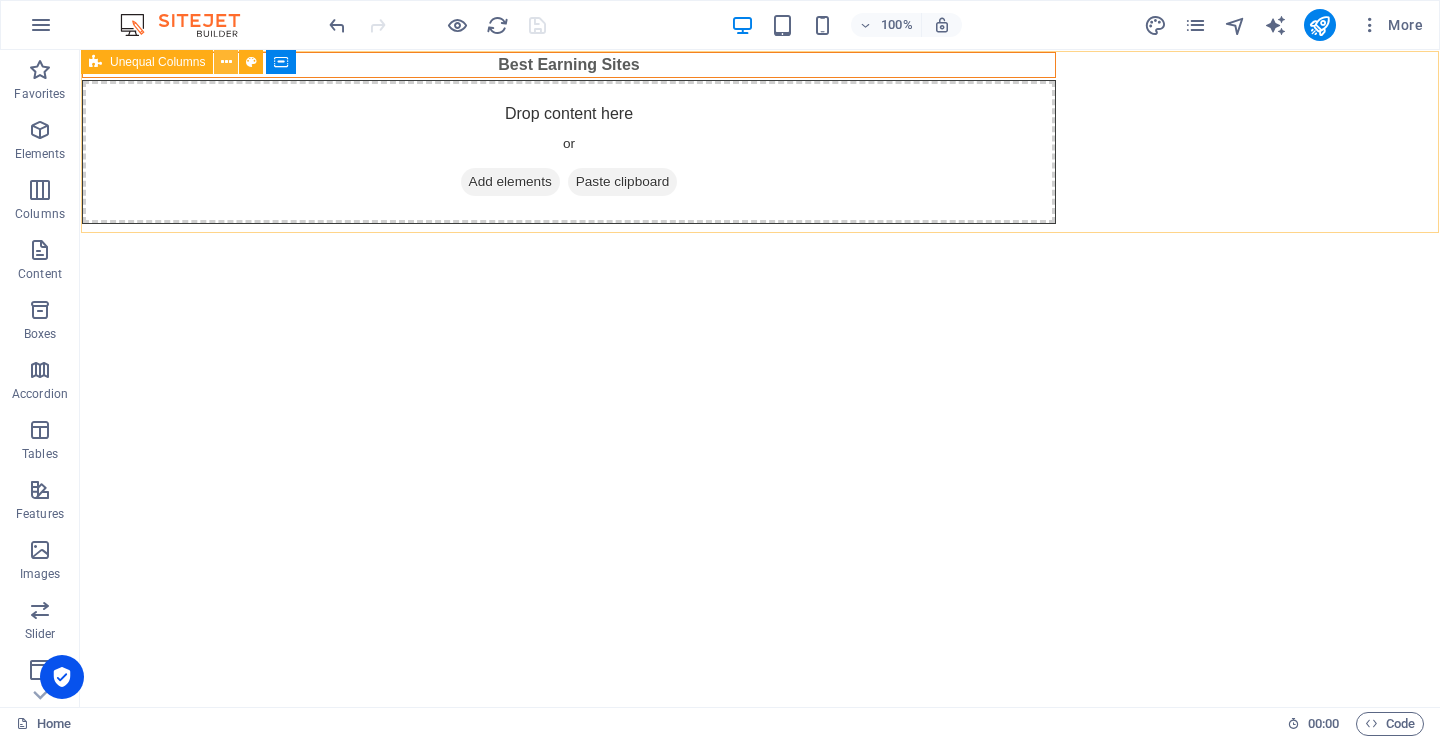 click at bounding box center (226, 62) 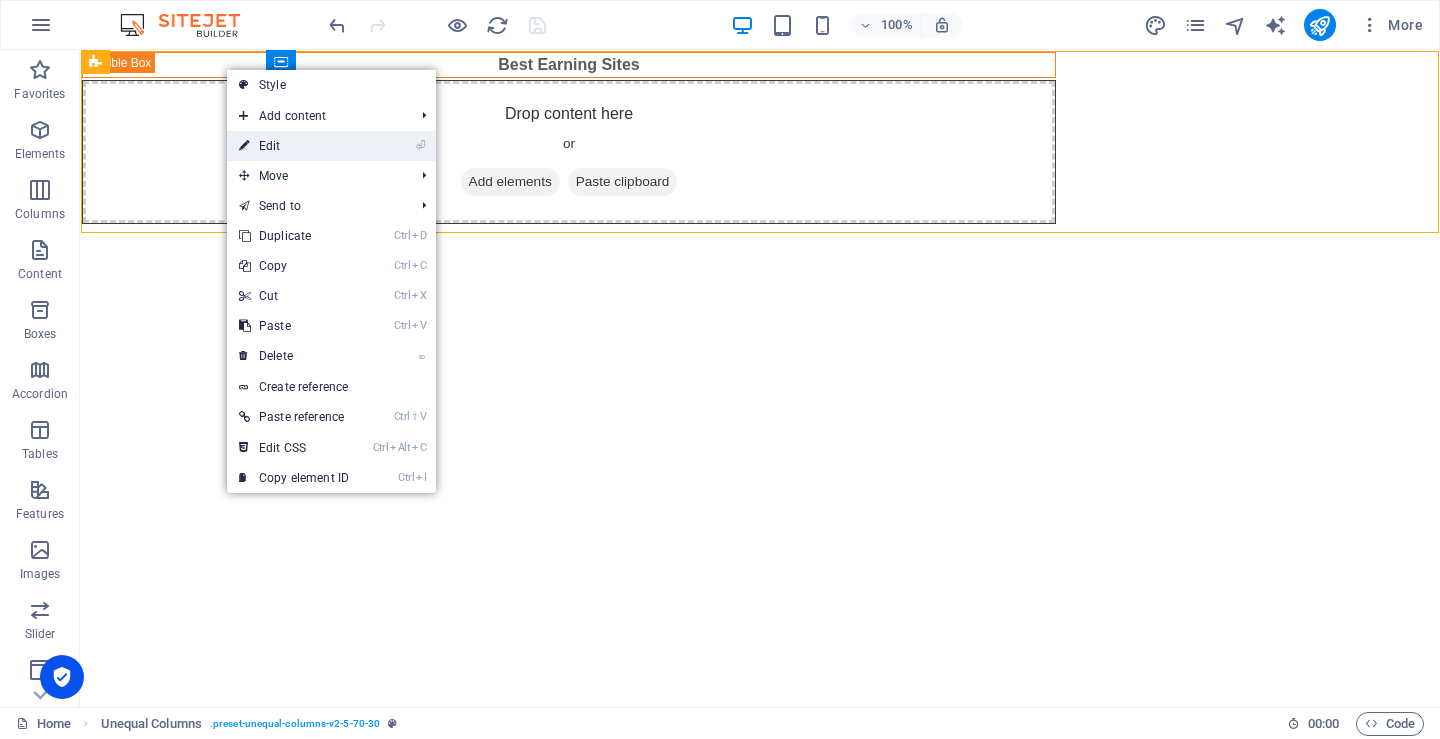 click on "⏎  Edit" at bounding box center (294, 146) 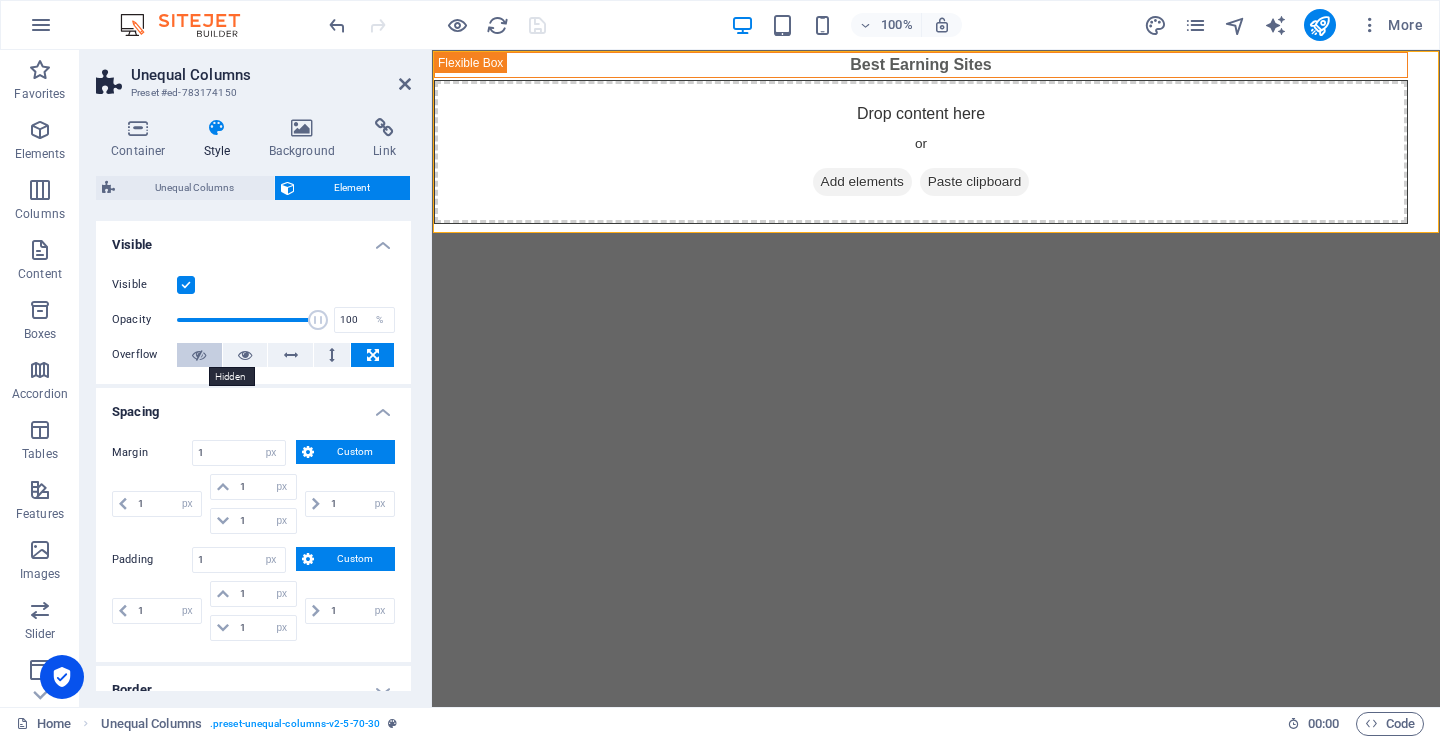 click at bounding box center [199, 355] 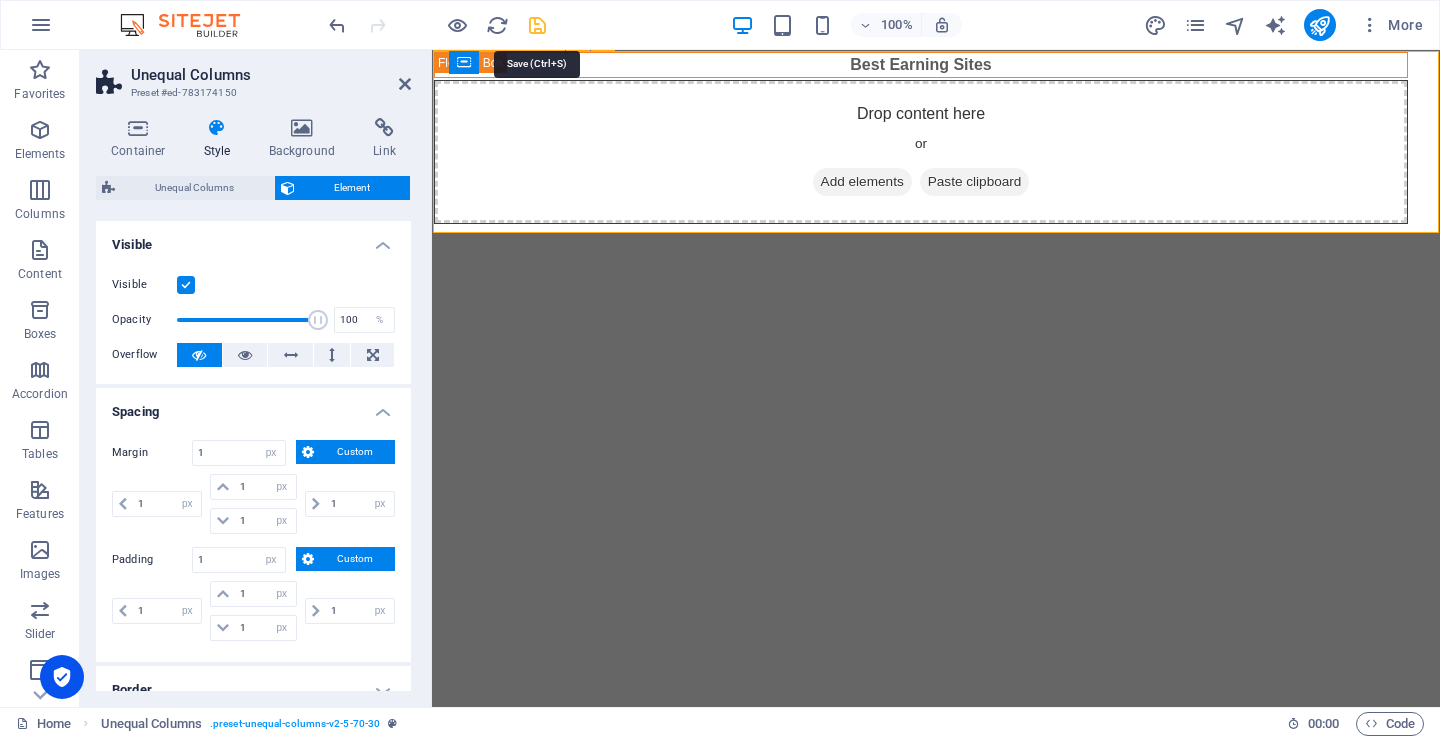 click at bounding box center (537, 25) 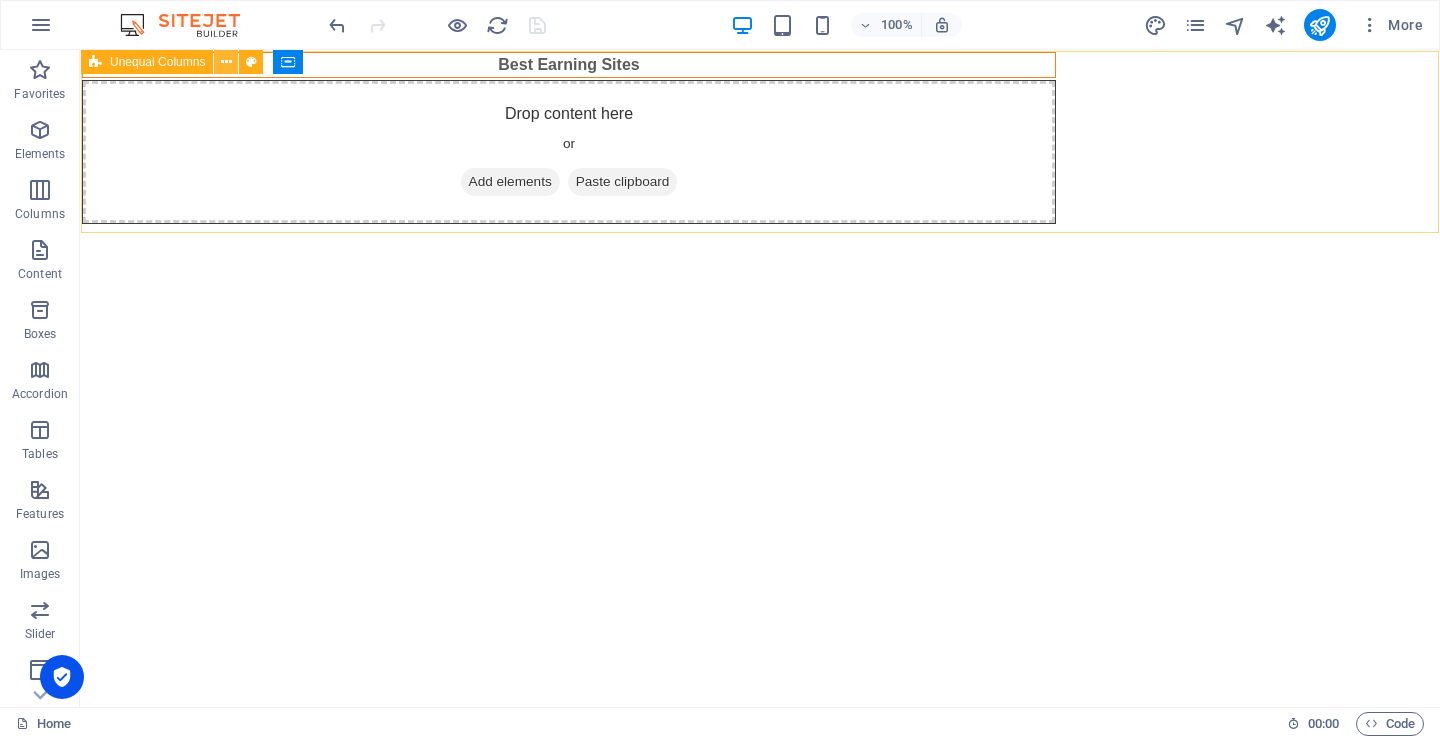 click at bounding box center [226, 62] 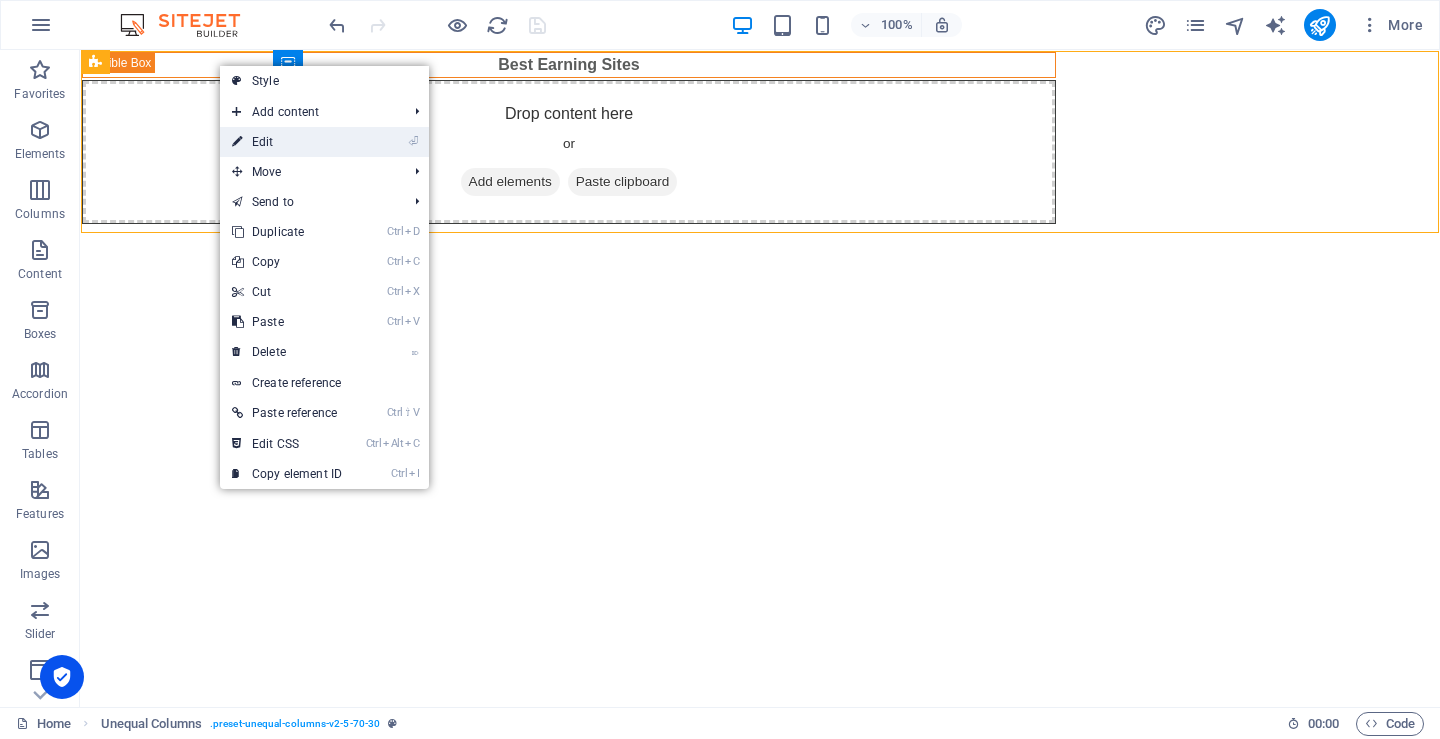 click on "⏎  Edit" at bounding box center [287, 142] 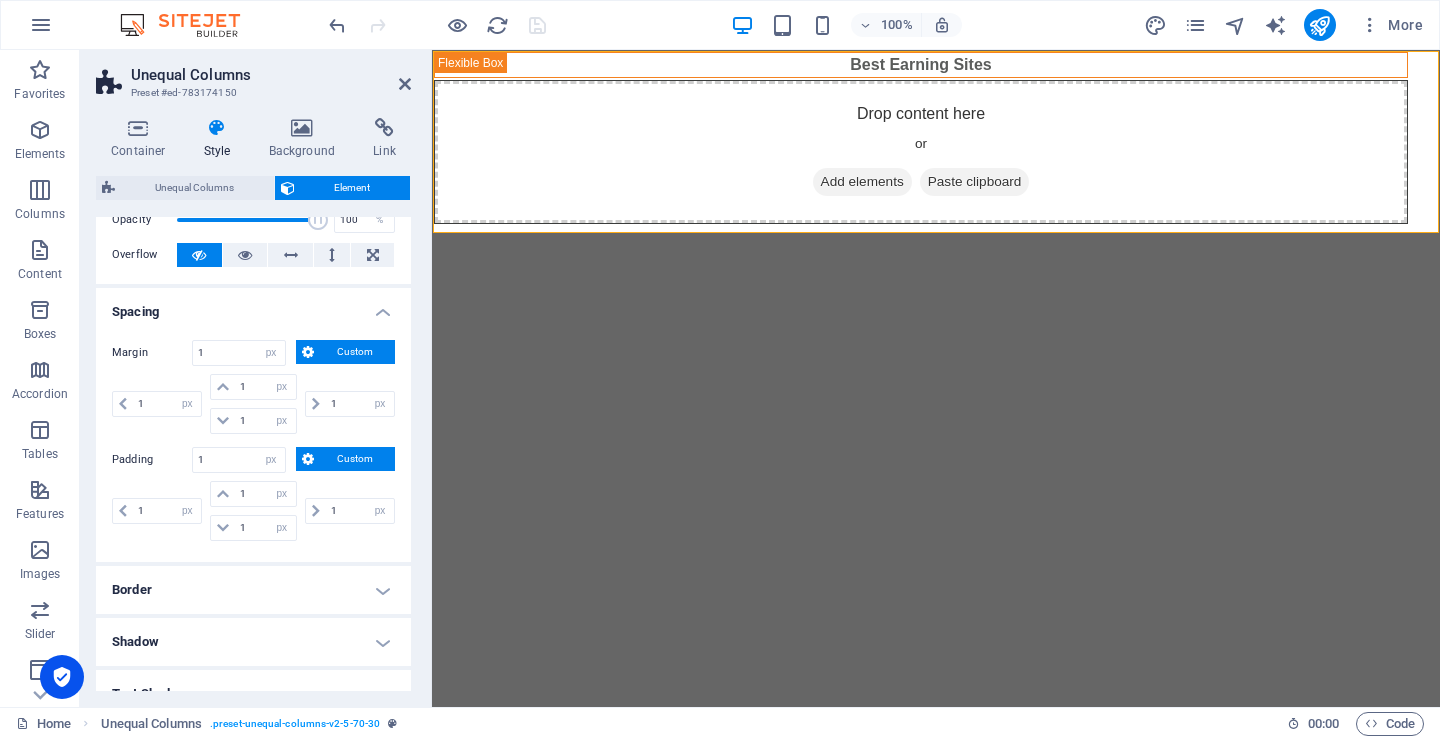 scroll, scrollTop: 200, scrollLeft: 0, axis: vertical 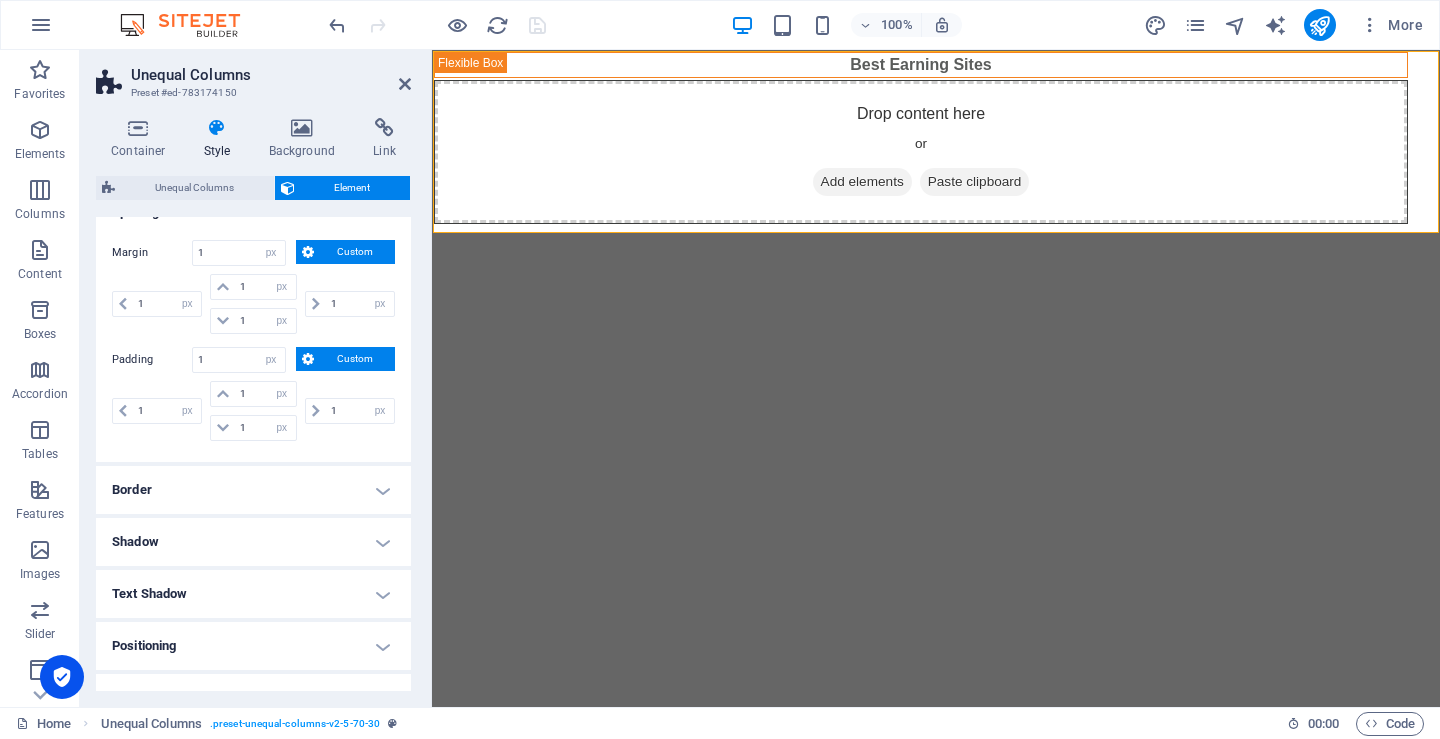 click on "Border" at bounding box center [253, 490] 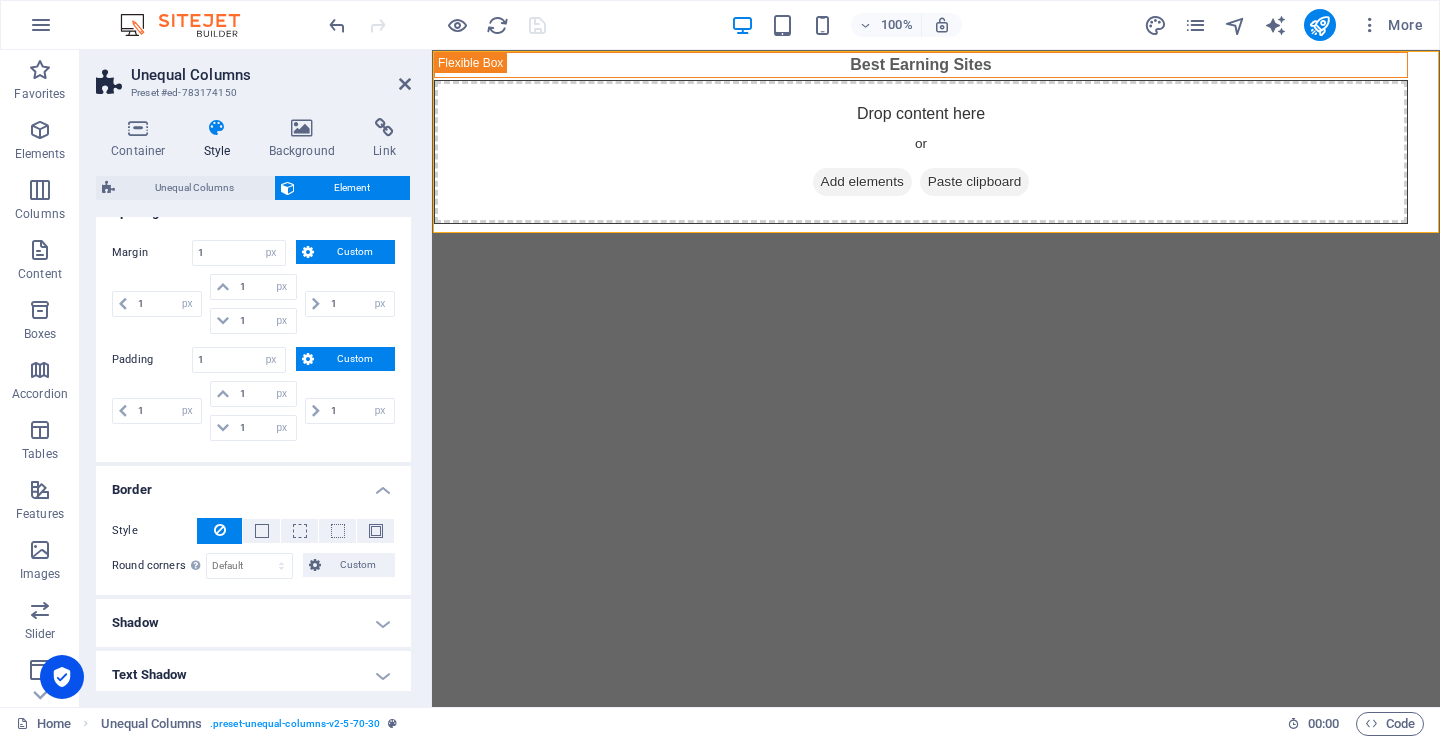 click on "Border" at bounding box center (253, 484) 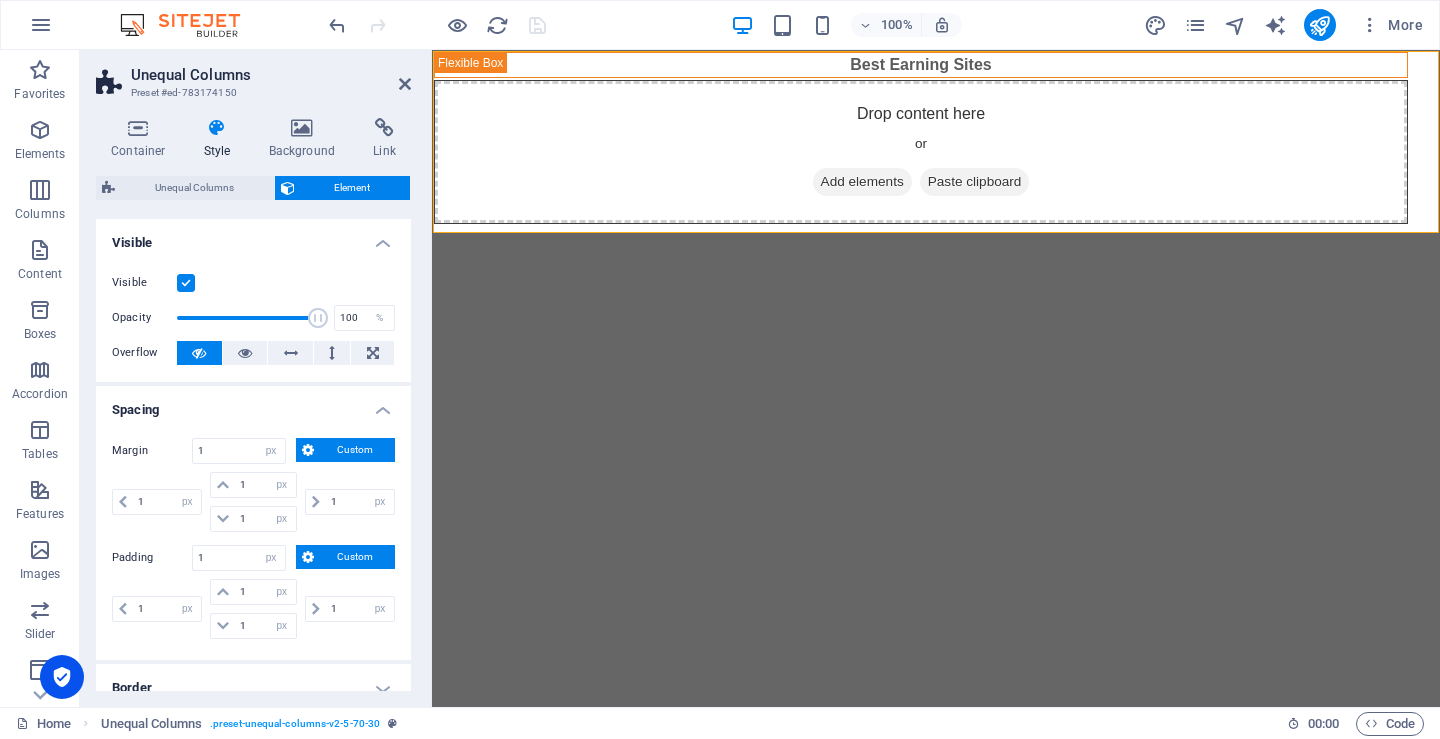 scroll, scrollTop: 0, scrollLeft: 0, axis: both 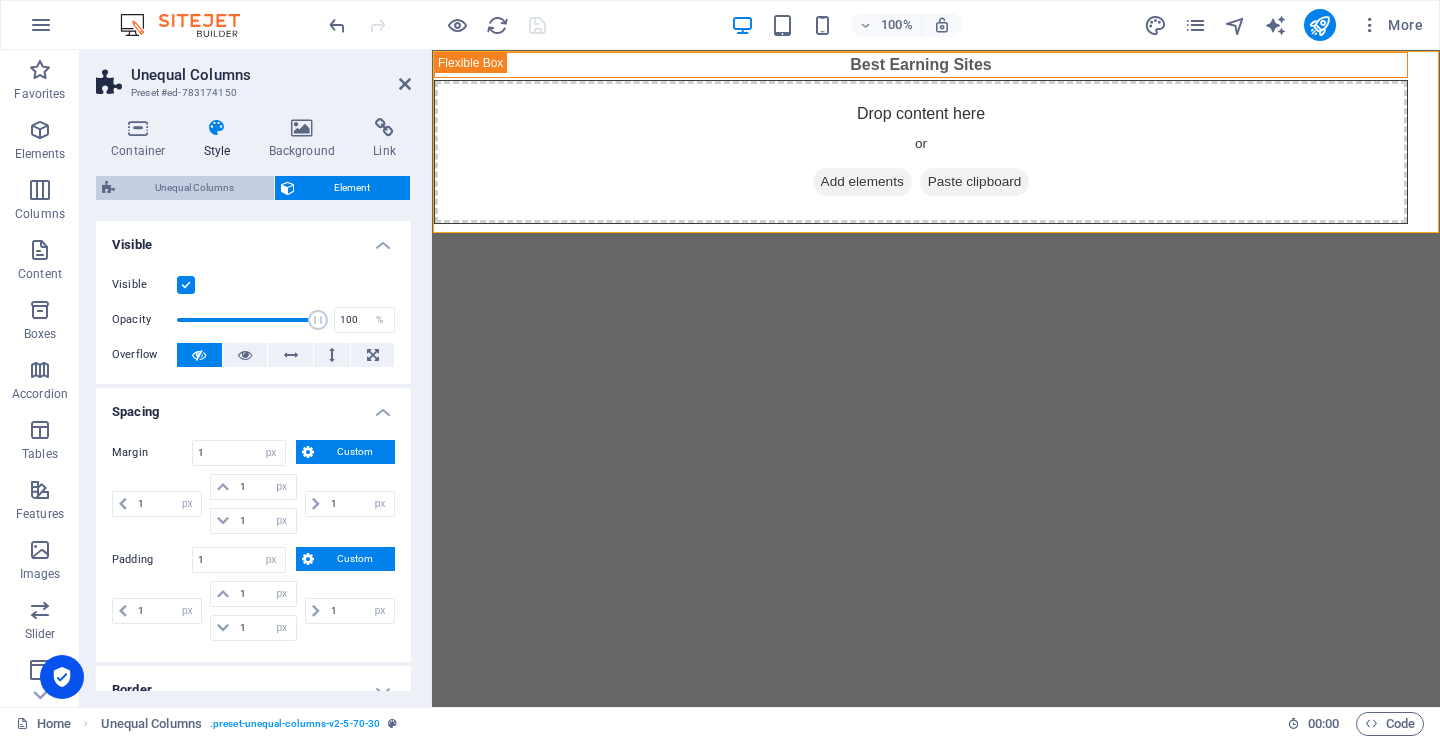 click on "Unequal Columns" at bounding box center [194, 188] 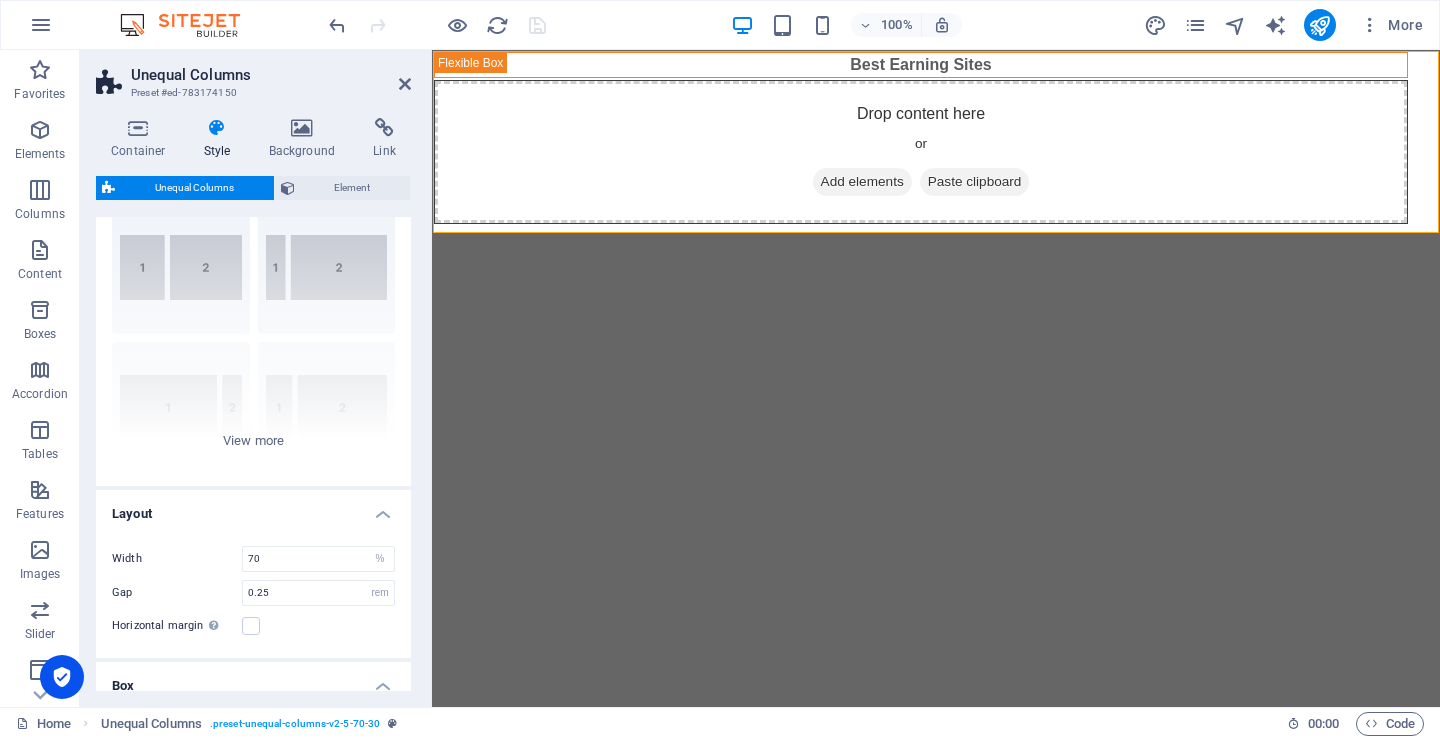 scroll, scrollTop: 100, scrollLeft: 0, axis: vertical 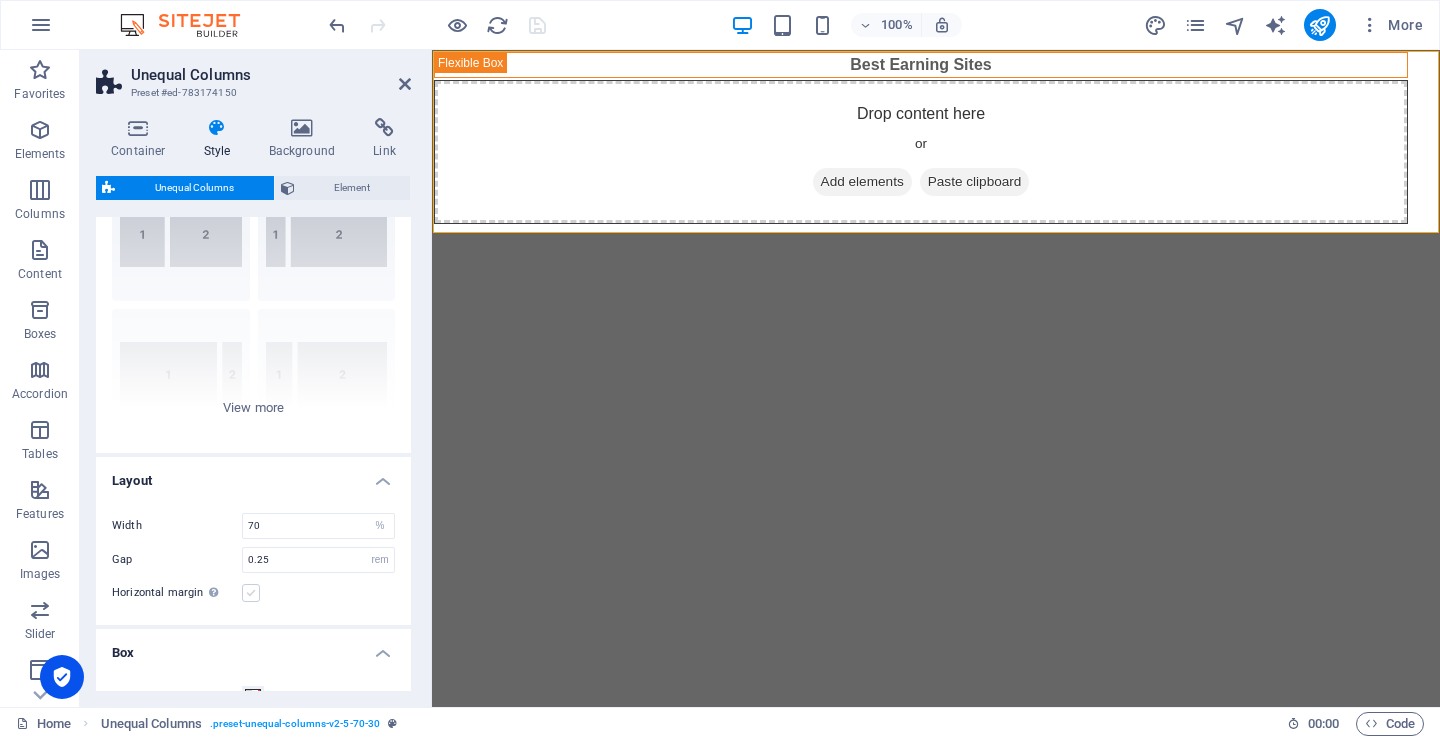 click at bounding box center [251, 593] 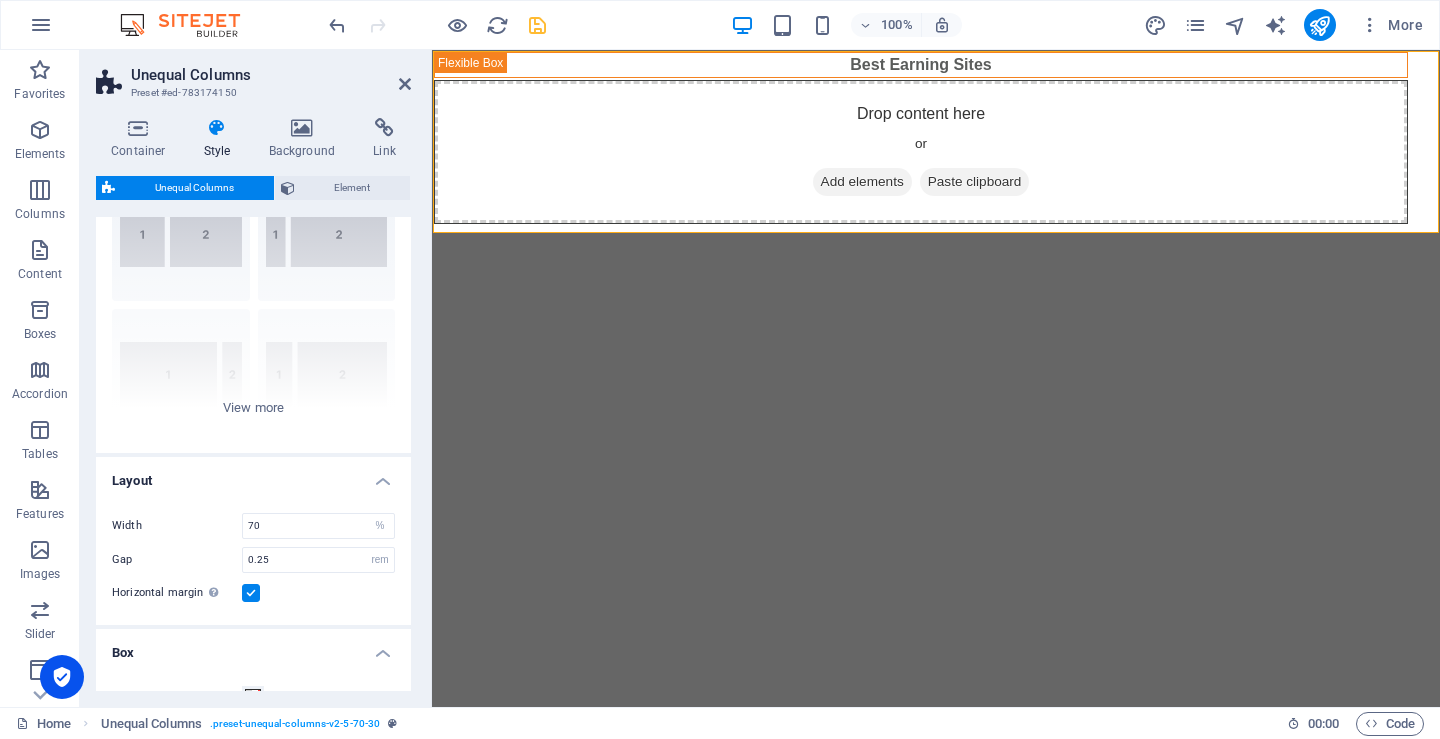 click at bounding box center [251, 593] 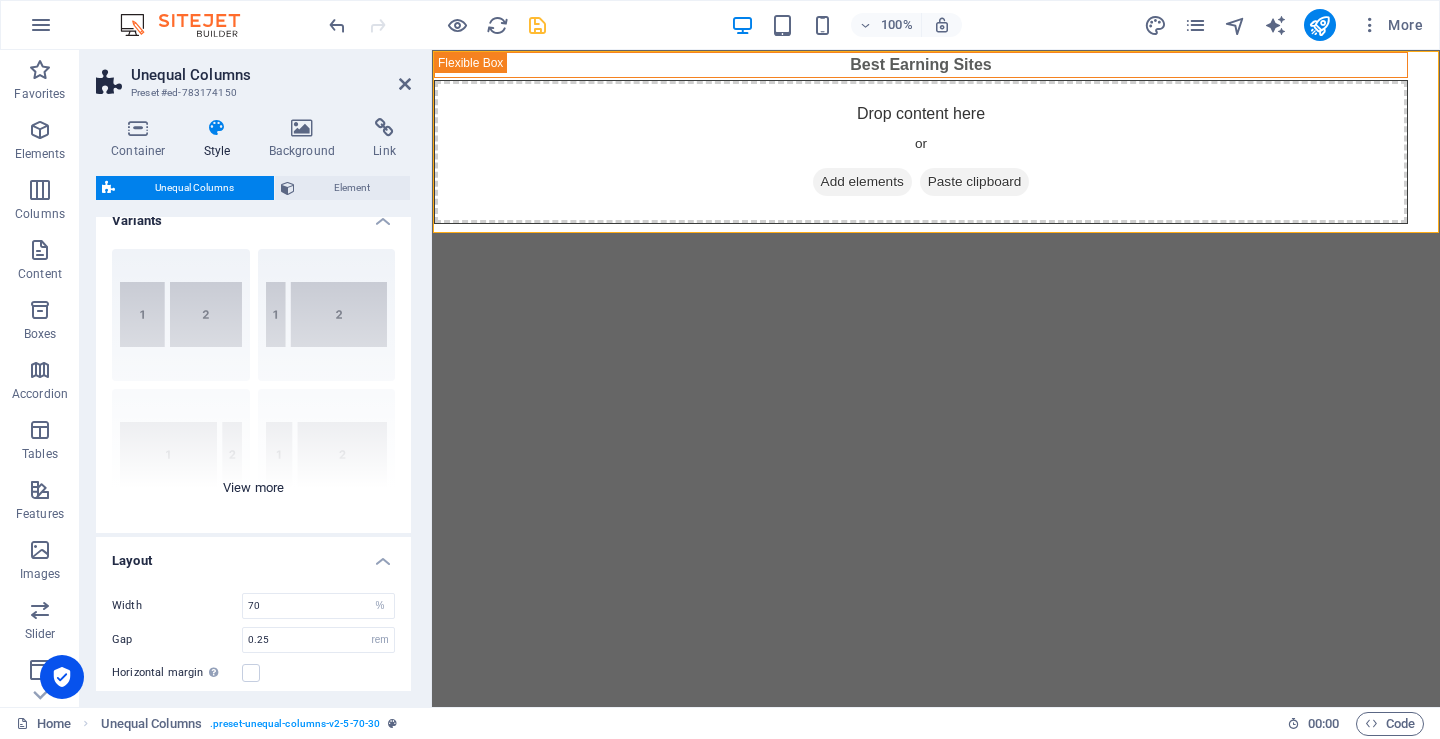 scroll, scrollTop: 18, scrollLeft: 0, axis: vertical 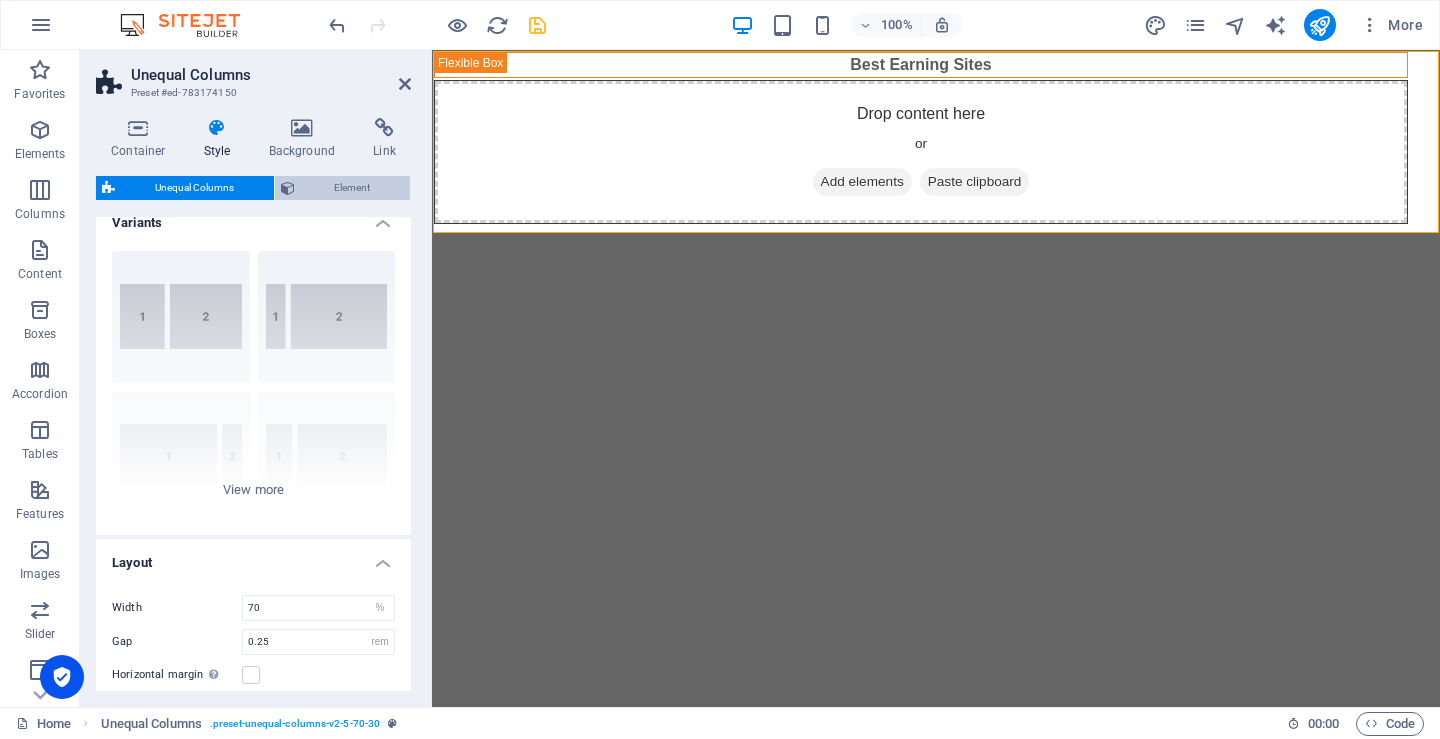 click on "Element" at bounding box center [353, 188] 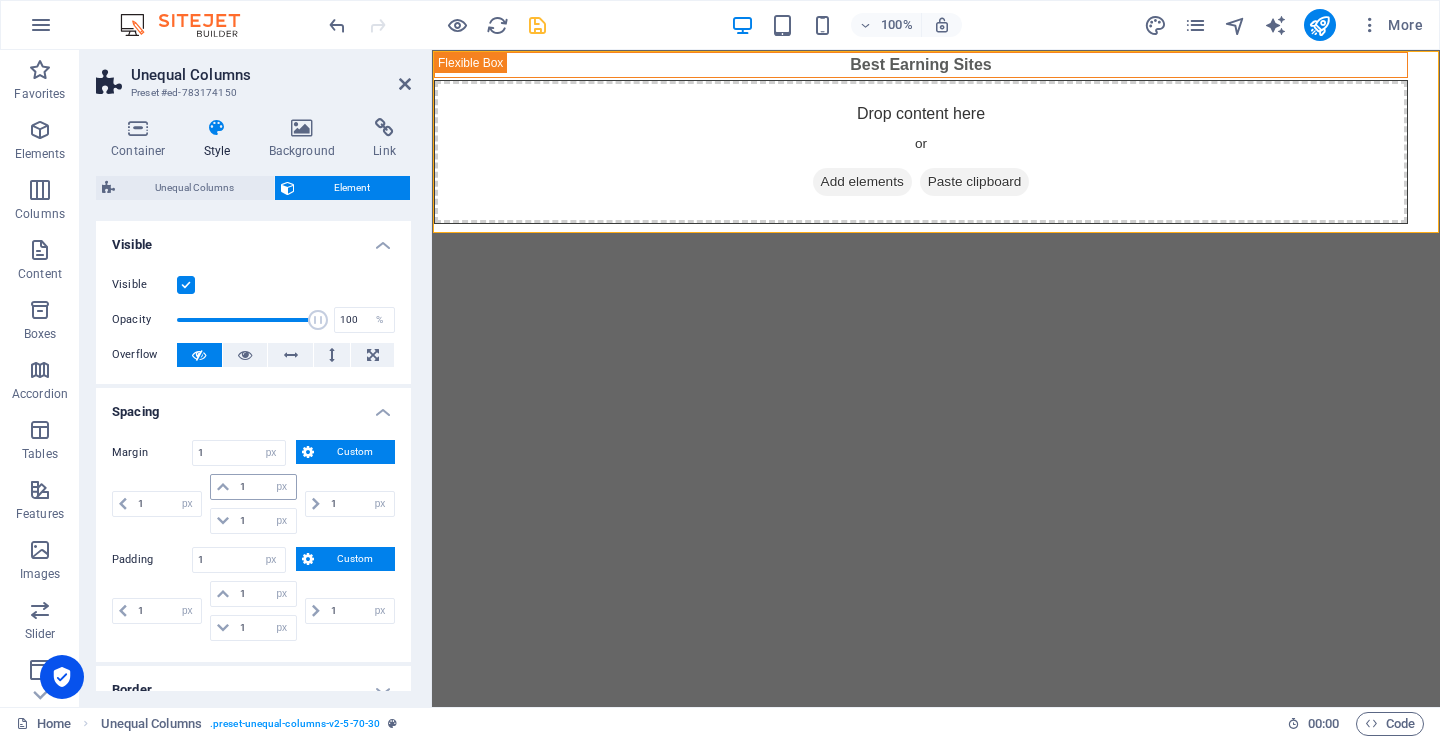 scroll, scrollTop: 200, scrollLeft: 0, axis: vertical 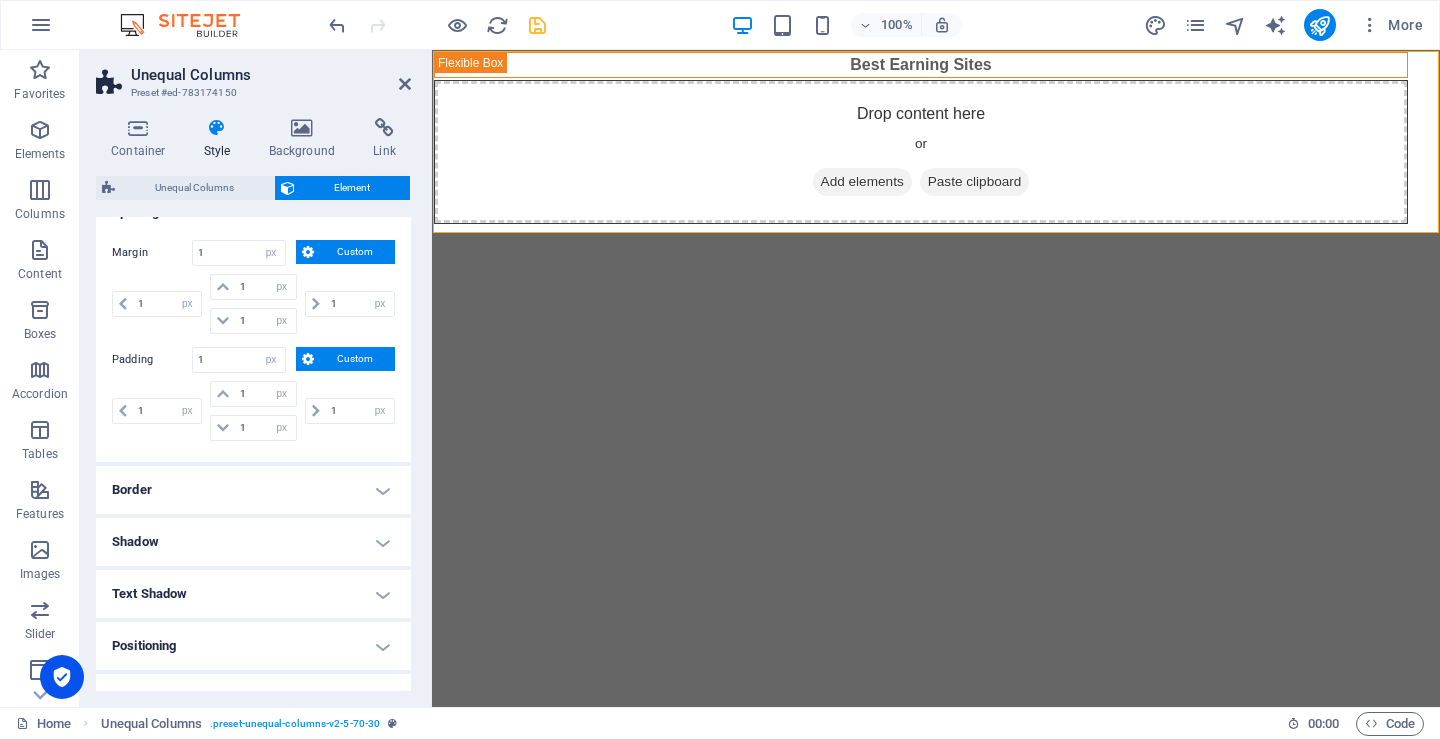 click on "Border" at bounding box center [253, 490] 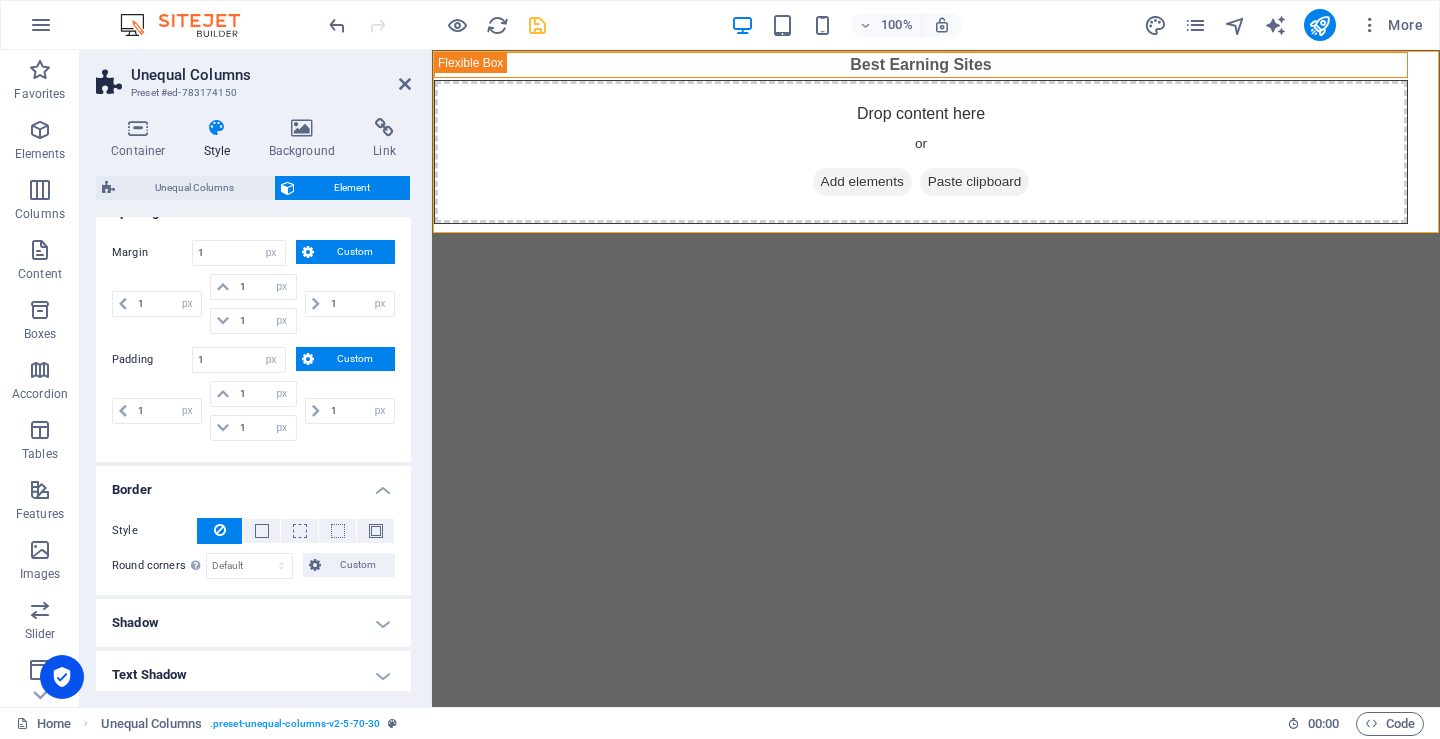 click on "Border" at bounding box center (253, 484) 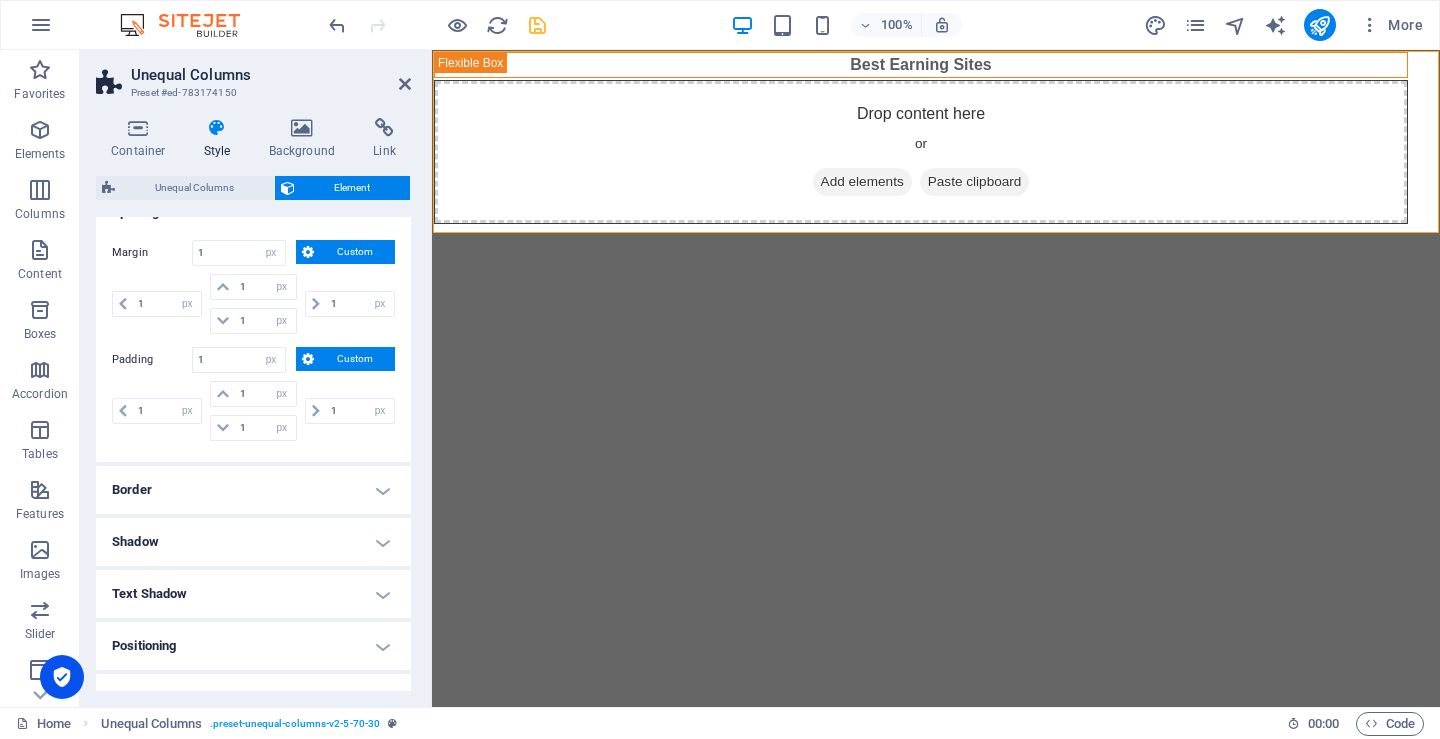 click on "Shadow" at bounding box center (253, 542) 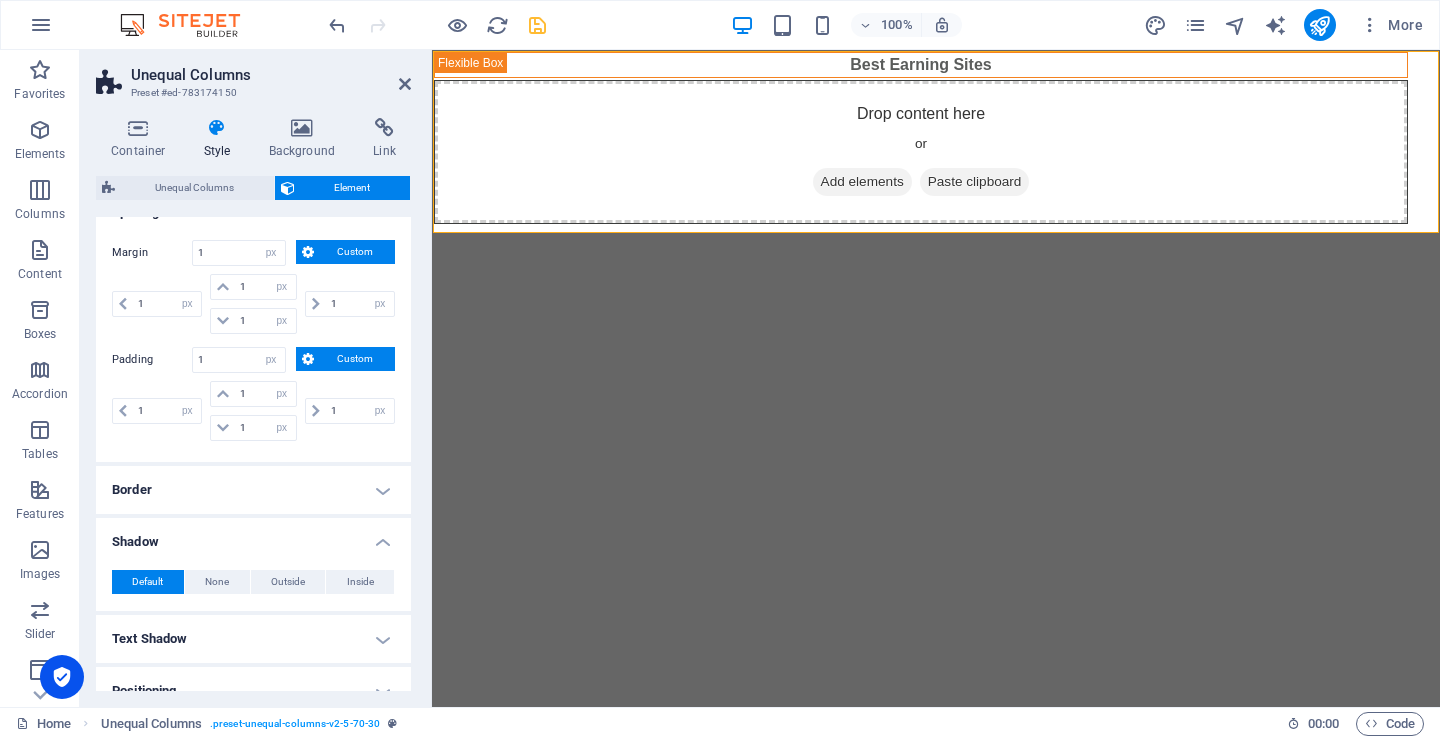 click on "Shadow" at bounding box center [253, 536] 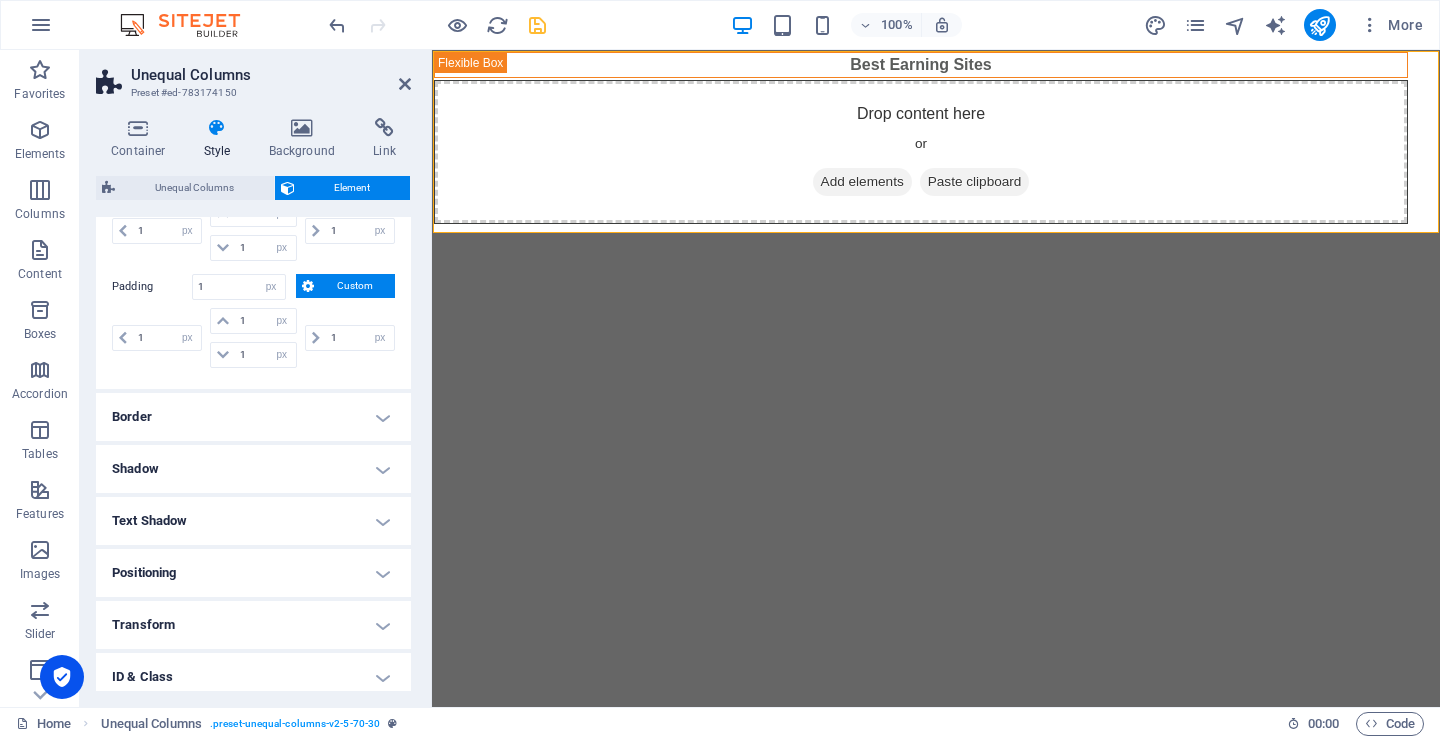 scroll, scrollTop: 300, scrollLeft: 0, axis: vertical 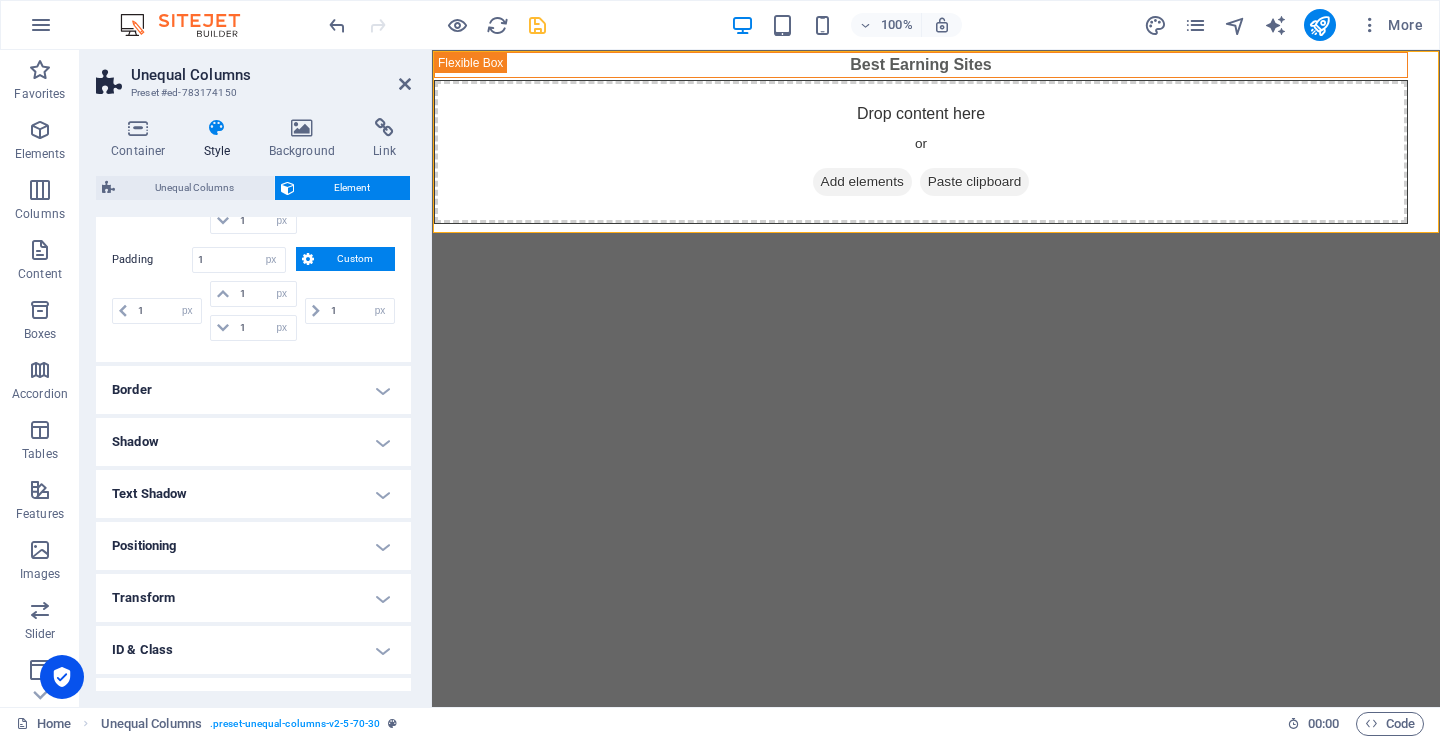 click on "Text Shadow" at bounding box center [253, 494] 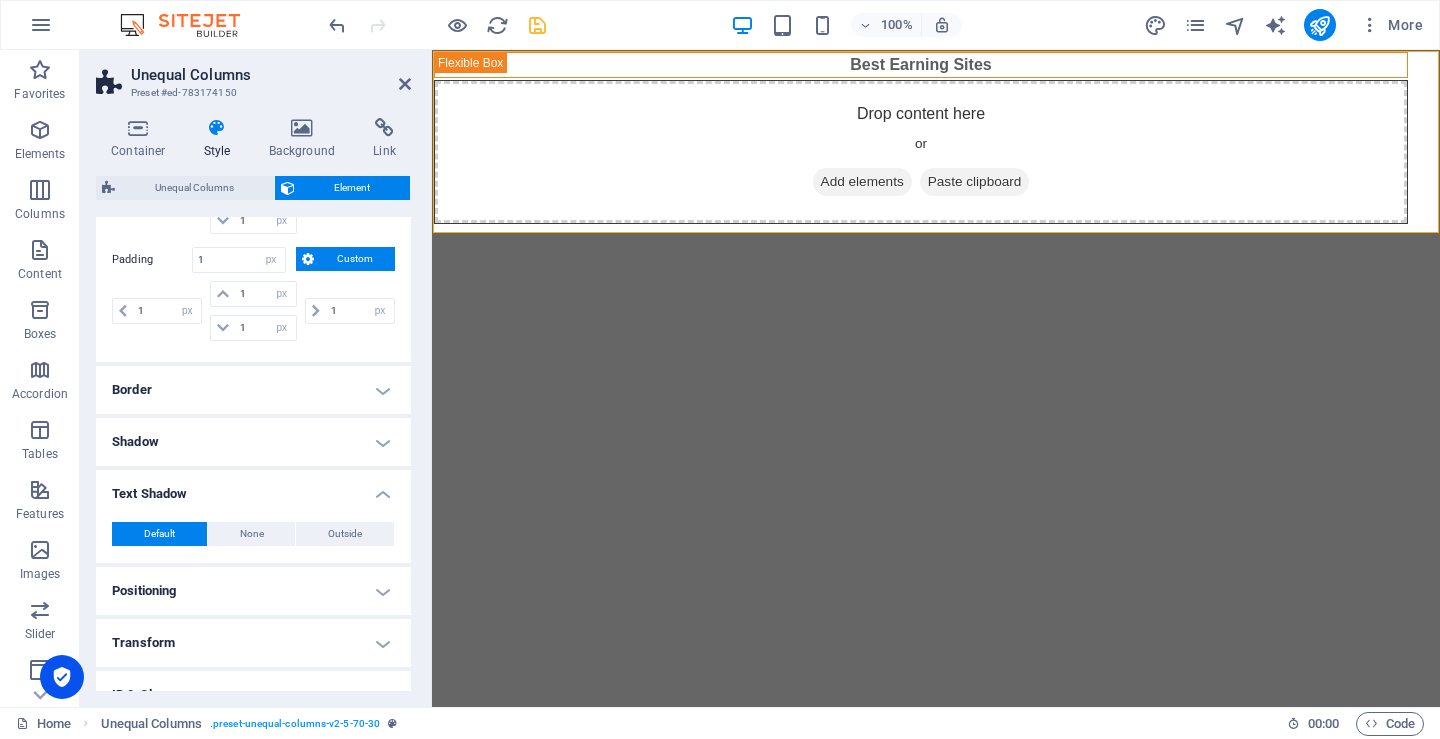 click on "Text Shadow" at bounding box center (253, 488) 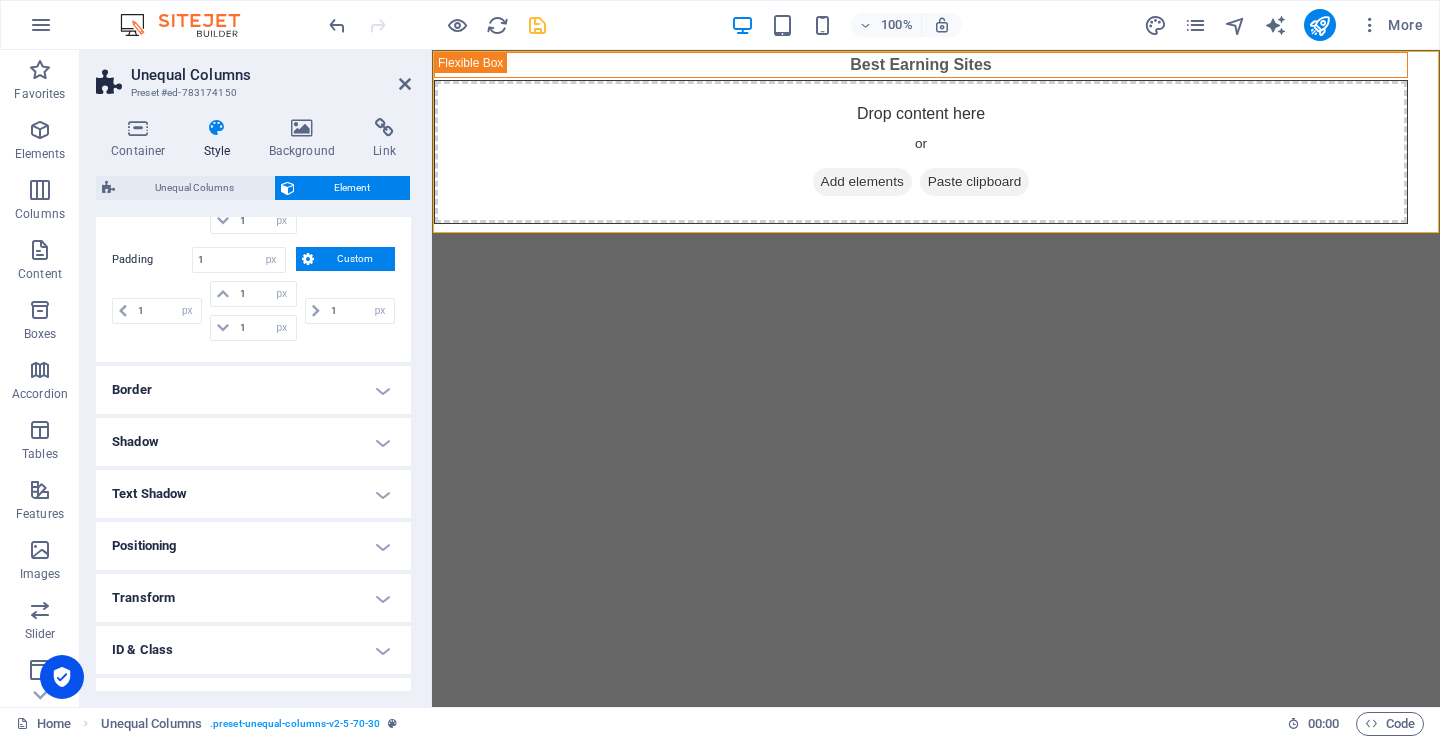 click on "Positioning" at bounding box center [253, 546] 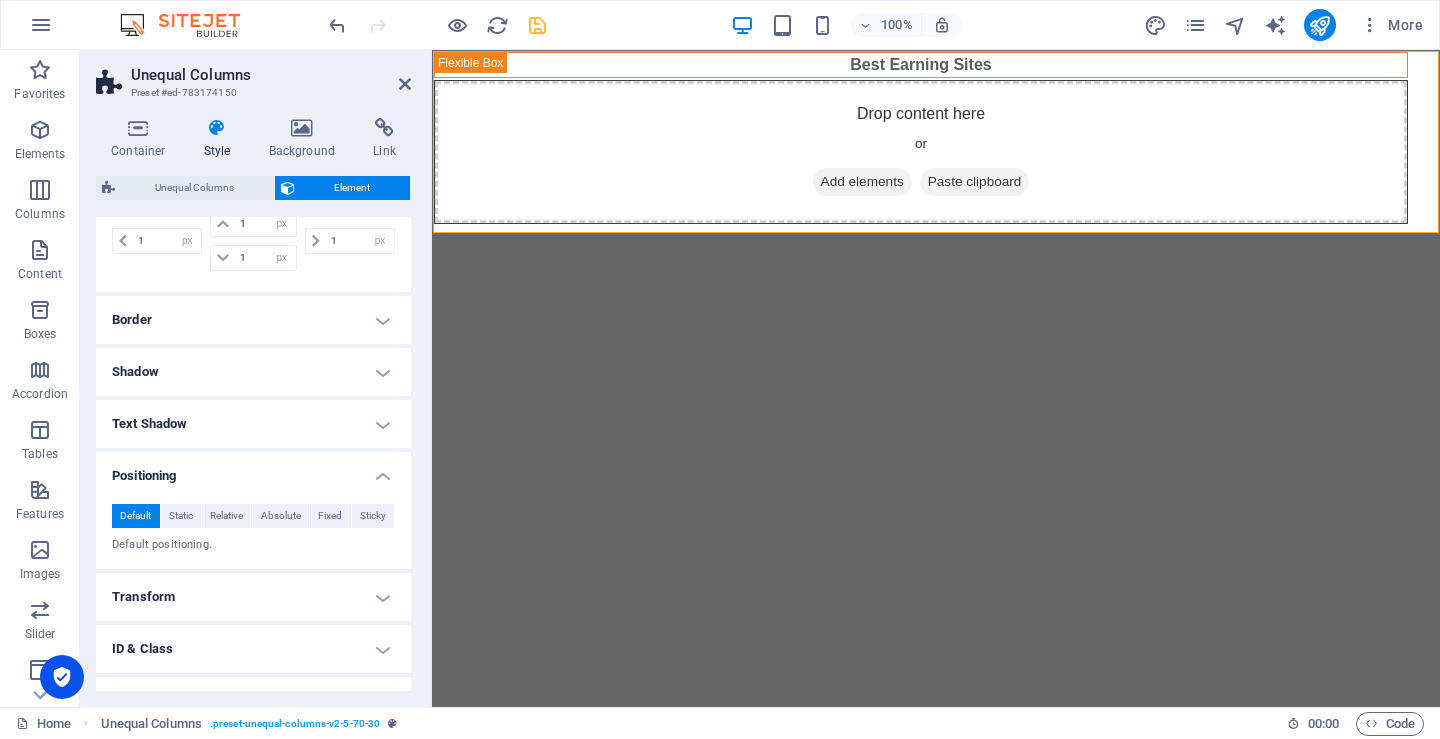 scroll, scrollTop: 400, scrollLeft: 0, axis: vertical 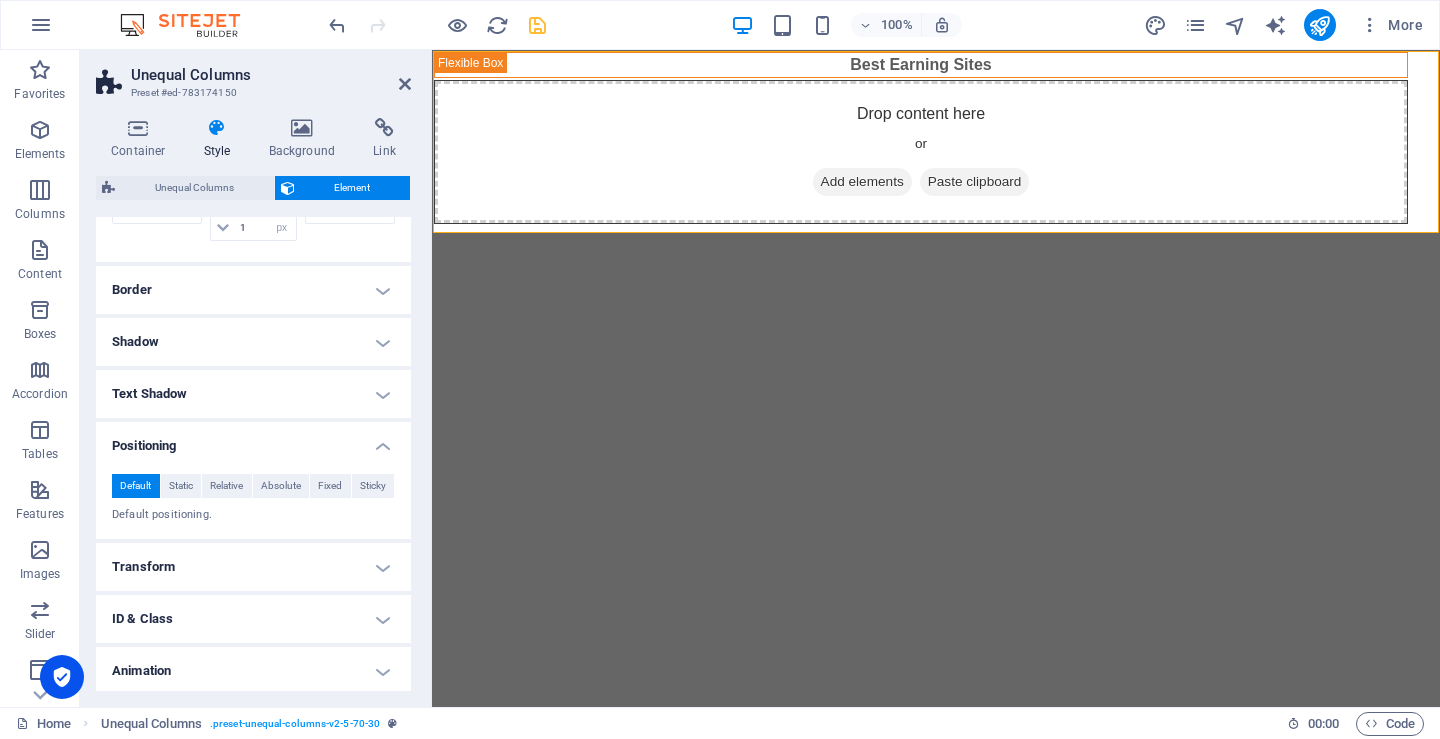 click on "Positioning" at bounding box center (253, 440) 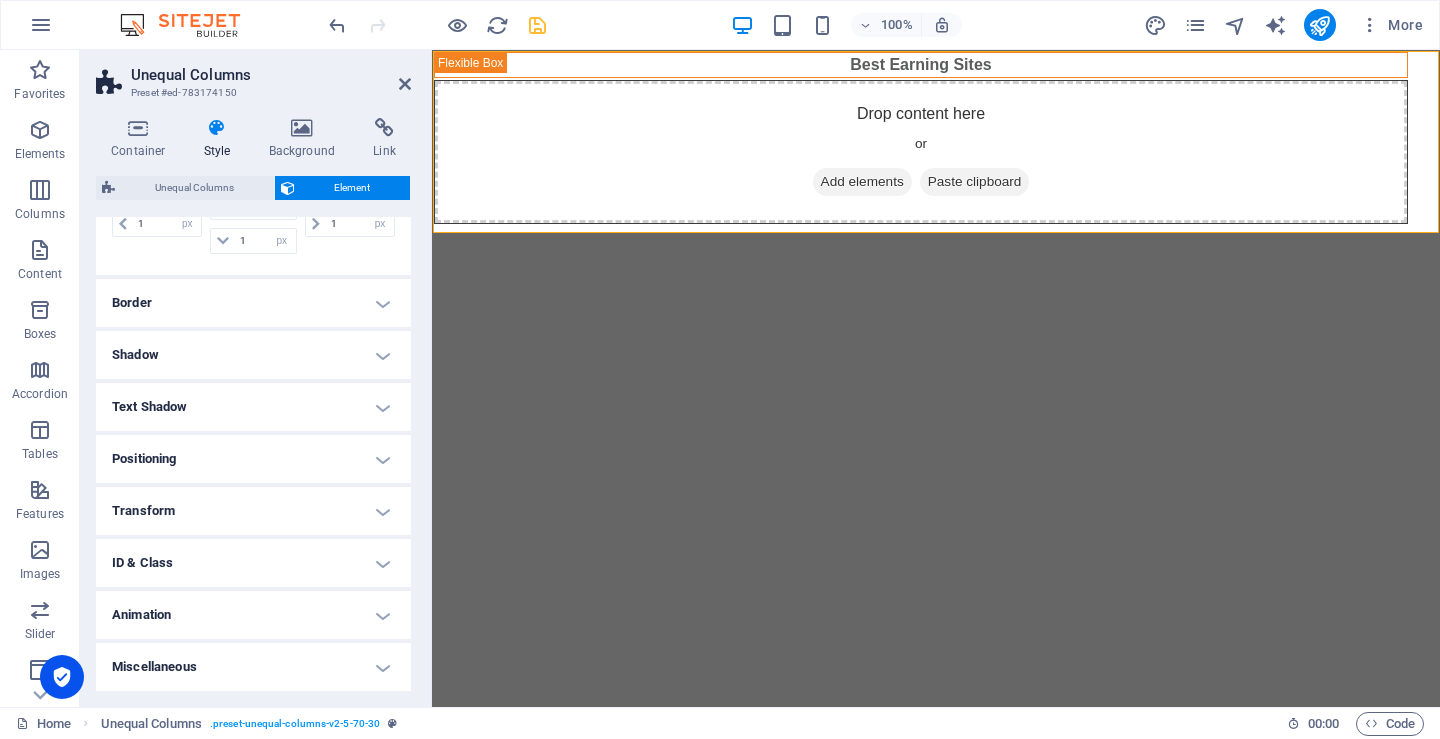 click on "Transform" at bounding box center (253, 511) 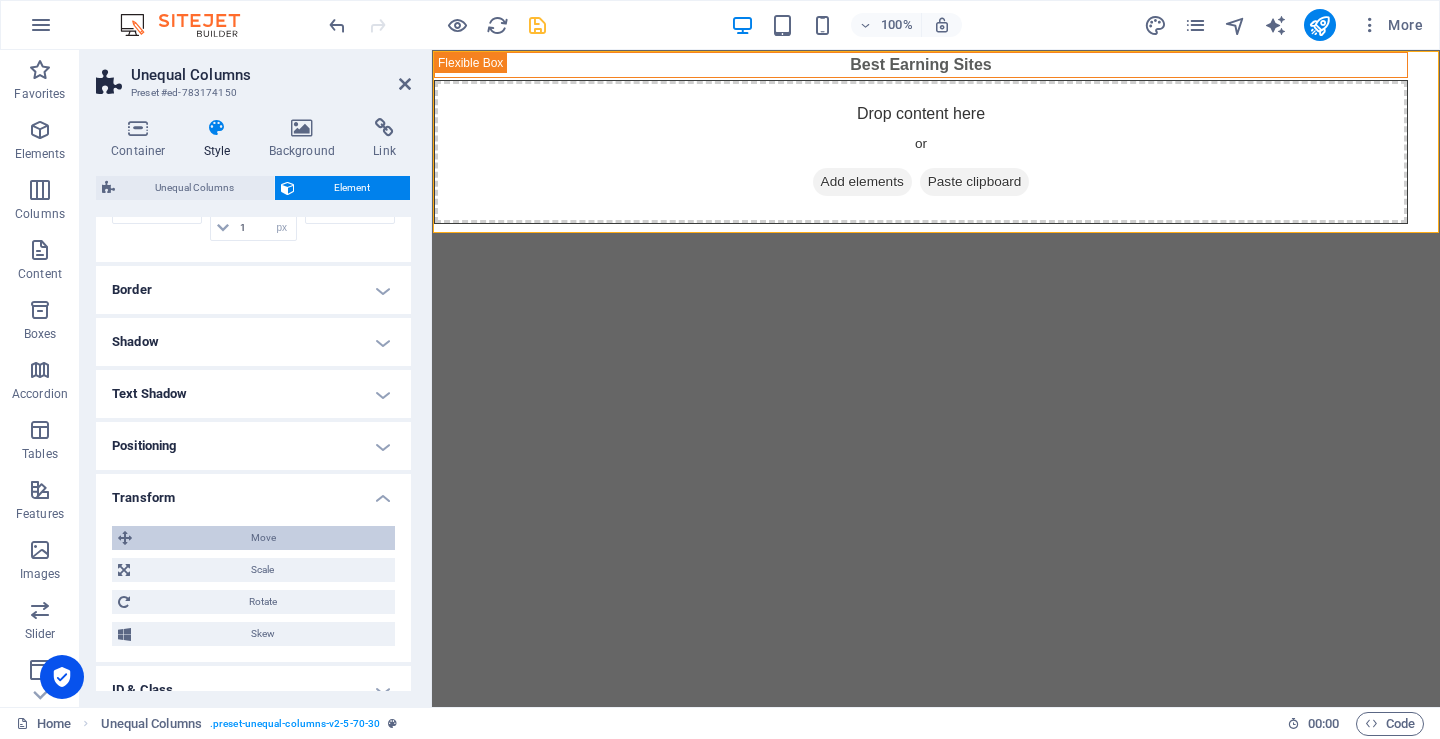 click on "Move" at bounding box center (263, 538) 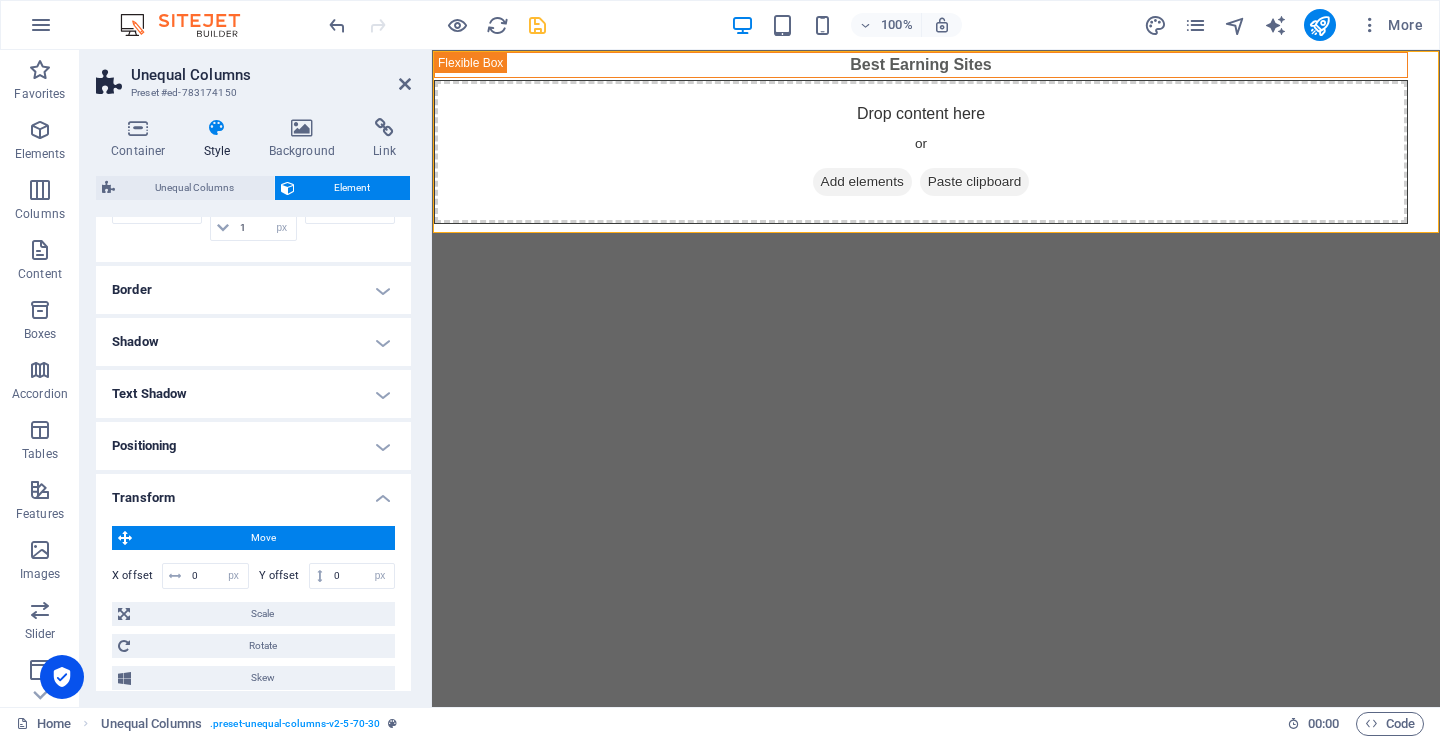 click on "Move" at bounding box center [263, 538] 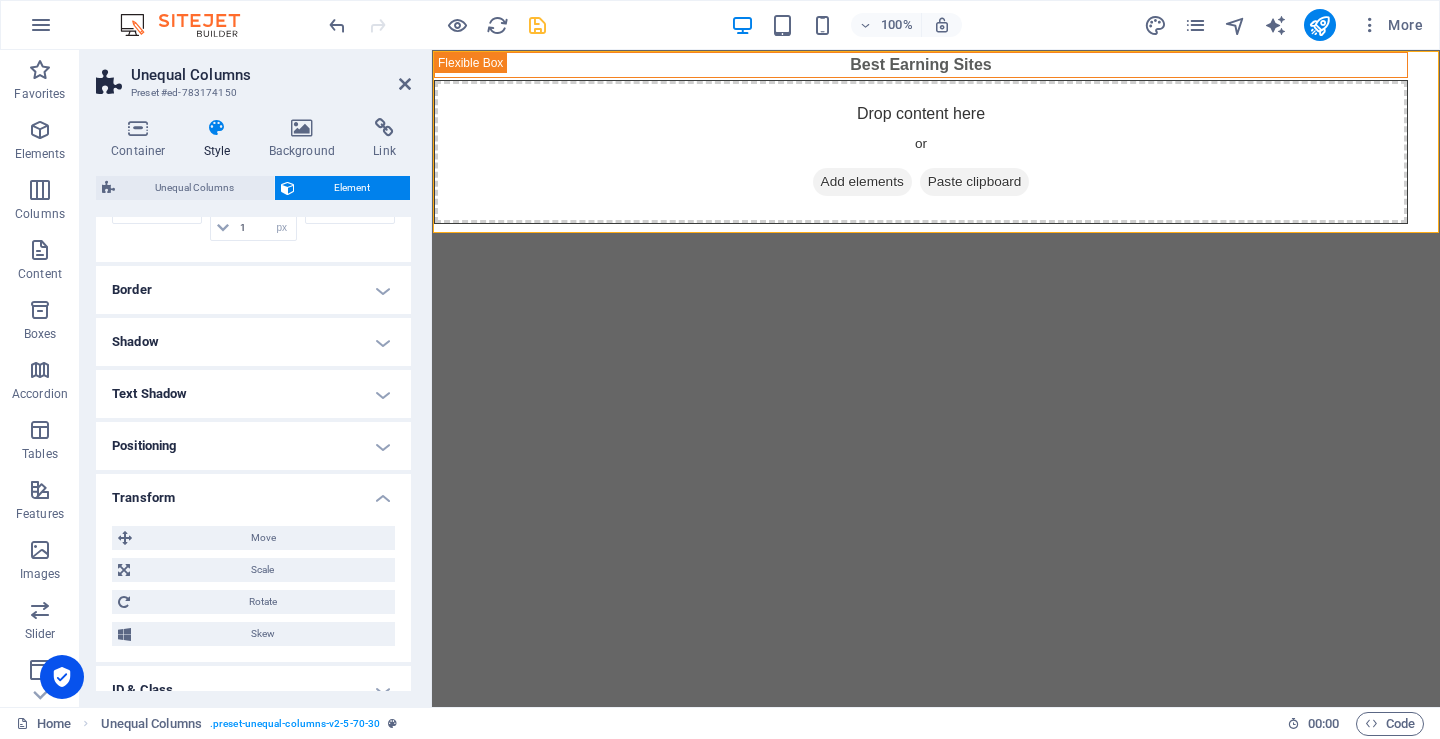 click on "Transform" at bounding box center [253, 492] 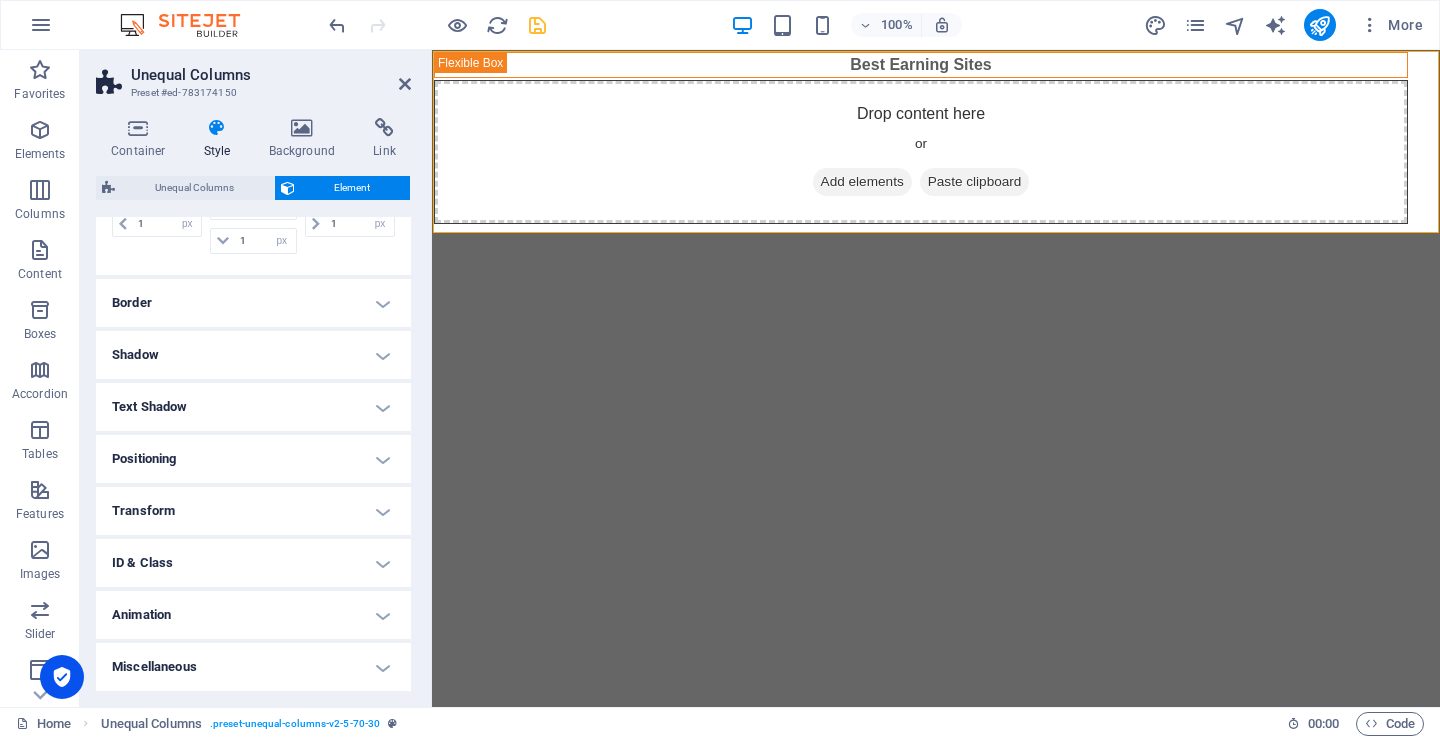 scroll, scrollTop: 387, scrollLeft: 0, axis: vertical 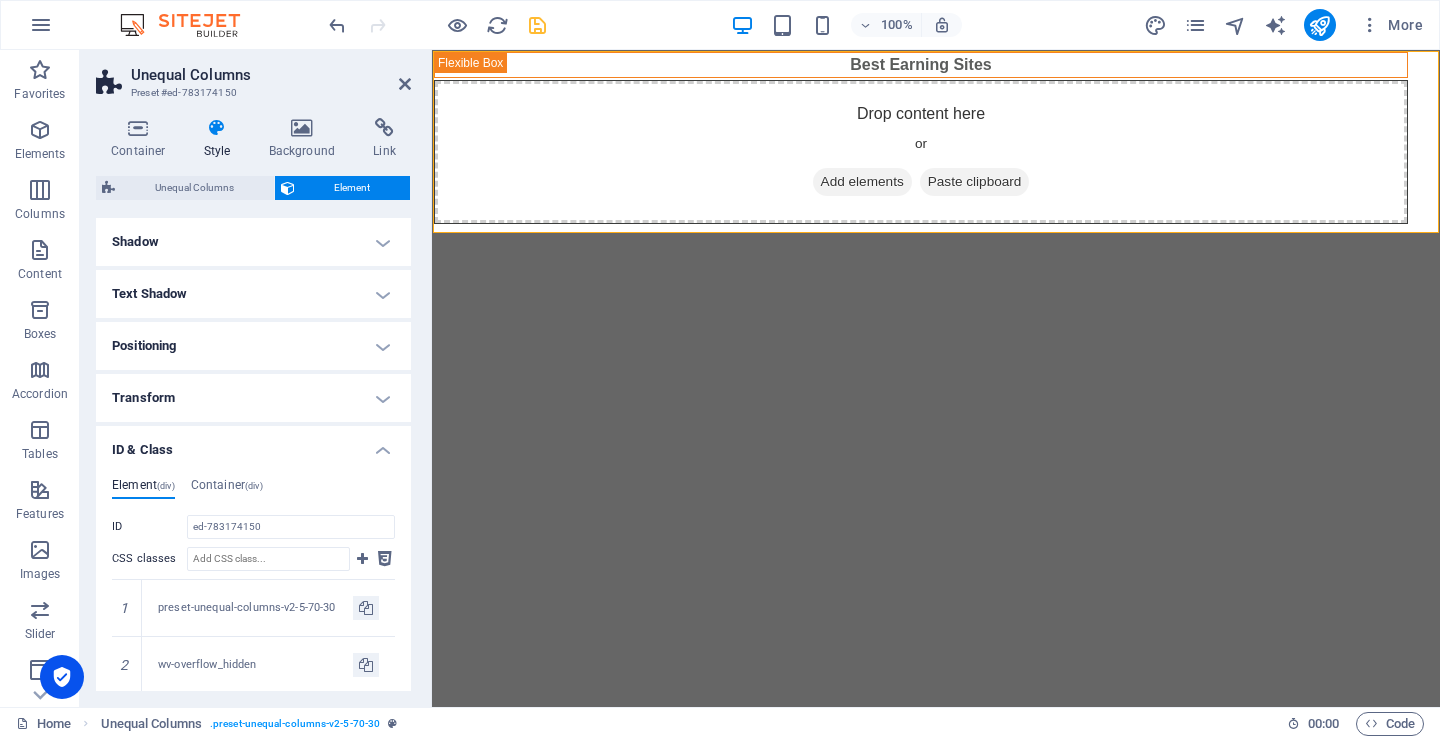 click on "ID & Class" at bounding box center (253, 444) 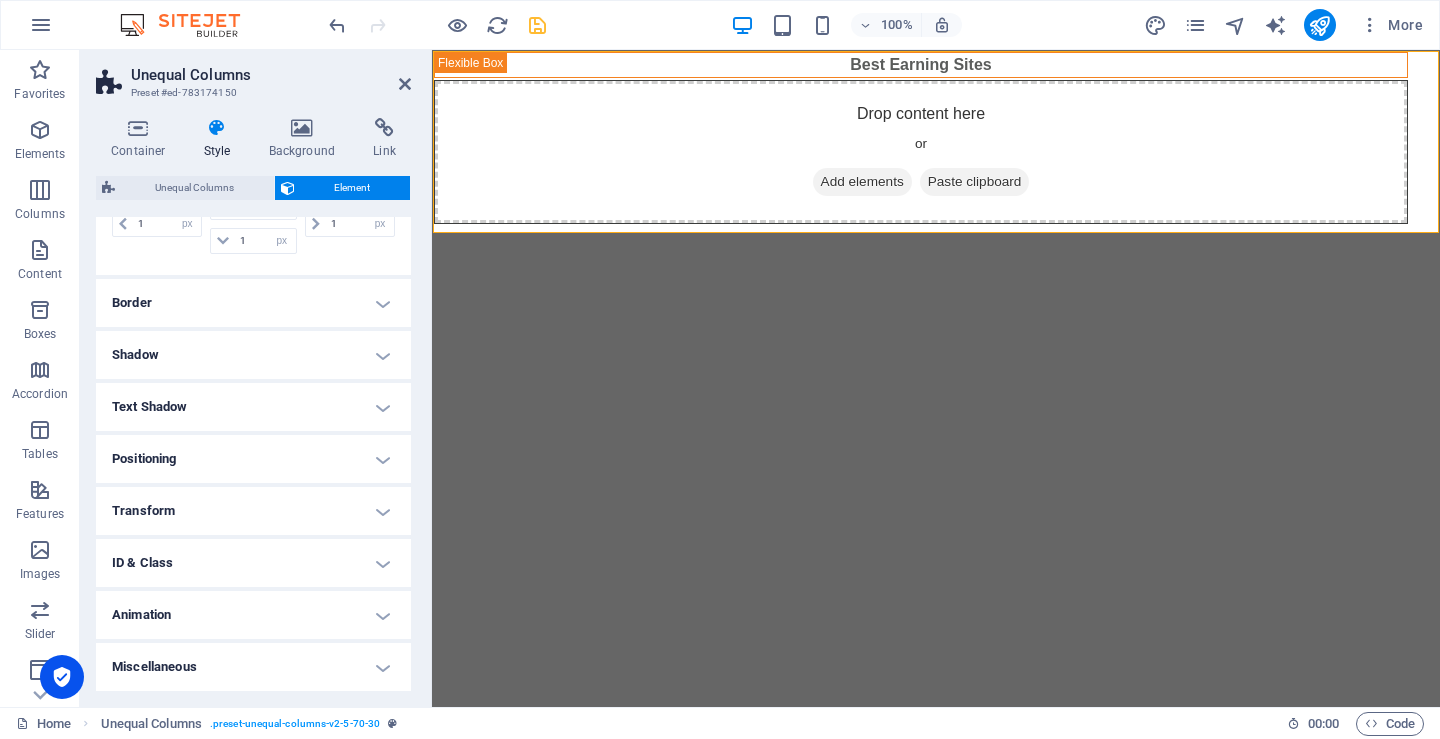 click on "Animation" at bounding box center [253, 615] 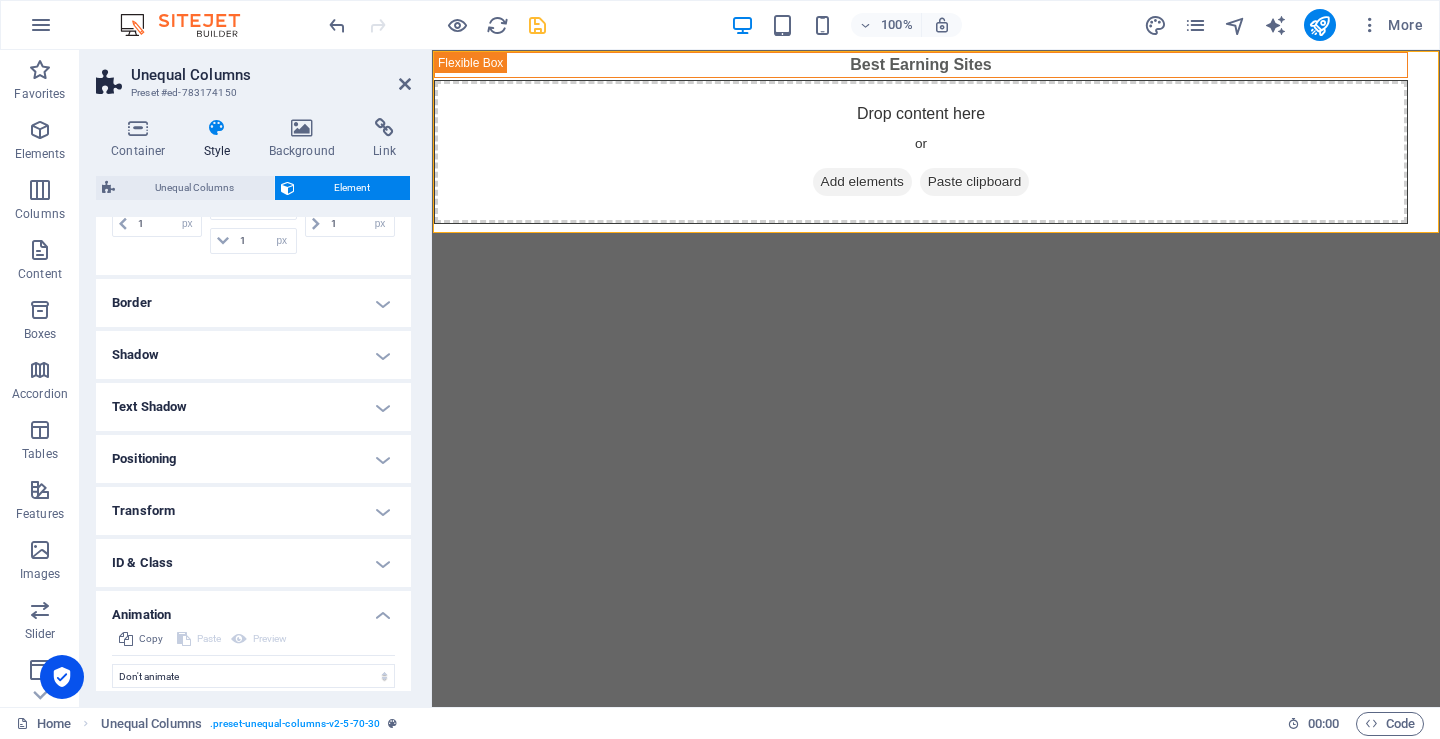 scroll, scrollTop: 452, scrollLeft: 0, axis: vertical 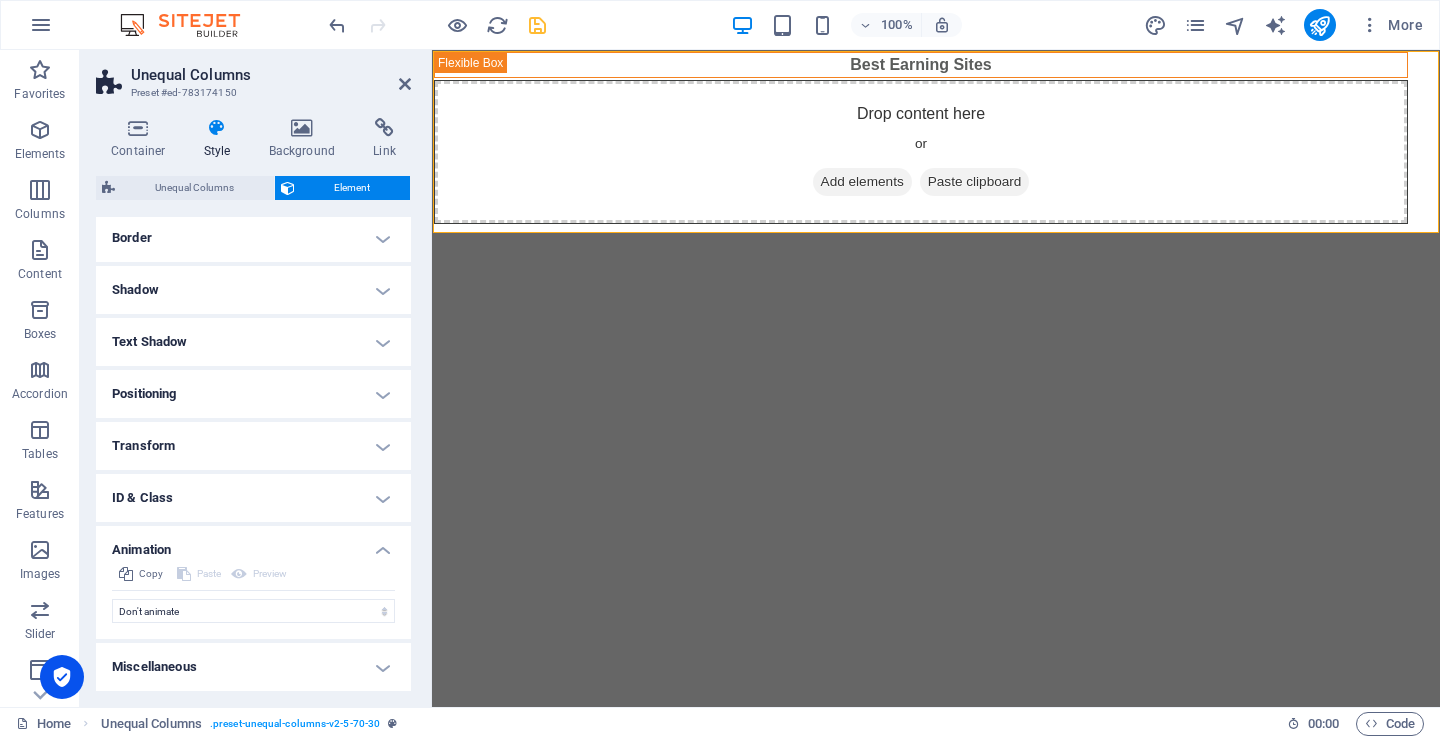 click on "Animation" at bounding box center (253, 544) 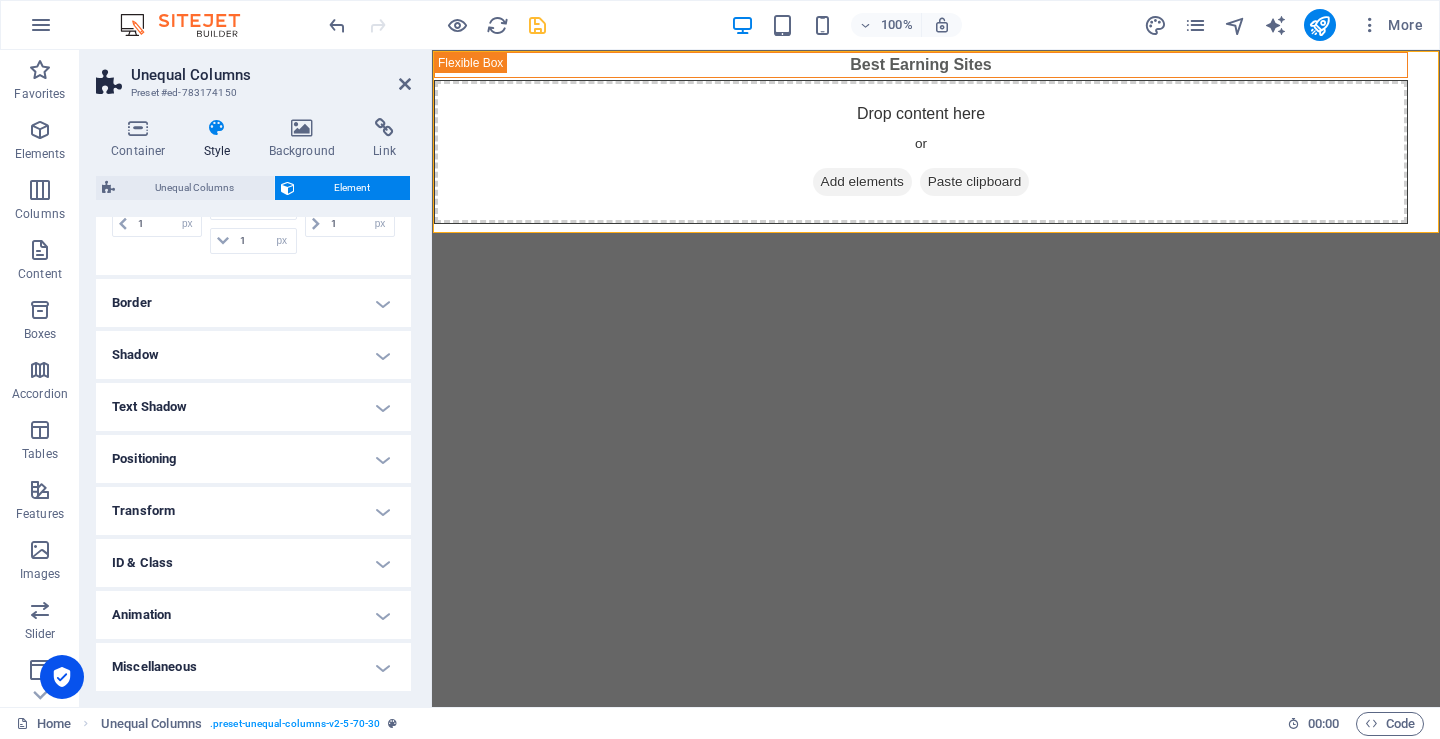 scroll, scrollTop: 387, scrollLeft: 0, axis: vertical 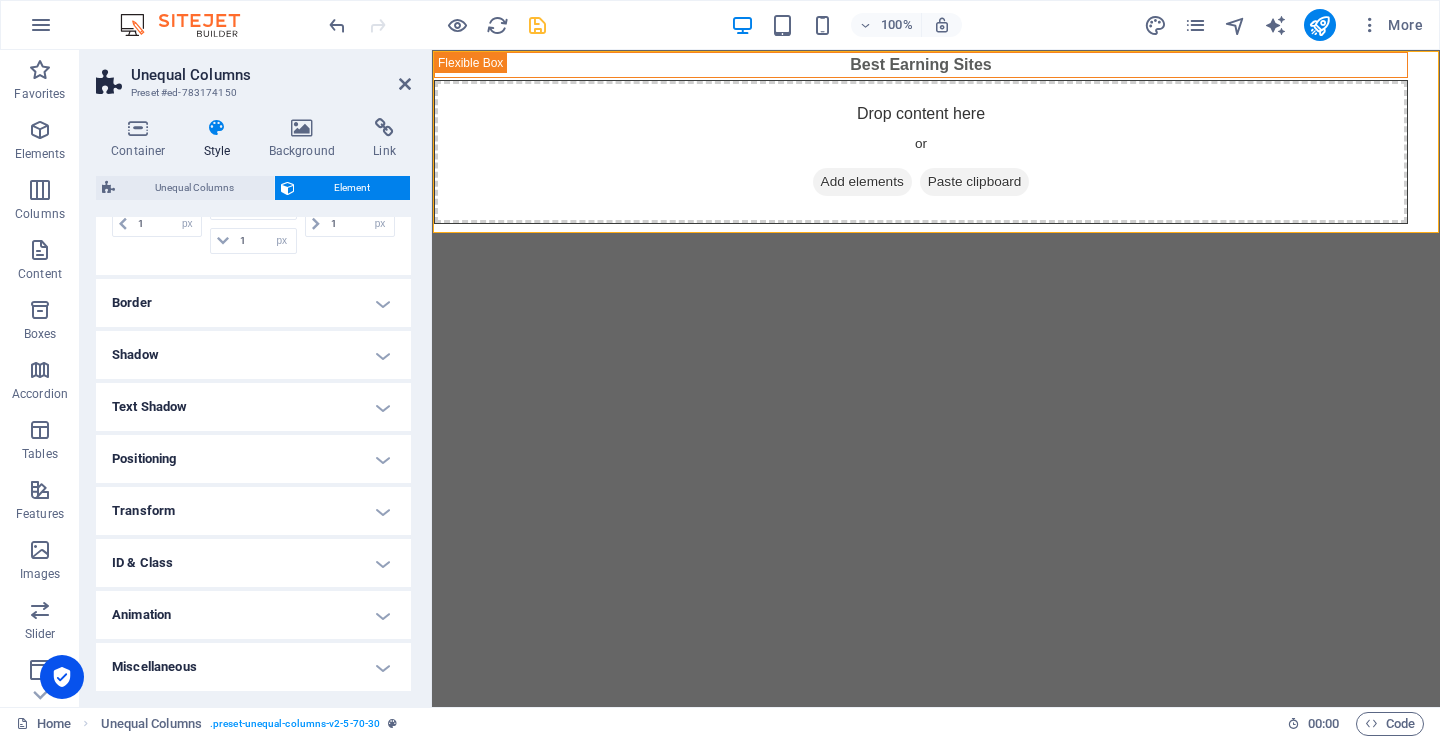 click at bounding box center (0, 0) 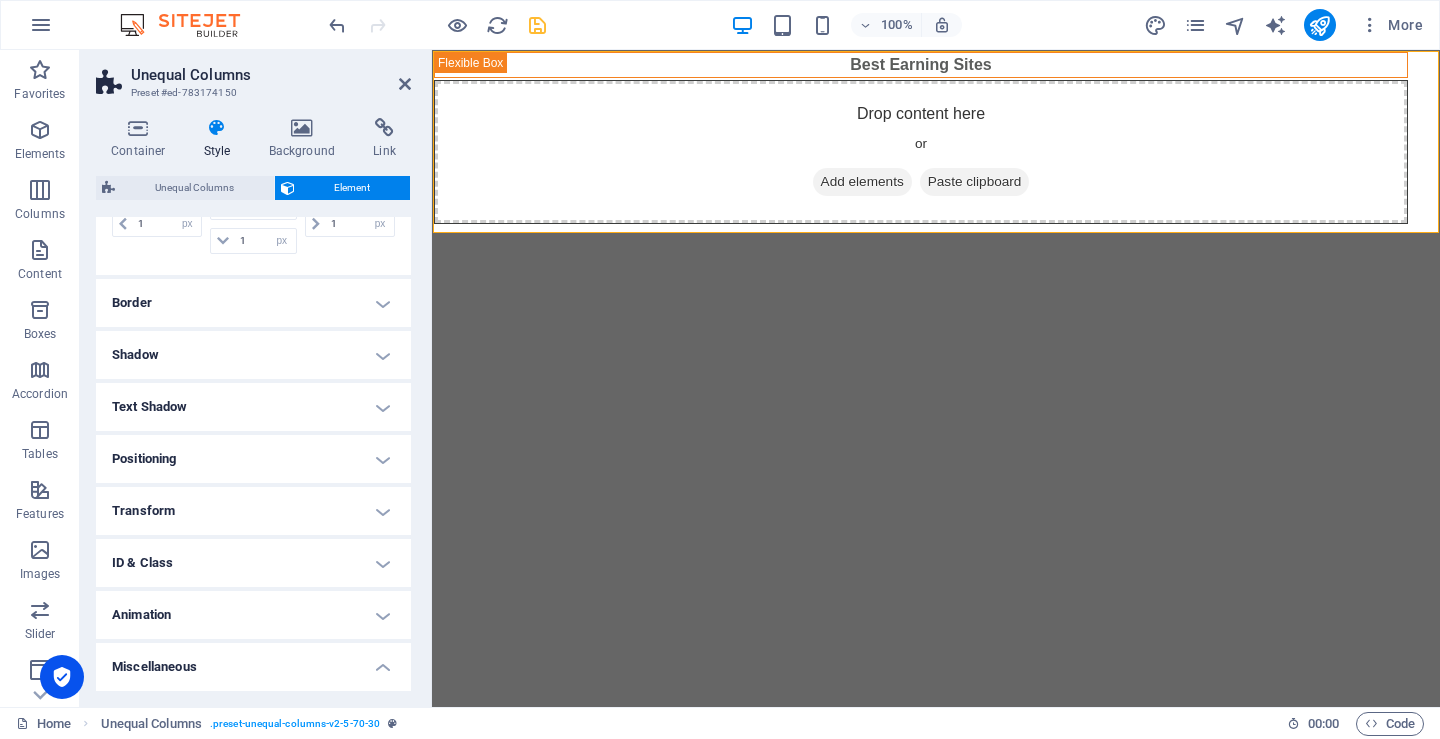 scroll, scrollTop: 511, scrollLeft: 0, axis: vertical 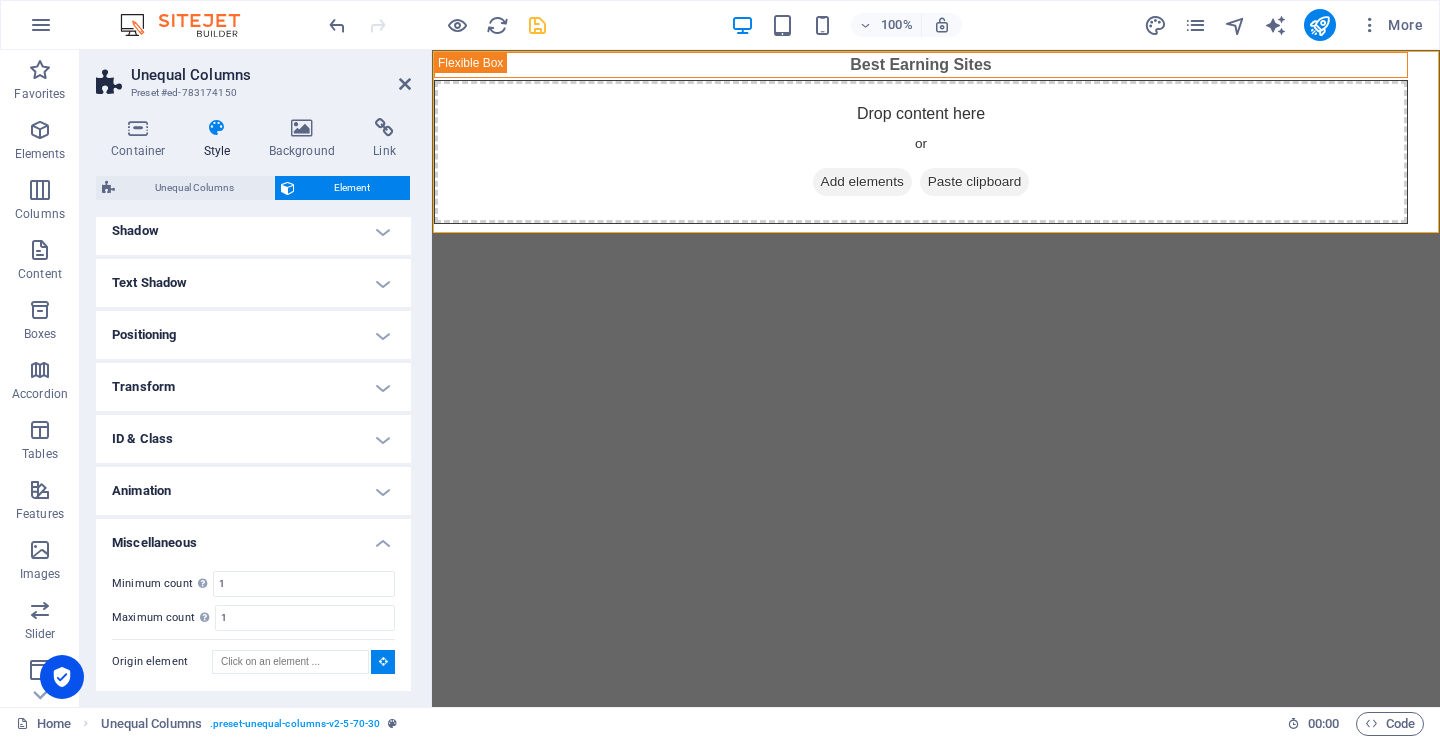 click on "Miscellaneous" at bounding box center (253, 537) 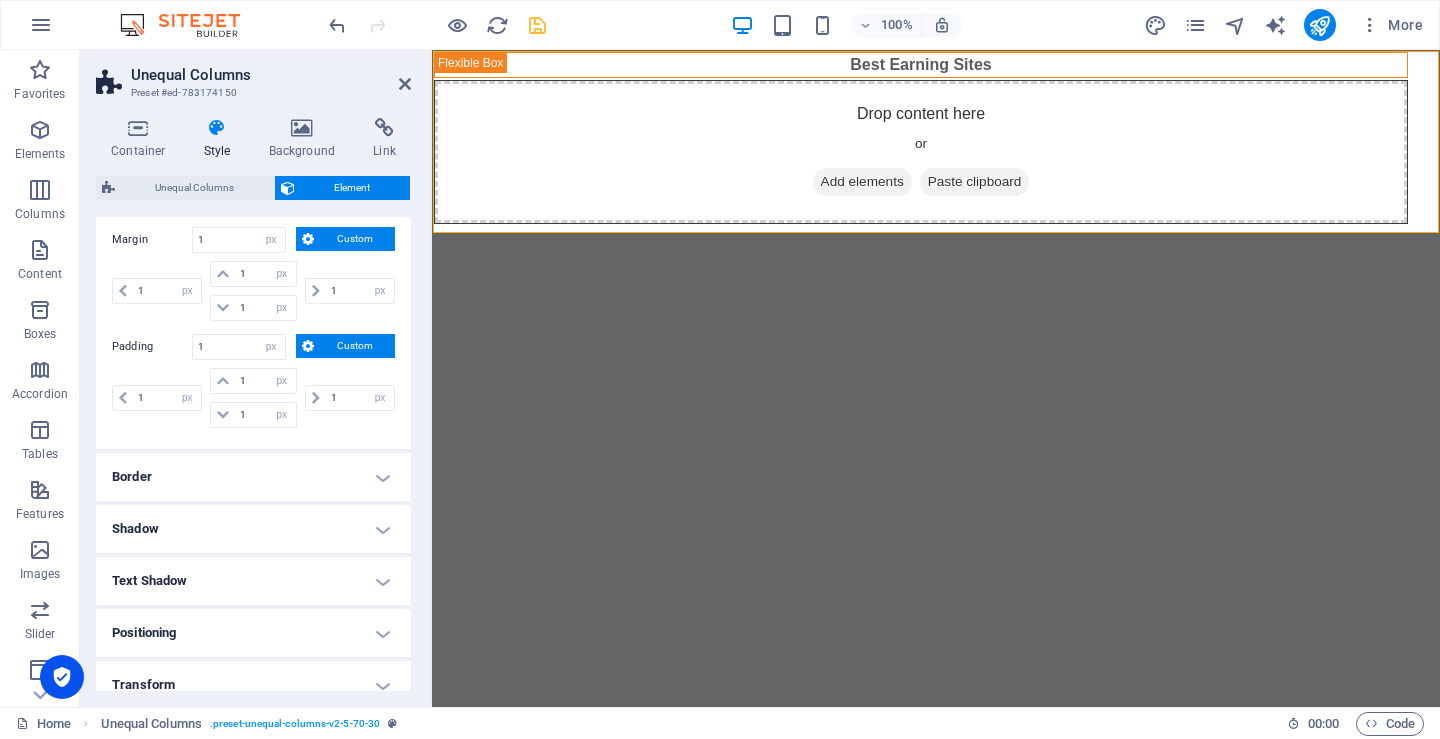 scroll, scrollTop: 0, scrollLeft: 0, axis: both 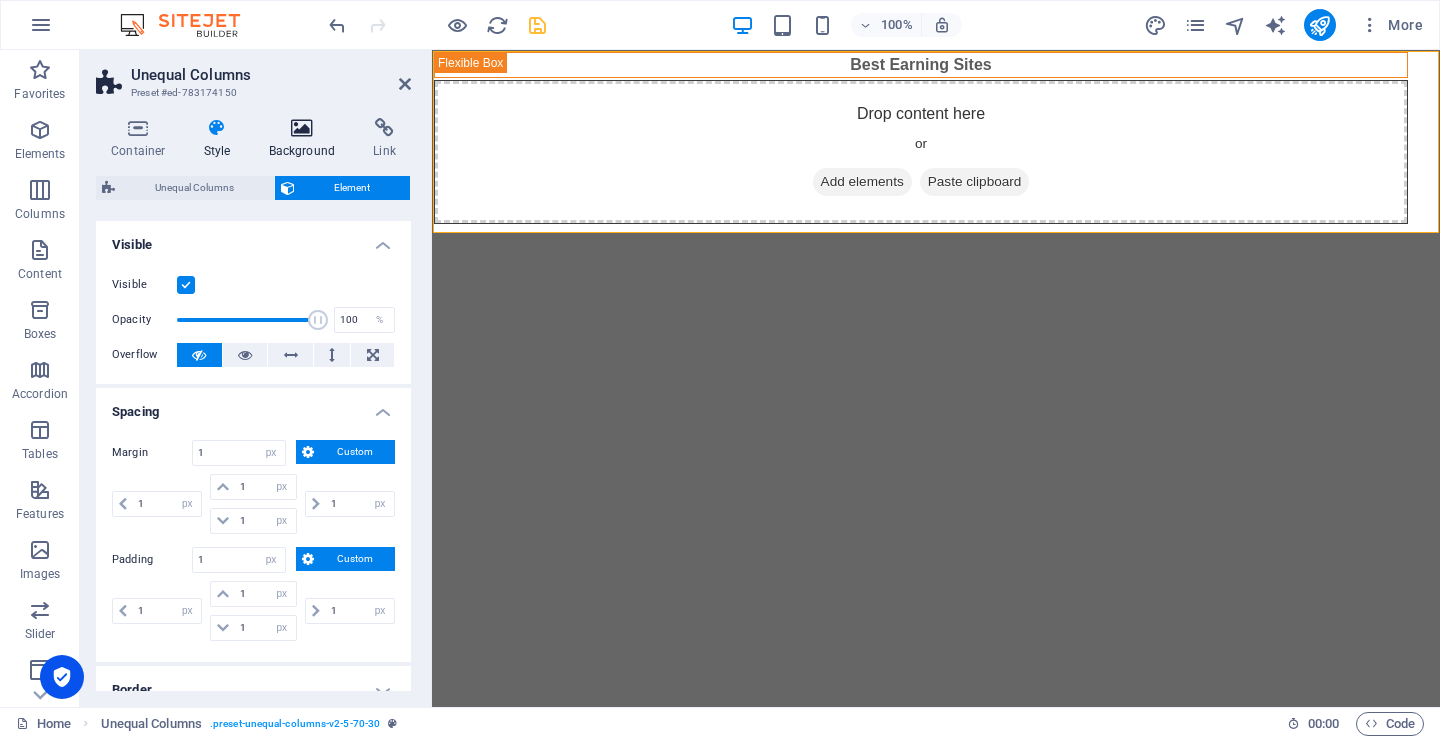 click at bounding box center (302, 128) 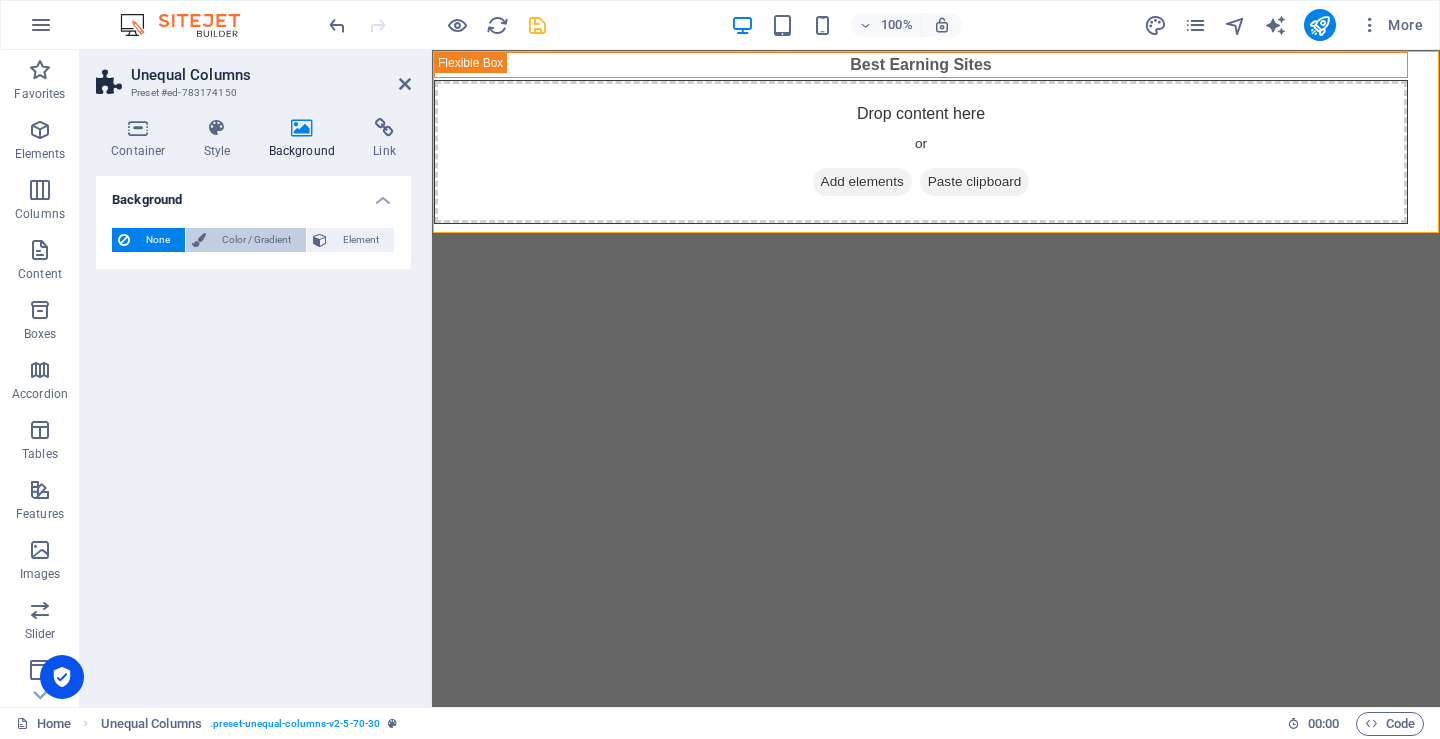 click on "Color / Gradient" at bounding box center (256, 240) 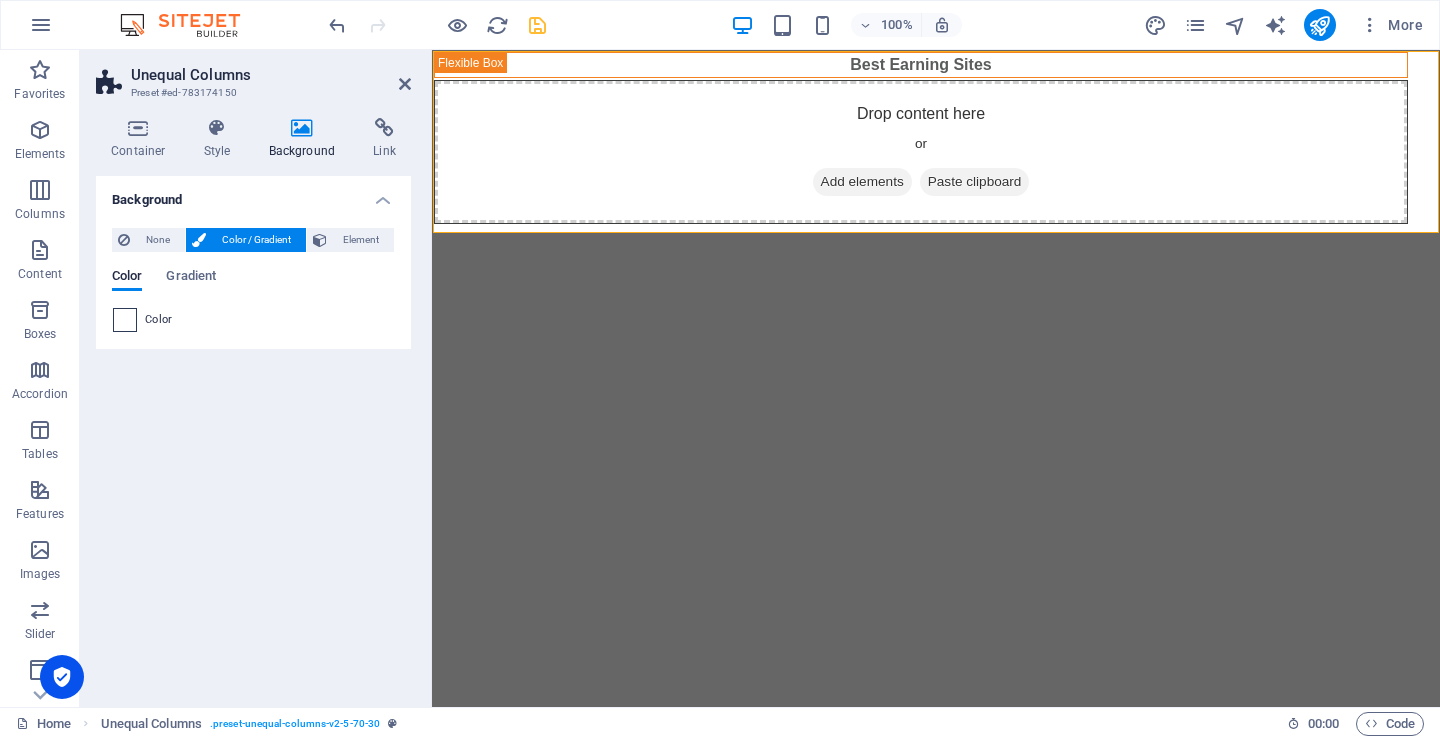 click at bounding box center (125, 320) 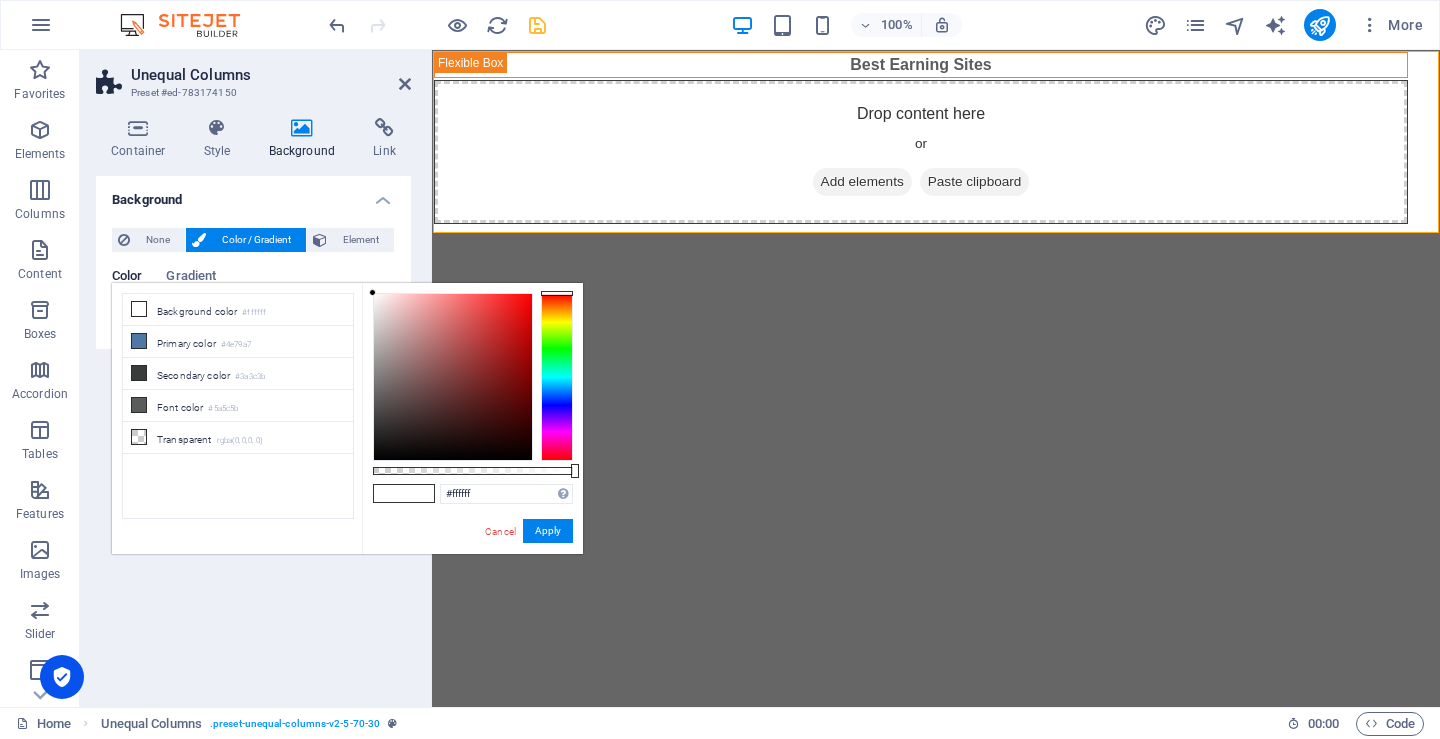 click at bounding box center (557, 377) 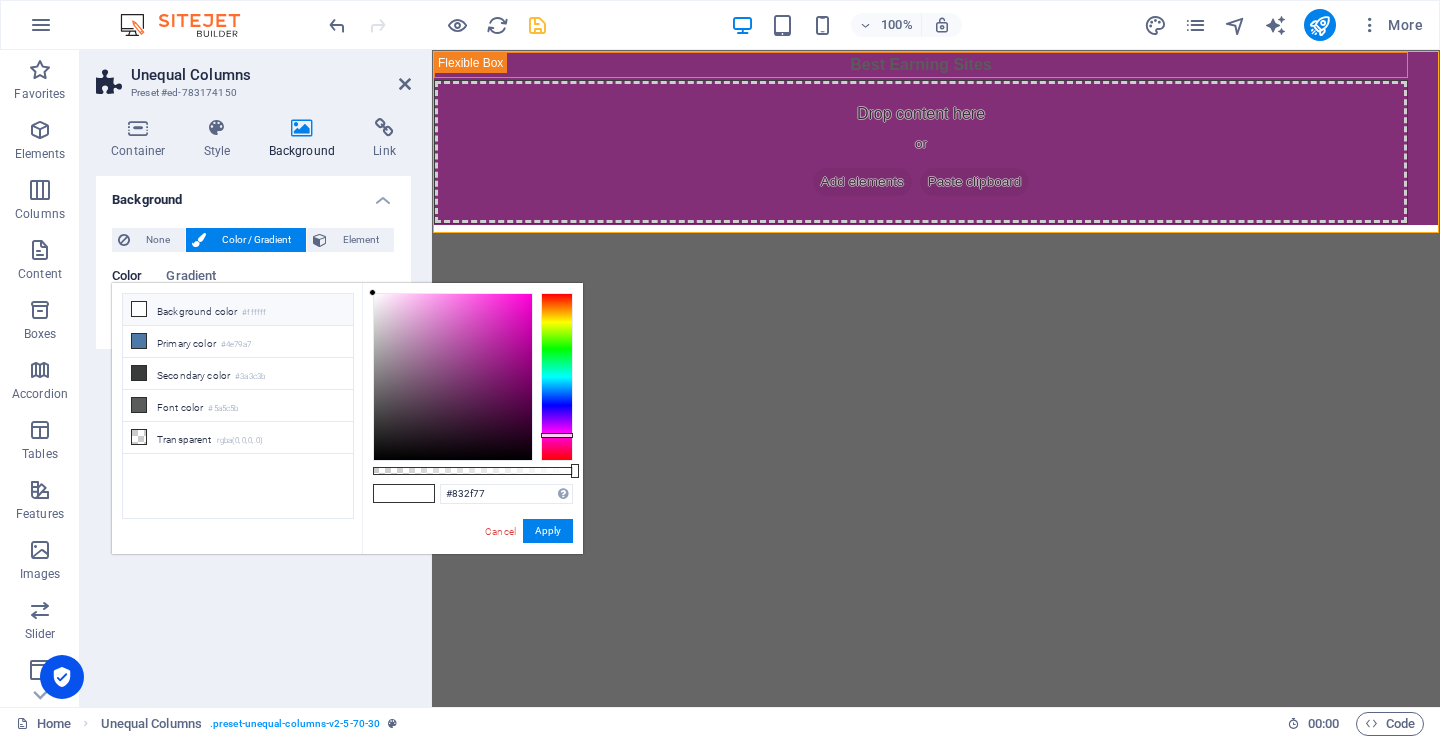 click at bounding box center (453, 377) 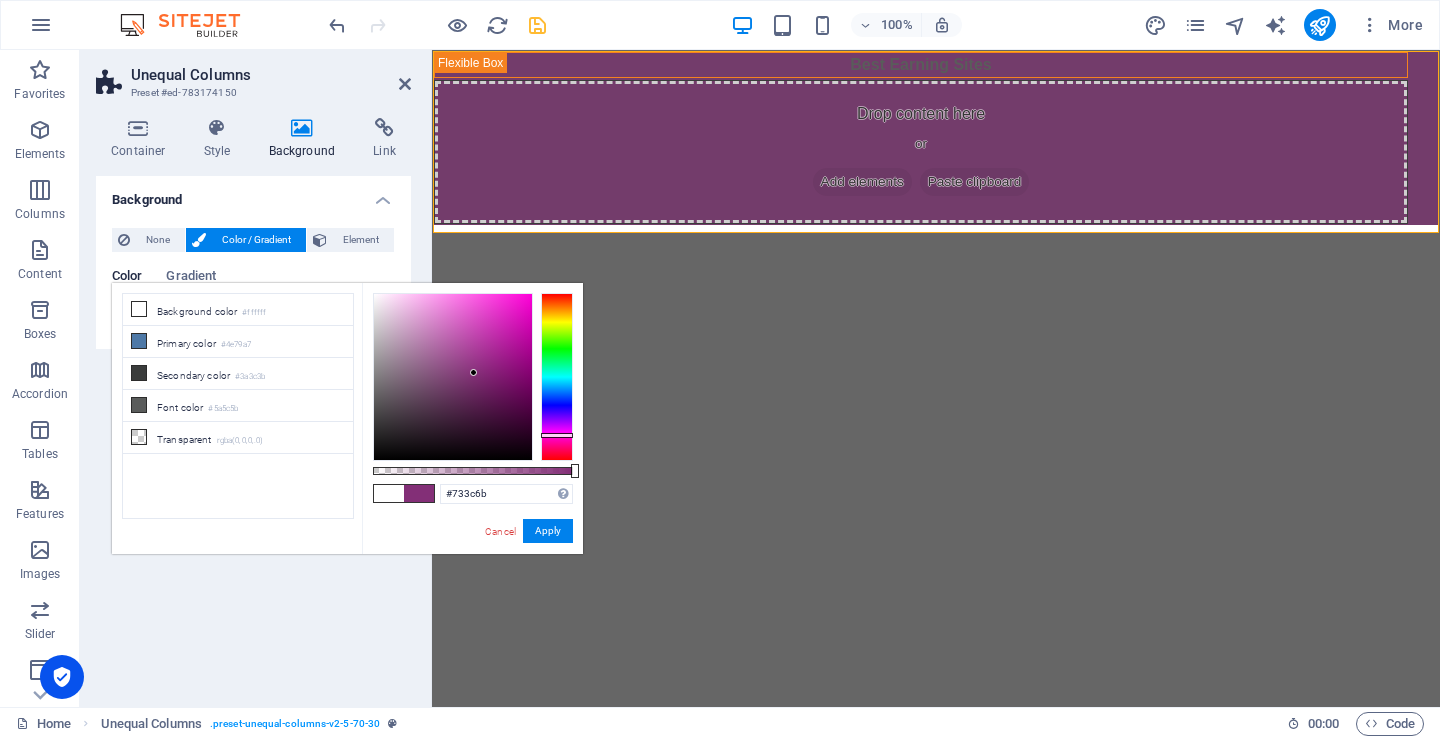 click at bounding box center (453, 377) 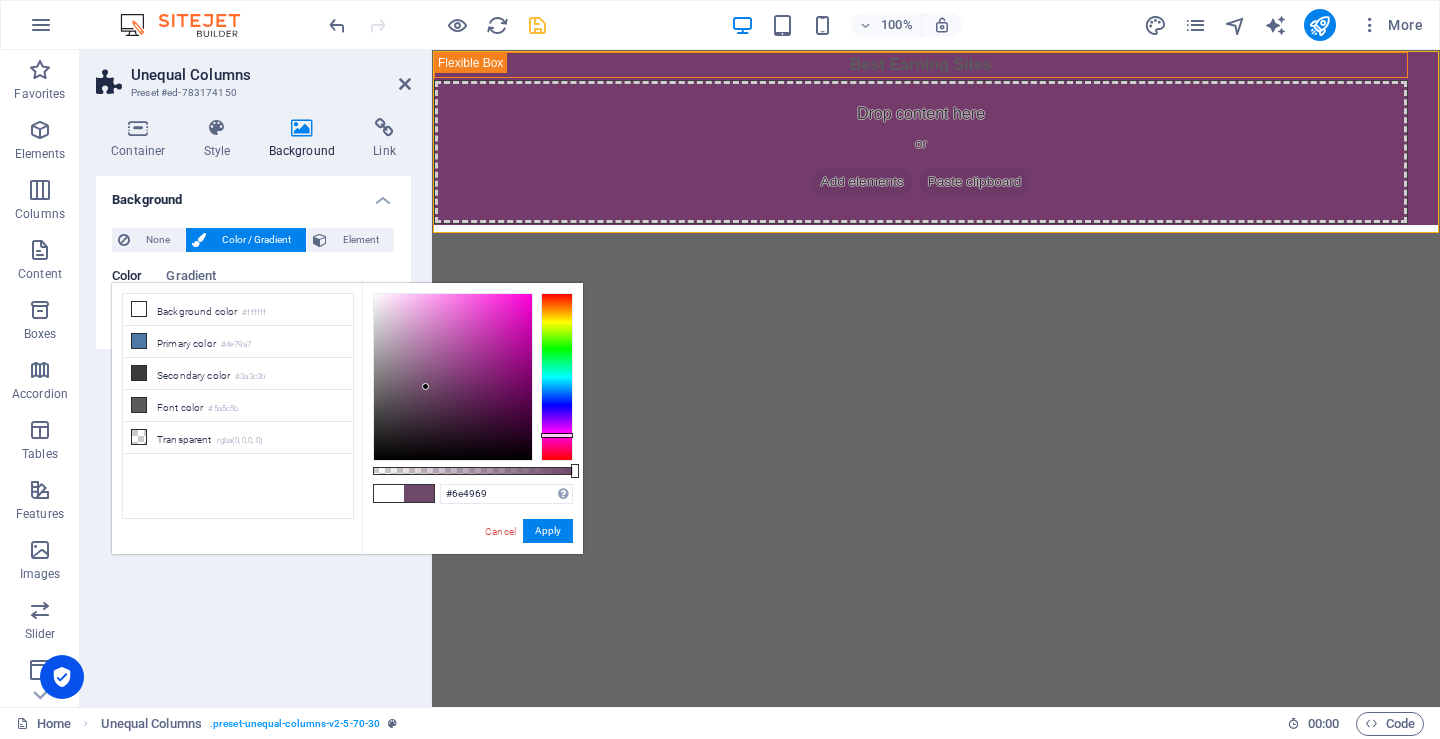 click at bounding box center [453, 377] 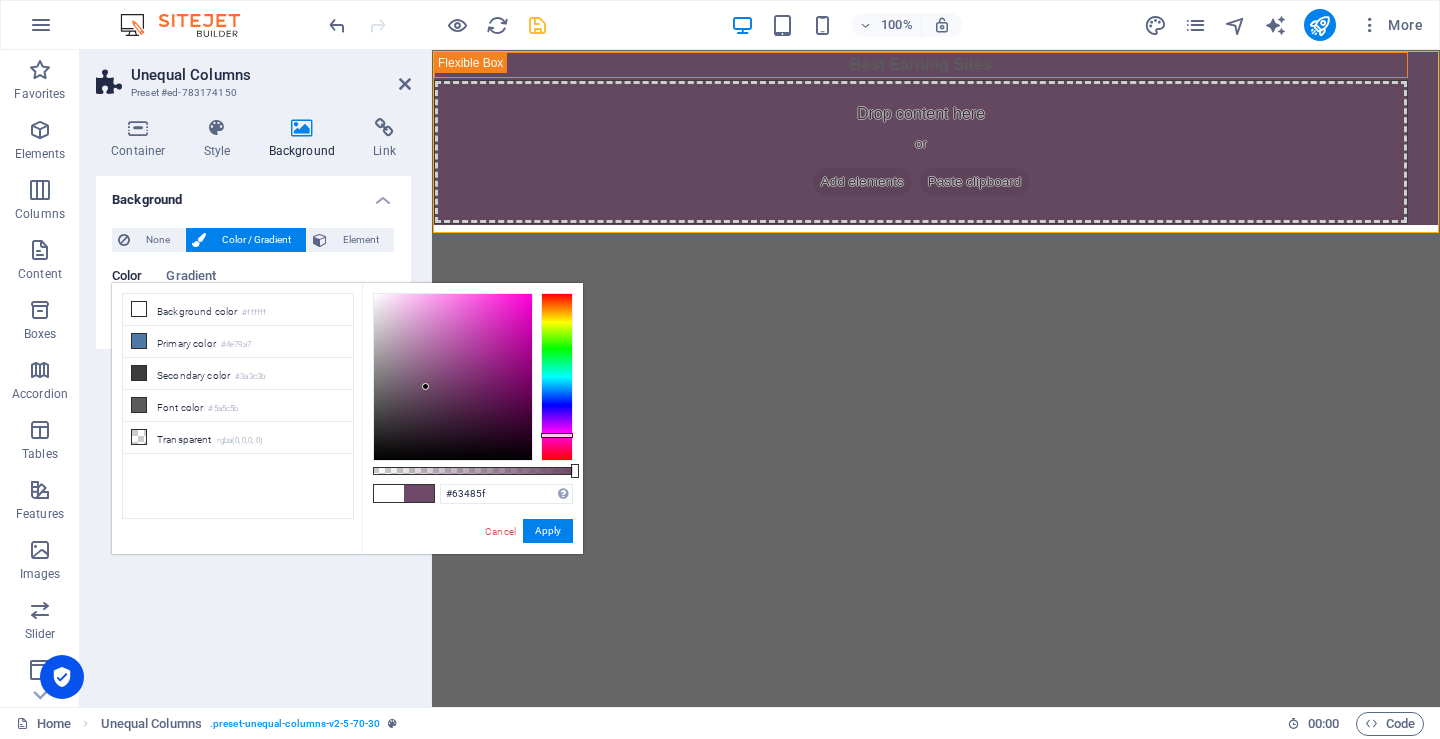 click at bounding box center (453, 377) 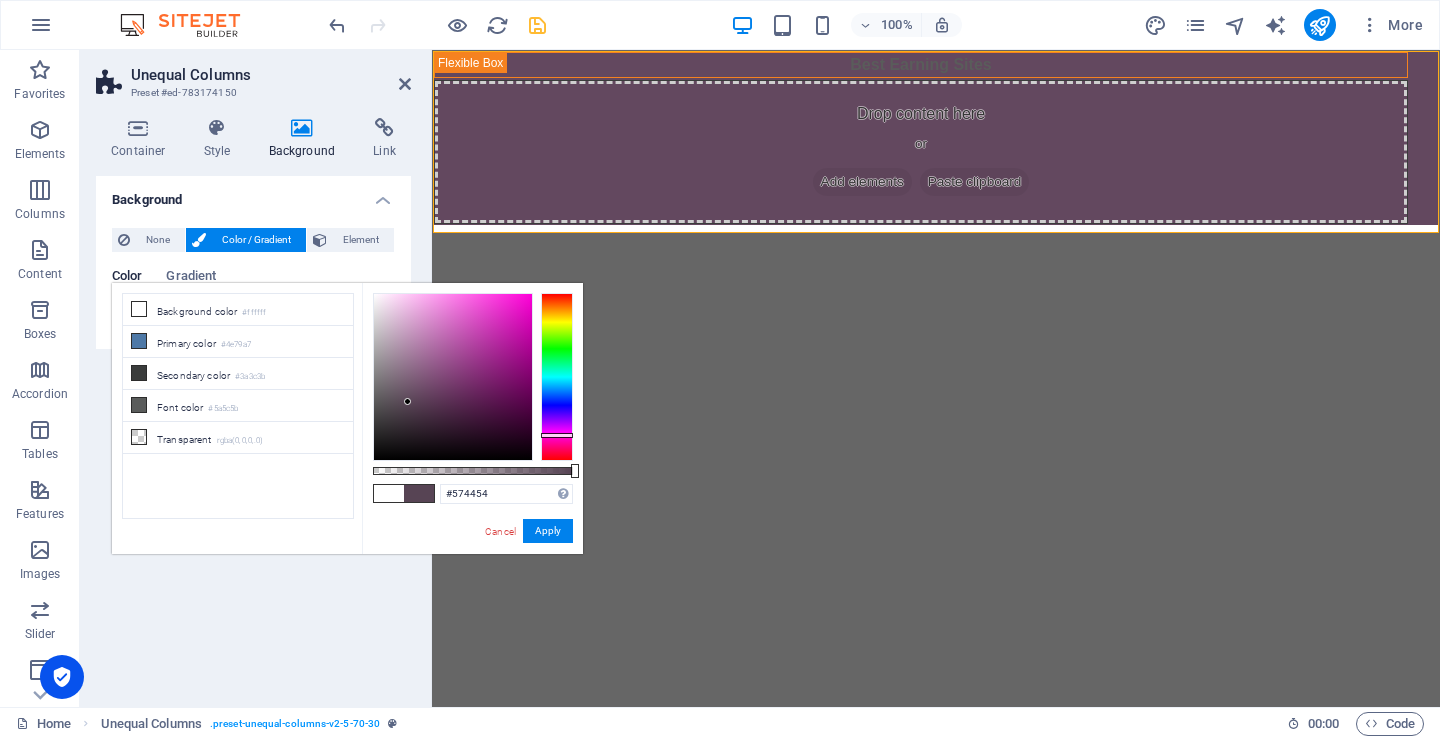 click at bounding box center [453, 377] 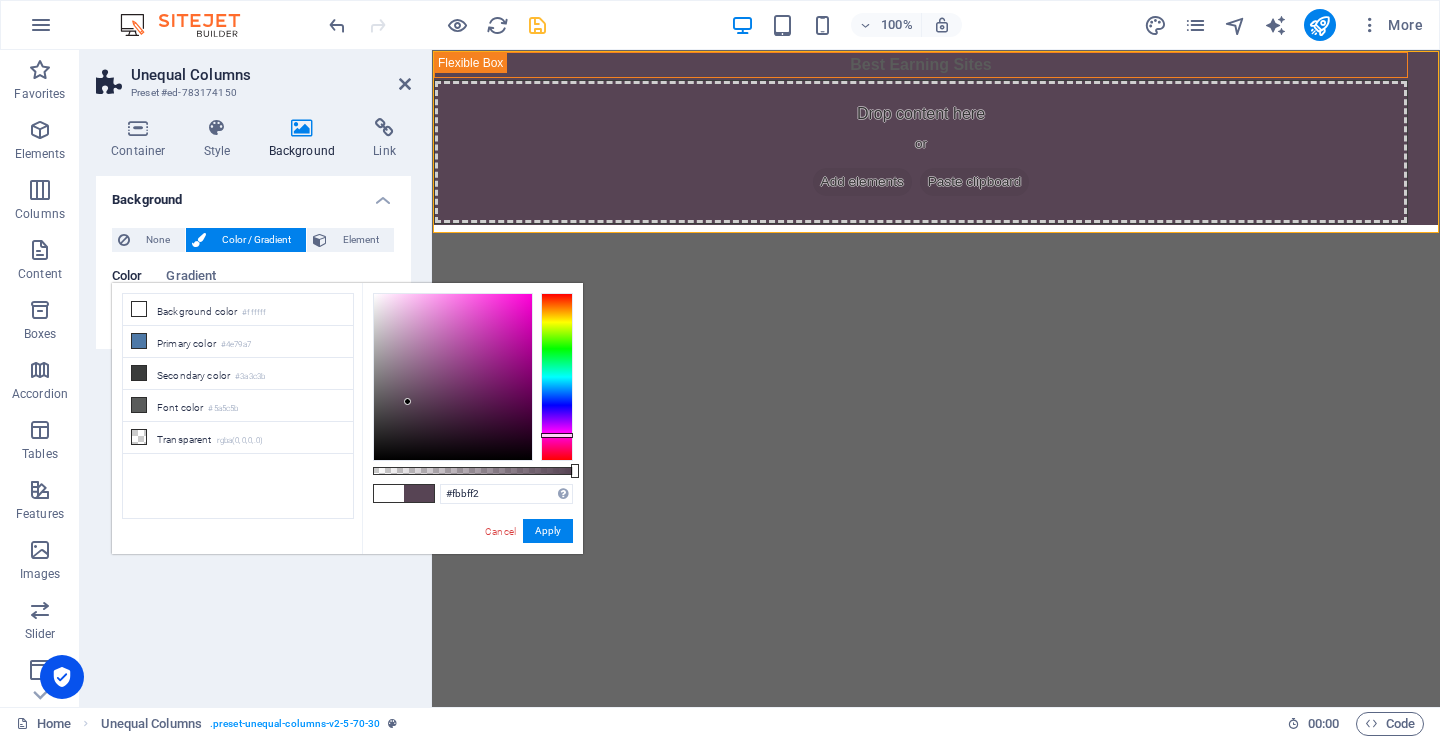 click at bounding box center [453, 377] 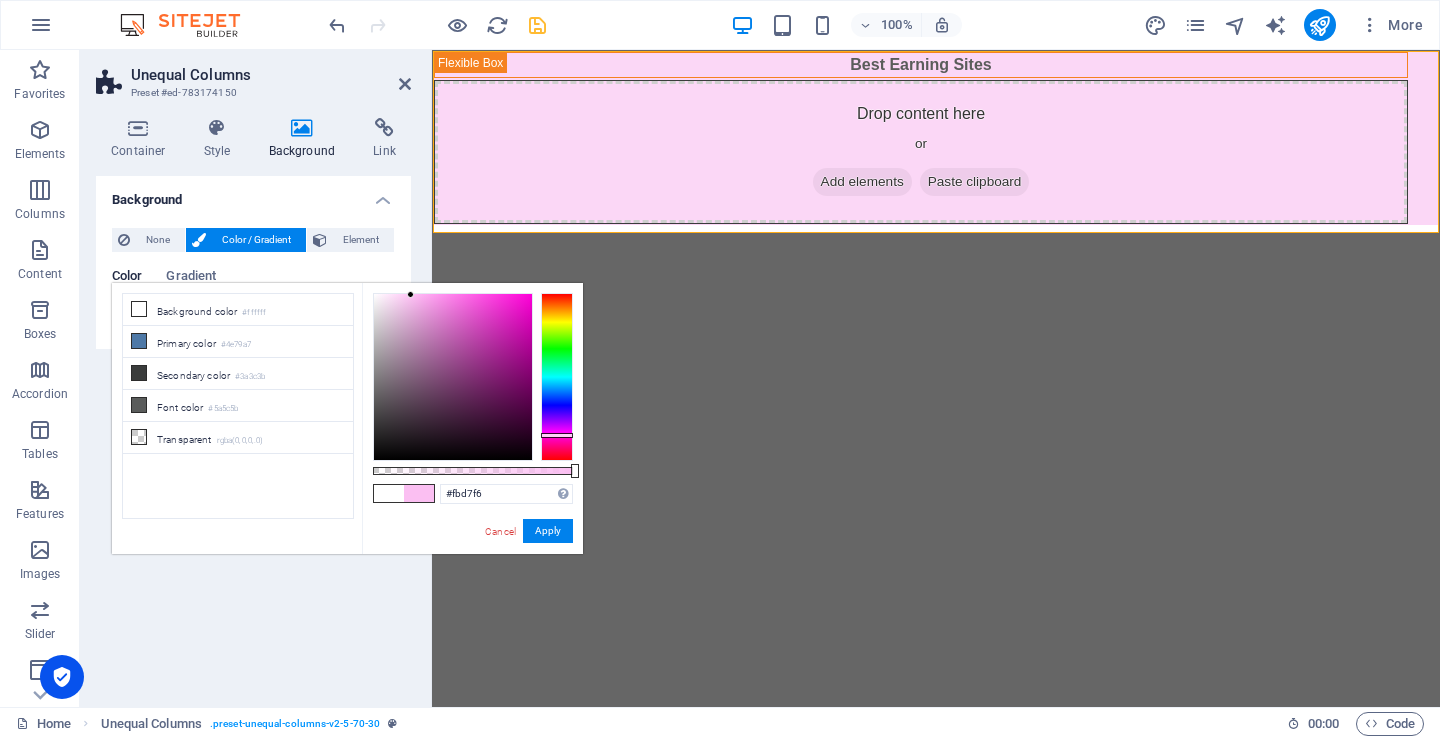 click at bounding box center (453, 377) 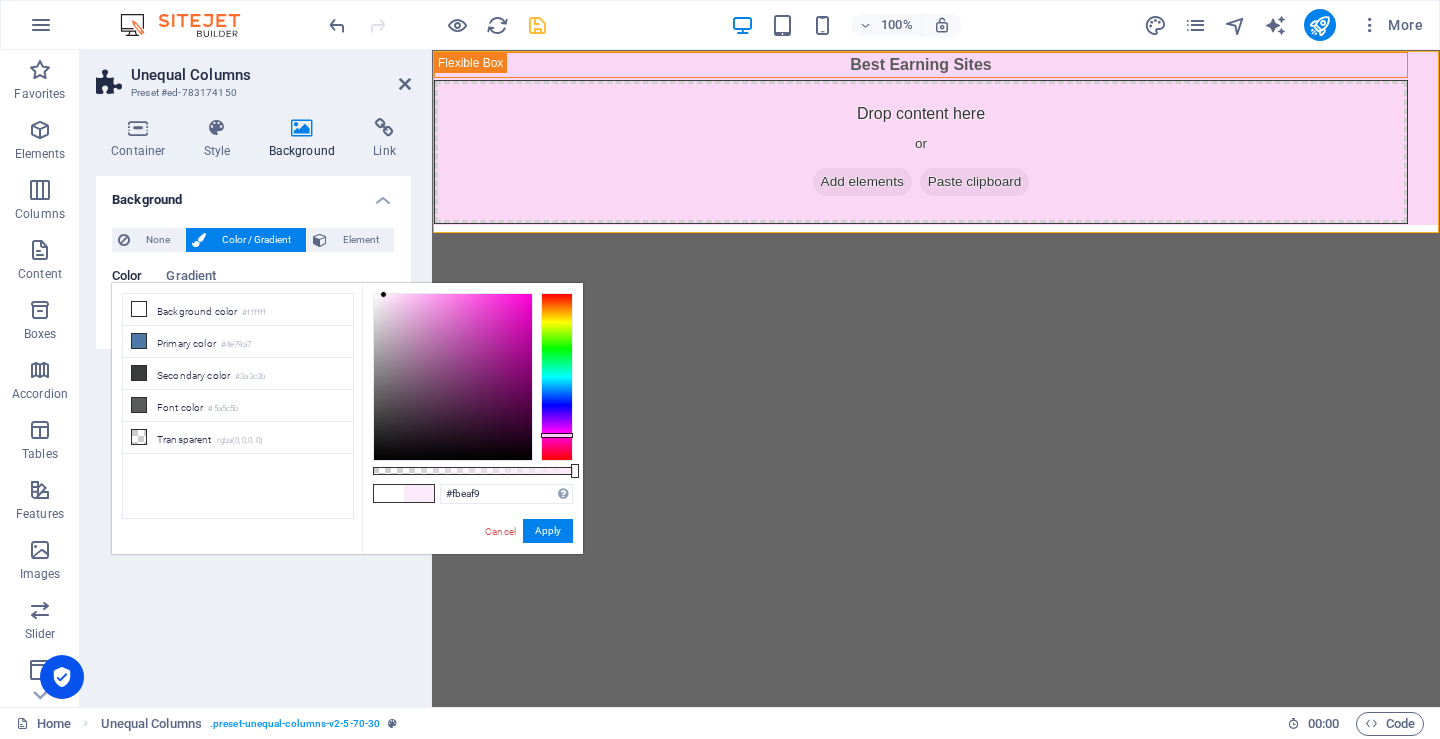 click at bounding box center [453, 377] 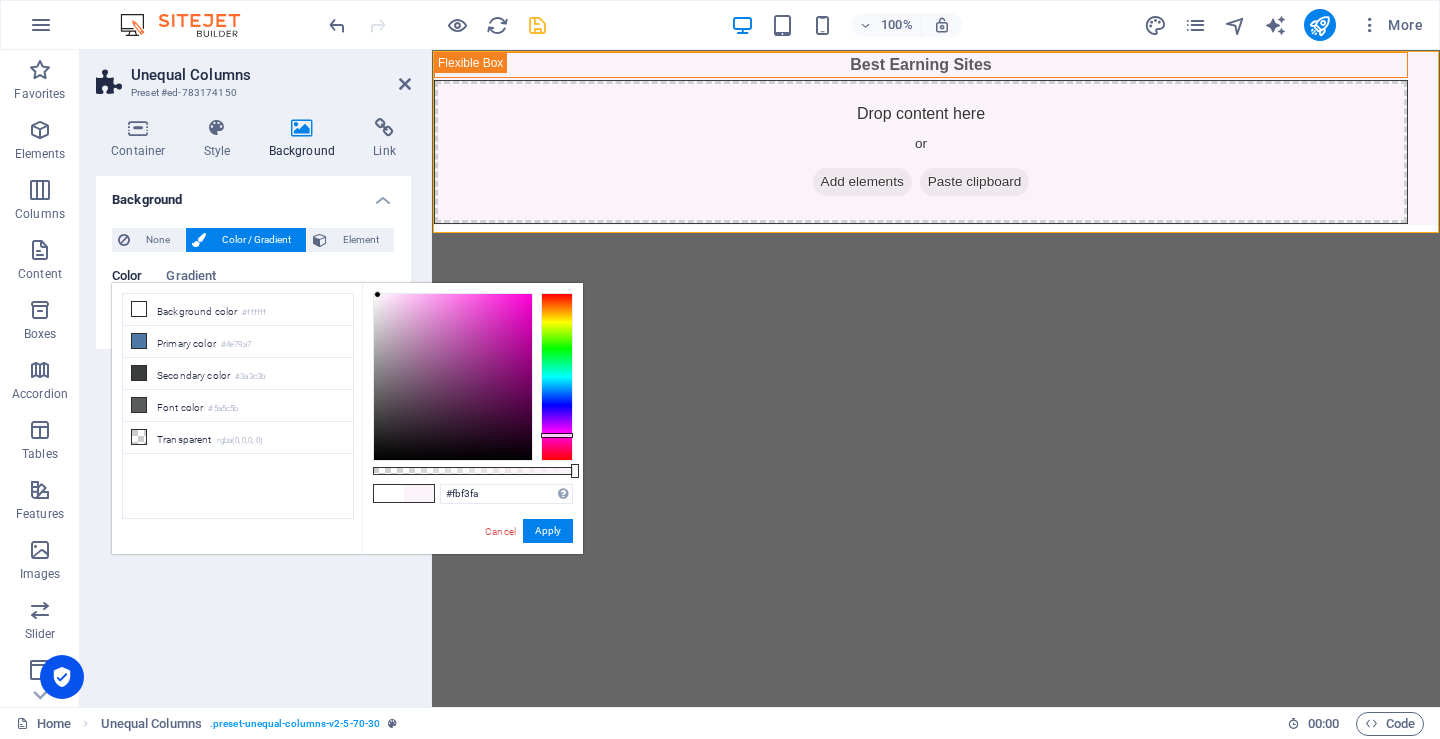 click at bounding box center [453, 377] 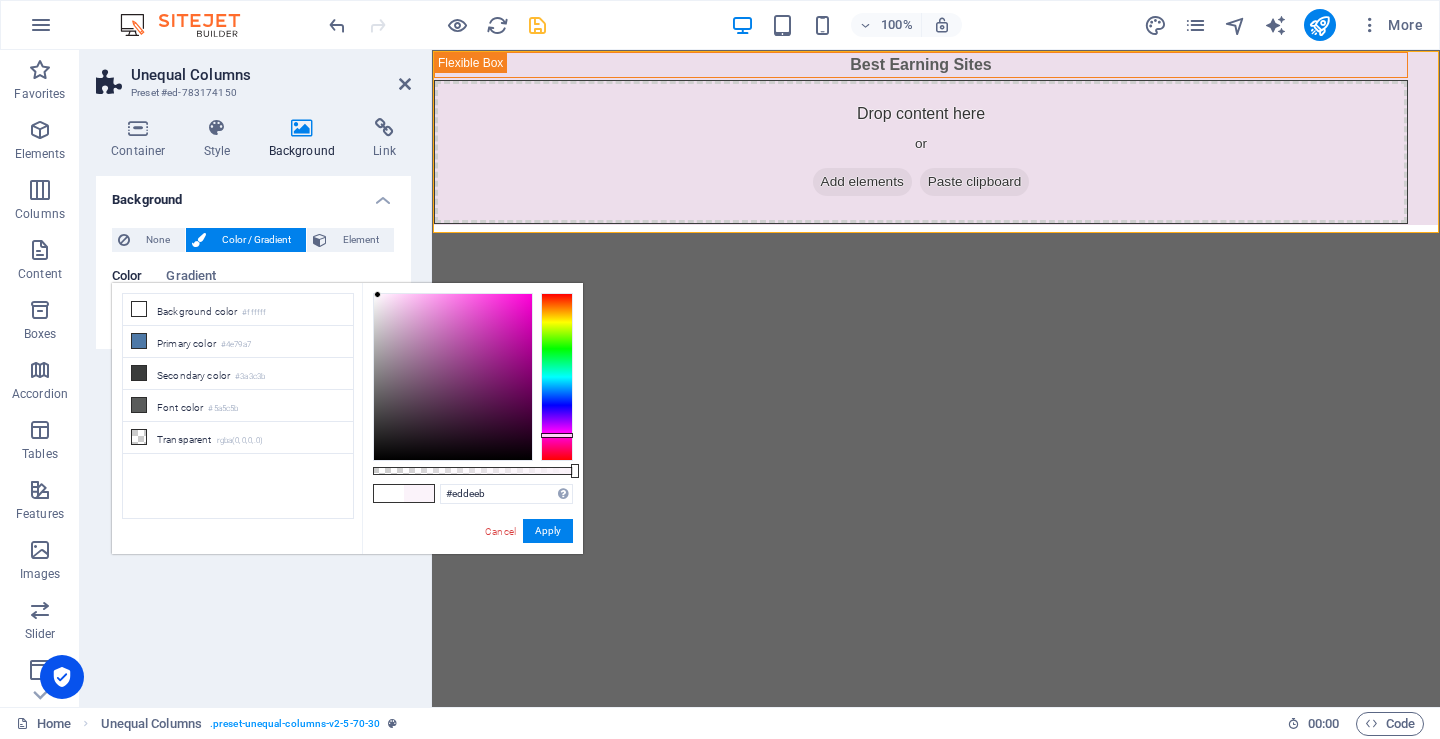 click at bounding box center [453, 377] 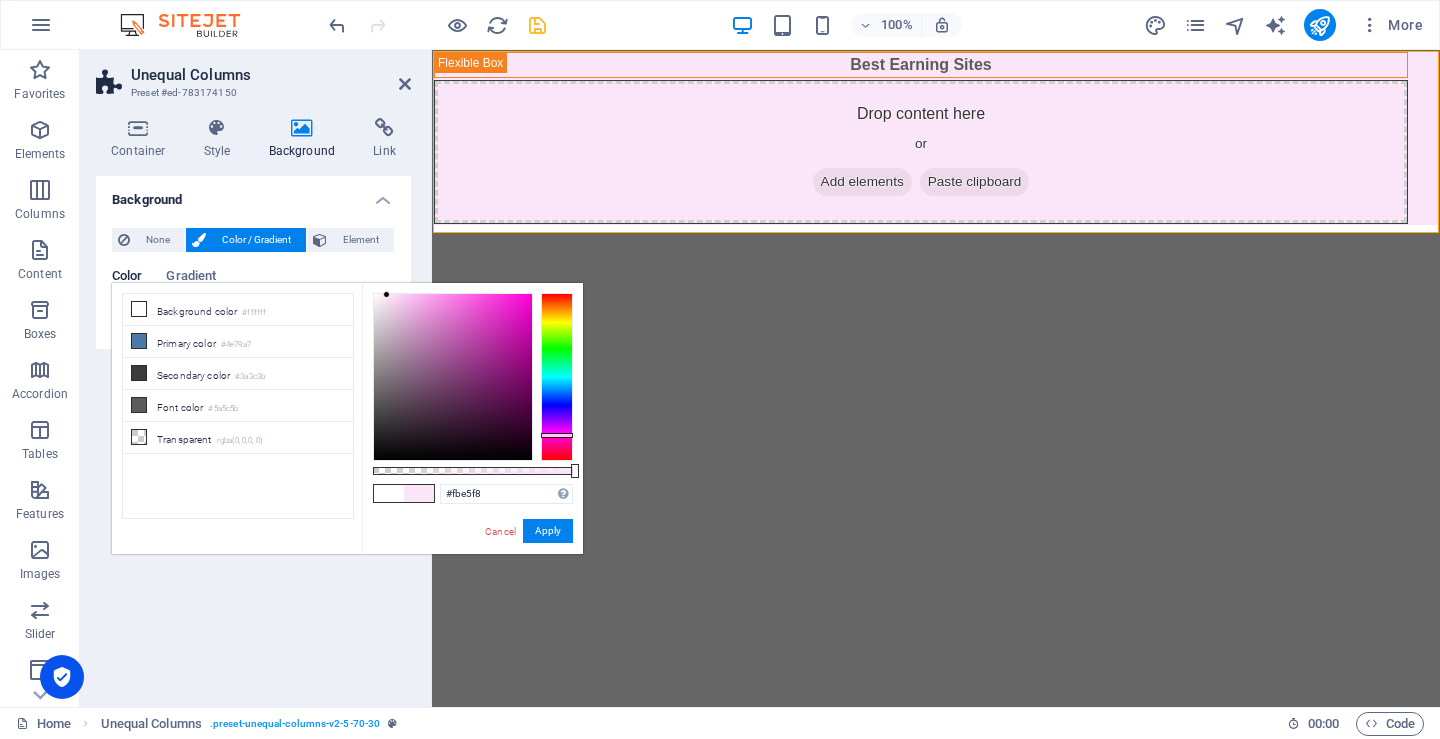 click at bounding box center (453, 377) 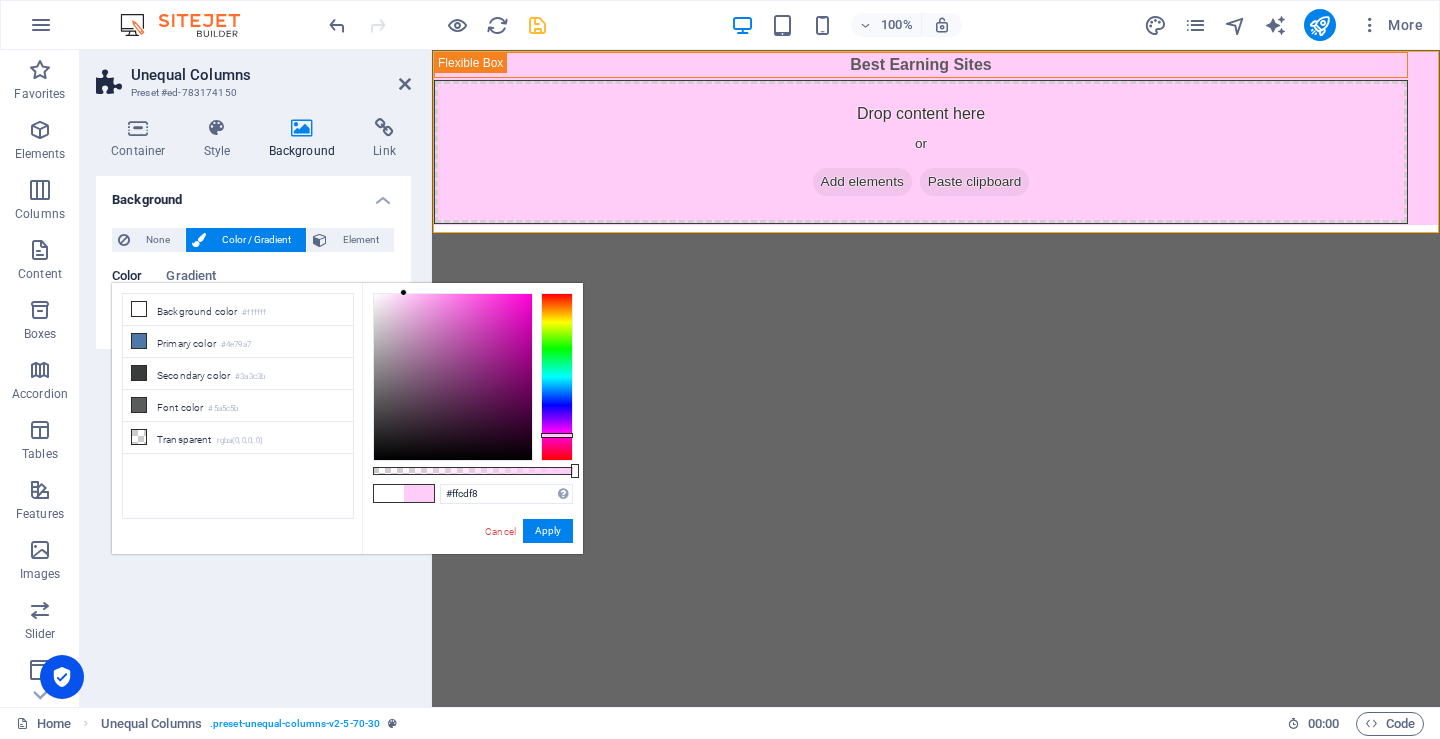 drag, startPoint x: 385, startPoint y: 294, endPoint x: 404, endPoint y: 275, distance: 26.870058 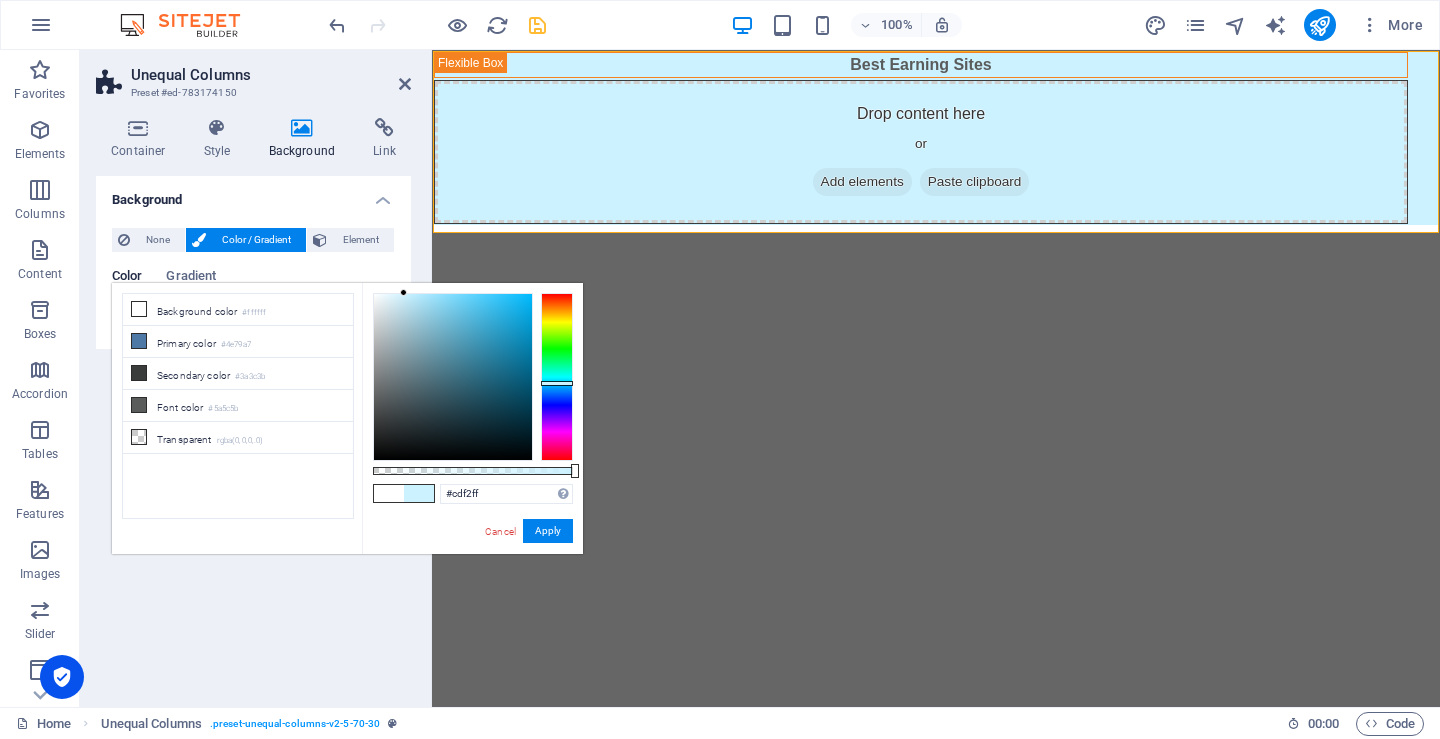 drag, startPoint x: 558, startPoint y: 437, endPoint x: 555, endPoint y: 383, distance: 54.08327 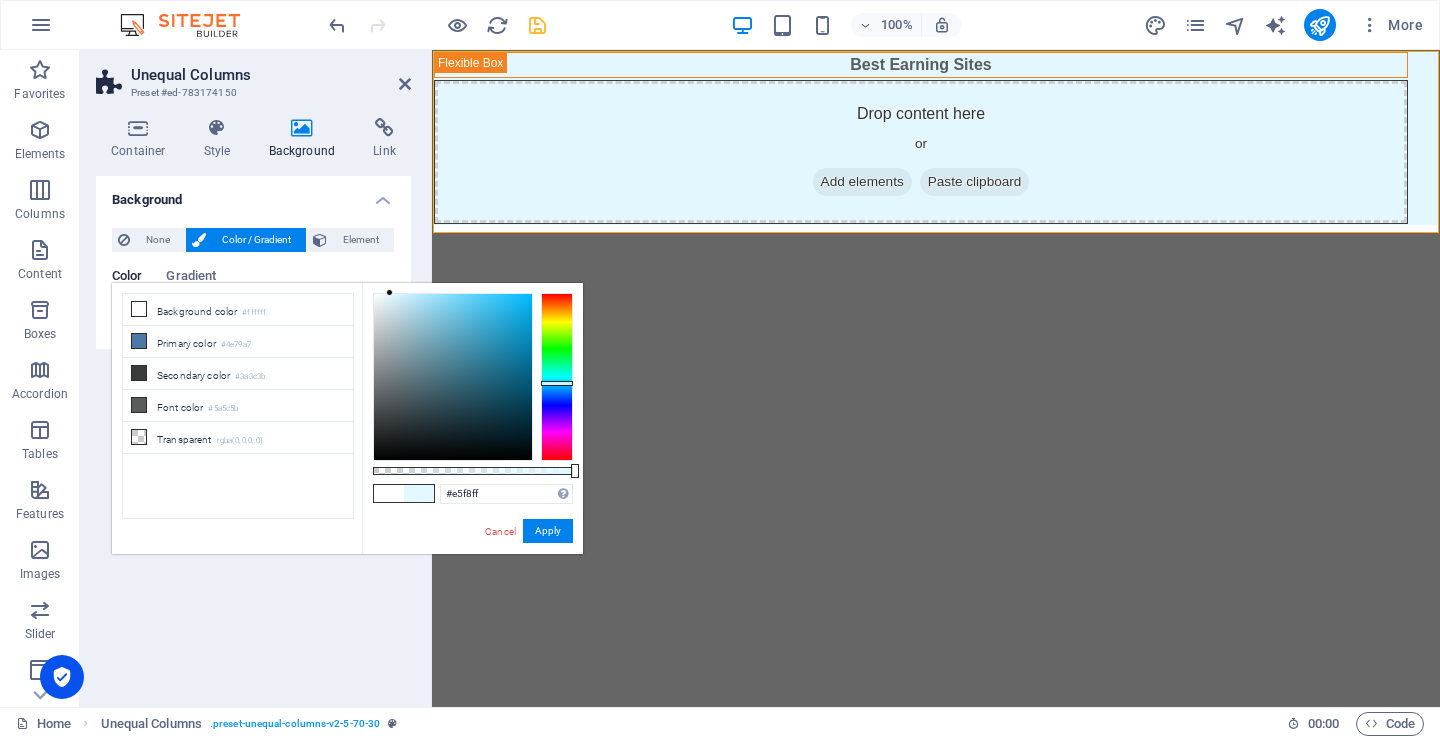 type on "#e7f9ff" 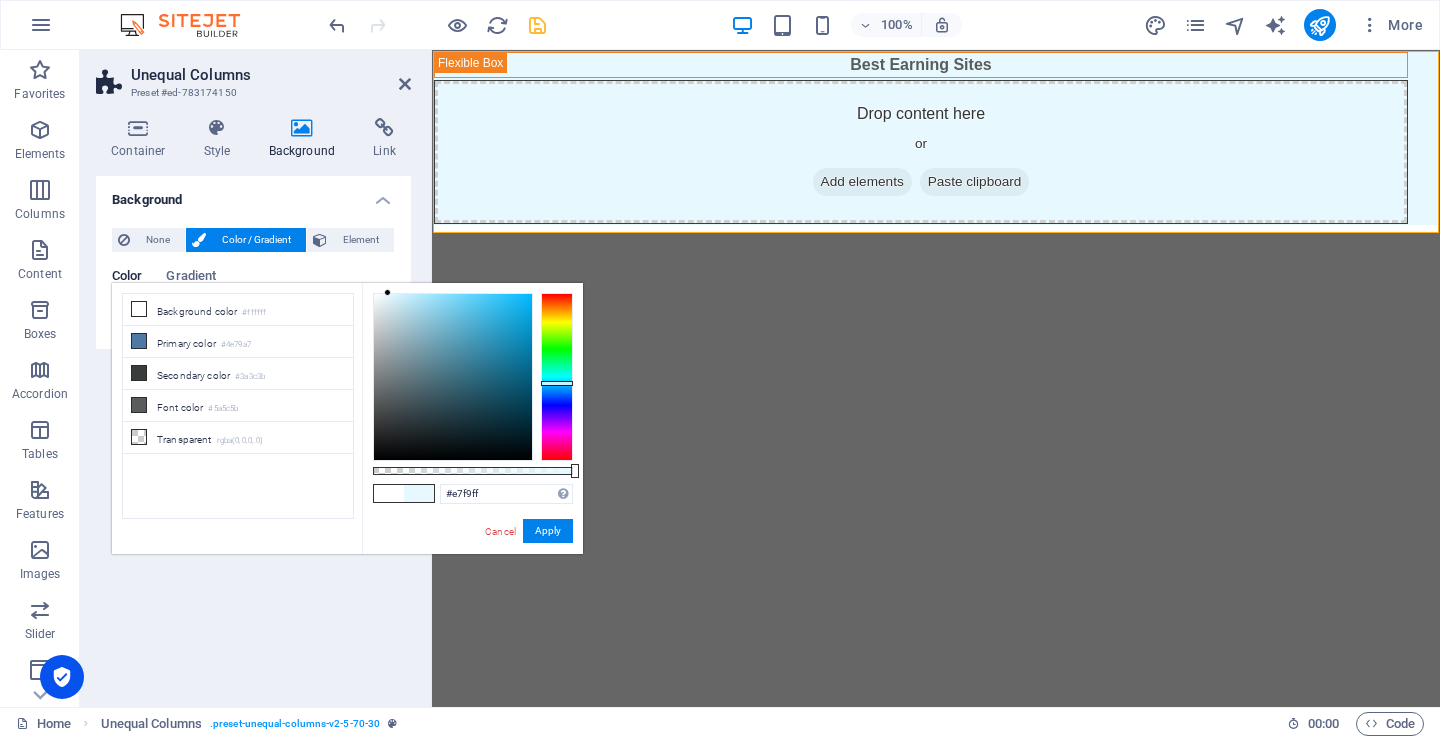 drag, startPoint x: 405, startPoint y: 290, endPoint x: 388, endPoint y: 286, distance: 17.464249 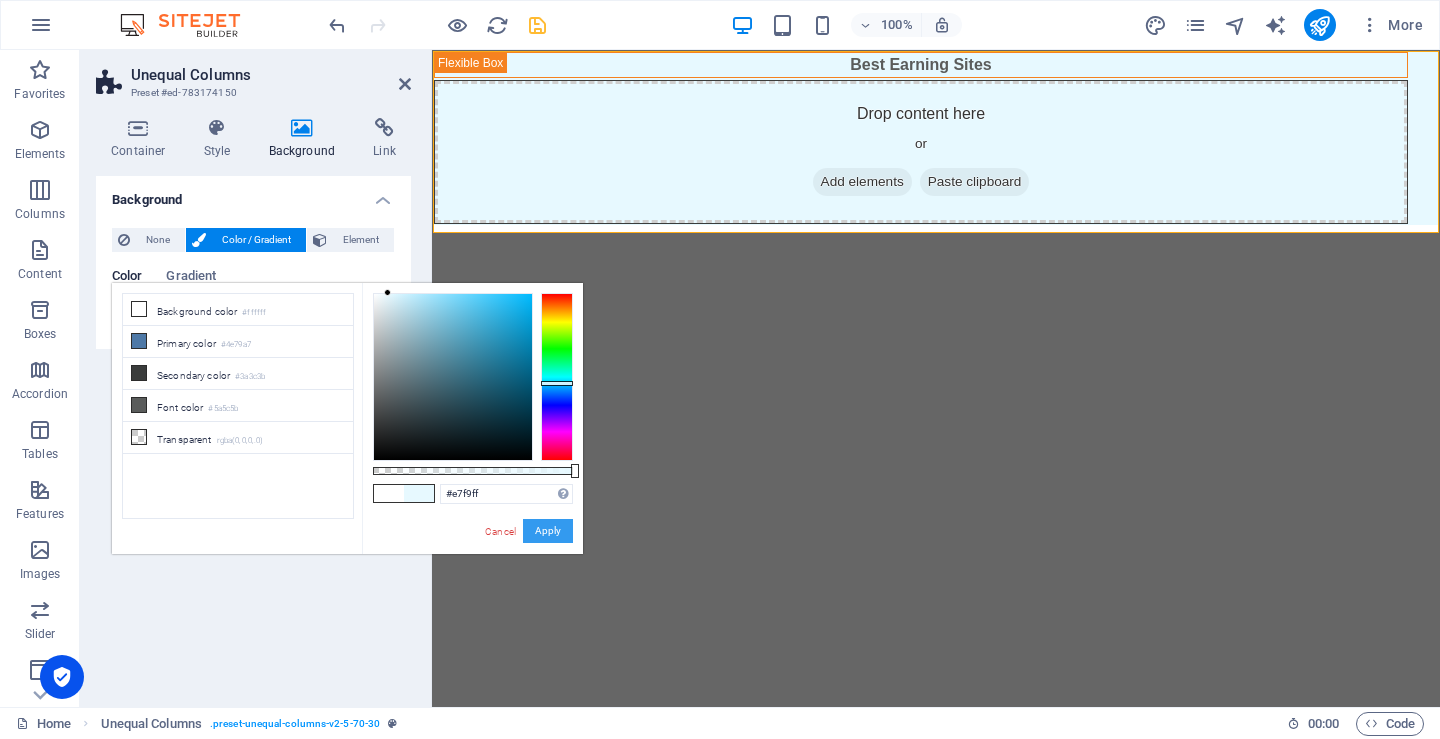 click on "Apply" at bounding box center [548, 531] 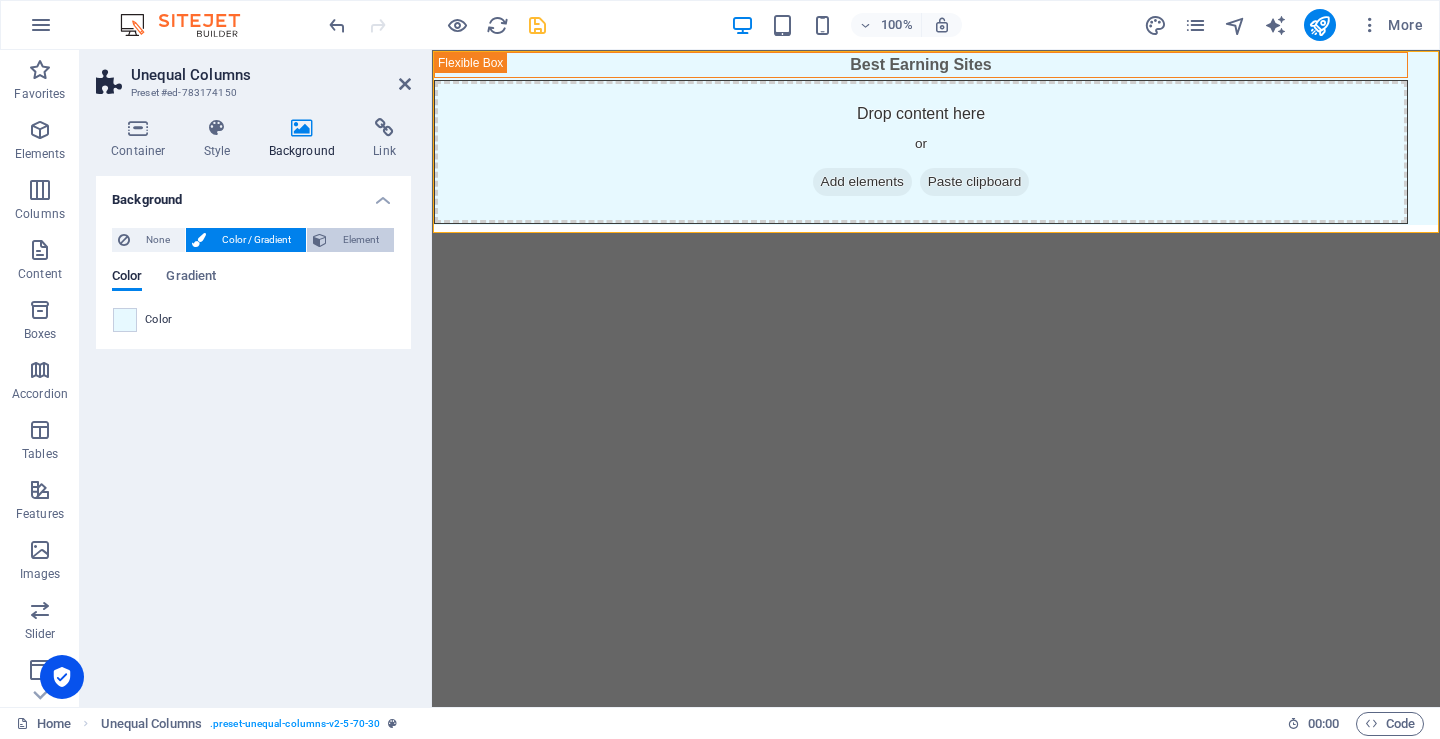 click on "Element" at bounding box center [350, 240] 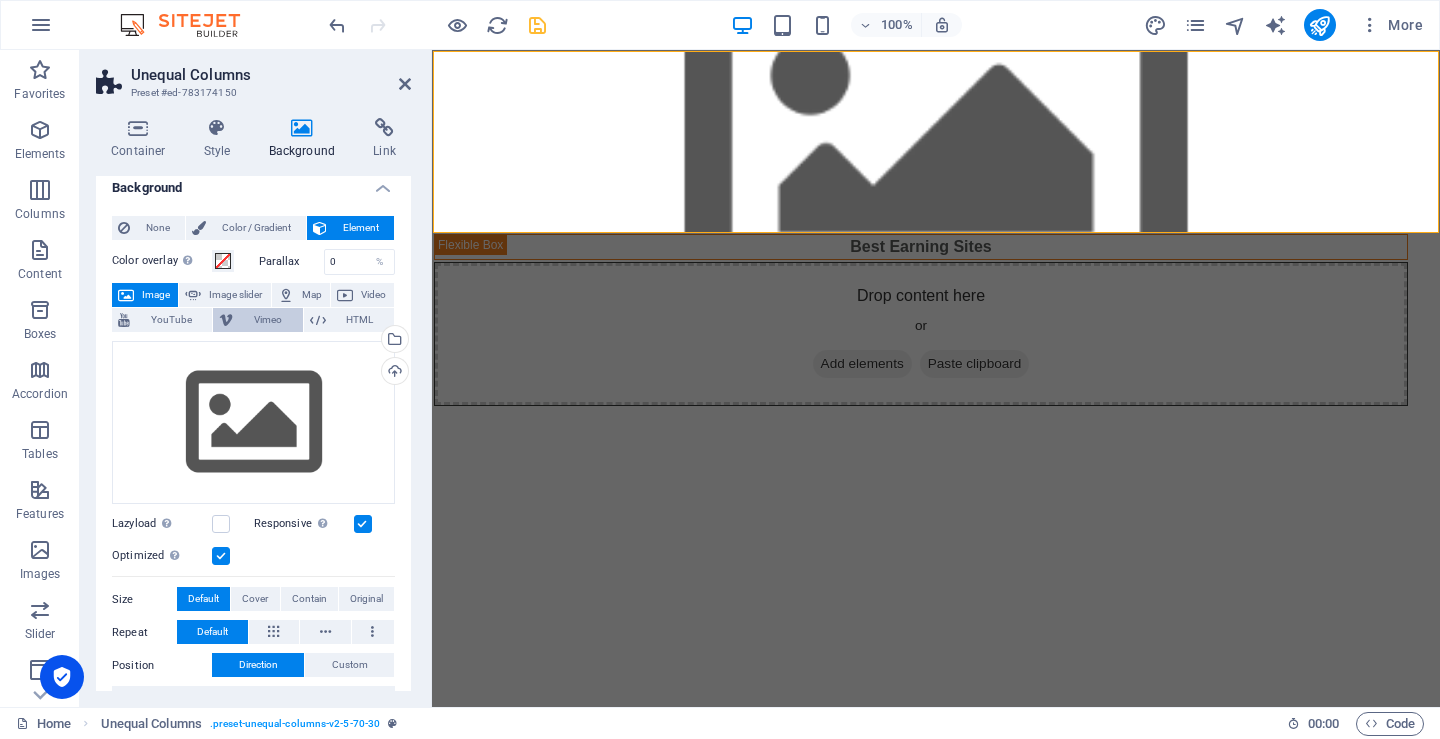 scroll, scrollTop: 0, scrollLeft: 0, axis: both 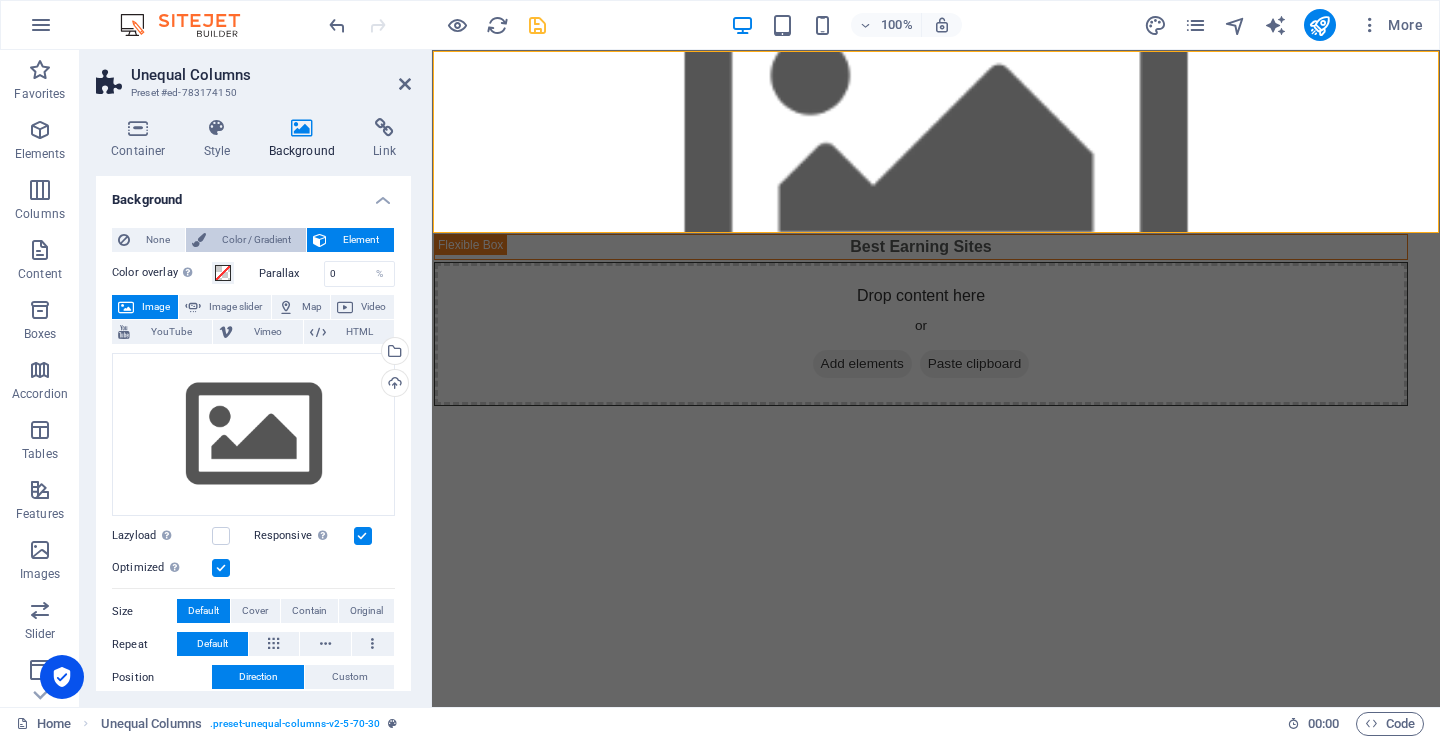 click on "Color / Gradient" at bounding box center (256, 240) 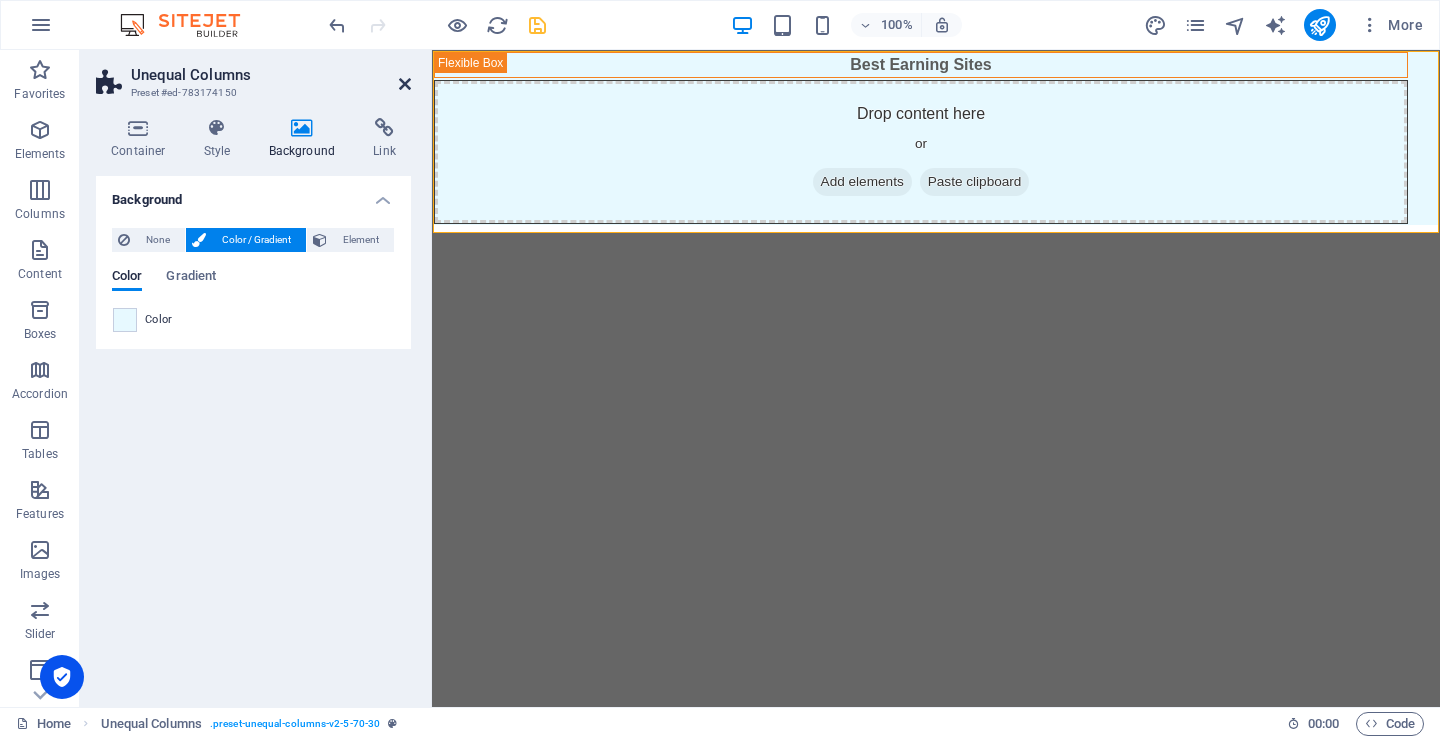 click at bounding box center [405, 84] 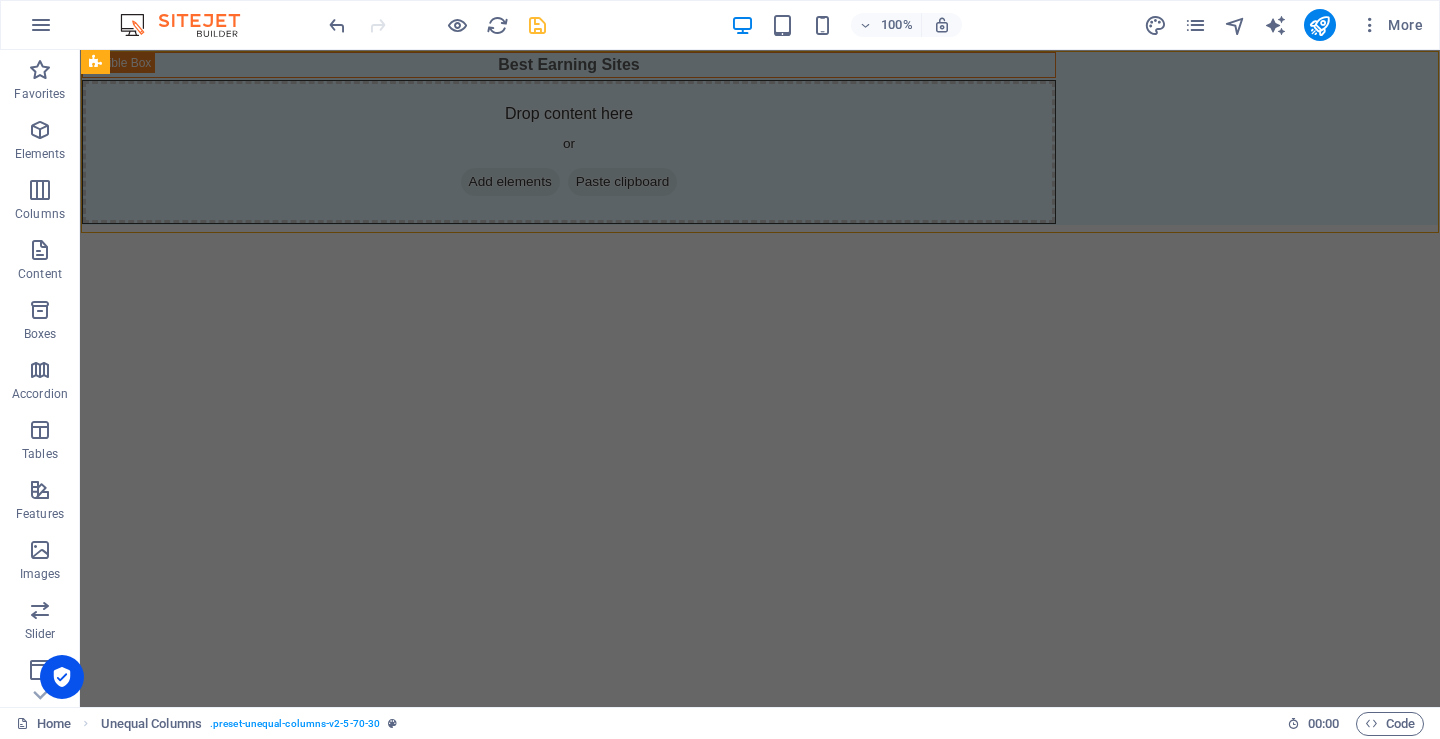 click on "Skip to main content
Best Earning Sites Drop content here or  Add elements  Paste clipboard" at bounding box center [760, 138] 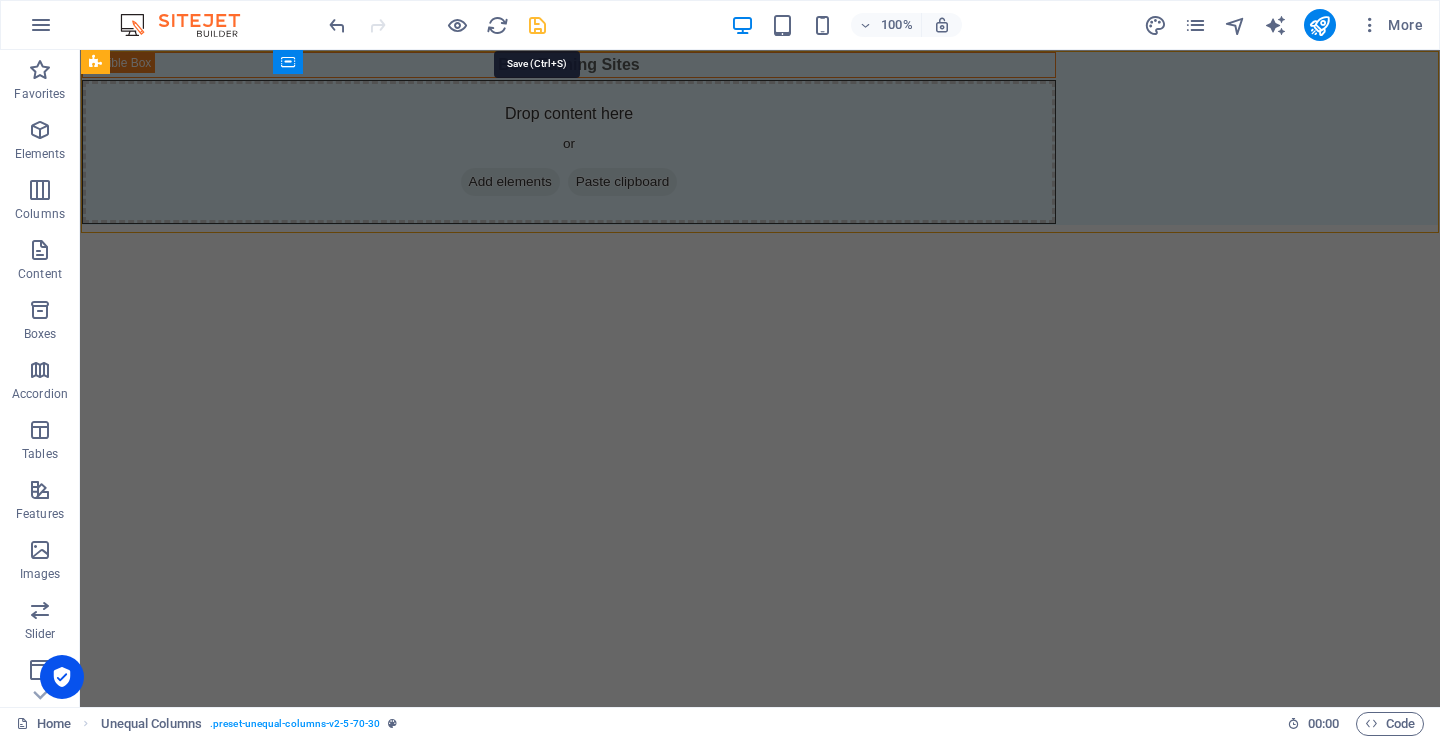 click at bounding box center (537, 25) 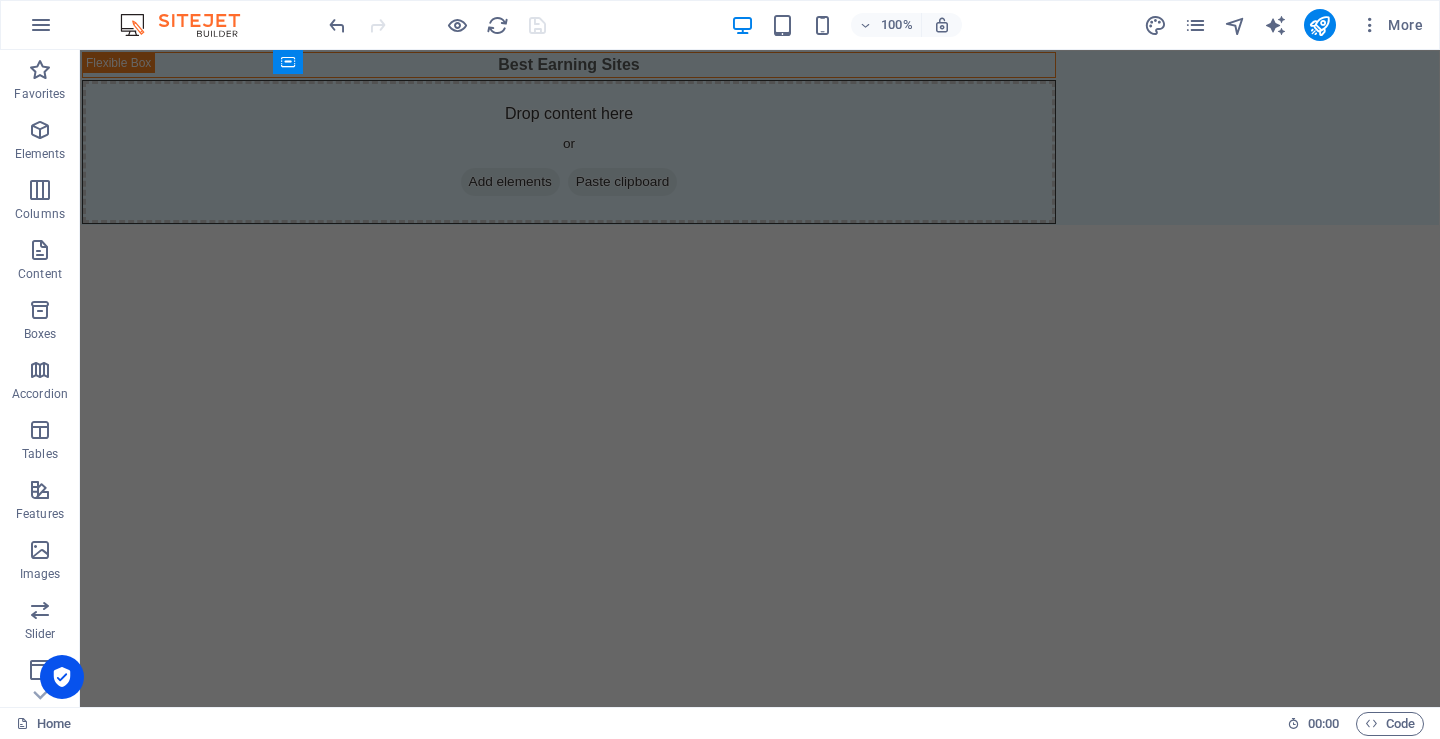 click on "Skip to main content
Best Earning Sites Drop content here or  Add elements  Paste clipboard" at bounding box center [760, 138] 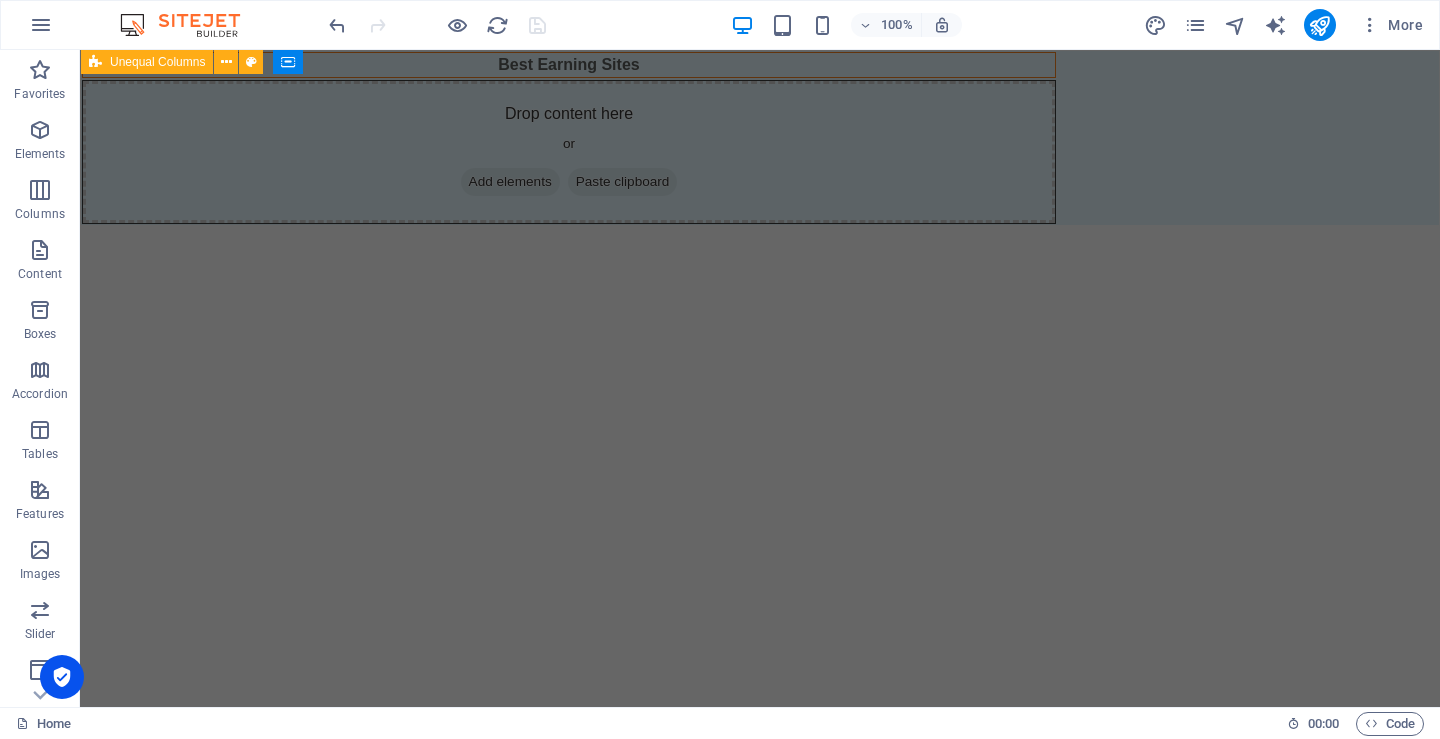 click on "Skip to main content
Best Earning Sites Drop content here or  Add elements  Paste clipboard" at bounding box center [760, 138] 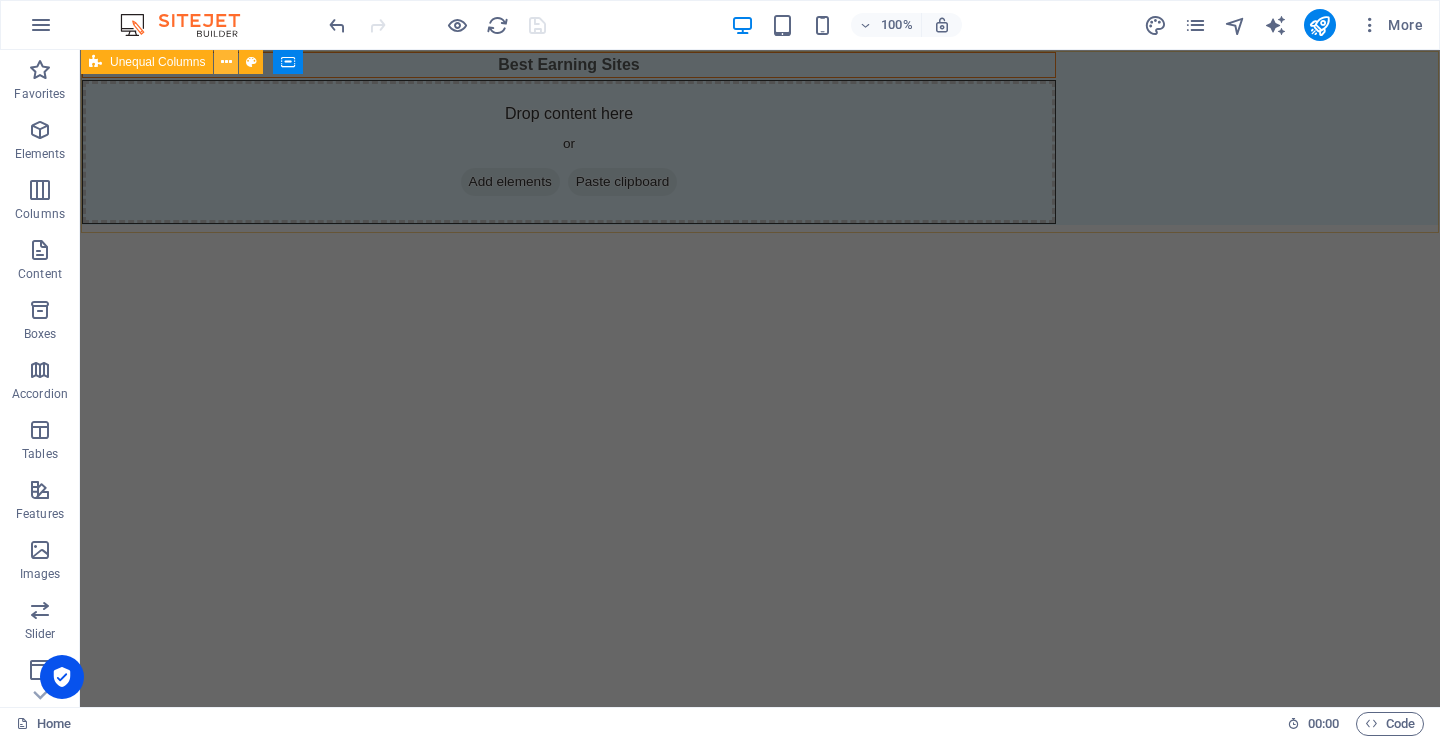 click at bounding box center [226, 62] 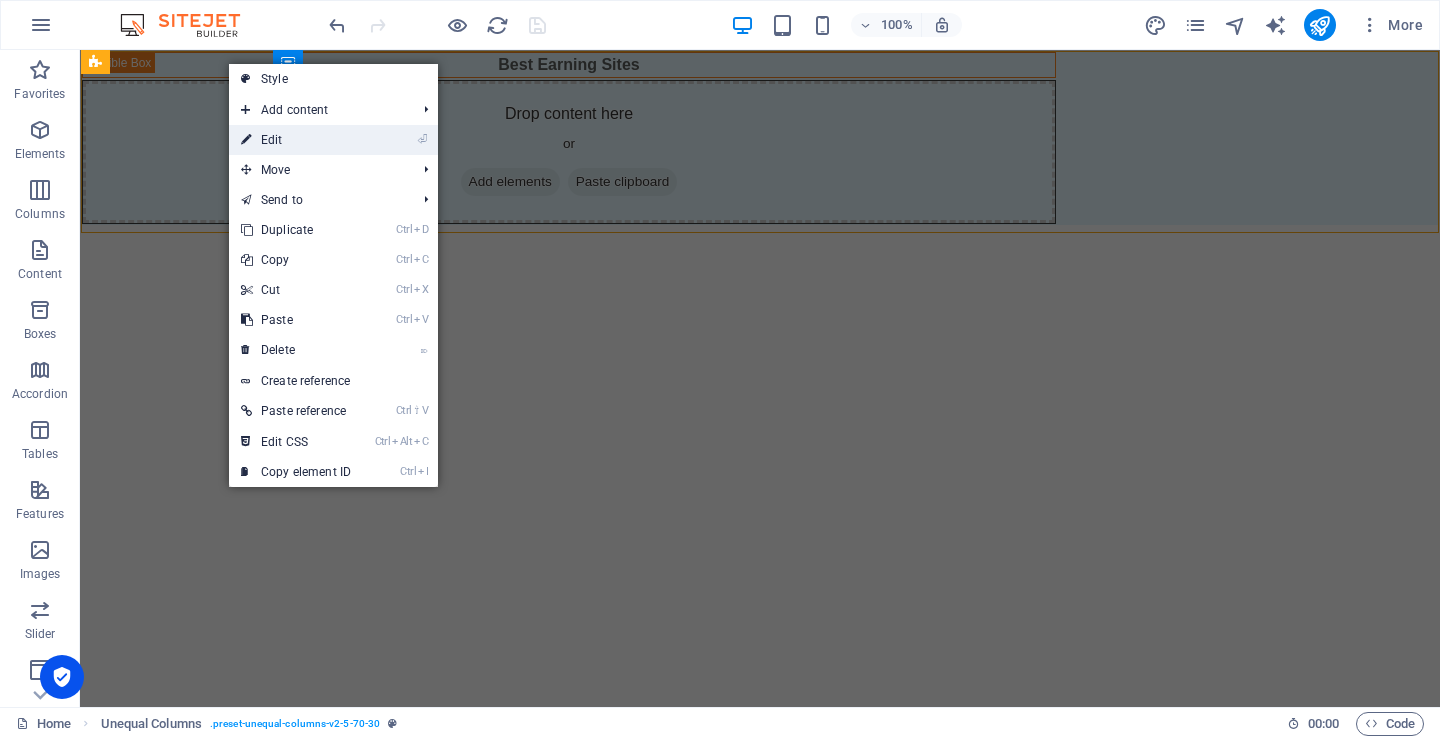 click on "⏎  Edit" at bounding box center [296, 140] 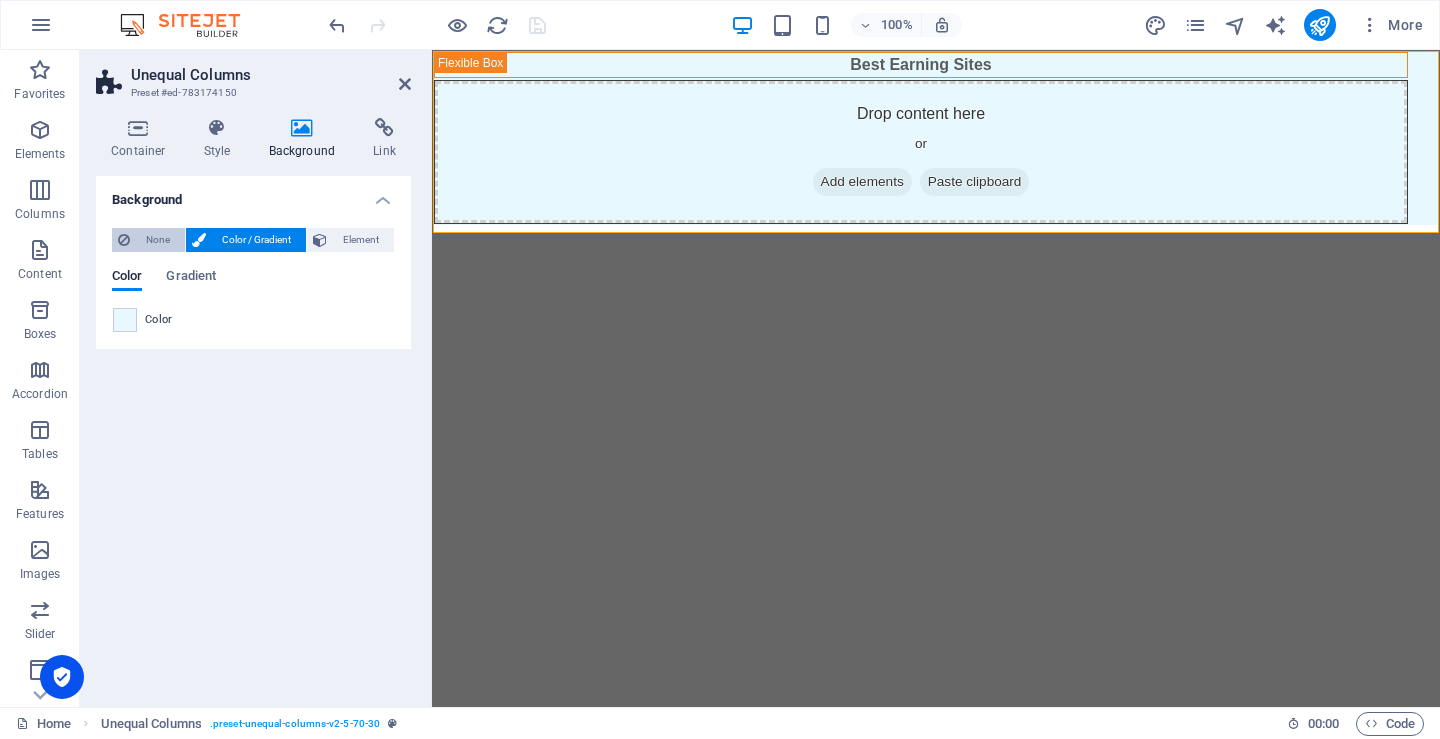 click at bounding box center [124, 240] 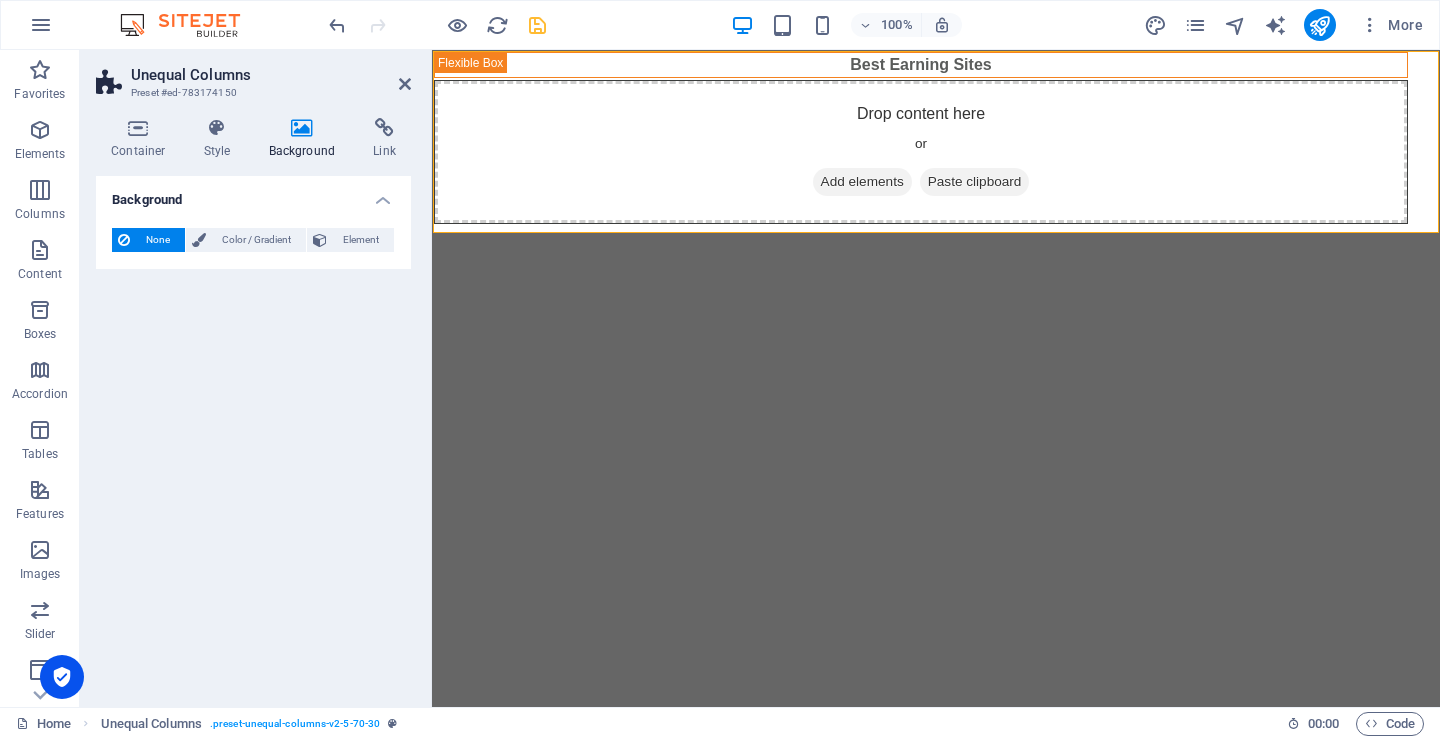 click on "Skip to main content
Best Earning Sites Drop content here or  Add elements  Paste clipboard" at bounding box center [936, 138] 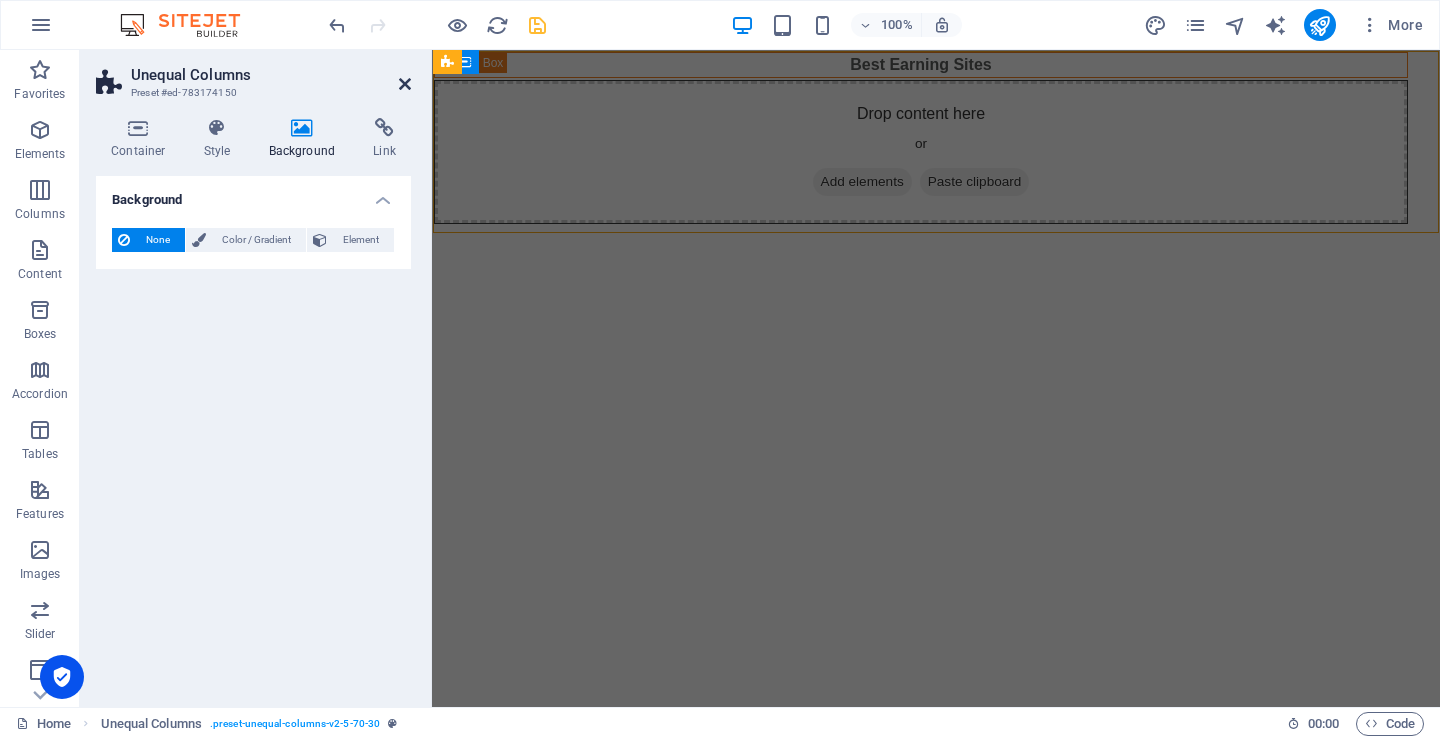 click at bounding box center (405, 84) 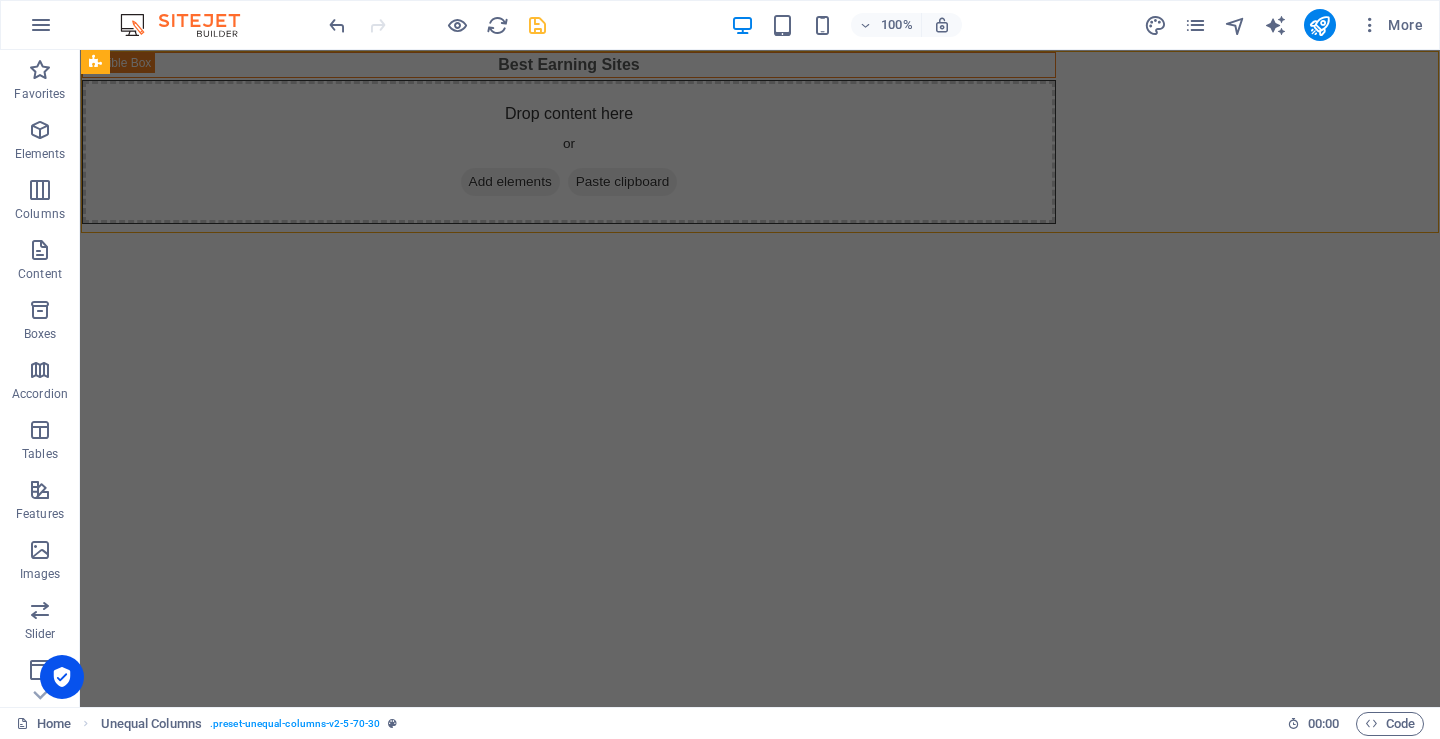 click on "Skip to main content
Best Earning Sites Drop content here or  Add elements  Paste clipboard" at bounding box center [760, 138] 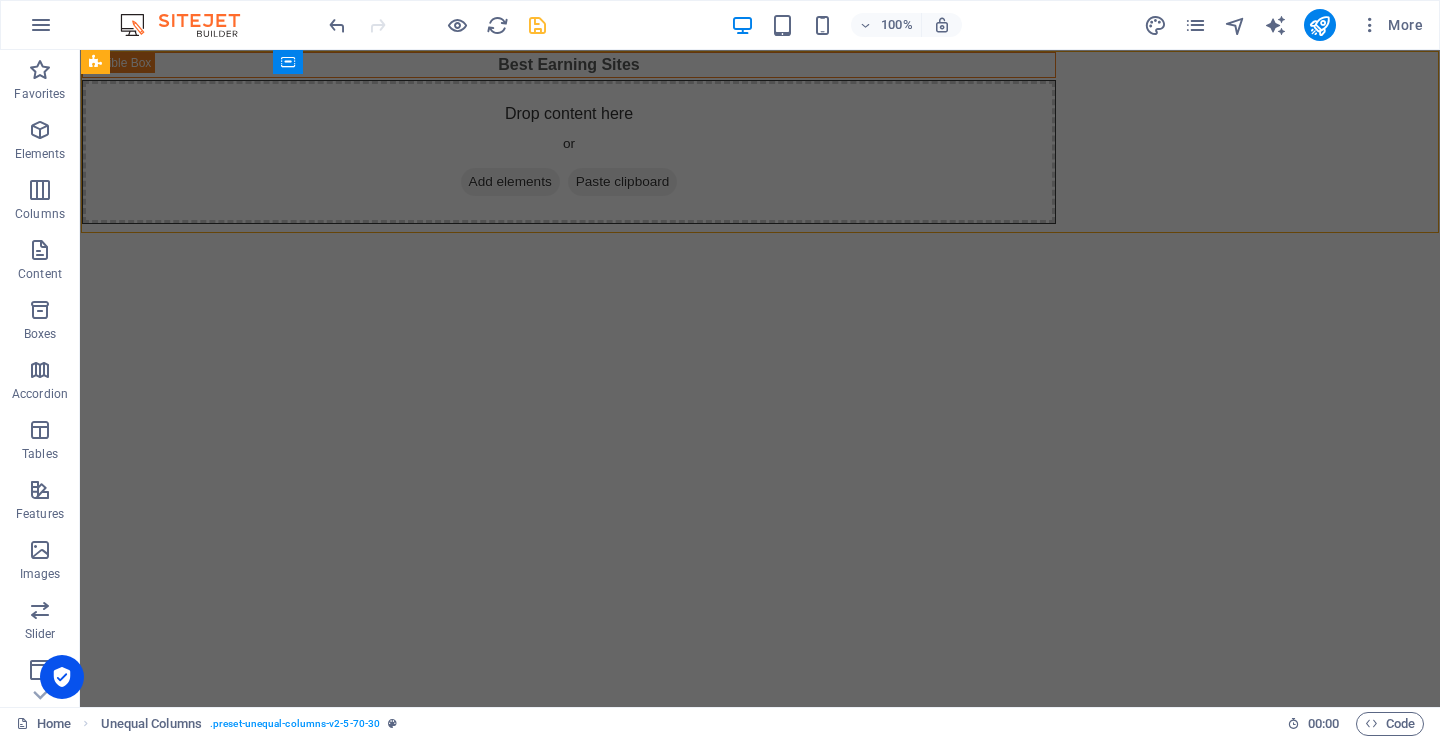 click on "Skip to main content
Best Earning Sites Drop content here or  Add elements  Paste clipboard" at bounding box center [760, 138] 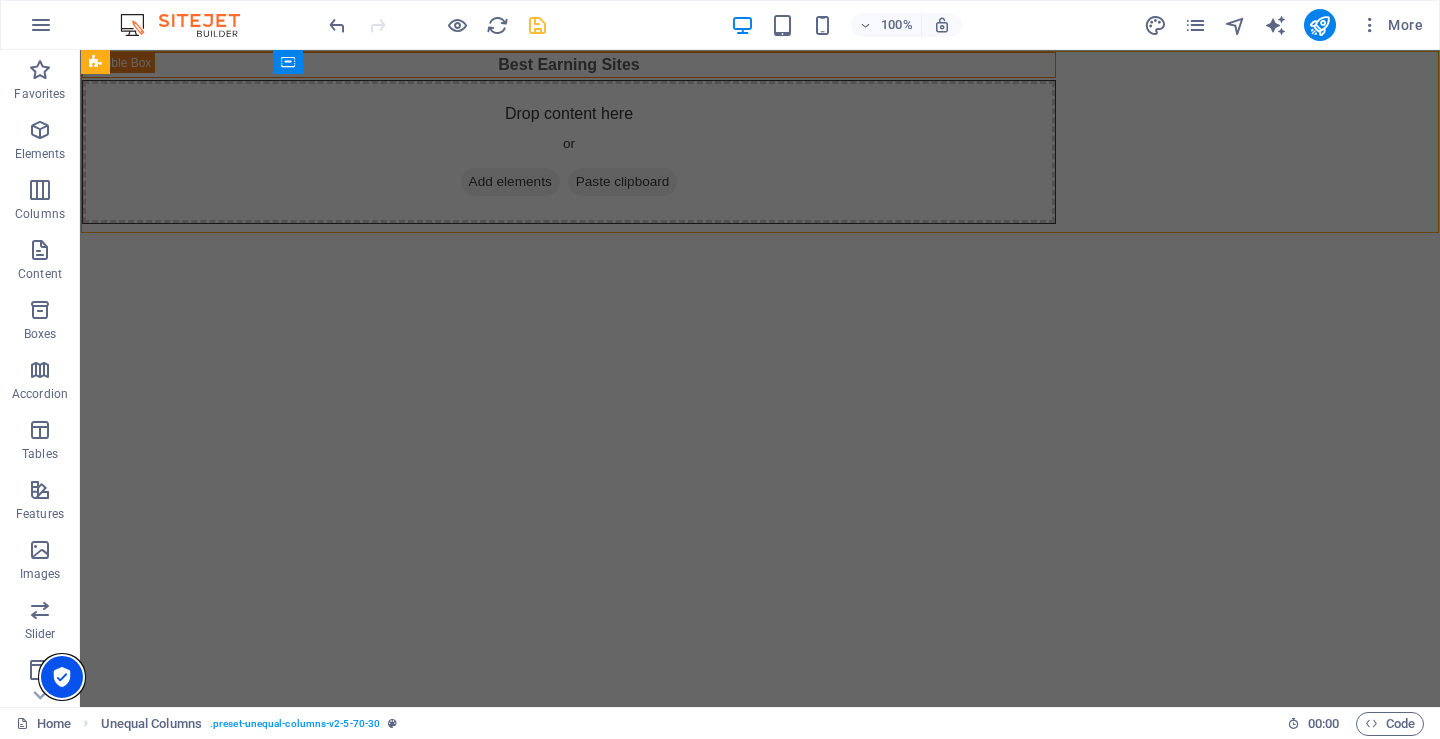 click at bounding box center (62, 677) 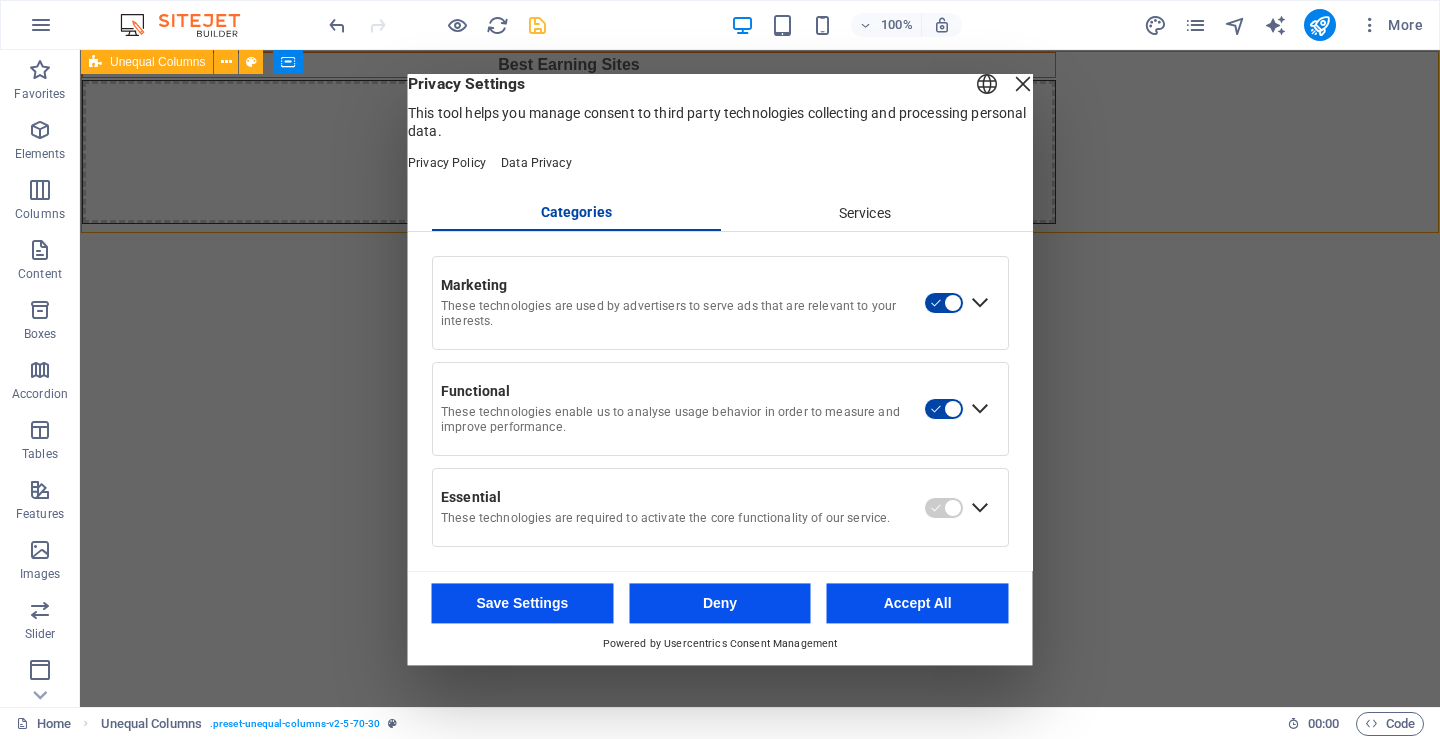 click at bounding box center (1023, 84) 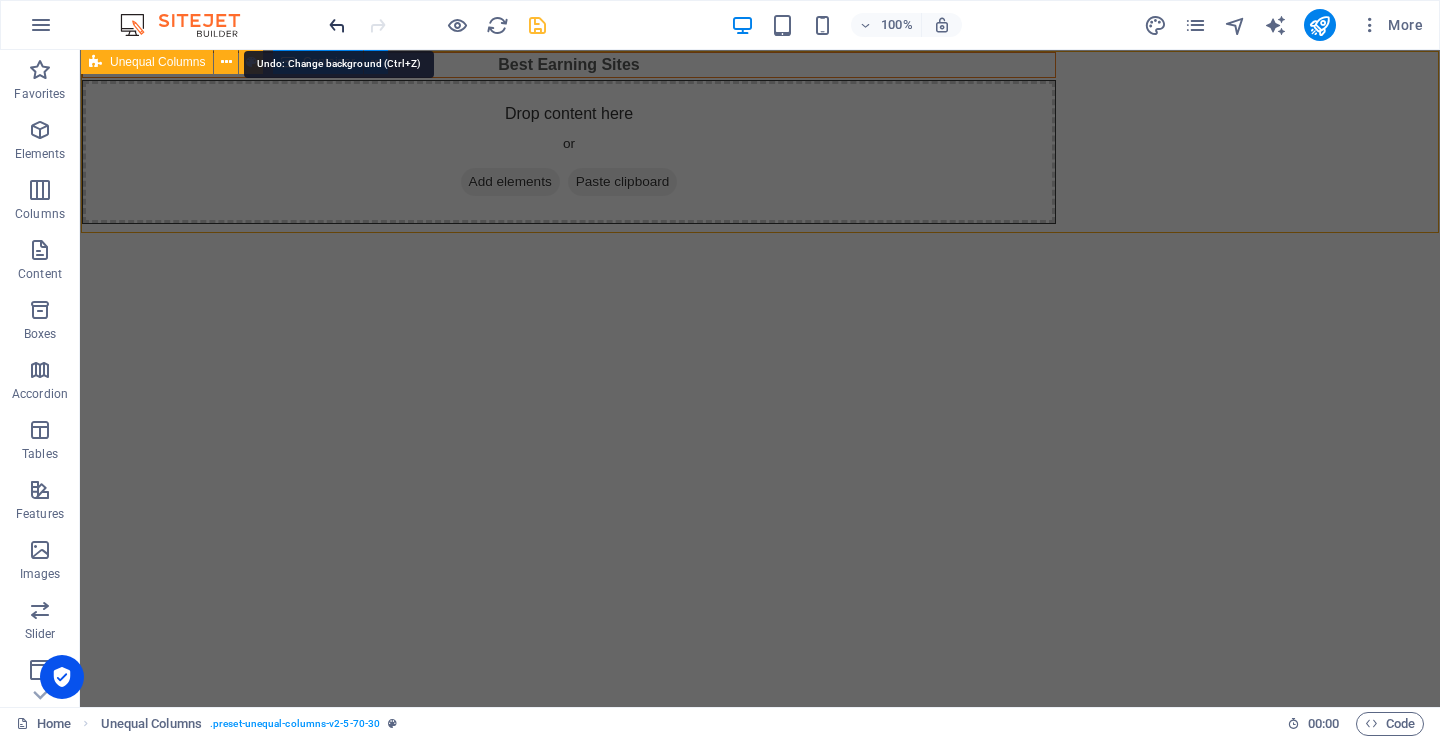 click at bounding box center (337, 25) 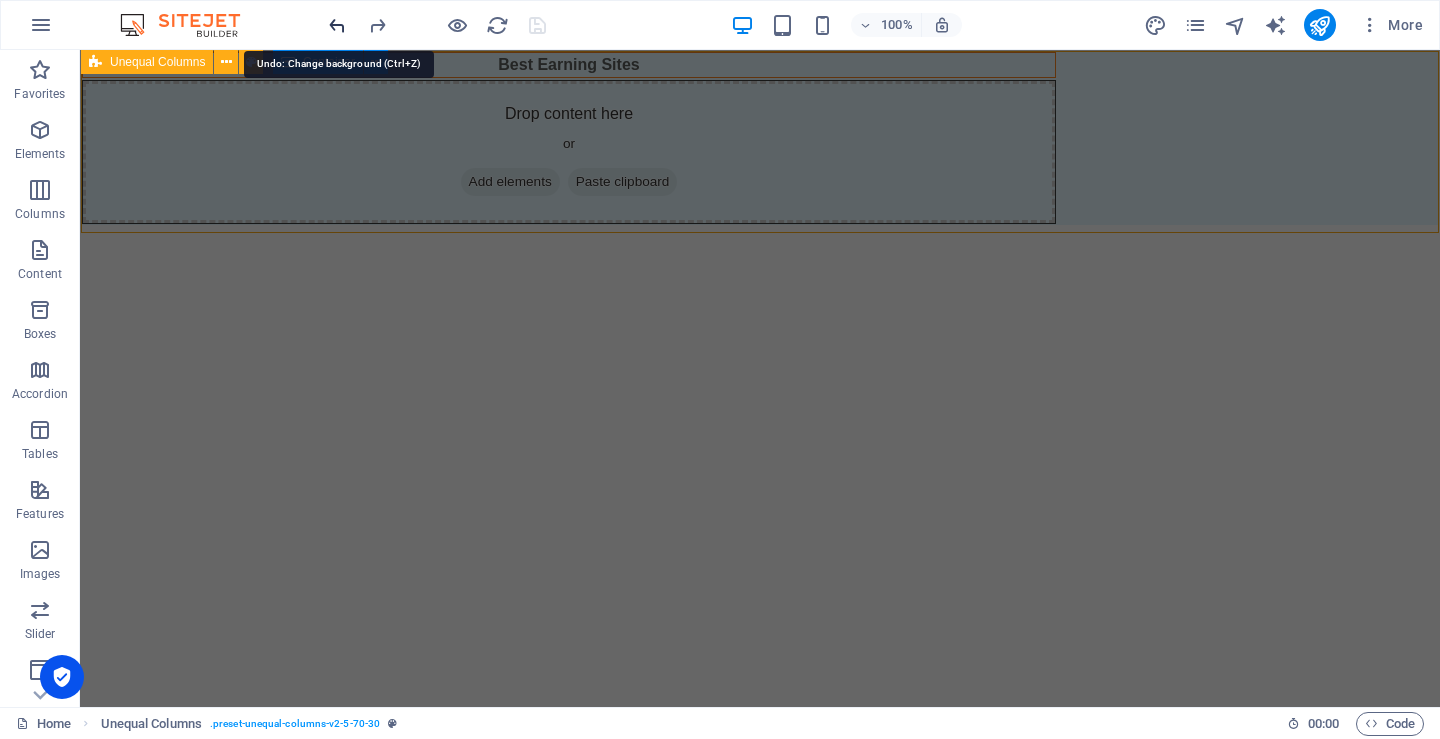 click at bounding box center (337, 25) 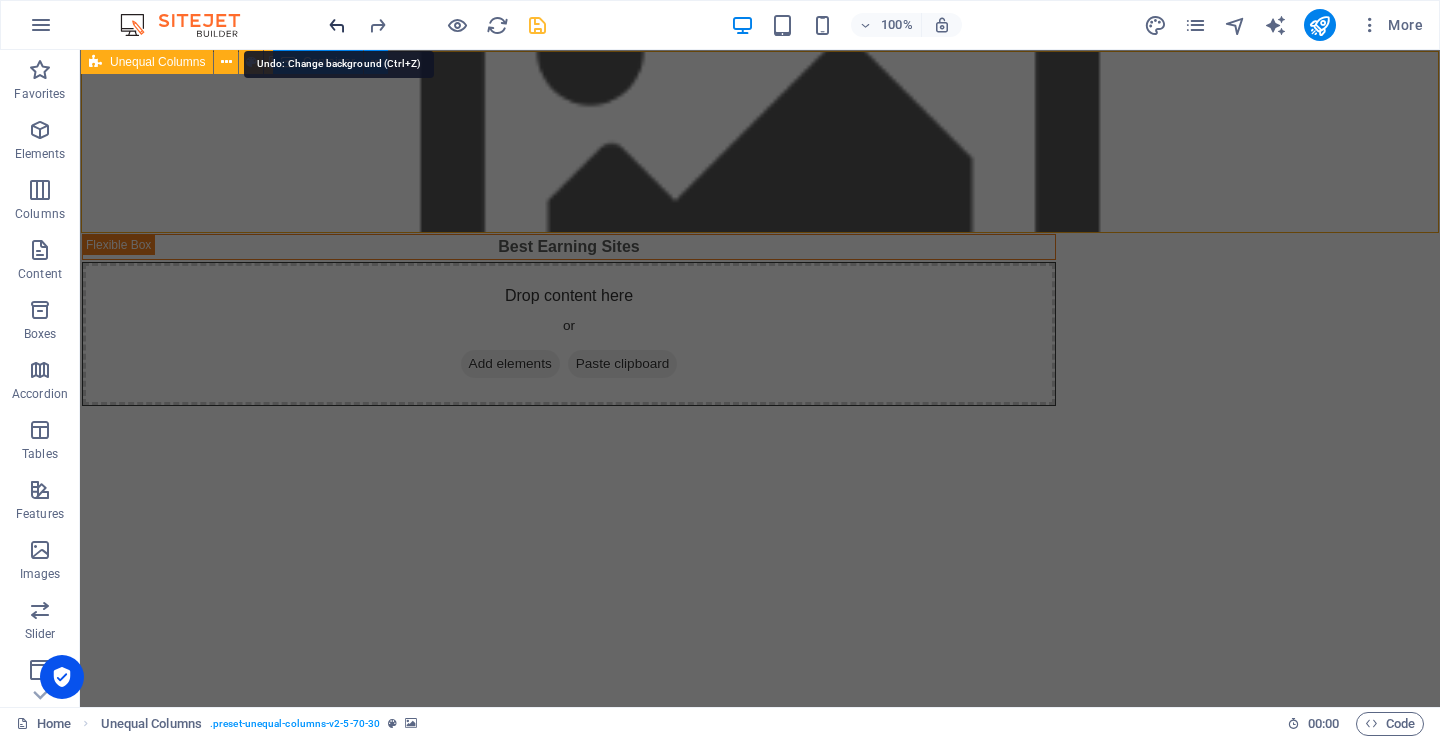 click at bounding box center [337, 25] 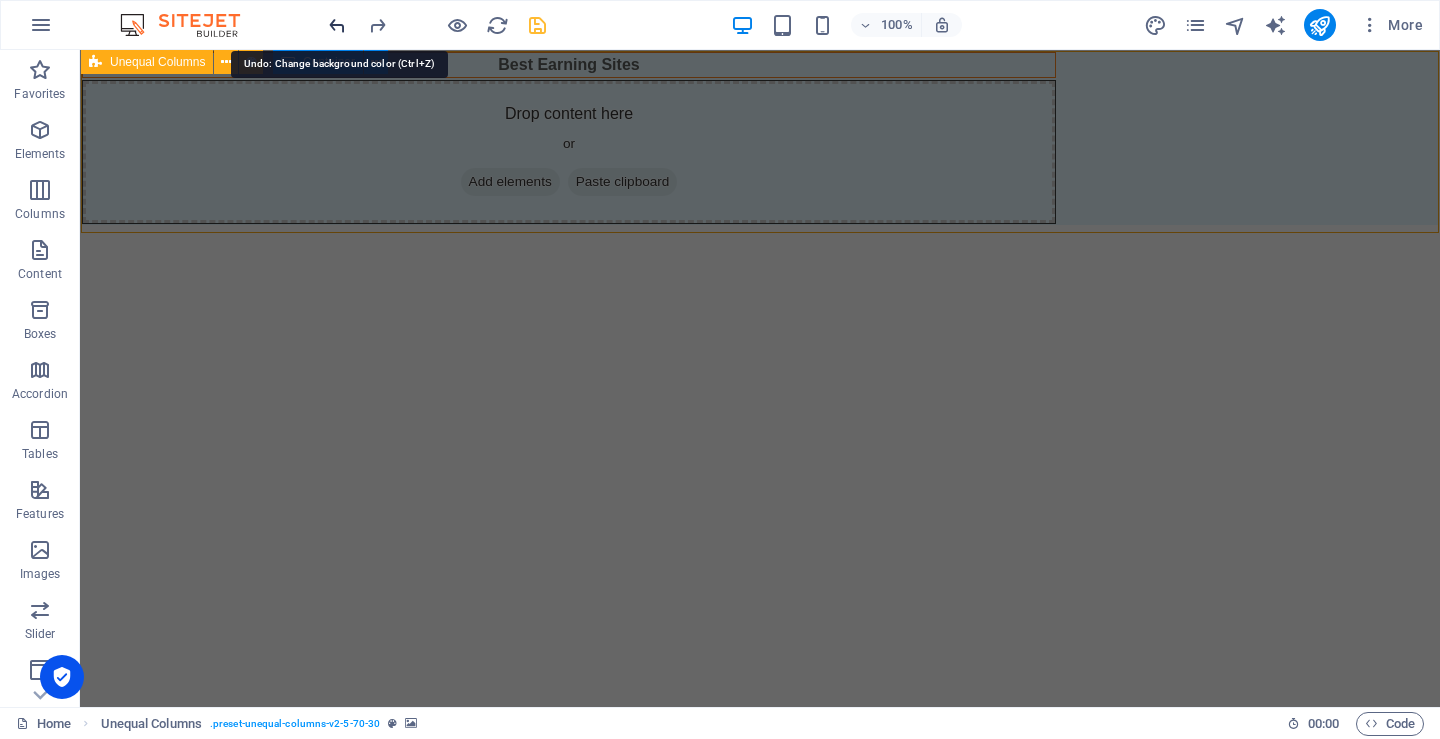 click at bounding box center (337, 25) 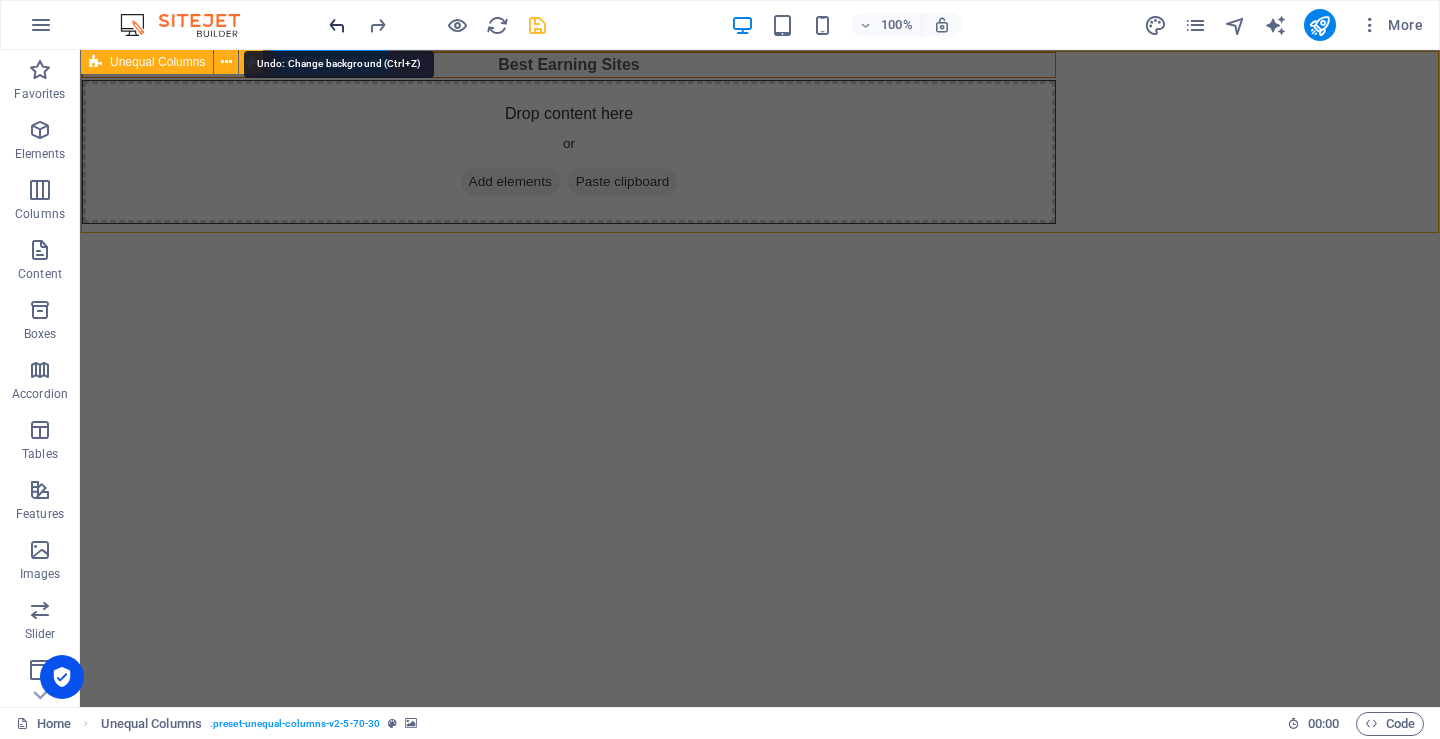 click at bounding box center [337, 25] 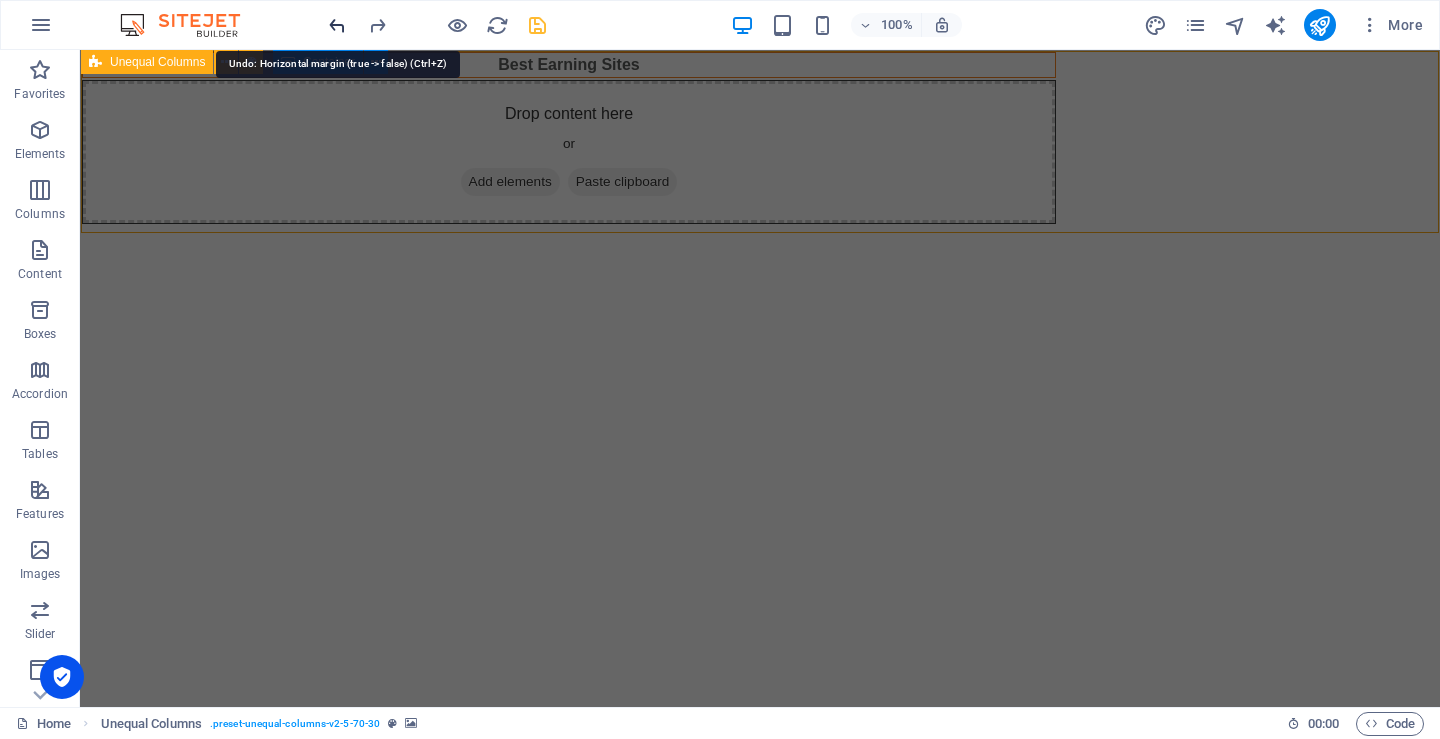 click at bounding box center [337, 25] 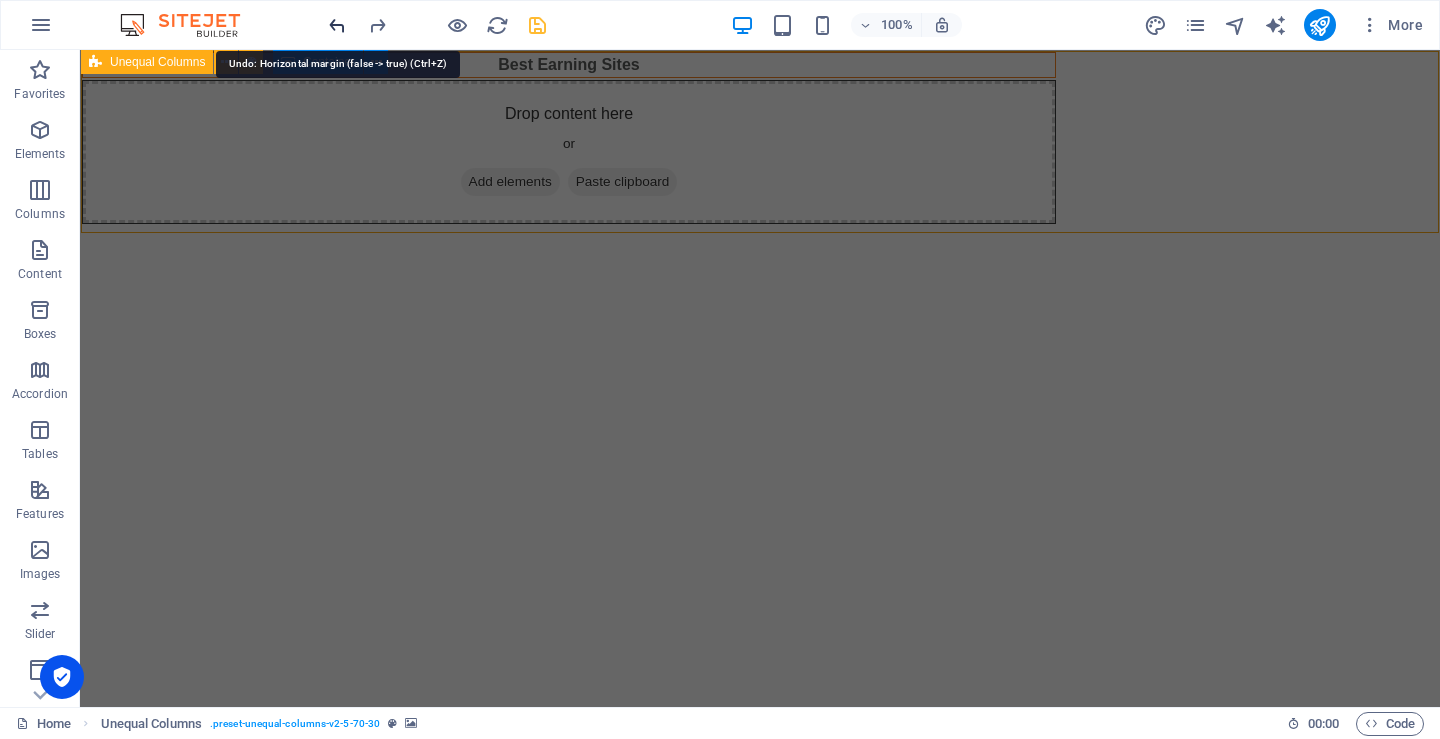 click at bounding box center (337, 25) 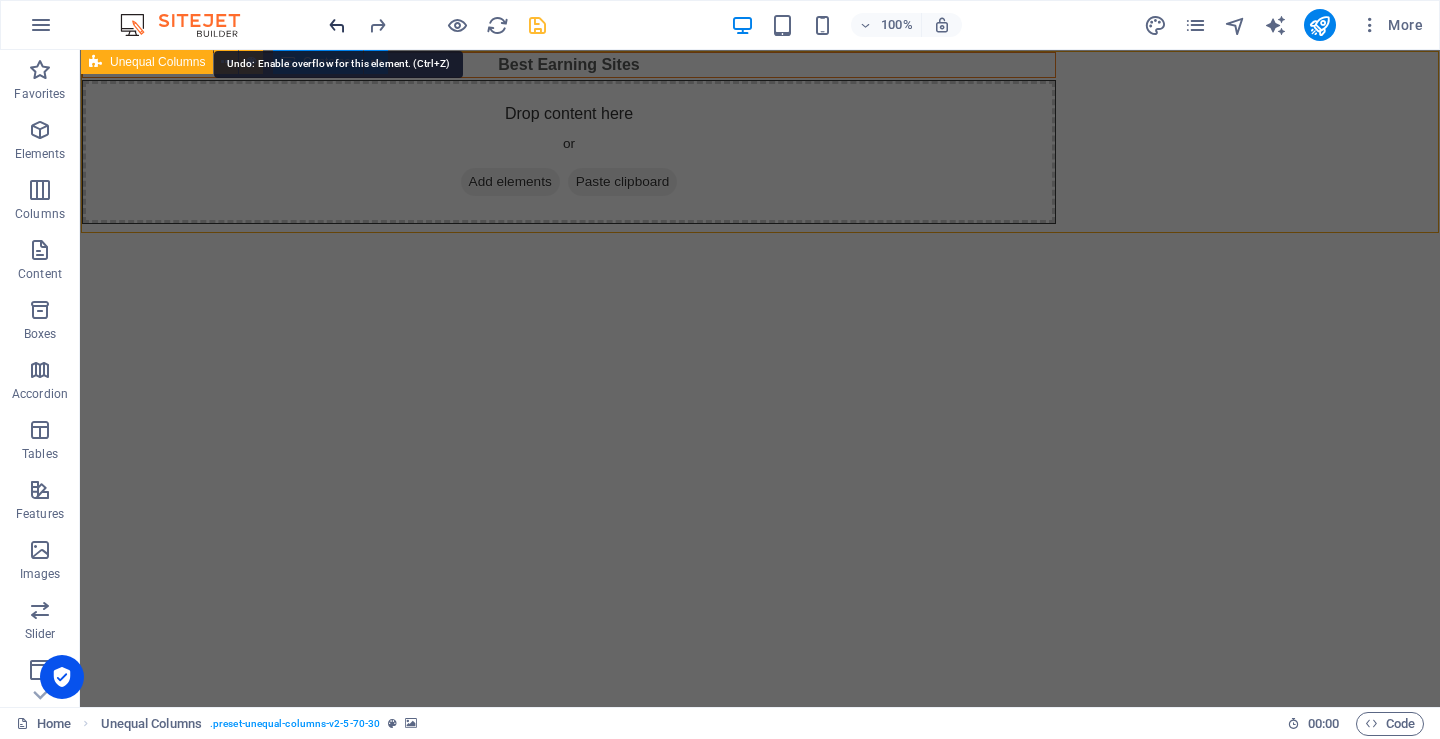 click at bounding box center (337, 25) 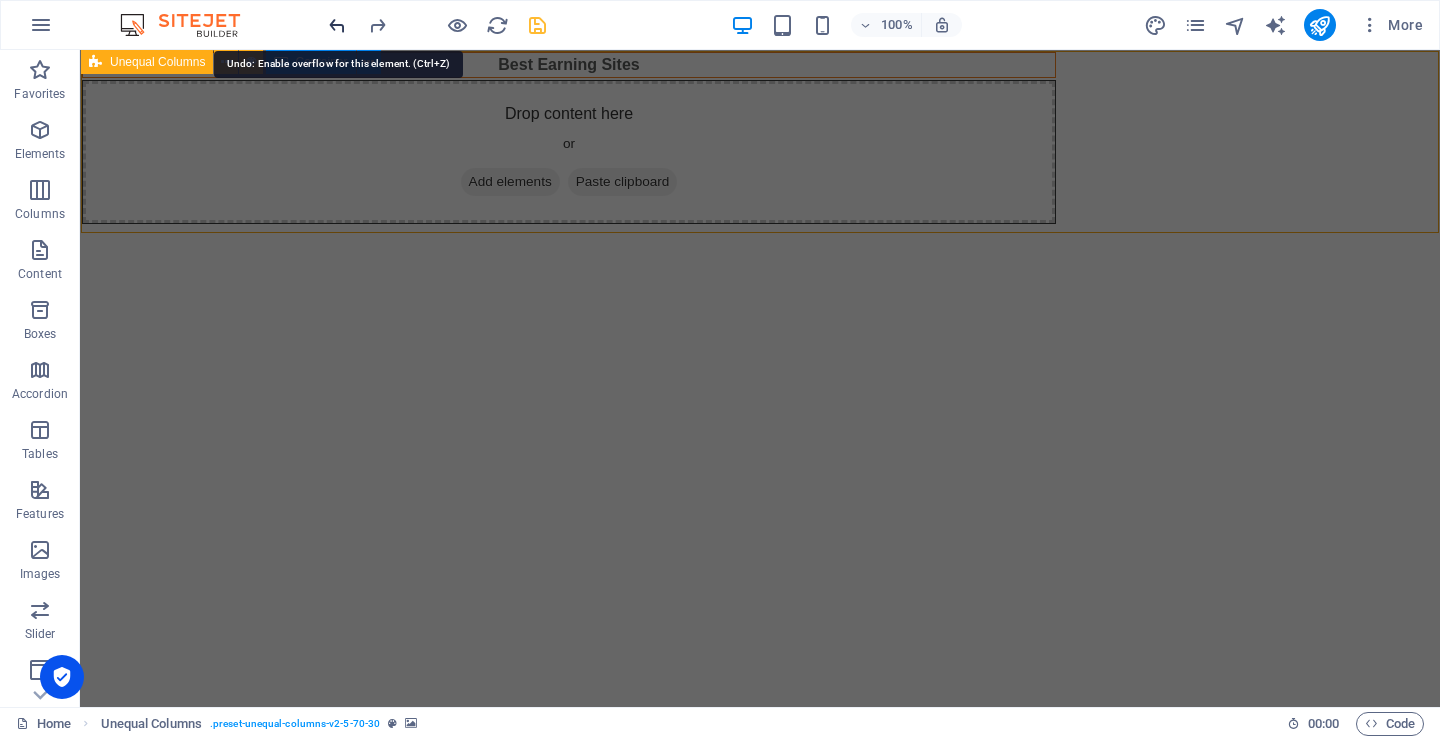 click at bounding box center [337, 25] 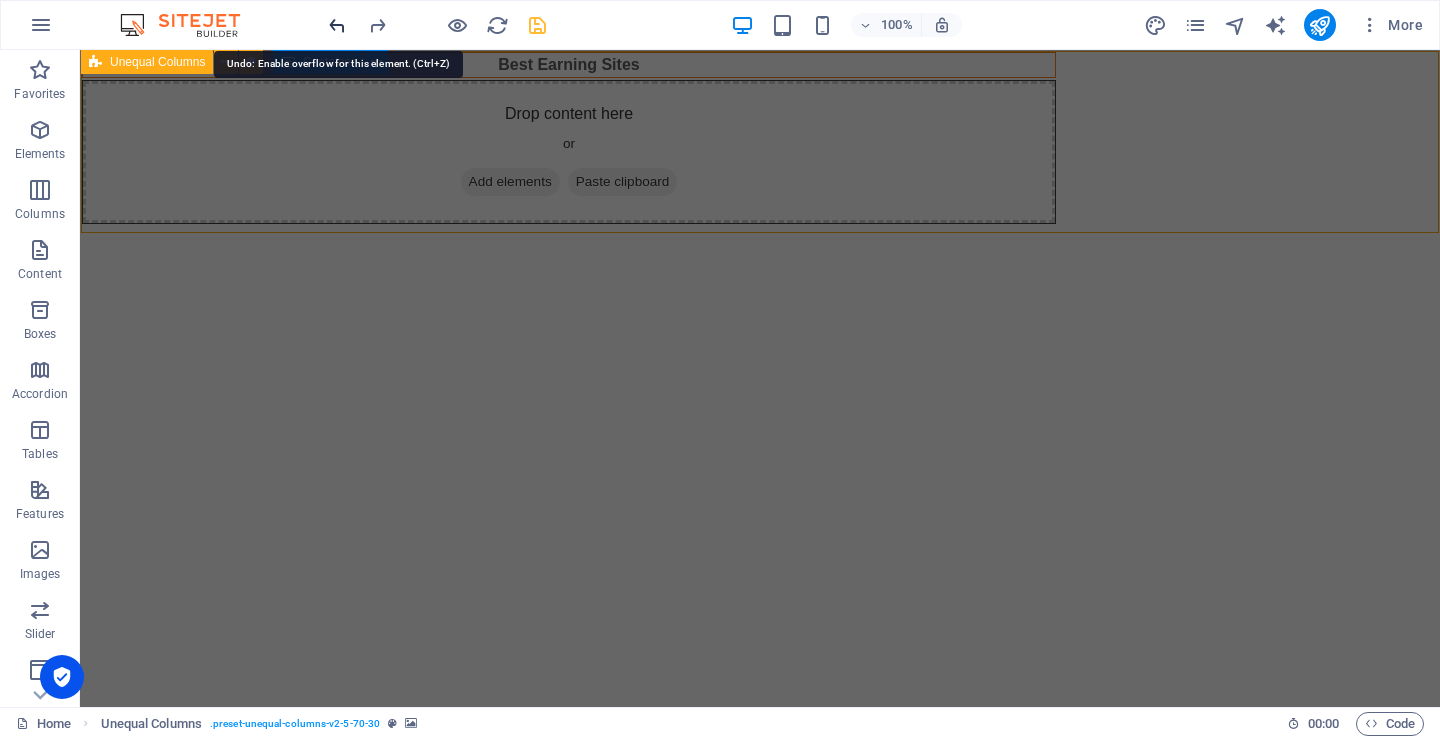 click at bounding box center [337, 25] 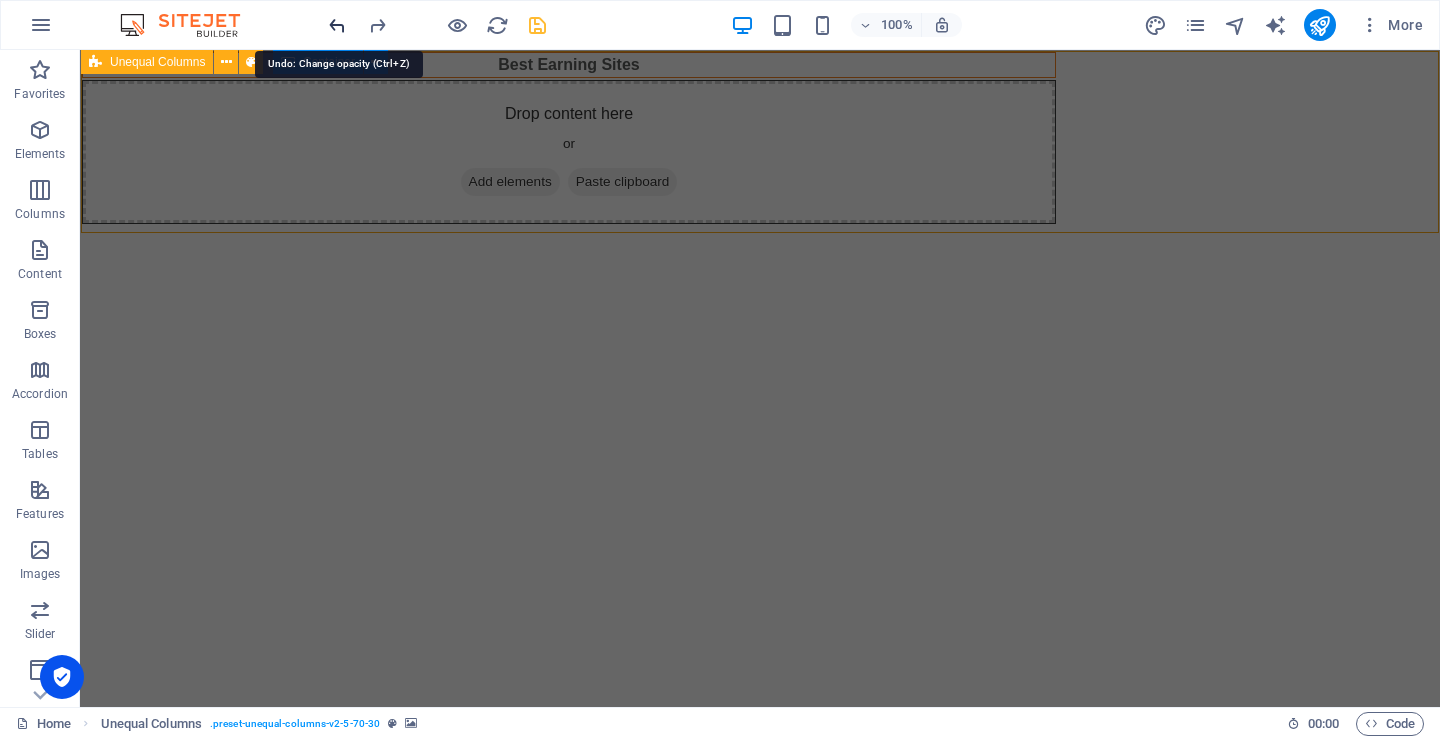 click at bounding box center (337, 25) 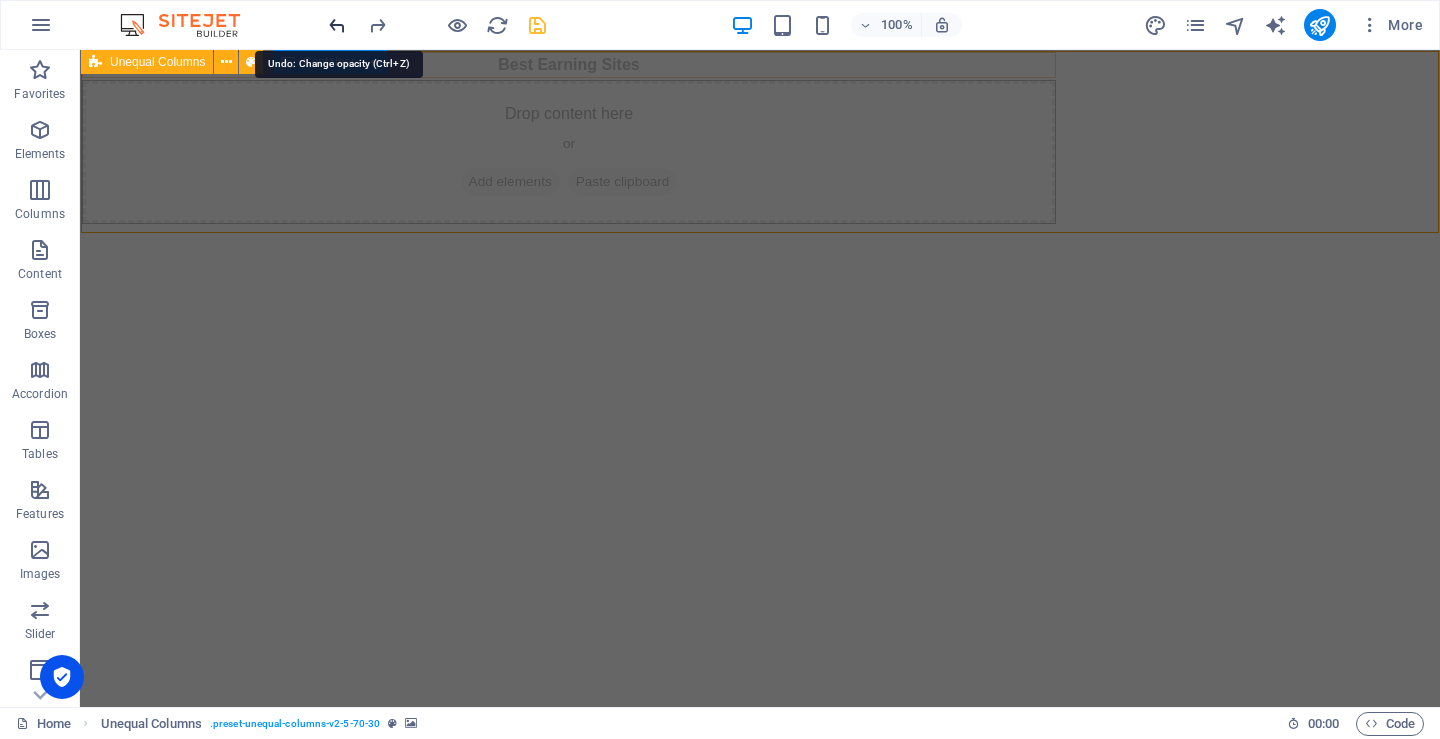 click at bounding box center [337, 25] 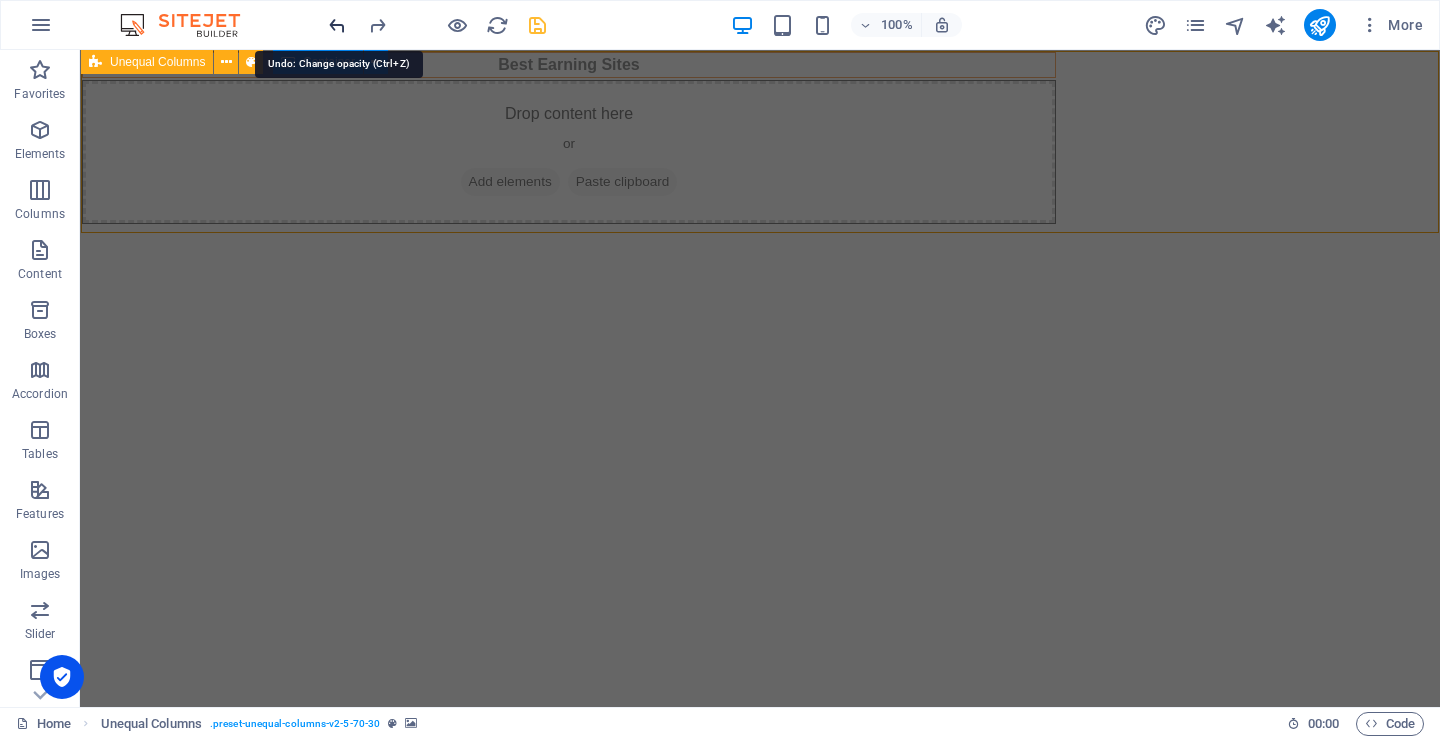click at bounding box center [337, 25] 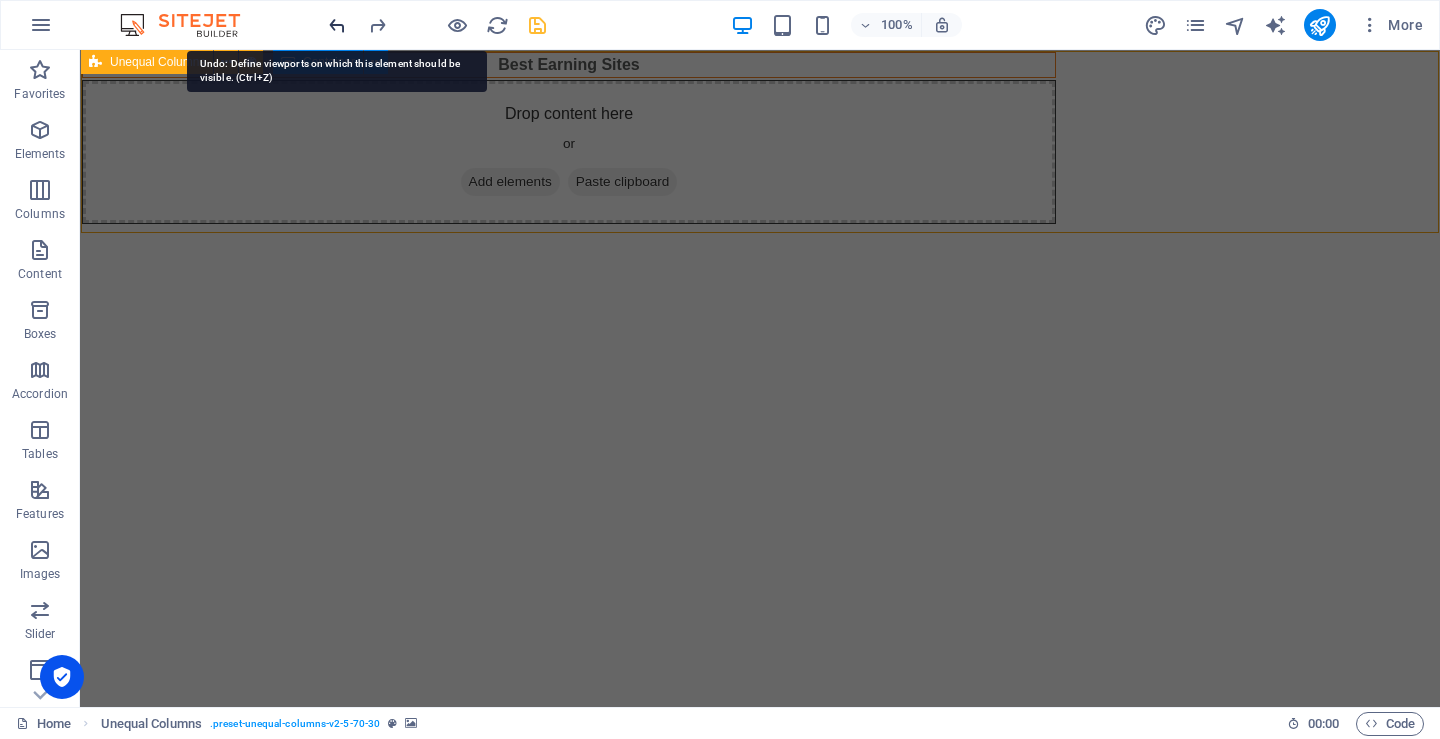 click at bounding box center [337, 25] 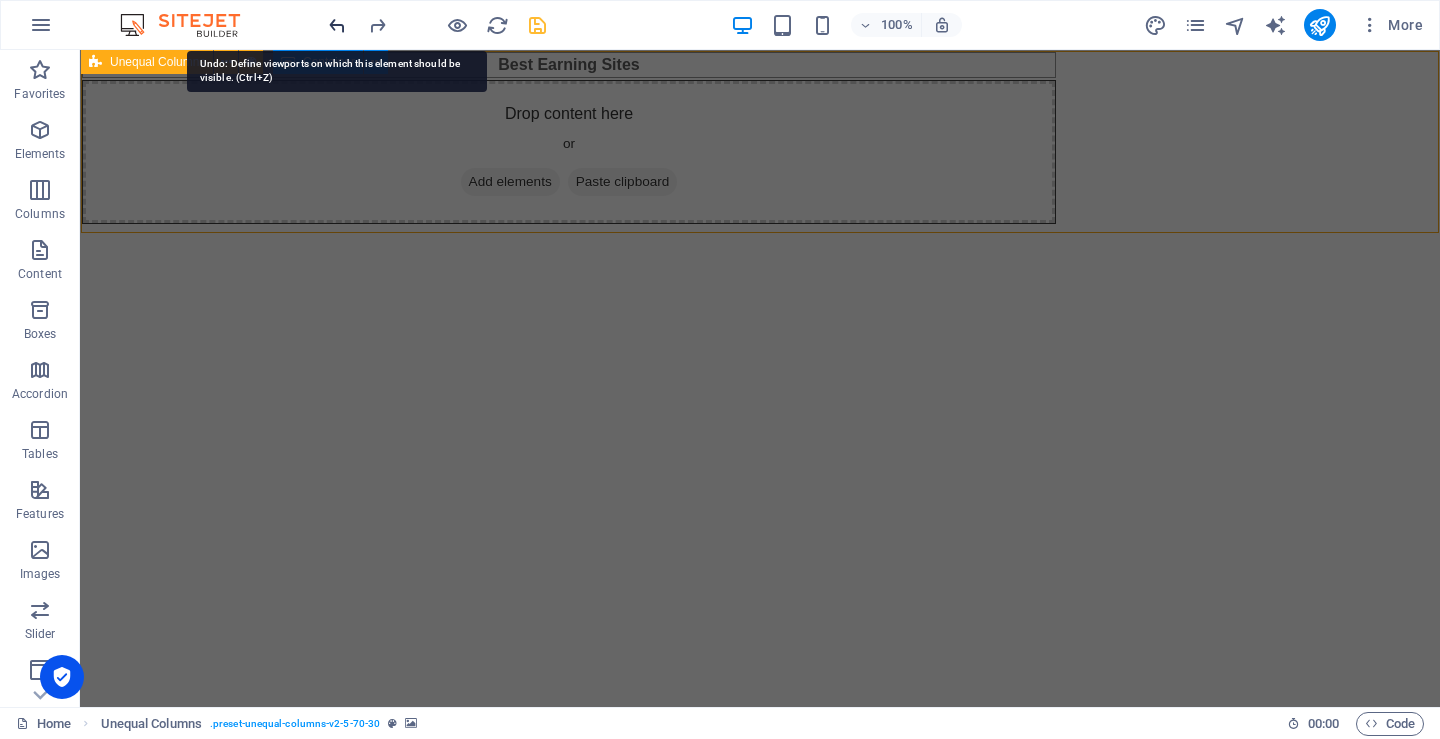 click at bounding box center [337, 25] 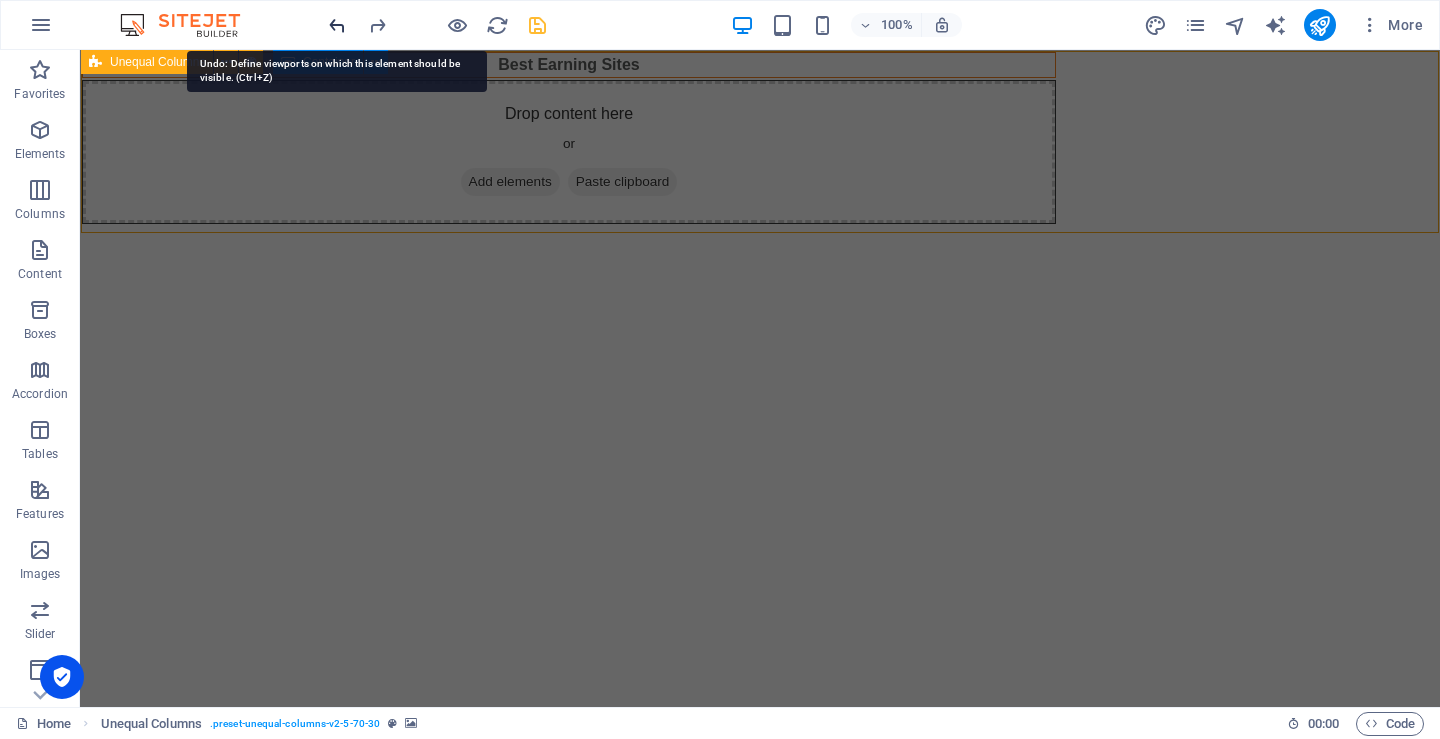 click at bounding box center (337, 25) 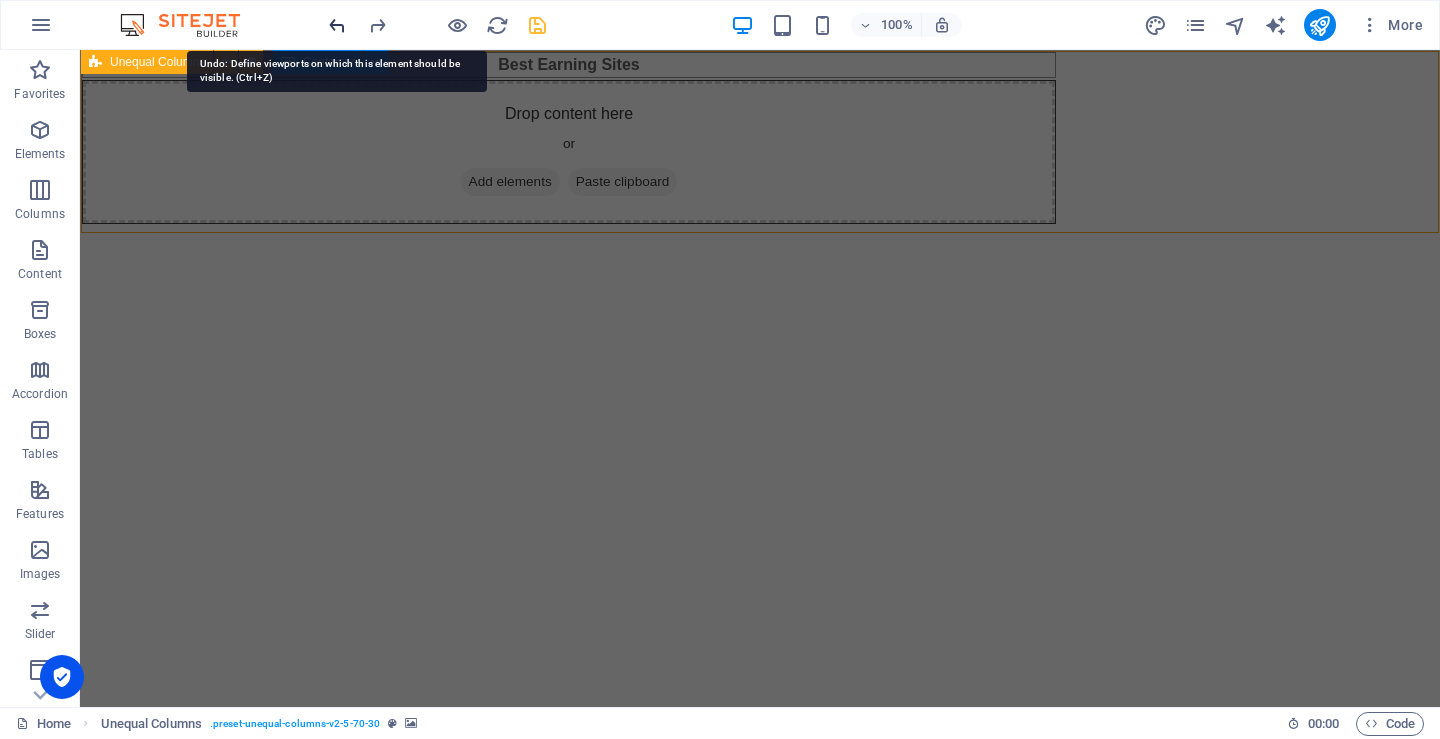 click at bounding box center [337, 25] 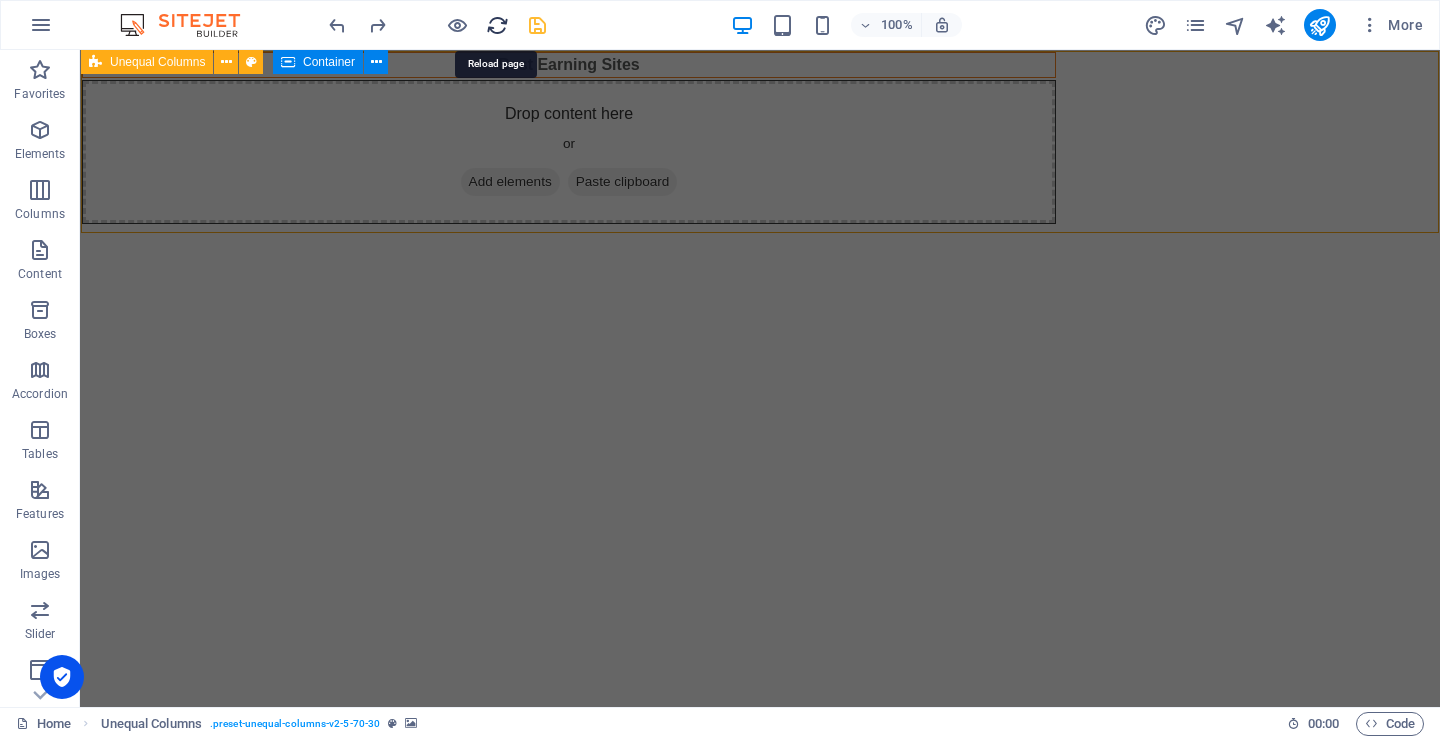 drag, startPoint x: 487, startPoint y: 30, endPoint x: 742, endPoint y: 21, distance: 255.15877 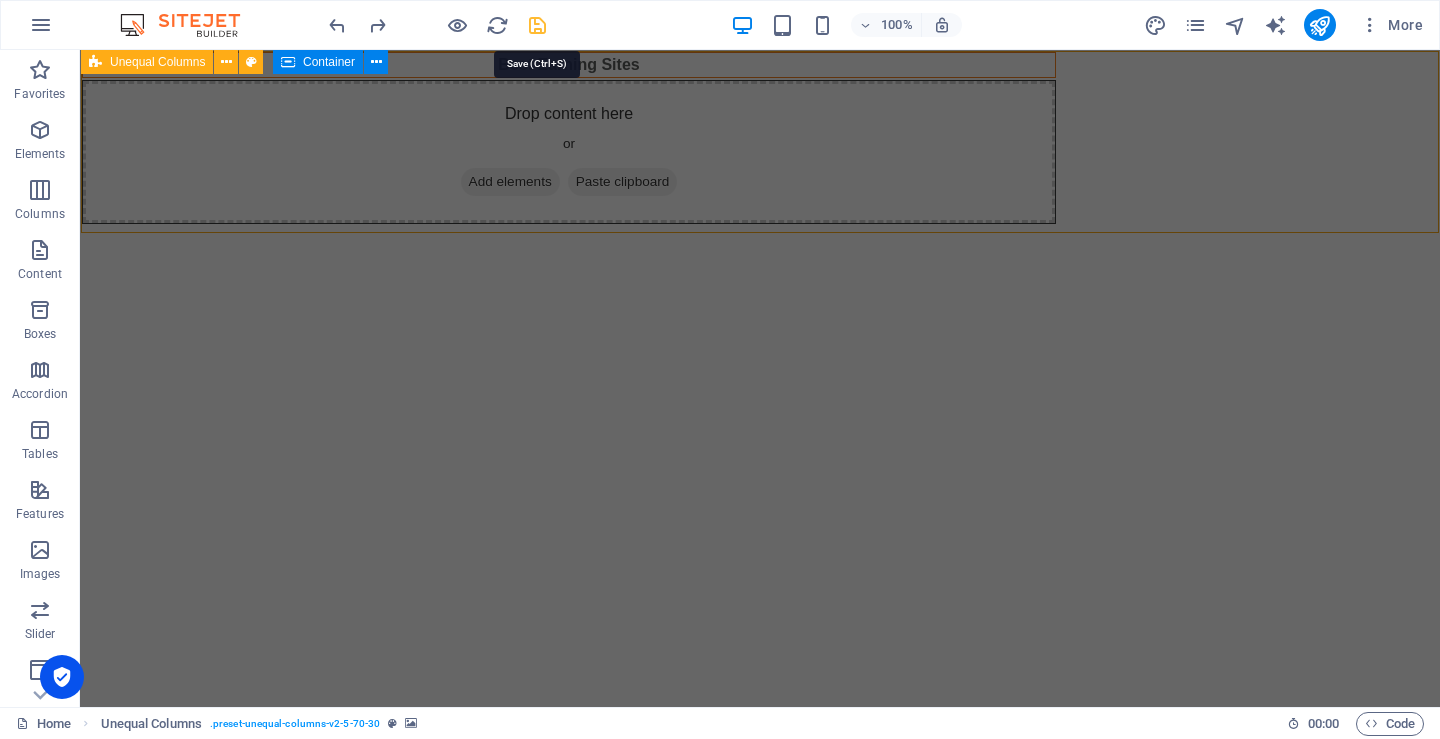 click at bounding box center [537, 25] 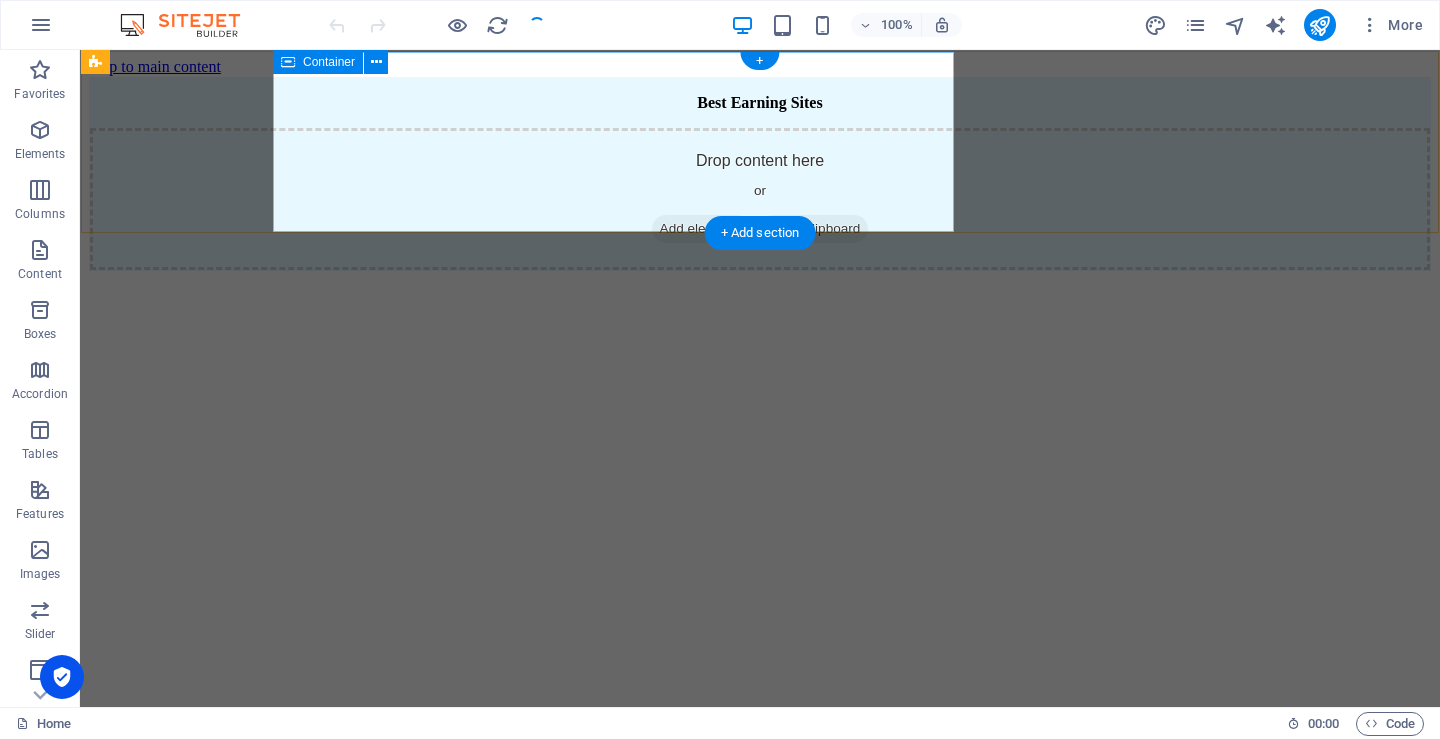 scroll, scrollTop: 0, scrollLeft: 0, axis: both 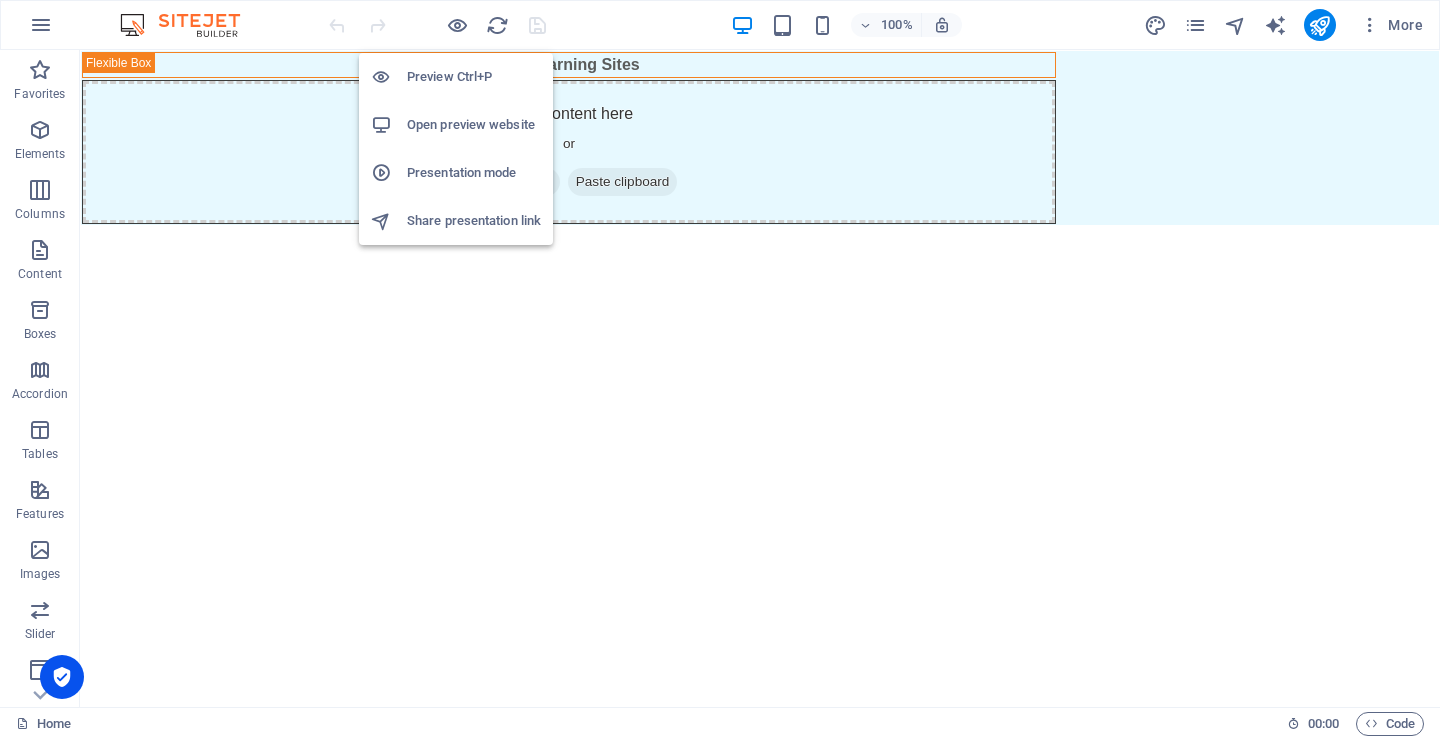 click on "Open preview website" at bounding box center [474, 125] 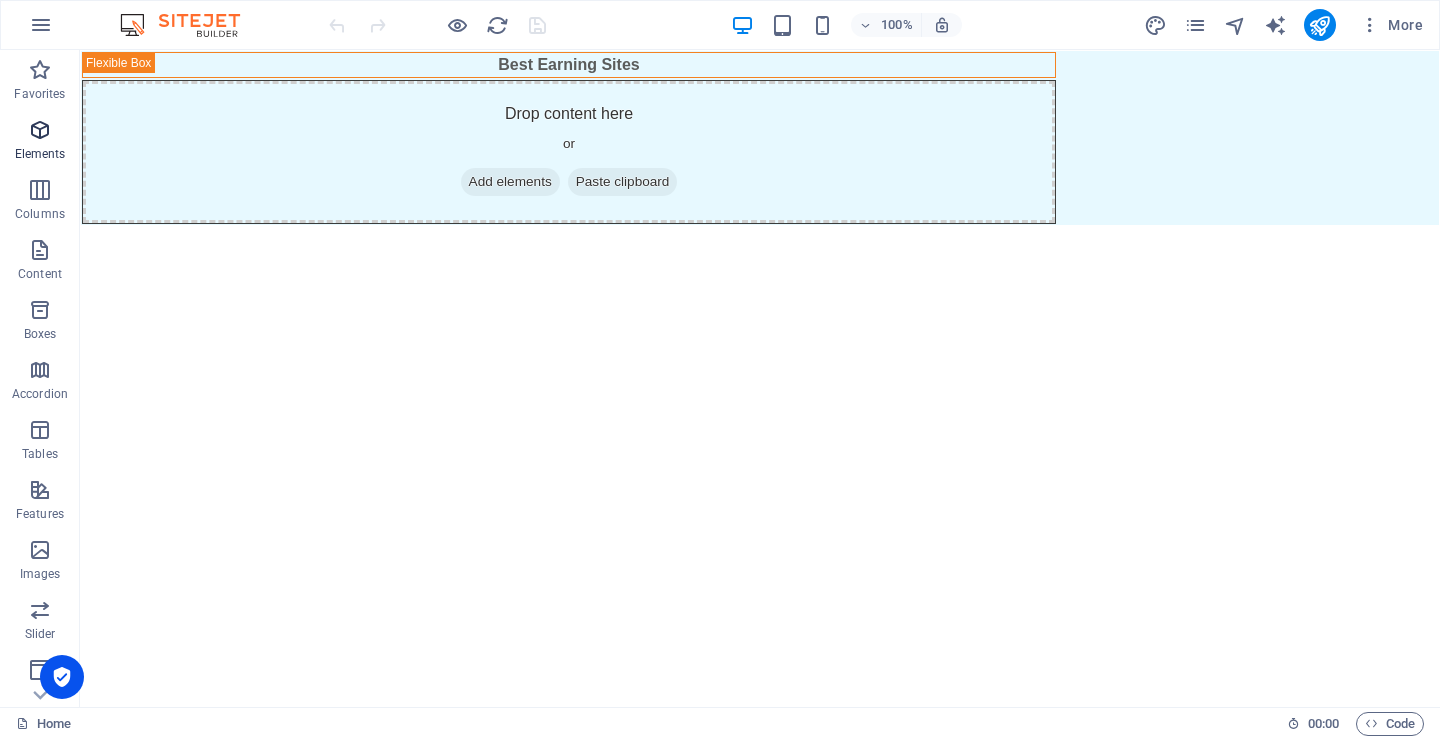 click at bounding box center (40, 130) 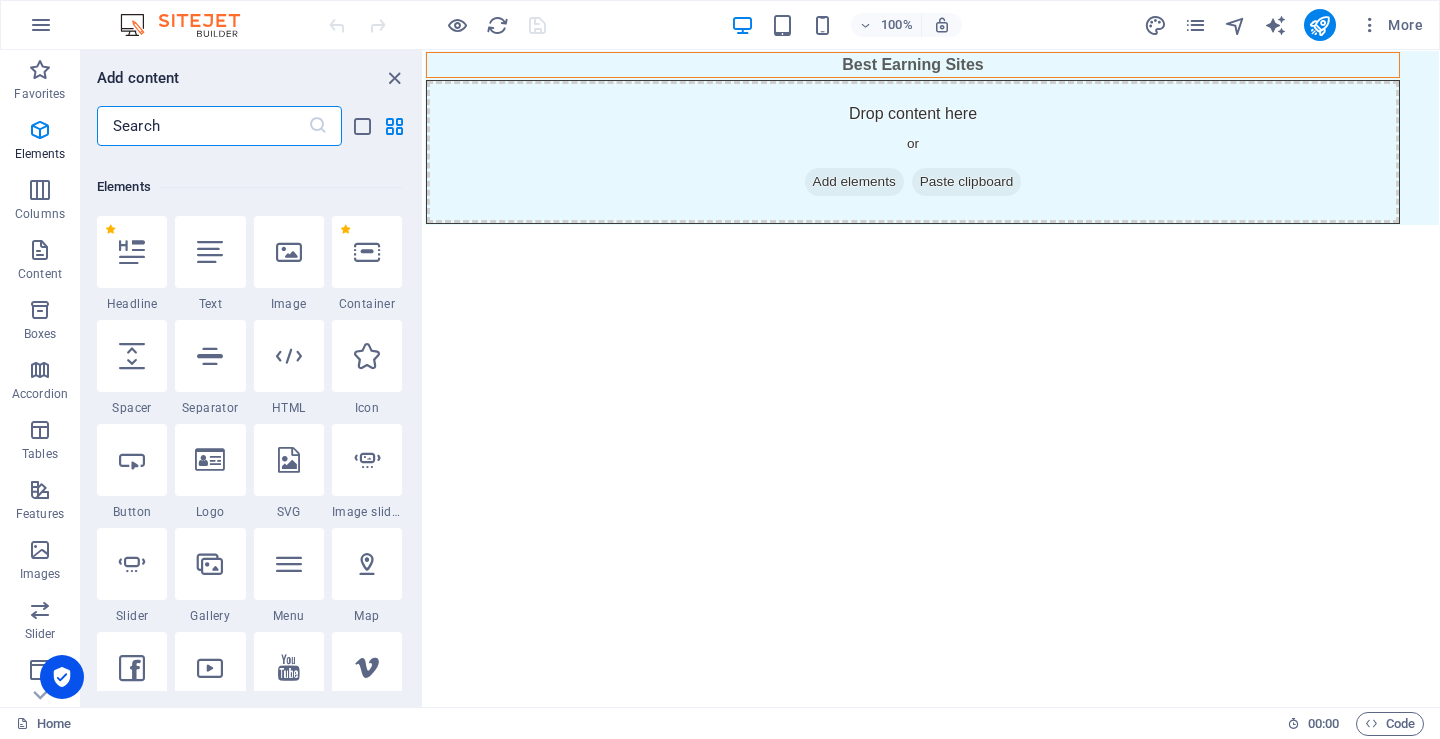 scroll, scrollTop: 213, scrollLeft: 0, axis: vertical 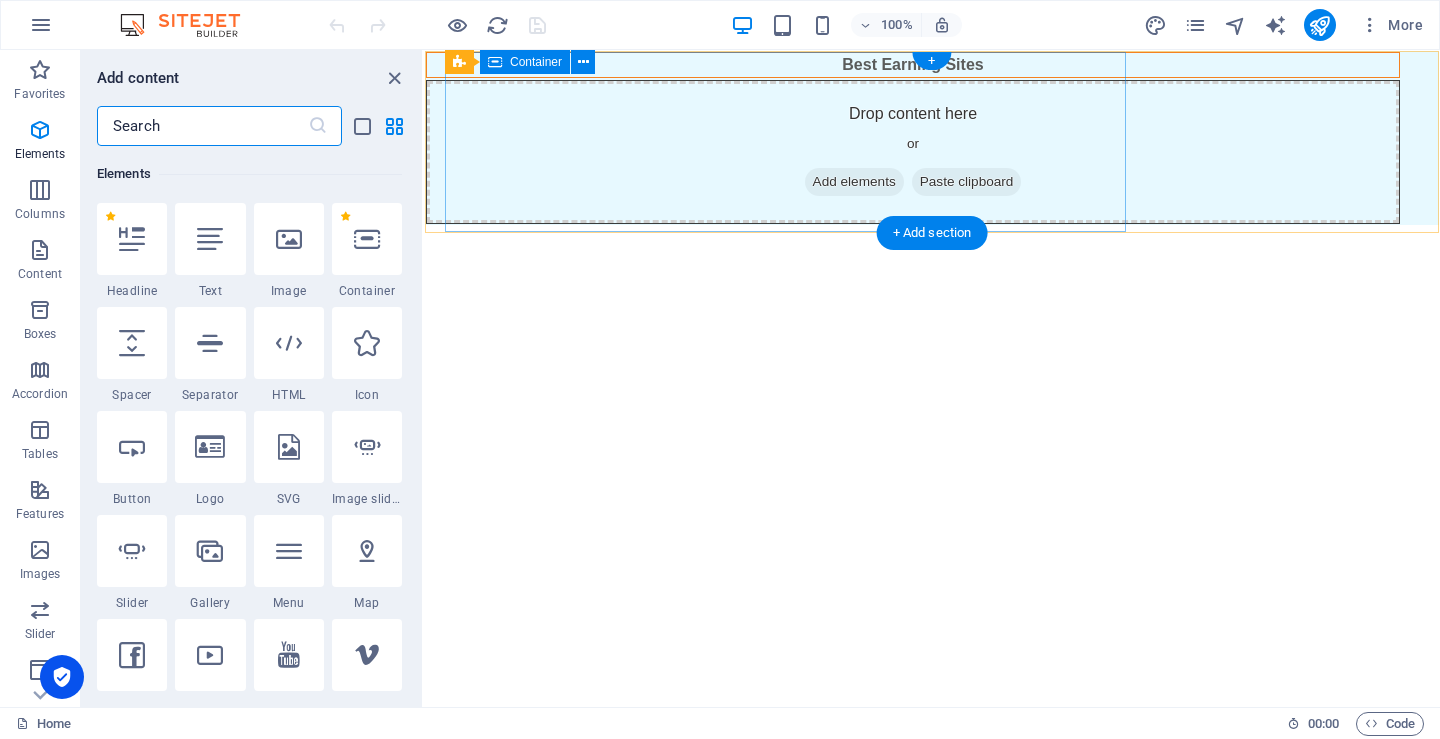 click on "Best Earning Sites" at bounding box center (913, 65) 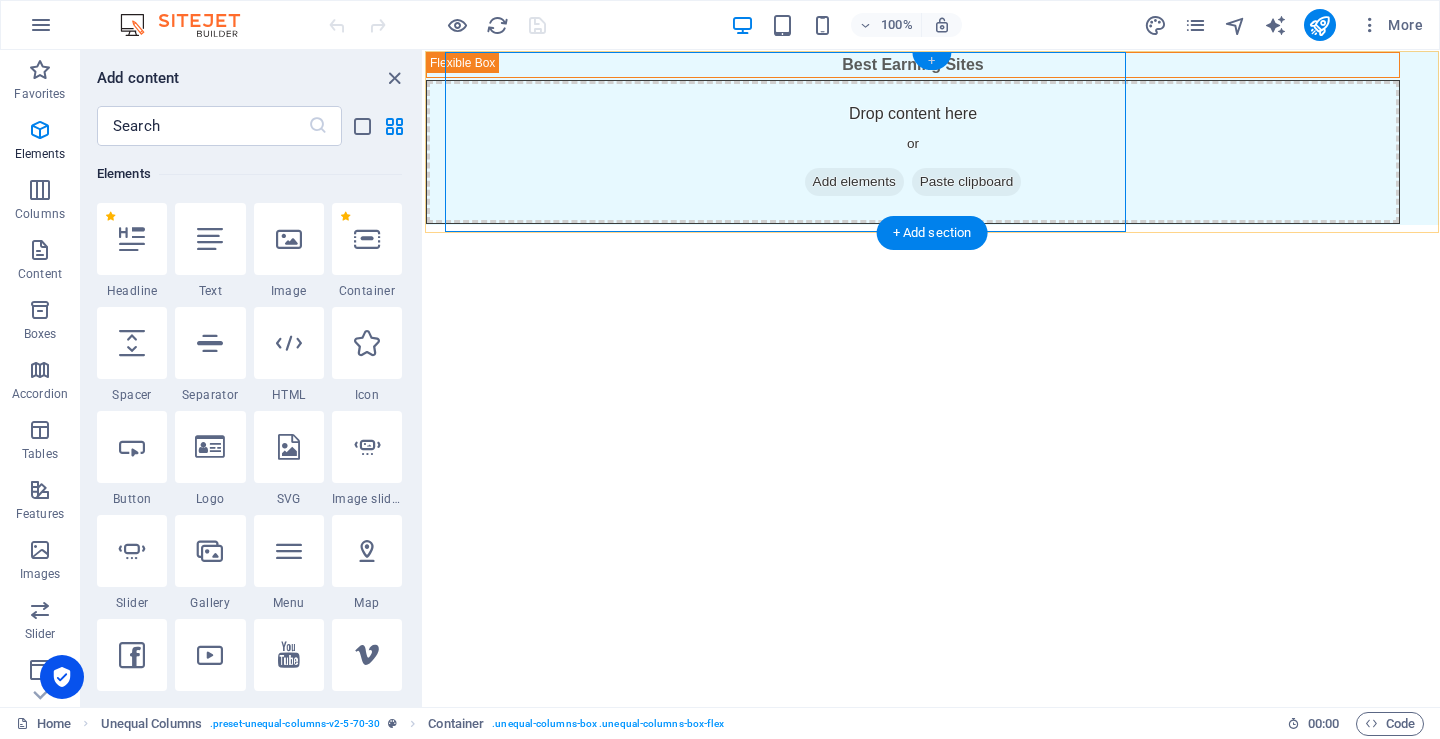 click on "+" at bounding box center [931, 61] 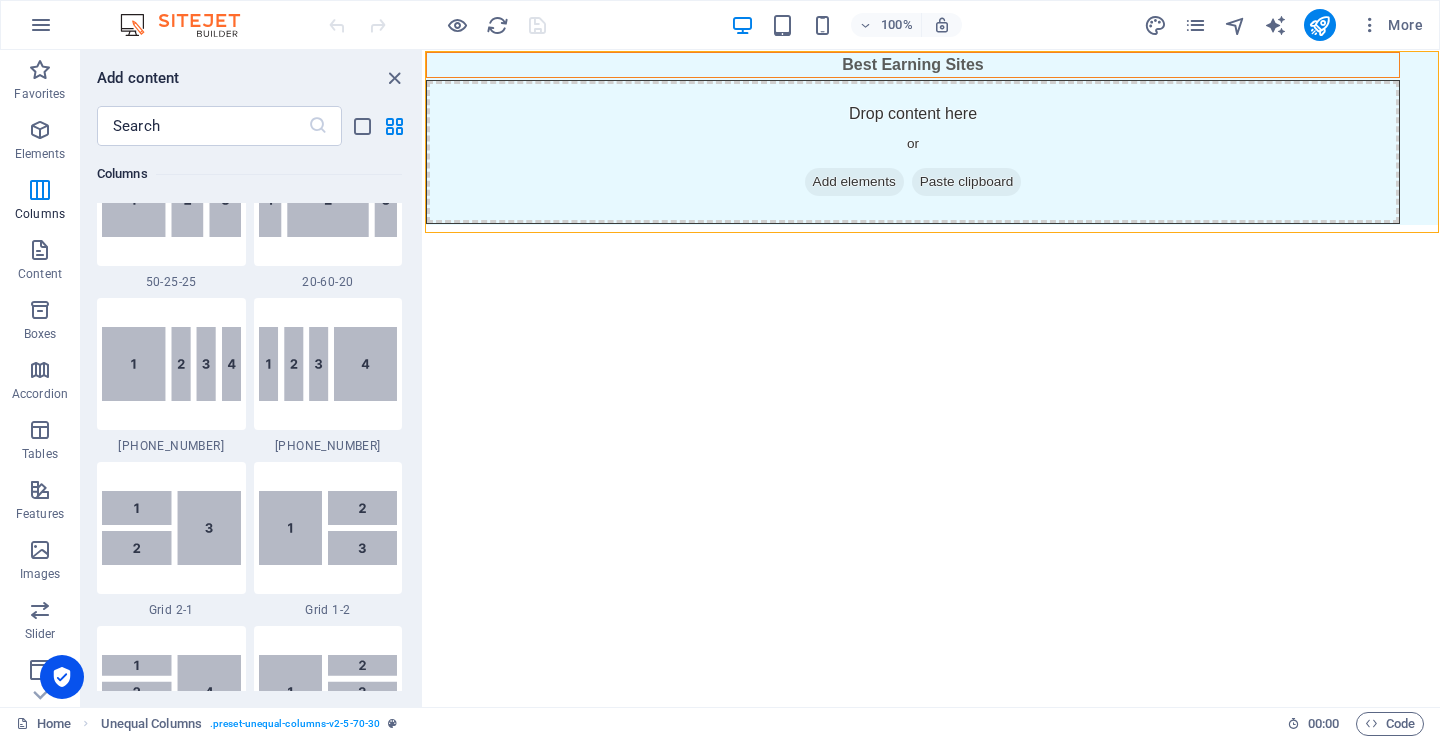 scroll, scrollTop: 1899, scrollLeft: 0, axis: vertical 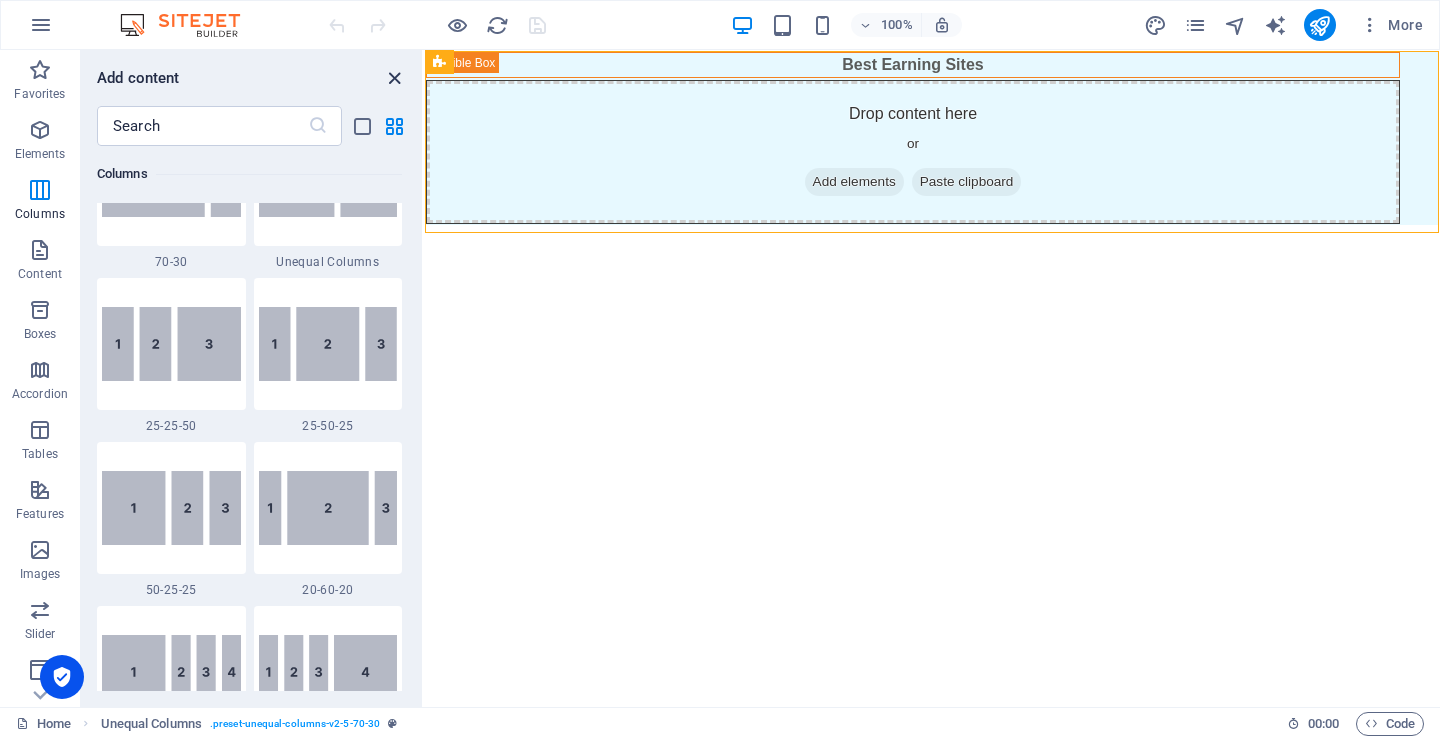 click at bounding box center (394, 78) 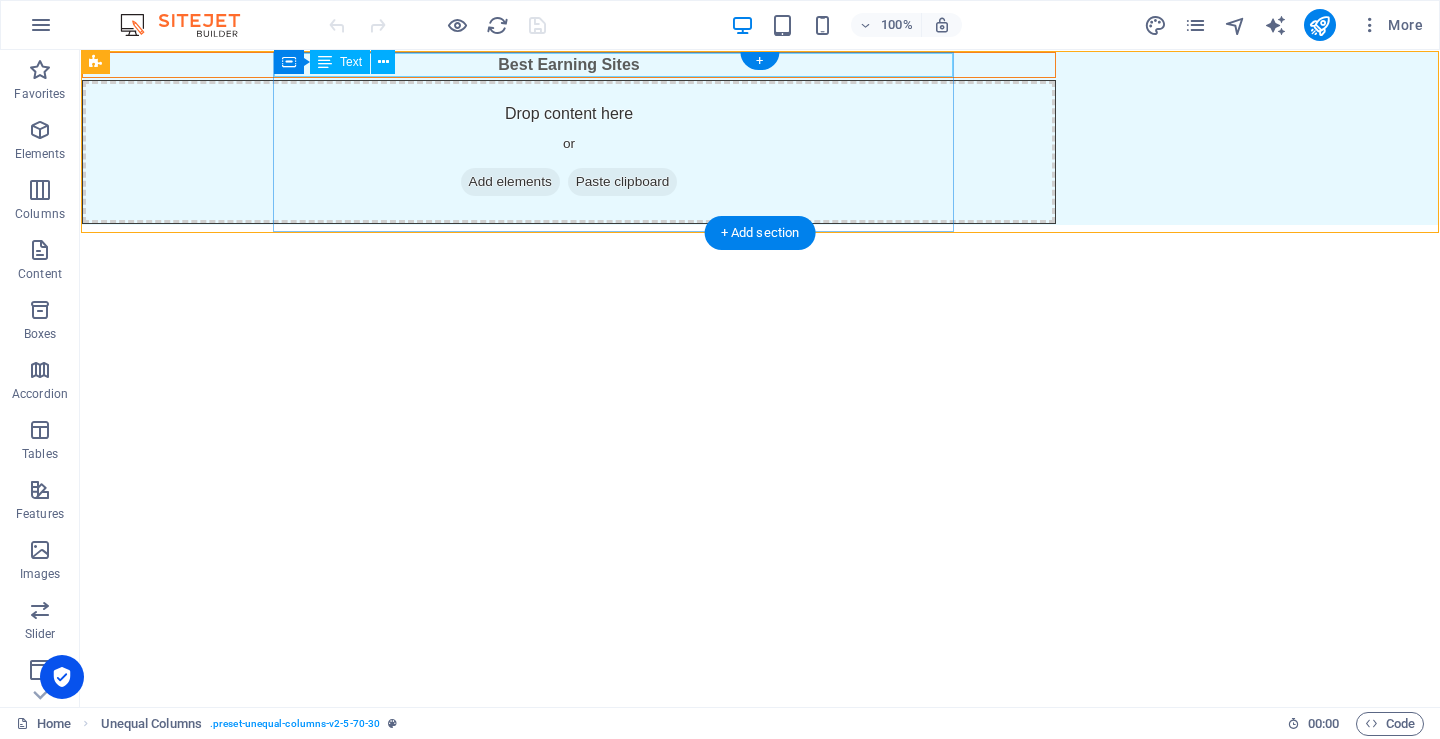 click on "Best Earning Sites" at bounding box center (569, 65) 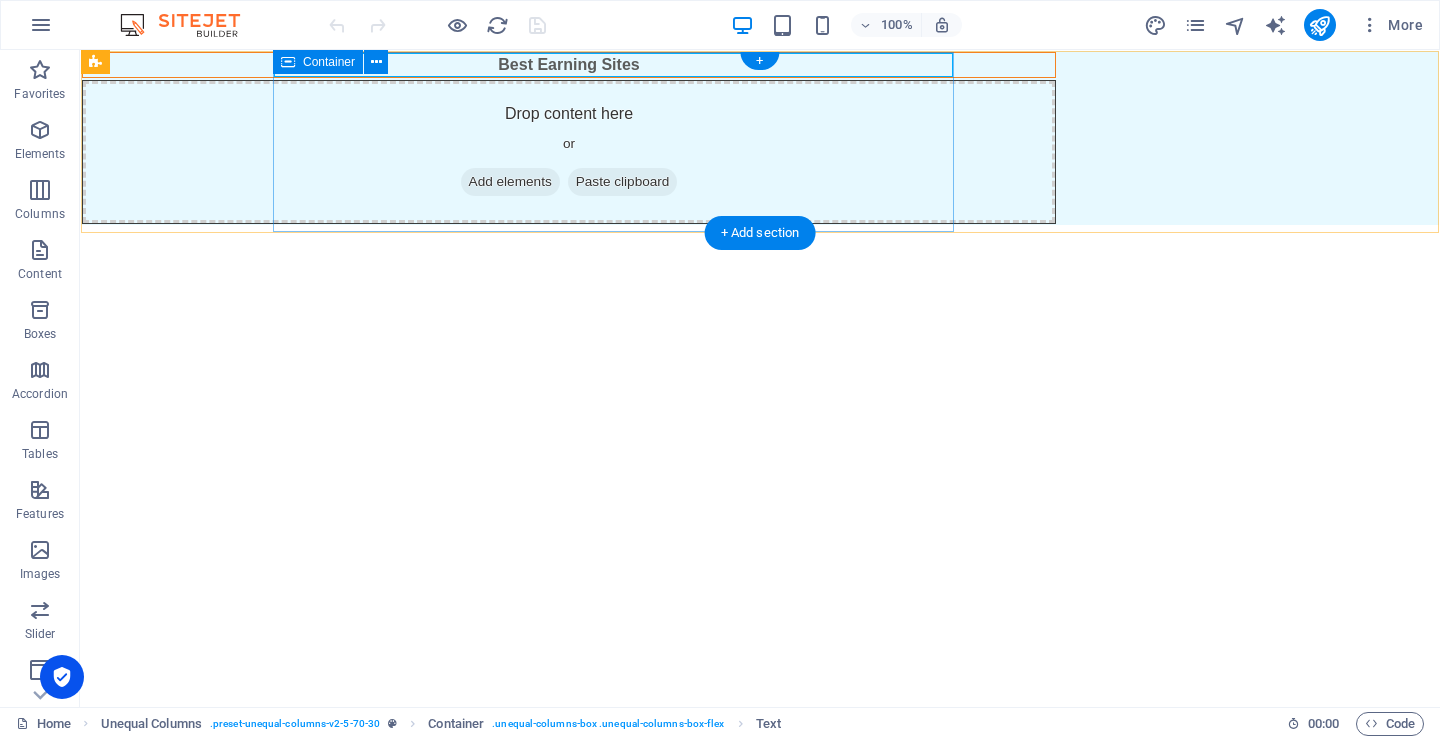 click on "Best Earning Sites" at bounding box center (569, 65) 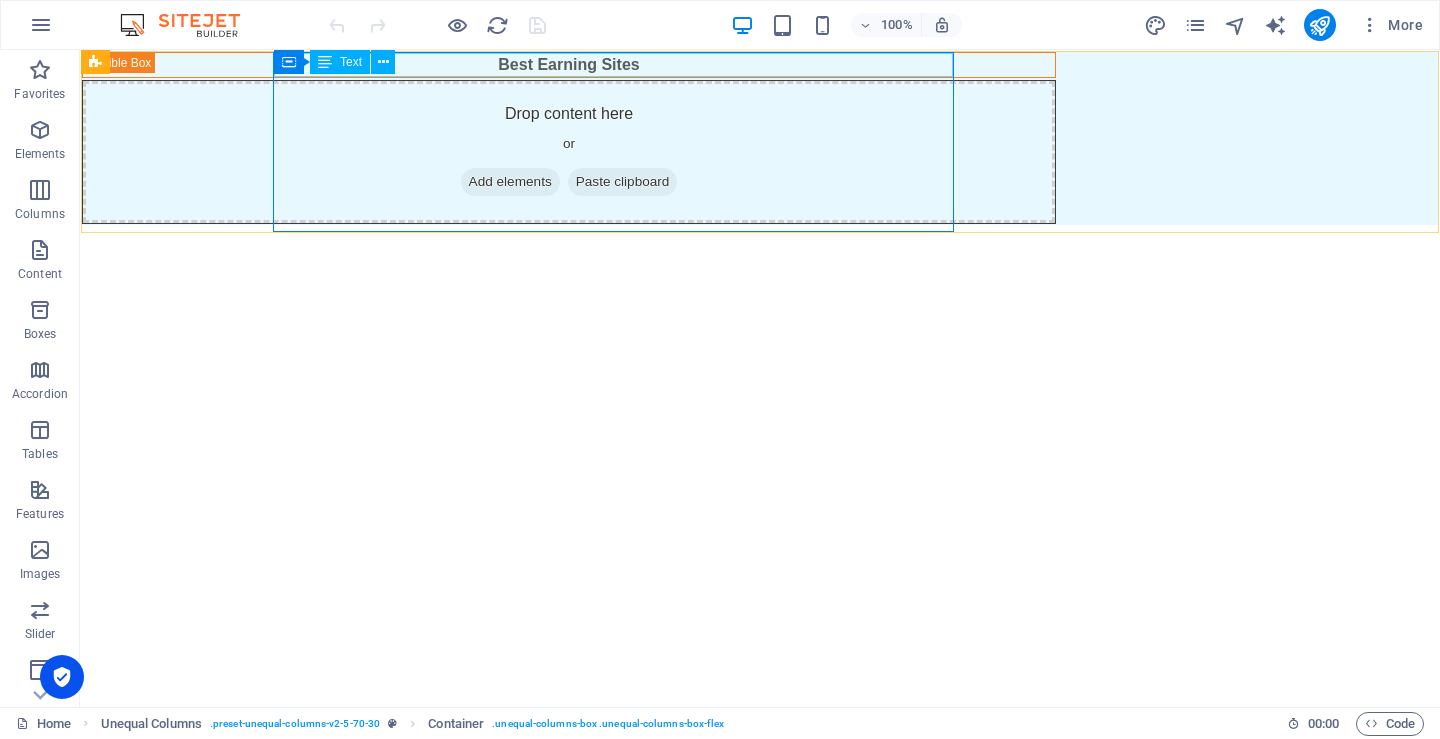 click on "Text" at bounding box center (340, 62) 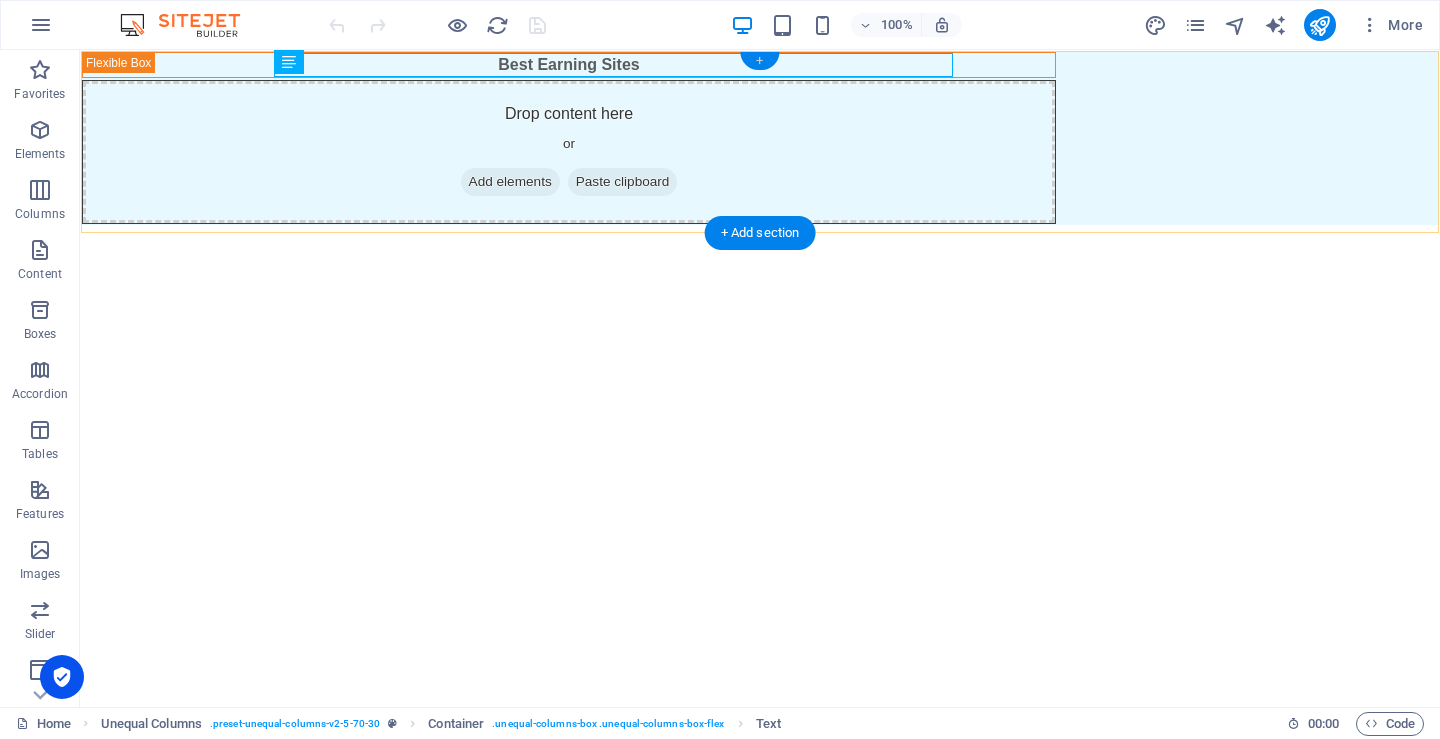 click on "+" at bounding box center [759, 61] 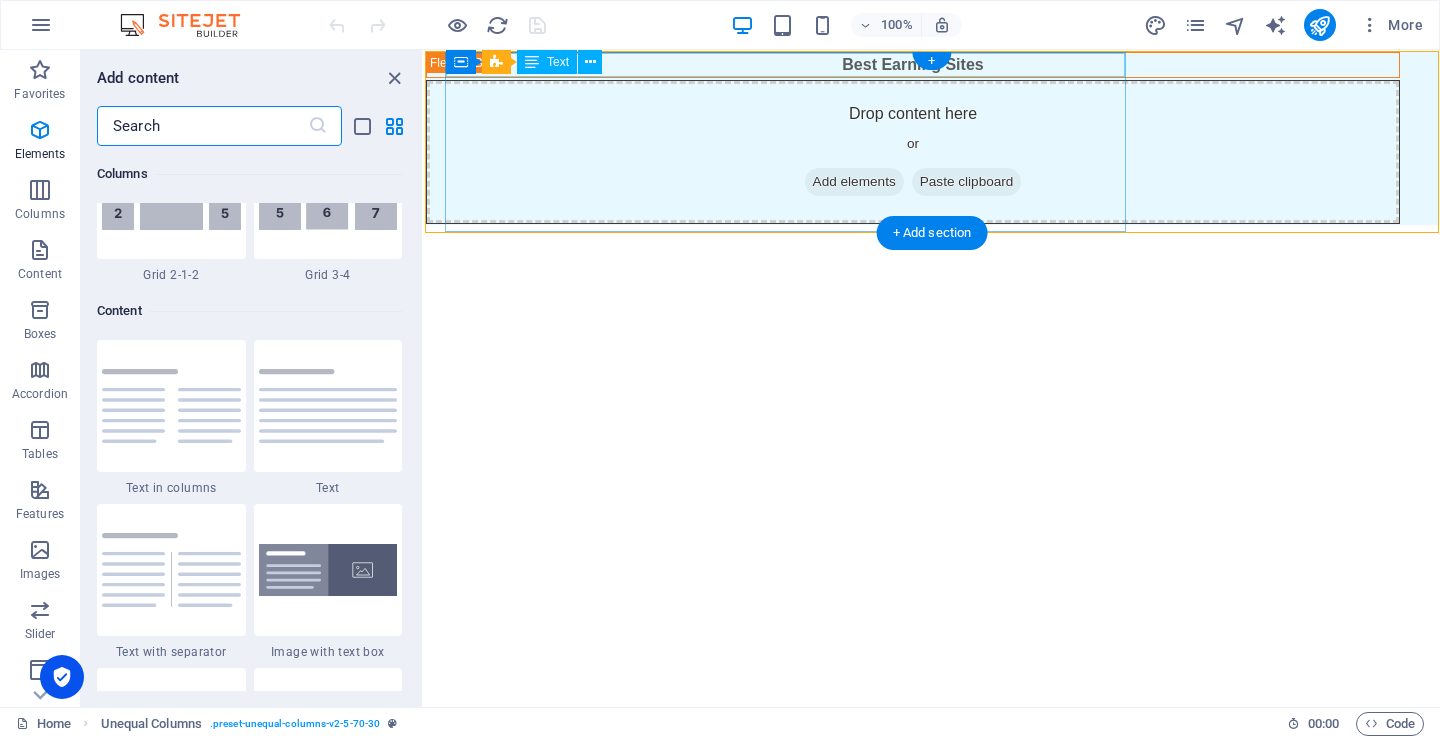 scroll, scrollTop: 3499, scrollLeft: 0, axis: vertical 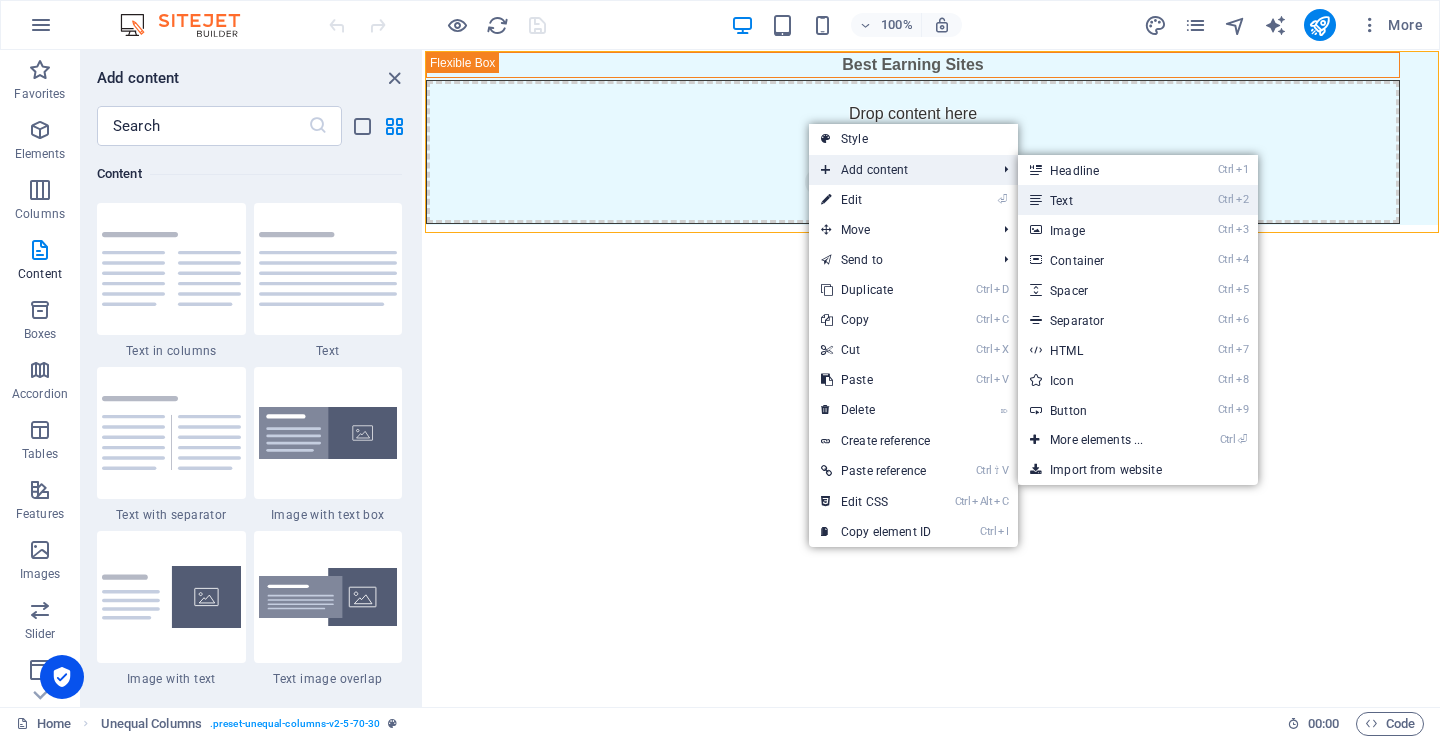 click on "Ctrl 2  Text" at bounding box center [1100, 200] 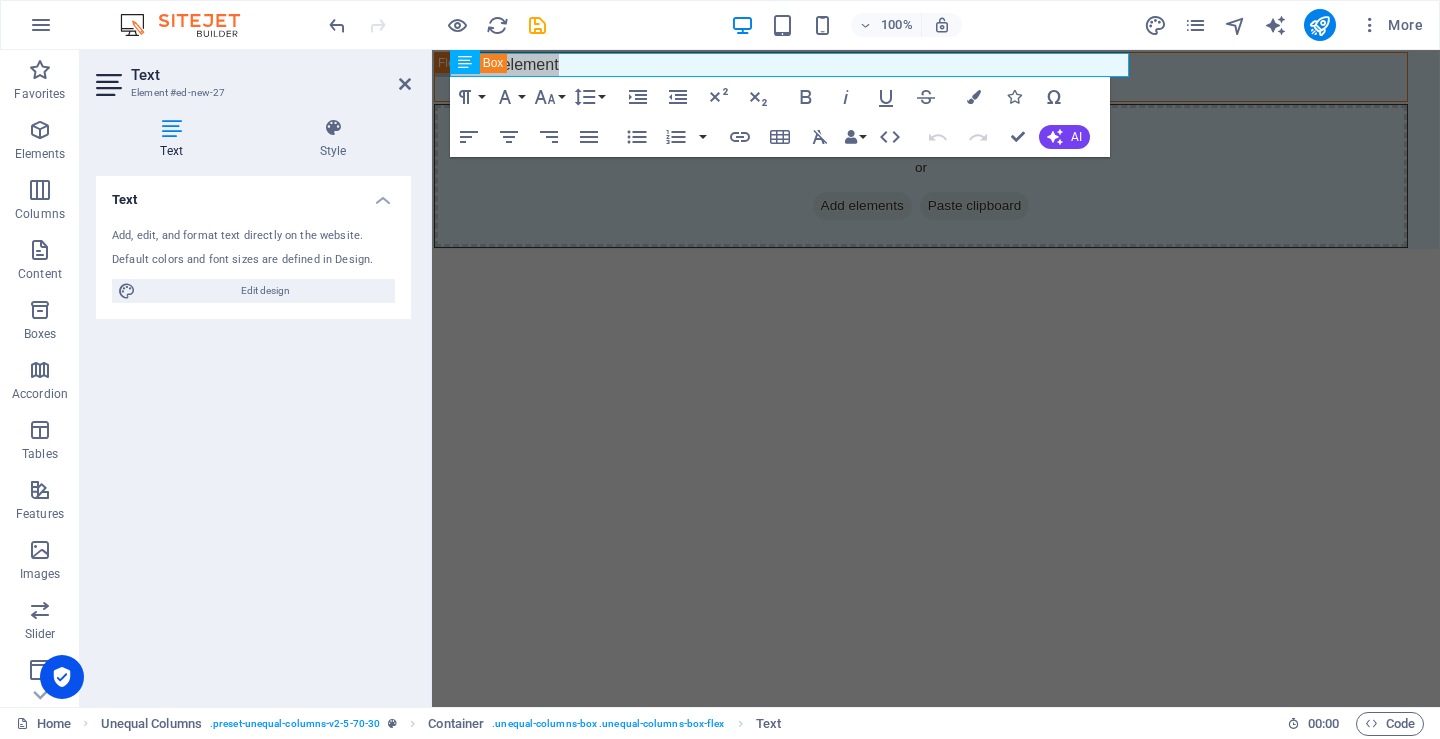 click on "Text" at bounding box center [175, 139] 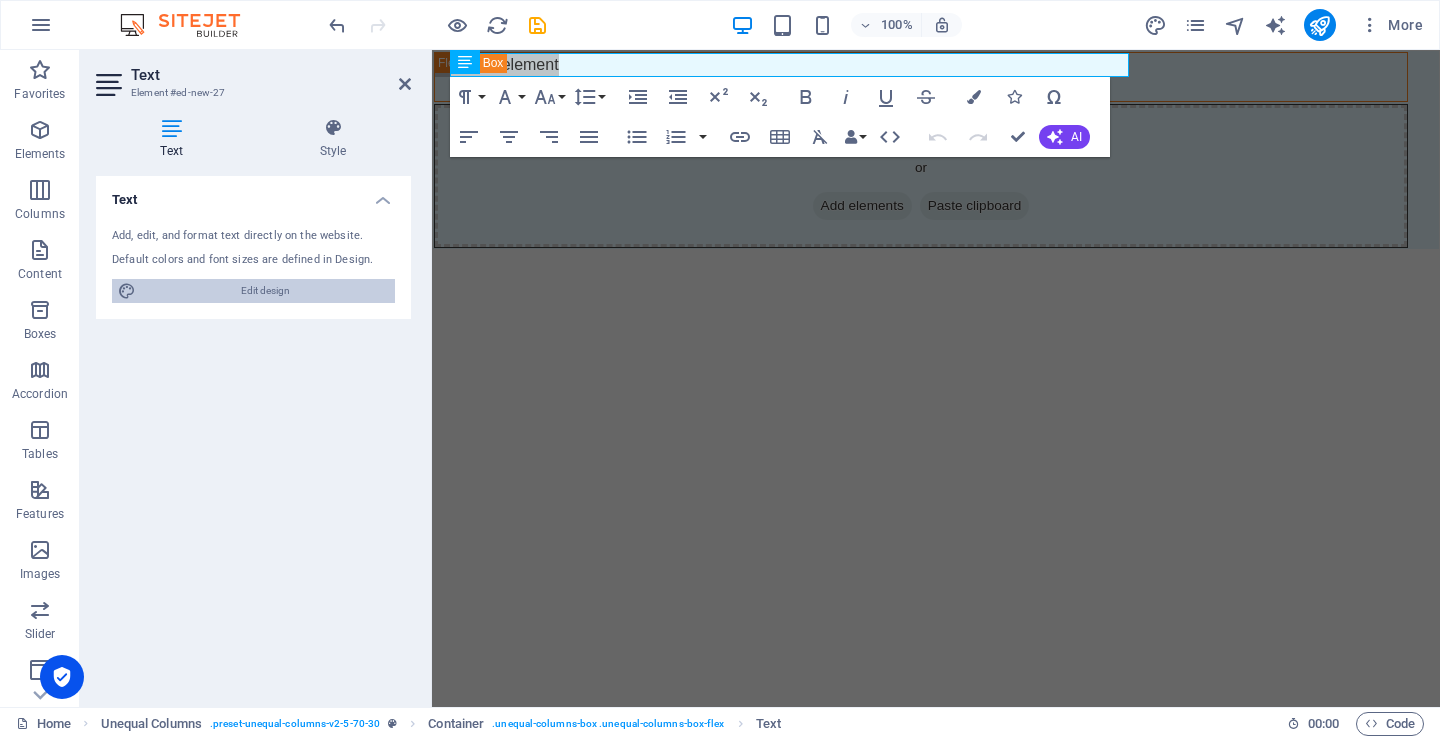 click on "Edit design" at bounding box center [265, 291] 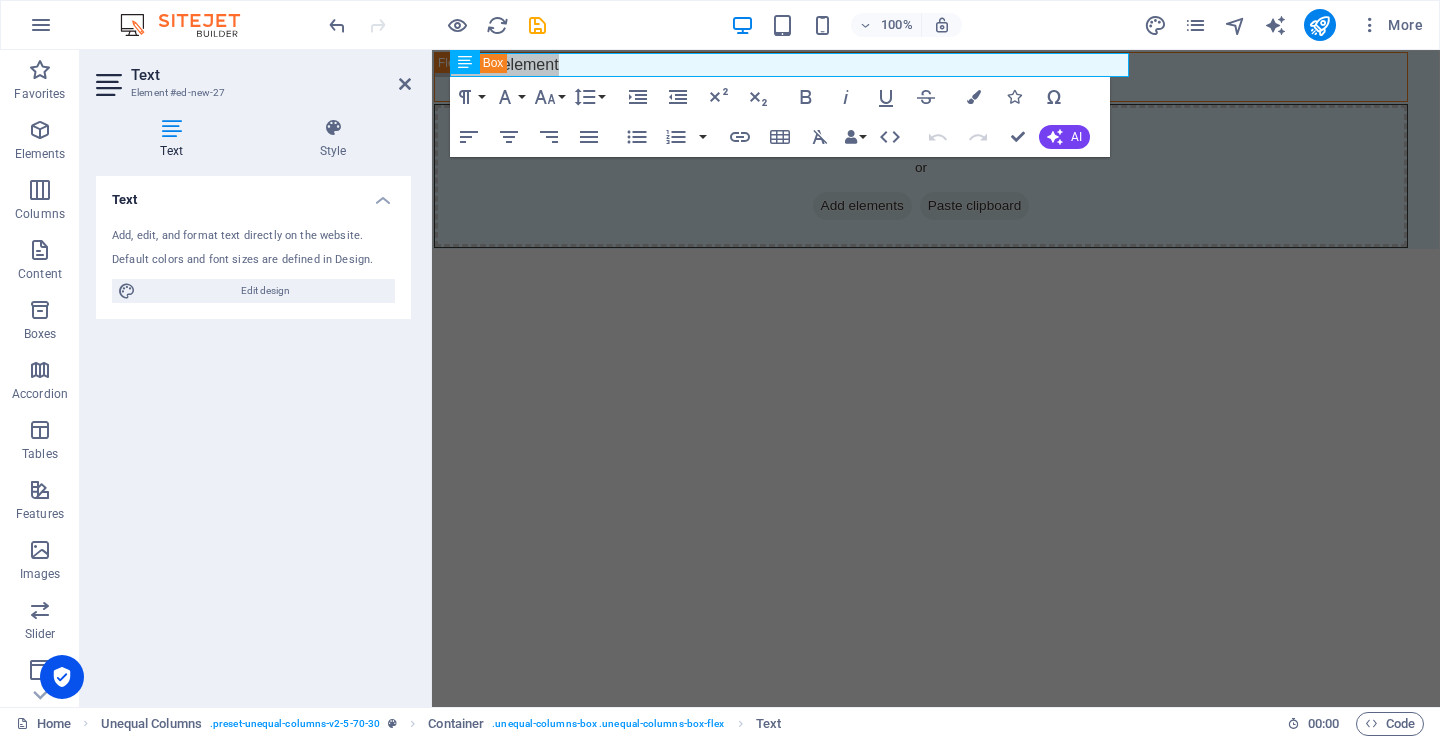 select on "px" 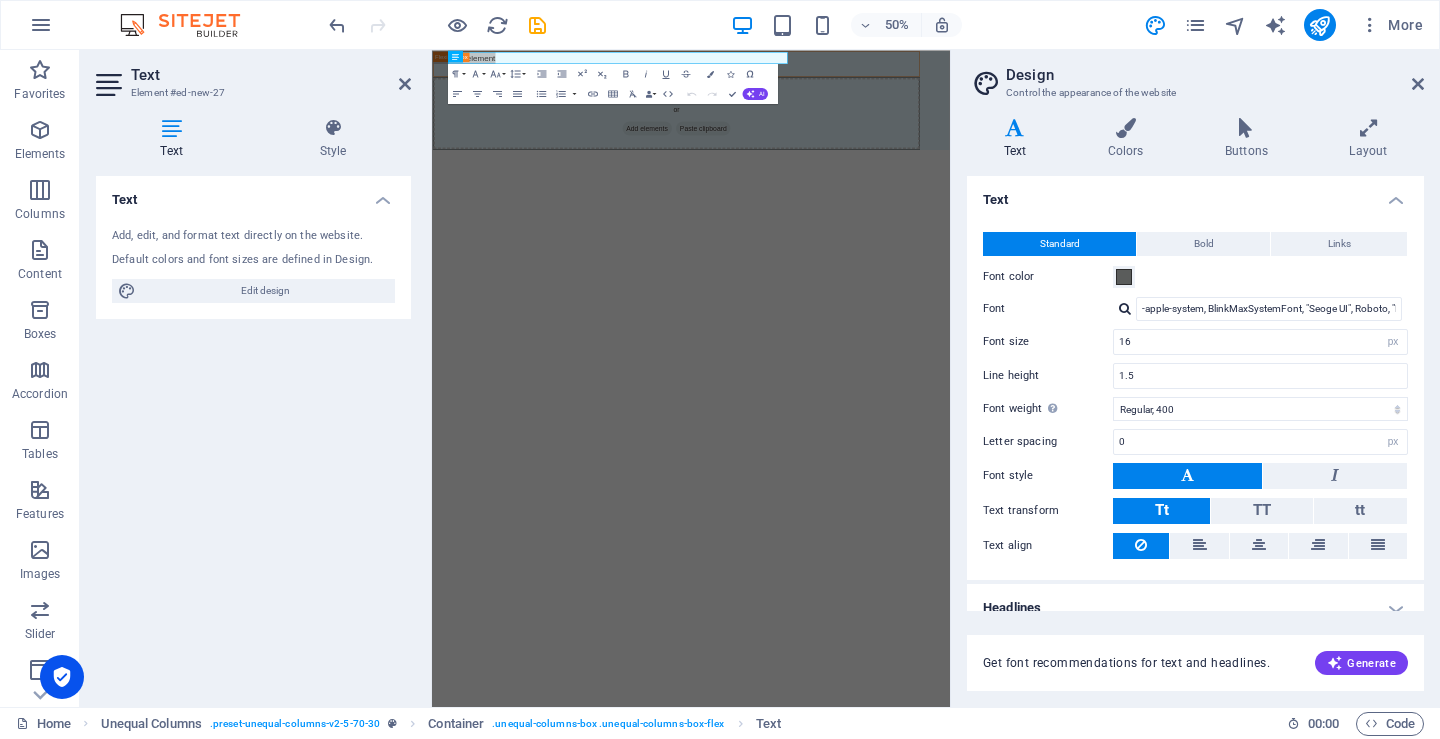 click on "Design Control the appearance of the website Variants  Text  Colors  Buttons  Layout Text Standard Bold Links Font color Font -apple-system, BlinkMaxSystemFont, "Seoge UI", Roboto, "Helvetica Neue", Arial, sans-serif Font size 16 rem px Line height 1.5 Font weight To display the font weight correctly, it may need to be enabled.  Manage Fonts Thin, 100 Extra-light, 200 Light, 300 Regular, 400 Medium, 500 Semi-bold, 600 Bold, 700 Extra-bold, 800 Black, 900 Letter spacing 0 rem px Font style Text transform Tt TT tt Text align Font weight To display the font weight correctly, it may need to be enabled.  Manage Fonts Thin, 100 Extra-light, 200 Light, 300 Regular, 400 Medium, 500 Semi-bold, 600 Bold, 700 Extra-bold, 800 Black, 900 Default Hover / Active Font color Font color Decoration Decoration Transition duration 0.3 s Transition function Ease Ease In Ease Out Ease In/Ease Out Linear Headlines All H1 / Textlogo H2 H3 H4 H5 H6 Font color Font Line height 1.5 Font weight Manage Fonts Thin, 100 Extra-light, 200 0 0" at bounding box center [1195, 378] 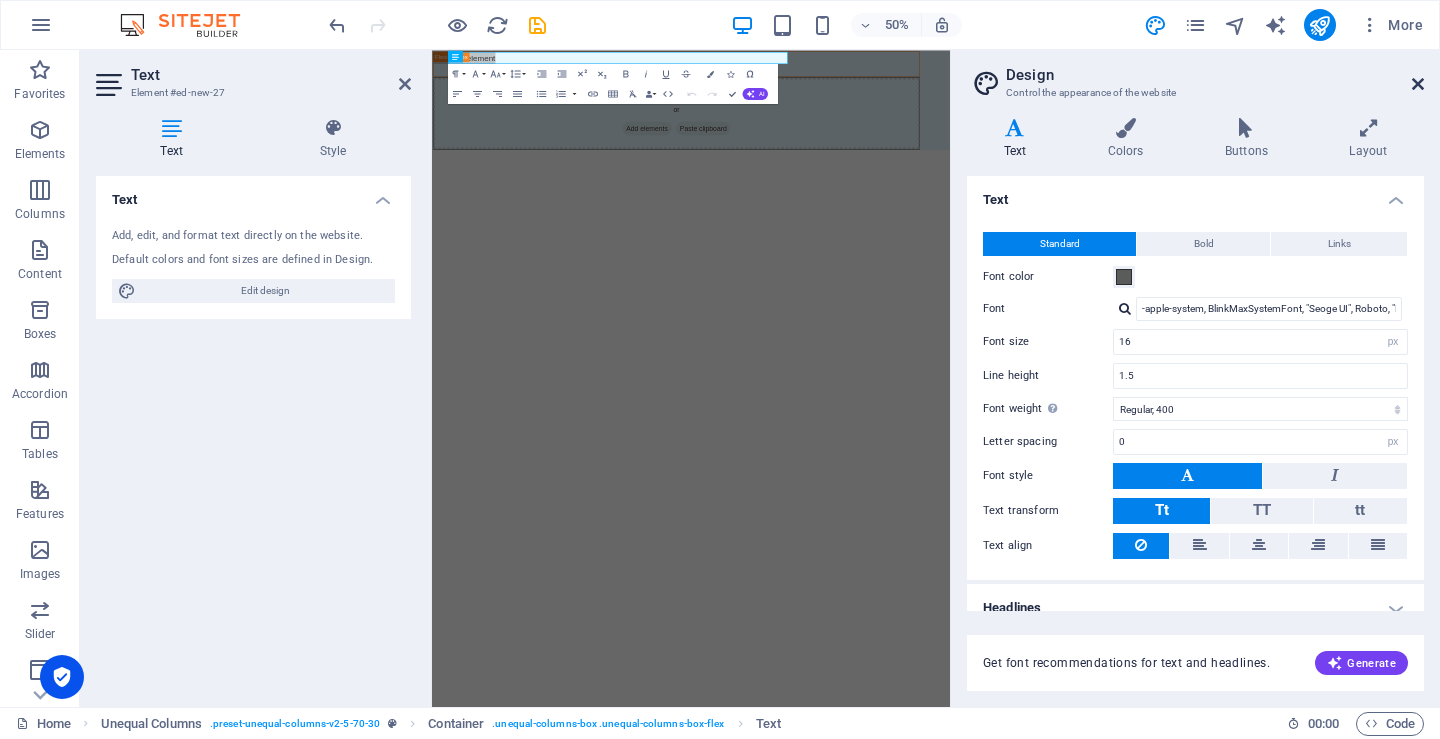 click at bounding box center [1418, 84] 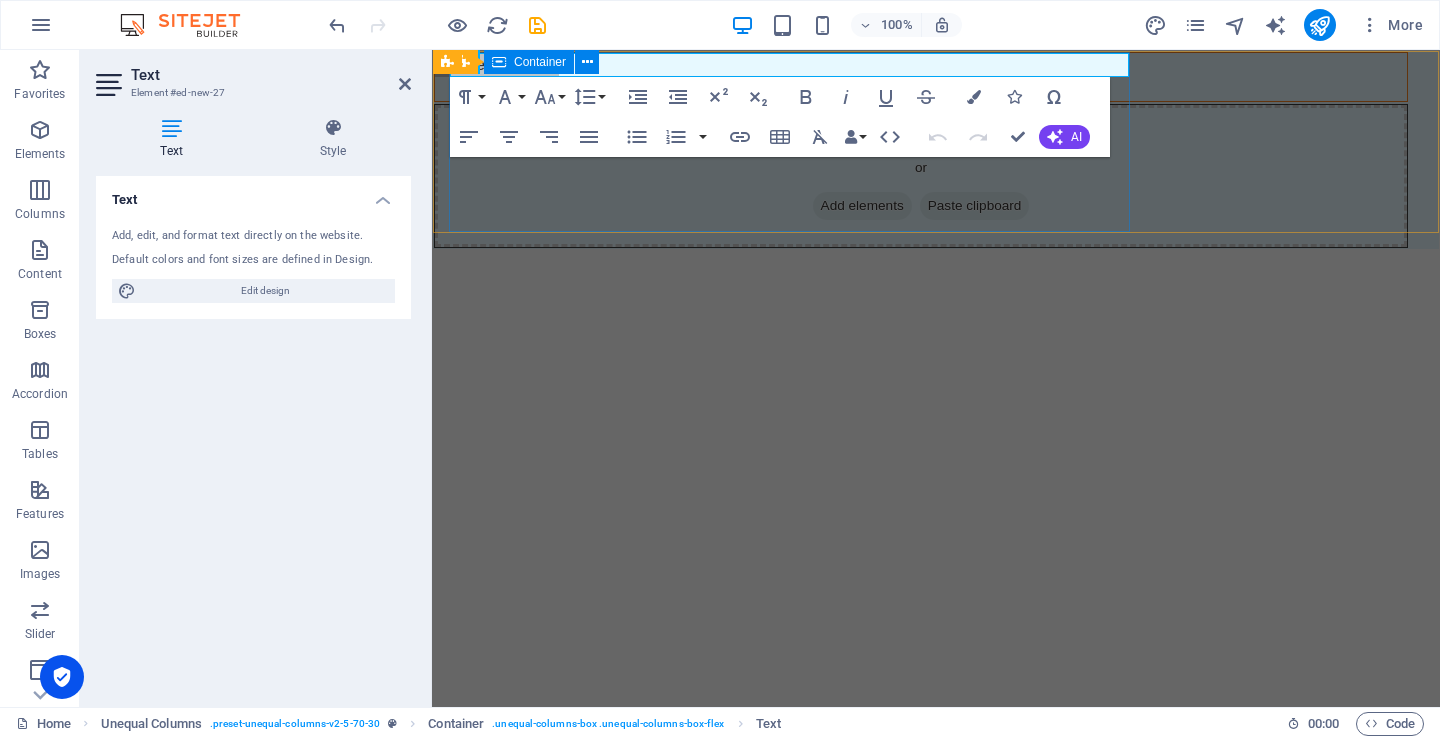 click on "New text element Best Earning Sites" at bounding box center (921, 77) 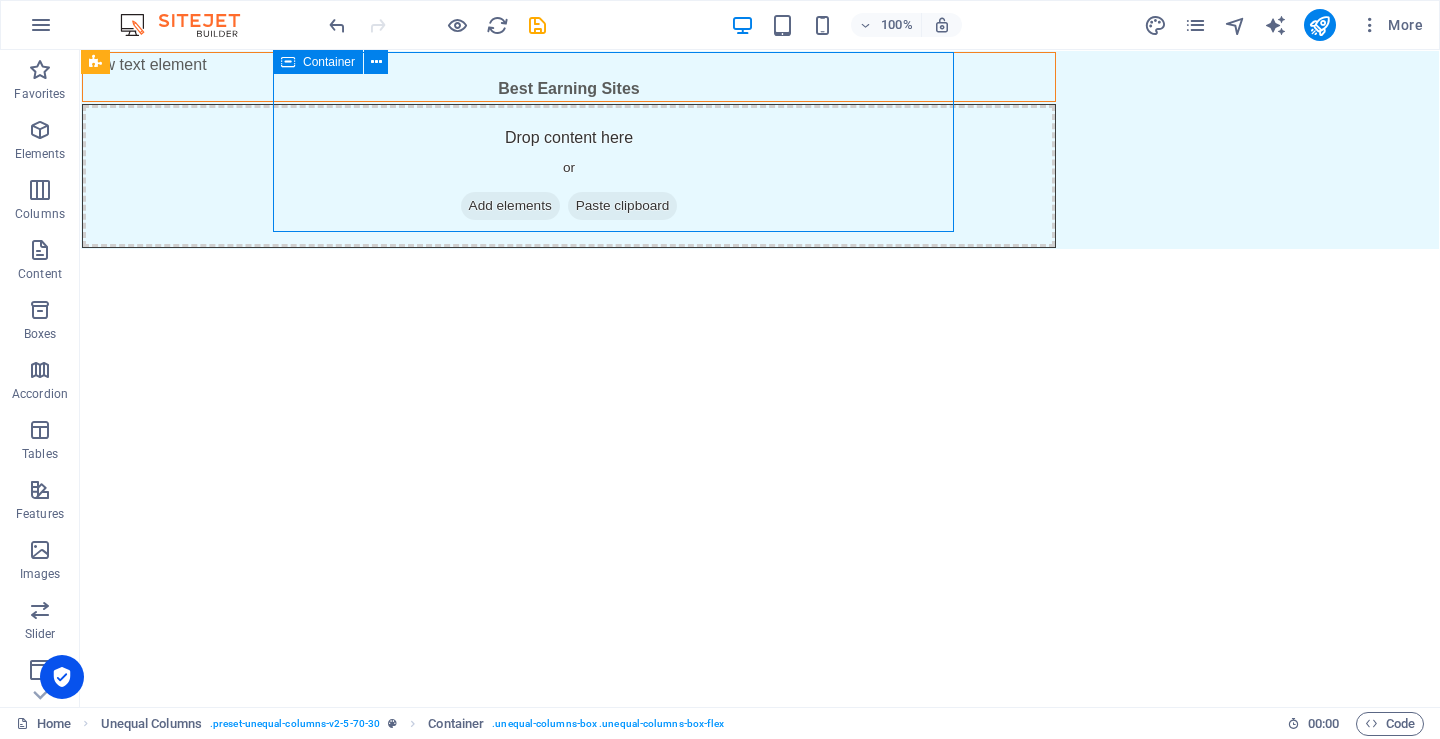click on "New text element Best Earning Sites" at bounding box center [569, 77] 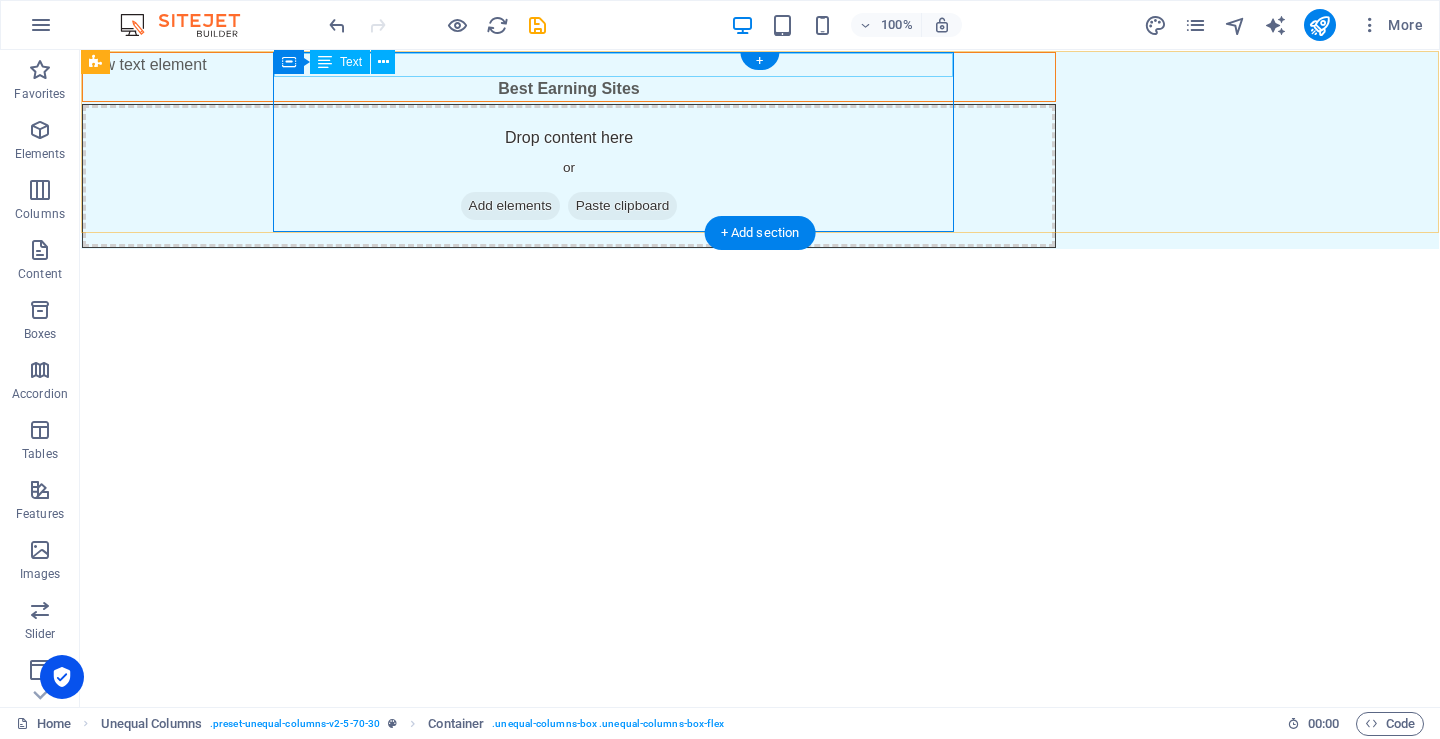 click on "New text element" at bounding box center (569, 65) 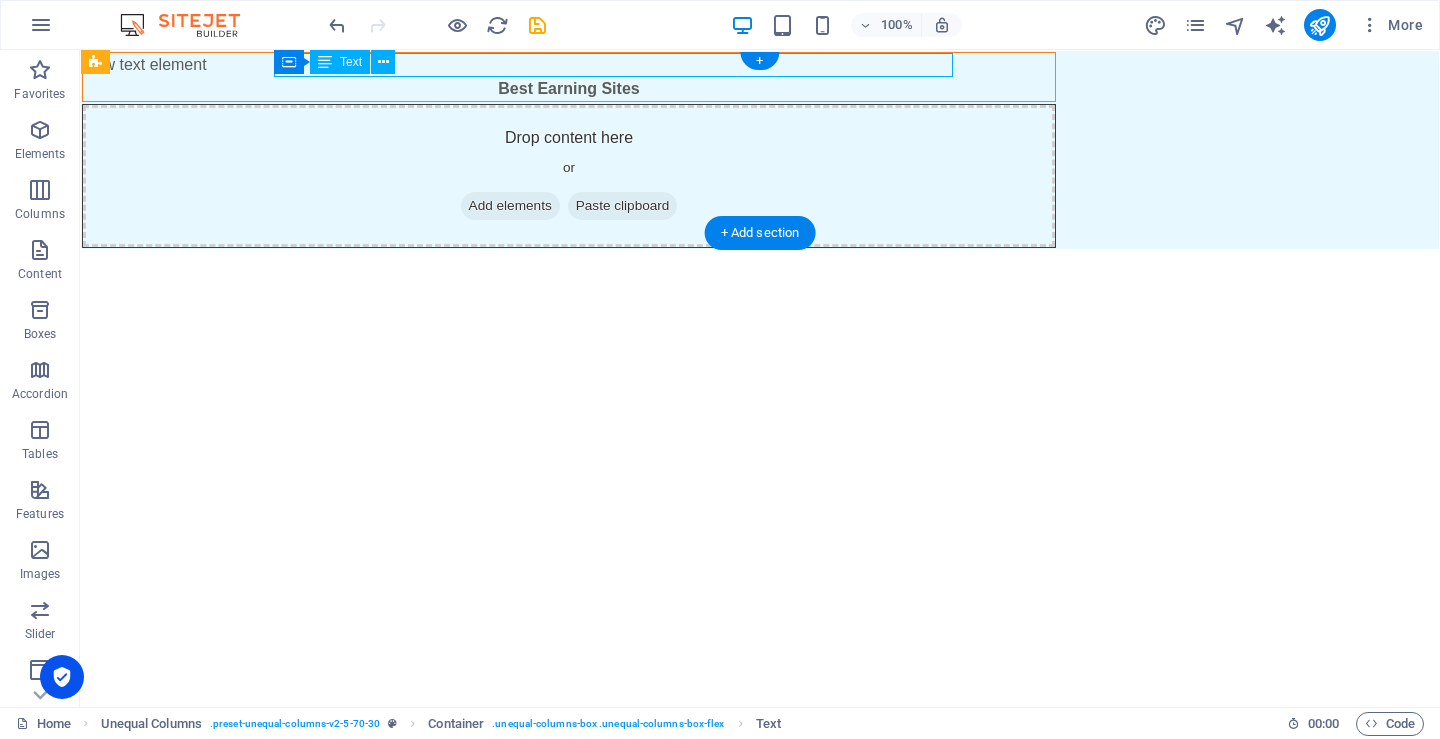 click on "New text element" at bounding box center (569, 65) 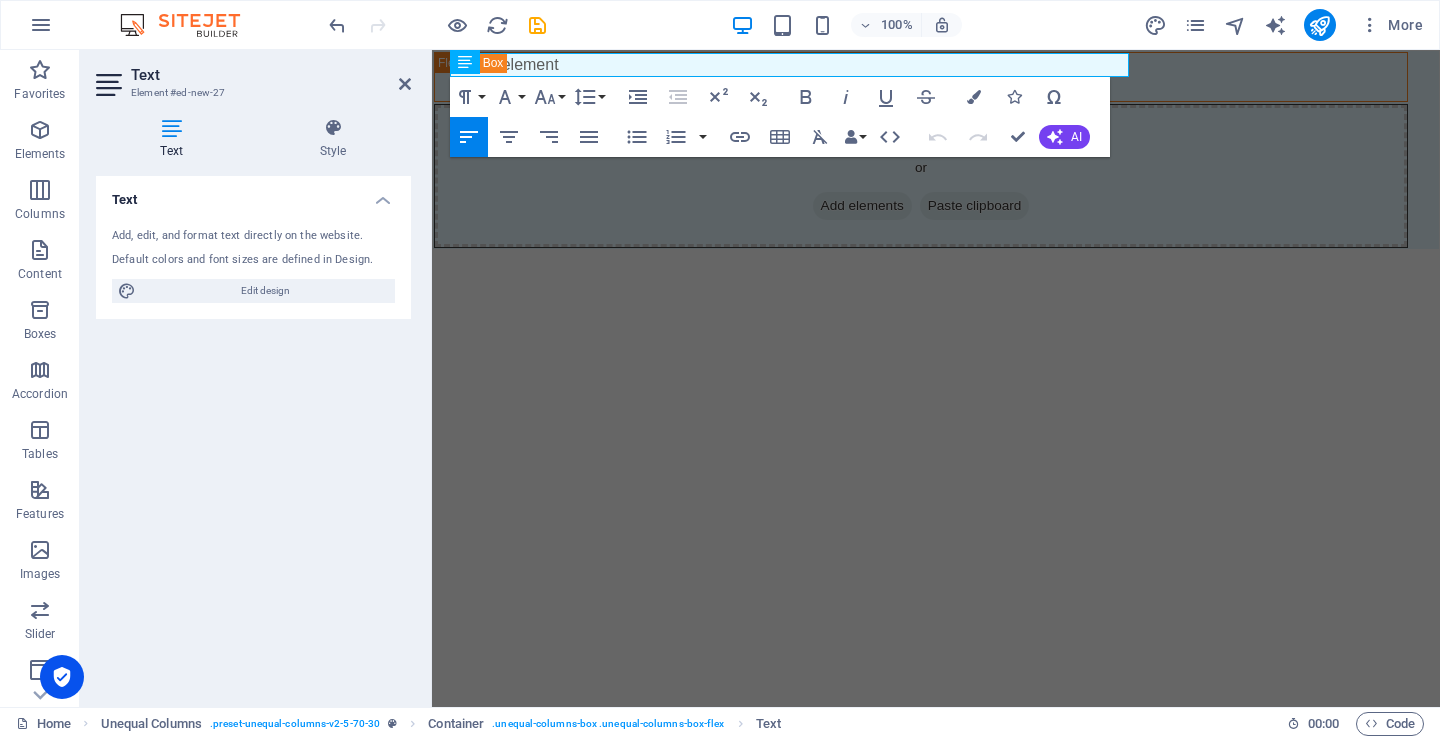type 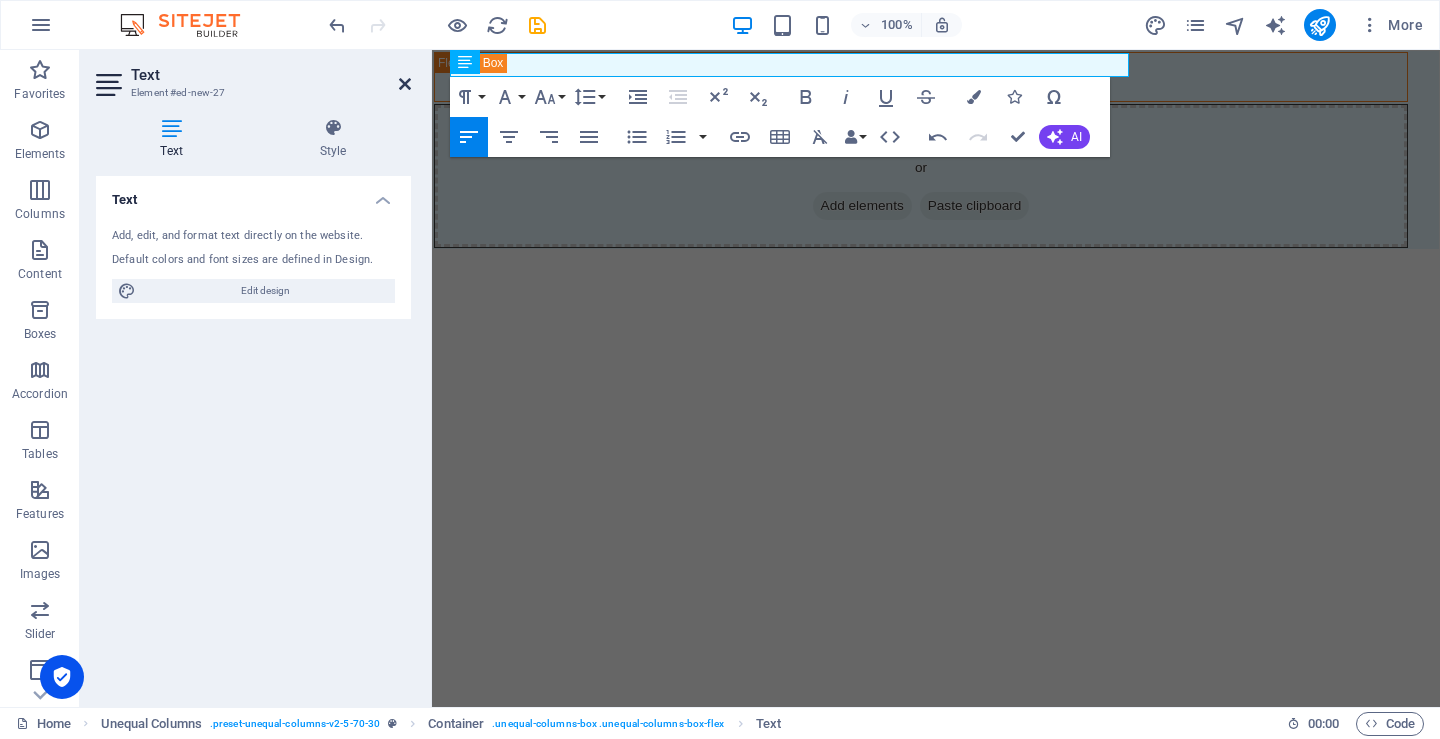 click at bounding box center [405, 84] 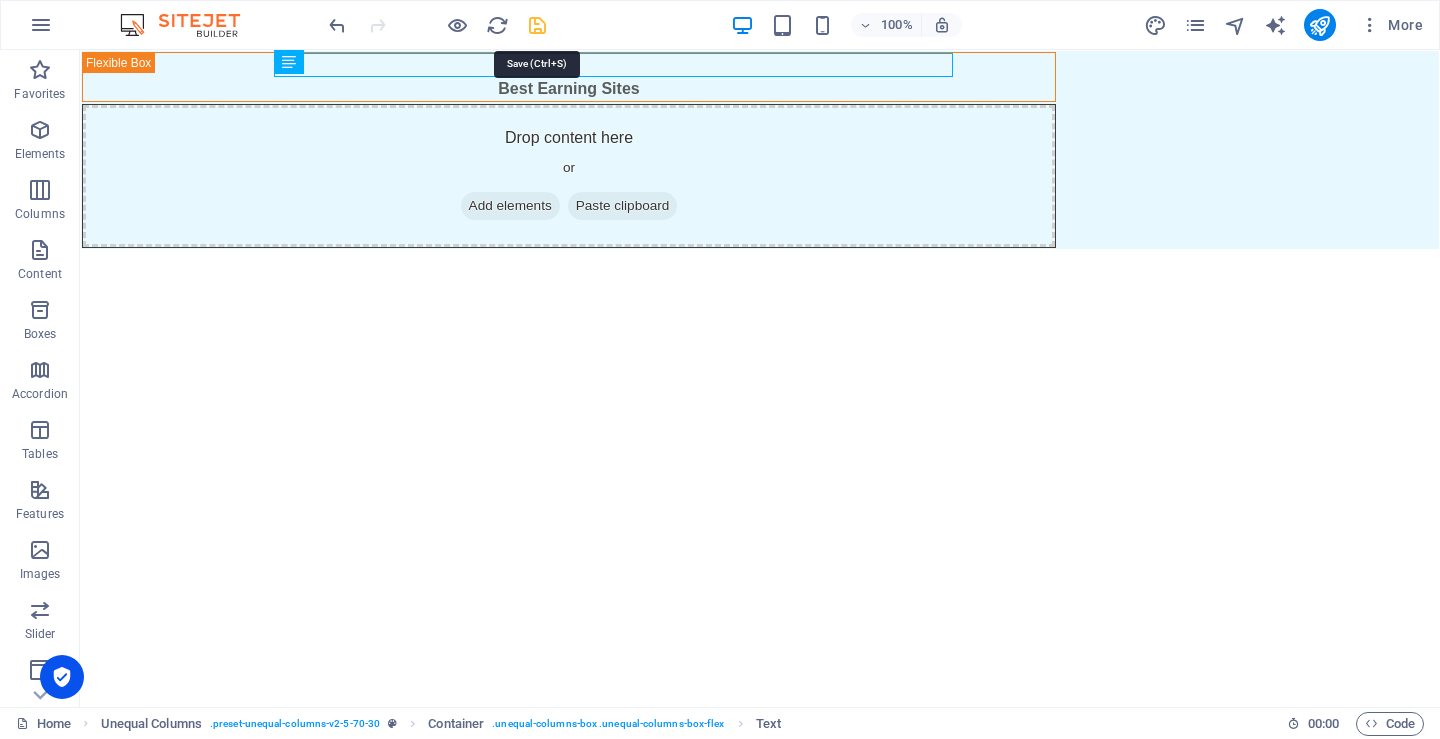 click at bounding box center (537, 25) 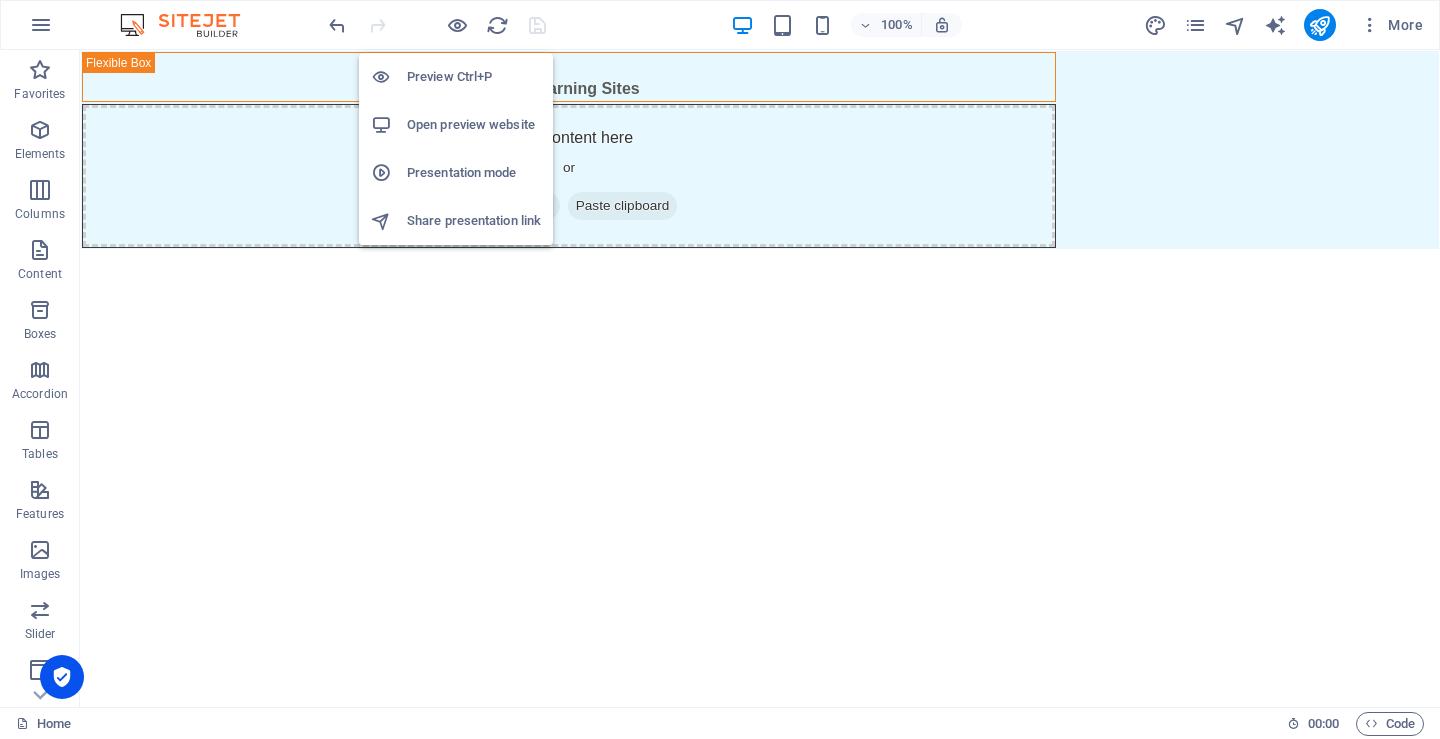 click on "Open preview website" at bounding box center (474, 125) 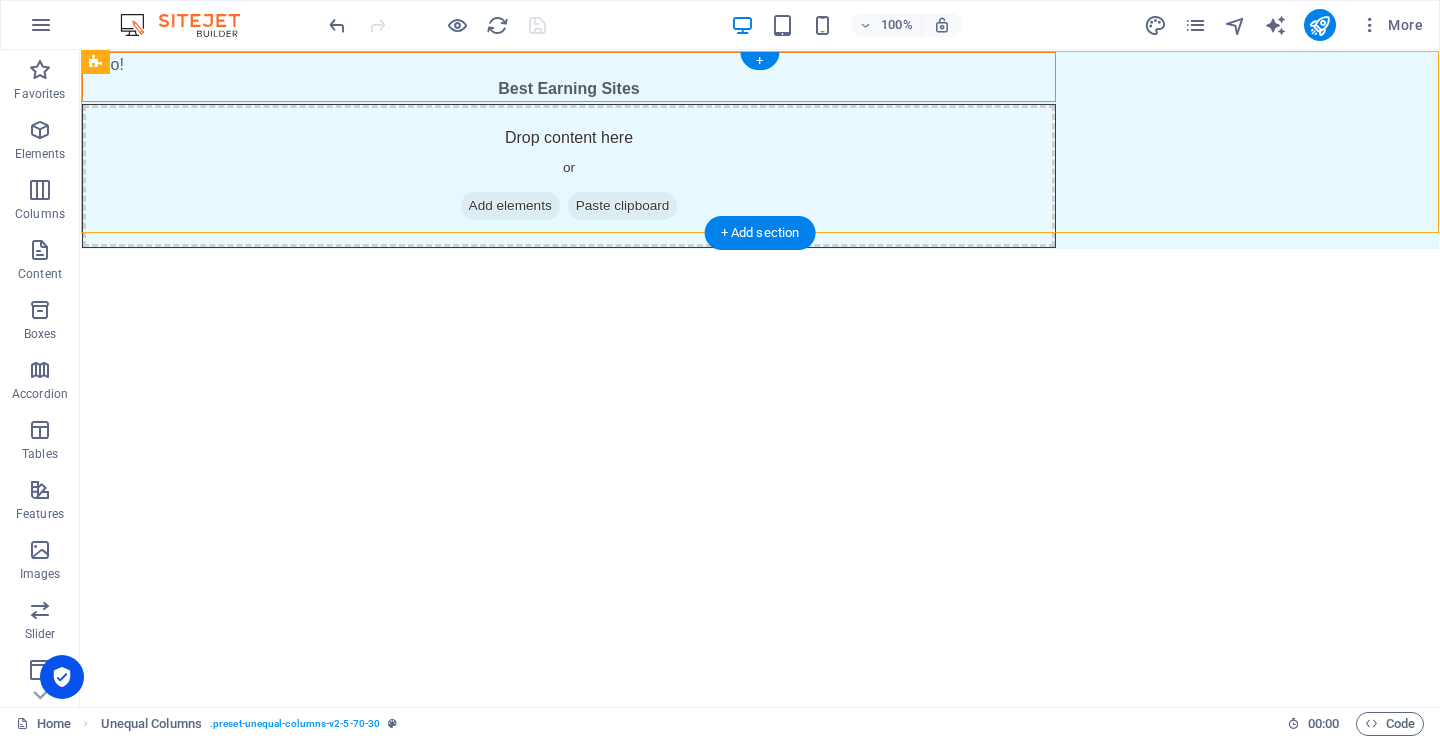 drag, startPoint x: 387, startPoint y: 116, endPoint x: 310, endPoint y: 97, distance: 79.30952 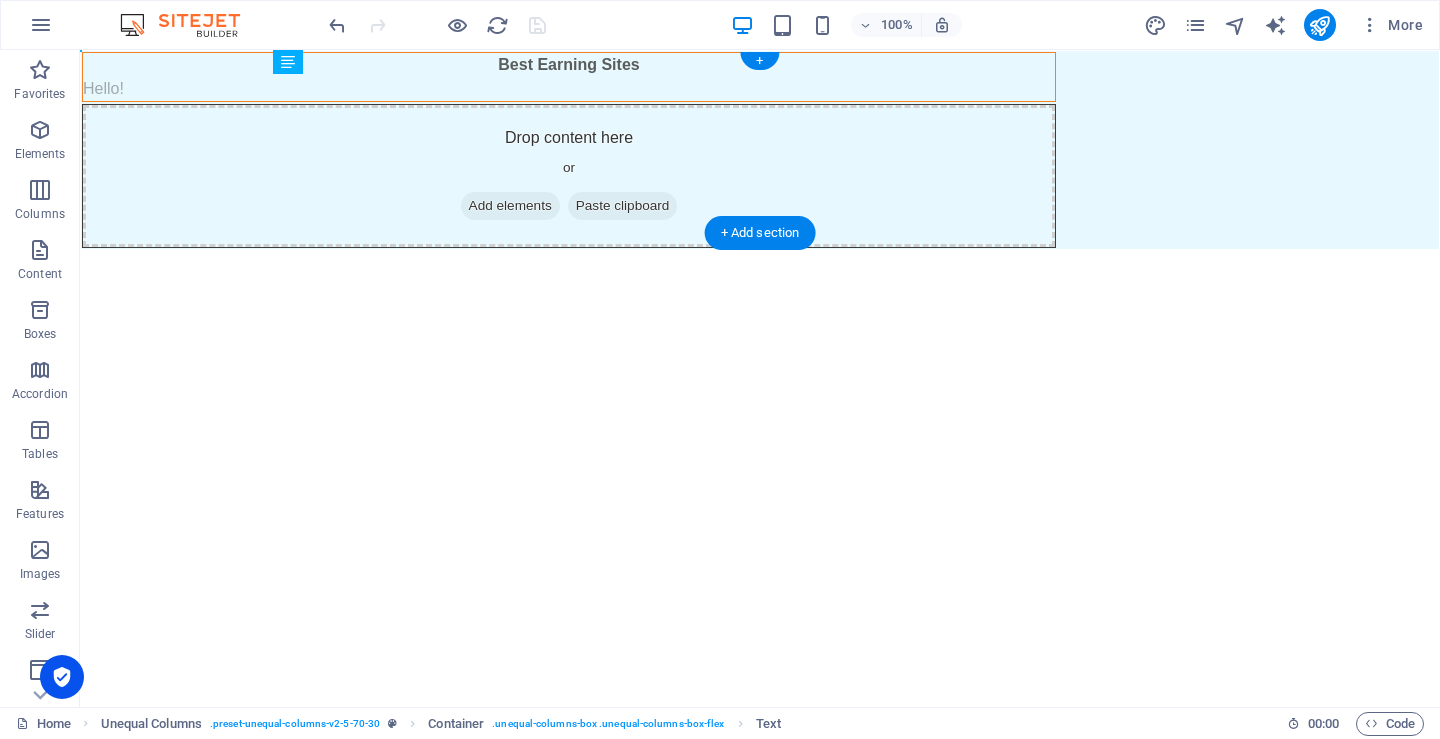 drag, startPoint x: 441, startPoint y: 61, endPoint x: 459, endPoint y: 91, distance: 34.98571 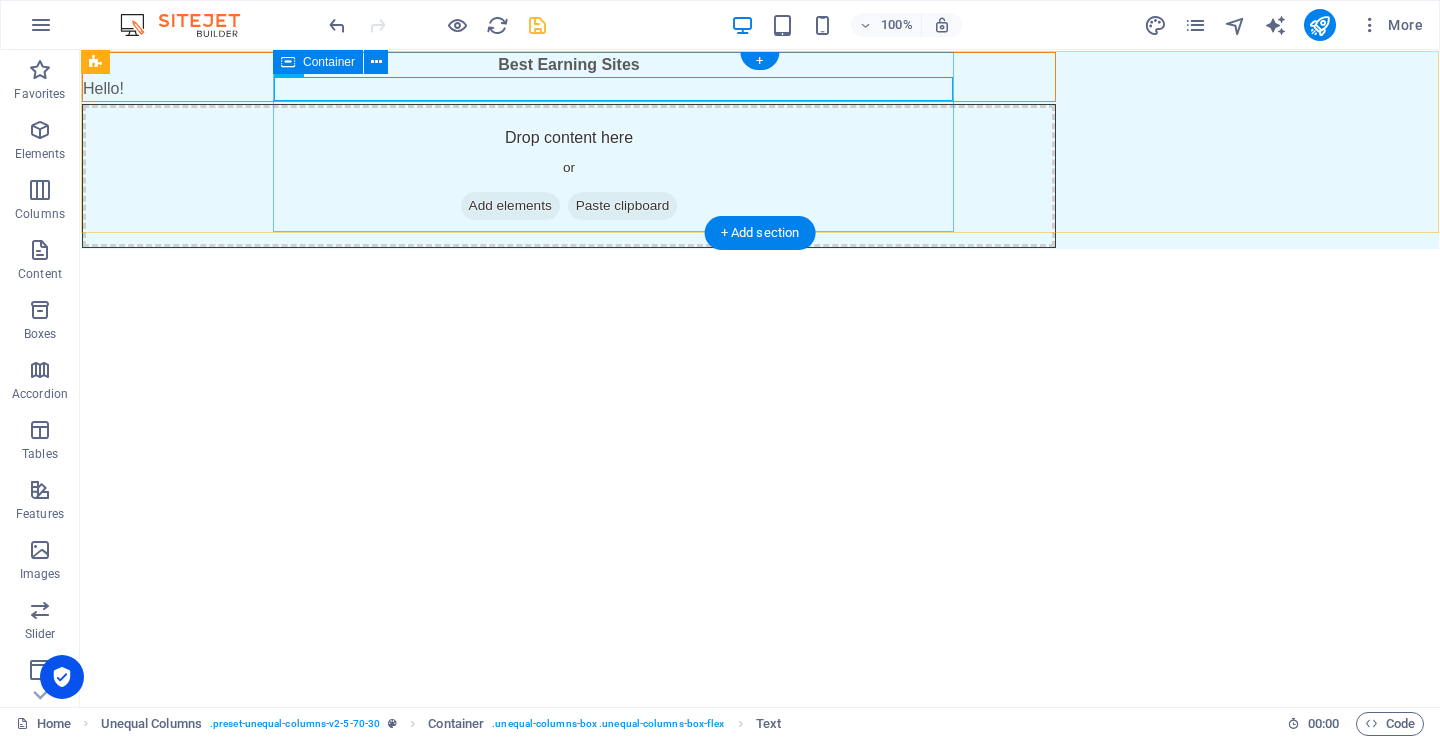 click on "Best Earning Sites Hello!" at bounding box center (569, 77) 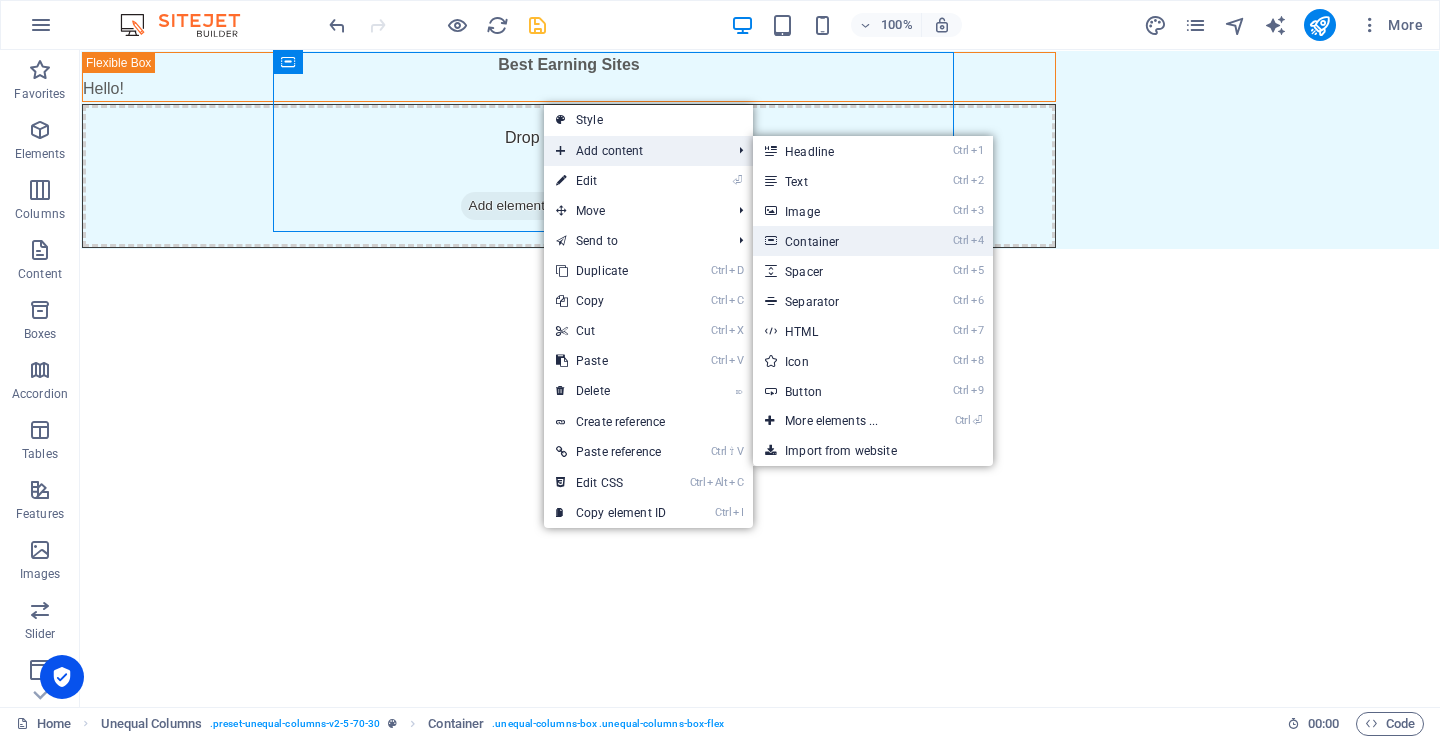 click on "Ctrl 4  Container" at bounding box center (835, 241) 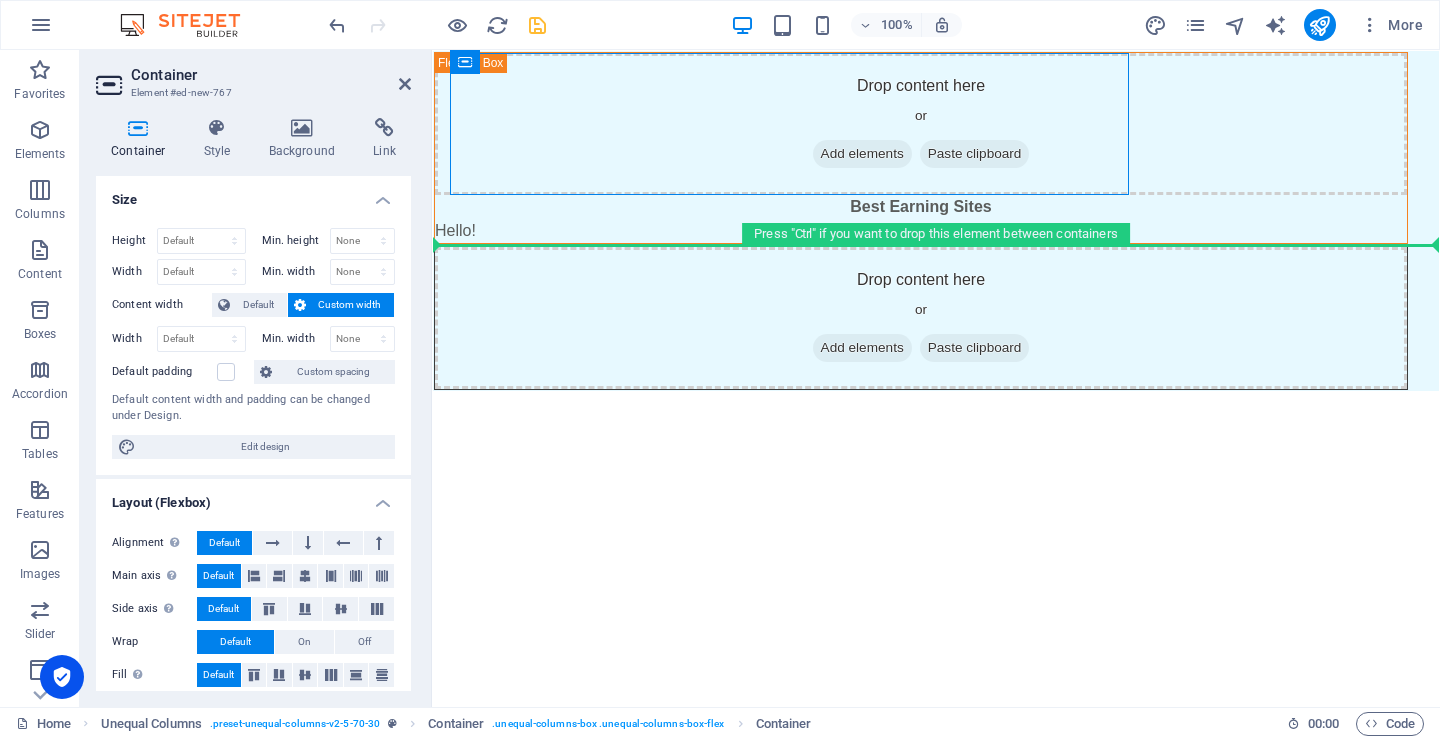 drag, startPoint x: 936, startPoint y: 143, endPoint x: 942, endPoint y: 252, distance: 109.165016 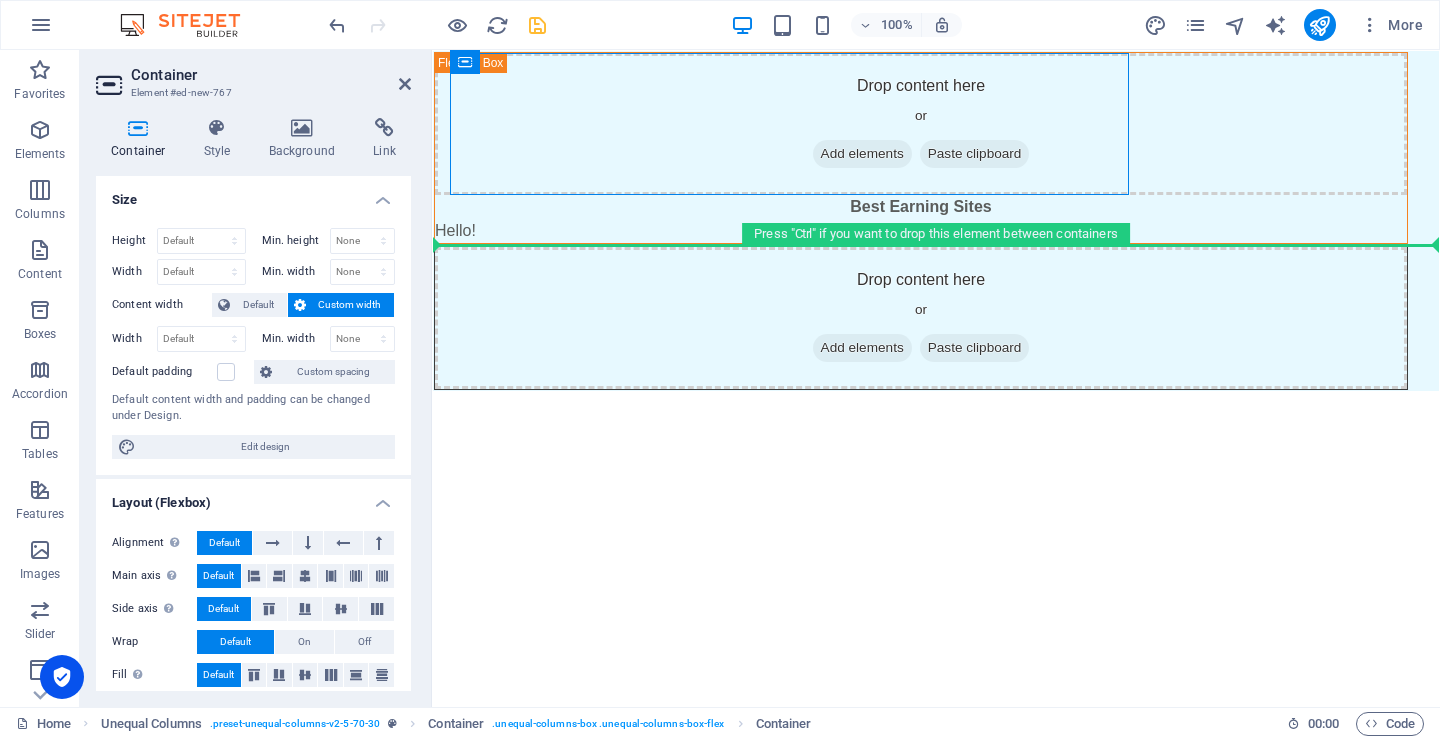 click on "Skip to main content
Drop content here or  Add elements  Paste clipboard Best Earning Sites Hello! Drop content here or  Add elements  Paste clipboard" at bounding box center [936, 221] 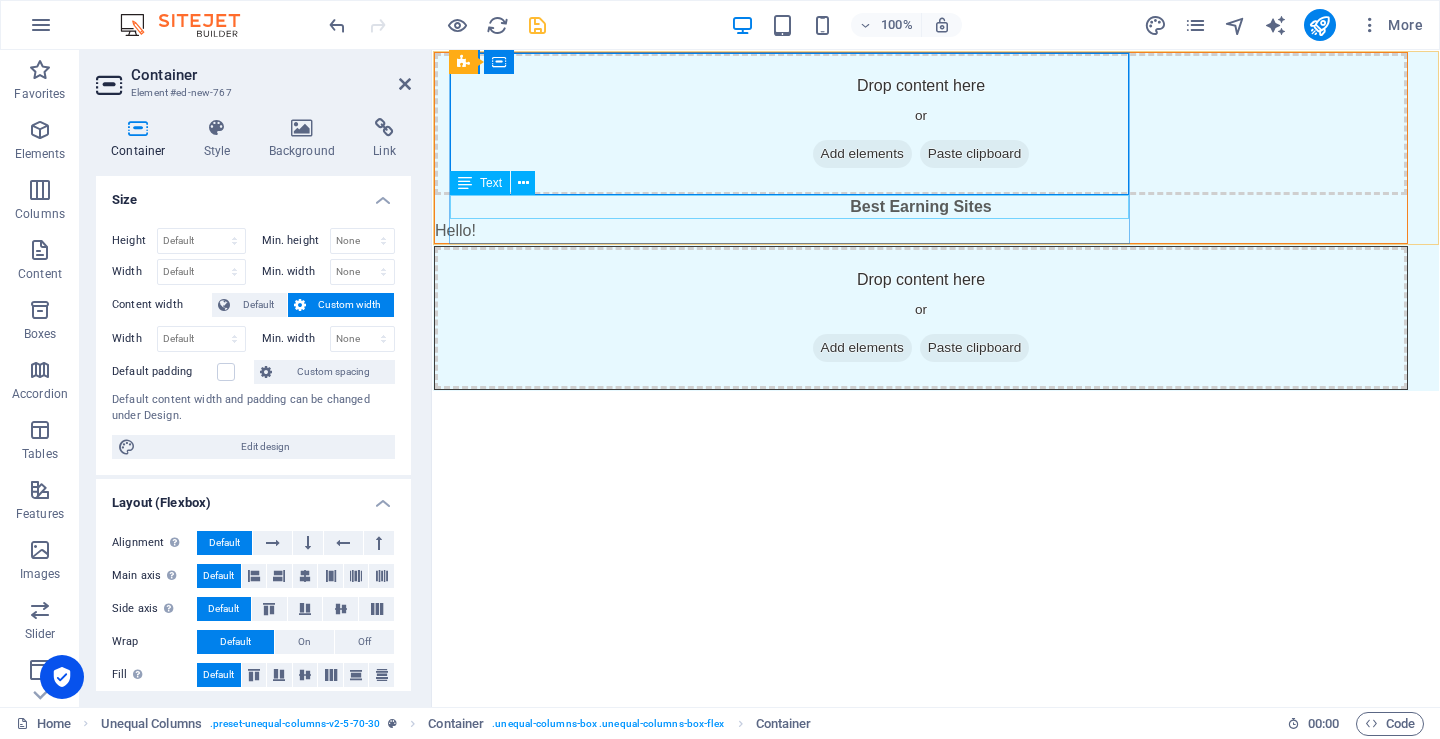 drag, startPoint x: 632, startPoint y: 133, endPoint x: 639, endPoint y: 207, distance: 74.330345 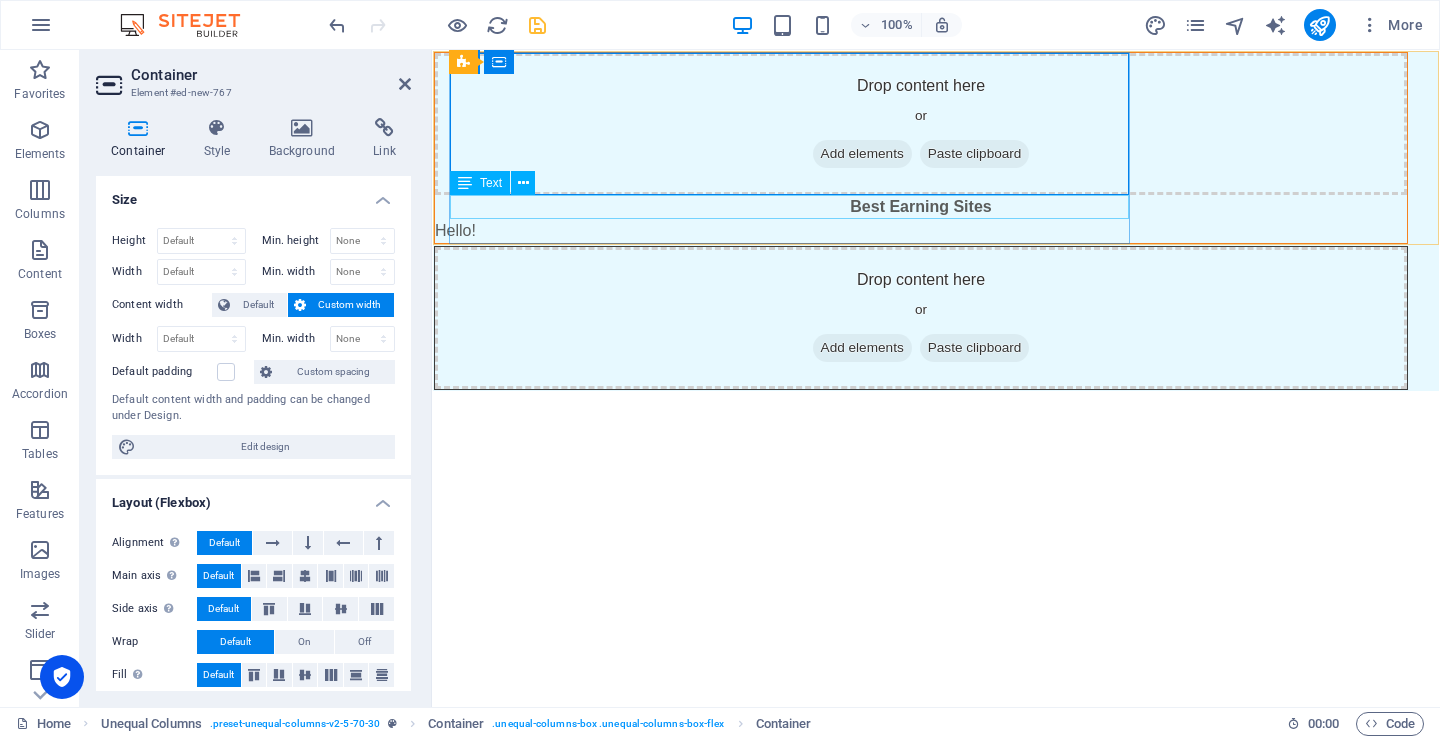 click on "Drop content here or  Add elements  Paste clipboard Best Earning Sites Hello!" at bounding box center [921, 148] 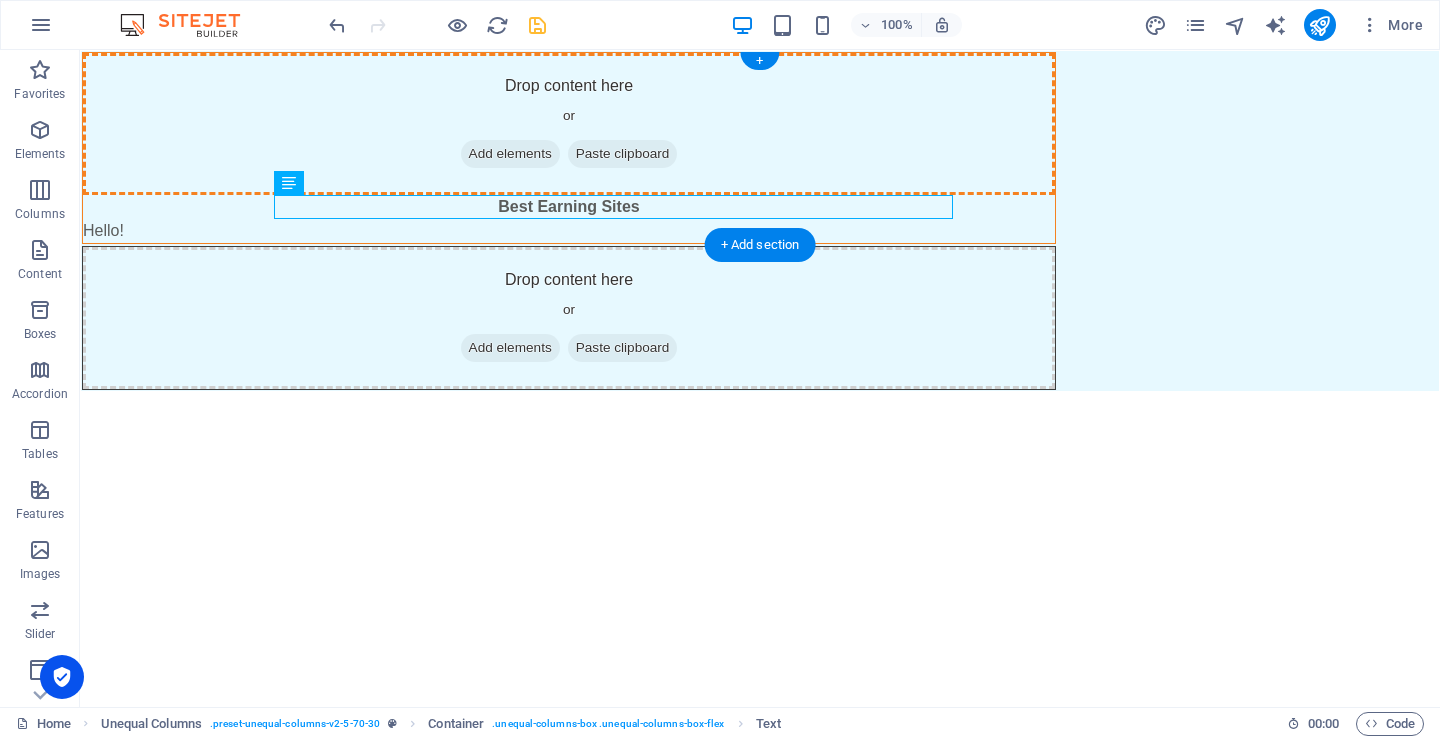 drag, startPoint x: 290, startPoint y: 209, endPoint x: 618, endPoint y: 88, distance: 349.60693 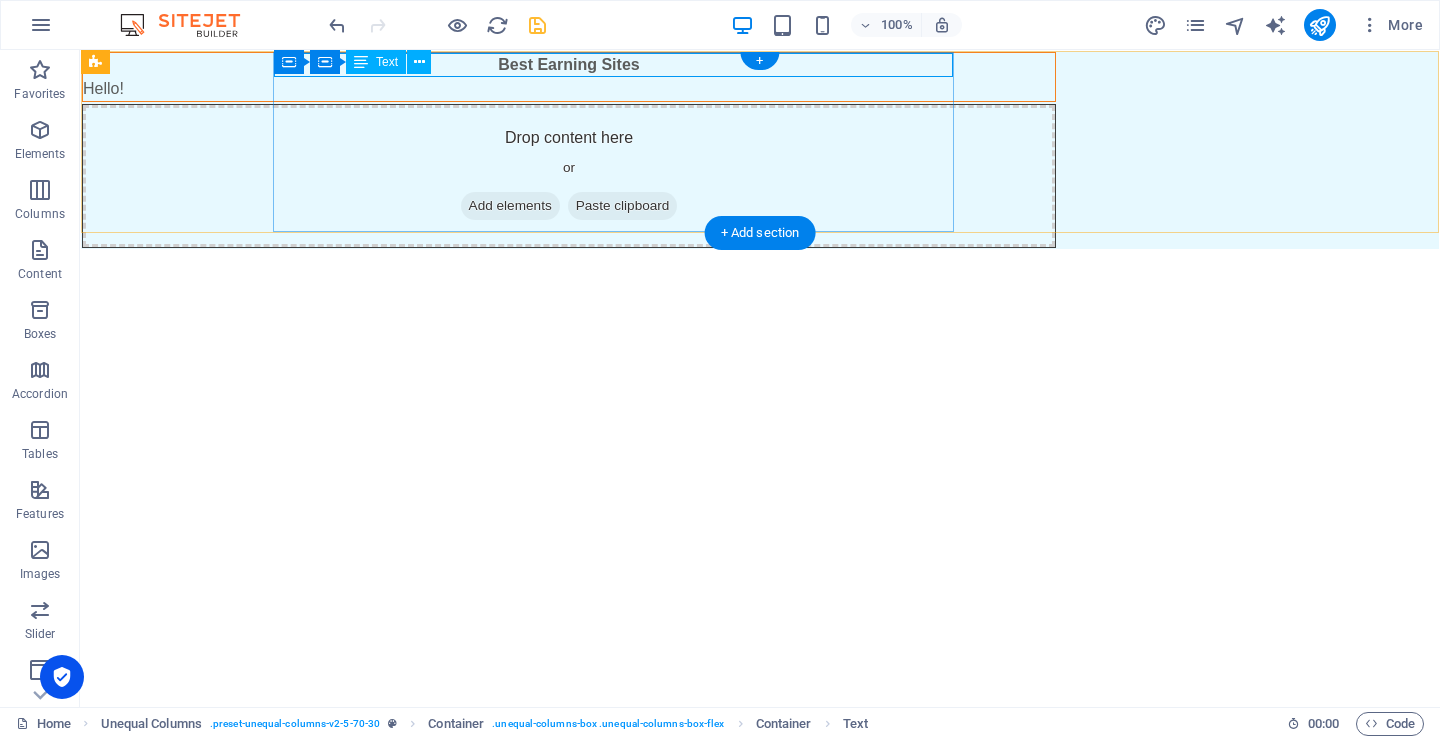 click on "Best Earning Sites" at bounding box center (569, 65) 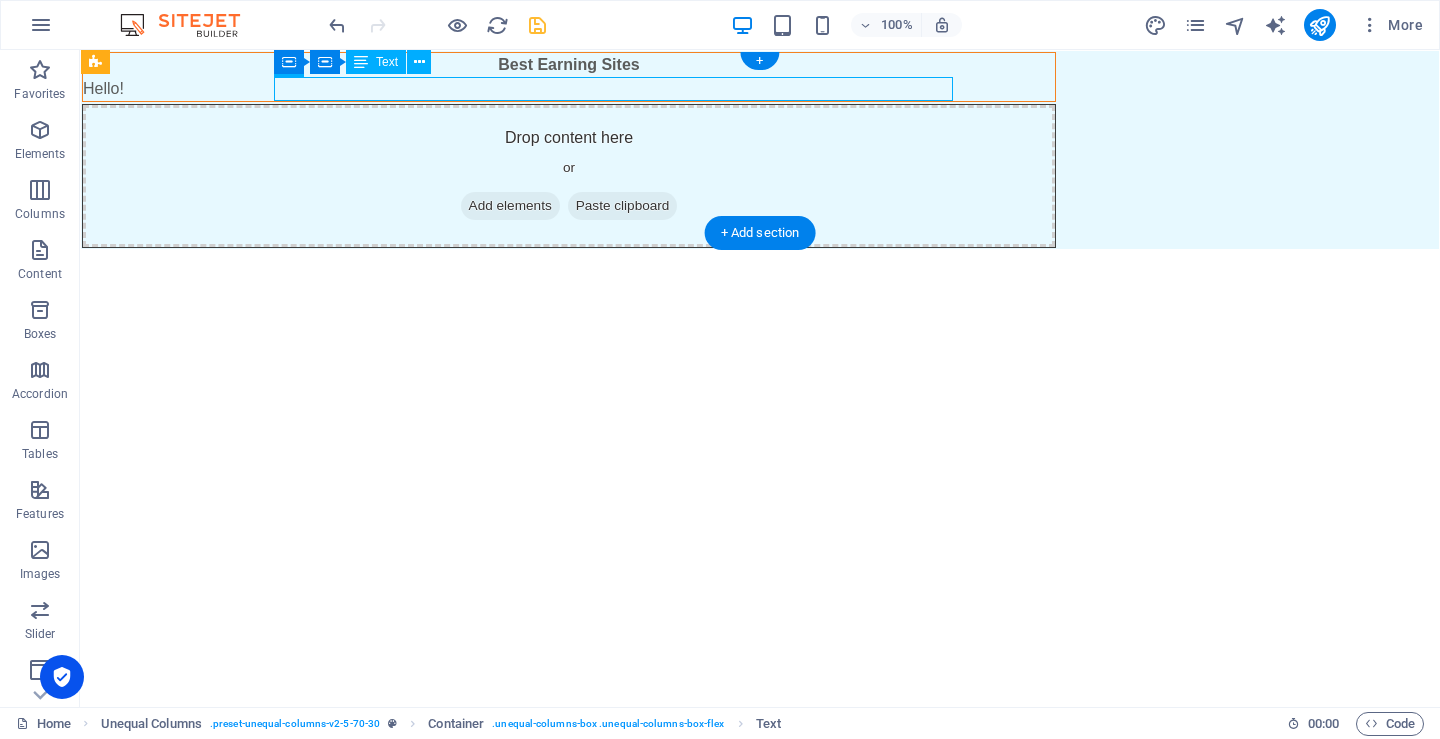 click on "Best Earning Sites" at bounding box center [569, 65] 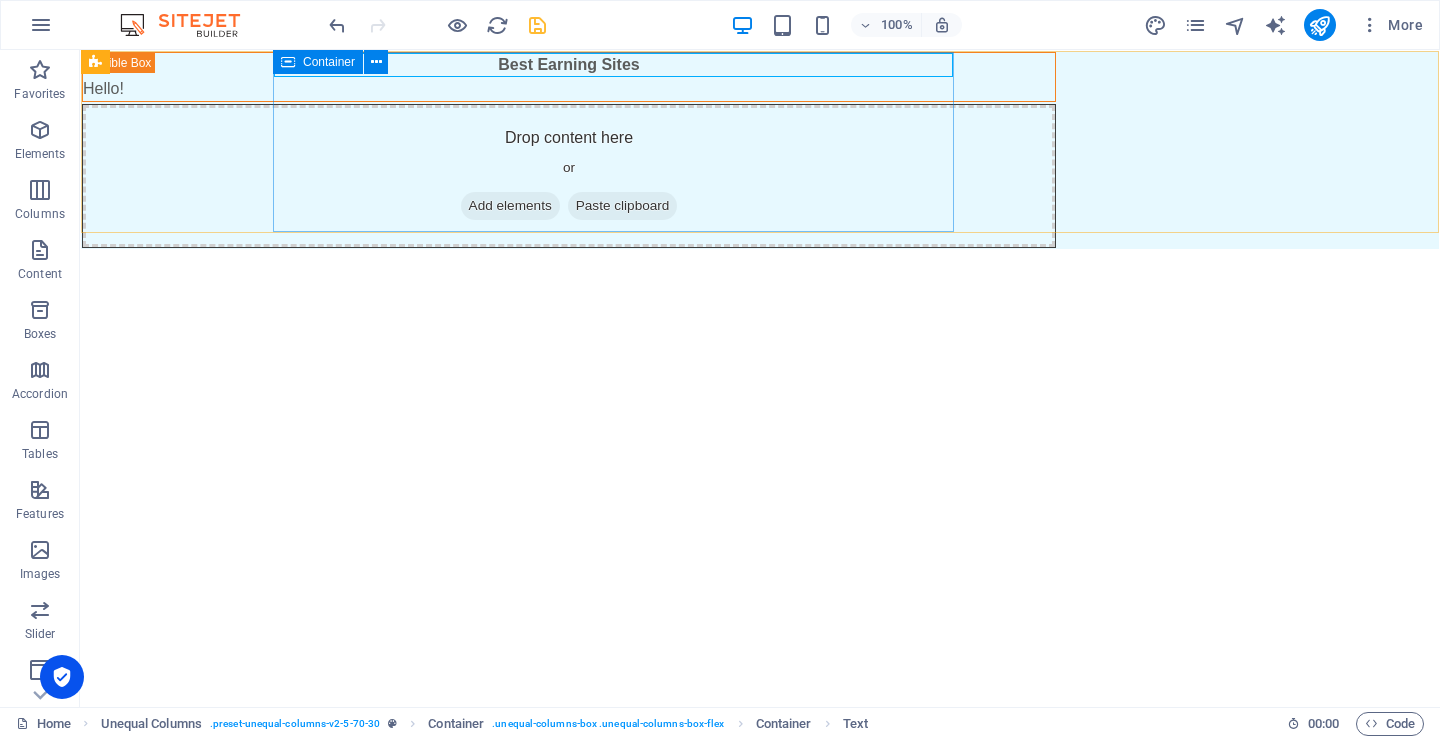 click on "Container" at bounding box center (318, 62) 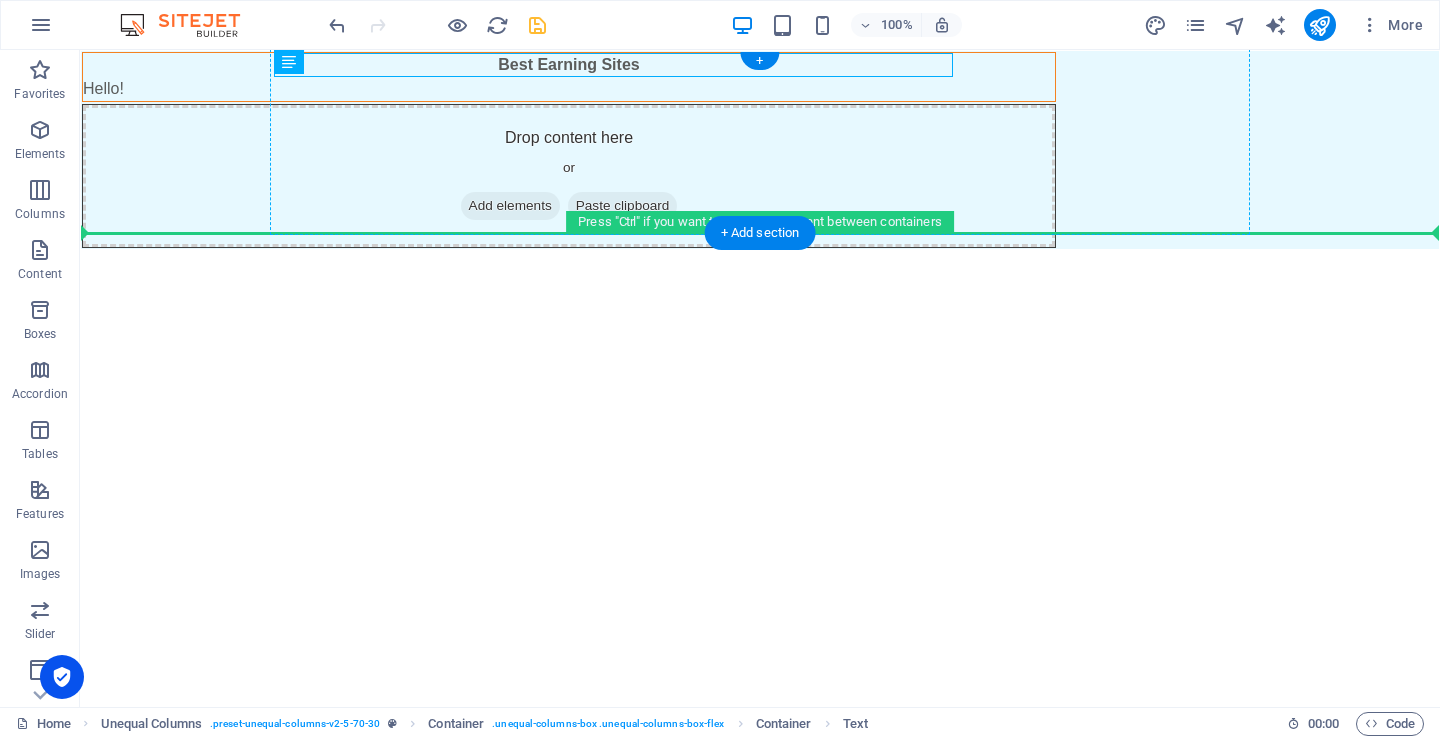 drag, startPoint x: 569, startPoint y: 61, endPoint x: 562, endPoint y: 149, distance: 88.27797 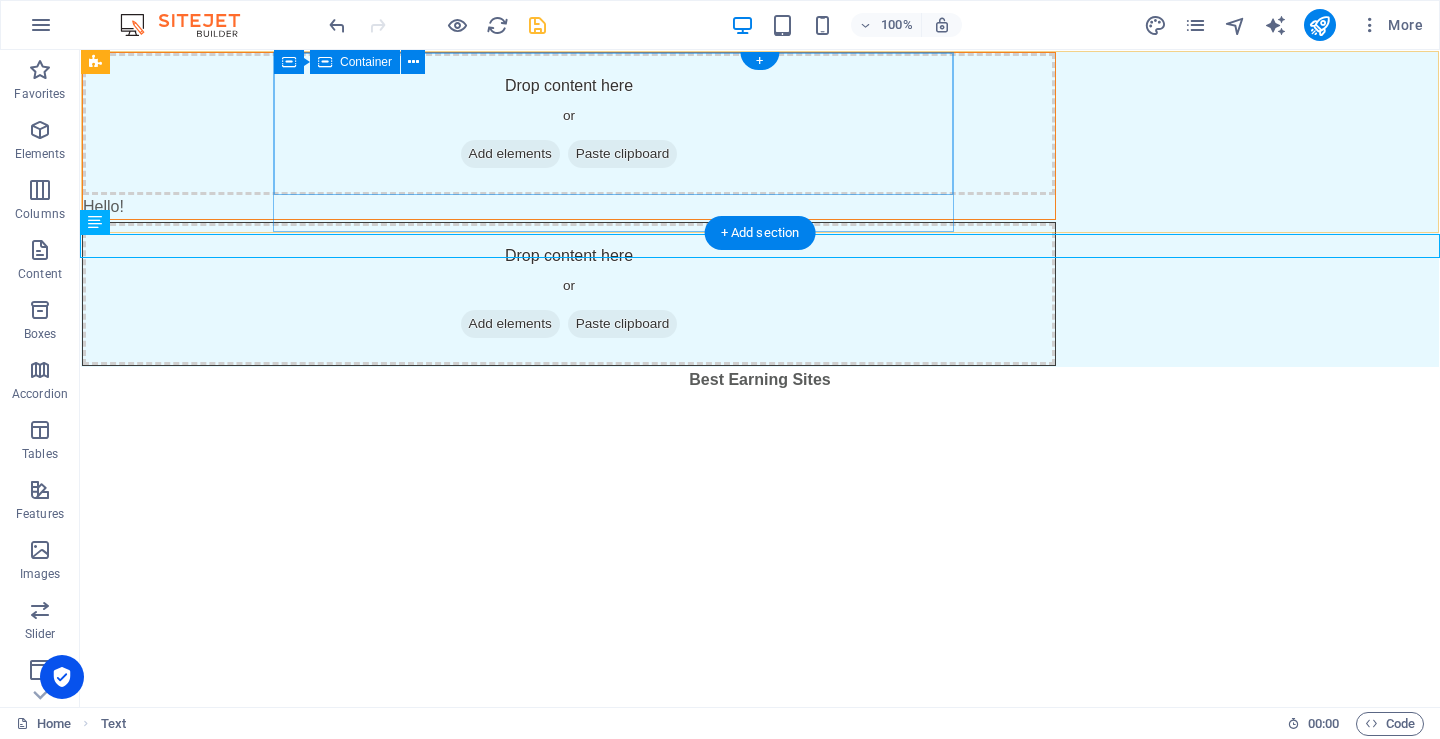 click on "Drop content here or  Add elements  Paste clipboard" at bounding box center [569, 124] 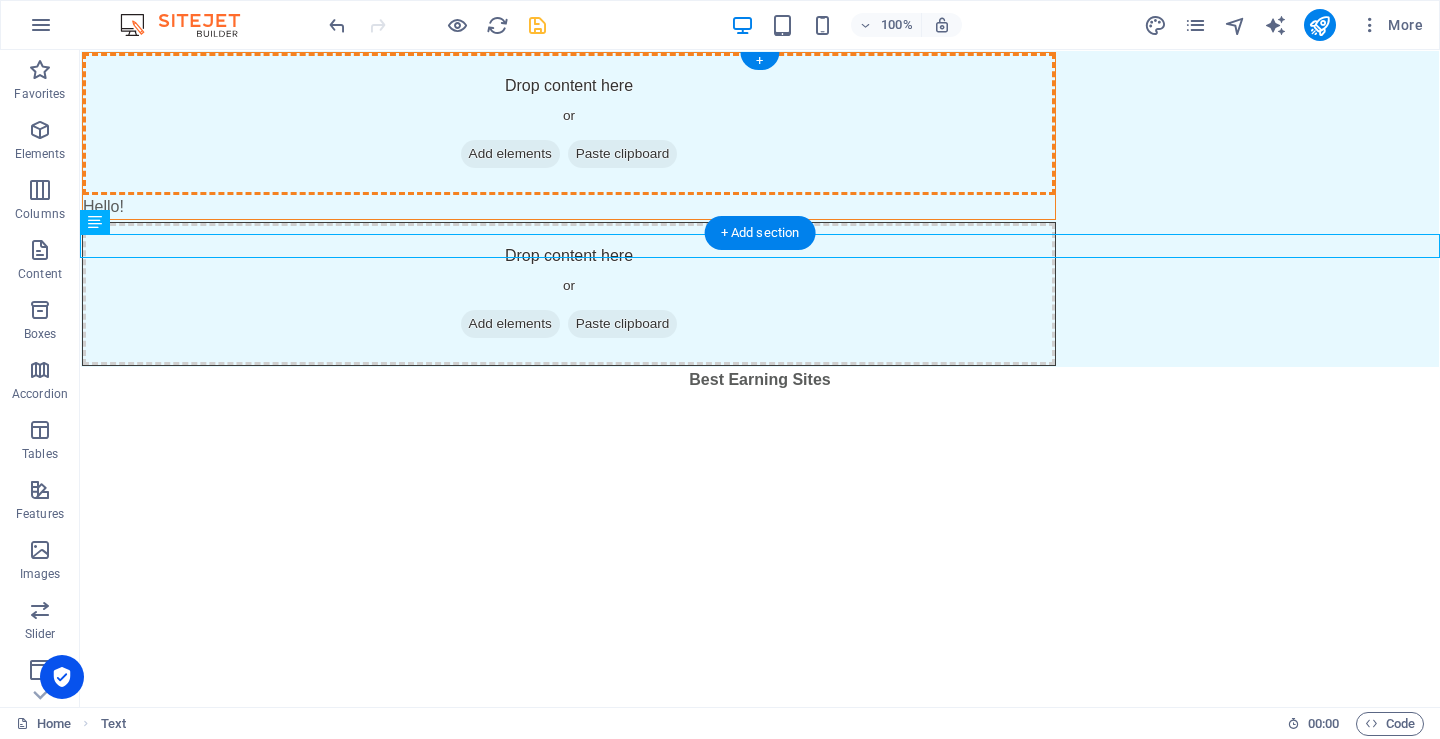 drag, startPoint x: 692, startPoint y: 249, endPoint x: 619, endPoint y: 133, distance: 137.05838 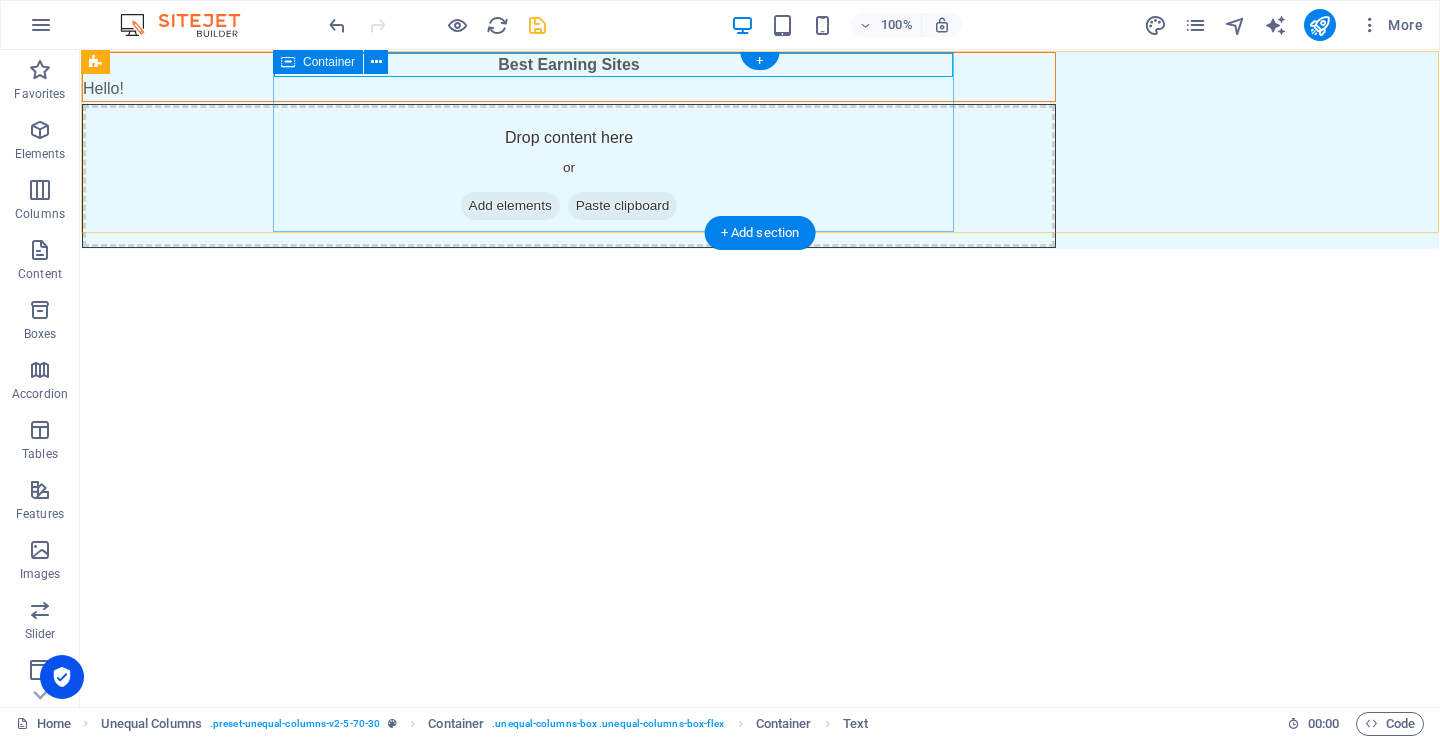 click on "Best Earning Sites Hello!" at bounding box center (569, 77) 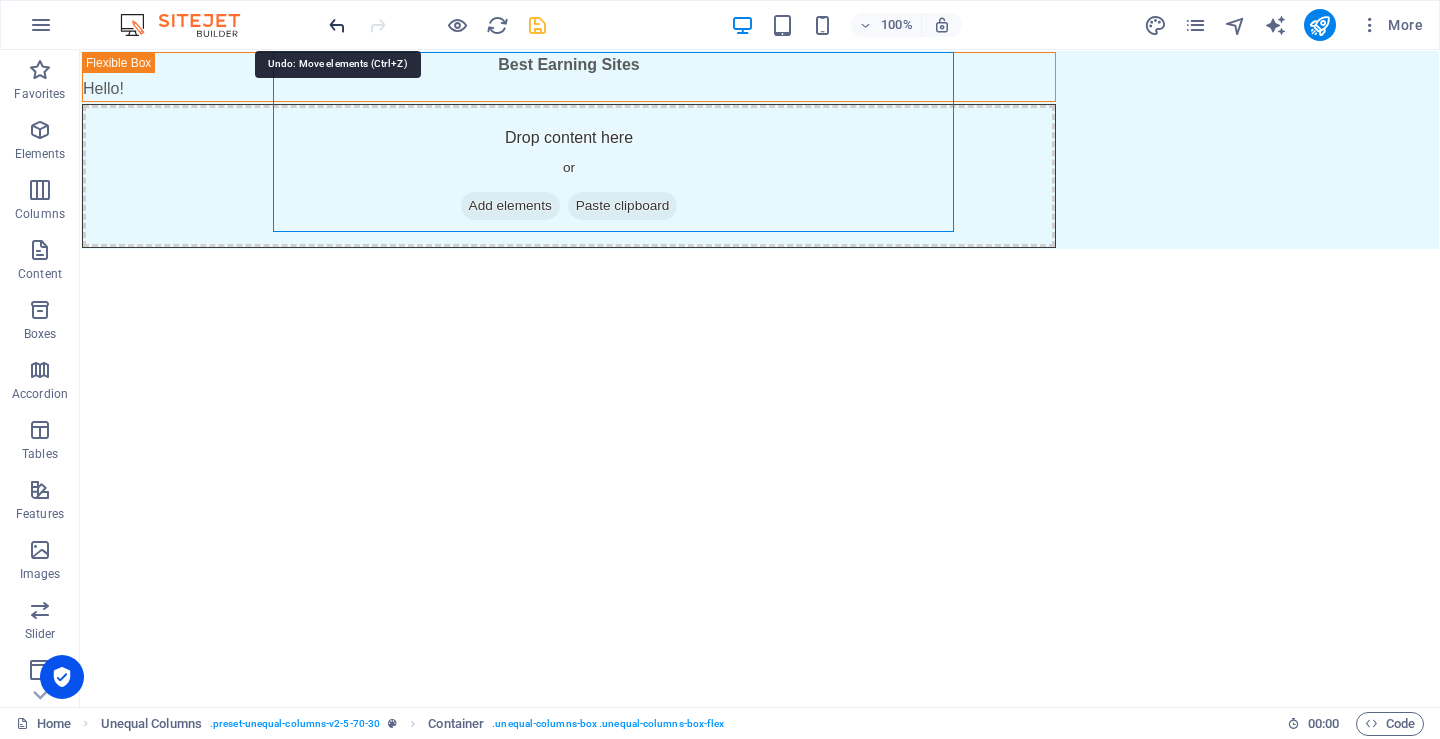 click at bounding box center [337, 25] 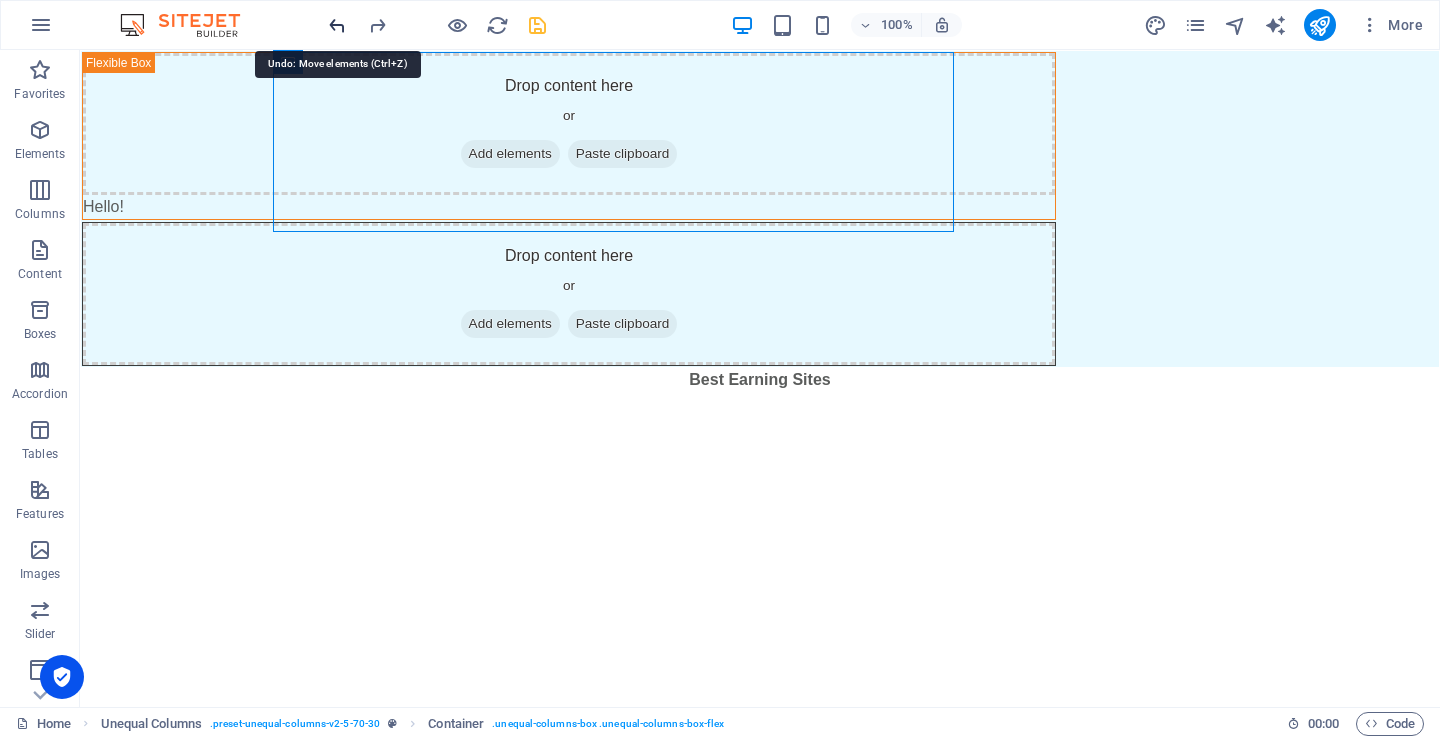 click at bounding box center [337, 25] 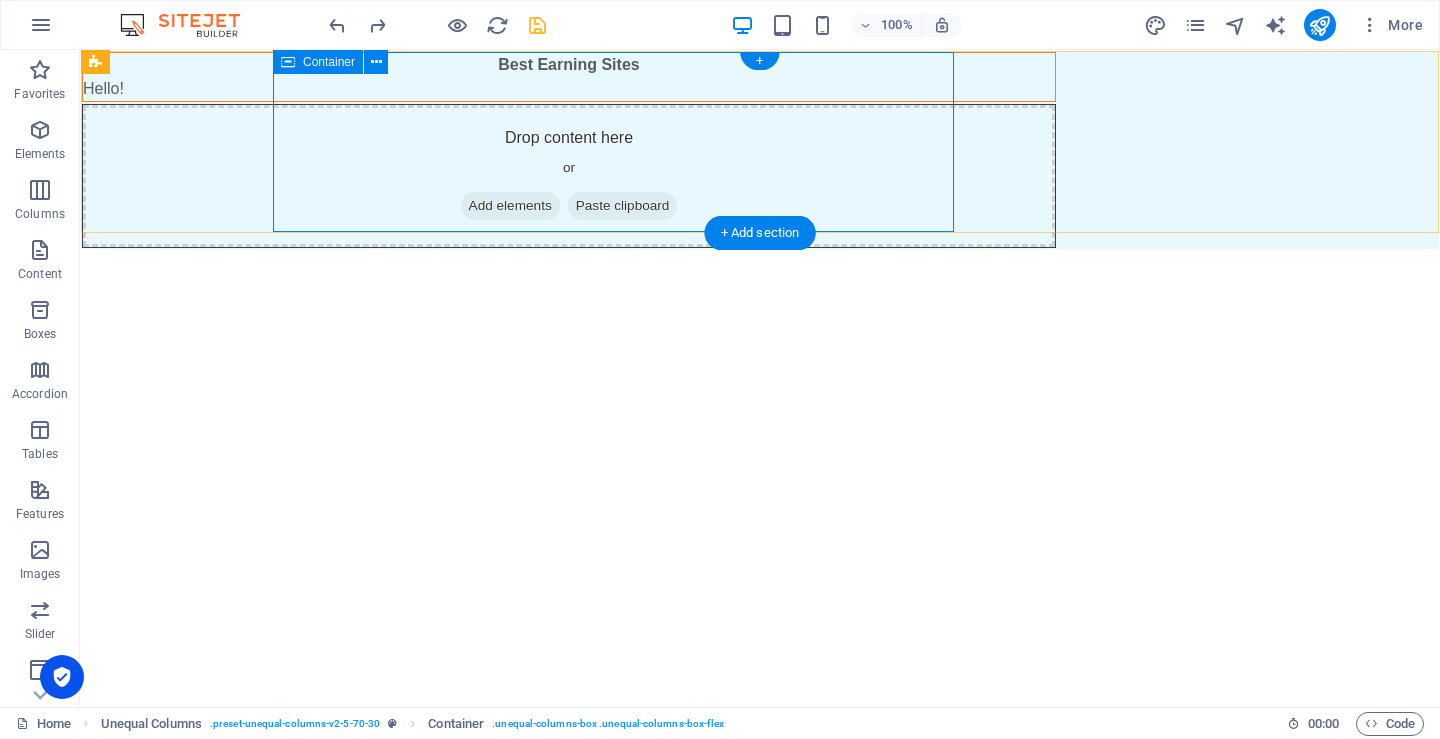 click on "Best Earning Sites Hello!" at bounding box center (569, 77) 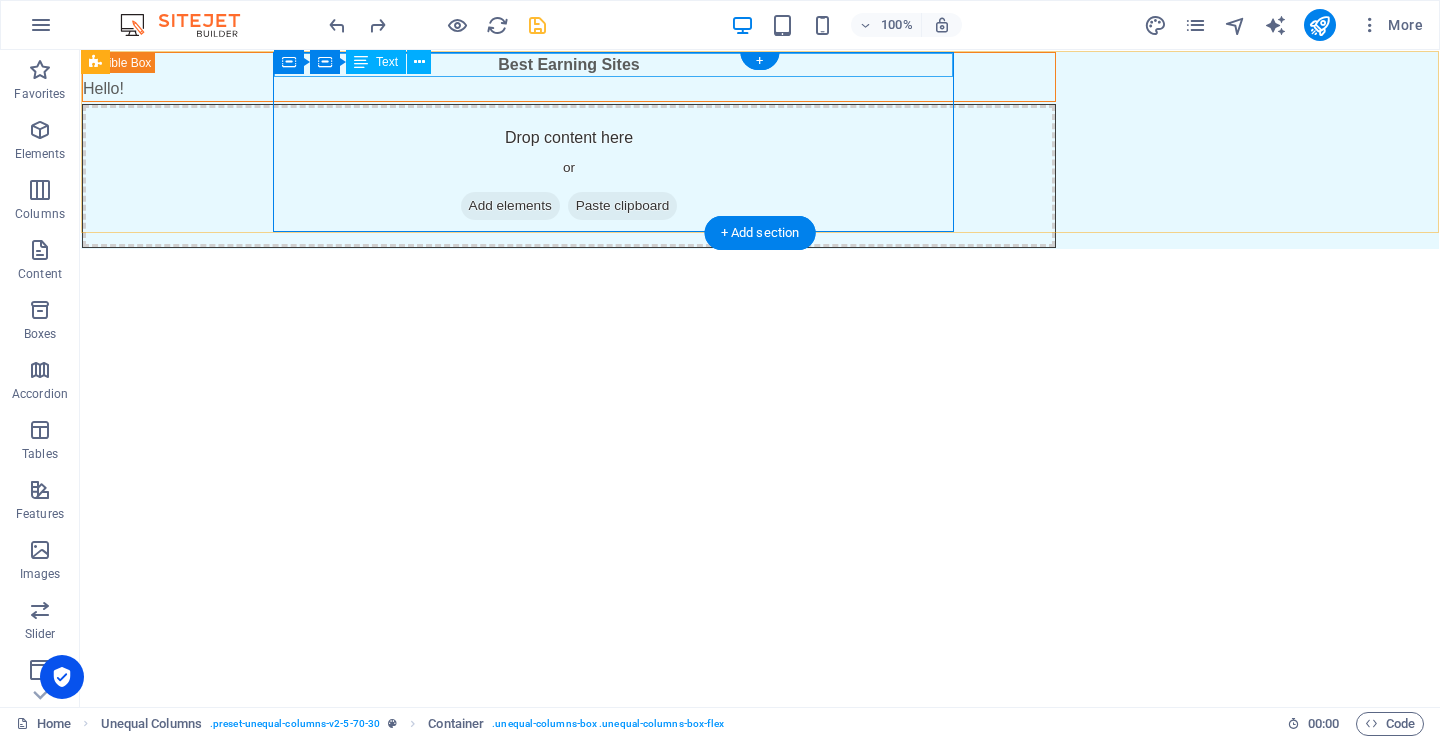 click on "Best Earning Sites" at bounding box center (569, 65) 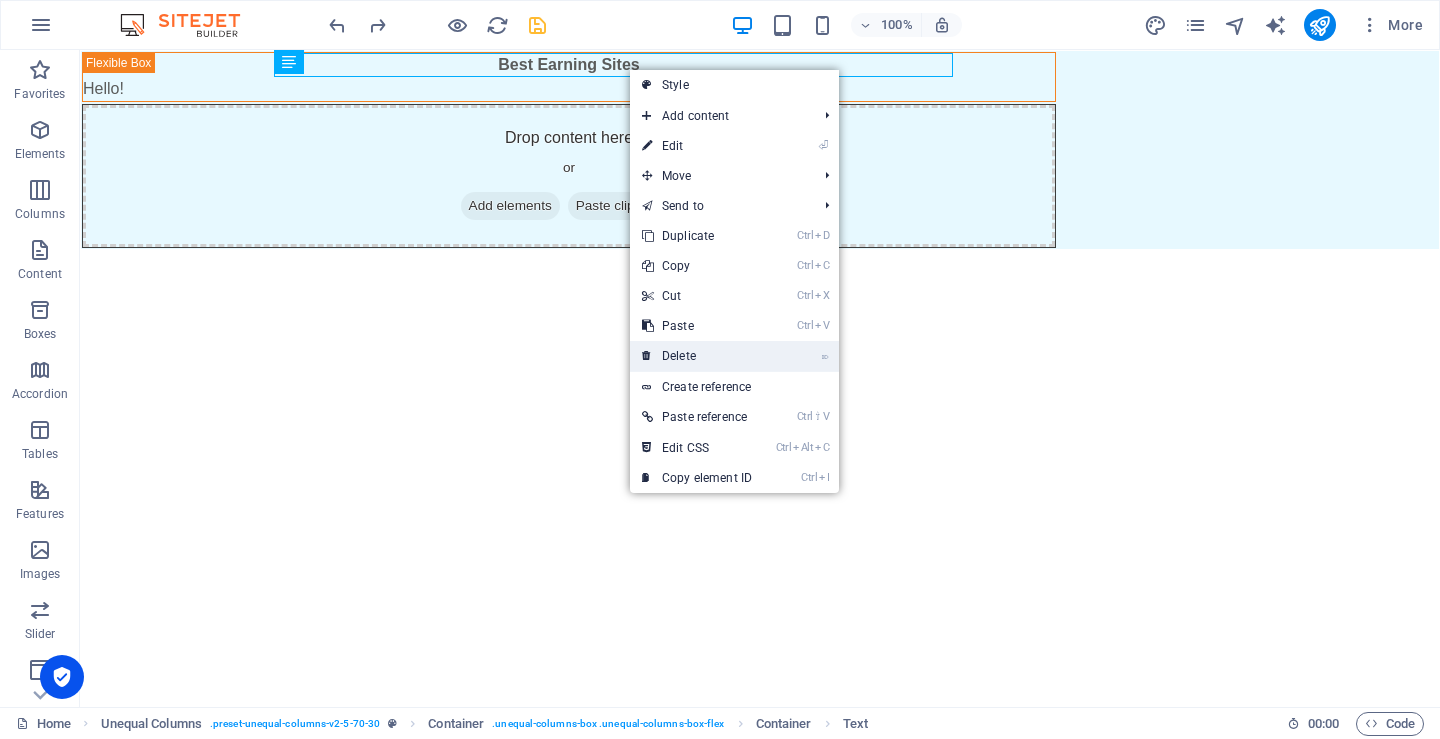 click on "⌦  Delete" at bounding box center (697, 356) 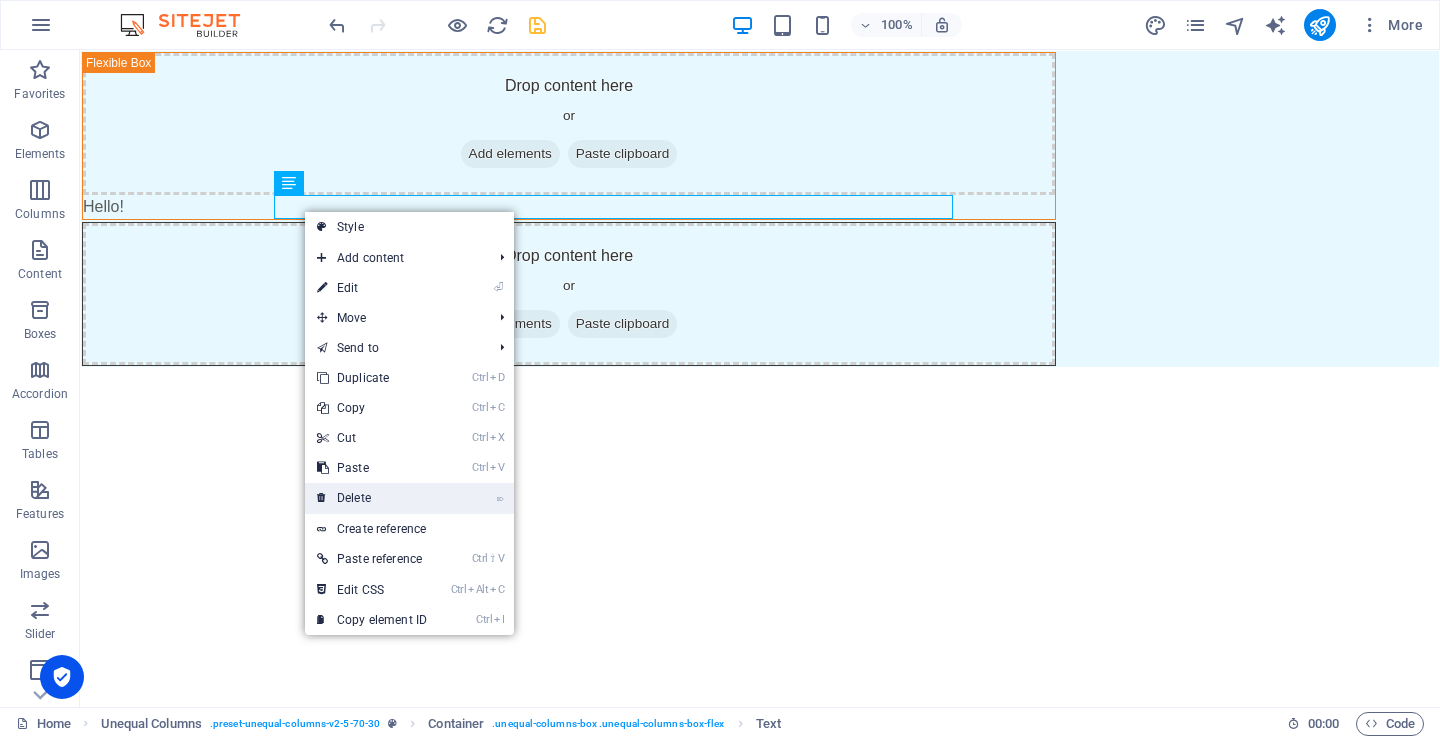 click on "⌦  Delete" at bounding box center (372, 498) 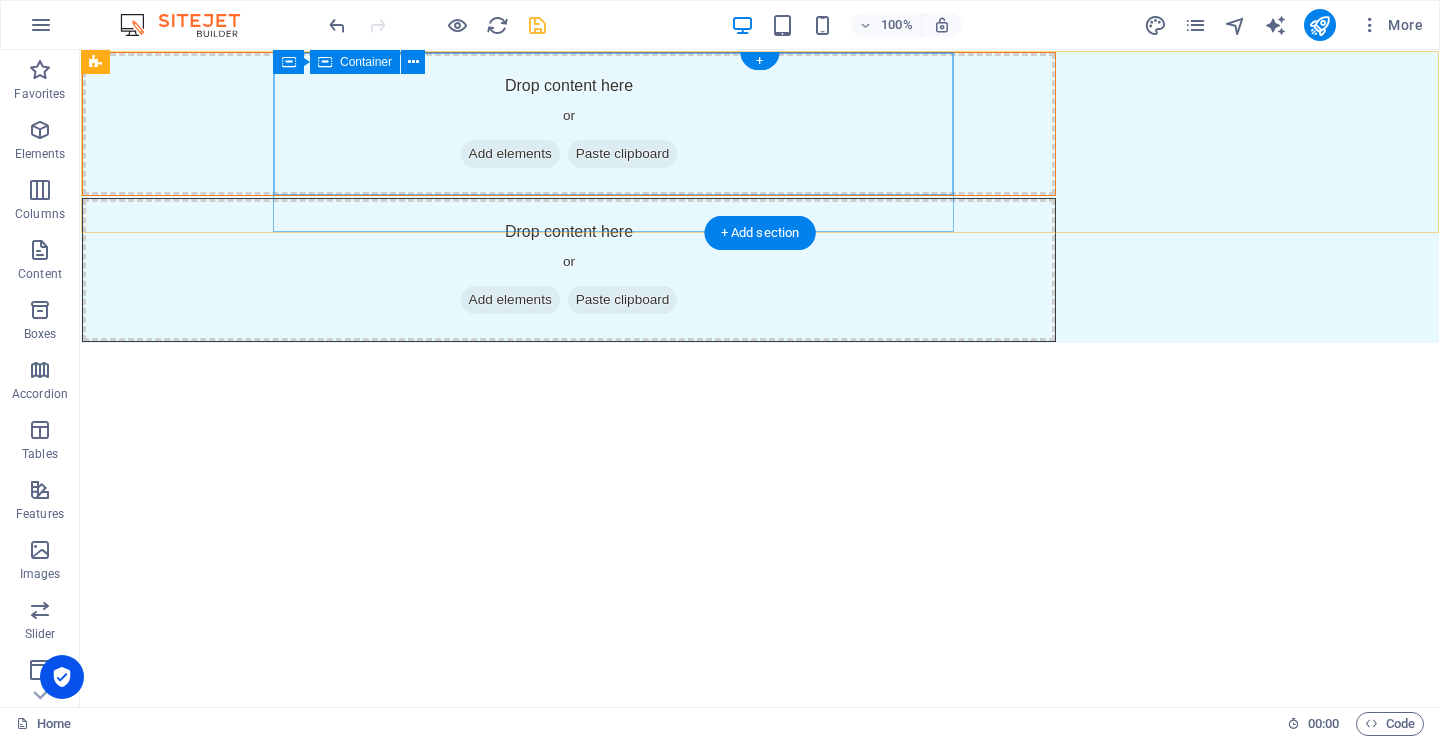 click on "Add elements" at bounding box center (510, 154) 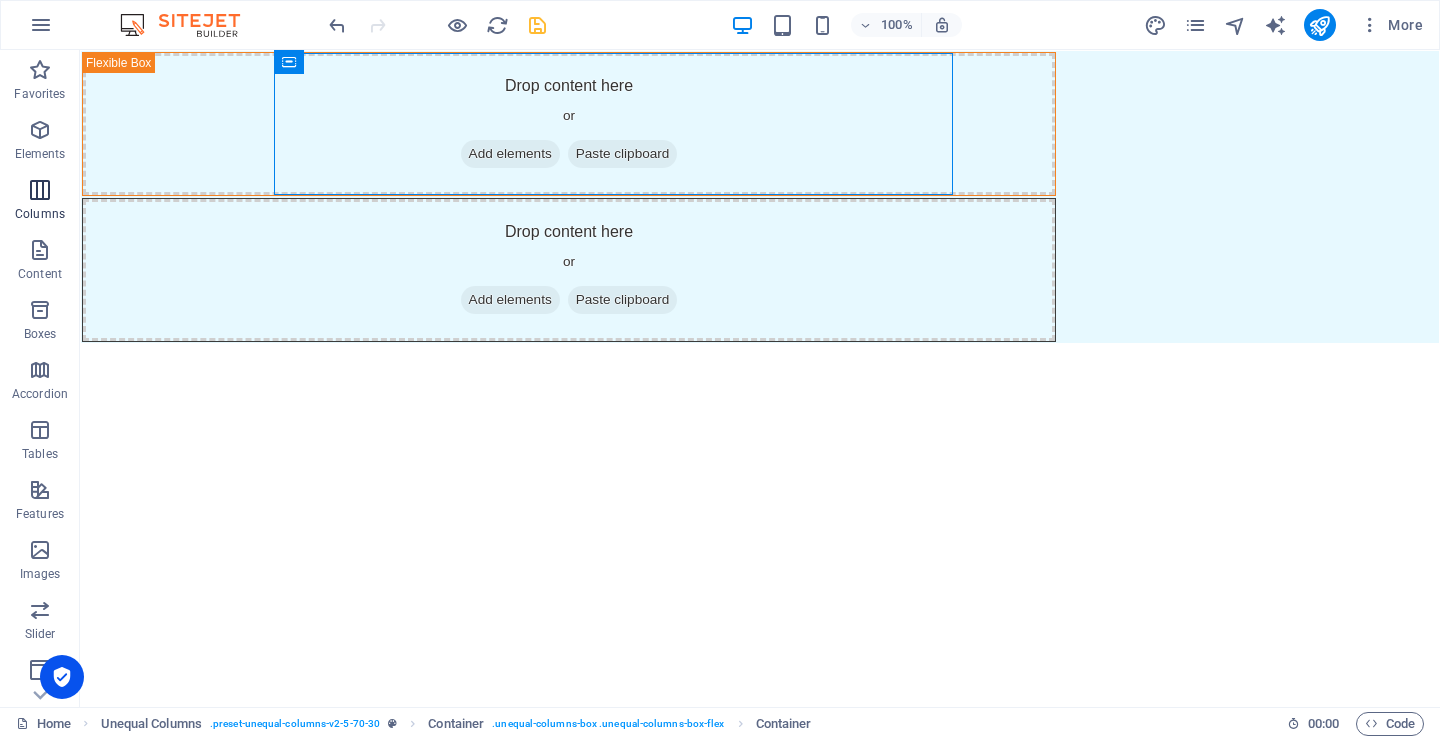 click at bounding box center (40, 190) 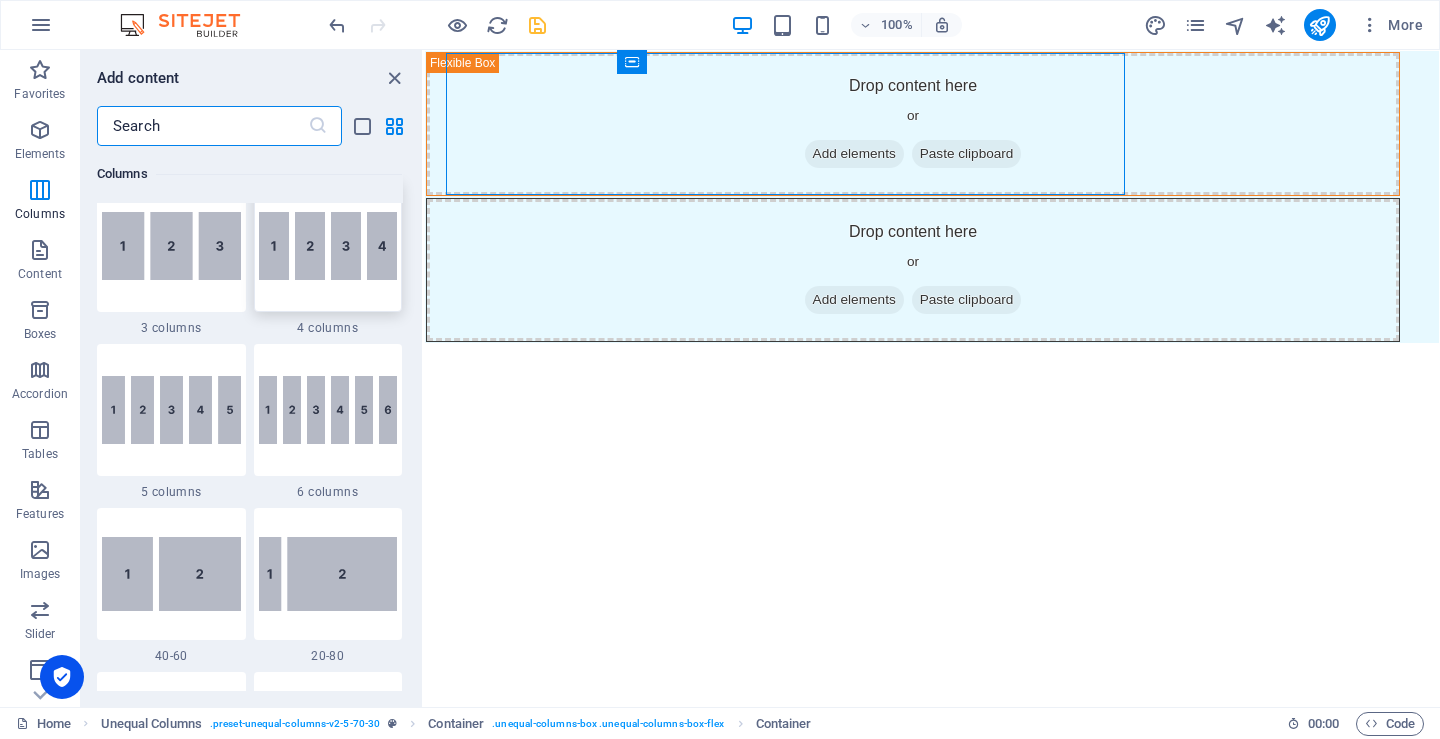 scroll, scrollTop: 1290, scrollLeft: 0, axis: vertical 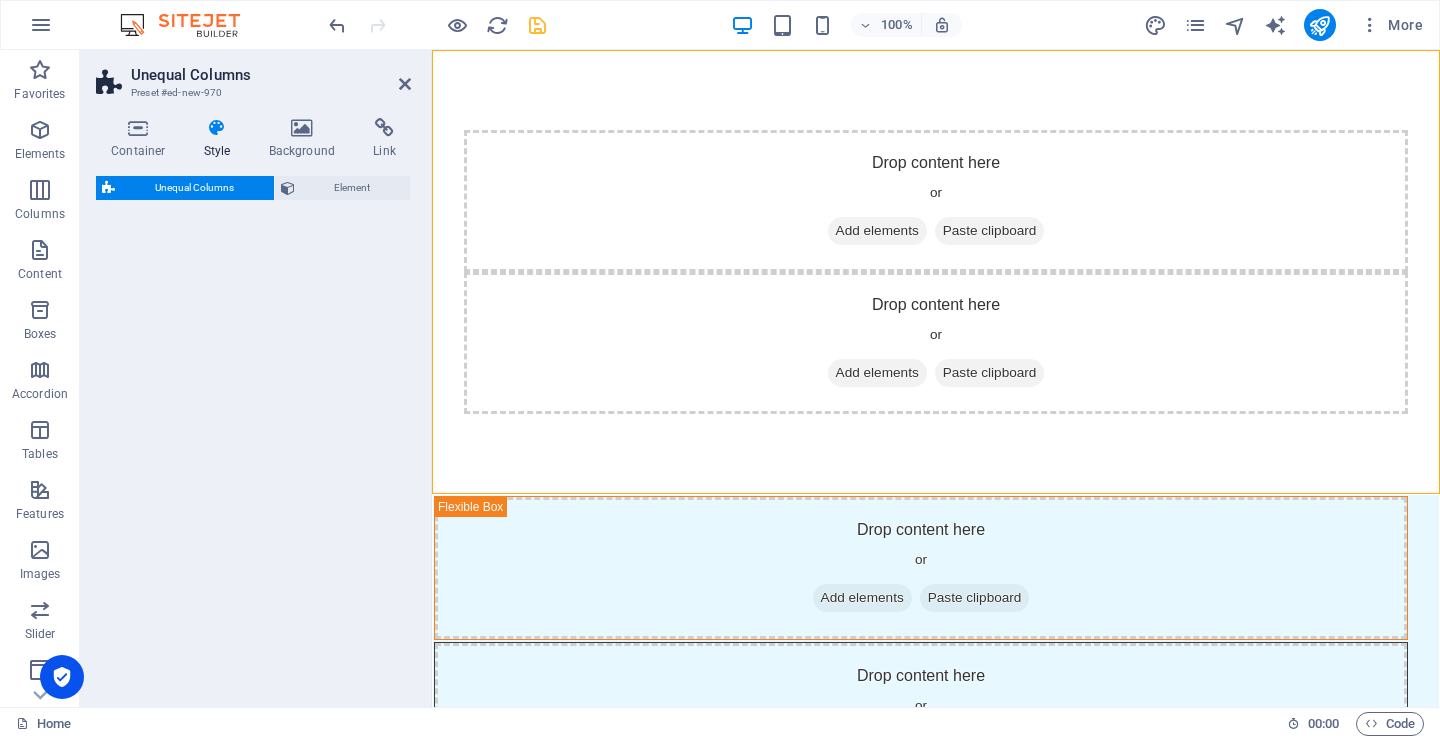 select on "%" 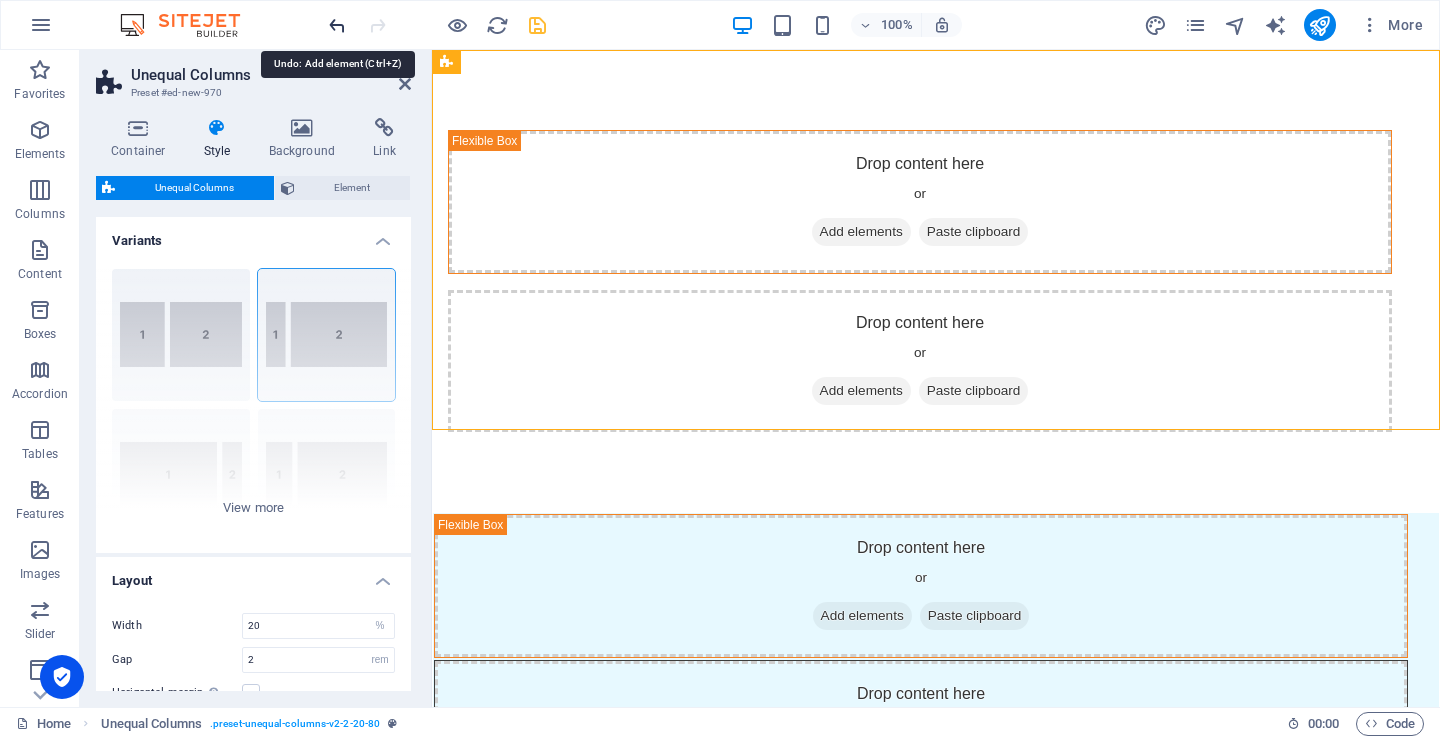 click at bounding box center [337, 25] 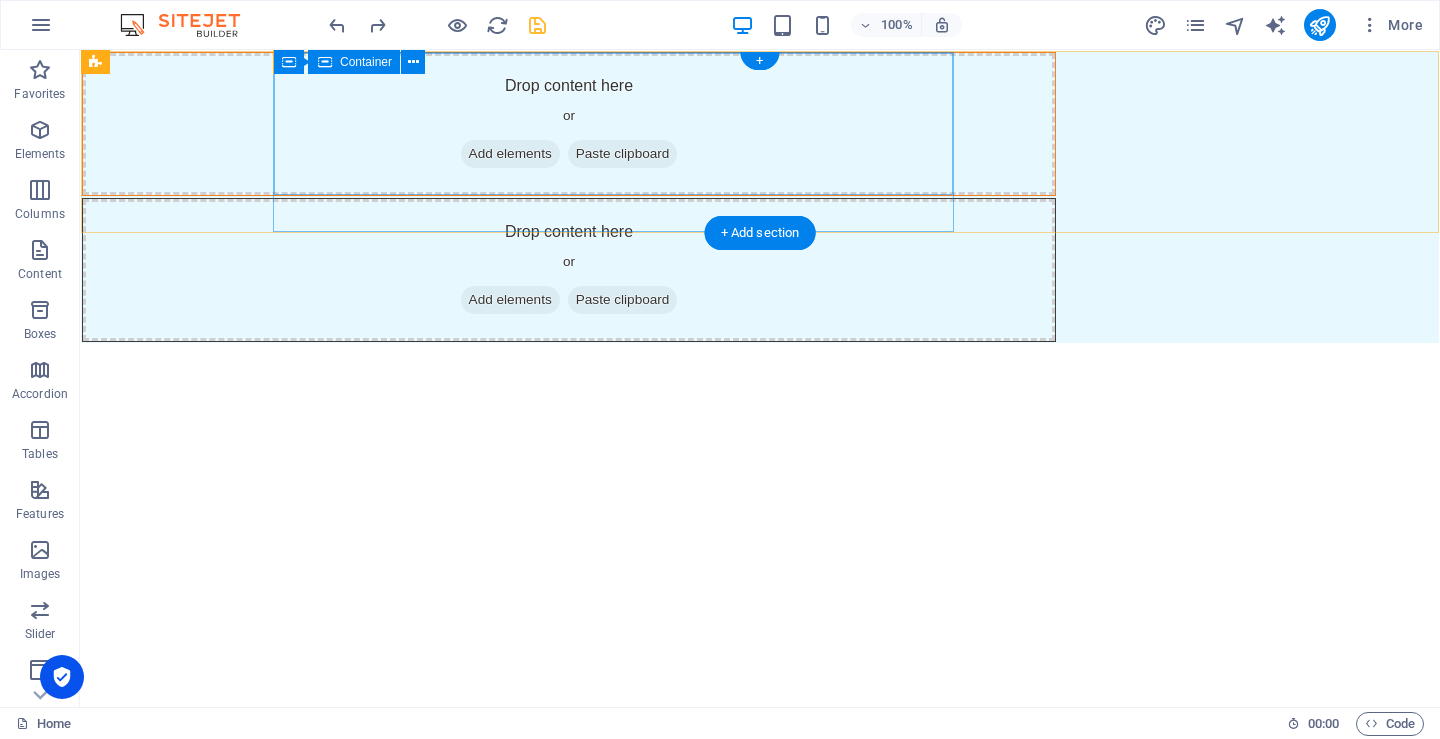 click on "Add elements" at bounding box center (510, 154) 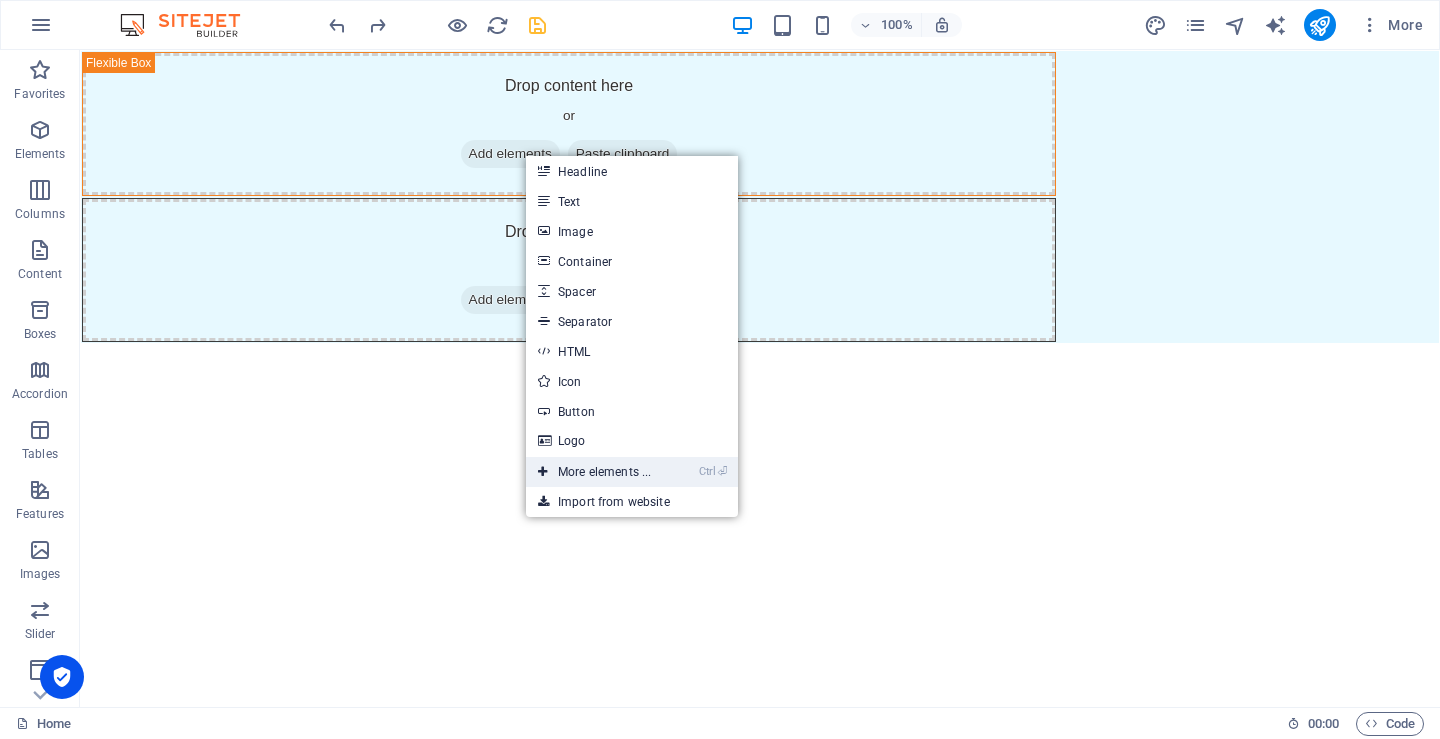 click on "Ctrl ⏎  More elements ..." at bounding box center [594, 472] 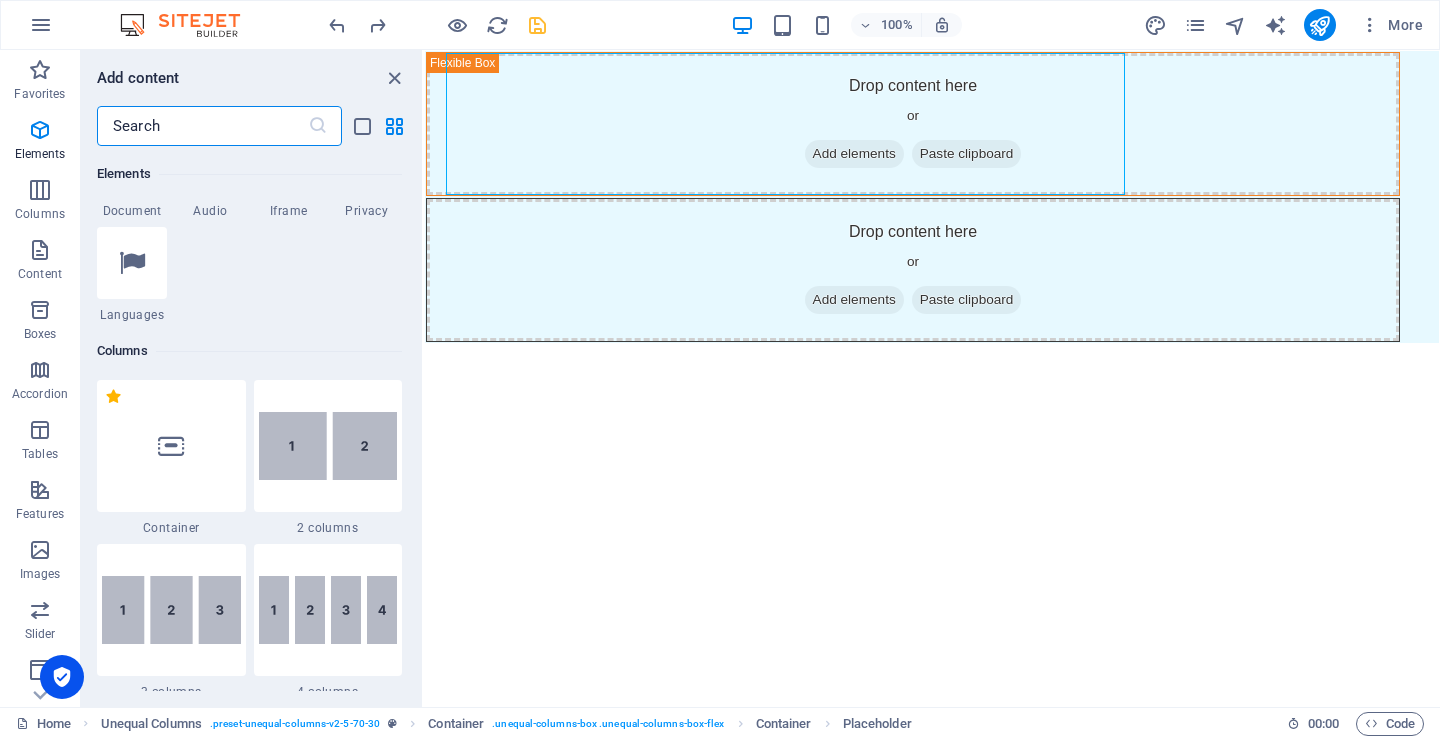 scroll, scrollTop: 913, scrollLeft: 0, axis: vertical 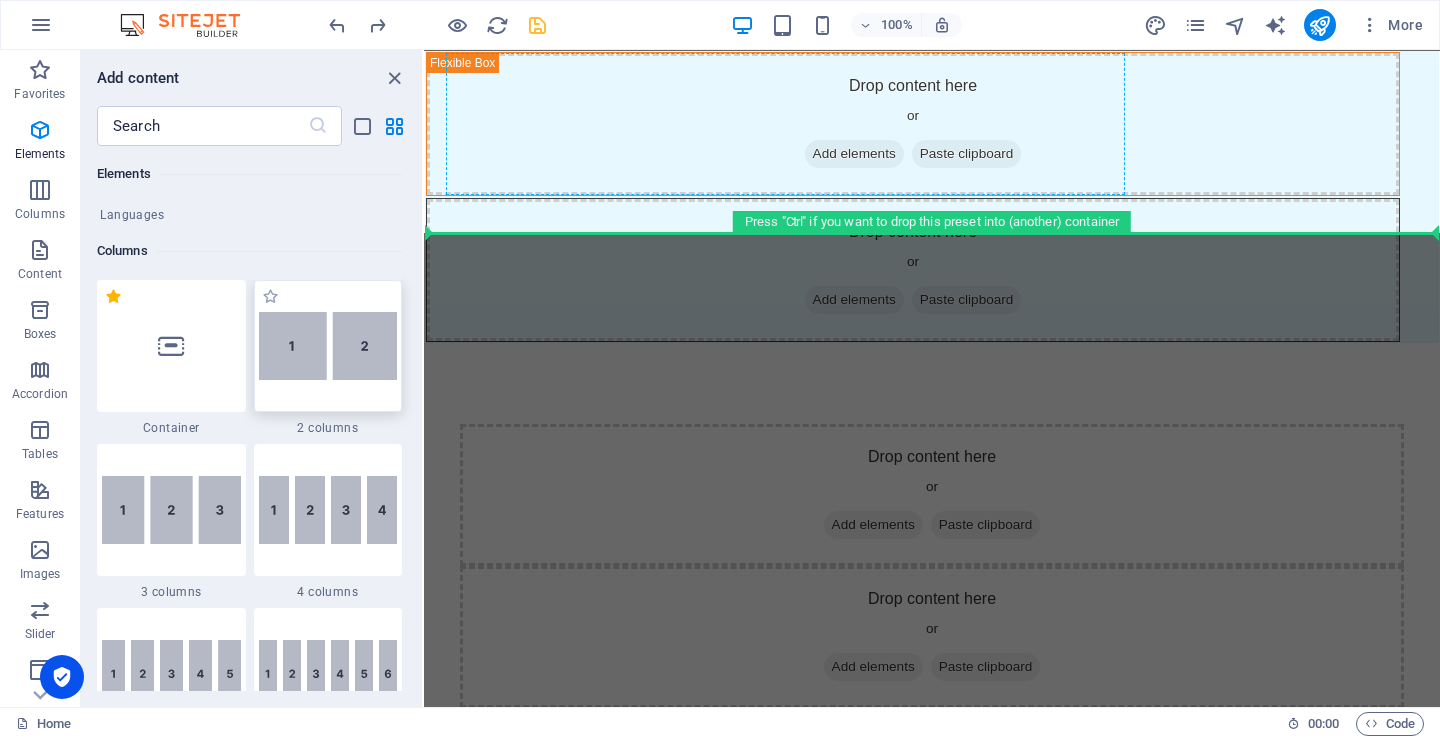 select on "rem" 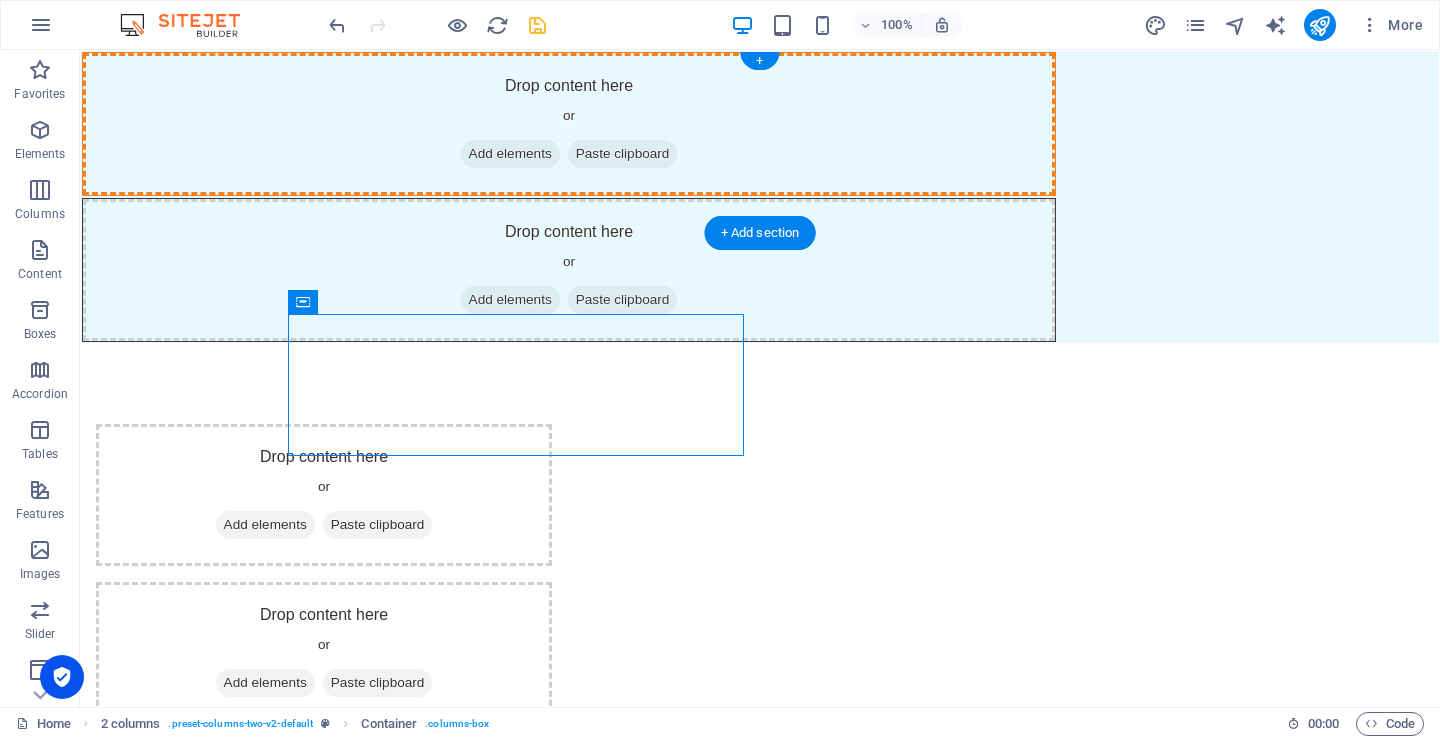 drag, startPoint x: 463, startPoint y: 349, endPoint x: 780, endPoint y: 137, distance: 381.35678 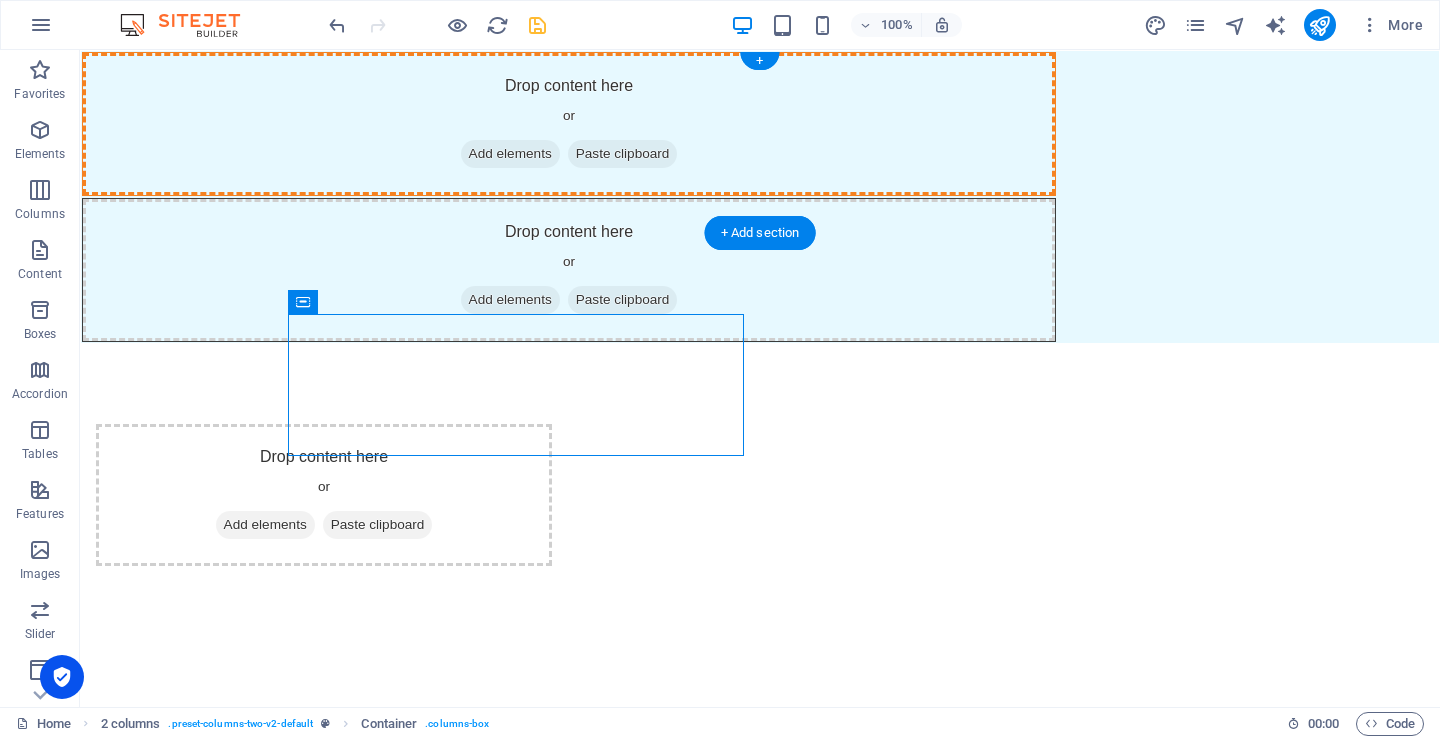 drag, startPoint x: 590, startPoint y: 362, endPoint x: 661, endPoint y: 151, distance: 222.62524 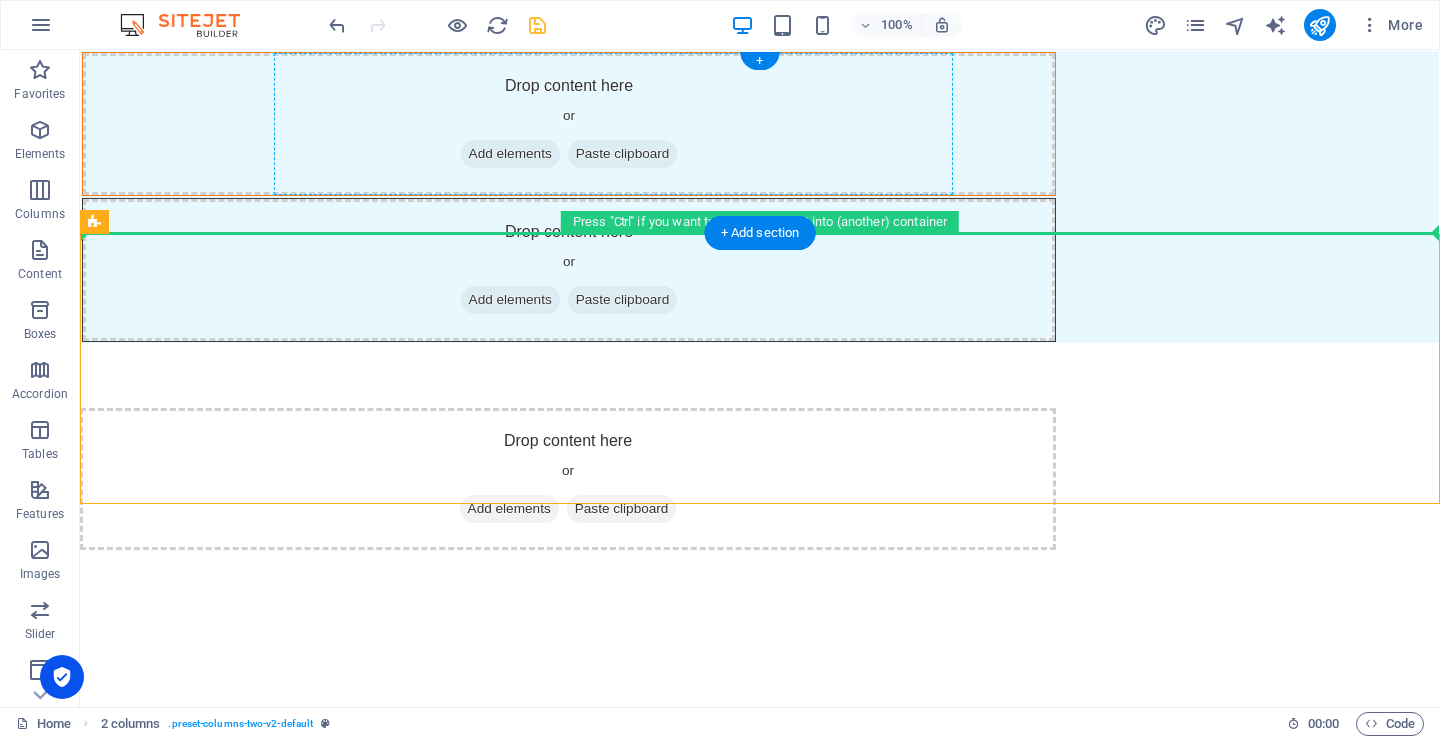 drag, startPoint x: 618, startPoint y: 364, endPoint x: 614, endPoint y: 151, distance: 213.03755 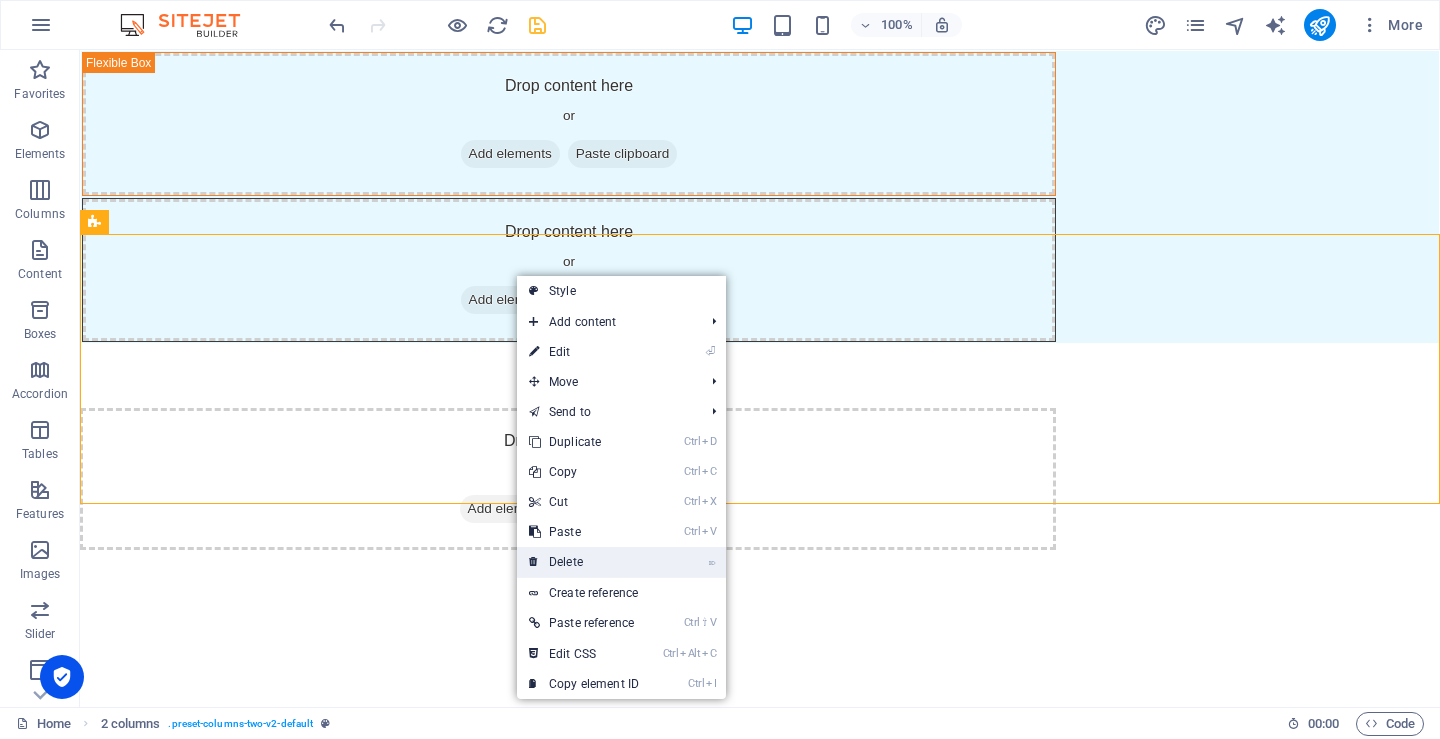 click on "⌦  Delete" at bounding box center [584, 562] 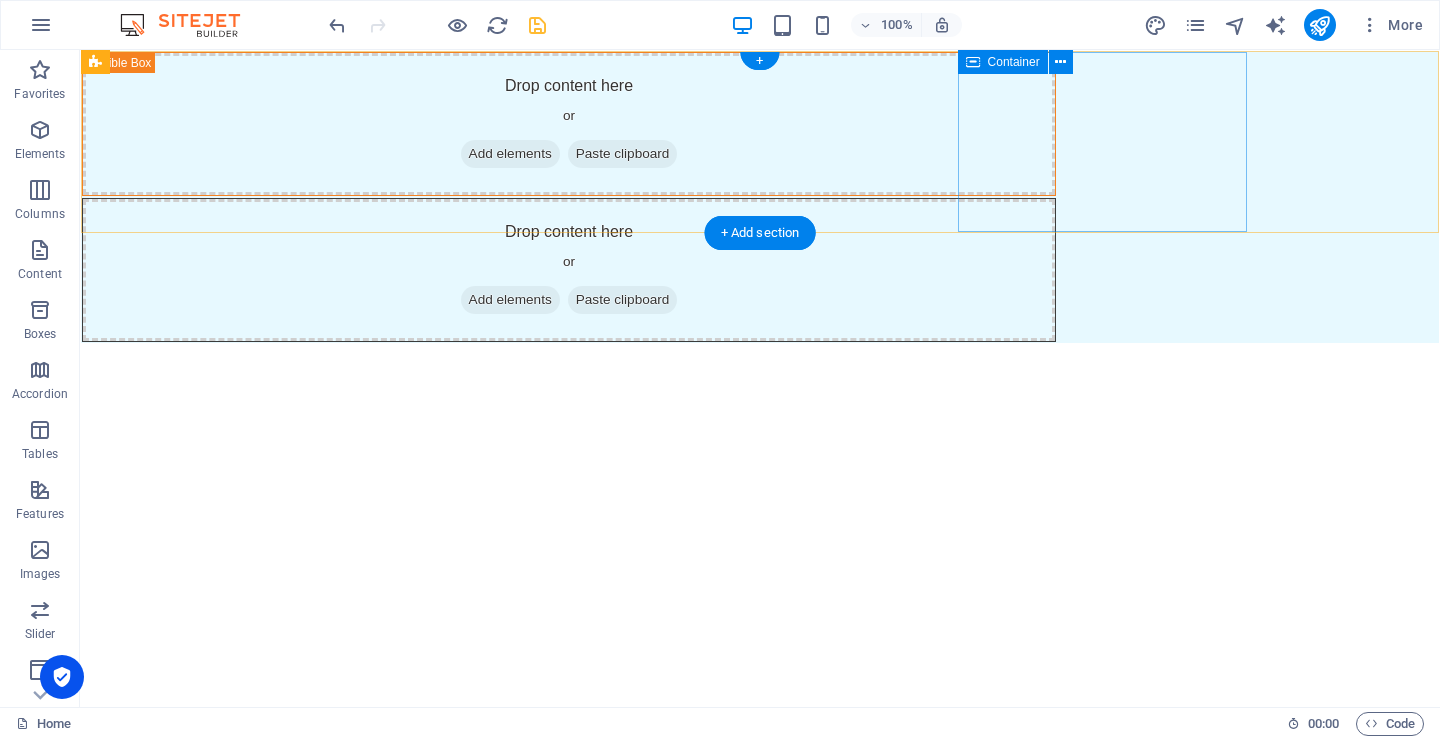 click on "Drop content here or  Add elements  Paste clipboard" at bounding box center (569, 270) 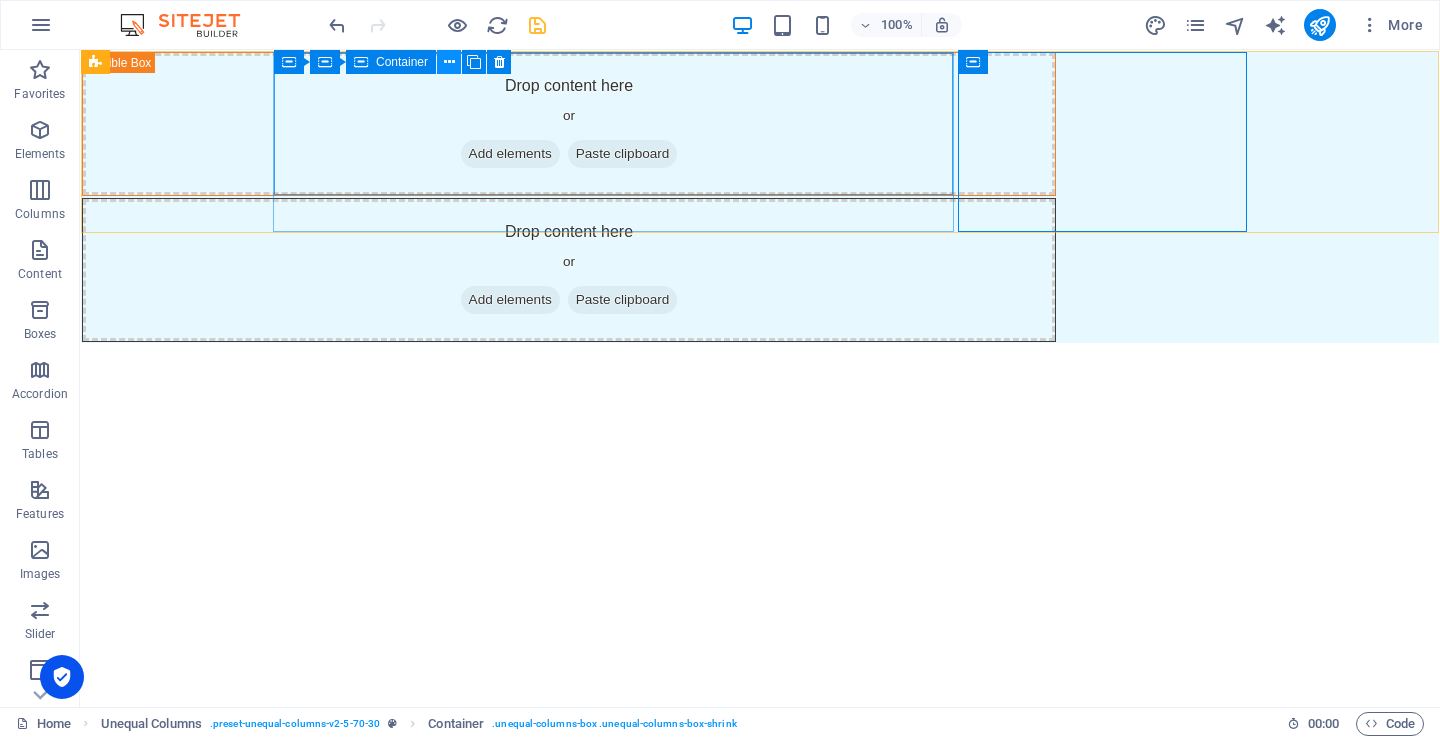 click at bounding box center [449, 62] 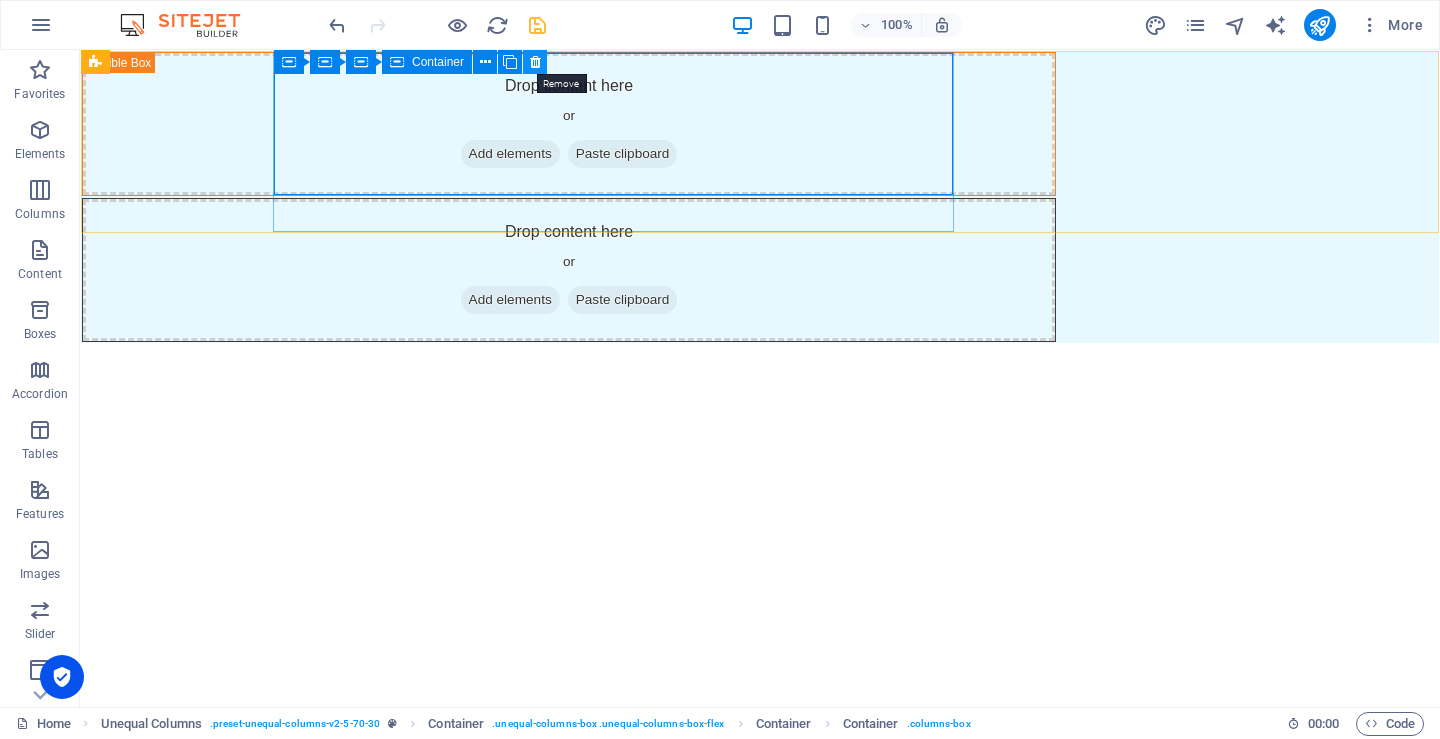 click at bounding box center (535, 62) 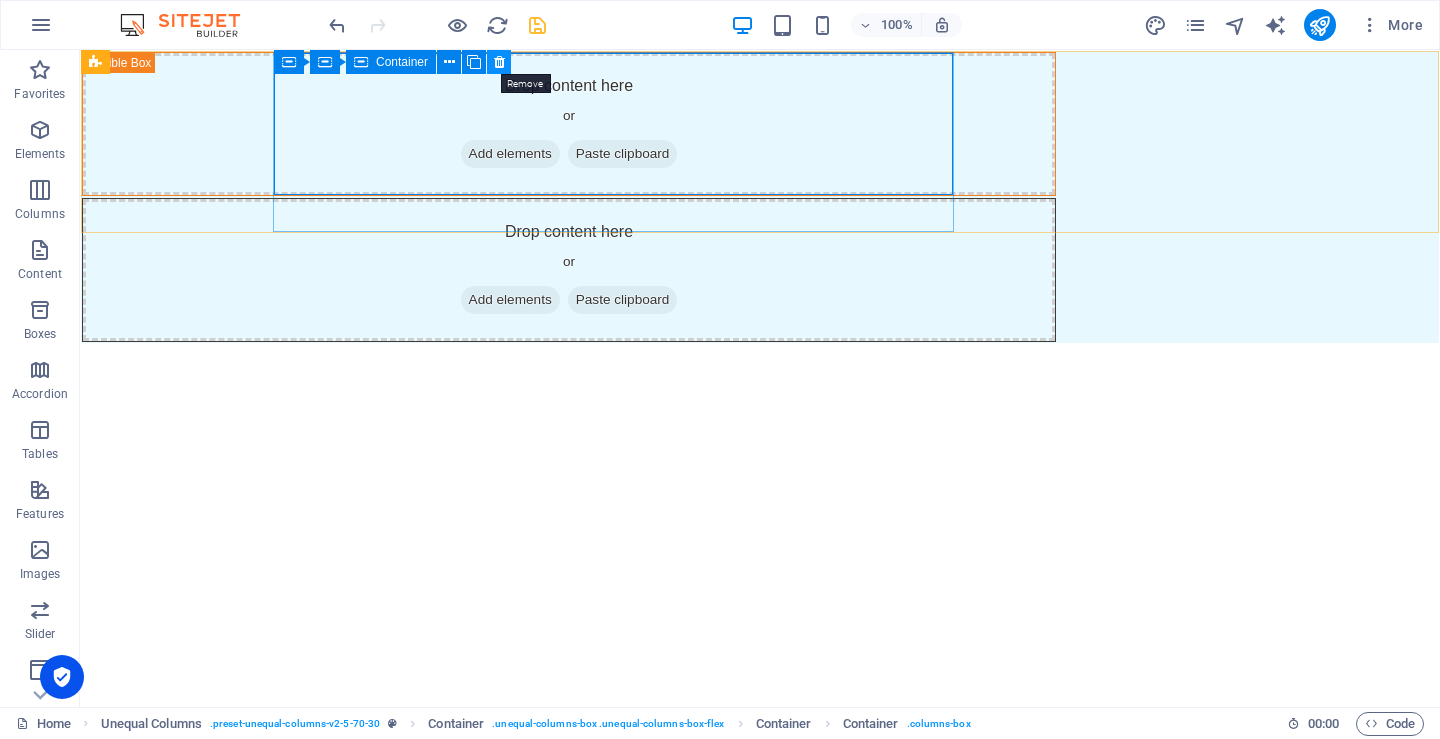click at bounding box center [499, 62] 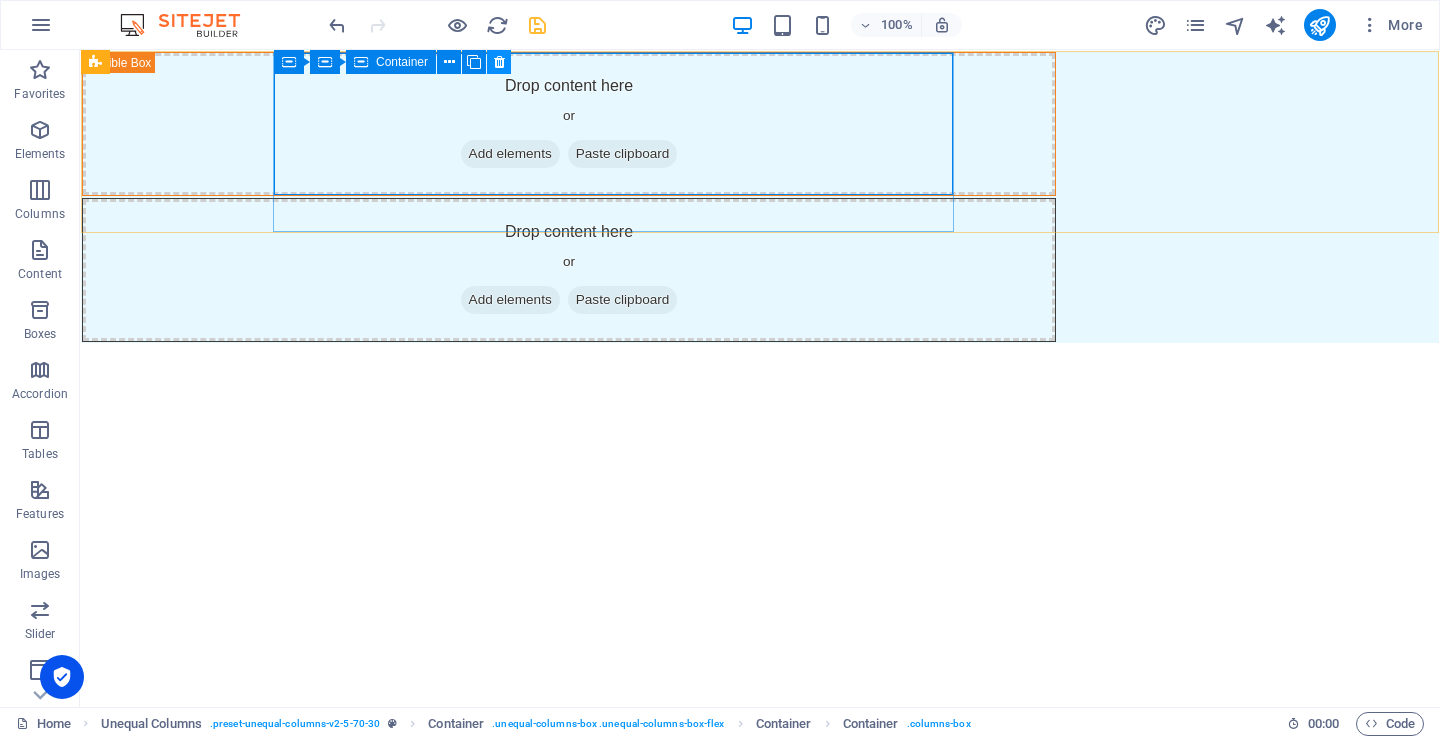 click at bounding box center (499, 62) 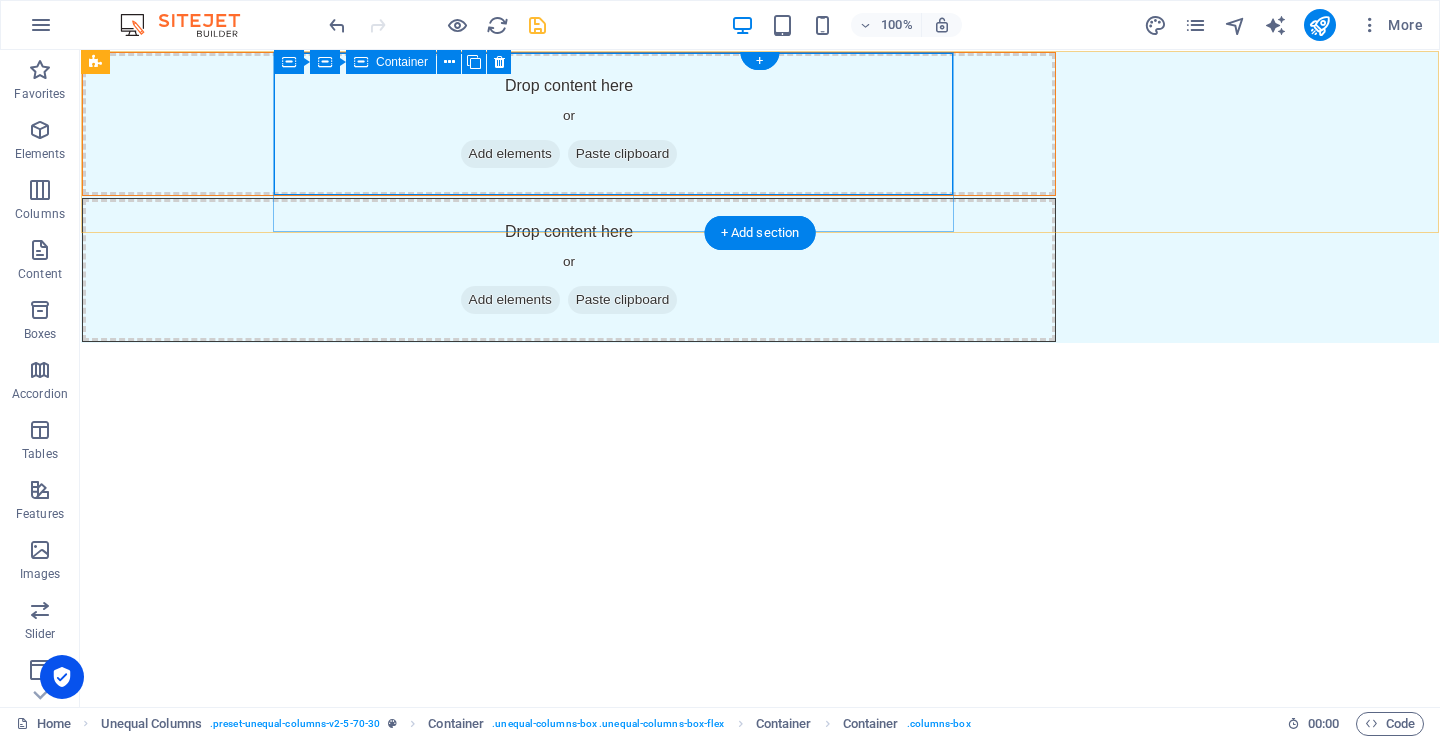 click on "Drop content here or  Add elements  Paste clipboard" at bounding box center [569, 124] 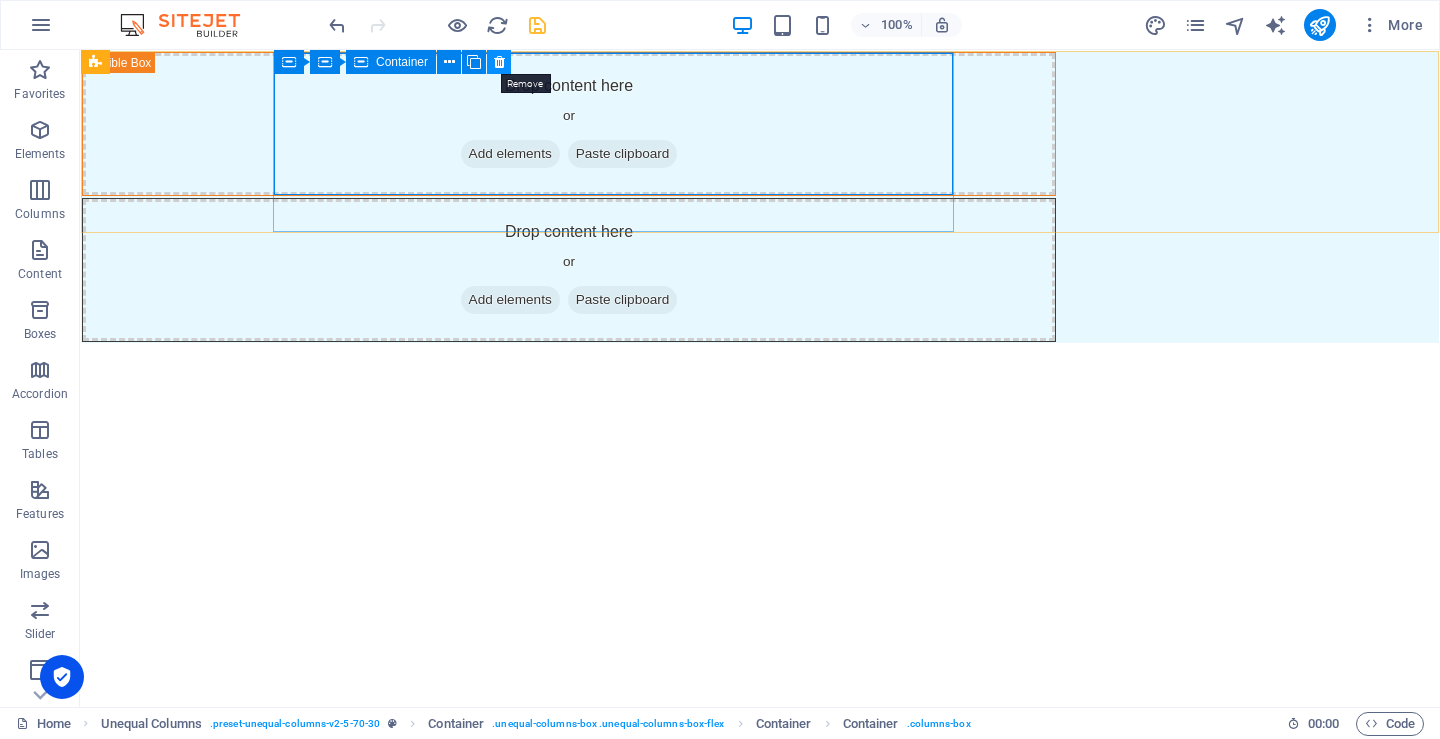 click at bounding box center (499, 62) 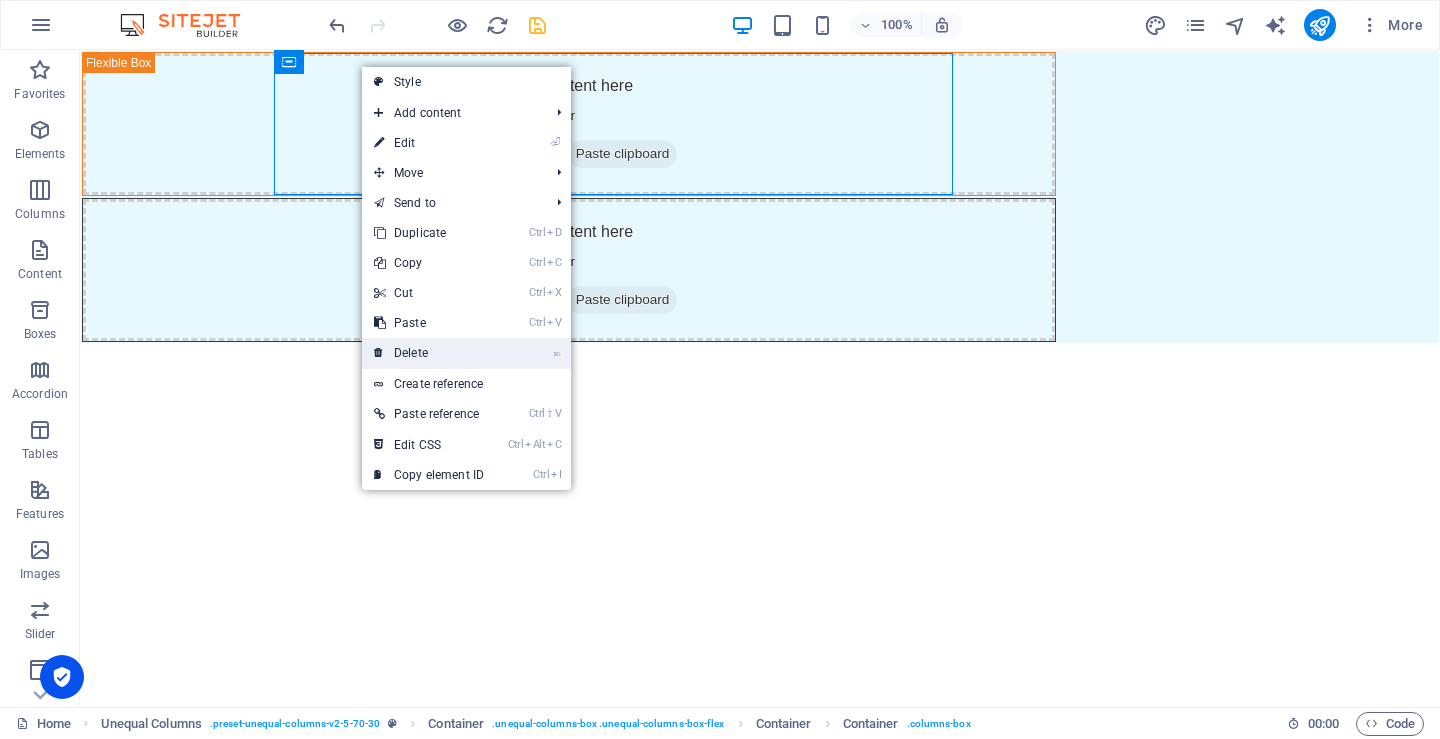 click on "⌦  Delete" at bounding box center [429, 353] 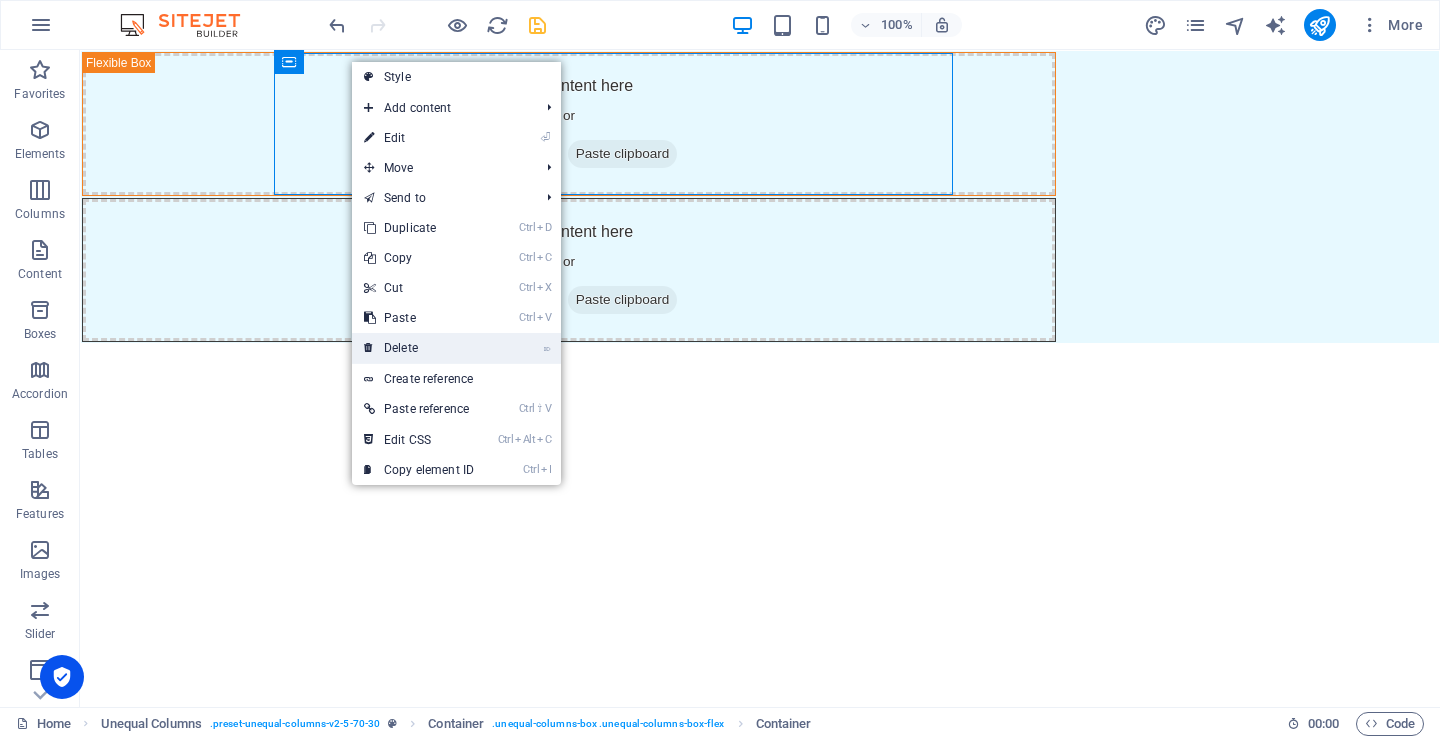 click on "⌦  Delete" at bounding box center (419, 348) 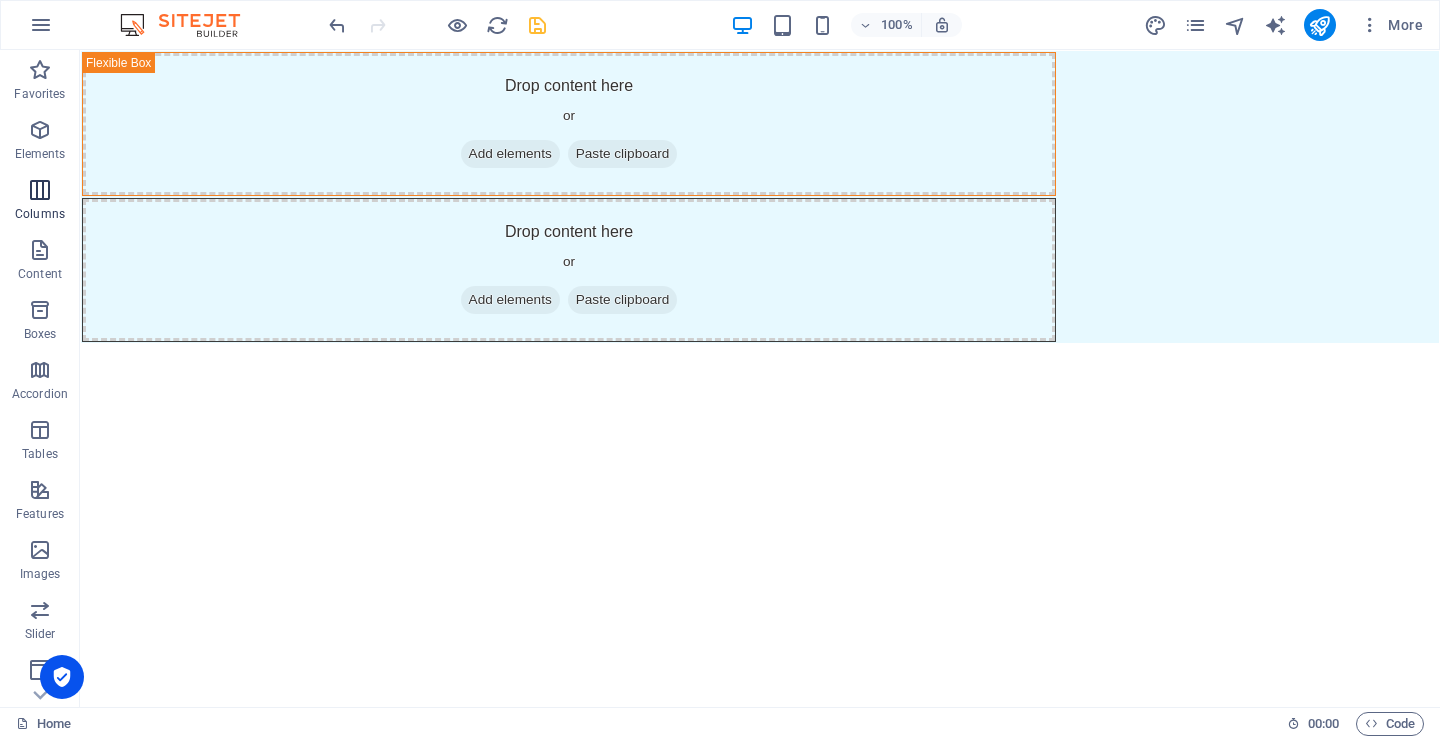 click at bounding box center (40, 190) 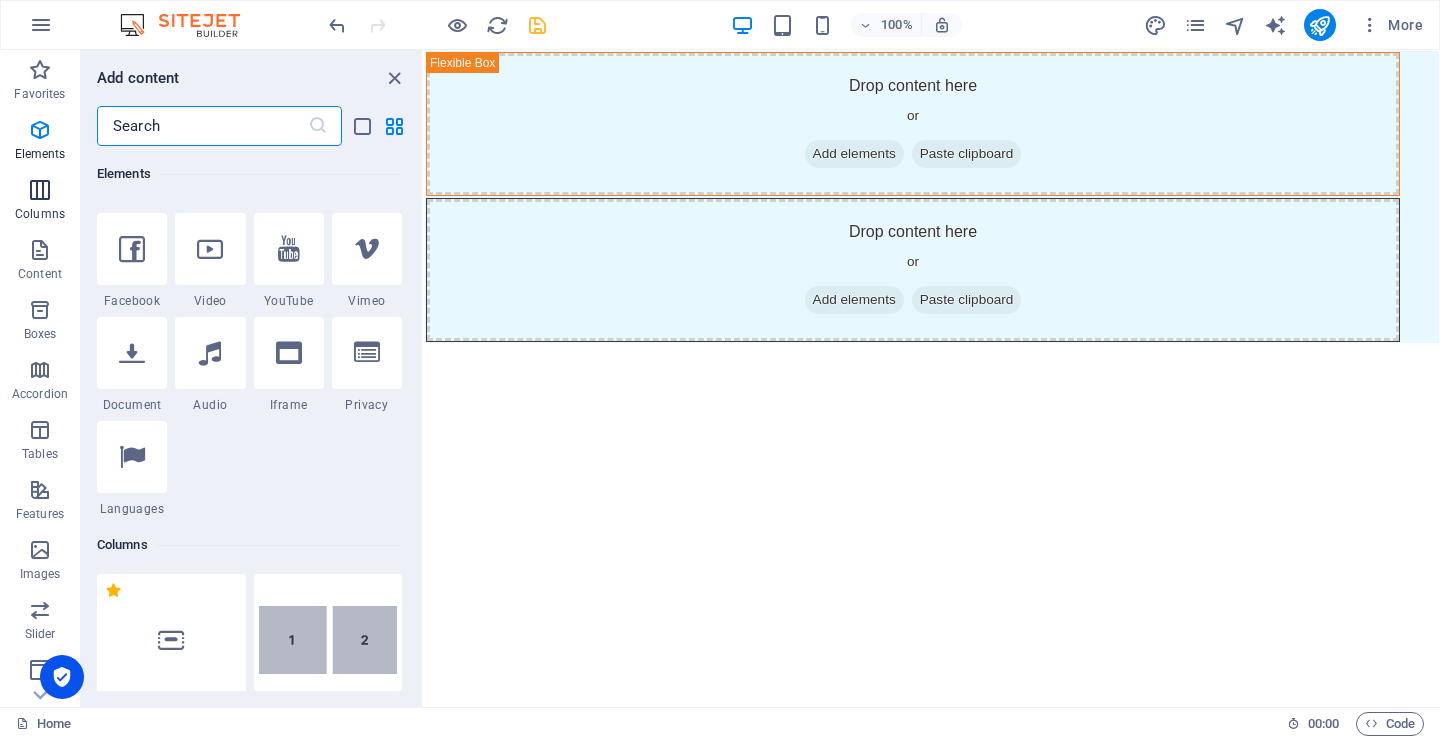 scroll, scrollTop: 990, scrollLeft: 0, axis: vertical 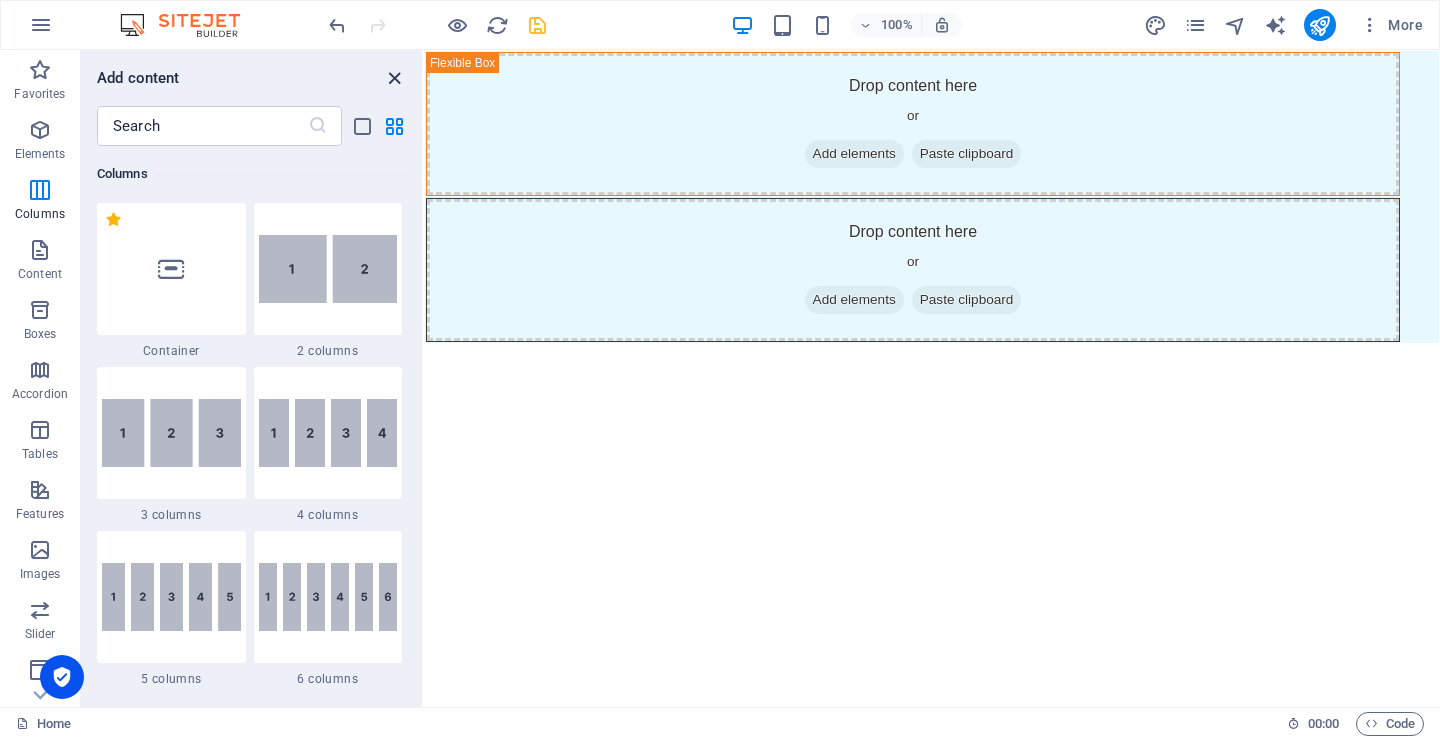 click at bounding box center (394, 78) 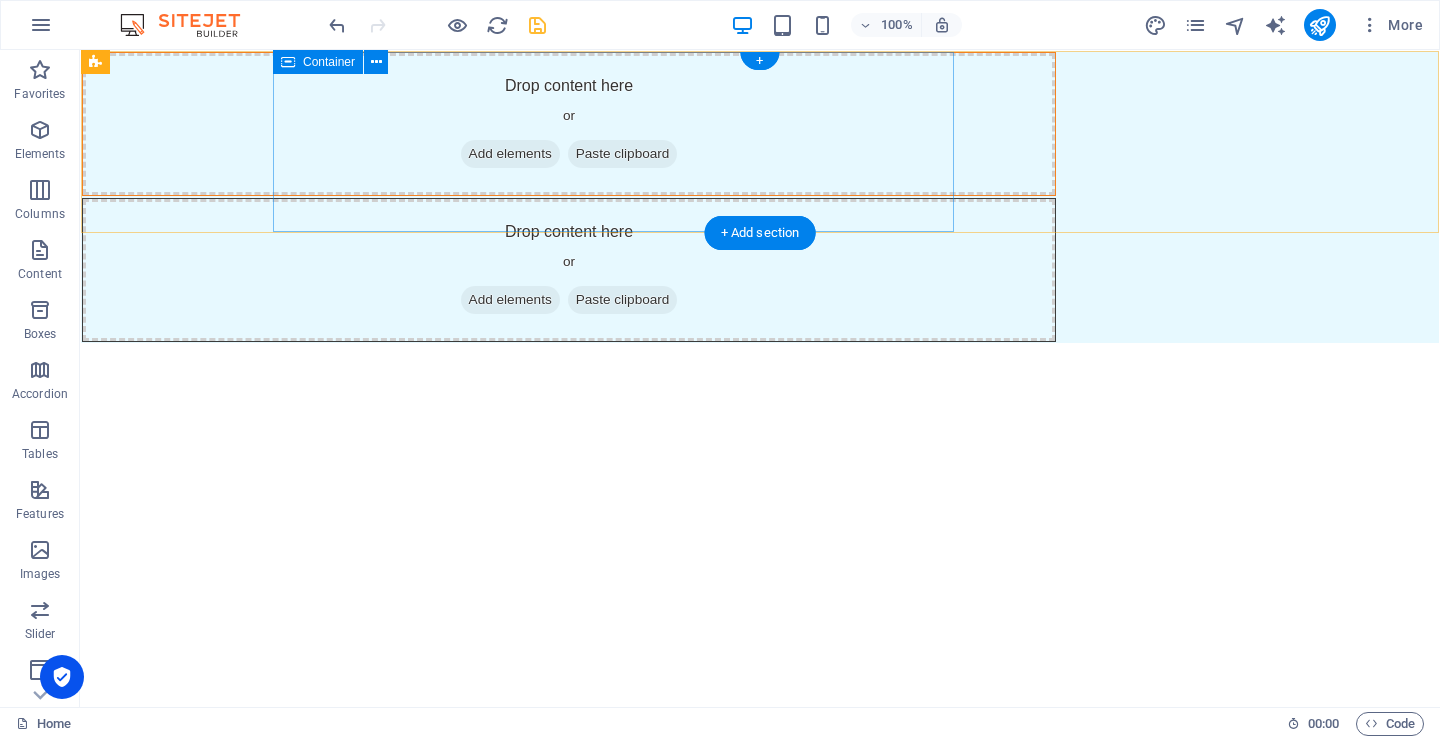 click on "Add elements" at bounding box center (510, 154) 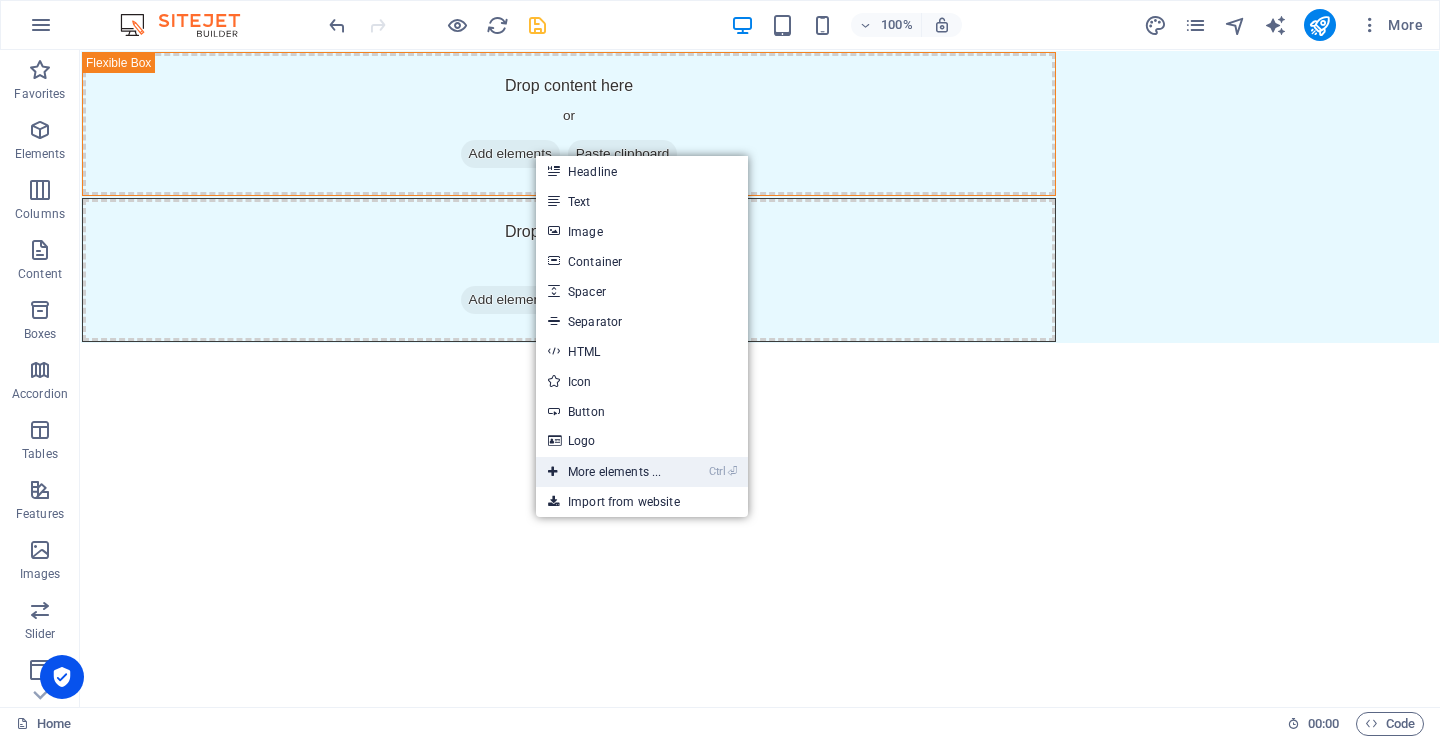 click on "Ctrl ⏎  More elements ..." at bounding box center (604, 472) 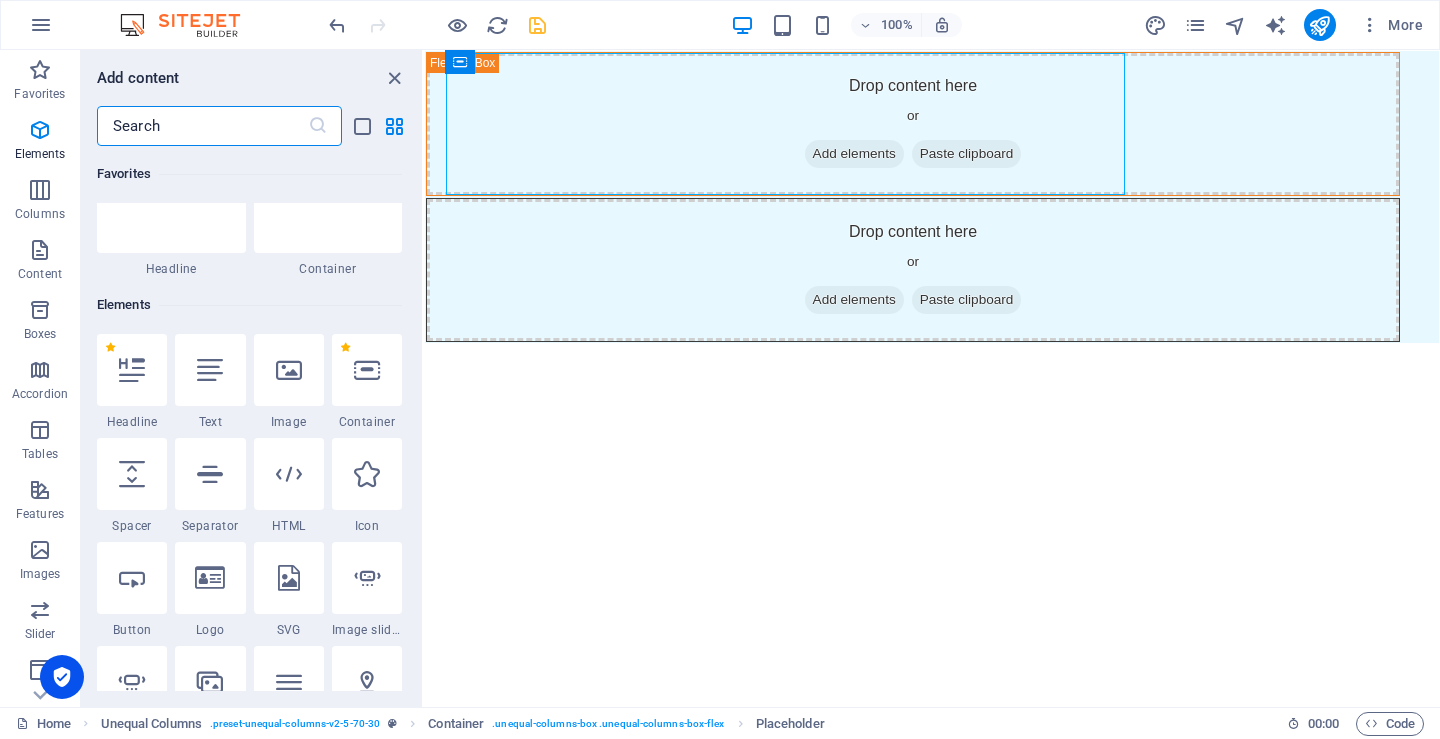 scroll, scrollTop: 213, scrollLeft: 0, axis: vertical 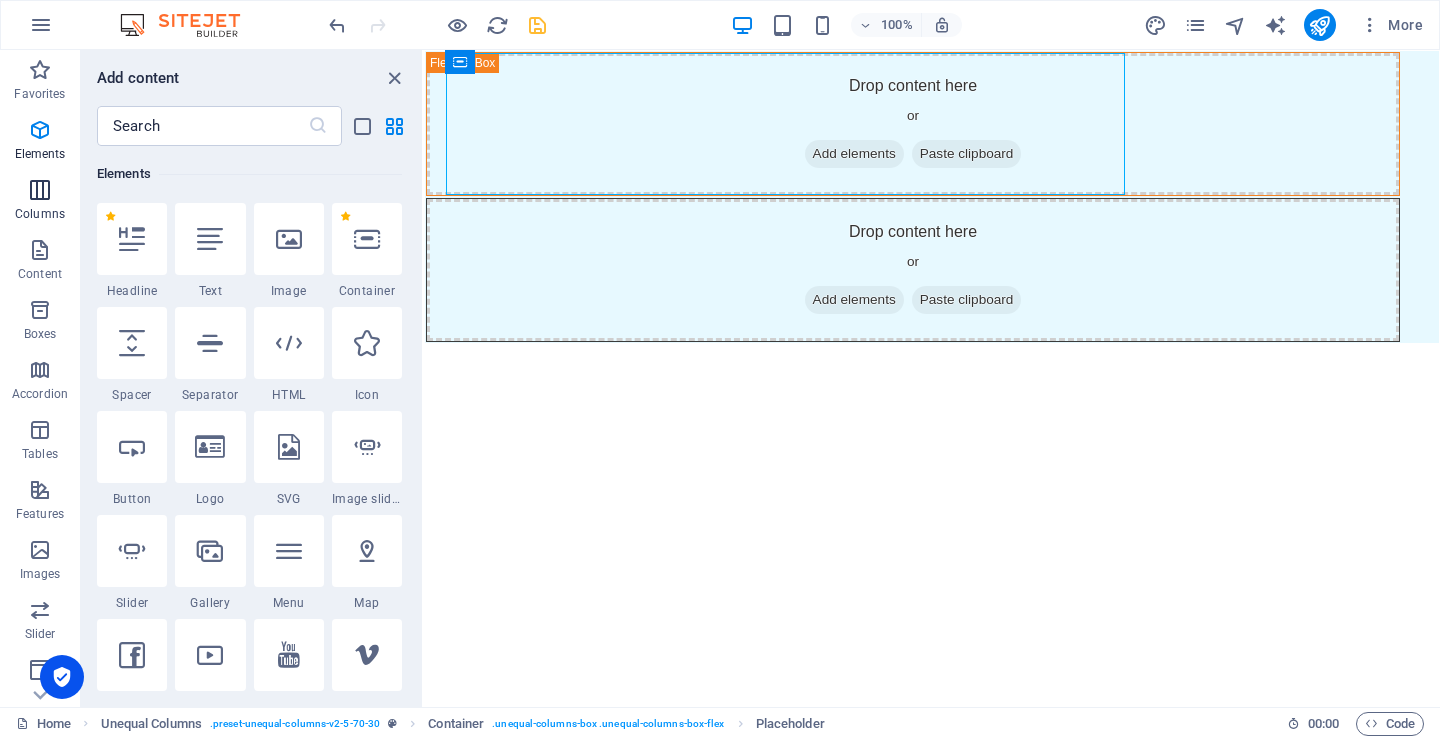 click at bounding box center [40, 190] 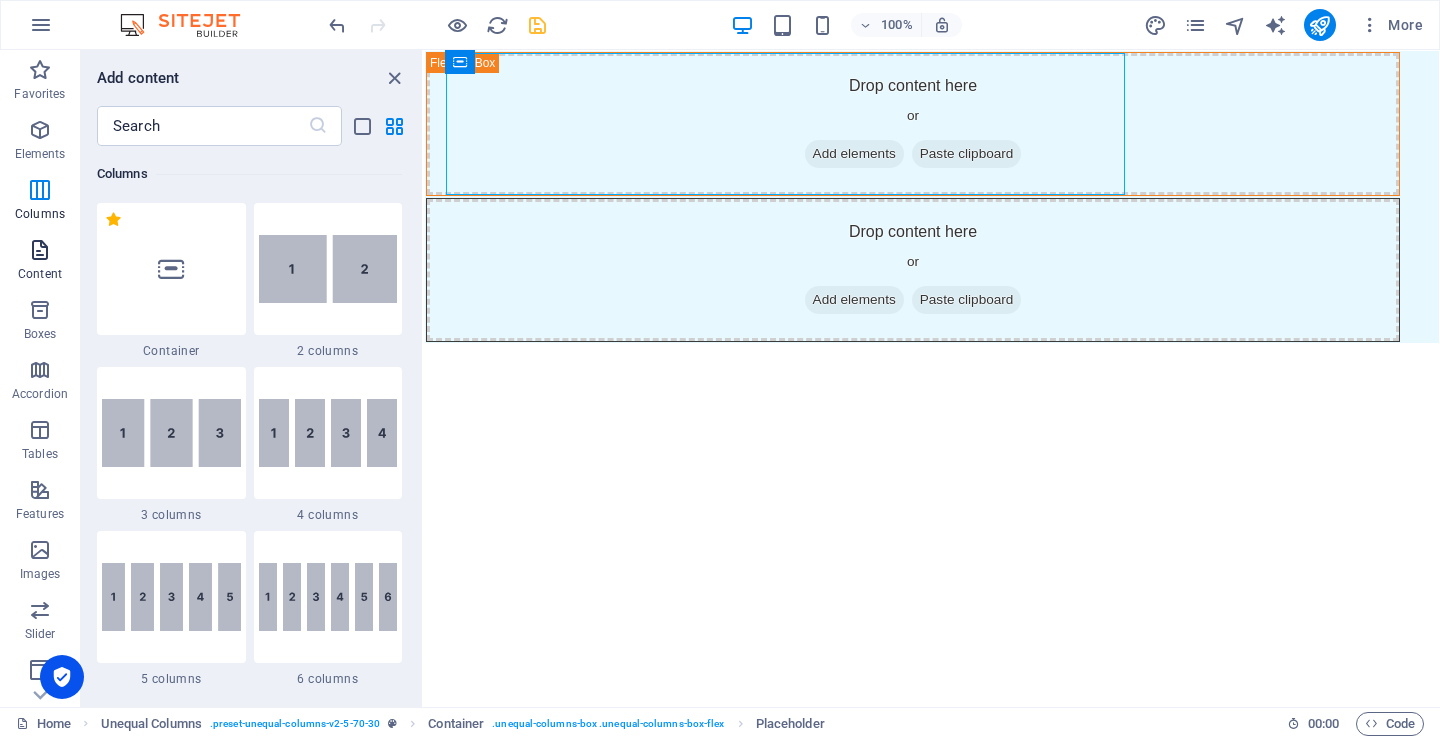 scroll, scrollTop: 990, scrollLeft: 0, axis: vertical 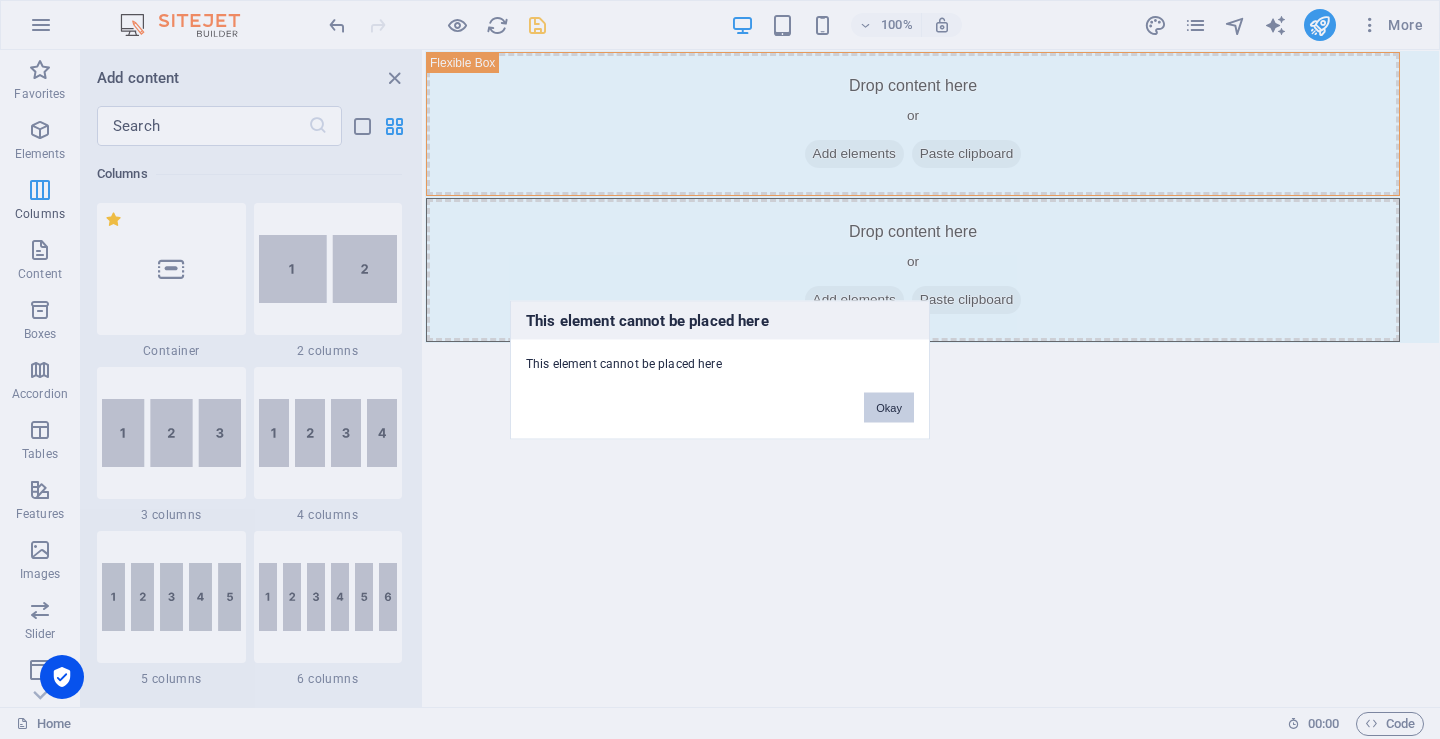 click on "Okay" at bounding box center [889, 407] 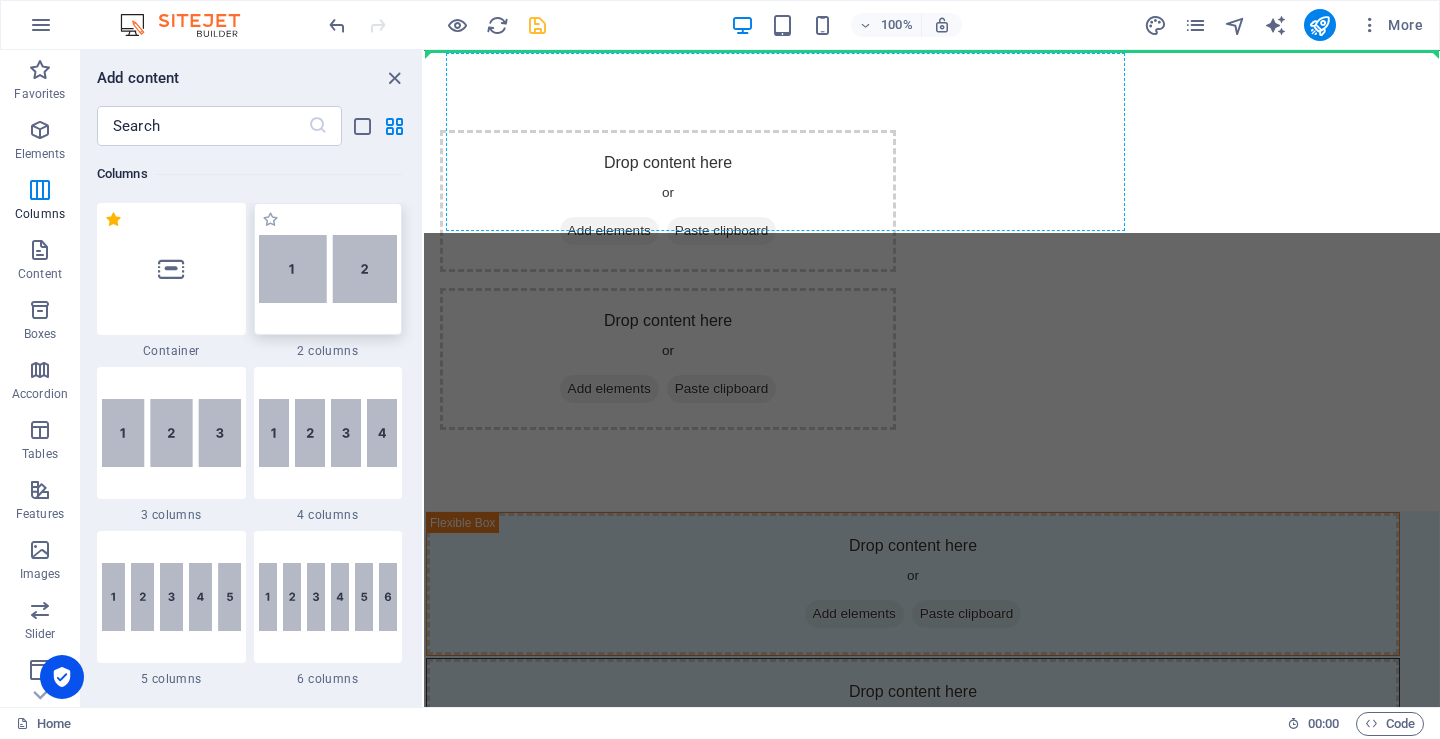 select on "rem" 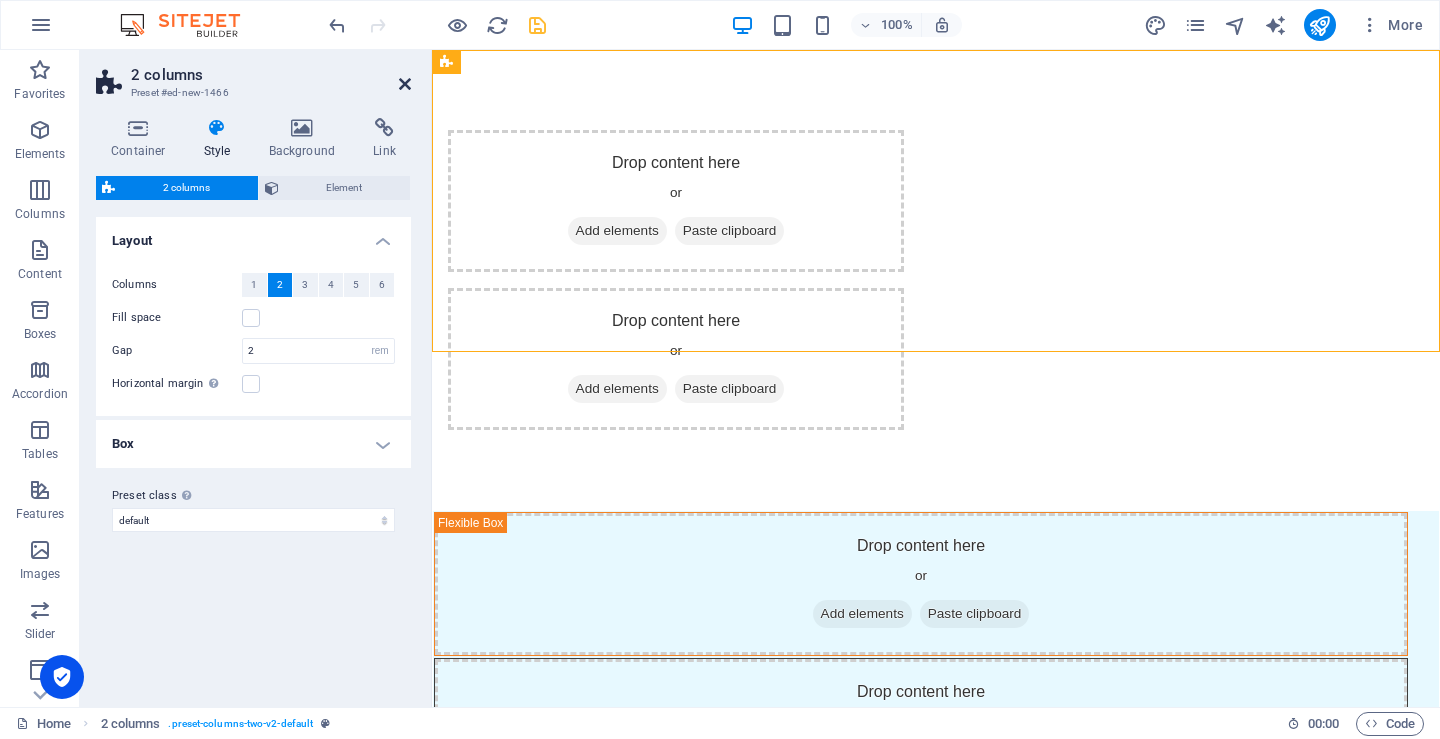 click at bounding box center (405, 84) 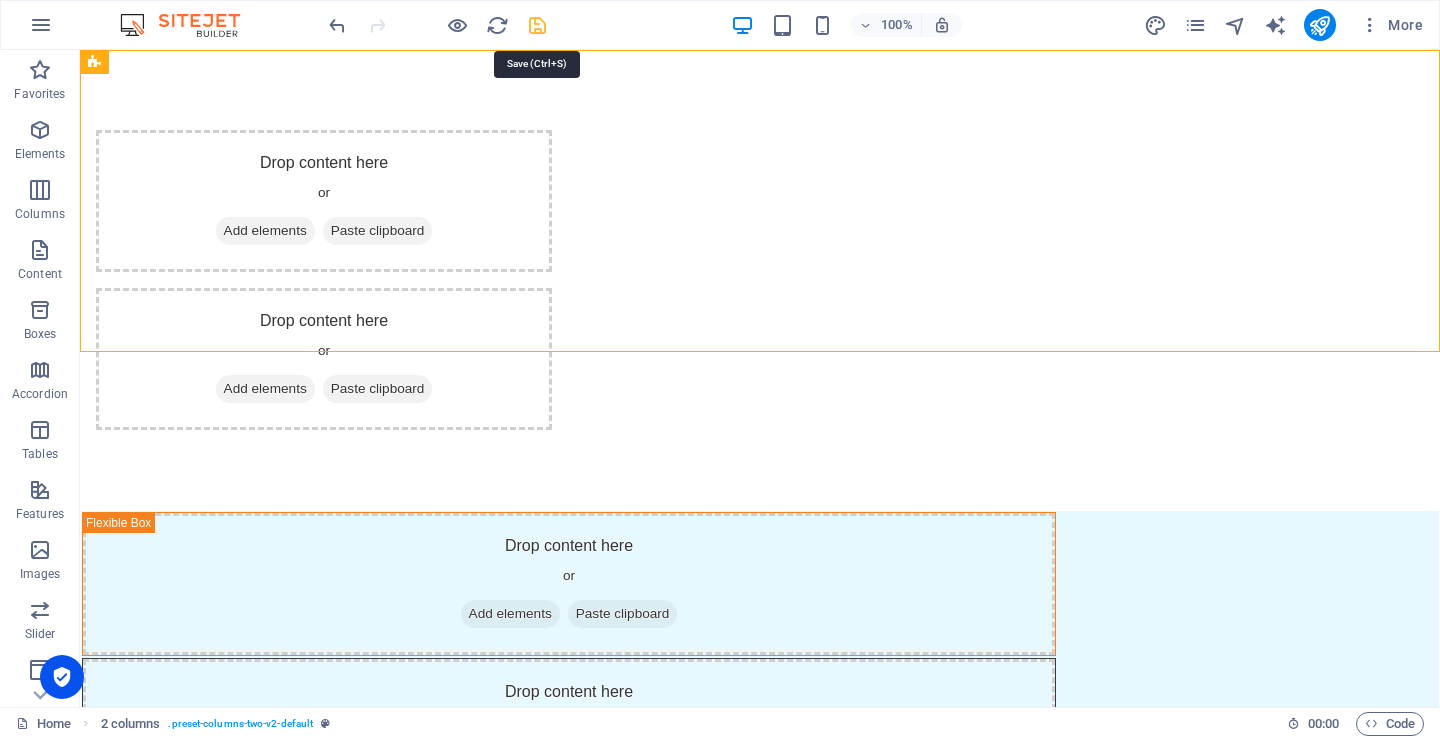 click at bounding box center [537, 25] 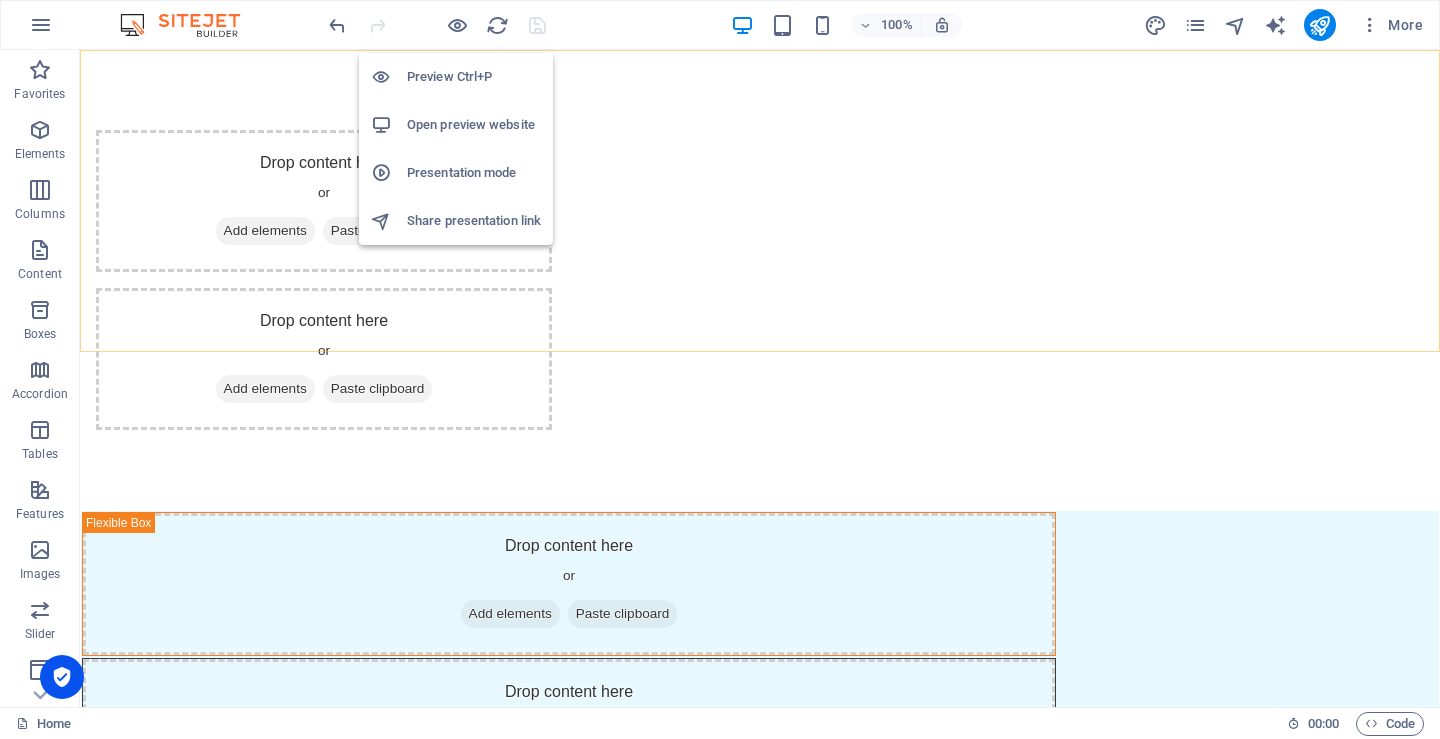 click on "Open preview website" at bounding box center [474, 125] 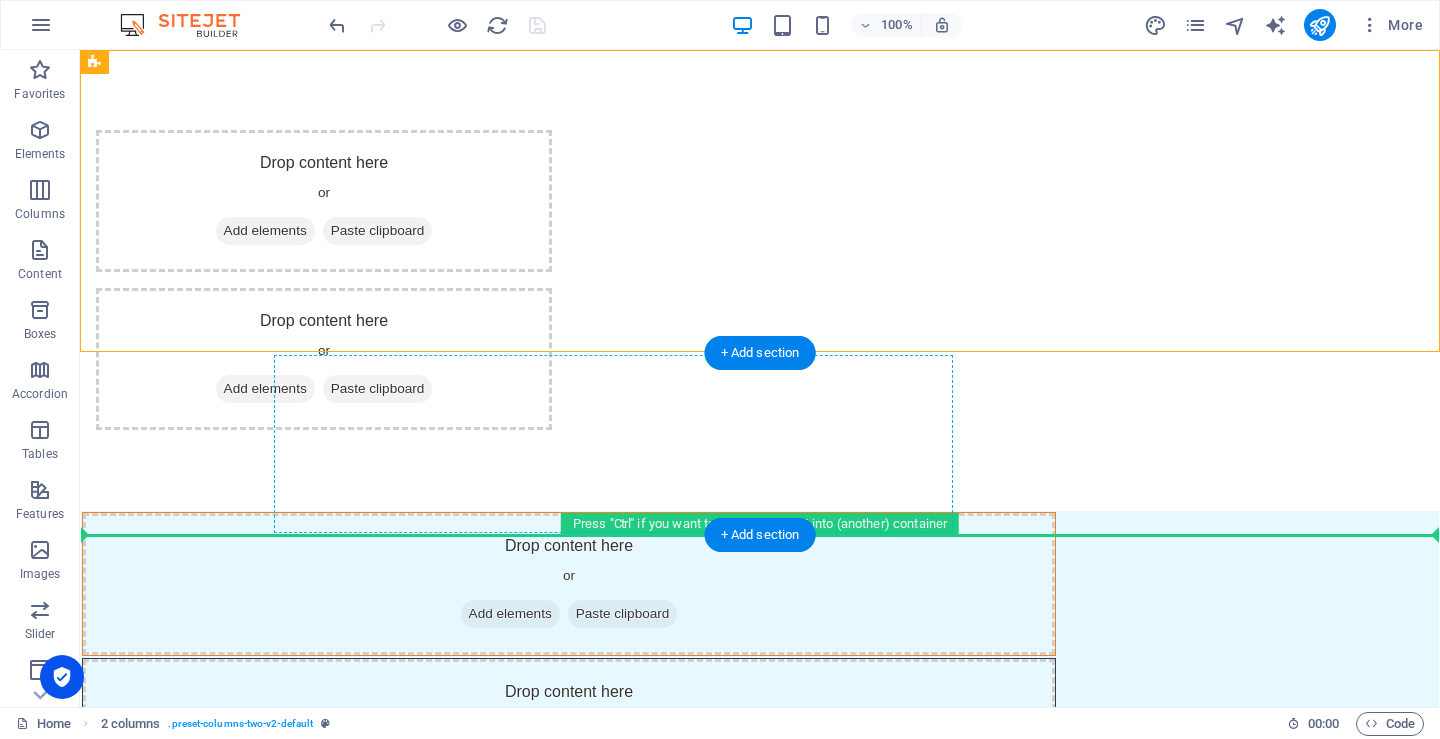 drag, startPoint x: 424, startPoint y: 170, endPoint x: 550, endPoint y: 454, distance: 310.69598 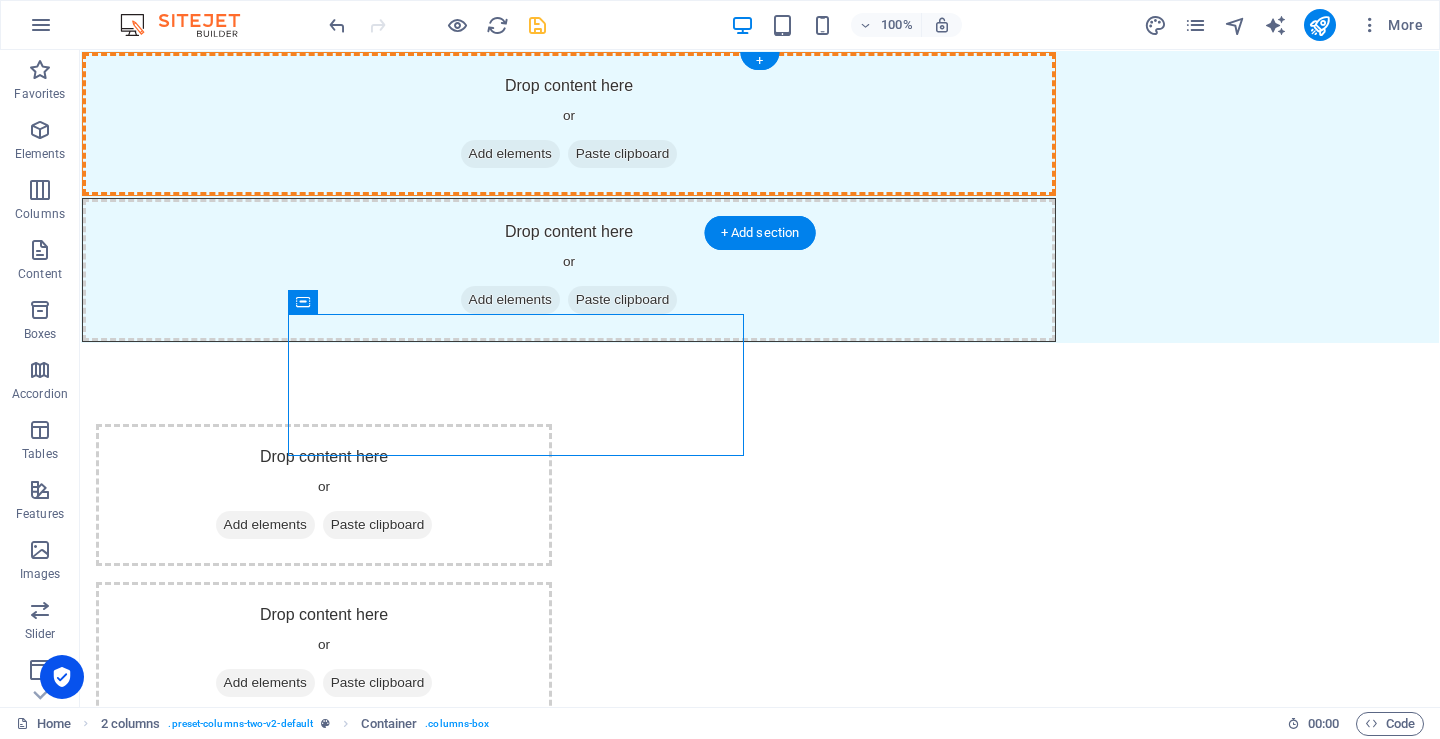 drag, startPoint x: 482, startPoint y: 353, endPoint x: 521, endPoint y: 156, distance: 200.8233 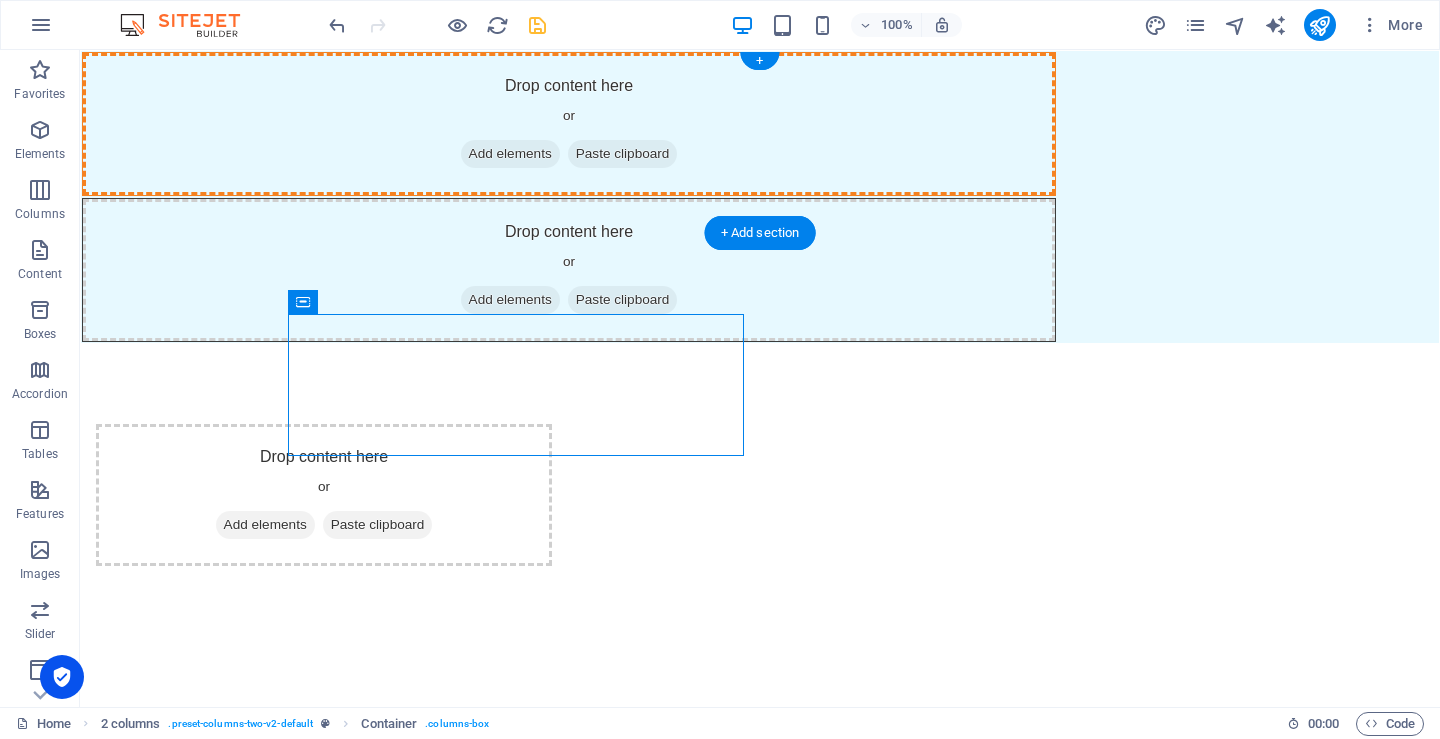 drag, startPoint x: 470, startPoint y: 362, endPoint x: 375, endPoint y: 69, distance: 308.01624 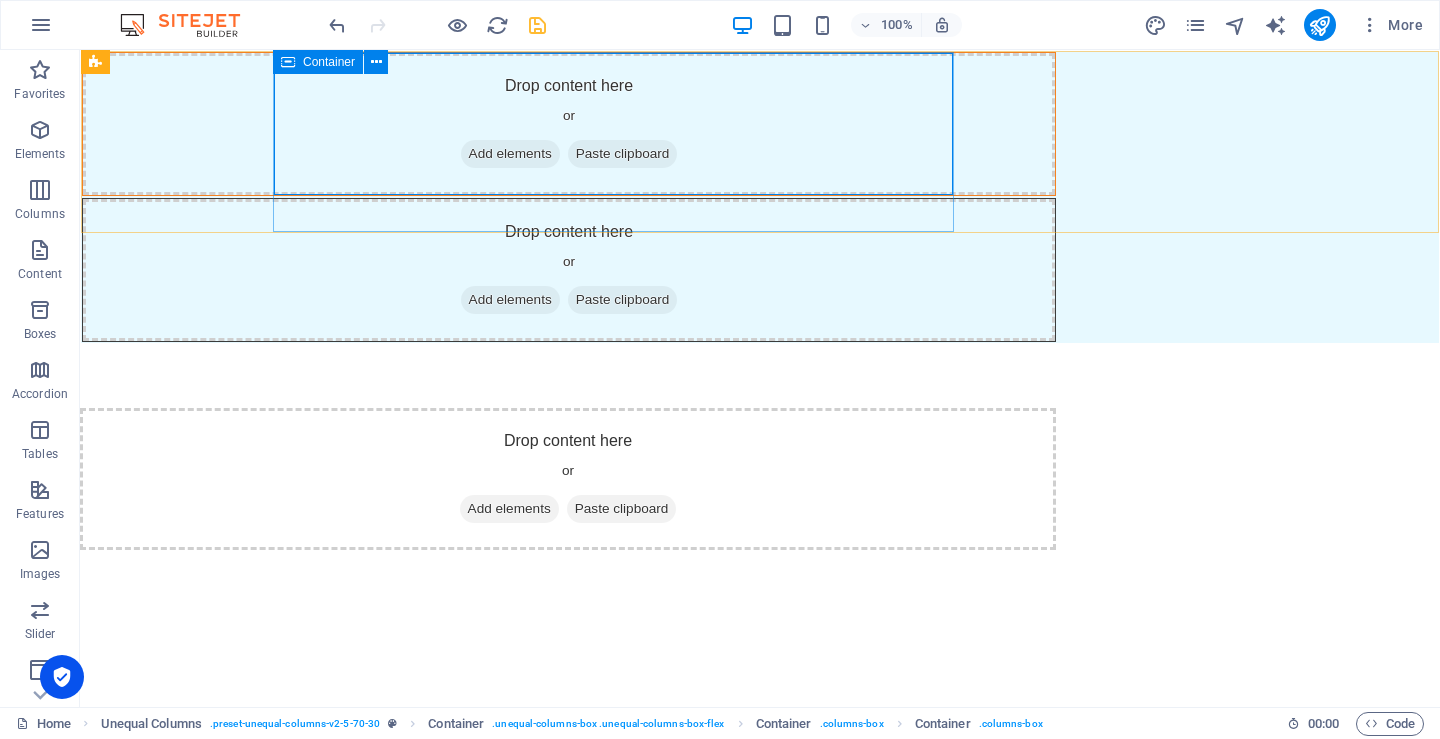 click at bounding box center (288, 62) 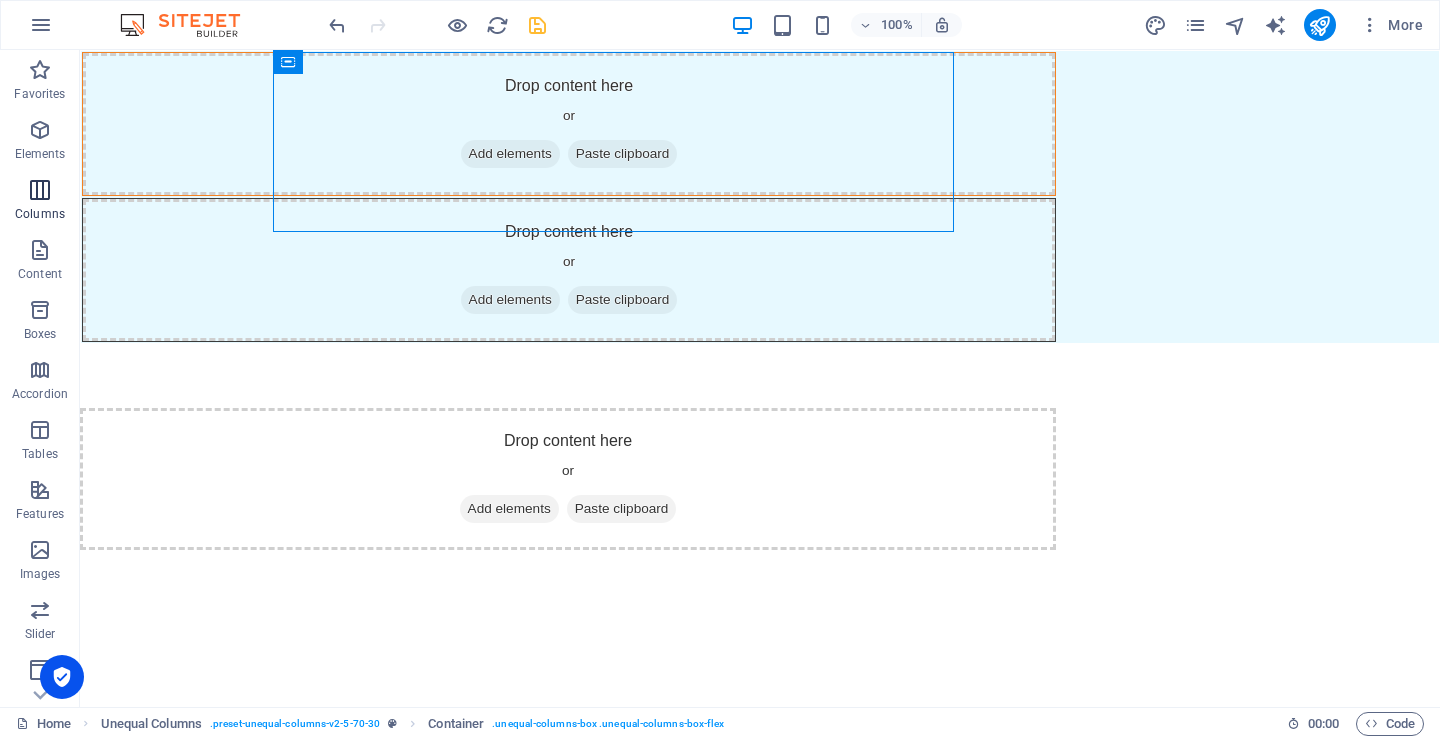 click at bounding box center (40, 190) 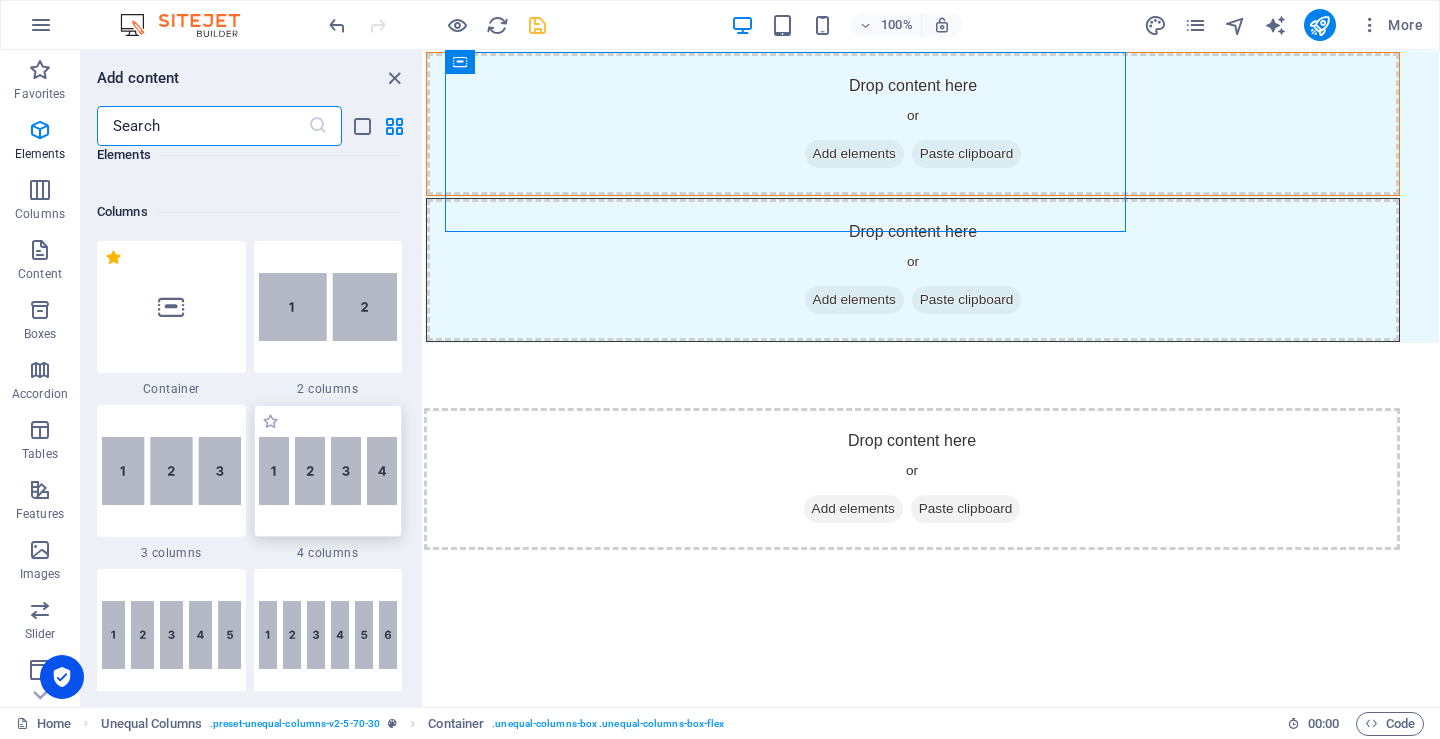 scroll, scrollTop: 990, scrollLeft: 0, axis: vertical 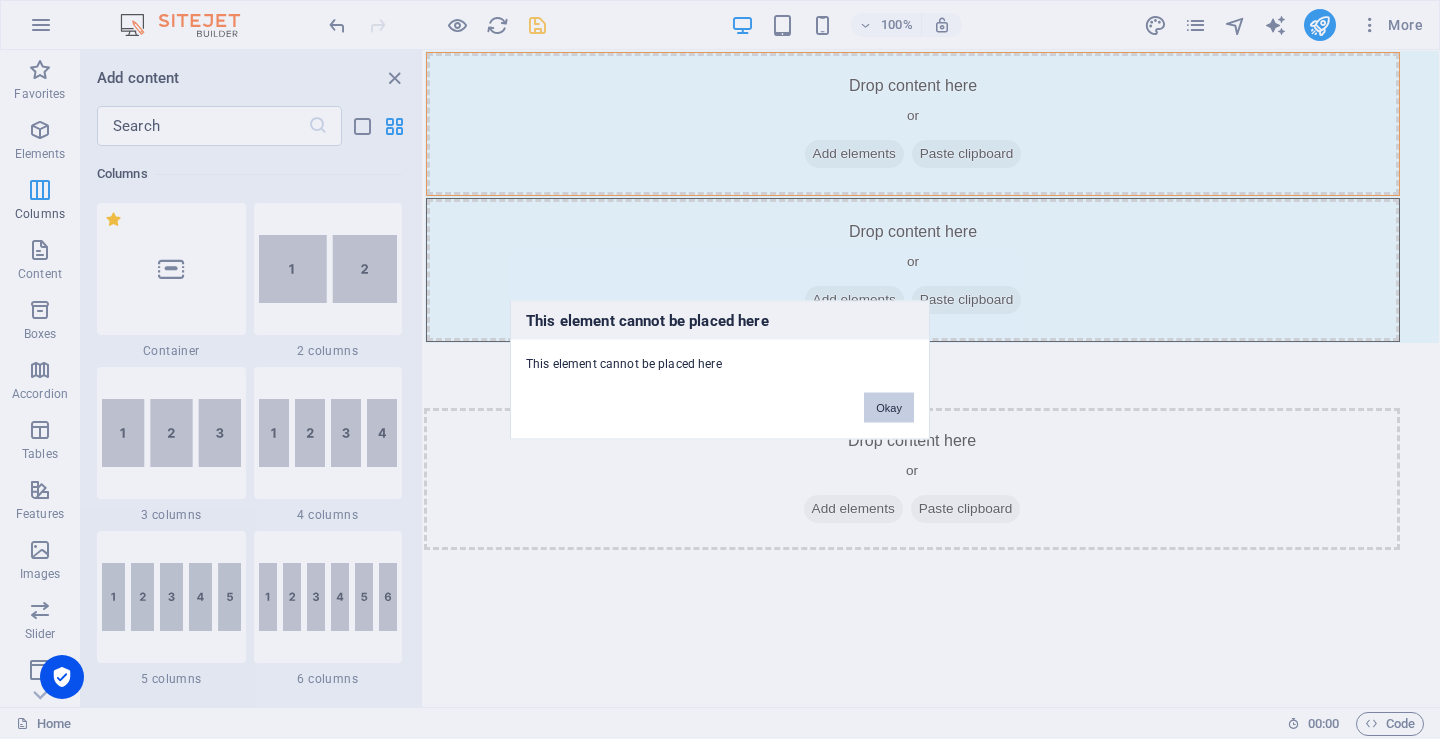 click on "Okay" at bounding box center [889, 407] 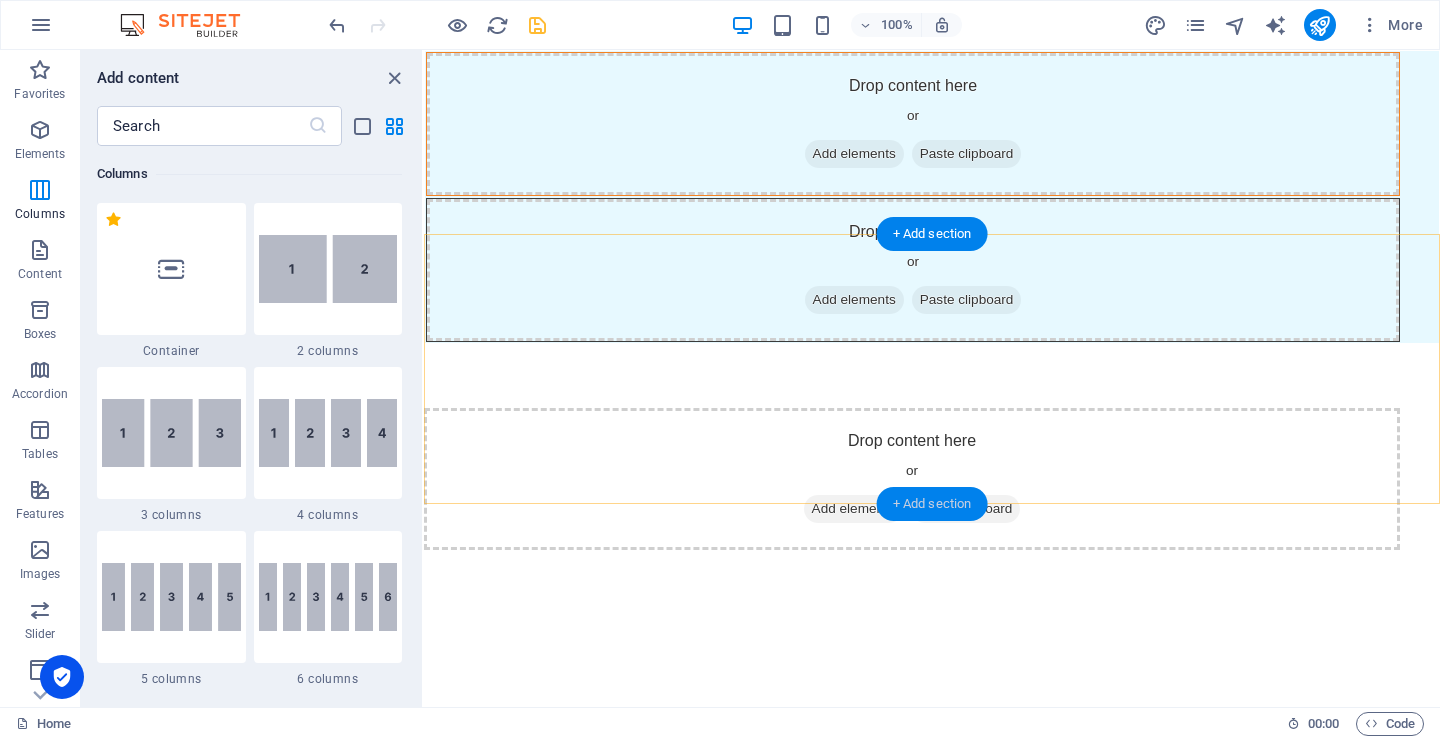 click on "+ Add section" at bounding box center [932, 504] 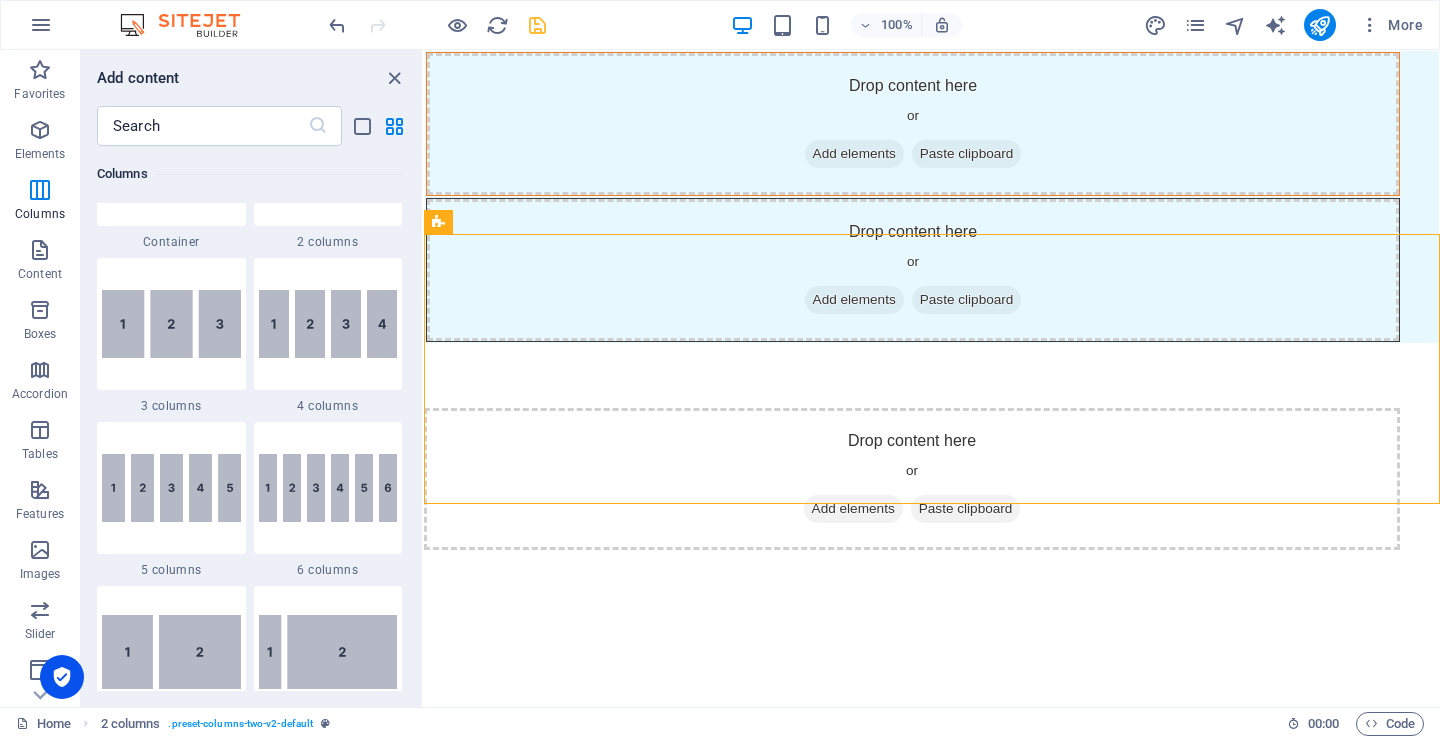scroll, scrollTop: 899, scrollLeft: 0, axis: vertical 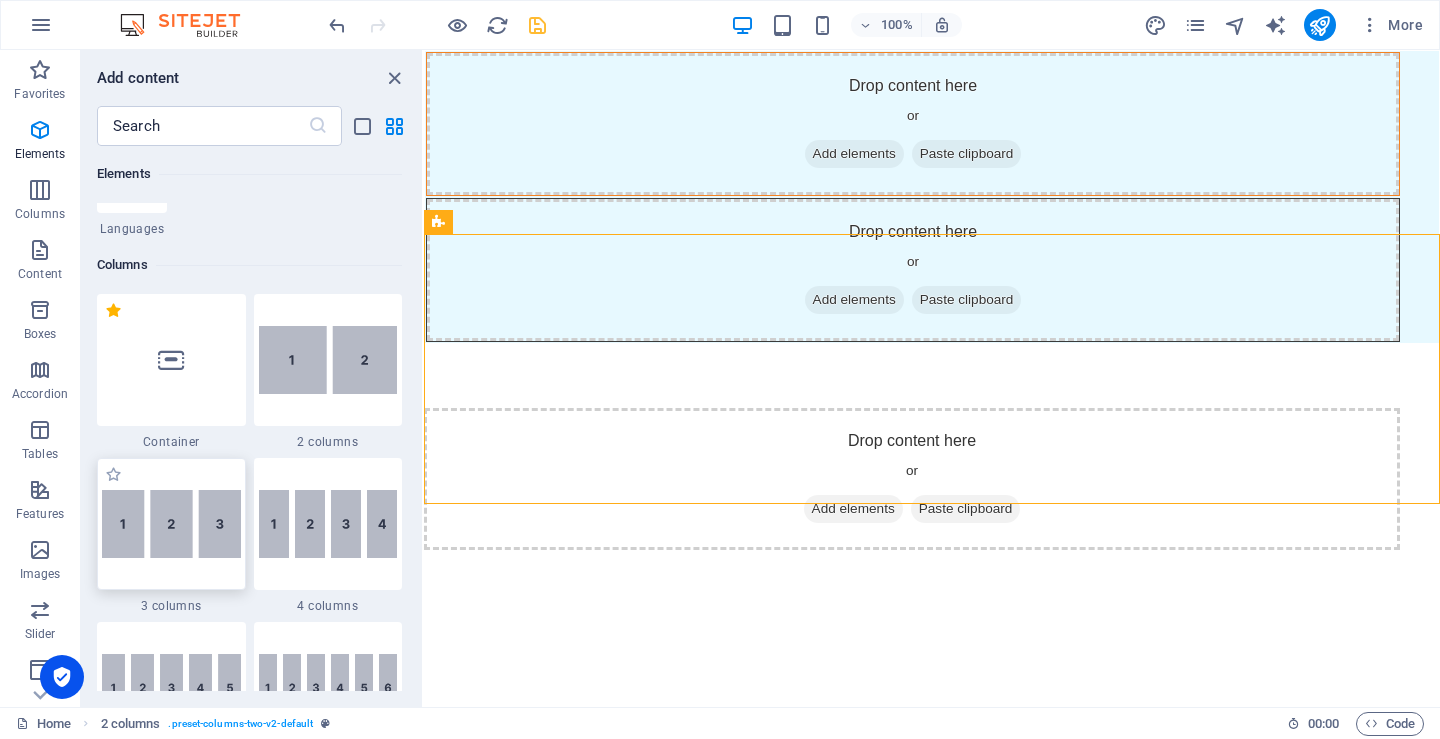 click at bounding box center (171, 524) 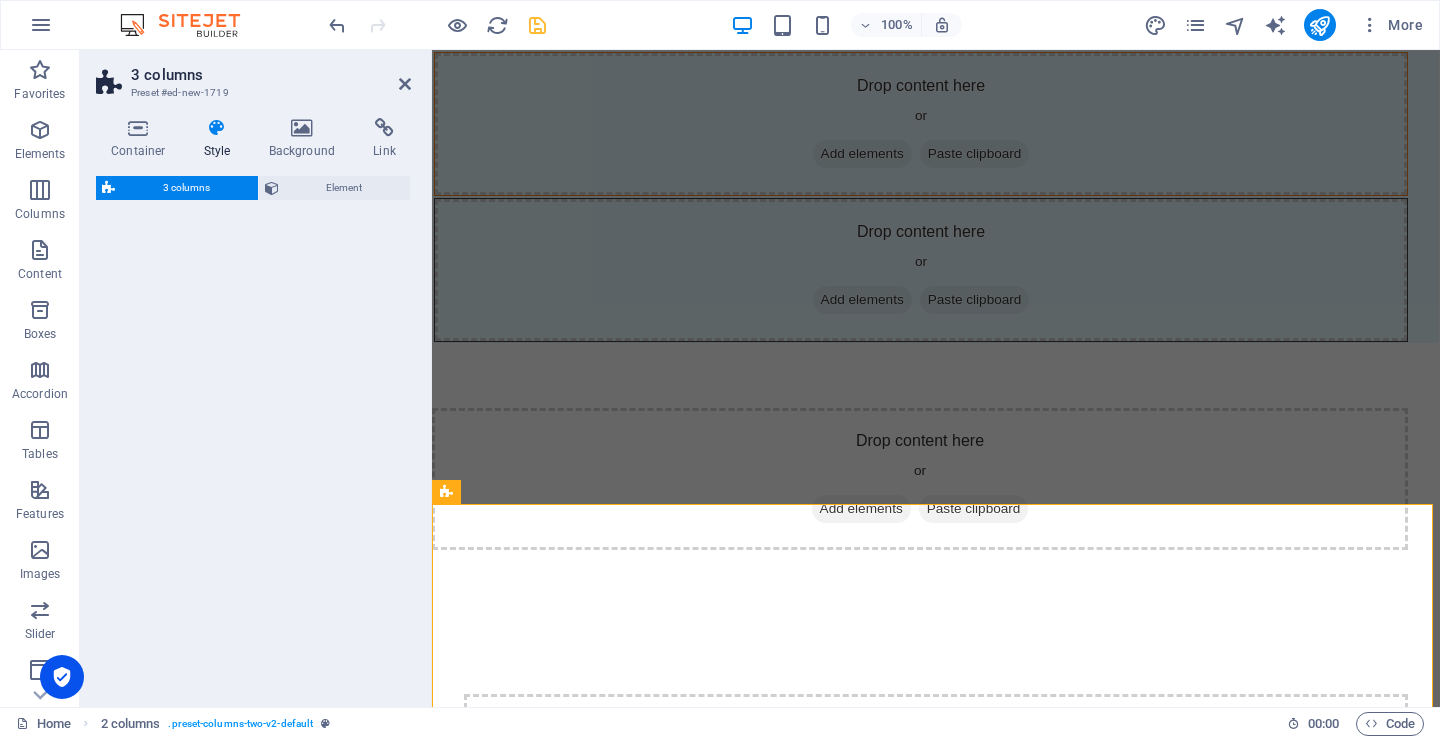 select on "rem" 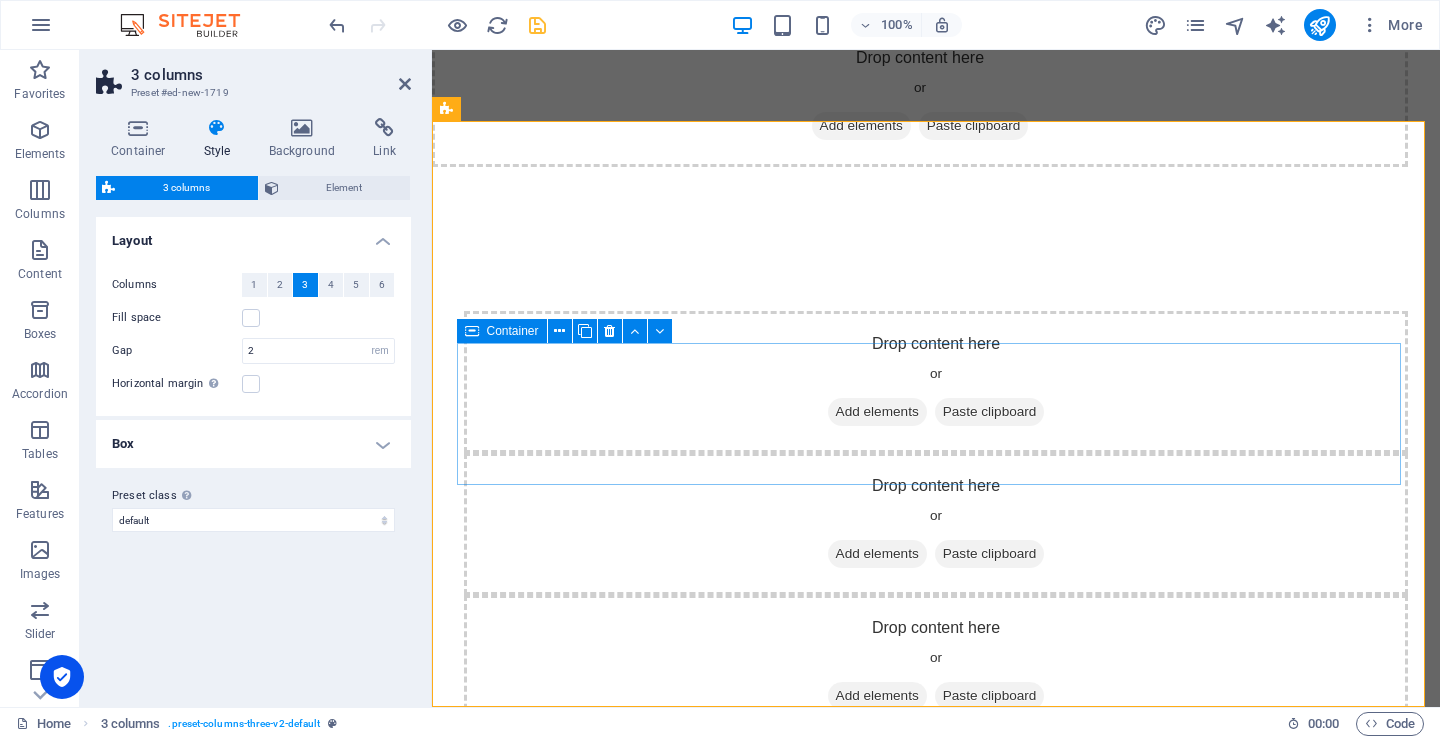 scroll, scrollTop: 135, scrollLeft: 0, axis: vertical 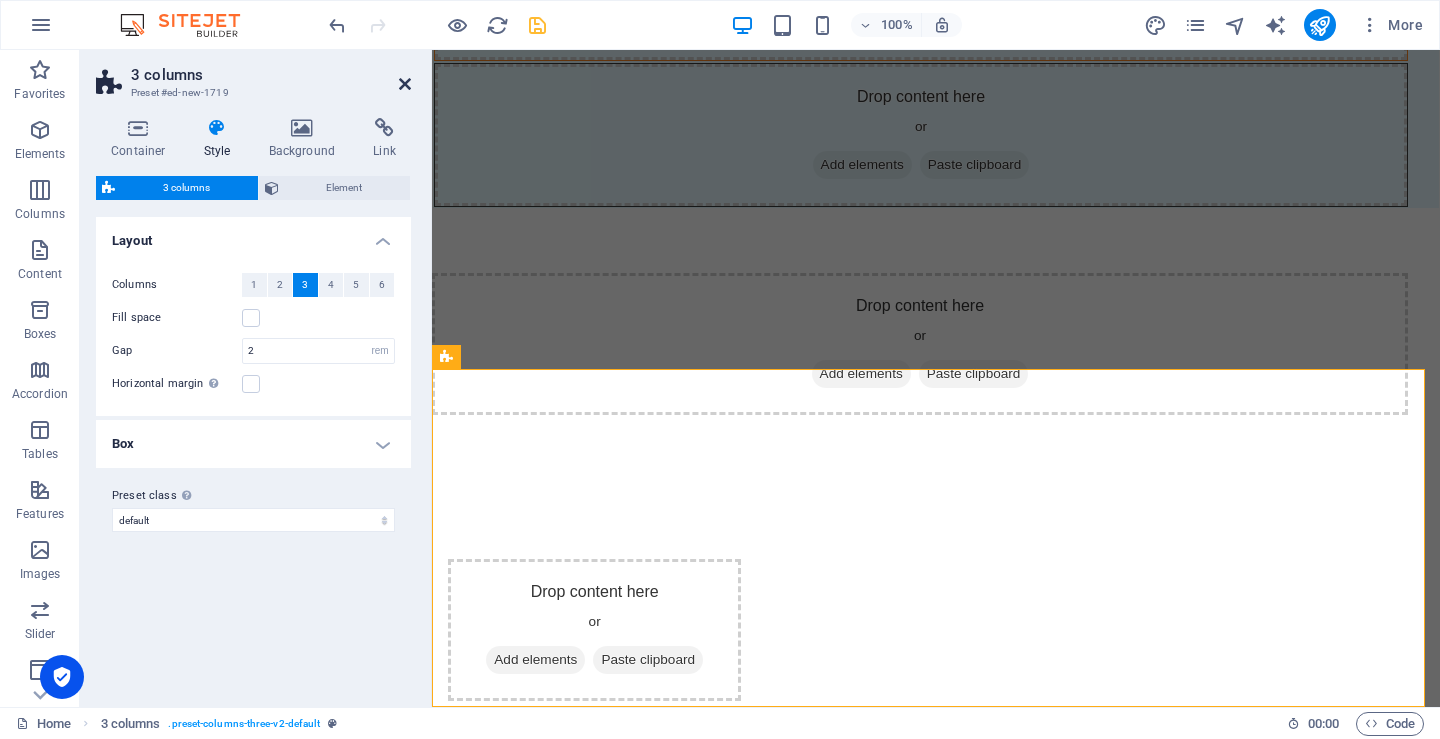 click at bounding box center (405, 84) 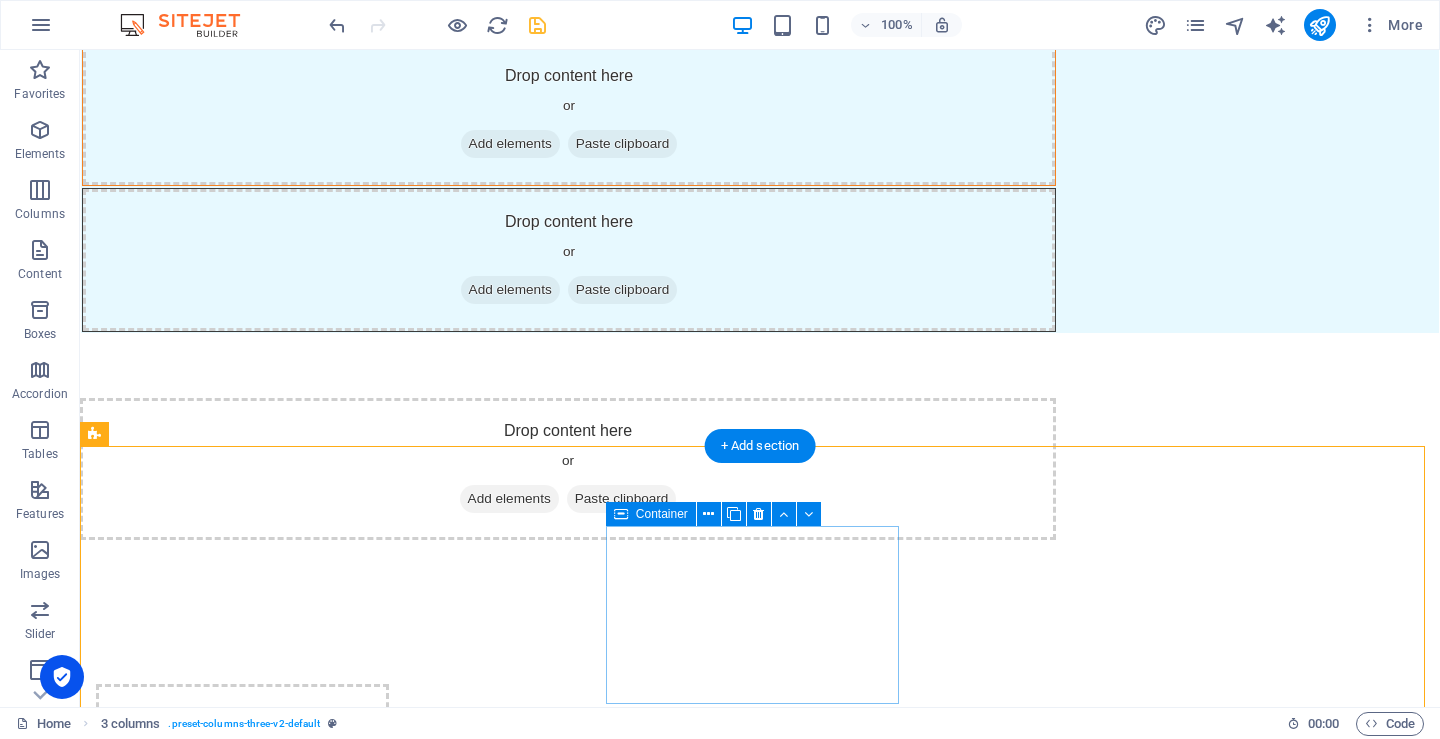 scroll, scrollTop: 0, scrollLeft: 0, axis: both 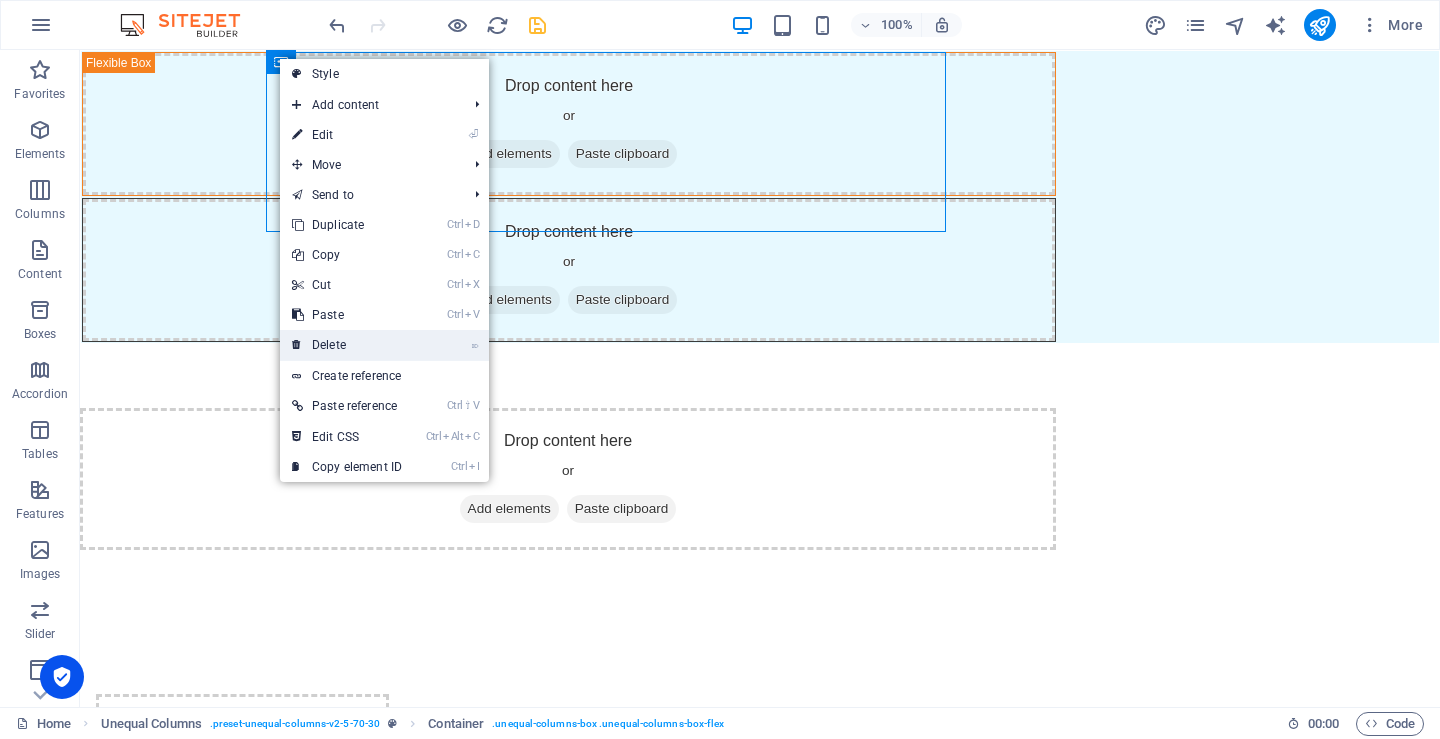 click on "⌦  Delete" at bounding box center [347, 345] 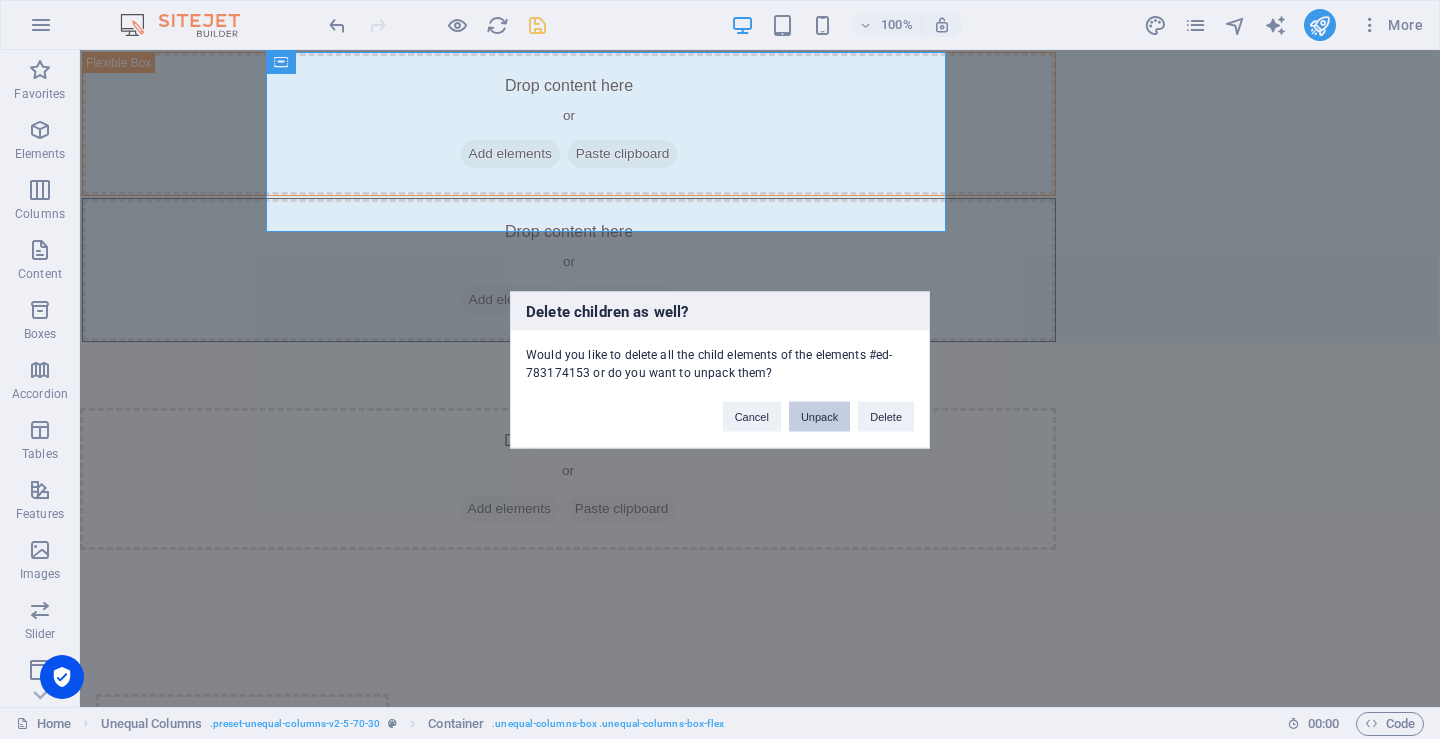 click on "Unpack" at bounding box center (819, 416) 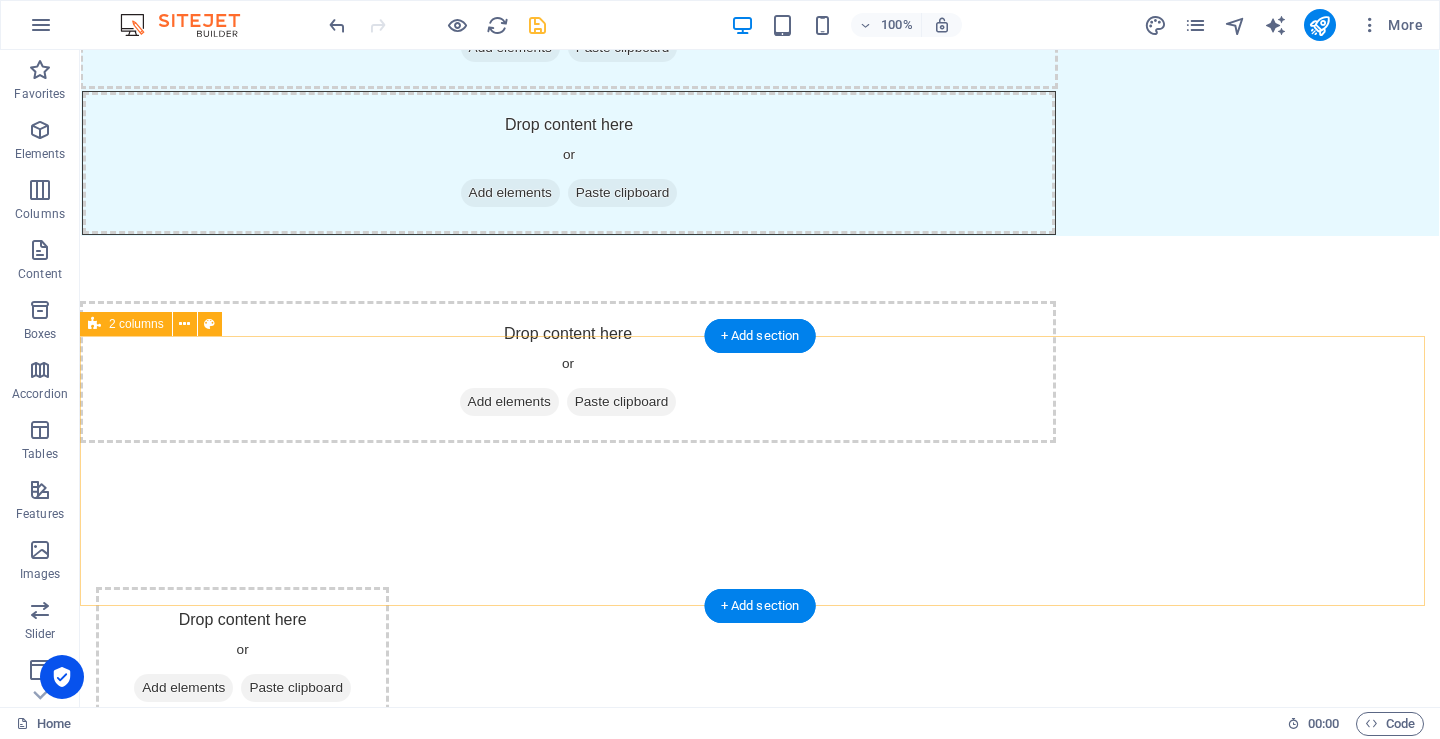 scroll, scrollTop: 0, scrollLeft: 0, axis: both 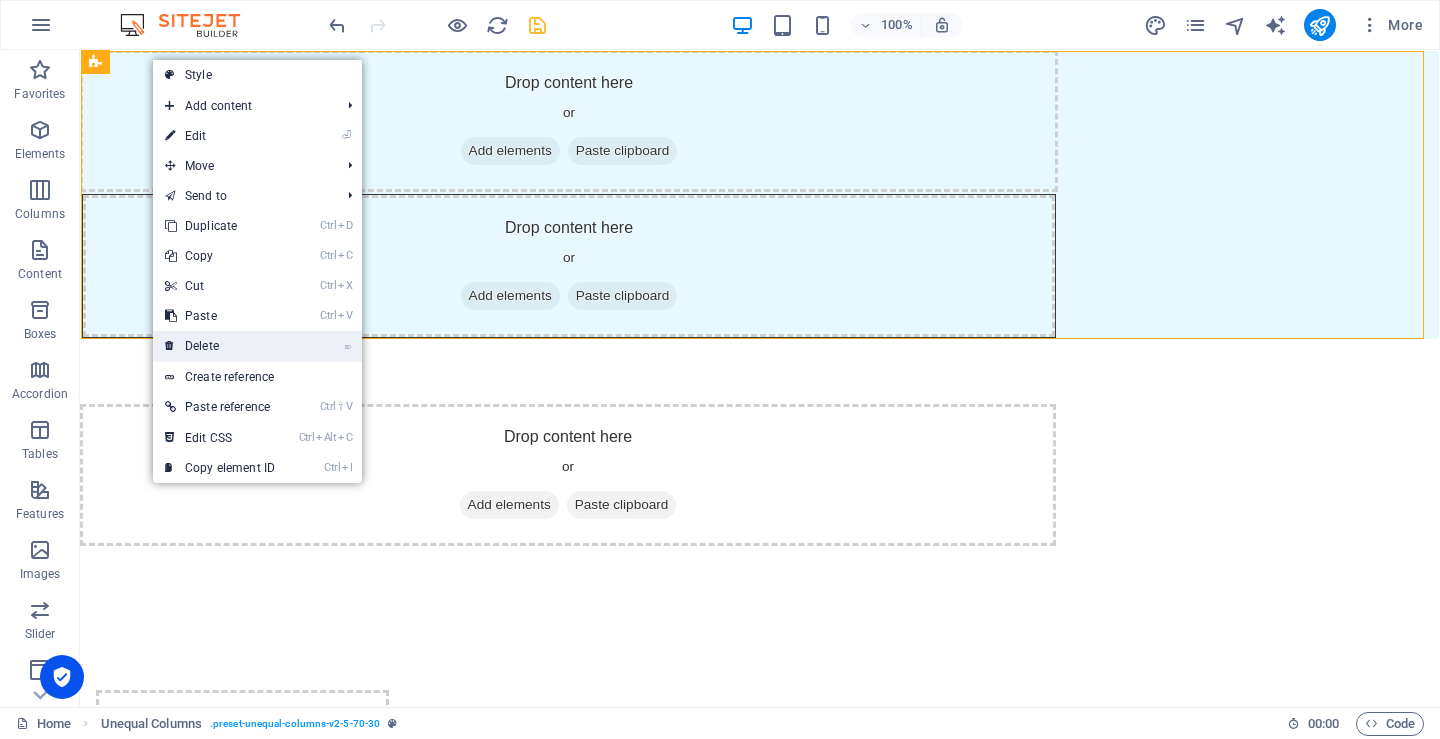click on "⌦  Delete" at bounding box center (220, 346) 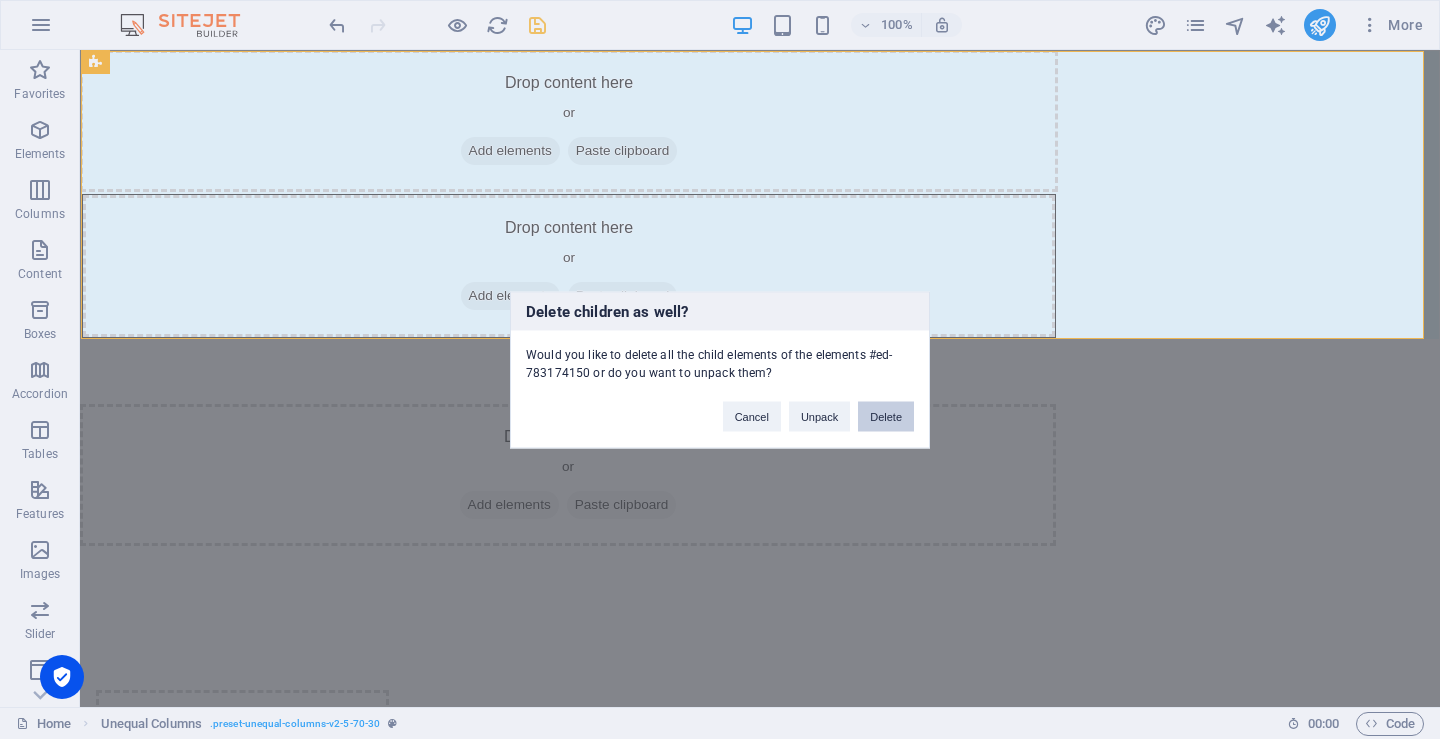 click on "Delete" at bounding box center [886, 416] 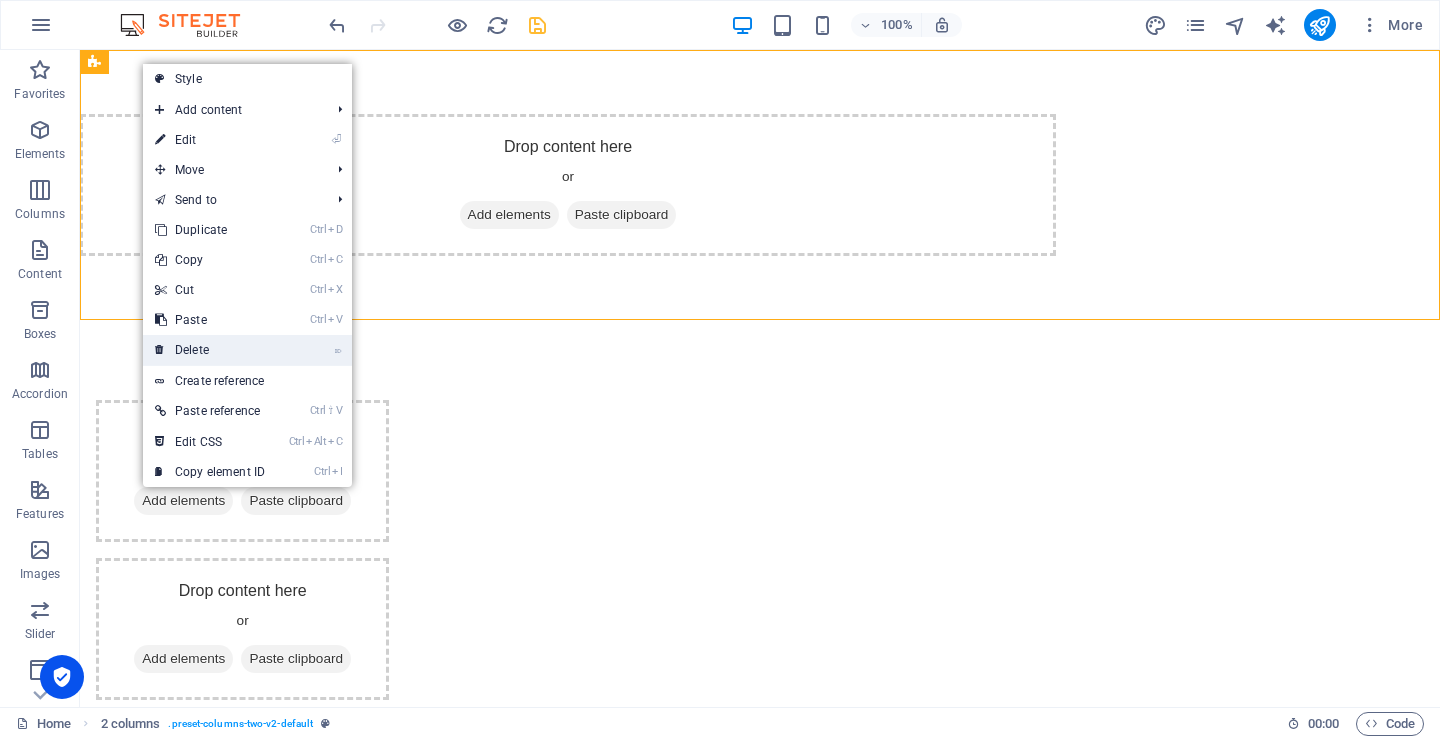 click on "⌦  Delete" at bounding box center [210, 350] 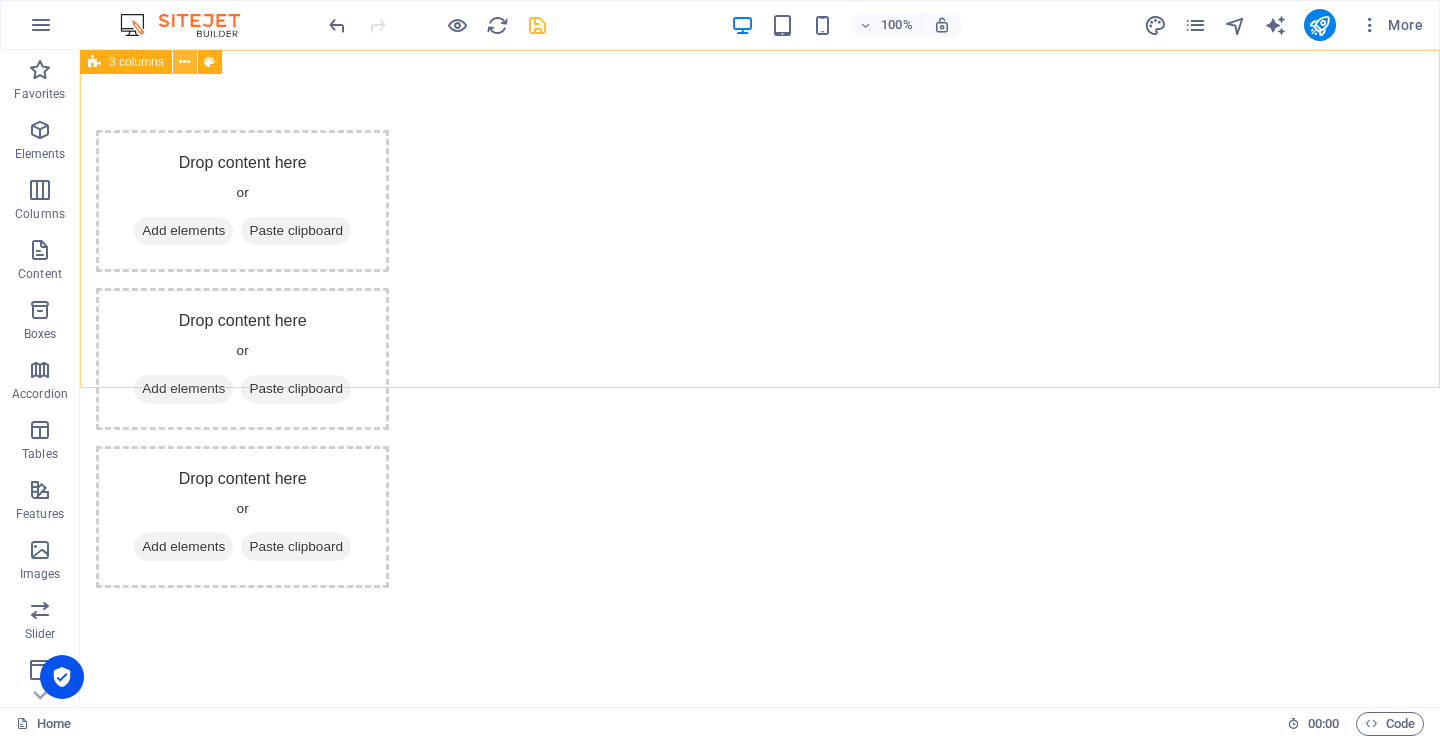 click at bounding box center (184, 62) 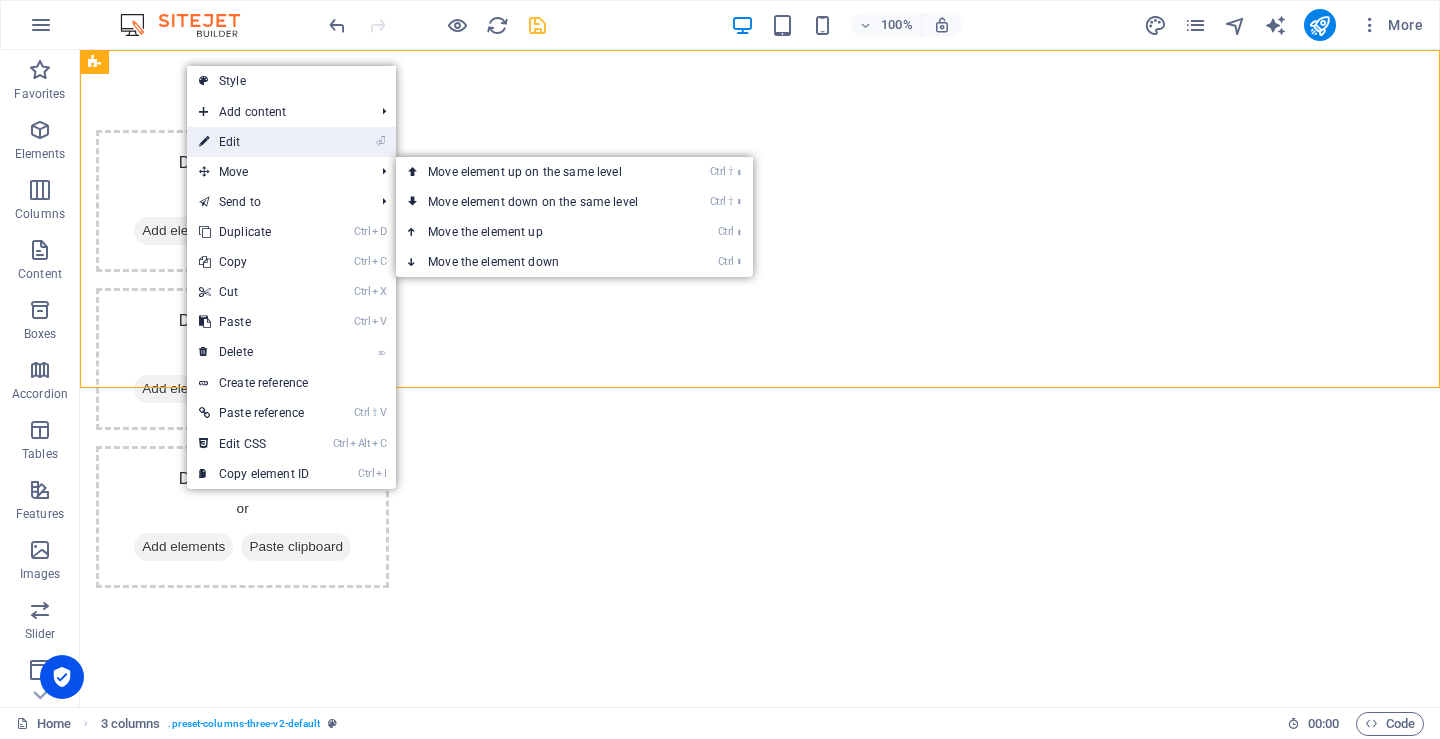 click on "⏎  Edit" at bounding box center [254, 142] 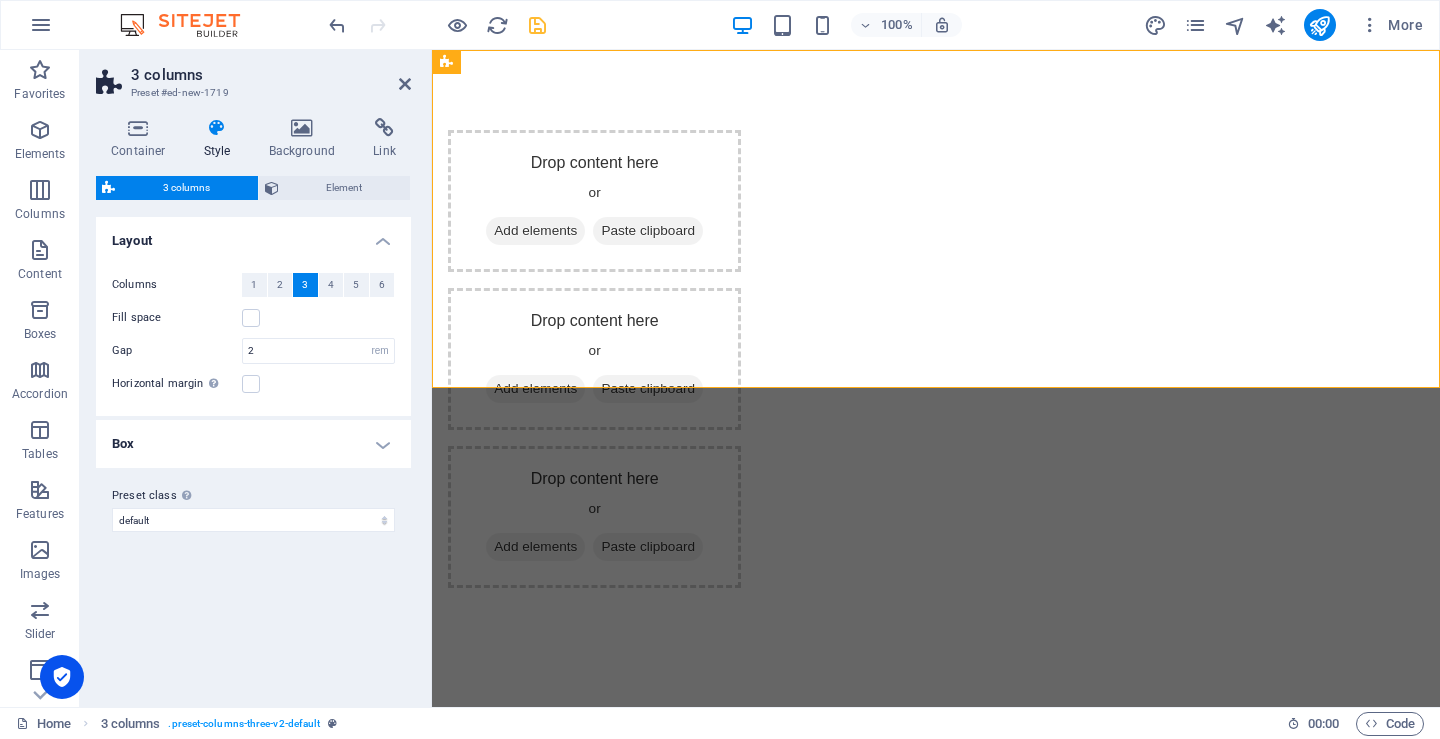 click on "Box" at bounding box center [253, 444] 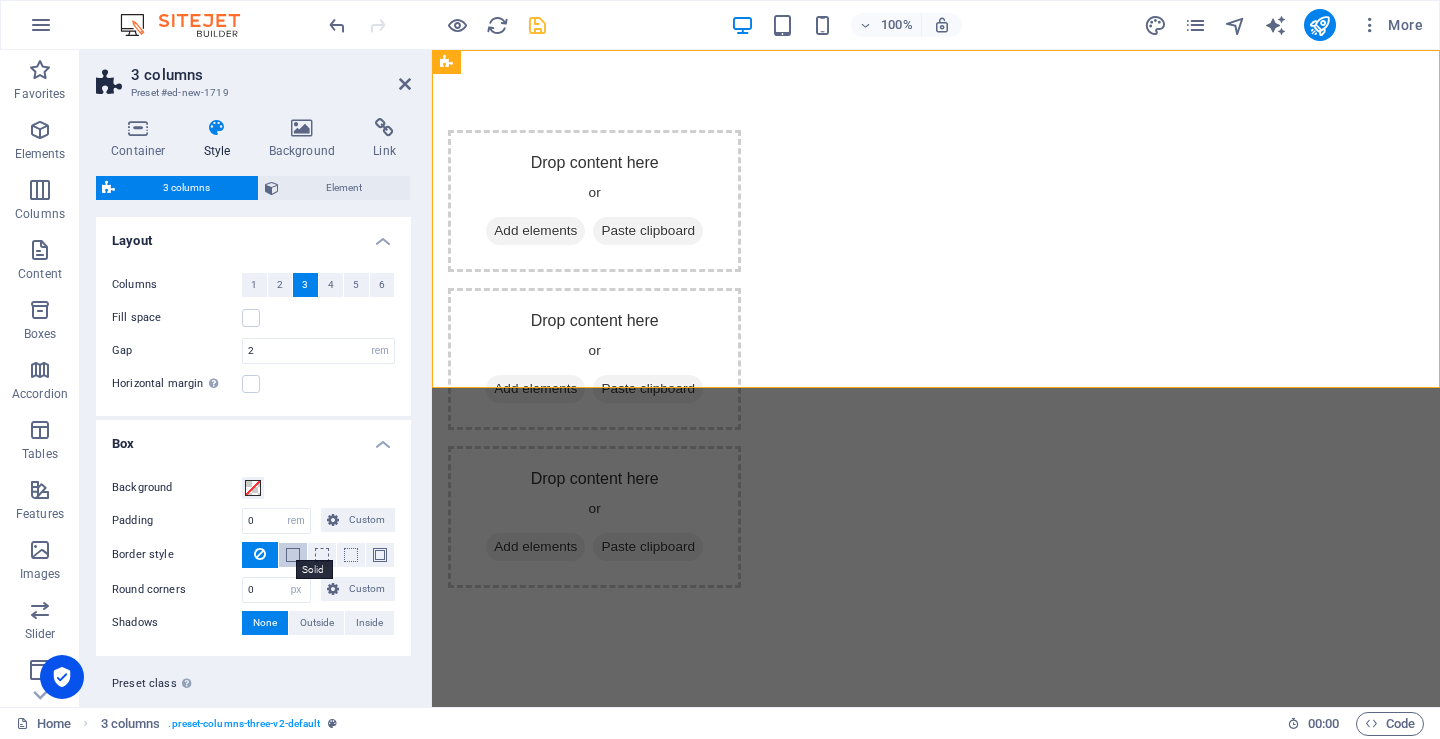 click at bounding box center [293, 555] 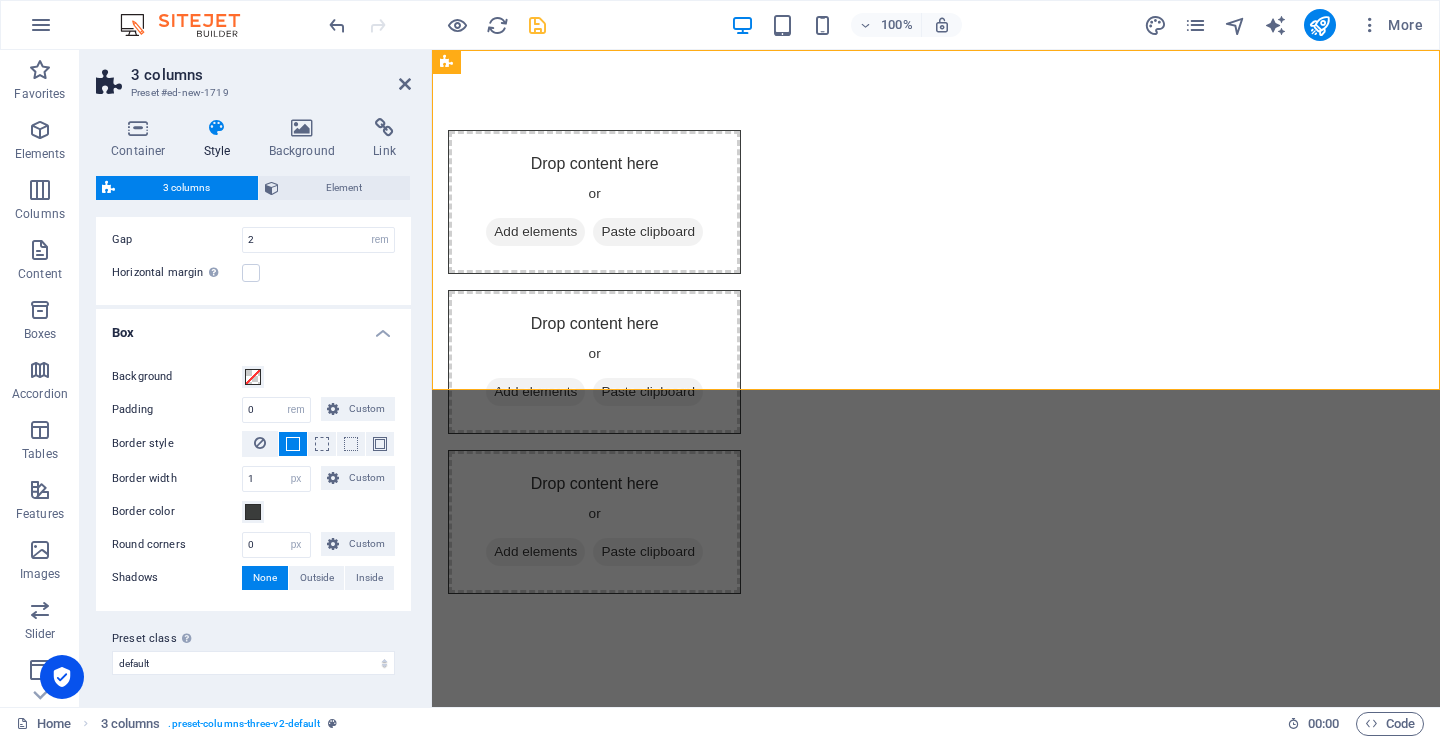 scroll, scrollTop: 0, scrollLeft: 0, axis: both 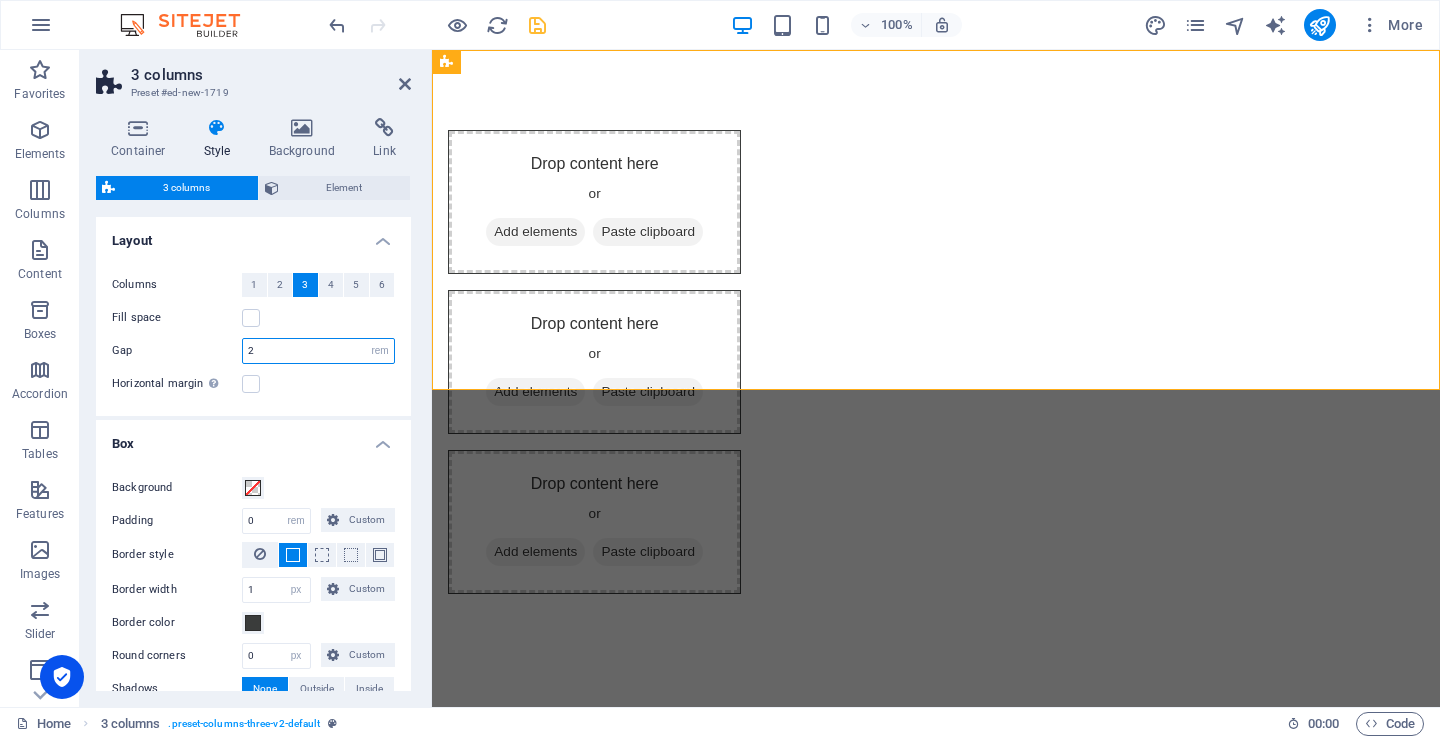 drag, startPoint x: 258, startPoint y: 353, endPoint x: 222, endPoint y: 362, distance: 37.107952 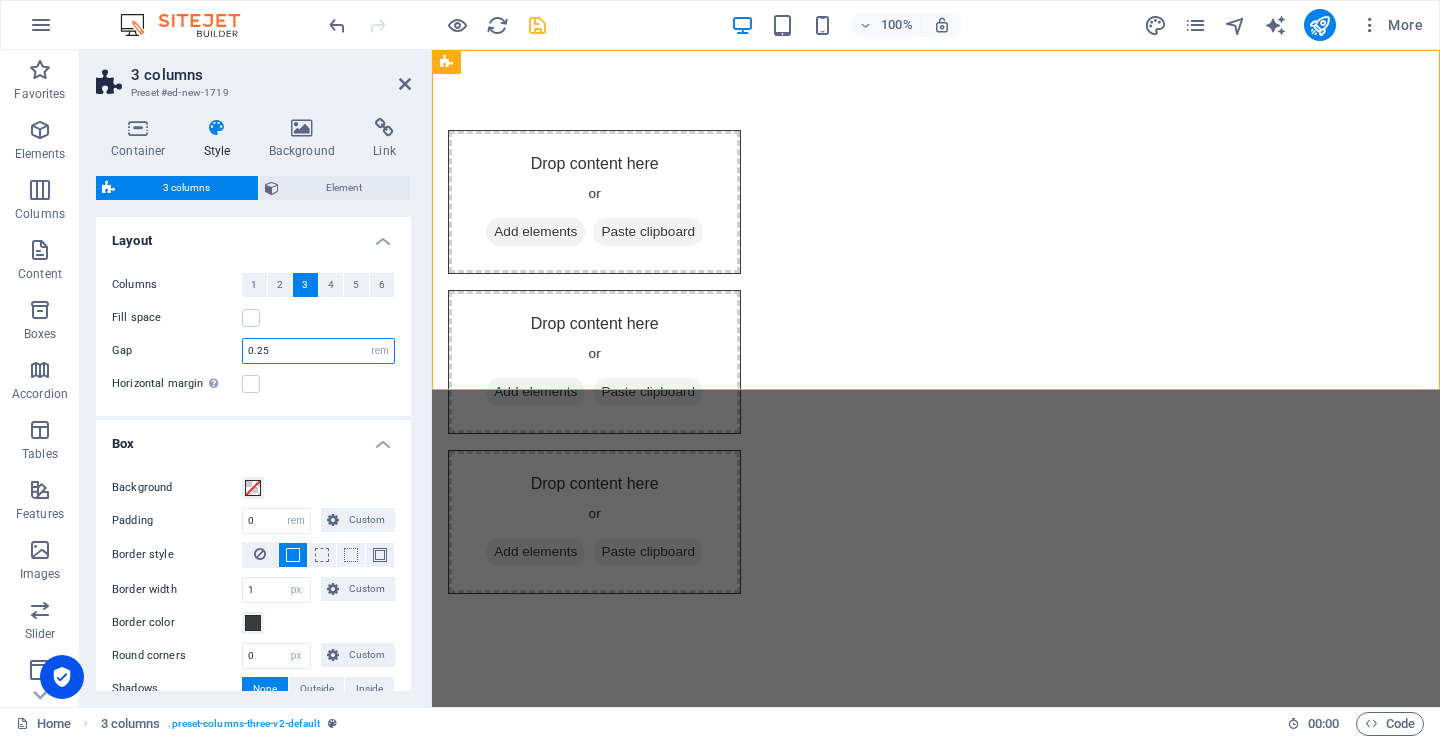 type on "0.25" 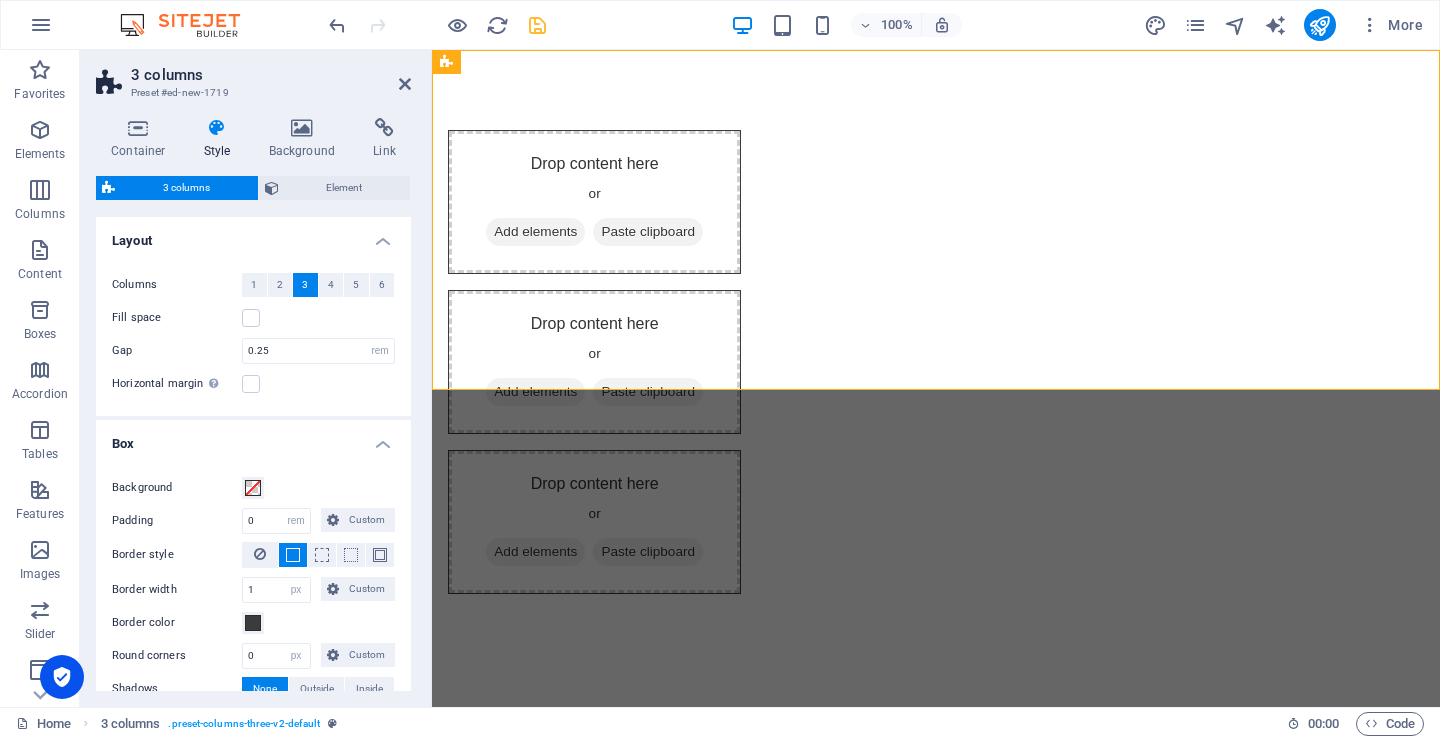 click on "Columns 1 2 3 4 5 6 Fill space Gap 0.25 px rem % vw vh Horizontal margin Only if the containers "Content width" is not set to "Default"" at bounding box center [253, 334] 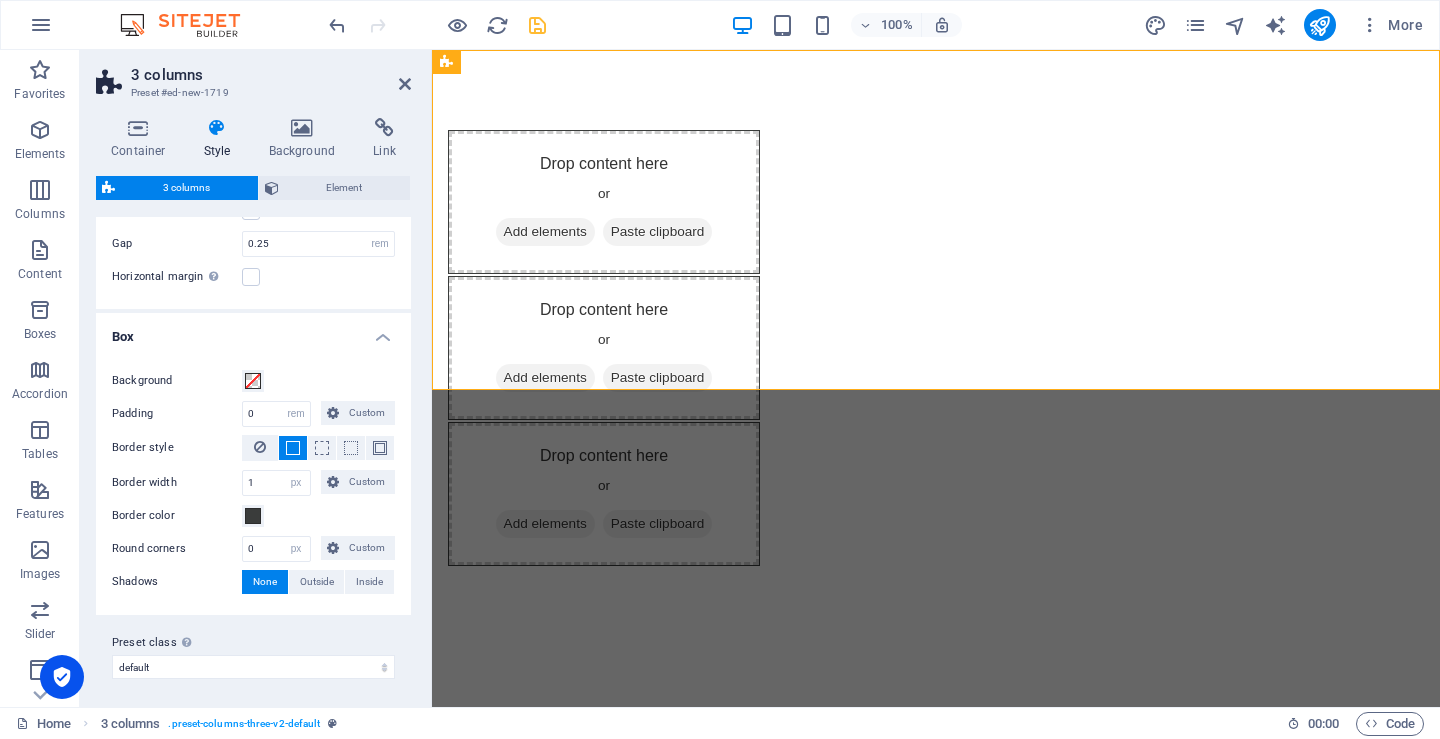 scroll, scrollTop: 111, scrollLeft: 0, axis: vertical 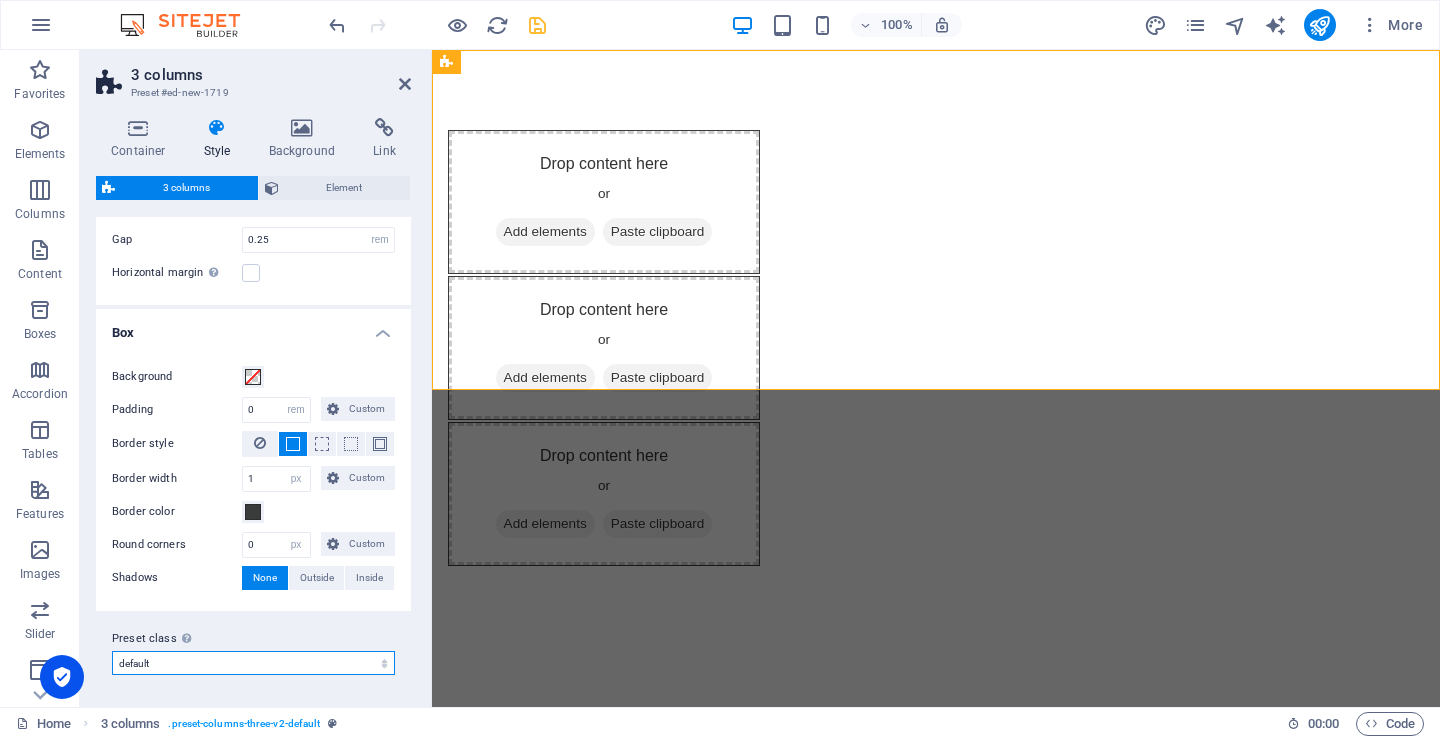 click on "default Add preset class" at bounding box center (253, 663) 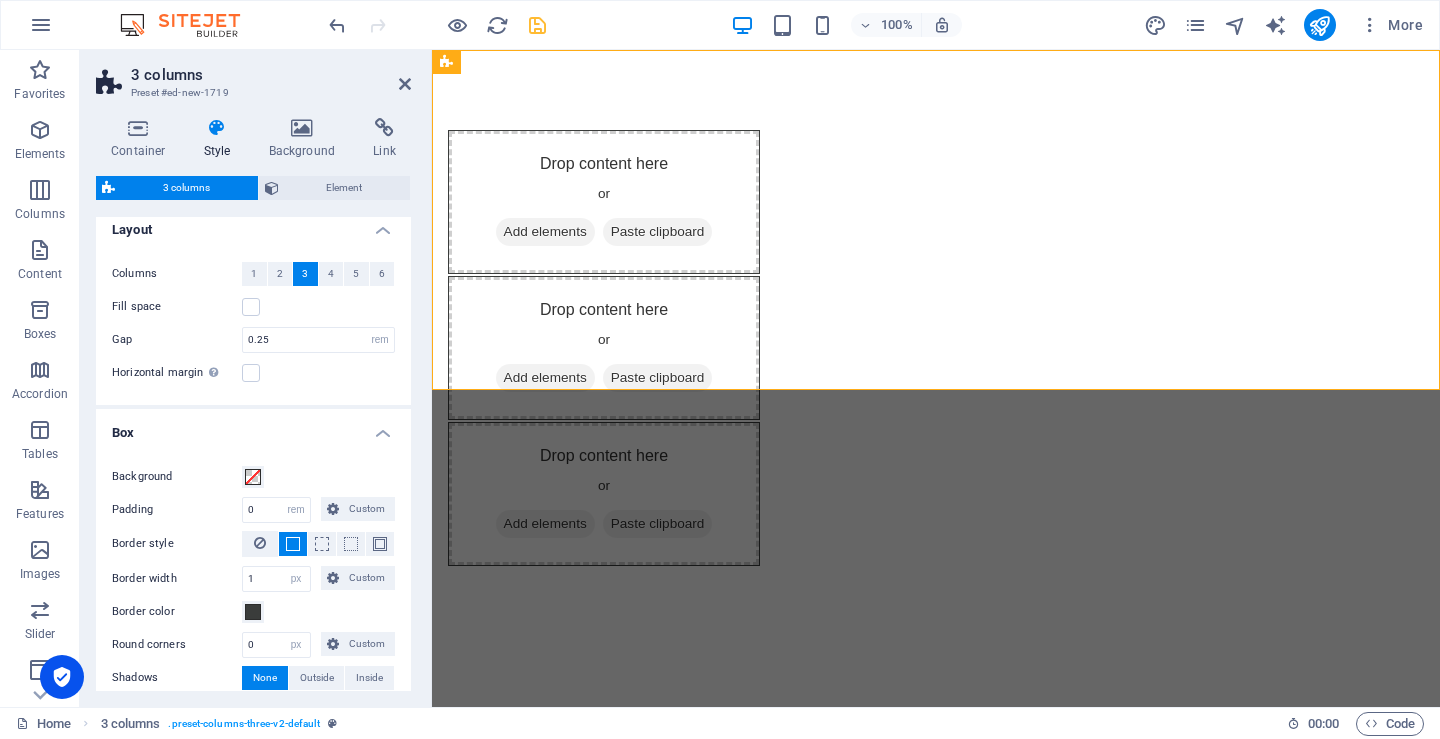 scroll, scrollTop: 0, scrollLeft: 0, axis: both 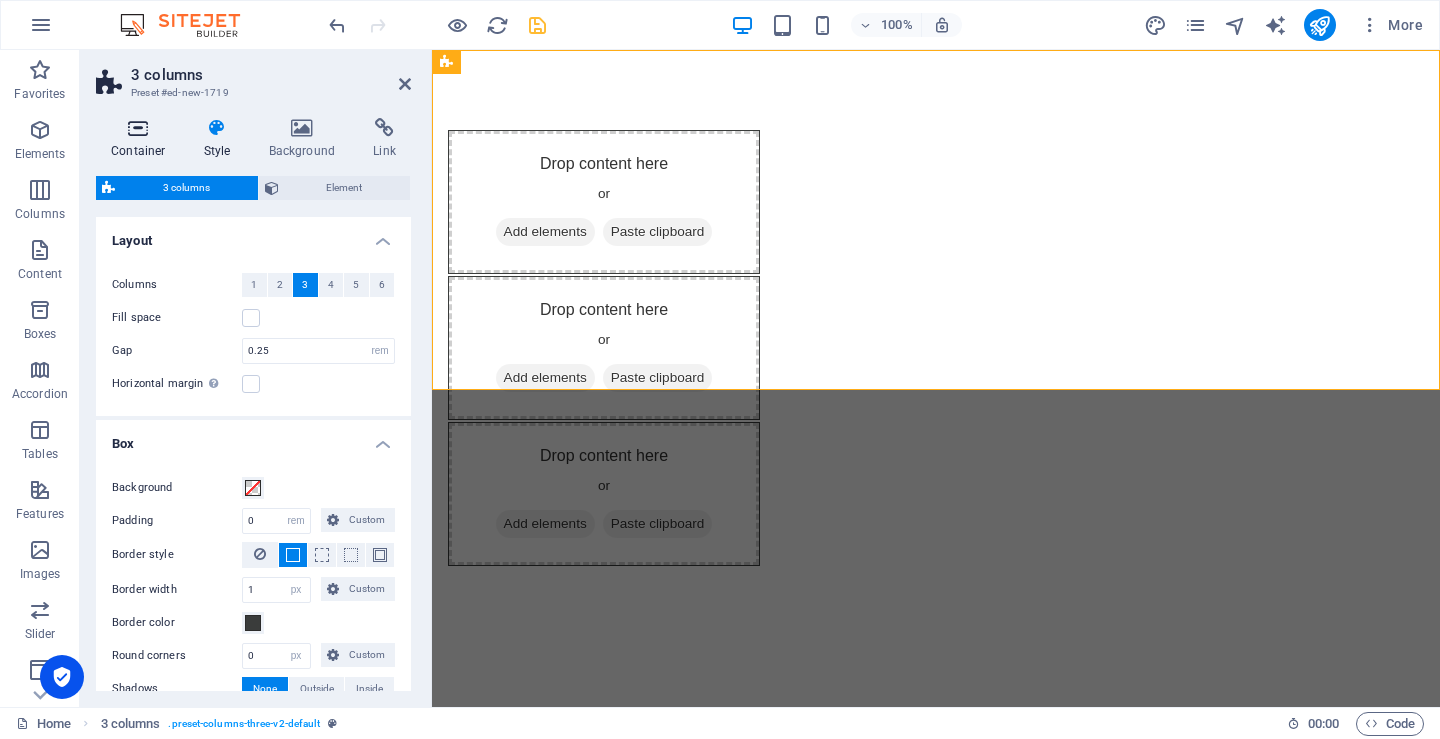 click at bounding box center [138, 128] 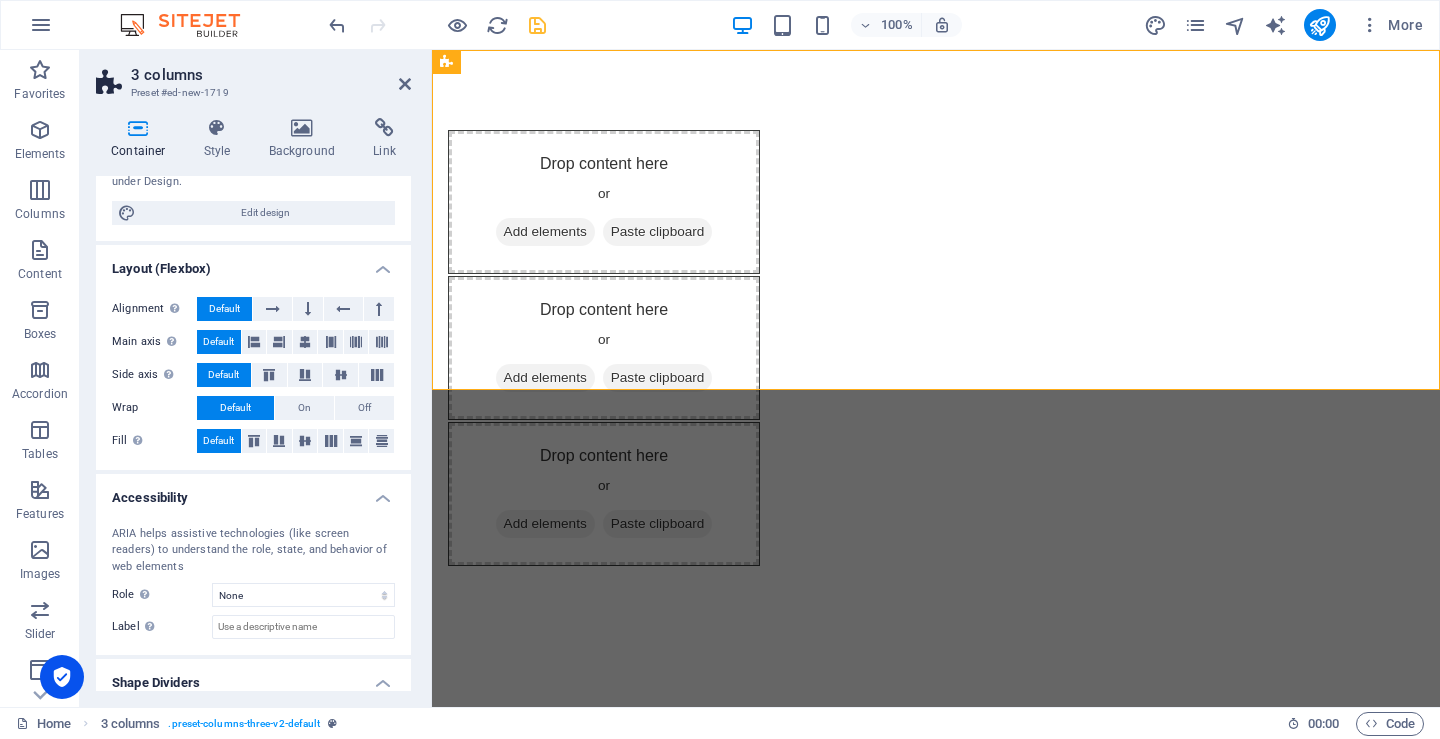 scroll, scrollTop: 260, scrollLeft: 0, axis: vertical 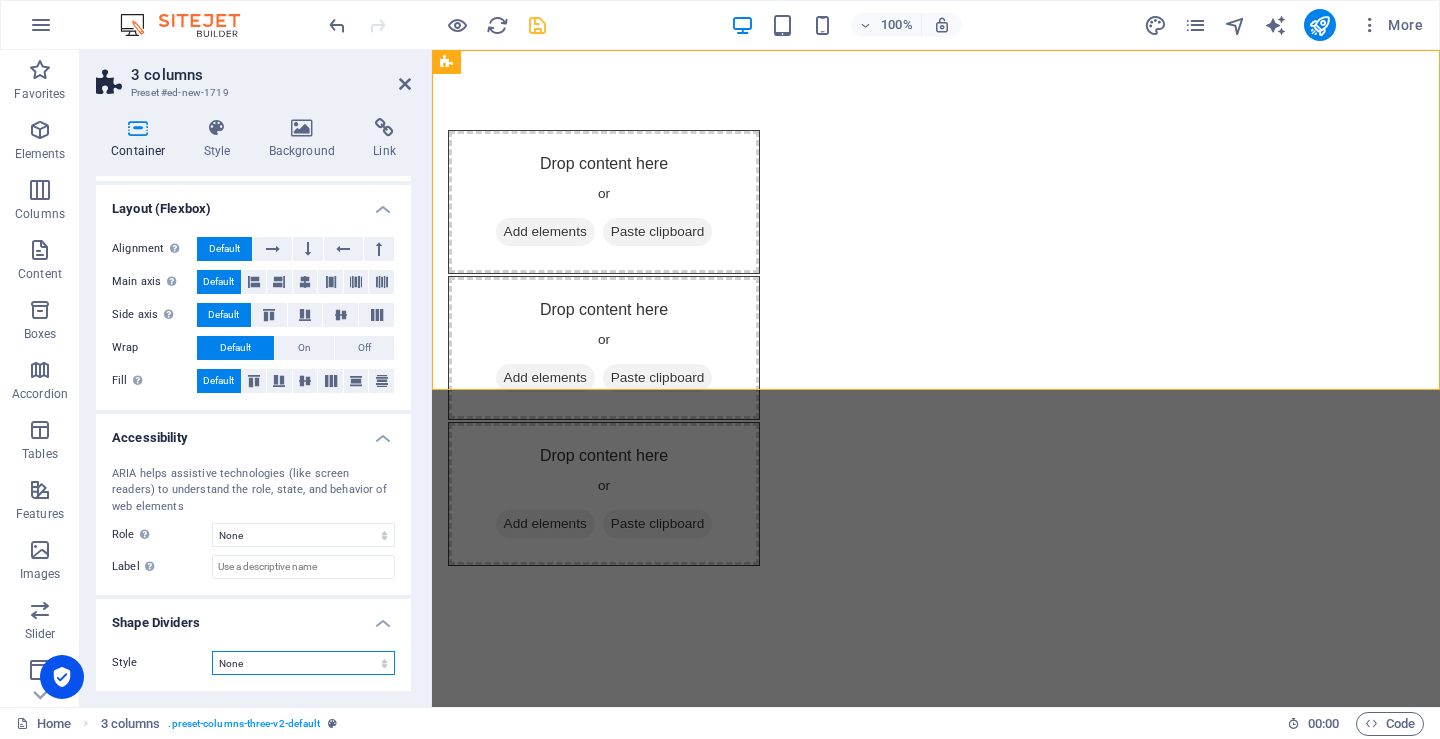 click on "None Triangle Square Diagonal Polygon 1 Polygon 2 Zigzag Multiple Zigzags Waves Multiple Waves Half Circle Circle Circle Shadow Blocks Hexagons Clouds Multiple Clouds Fan Pyramids Book Paint Drip Fire Shredded Paper Arrow" at bounding box center [303, 663] 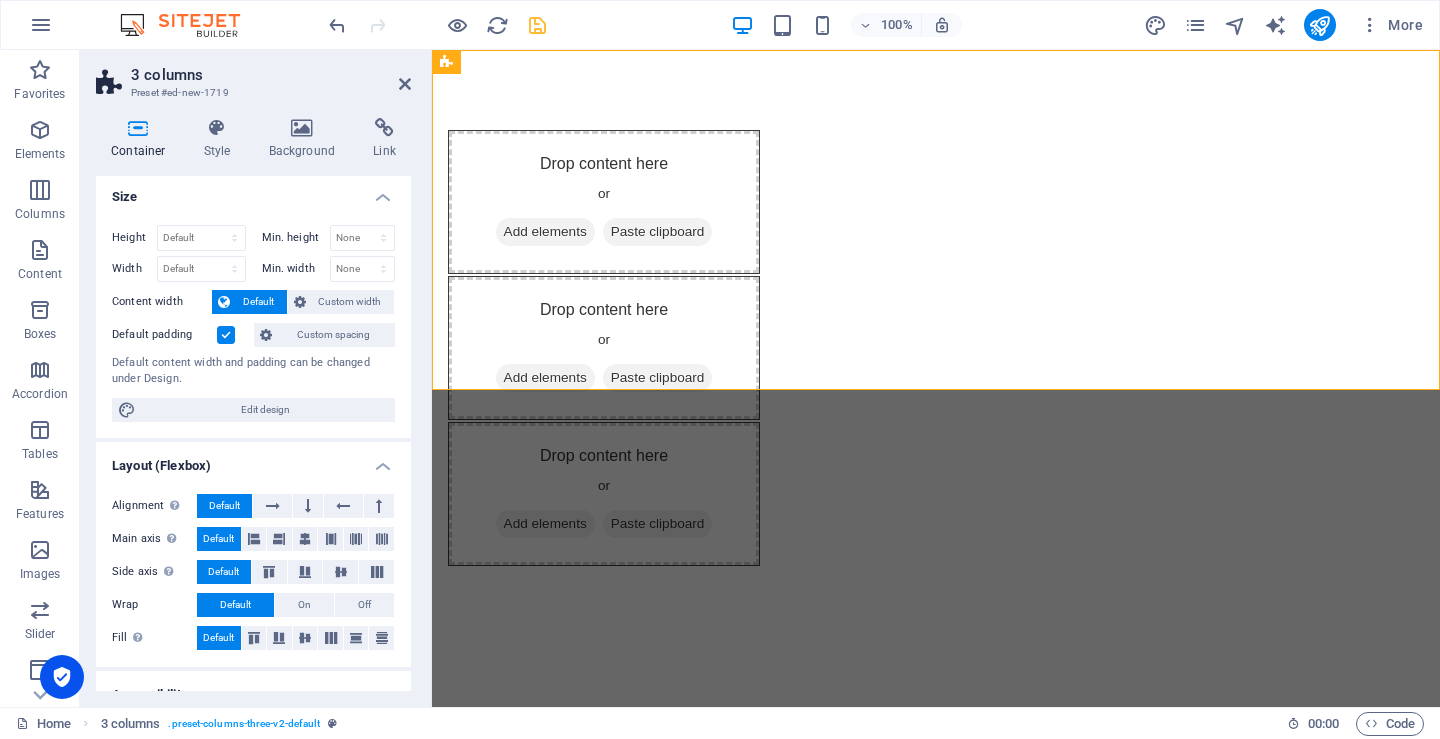 scroll, scrollTop: 0, scrollLeft: 0, axis: both 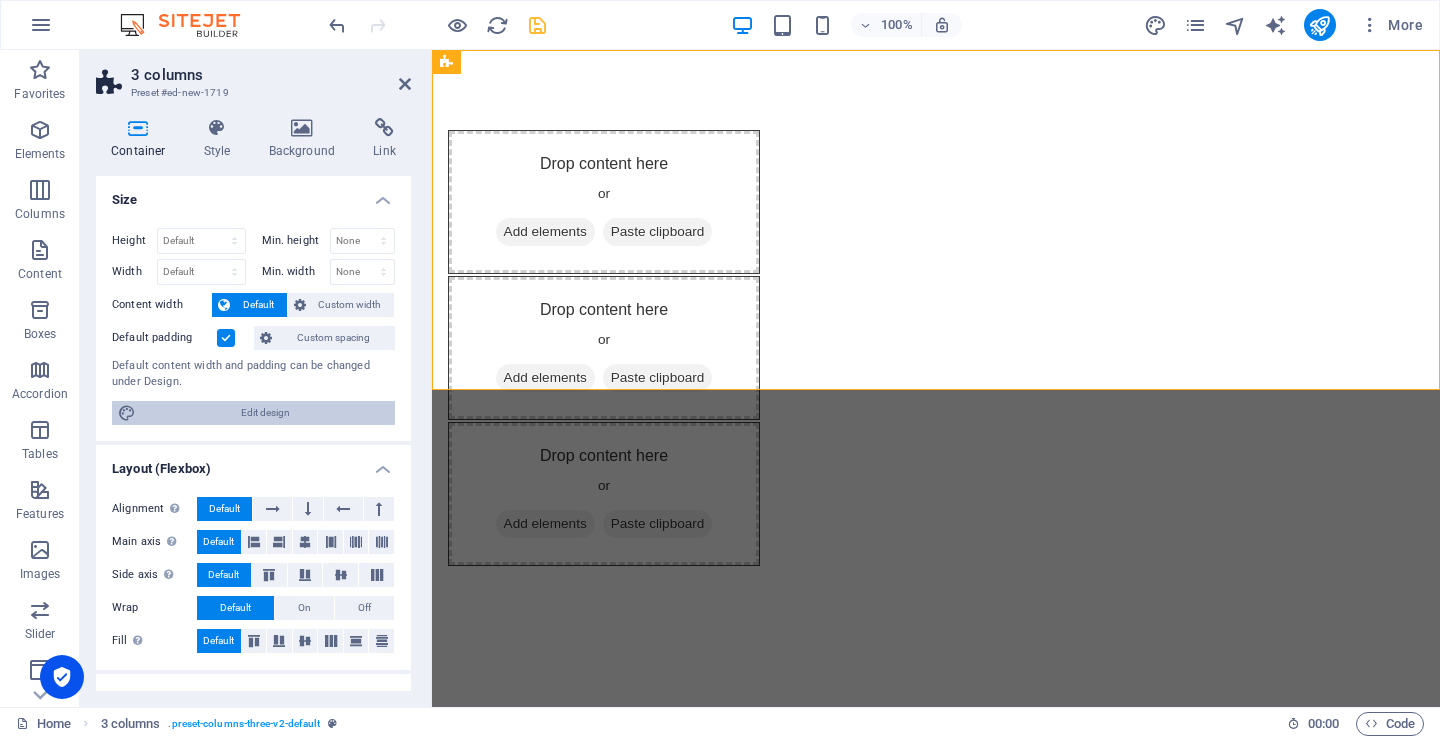 click on "Edit design" at bounding box center [265, 413] 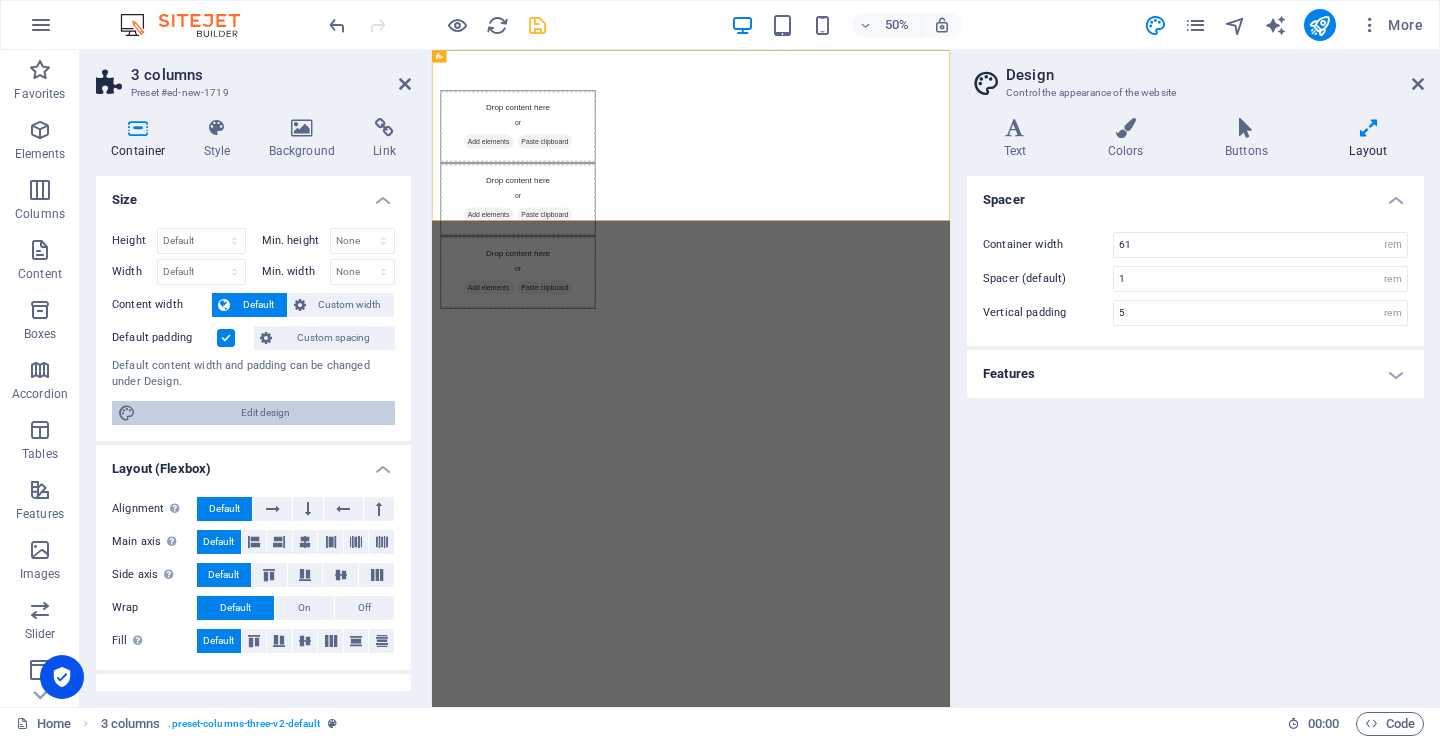 click on "Edit design" at bounding box center (265, 413) 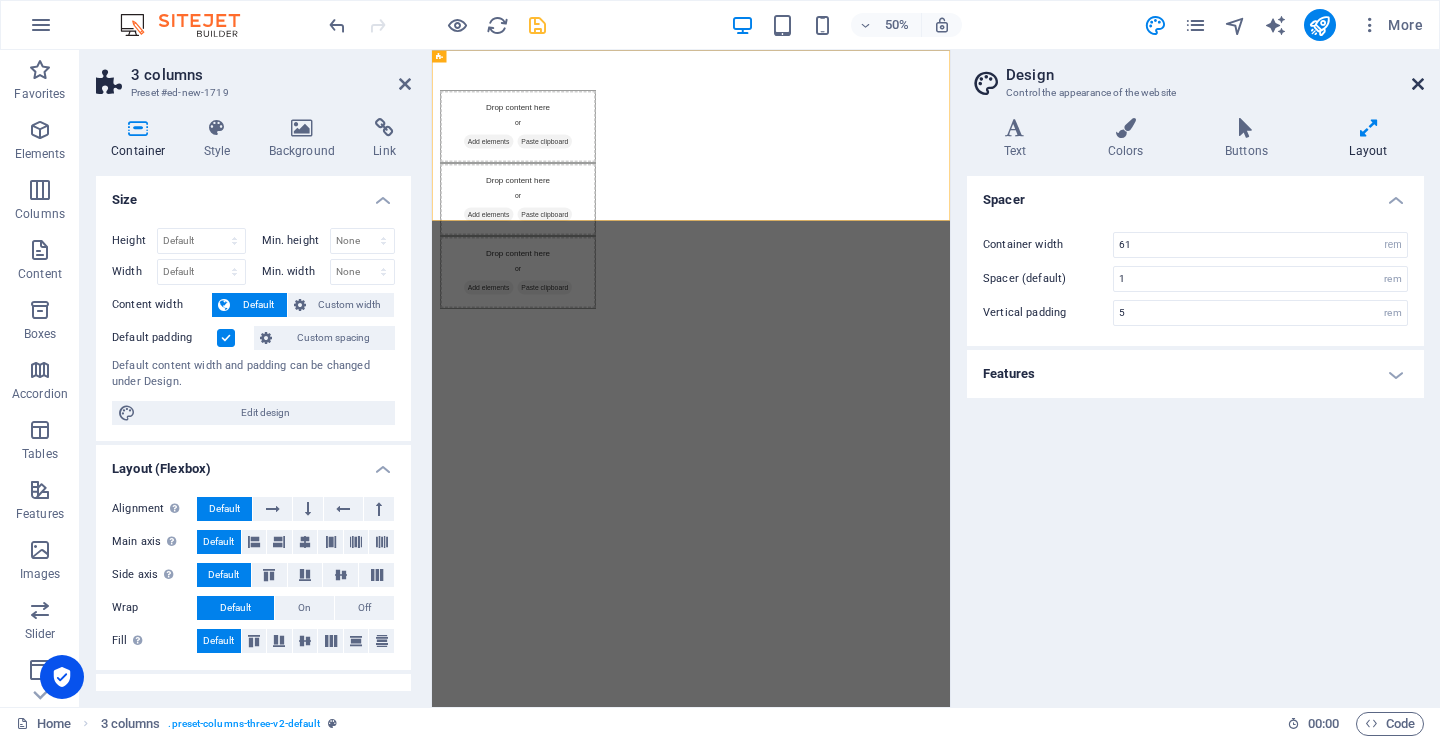 click at bounding box center (1418, 84) 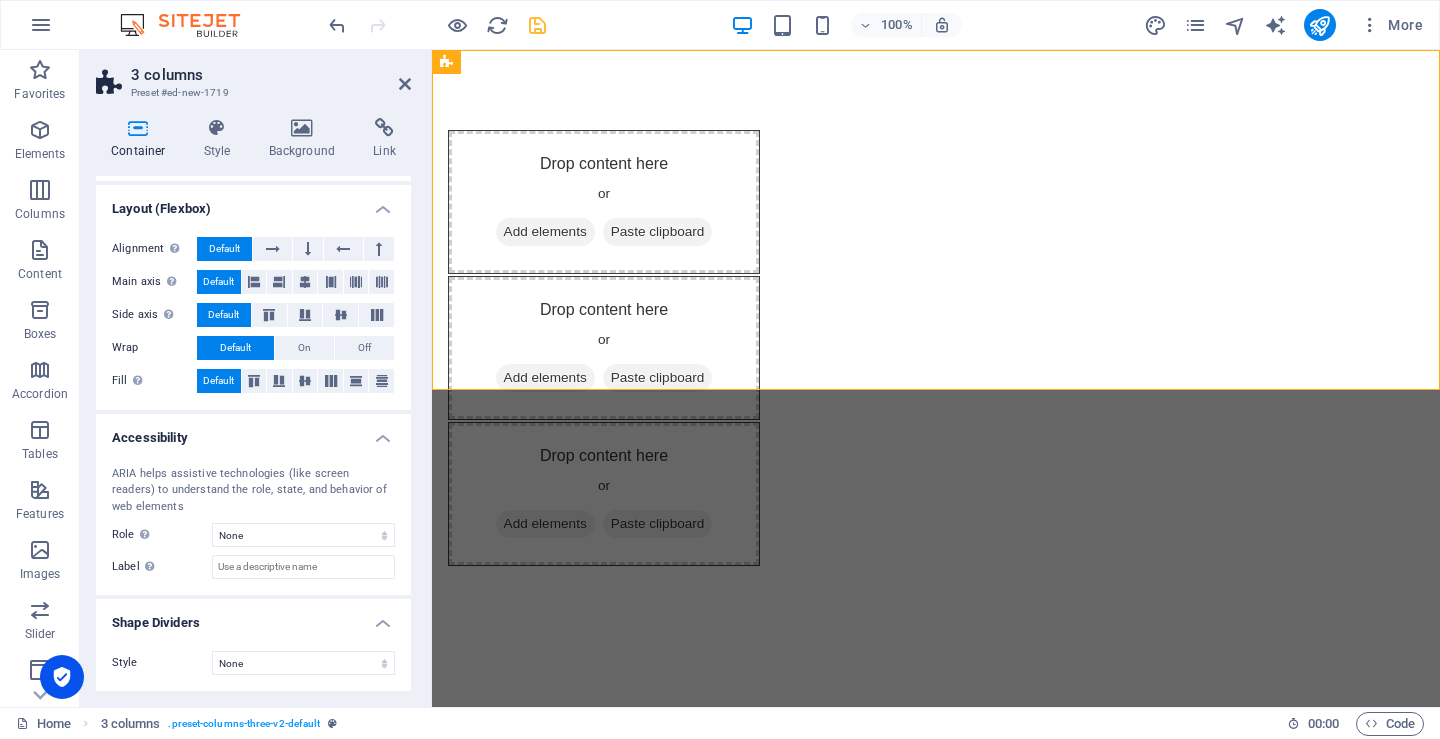 scroll, scrollTop: 0, scrollLeft: 0, axis: both 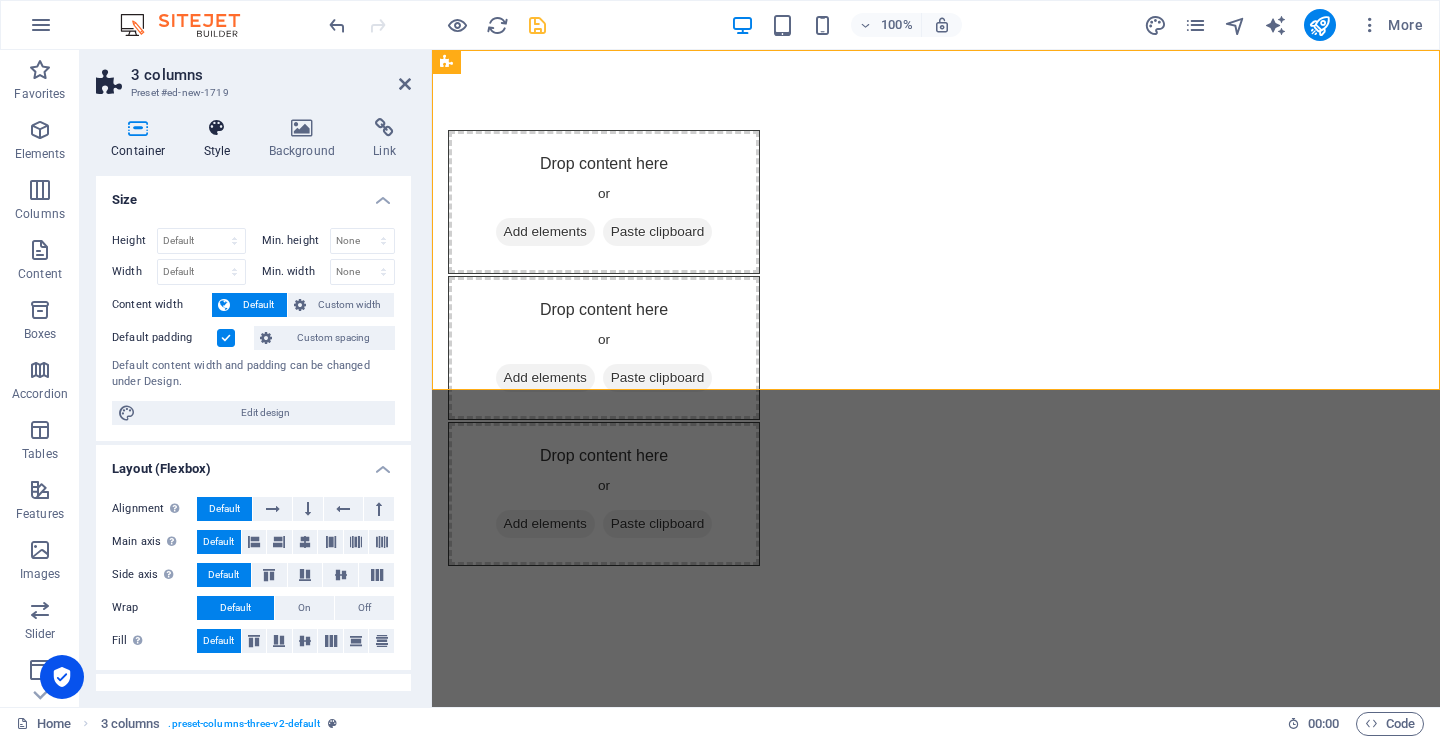 click at bounding box center [217, 128] 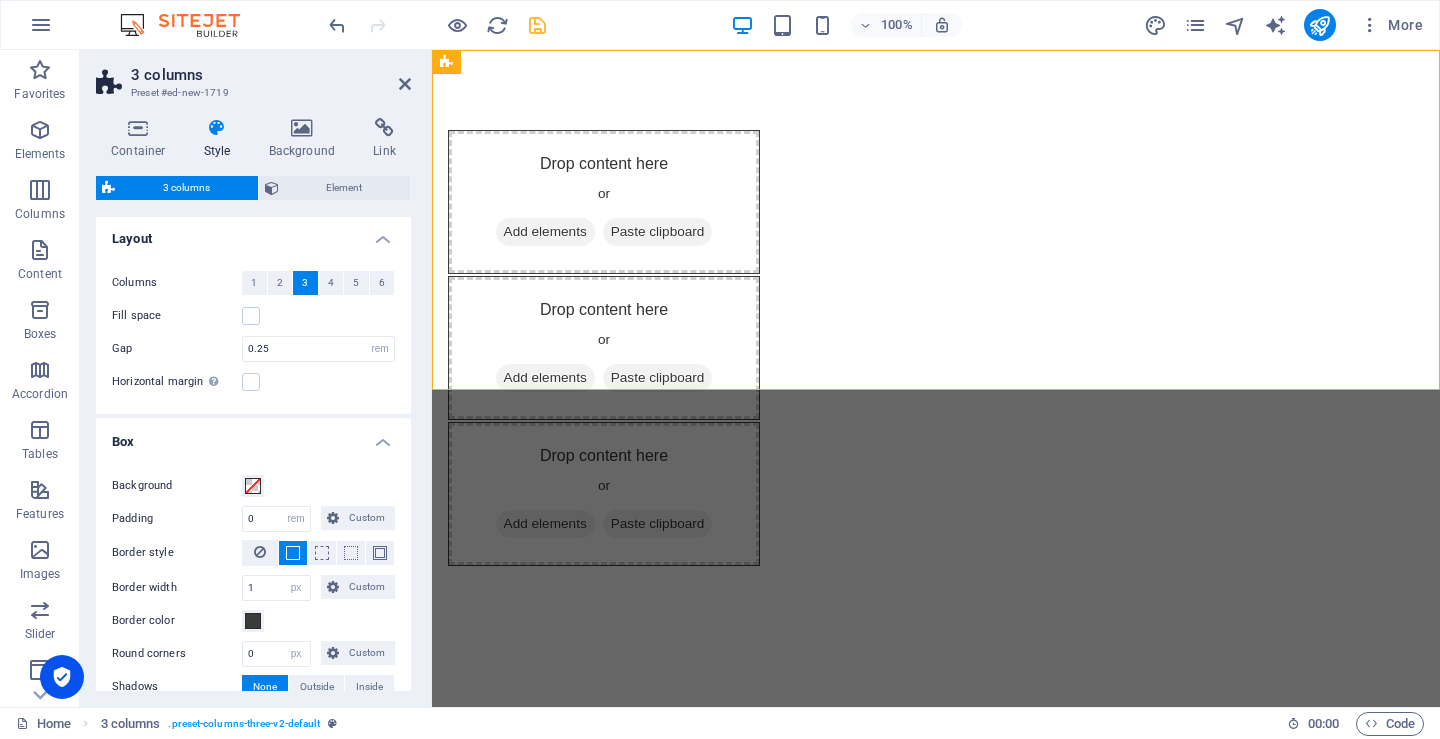 scroll, scrollTop: 0, scrollLeft: 0, axis: both 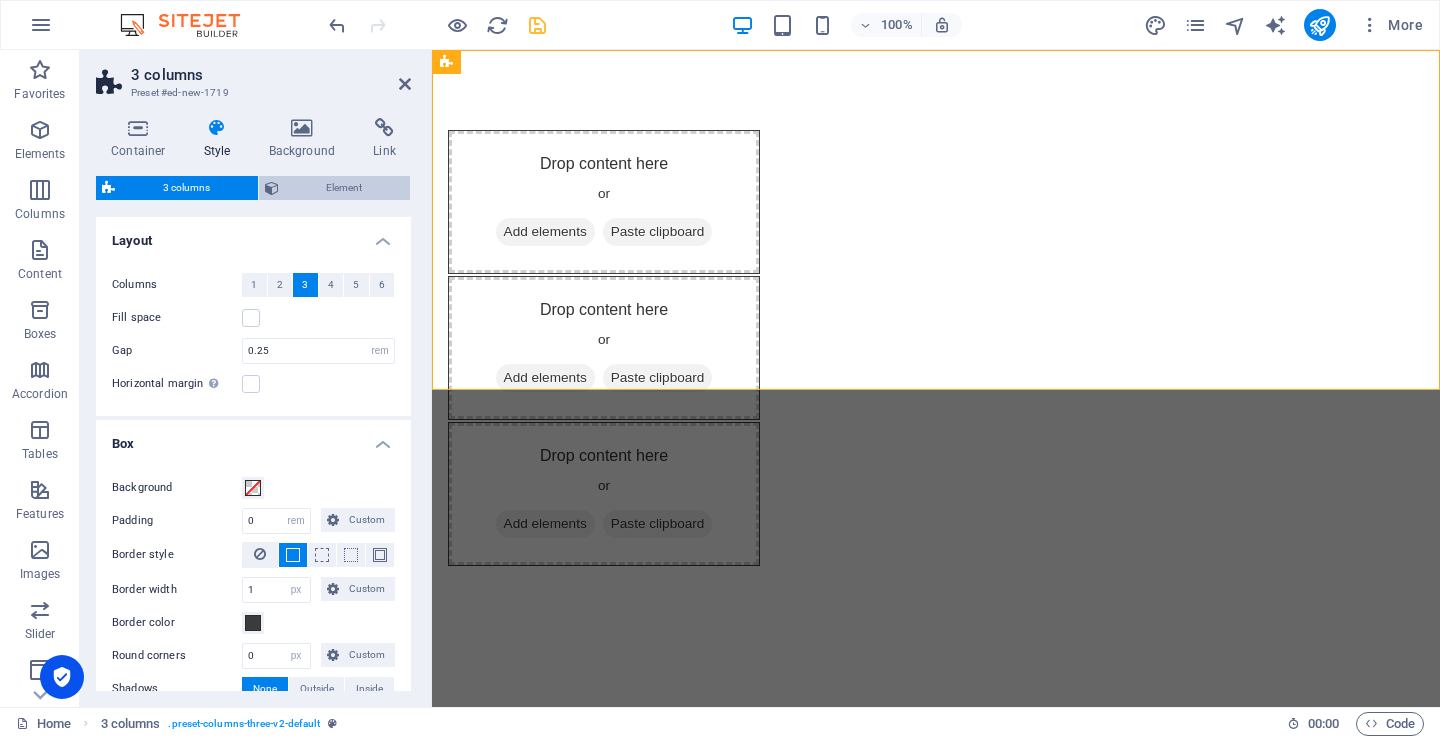 click on "Element" at bounding box center (345, 188) 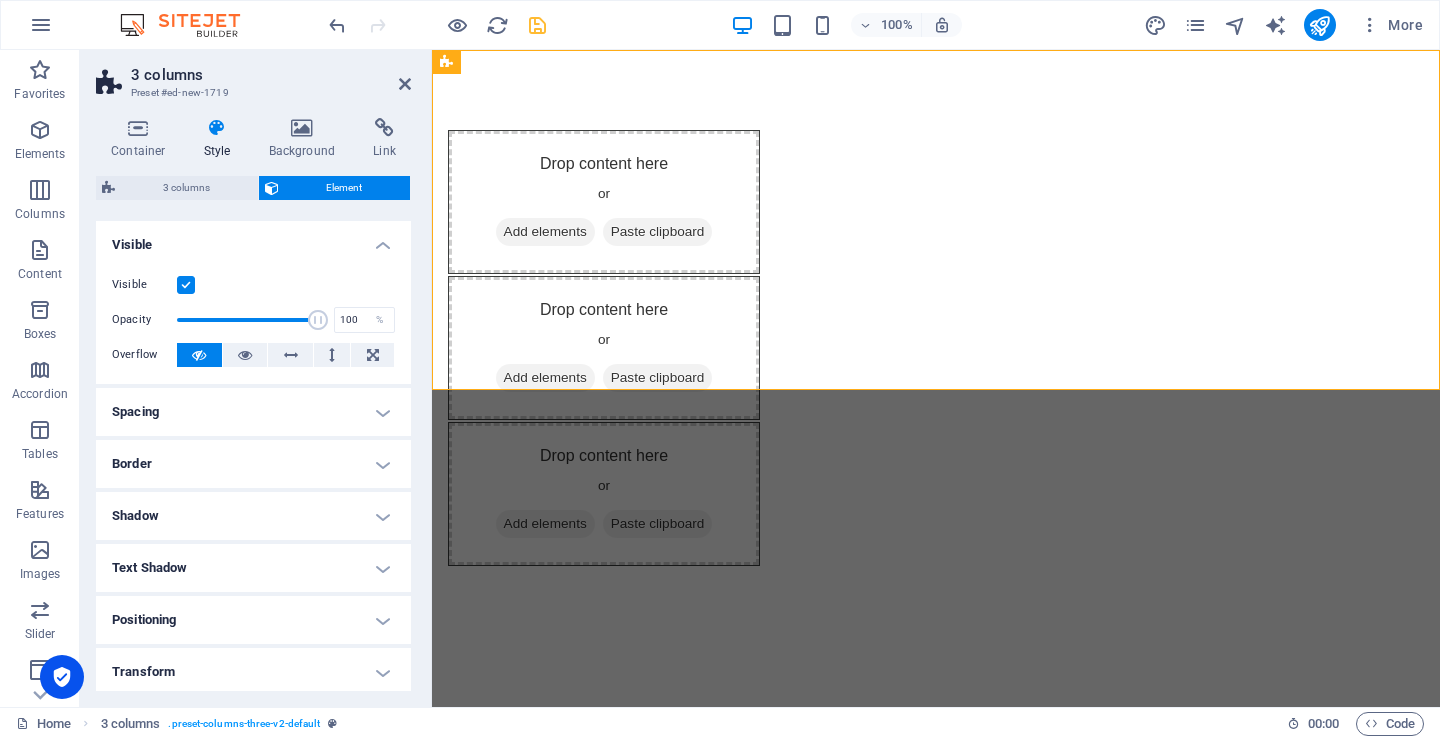 click on "Spacing" at bounding box center [253, 412] 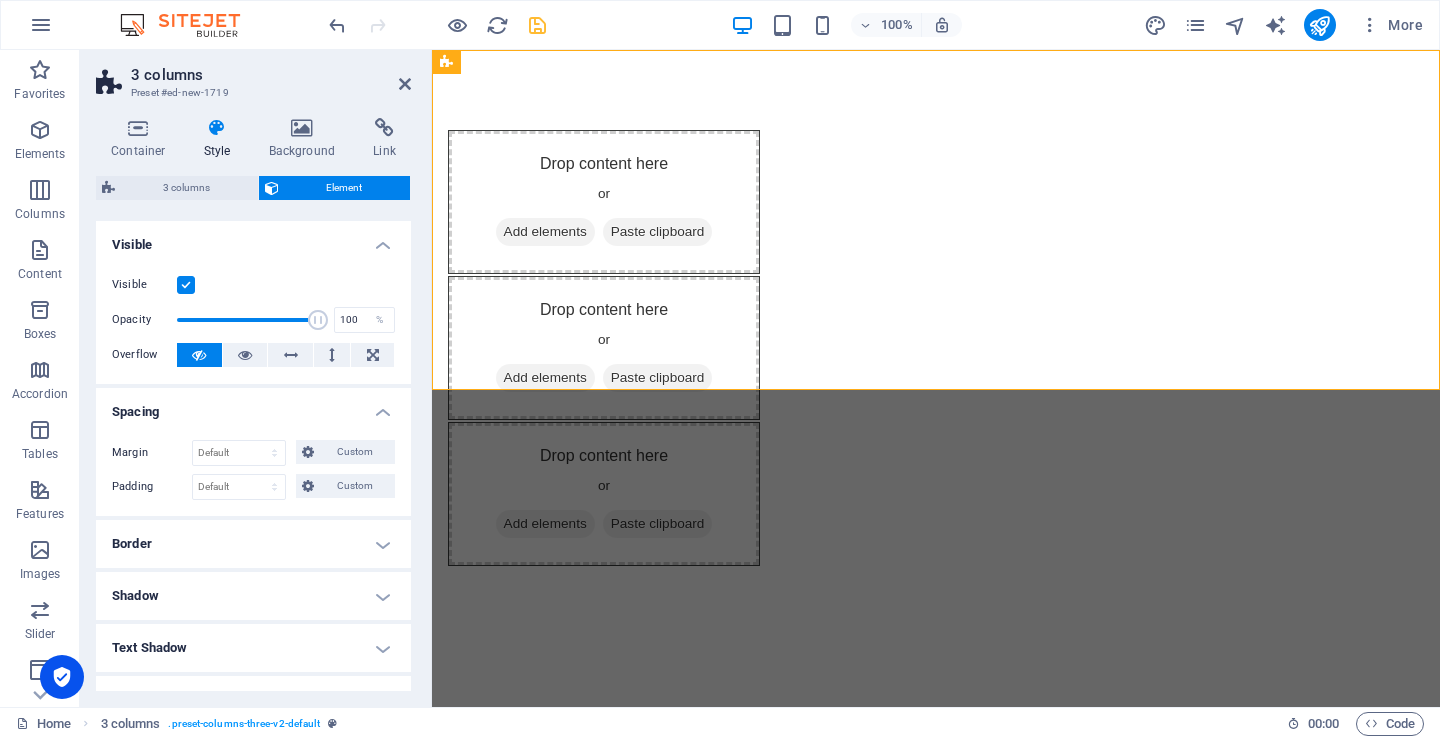 click on "Spacing" at bounding box center [253, 406] 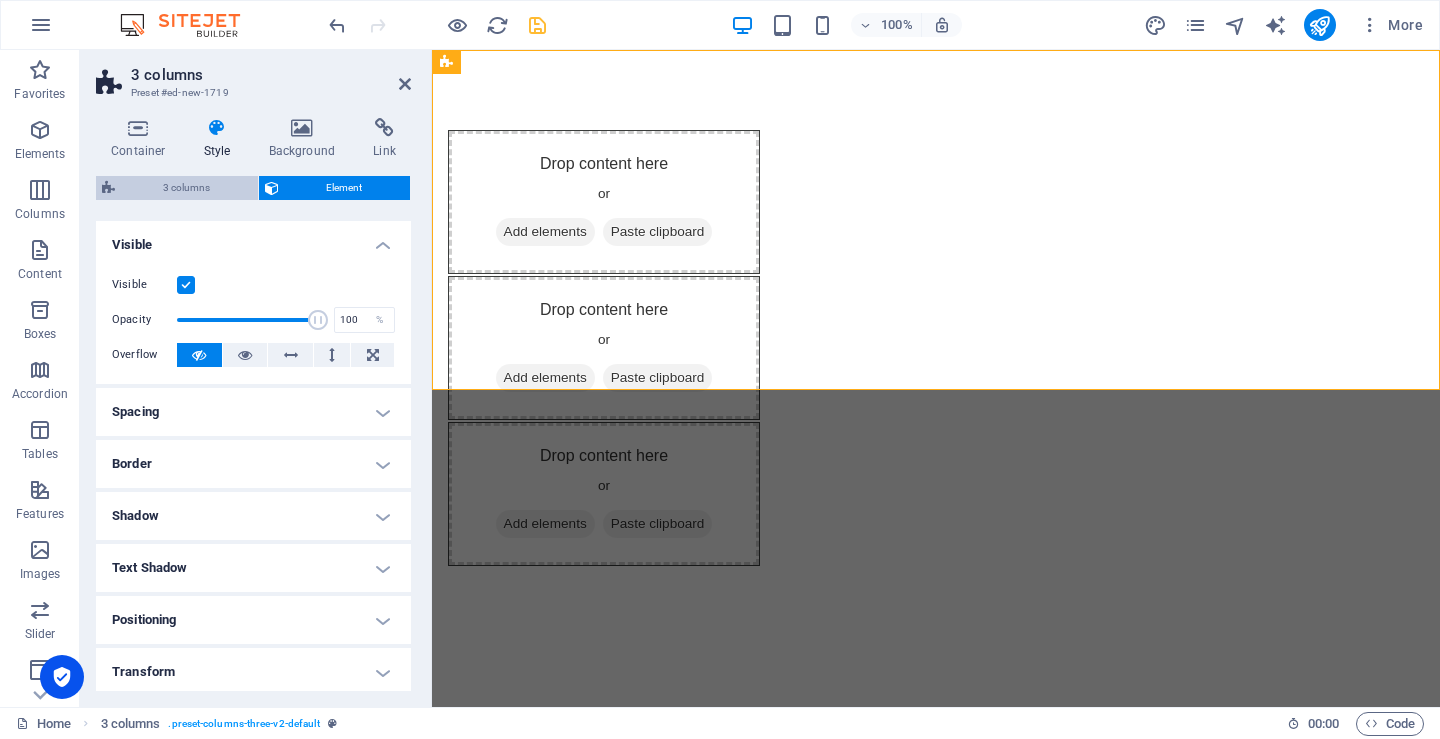 click on "3 columns" at bounding box center [186, 188] 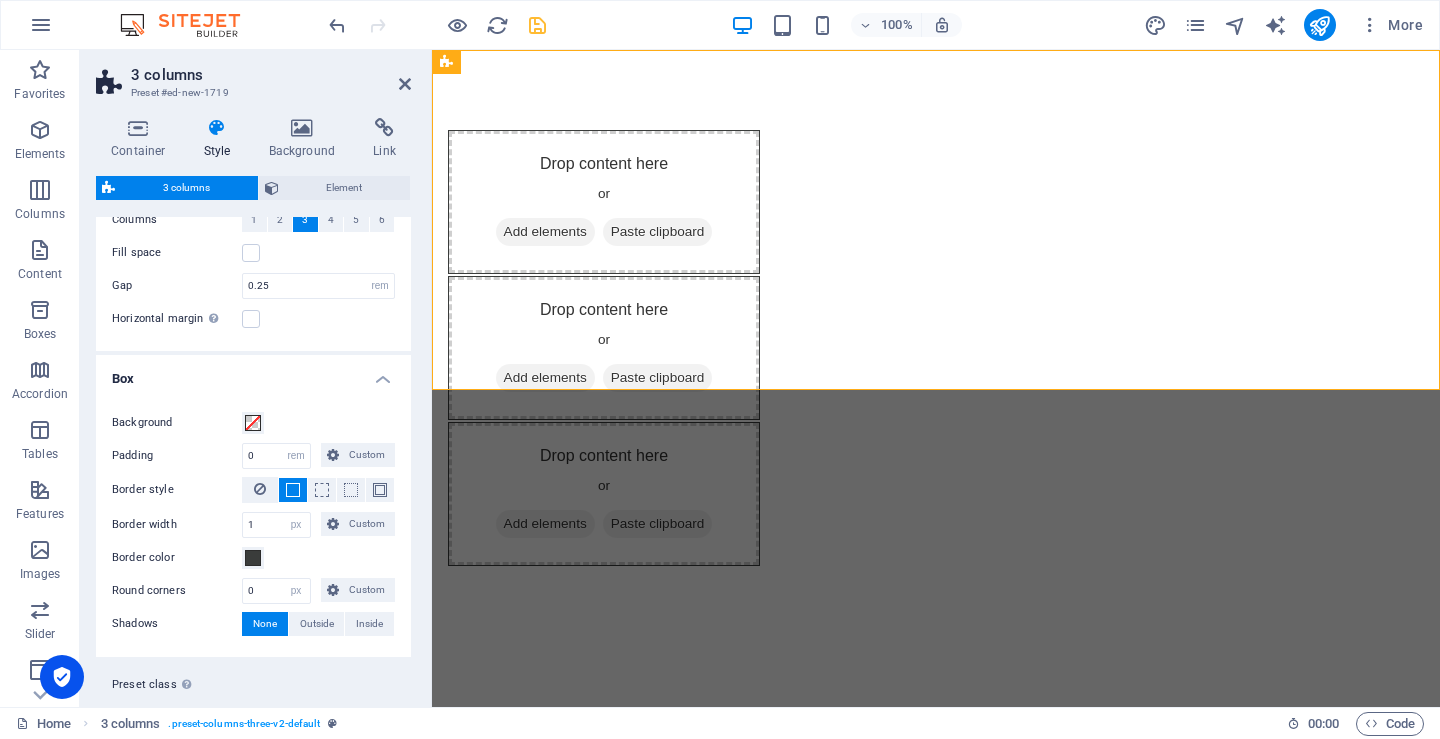 scroll, scrollTop: 100, scrollLeft: 0, axis: vertical 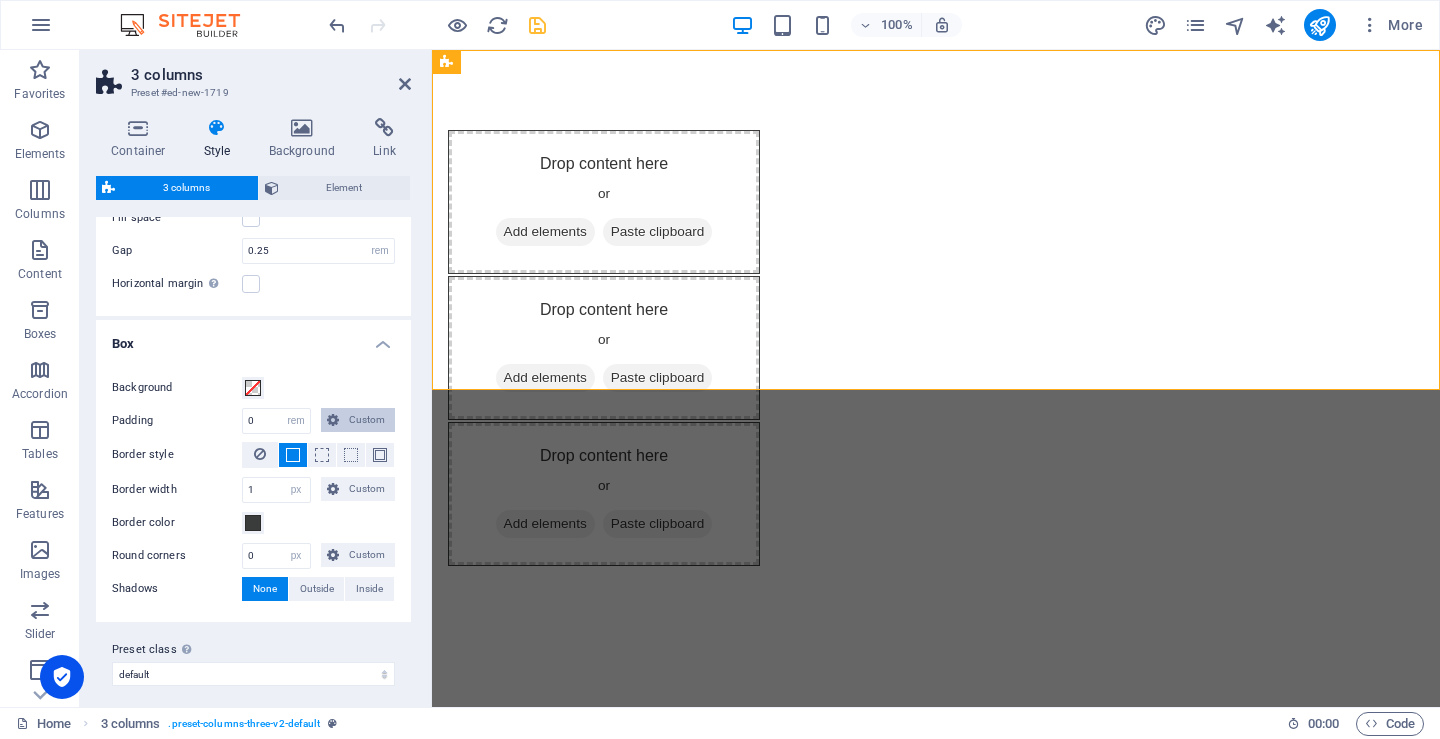 click on "Custom" at bounding box center (367, 420) 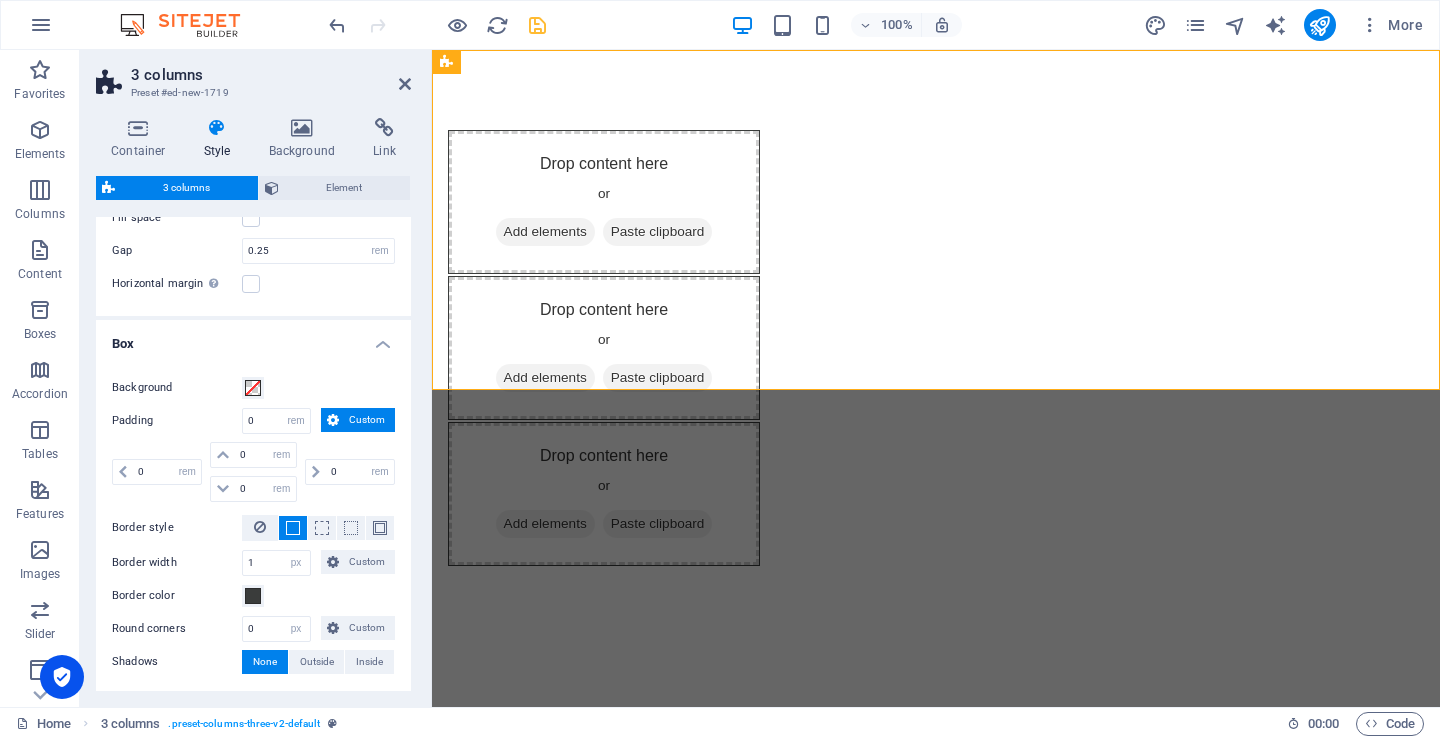 click on "Custom" at bounding box center [367, 420] 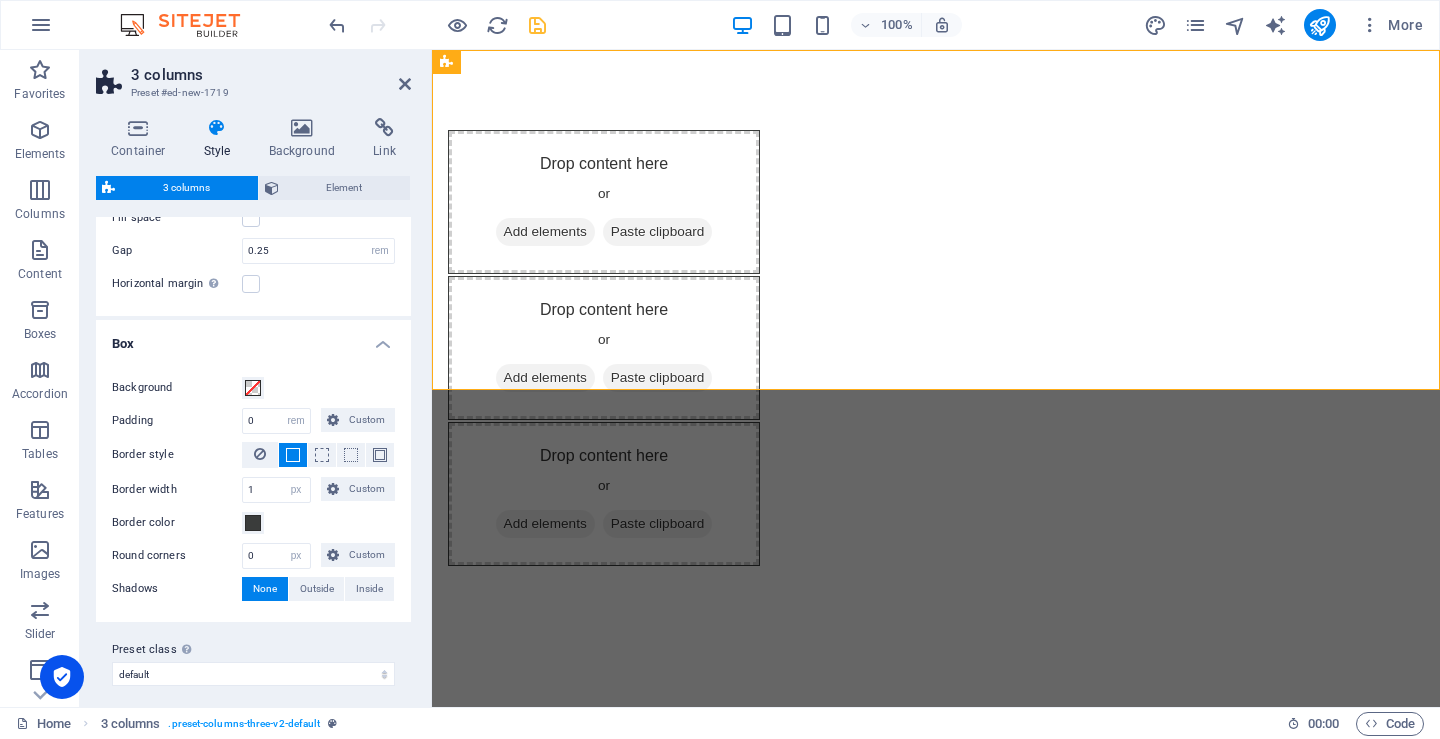 click on "Background Padding 0 px rem % vw vh Custom Custom 0 px rem % vw vh 0 px rem % vw vh 0 px rem % vw vh 0 px rem % vw vh Border style             Border width 1 px rem vw vh Custom Custom 1 px rem vw vh 1 px rem vw vh 1 px rem vw vh 1 px rem vw vh Border color Round corners 0 px rem % vh vw Custom Custom 0 px rem % vh vw 0 px rem % vh vw 0 px rem % vh vw 0 px rem % vh vw Shadows None Outside Inside Color X offset 0 px rem vh vw Y offset 0 px rem vh vw Blur 0 px rem % vh vw Spread 0 px rem vh vw" at bounding box center (253, 489) 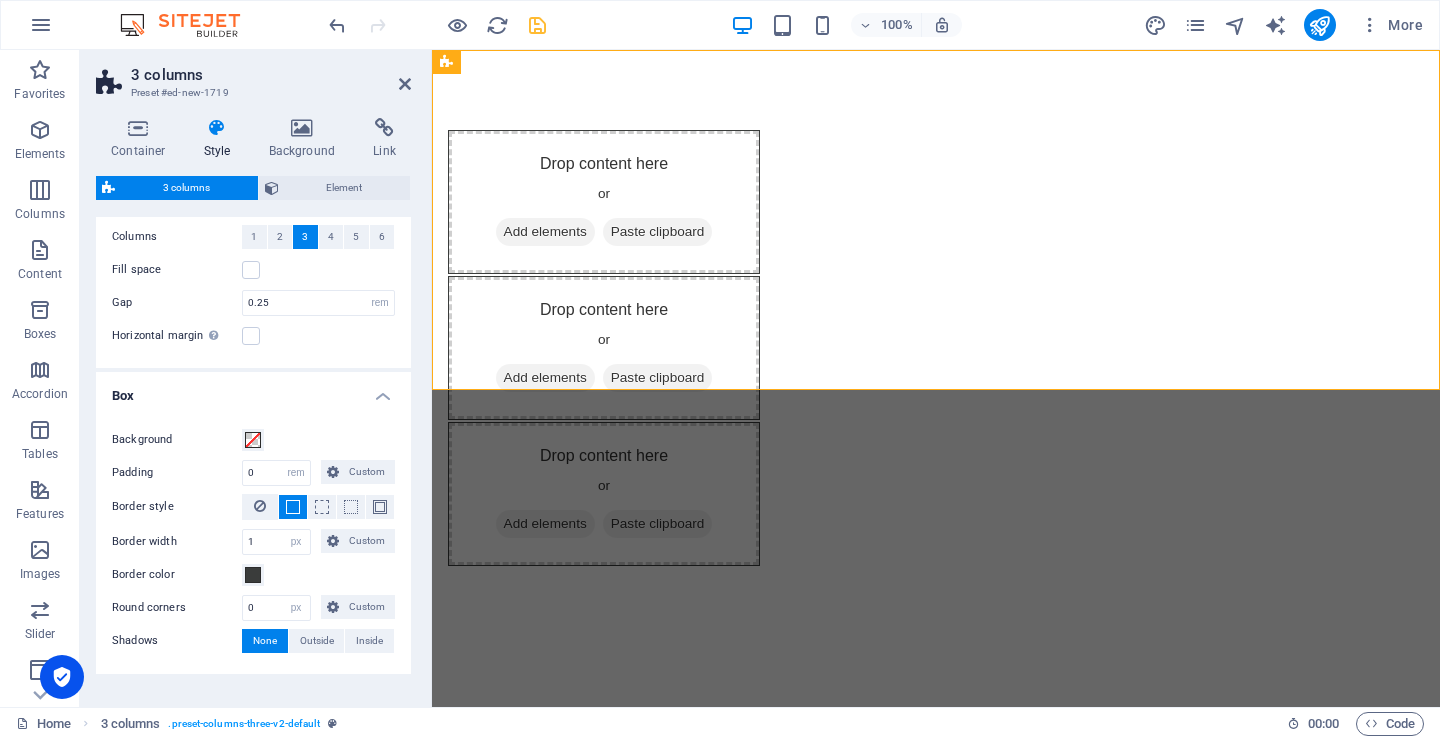 scroll, scrollTop: 0, scrollLeft: 0, axis: both 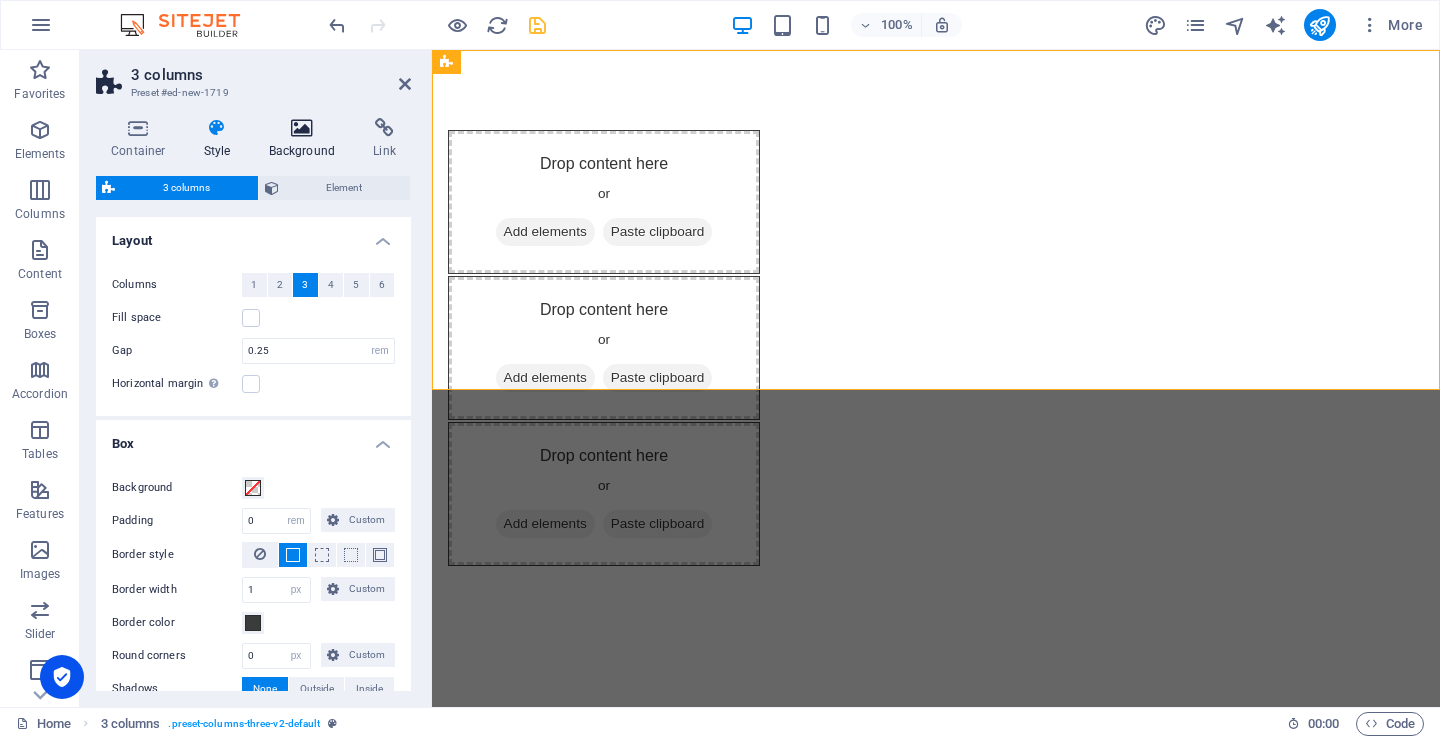 click on "Background" at bounding box center [306, 139] 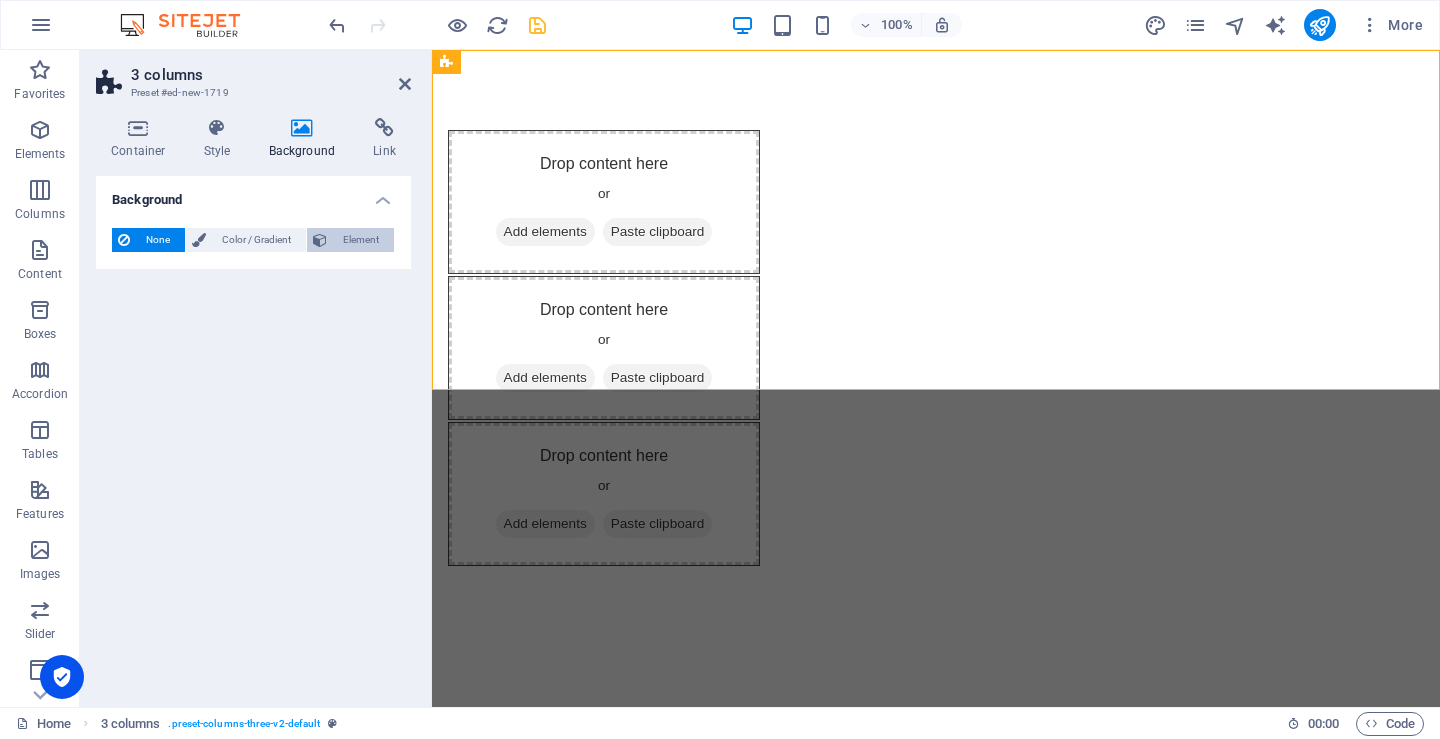 click on "Element" at bounding box center (360, 240) 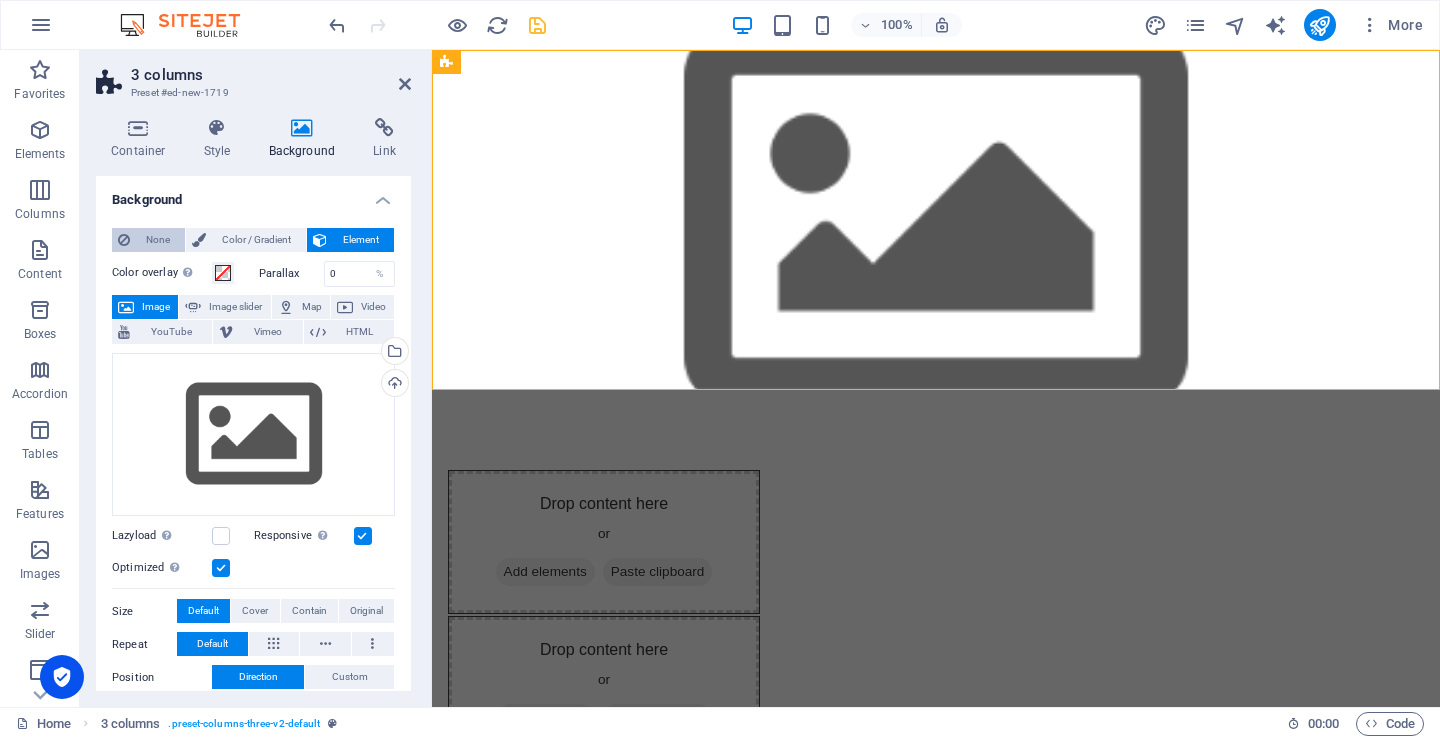 click on "None" at bounding box center [157, 240] 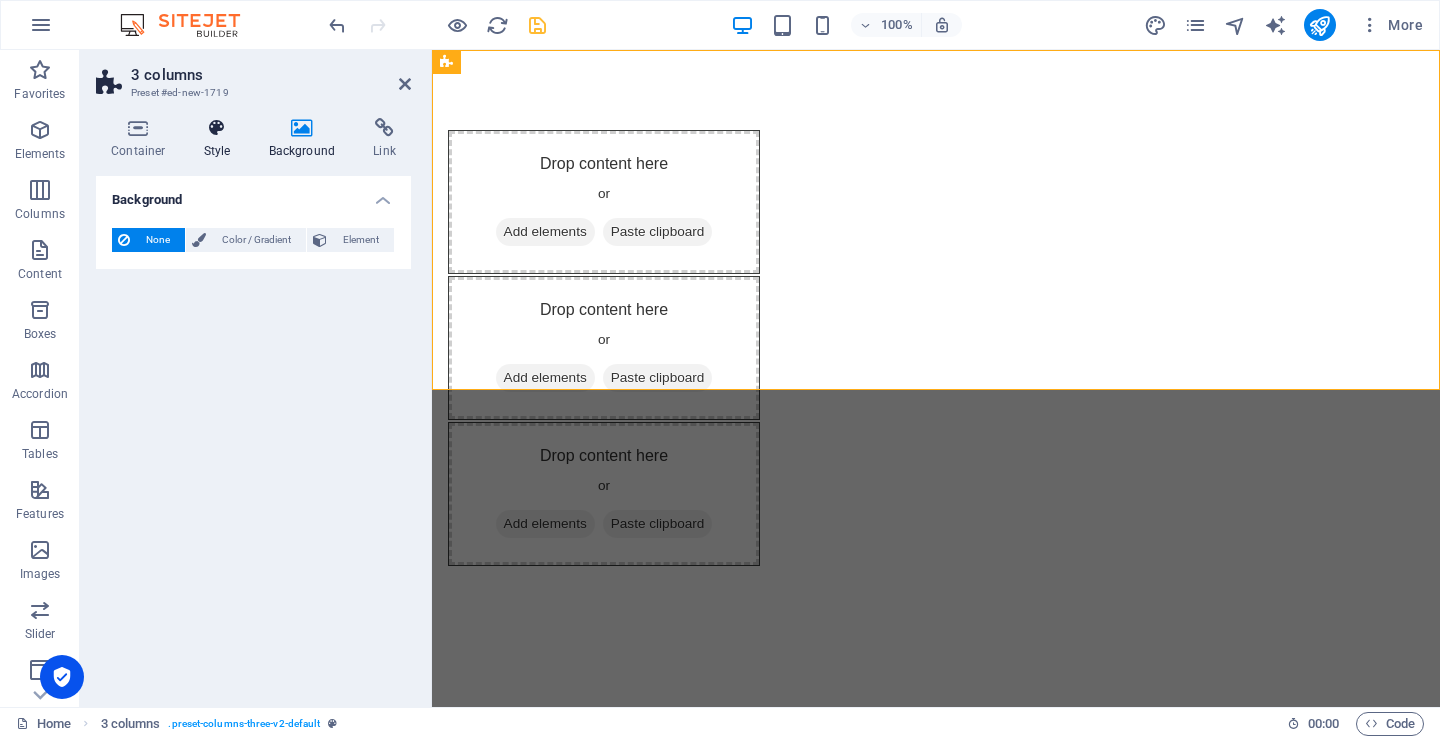 click on "Style" at bounding box center [221, 139] 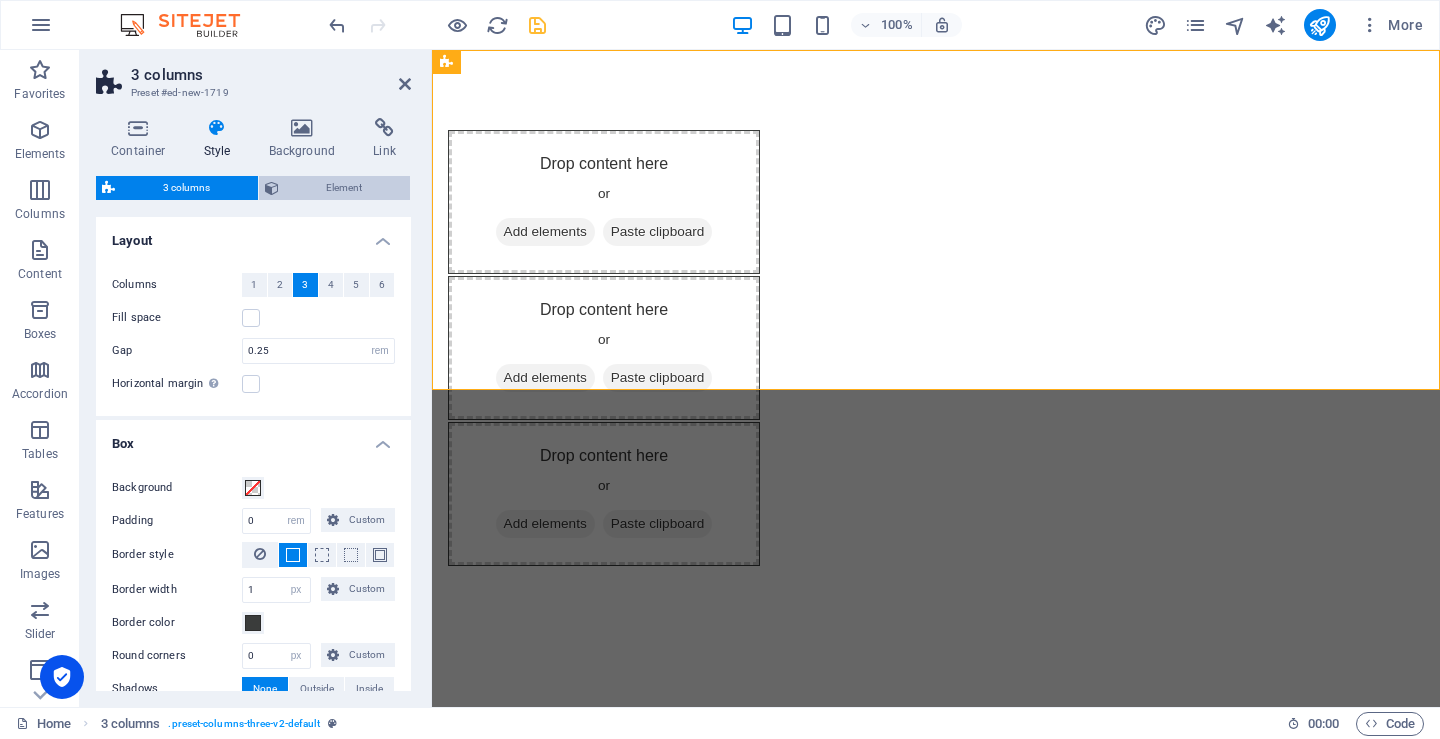 click on "Element" at bounding box center (345, 188) 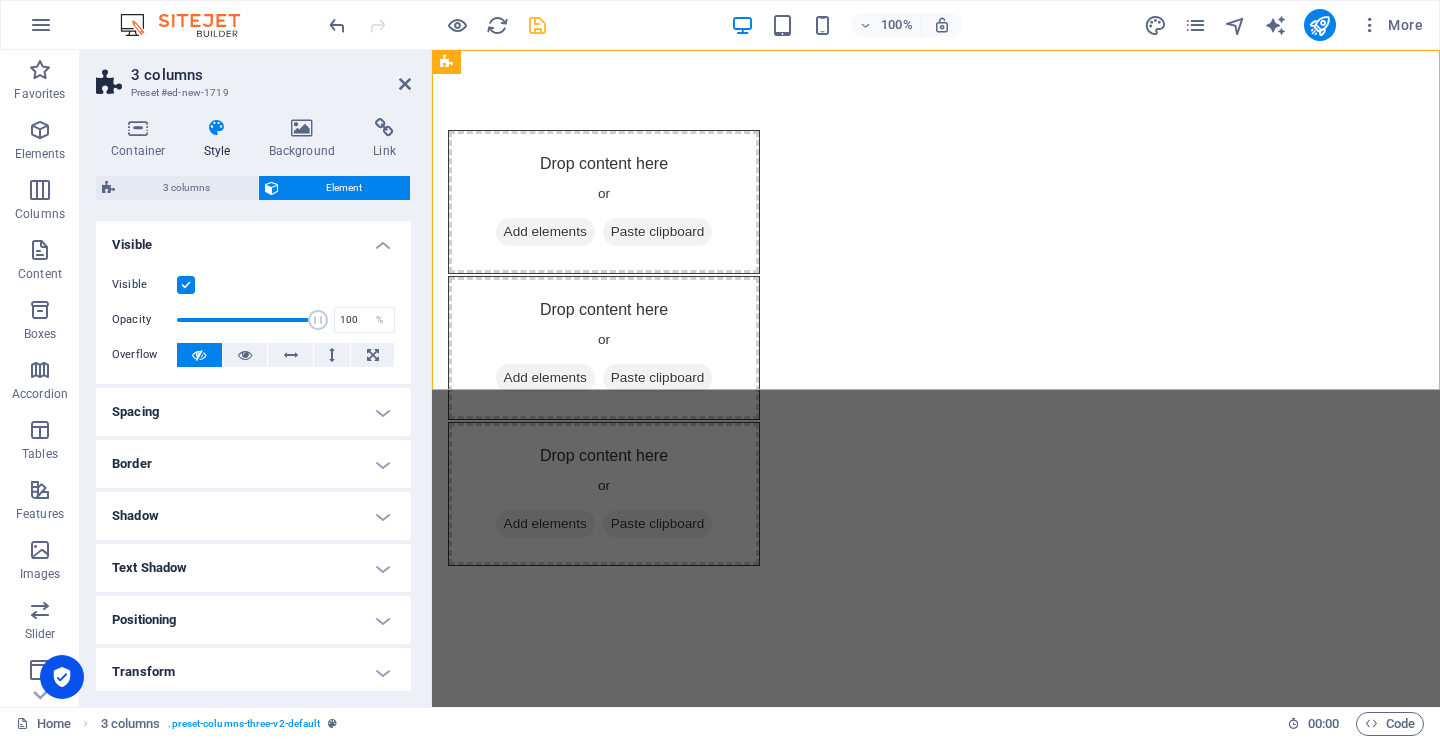 click on "Spacing" at bounding box center (253, 412) 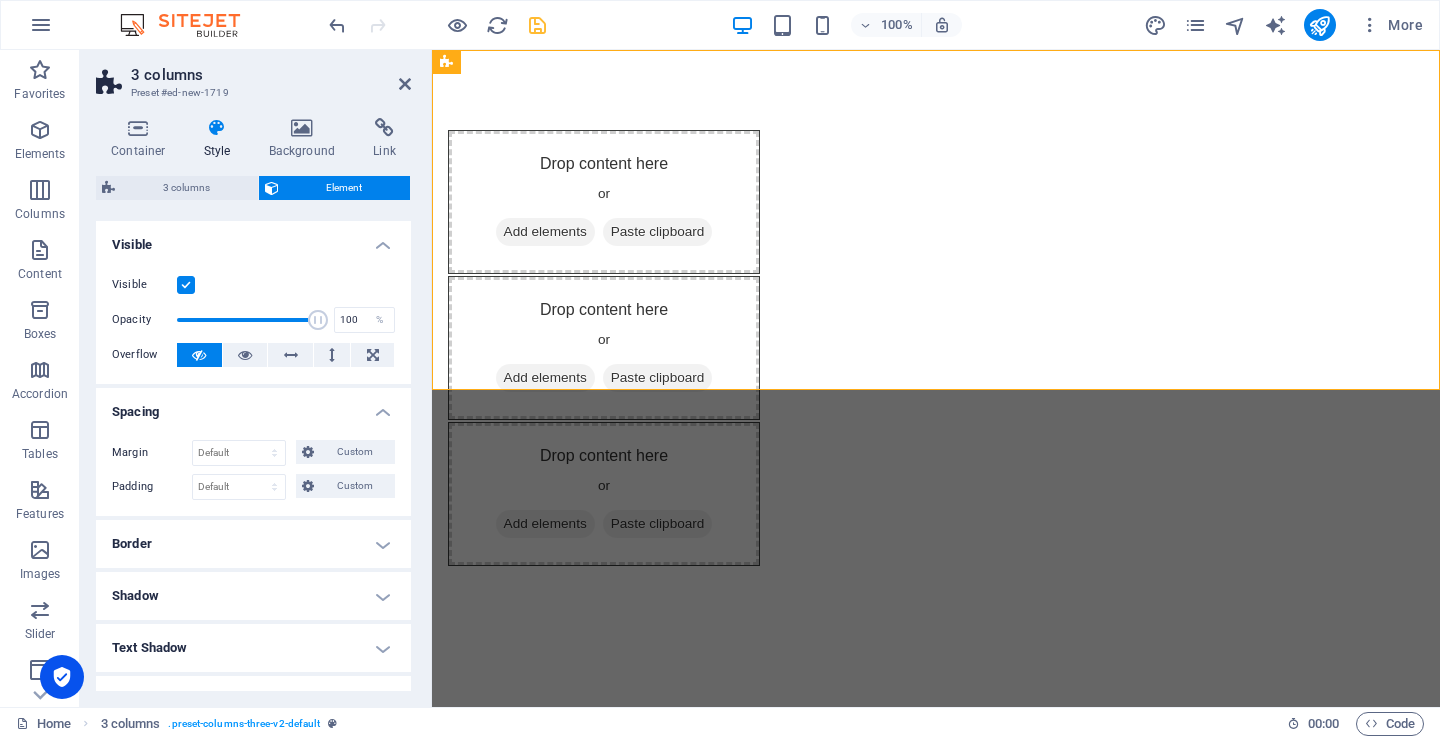 click on "Spacing" at bounding box center (253, 406) 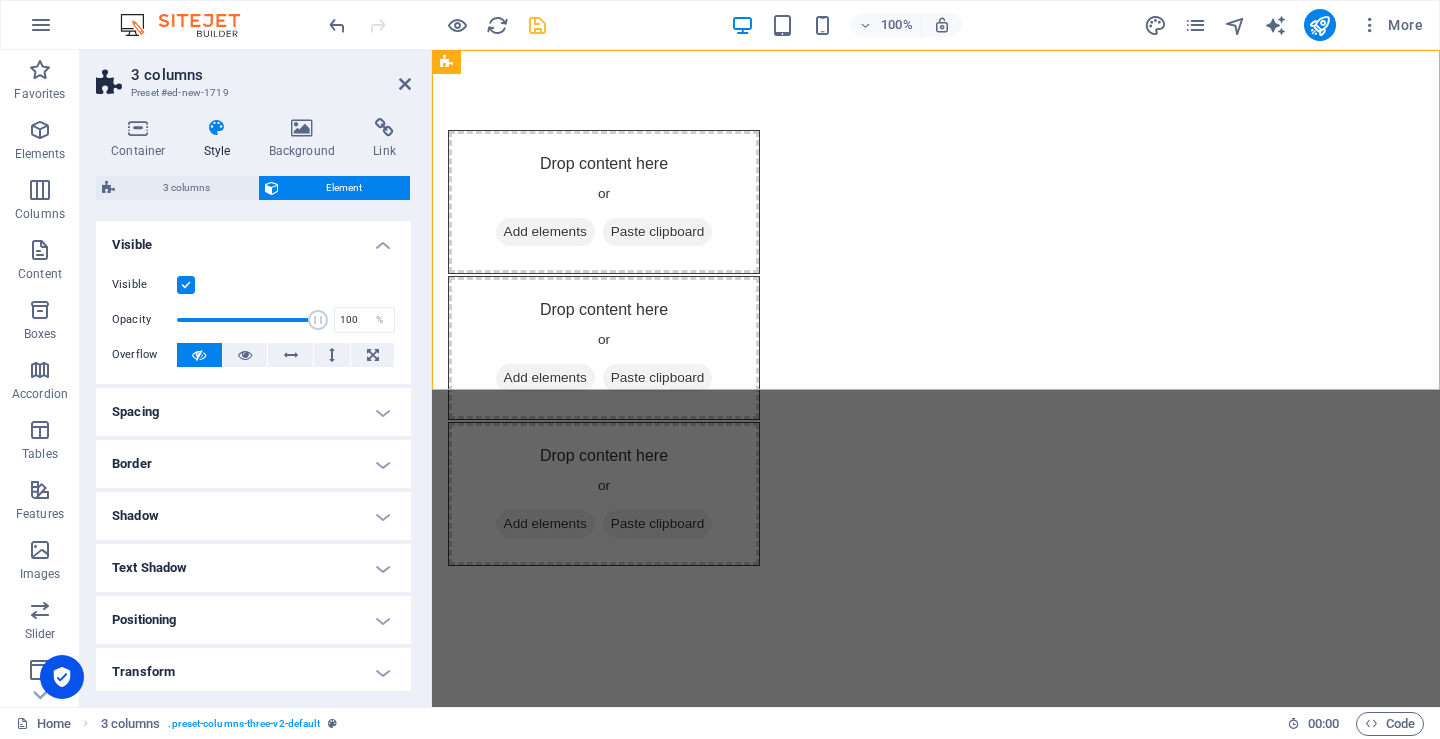 click on "Spacing" at bounding box center [253, 412] 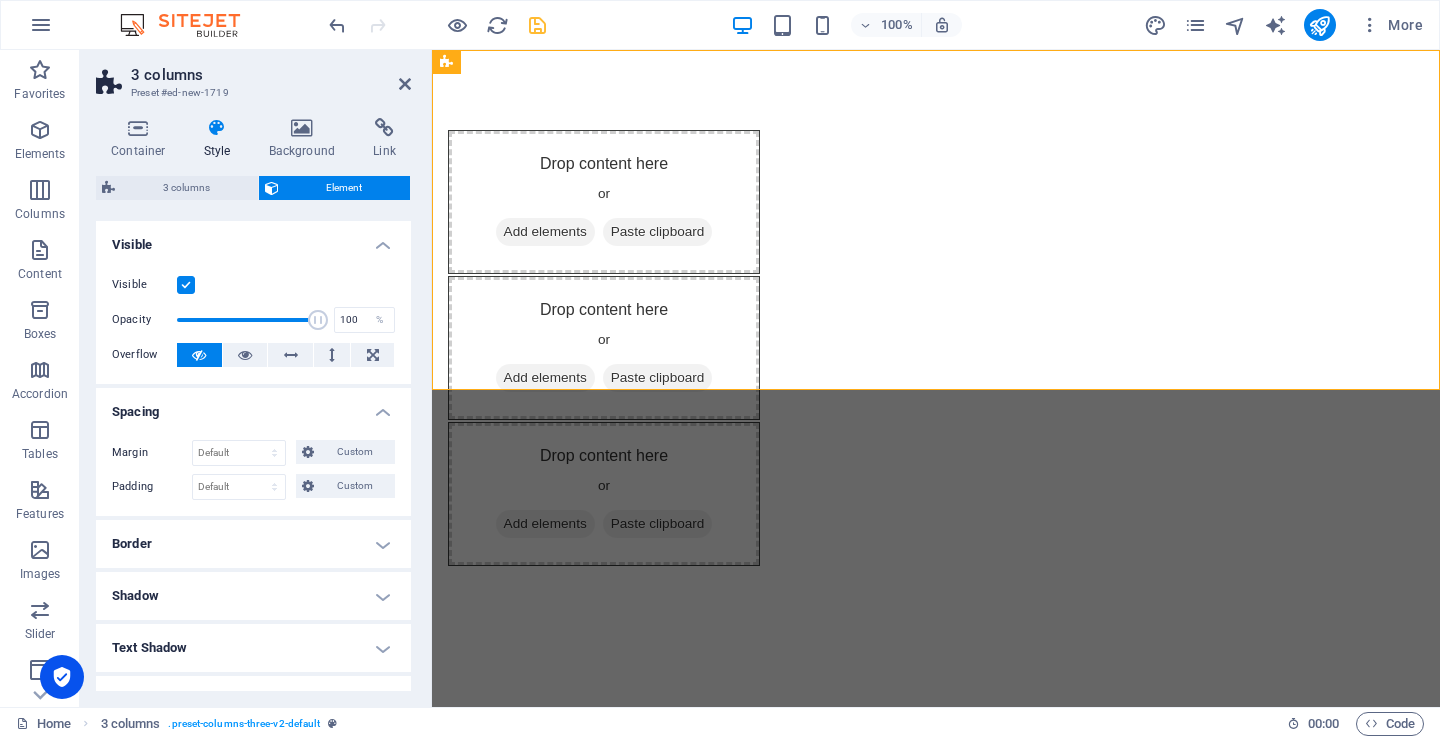 click on "Spacing" at bounding box center [253, 406] 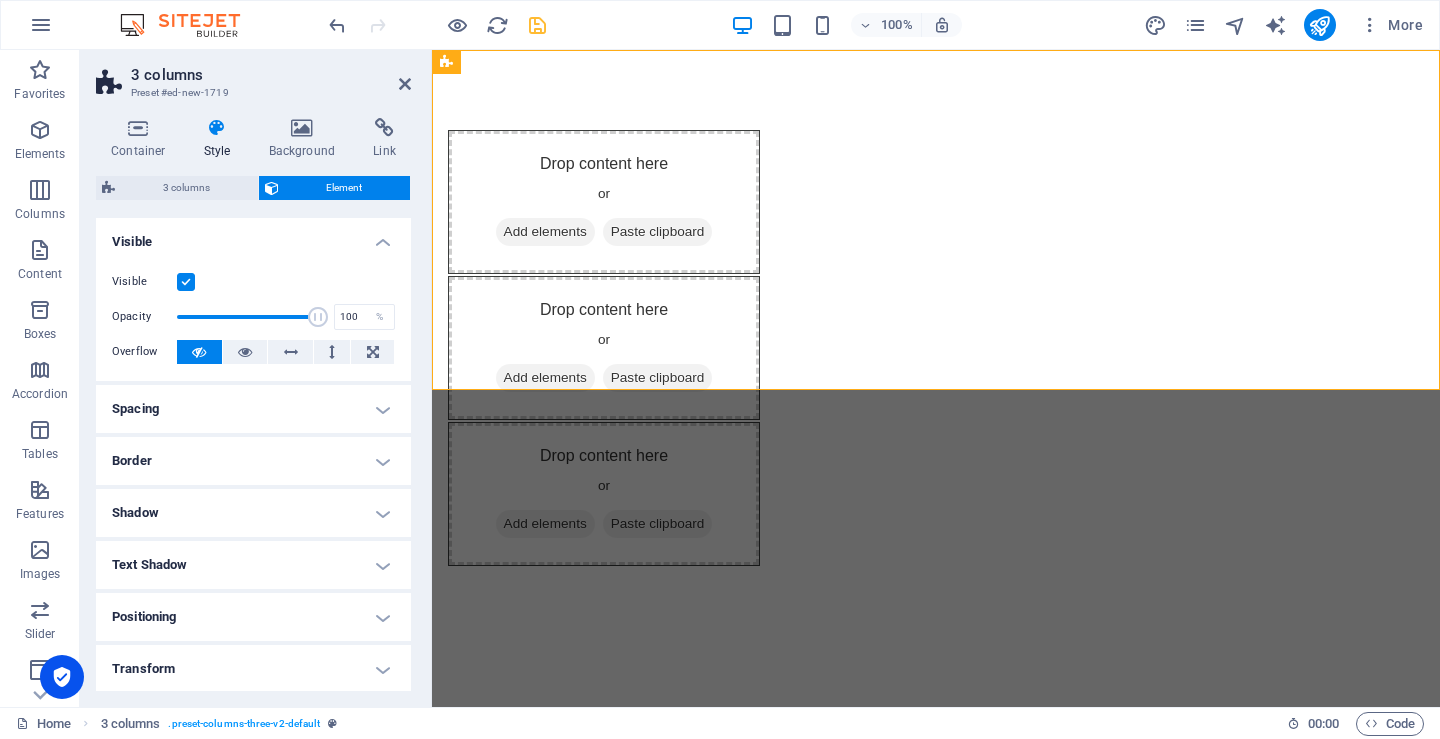 scroll, scrollTop: 0, scrollLeft: 0, axis: both 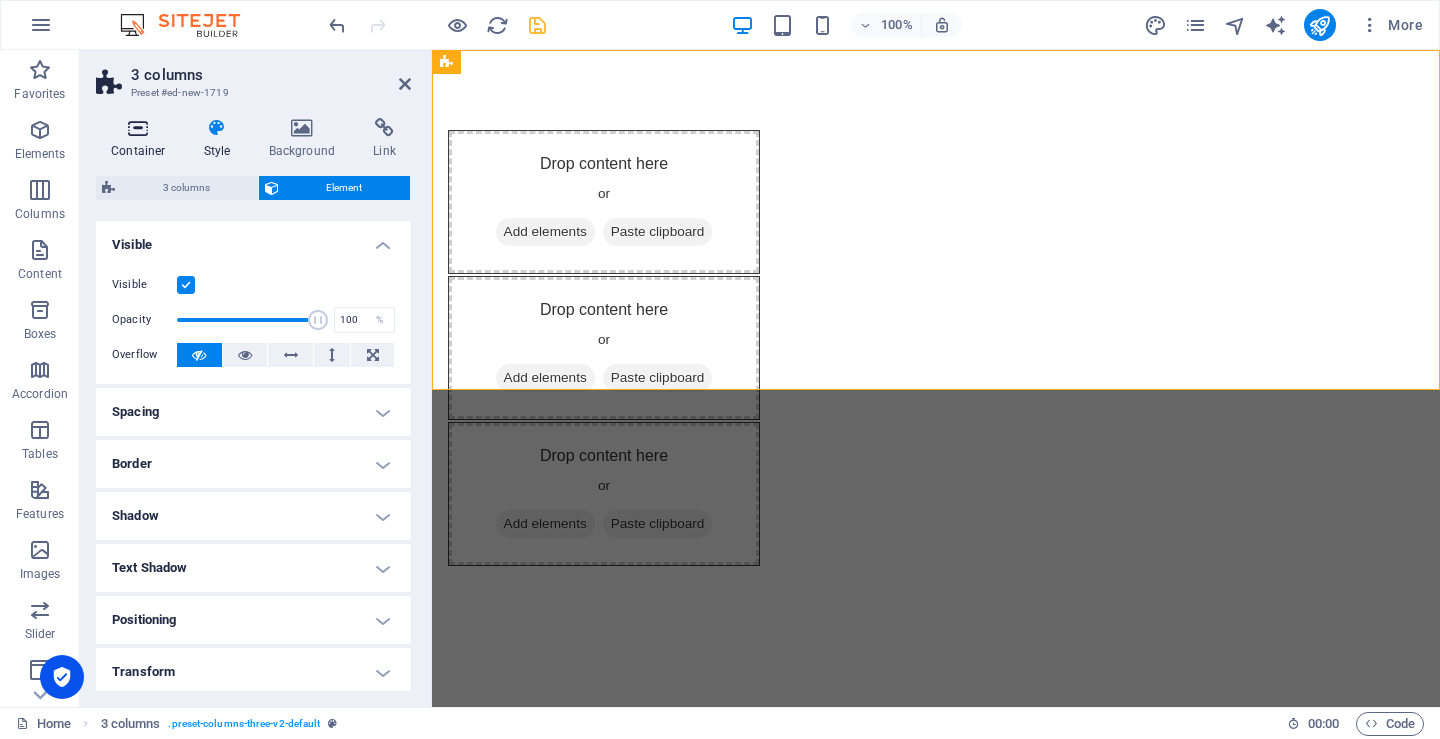 click on "Container" at bounding box center (142, 139) 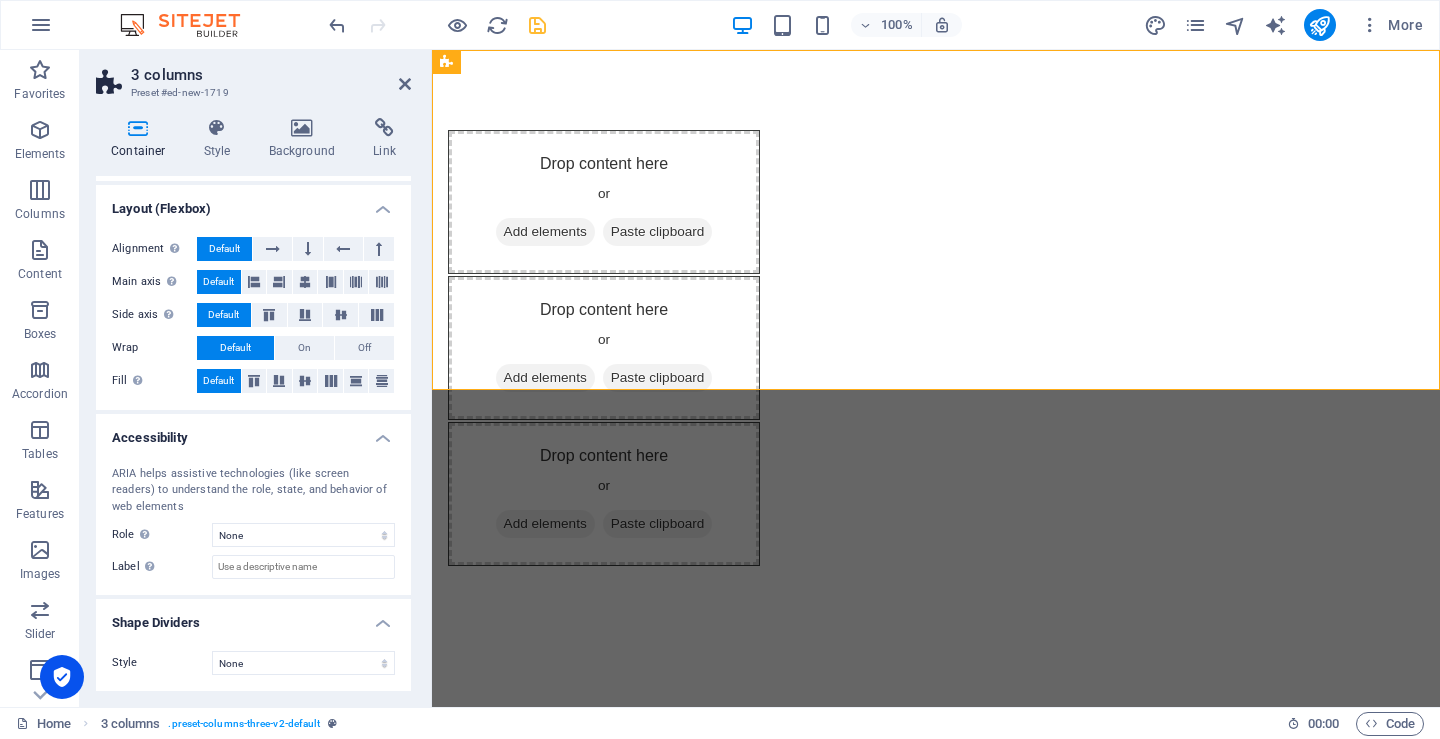 scroll, scrollTop: 0, scrollLeft: 0, axis: both 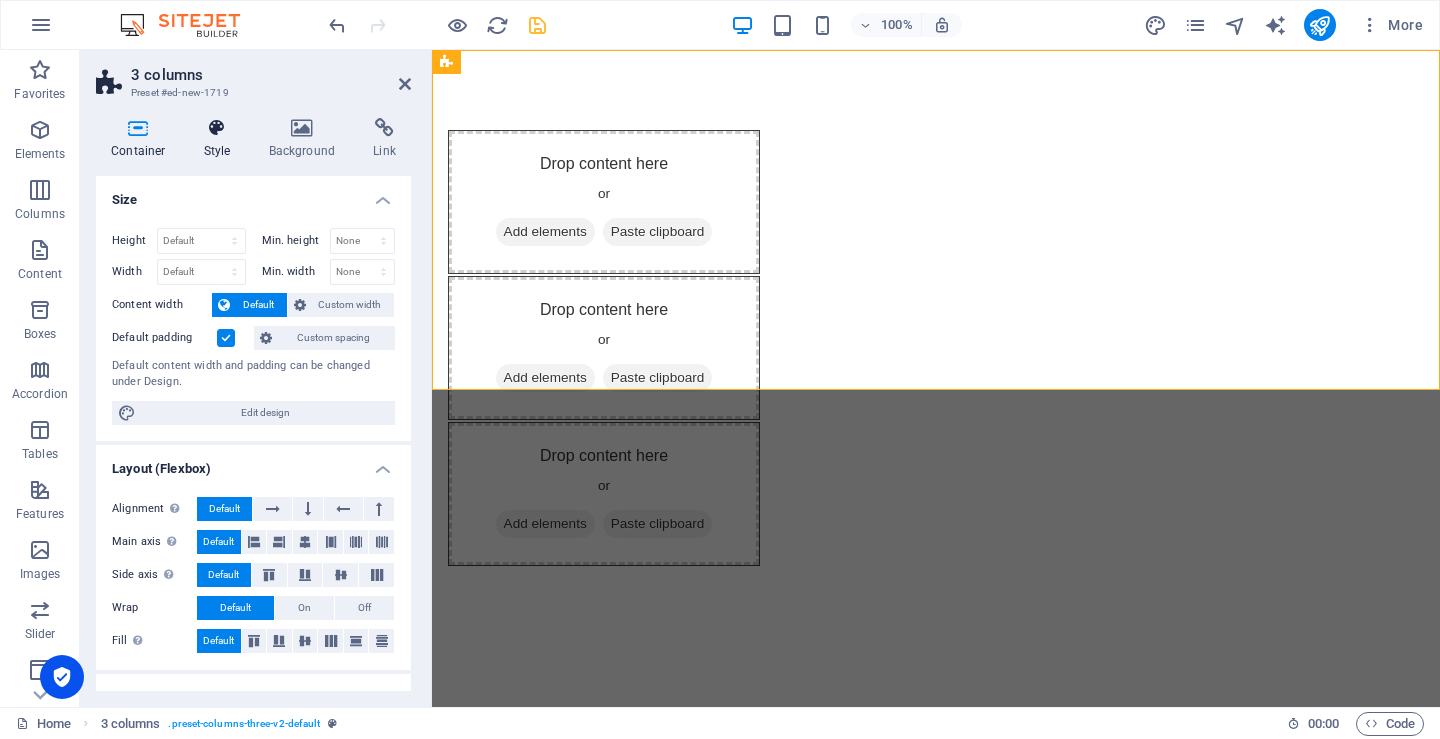 click on "Style" at bounding box center [221, 139] 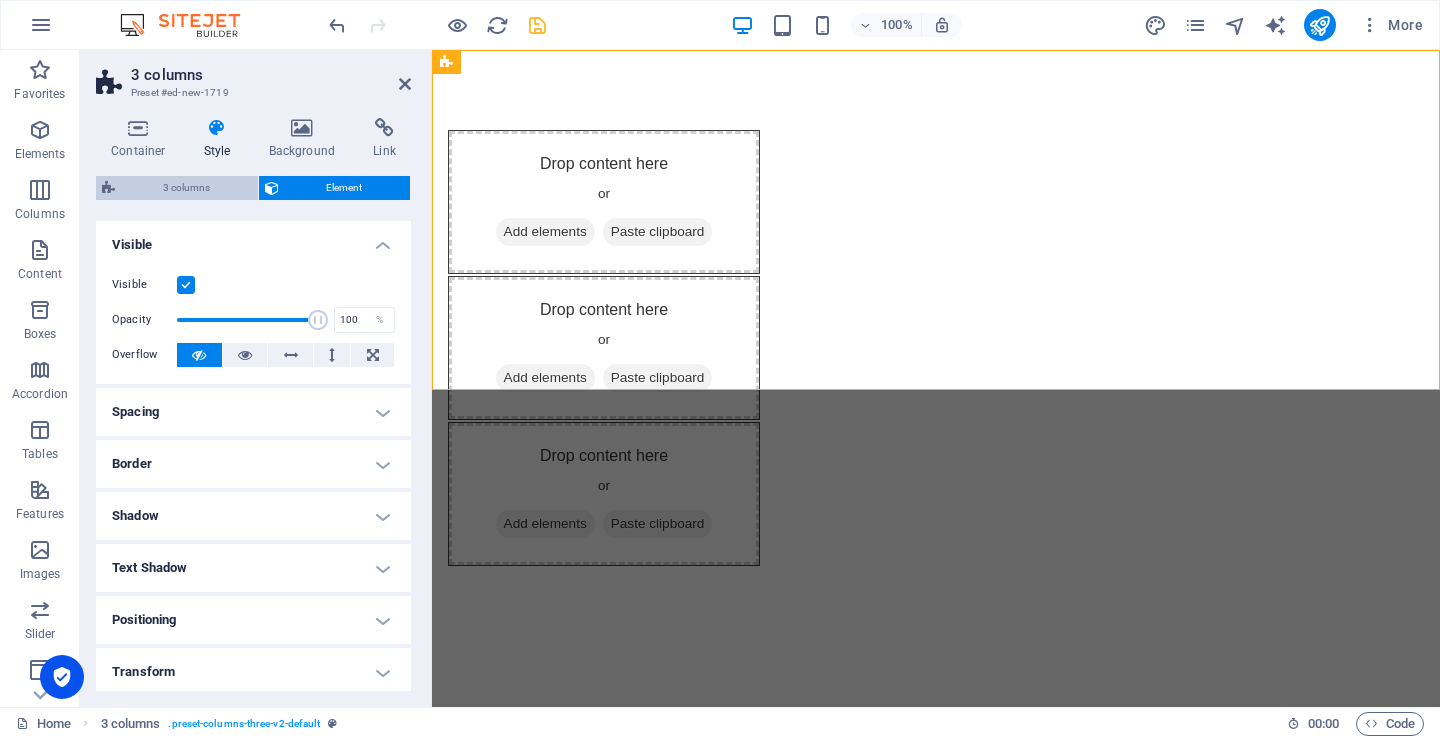 click on "3 columns" at bounding box center (186, 188) 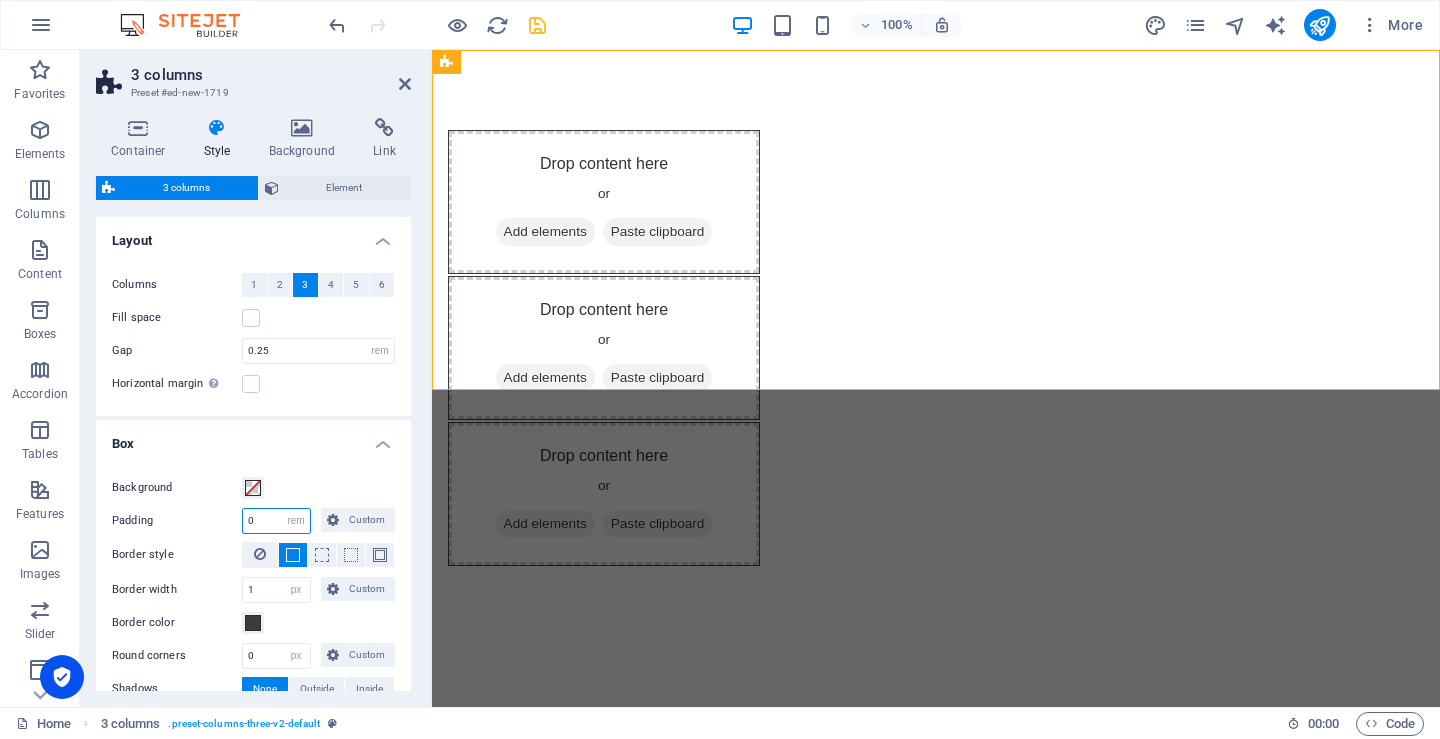 click on "0" at bounding box center [276, 521] 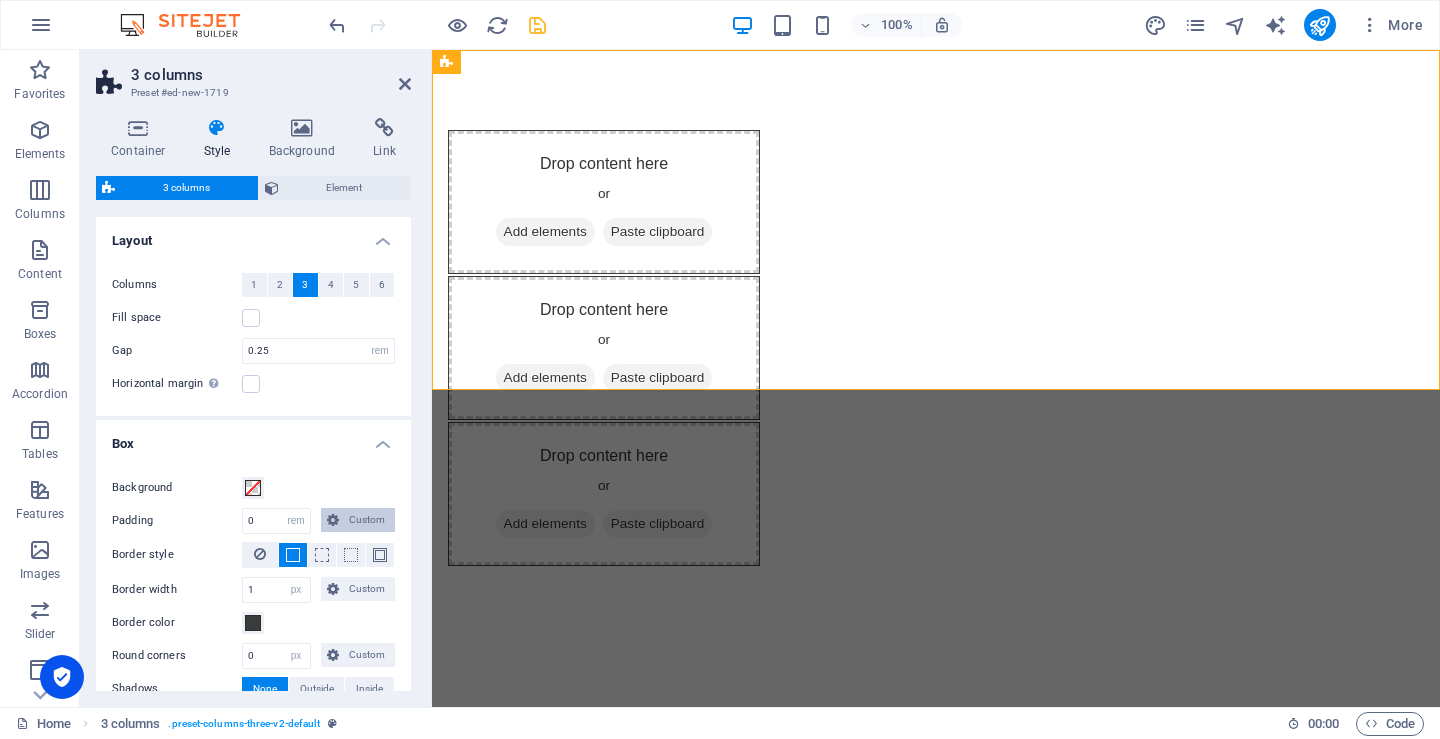 click on "Custom" at bounding box center [367, 520] 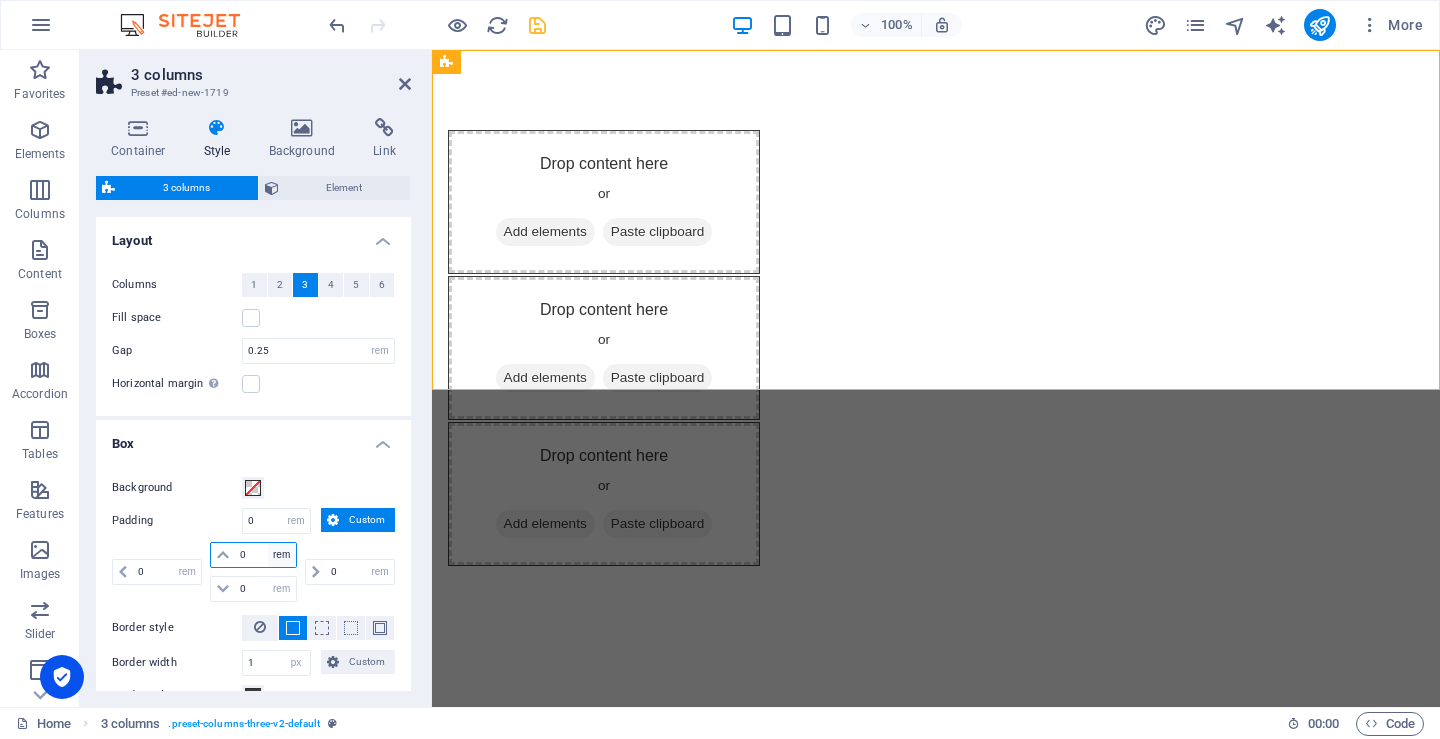 click on "px rem % vw vh" at bounding box center (282, 555) 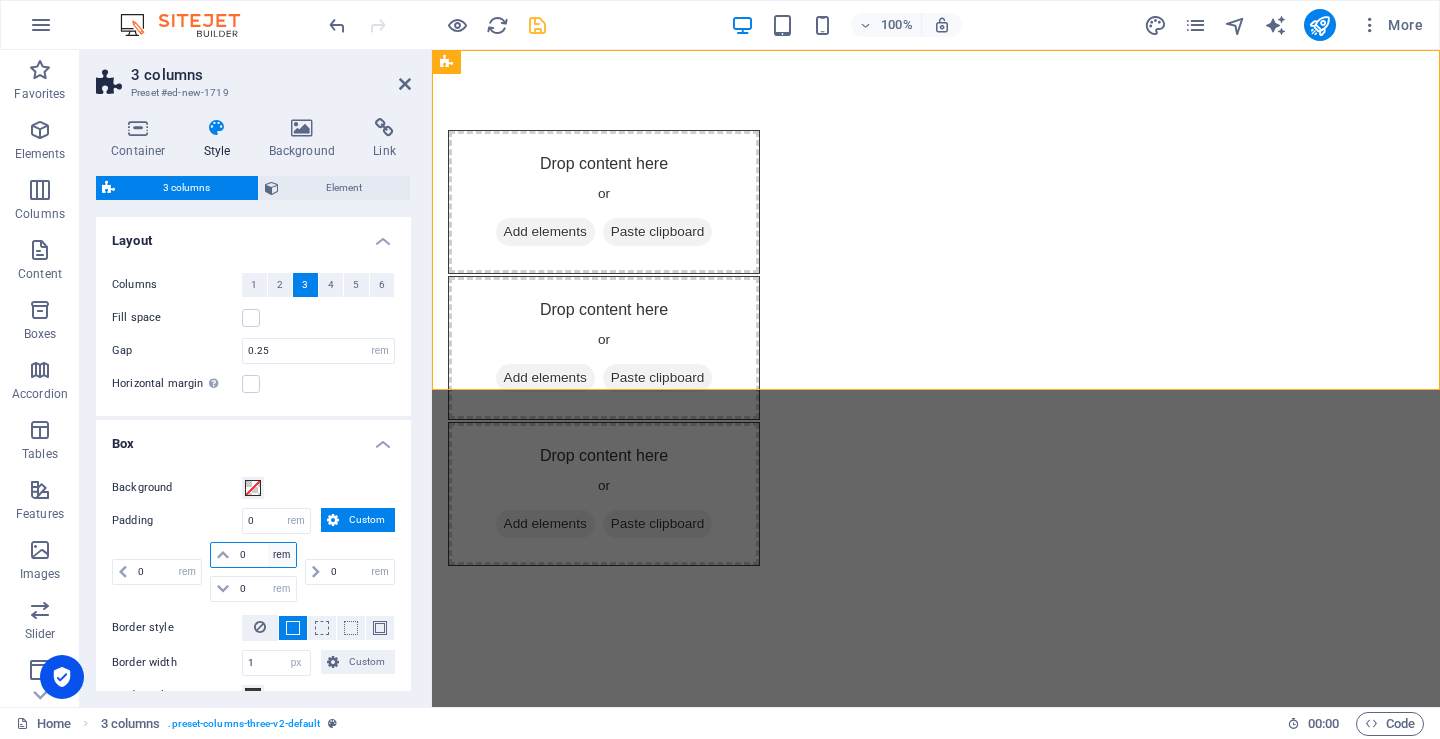 select on "px" 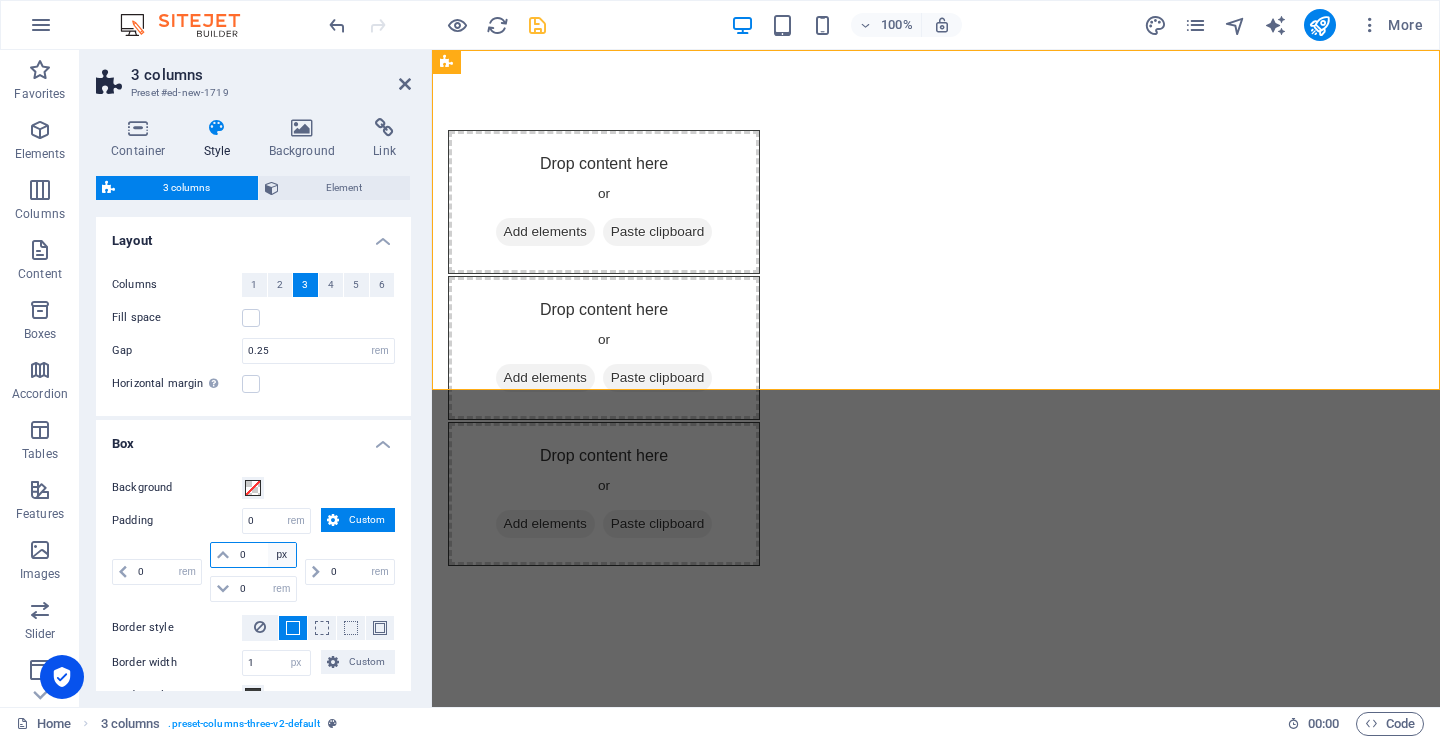 click on "px rem % vw vh" at bounding box center [282, 555] 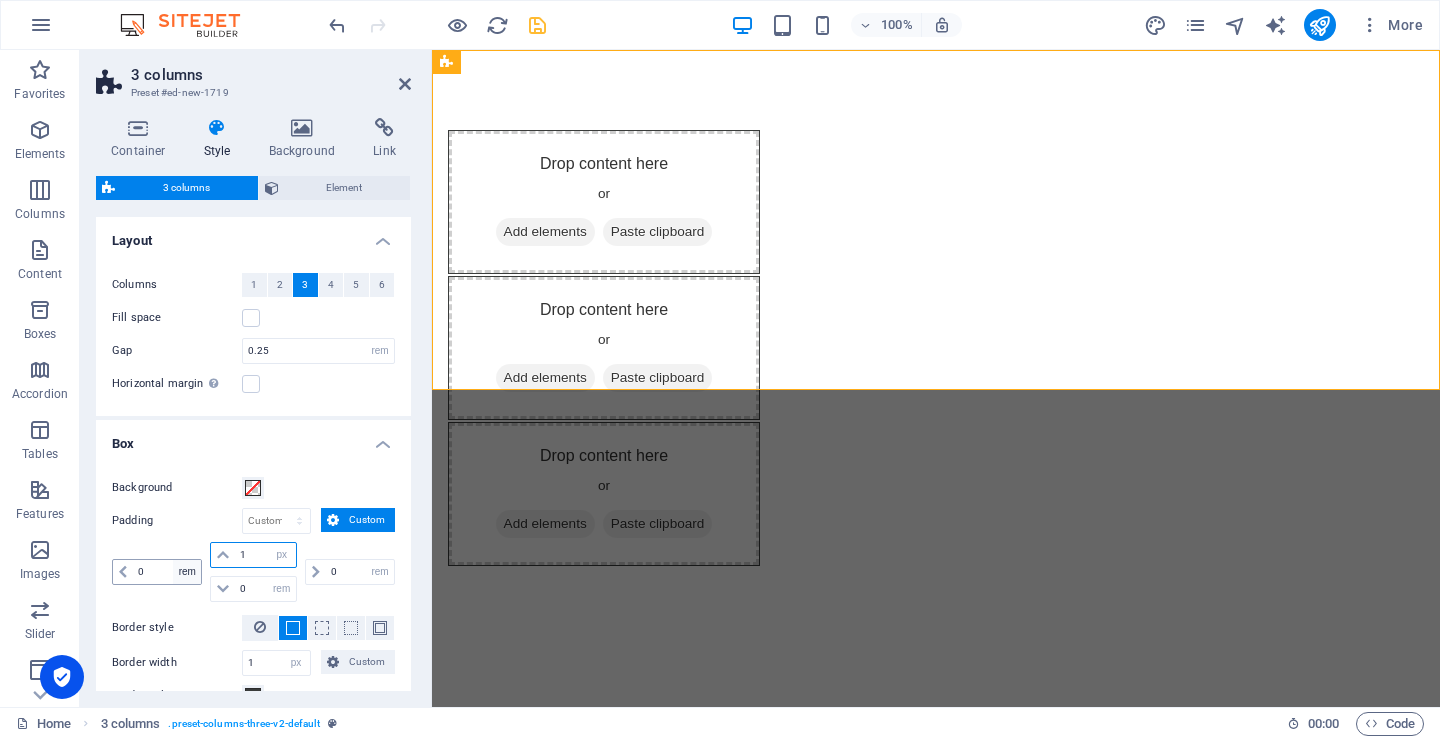 type on "1" 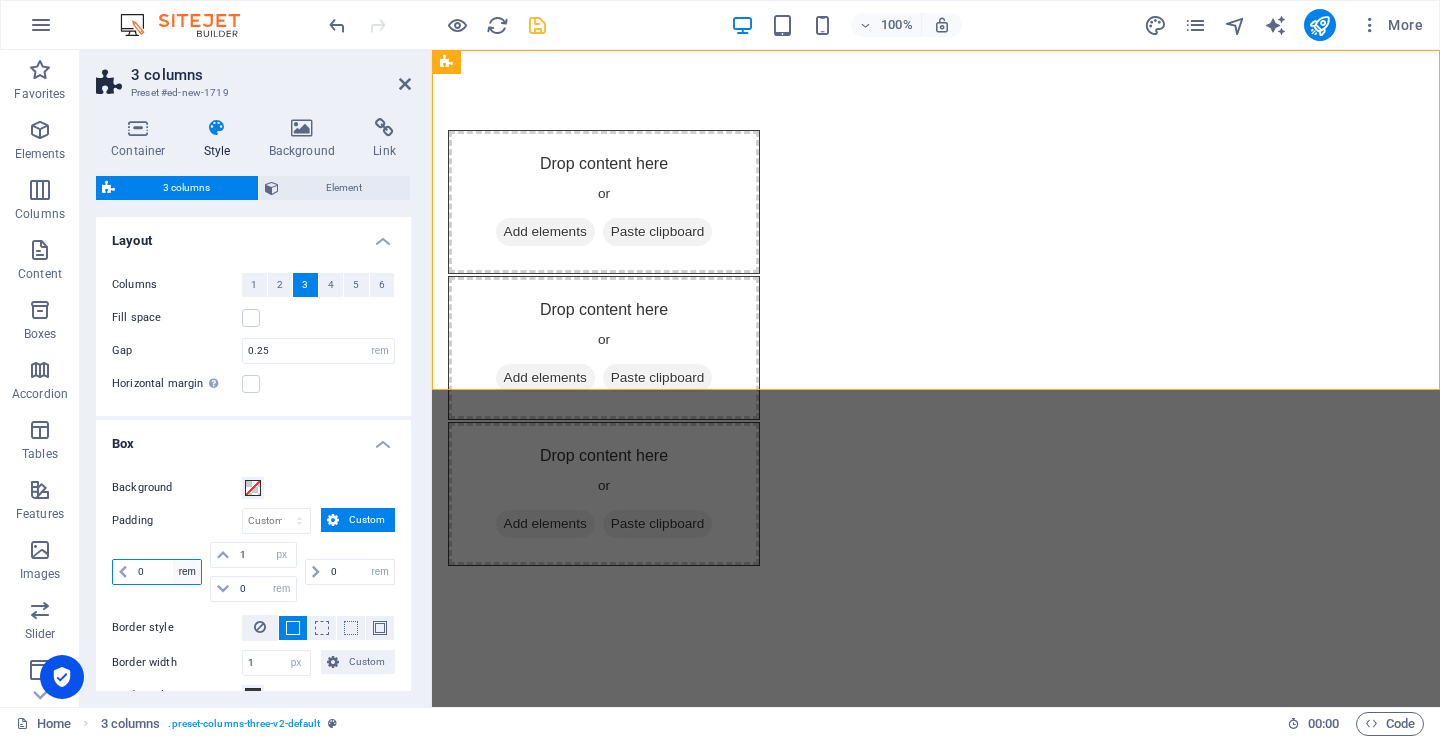 click on "px rem % vw vh" at bounding box center (187, 572) 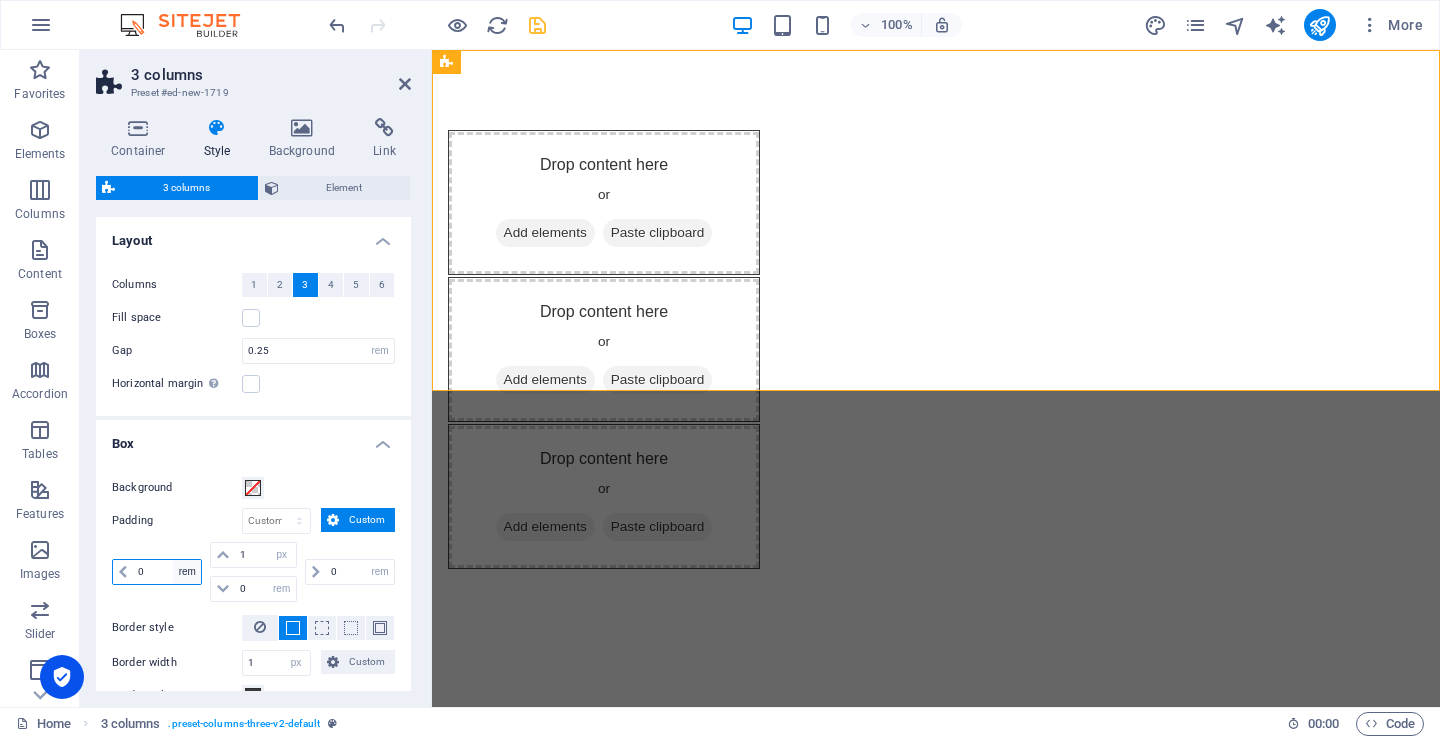 select on "px" 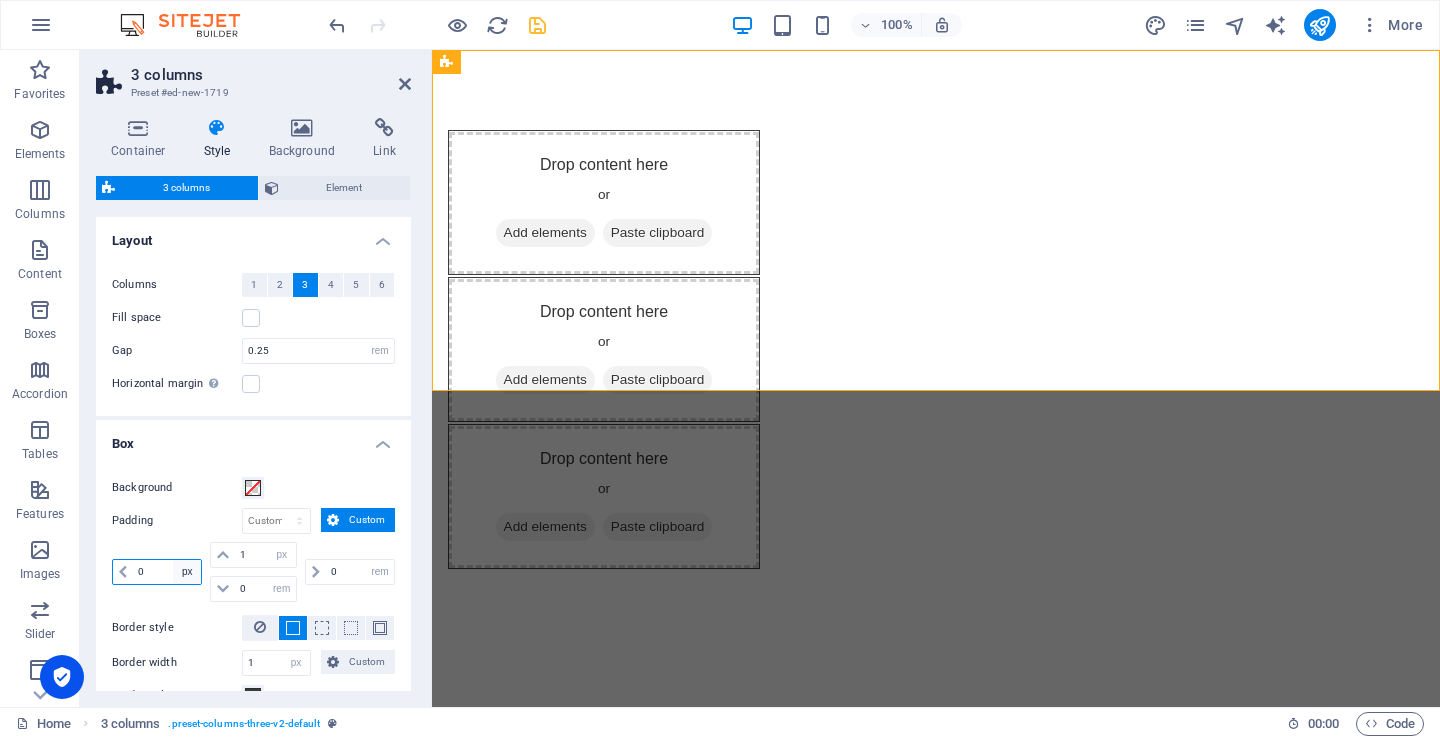 click on "px rem % vw vh" at bounding box center (187, 572) 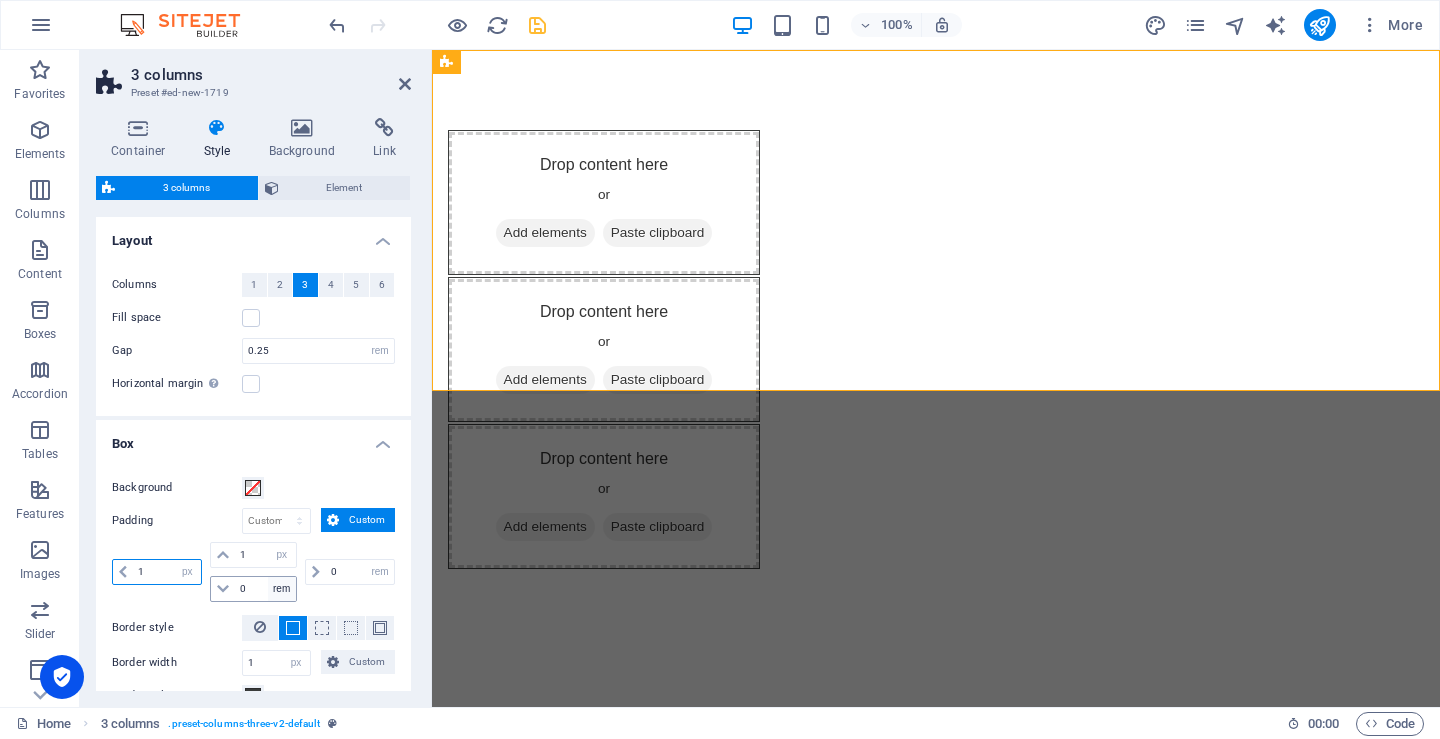 type on "0" 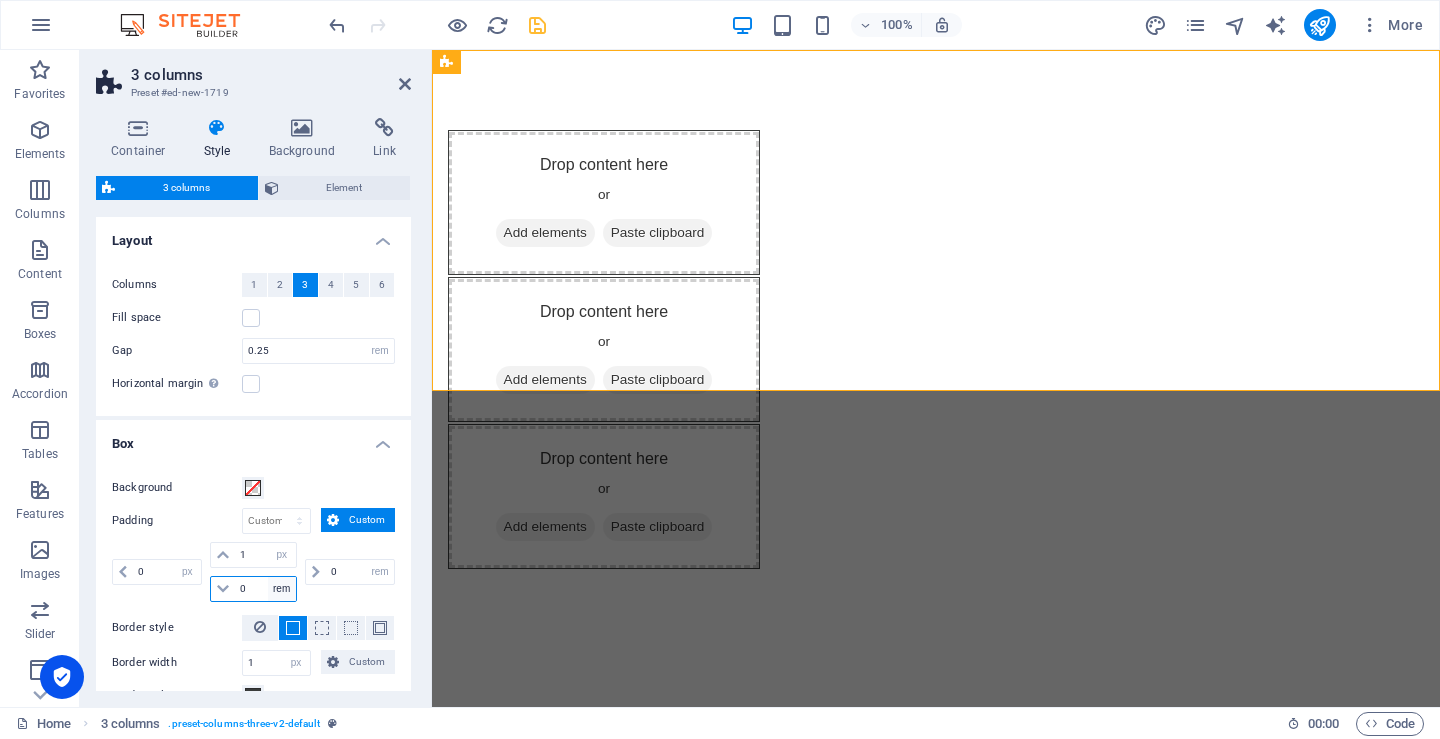 click on "px rem % vw vh" at bounding box center [282, 589] 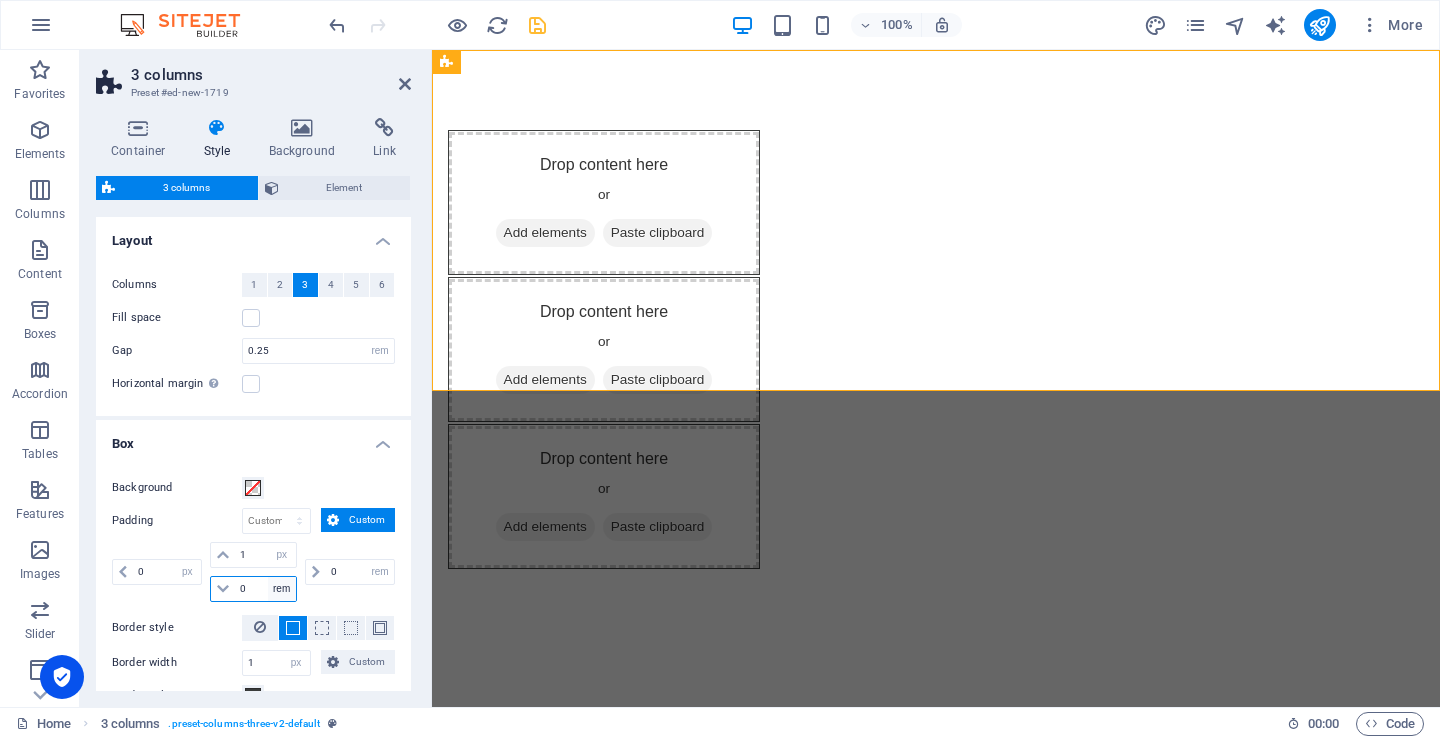 select on "px" 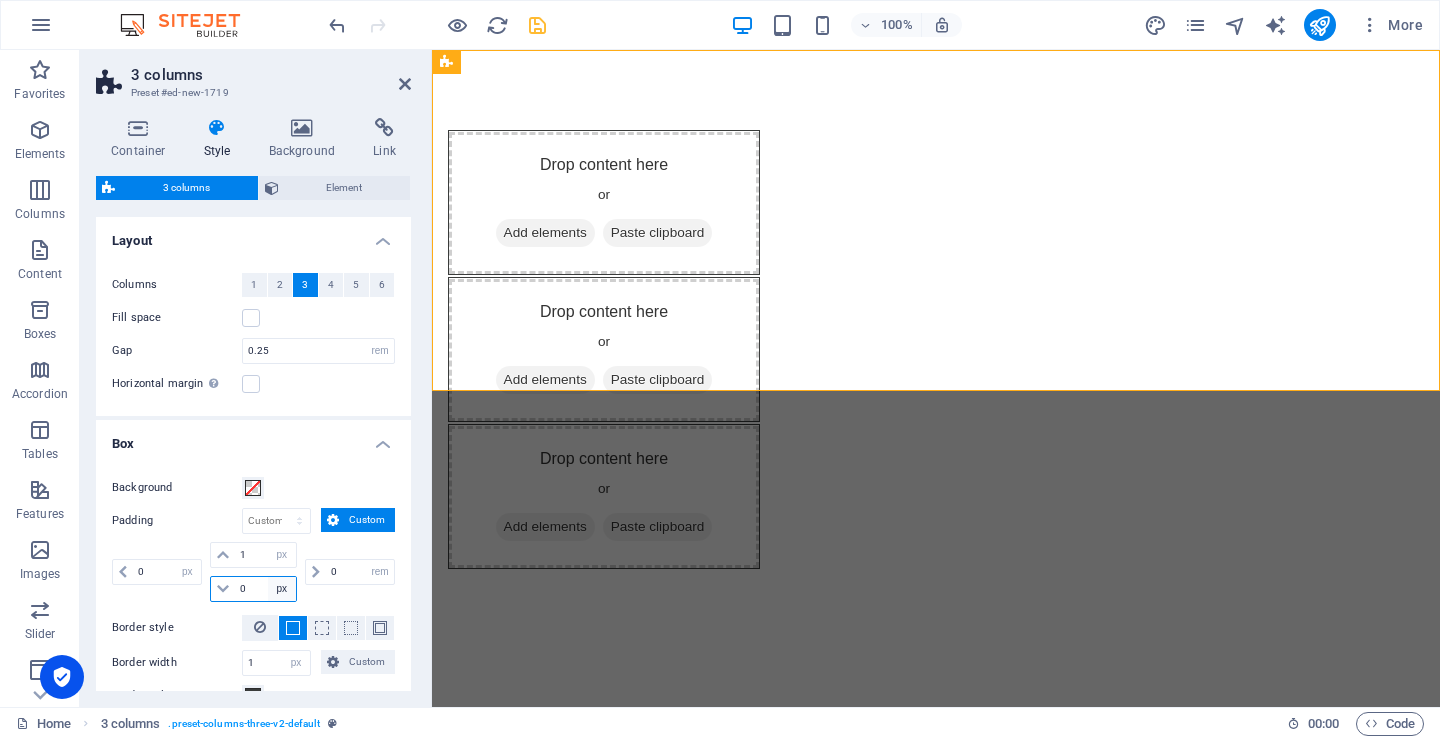 click on "px rem % vw vh" at bounding box center [282, 589] 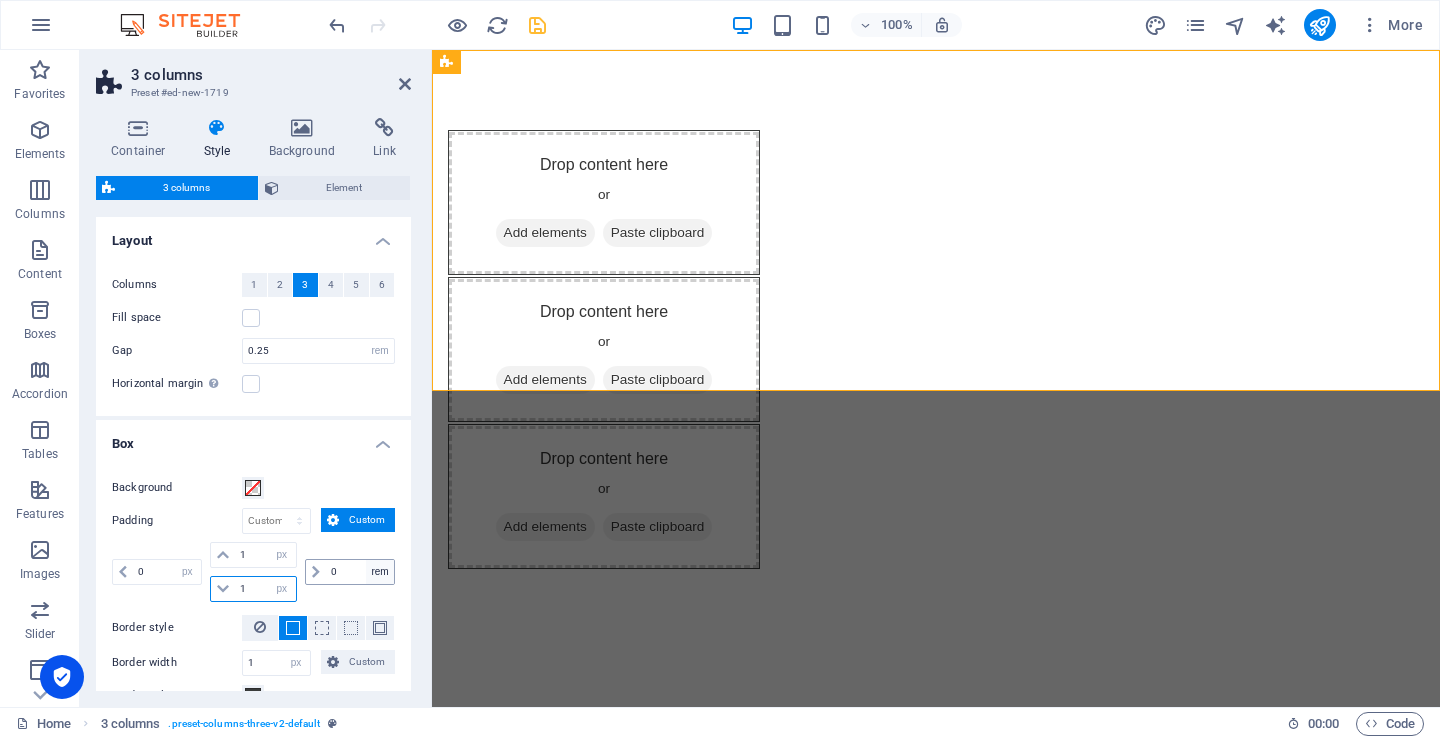 type on "1" 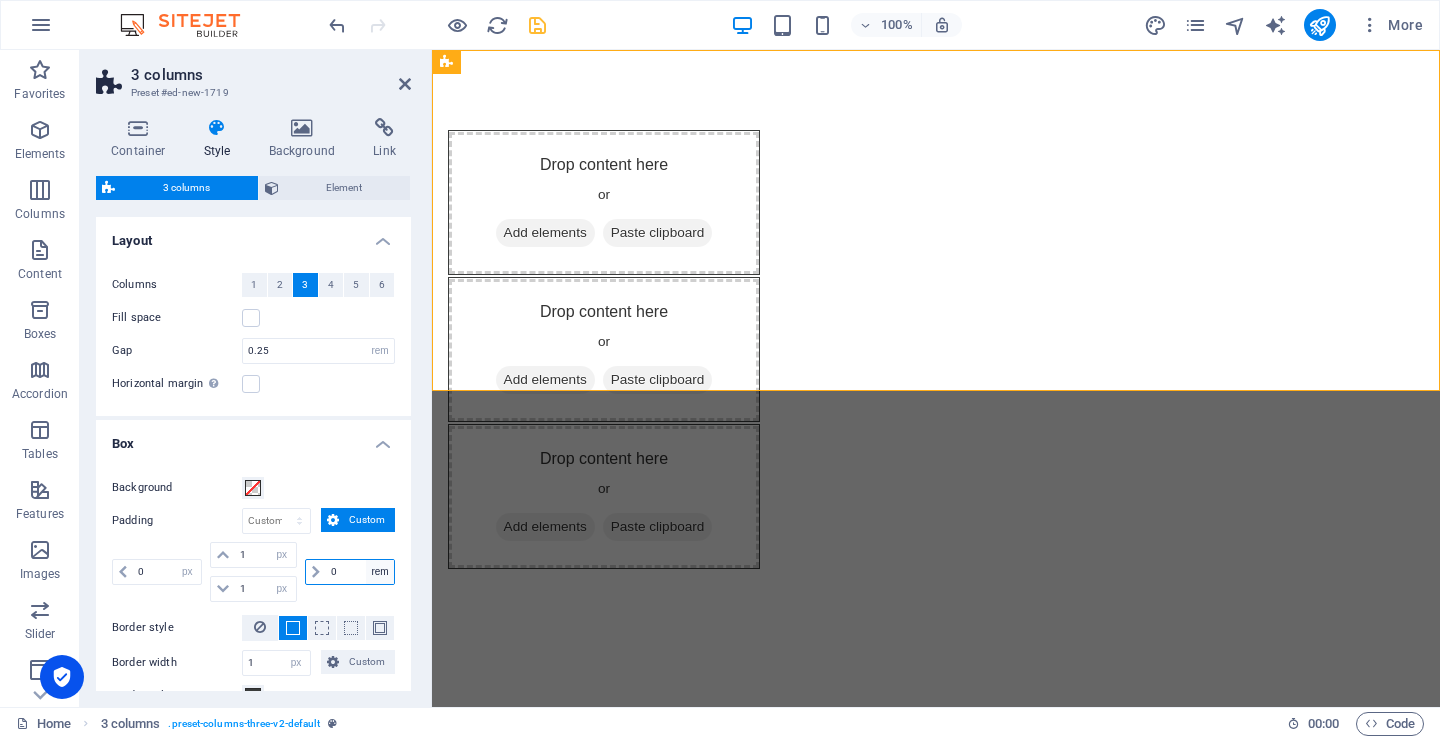 click on "px rem % vw vh" at bounding box center (380, 572) 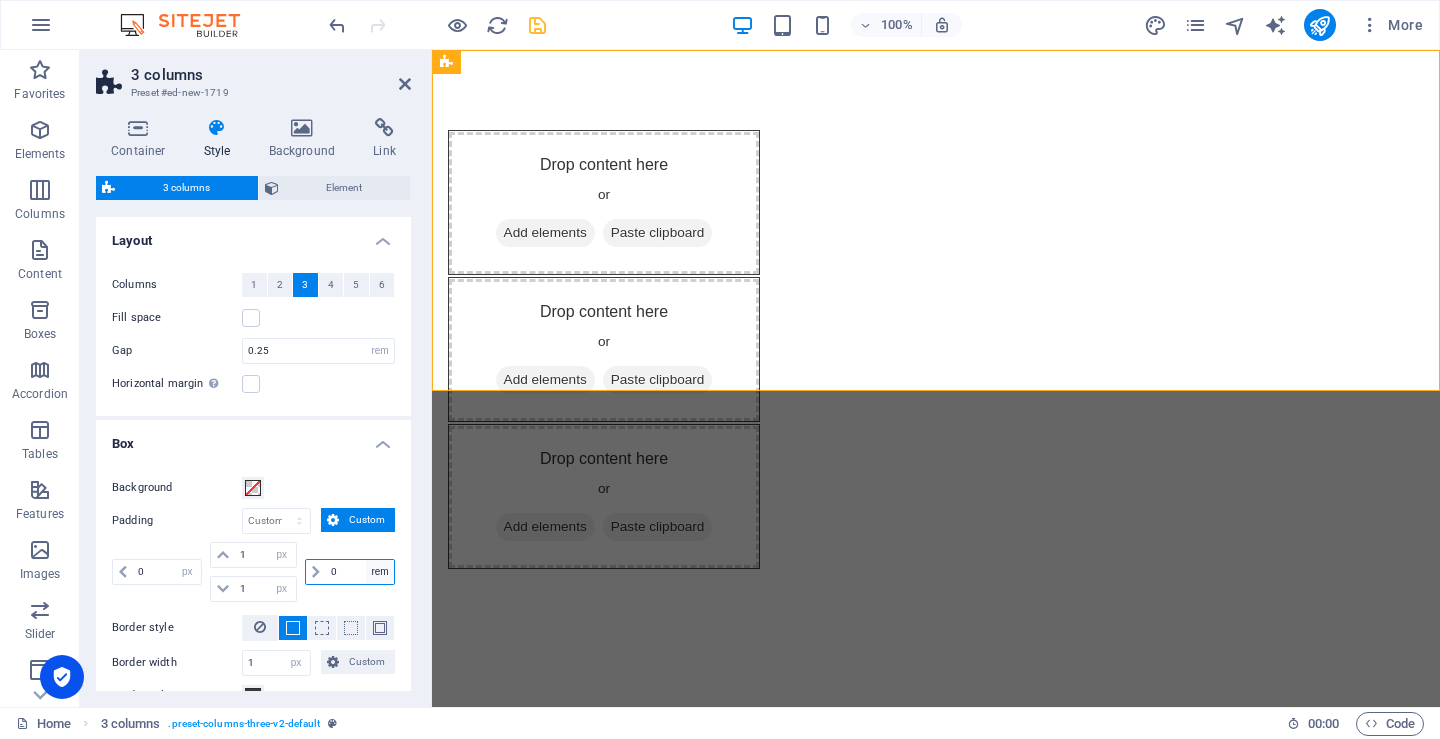 select on "px" 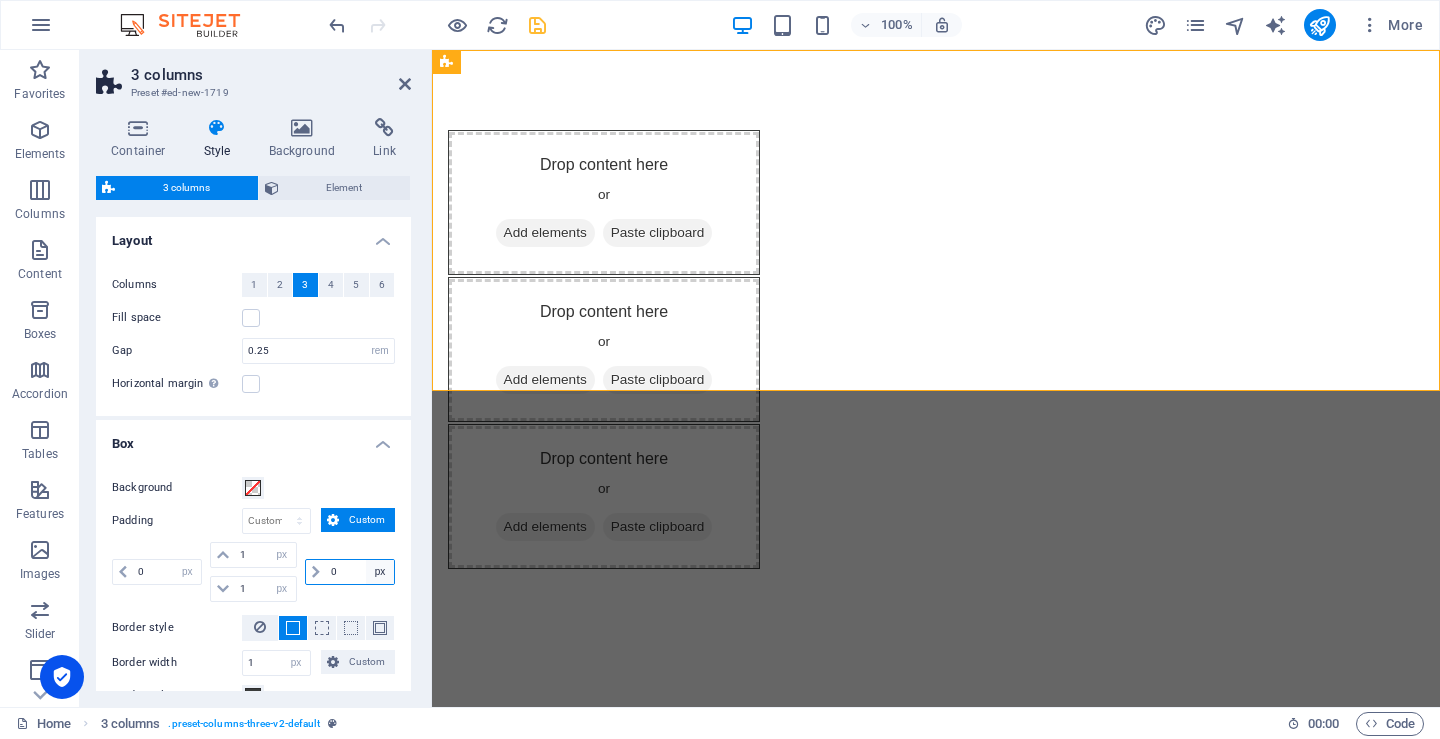 click on "px rem % vw vh" at bounding box center [380, 572] 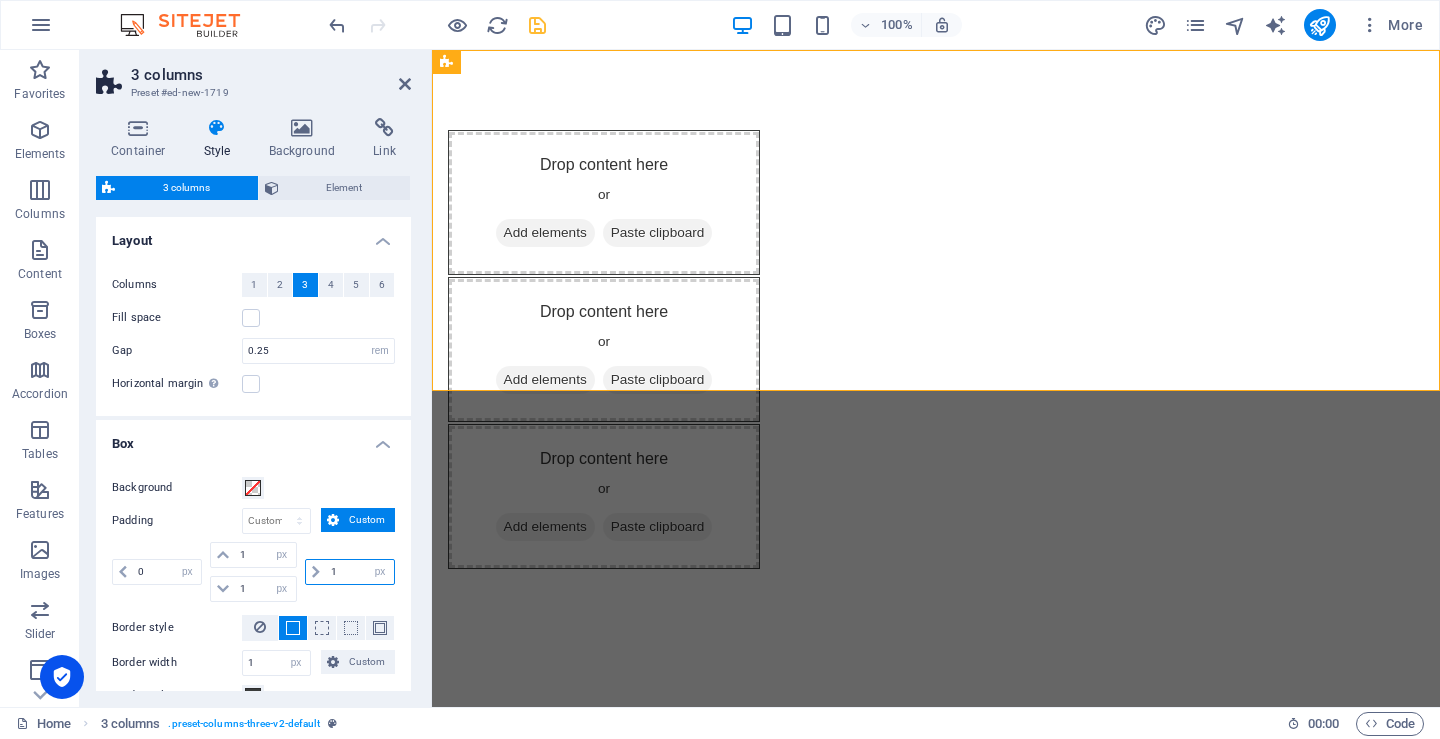 type on "1" 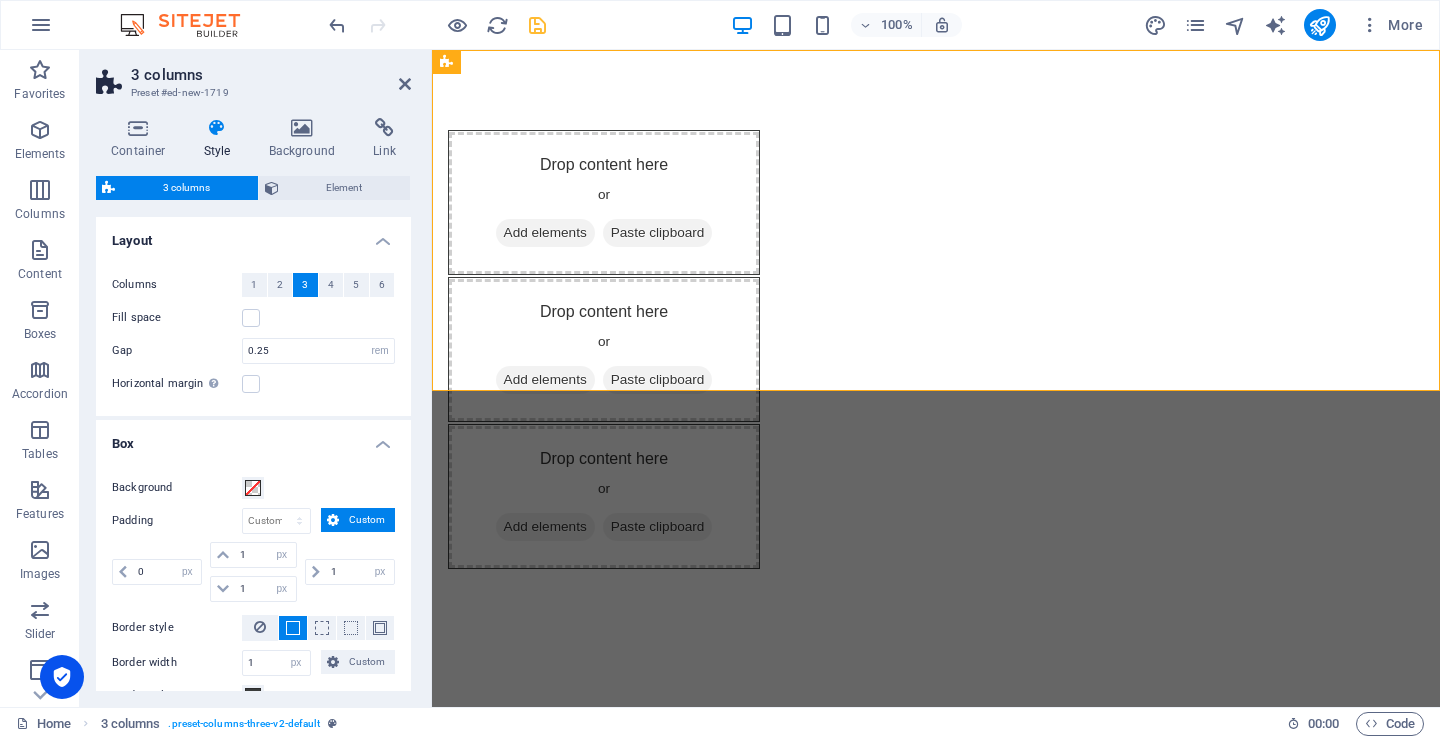 click on "Background Padding px rem % vw vh Custom Custom 0 px rem % vw vh 1 px rem % vw vh 1 px rem % vw vh 1 px rem % vw vh Border style             Border width 1 px rem vw vh Custom Custom 1 px rem vw vh 1 px rem vw vh 1 px rem vw vh 1 px rem vw vh Border color Round corners 0 px rem % vh vw Custom Custom 0 px rem % vh vw 0 px rem % vh vw 0 px rem % vh vw 0 px rem % vh vw Shadows None Outside Inside Color X offset 0 px rem vh vw Y offset 0 px rem vh vw Blur 0 px rem % vh vw Spread 0 px rem vh vw" at bounding box center (253, 625) 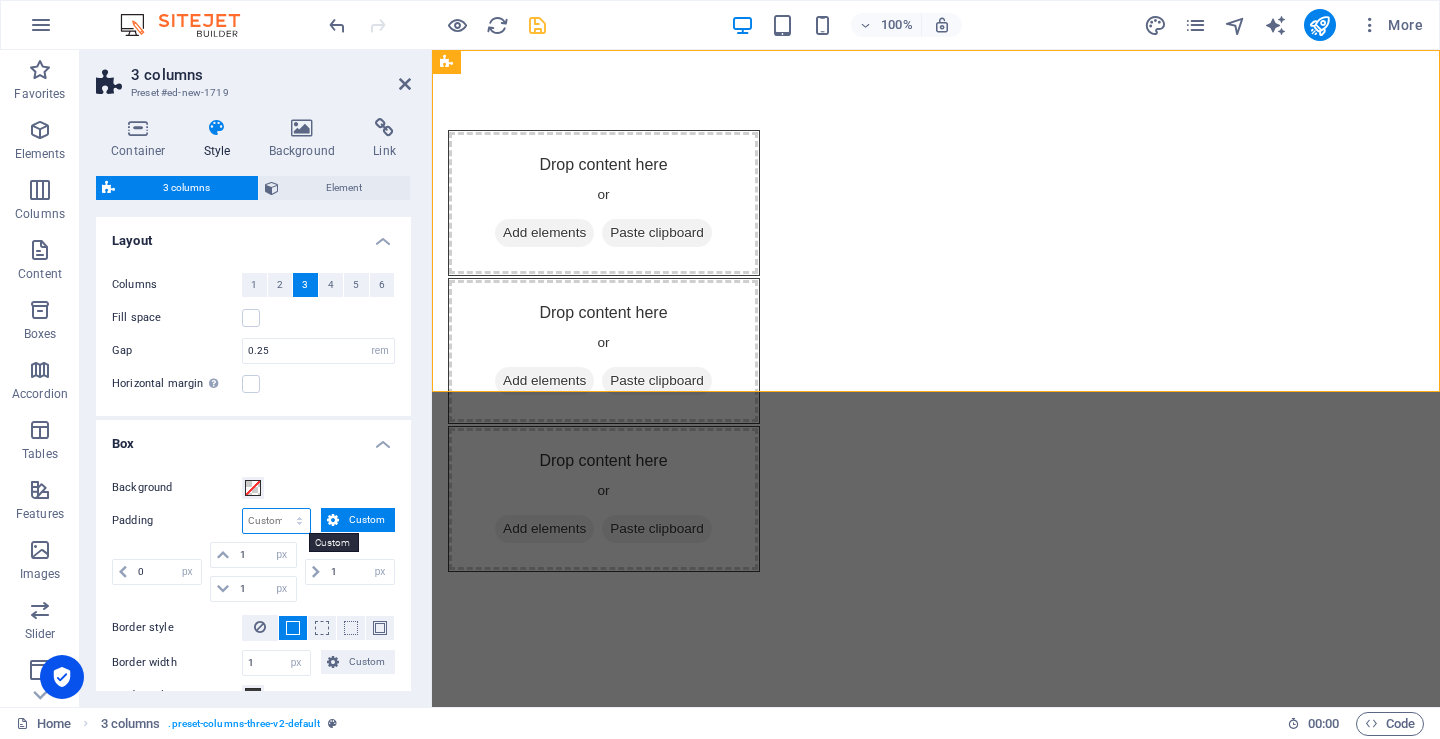 click on "px rem % vw vh Custom" at bounding box center (276, 521) 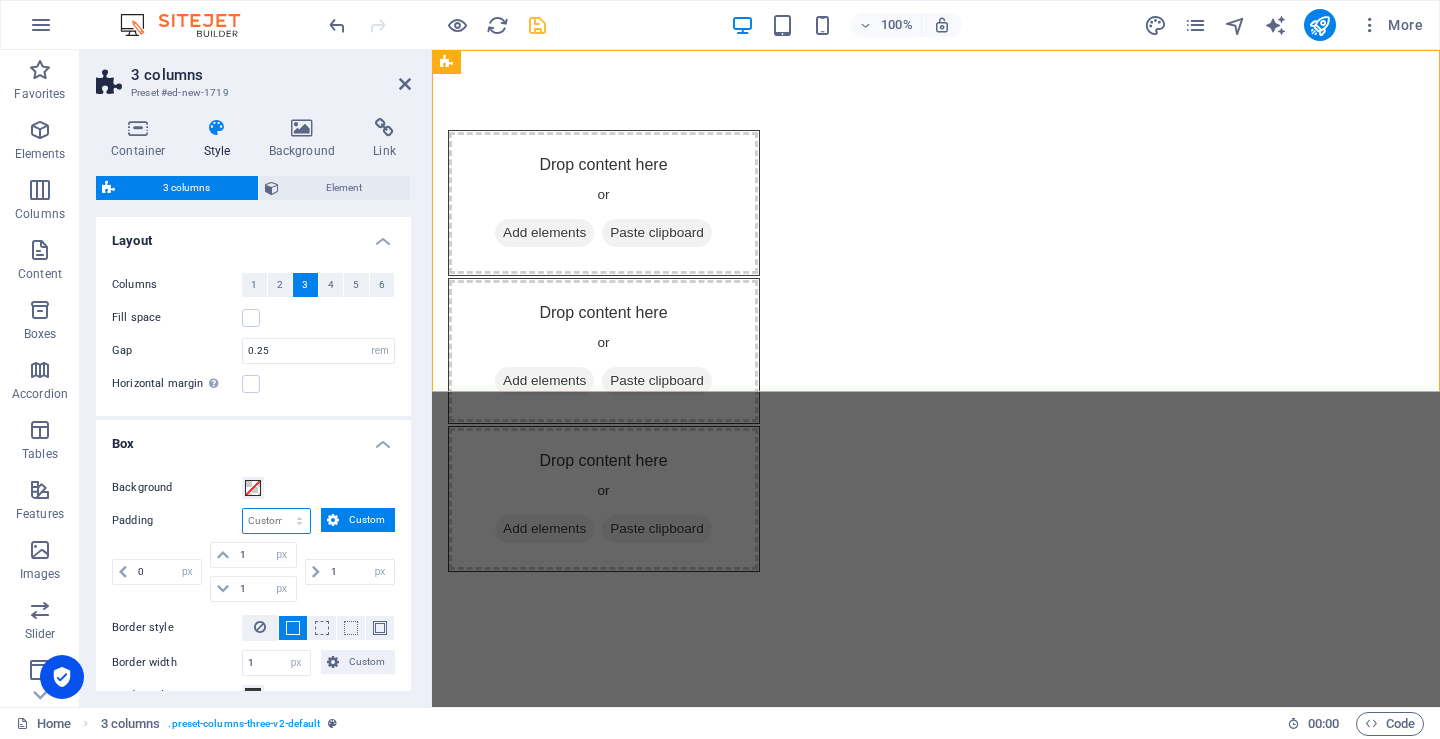 select on "px" 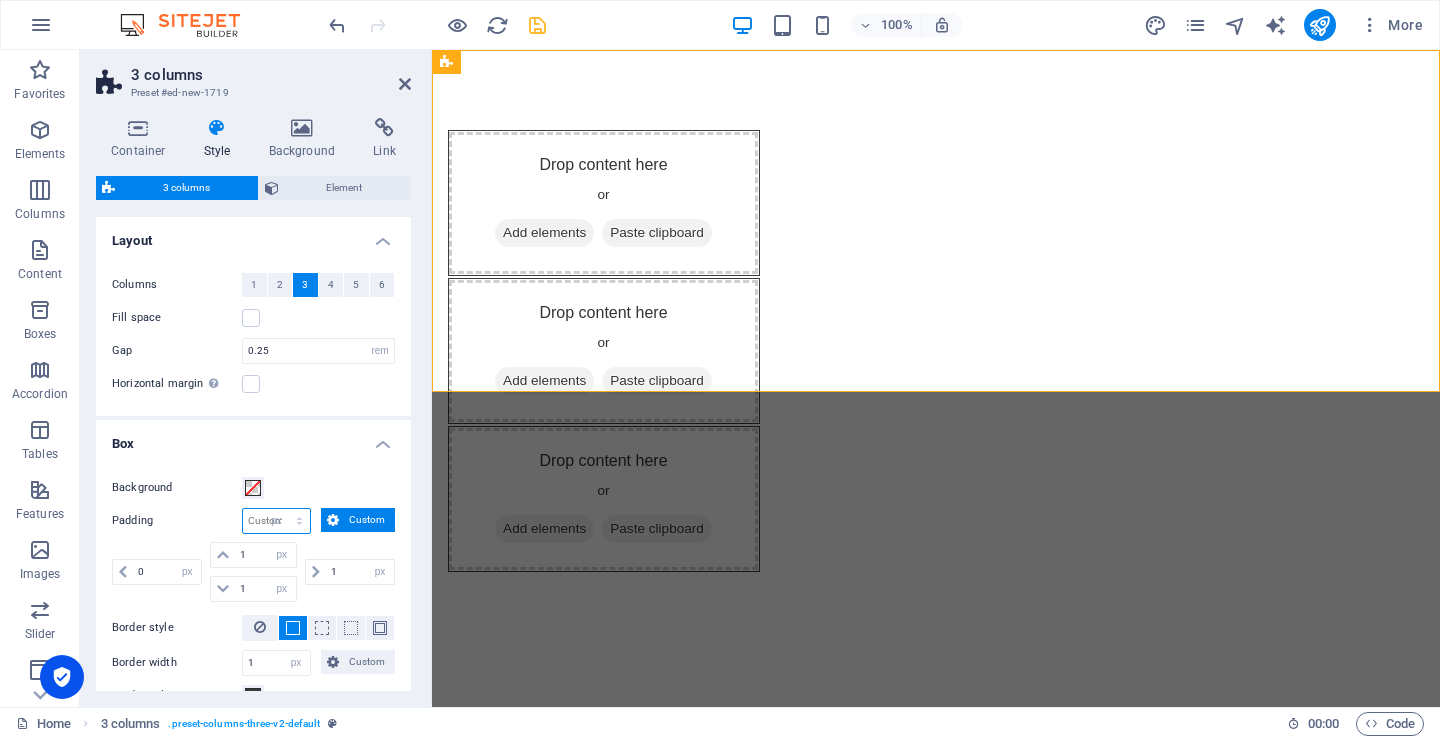 click on "px rem % vw vh Custom" at bounding box center [276, 521] 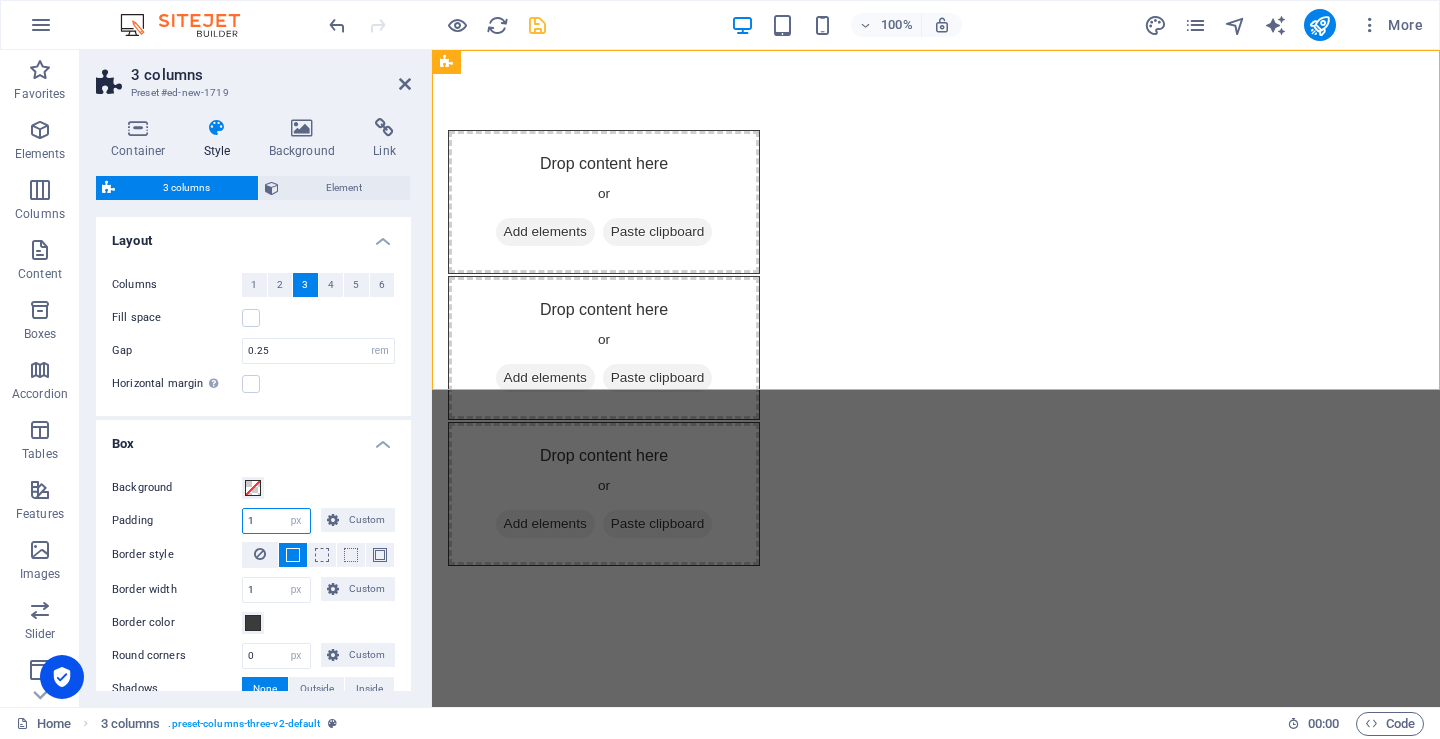 type on "1" 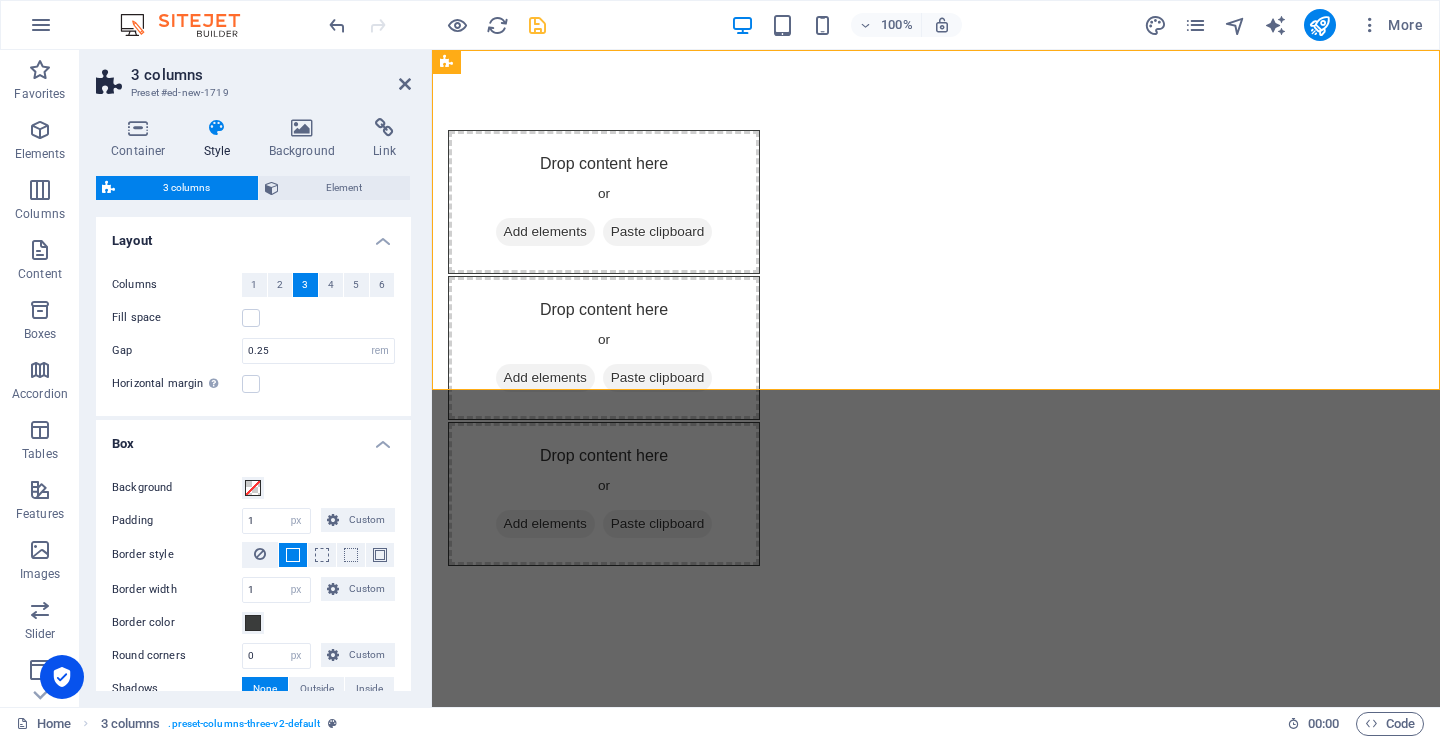 click on "Background" at bounding box center [253, 488] 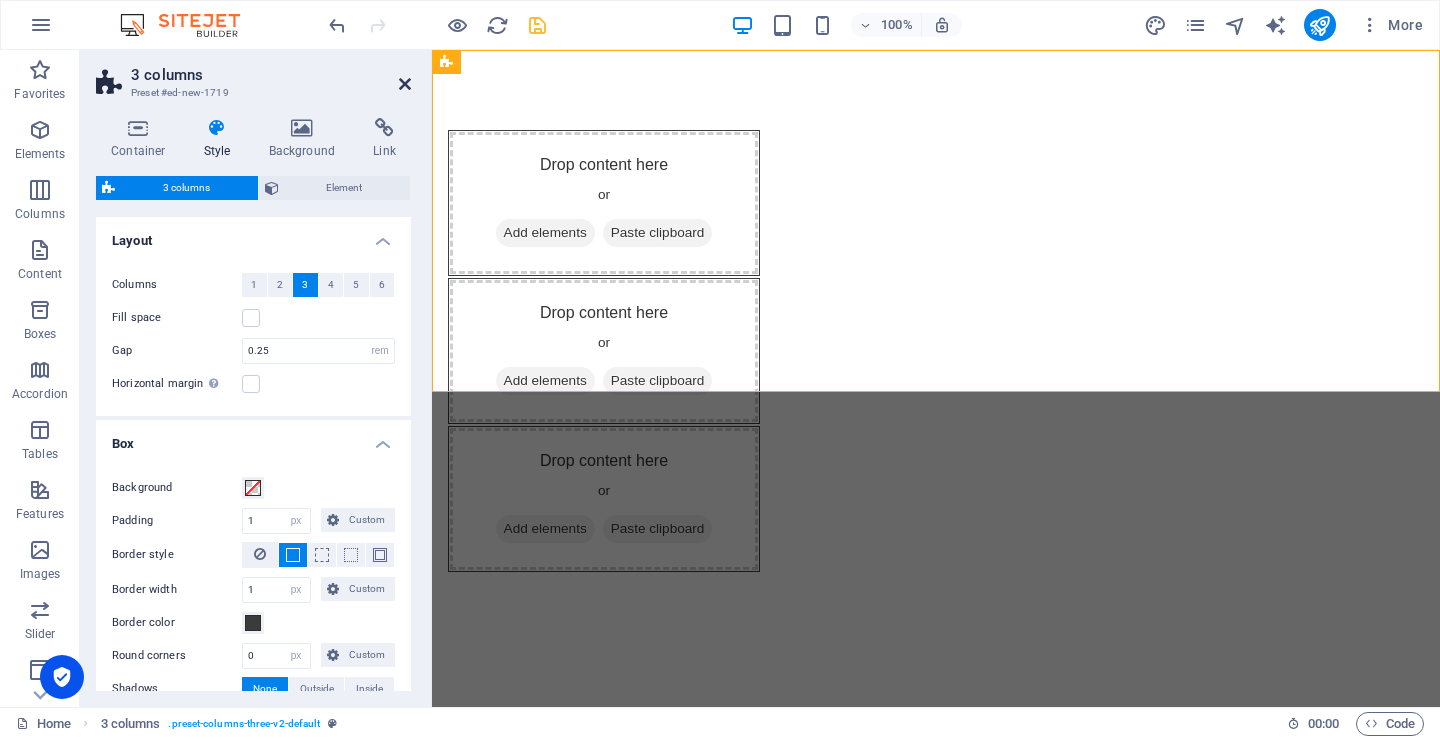 click at bounding box center [405, 84] 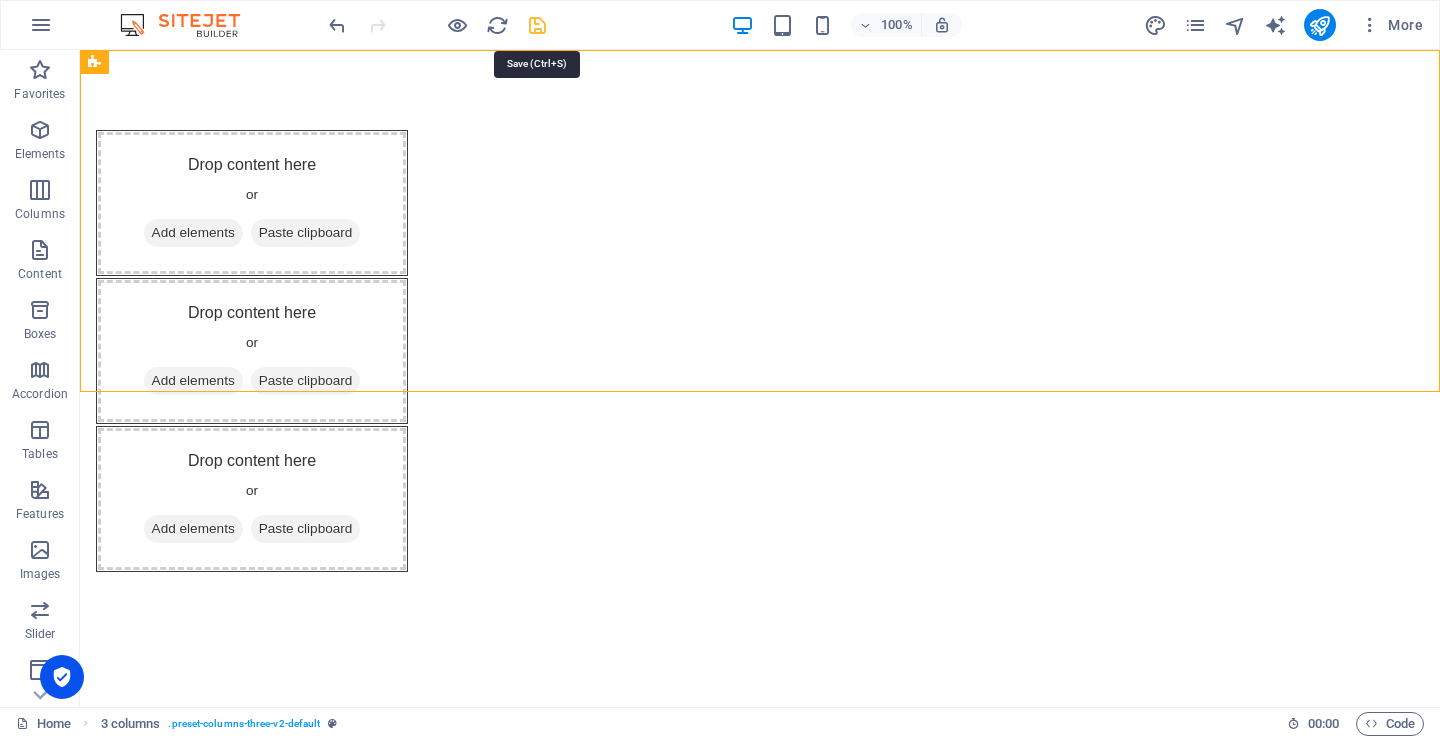 click at bounding box center [537, 25] 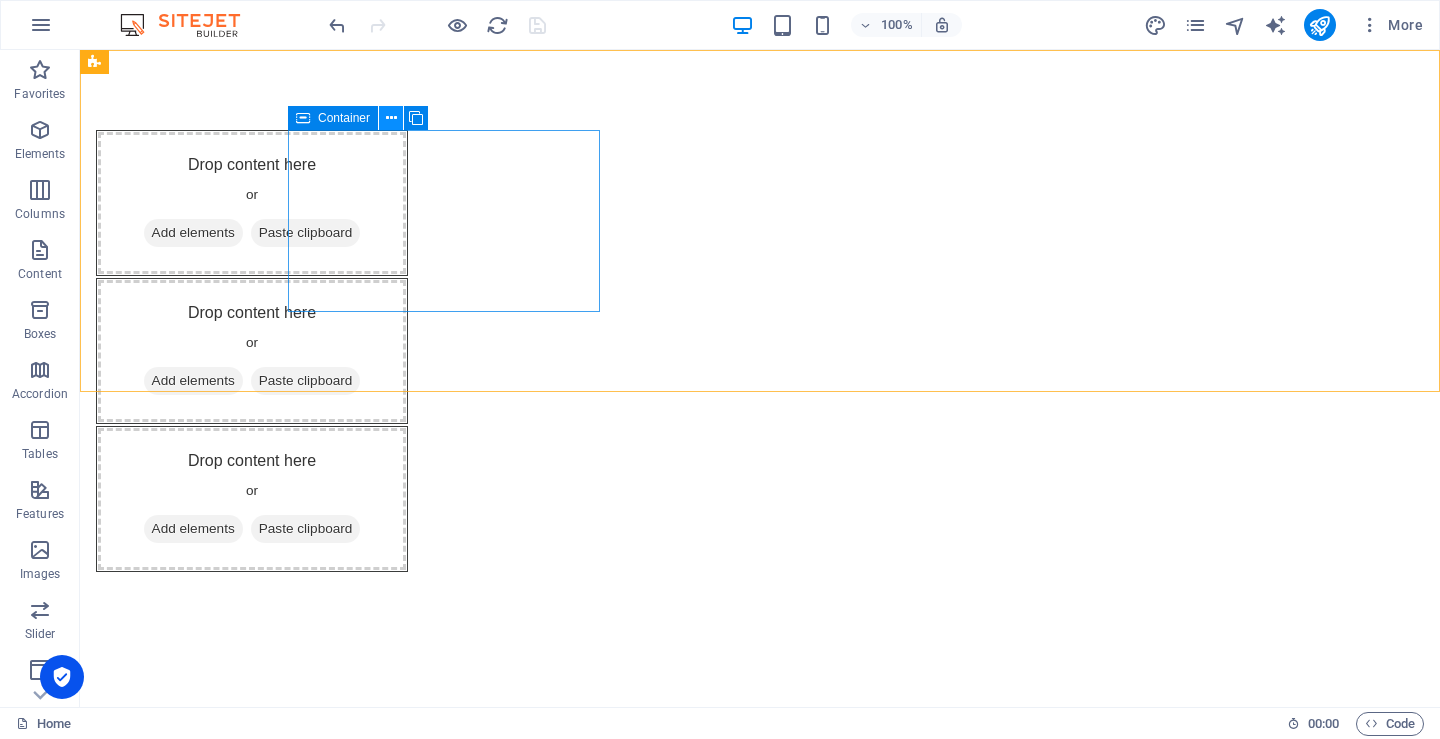 click at bounding box center (391, 118) 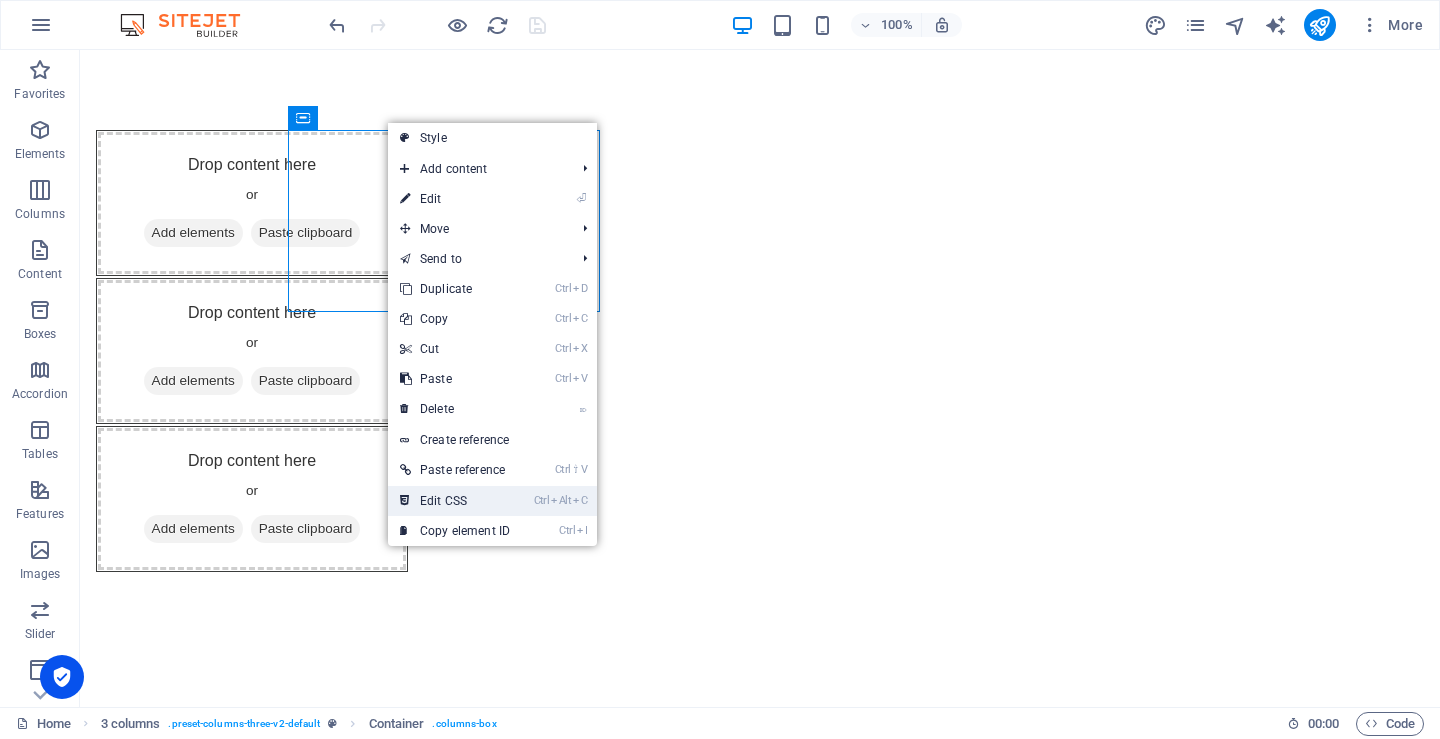 click on "Ctrl Alt C  Edit CSS" at bounding box center [455, 501] 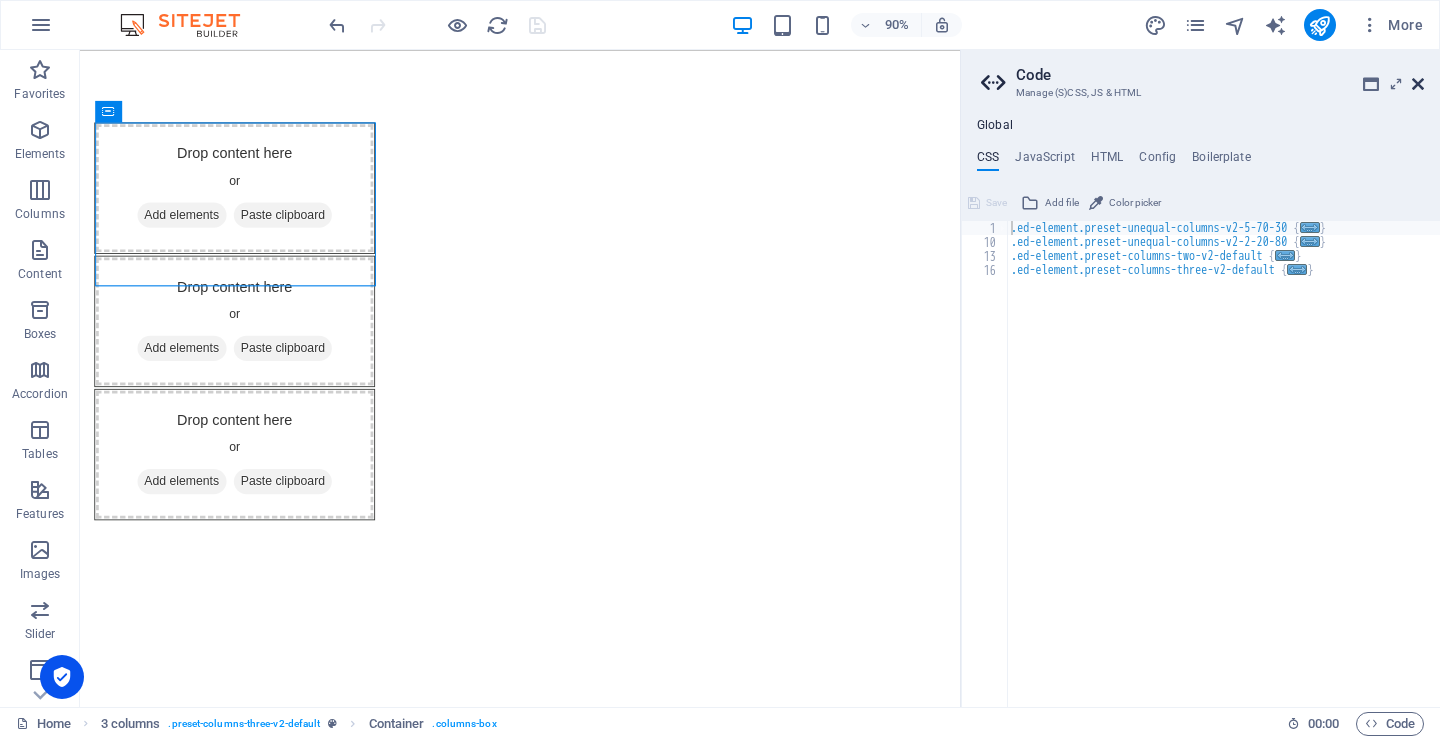 click at bounding box center [1418, 84] 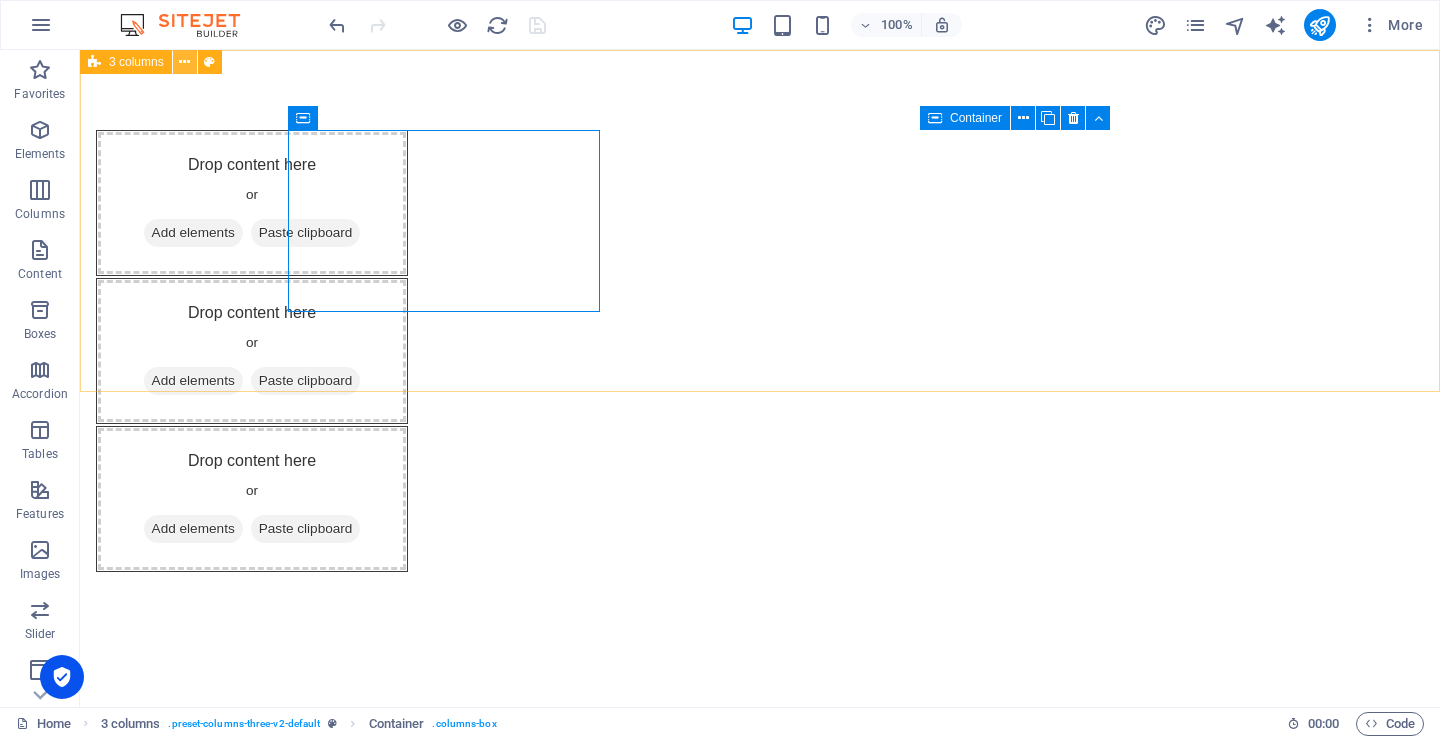 click at bounding box center (185, 62) 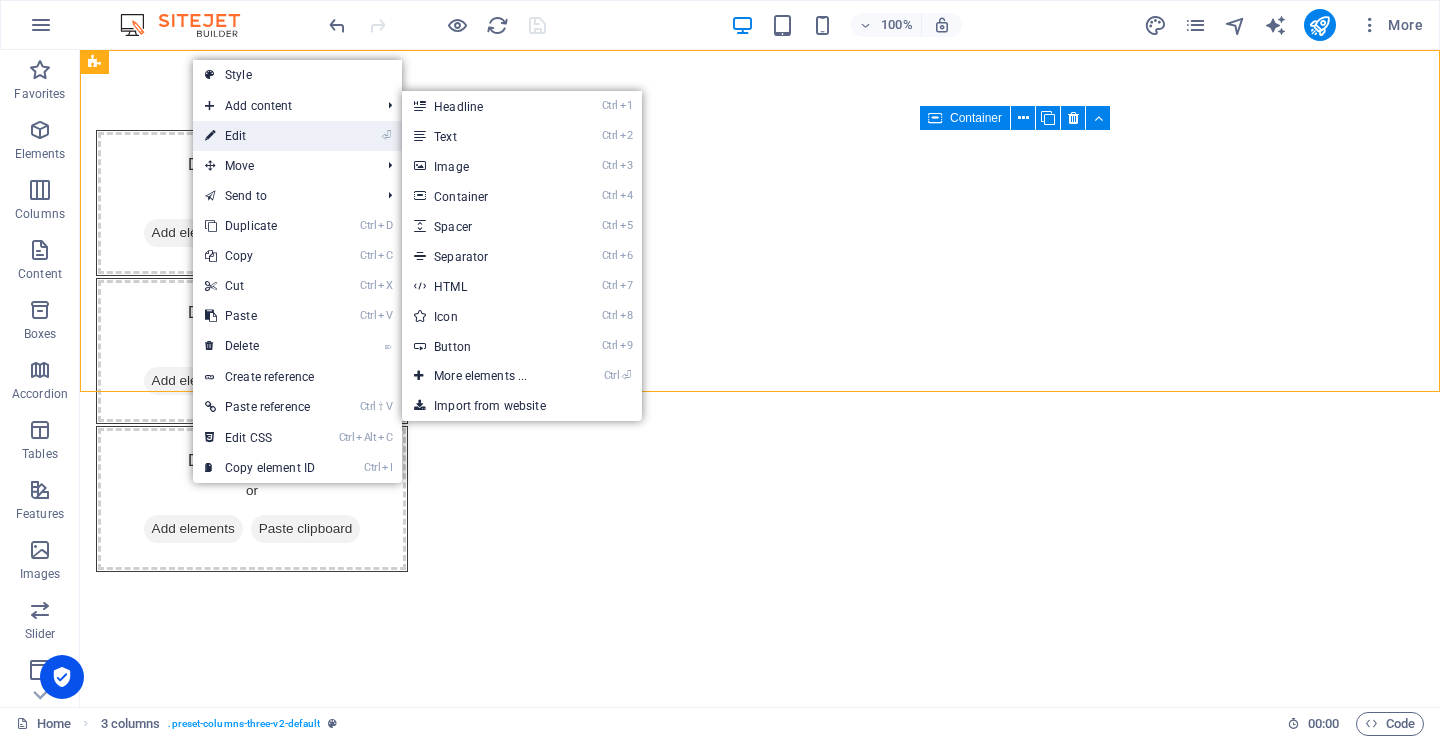 click on "⏎  Edit" at bounding box center (260, 136) 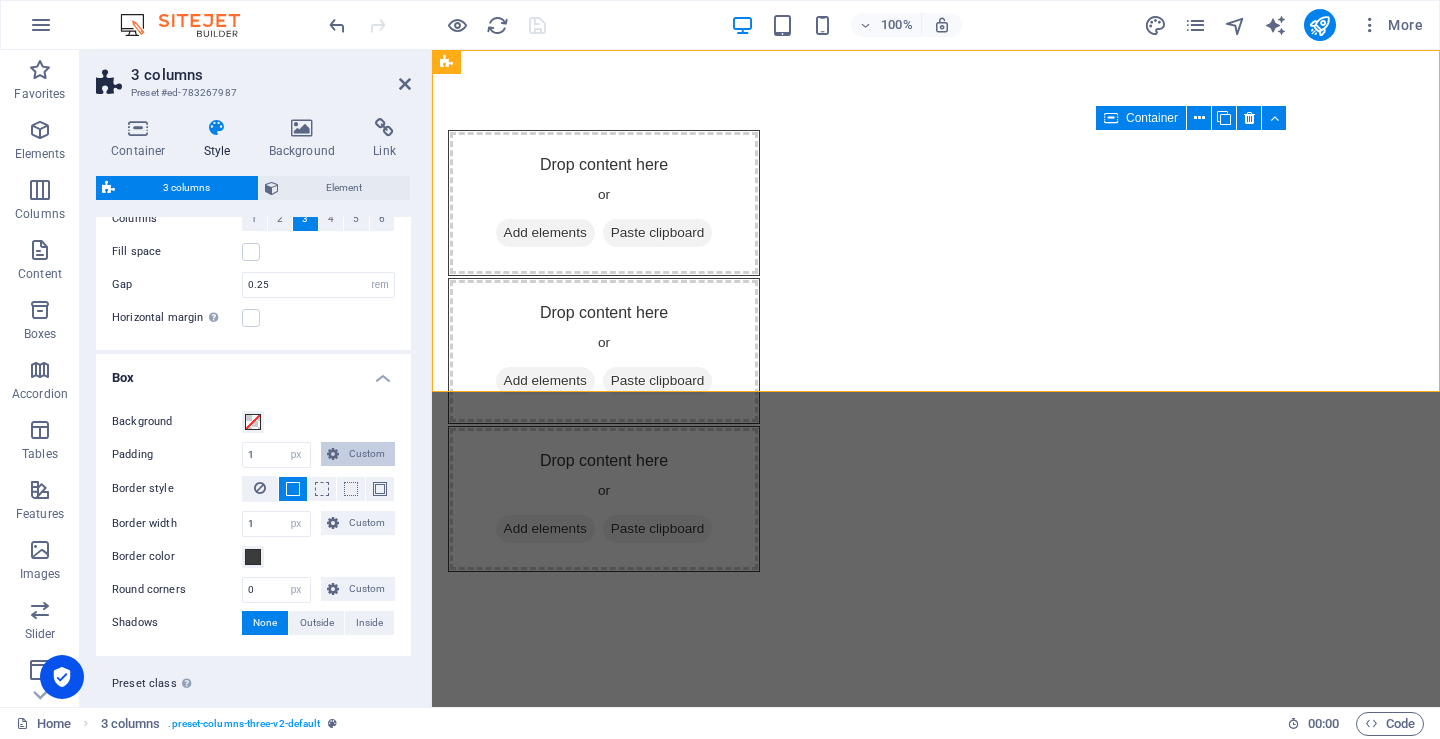 scroll, scrollTop: 100, scrollLeft: 0, axis: vertical 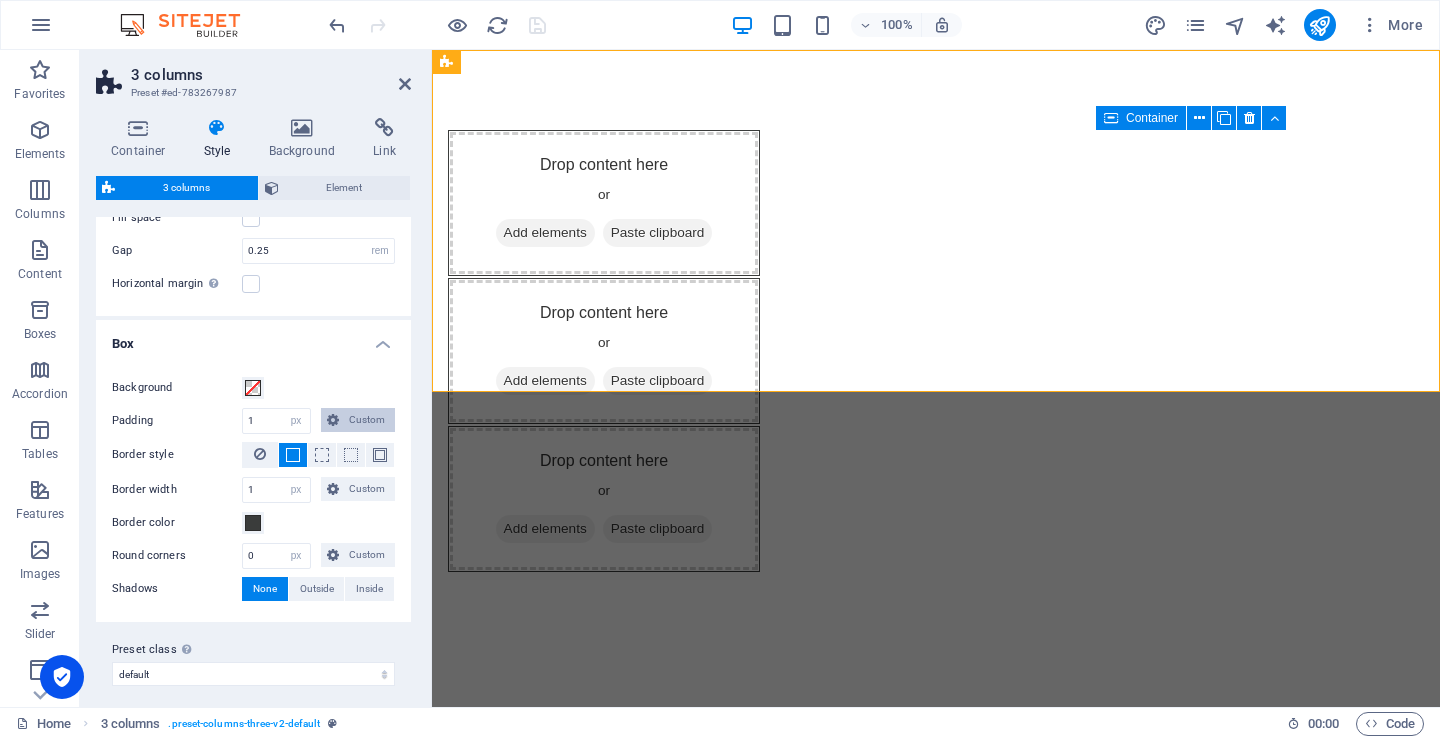 click on "Custom" at bounding box center [367, 420] 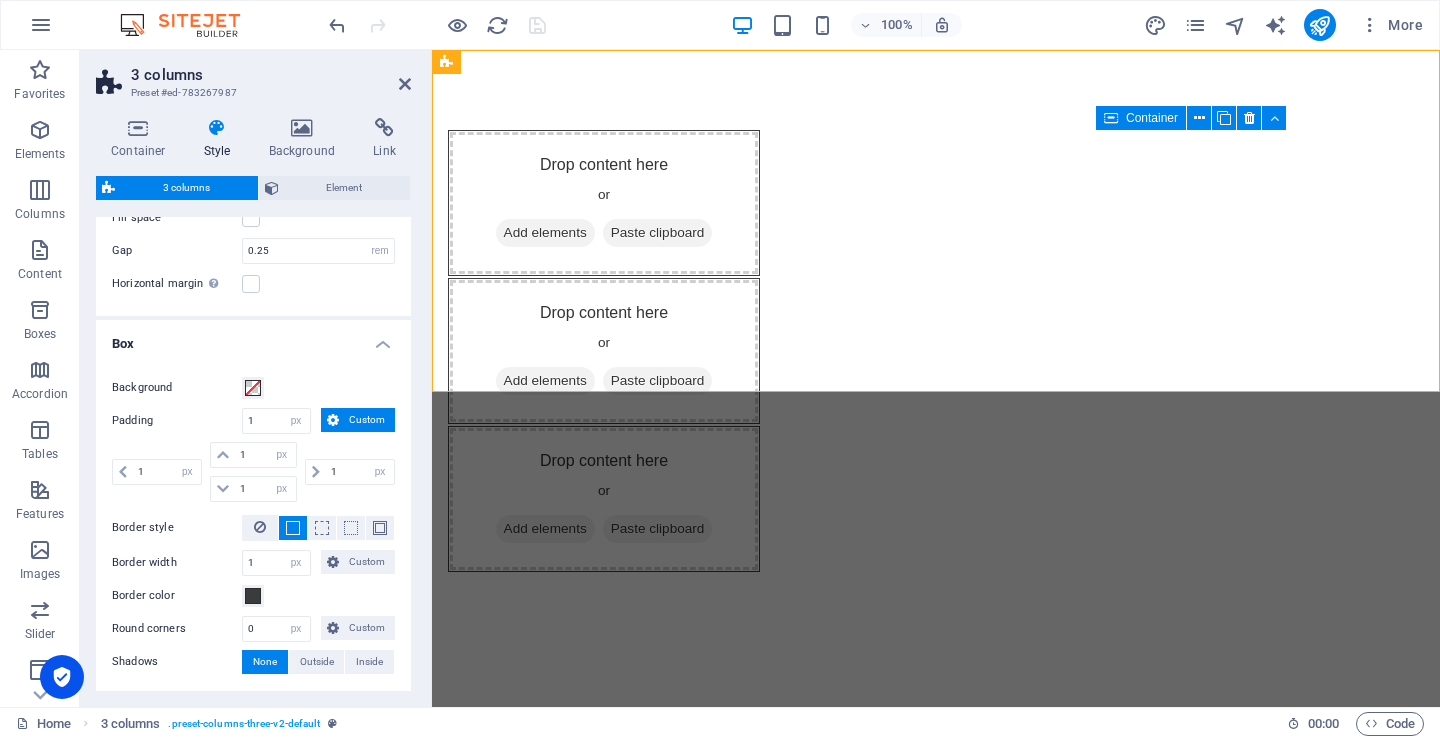 click on "Custom" at bounding box center [367, 420] 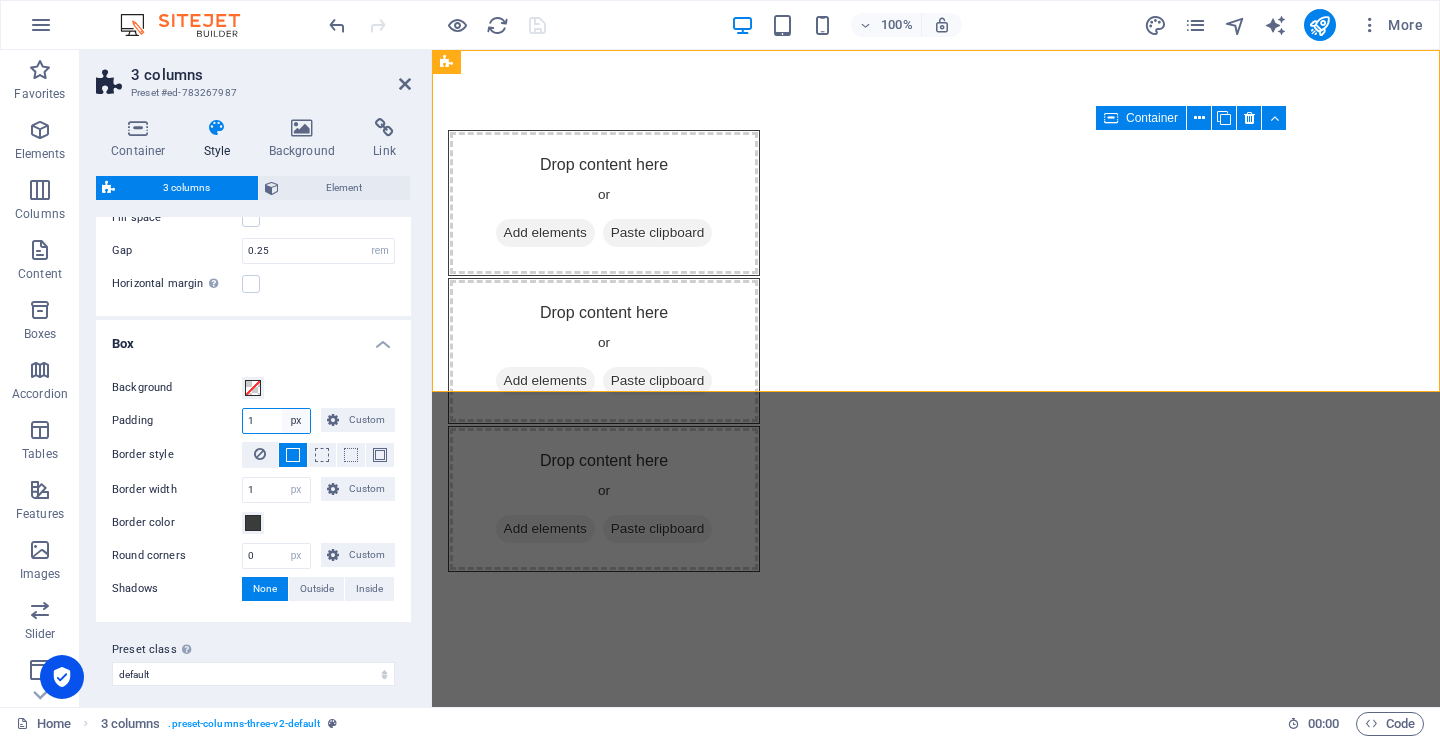 click on "px rem % vw vh Custom" at bounding box center [296, 421] 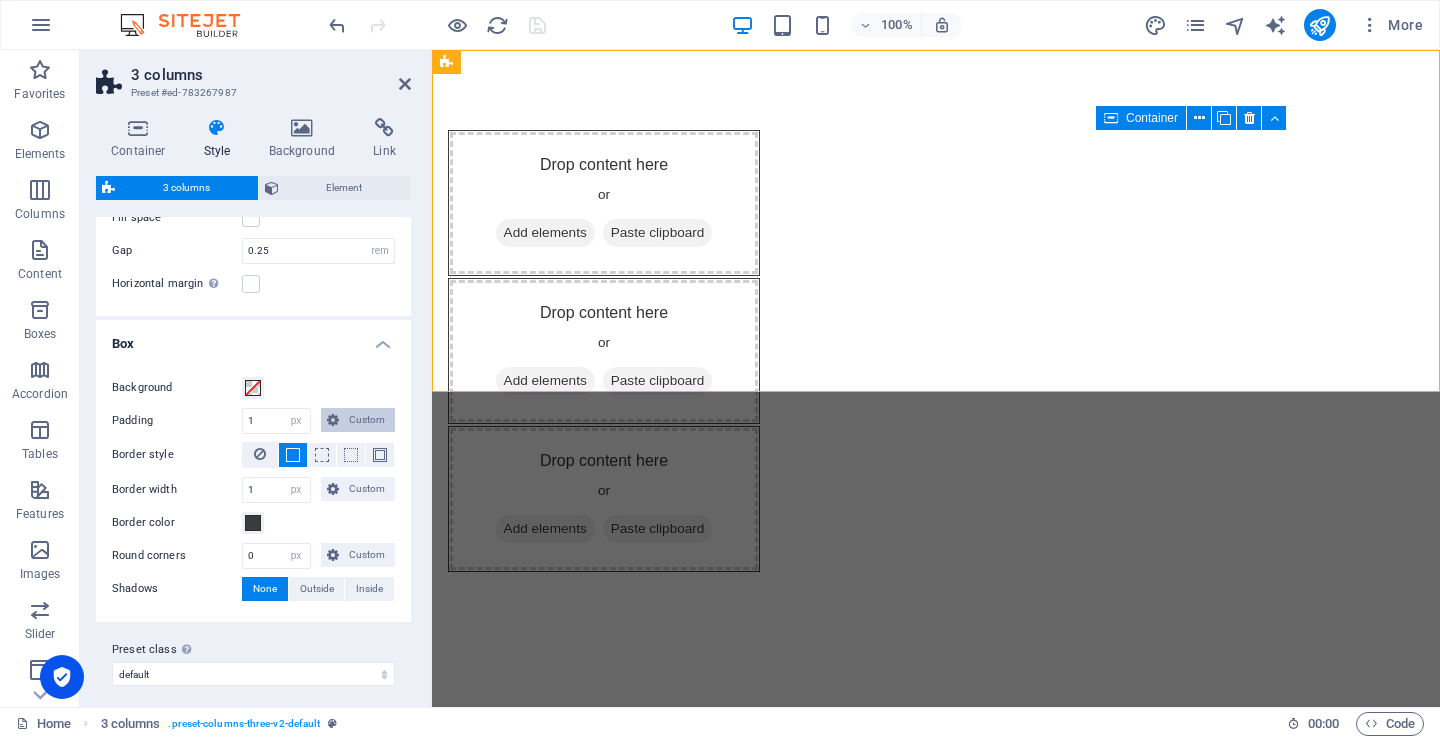click on "Custom" at bounding box center (367, 420) 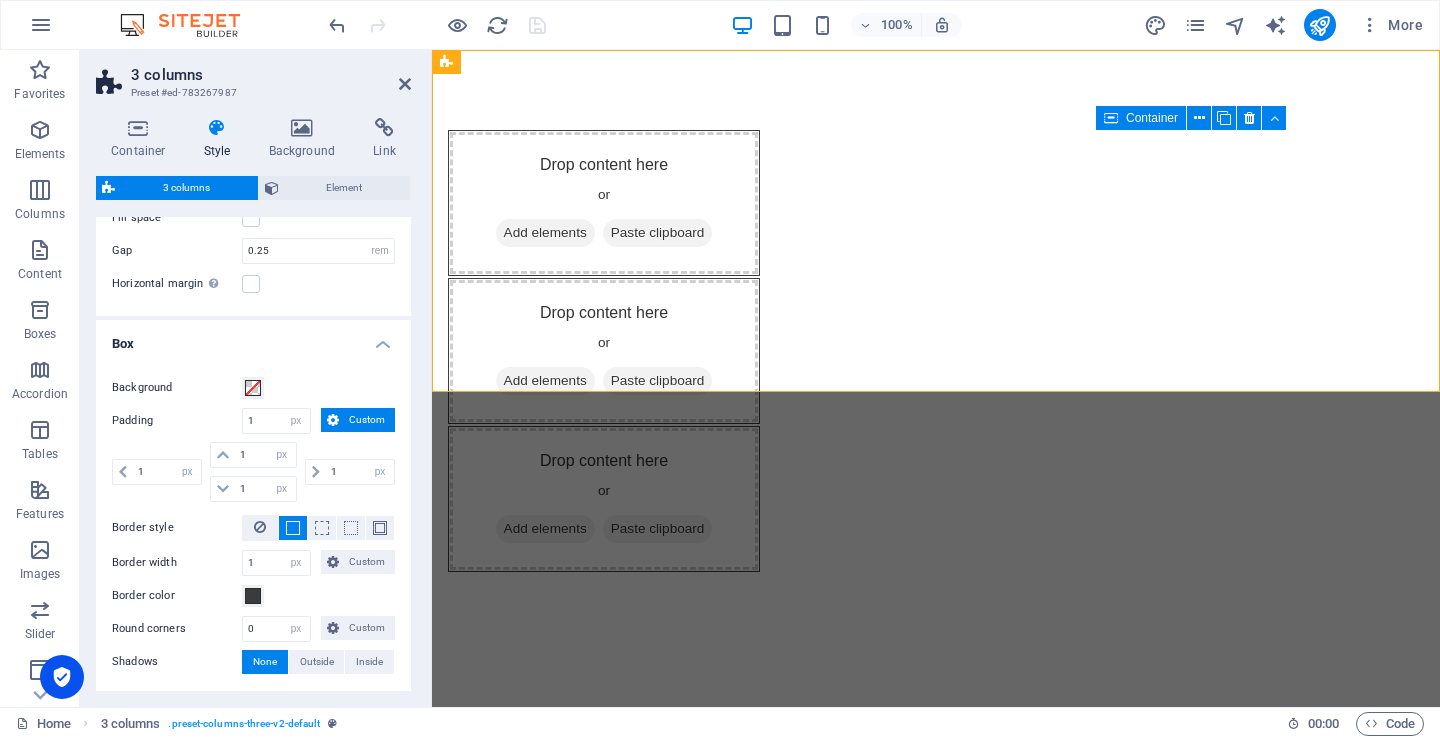 click on "Background" at bounding box center [253, 388] 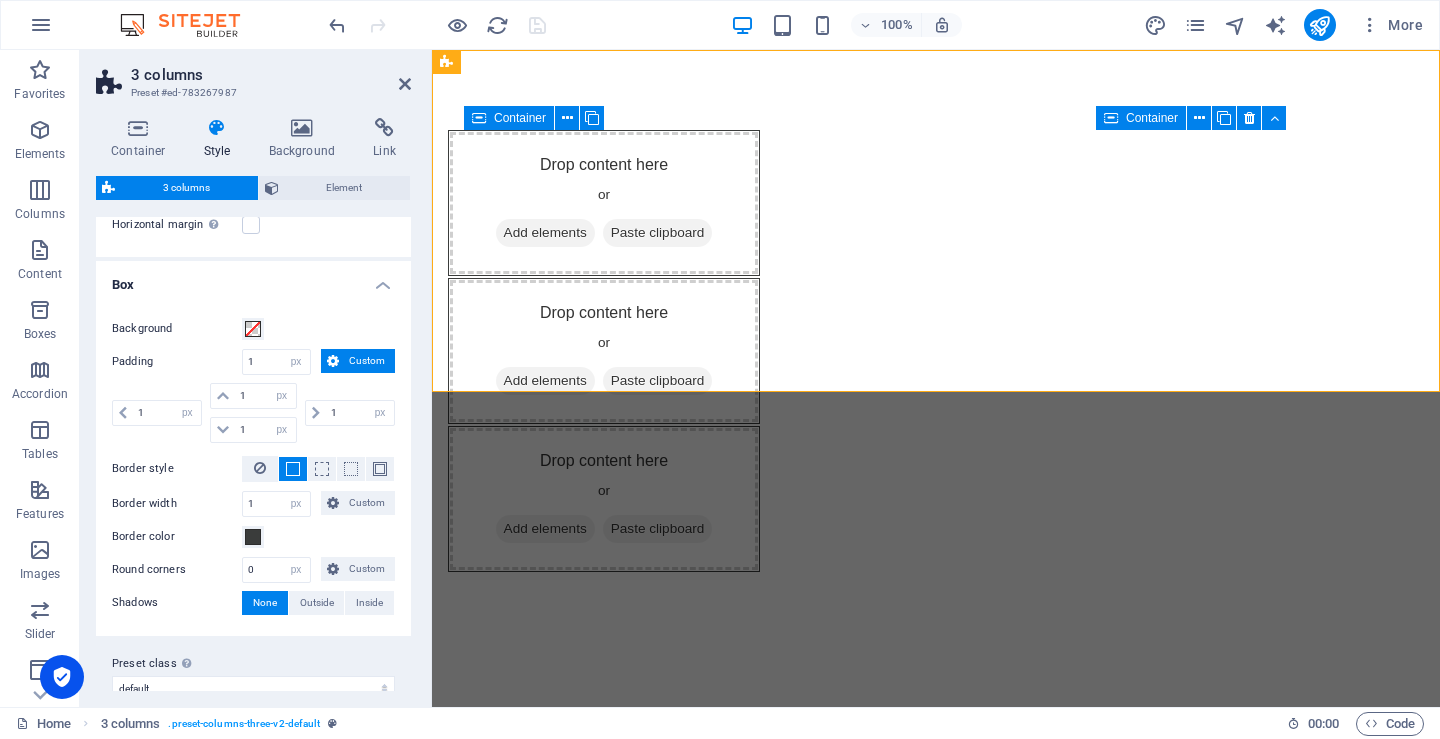 scroll, scrollTop: 184, scrollLeft: 0, axis: vertical 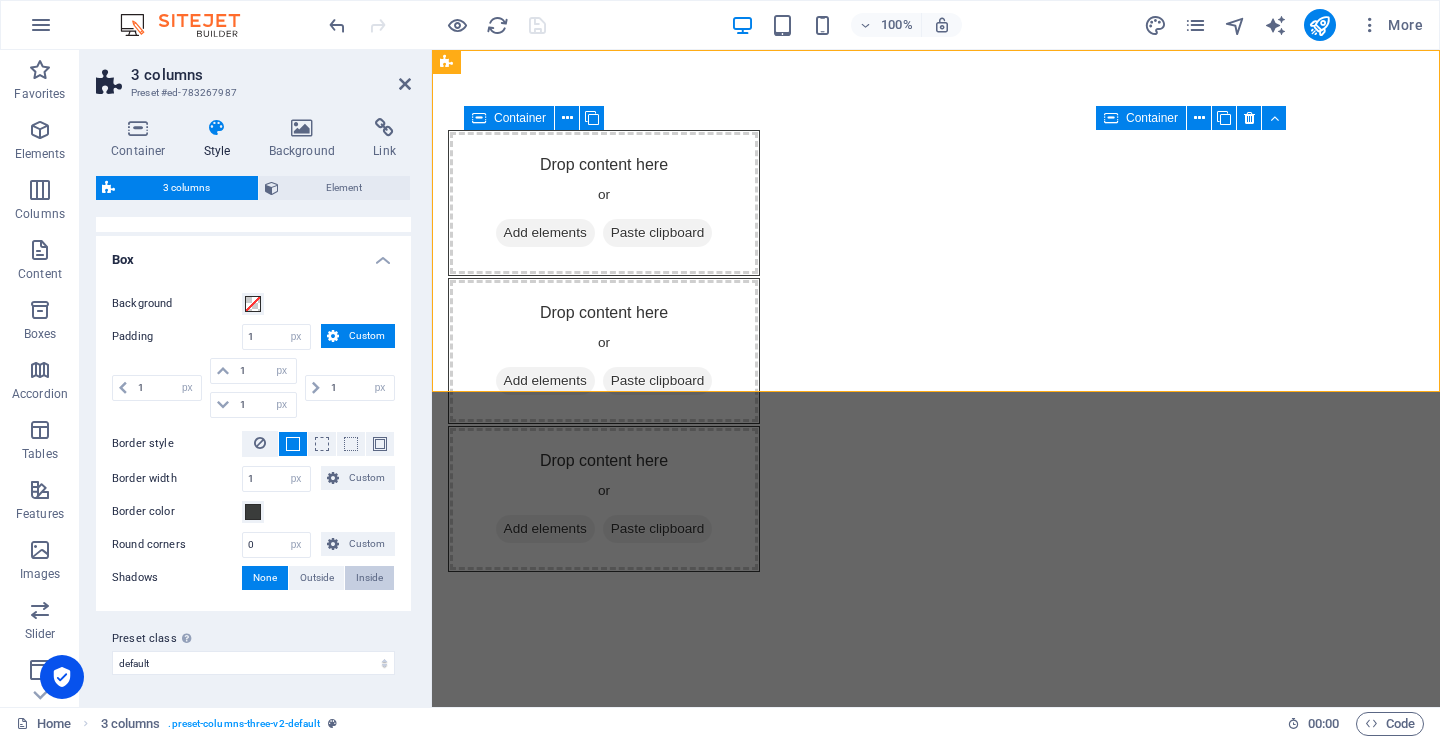 click on "Inside" at bounding box center (369, 578) 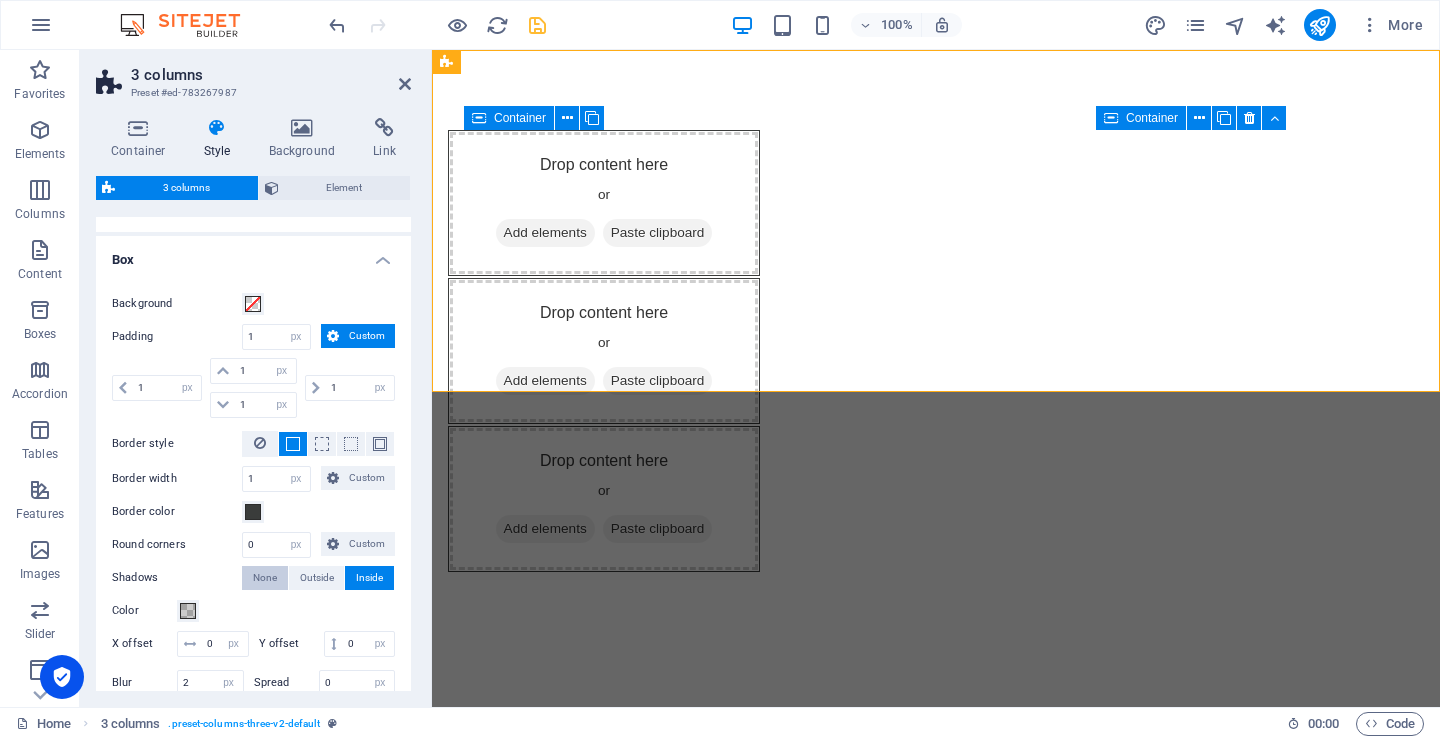 click on "None" at bounding box center [265, 578] 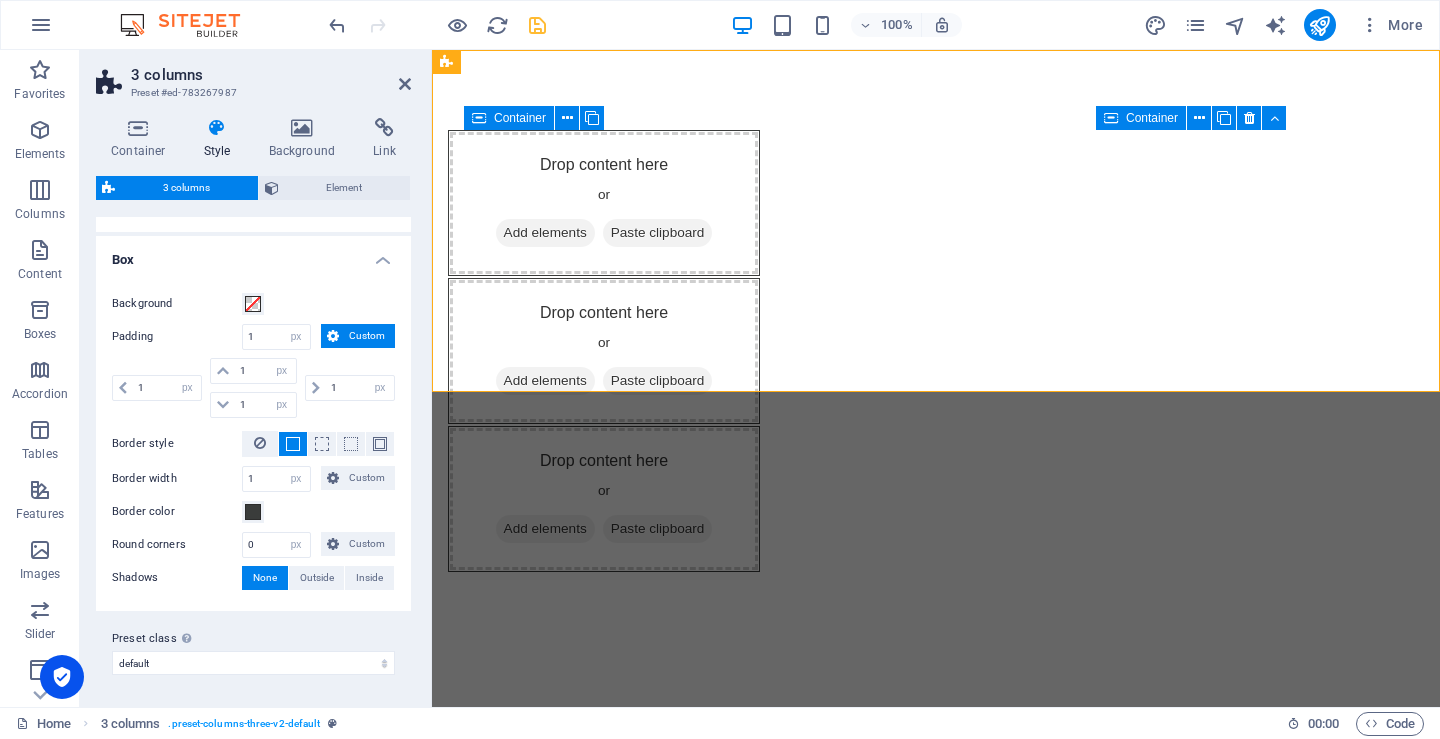 click on "Background Padding 1 px rem % vw vh Custom Custom 1 px rem % vw vh 1 px rem % vw vh 1 px rem % vw vh 1 px rem % vw vh Border style             Border width 1 px rem vw vh Custom Custom 1 px rem vw vh 1 px rem vw vh 1 px rem vw vh 1 px rem vw vh Border color Round corners 0 px rem % vh vw Custom Custom 0 px rem % vh vw 0 px rem % vh vw 0 px rem % vh vw 0 px rem % vh vw Shadows None Outside Inside Color X offset 0 px rem vh vw Y offset 0 px rem vh vw Blur 0 px rem % vh vw Spread 0 px rem vh vw" at bounding box center [253, 441] 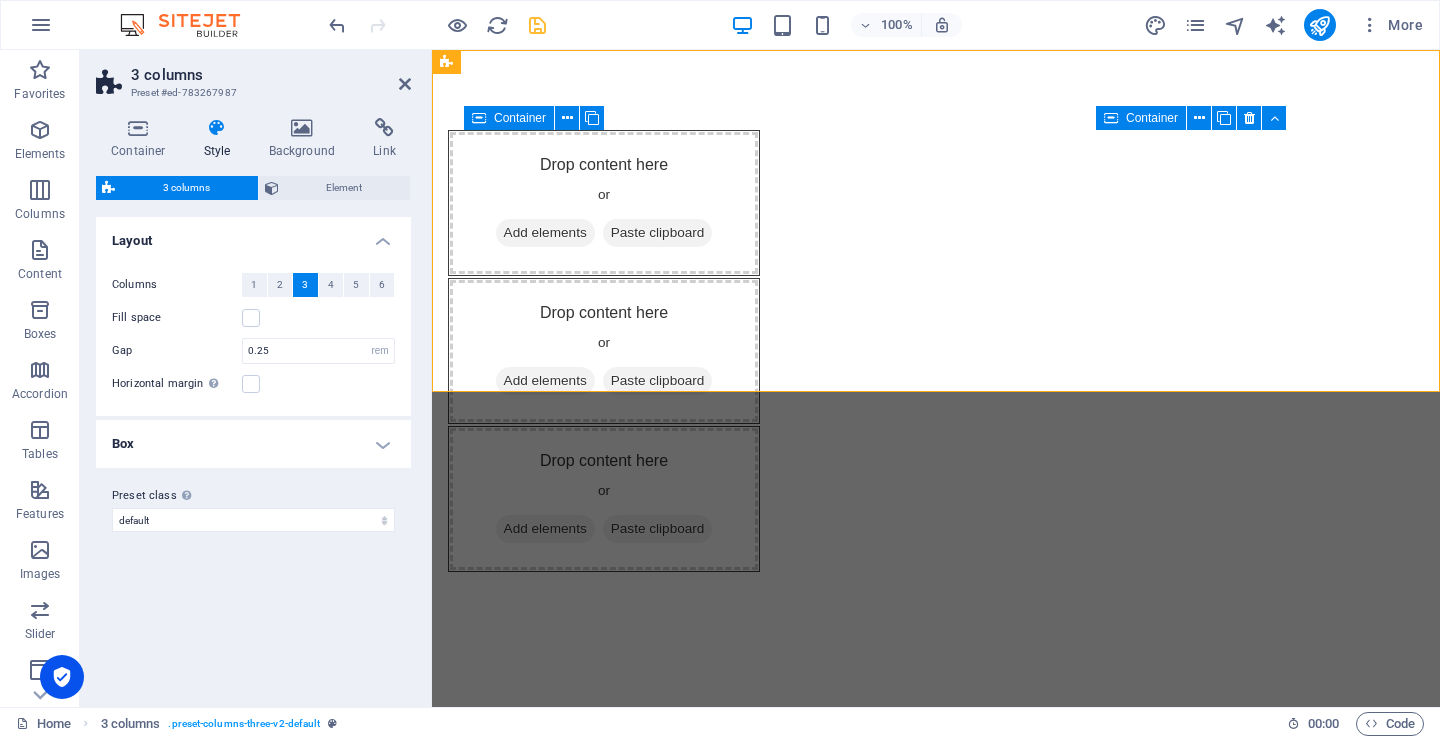 scroll, scrollTop: 0, scrollLeft: 0, axis: both 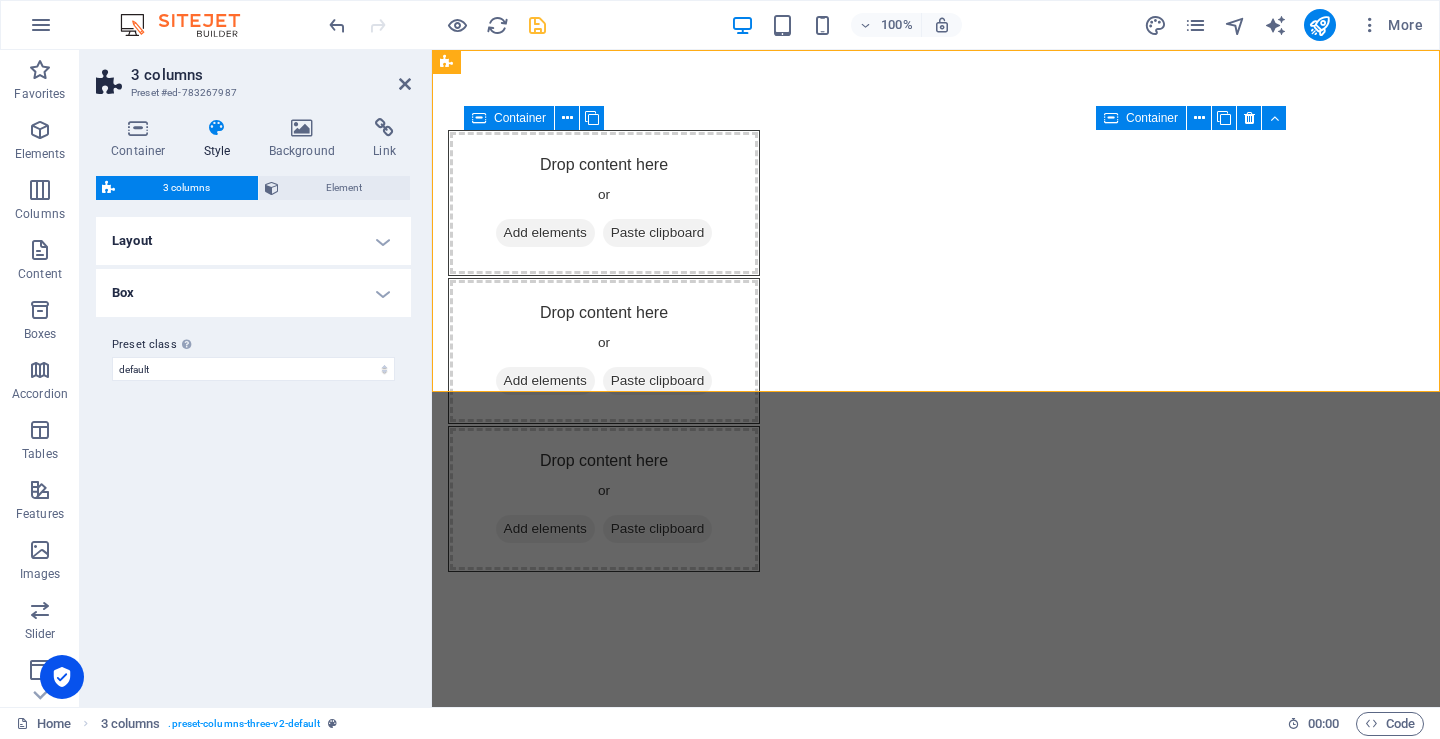 click on "Layout" at bounding box center [253, 241] 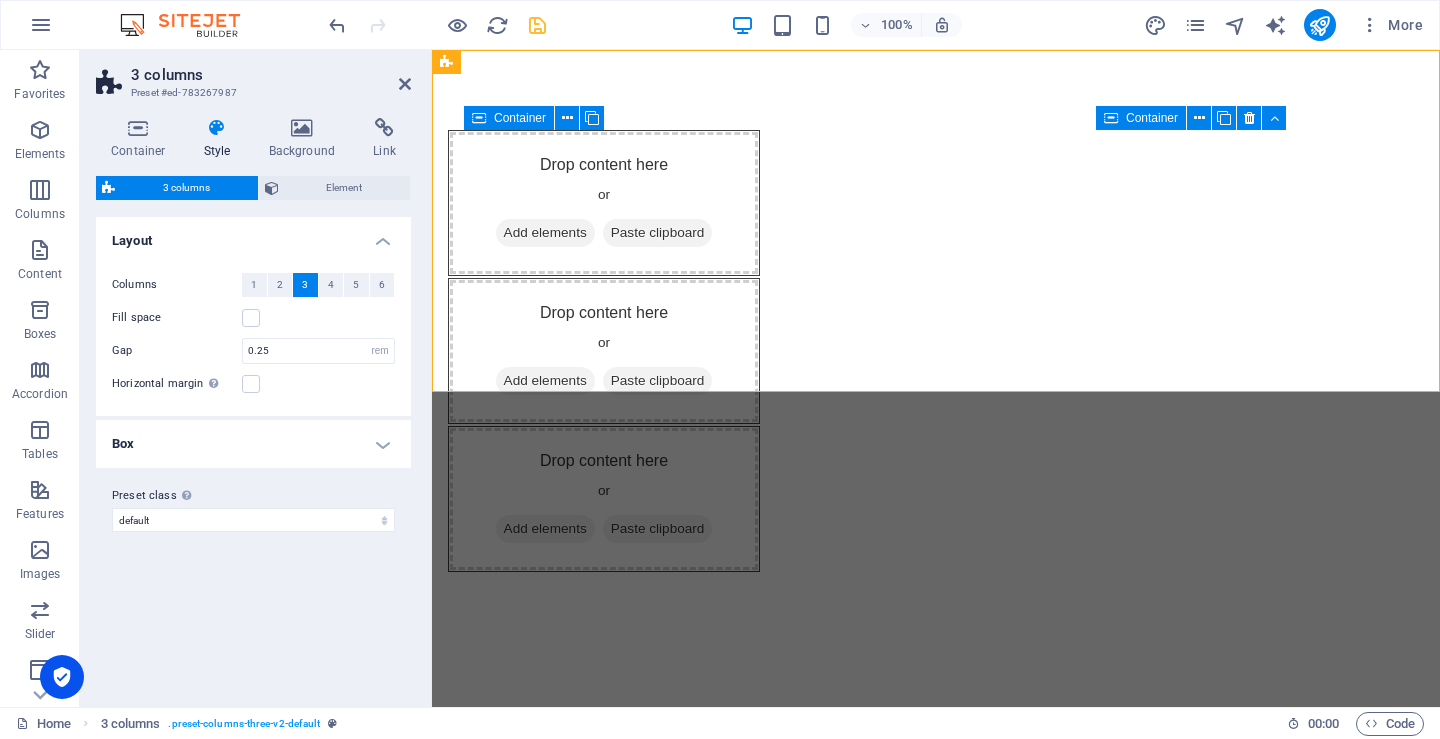 click on "Box" at bounding box center [253, 444] 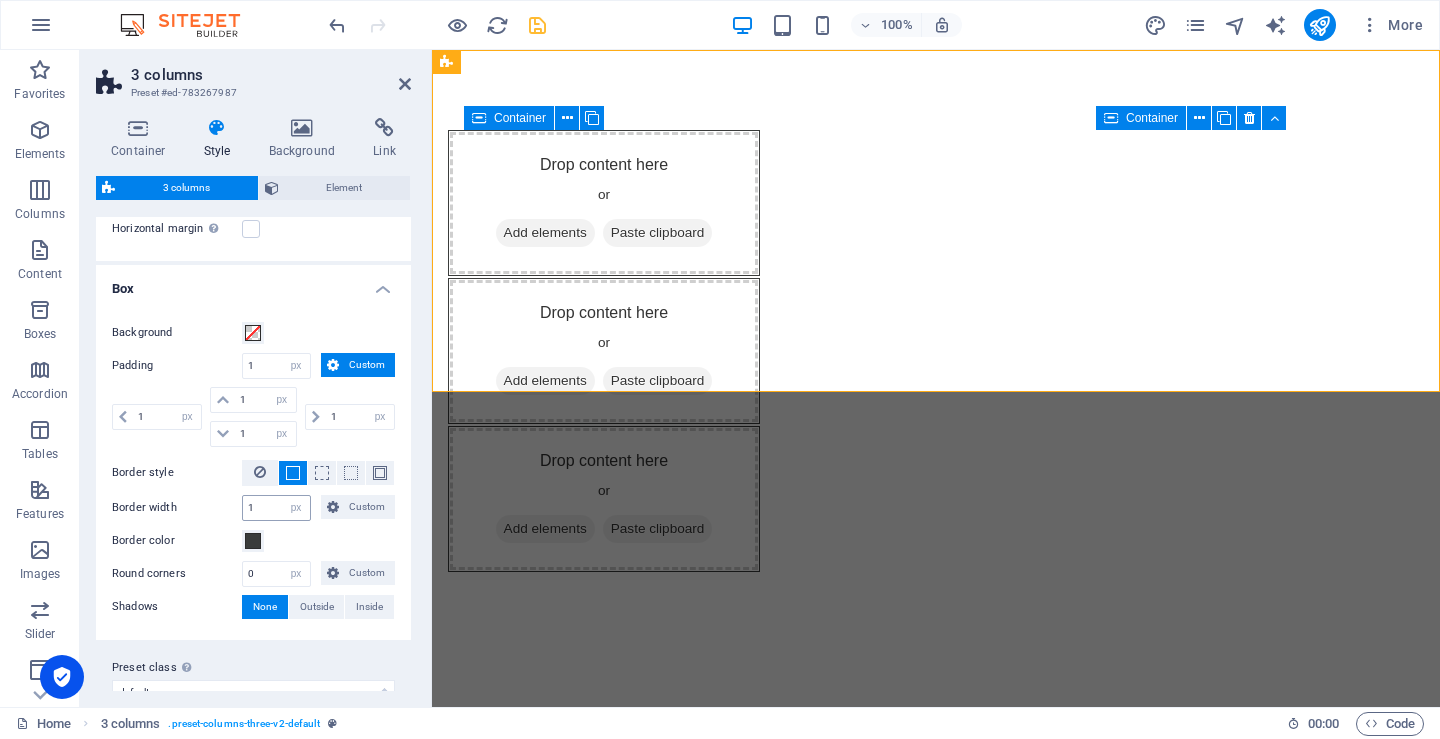 scroll, scrollTop: 184, scrollLeft: 0, axis: vertical 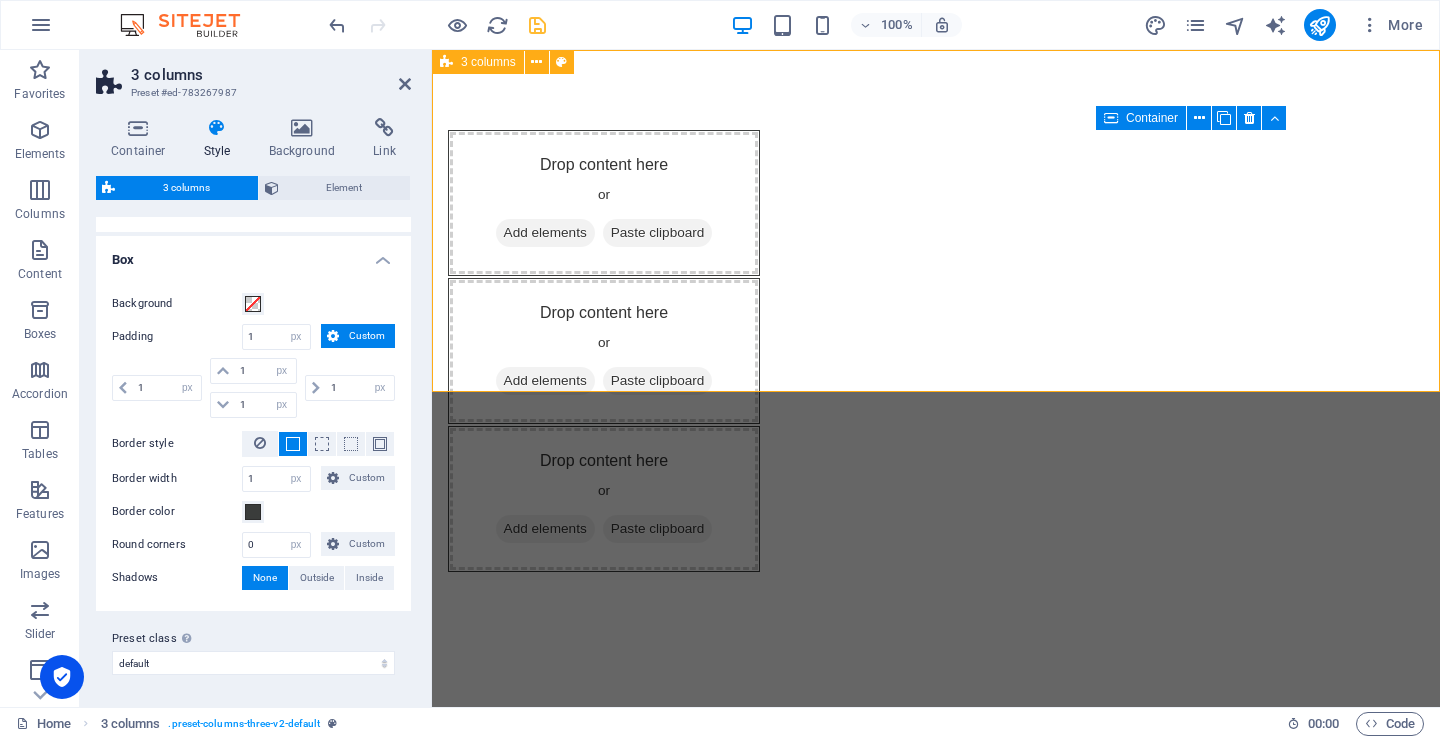 click on "Drop content here or  Add elements  Paste clipboard Drop content here or  Add elements  Paste clipboard Drop content here or  Add elements  Paste clipboard" at bounding box center (936, 351) 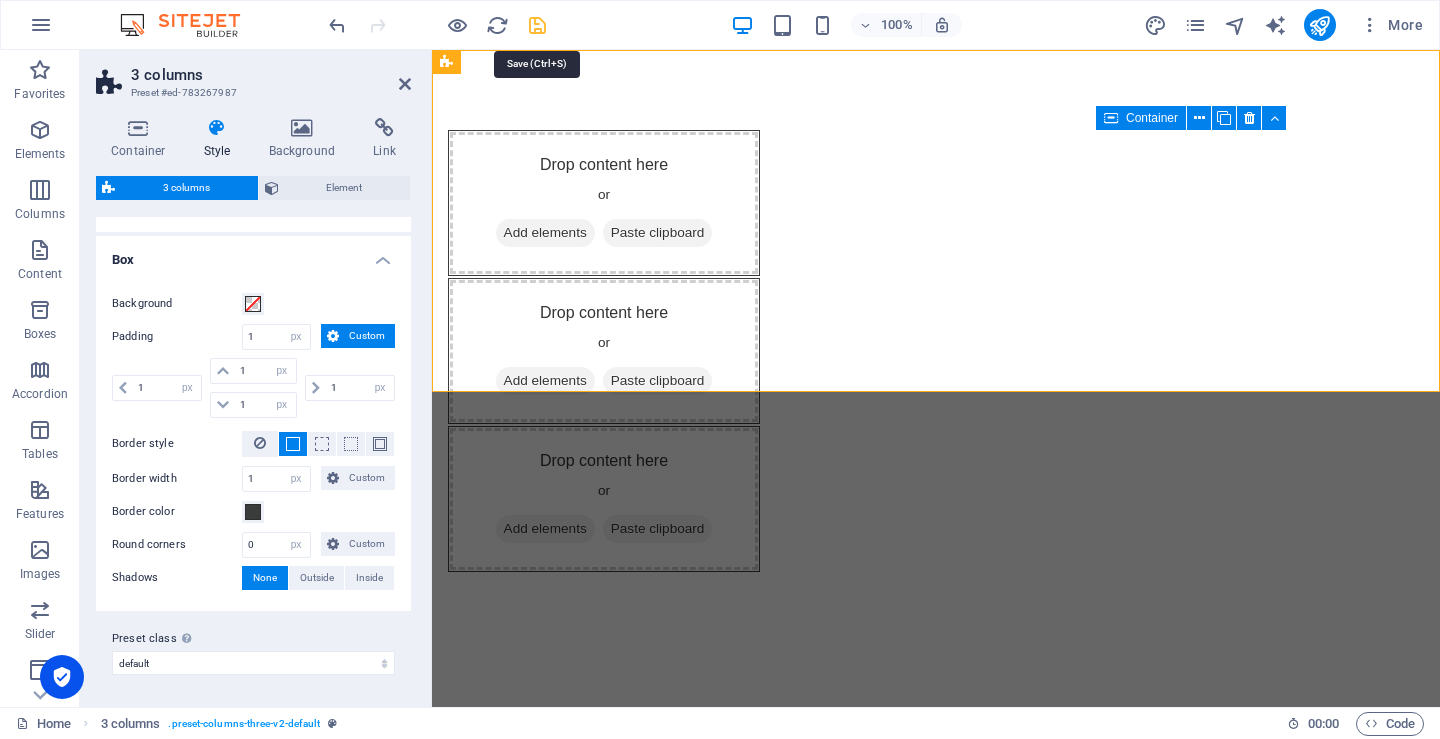 click at bounding box center (537, 25) 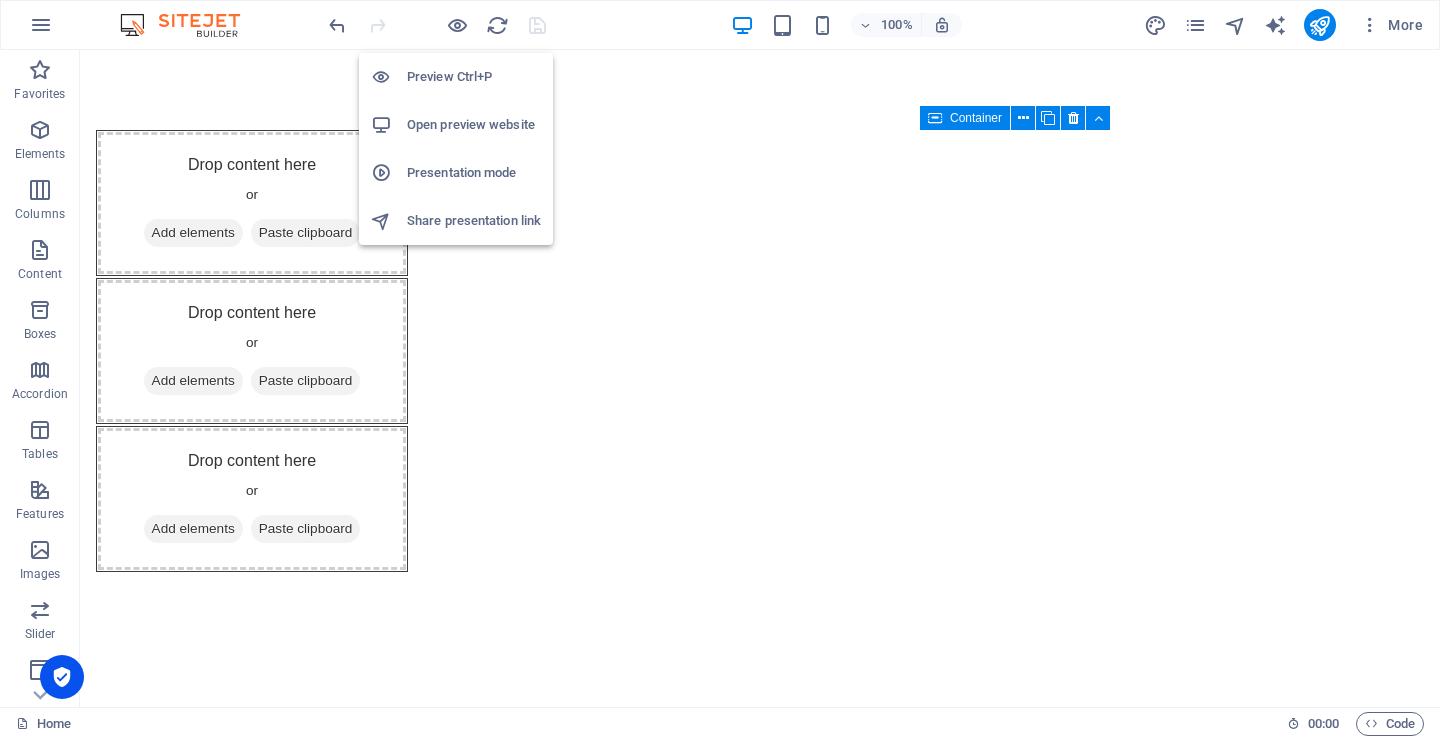 click on "Open preview website" at bounding box center (474, 125) 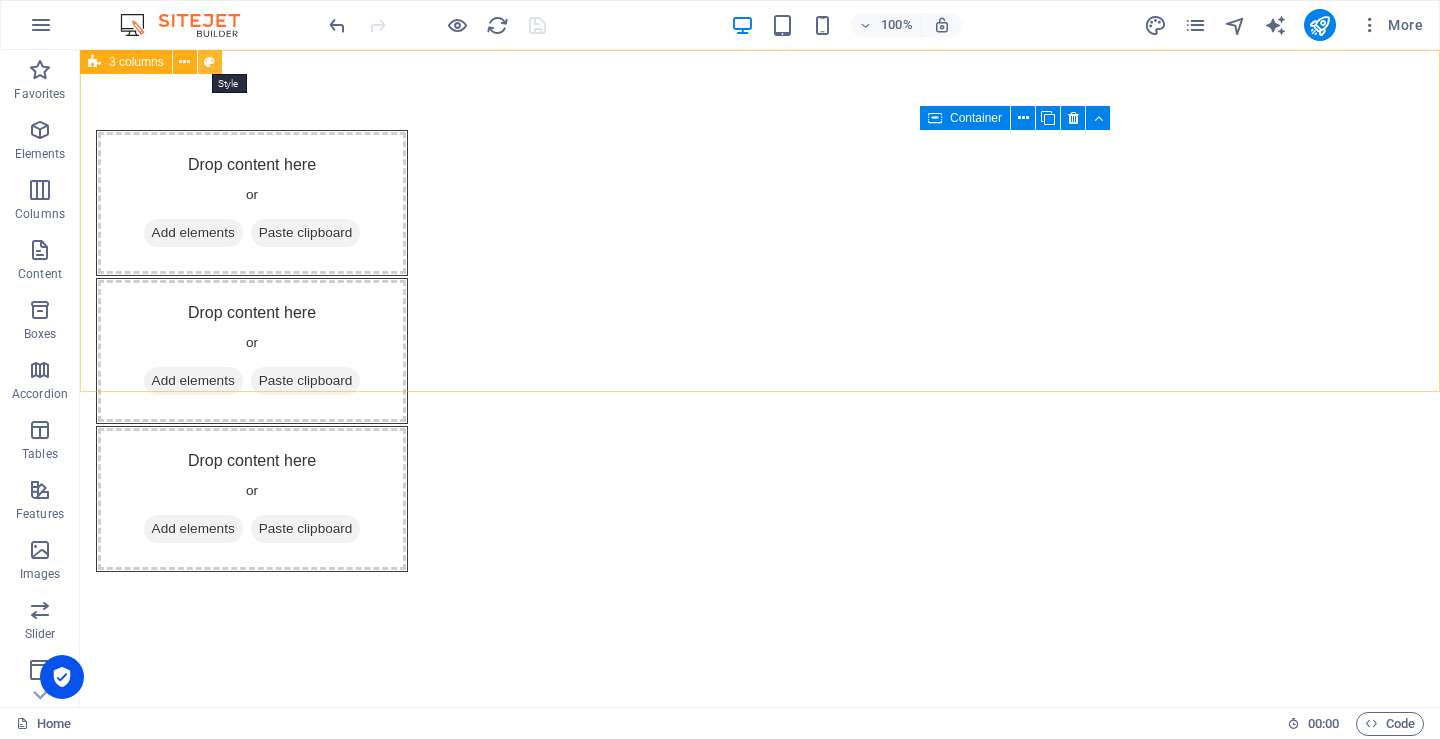 click at bounding box center [209, 62] 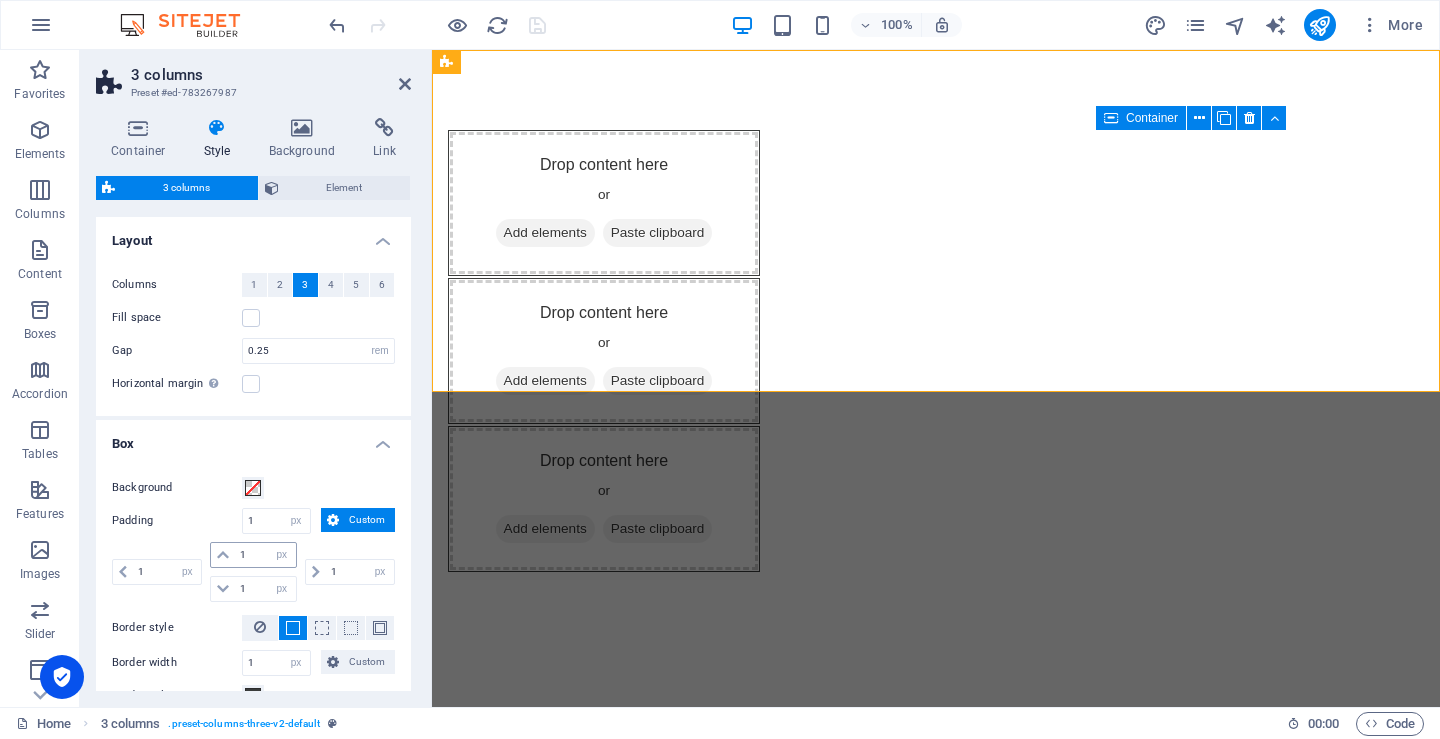 click at bounding box center [223, 555] 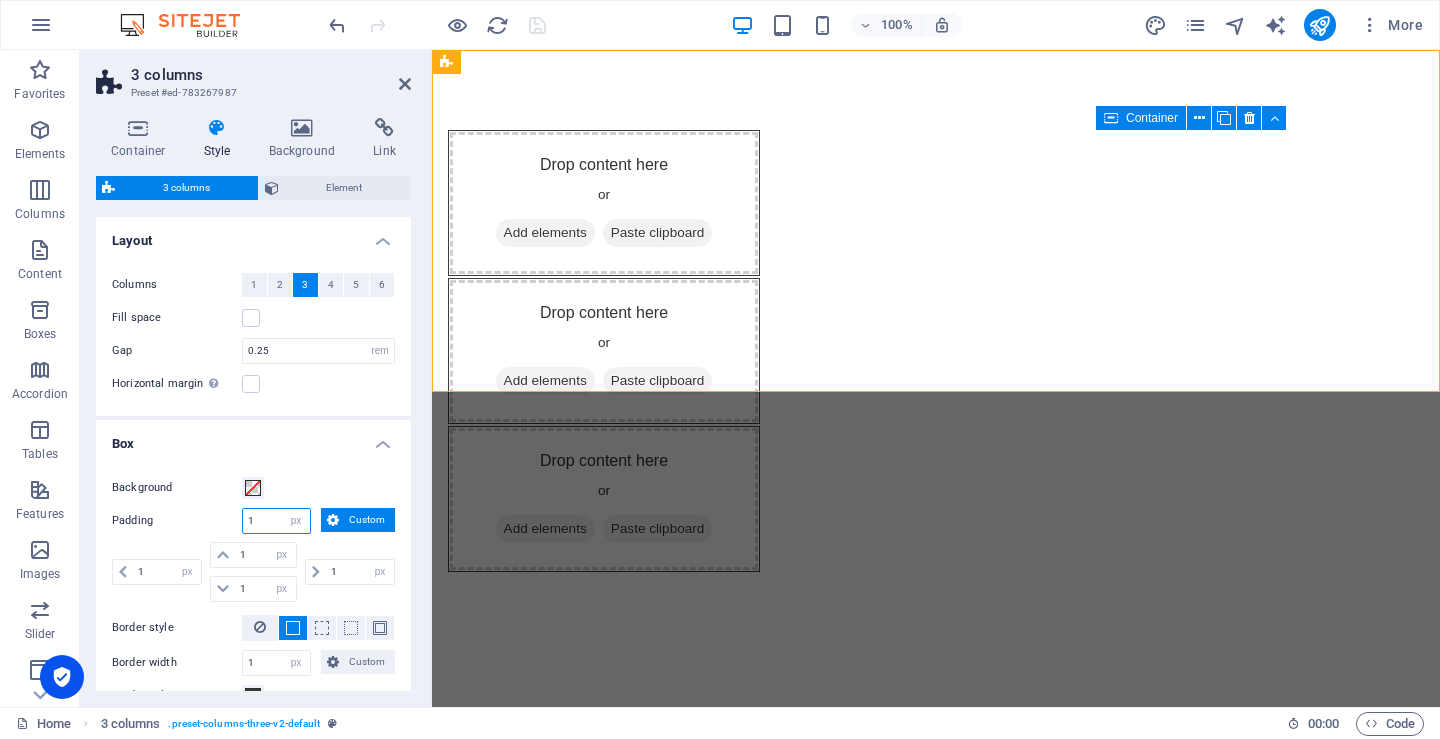 click on "1" at bounding box center (276, 521) 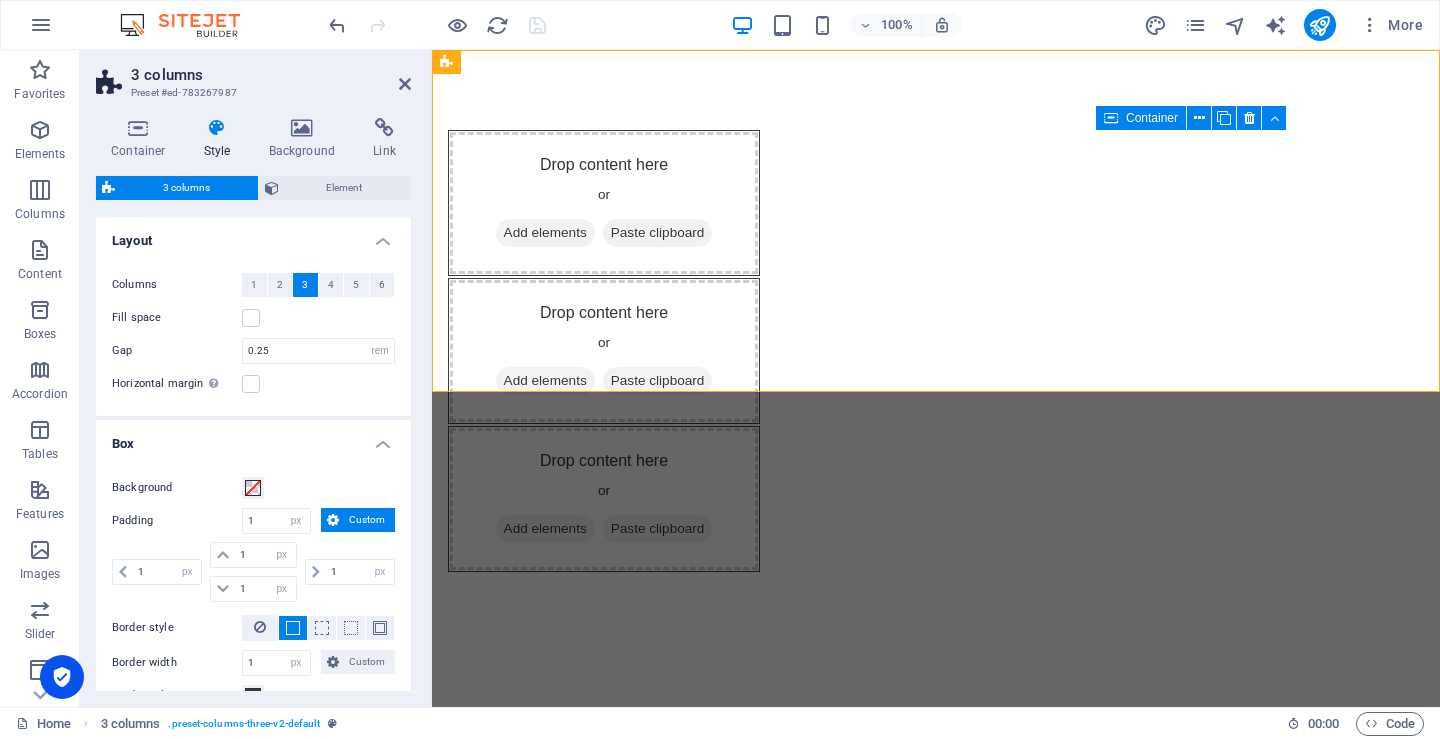 click at bounding box center (333, 520) 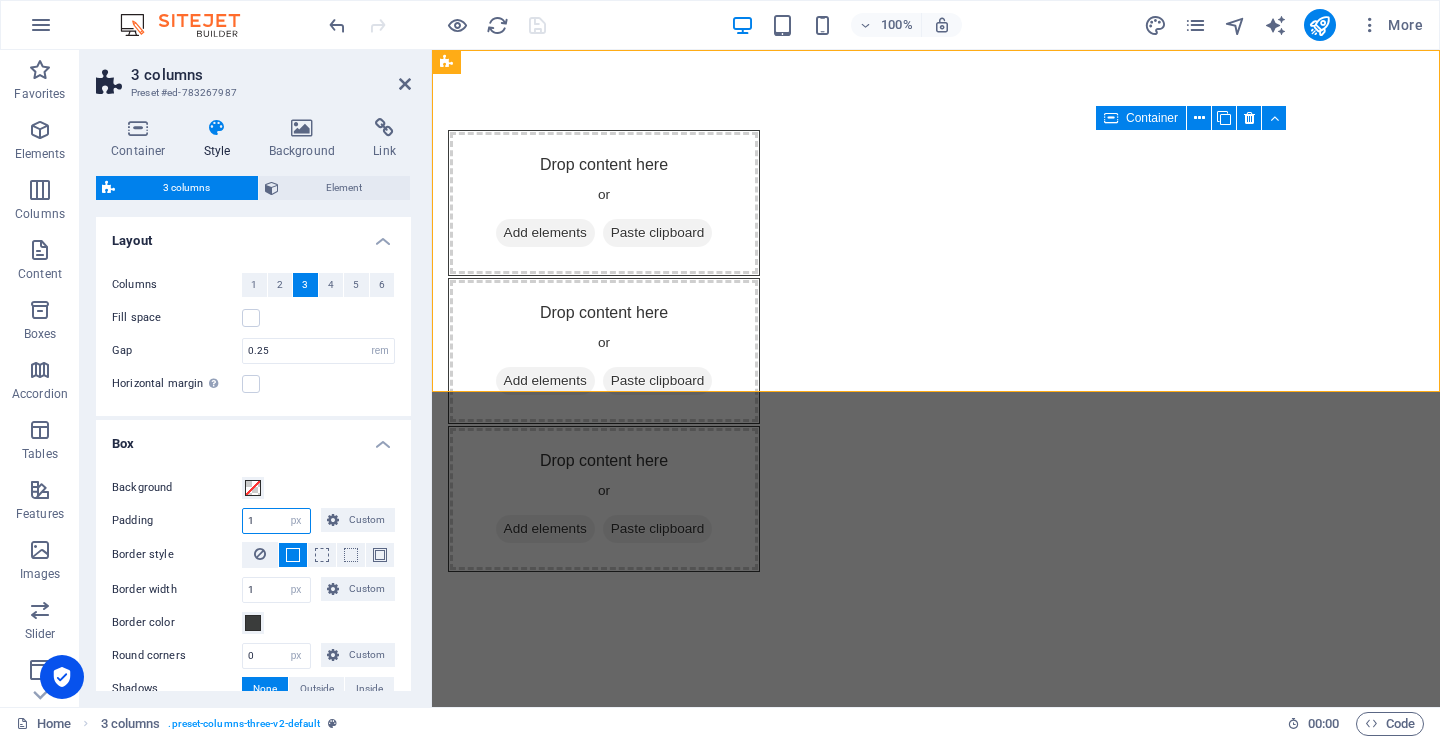 drag, startPoint x: 254, startPoint y: 517, endPoint x: 226, endPoint y: 517, distance: 28 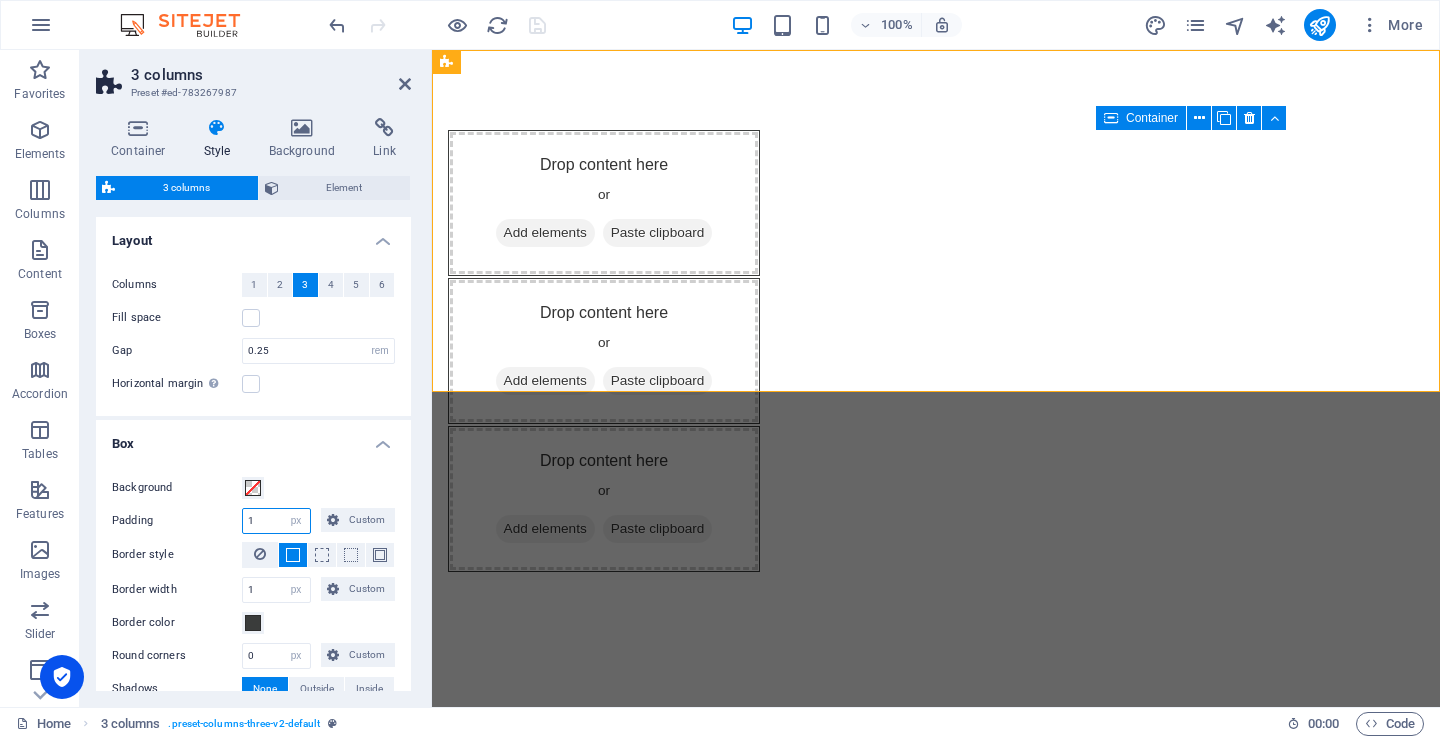 drag, startPoint x: 275, startPoint y: 524, endPoint x: 220, endPoint y: 518, distance: 55.326305 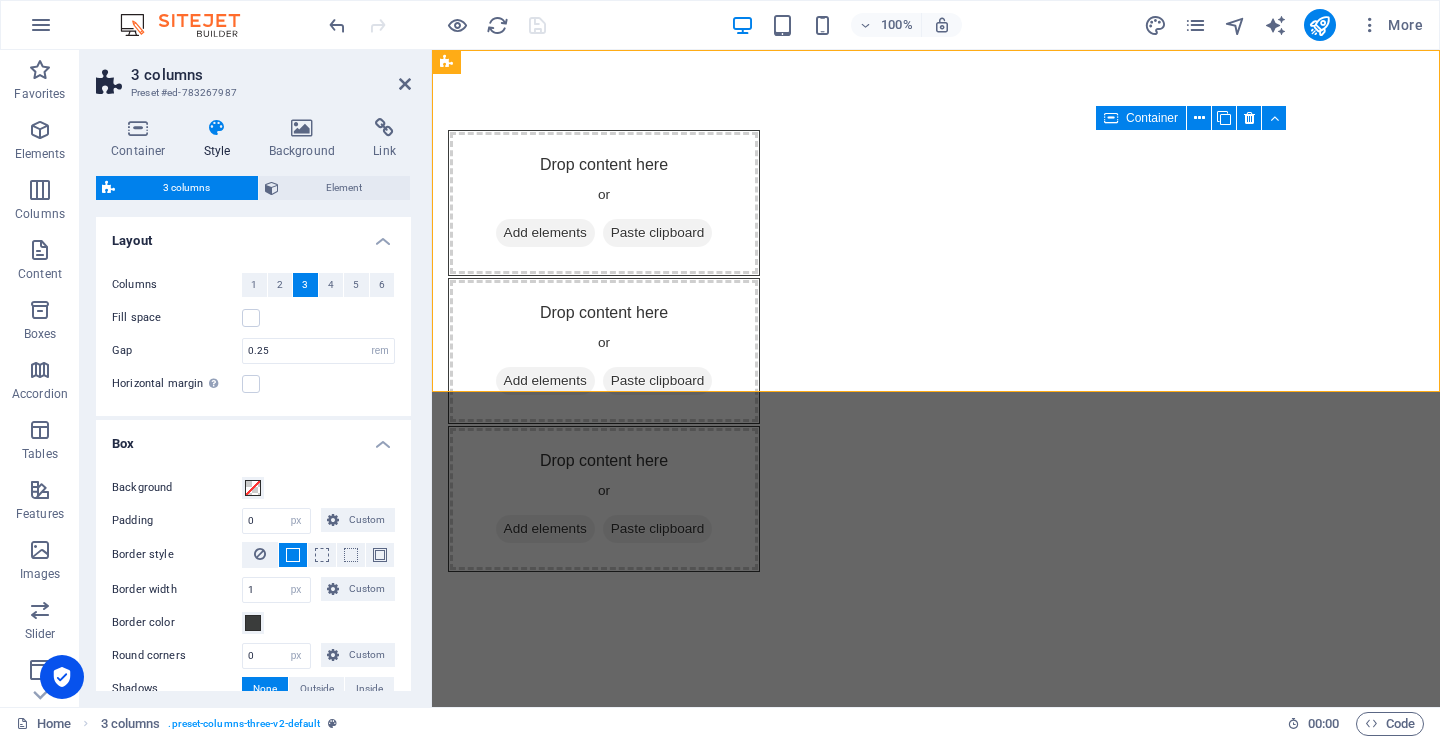 click on "Background Padding 0 px rem % vw vh Custom Custom 0 px rem % vw vh 0 px rem % vw vh 0 px rem % vw vh 0 px rem % vw vh Border style             Border width 1 px rem vw vh Custom Custom 1 px rem vw vh 1 px rem vw vh 1 px rem vw vh 1 px rem vw vh Border color Round corners 0 px rem % vh vw Custom Custom 0 px rem % vh vw 0 px rem % vh vw 0 px rem % vh vw 0 px rem % vh vw Shadows None Outside Inside Color X offset 0 px rem vh vw Y offset 0 px rem vh vw Blur 0 px rem % vh vw Spread 0 px rem vh vw" at bounding box center [253, 589] 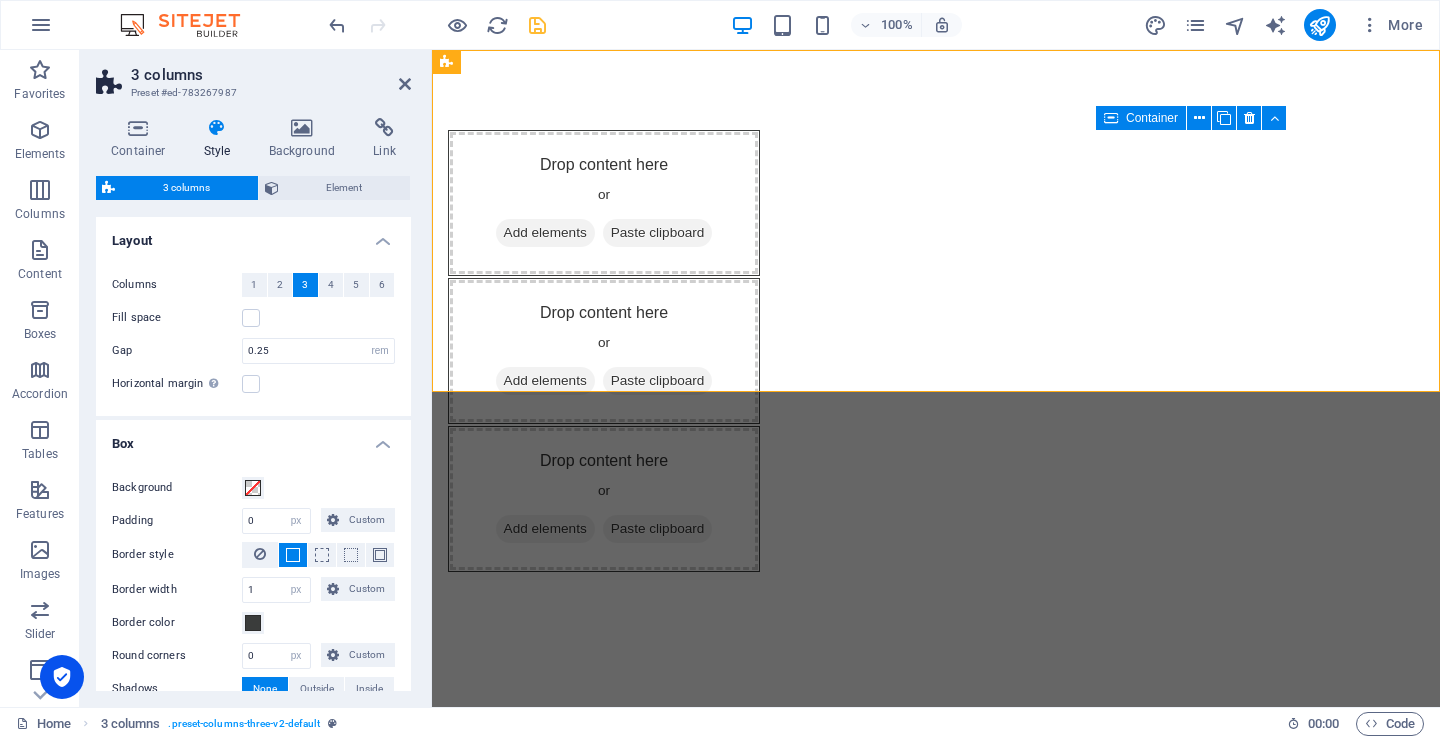click on "Box" at bounding box center (253, 438) 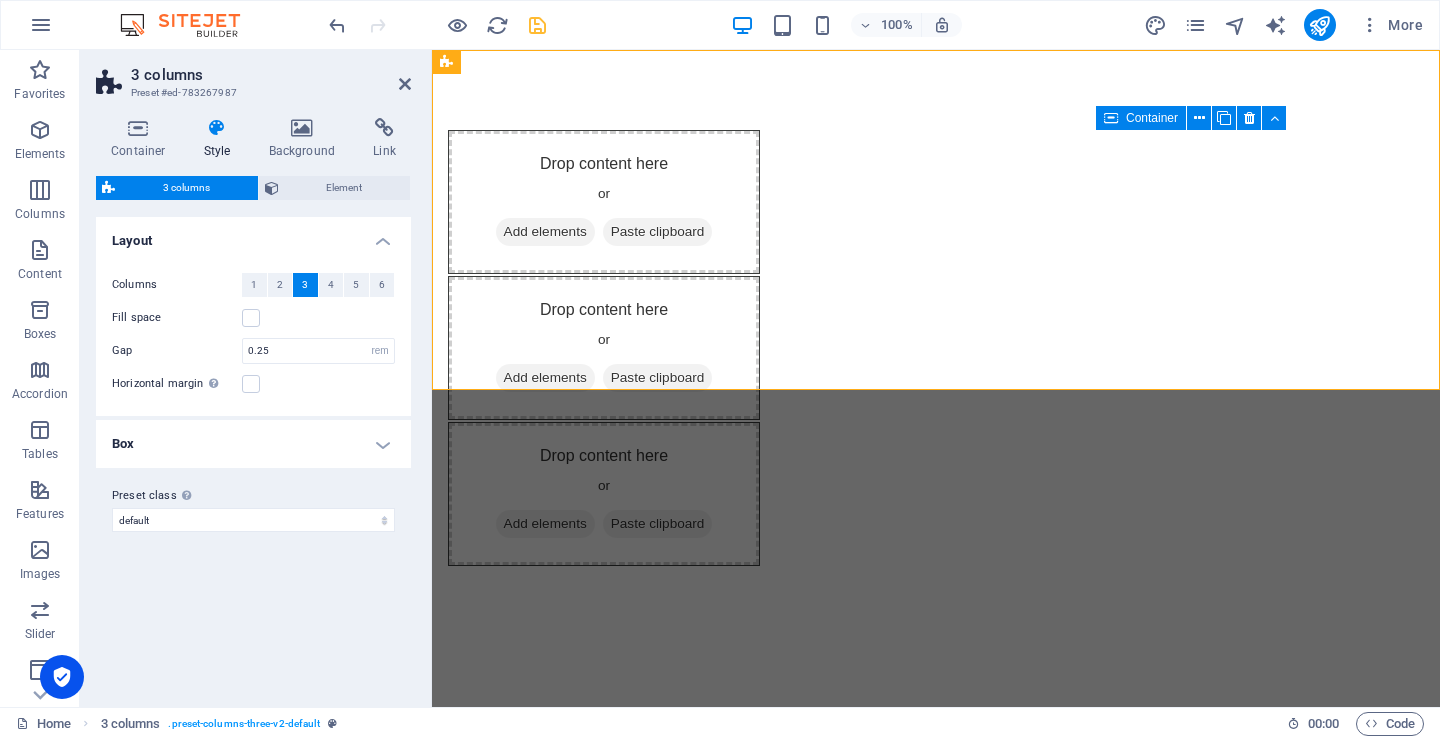 click on "Box" at bounding box center (253, 444) 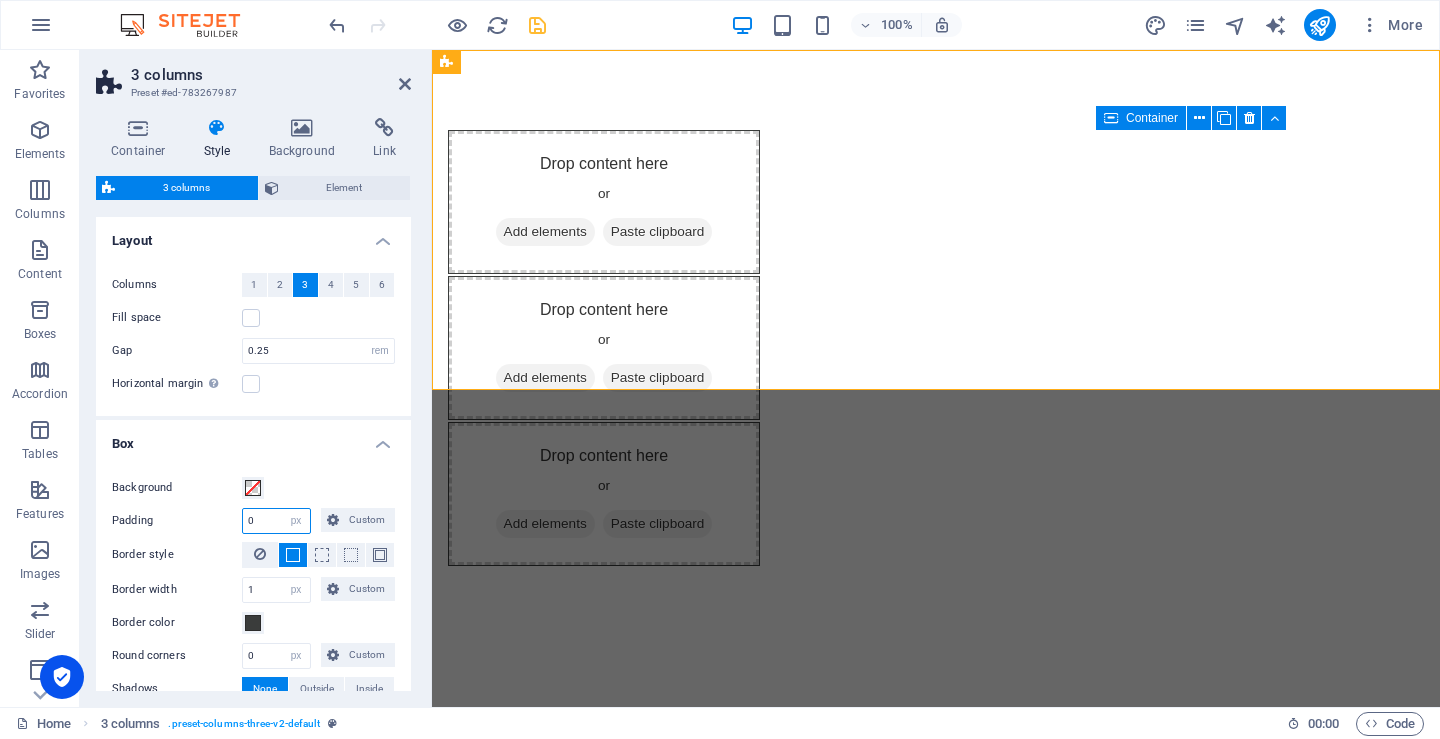 drag, startPoint x: 269, startPoint y: 520, endPoint x: 213, endPoint y: 527, distance: 56.435802 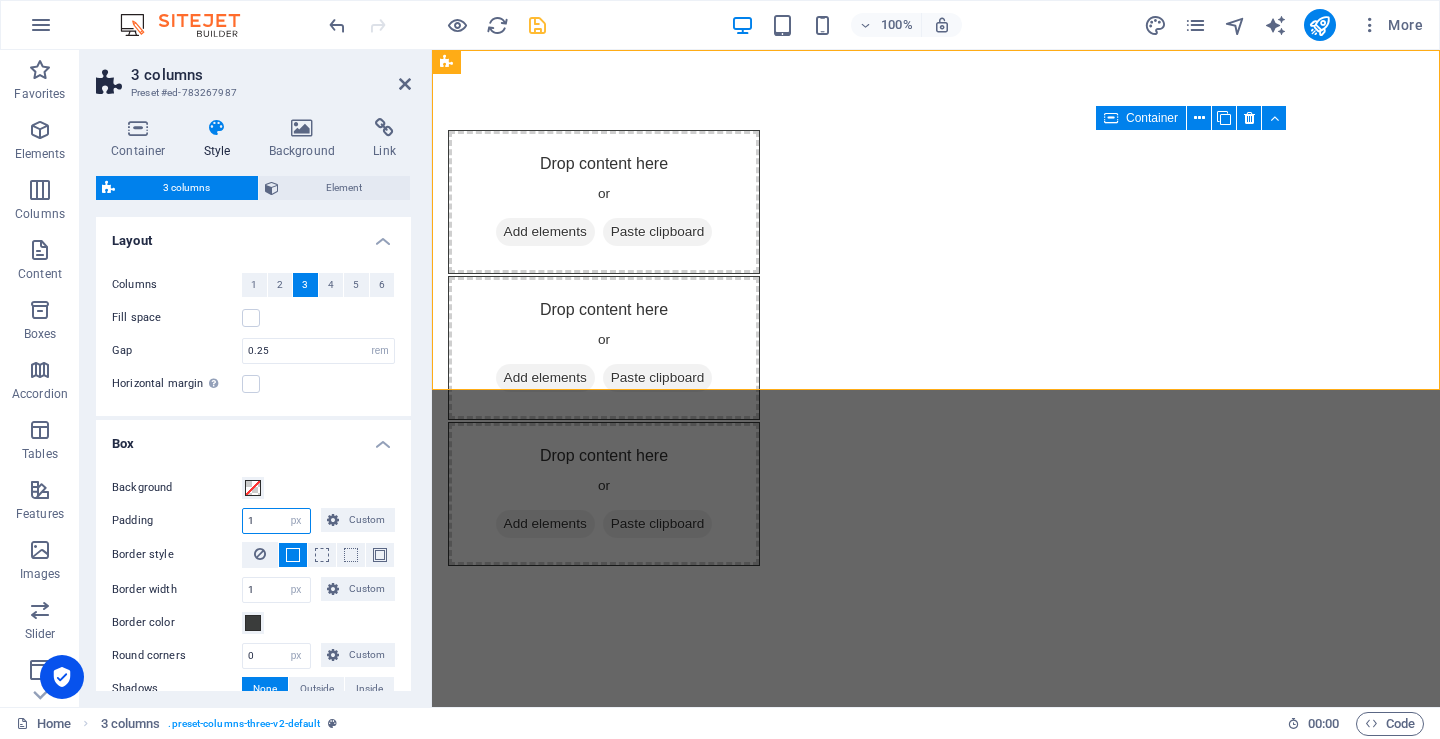 type on "1" 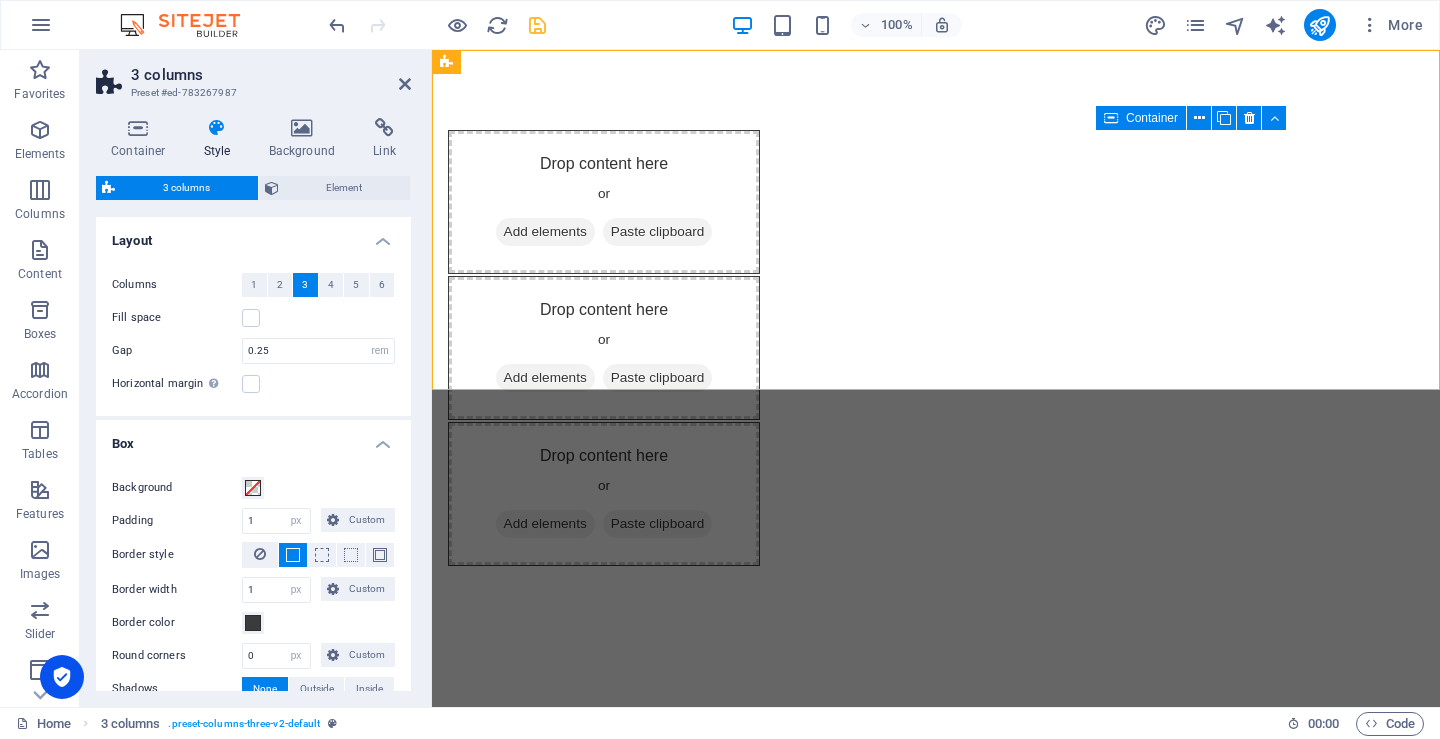 click on "Background Padding 1 px rem % vw vh Custom Custom 1 px rem % vw vh 1 px rem % vw vh 1 px rem % vw vh 1 px rem % vw vh Border style             Border width 1 px rem vw vh Custom Custom 1 px rem vw vh 1 px rem vw vh 1 px rem vw vh 1 px rem vw vh Border color Round corners 0 px rem % vh vw Custom Custom 0 px rem % vh vw 0 px rem % vh vw 0 px rem % vh vw 0 px rem % vh vw Shadows None Outside Inside Color X offset 0 px rem vh vw Y offset 0 px rem vh vw Blur 0 px rem % vh vw Spread 0 px rem vh vw" at bounding box center (253, 589) 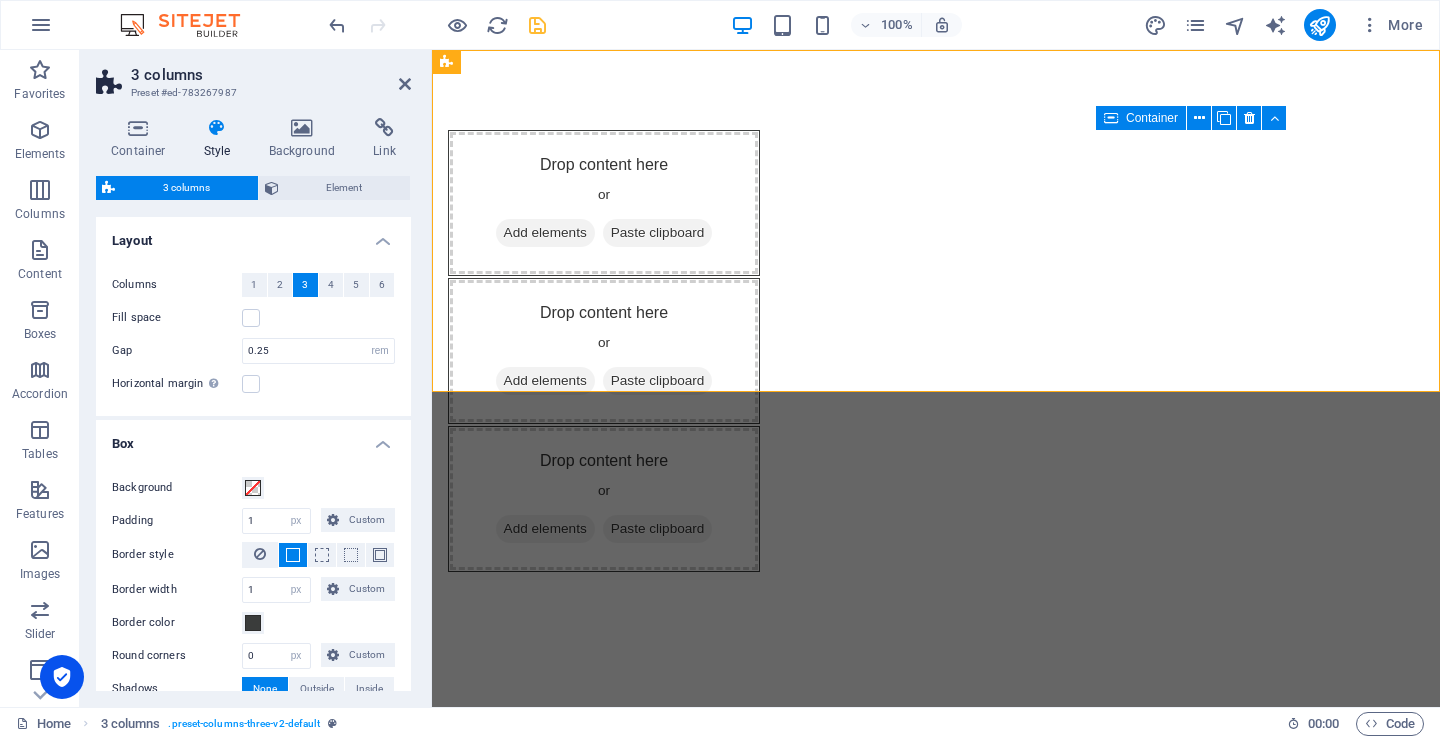 scroll, scrollTop: 111, scrollLeft: 0, axis: vertical 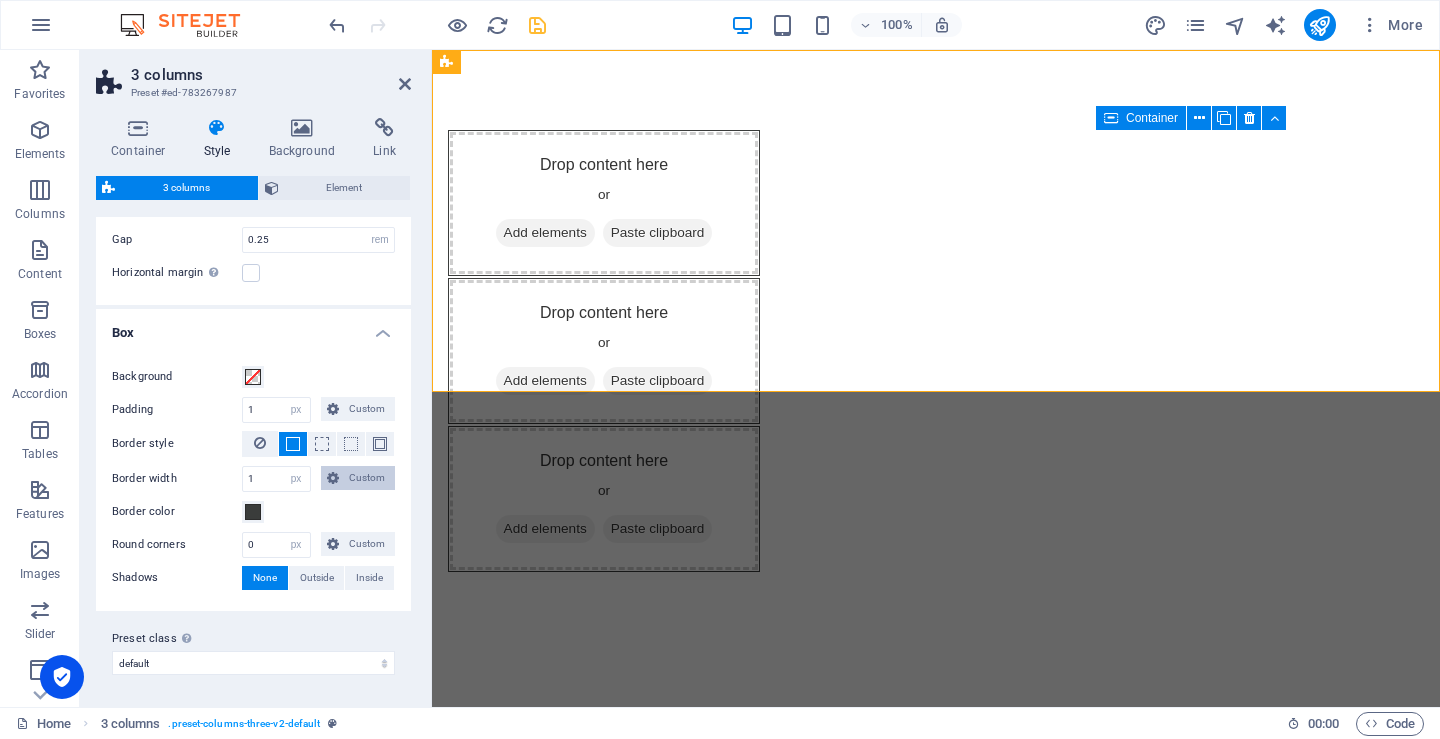 click on "Custom" at bounding box center (367, 478) 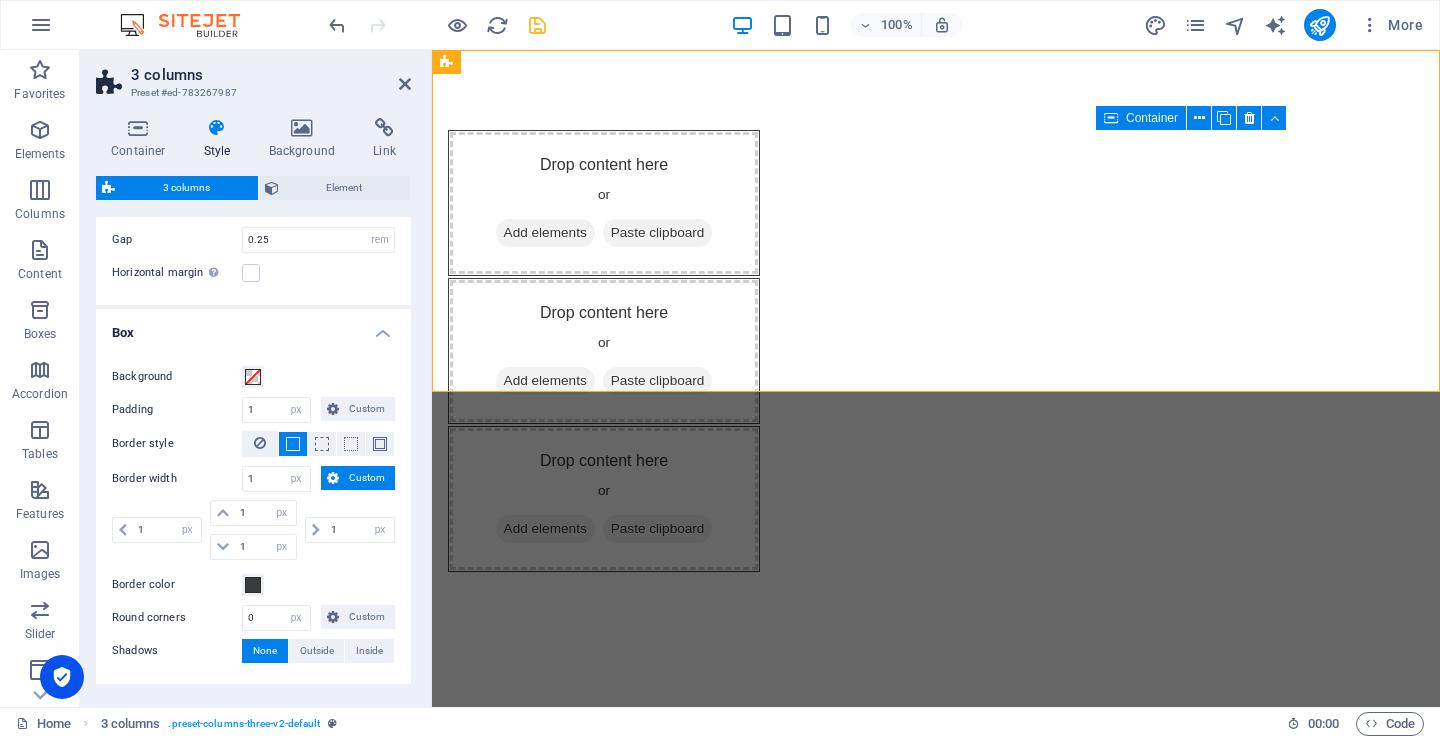 click on "Custom" at bounding box center (367, 478) 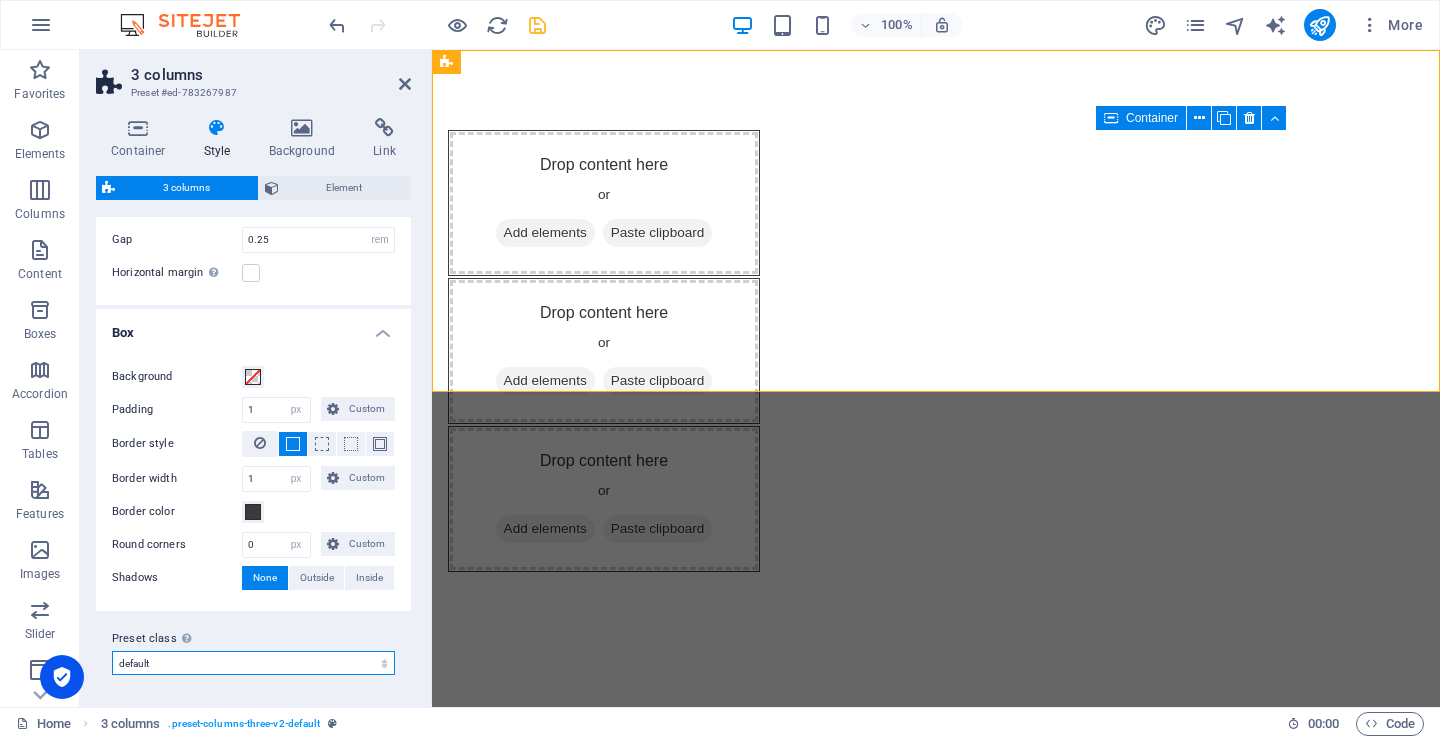 click on "default Add preset class" at bounding box center (253, 663) 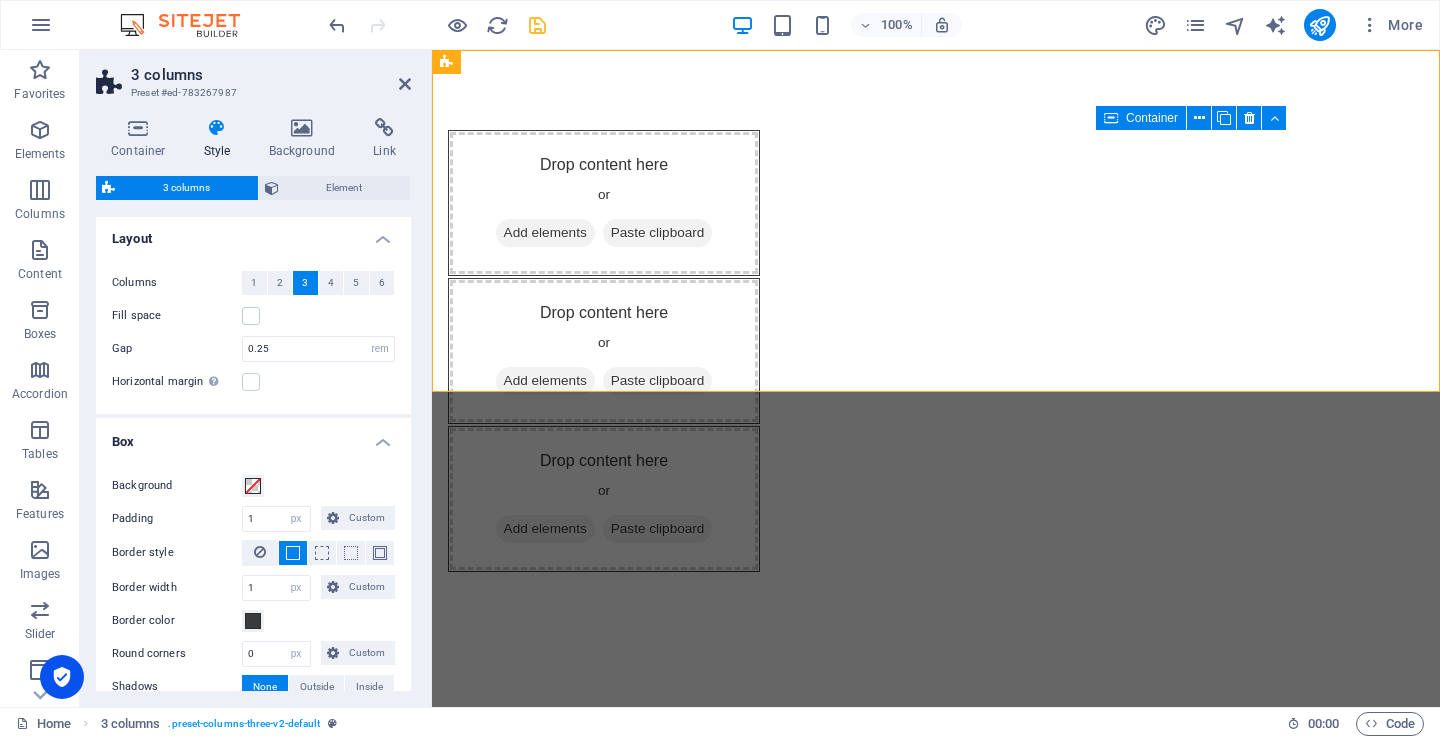 scroll, scrollTop: 0, scrollLeft: 0, axis: both 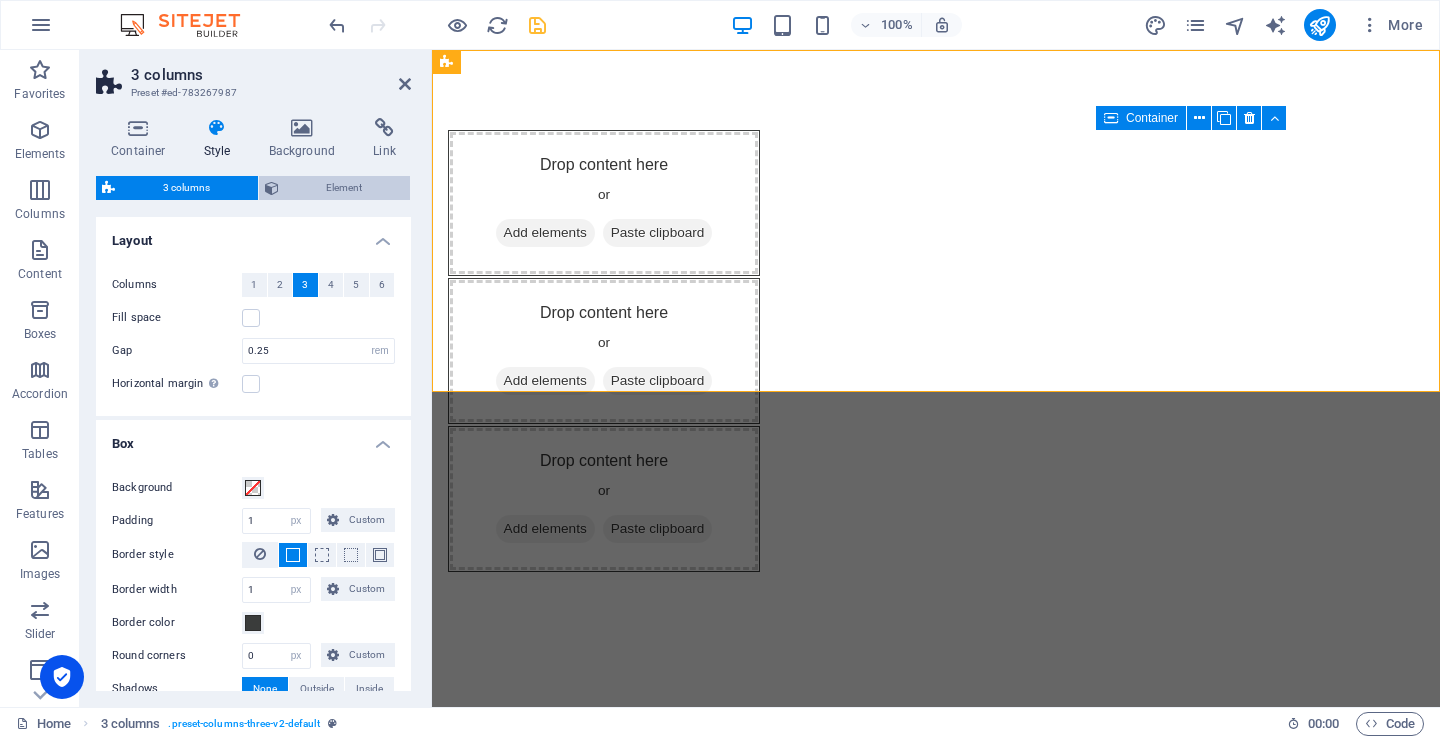 click on "Element" at bounding box center [345, 188] 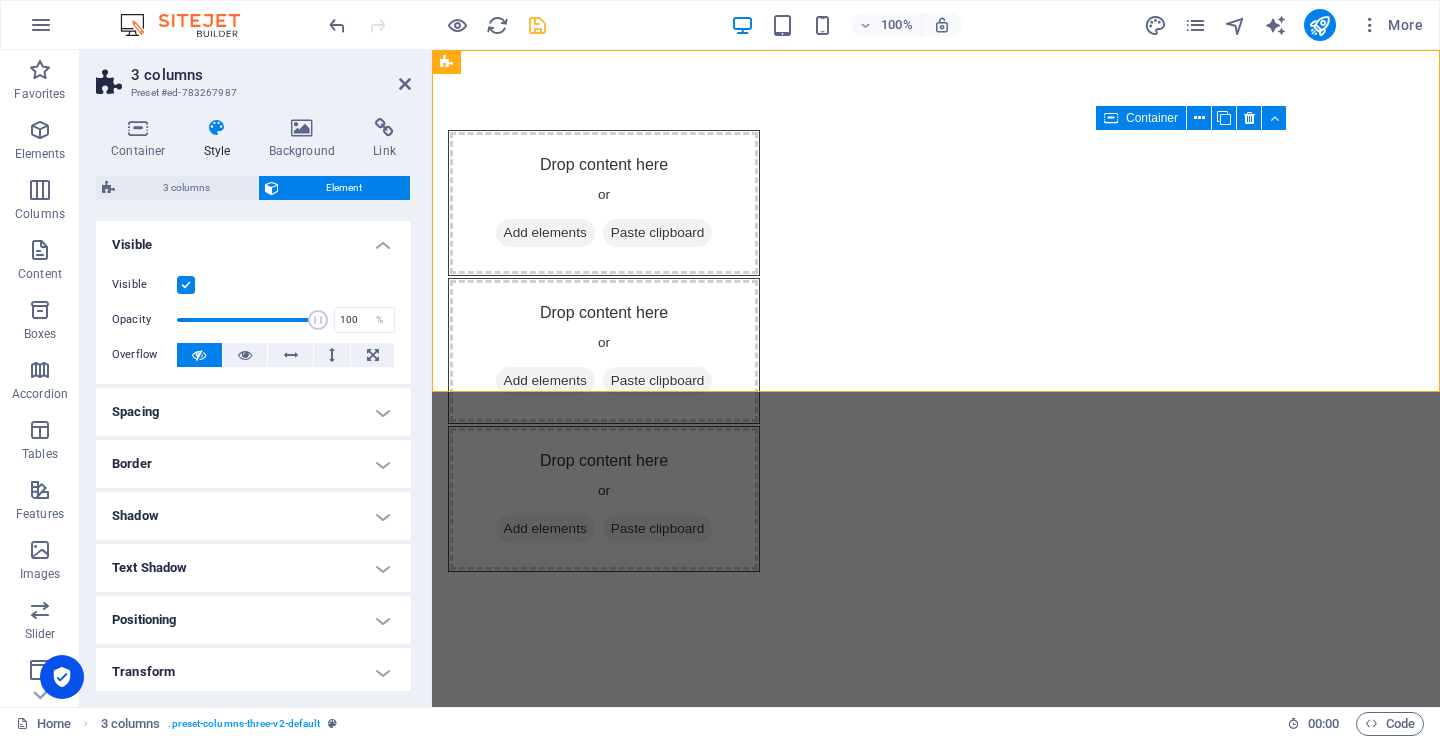 click on "Spacing" at bounding box center (253, 412) 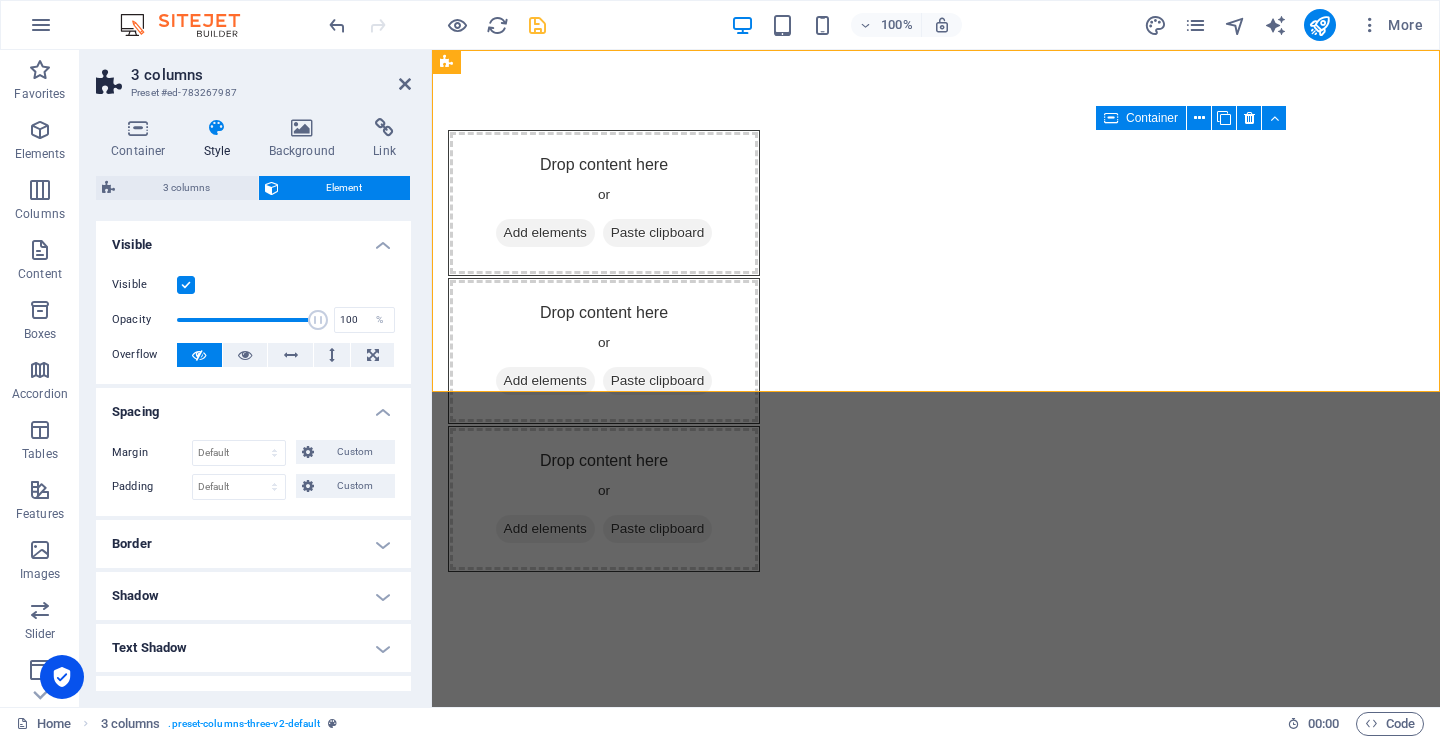 click on "Spacing" at bounding box center [253, 406] 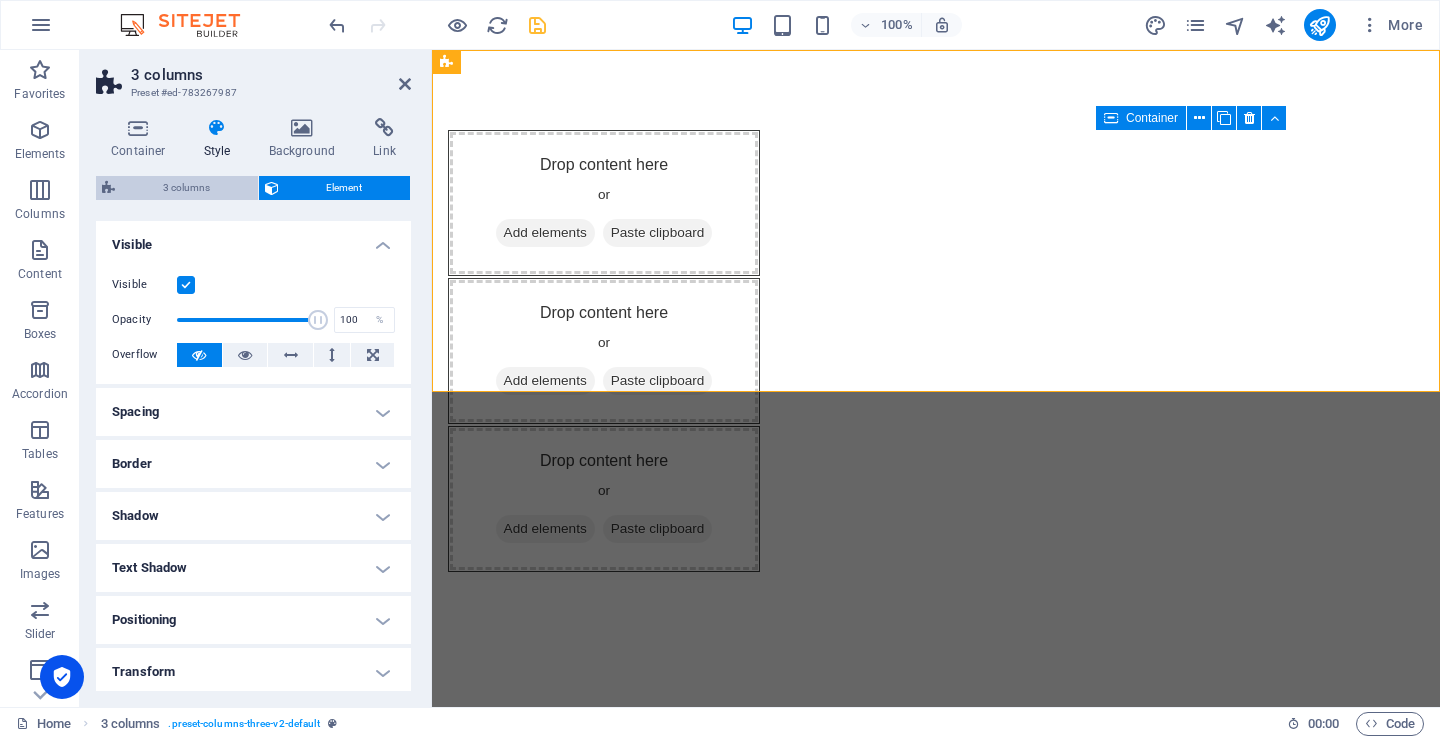 click on "3 columns" at bounding box center (186, 188) 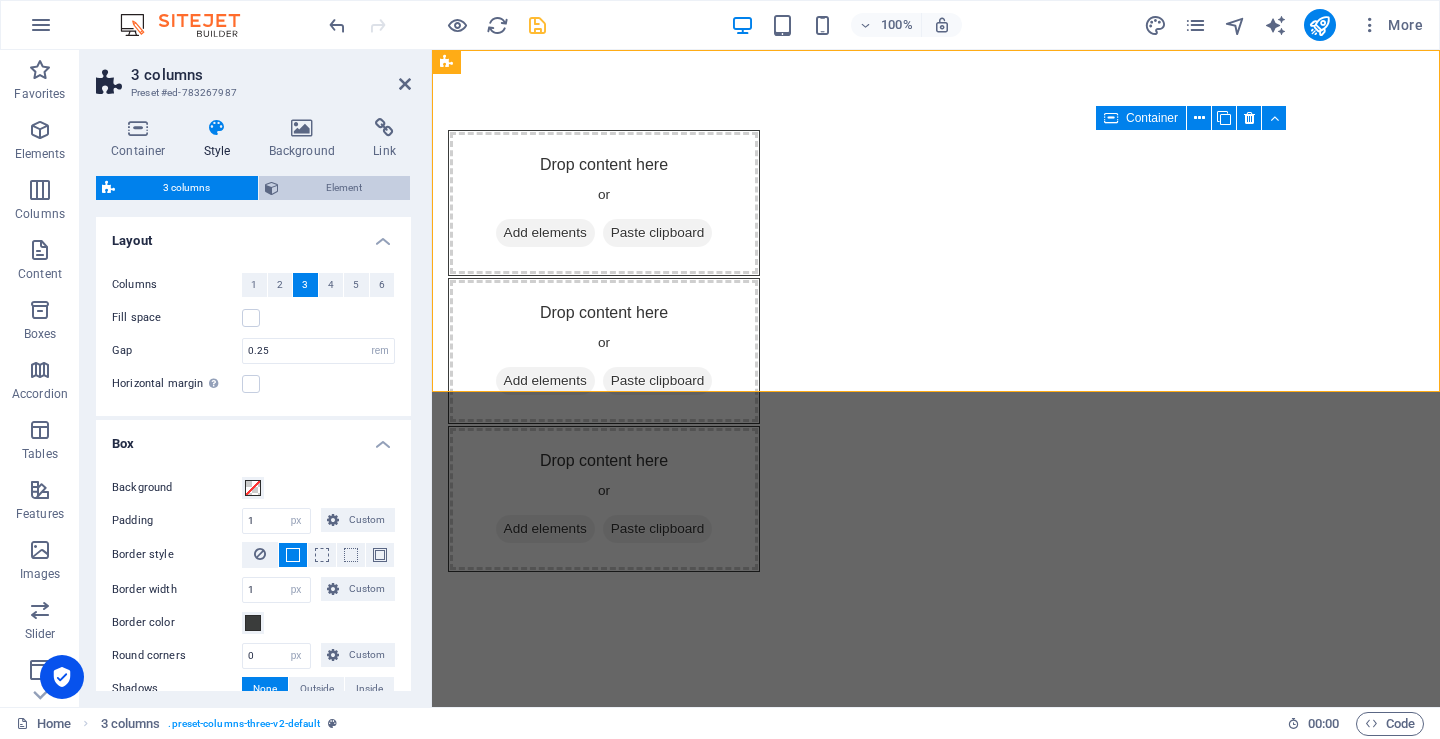 click on "Element" at bounding box center (345, 188) 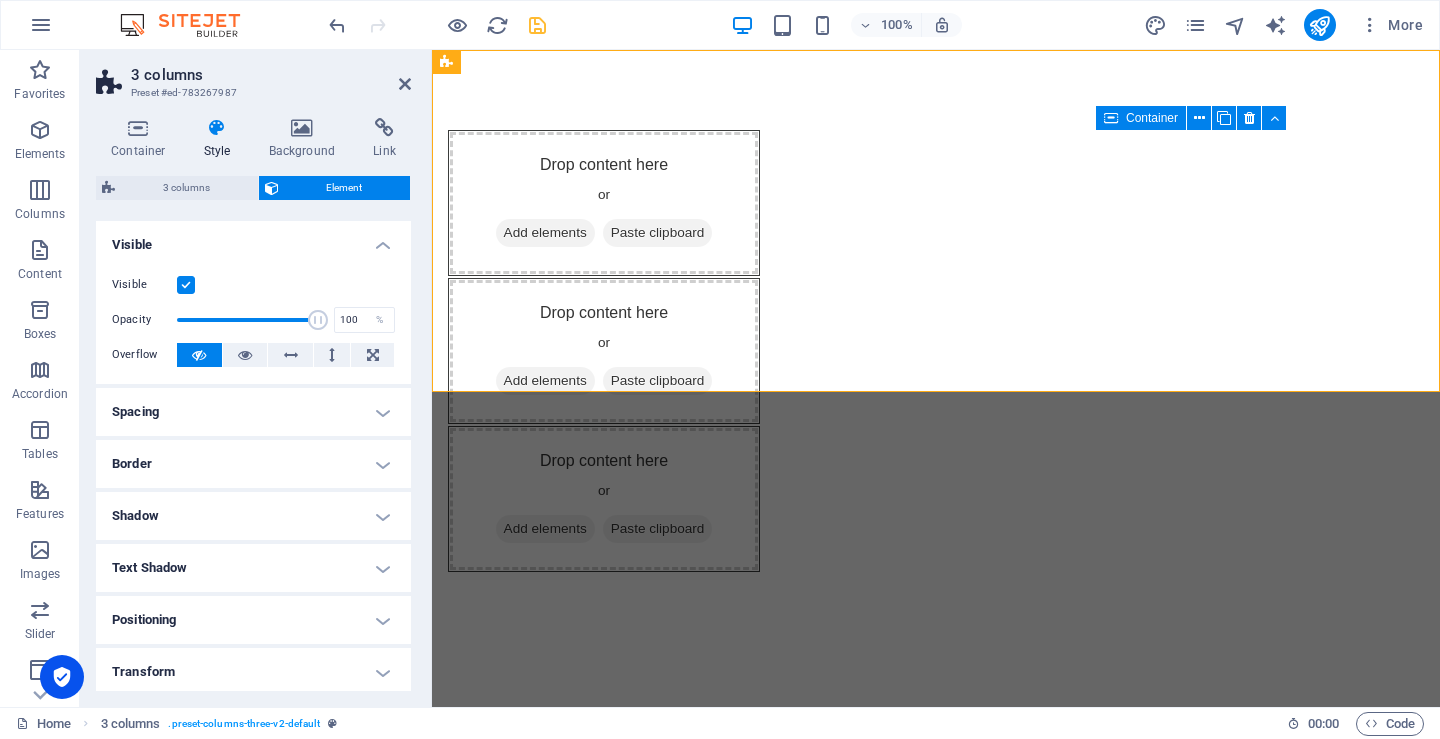 click on "Spacing" at bounding box center (253, 412) 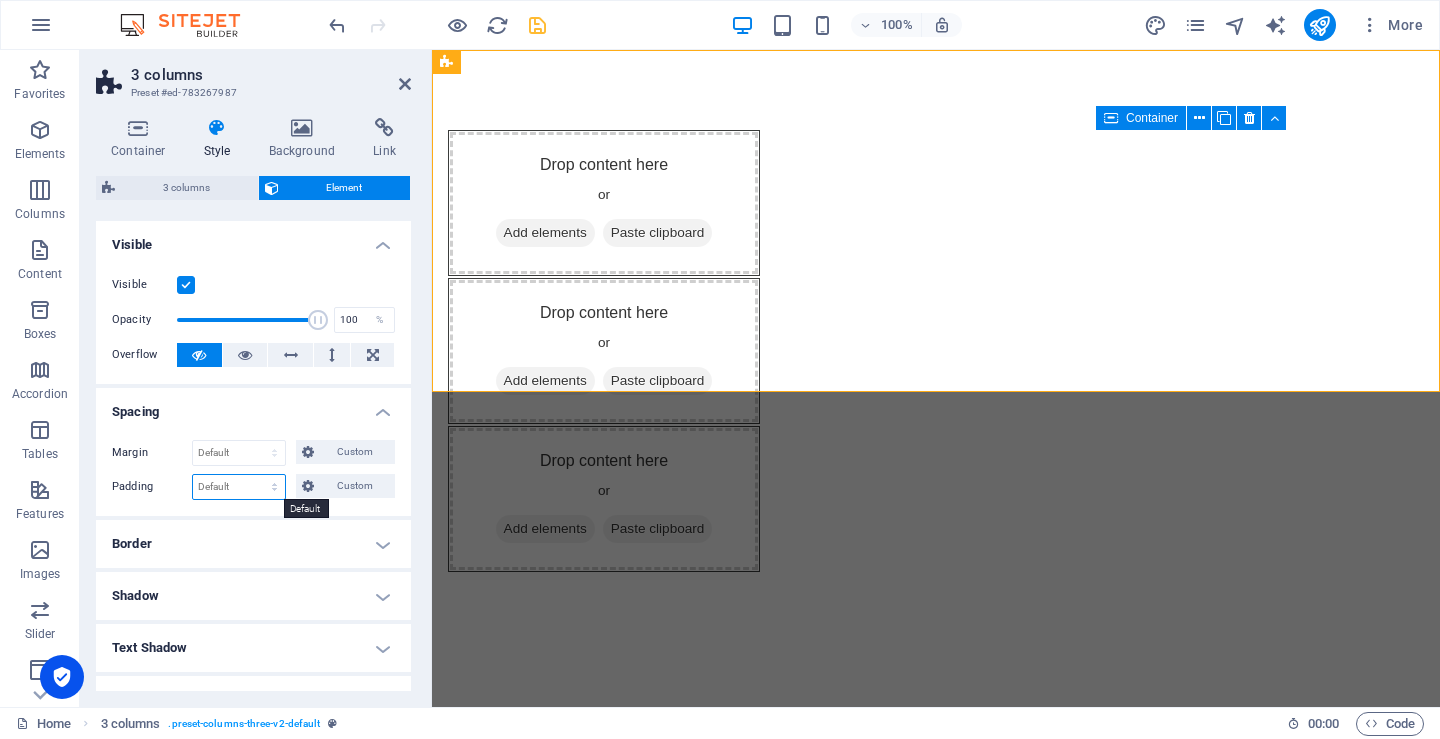 click on "Default px rem % vh vw Custom" at bounding box center (239, 487) 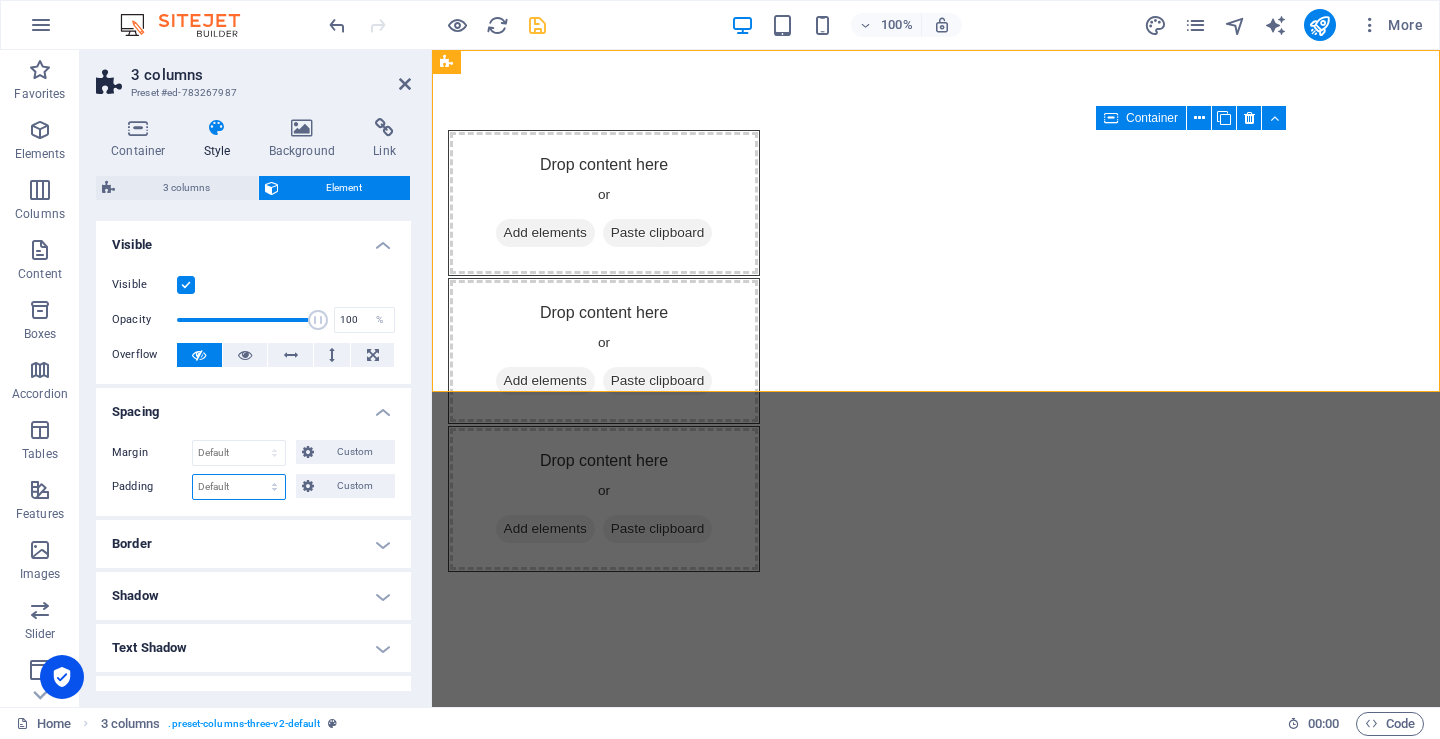 select on "px" 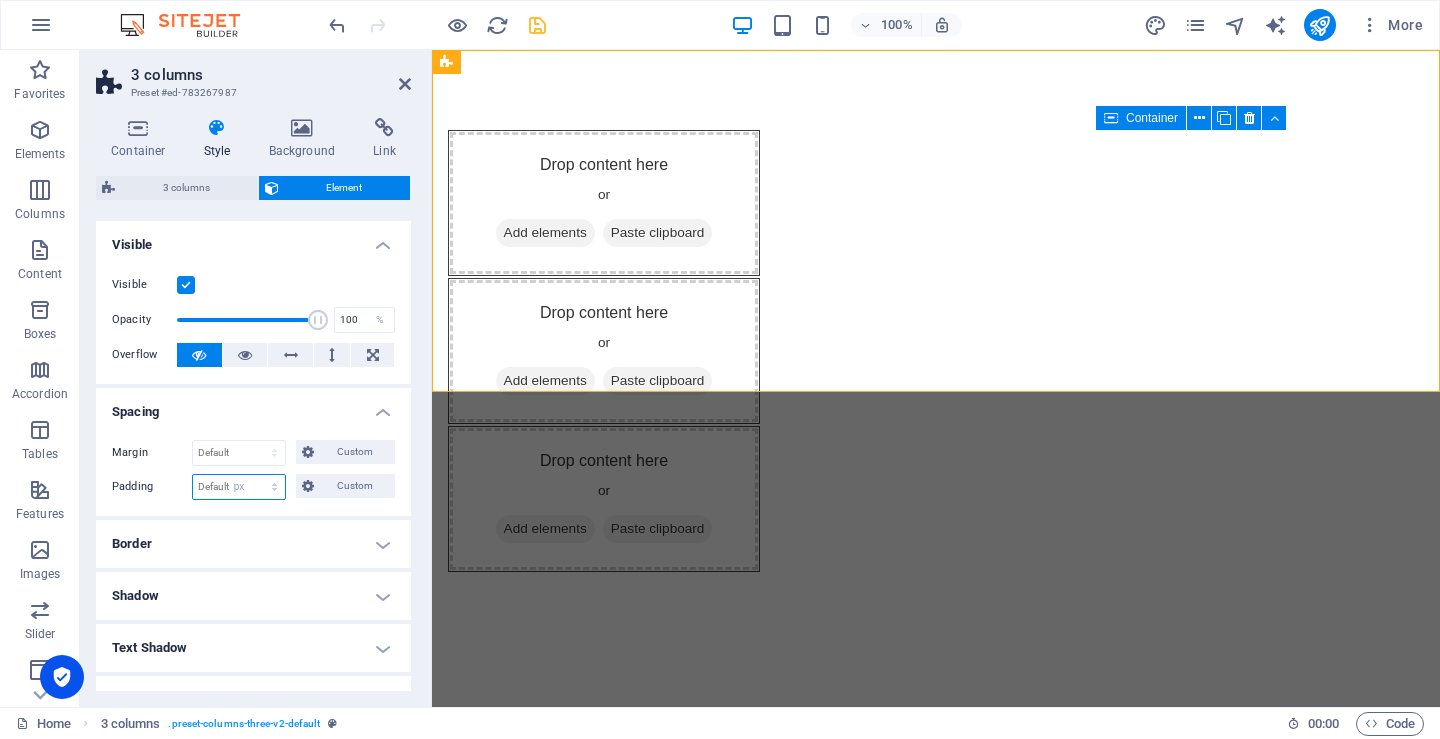 click on "Default px rem % vh vw Custom" at bounding box center (239, 487) 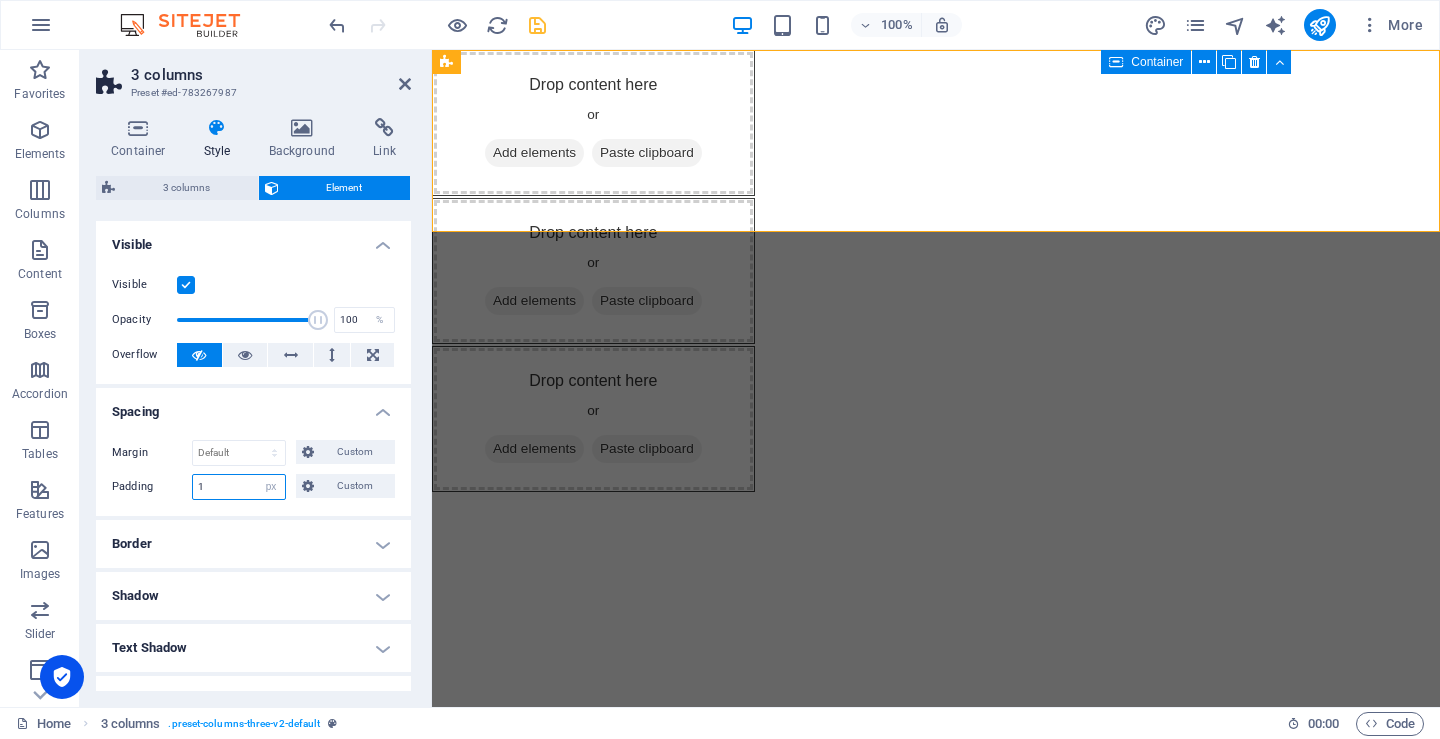 type on "1" 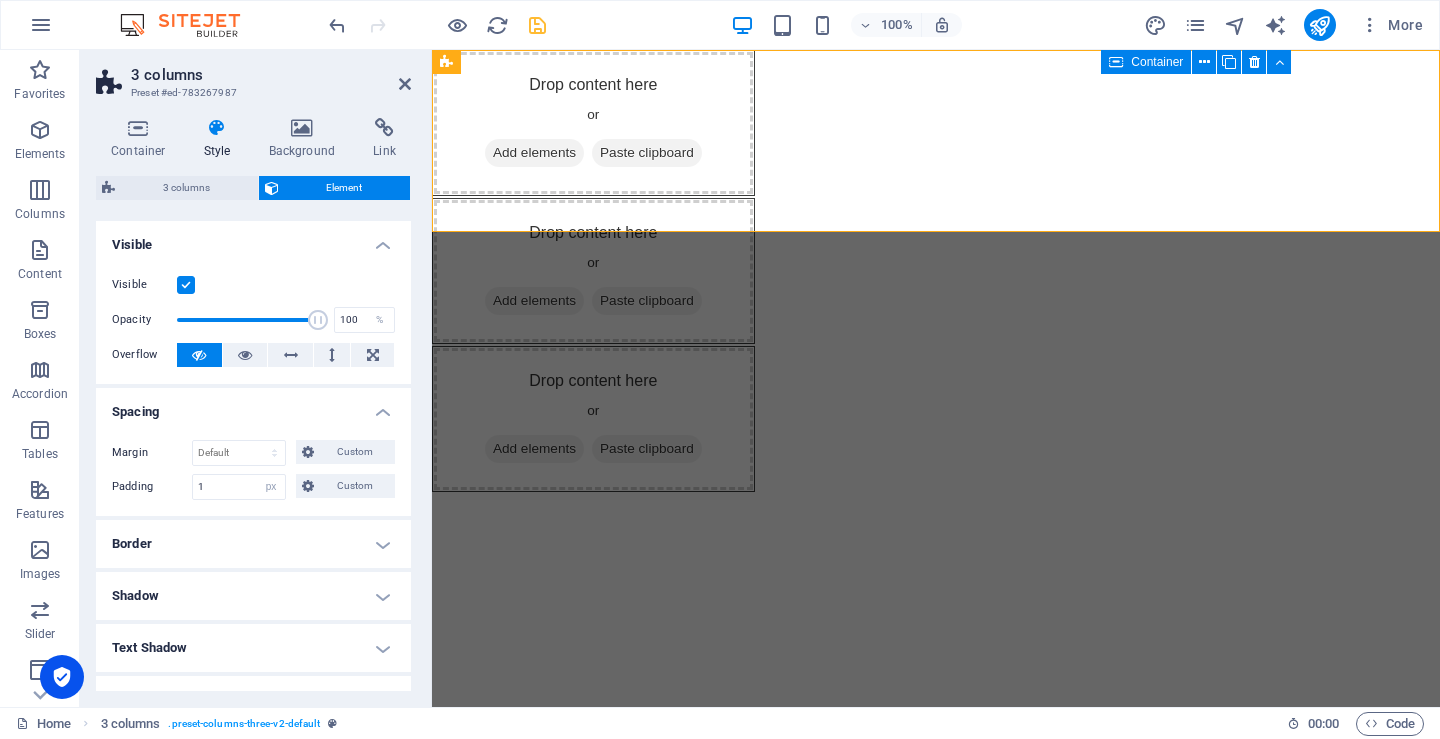 click on "Margin Default auto px % rem vw vh Custom Custom auto px % rem vw vh auto px % rem vw vh auto px % rem vw vh auto px % rem vw vh Padding 1 Default px rem % vh vw Custom Custom 1 px rem % vh vw 1 px rem % vh vw 1 px rem % vh vw 1 px rem % vh vw" at bounding box center [253, 470] 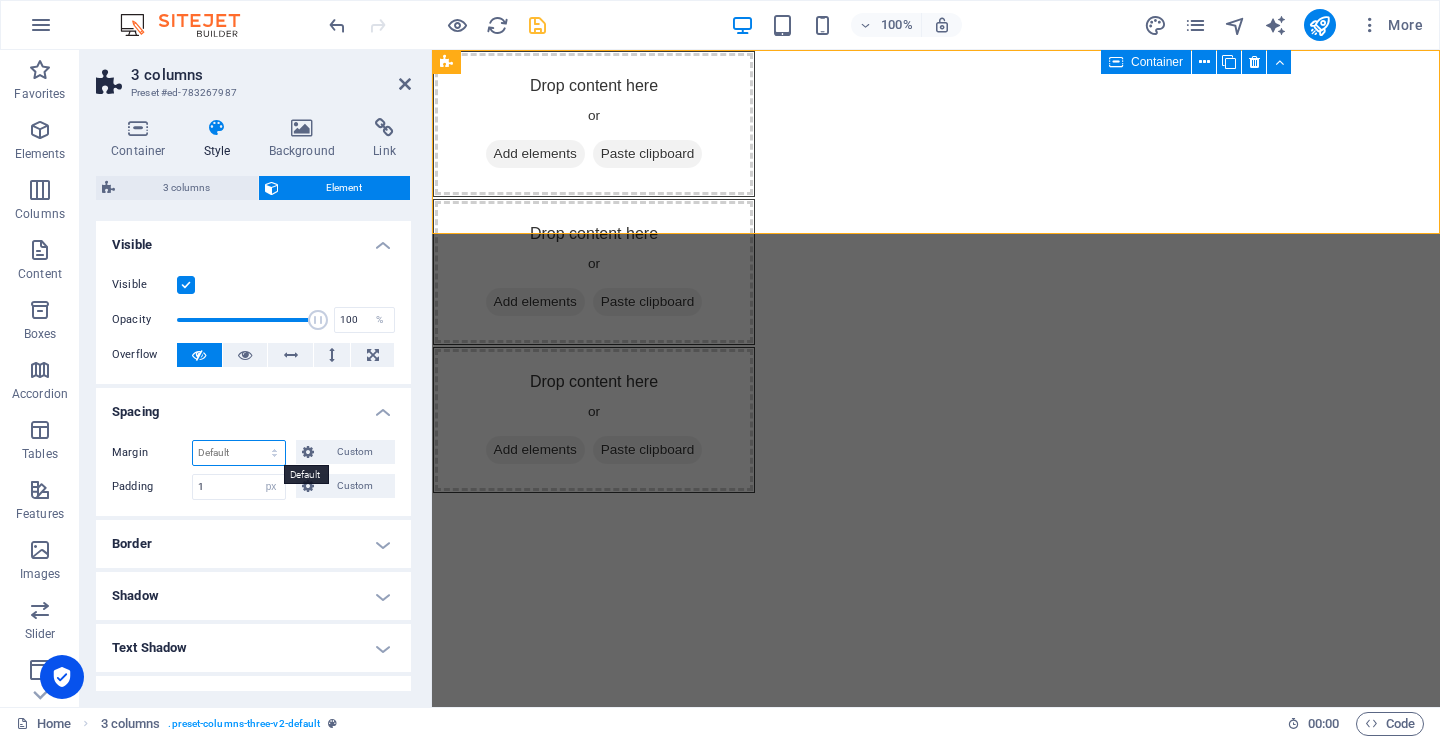click on "Default auto px % rem vw vh Custom" at bounding box center [239, 453] 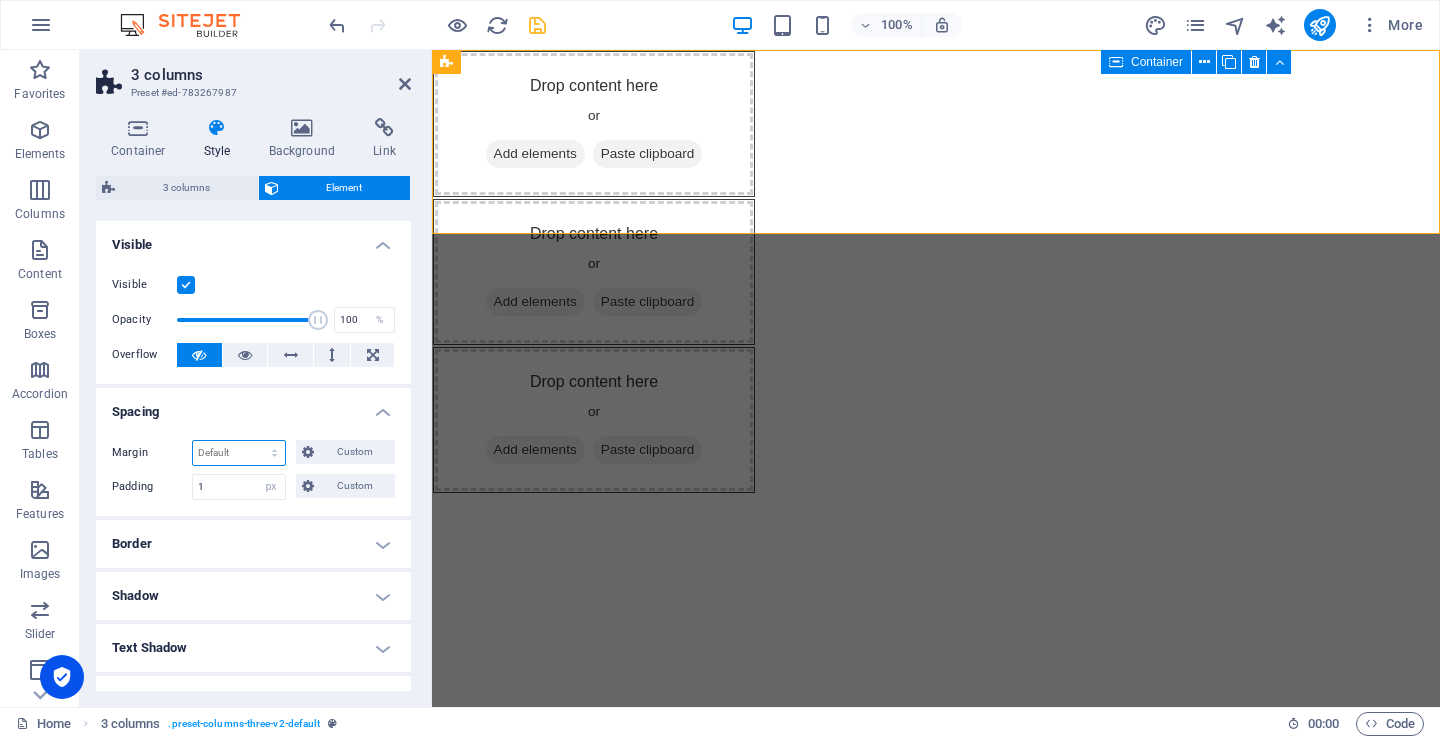 select on "px" 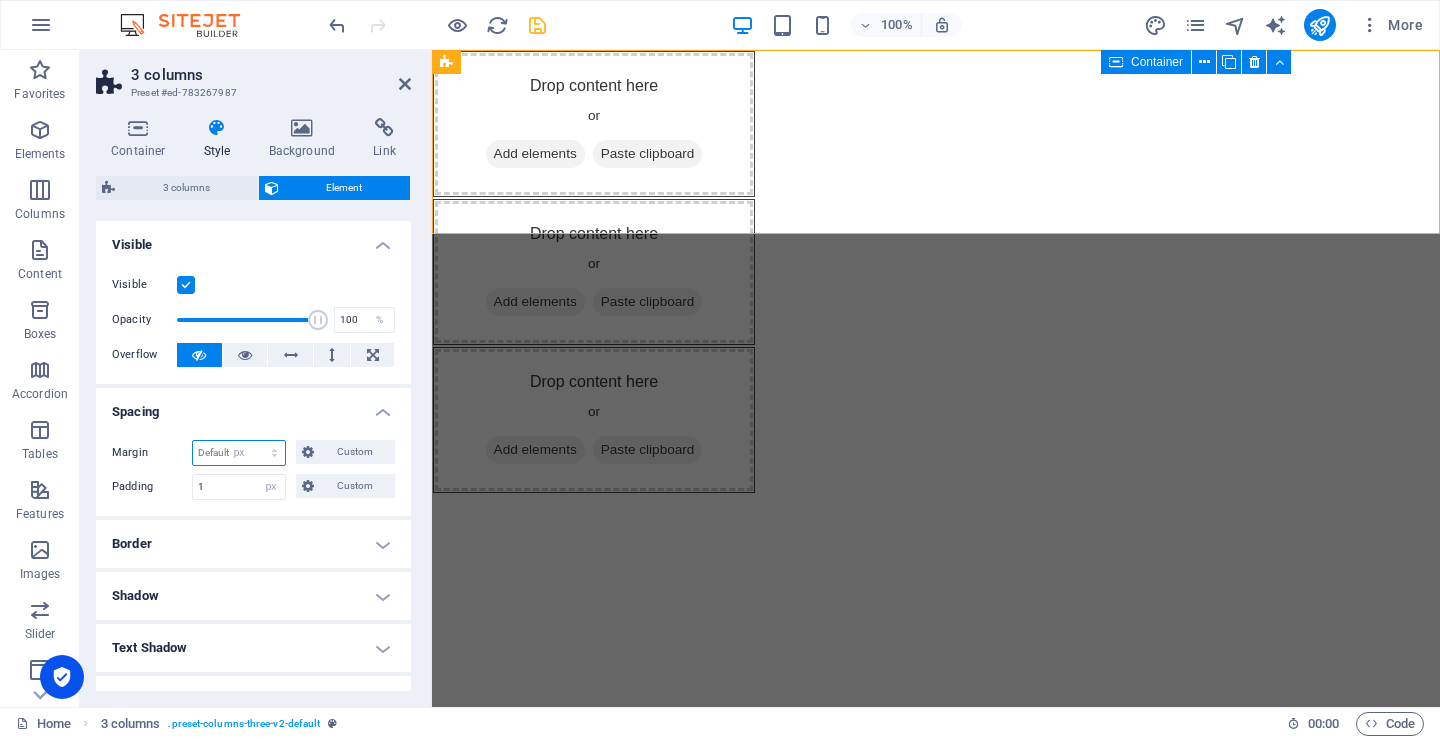 click on "Default auto px % rem vw vh Custom" at bounding box center [239, 453] 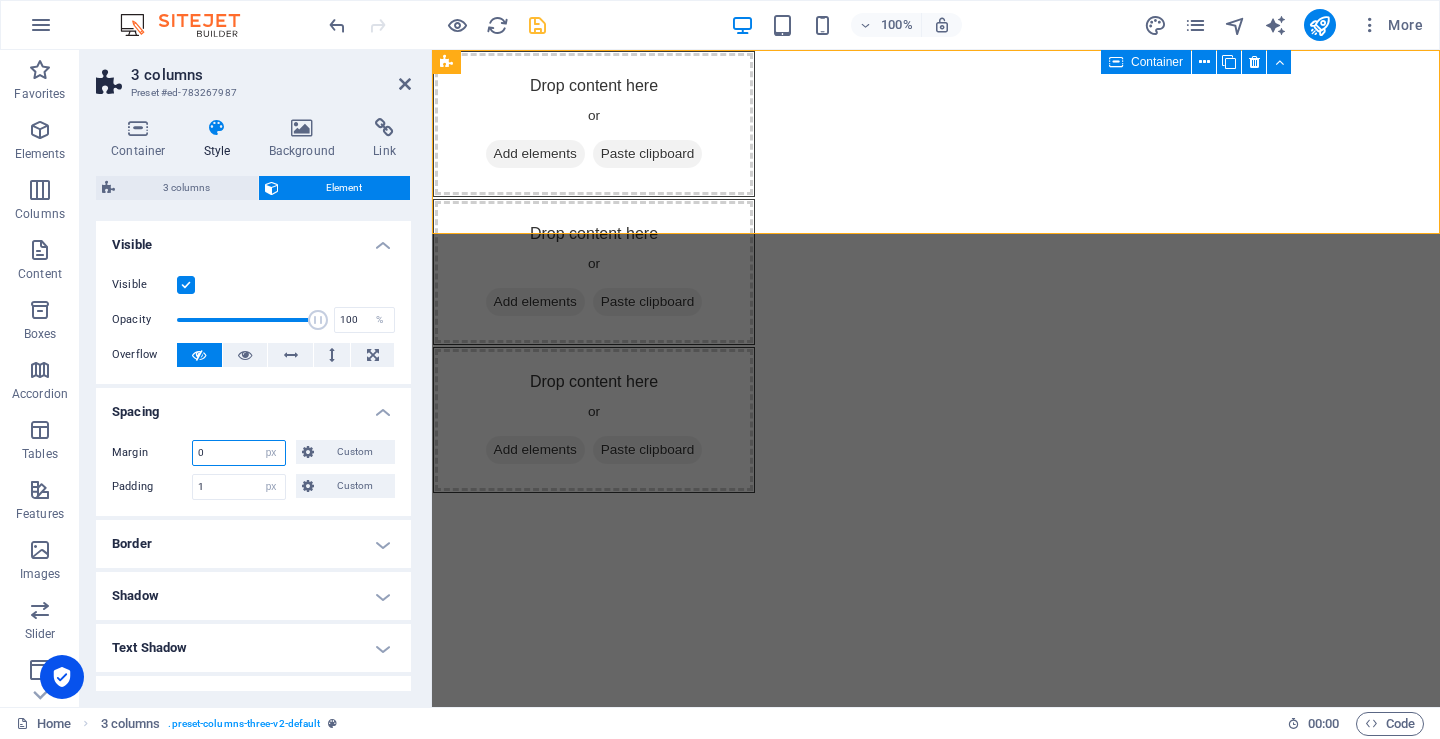 type on "1" 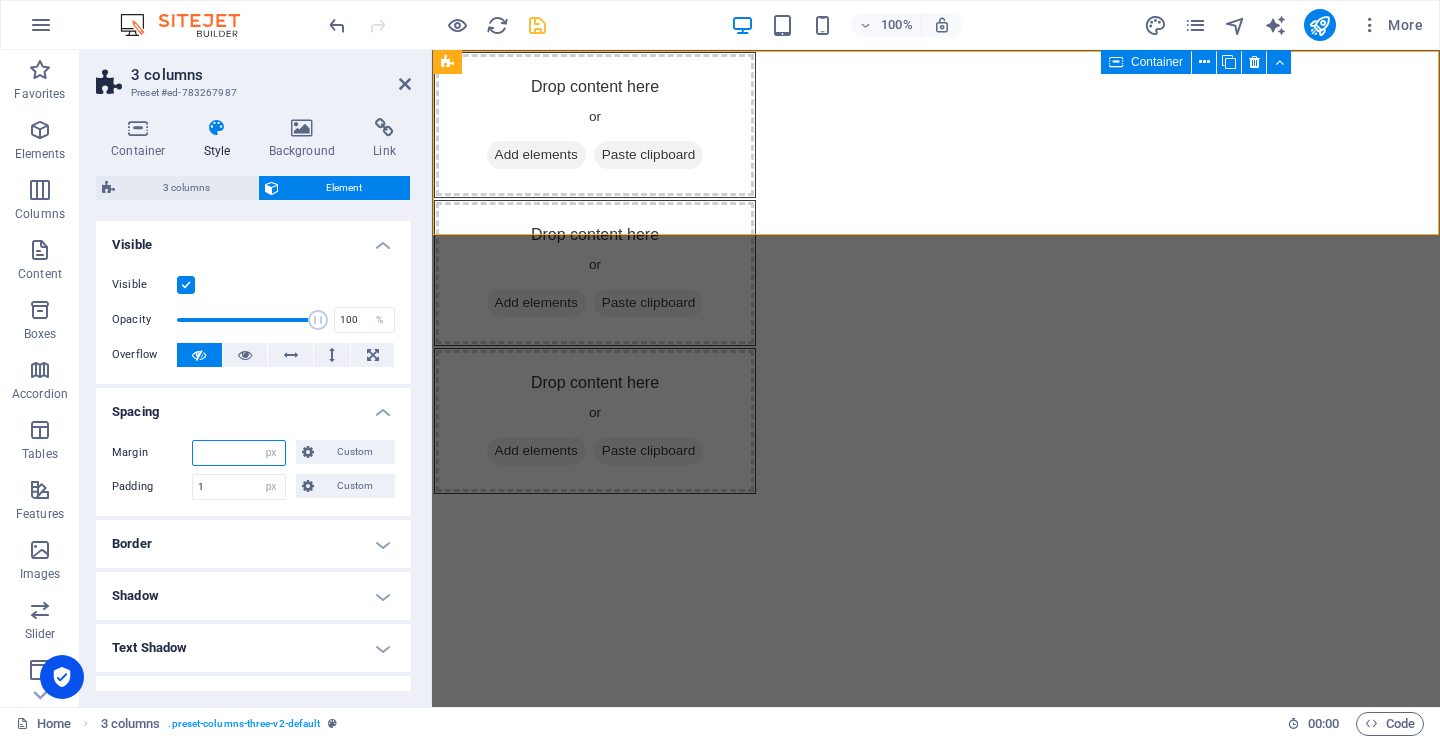 type on "0" 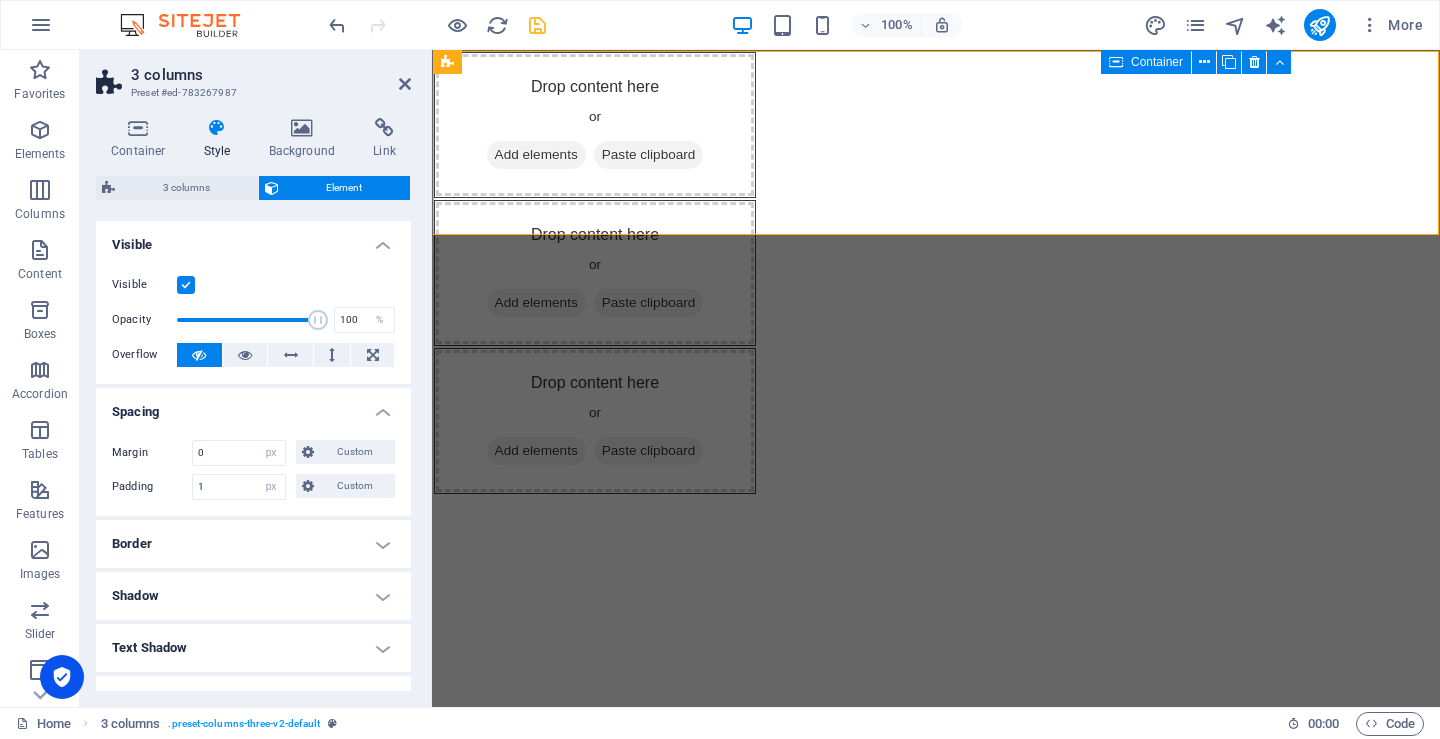 click on "Spacing" at bounding box center [253, 406] 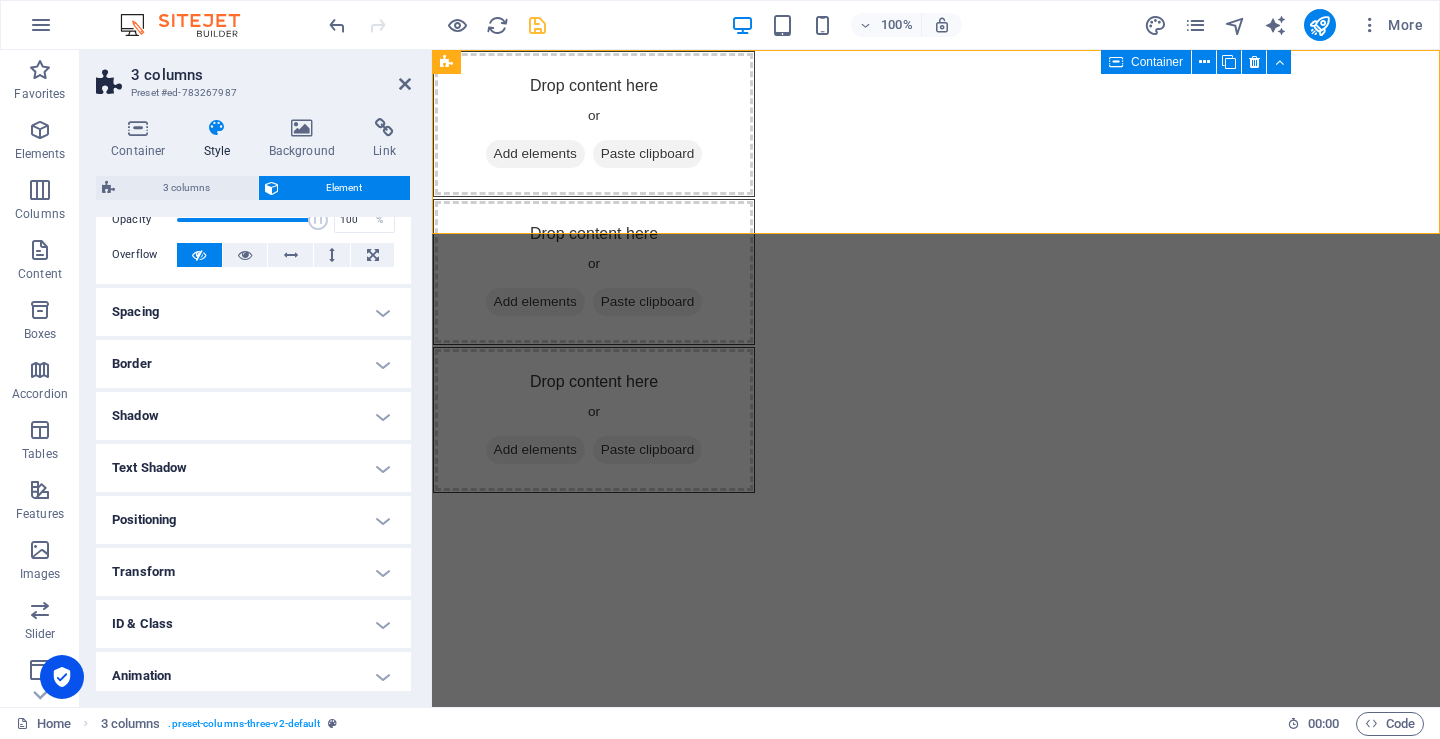 scroll, scrollTop: 0, scrollLeft: 0, axis: both 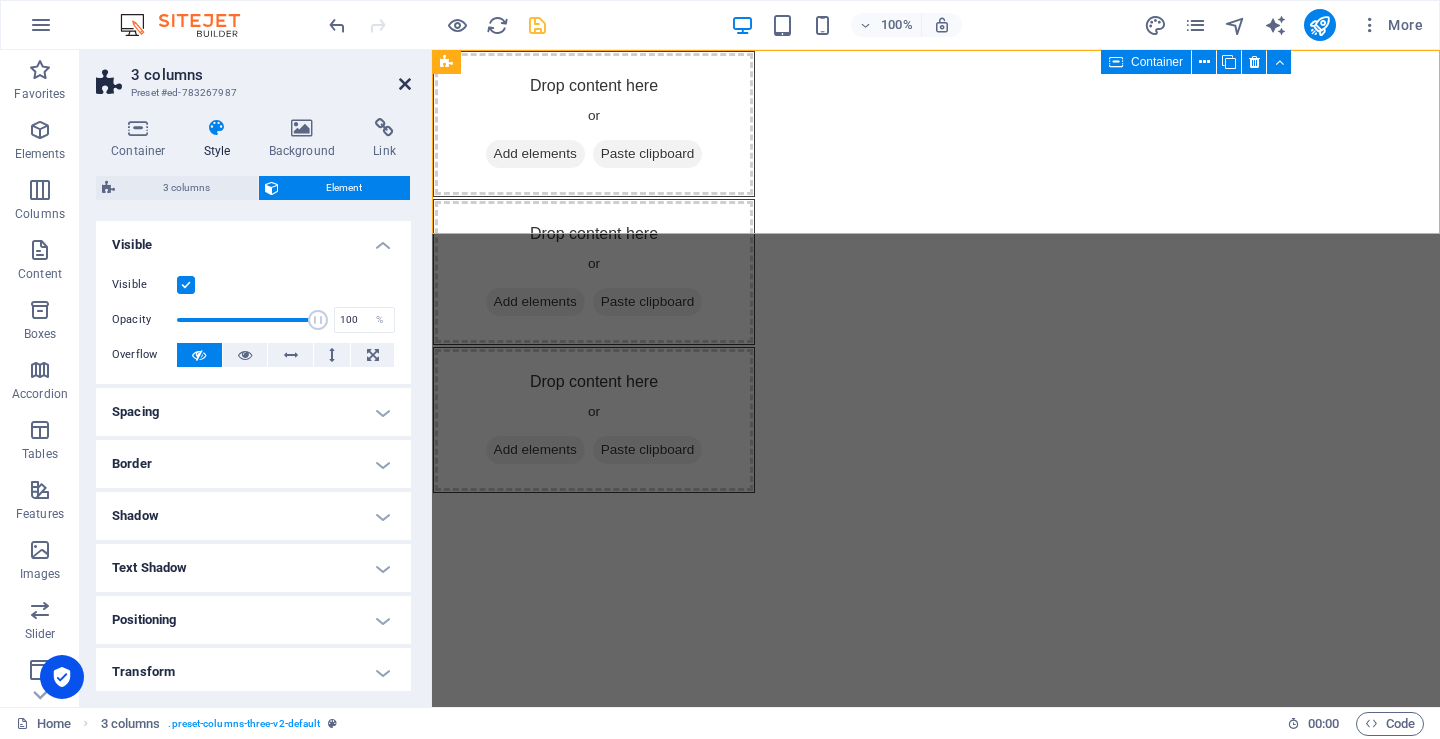 click at bounding box center [405, 84] 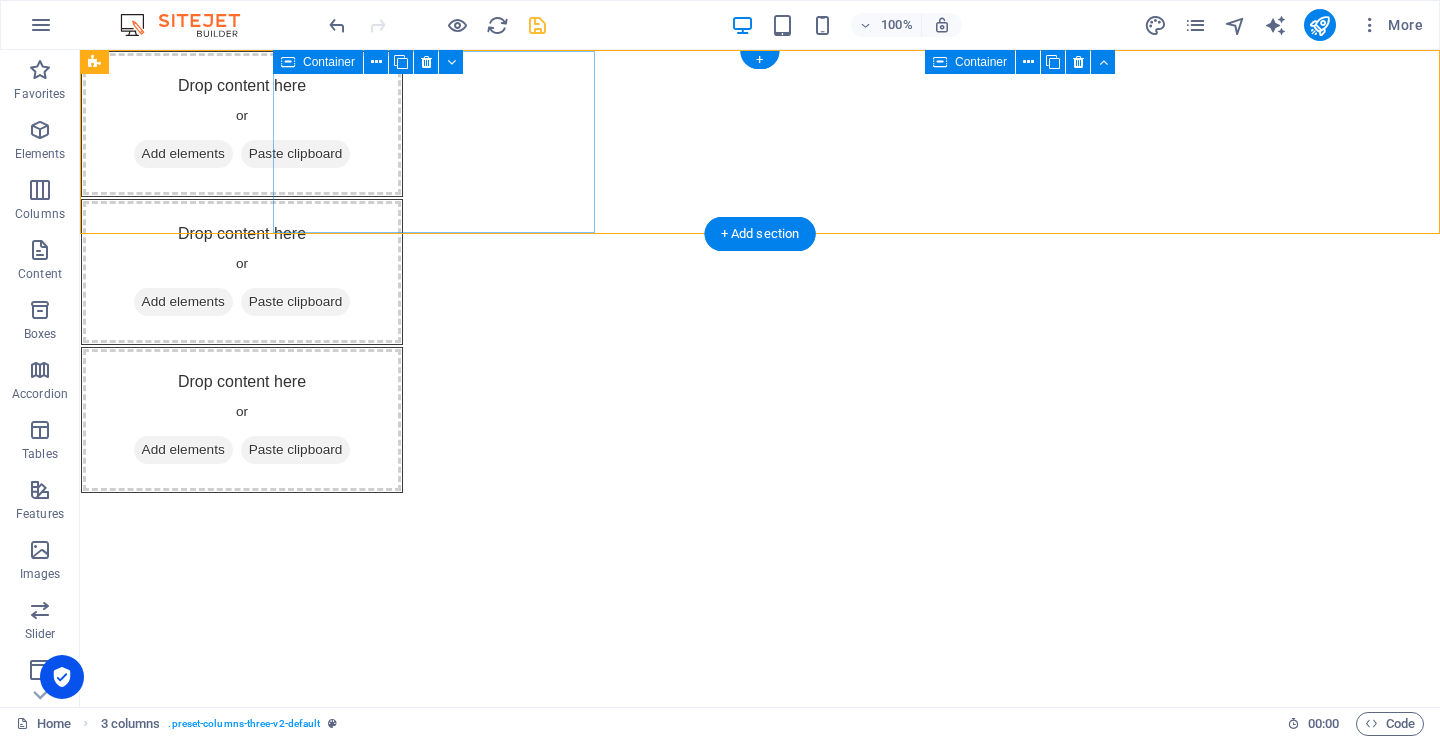 click on "Drop content here or  Add elements  Paste clipboard" at bounding box center (242, 124) 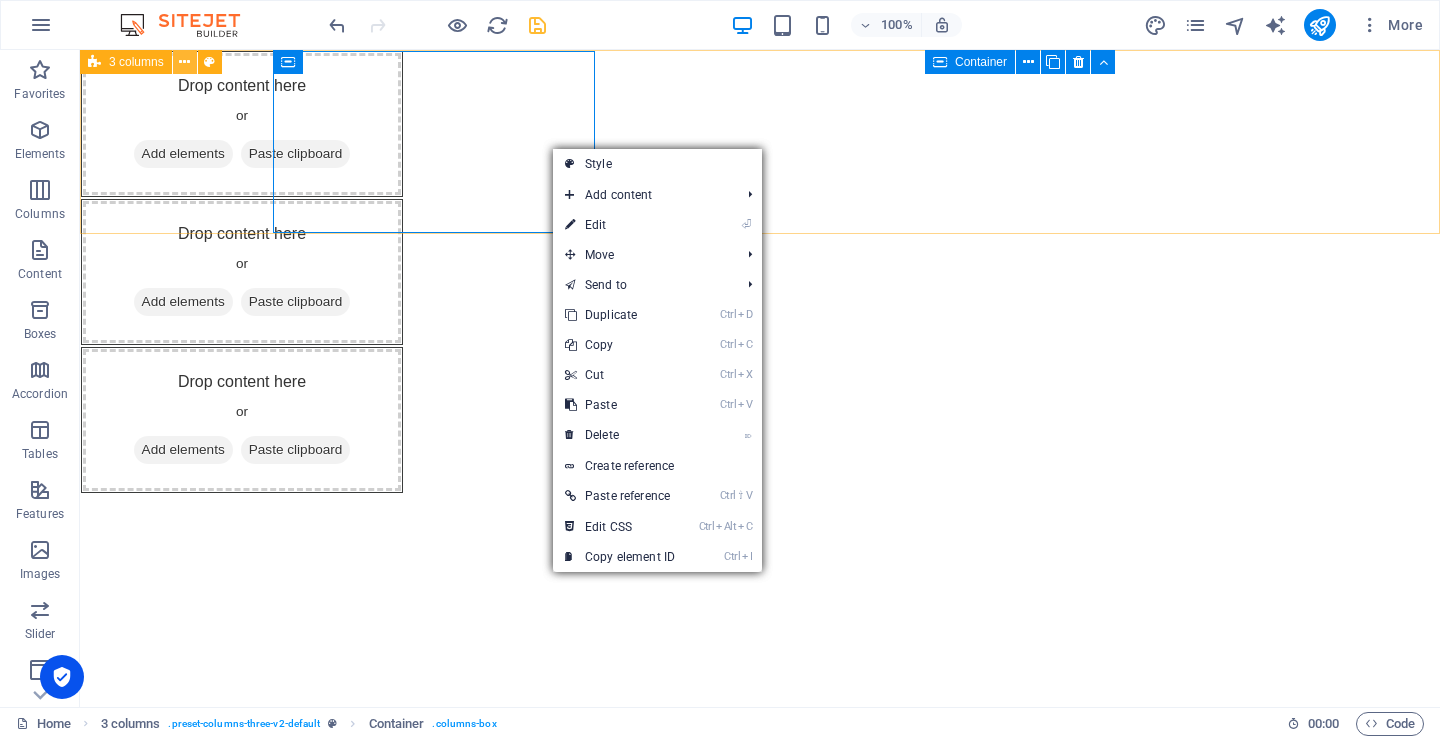 click at bounding box center [185, 62] 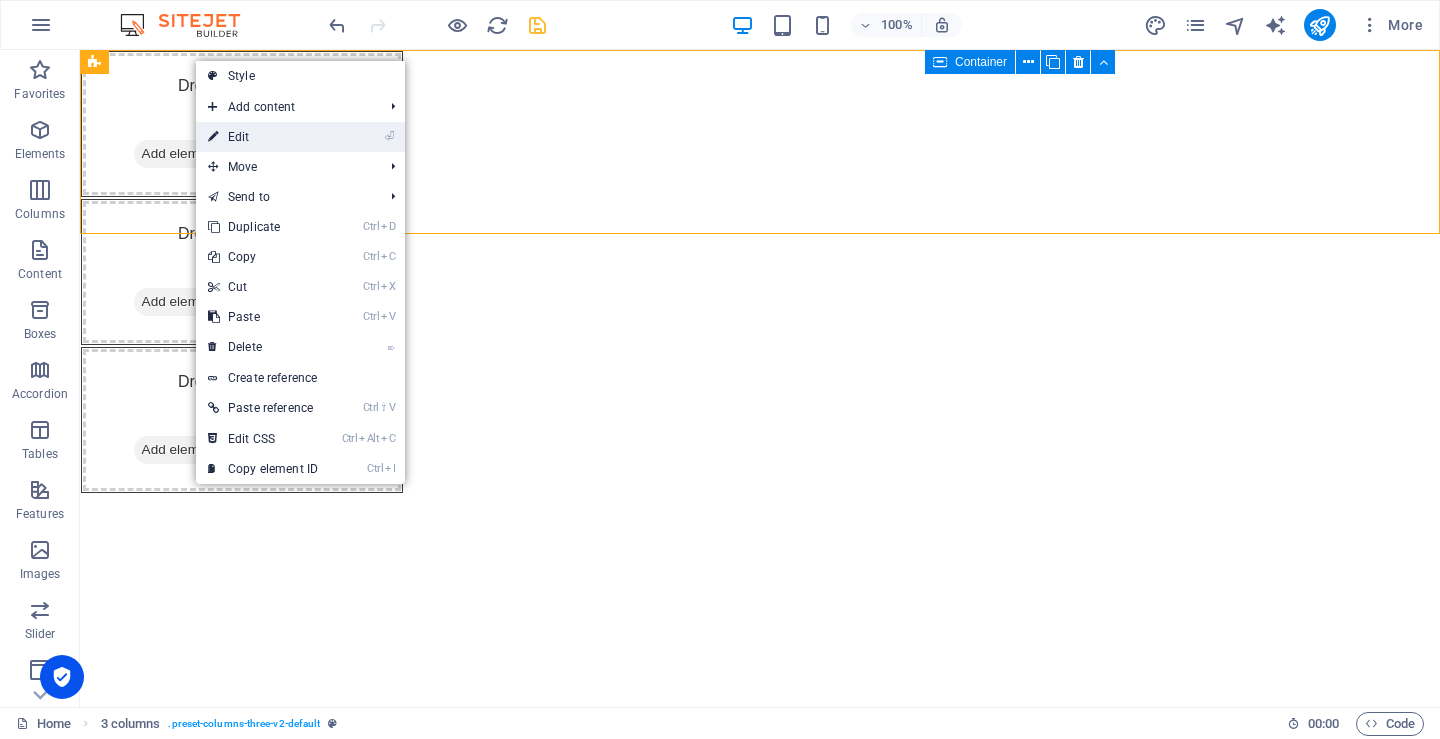 click on "⏎  Edit" at bounding box center [263, 137] 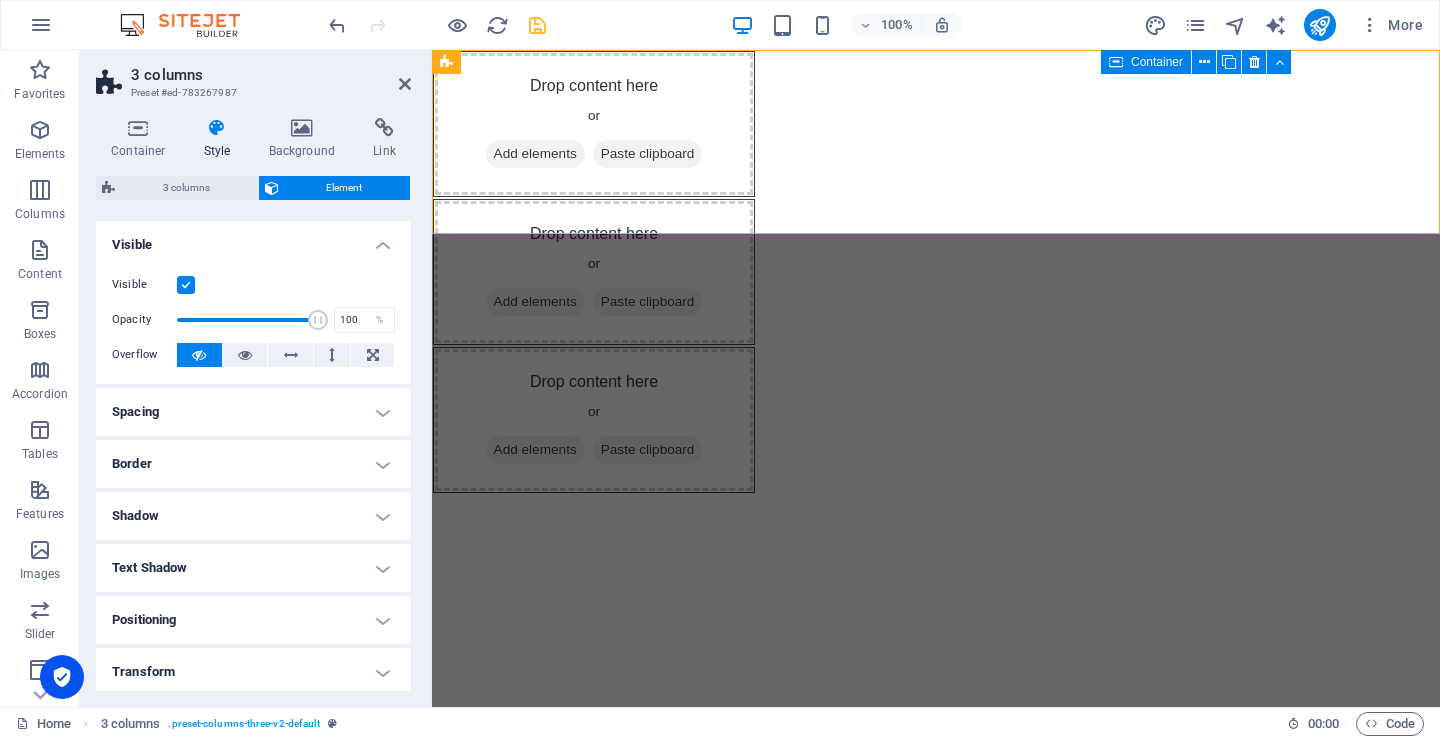 click on "Spacing" at bounding box center [253, 412] 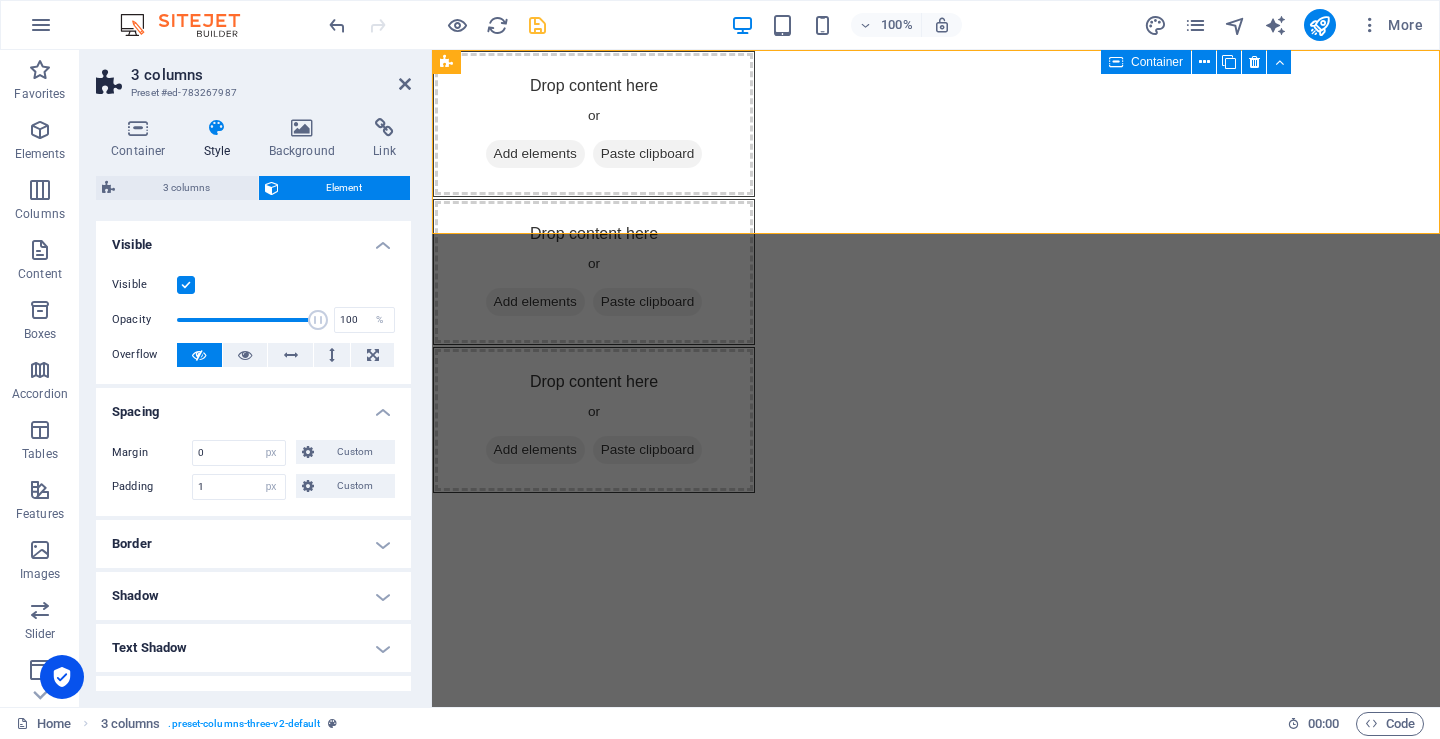 click on "Spacing" at bounding box center [253, 406] 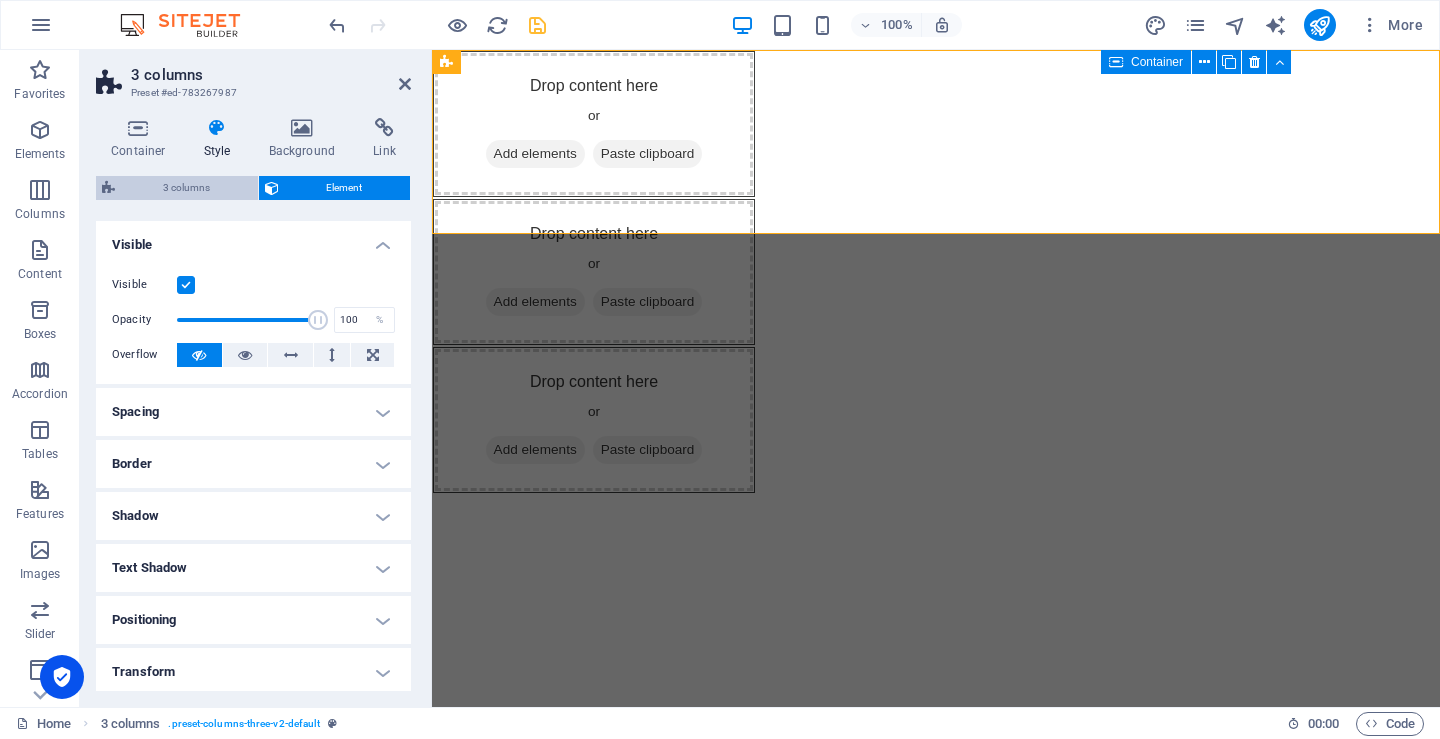 click on "3 columns" at bounding box center (186, 188) 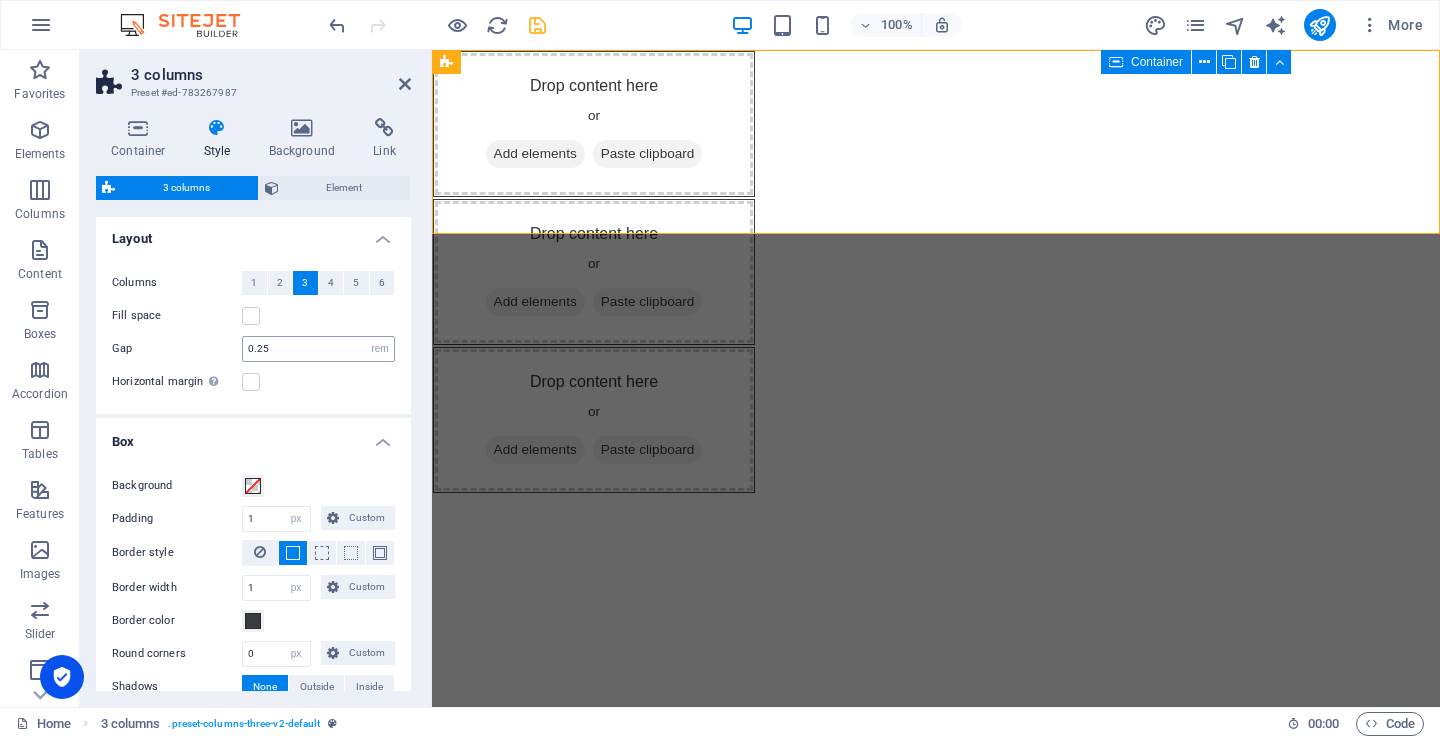 scroll, scrollTop: 0, scrollLeft: 0, axis: both 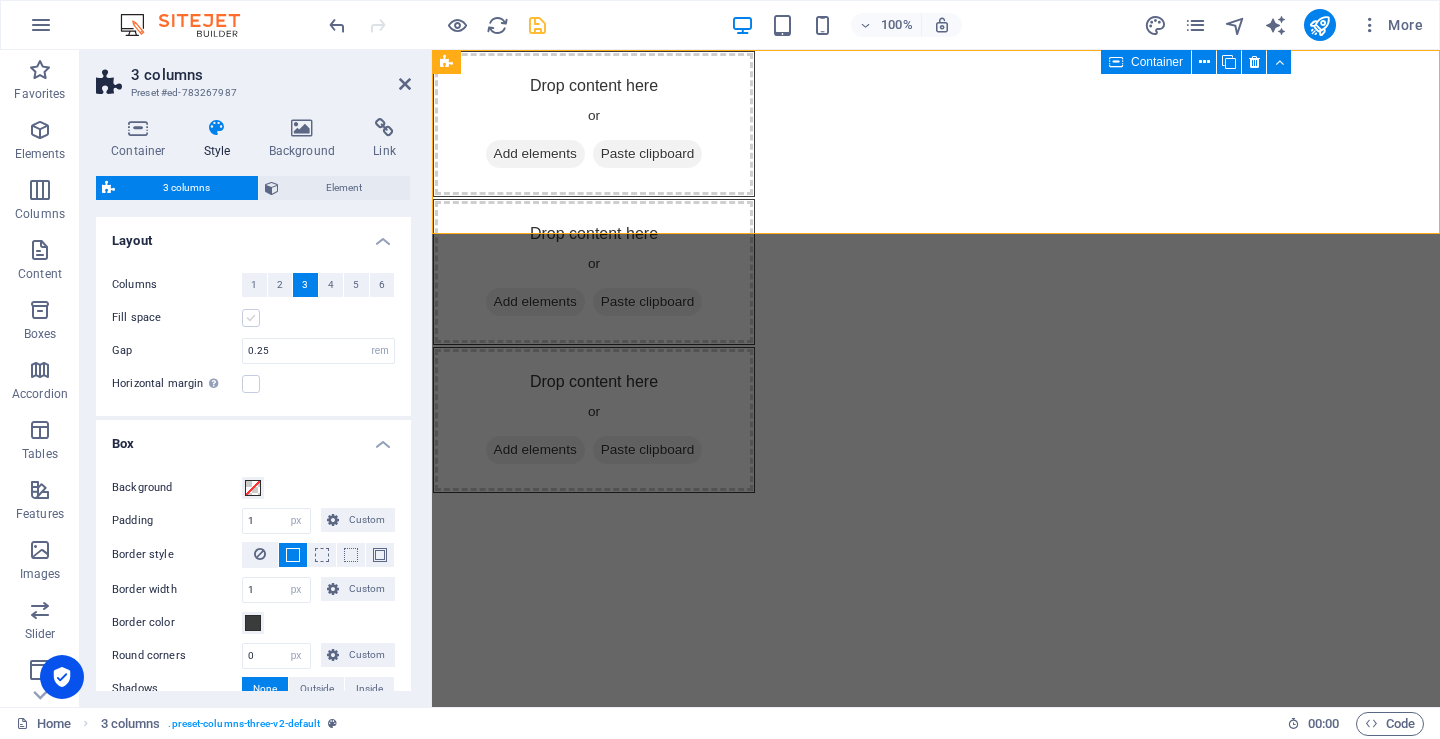 click at bounding box center (251, 318) 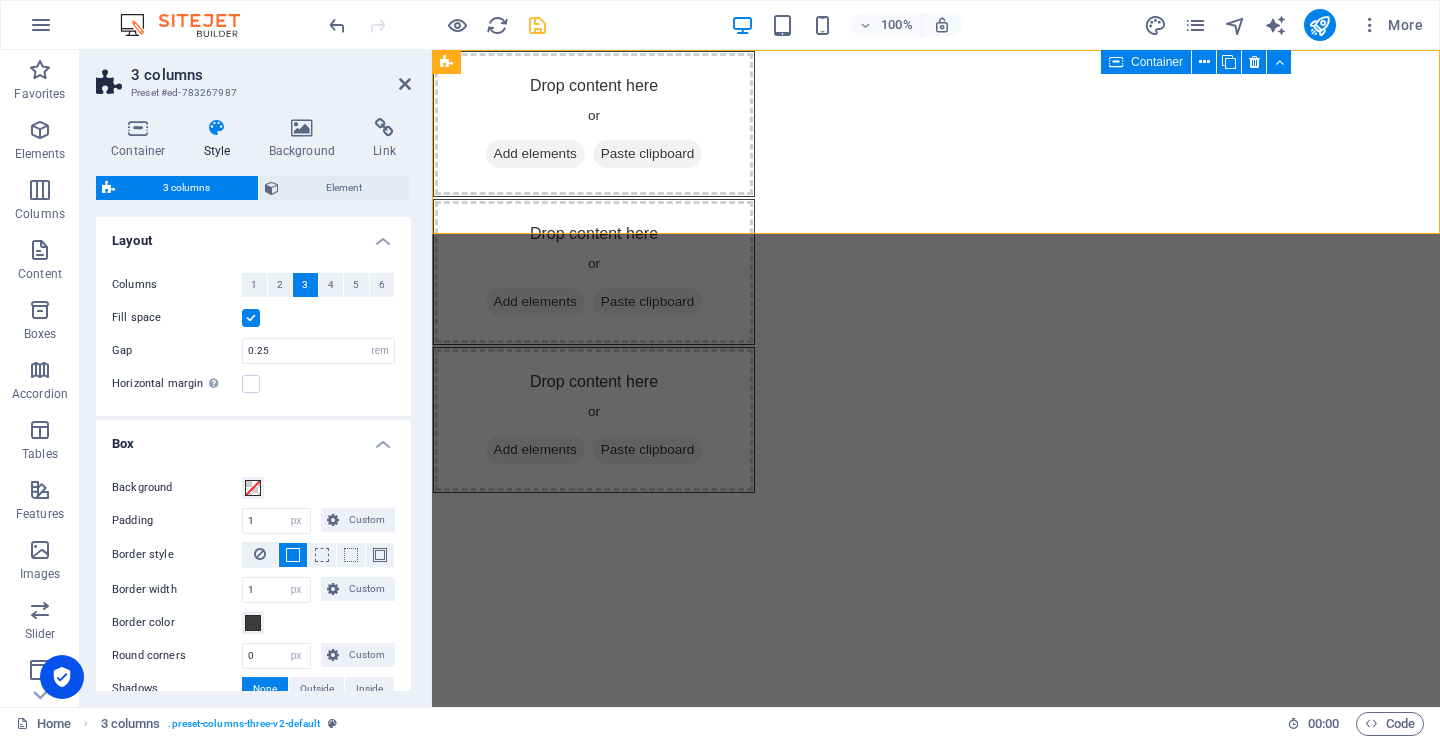 click at bounding box center [251, 318] 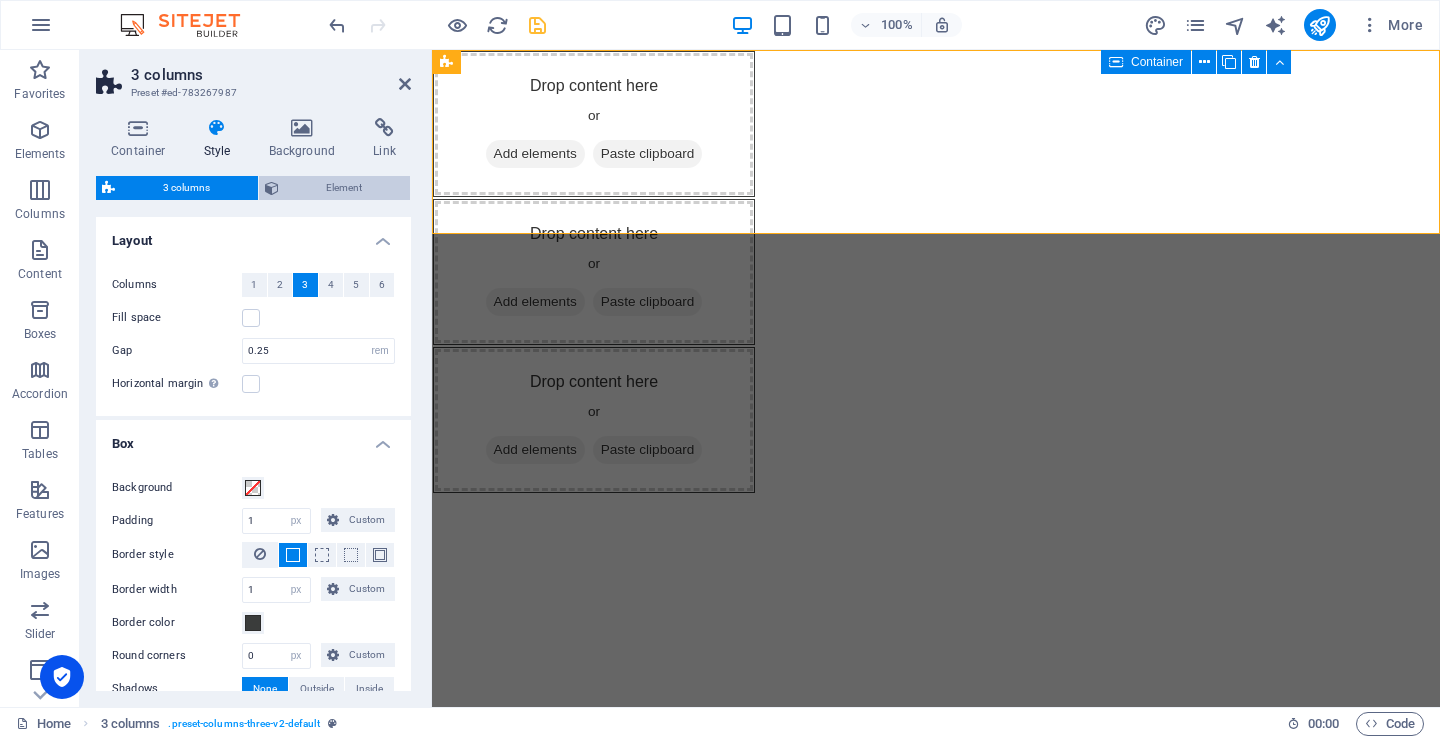 click on "Element" at bounding box center (345, 188) 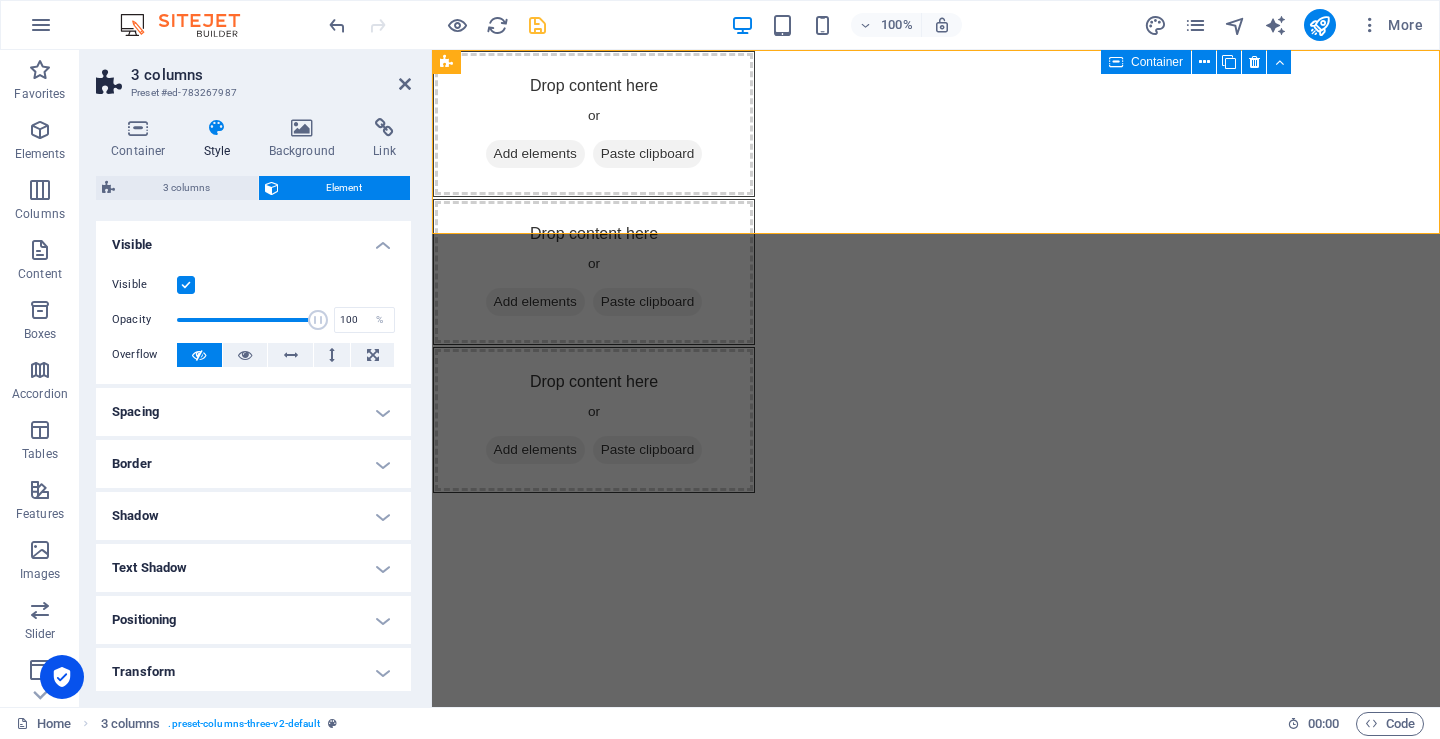 click on "Positioning" at bounding box center [253, 620] 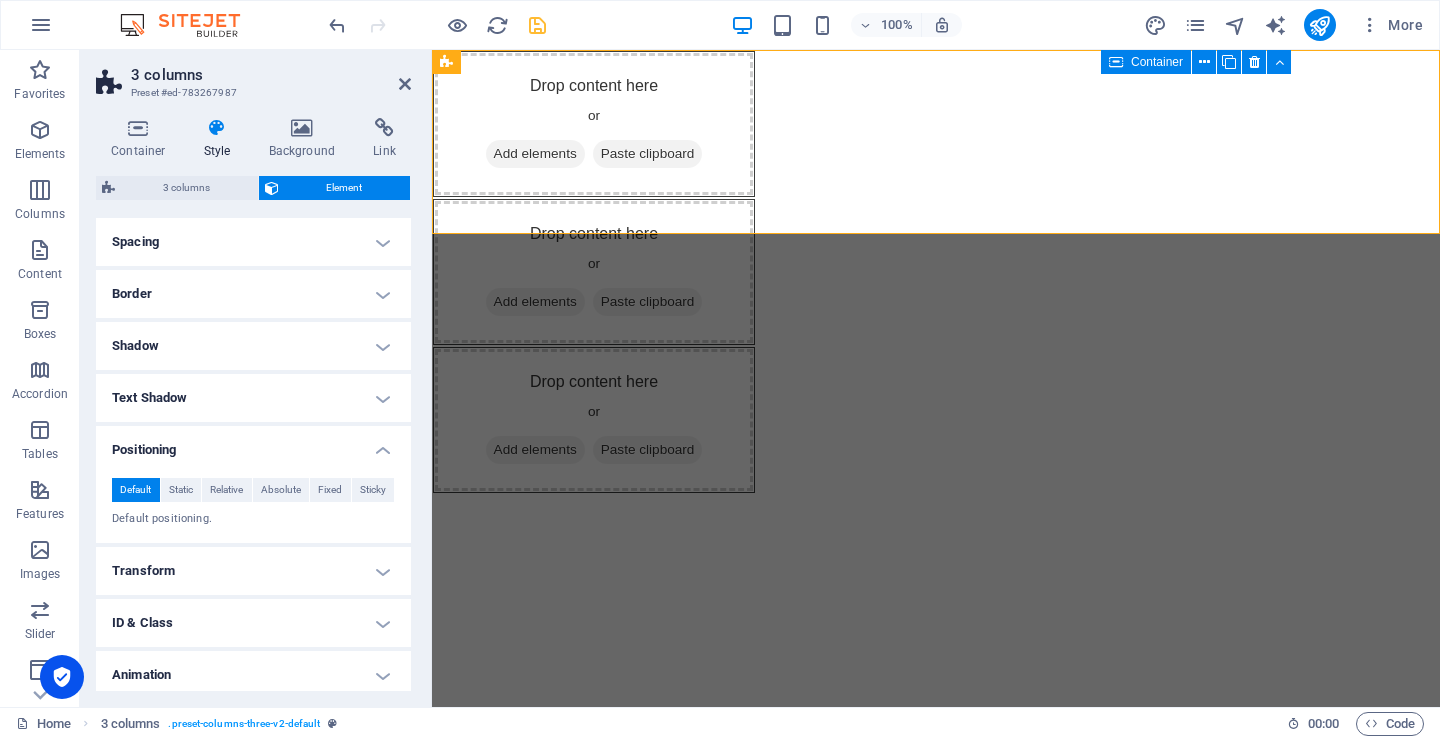scroll, scrollTop: 200, scrollLeft: 0, axis: vertical 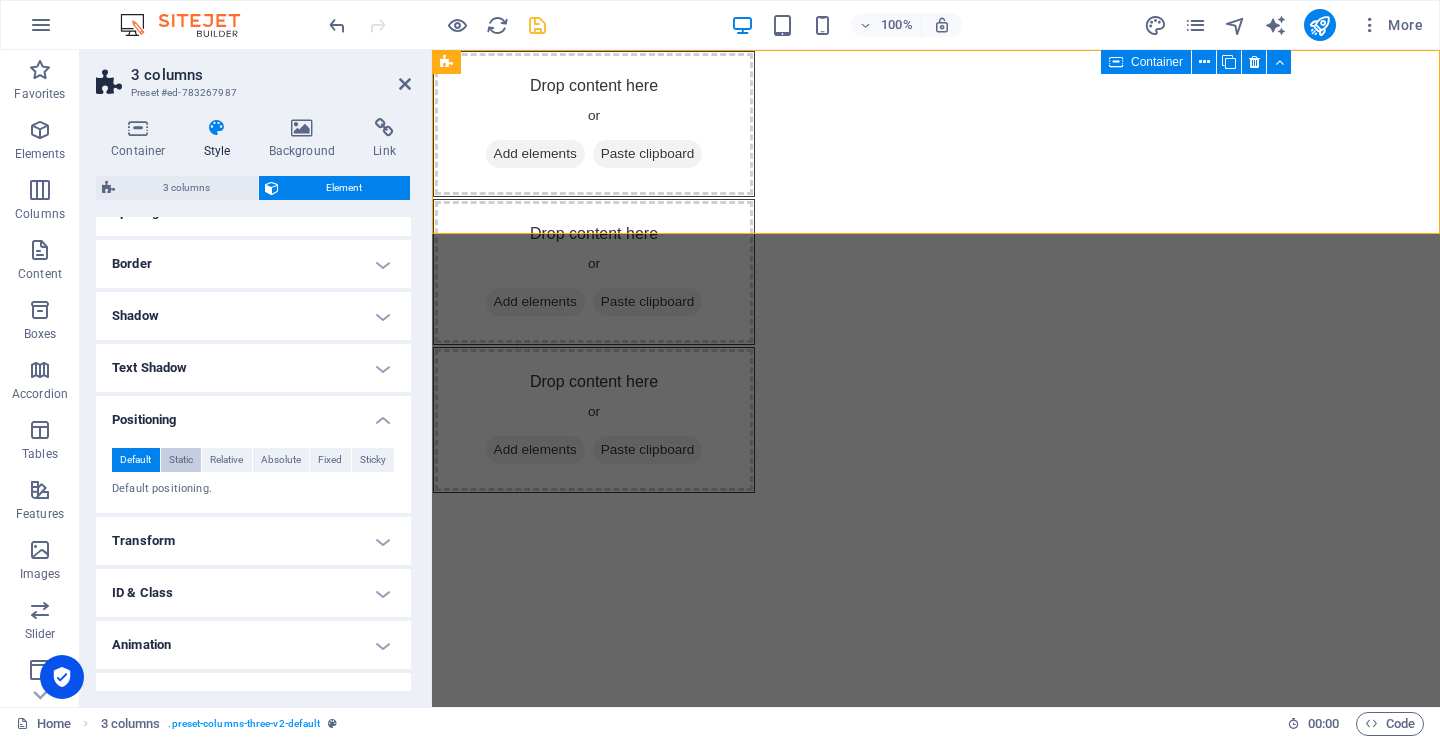 click on "Static" at bounding box center [181, 460] 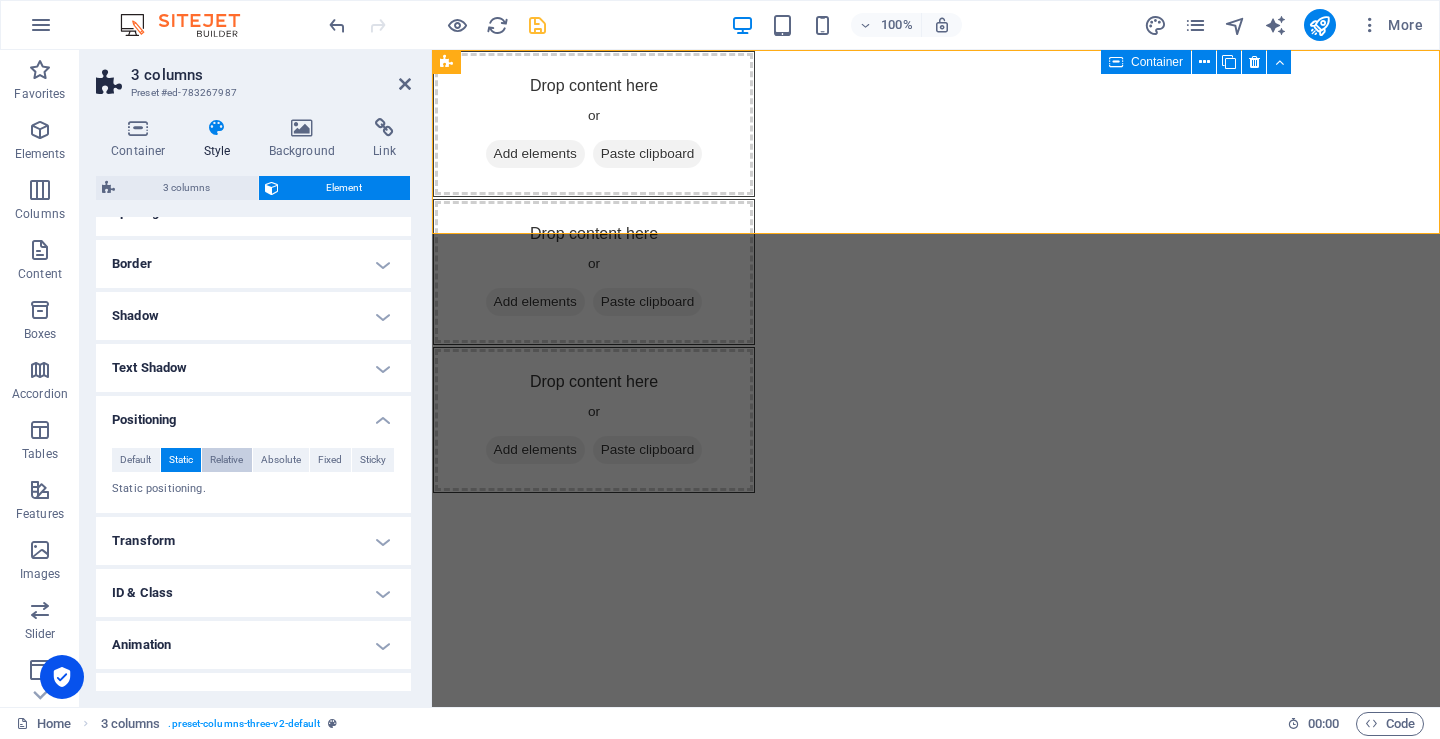 click on "Relative" at bounding box center [226, 460] 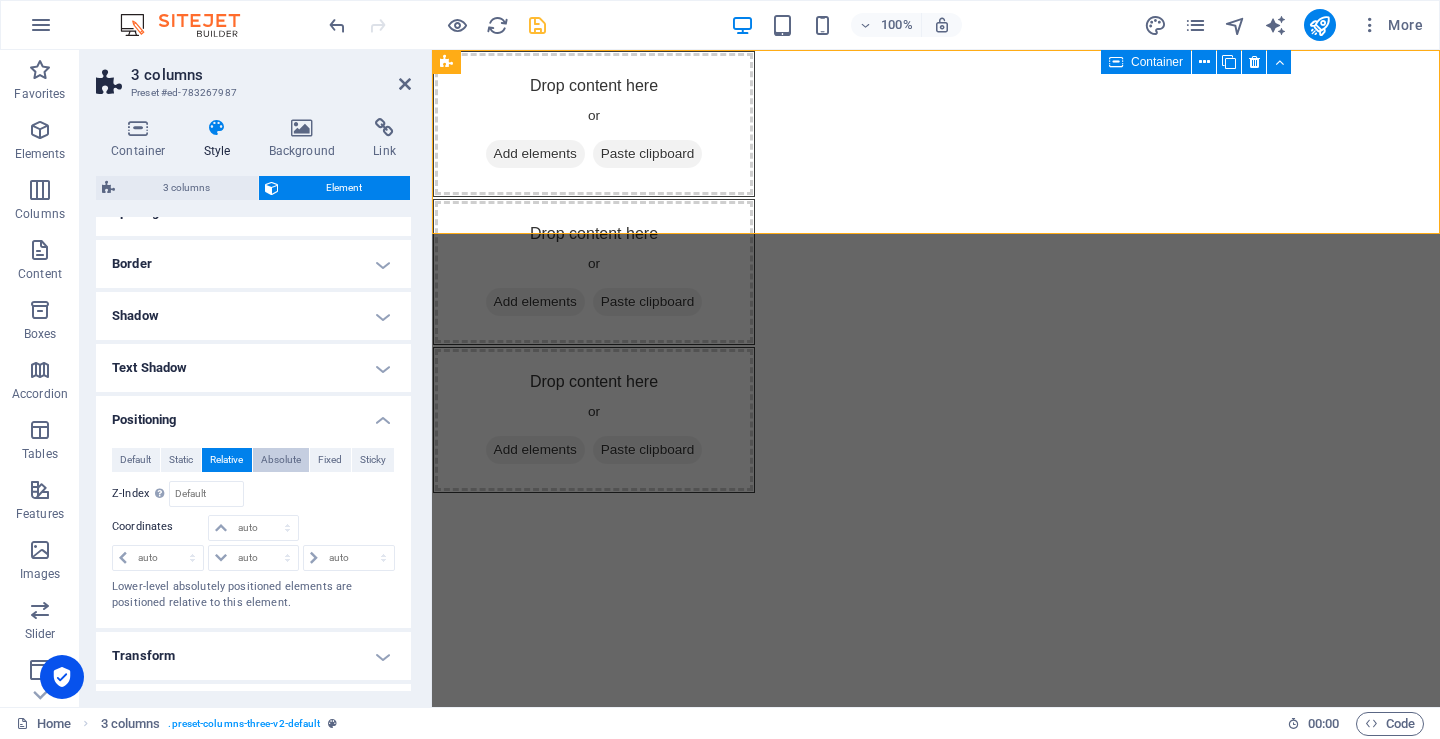 click on "Absolute" at bounding box center [281, 460] 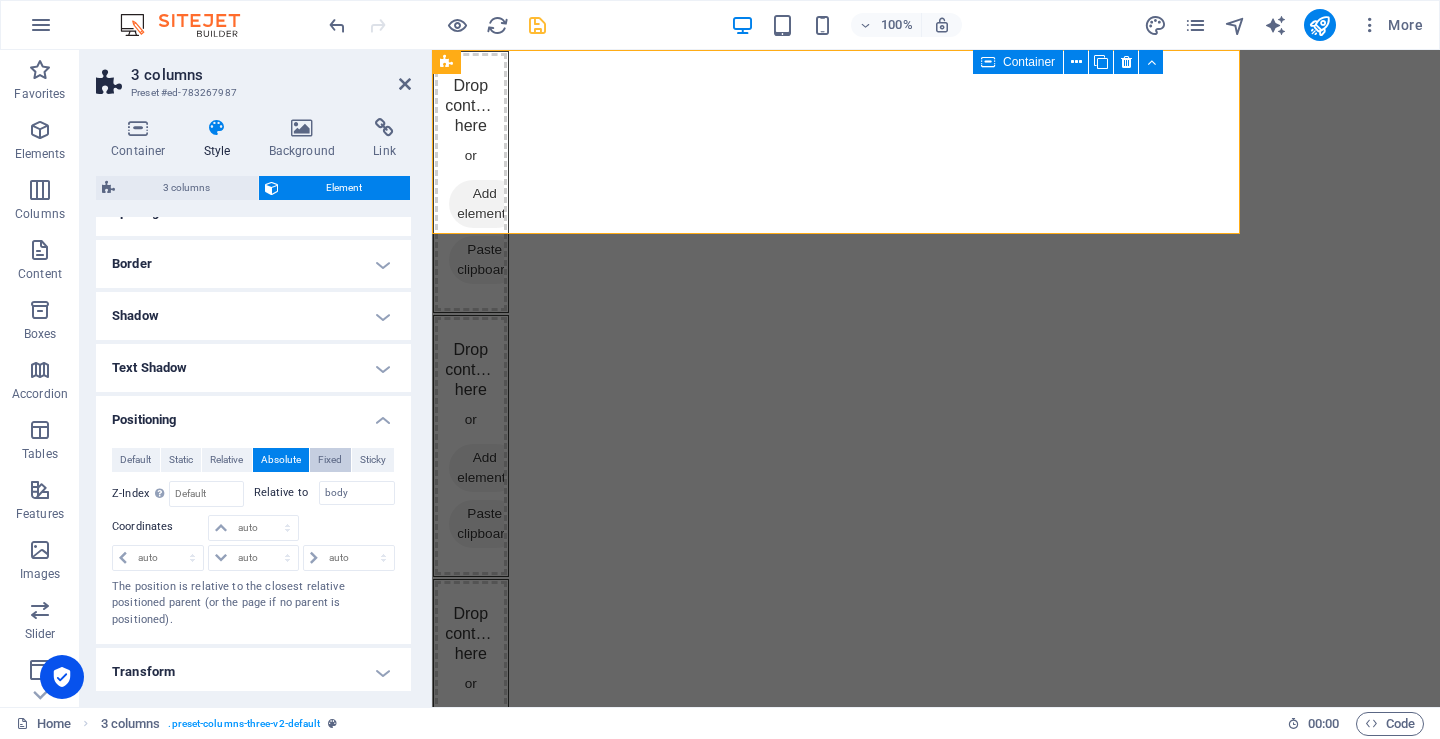 click on "Fixed" at bounding box center [330, 460] 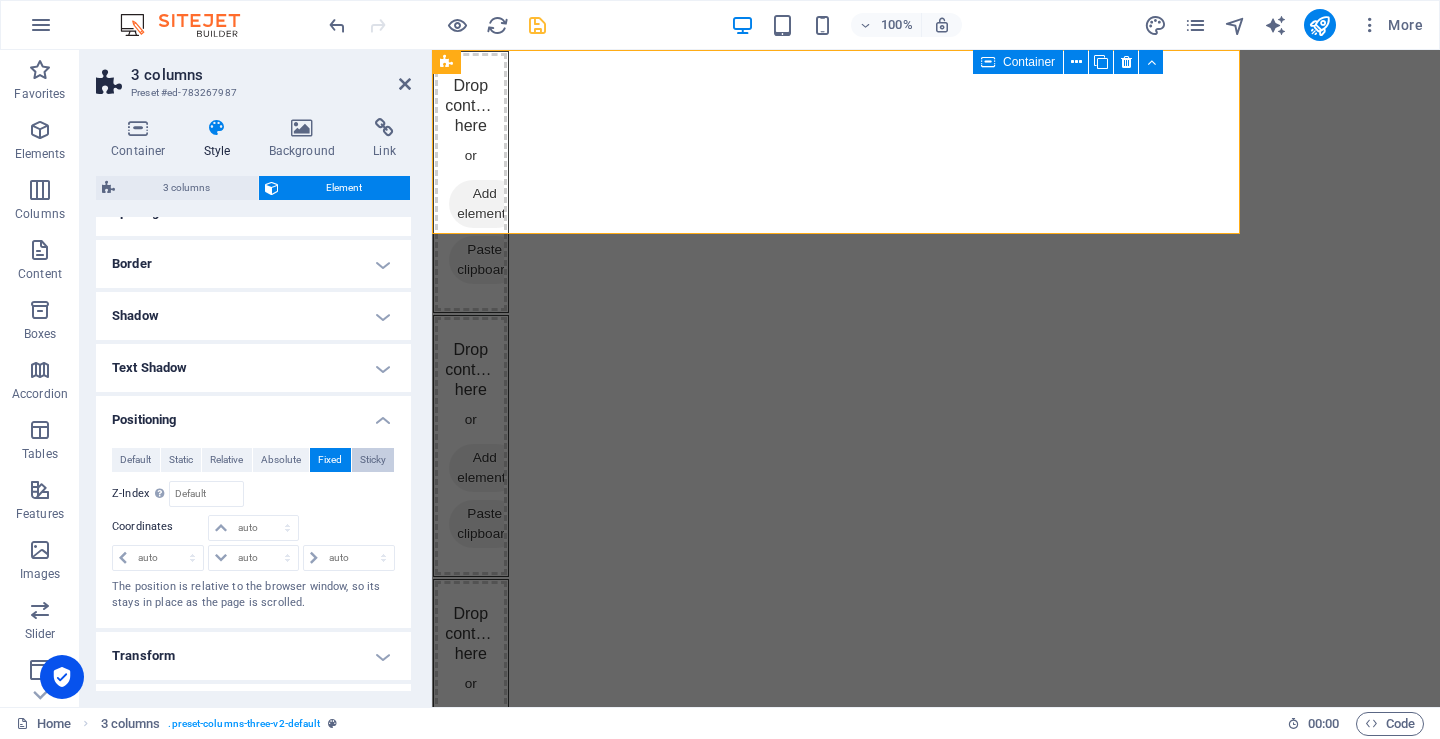 click on "Sticky" at bounding box center (373, 460) 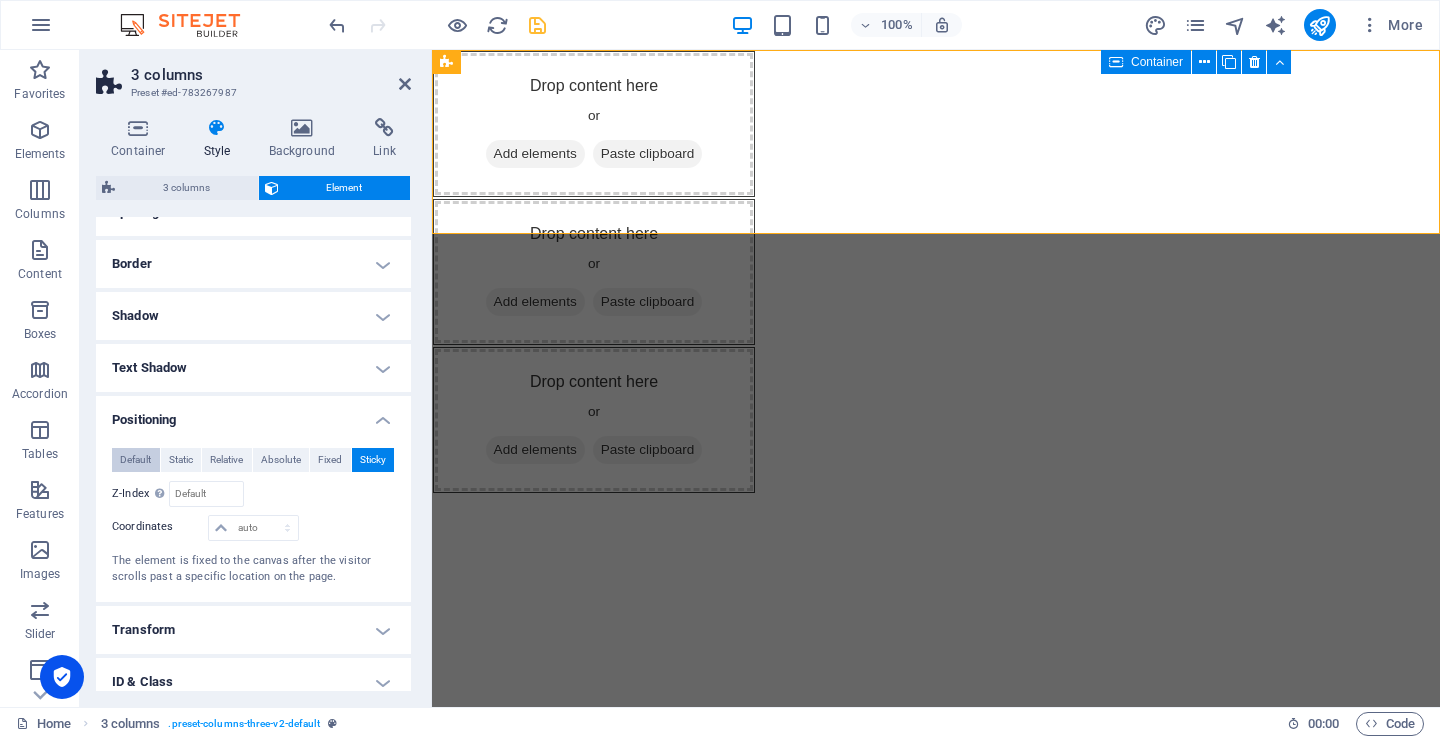 click on "Default" at bounding box center [135, 460] 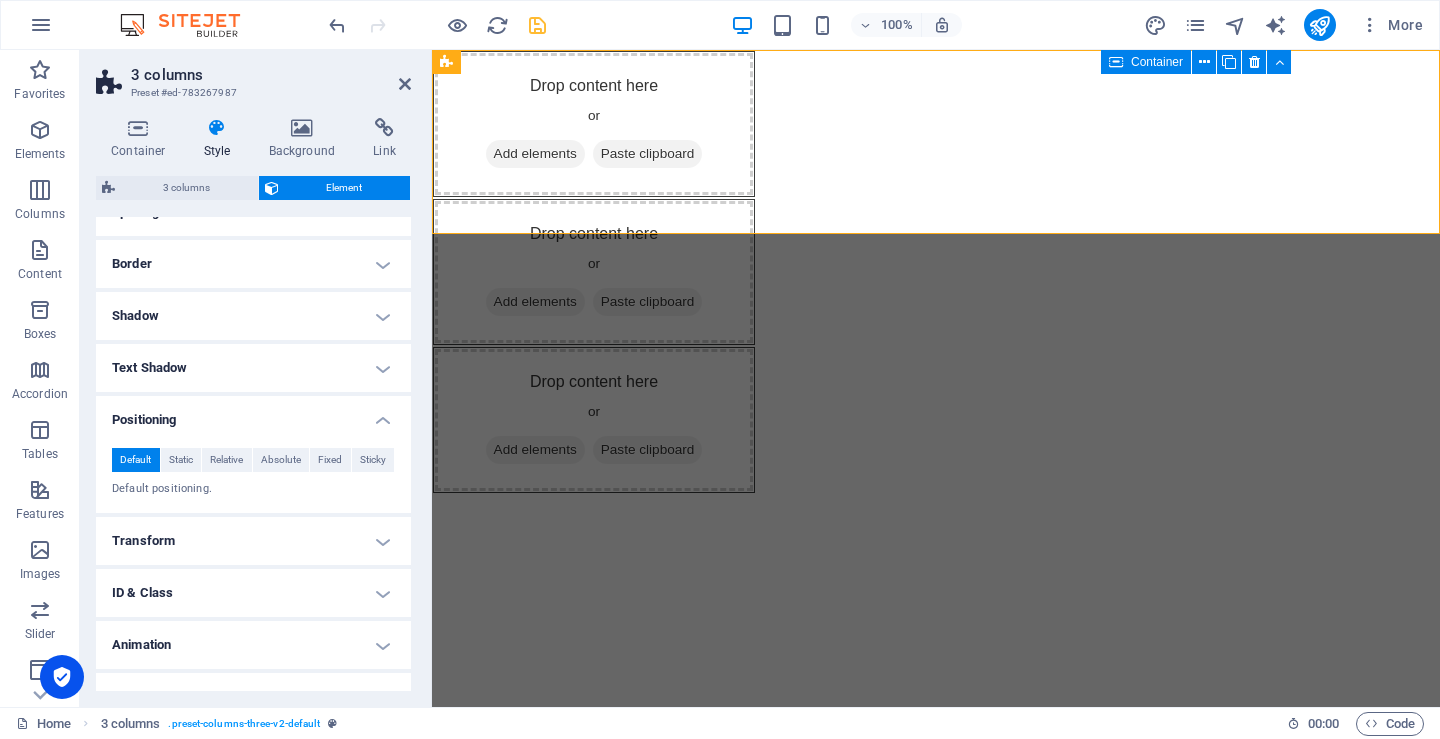 click on "Transform" at bounding box center (253, 541) 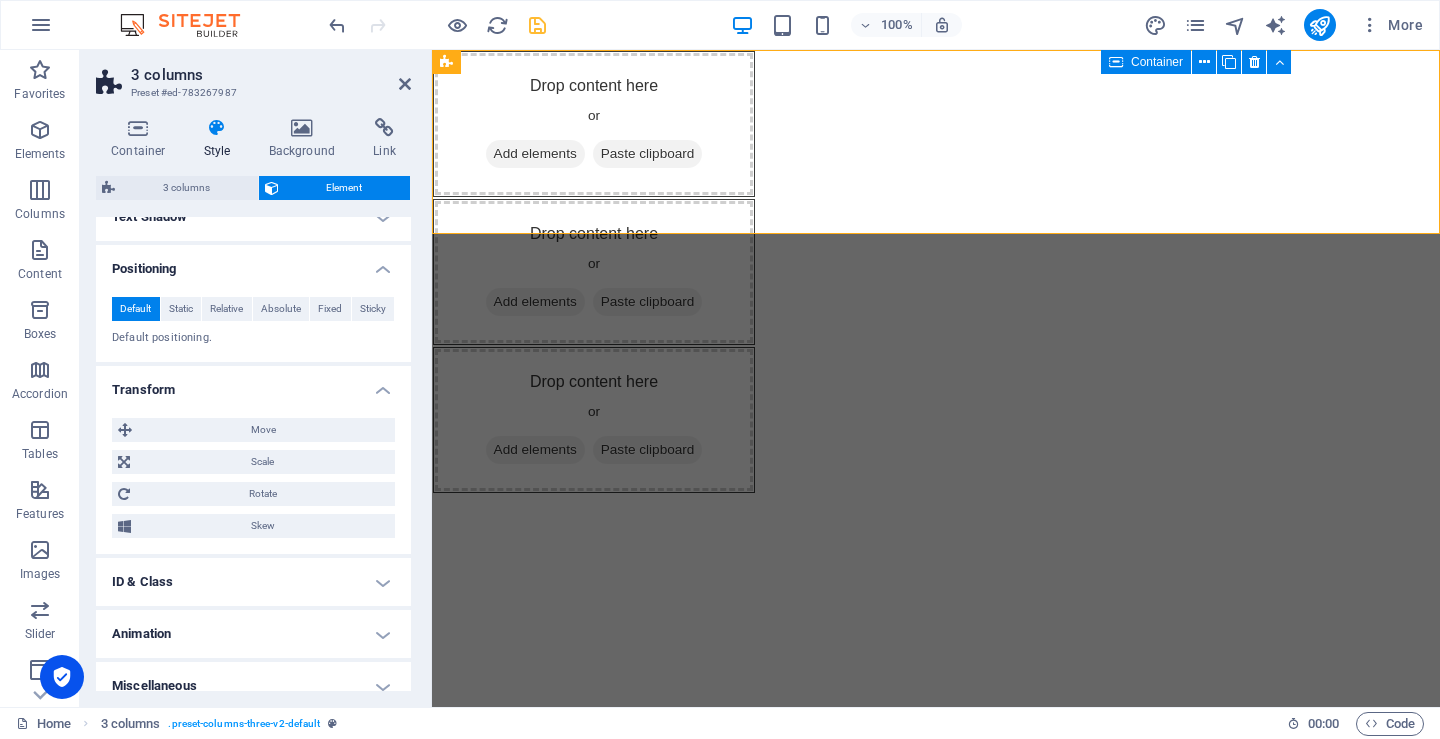 scroll, scrollTop: 370, scrollLeft: 0, axis: vertical 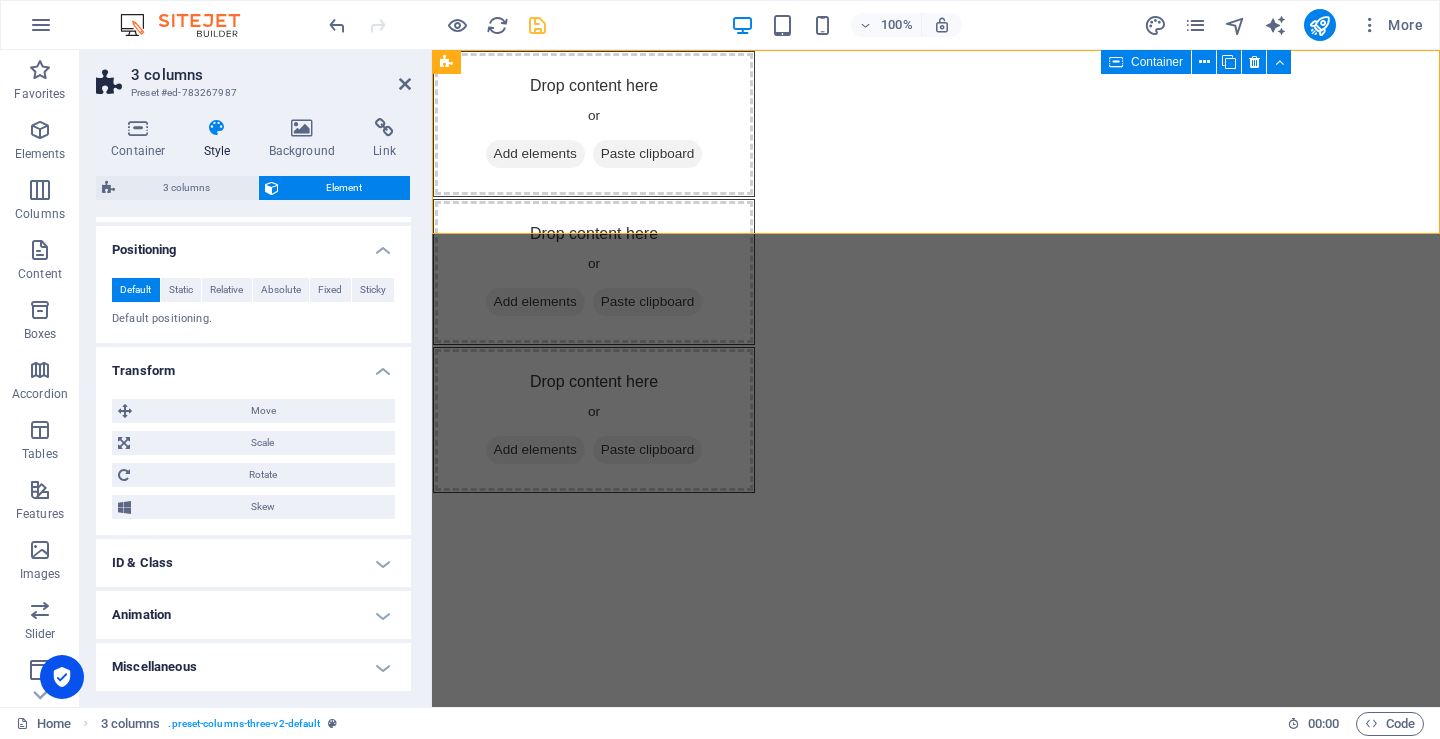 click on "ID & Class" at bounding box center (253, 563) 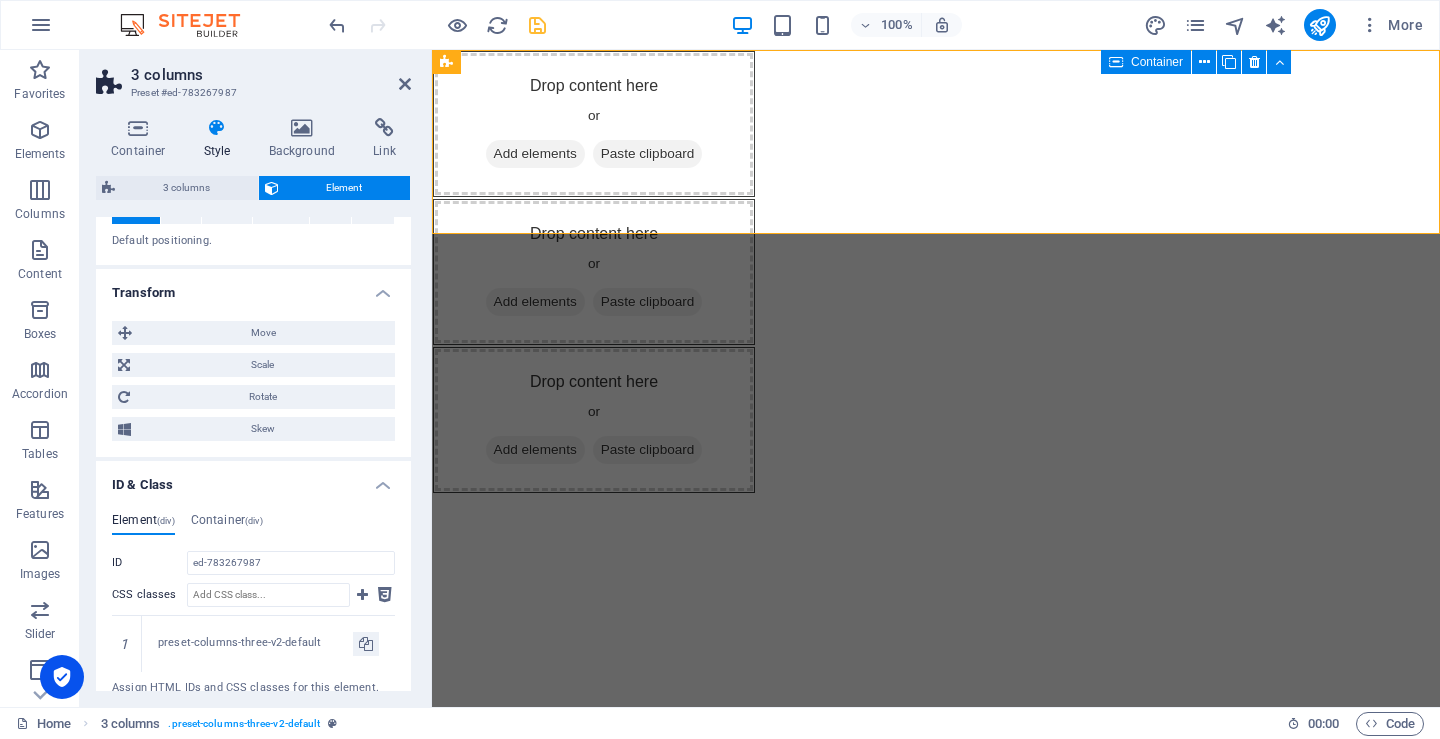 scroll, scrollTop: 570, scrollLeft: 0, axis: vertical 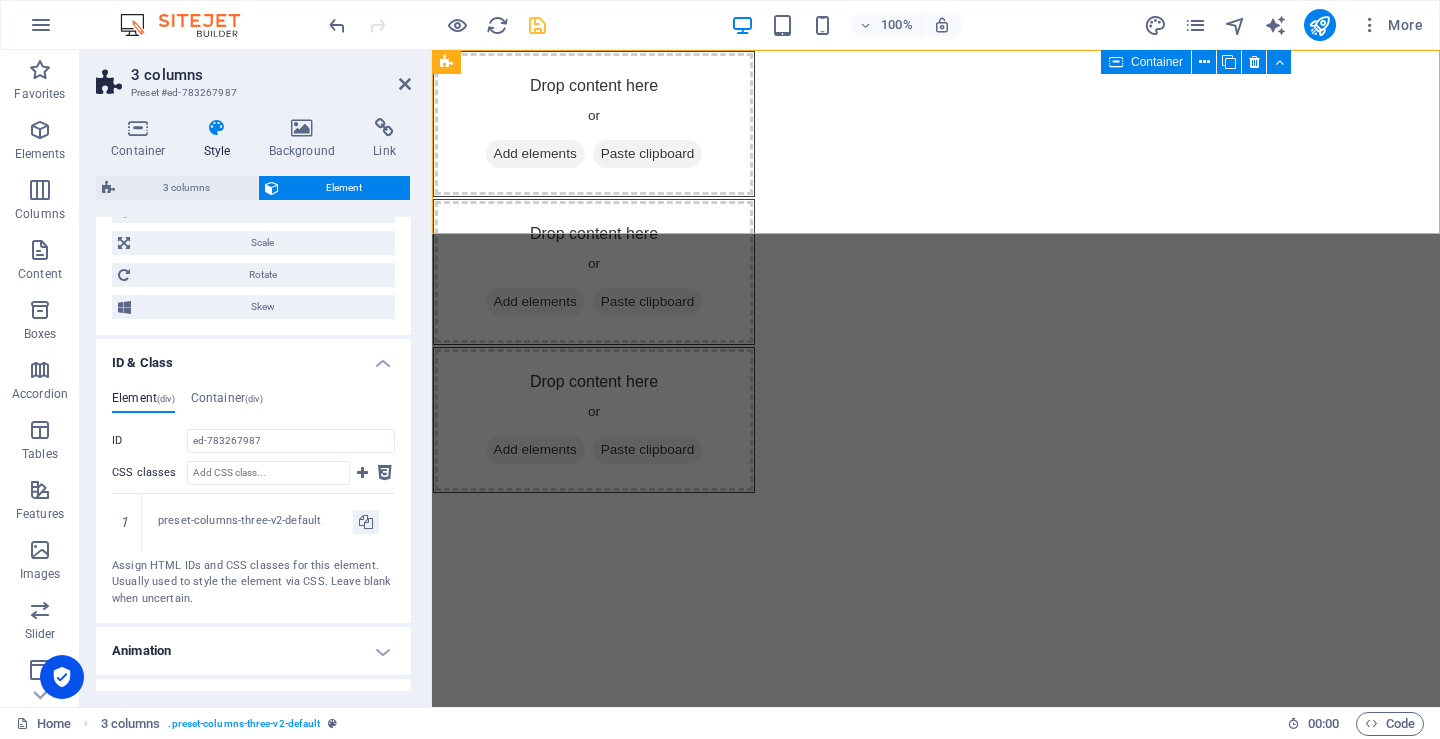click on "ID & Class" at bounding box center (253, 357) 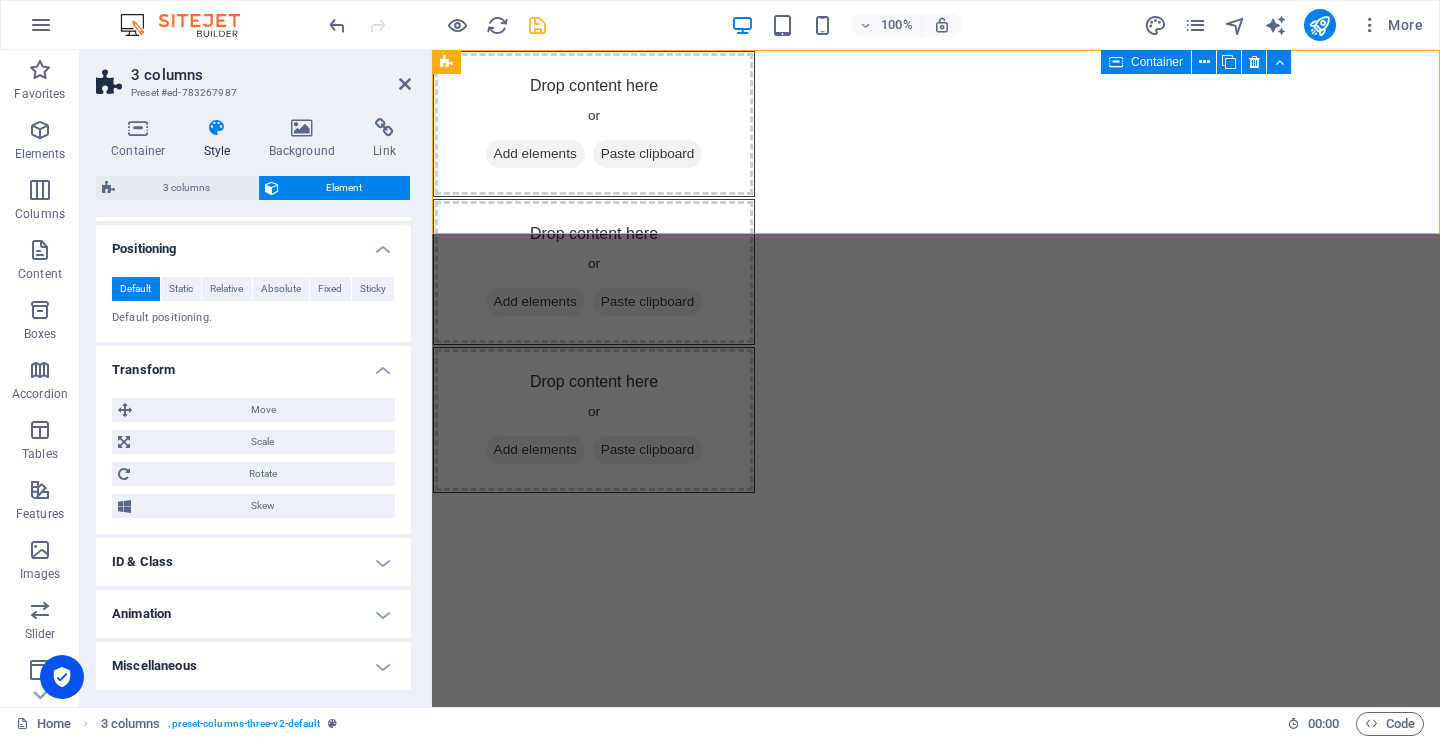 scroll, scrollTop: 370, scrollLeft: 0, axis: vertical 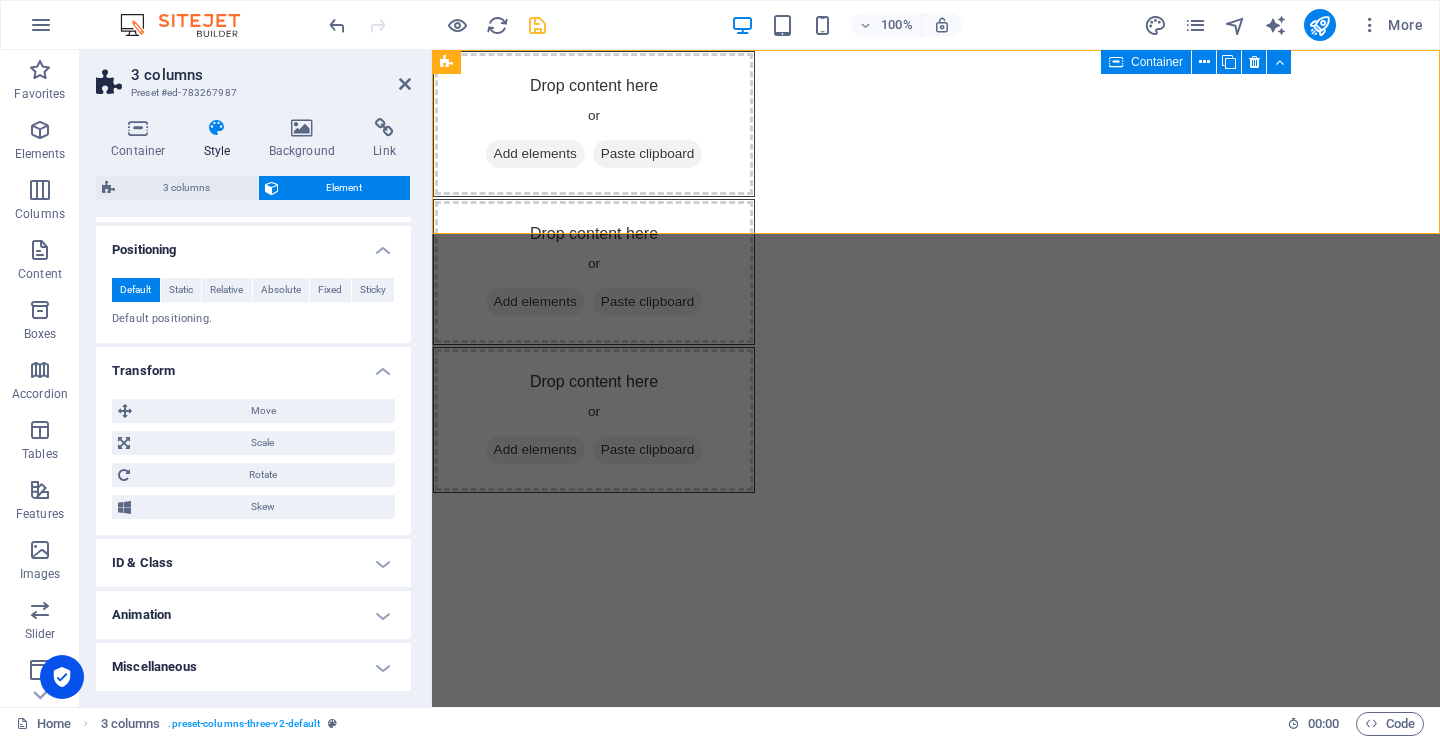 click on "Animation" at bounding box center [253, 615] 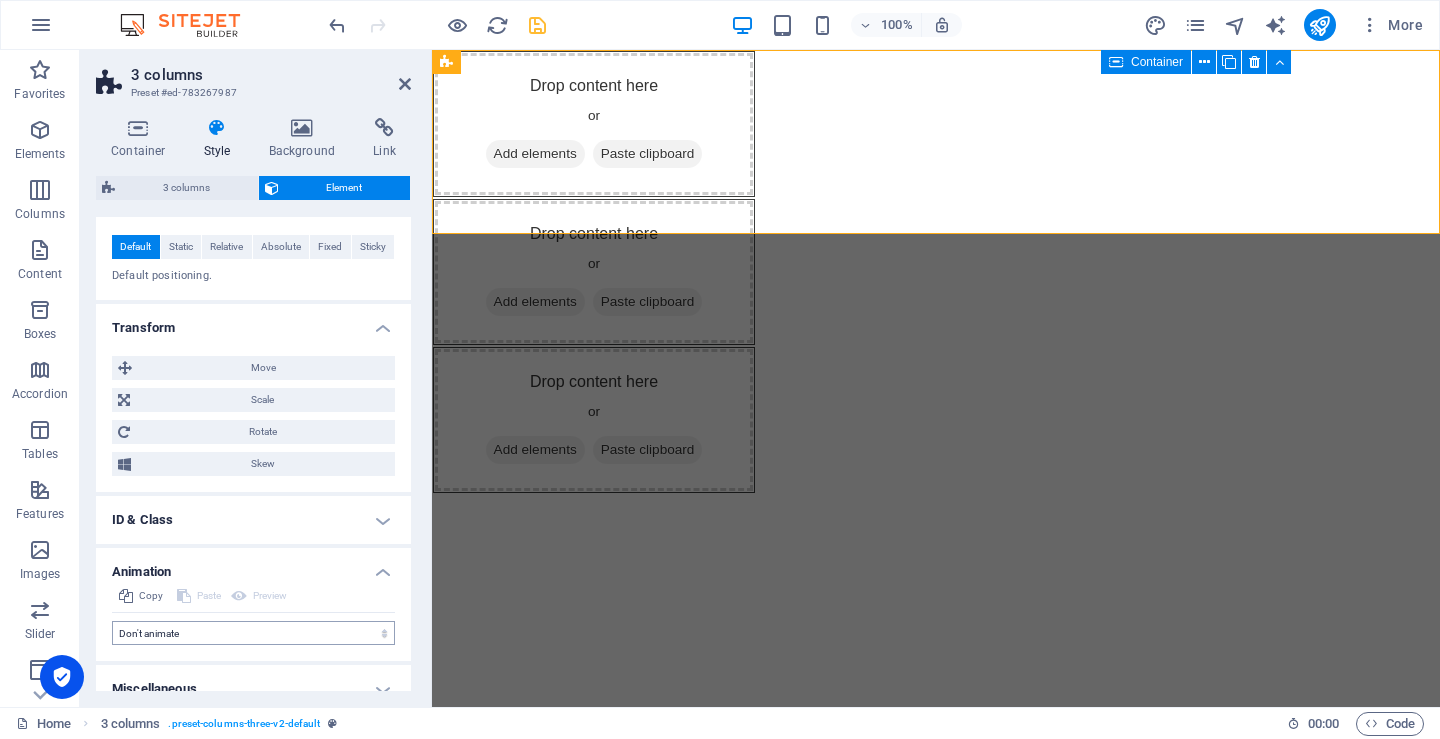 scroll, scrollTop: 435, scrollLeft: 0, axis: vertical 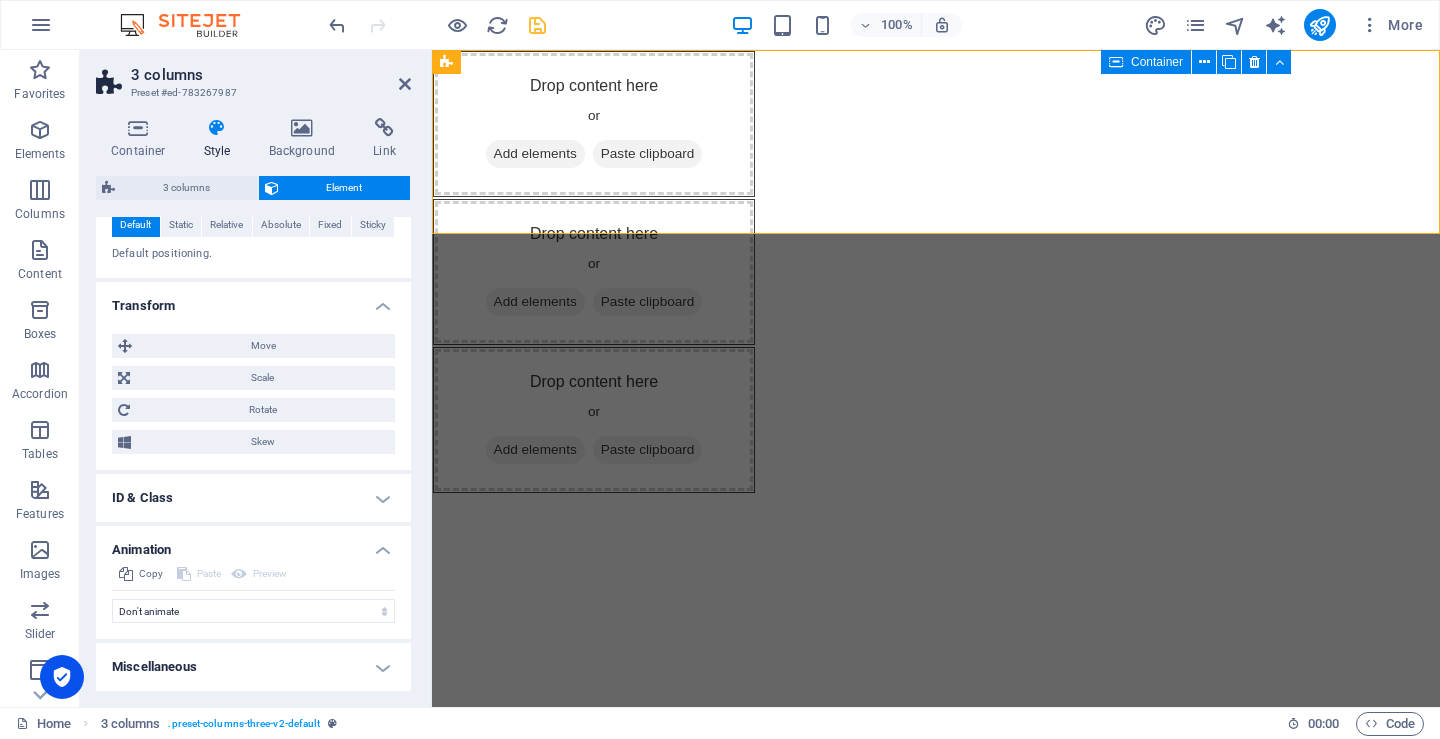 click on "Miscellaneous" at bounding box center (253, 667) 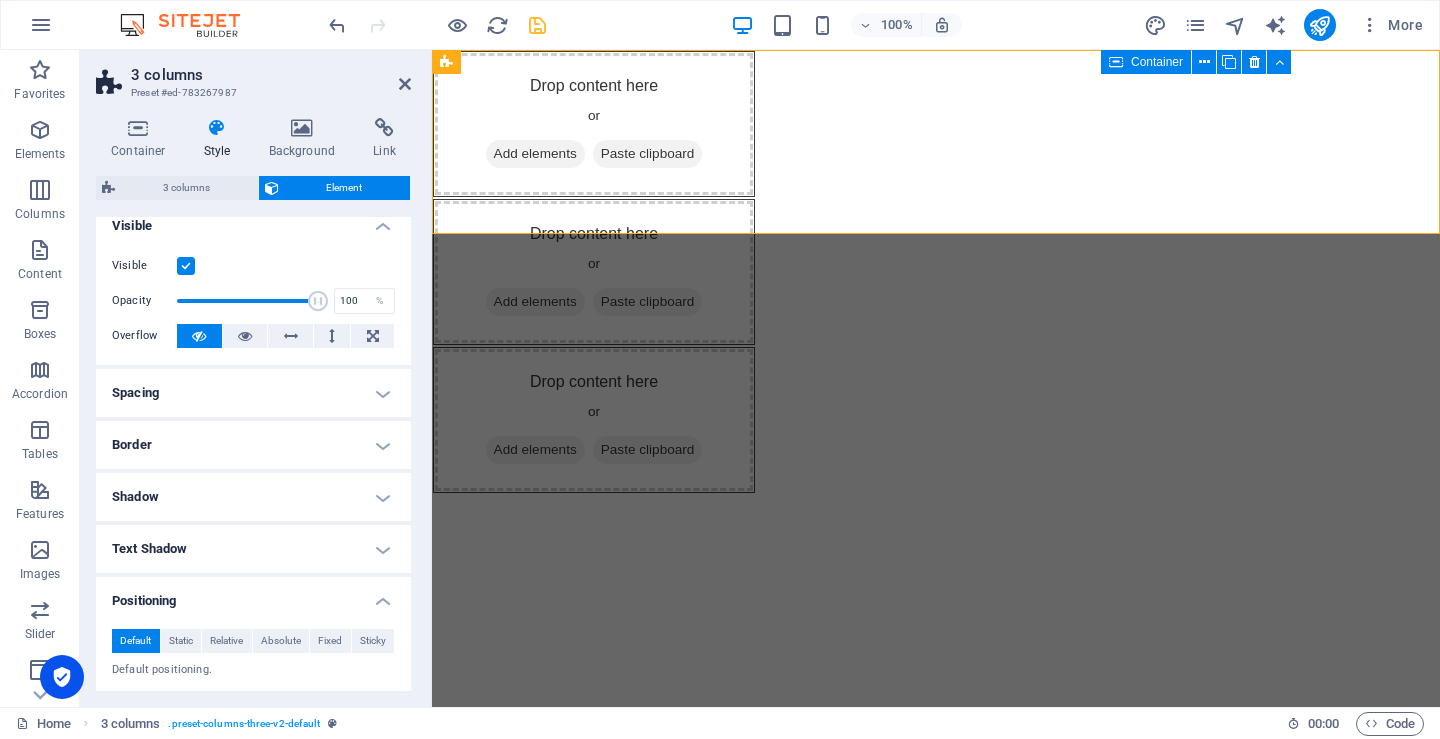scroll, scrollTop: 0, scrollLeft: 0, axis: both 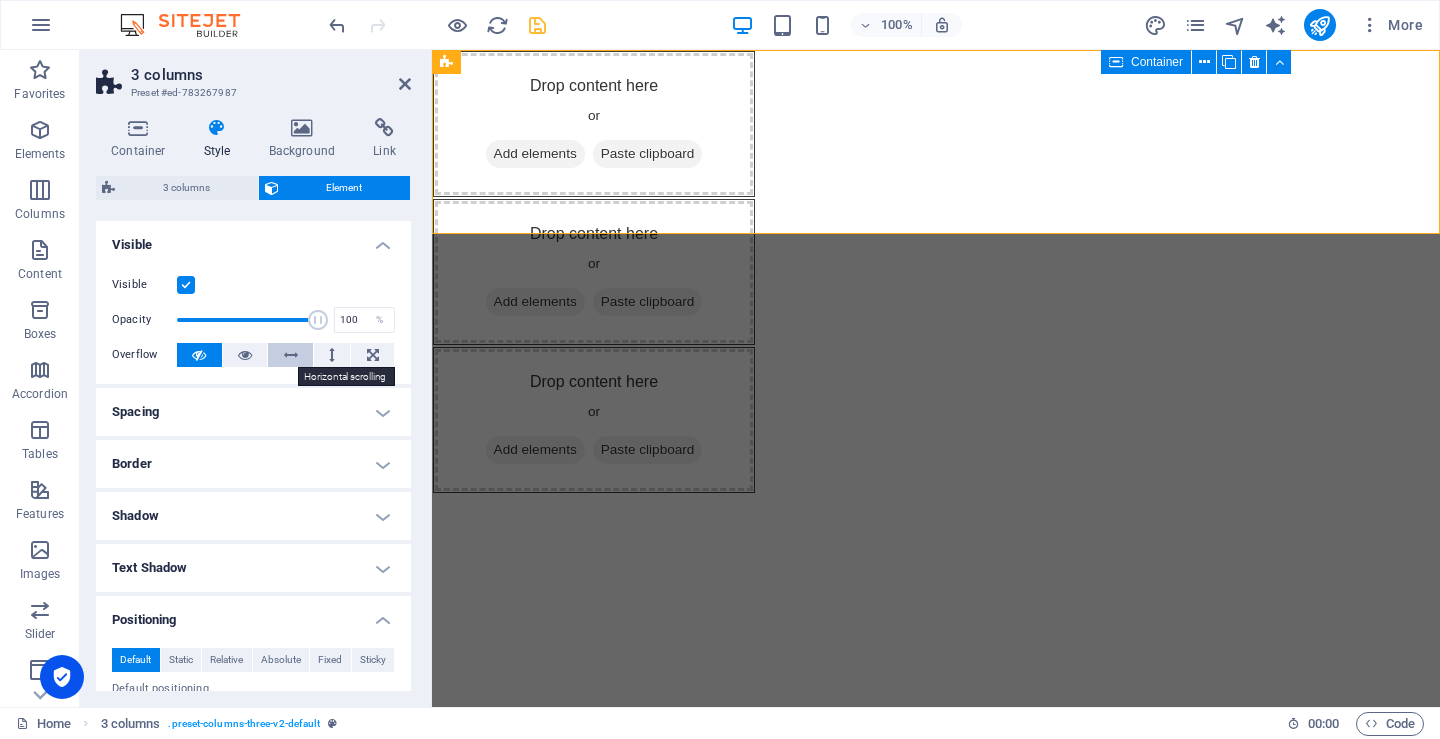 click at bounding box center [290, 355] 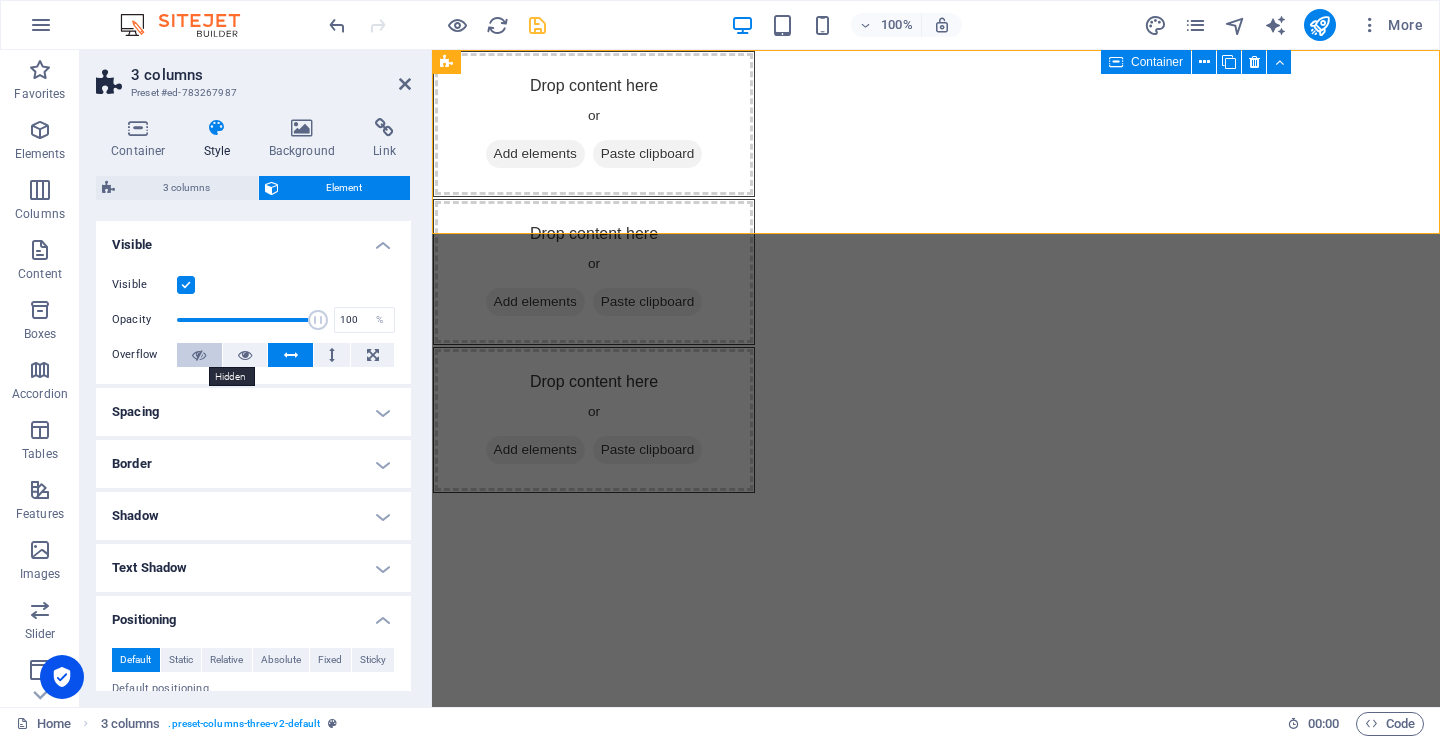 click at bounding box center (199, 355) 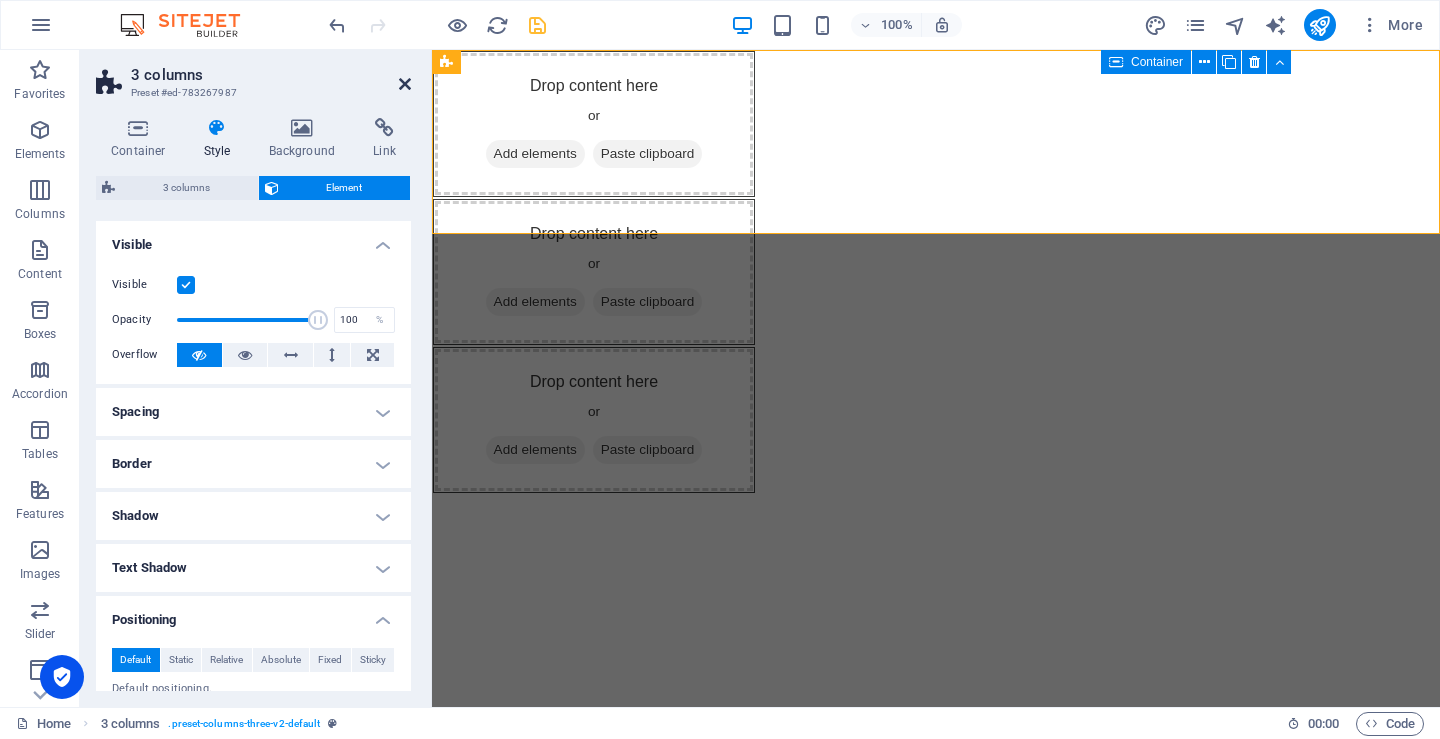 click at bounding box center [405, 84] 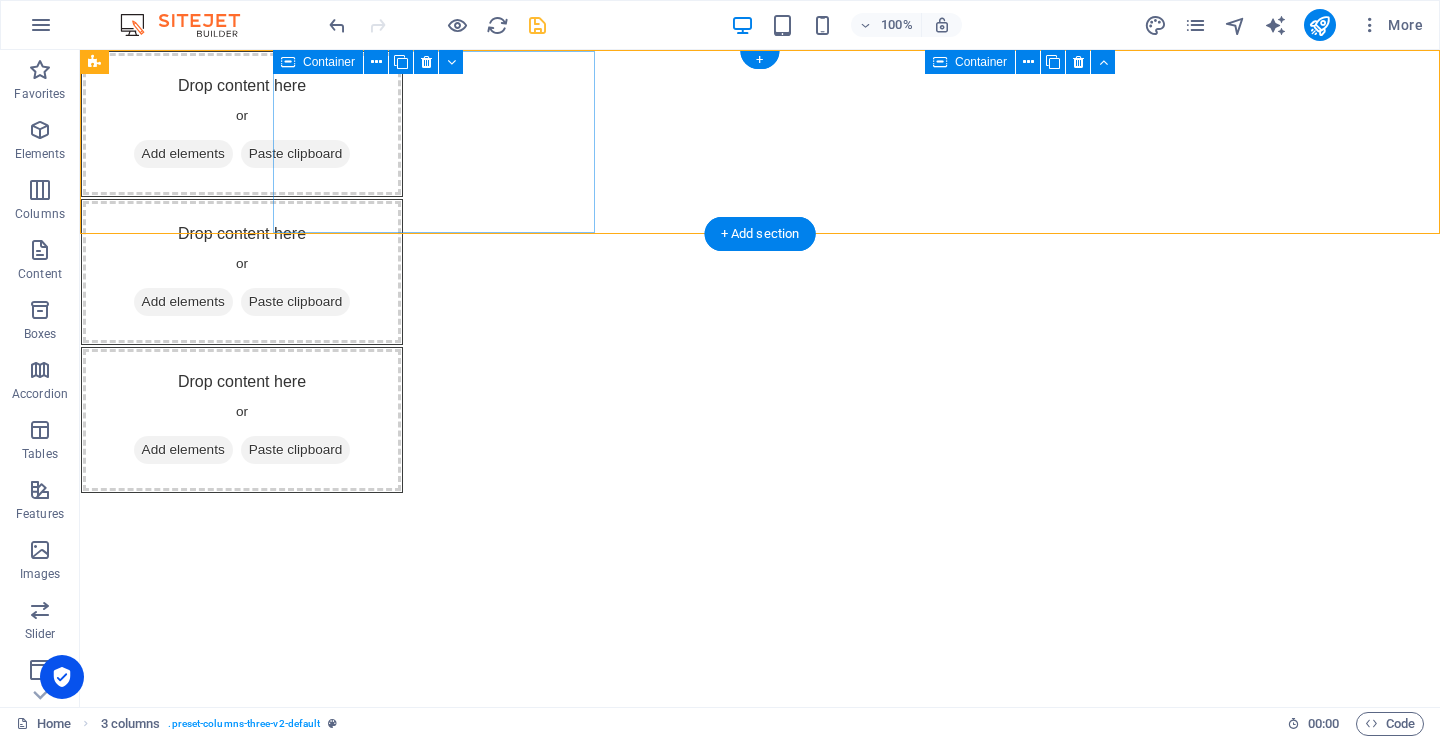click on "Add elements" at bounding box center (183, 154) 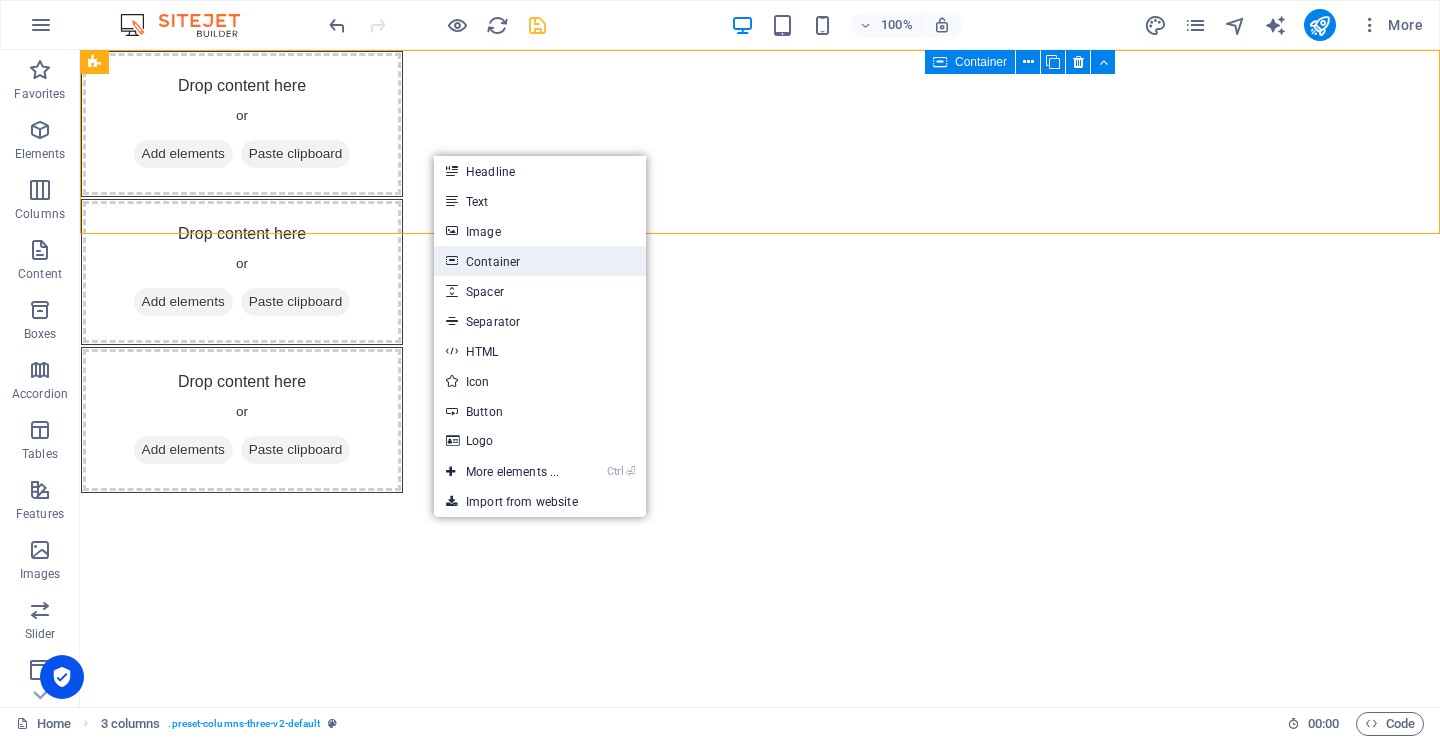 click on "Container" at bounding box center (540, 261) 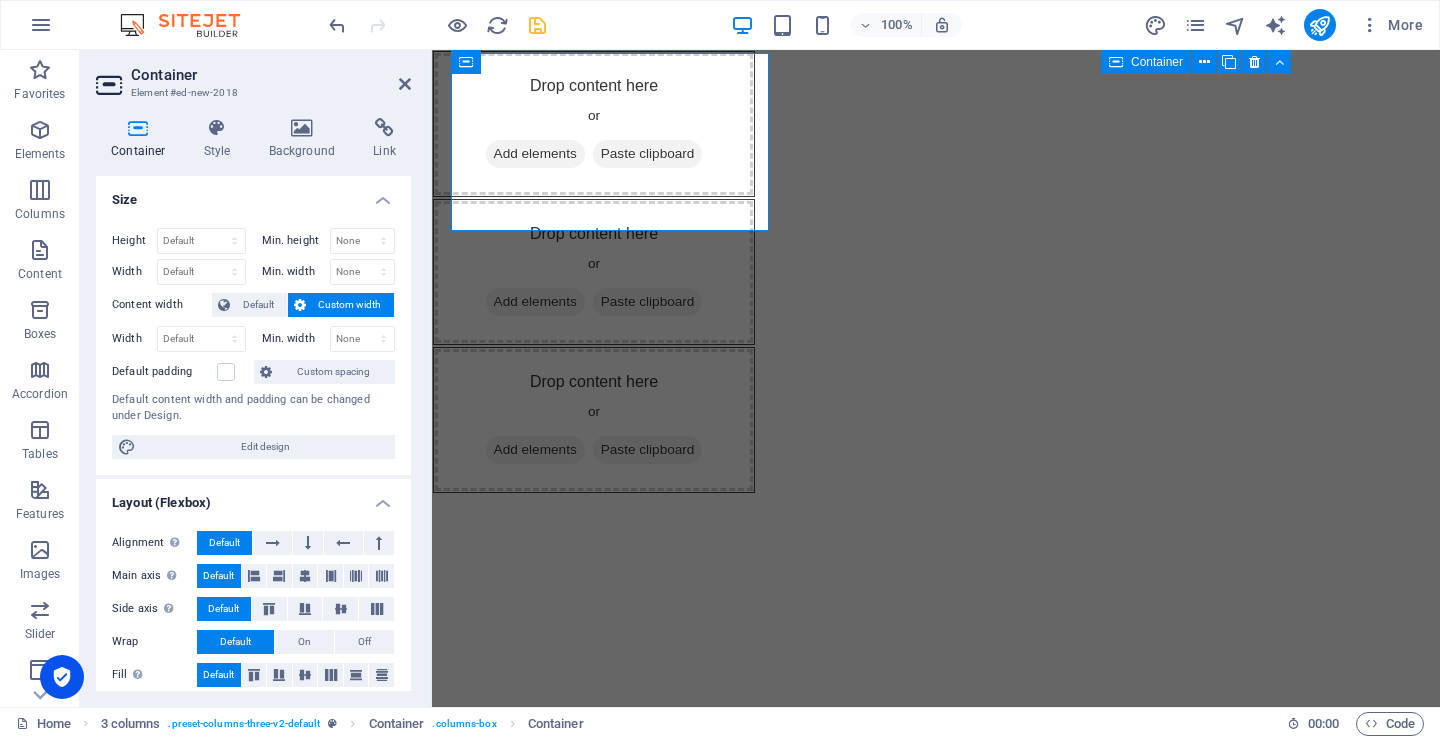 click on "Skip to main content
Drop content here or  Add elements  Paste clipboard Drop content here or  Add elements  Paste clipboard Drop content here or  Add elements  Paste clipboard" at bounding box center (936, 272) 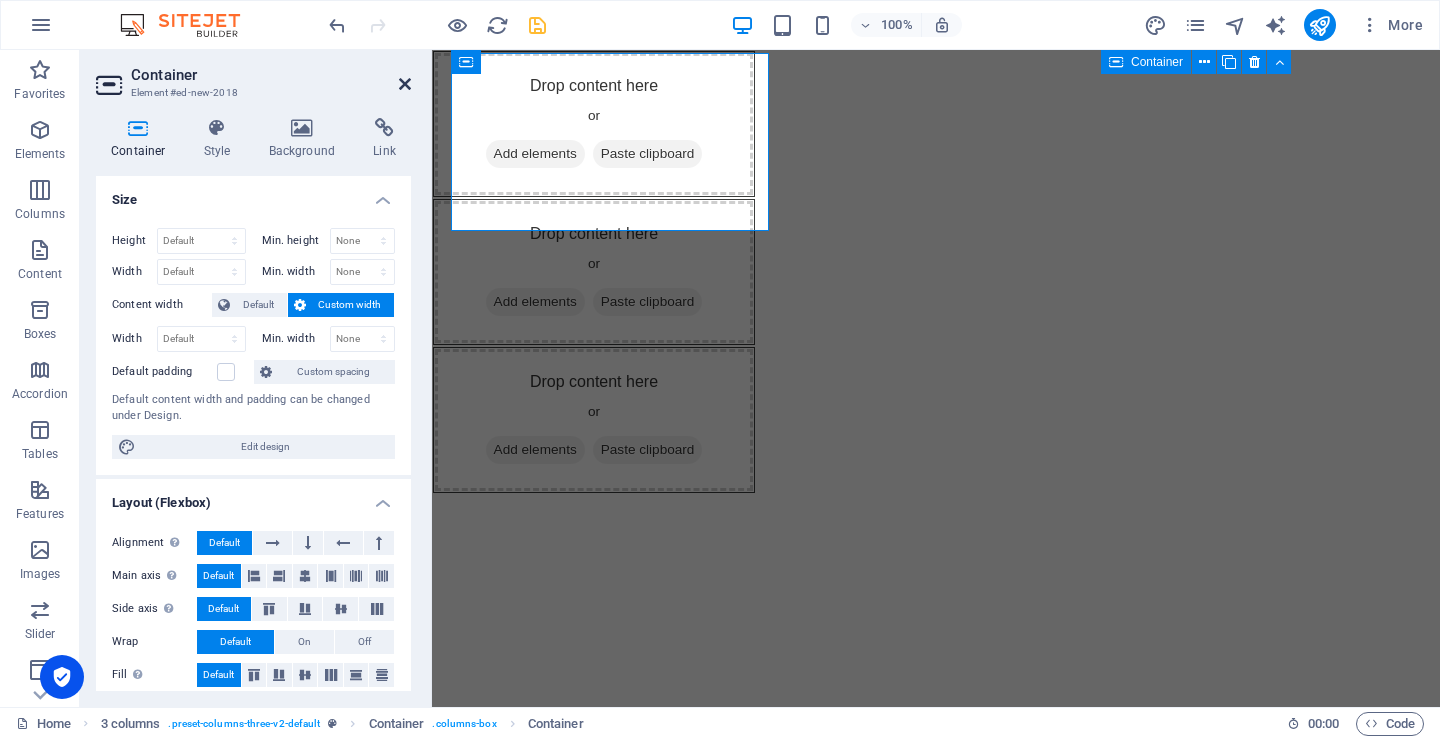 click at bounding box center [405, 84] 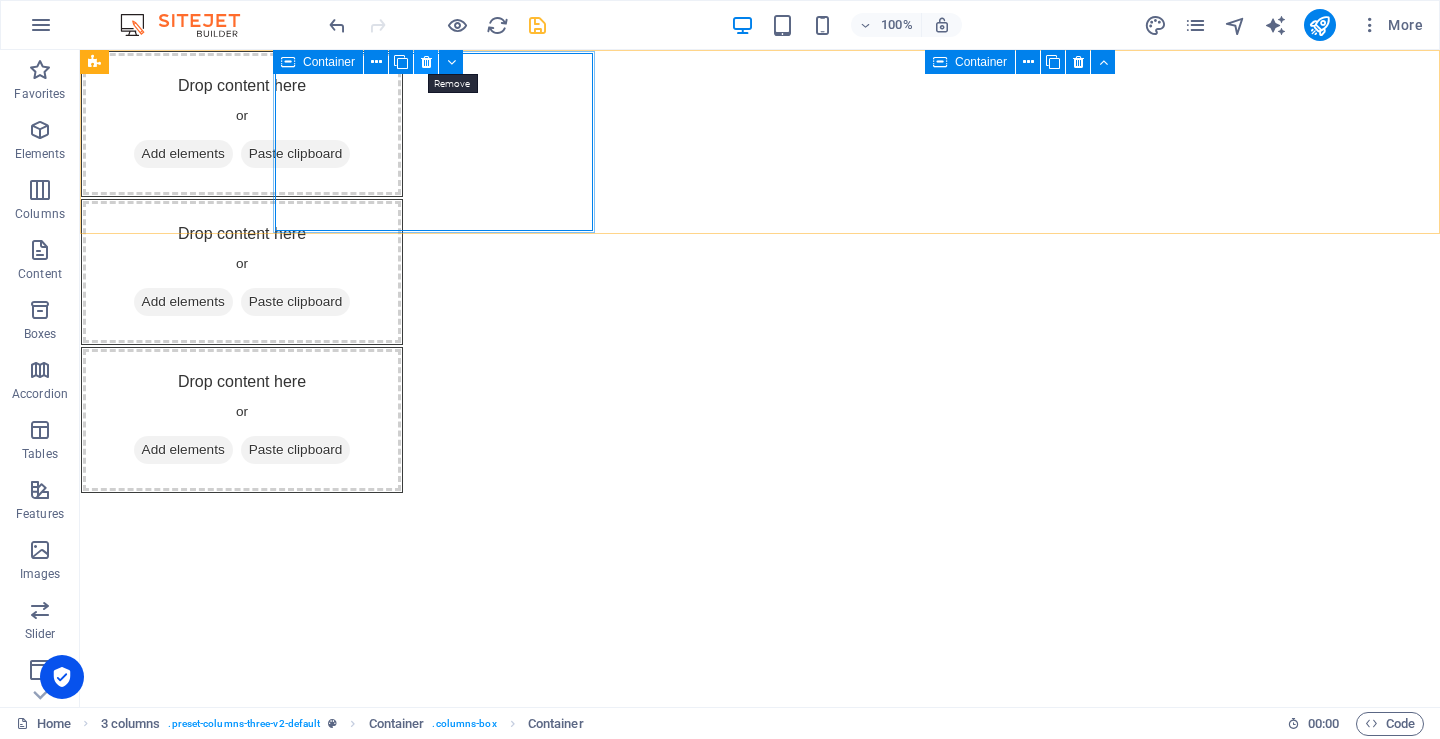 click at bounding box center (426, 62) 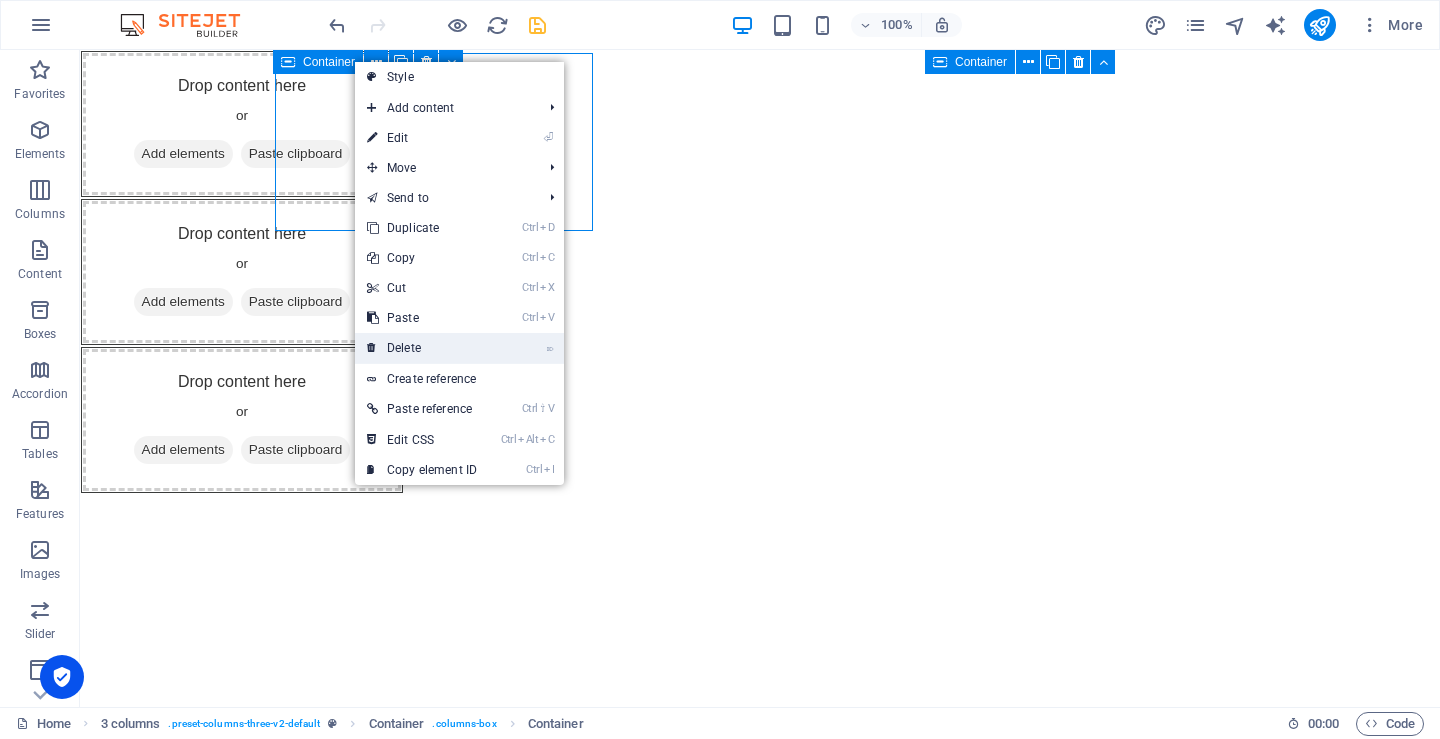 click on "⌦  Delete" at bounding box center (422, 348) 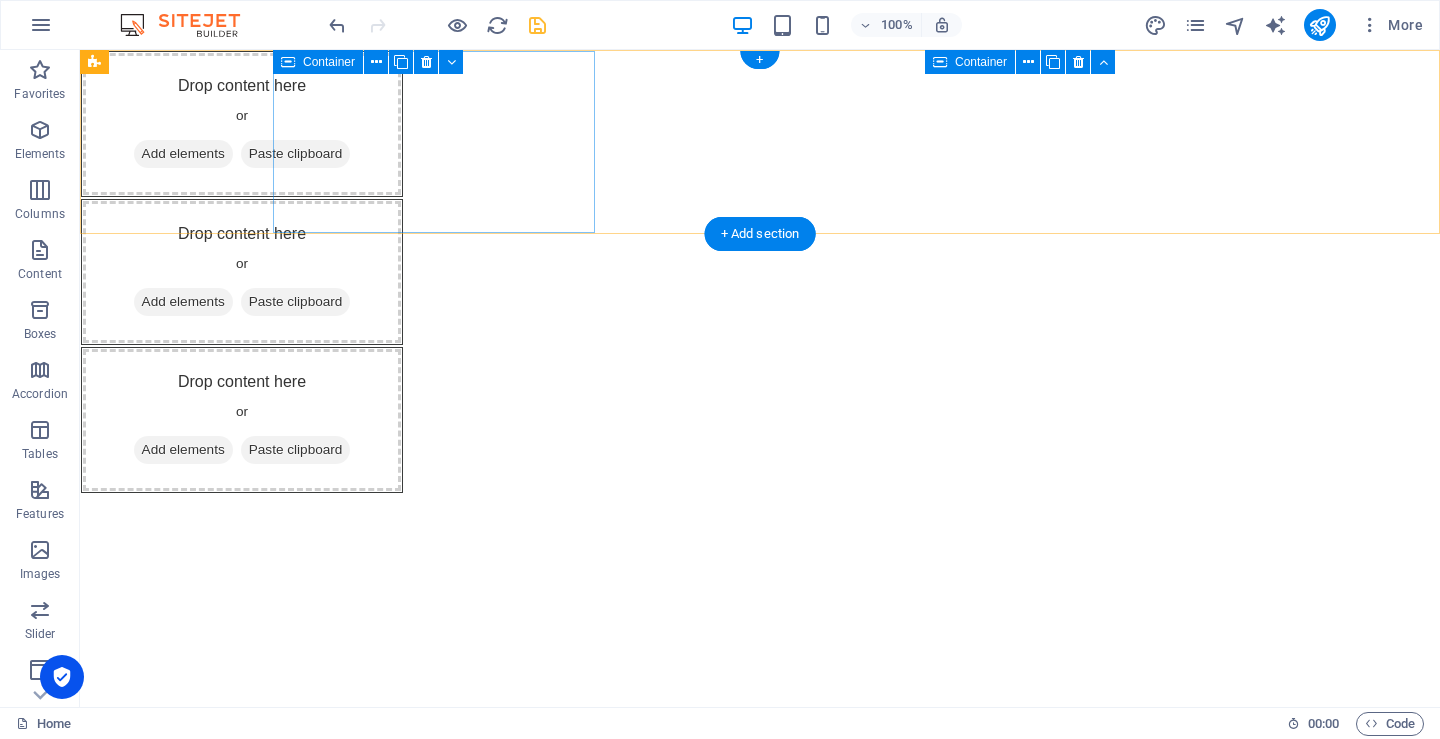 click on "Add elements" at bounding box center (183, 154) 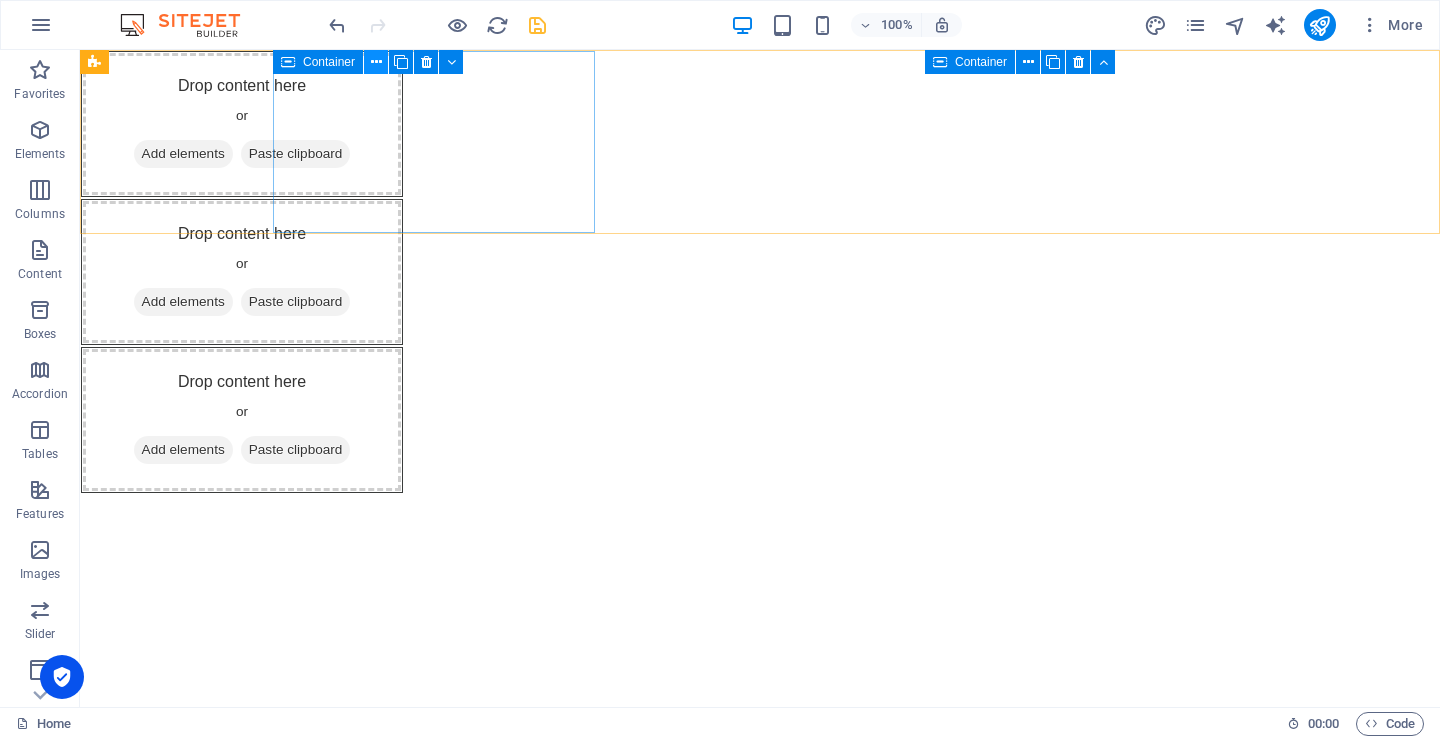 click at bounding box center (376, 62) 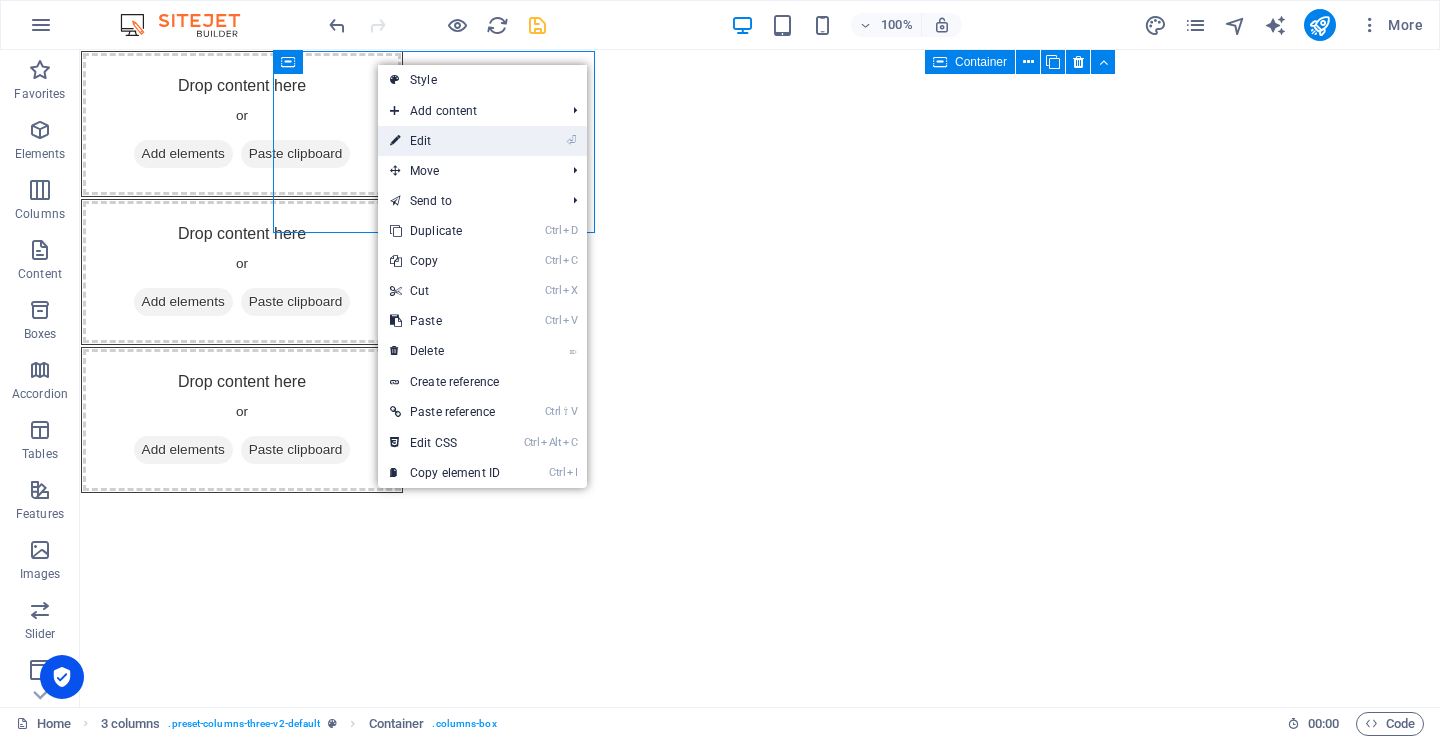 click on "⏎  Edit" at bounding box center (445, 141) 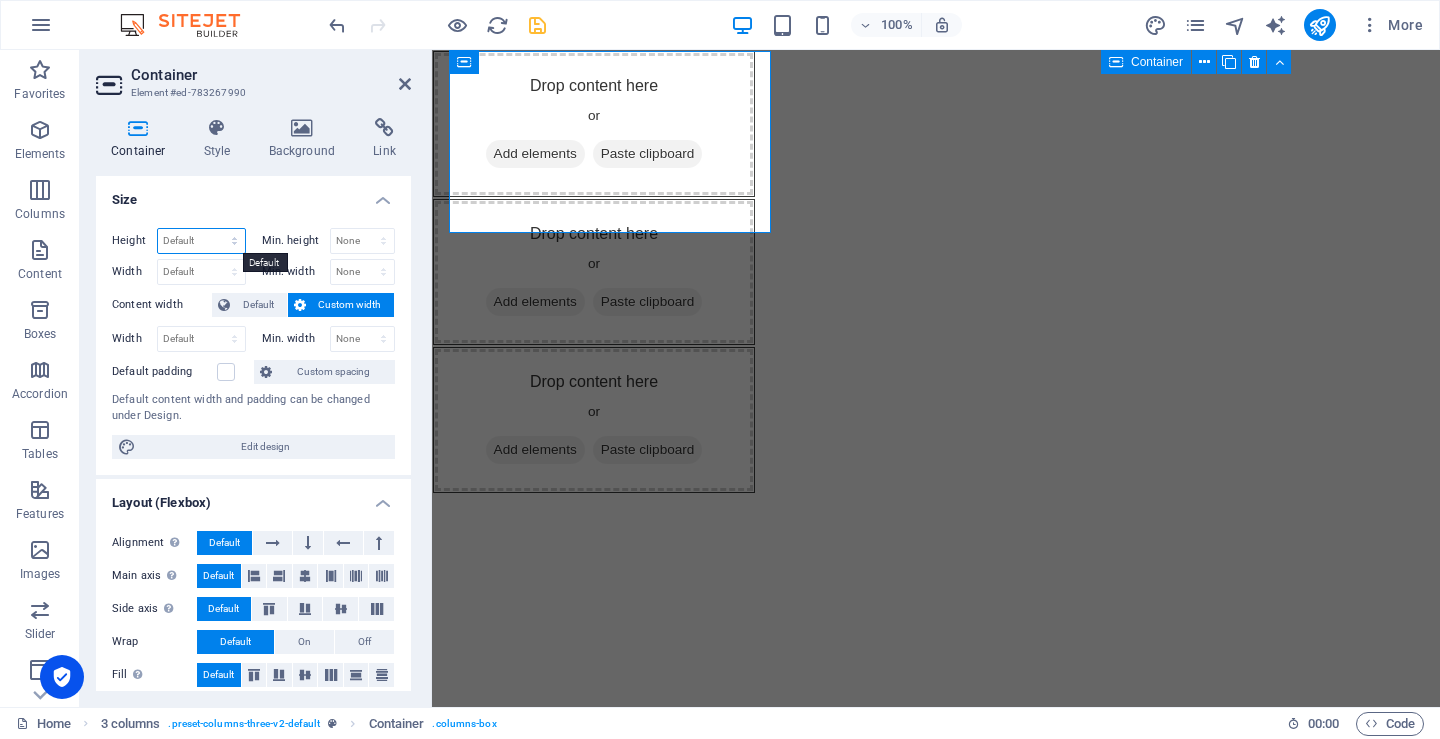 click on "Default px rem % vh vw" at bounding box center (201, 241) 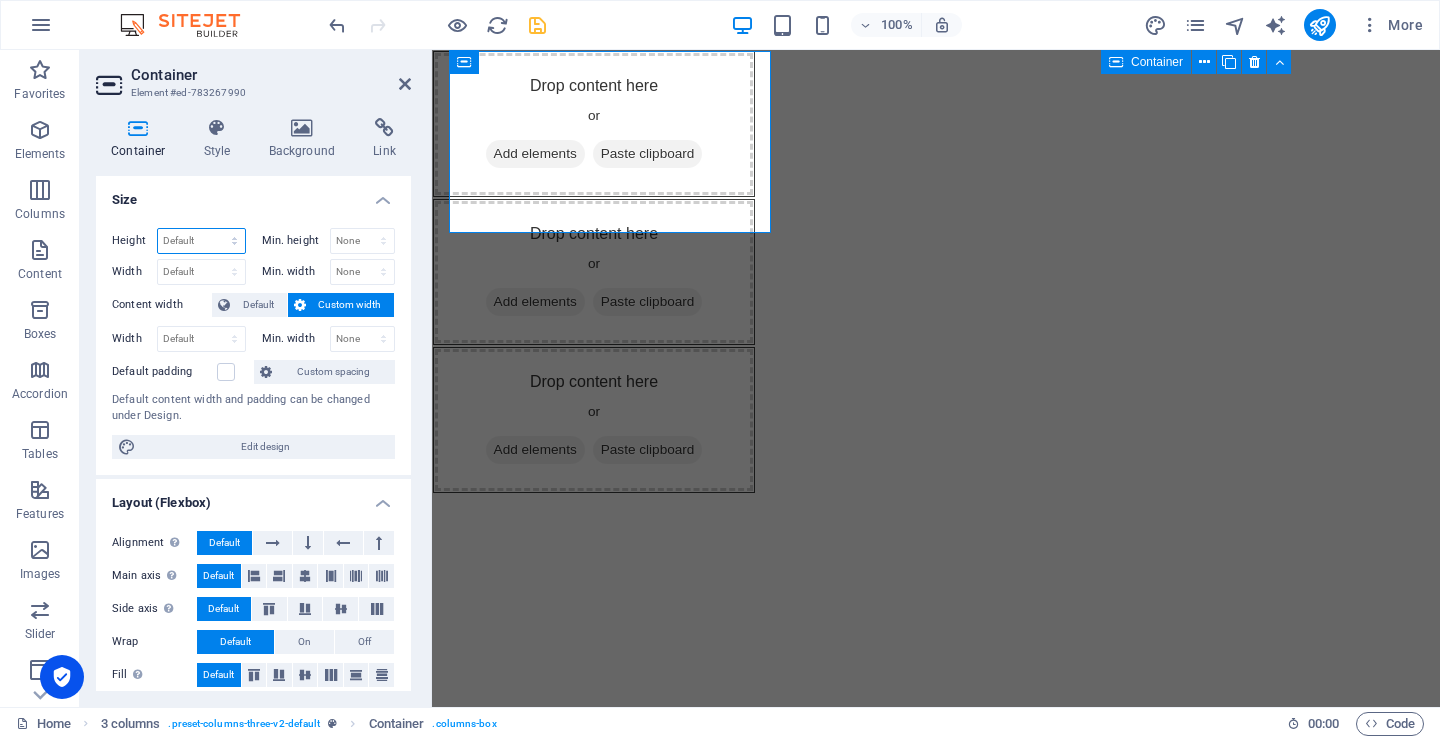 select on "px" 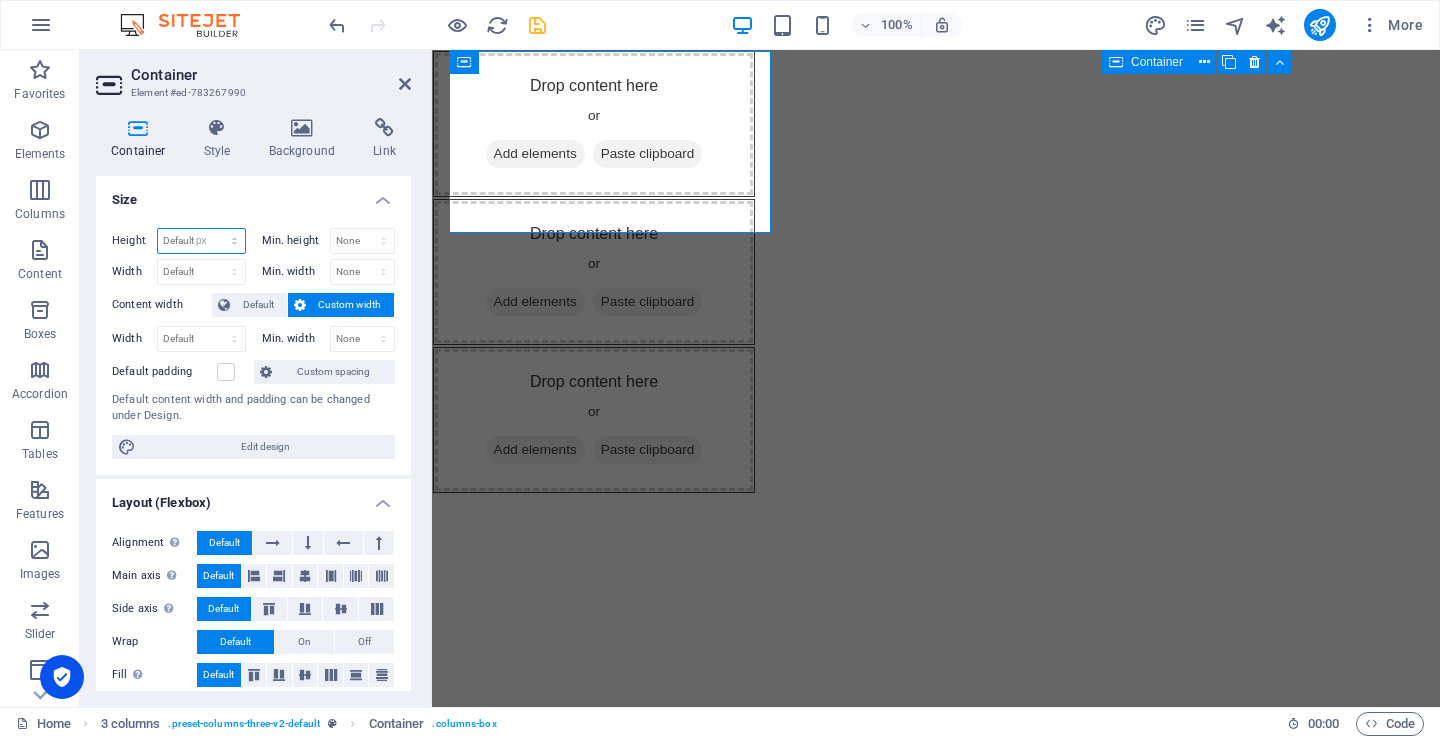 click on "Default px rem % vh vw" at bounding box center (201, 241) 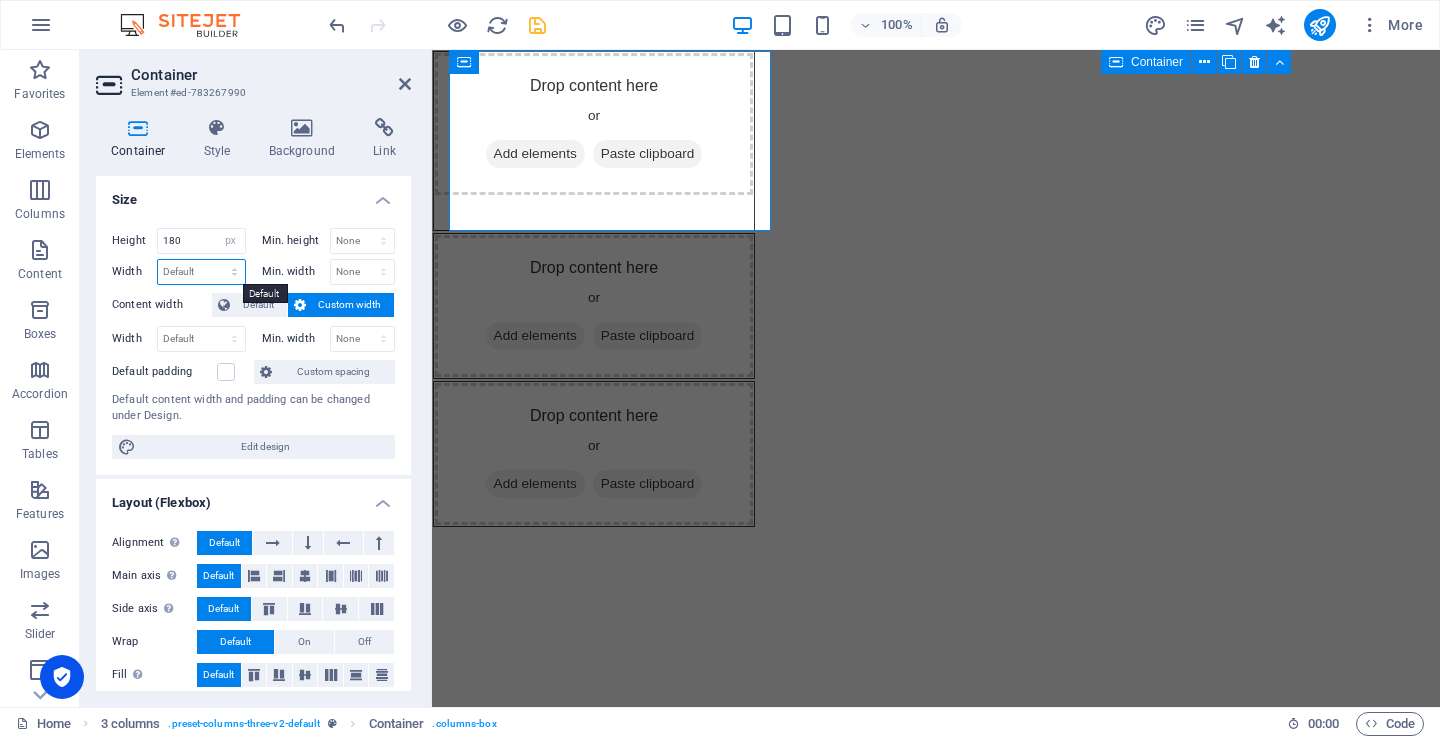 click on "Default px rem % em vh vw" at bounding box center [201, 272] 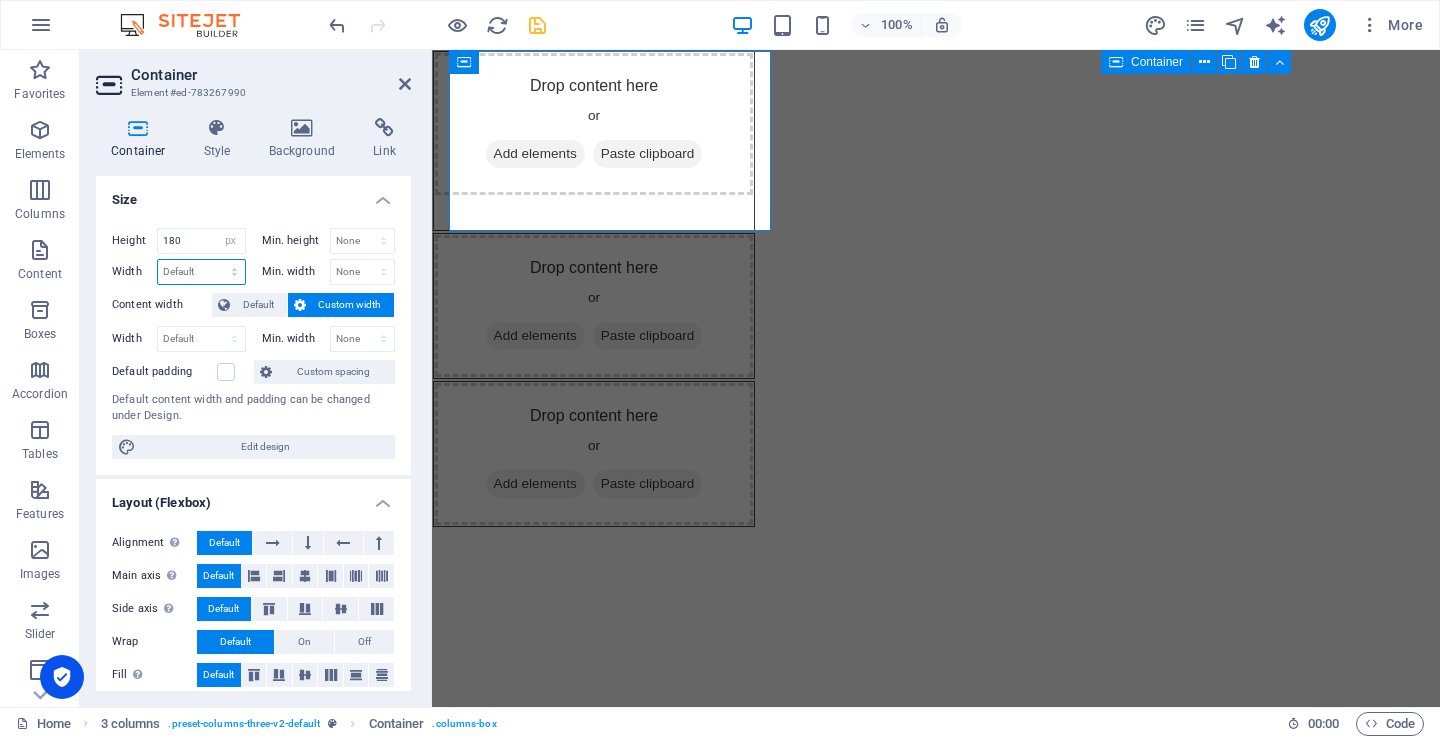select on "px" 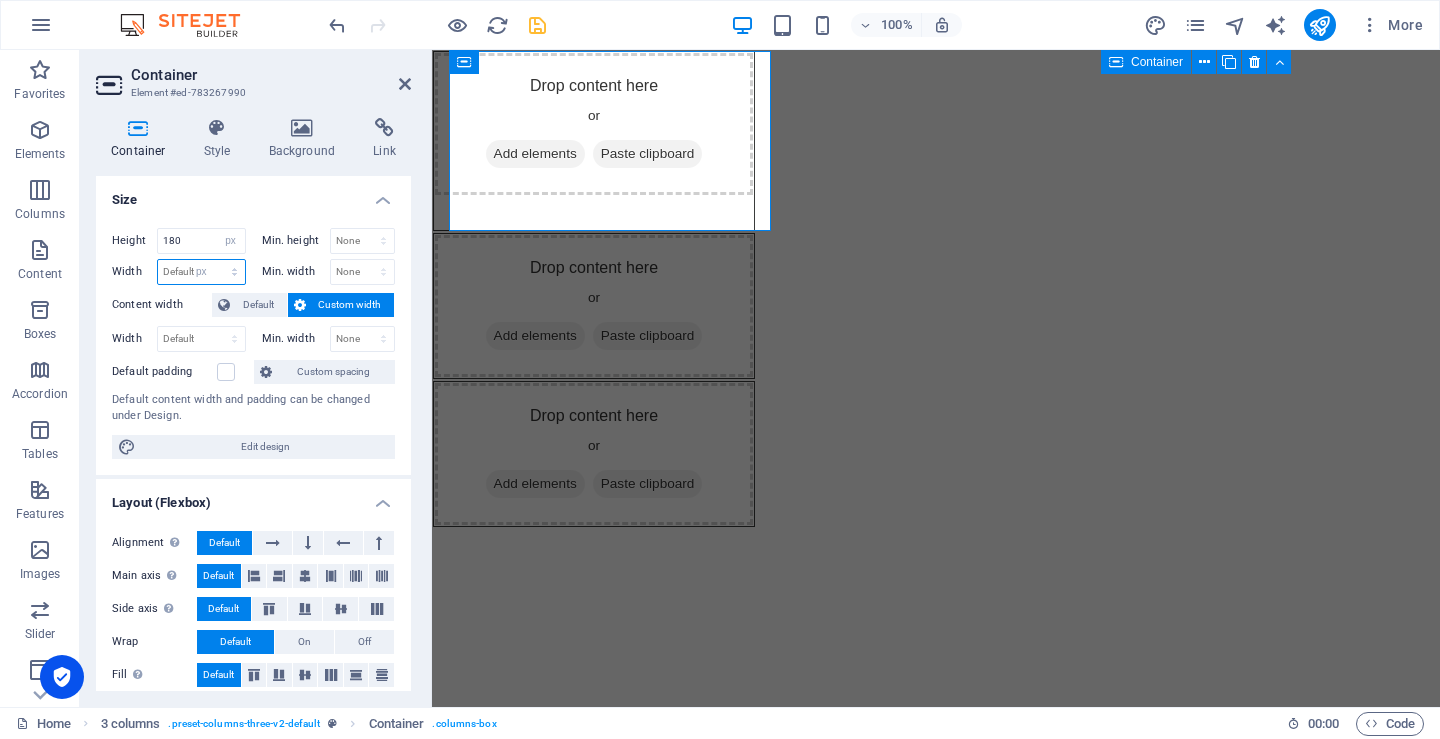 click on "Default px rem % em vh vw" at bounding box center [201, 272] 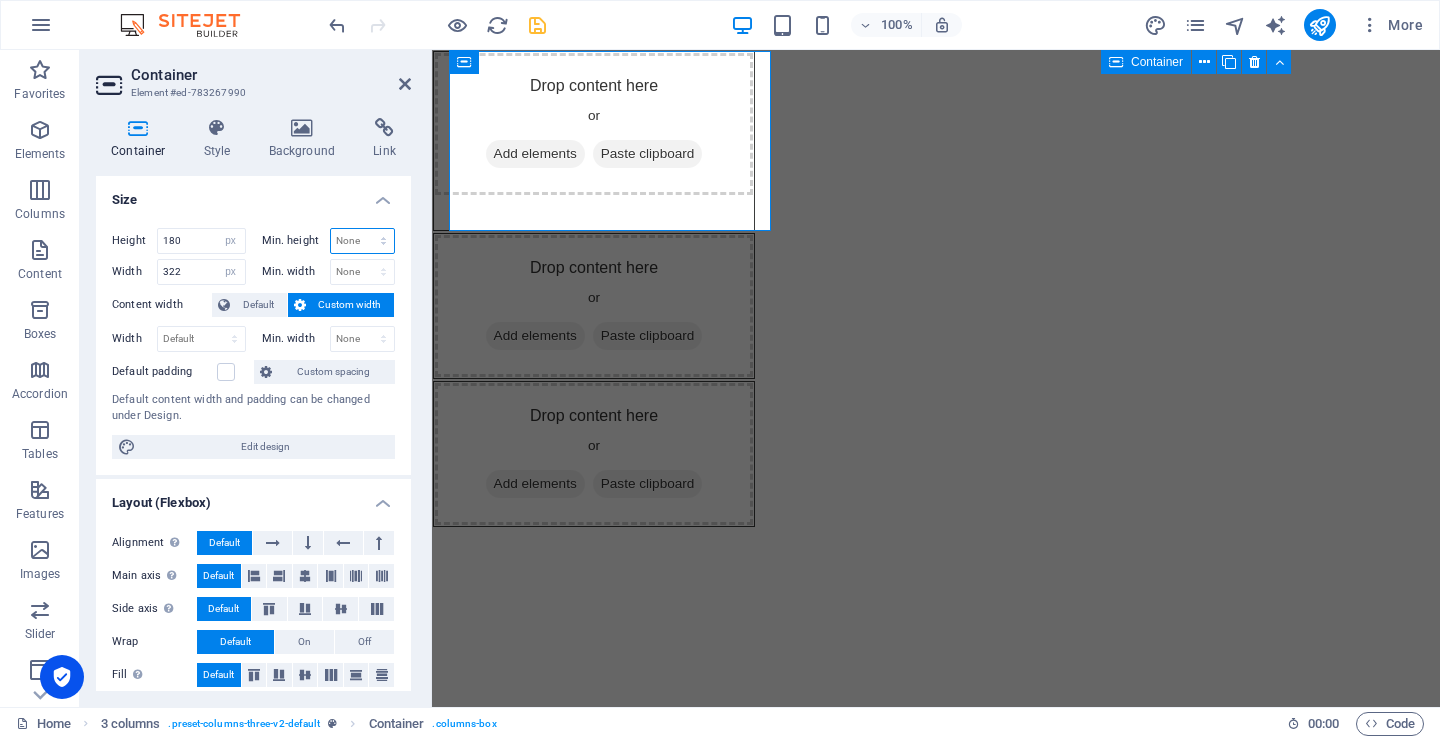 click on "None px rem % vh vw" at bounding box center (363, 241) 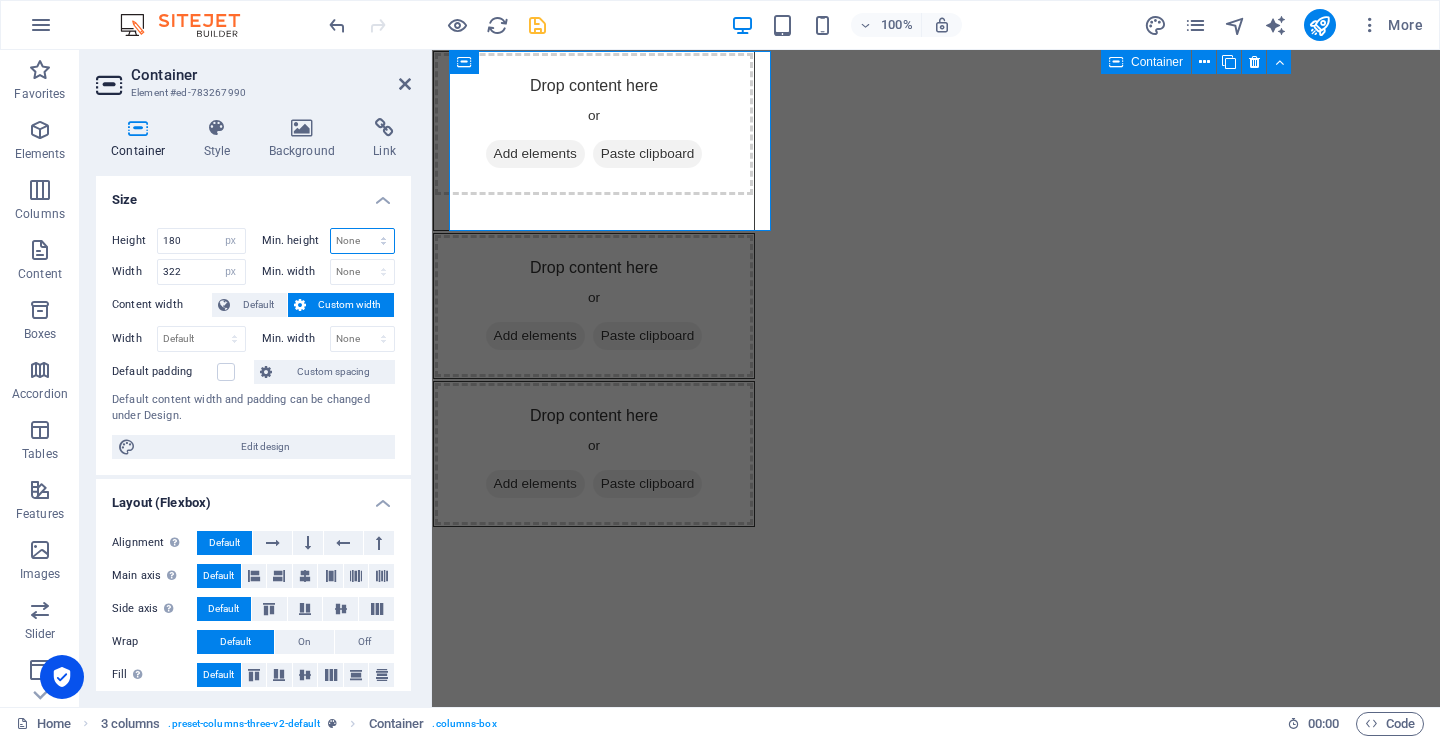 select on "px" 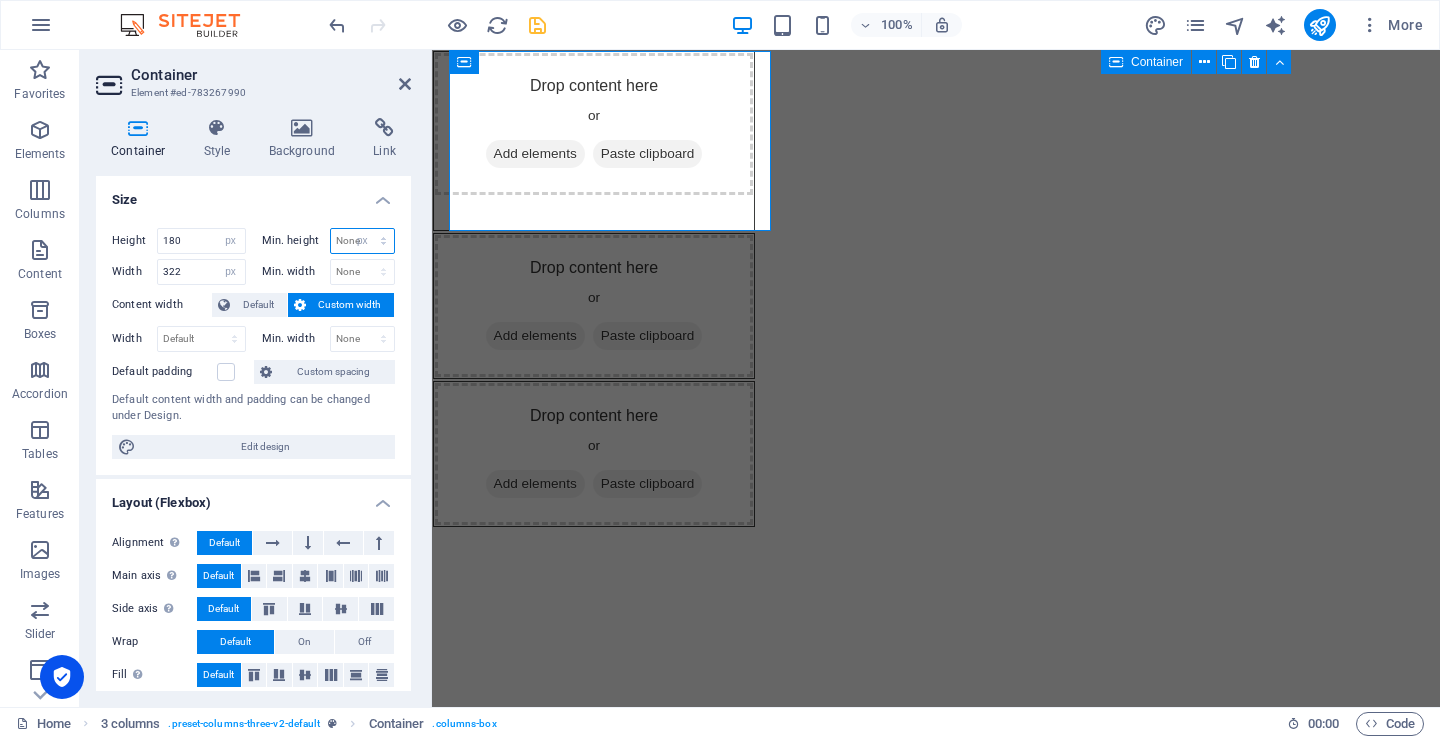 click on "None px rem % vh vw" at bounding box center (363, 241) 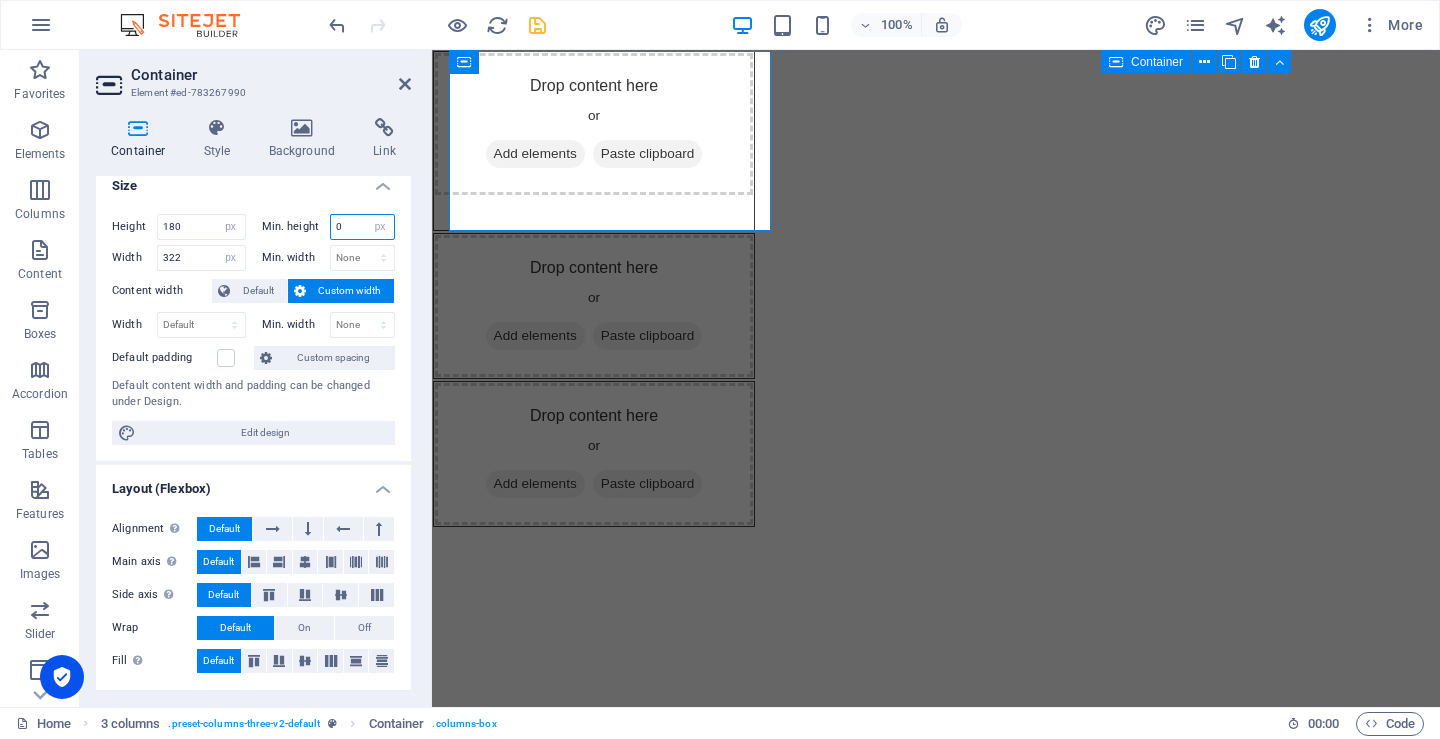 scroll, scrollTop: 0, scrollLeft: 0, axis: both 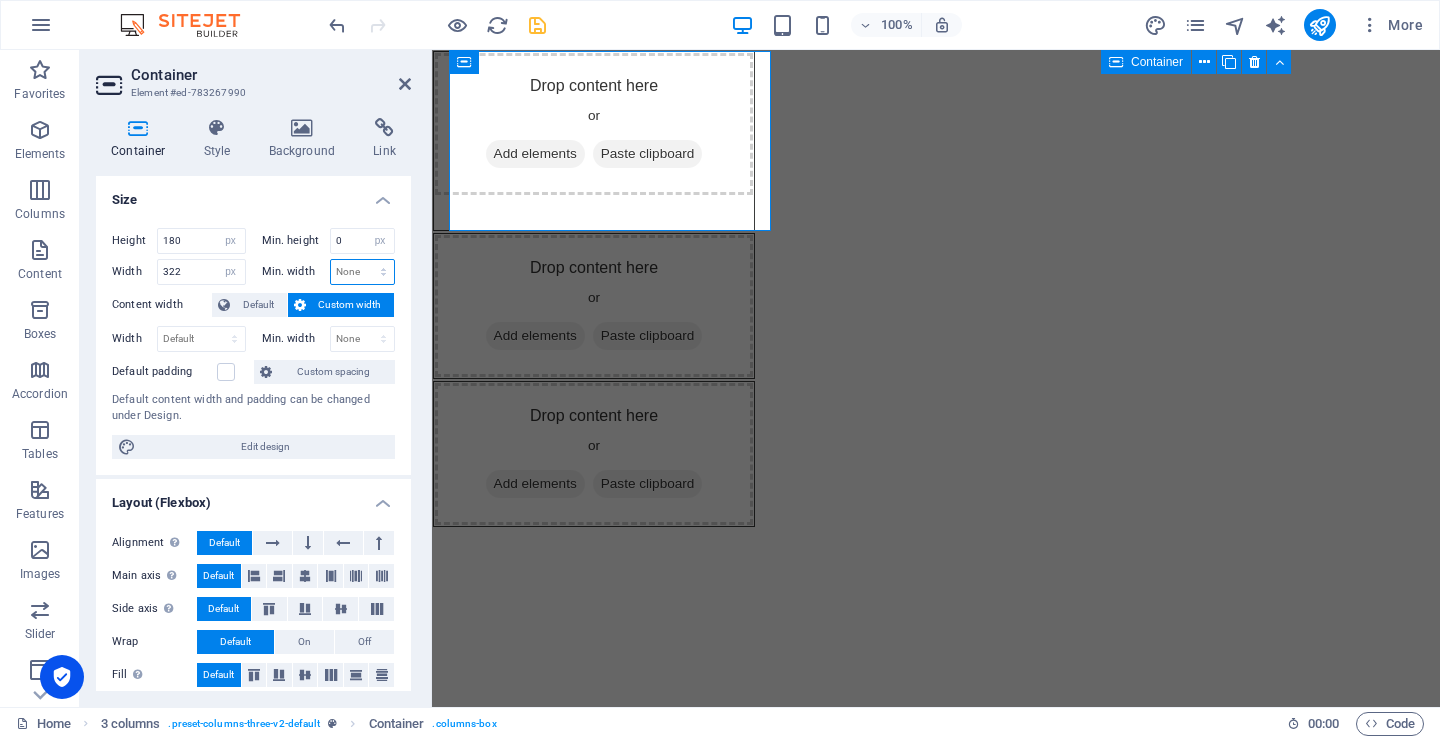 click on "None px rem % vh vw" at bounding box center (363, 272) 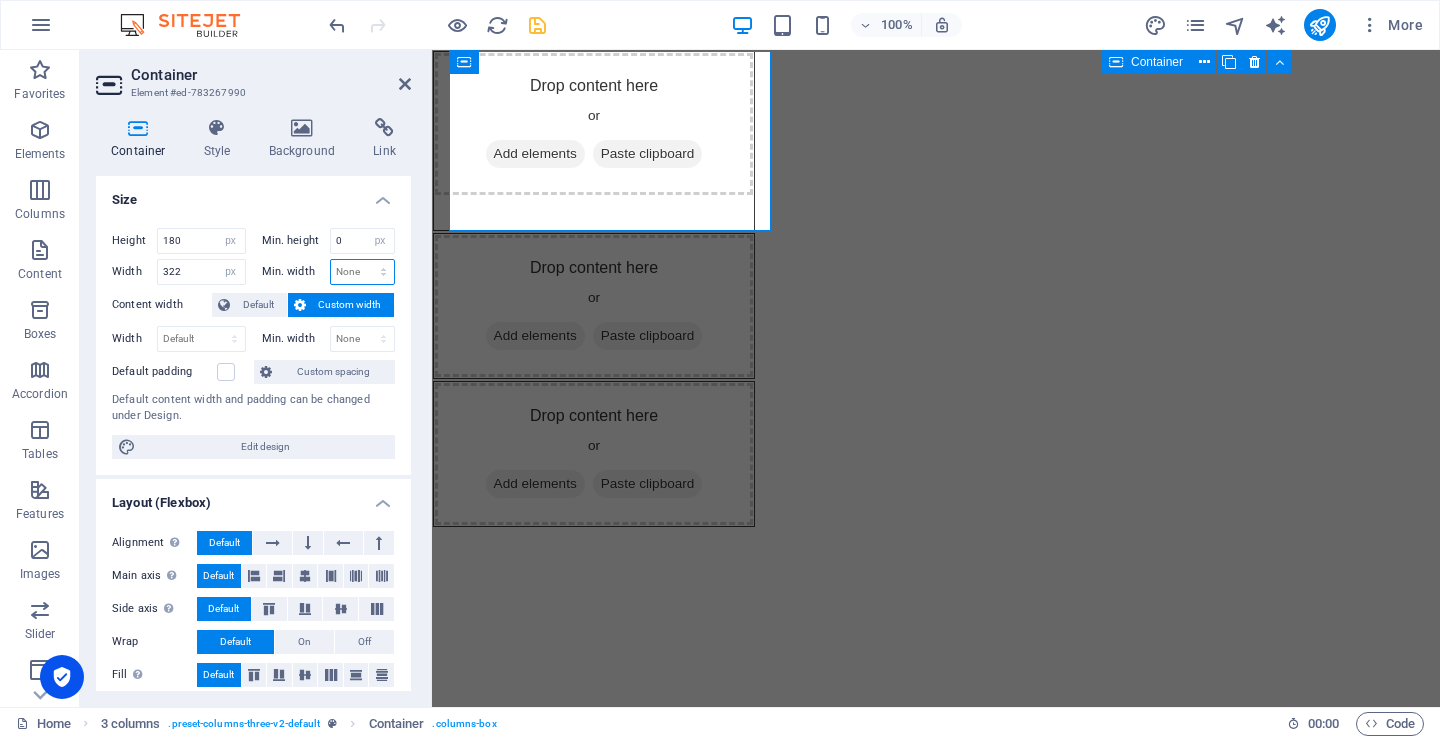 select on "px" 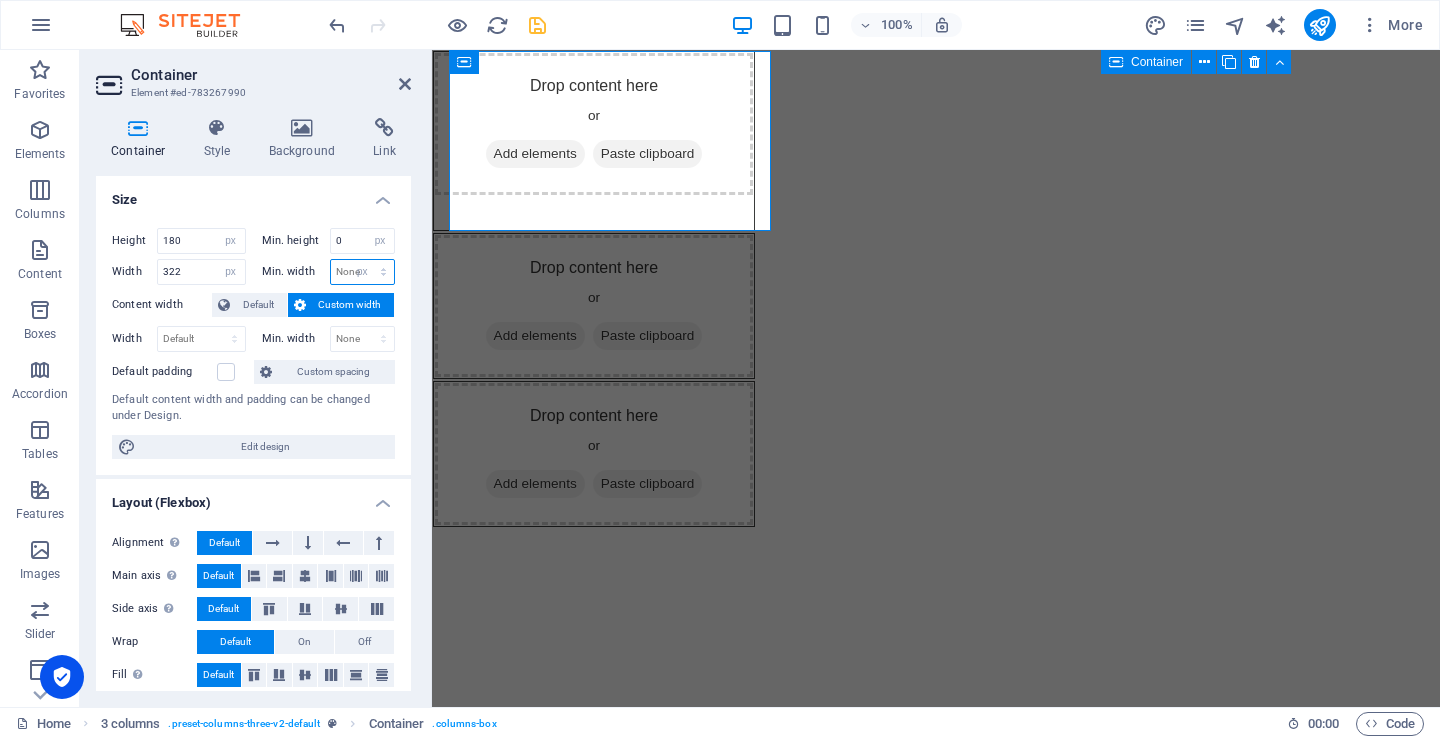 click on "None px rem % vh vw" at bounding box center (363, 272) 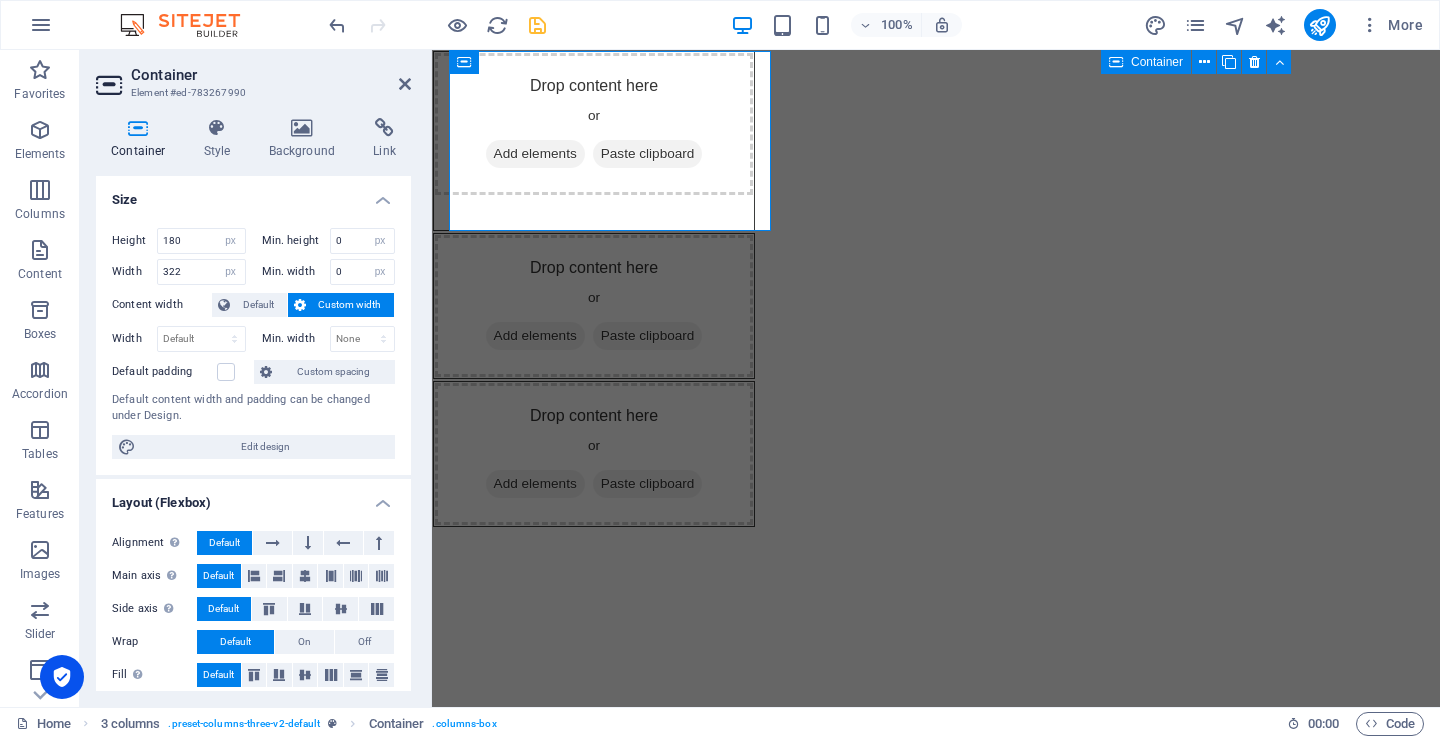 click on "Size" at bounding box center [253, 194] 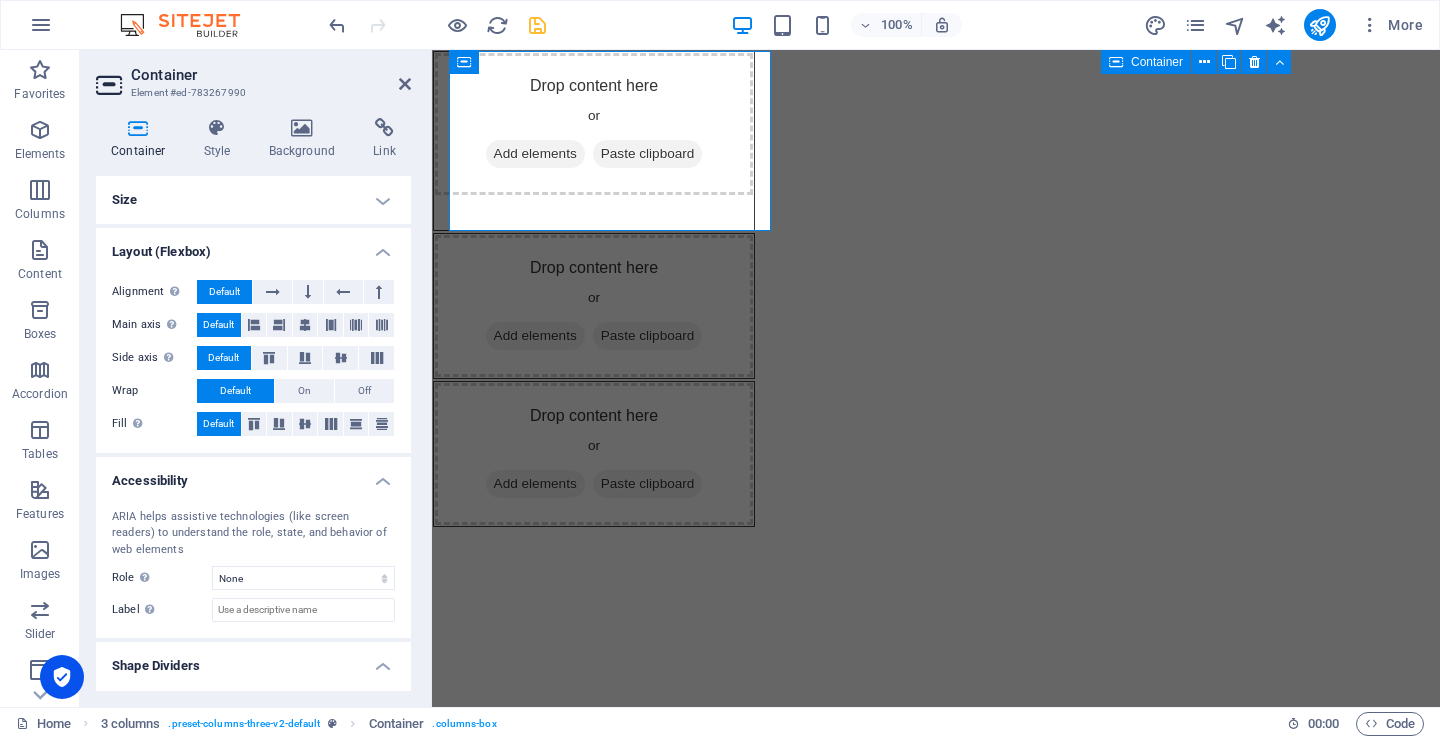 click on "Size" at bounding box center [253, 200] 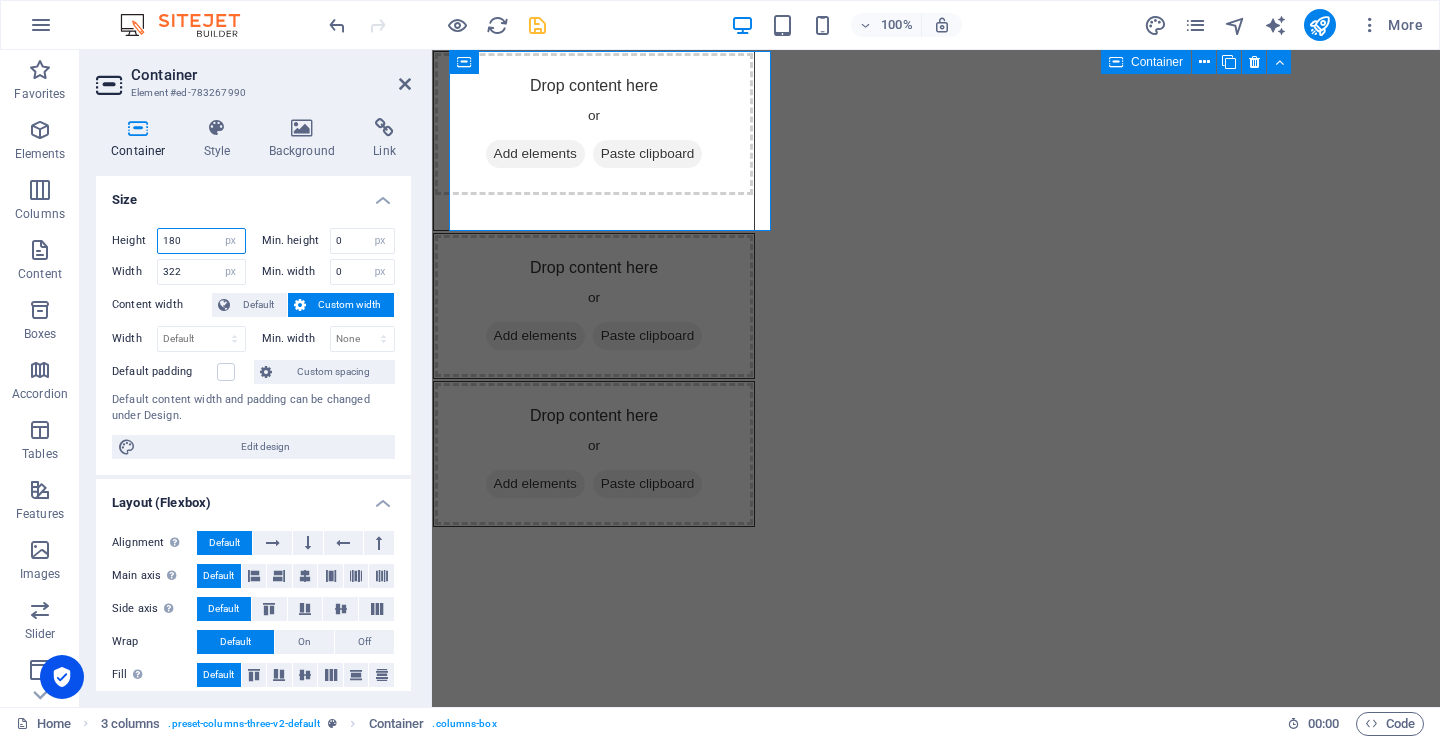 click on "180" at bounding box center (201, 241) 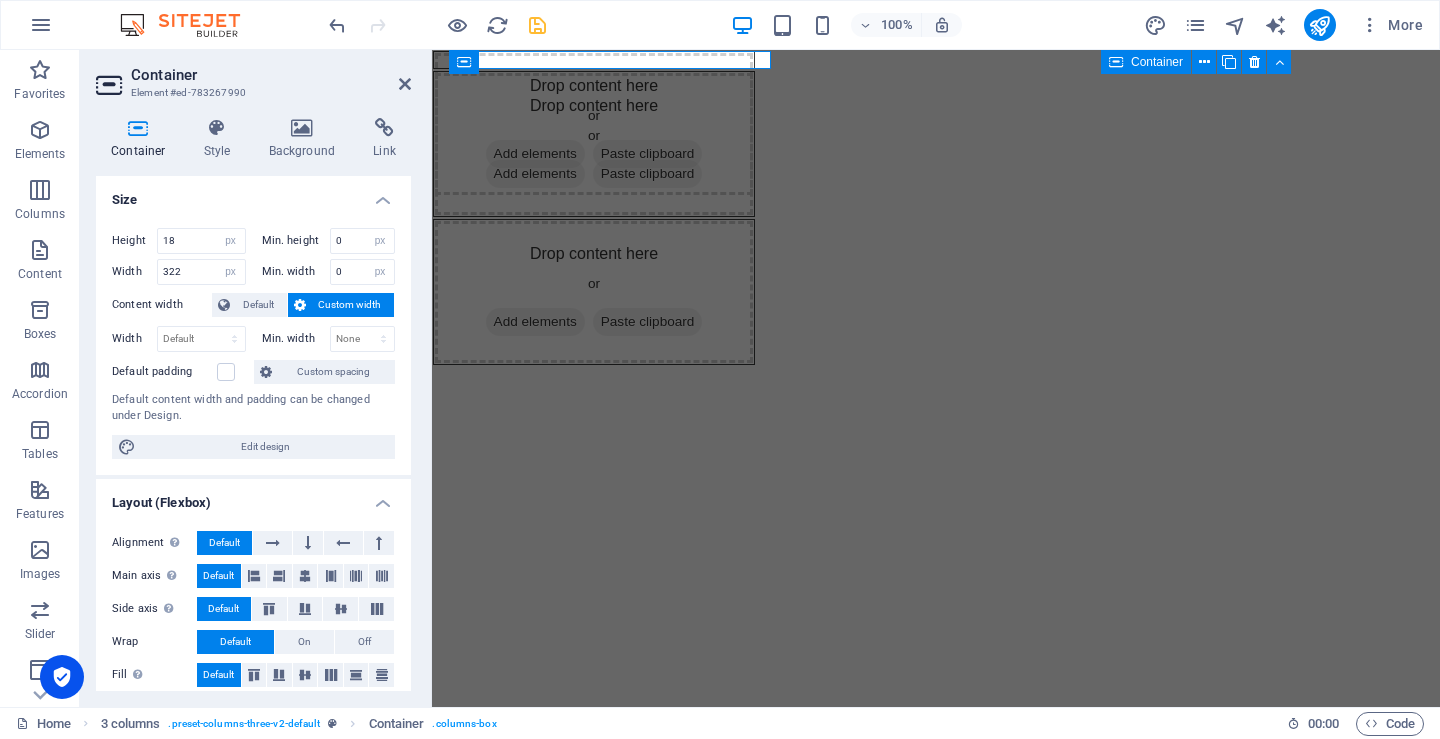 click on "Size" at bounding box center [253, 194] 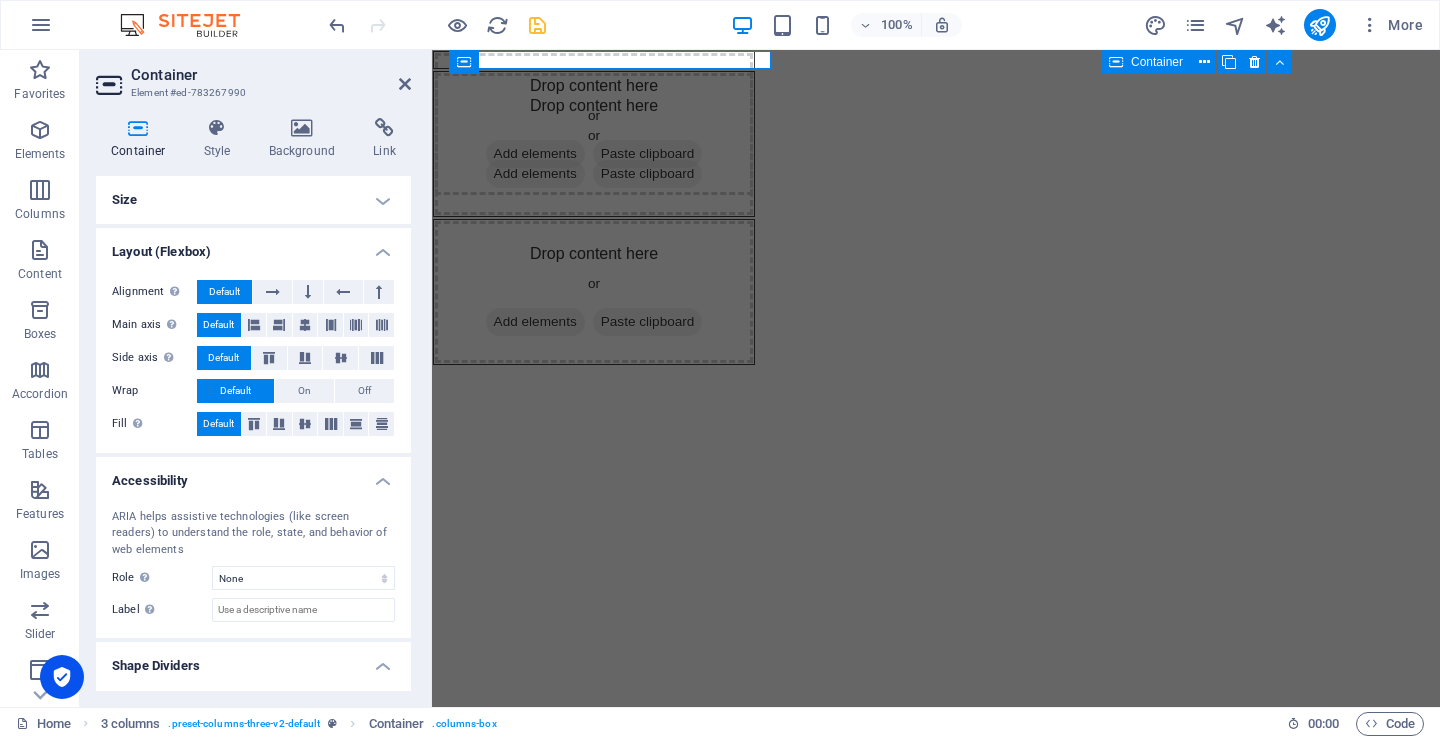 click on "Size" at bounding box center (253, 200) 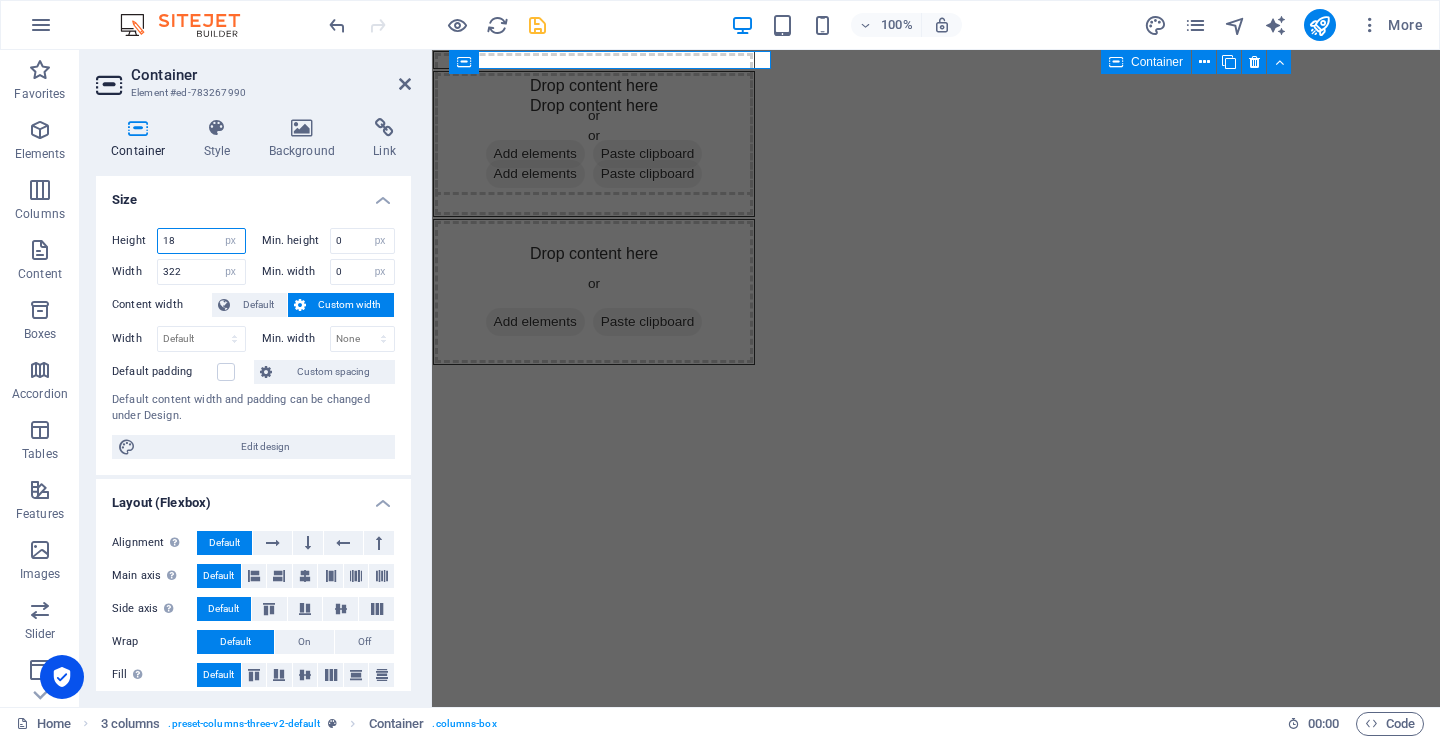click on "18" at bounding box center (201, 241) 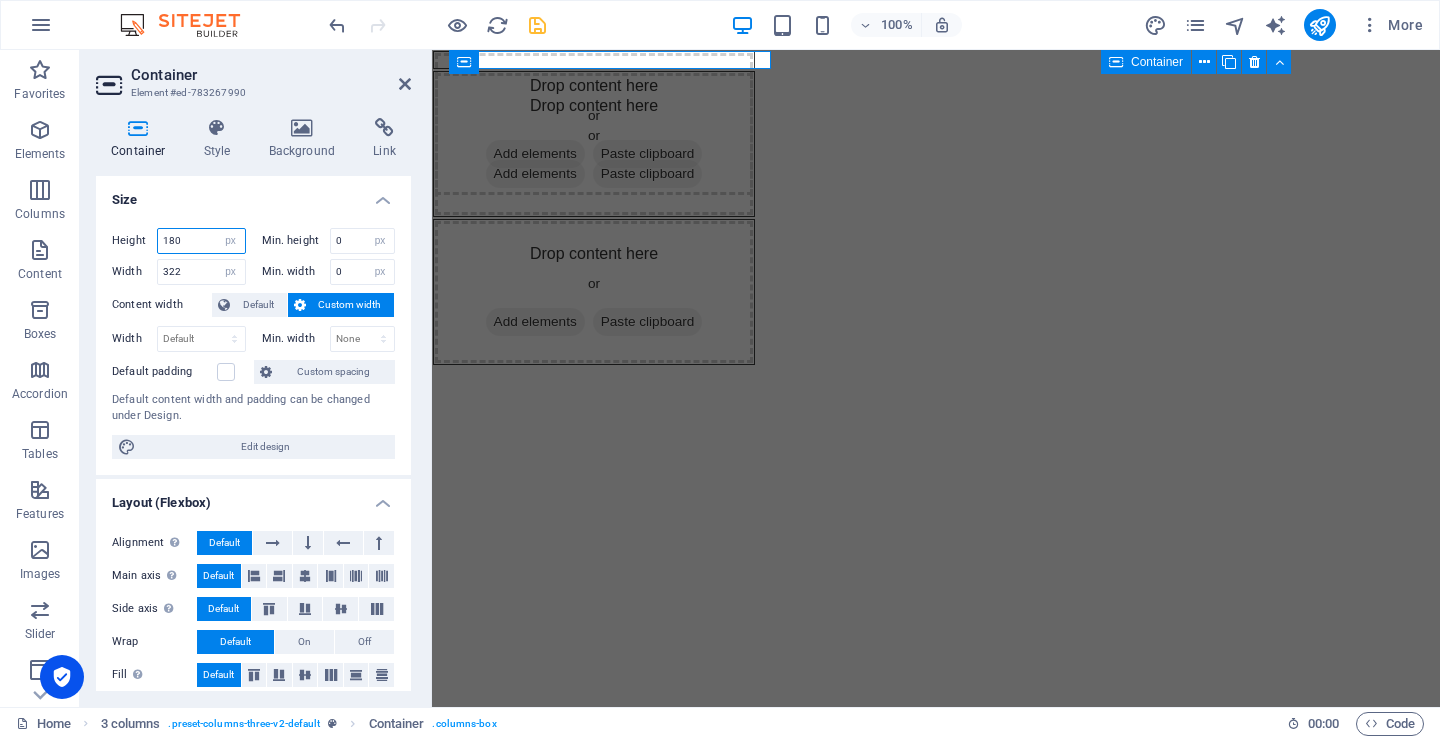 type on "180" 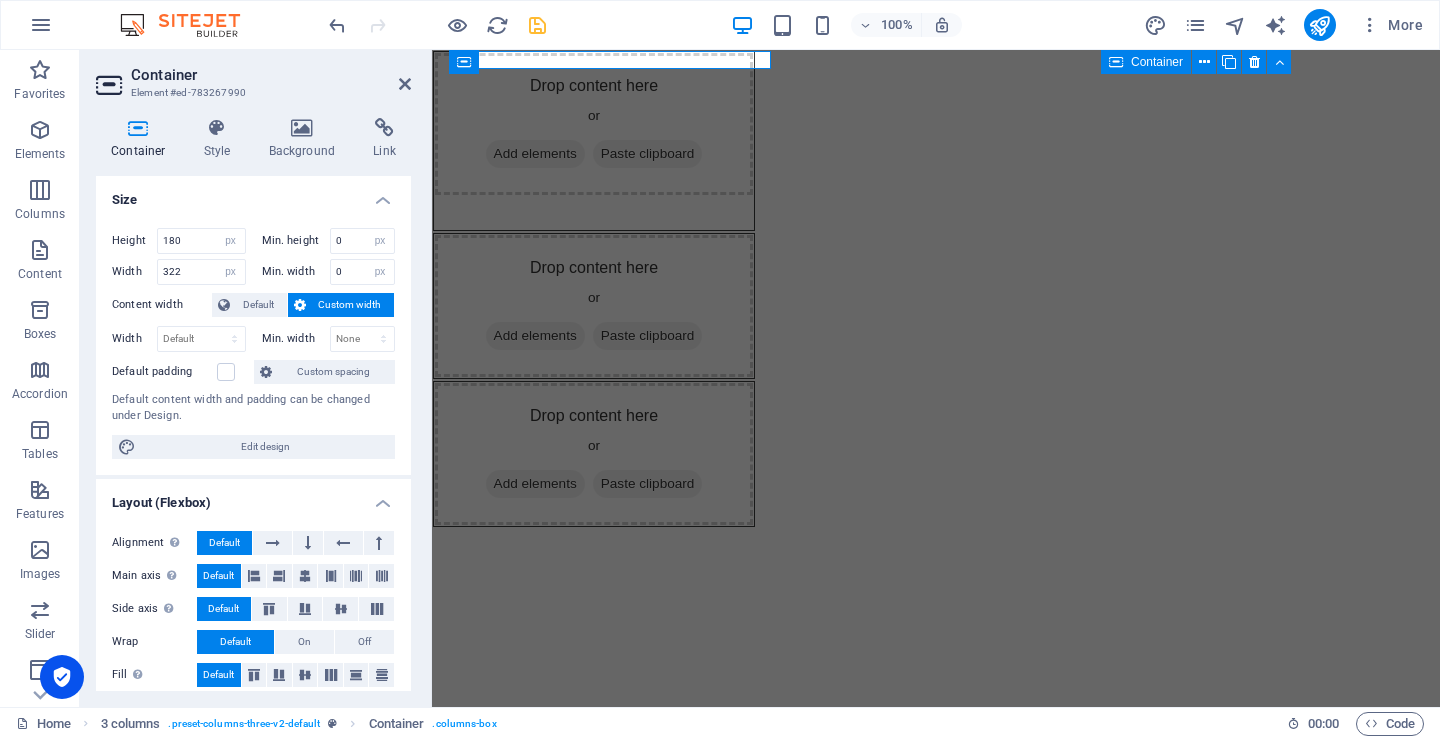 click on "Size" at bounding box center (253, 194) 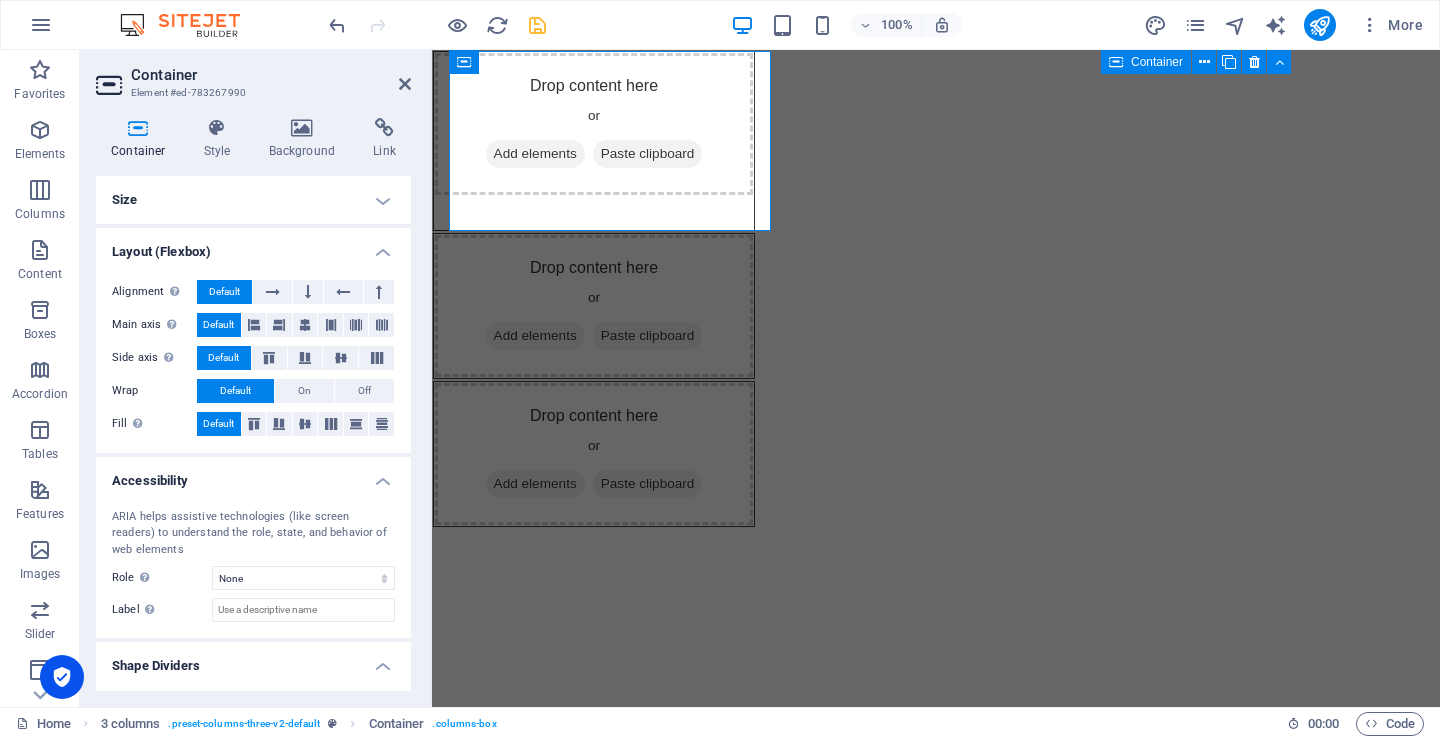 click on "Size" at bounding box center [253, 200] 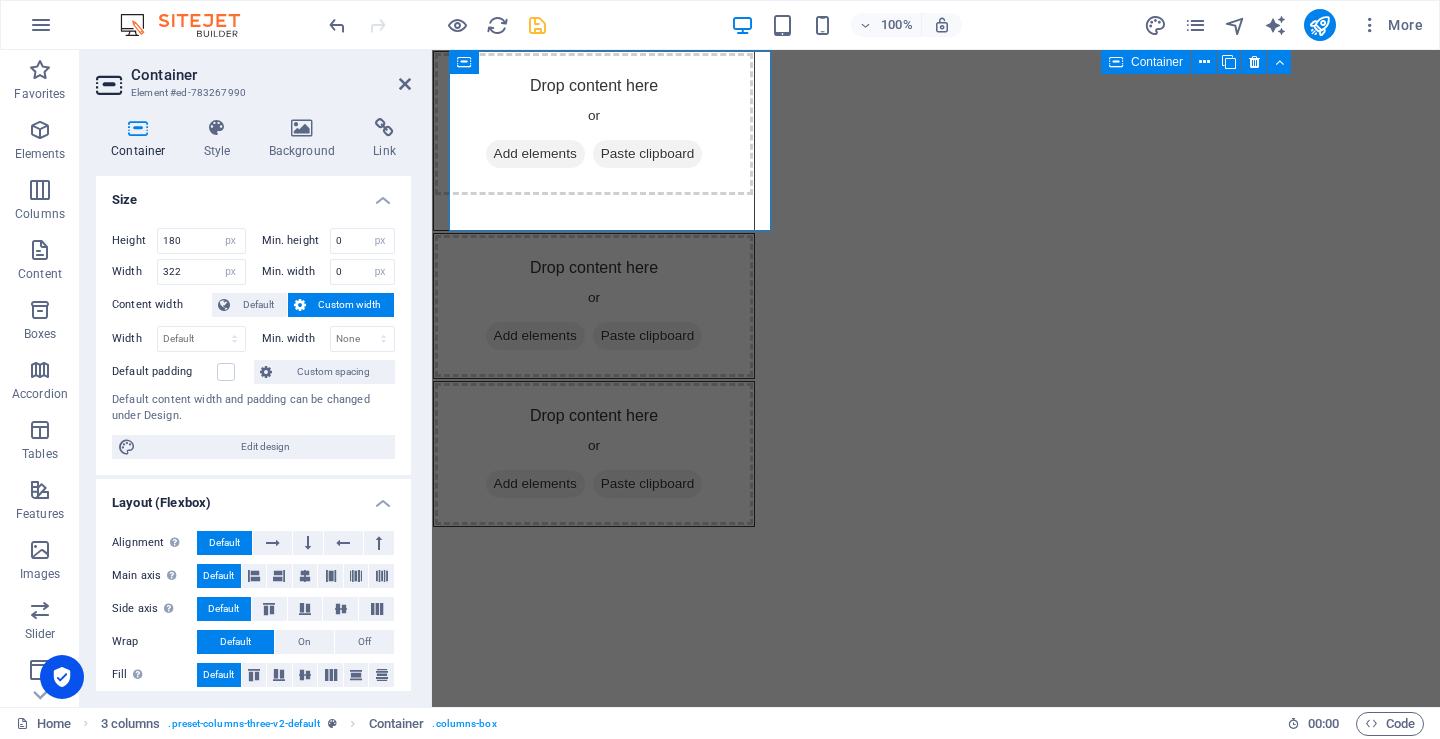 click on "Custom width" at bounding box center (350, 305) 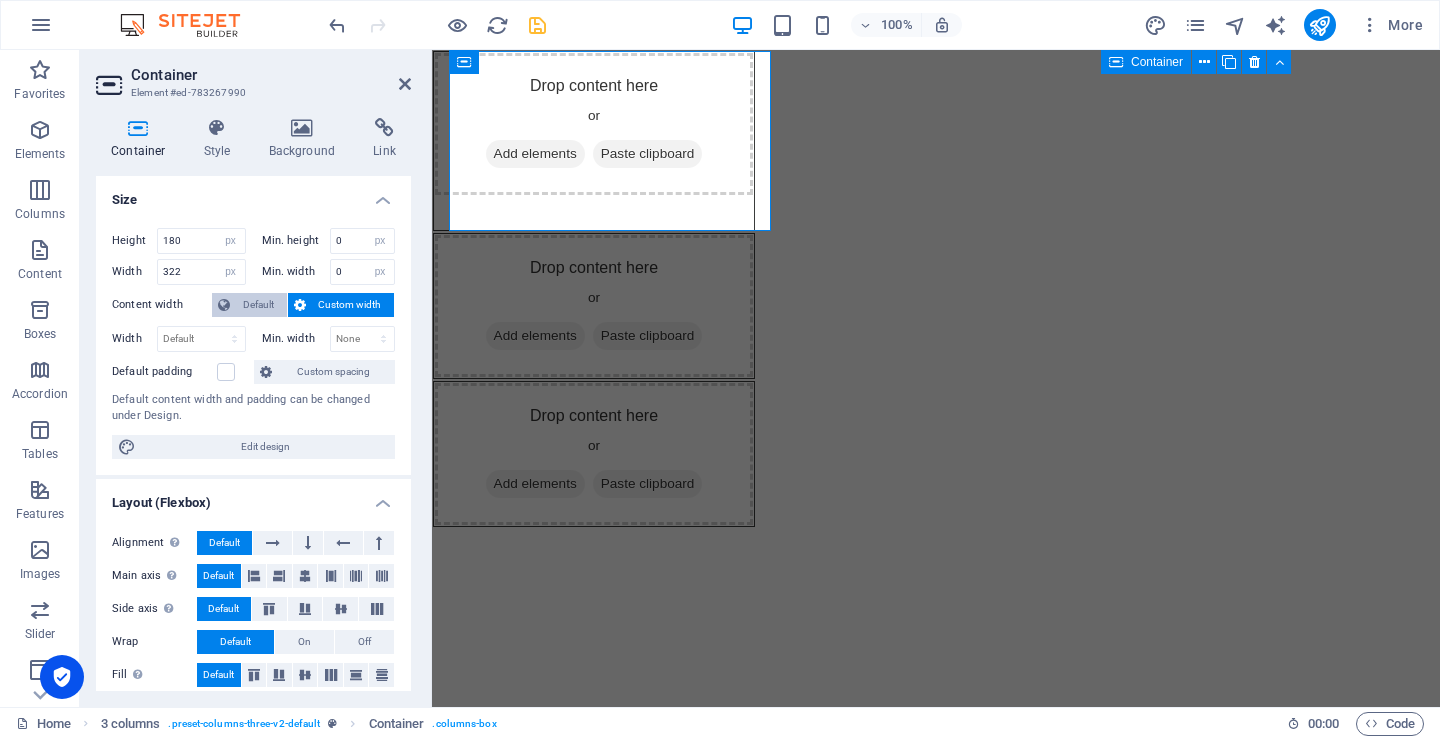 click on "Default" at bounding box center [258, 305] 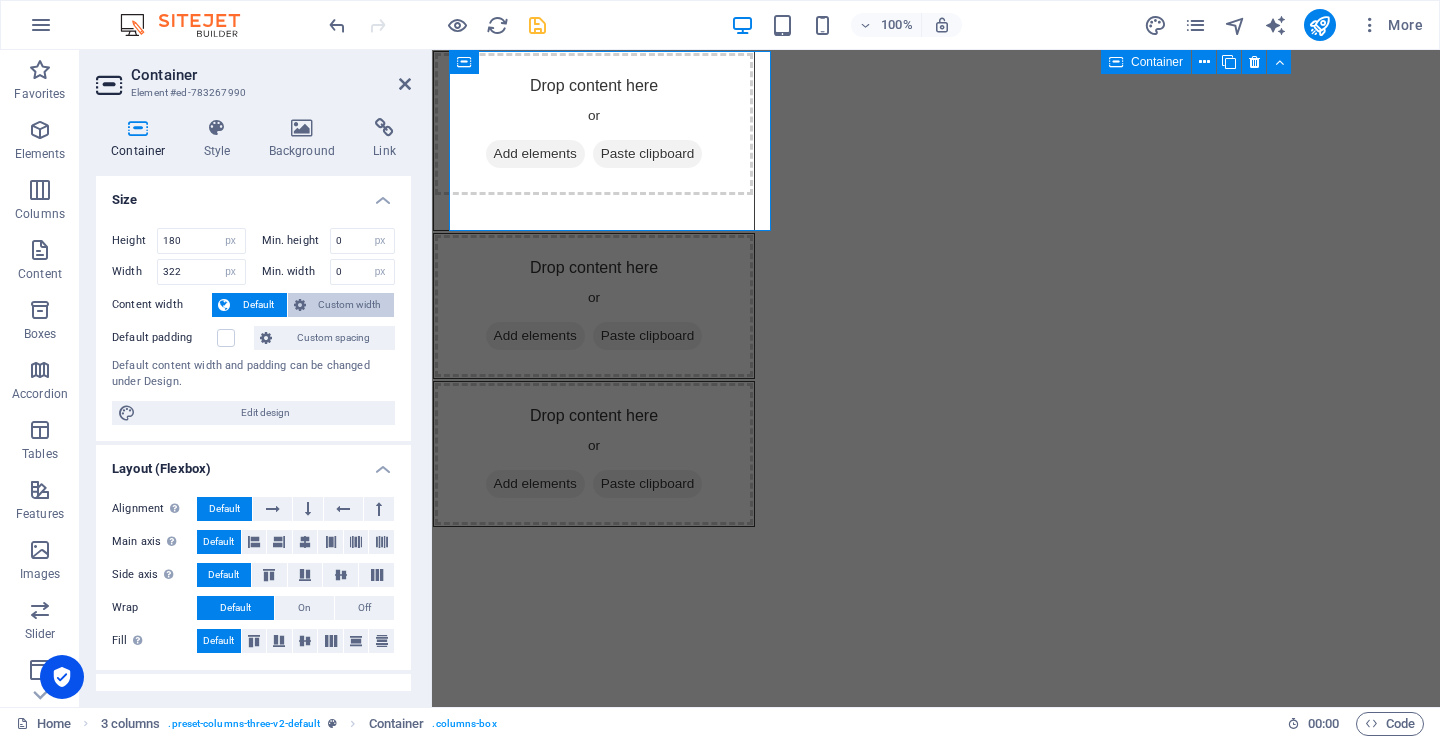click on "Custom width" at bounding box center (350, 305) 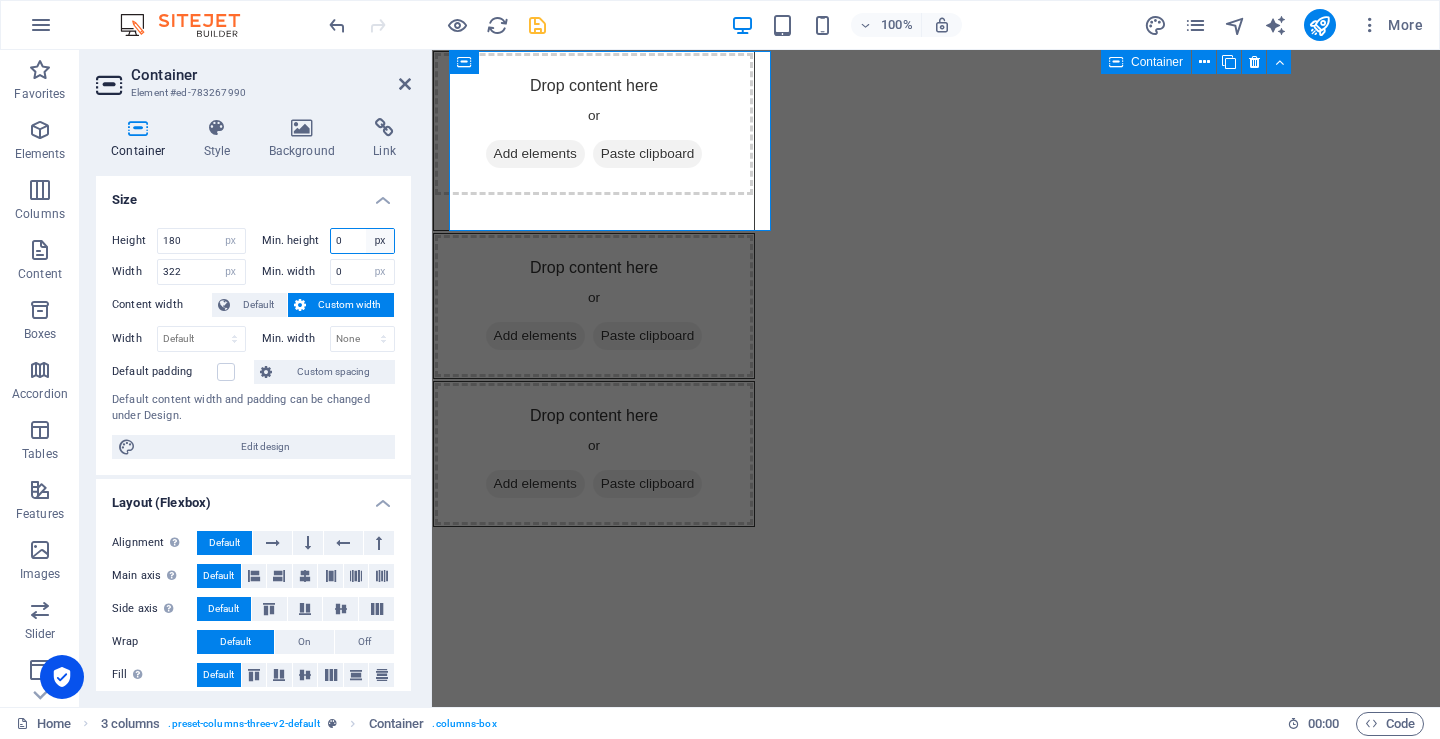 click on "None px rem % vh vw" at bounding box center (380, 241) 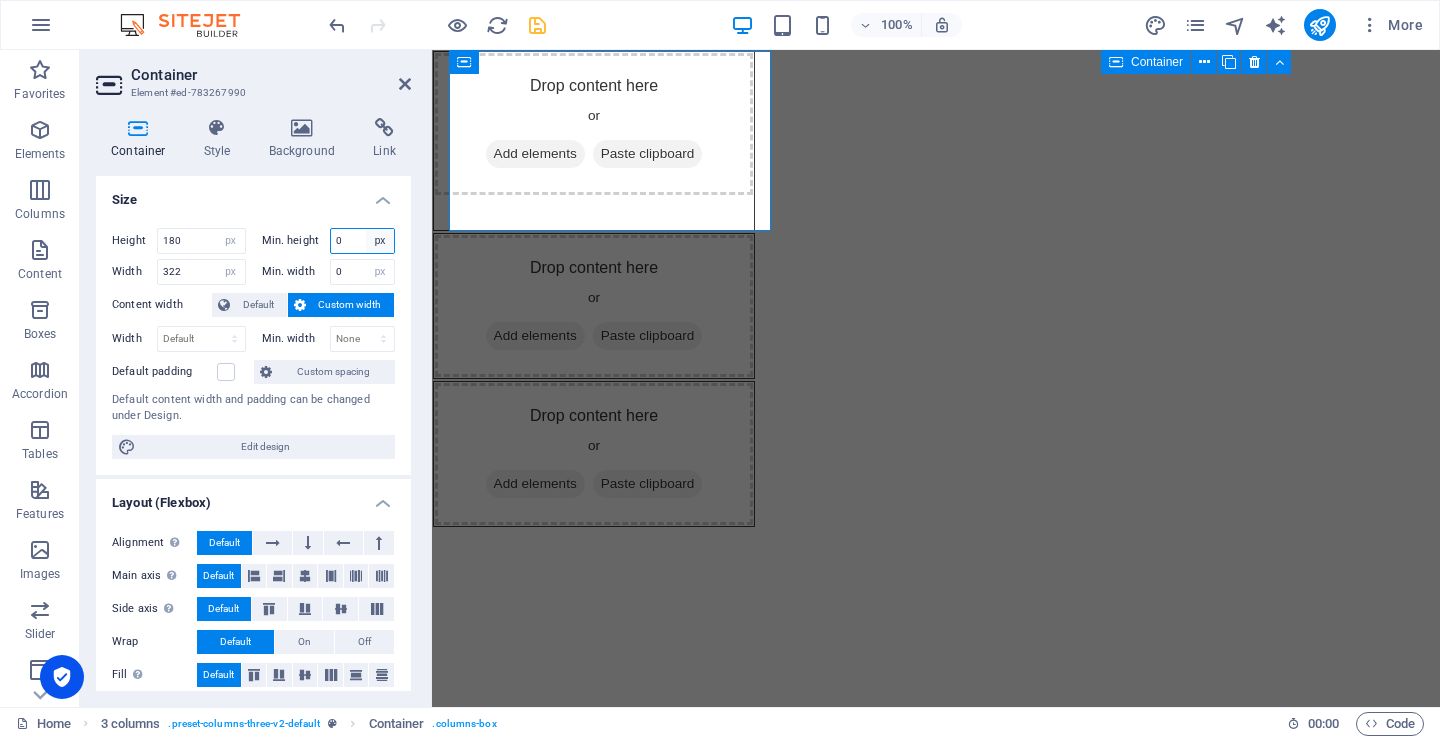 select on "os9fb96k9os" 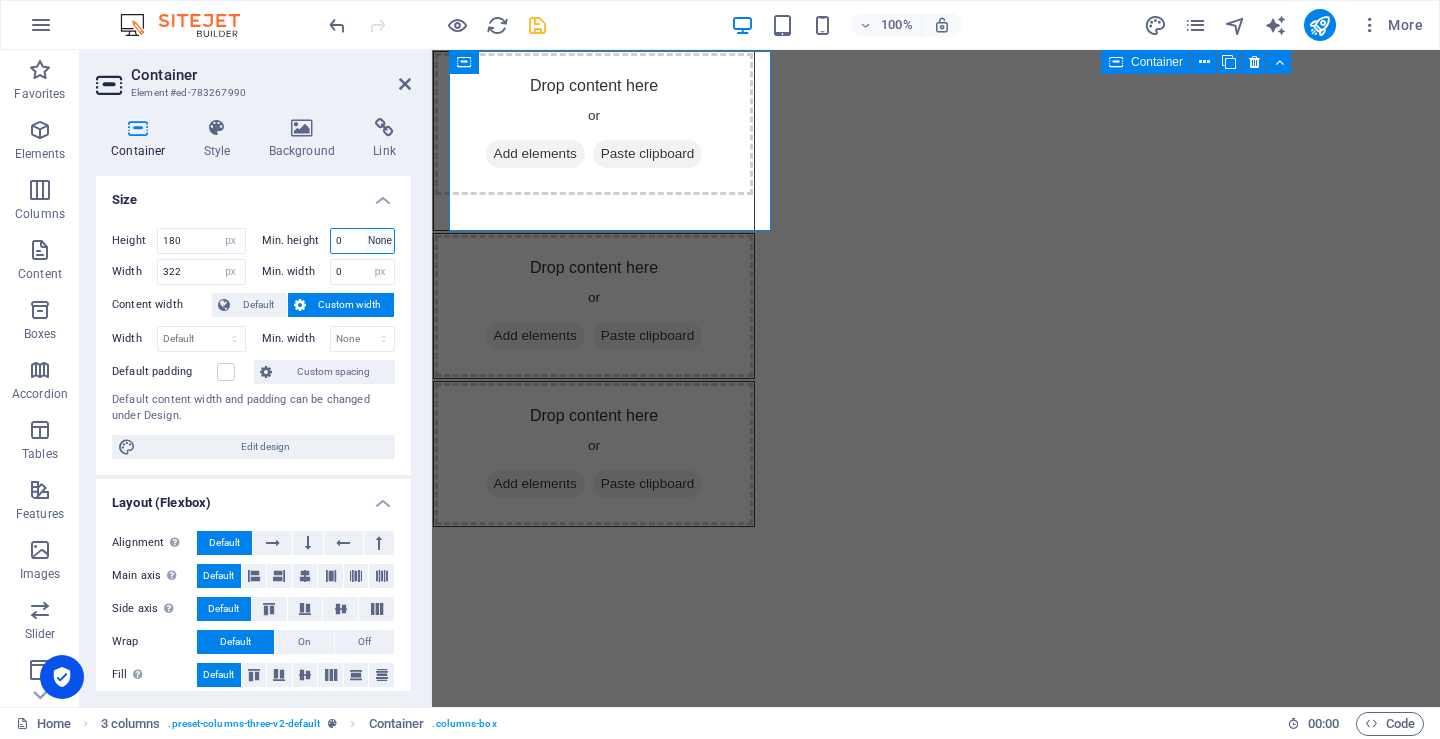 click on "None px rem % vh vw" at bounding box center (380, 241) 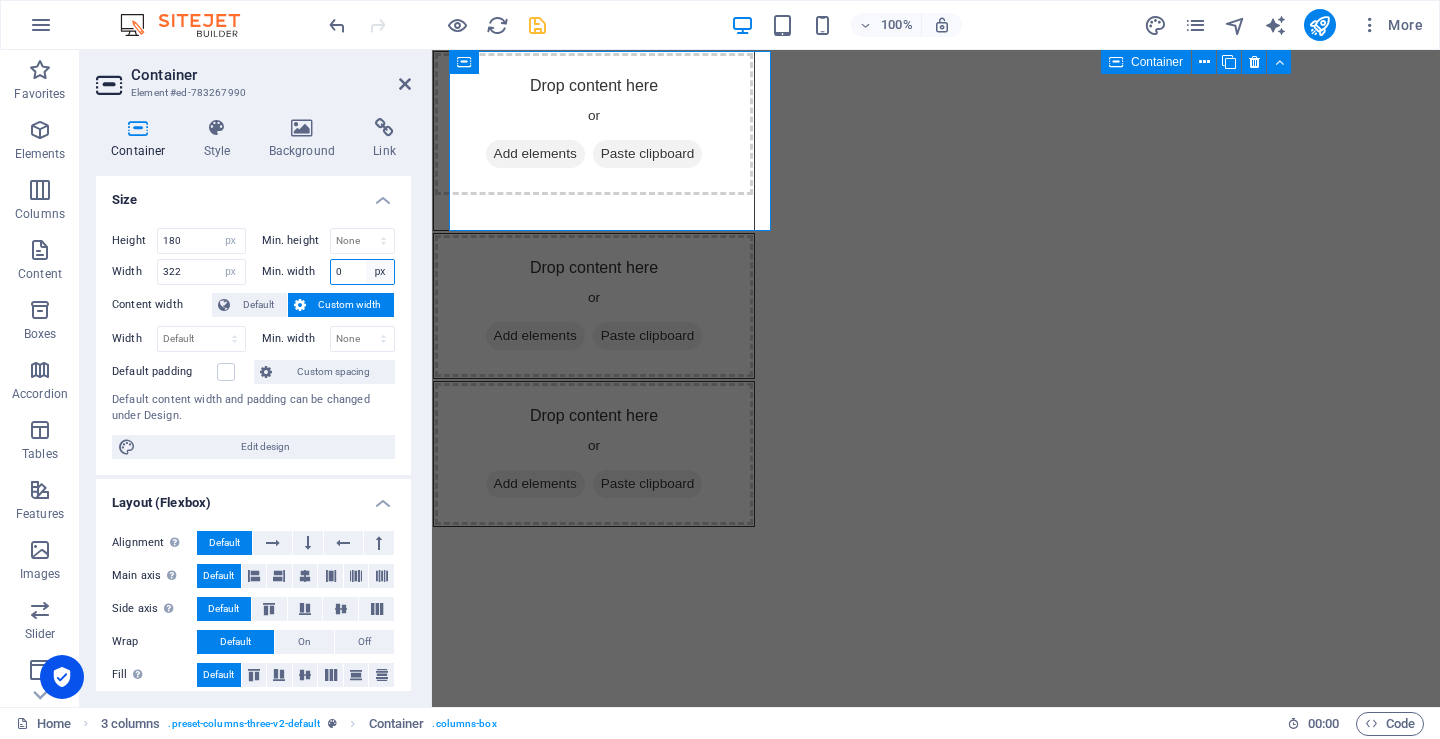 click on "None px rem % vh vw" at bounding box center (380, 272) 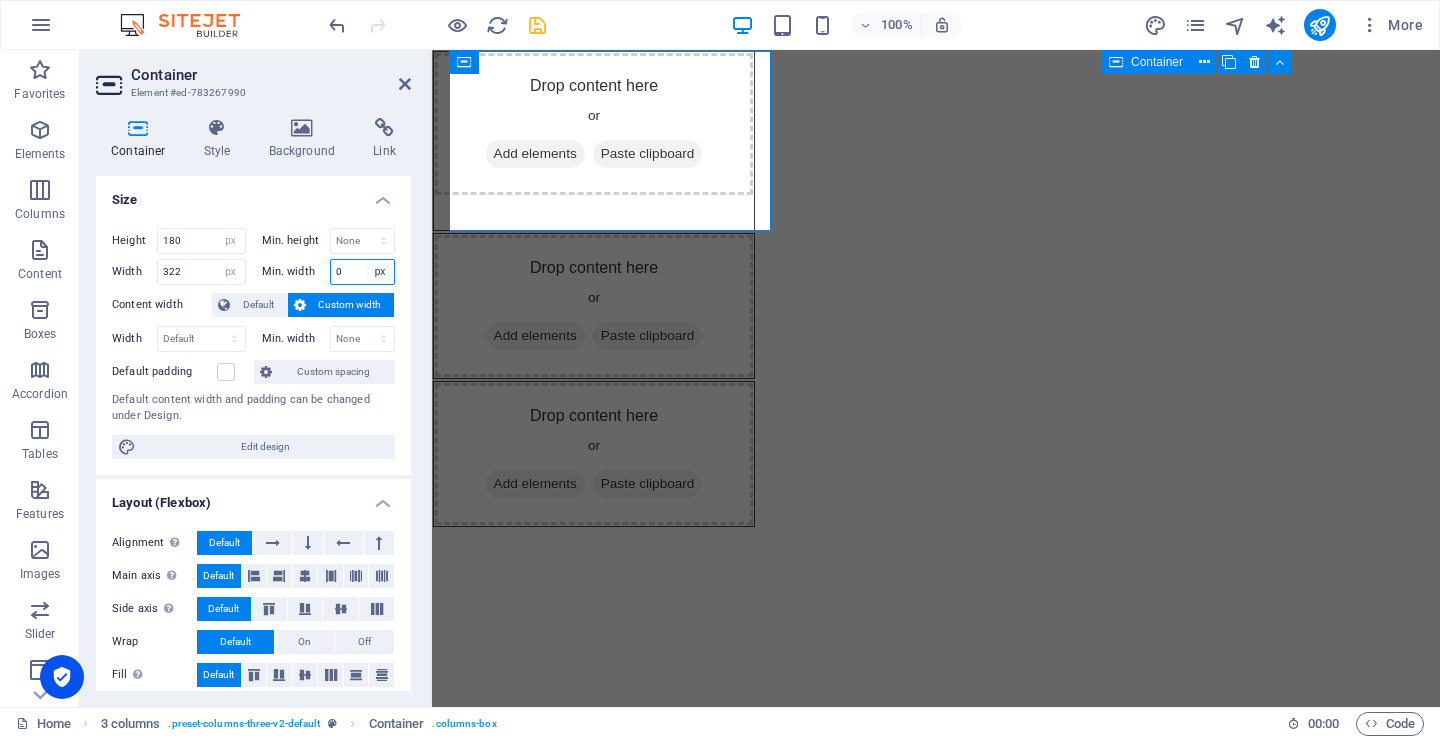 select on "rg4bljo81as" 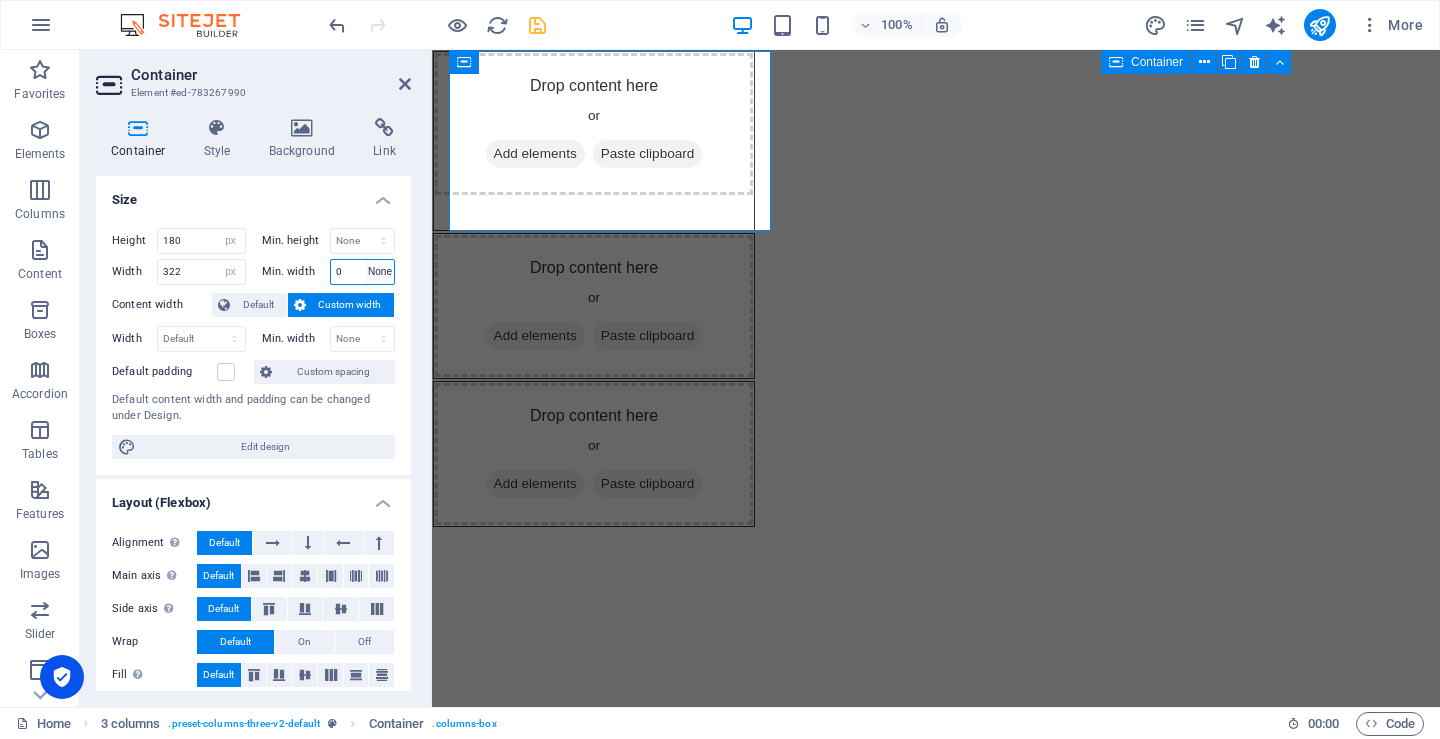 click on "None px rem % vh vw" at bounding box center [380, 272] 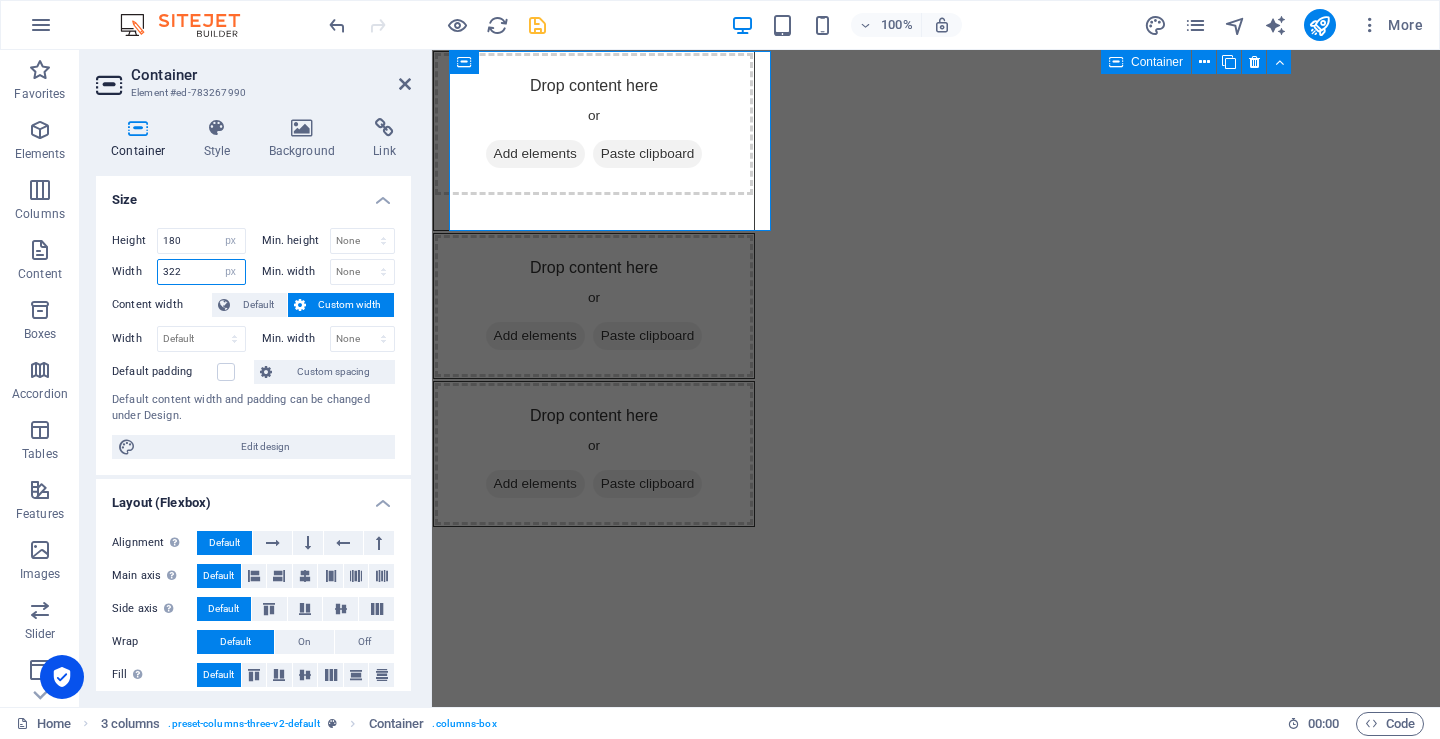 drag, startPoint x: 193, startPoint y: 273, endPoint x: 156, endPoint y: 284, distance: 38.600517 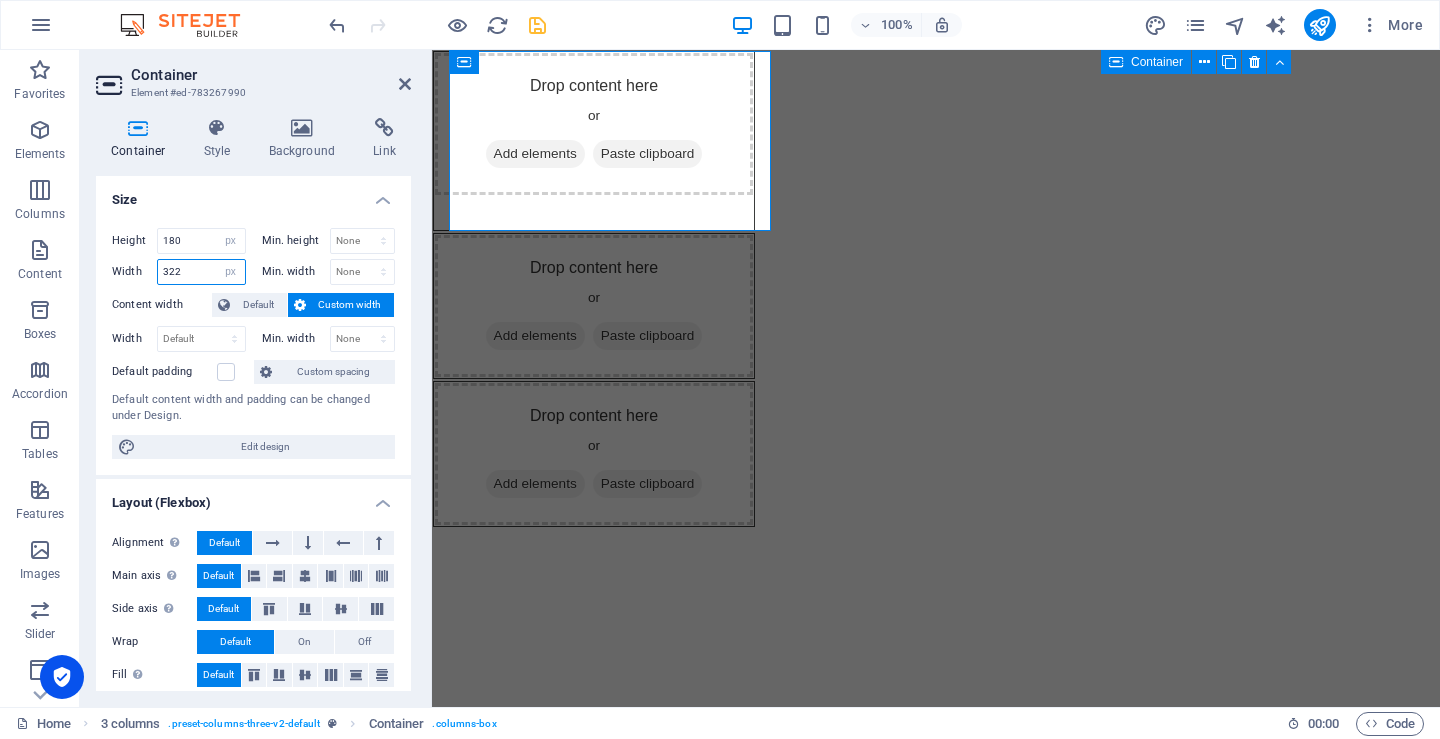 click on "Width 322 Default px rem % em vh vw" at bounding box center (179, 272) 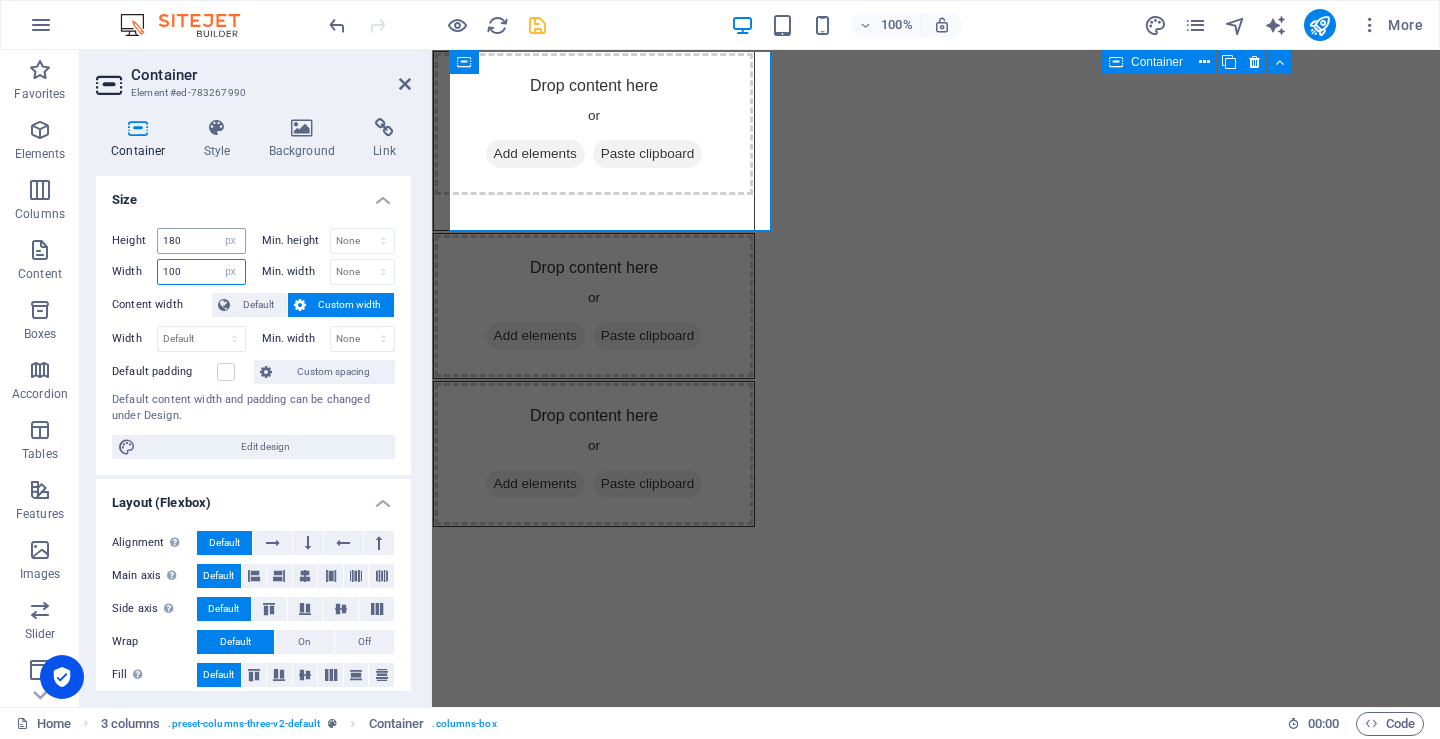type on "100" 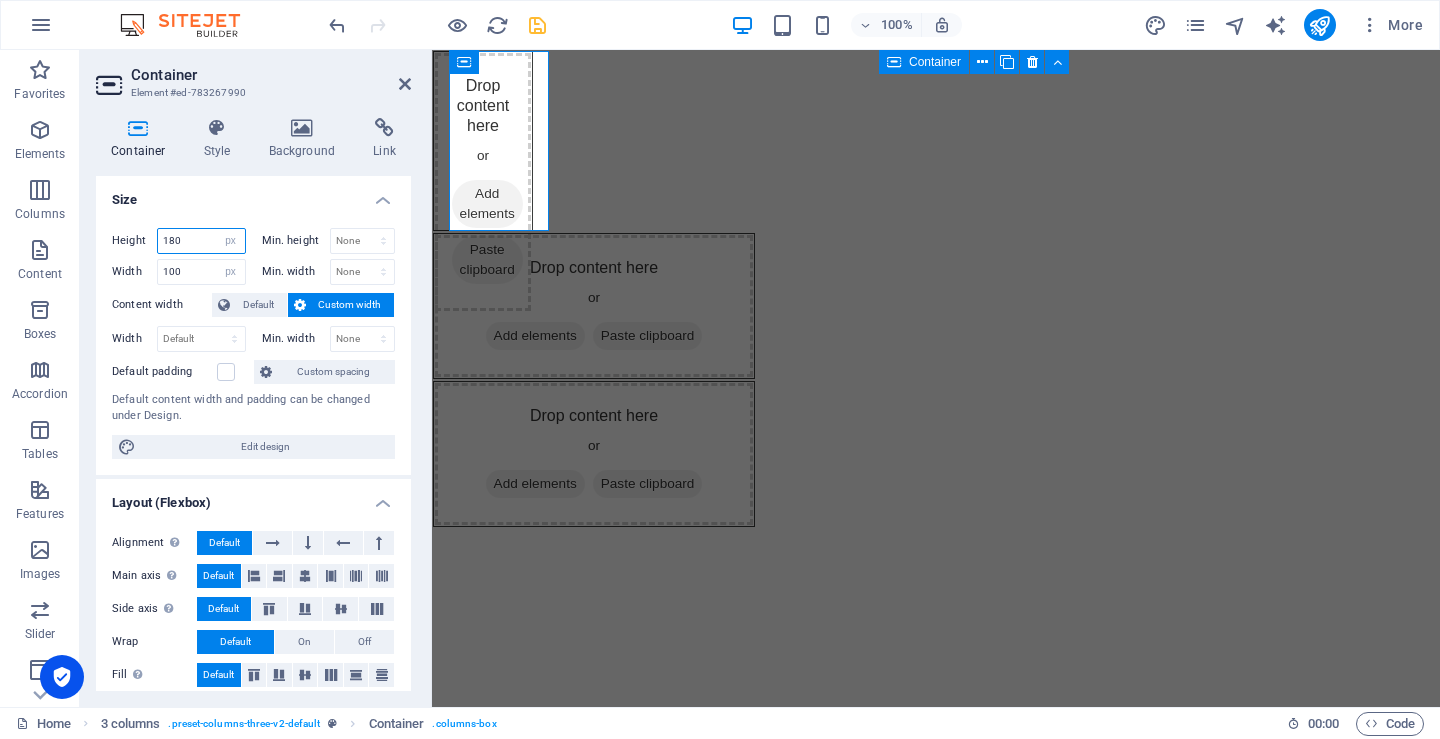 drag, startPoint x: 189, startPoint y: 243, endPoint x: 157, endPoint y: 250, distance: 32.75668 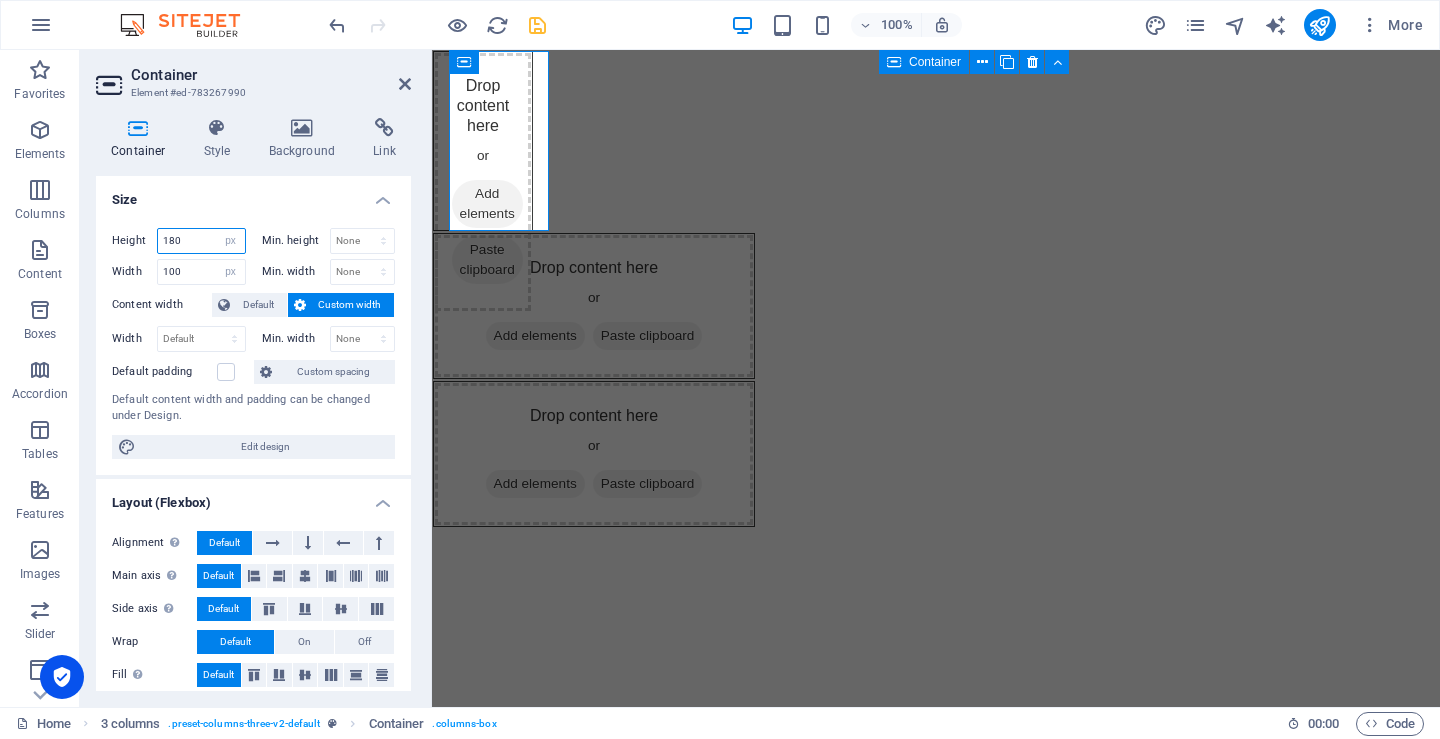 click on "180 Default px rem % vh vw" at bounding box center [201, 241] 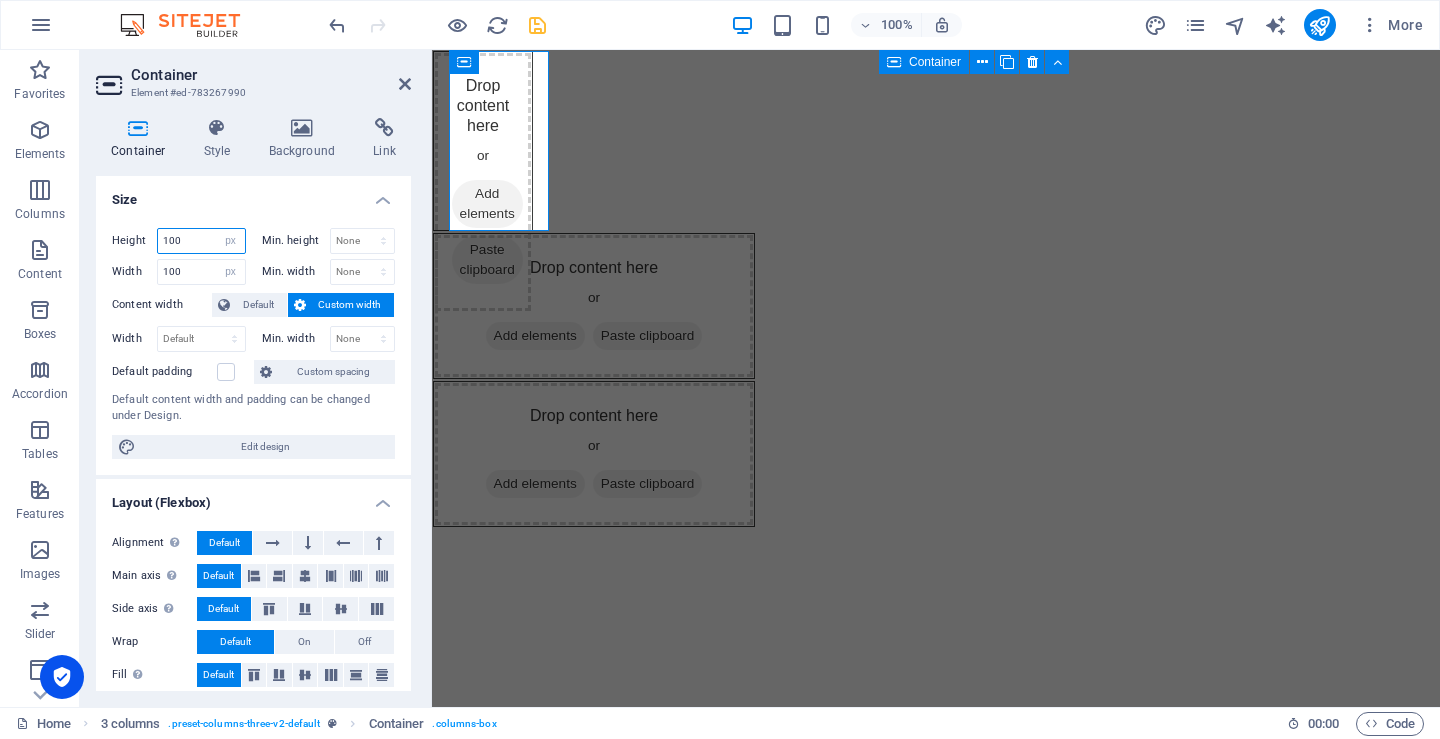 type on "100" 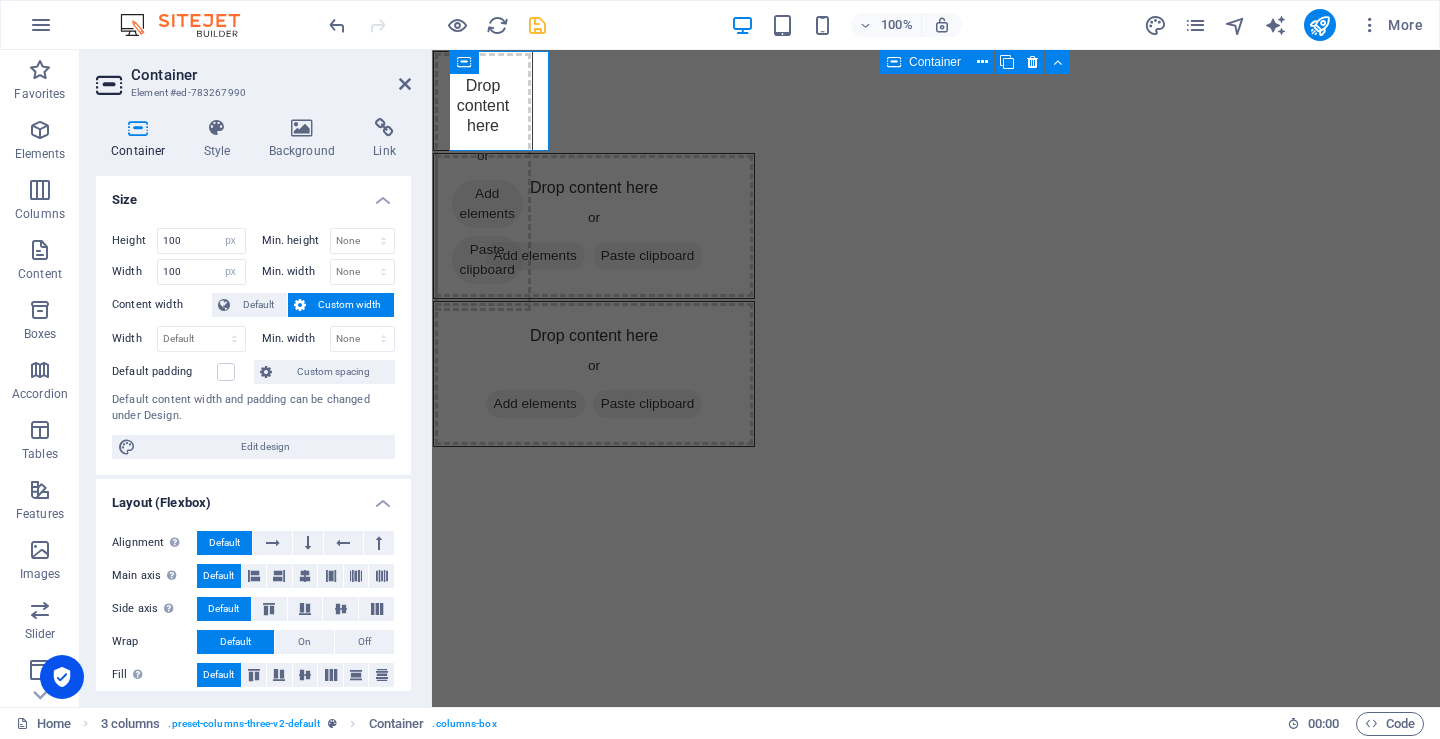 click on "Size" at bounding box center [253, 194] 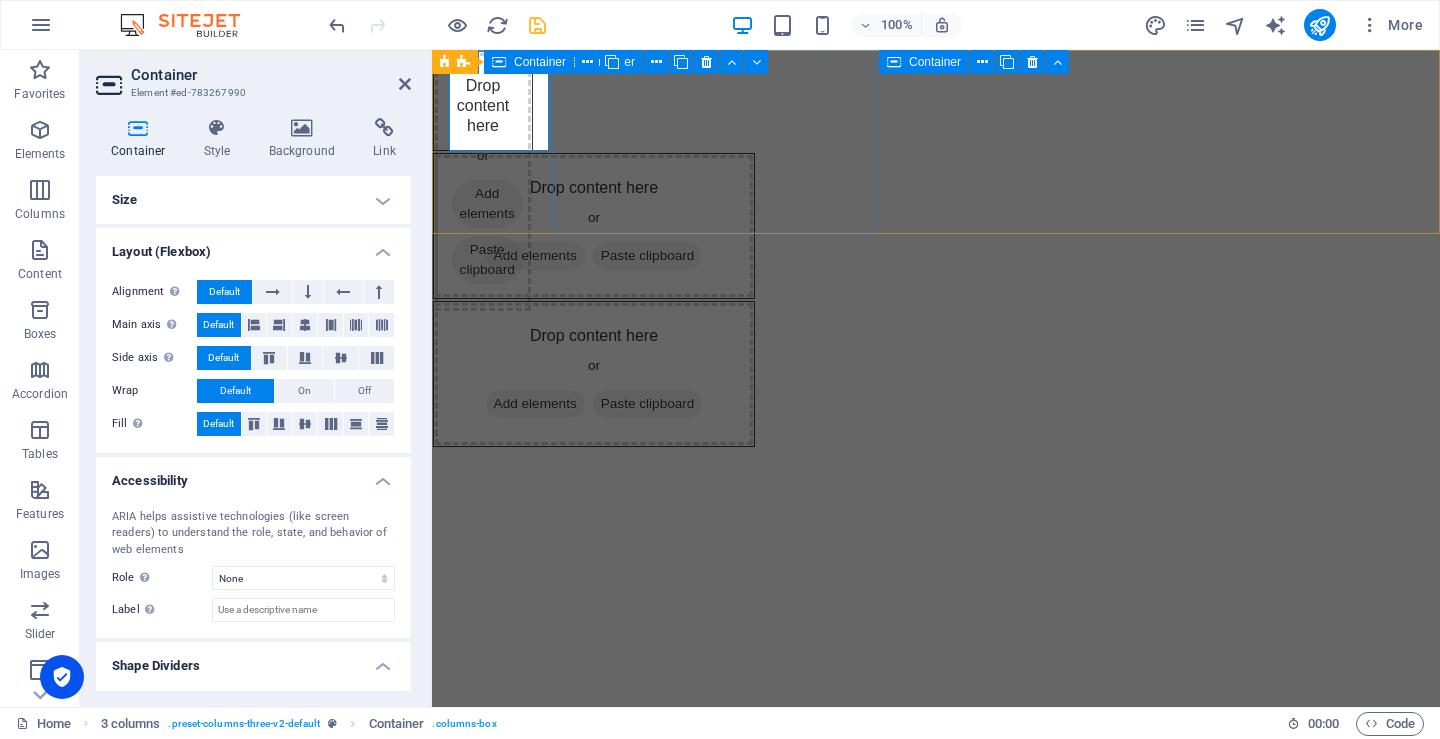 click on "Drop content here or  Add elements  Paste clipboard" at bounding box center [594, 226] 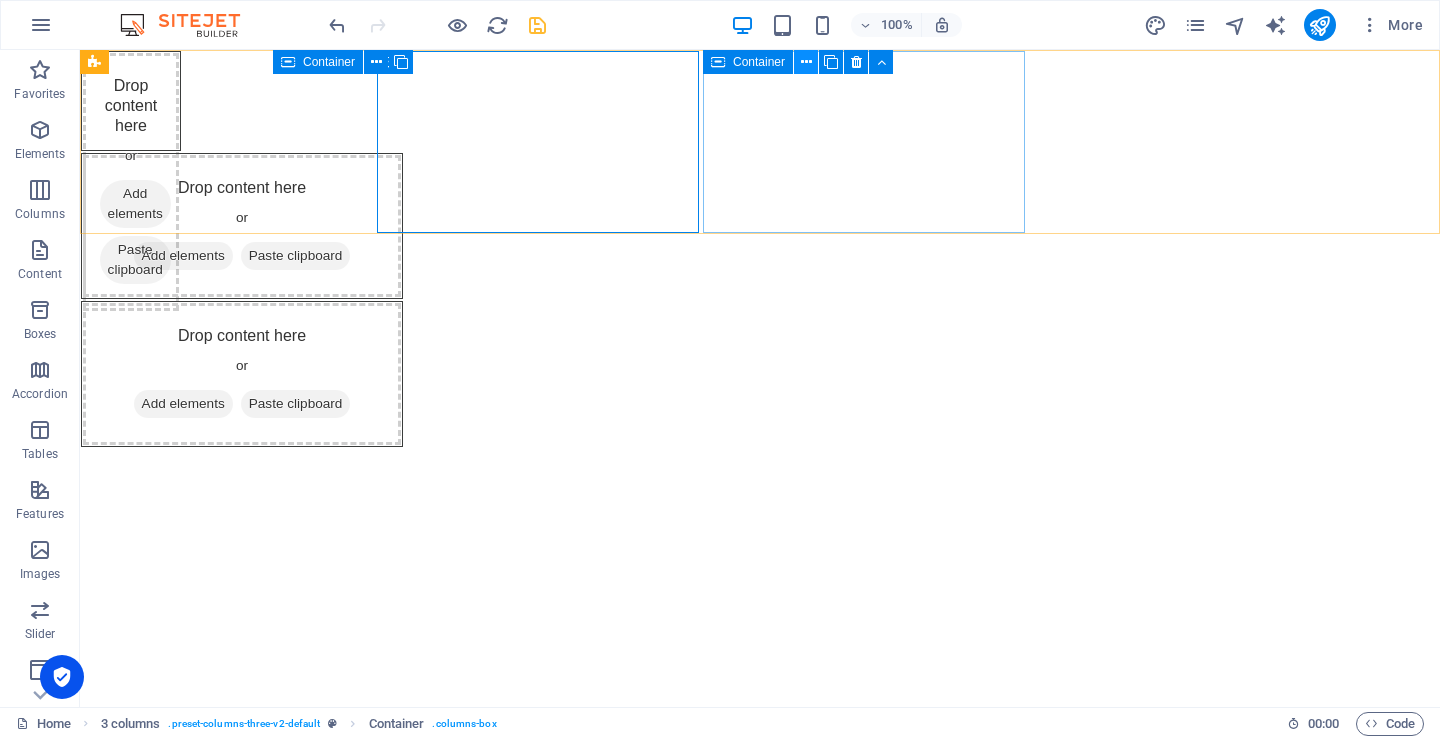 click at bounding box center [806, 62] 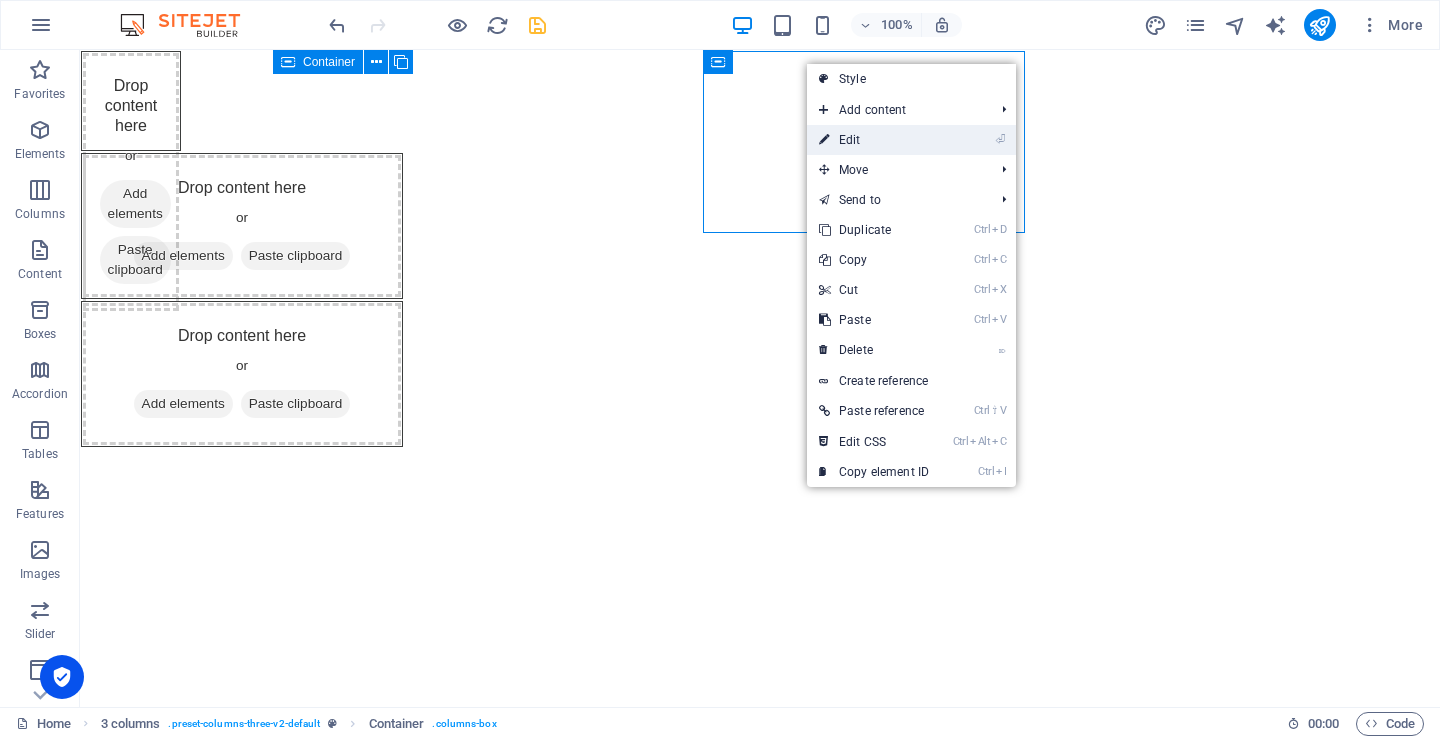 click on "⏎  Edit" at bounding box center [874, 140] 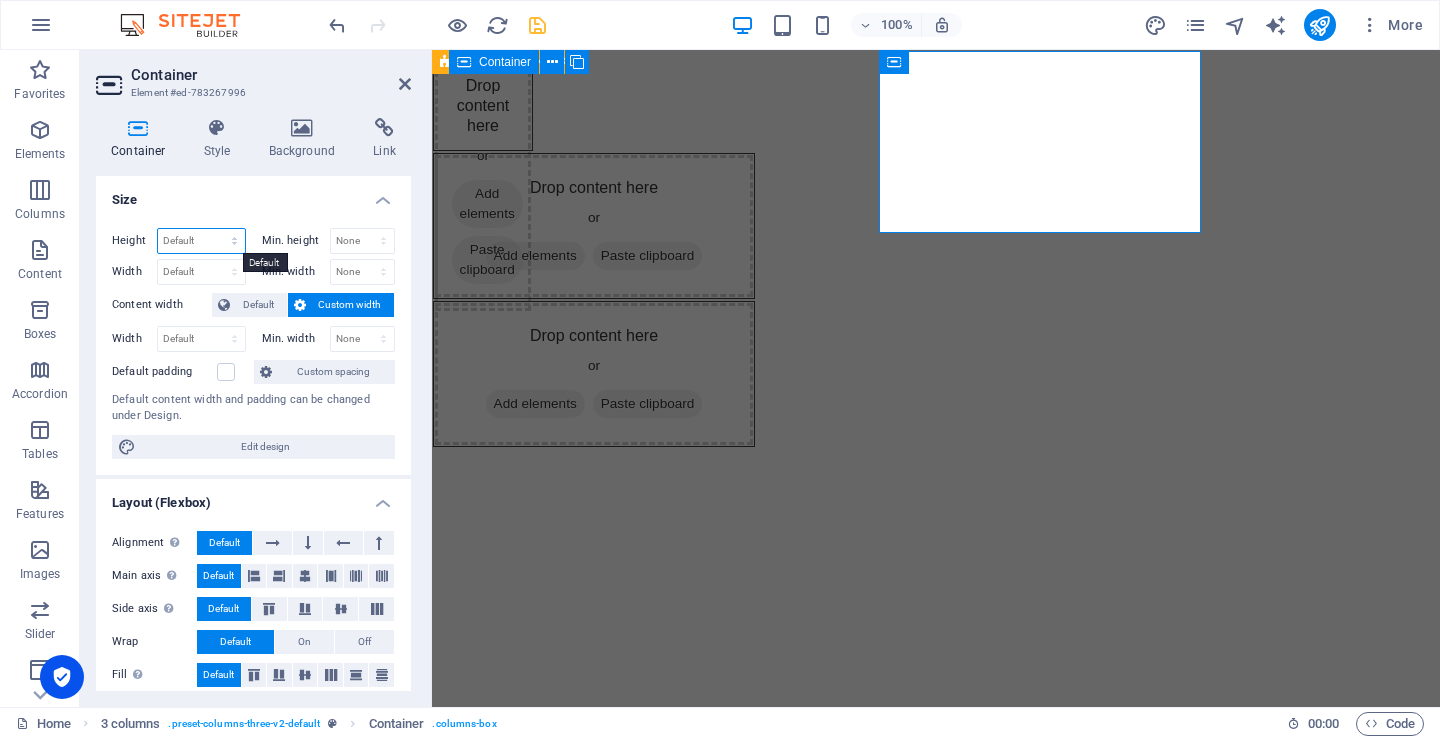 click on "Default px rem % vh vw" at bounding box center [201, 241] 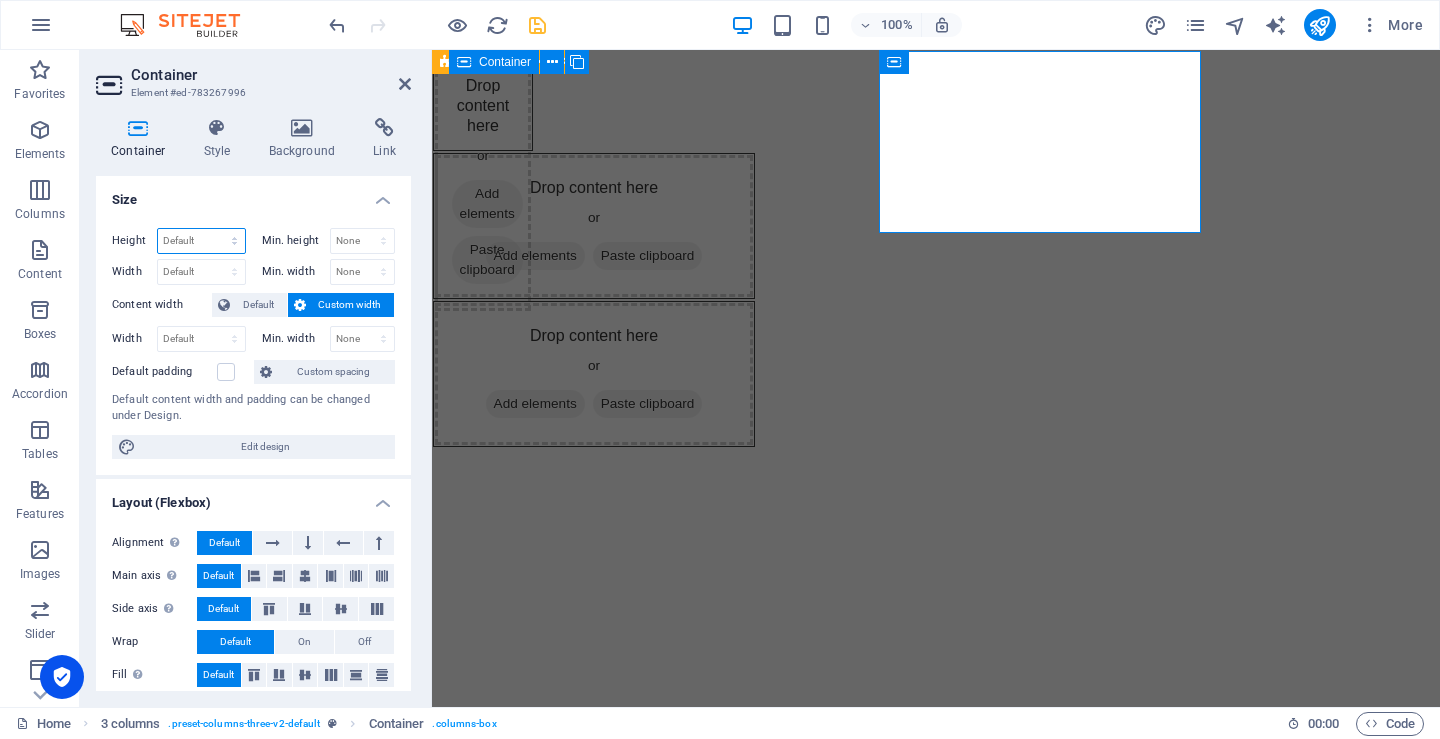 select on "px" 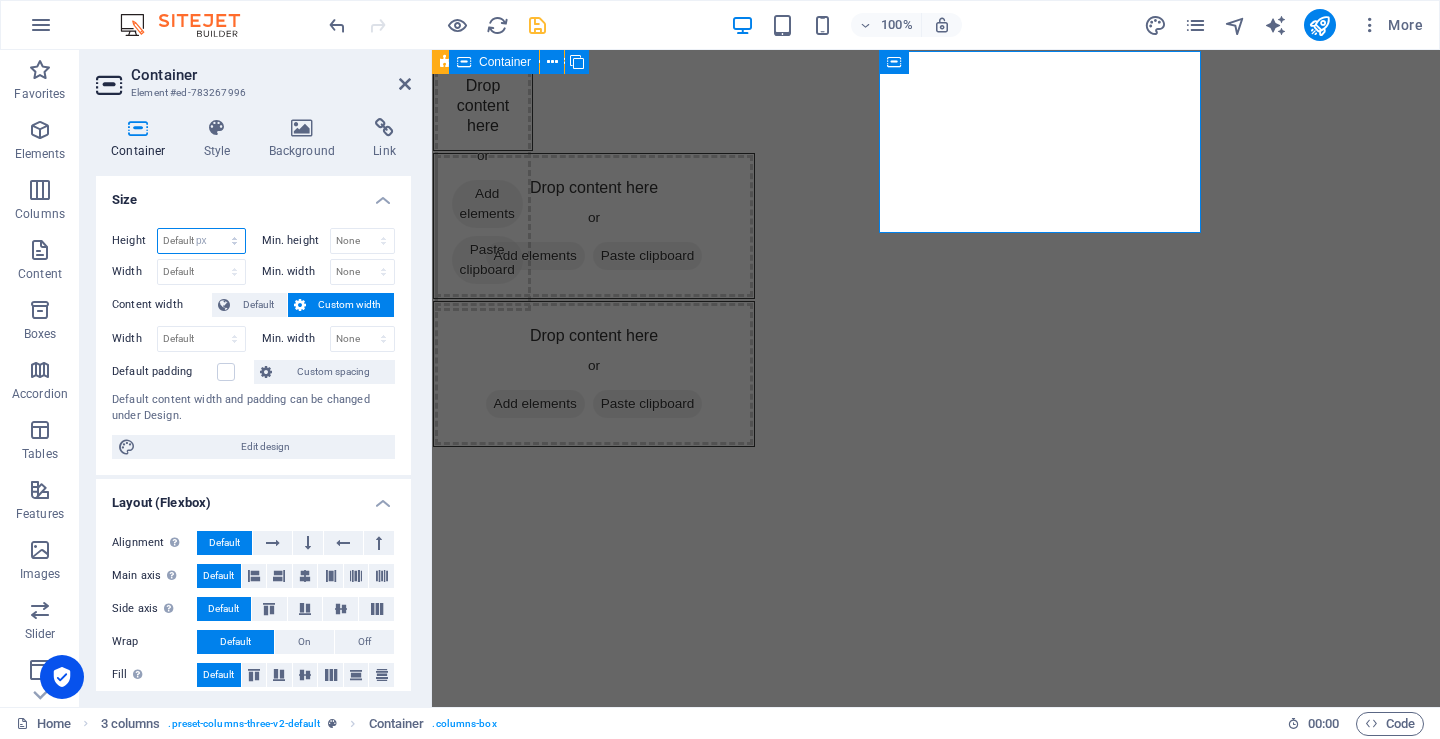 click on "Default px rem % vh vw" at bounding box center [201, 241] 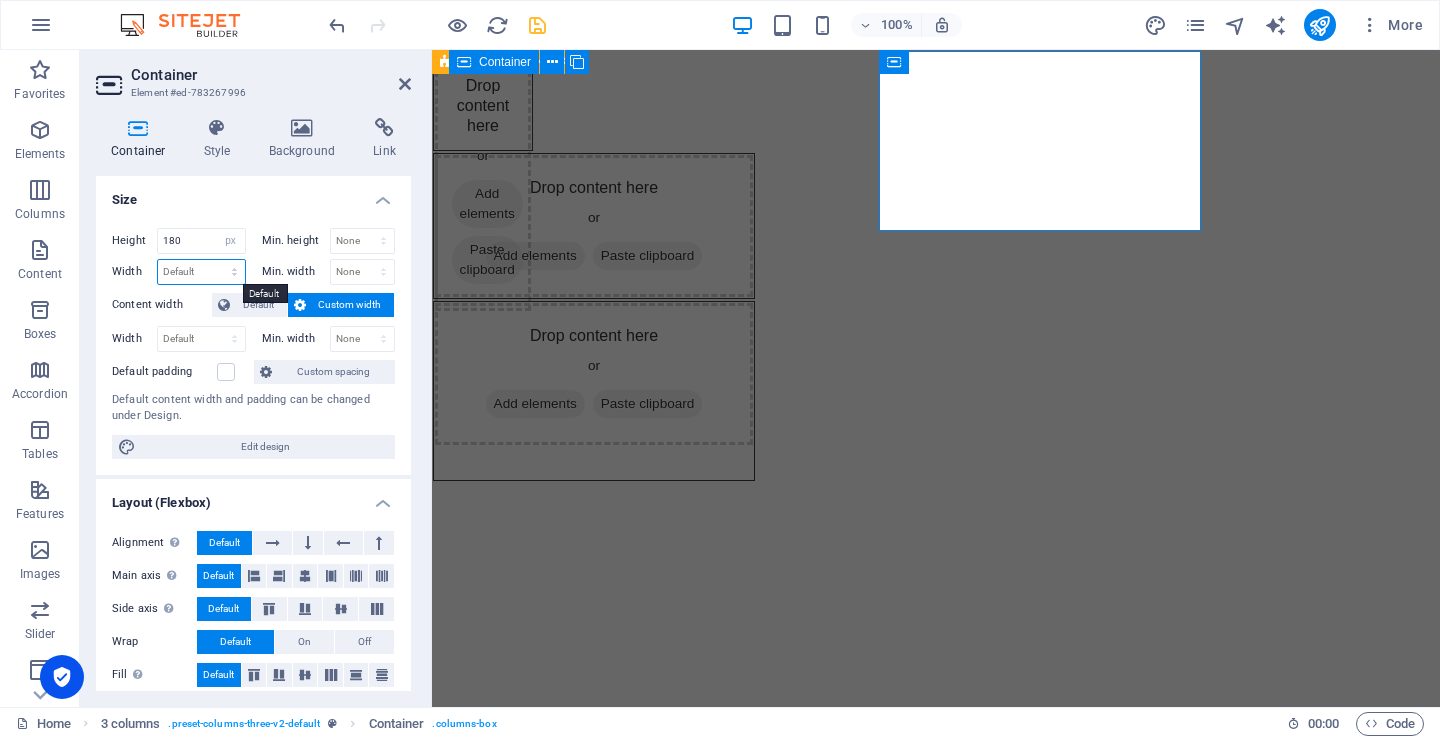 click on "Default px rem % em vh vw" at bounding box center (201, 272) 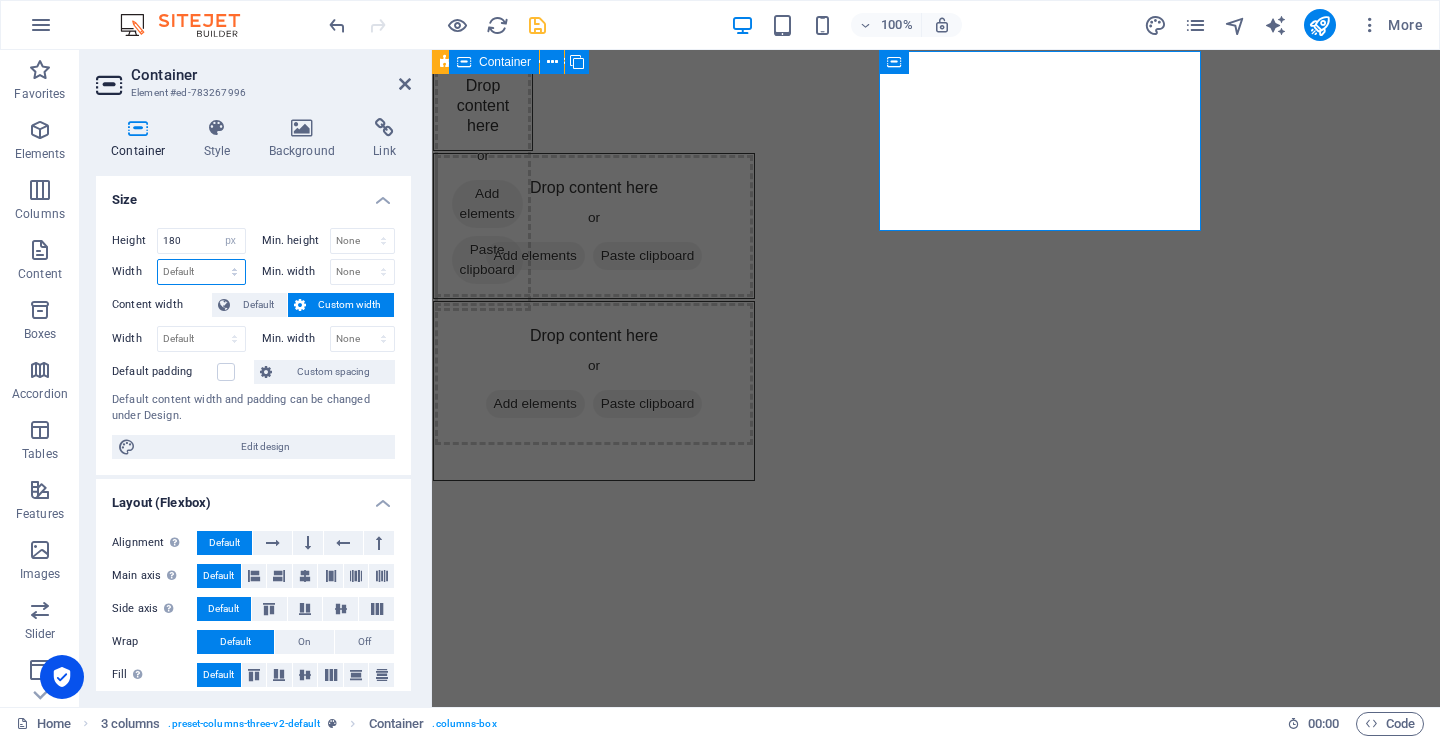 select on "px" 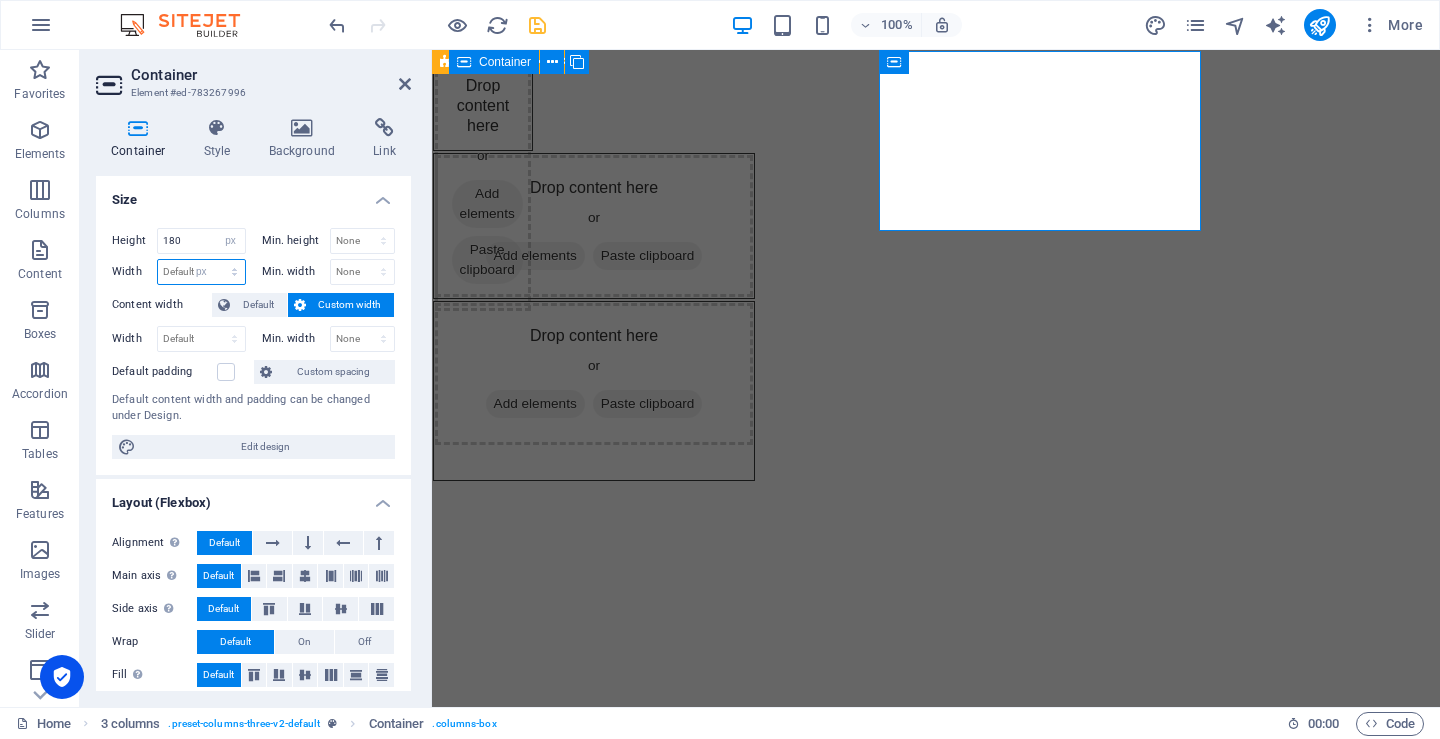 click on "Default px rem % em vh vw" at bounding box center (201, 272) 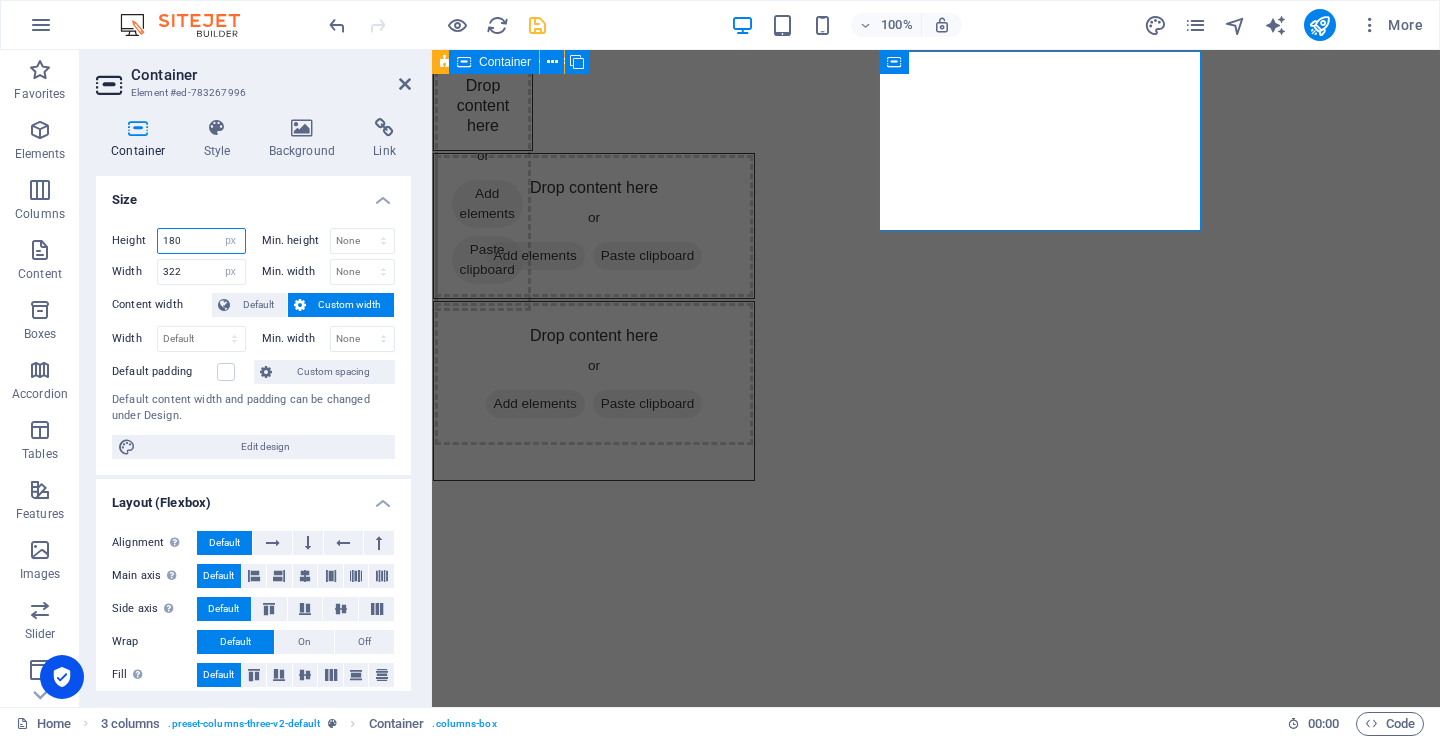click on "180" at bounding box center (201, 241) 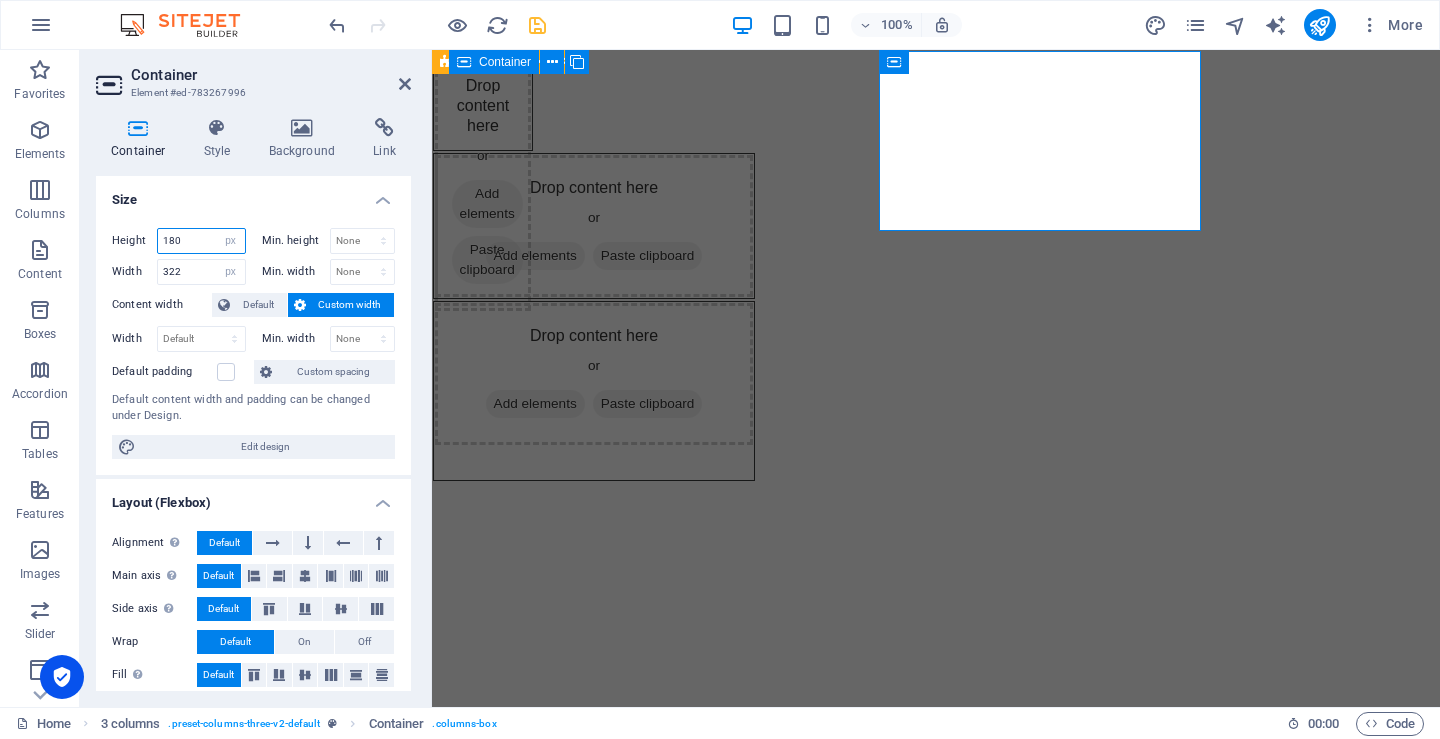 drag, startPoint x: 192, startPoint y: 242, endPoint x: 135, endPoint y: 248, distance: 57.31492 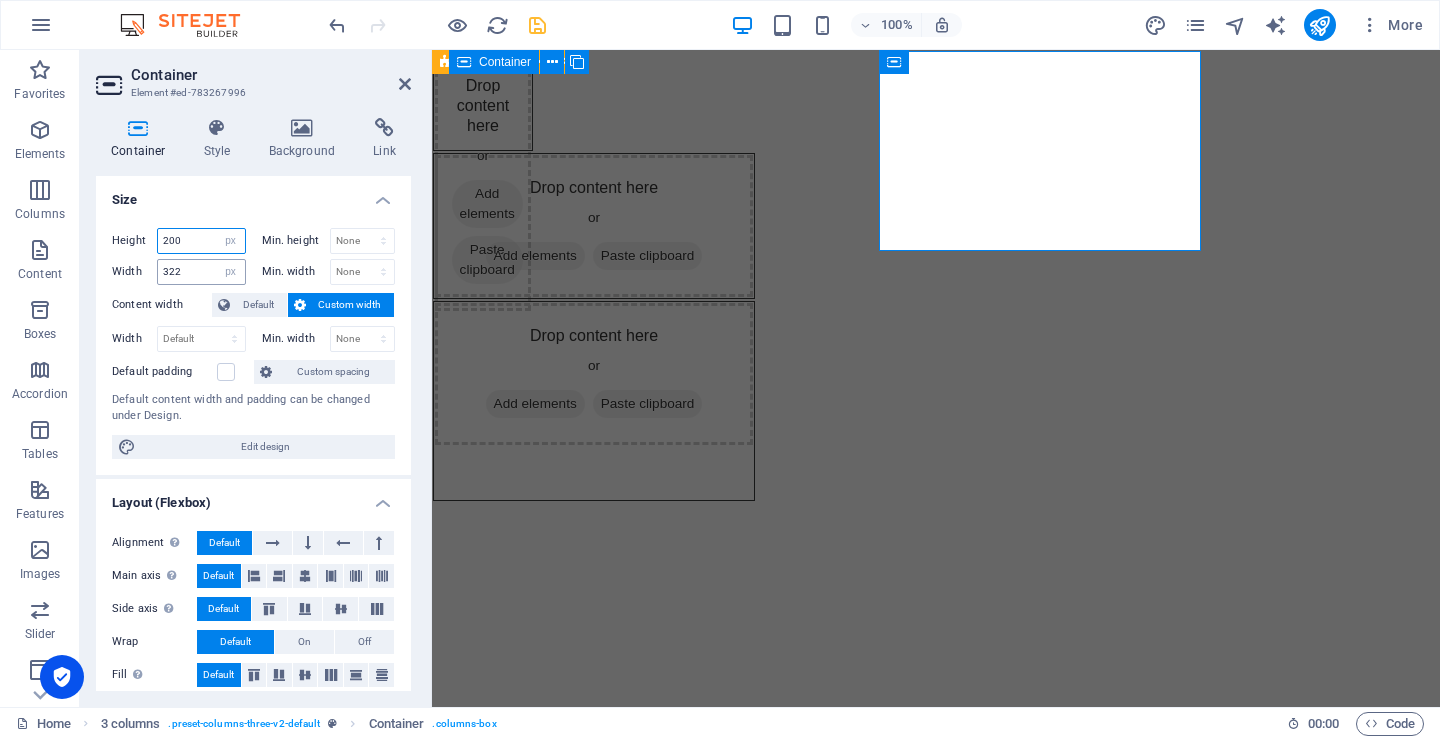 type on "200" 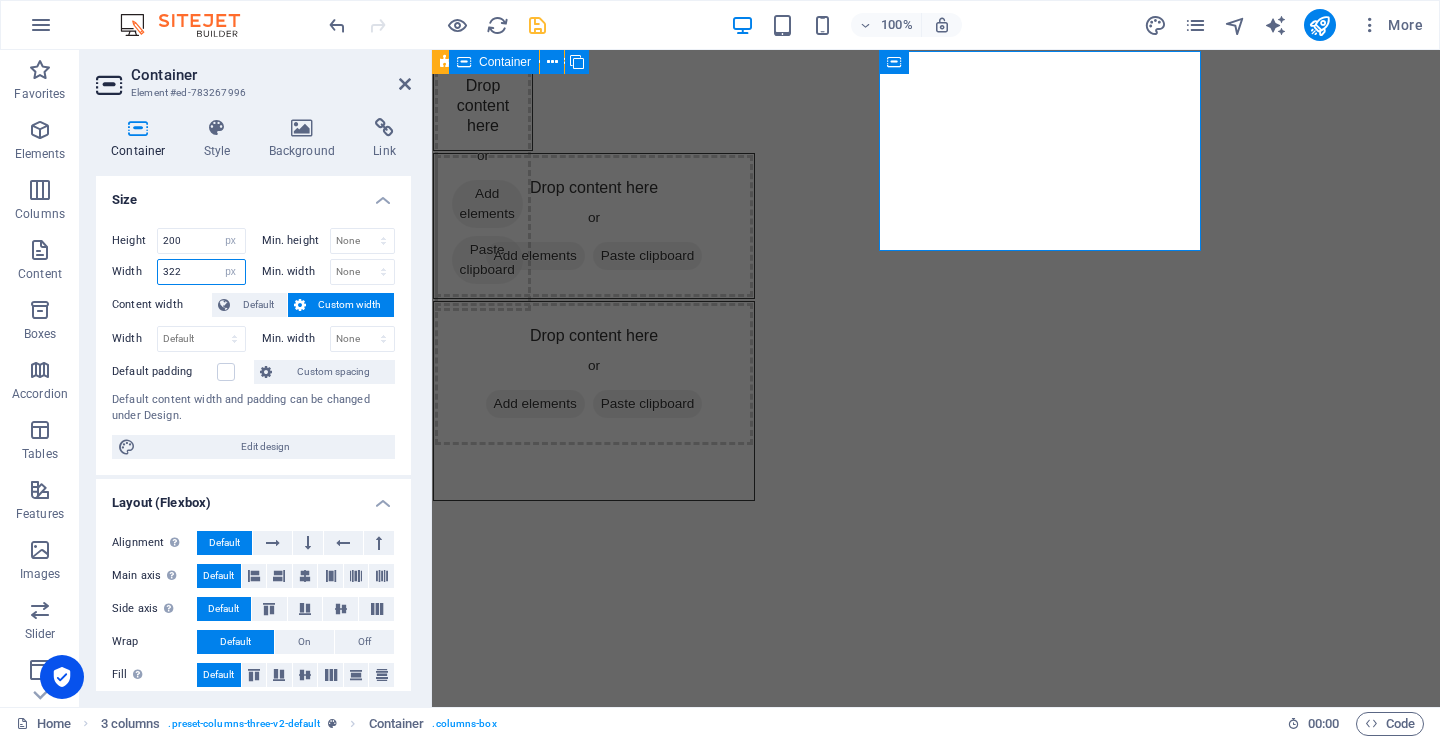 drag, startPoint x: 197, startPoint y: 272, endPoint x: 128, endPoint y: 287, distance: 70.61161 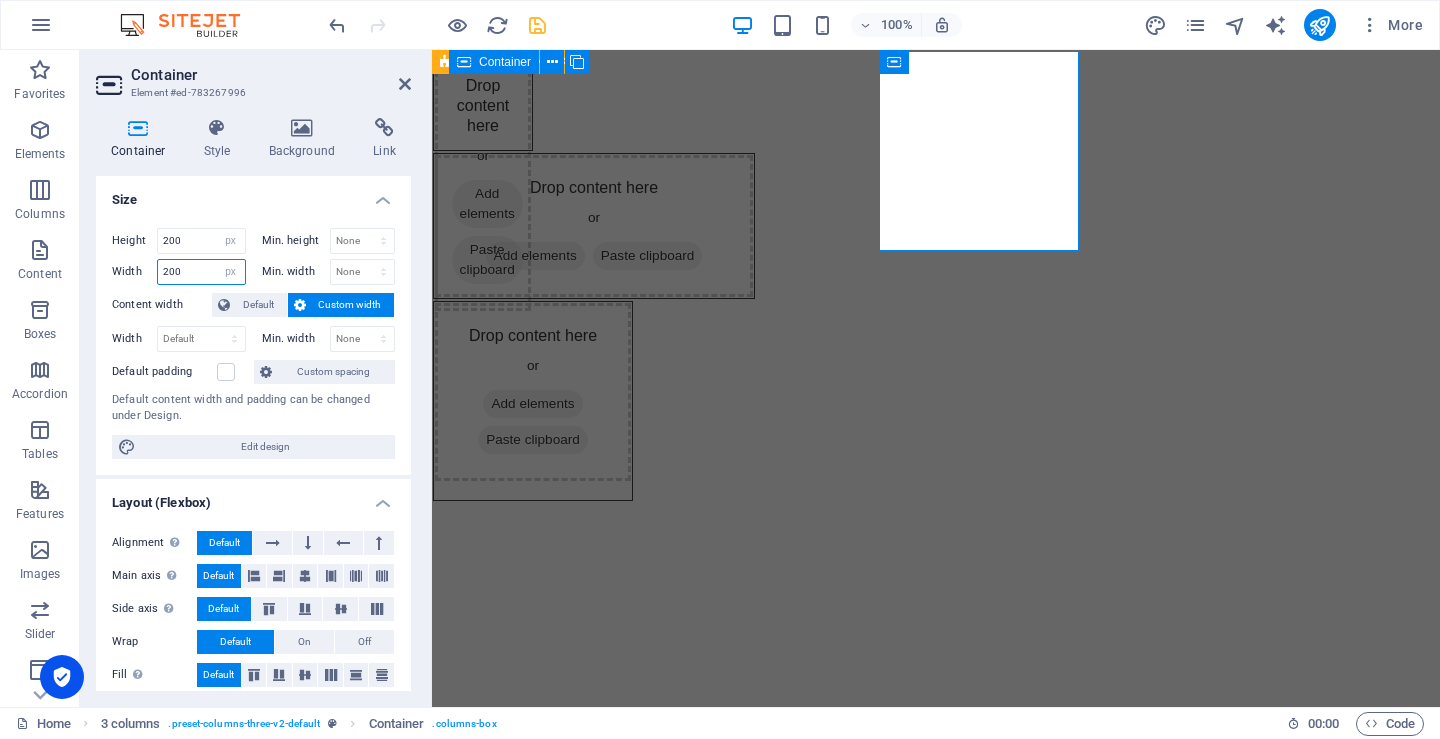 type on "200" 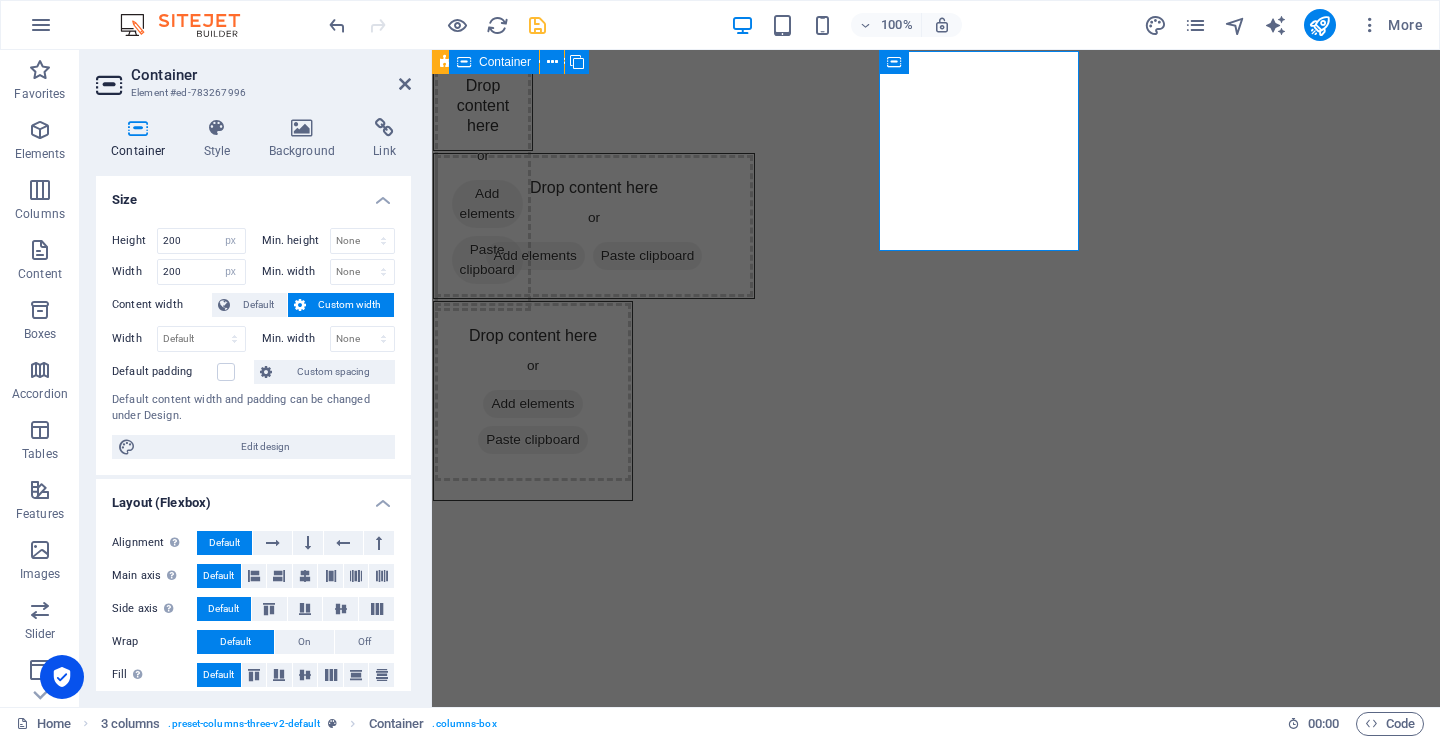 click on "Size" at bounding box center (253, 194) 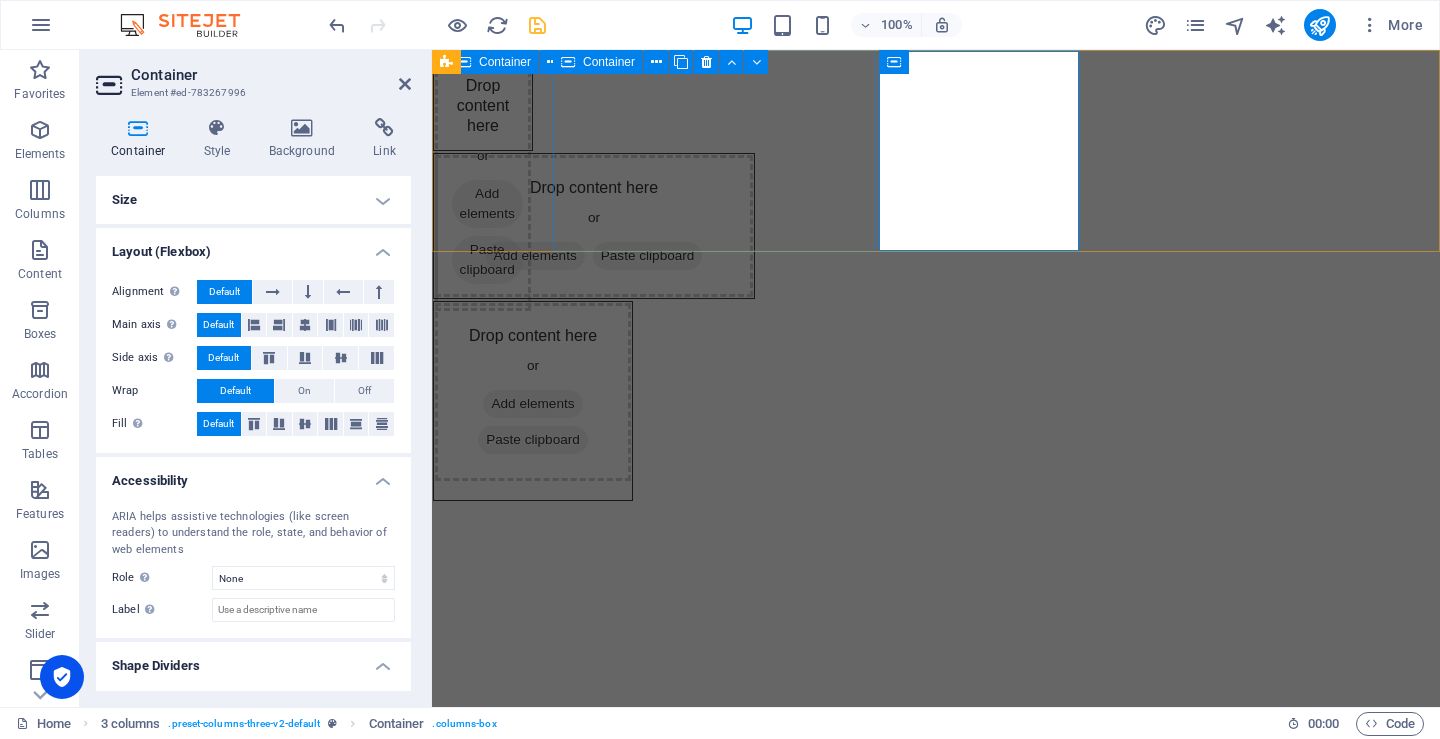 click on "Drop content here or  Add elements  Paste clipboard" at bounding box center (594, 226) 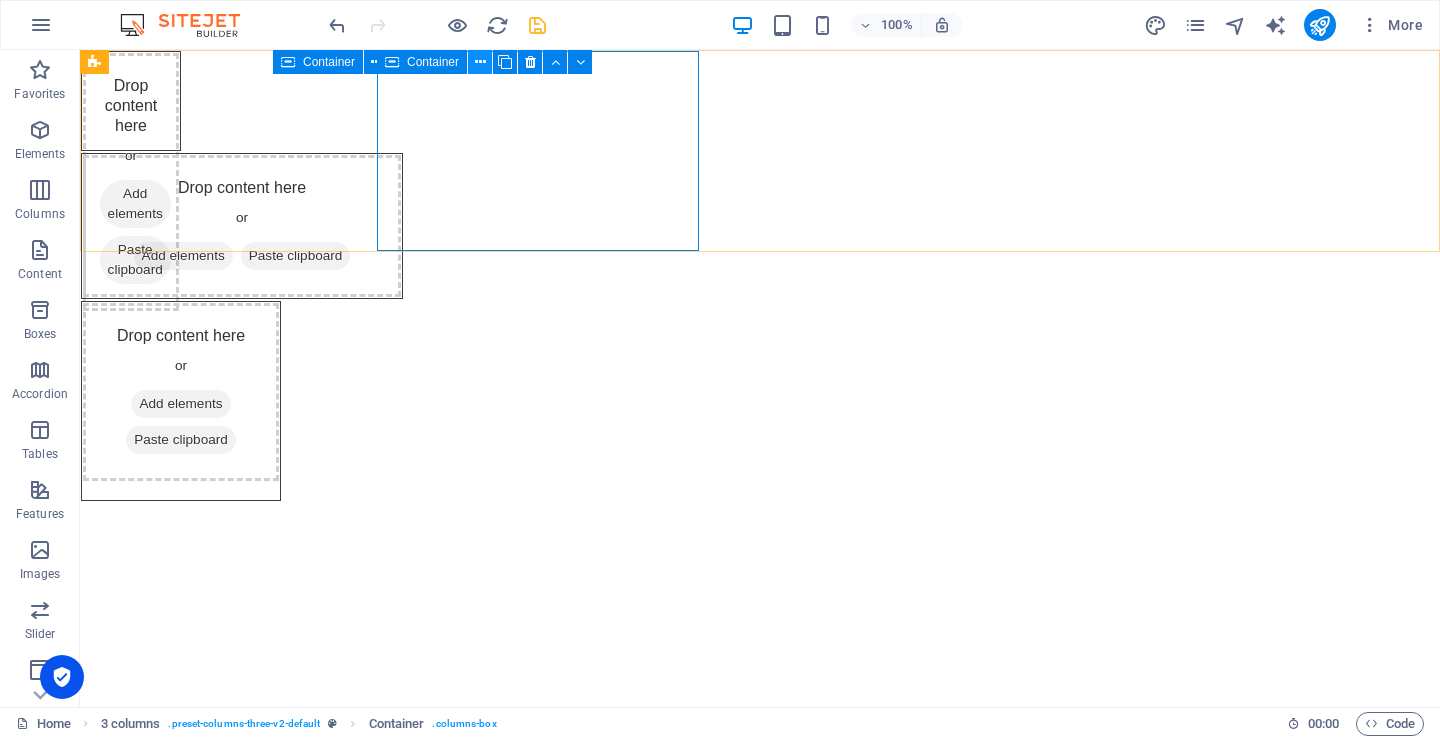 click at bounding box center (480, 62) 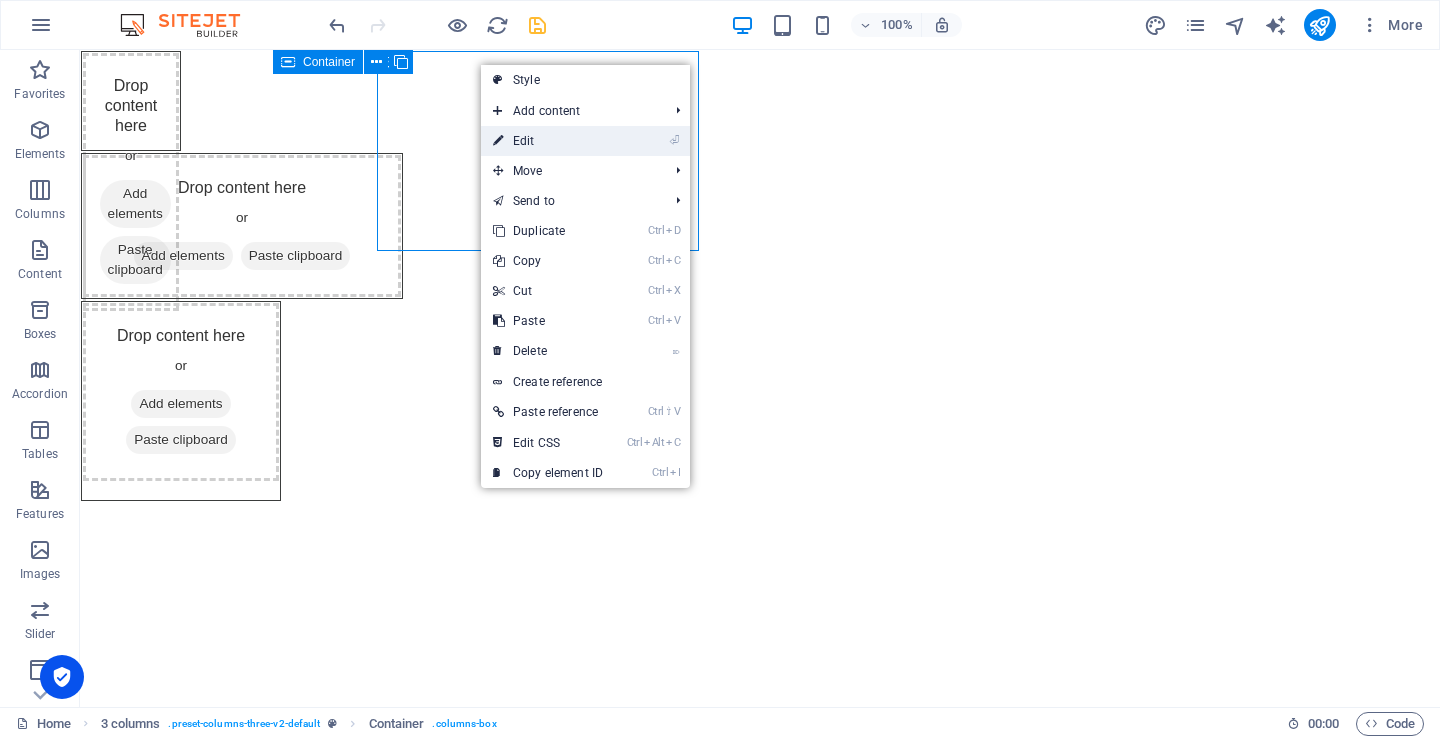 click on "⏎  Edit" at bounding box center [548, 141] 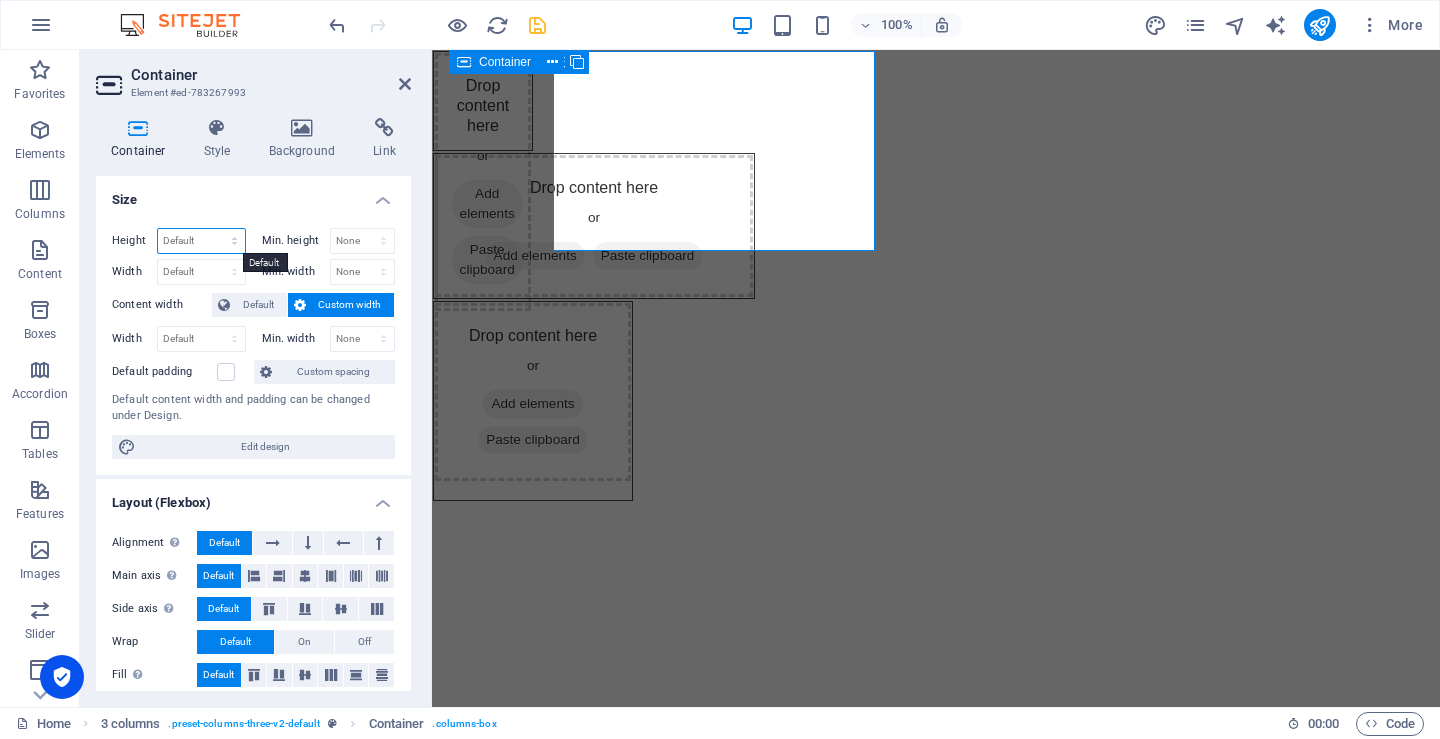 click on "Default px rem % vh vw" at bounding box center [201, 241] 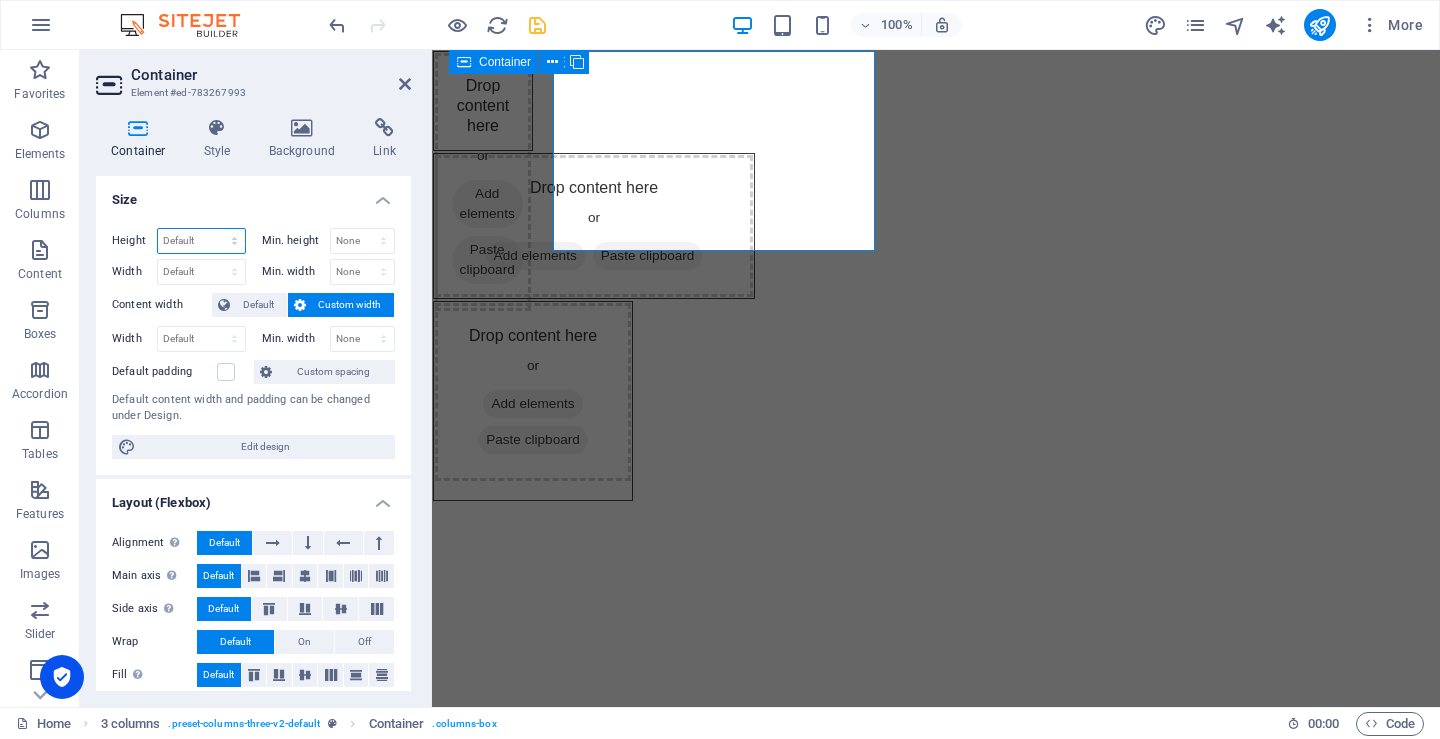 select on "px" 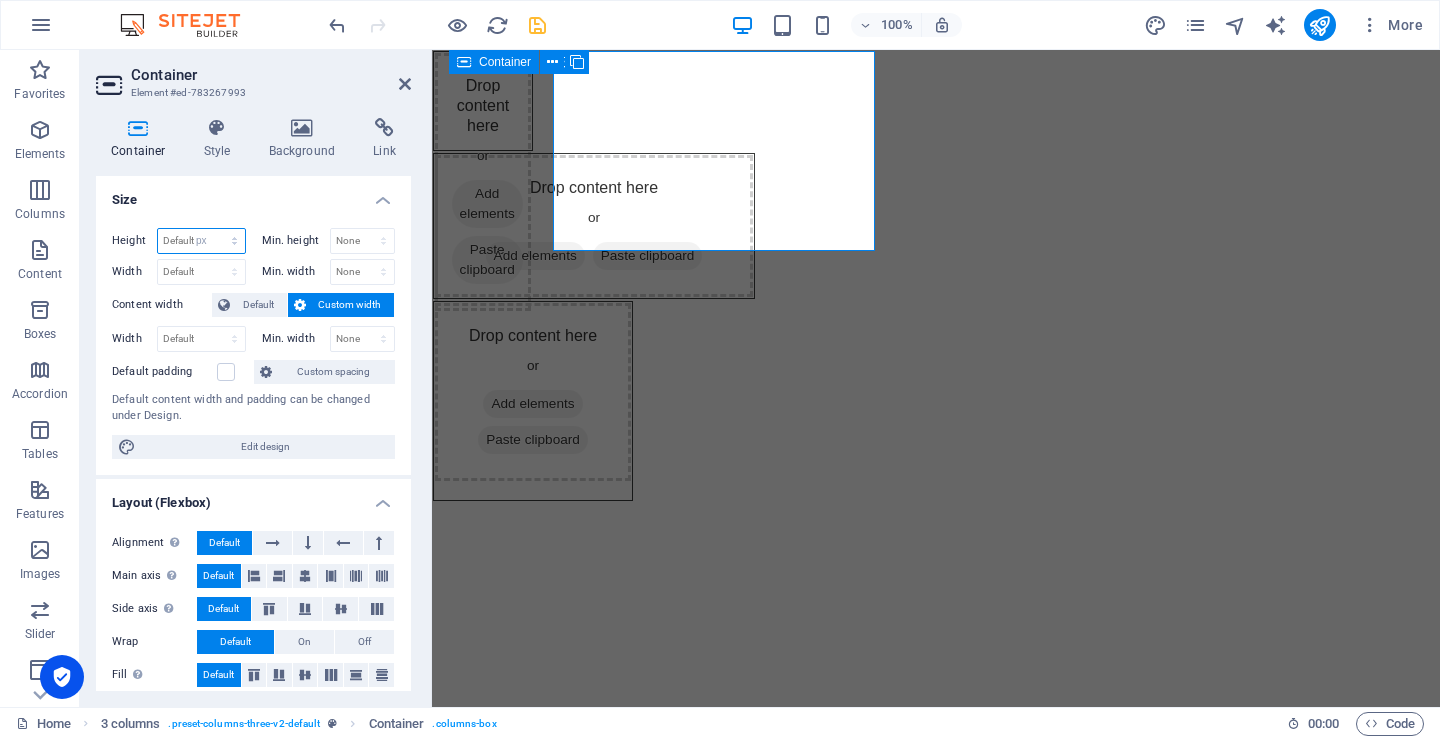 click on "Default px rem % vh vw" at bounding box center (201, 241) 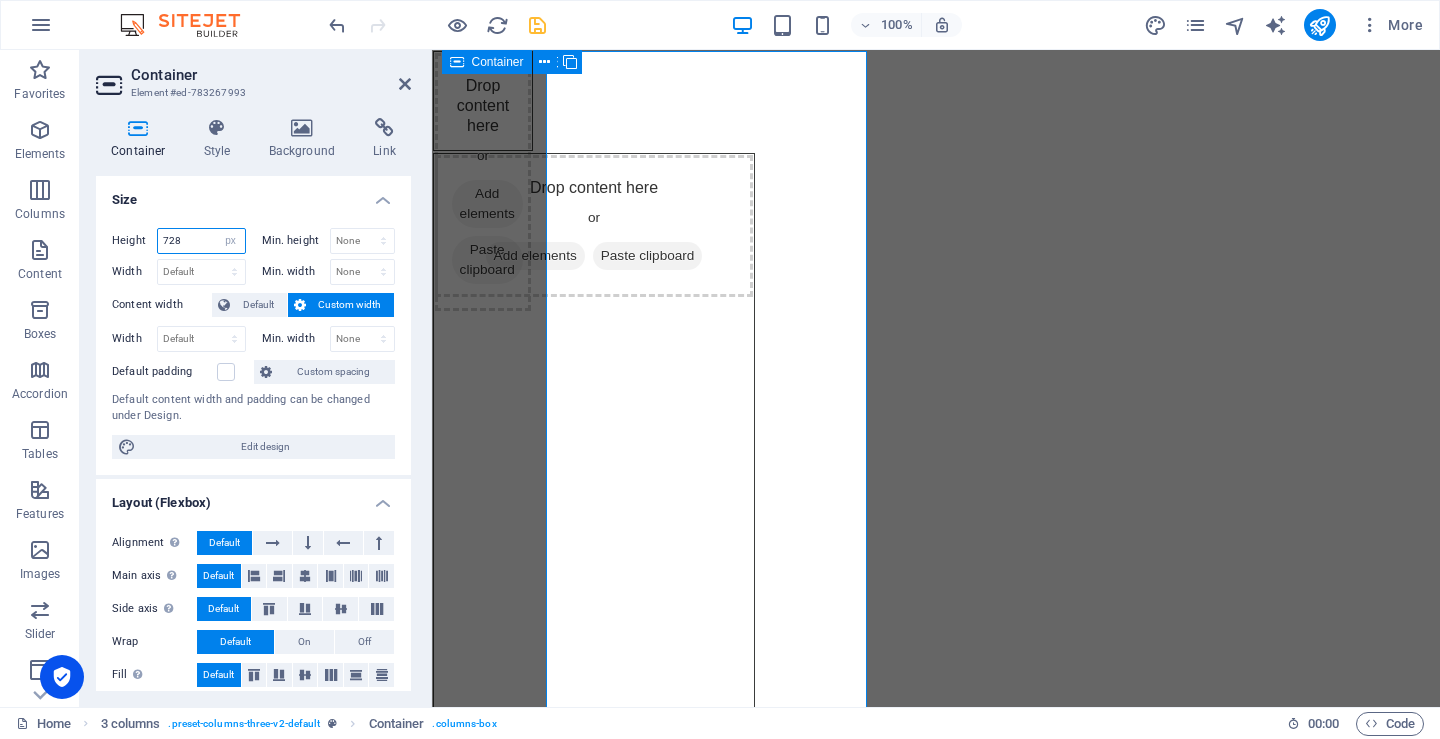 drag, startPoint x: 191, startPoint y: 241, endPoint x: 150, endPoint y: 251, distance: 42.201897 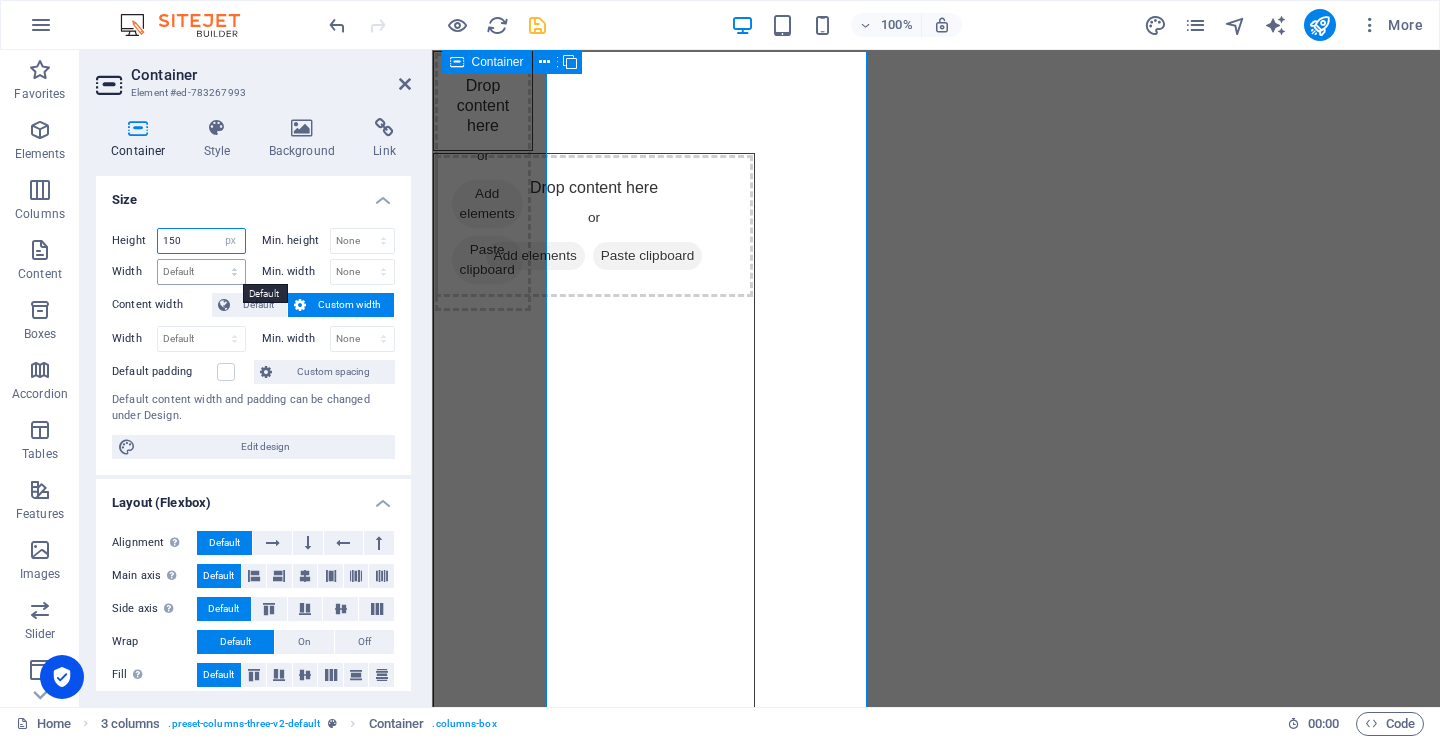 type on "150" 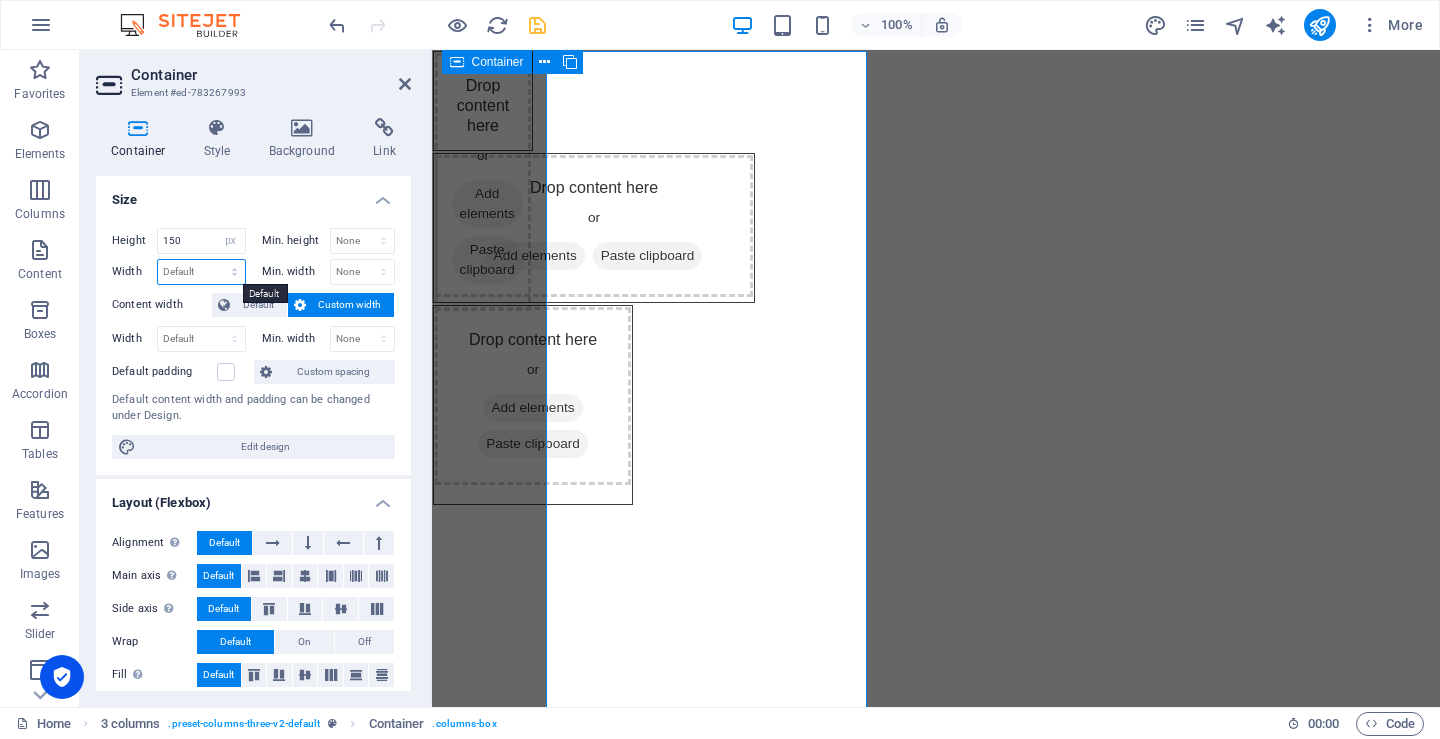 click on "Default px rem % em vh vw" at bounding box center (201, 272) 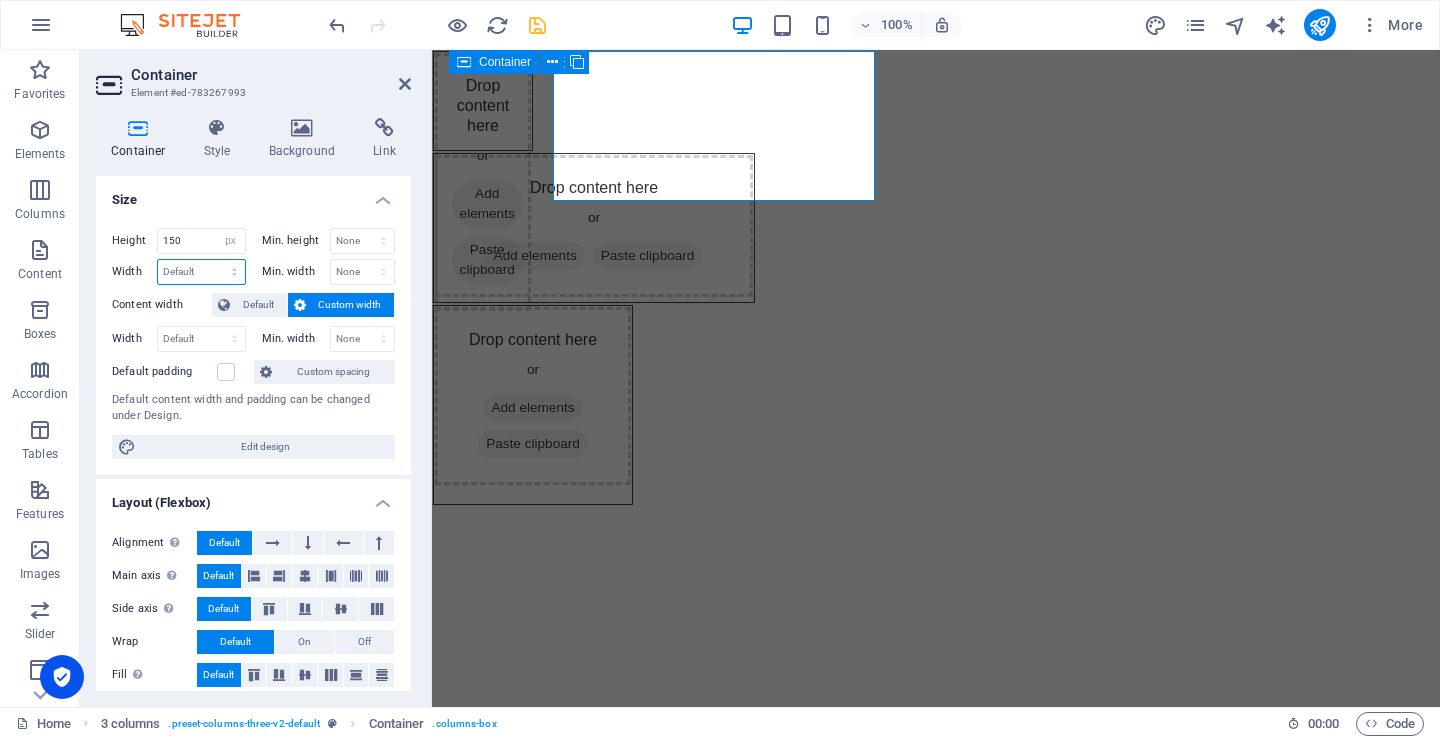 select on "px" 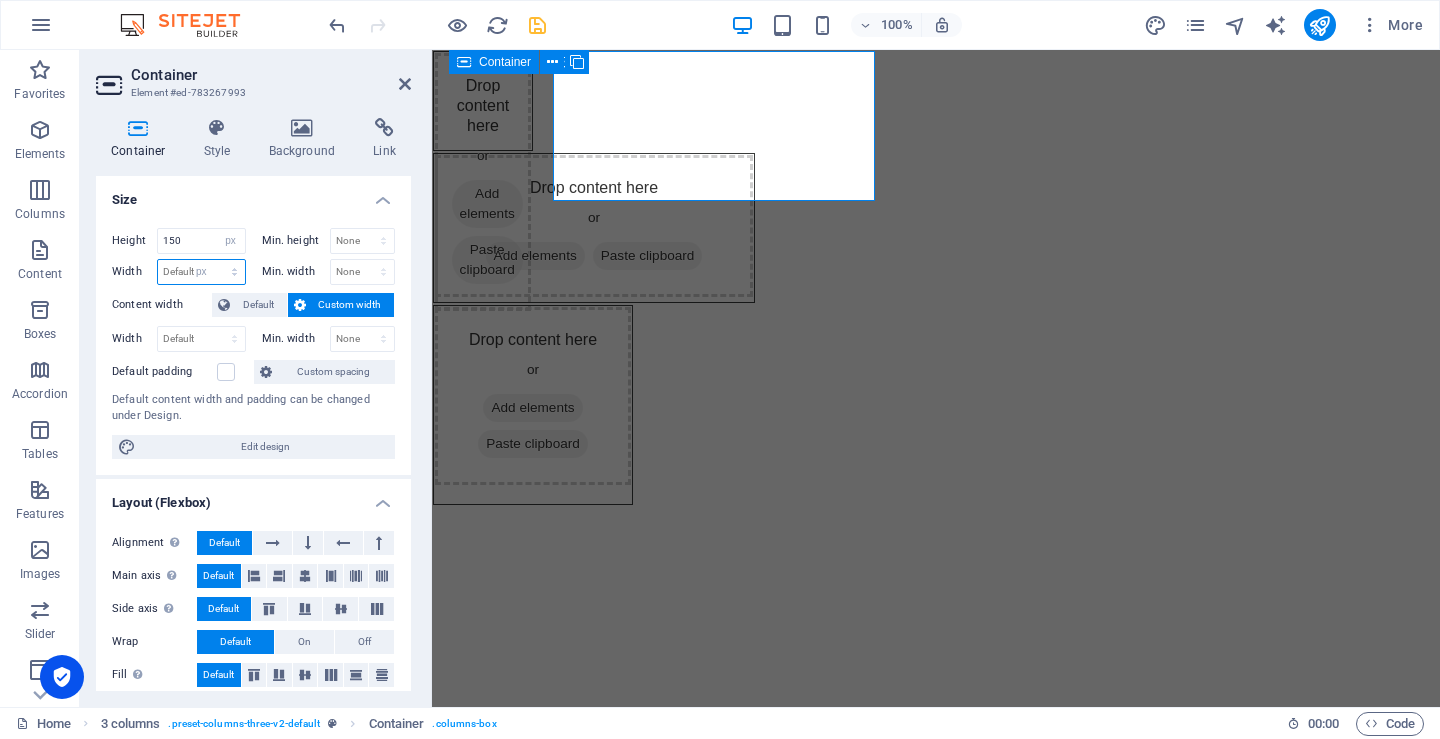 click on "Default px rem % em vh vw" at bounding box center [201, 272] 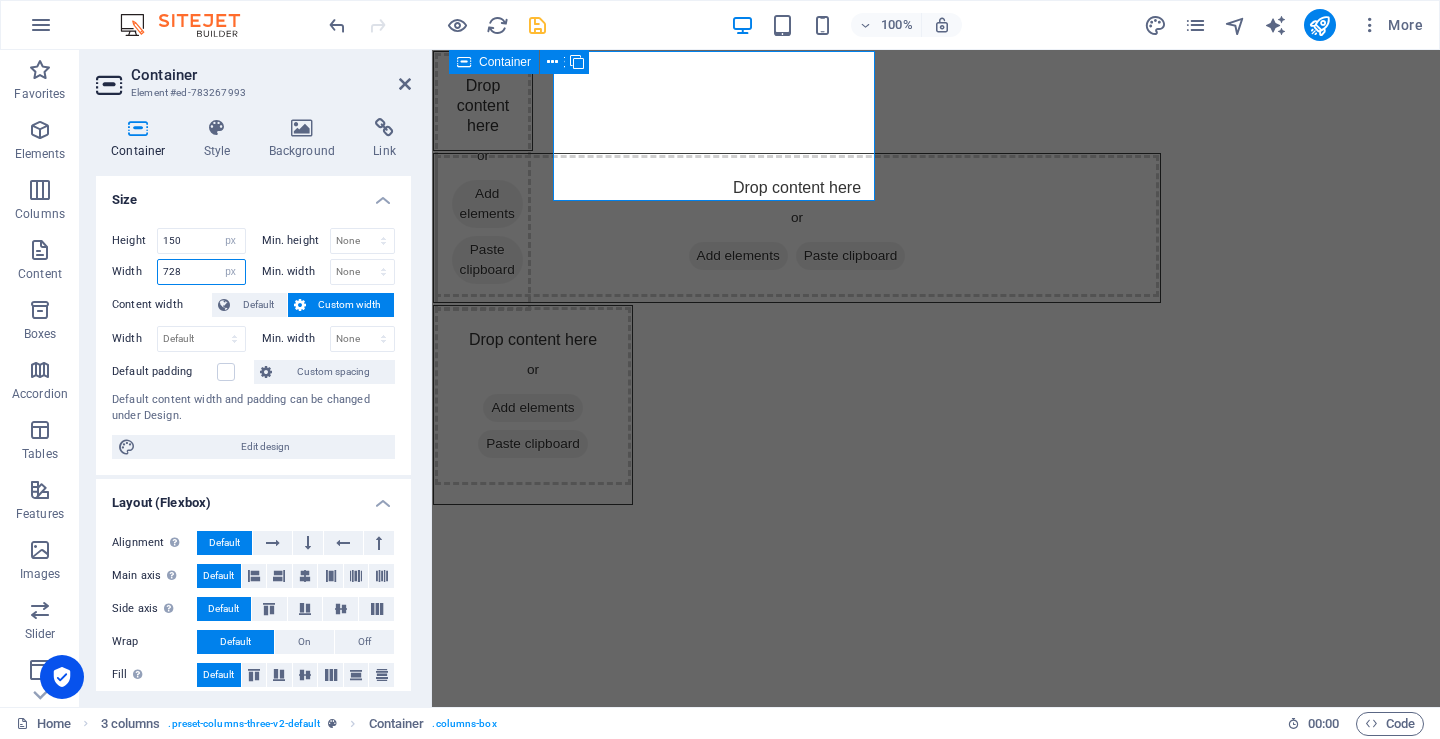 type on "728" 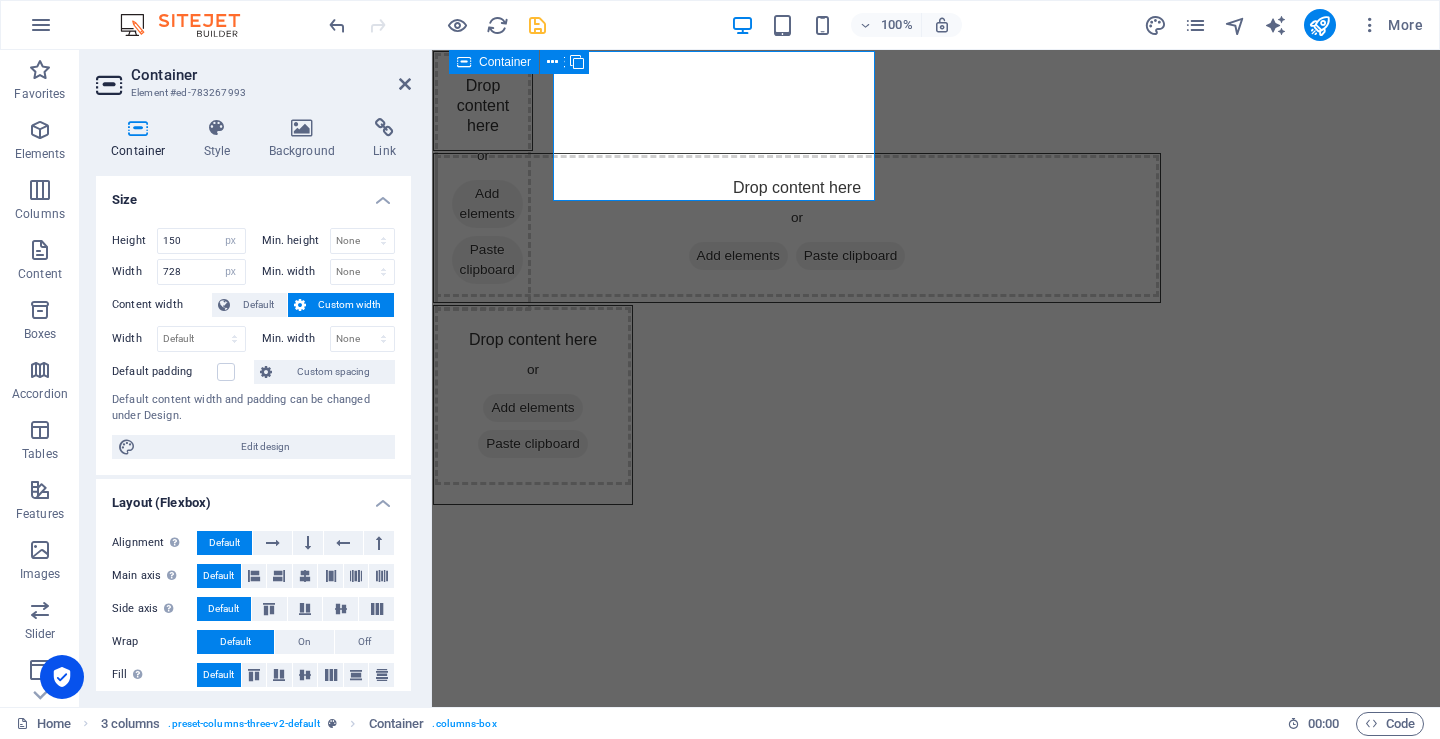 click on "Size" at bounding box center (253, 194) 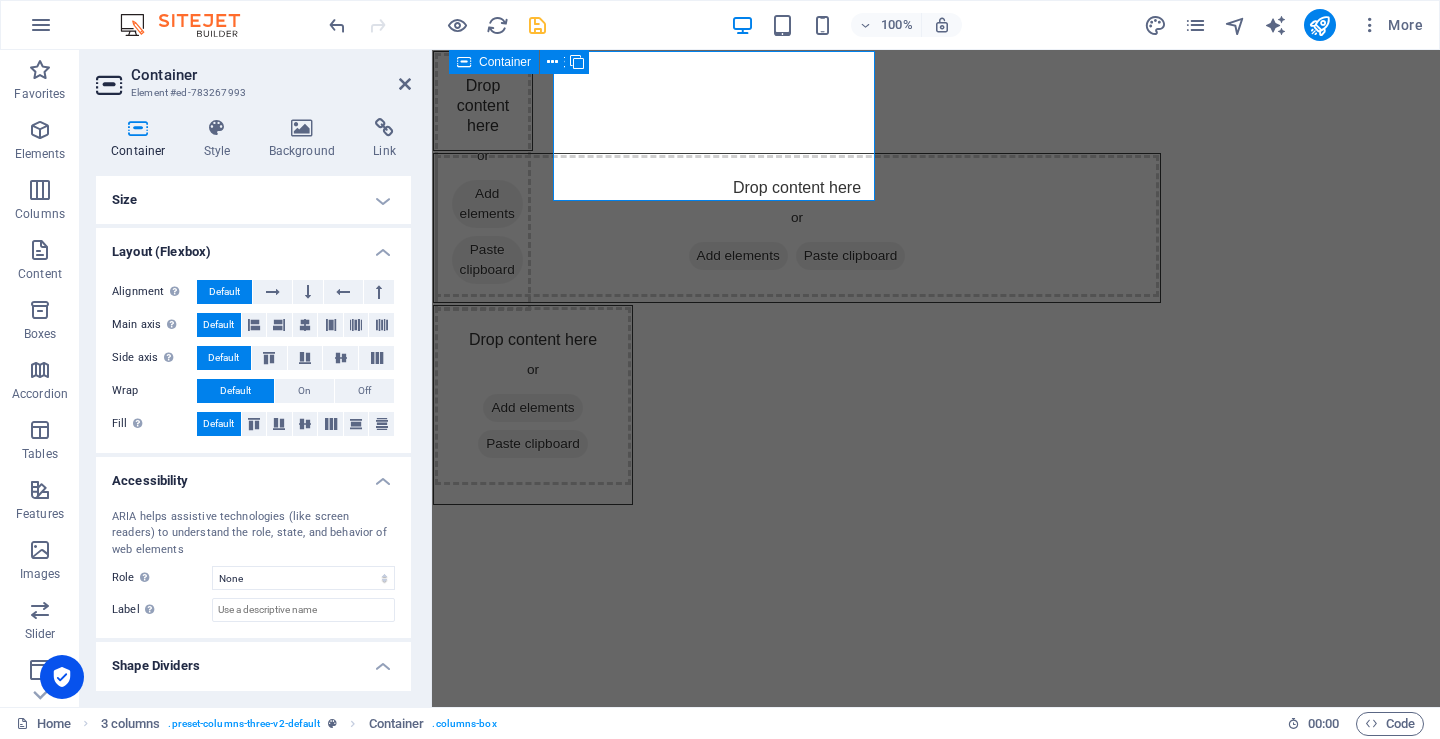 click on "Size" at bounding box center [253, 200] 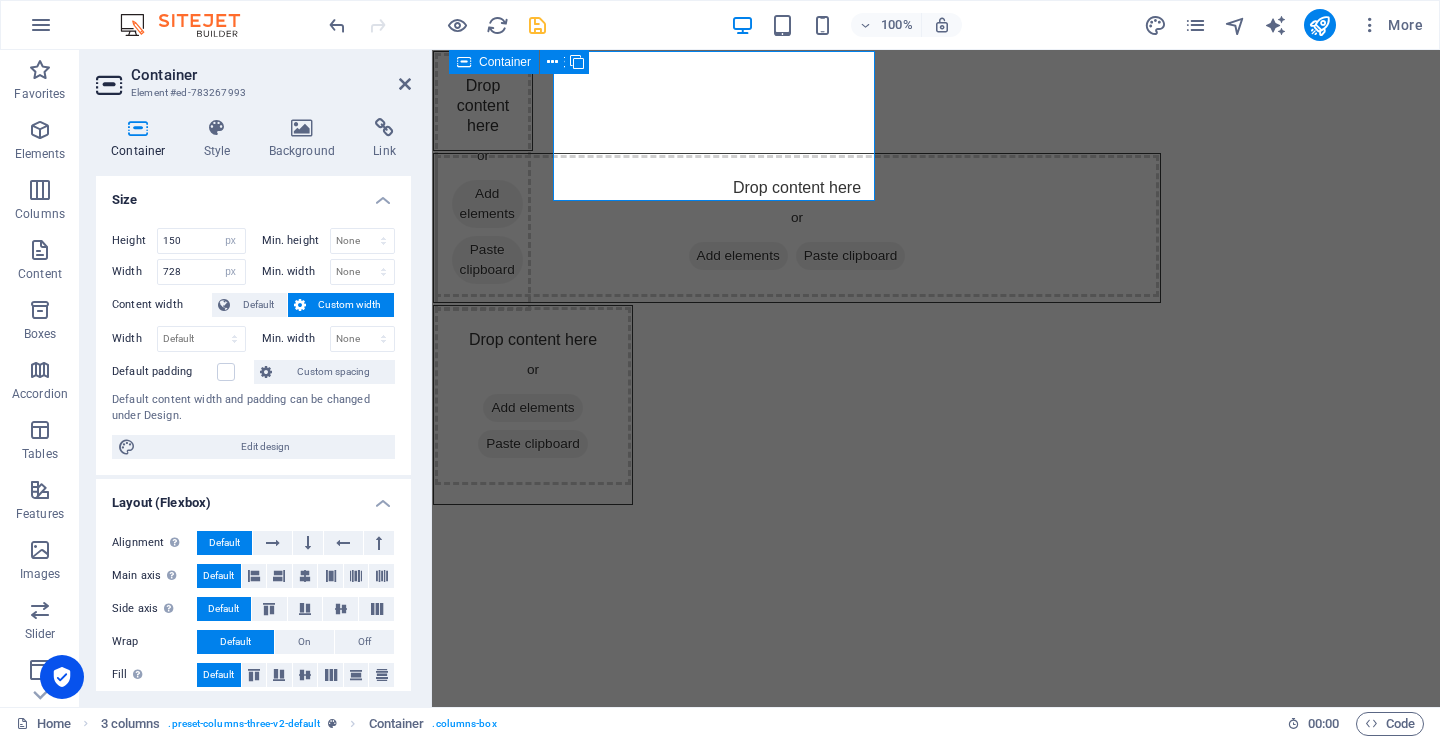 click on "Skip to main content
Drop content here or  Add elements  Paste clipboard Drop content here or  Add elements  Paste clipboard Drop content here or  Add elements  Paste clipboard" at bounding box center [936, 278] 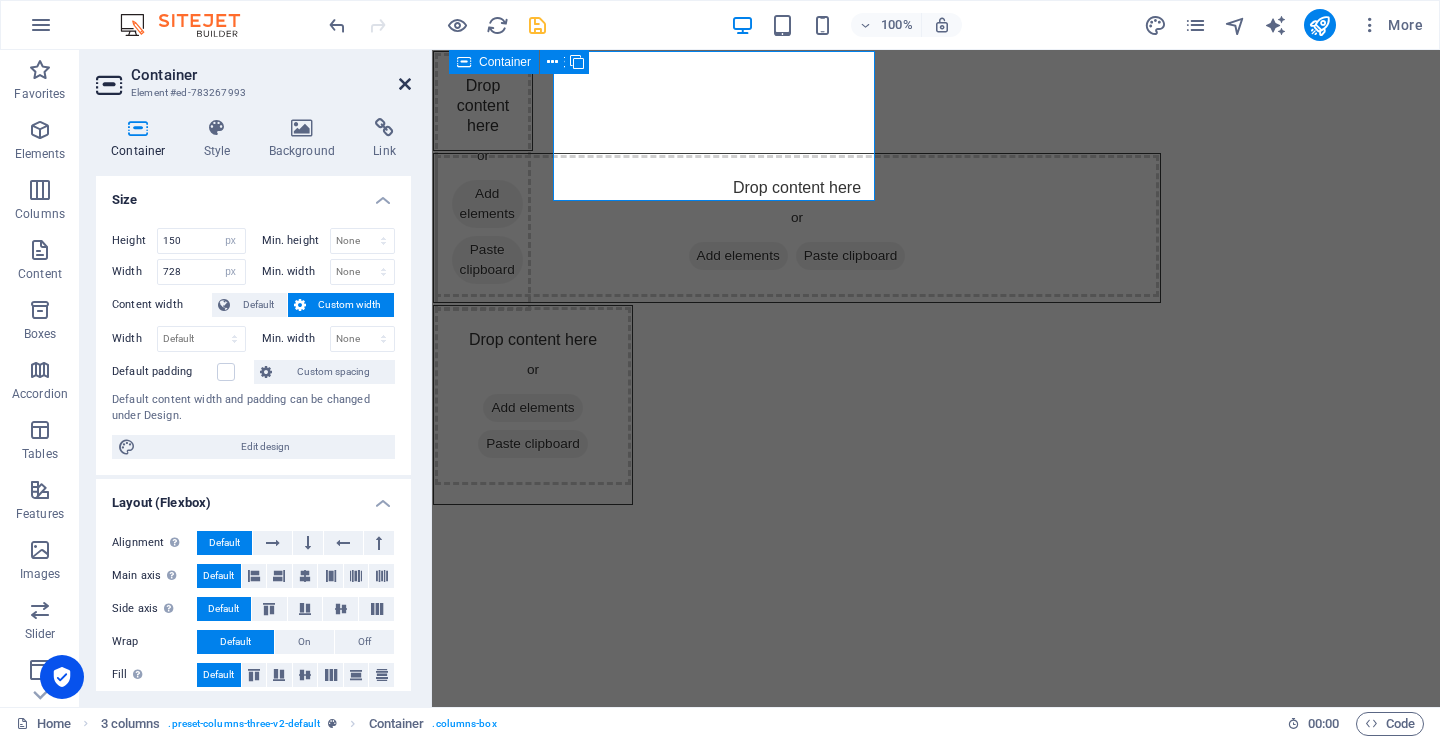 click at bounding box center (405, 84) 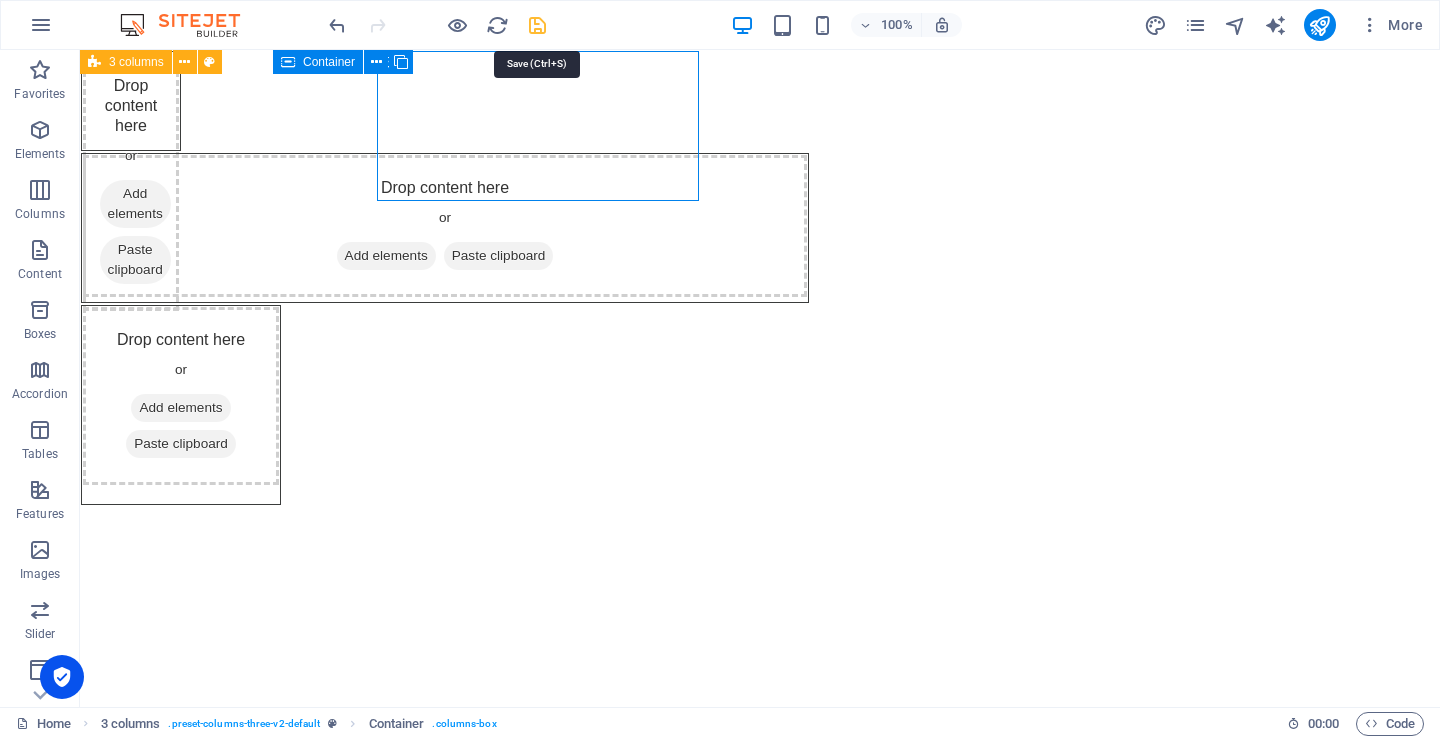 click at bounding box center (537, 25) 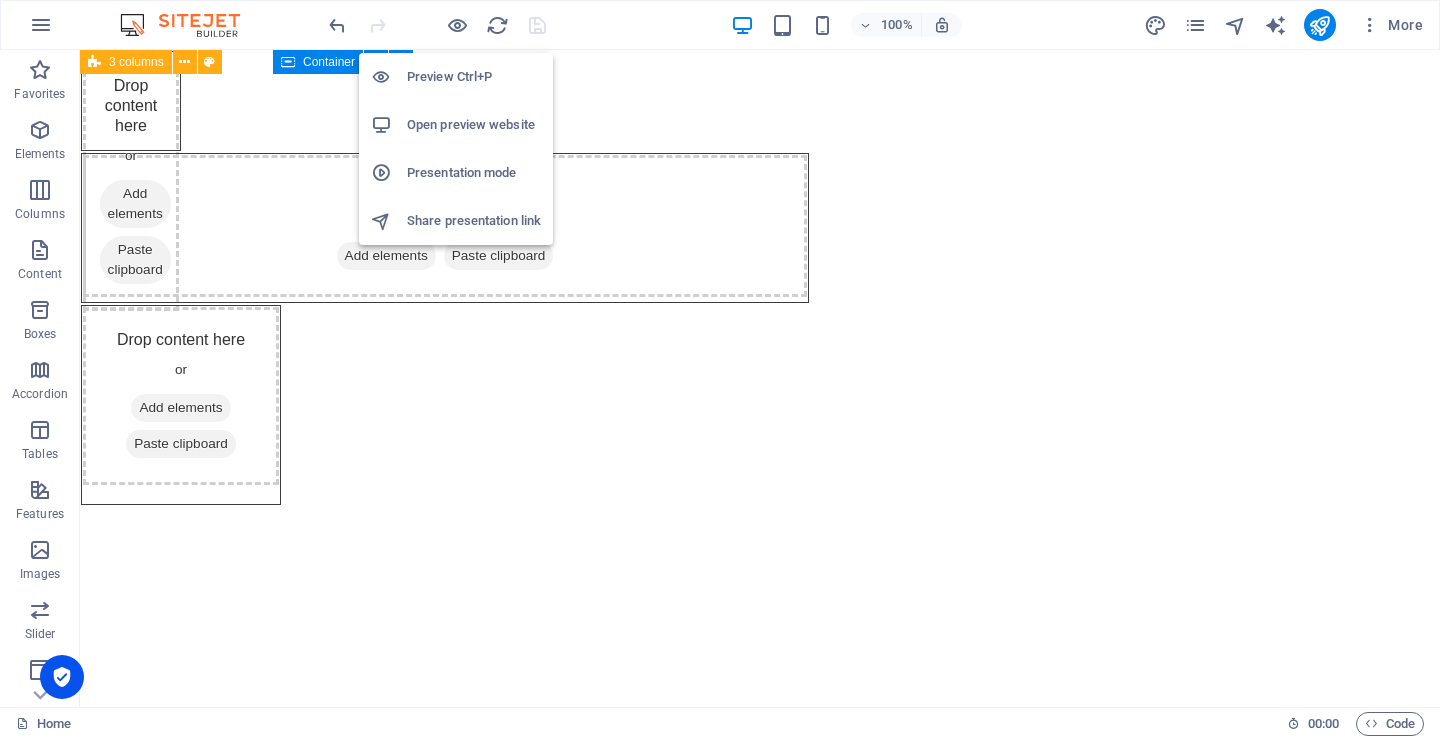 click on "Open preview website" at bounding box center (474, 125) 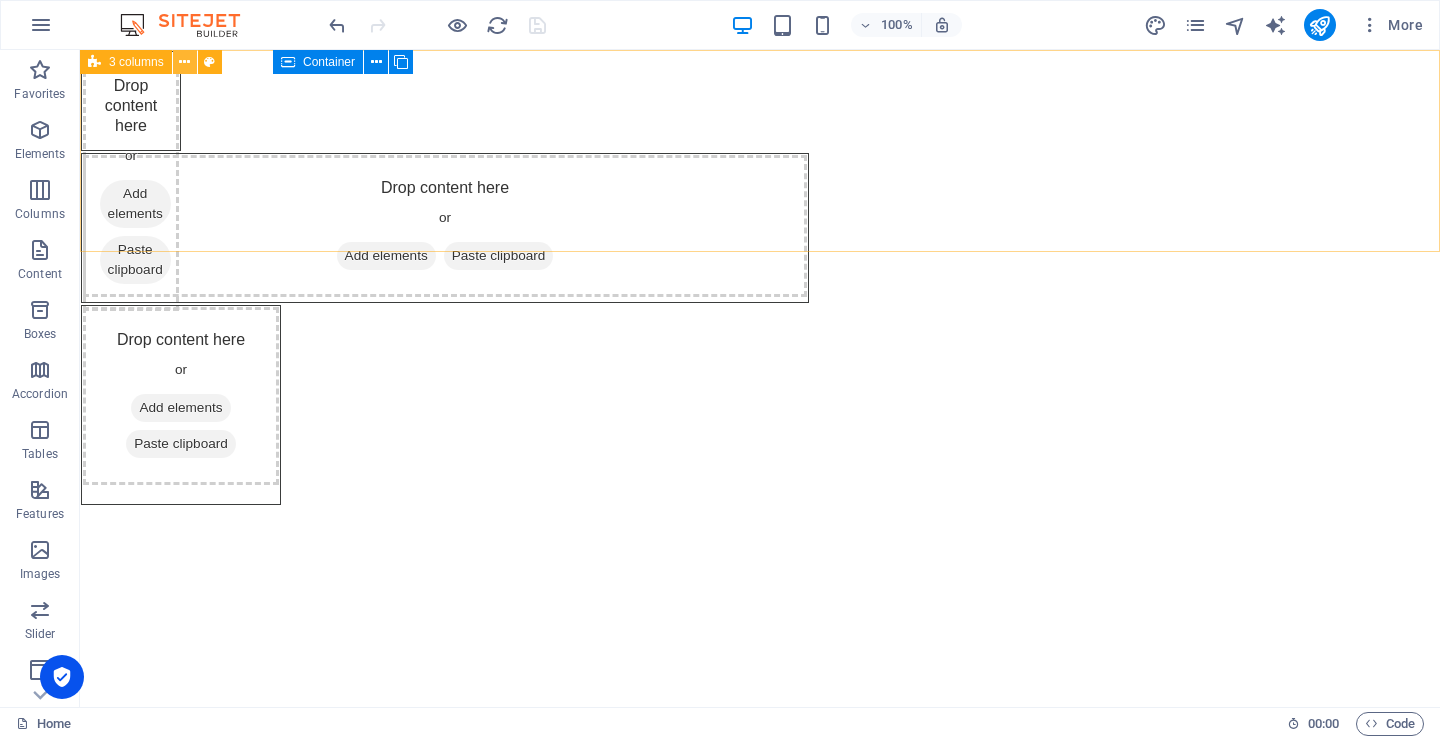 click at bounding box center (184, 62) 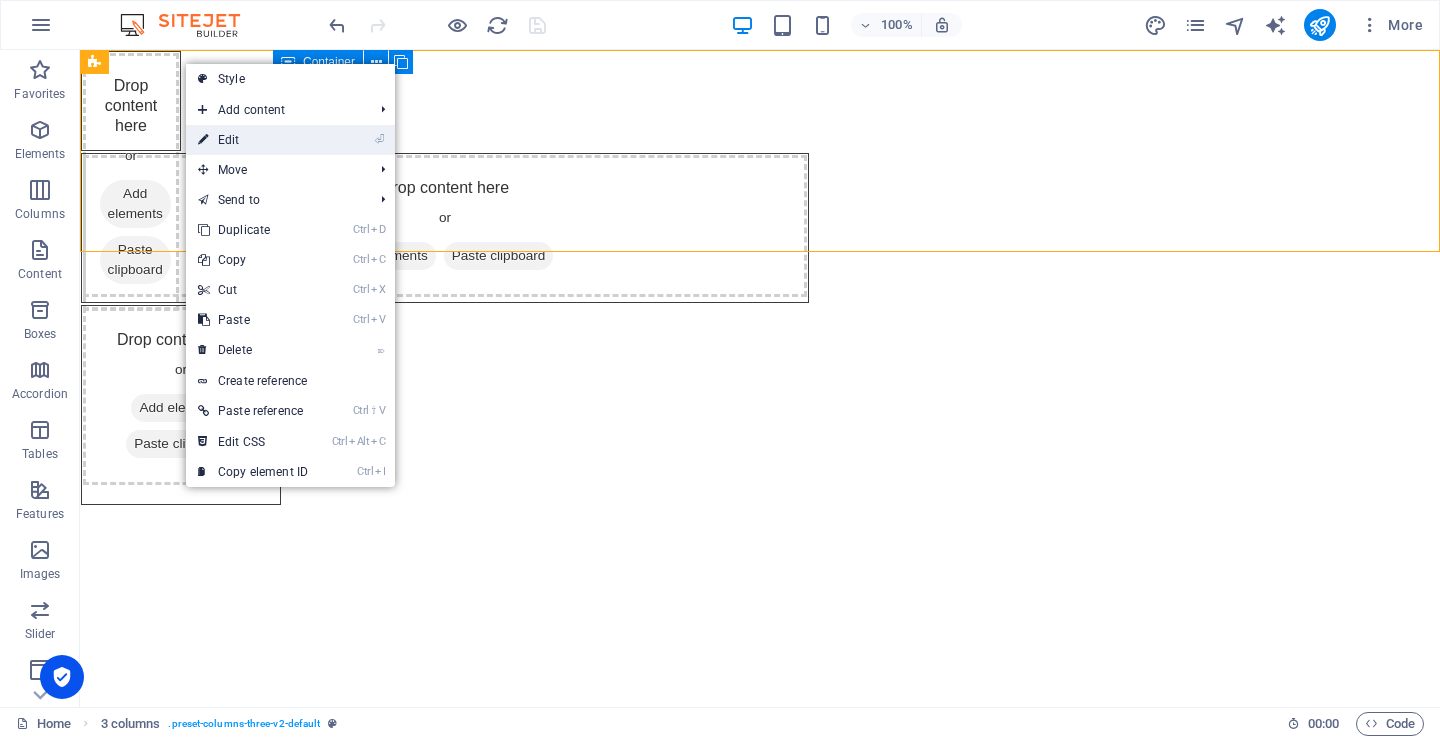 click on "⏎  Edit" at bounding box center (253, 140) 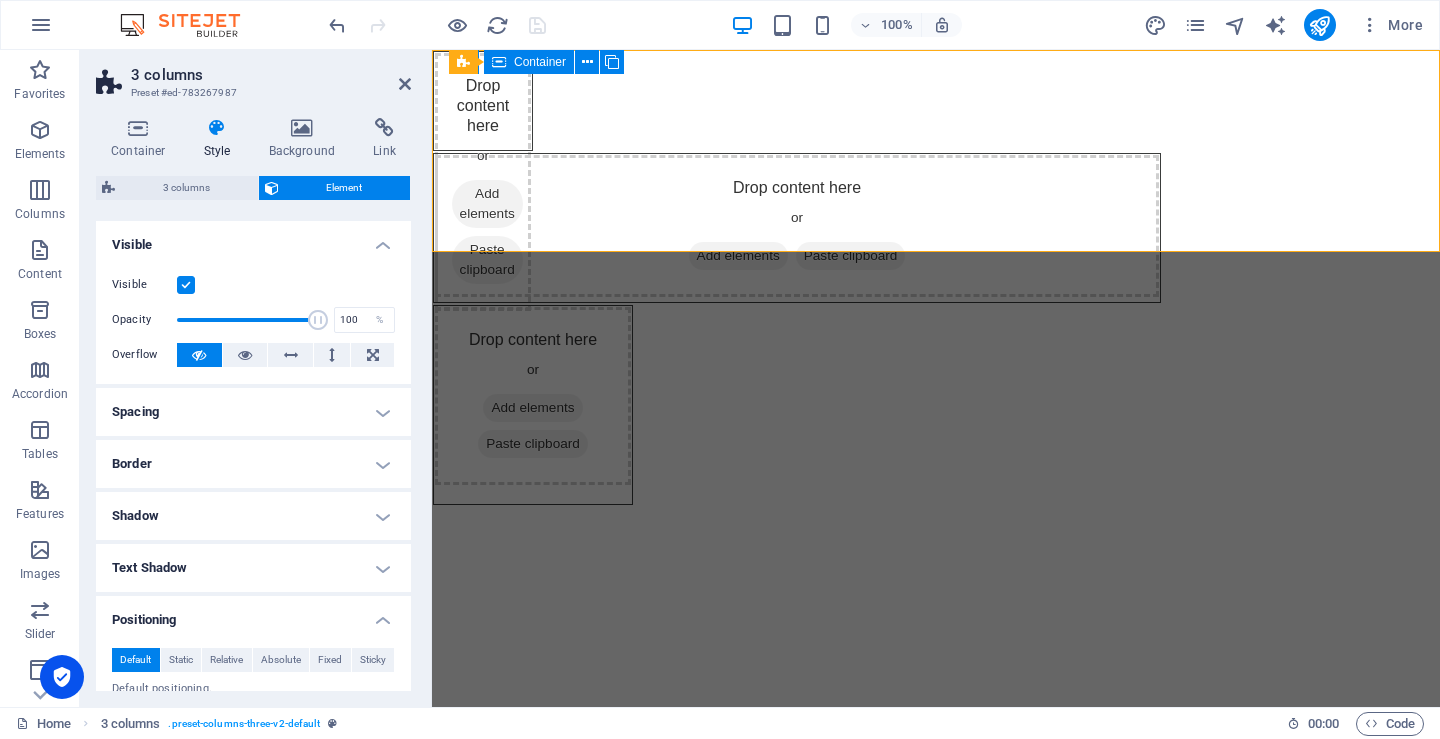 click on "Spacing" at bounding box center [253, 412] 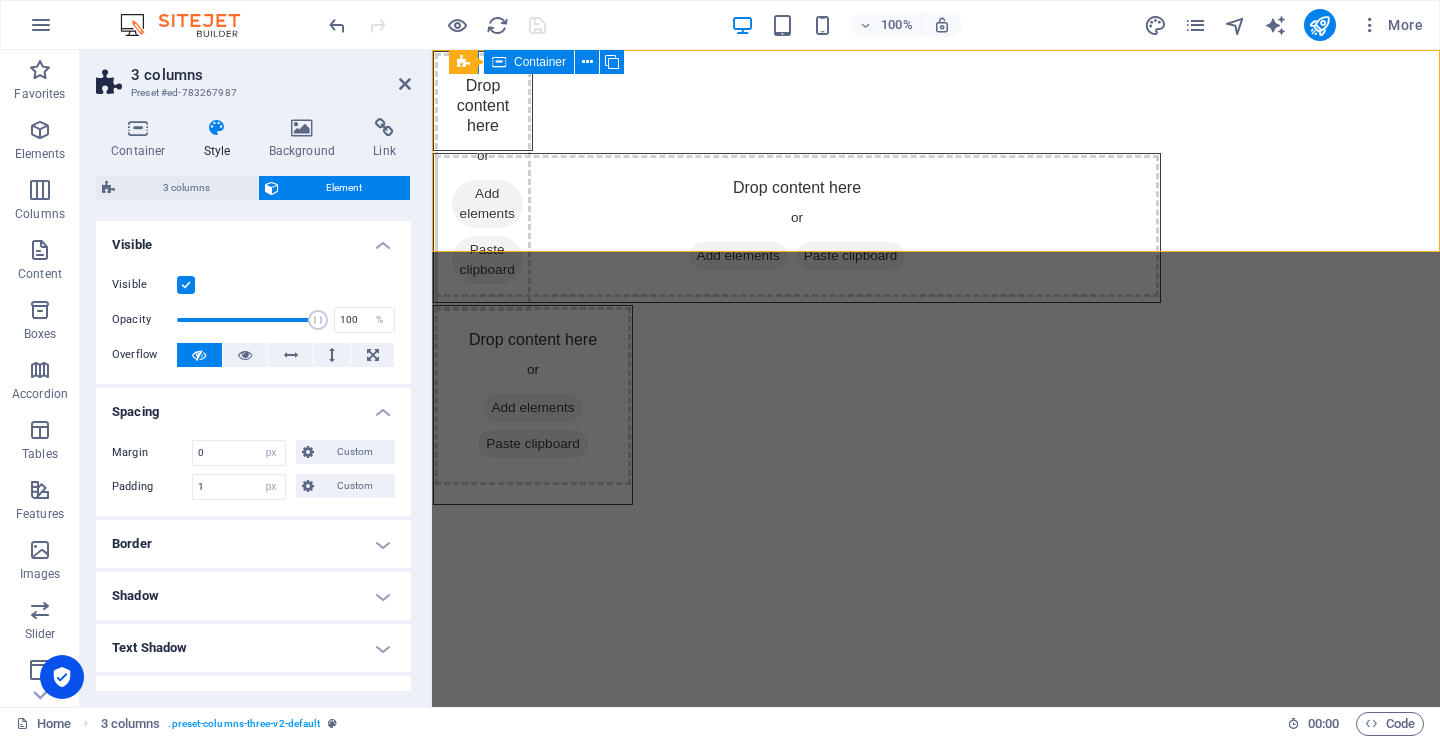 click on "Spacing" at bounding box center (253, 406) 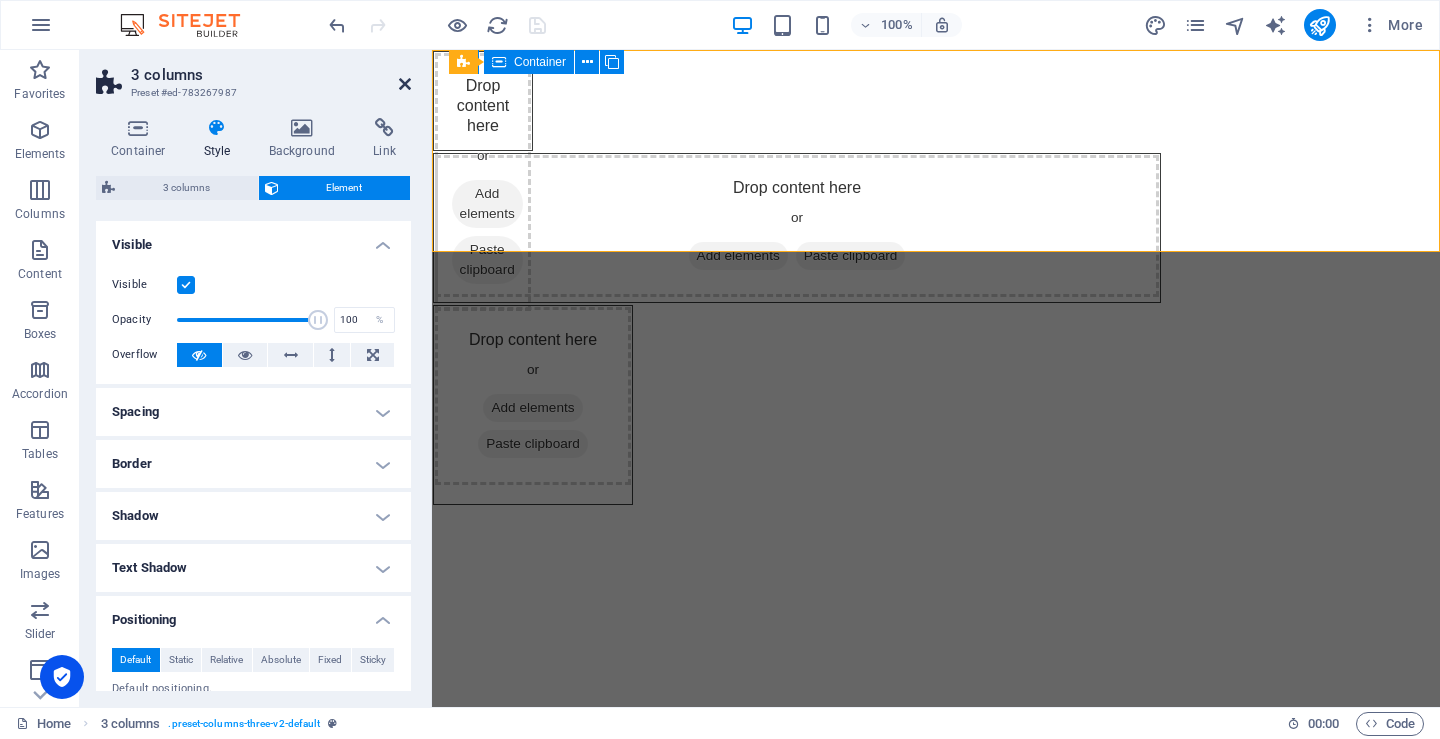 click at bounding box center [405, 84] 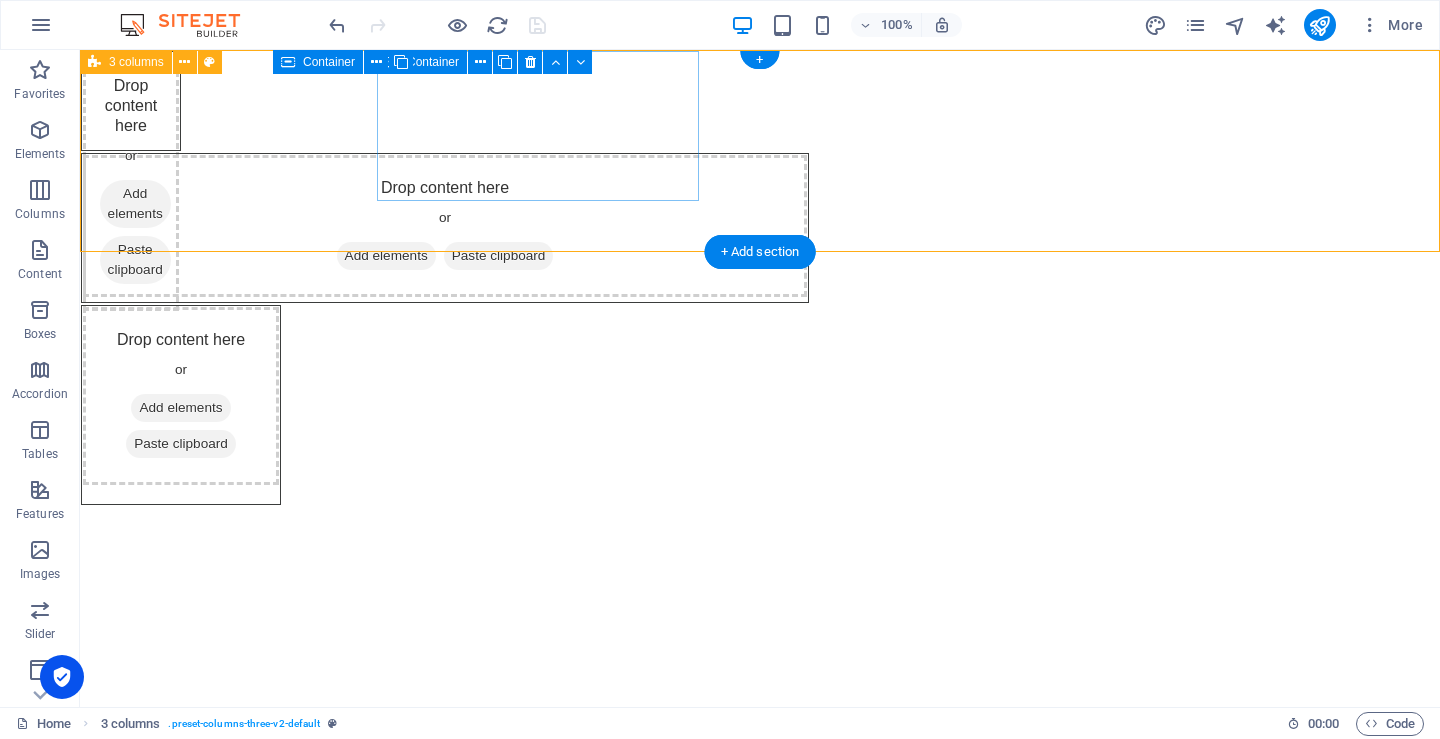 click on "Add elements" at bounding box center [386, 256] 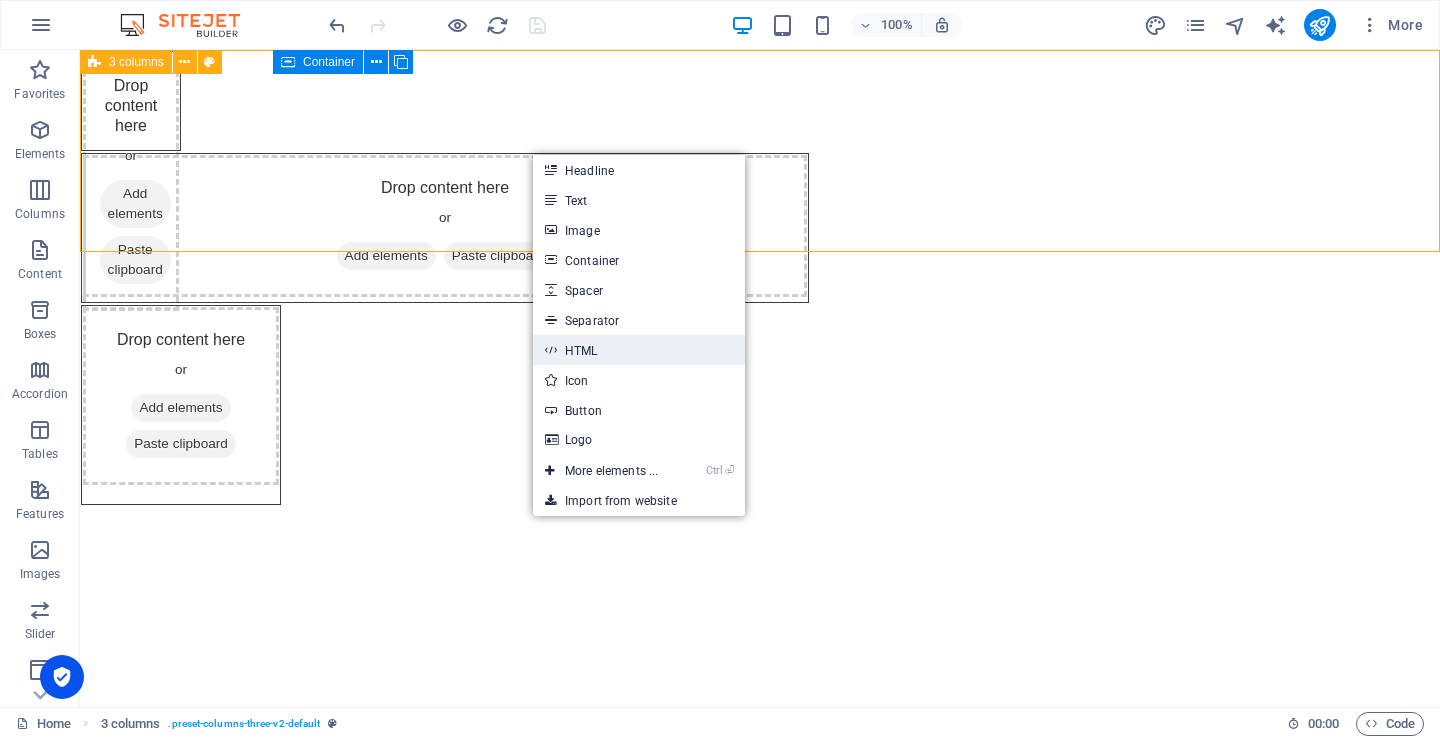 click on "HTML" at bounding box center (639, 350) 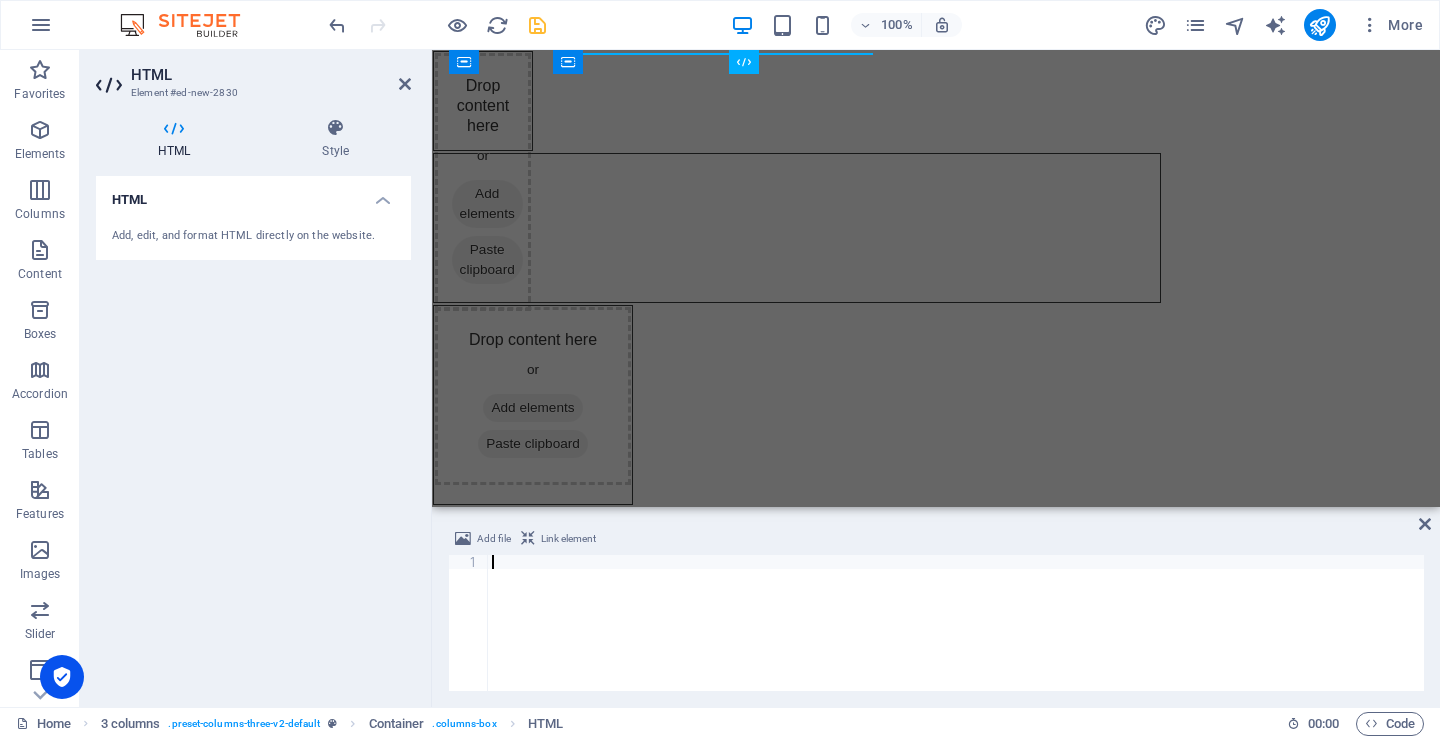 paste on "</div>" 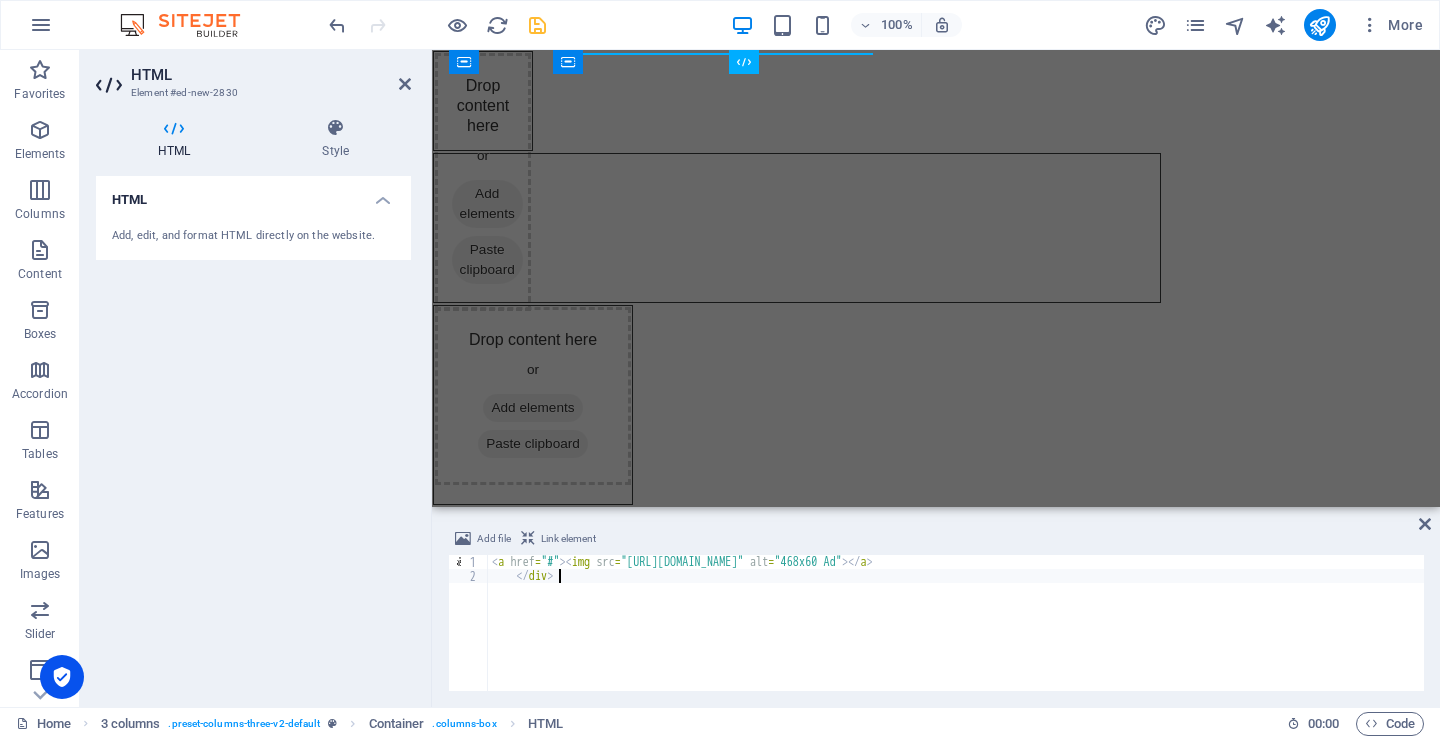 click on "HTML Add, edit, and format HTML directly on the website." at bounding box center [253, 433] 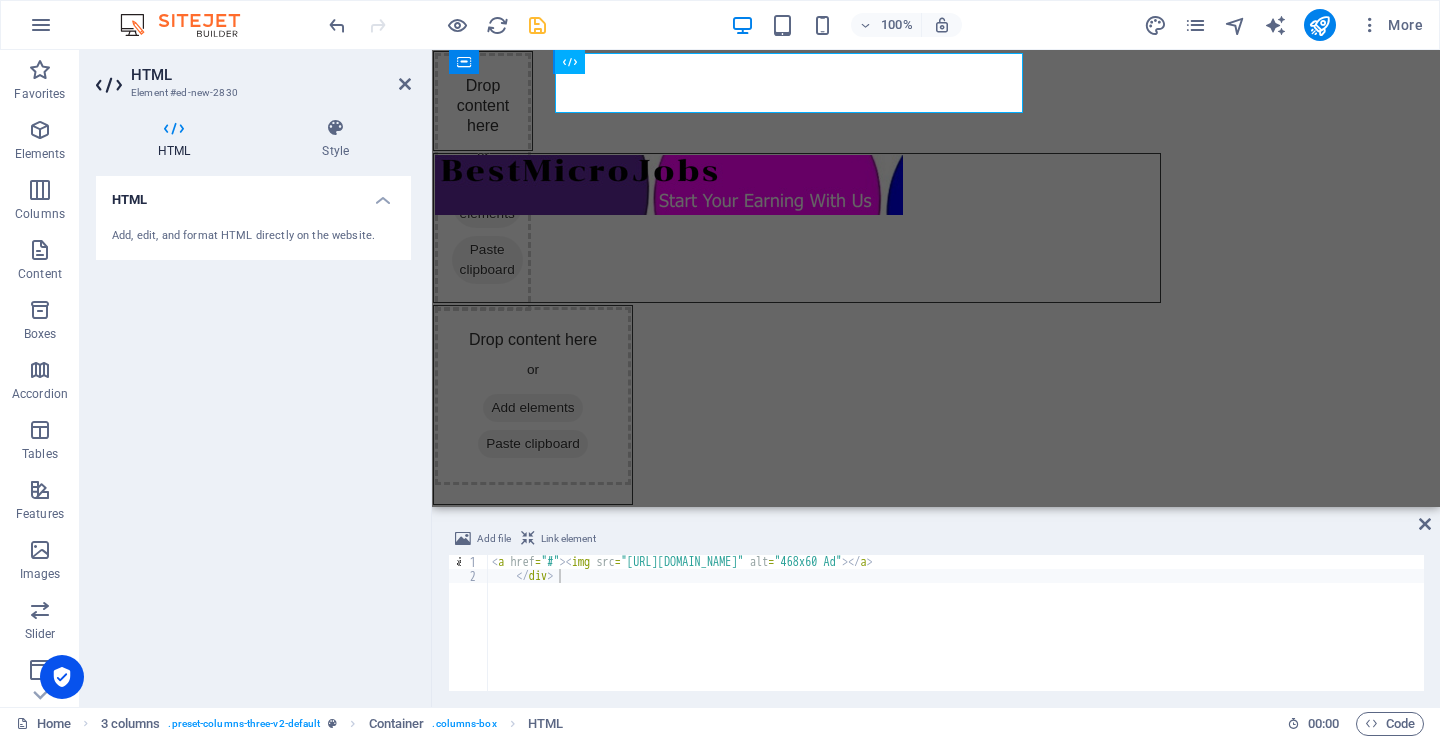 click on "< a   href = "#" > < img   src = "[URL][DOMAIN_NAME]"   alt = "468x60 Ad" > </ a >      </ div >" at bounding box center [956, 637] 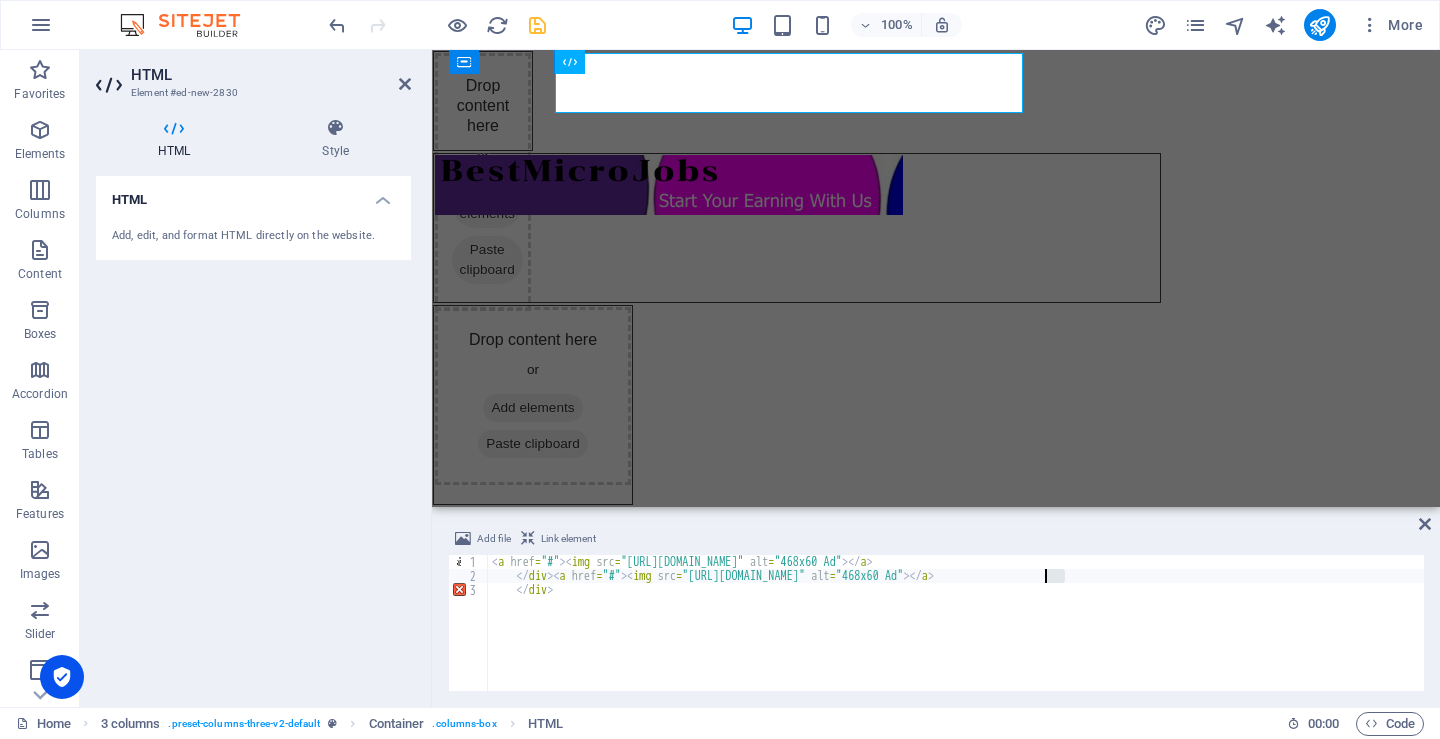 drag, startPoint x: 1065, startPoint y: 574, endPoint x: 1044, endPoint y: 579, distance: 21.587032 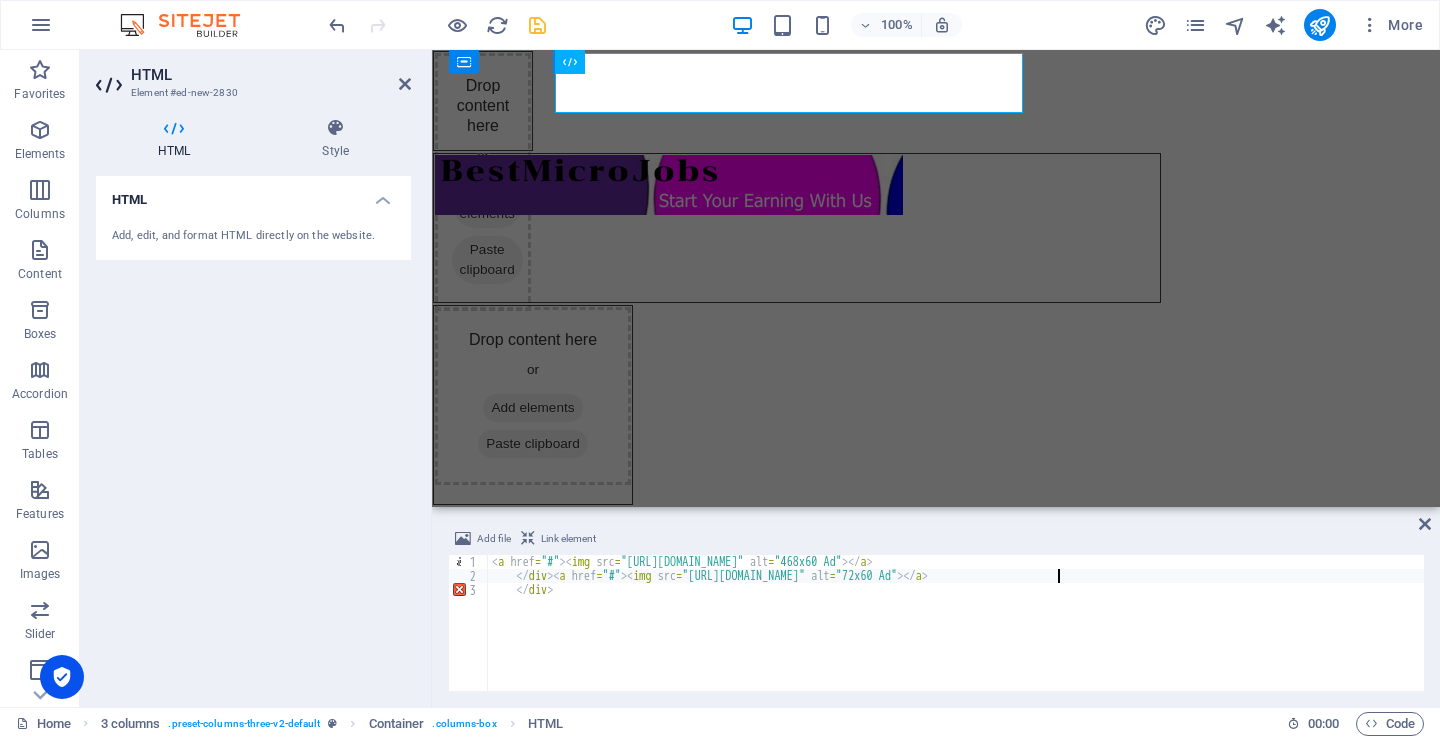 scroll, scrollTop: 0, scrollLeft: 46, axis: horizontal 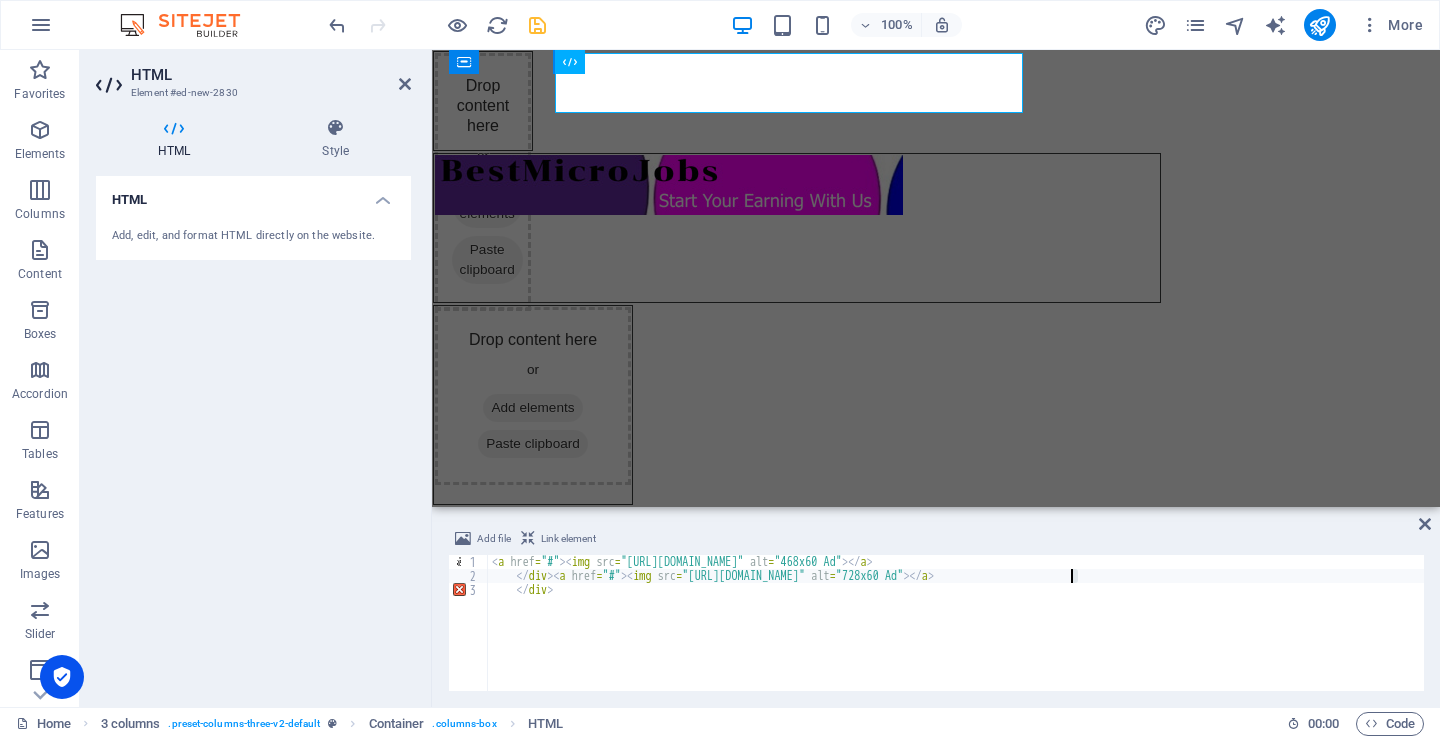 click on "< a   href = "#" > < img   src = "[URL][DOMAIN_NAME]"   alt = "468x60 Ad" > </ a >      </ div > < a   href = "#" > < img   src = "[URL][DOMAIN_NAME]"   alt = "728x60 Ad" > </ a >      </ div >" at bounding box center [956, 637] 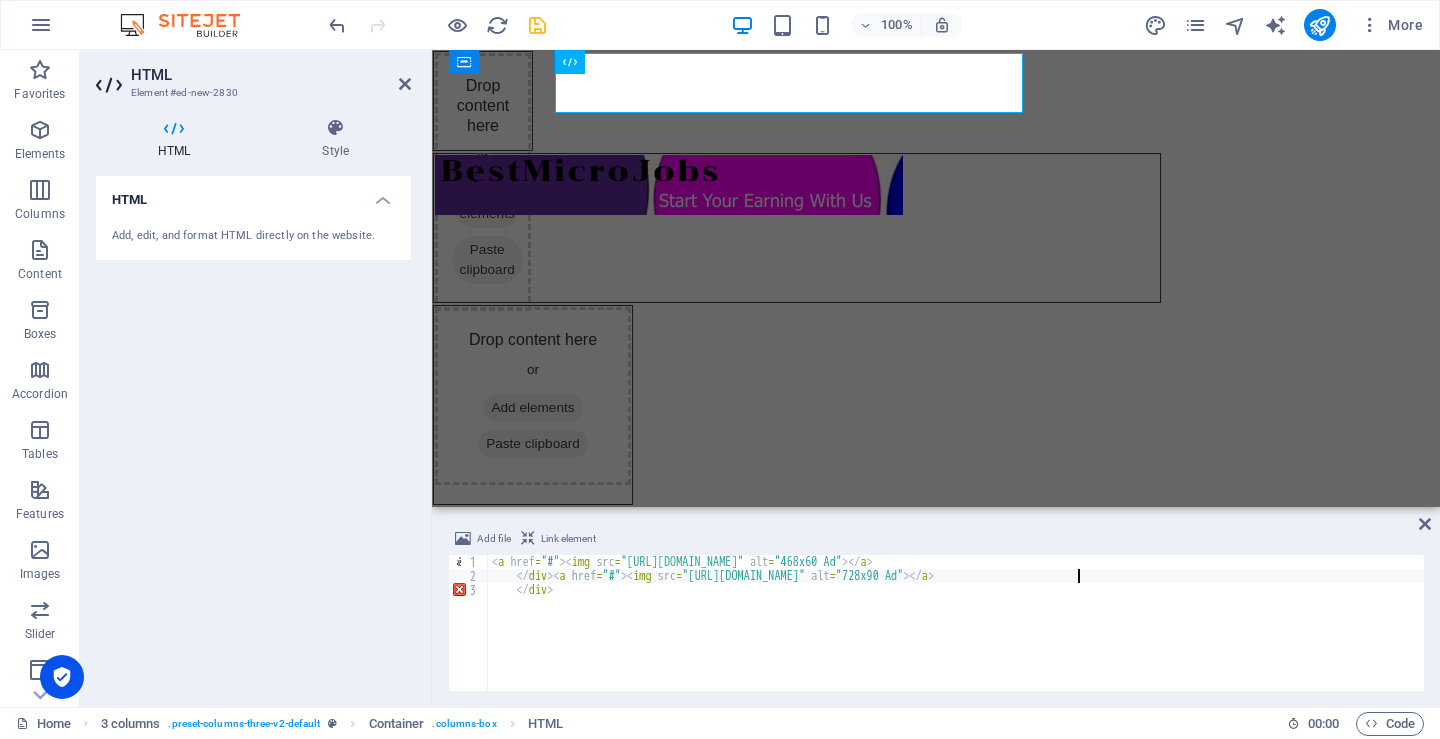 scroll, scrollTop: 0, scrollLeft: 47, axis: horizontal 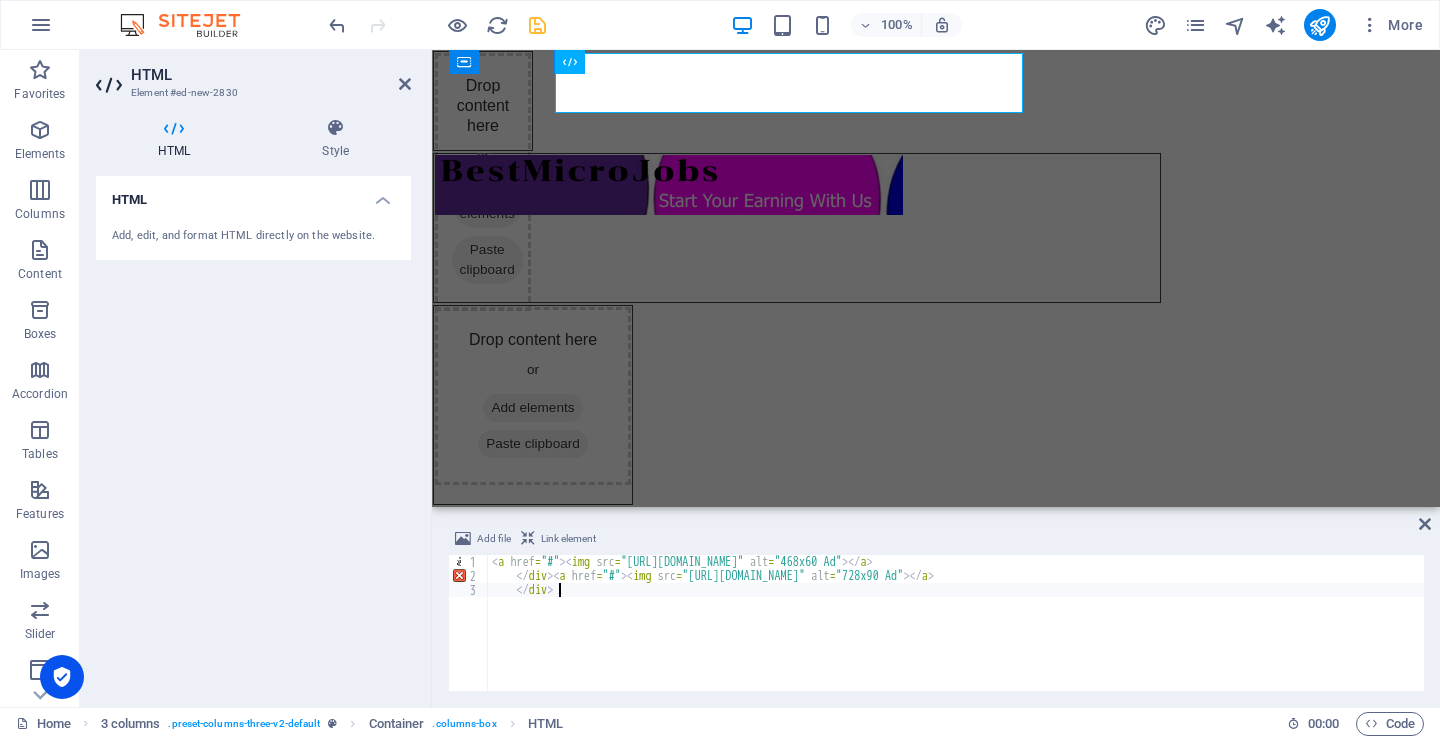 click on "< a   href = "#" > < img   src = "[URL][DOMAIN_NAME]"   alt = "468x60 Ad" > </ a >      </ div > < a   href = "#" > < img   src = "[URL][DOMAIN_NAME]"   alt = "728x90 Ad" > </ a >      </ div >" at bounding box center (956, 637) 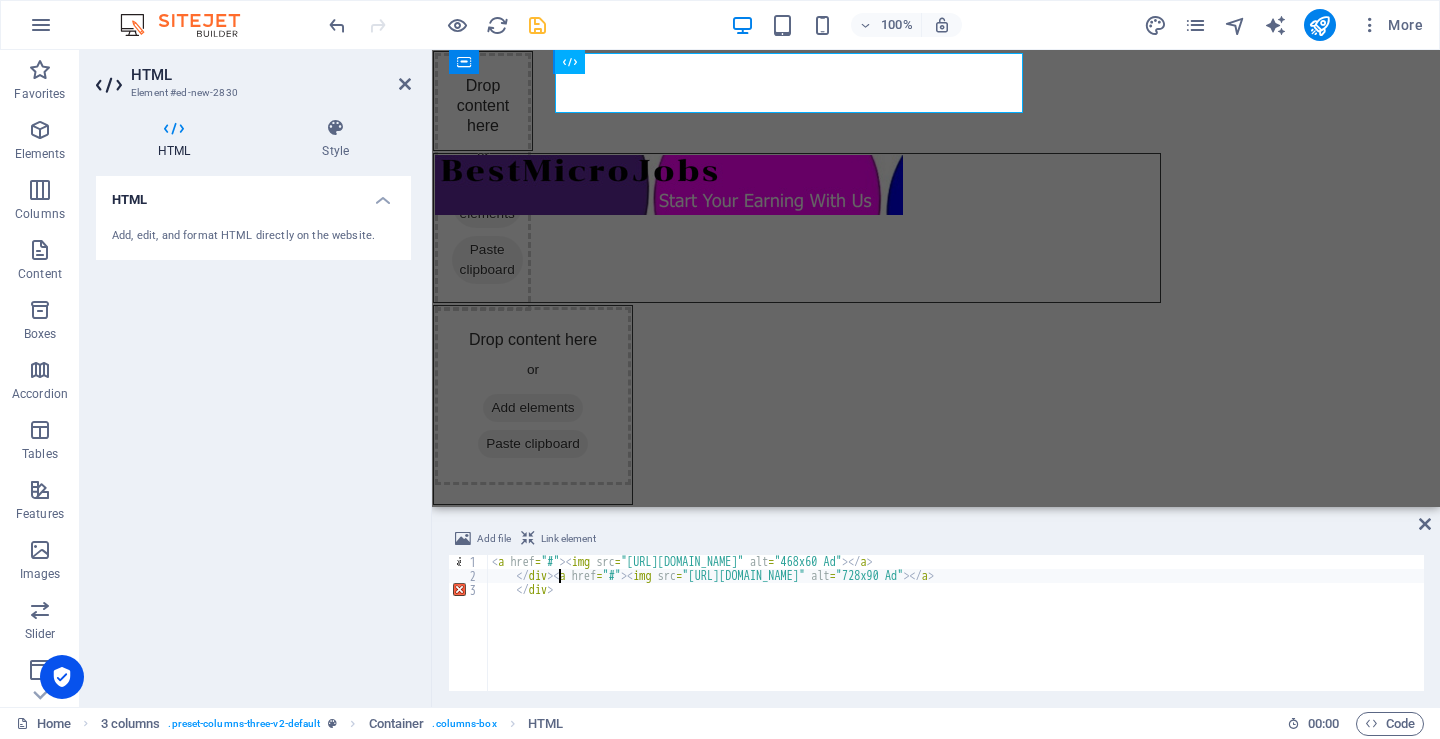 scroll, scrollTop: 0, scrollLeft: 3, axis: horizontal 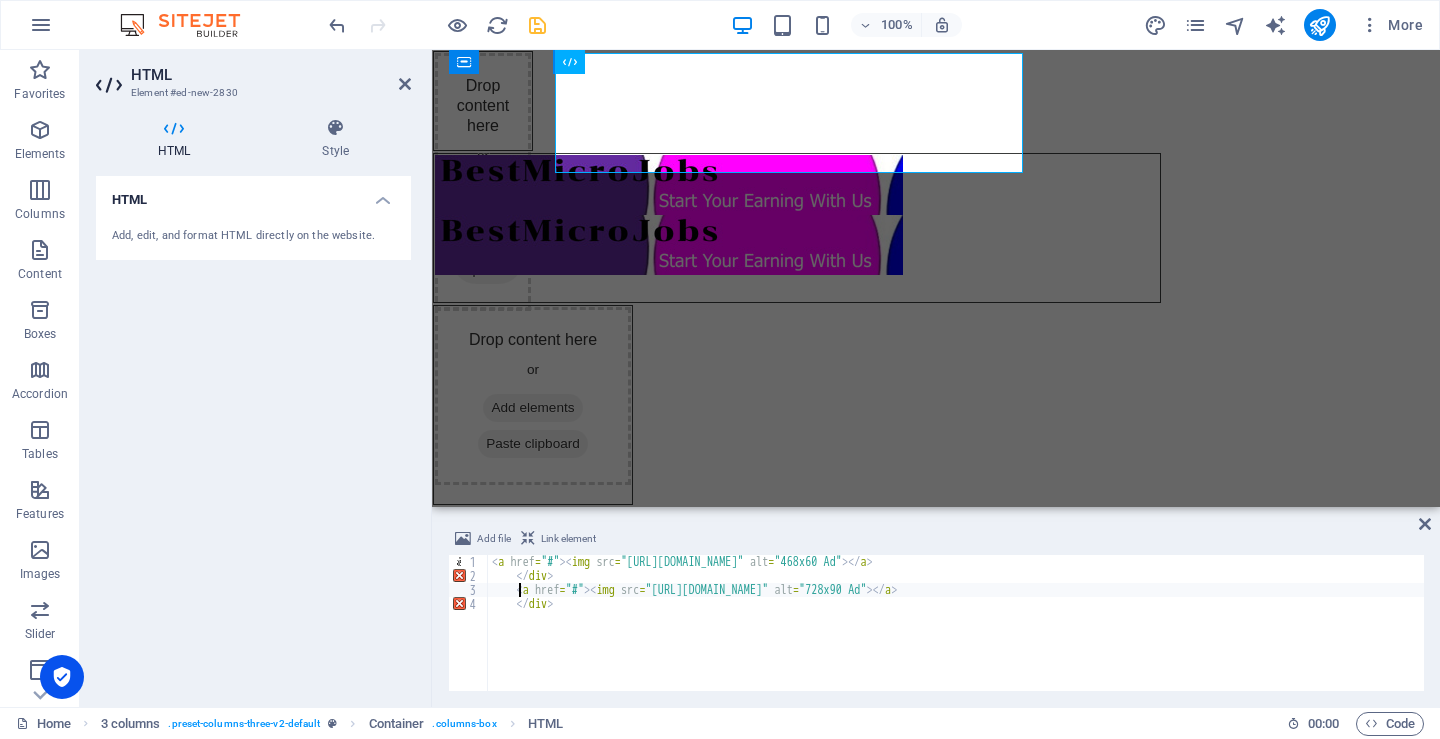 click on "< a   href = "#" > < img   src = "[URL][DOMAIN_NAME]"   alt = "468x60 Ad" > </ a >      </ div >      < a   href = "#" > < img   src = "[URL][DOMAIN_NAME]"   alt = "728x90 Ad" > </ a >      </ div >" at bounding box center [956, 637] 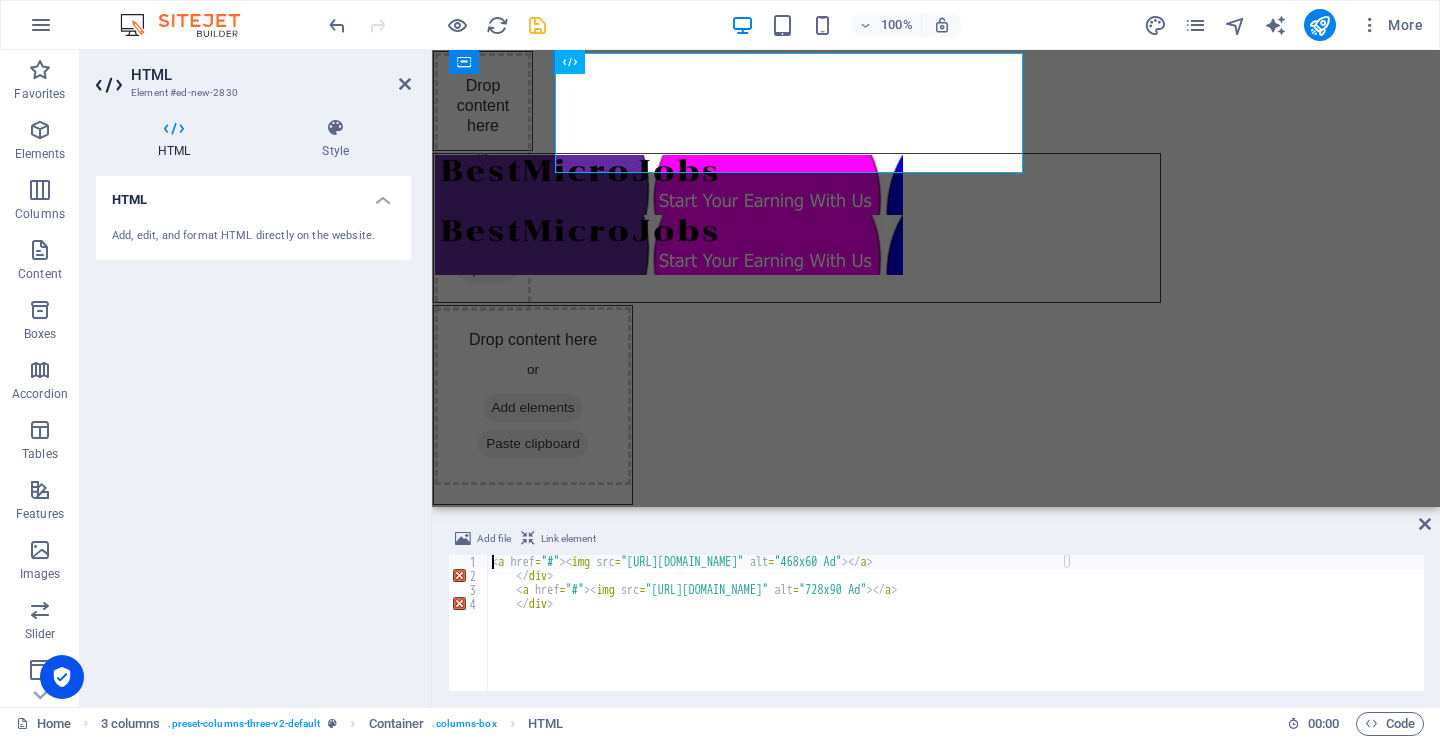 paste on "<div class="banner468">" 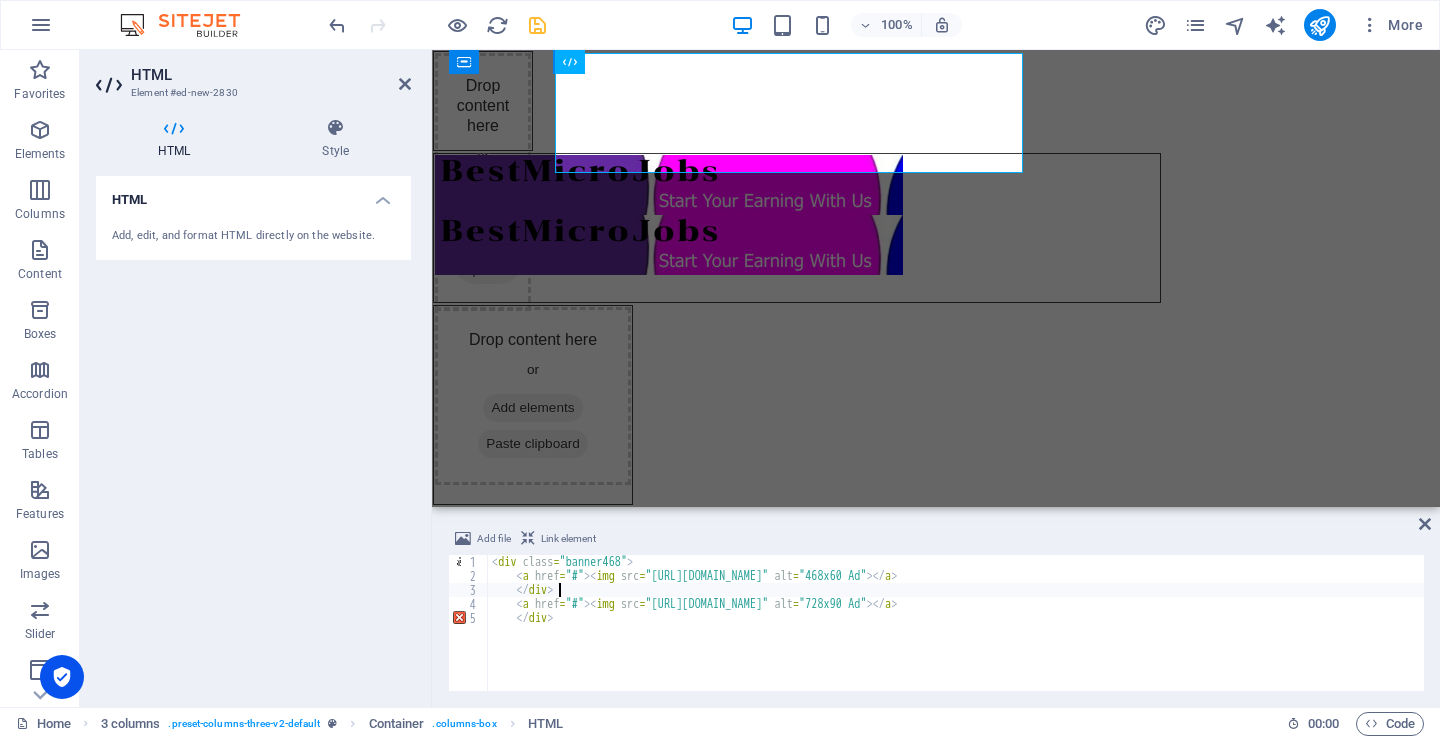 click on "< div   class = "banner468" >      < a   href = "#" > < img   src = "[URL][DOMAIN_NAME]"   alt = "468x60 Ad" > </ a >      </ div >      < a   href = "#" > < img   src = "[URL][DOMAIN_NAME]"   alt = "728x90 Ad" > </ a >      </ div >" at bounding box center (956, 637) 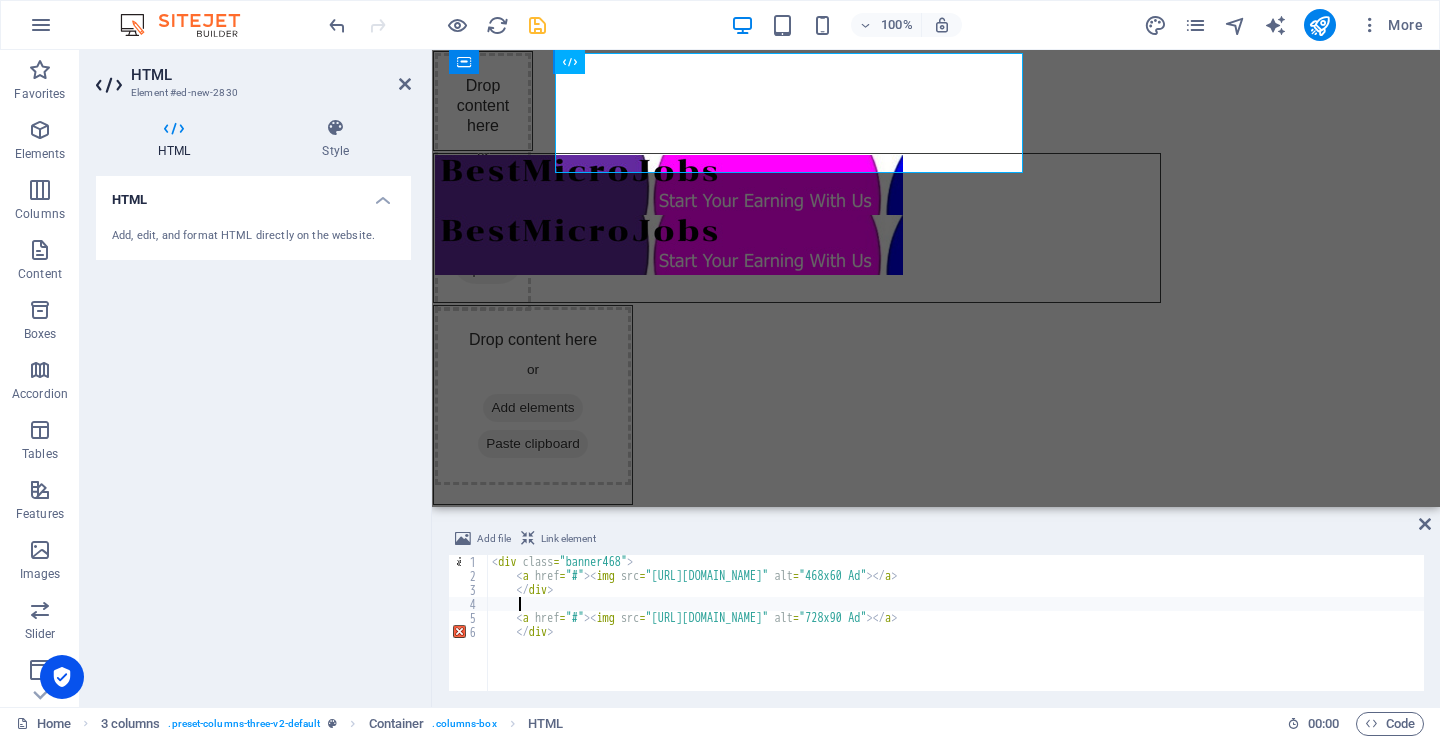 scroll, scrollTop: 0, scrollLeft: 0, axis: both 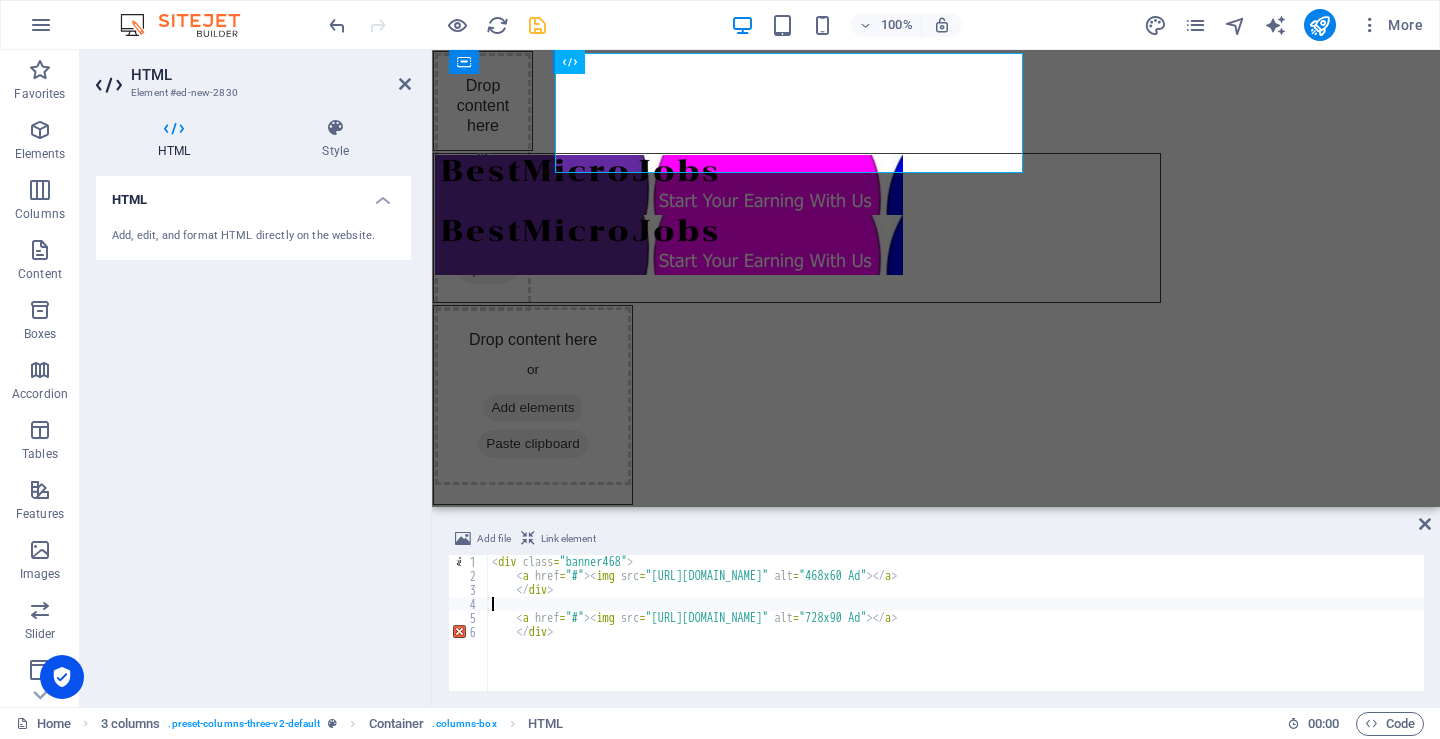 paste on "<div class="banner468">" 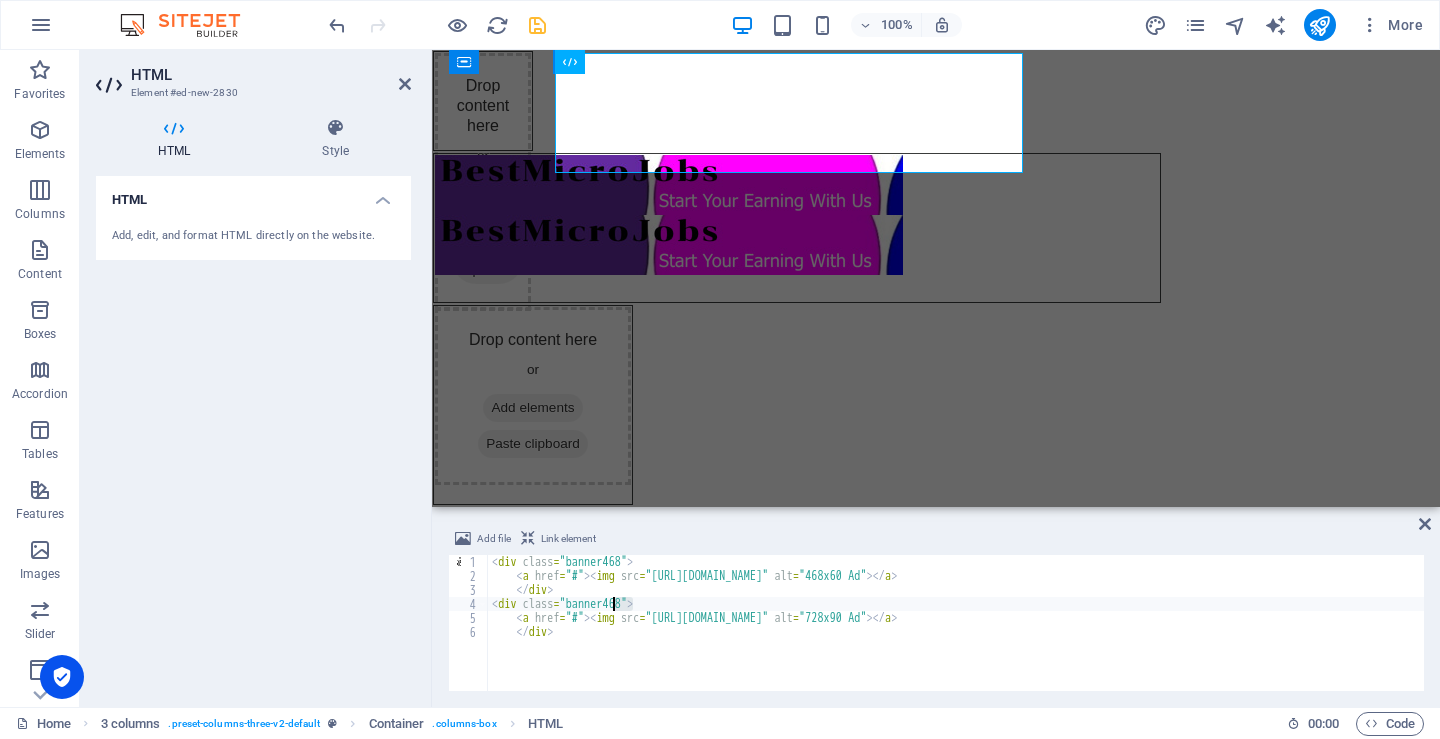 drag, startPoint x: 633, startPoint y: 602, endPoint x: 616, endPoint y: 601, distance: 17.029387 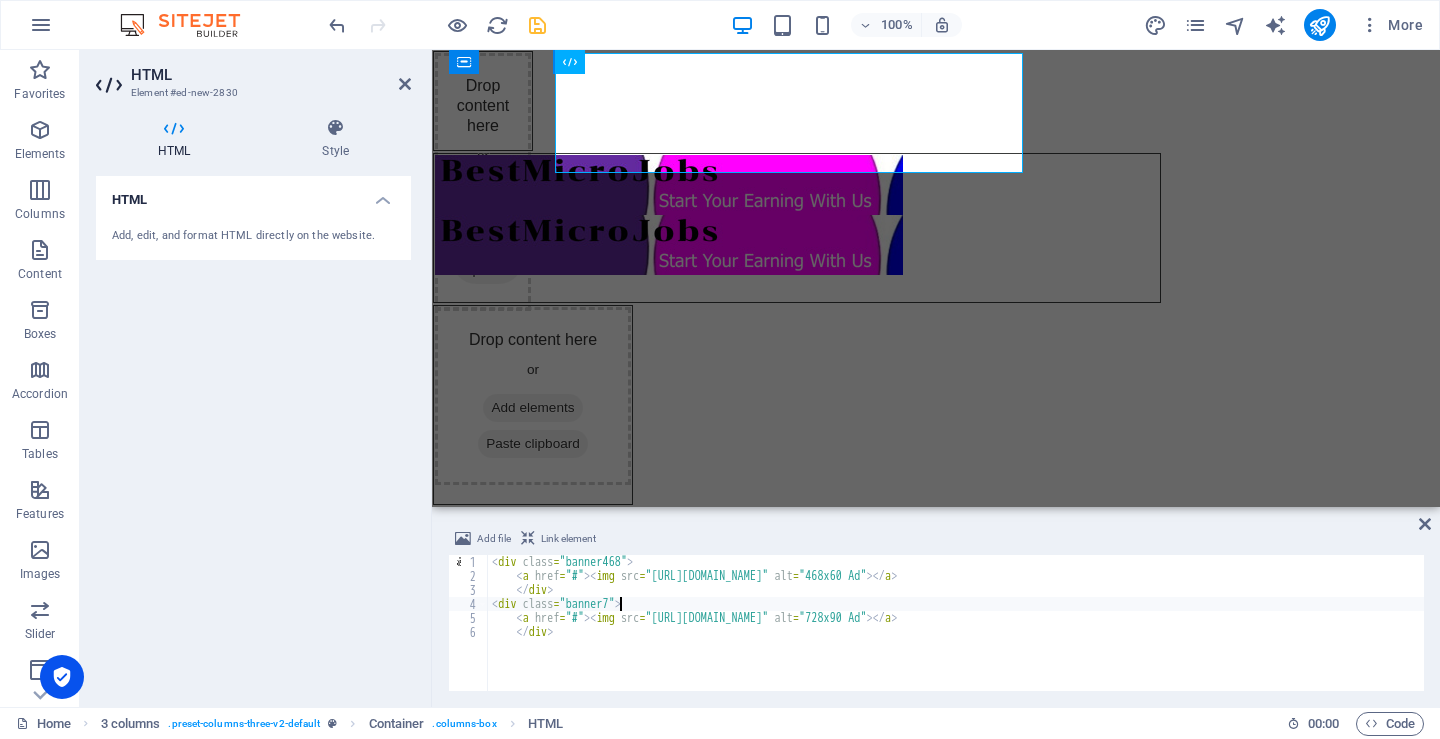 scroll, scrollTop: 0, scrollLeft: 11, axis: horizontal 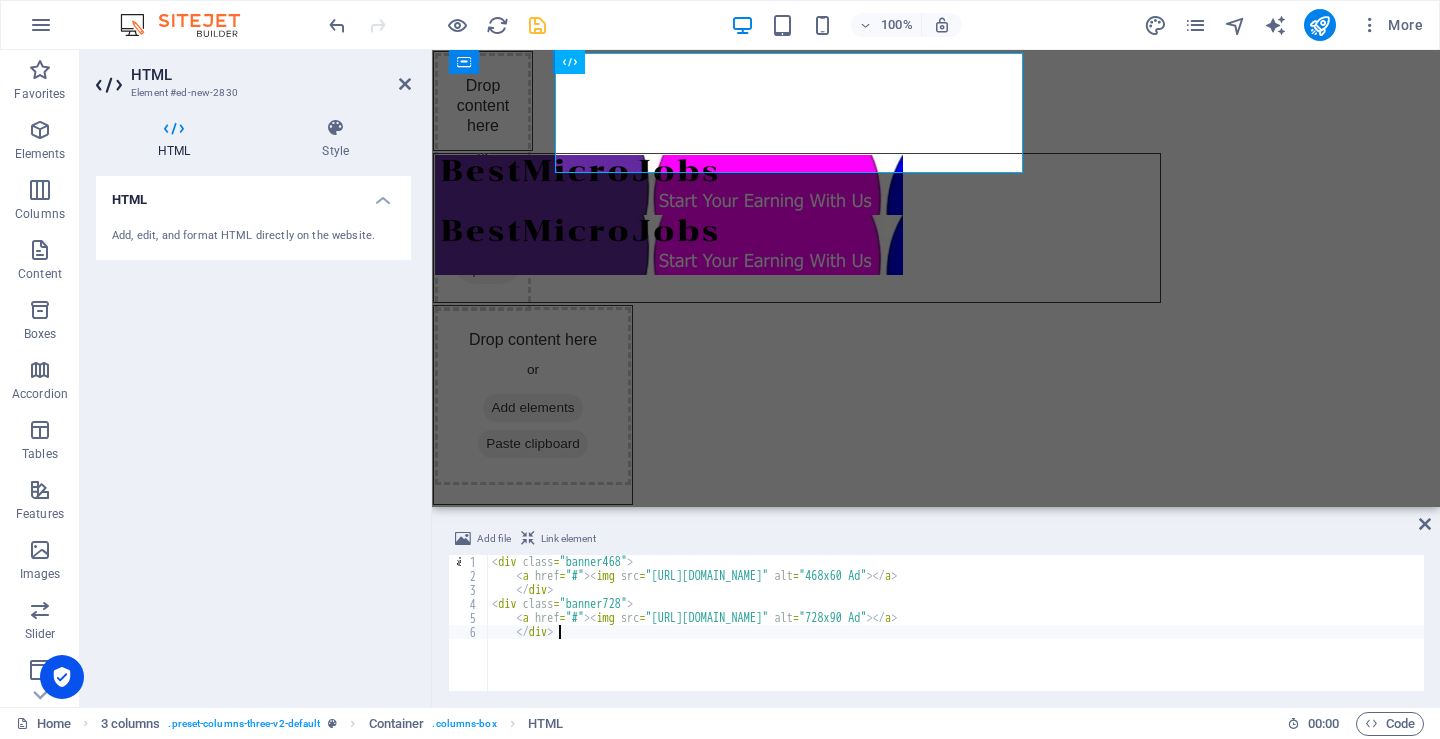 click on "< div   class = "banner468" >      < a   href = "#" > < img   src = "[URL][DOMAIN_NAME]"   alt = "468x60 Ad" > </ a >      </ div > < div   class = "banner728" >      < a   href = "#" > < img   src = "[URL][DOMAIN_NAME]"   alt = "728x90 Ad" > </ a >      </ div >" at bounding box center [956, 637] 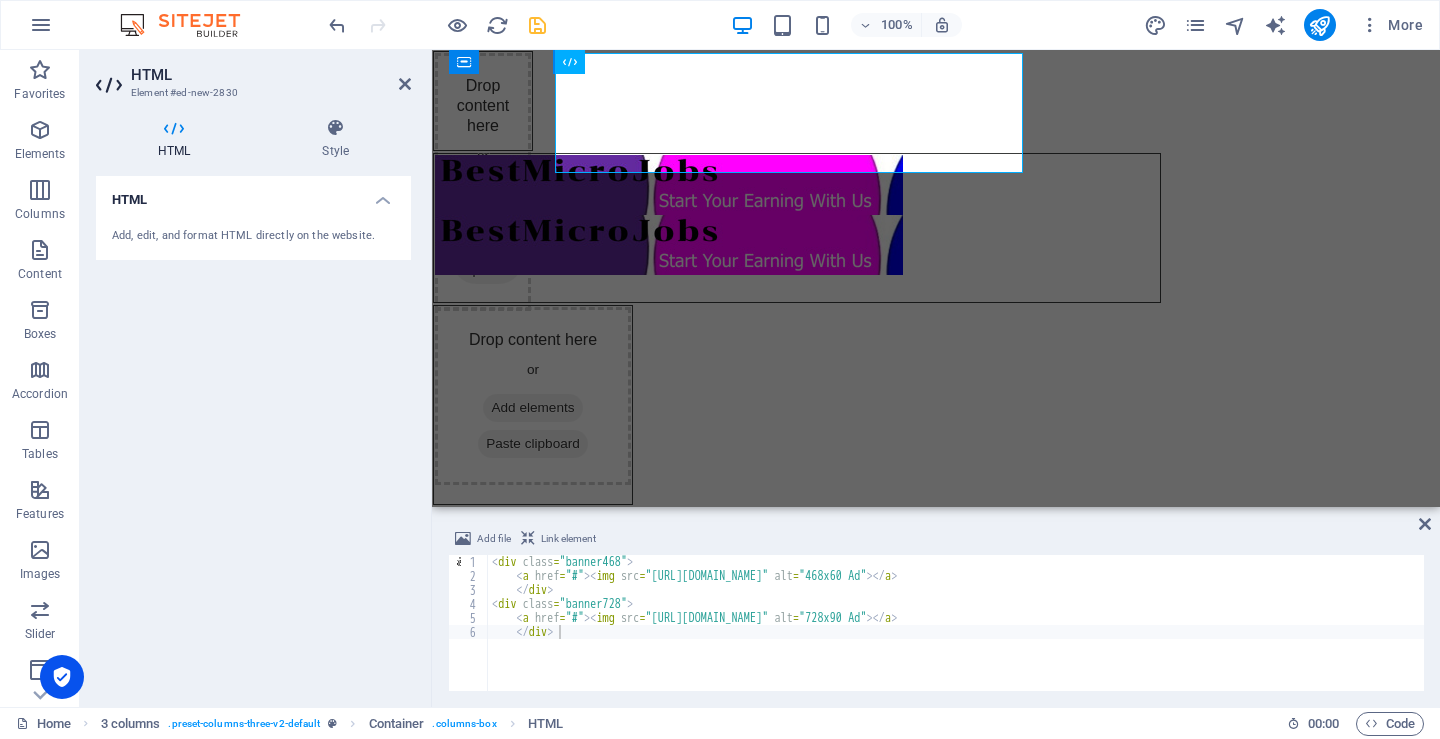 click on "HTML Add, edit, and format HTML directly on the website." at bounding box center [253, 433] 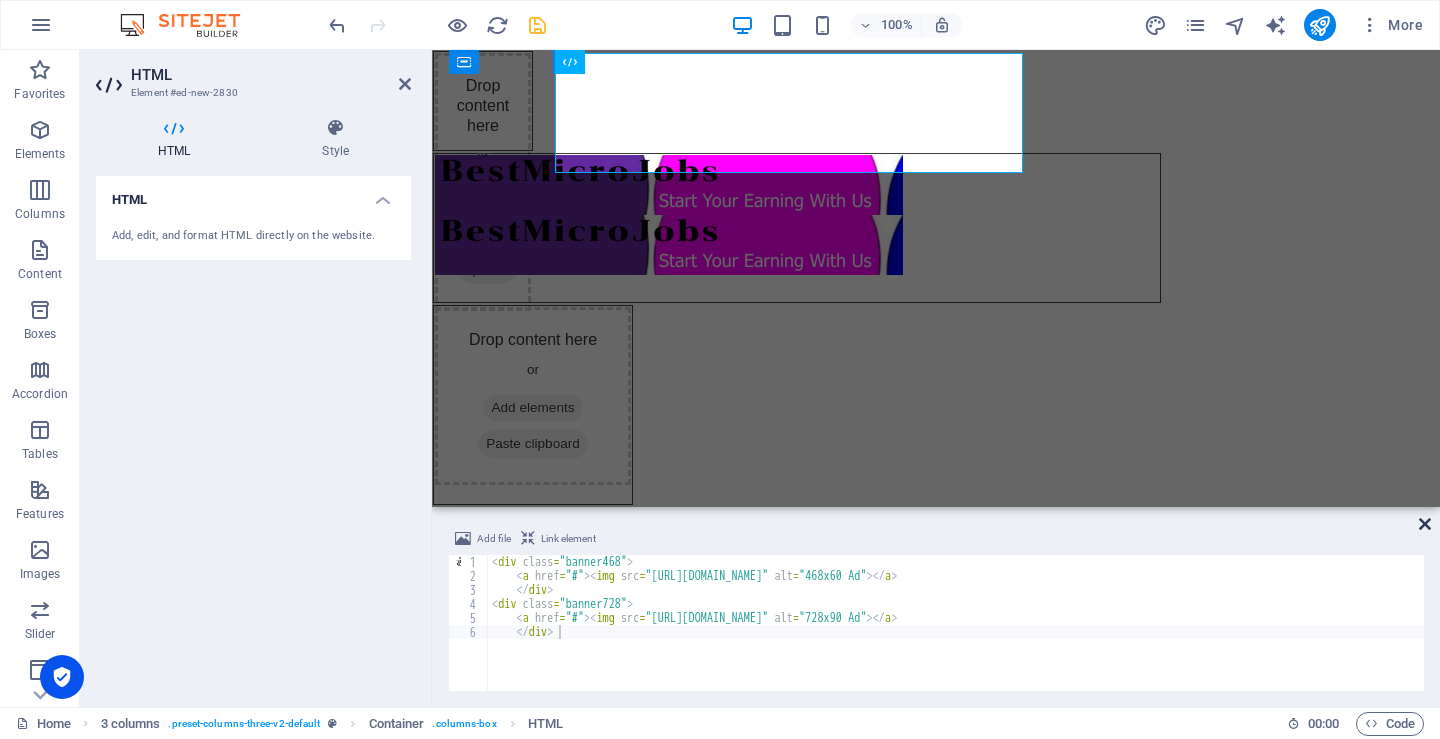 click at bounding box center (1425, 524) 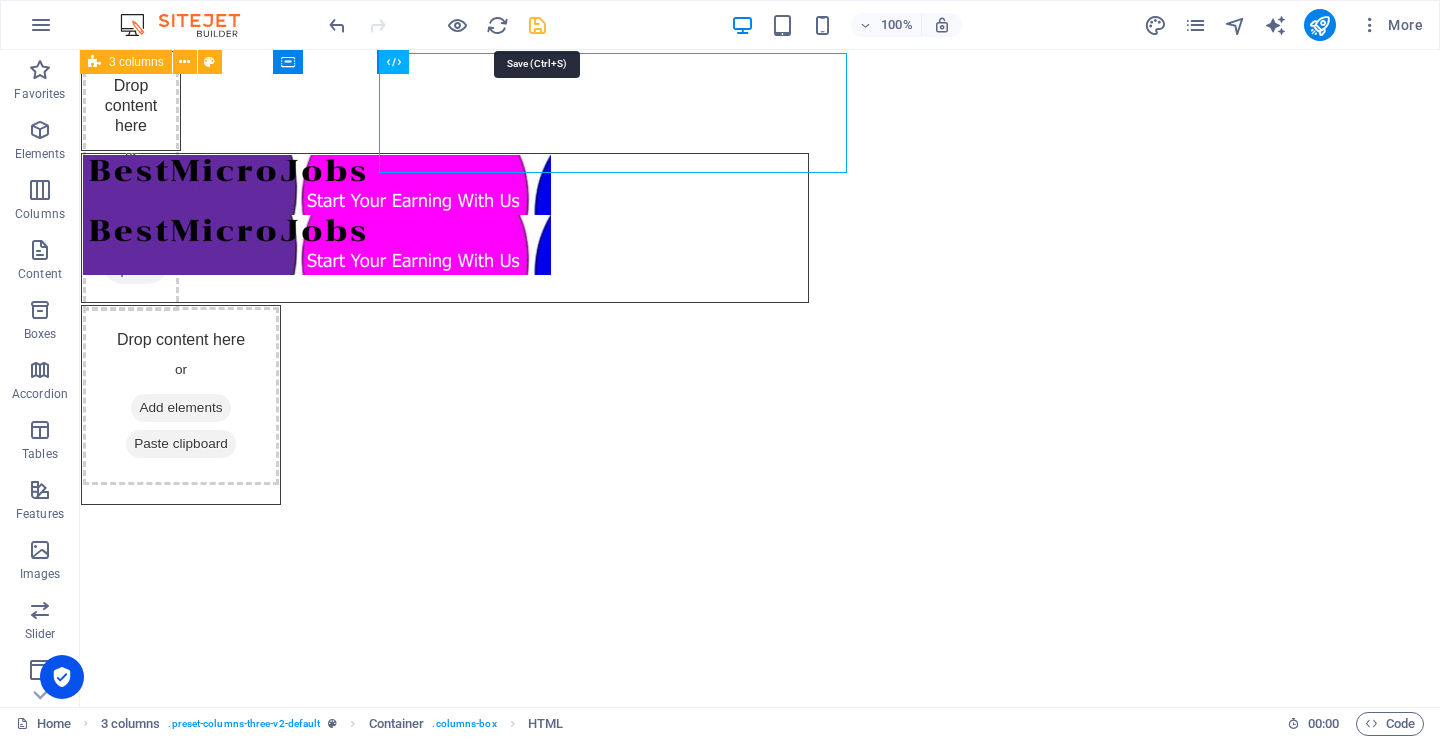 click at bounding box center [537, 25] 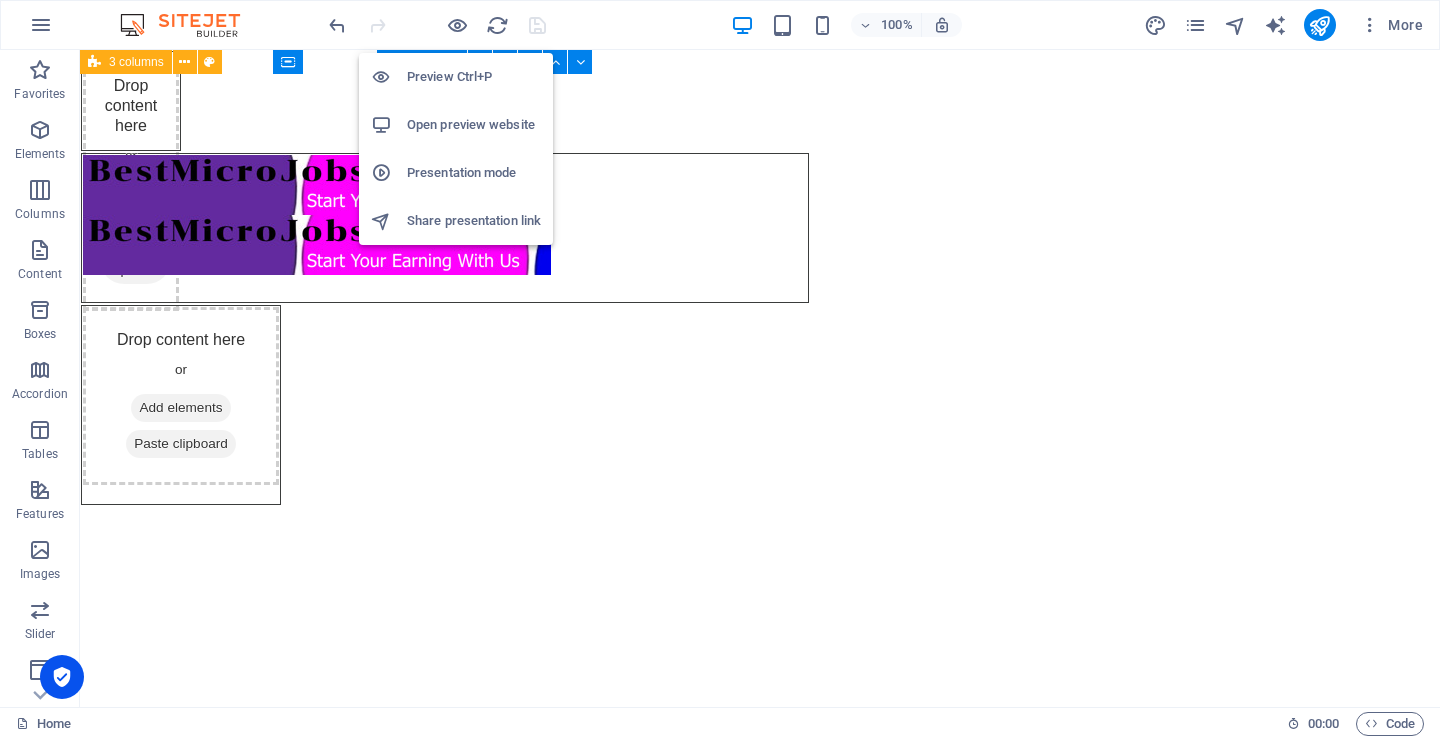 click on "Open preview website" at bounding box center [474, 125] 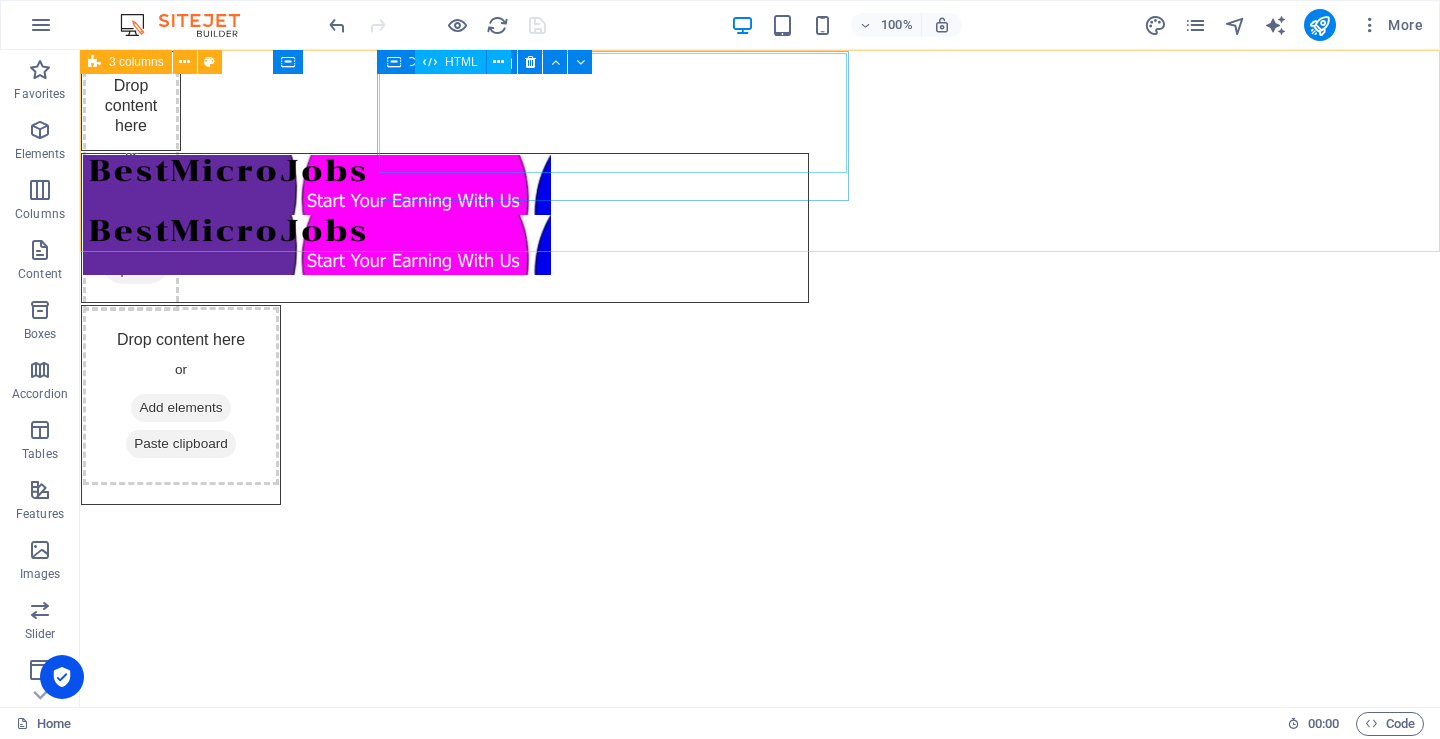 click on "HTML" at bounding box center (461, 62) 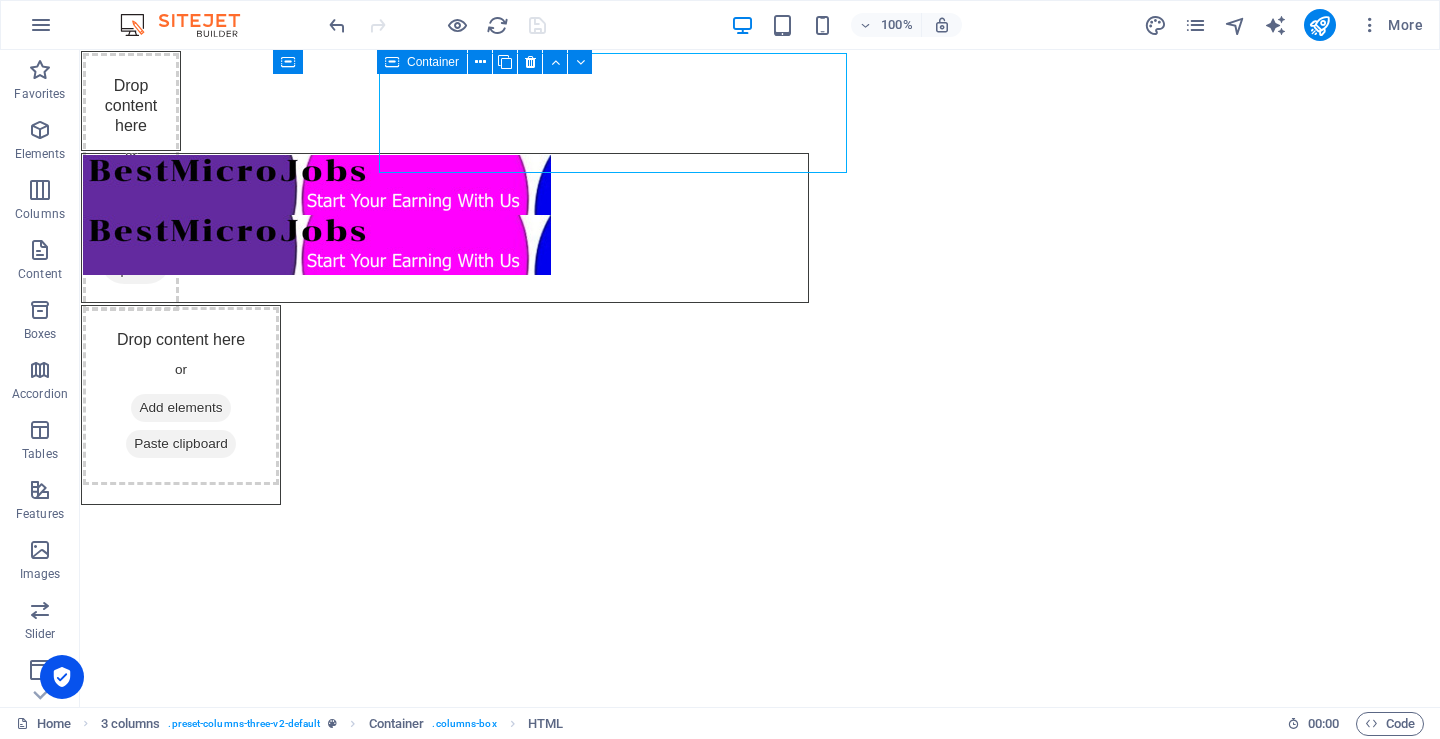 click on "Skip to main content
Drop content here or  Add elements  Paste clipboard
Drop content here or  Add elements  Paste clipboard" at bounding box center [760, 278] 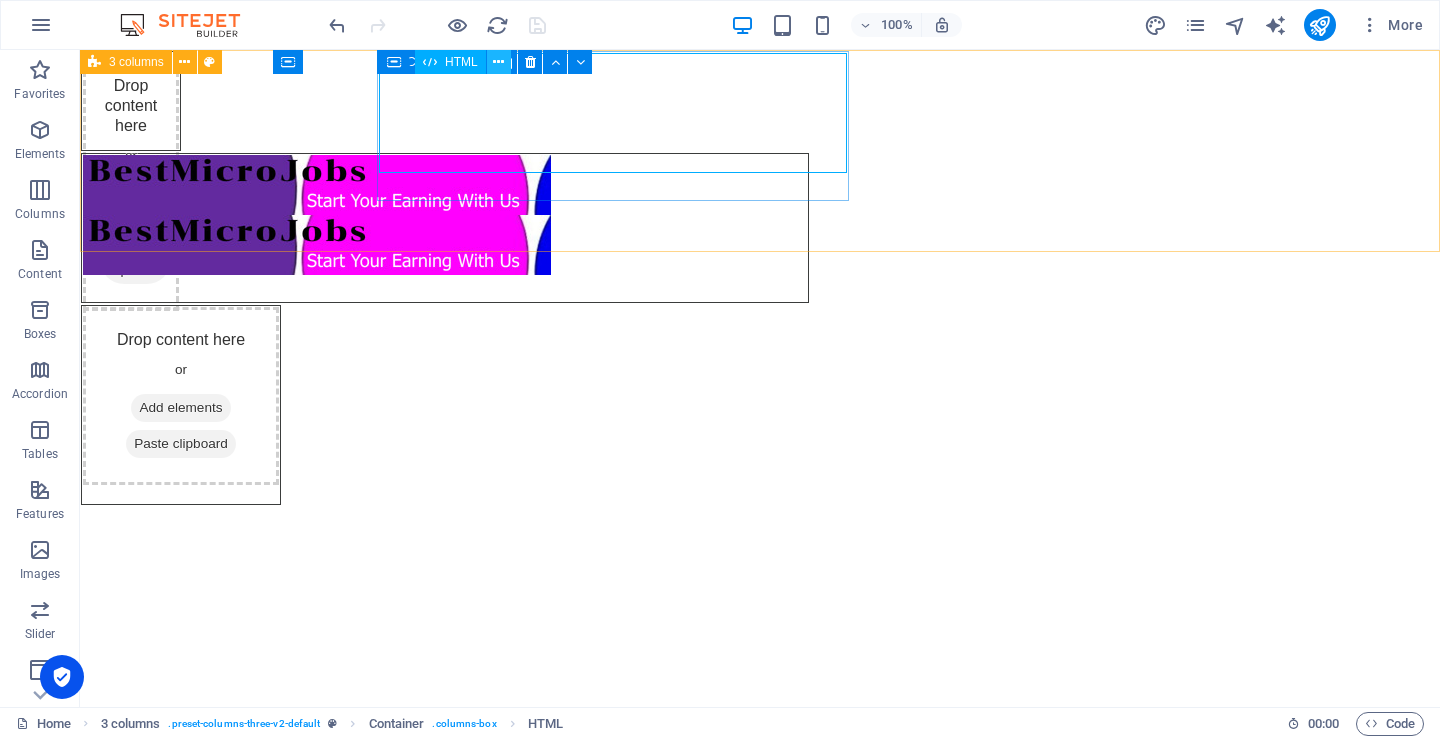 click at bounding box center [498, 62] 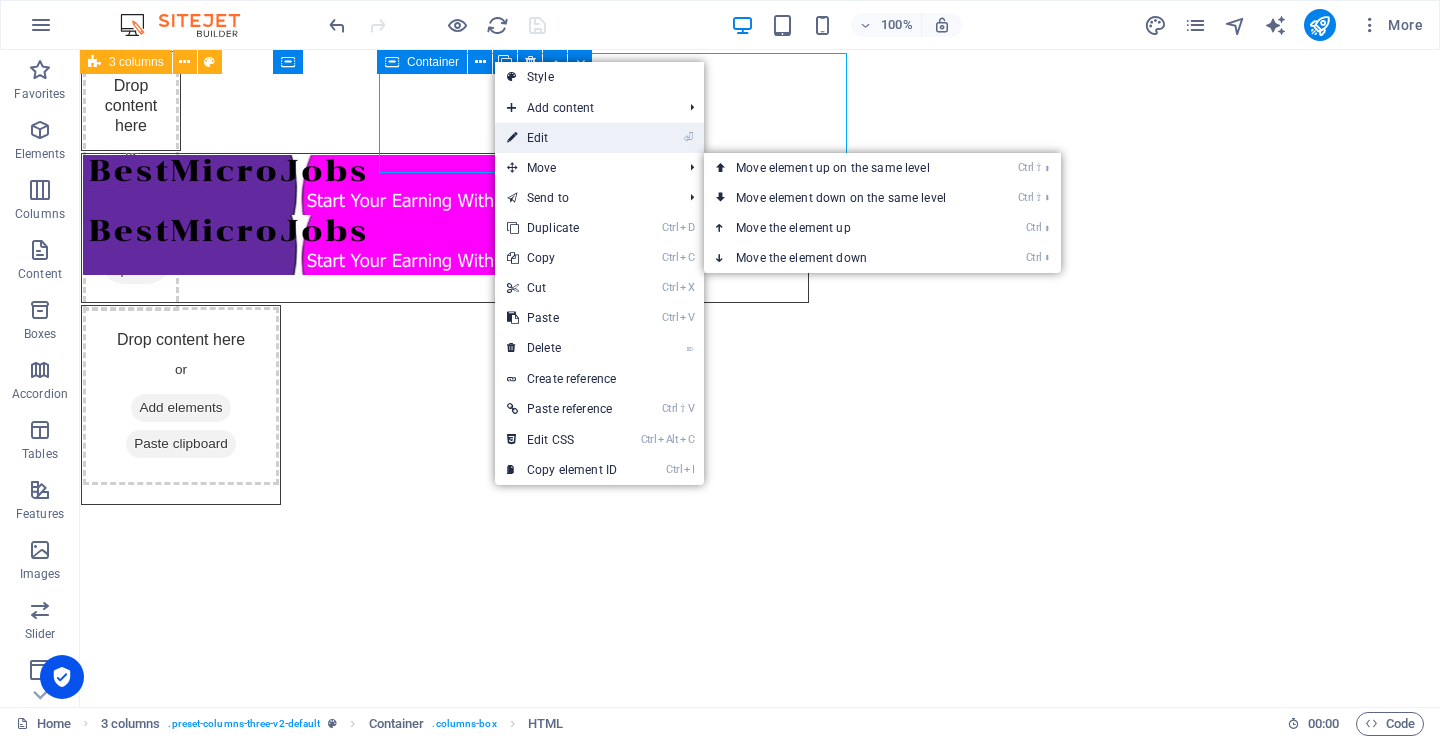 click on "⏎  Edit" at bounding box center (562, 138) 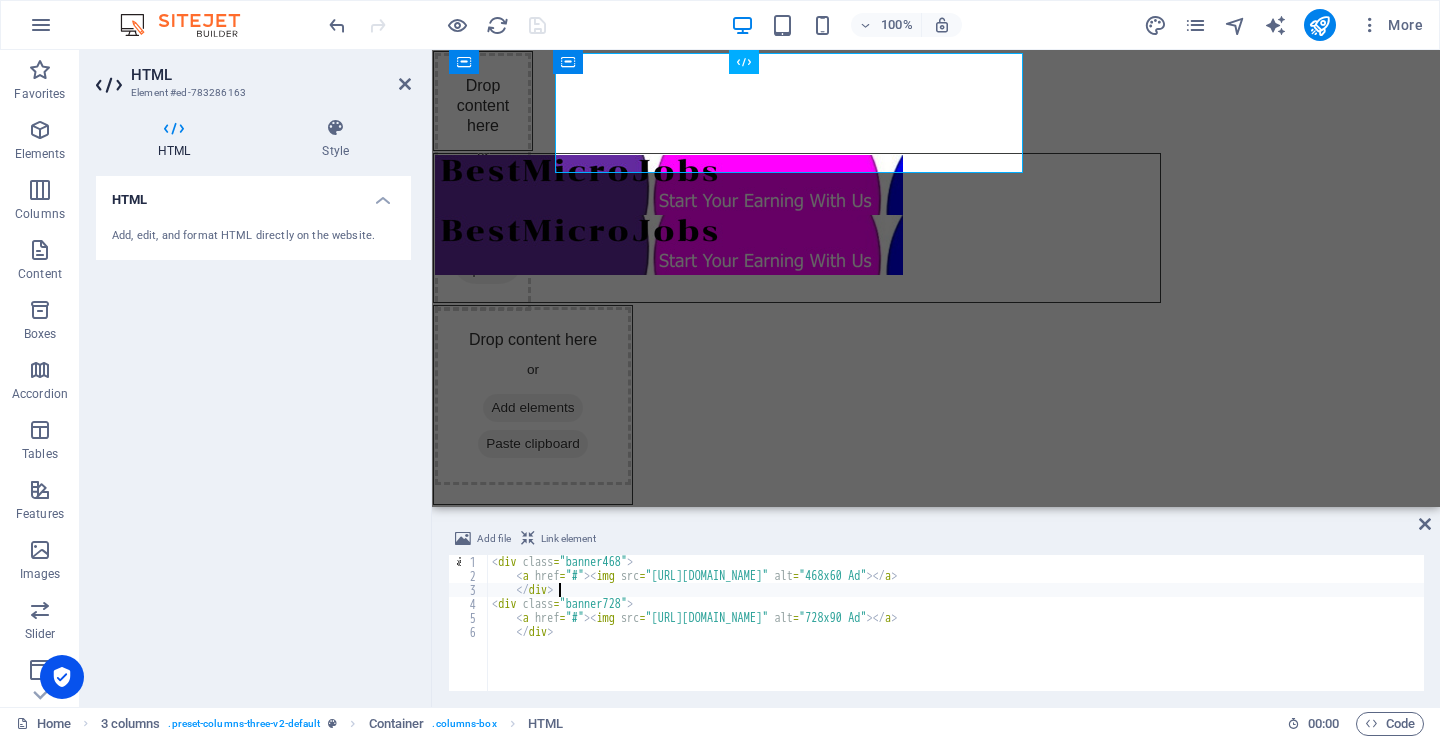 click on "< div   class = "banner468" >      < a   href = "#" > < img   src = "[URL][DOMAIN_NAME]"   alt = "468x60 Ad" > </ a >      </ div > < div   class = "banner728" >      < a   href = "#" > < img   src = "[URL][DOMAIN_NAME]"   alt = "728x90 Ad" > </ a >      </ div >" at bounding box center (956, 637) 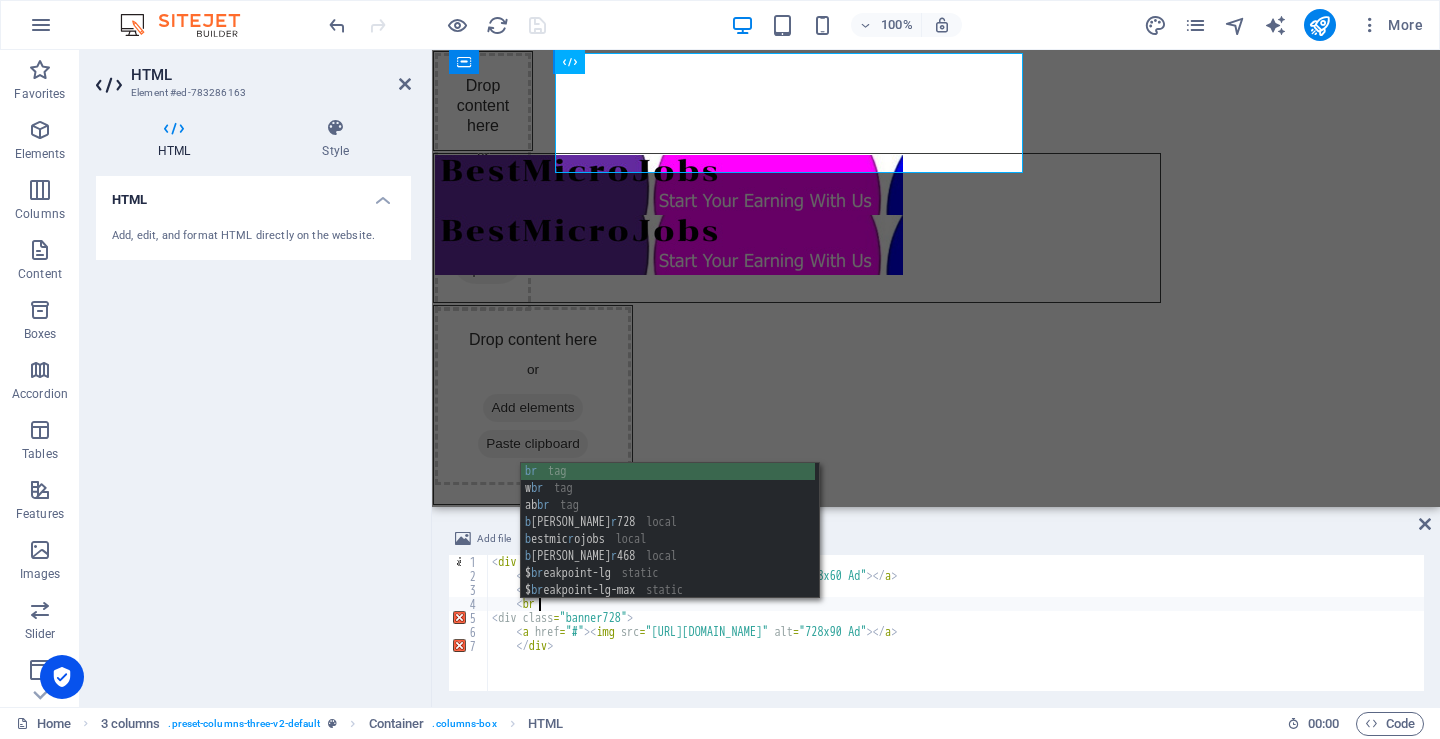 scroll, scrollTop: 0, scrollLeft: 3, axis: horizontal 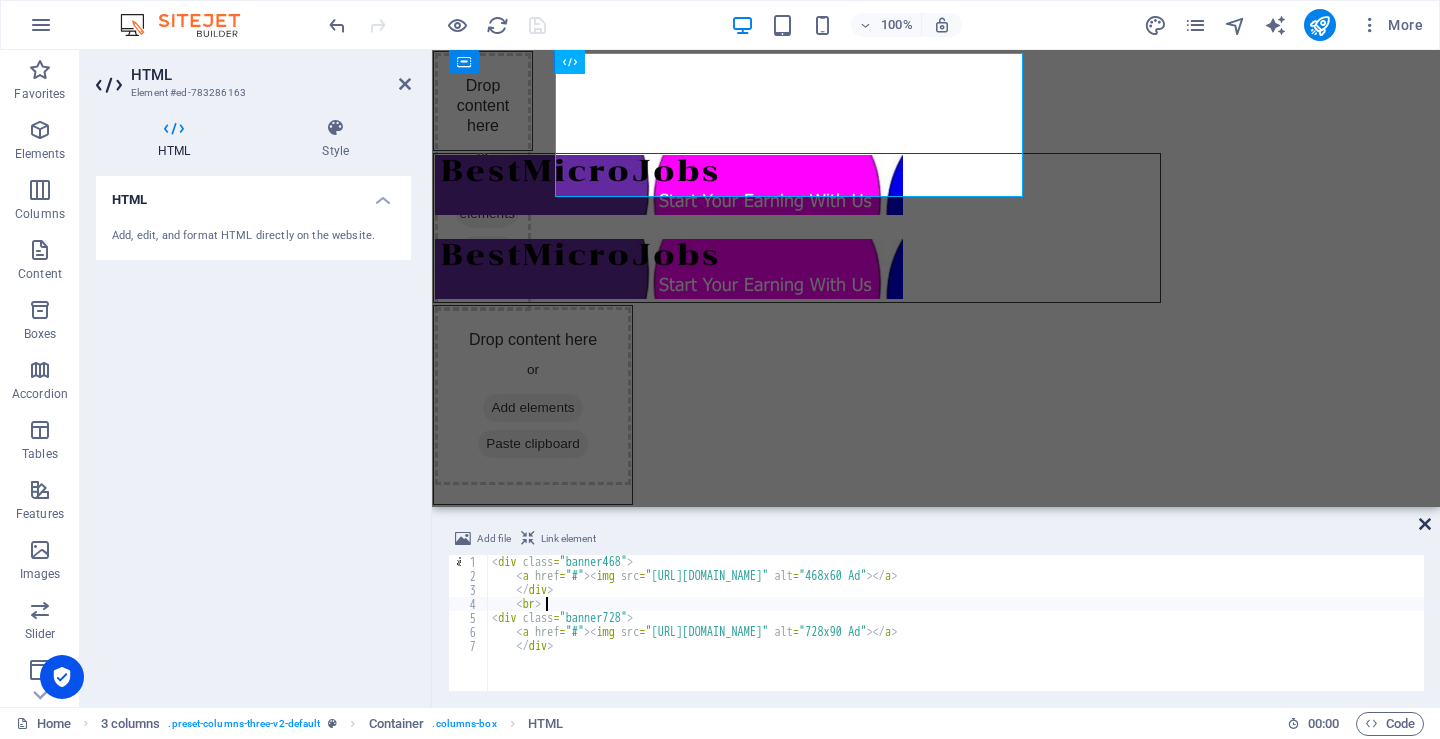 type on "<br>" 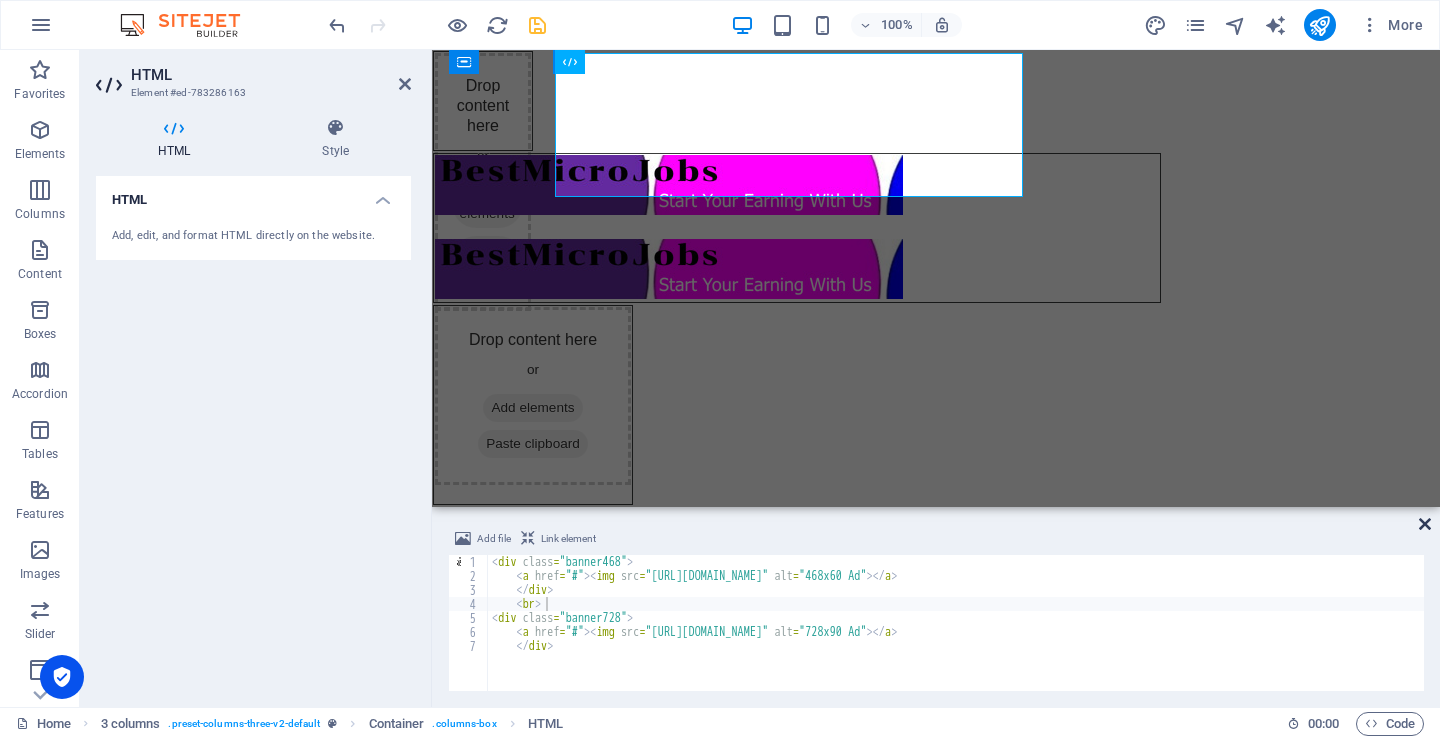 click at bounding box center (1425, 524) 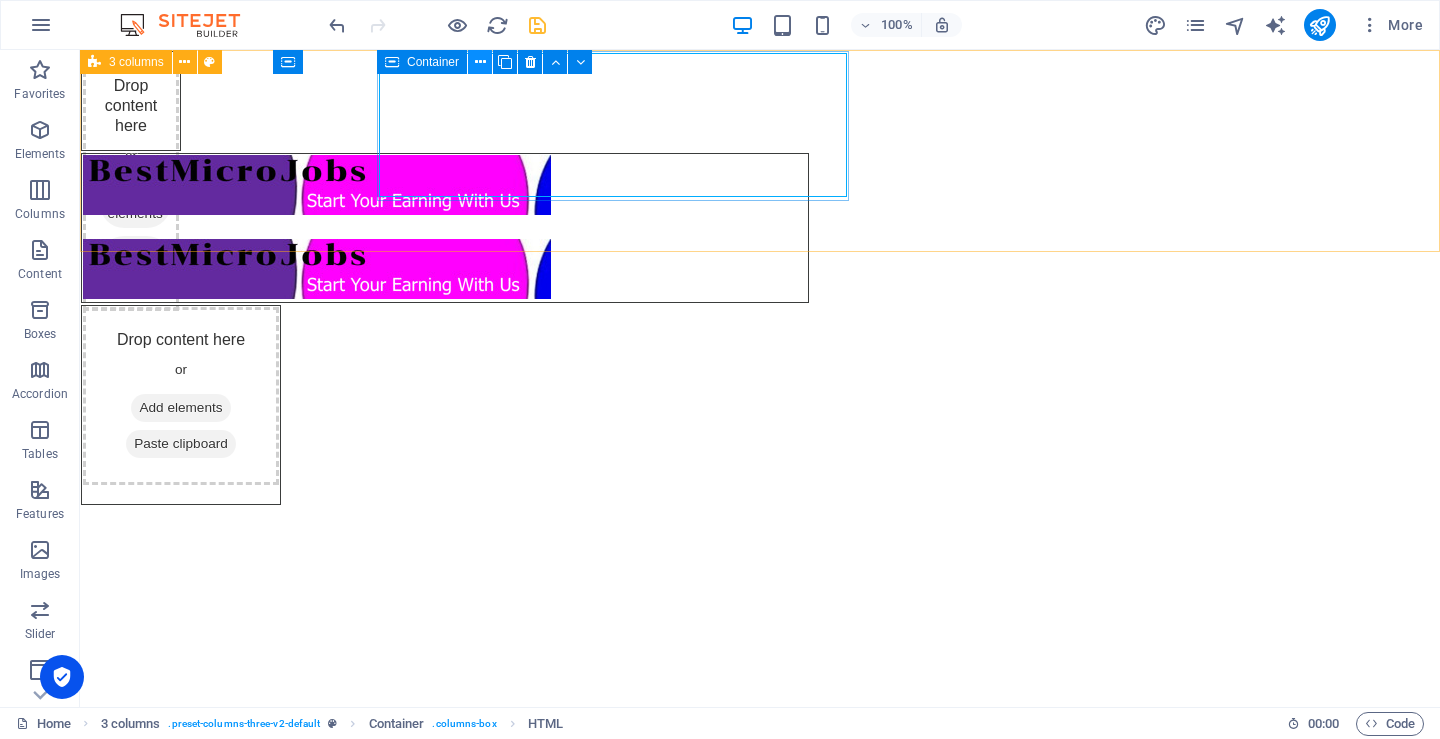 click at bounding box center [480, 62] 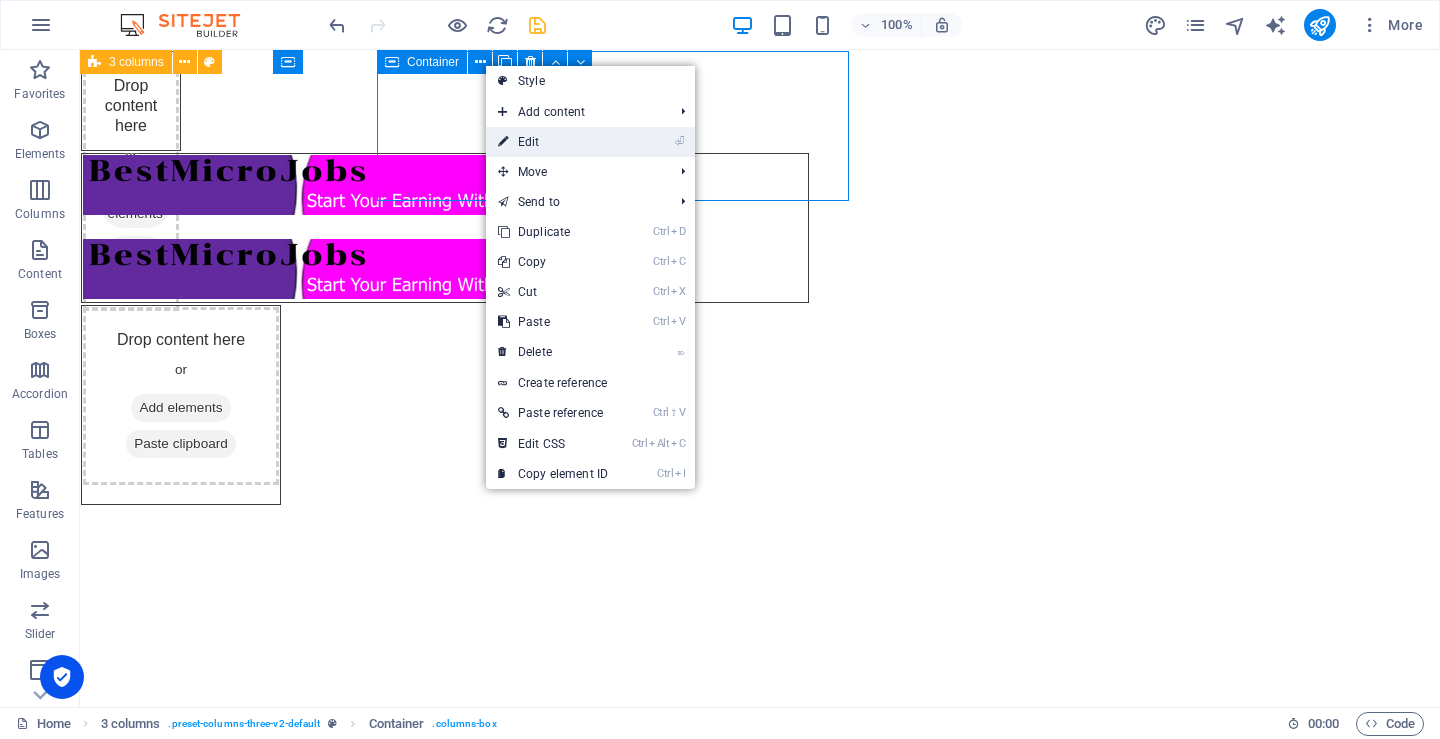 click on "⏎  Edit" at bounding box center [553, 142] 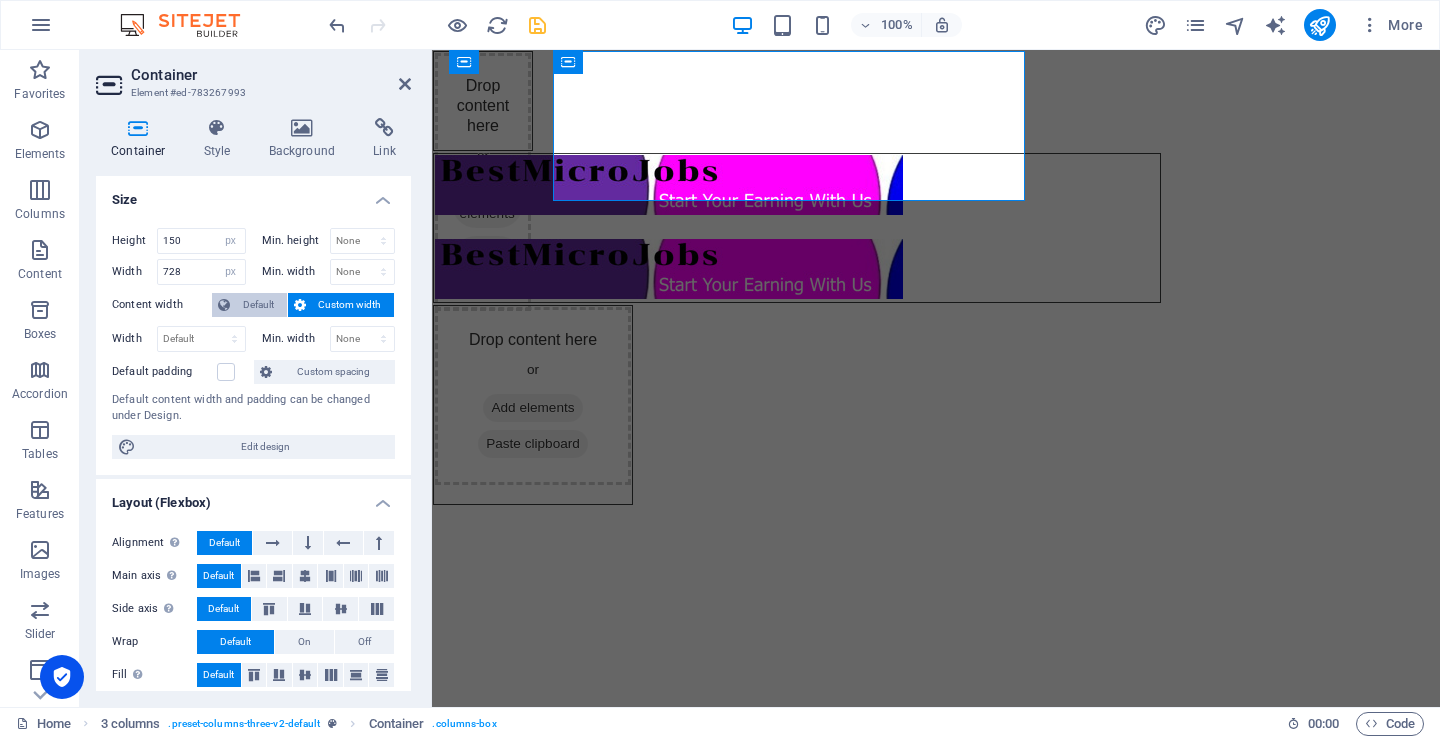 click on "Default" at bounding box center (258, 305) 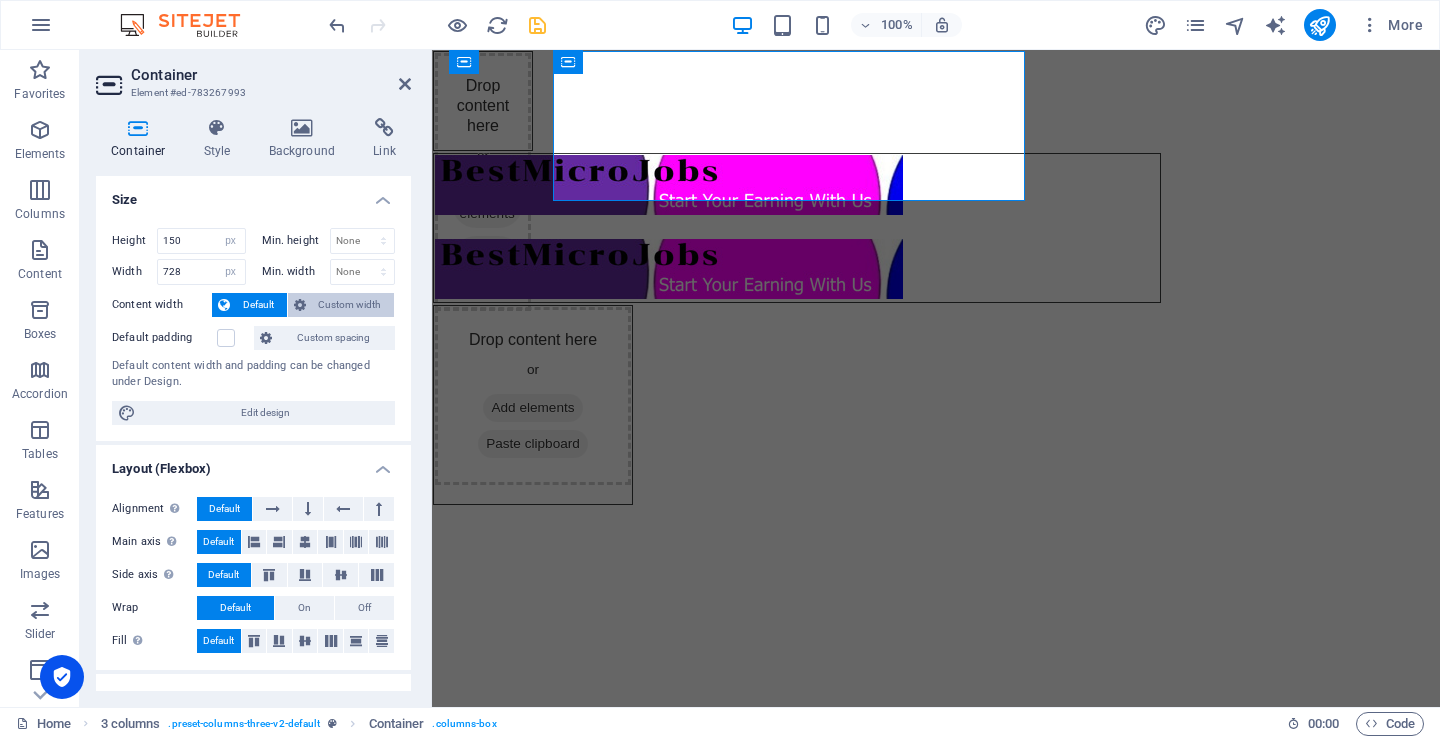 click on "Custom width" at bounding box center (350, 305) 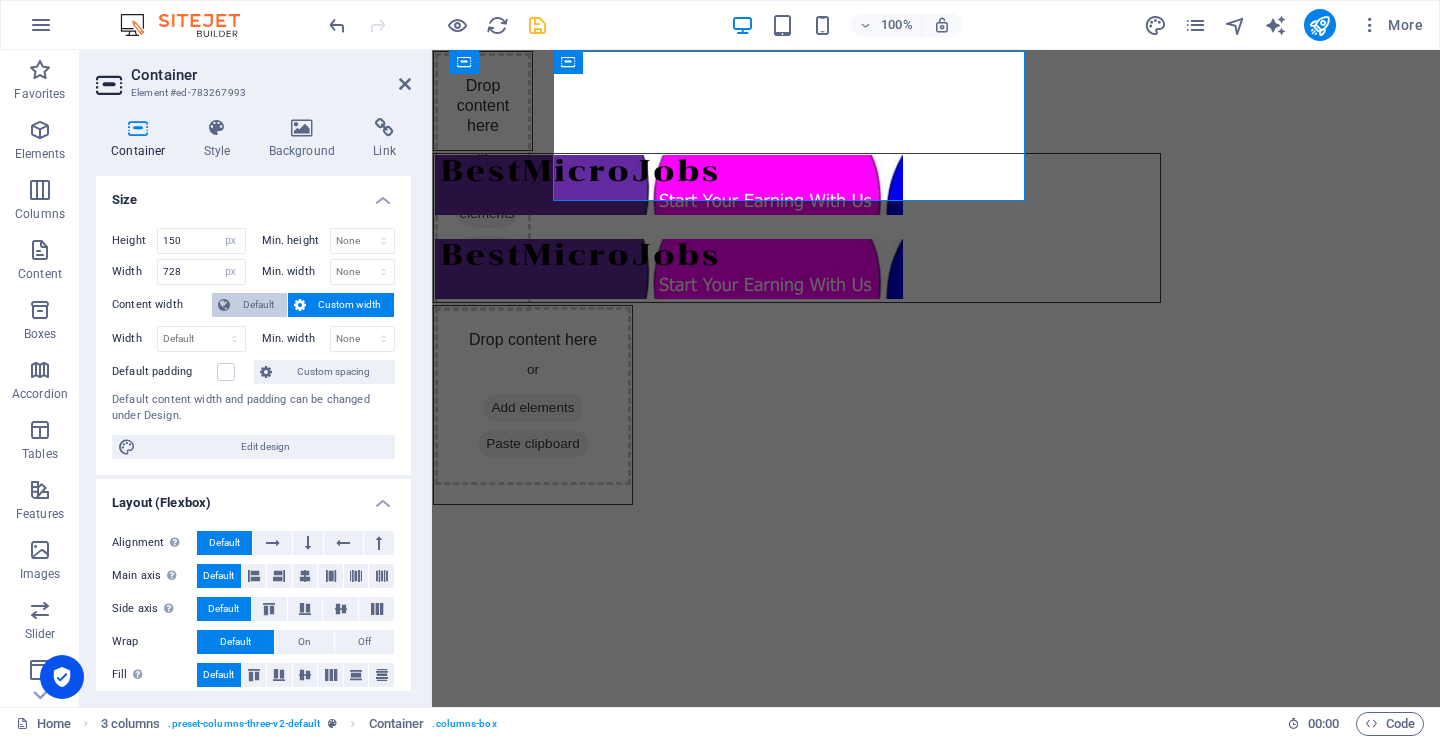 click on "Default" at bounding box center [258, 305] 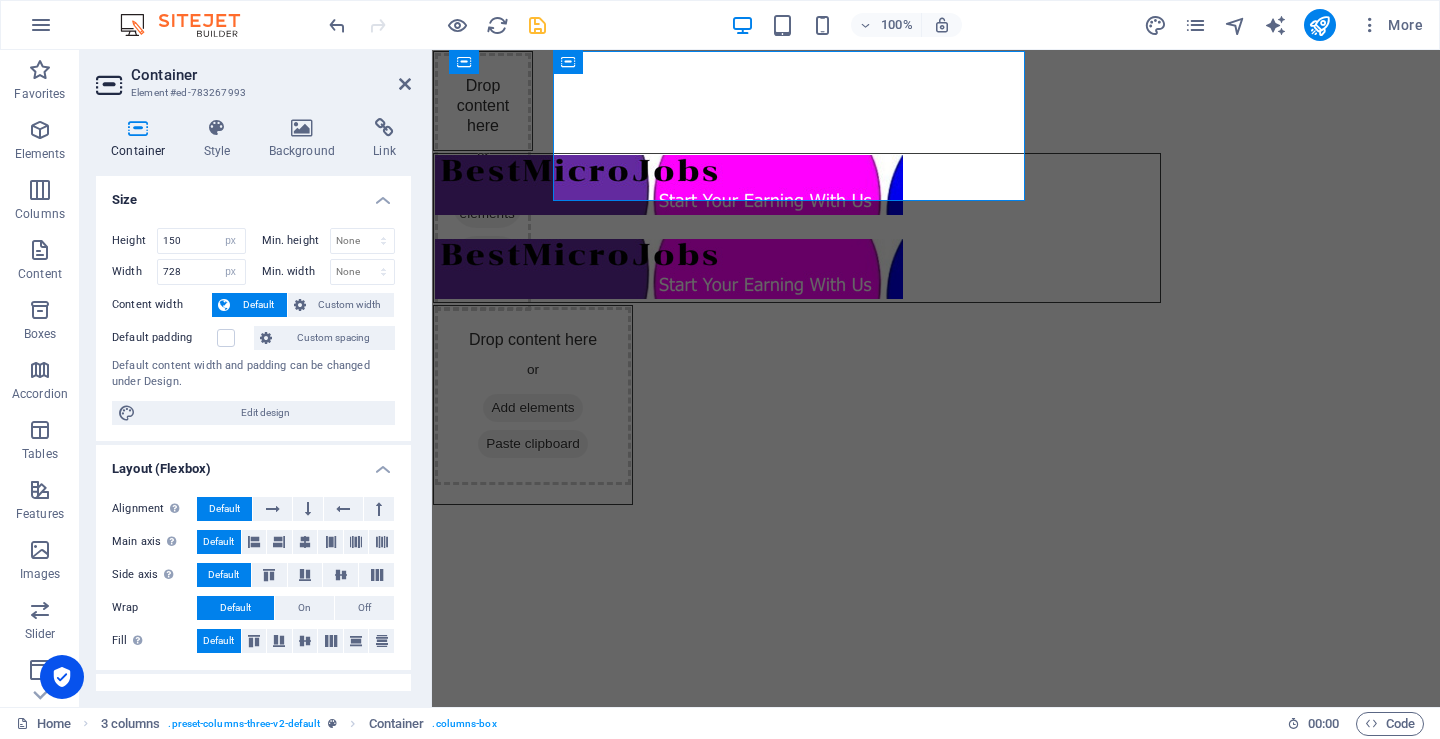 click on "Size" at bounding box center [253, 194] 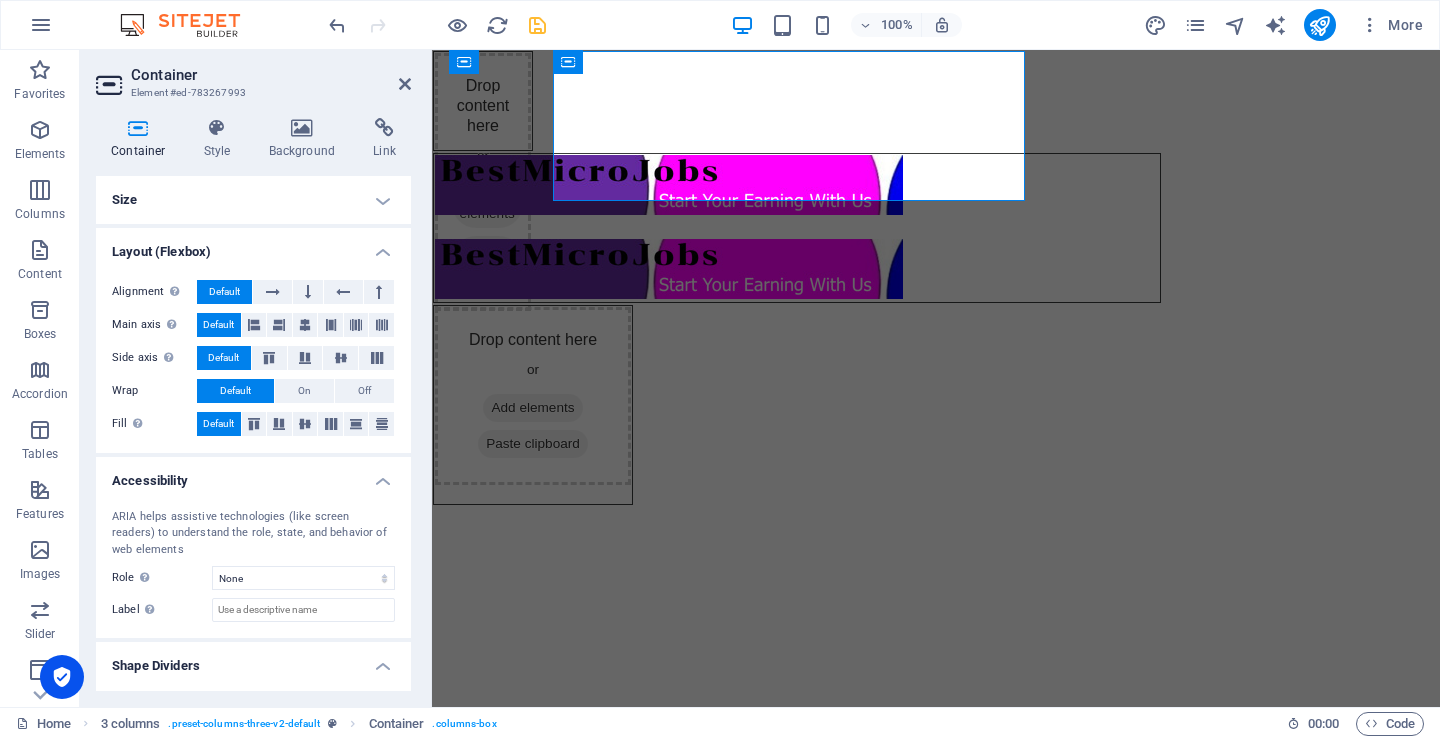click on "Size" at bounding box center [253, 200] 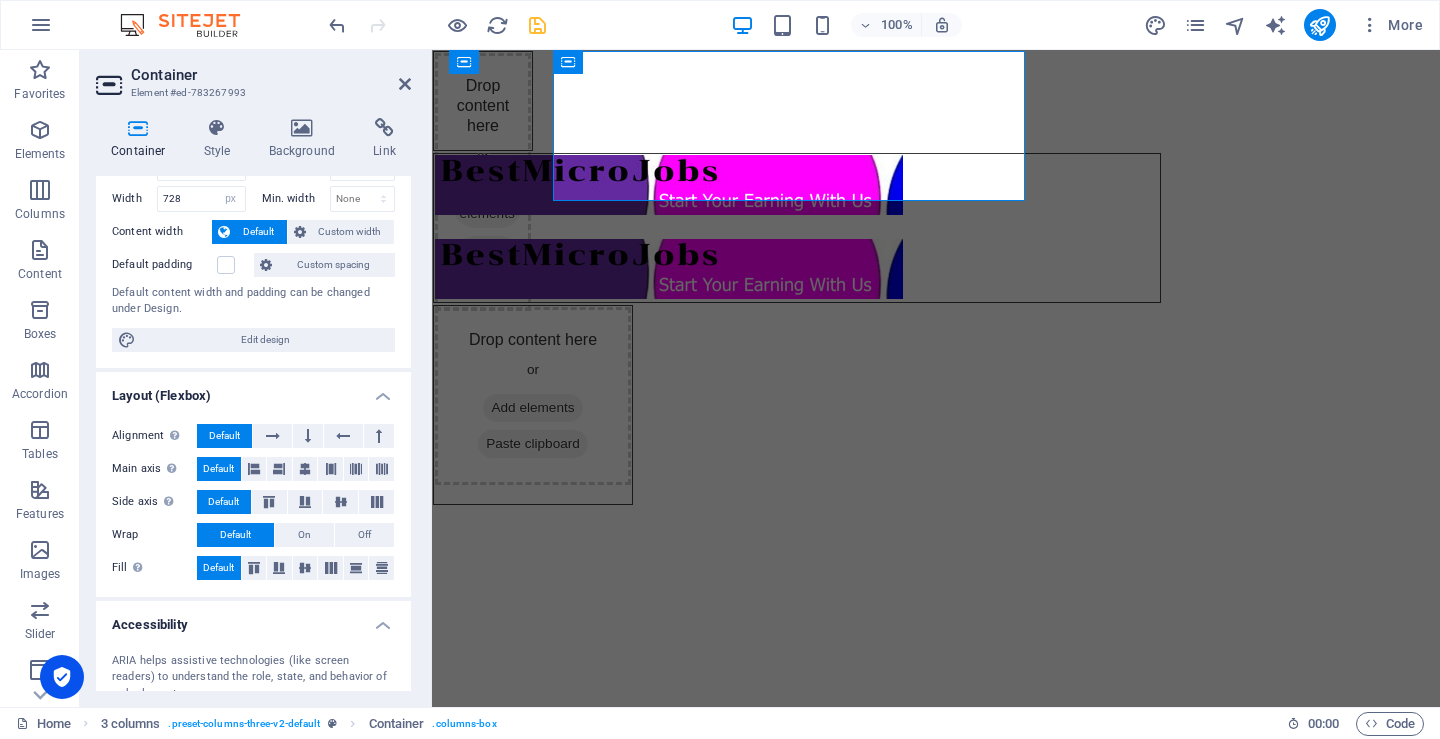 scroll, scrollTop: 100, scrollLeft: 0, axis: vertical 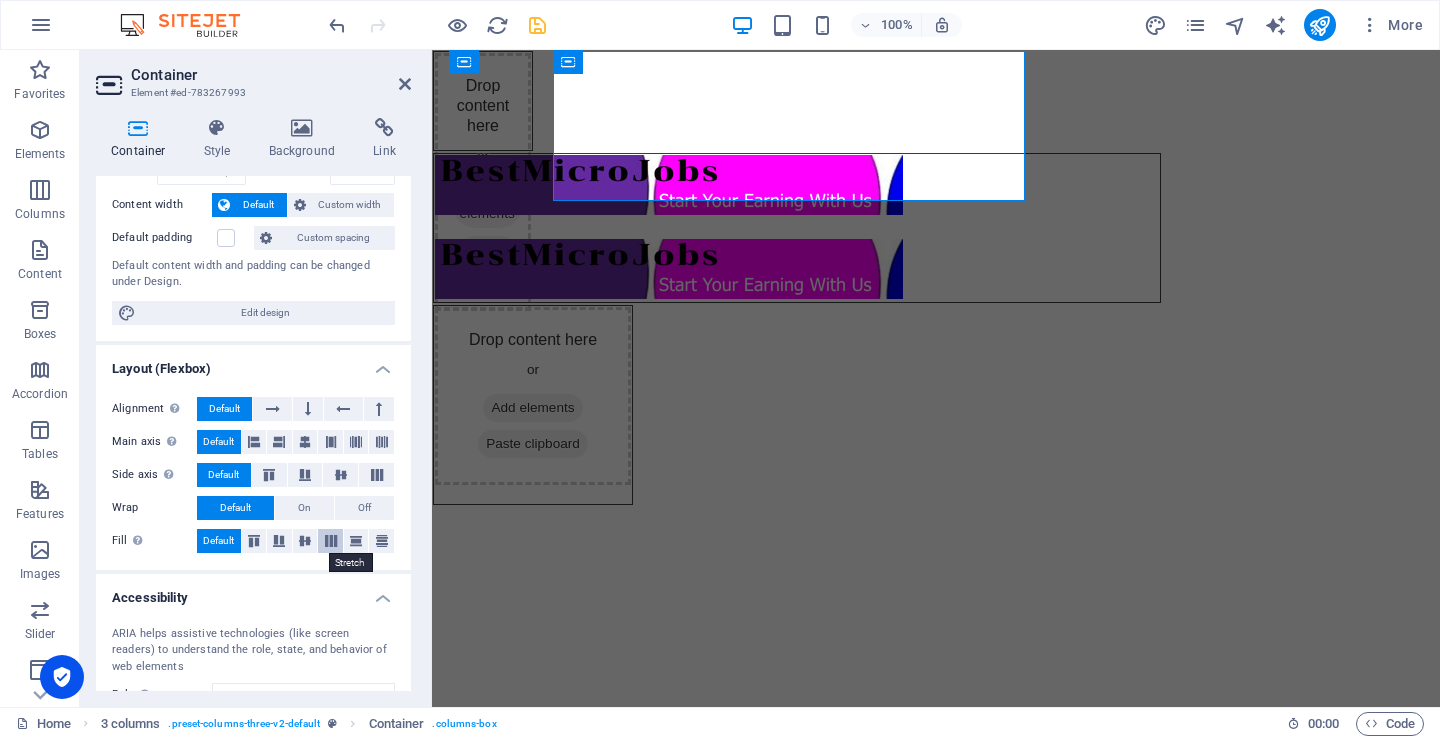 click at bounding box center [331, 541] 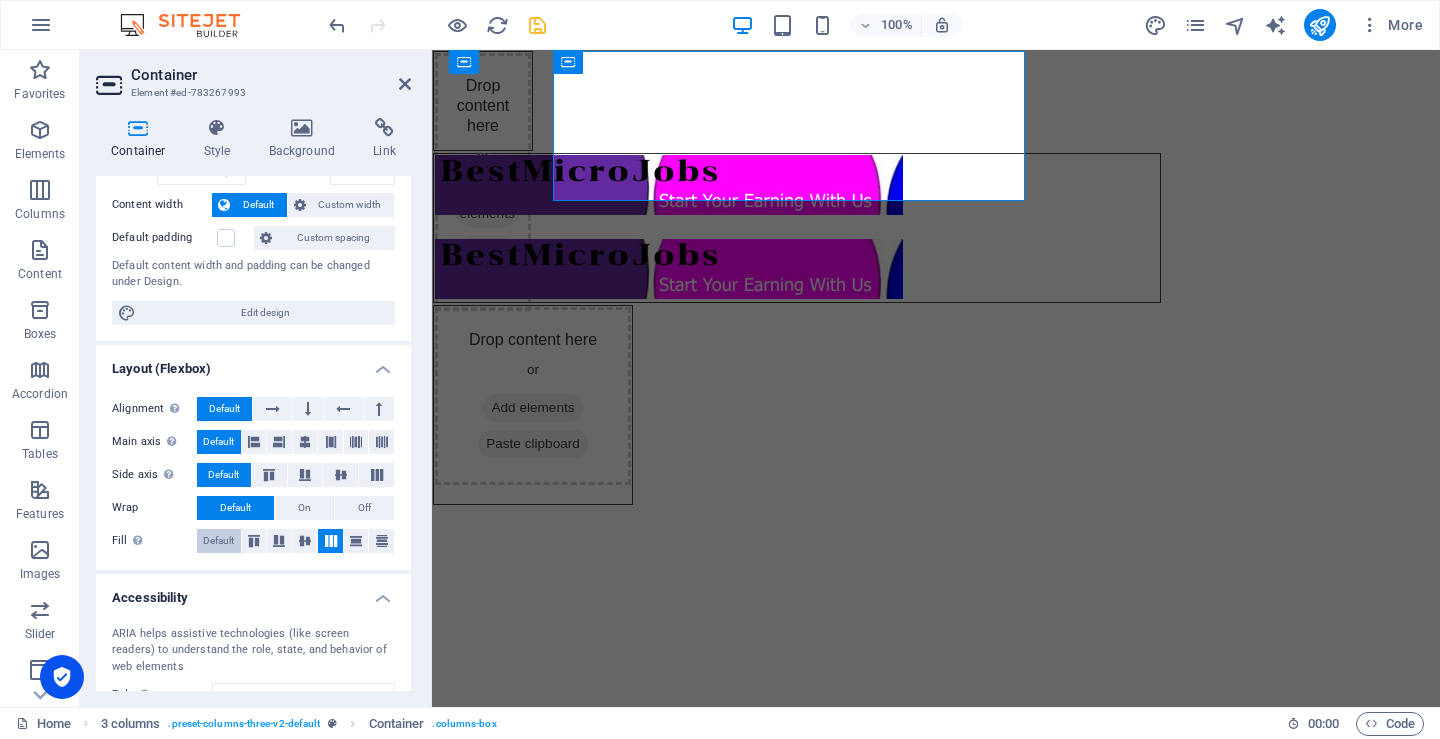click on "Default" at bounding box center (218, 541) 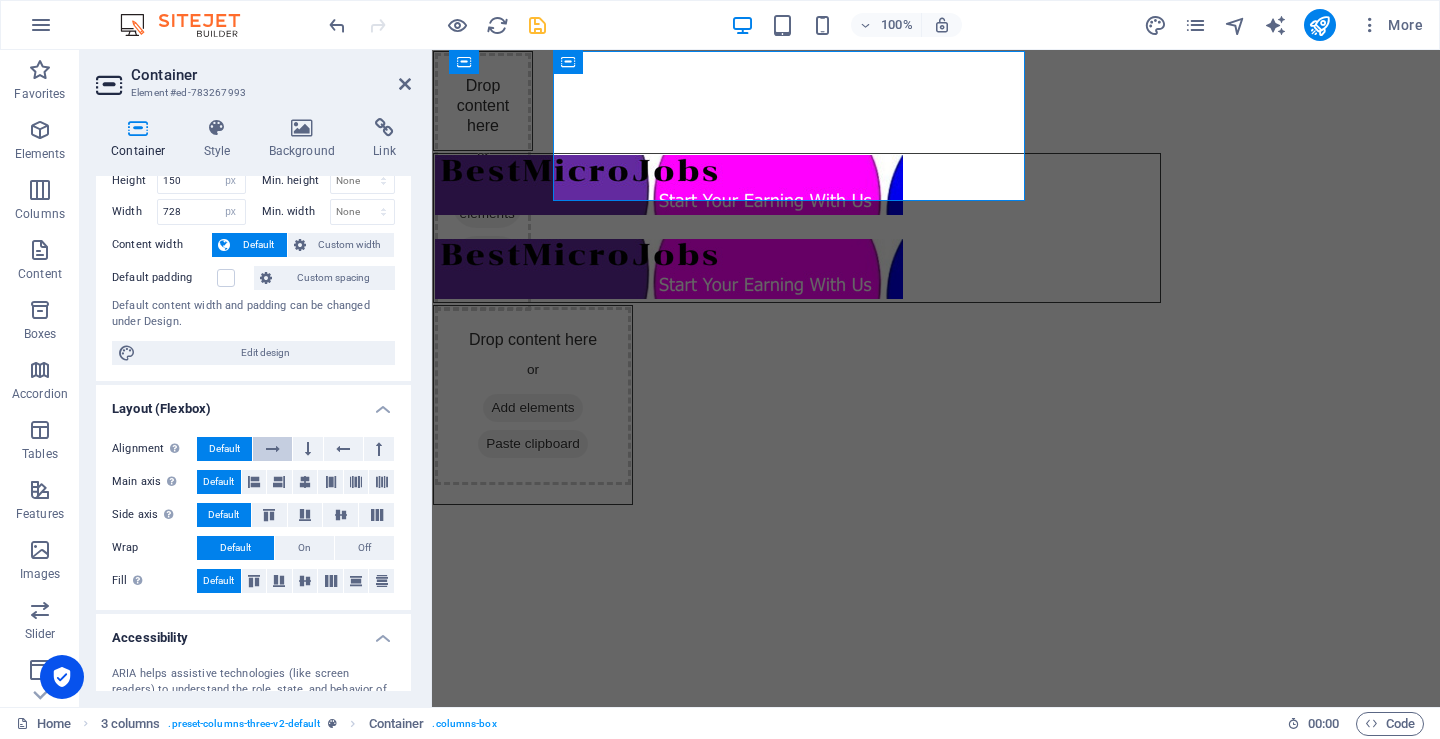 scroll, scrollTop: 0, scrollLeft: 0, axis: both 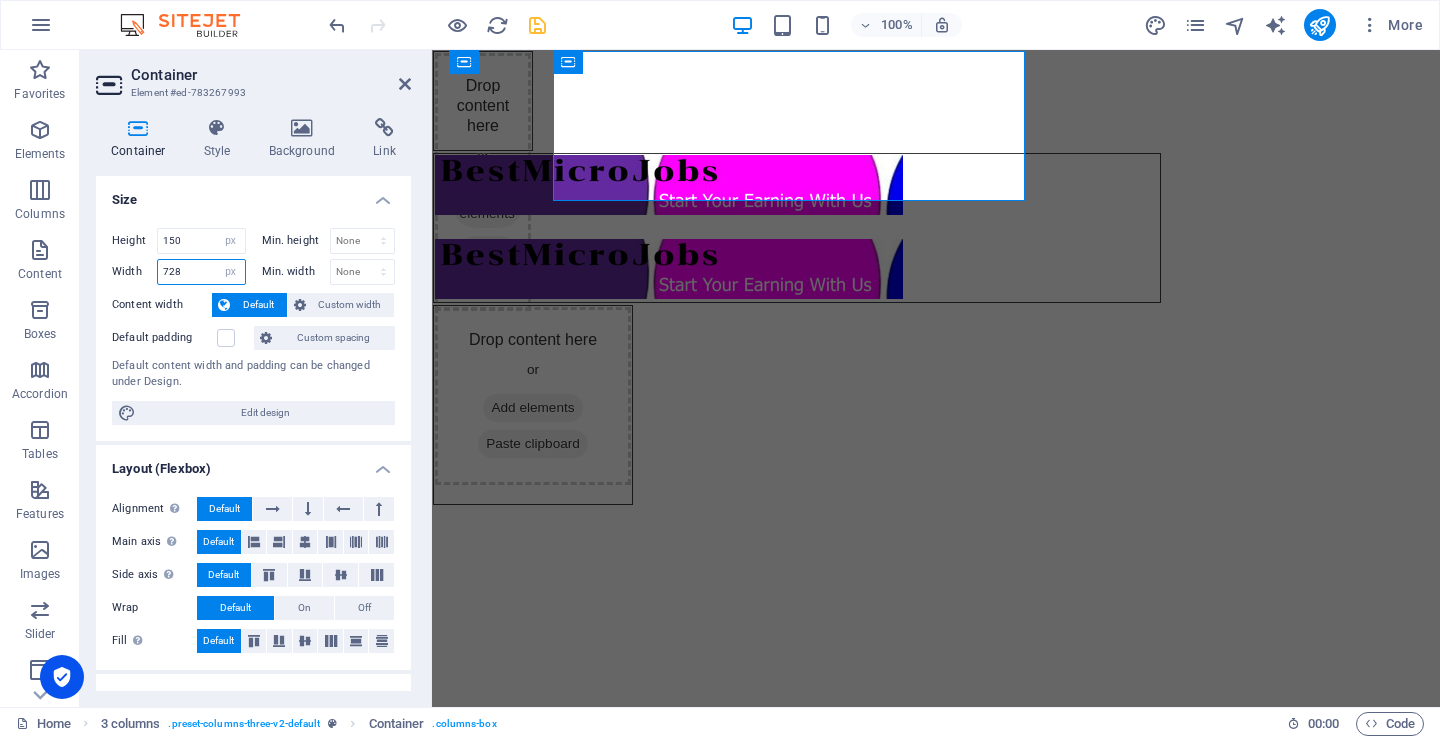 drag, startPoint x: 188, startPoint y: 271, endPoint x: 155, endPoint y: 280, distance: 34.20526 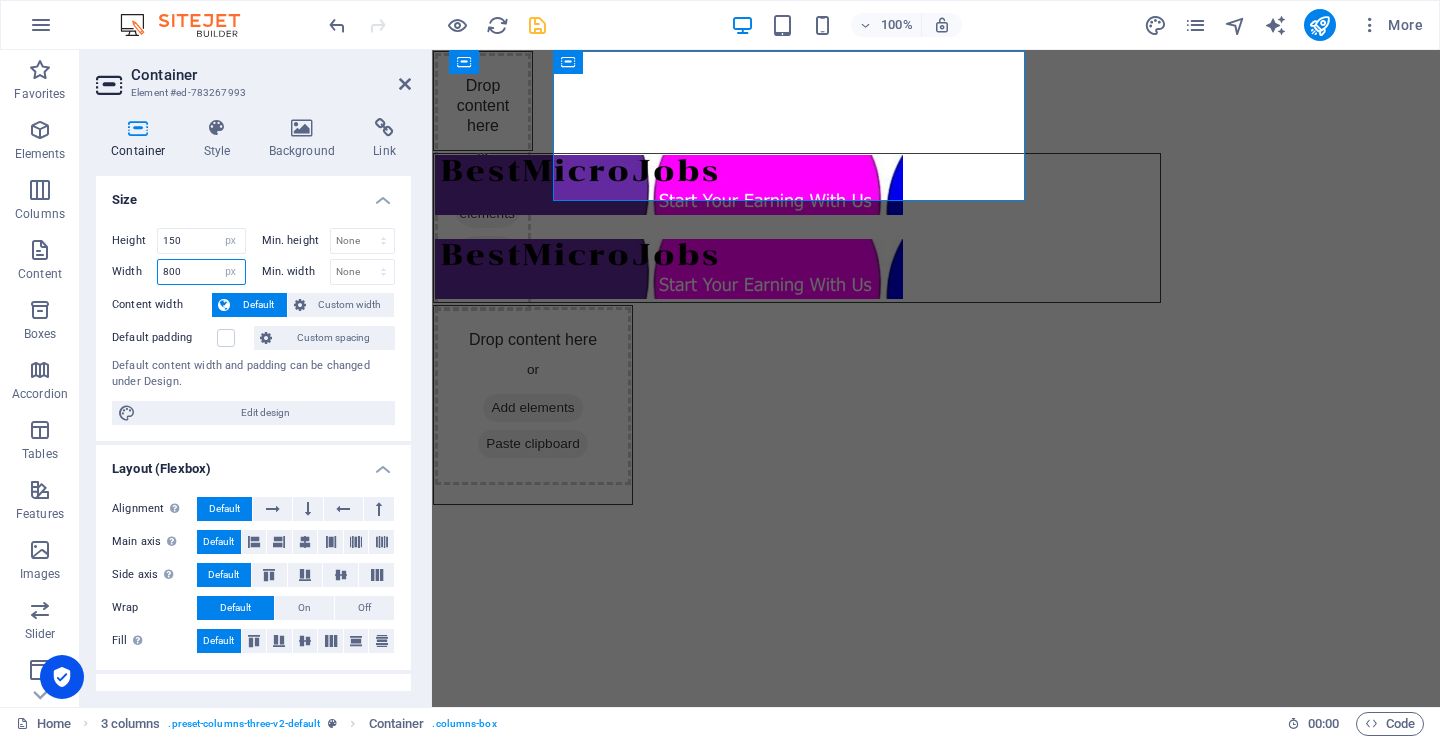 type on "800" 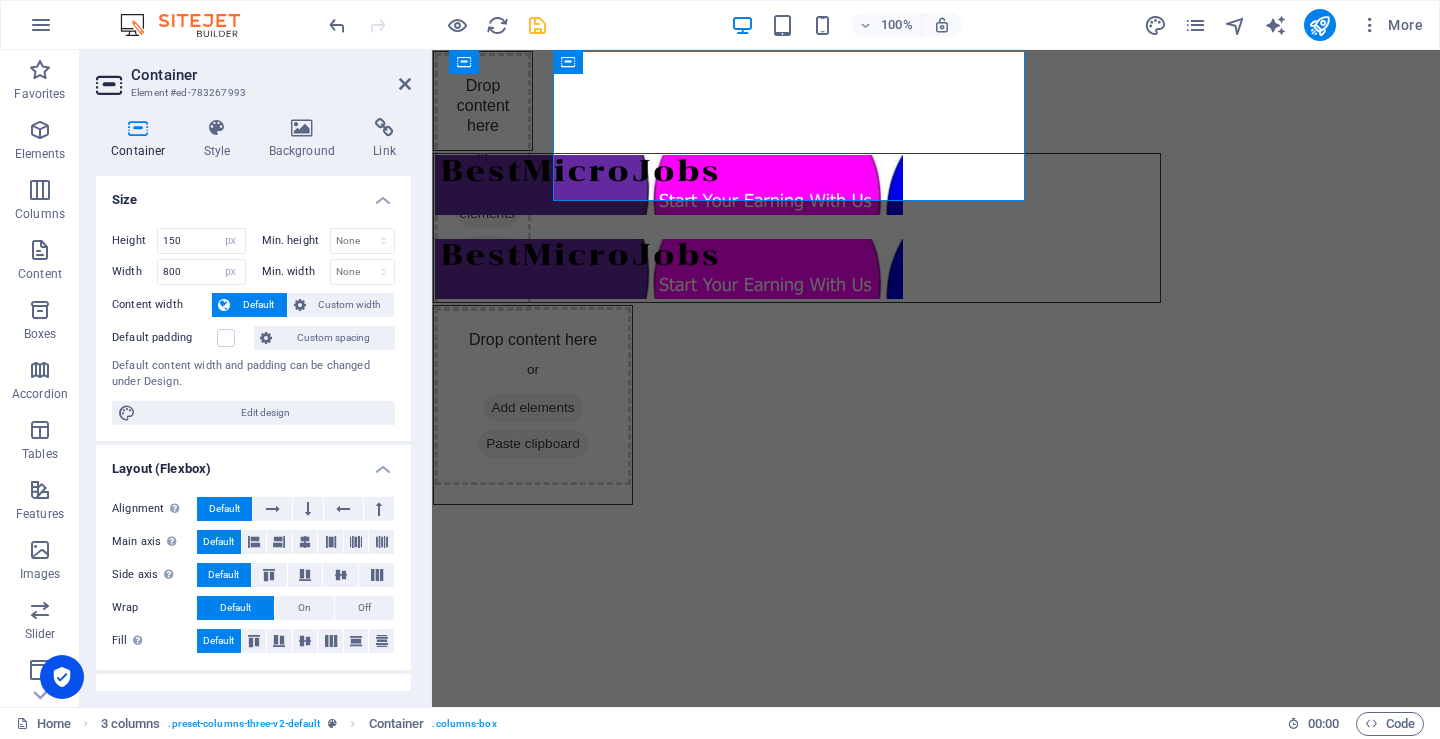 click on "Size" at bounding box center (253, 194) 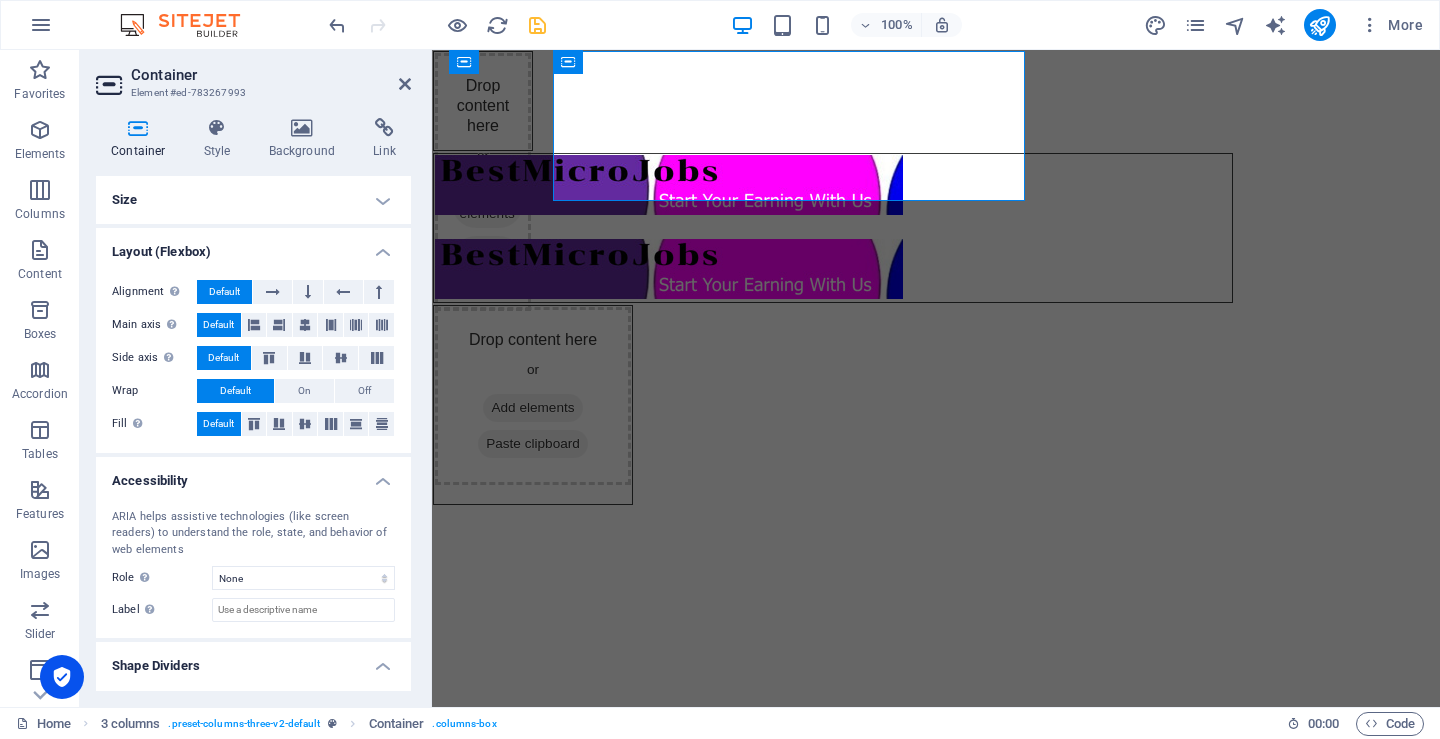 click on "Size" at bounding box center [253, 200] 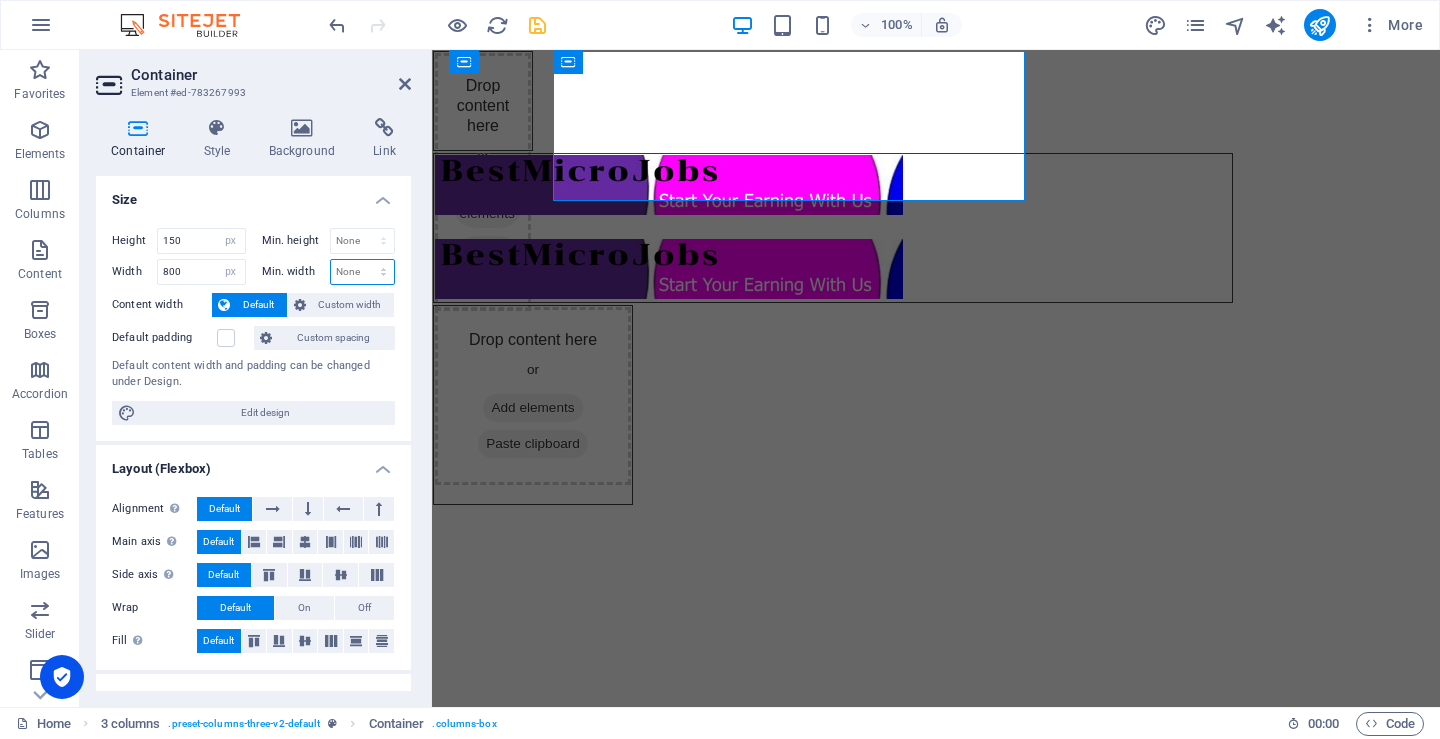 click on "None px rem % vh vw" at bounding box center [363, 272] 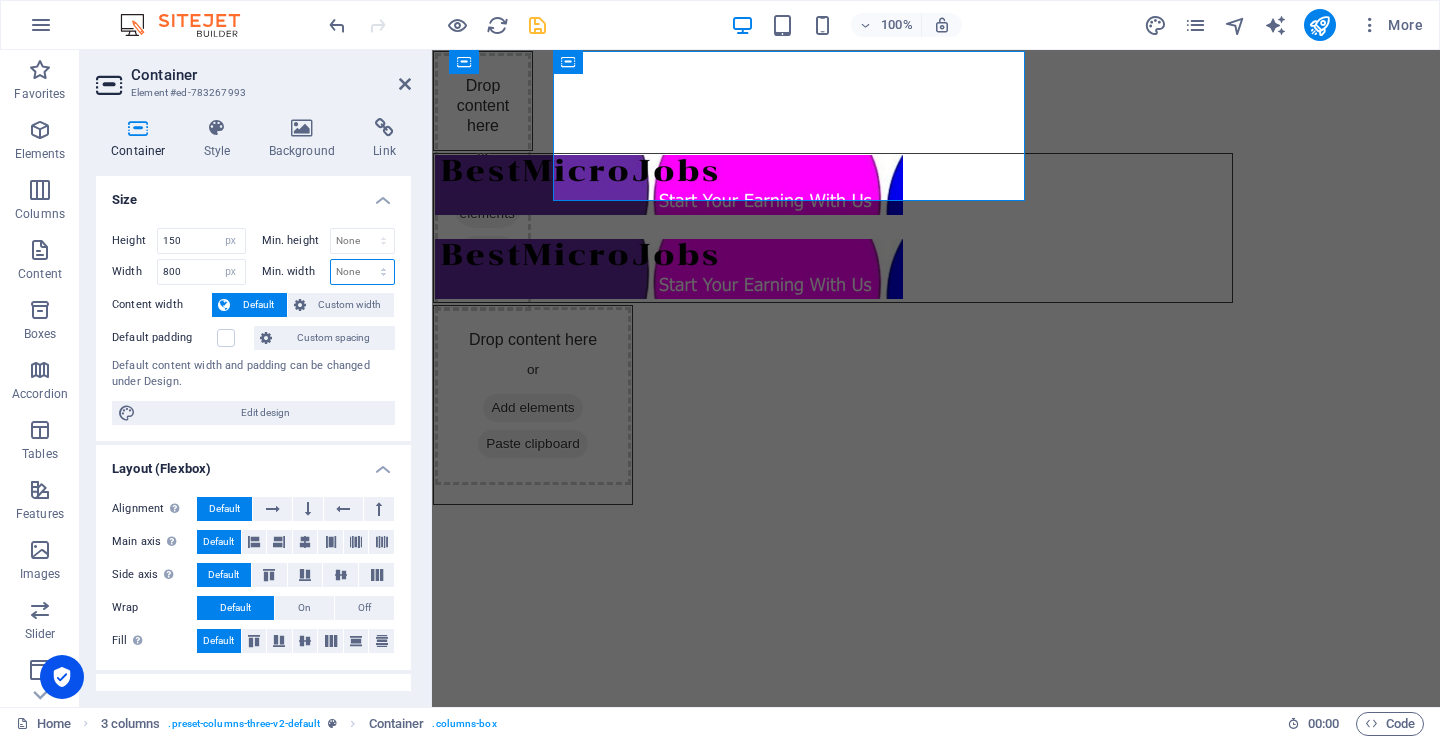 select on "px" 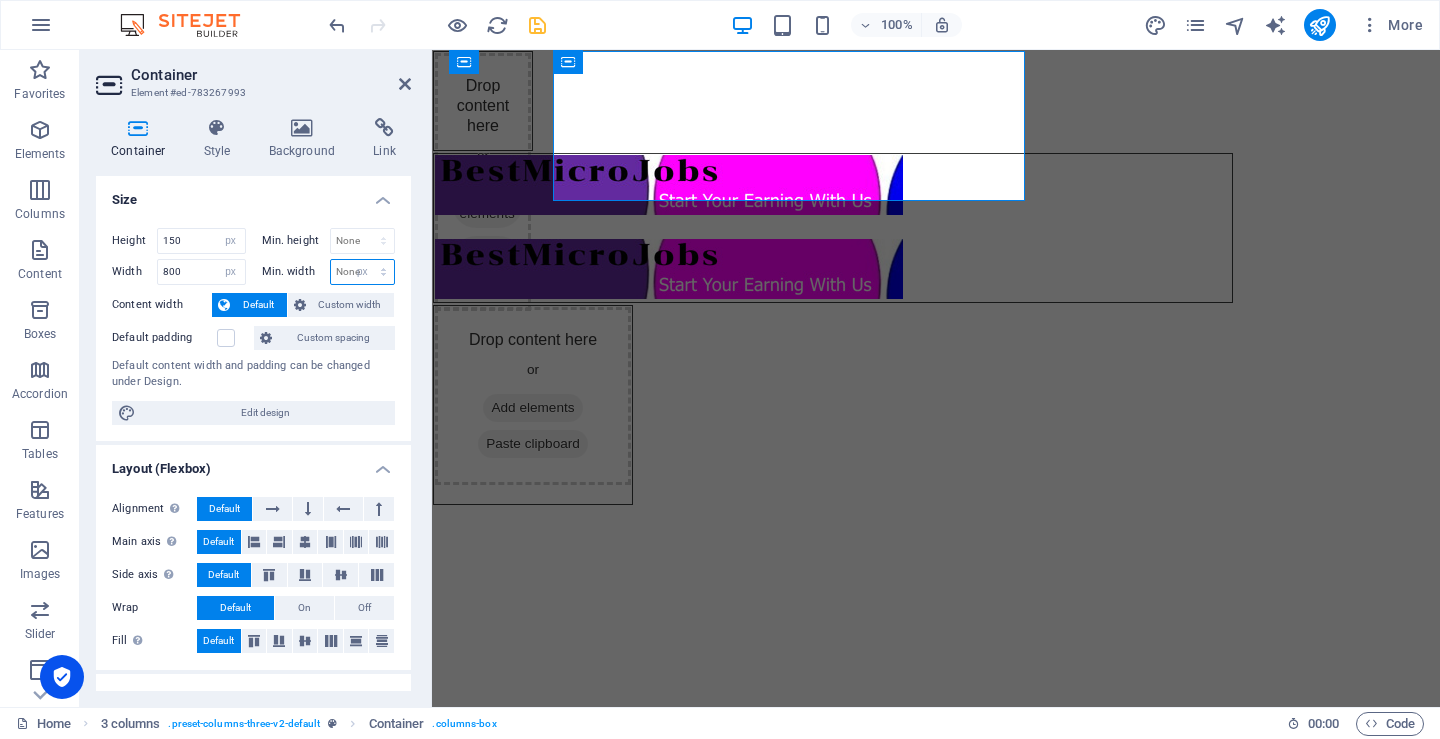 click on "None px rem % vh vw" at bounding box center [363, 272] 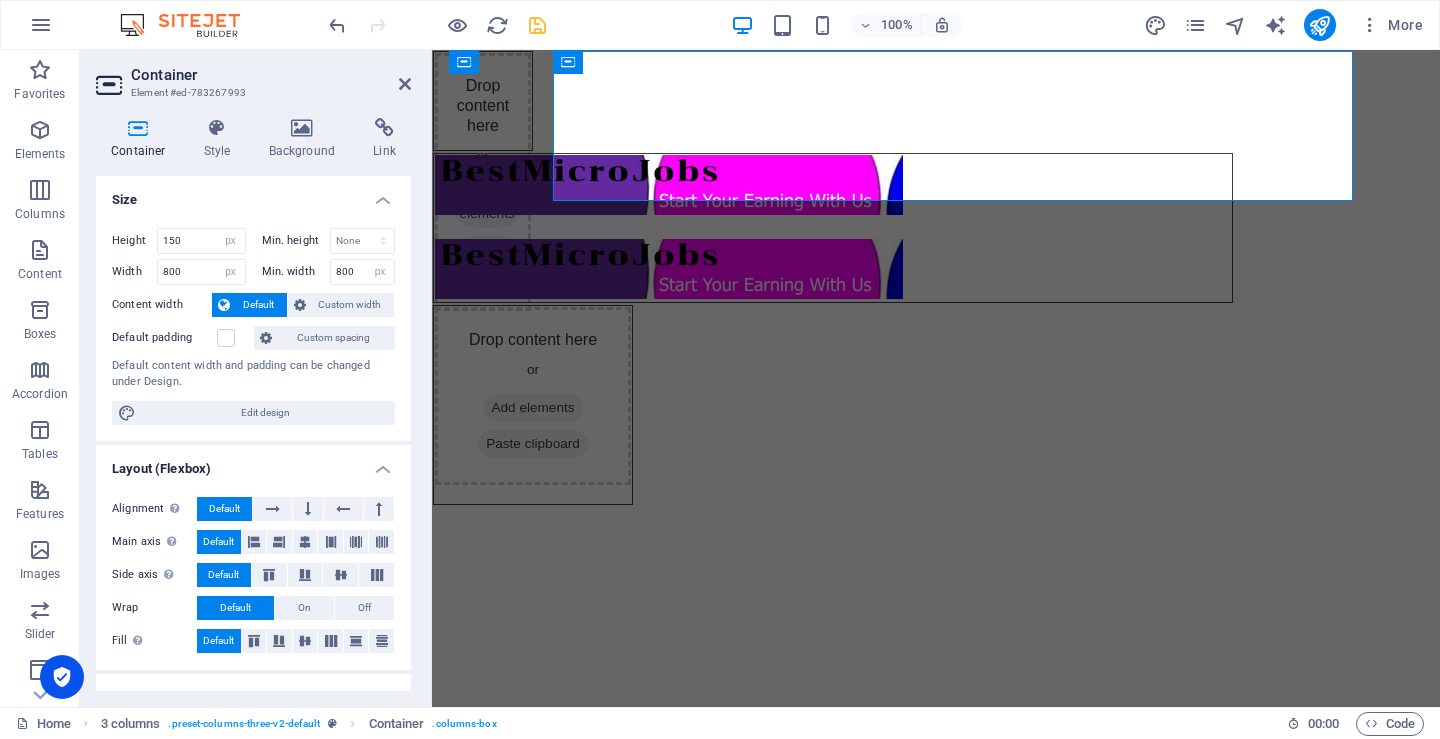 click on "Height 150 Default px rem % vh vw Min. height None px rem % vh vw Width 800 Default px rem % em vh vw Min. width 800 None px rem % vh vw Content width Default Custom width Width Default px rem % em vh vw Min. width None px rem % vh vw Default padding Custom spacing Default content width and padding can be changed under Design. Edit design" at bounding box center (253, 326) 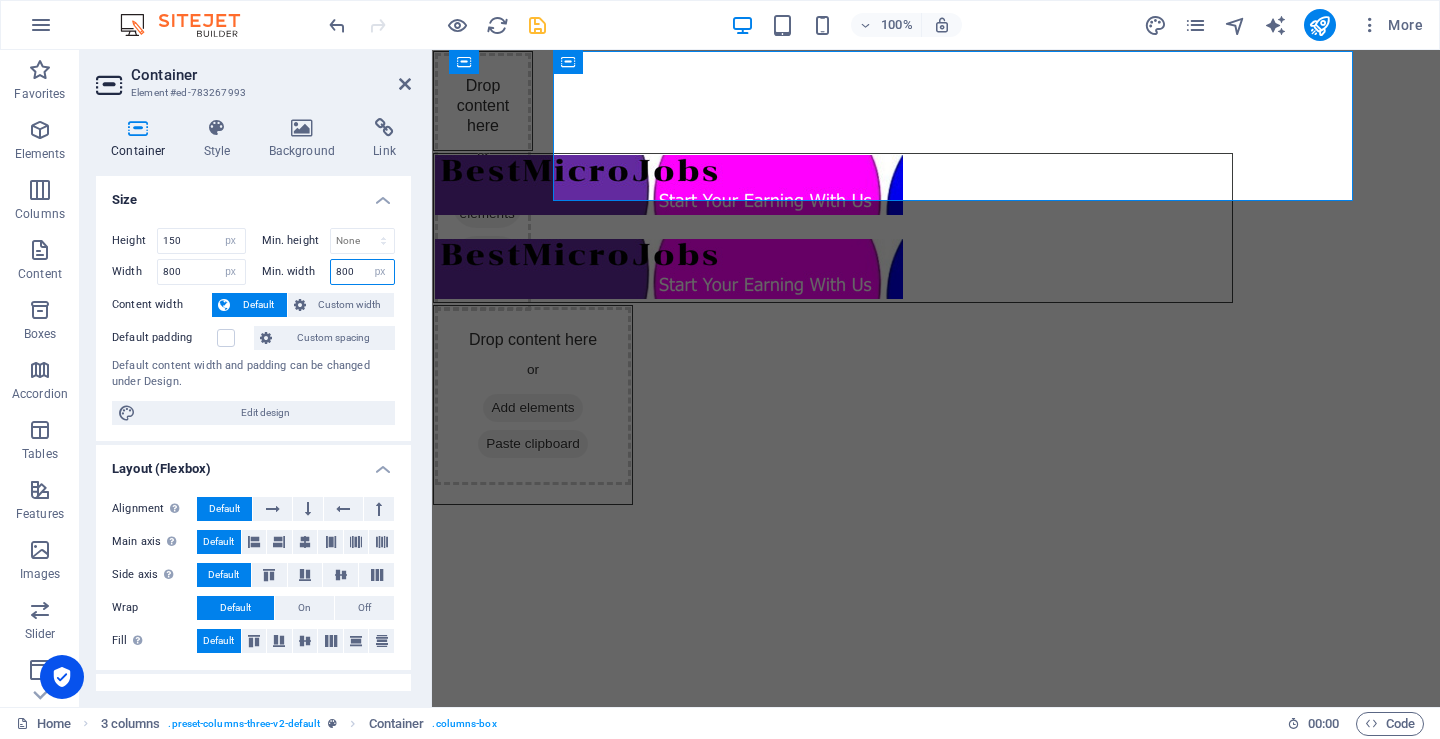 click on "800" at bounding box center [363, 272] 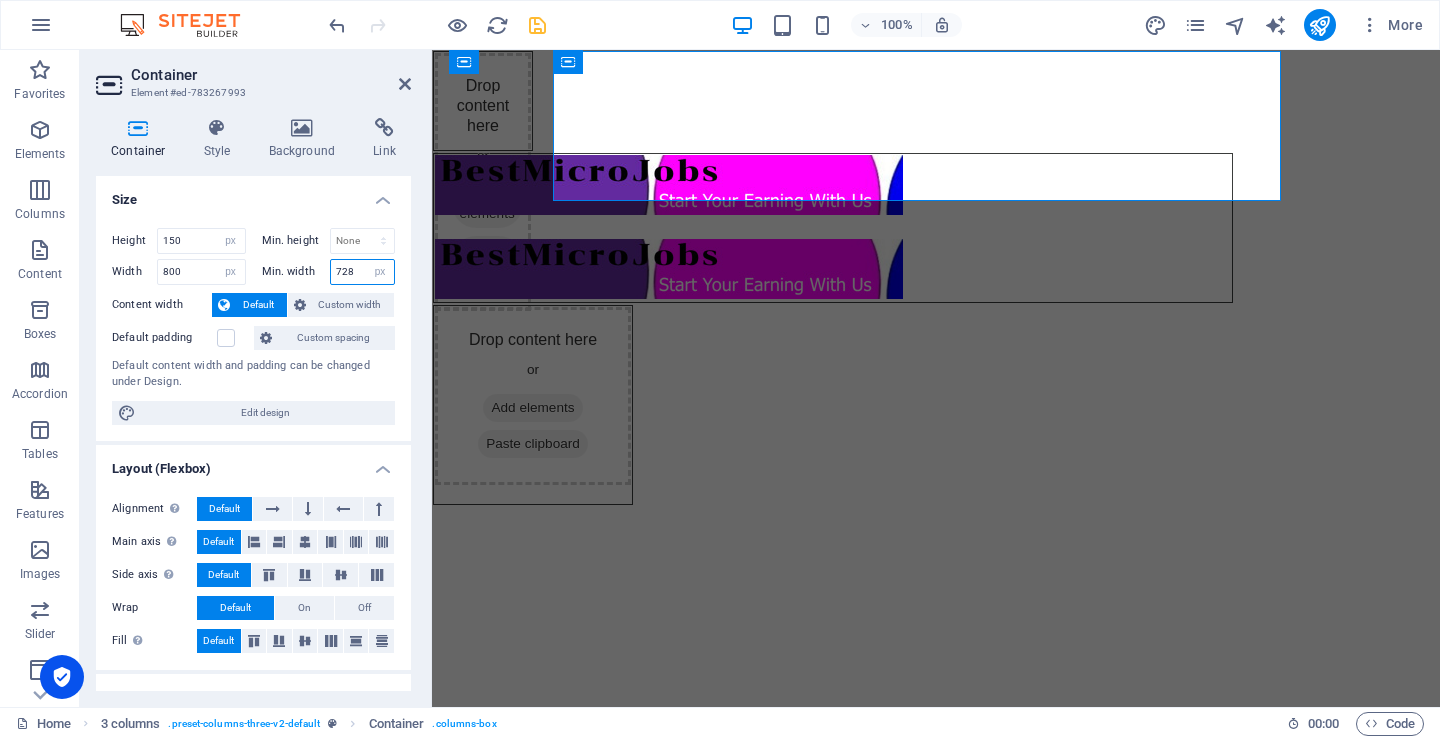 type on "728" 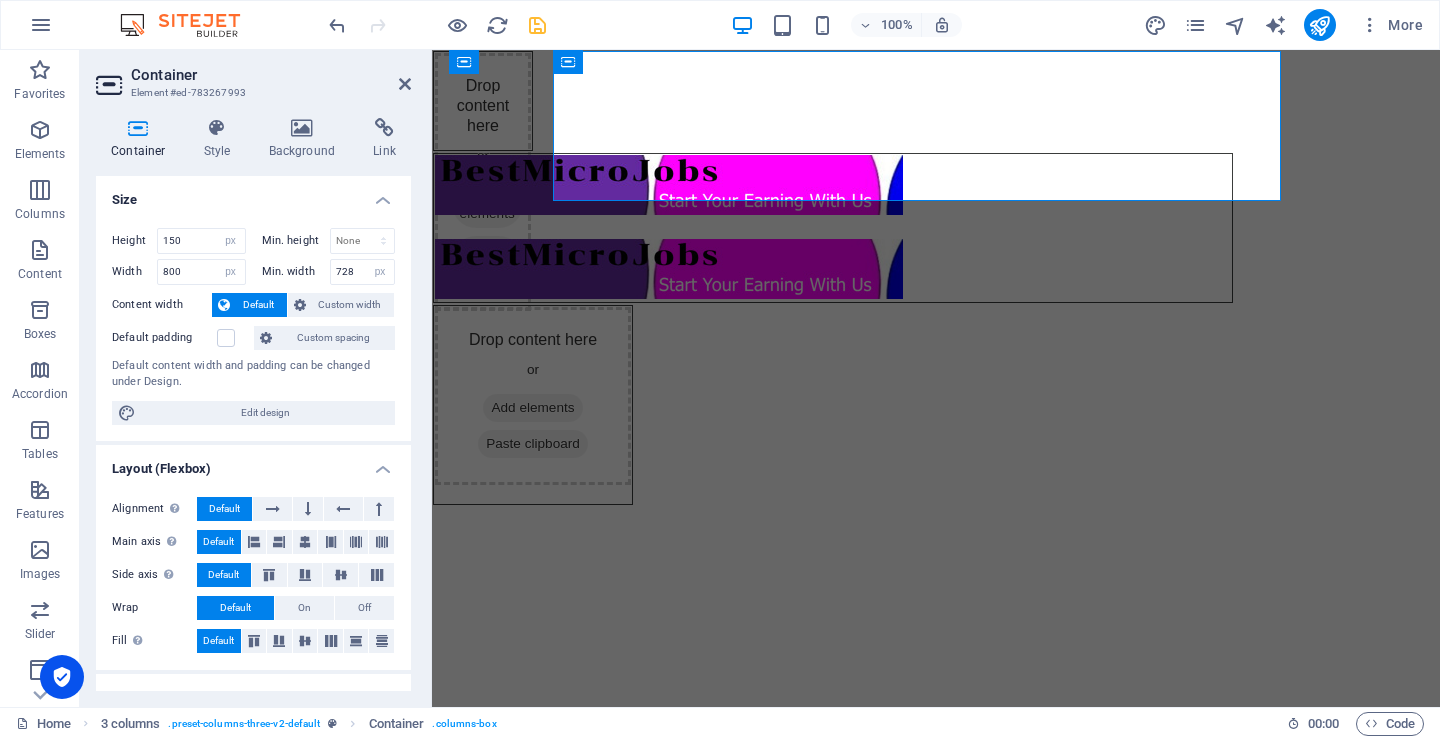 click on "Size" at bounding box center (253, 194) 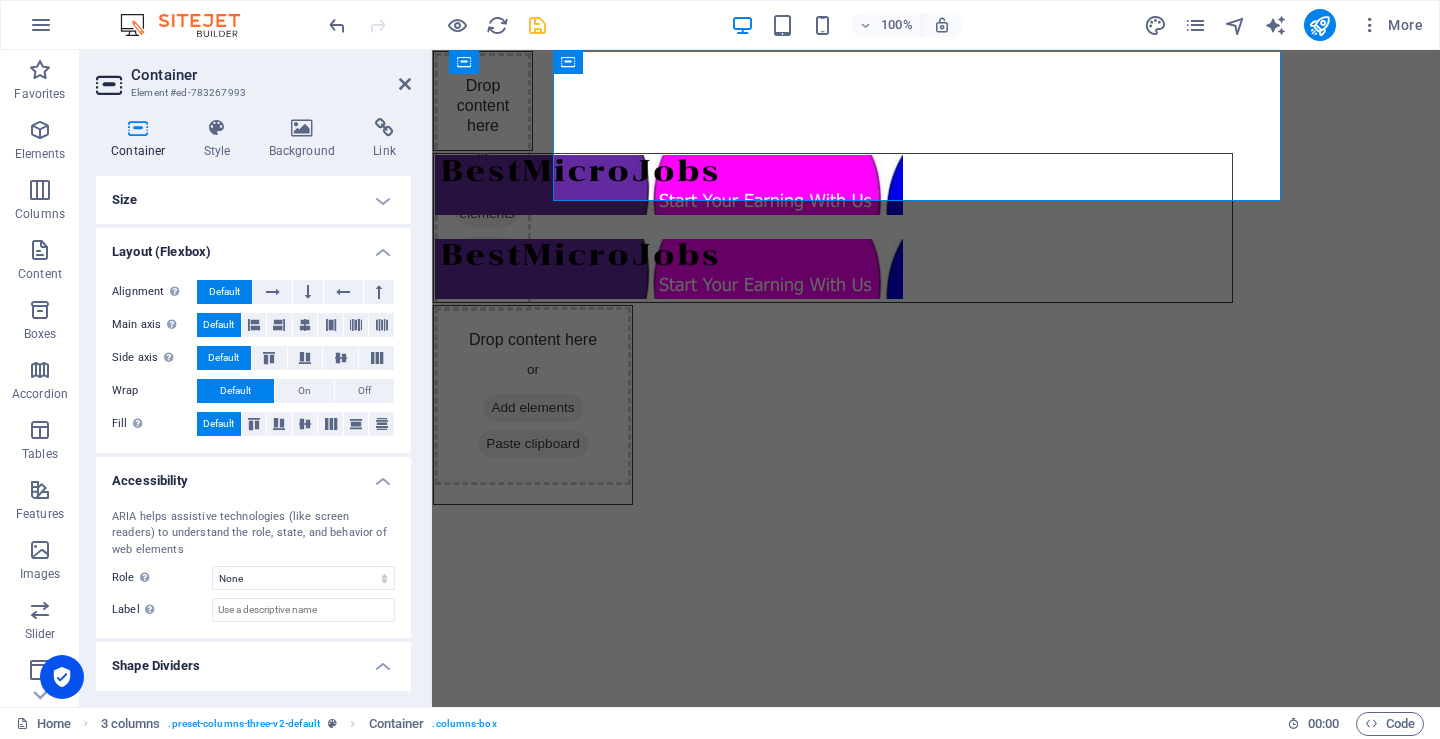 click on "Size" at bounding box center (253, 200) 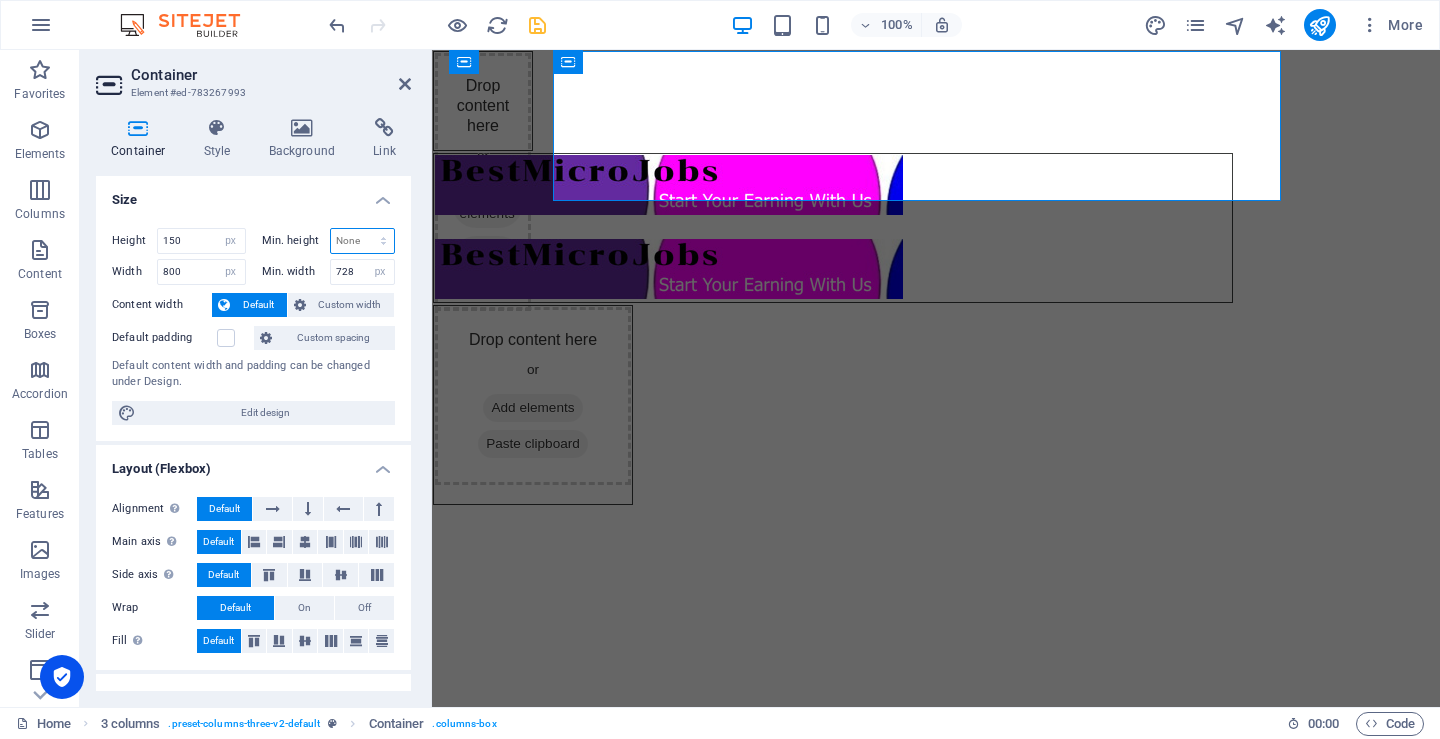 click on "None px rem % vh vw" at bounding box center (363, 241) 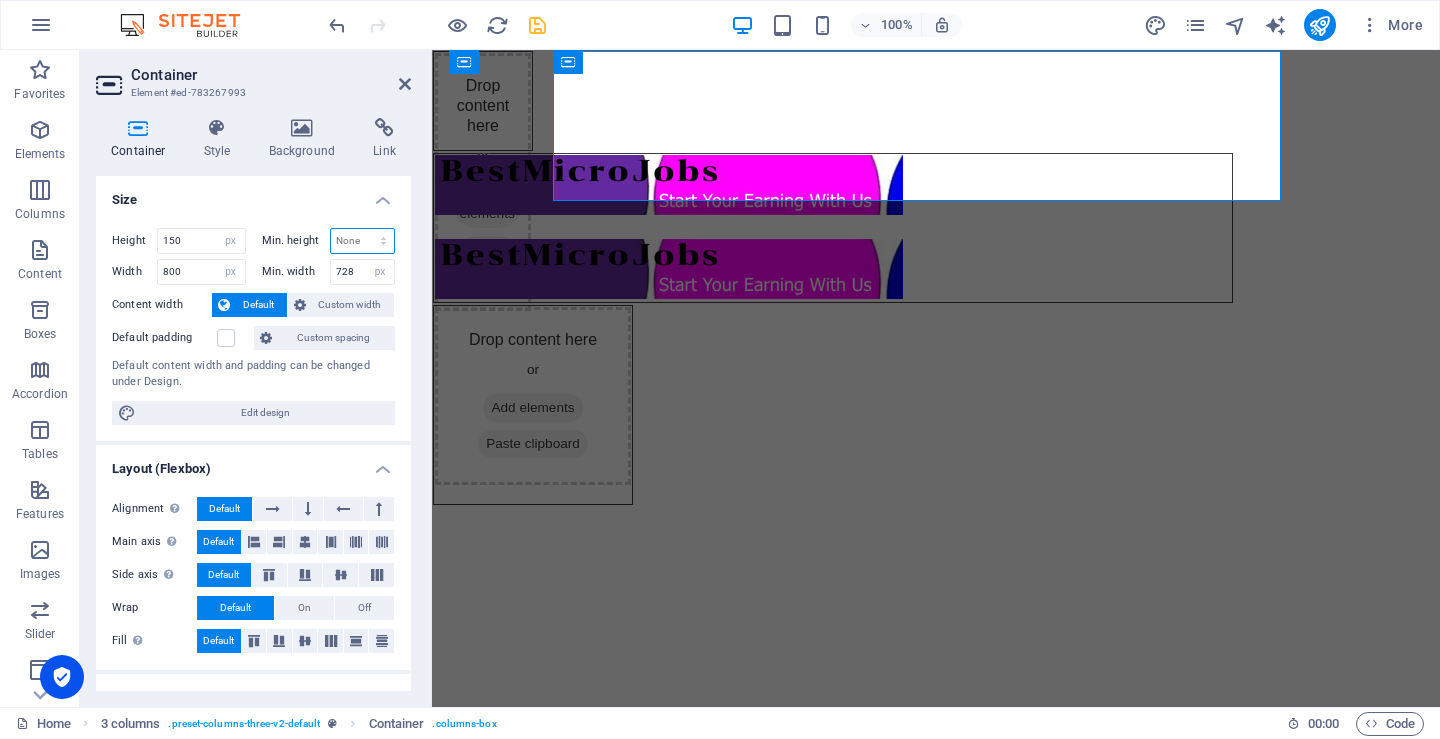 select on "px" 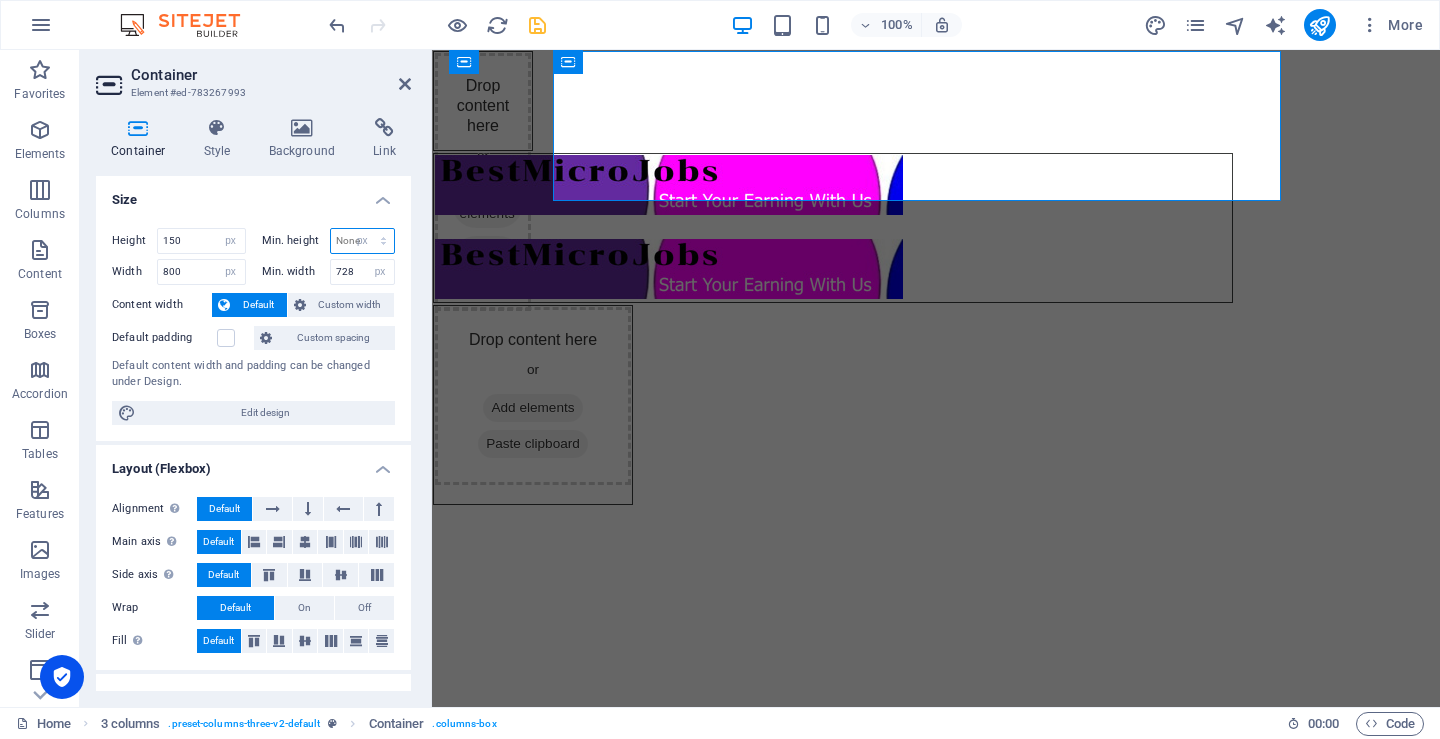 click on "None px rem % vh vw" at bounding box center (363, 241) 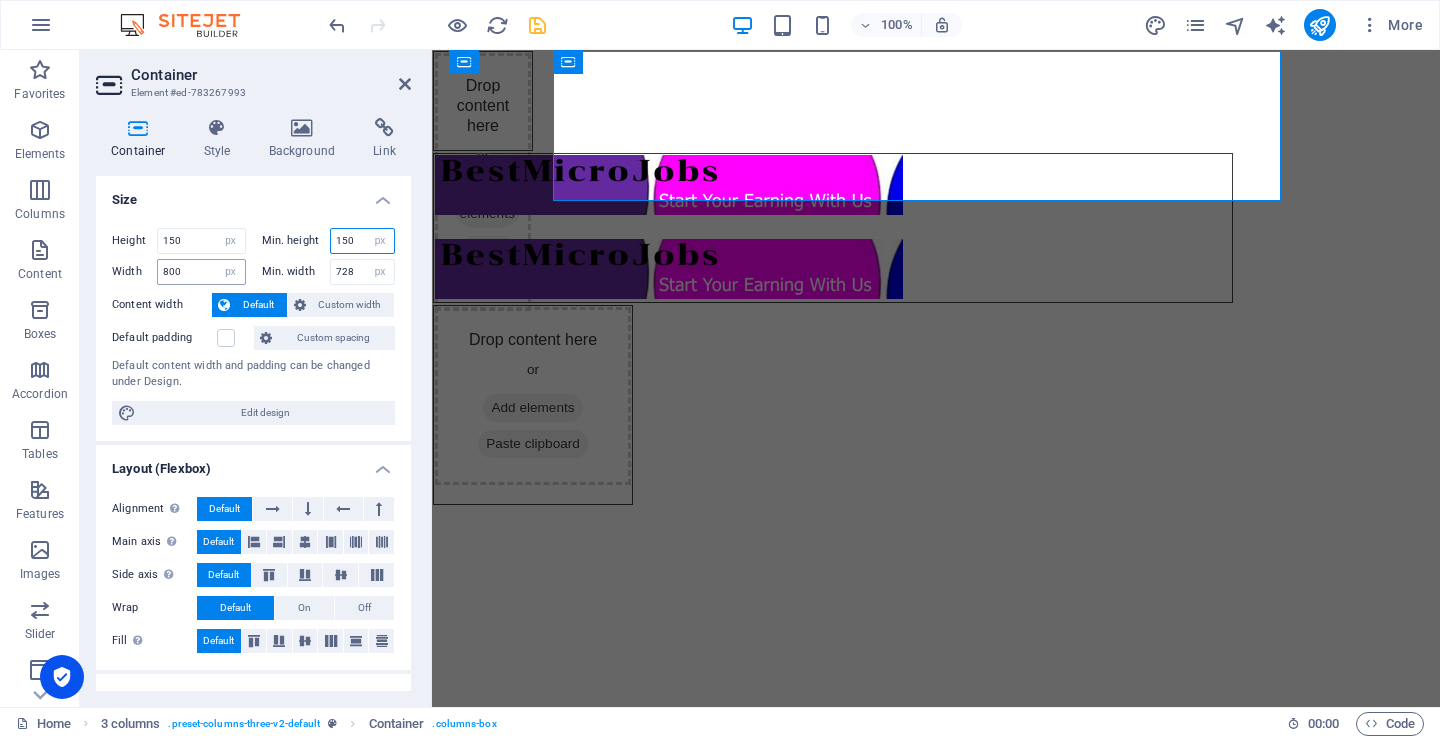 type on "150" 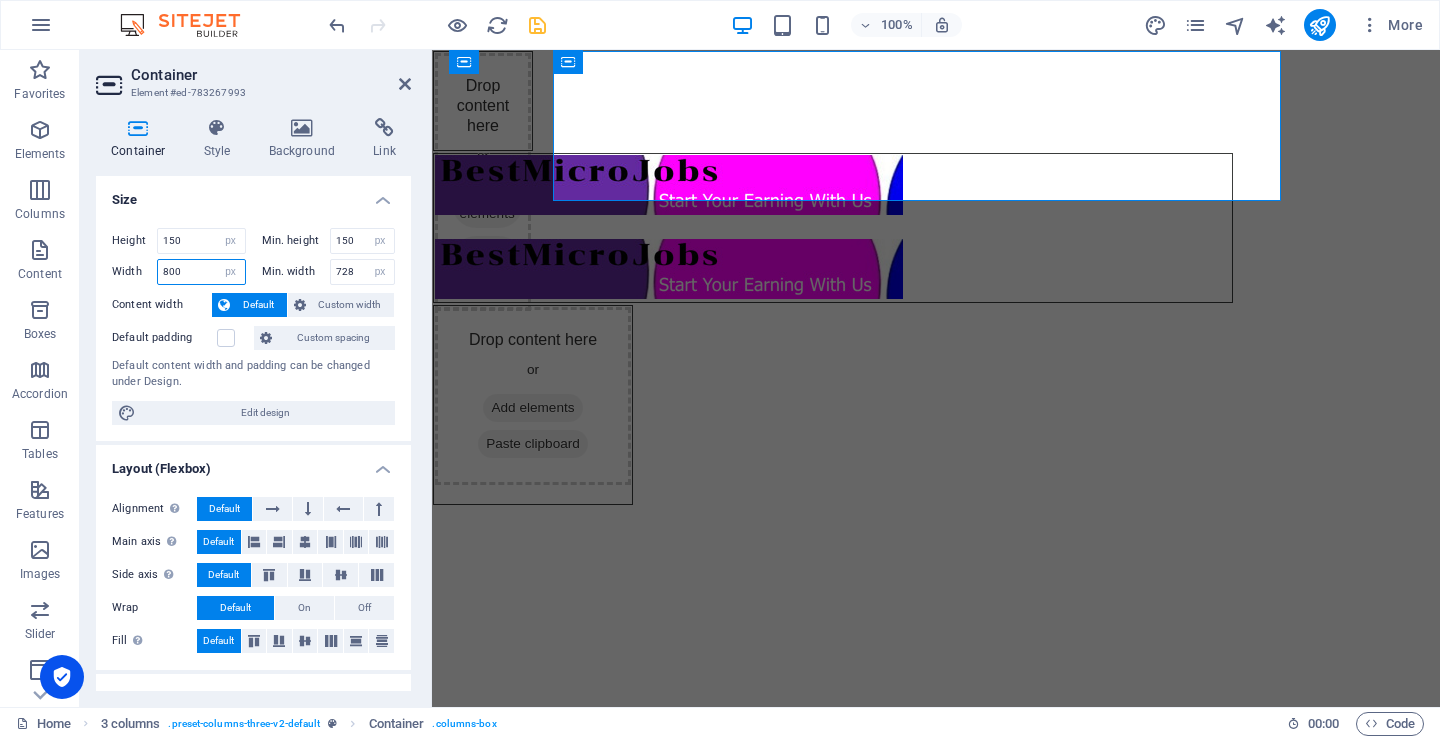 click on "800" at bounding box center [201, 272] 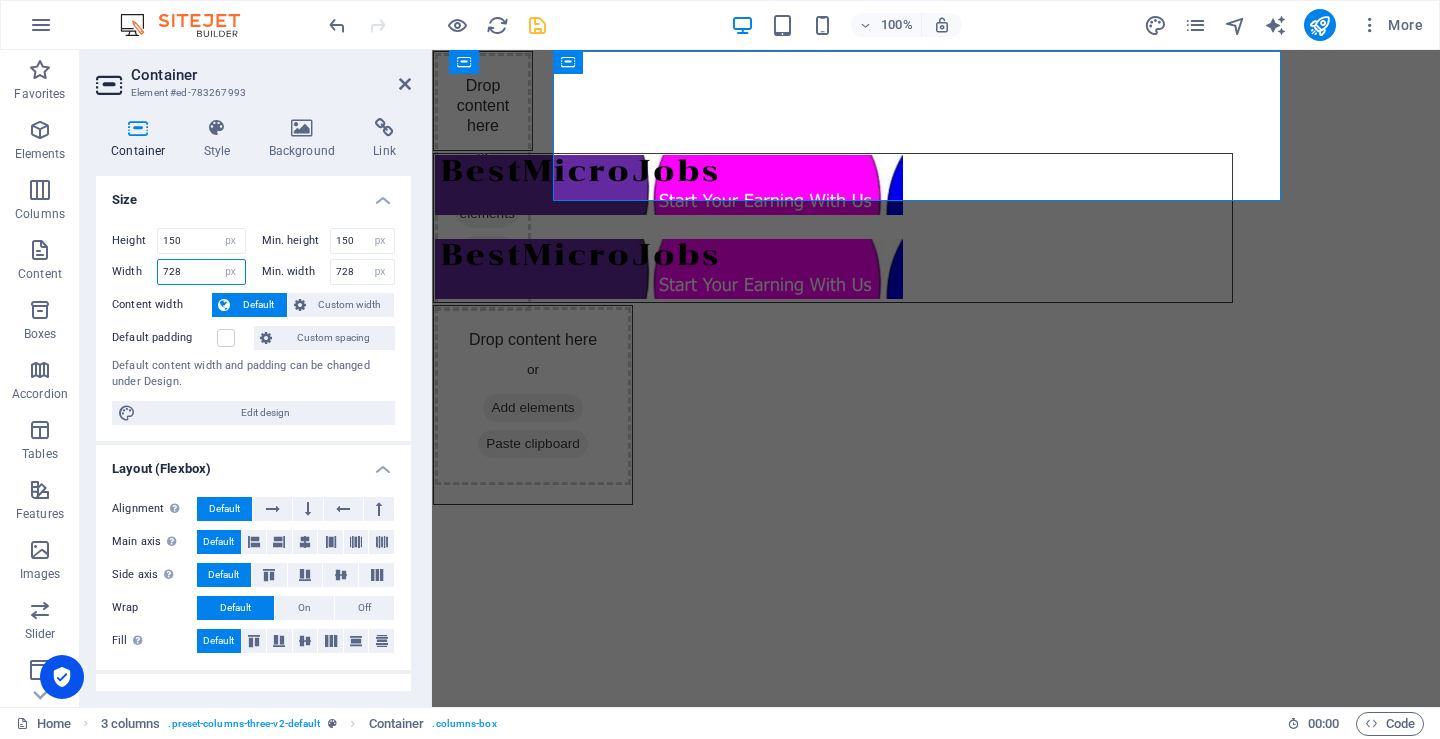 type on "728" 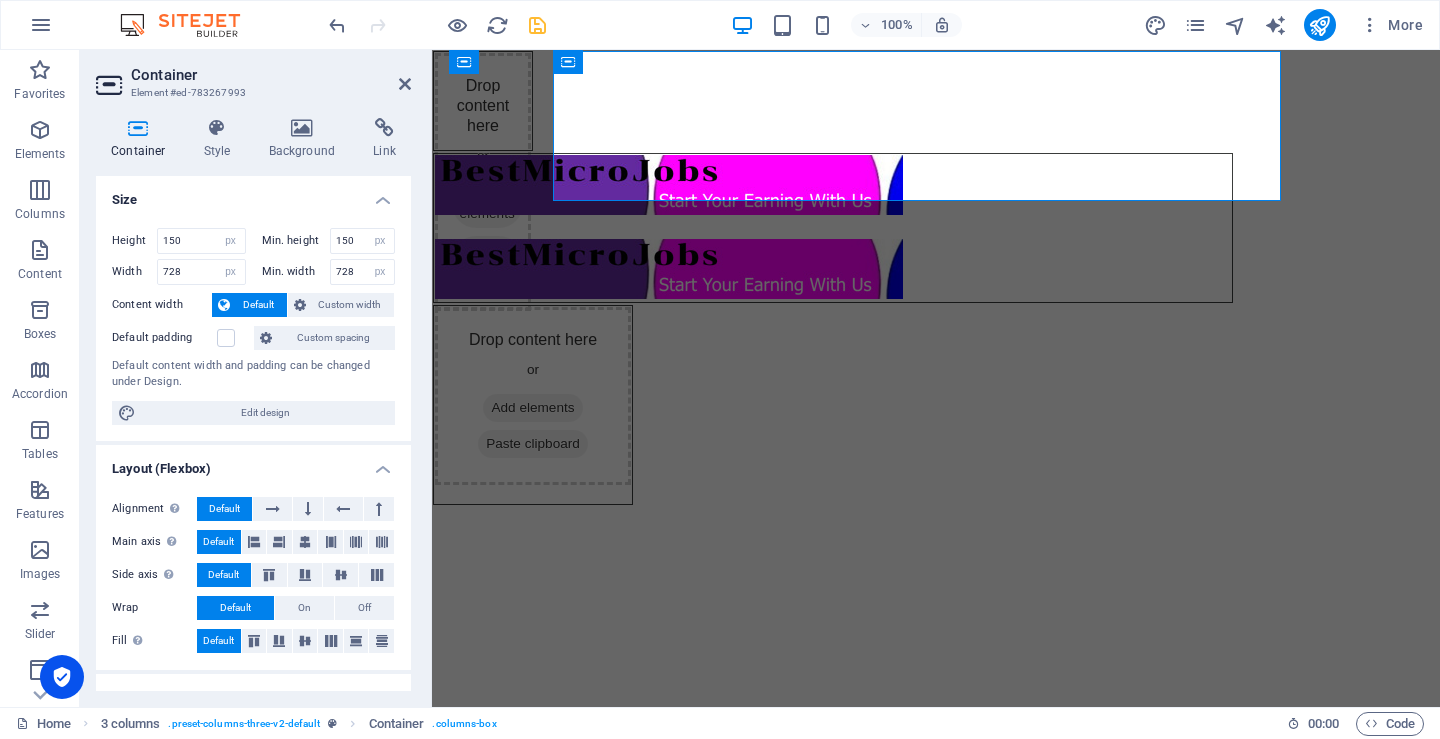 click on "Size" at bounding box center (253, 194) 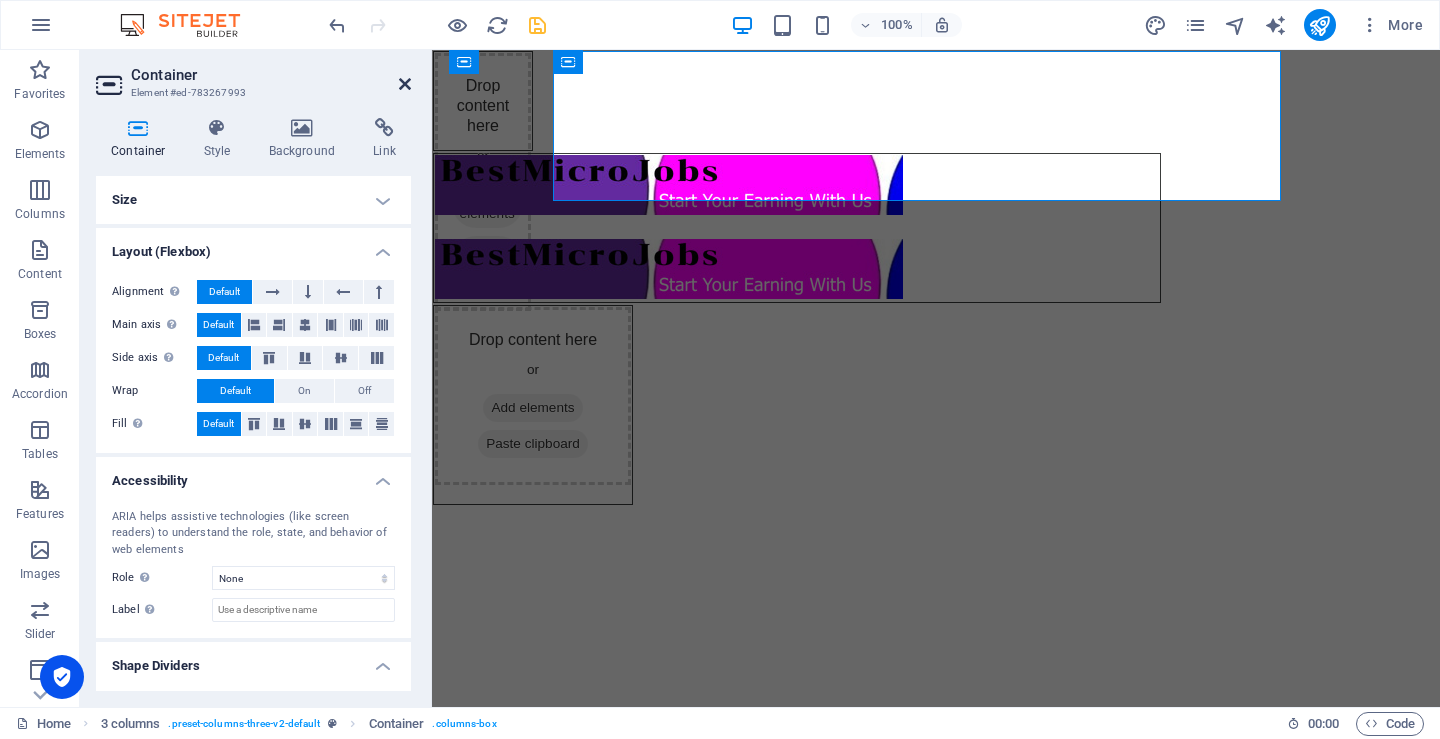 click at bounding box center [405, 84] 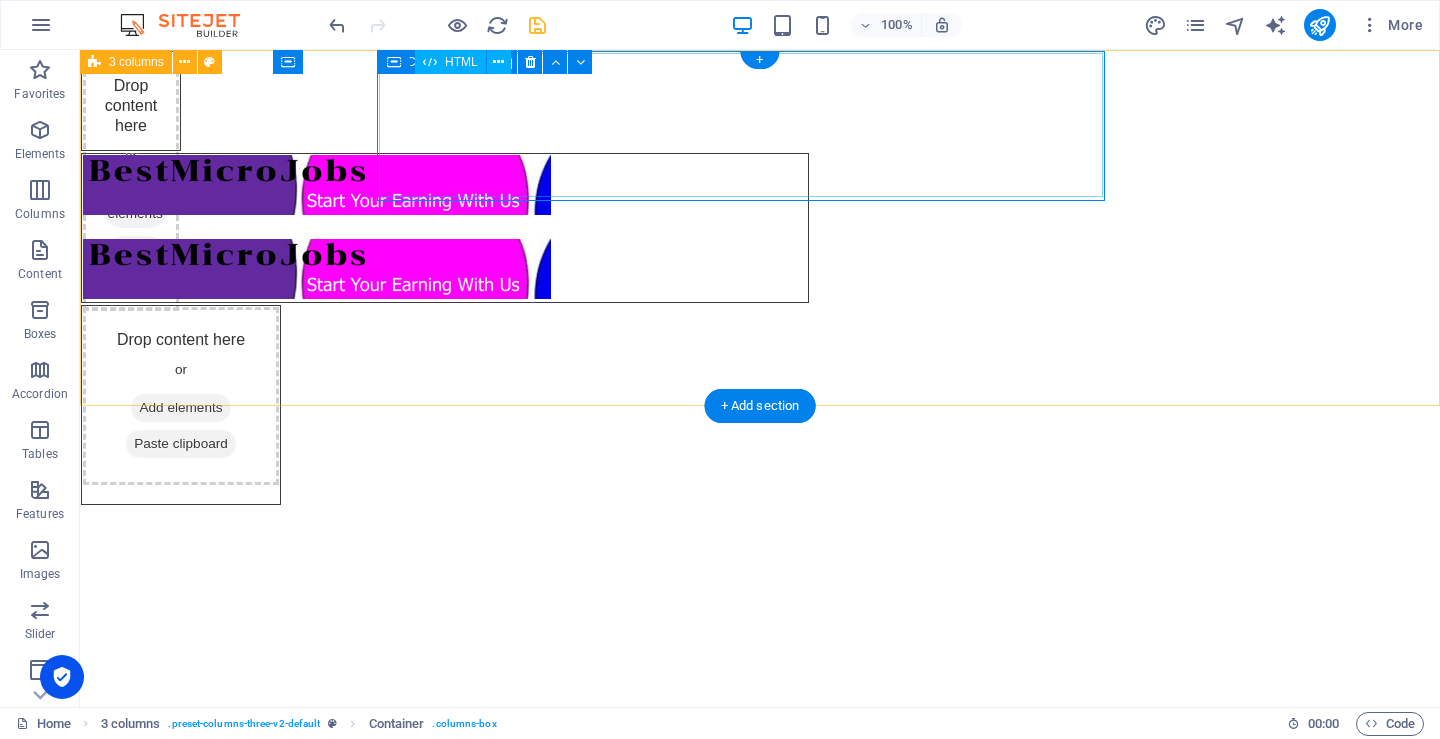 click at bounding box center [445, 227] 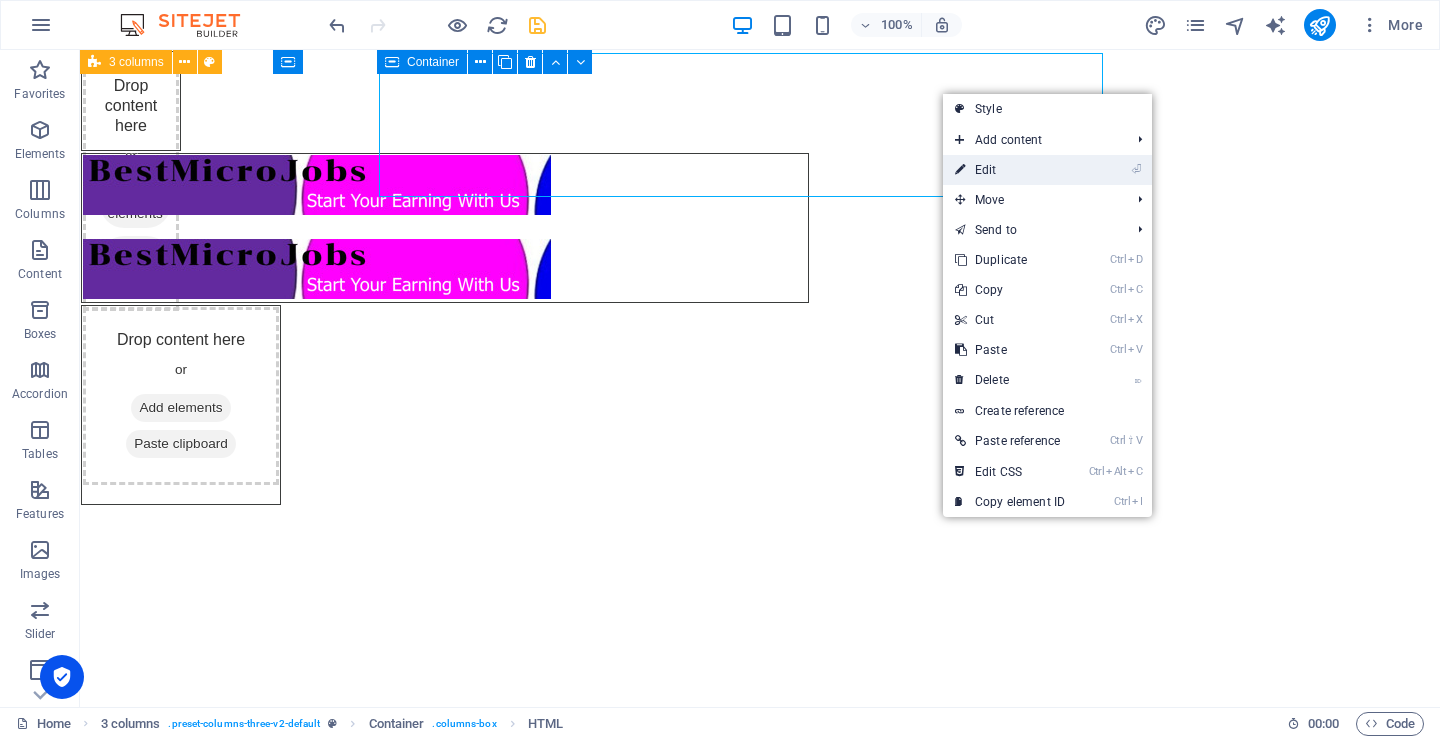 click at bounding box center [960, 170] 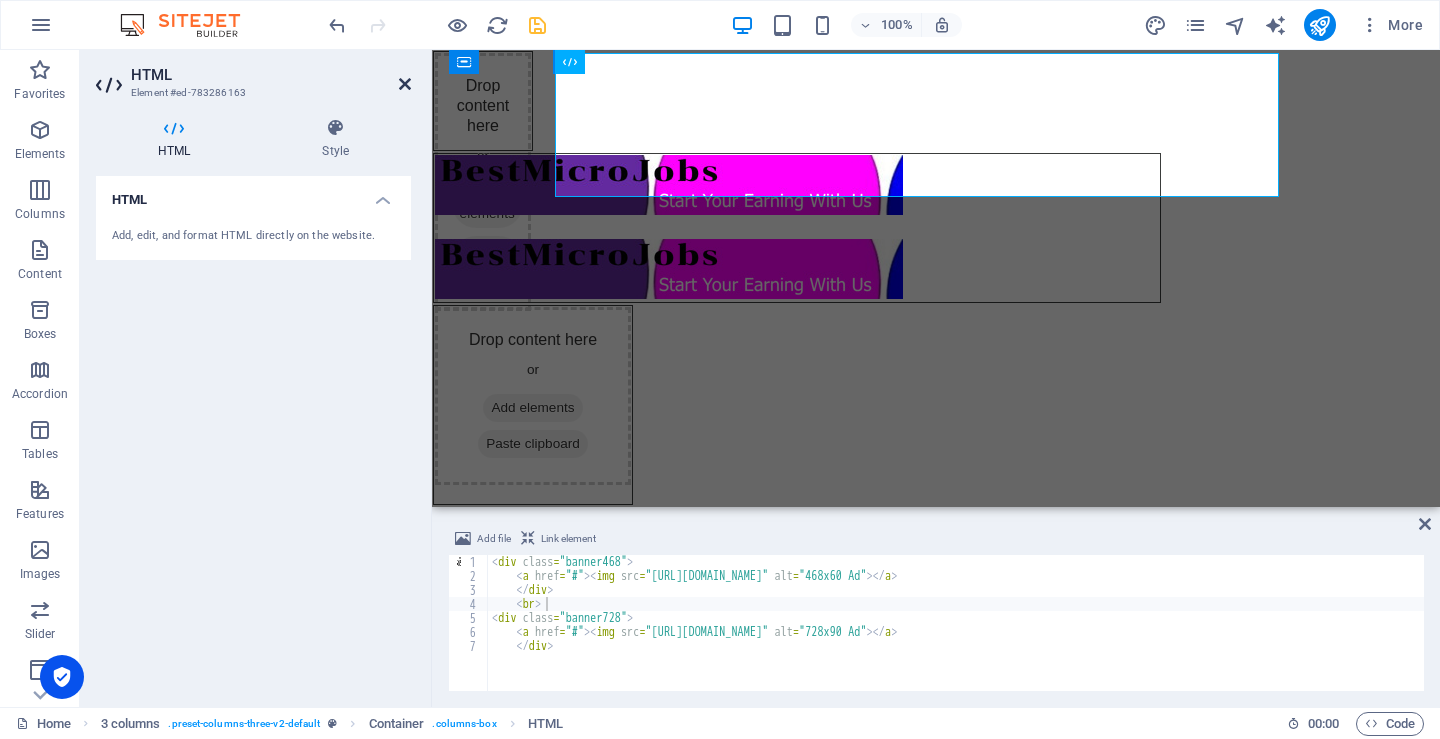 click at bounding box center (405, 84) 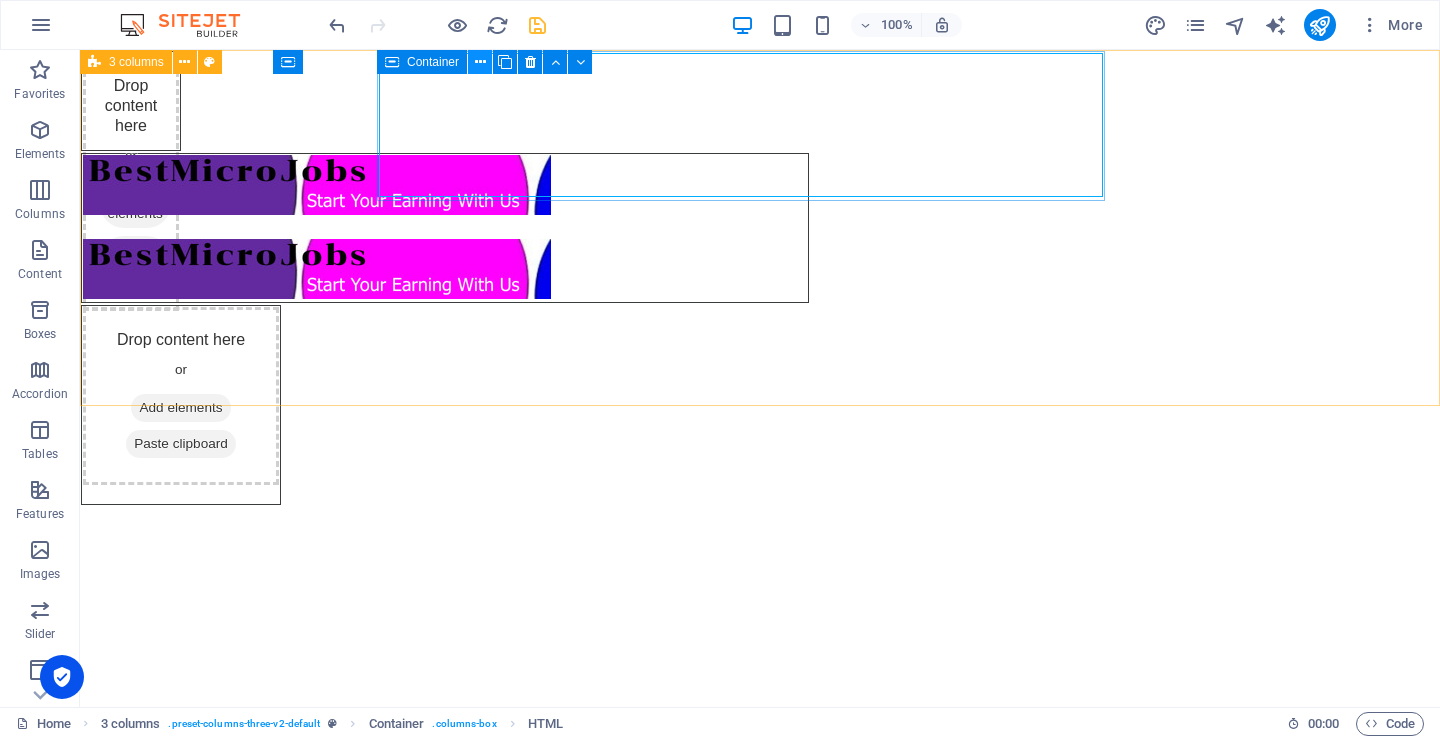 click at bounding box center [480, 62] 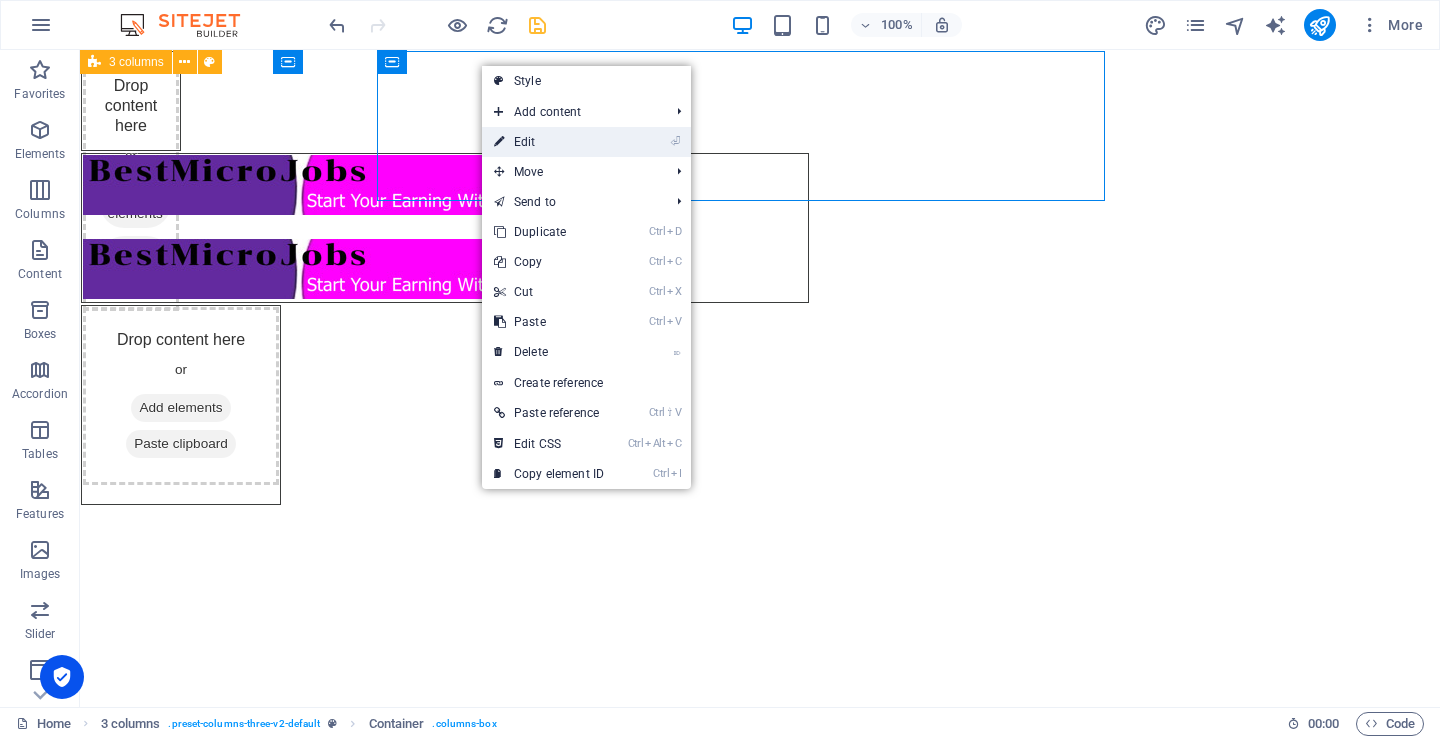 click on "⏎  Edit" at bounding box center (549, 142) 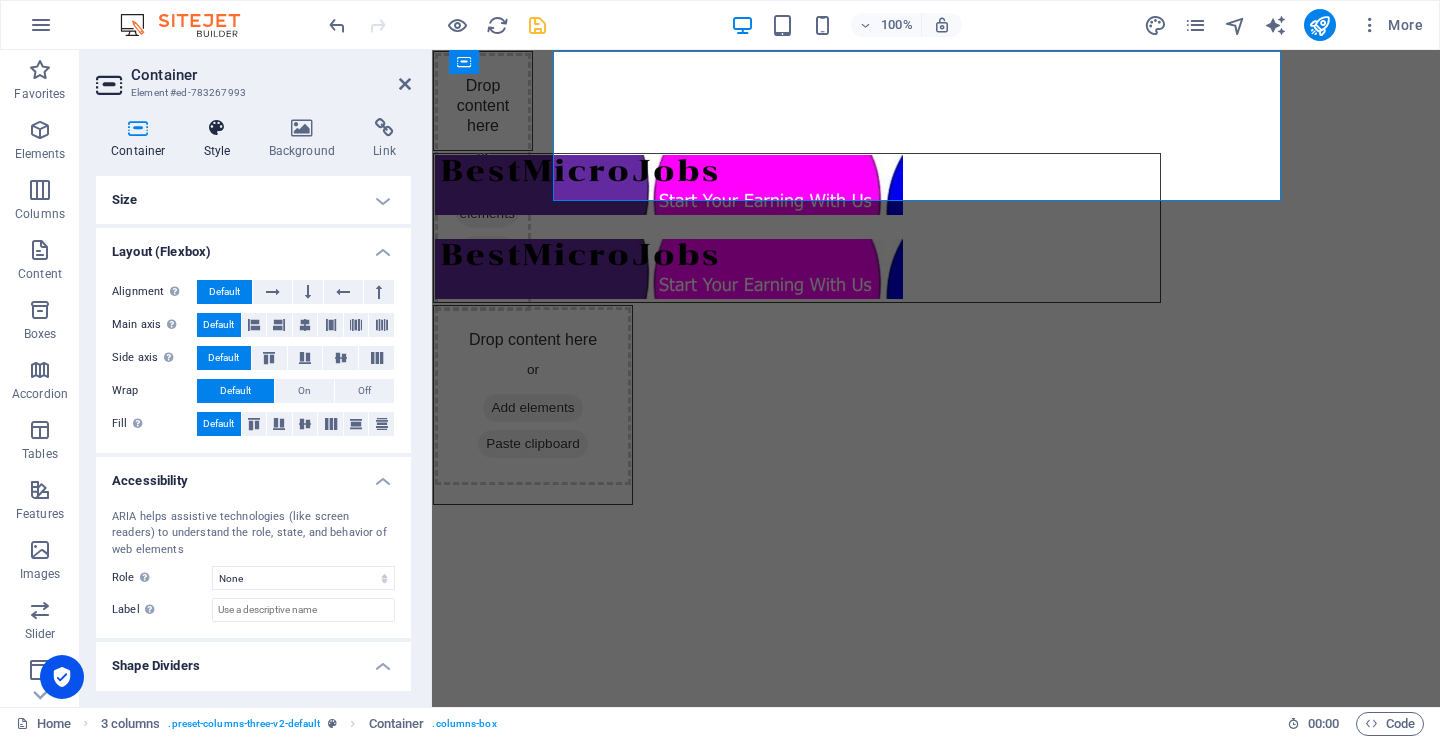 click on "Style" at bounding box center (221, 139) 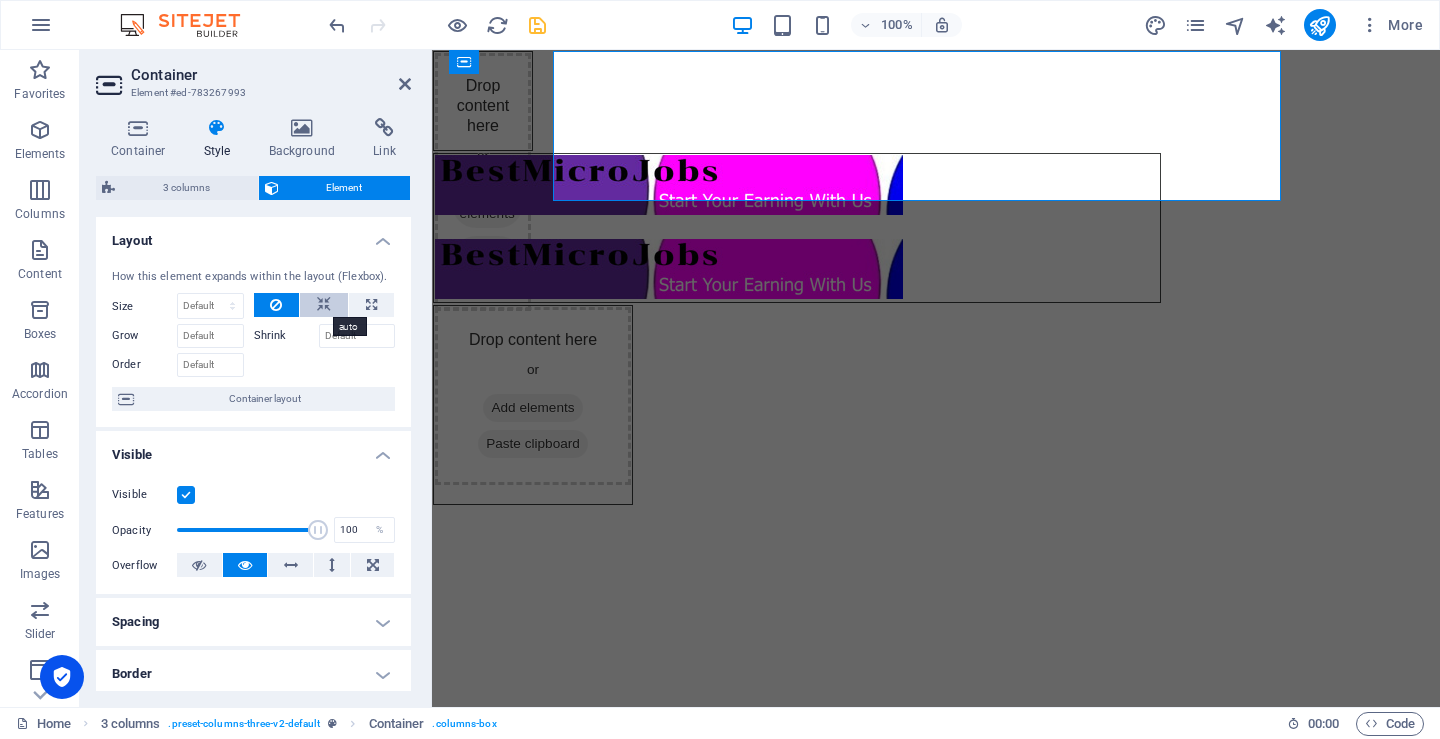 click at bounding box center (324, 305) 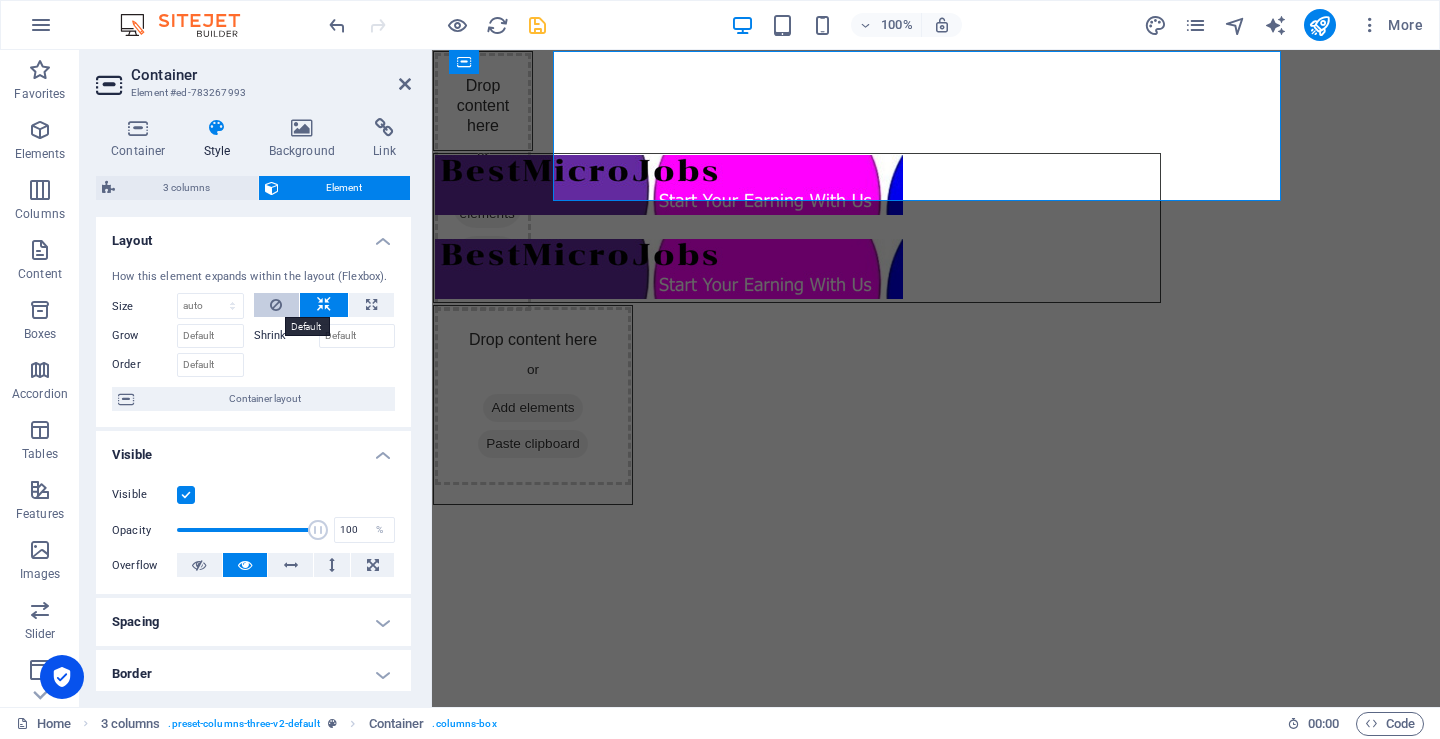 click at bounding box center [276, 305] 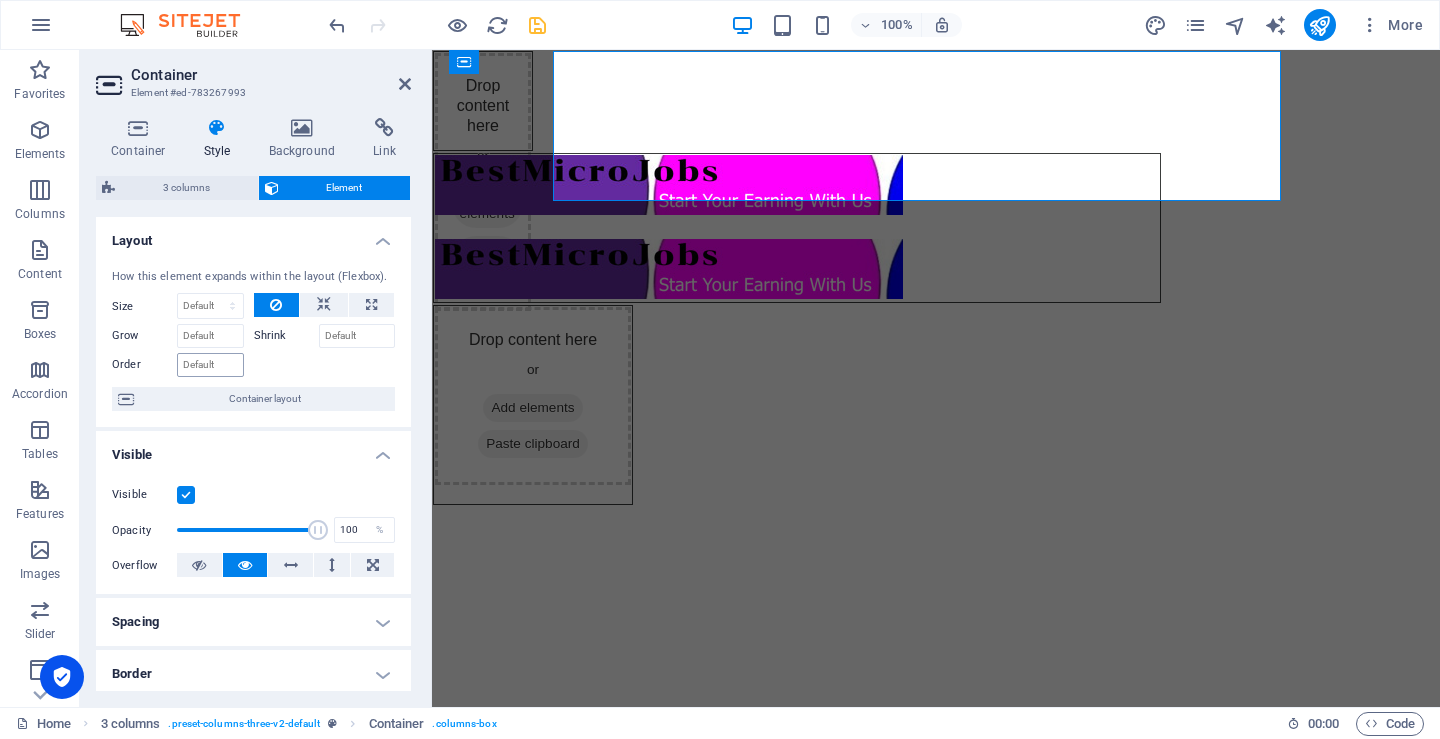 scroll, scrollTop: 100, scrollLeft: 0, axis: vertical 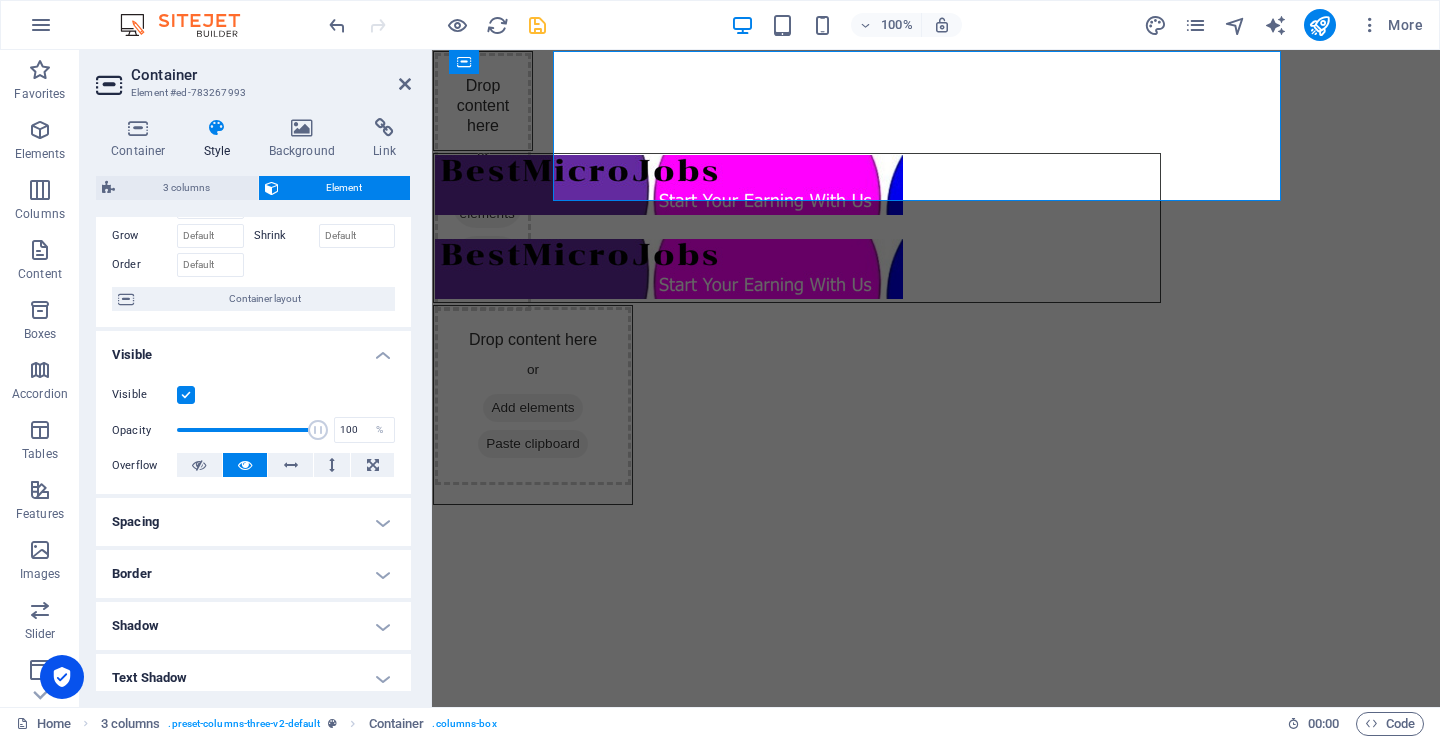 click on "Spacing" at bounding box center (253, 522) 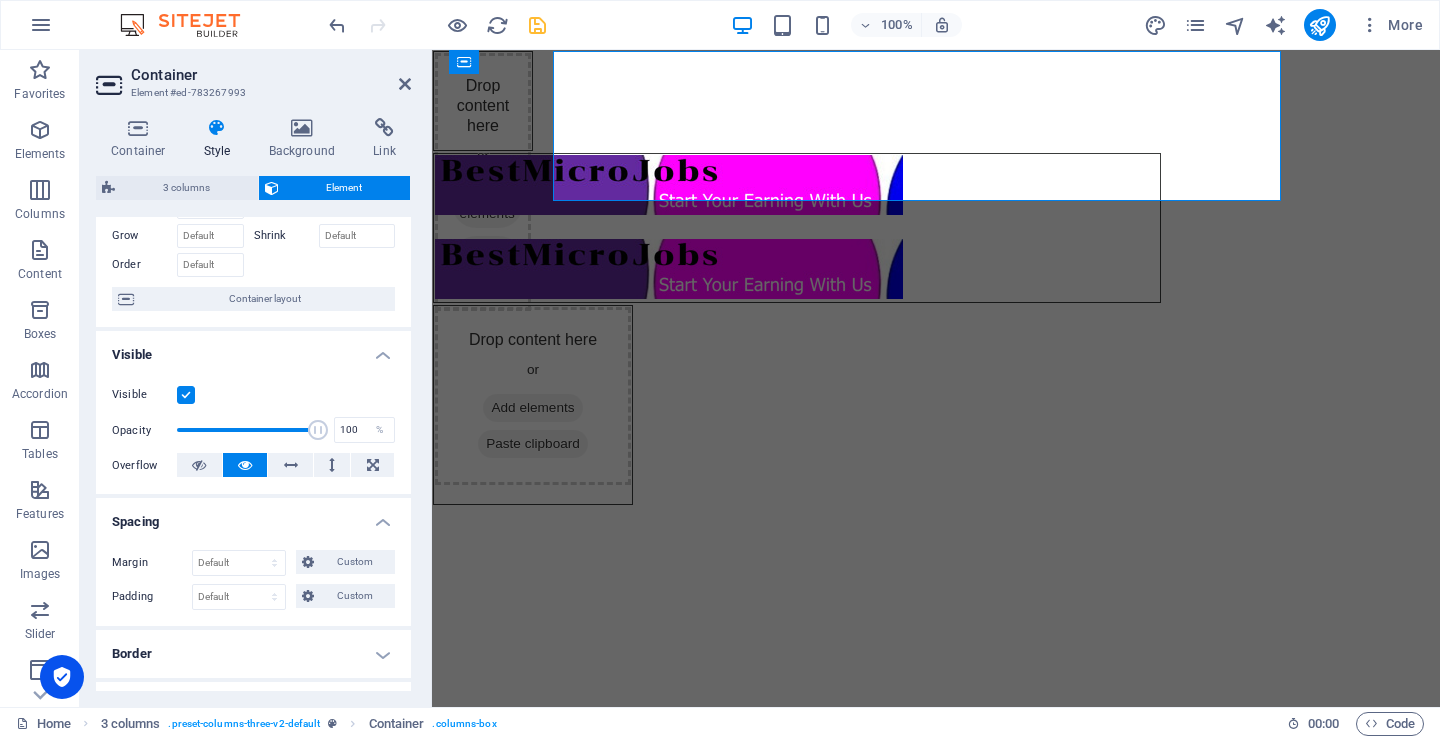 click on "Spacing" at bounding box center (253, 516) 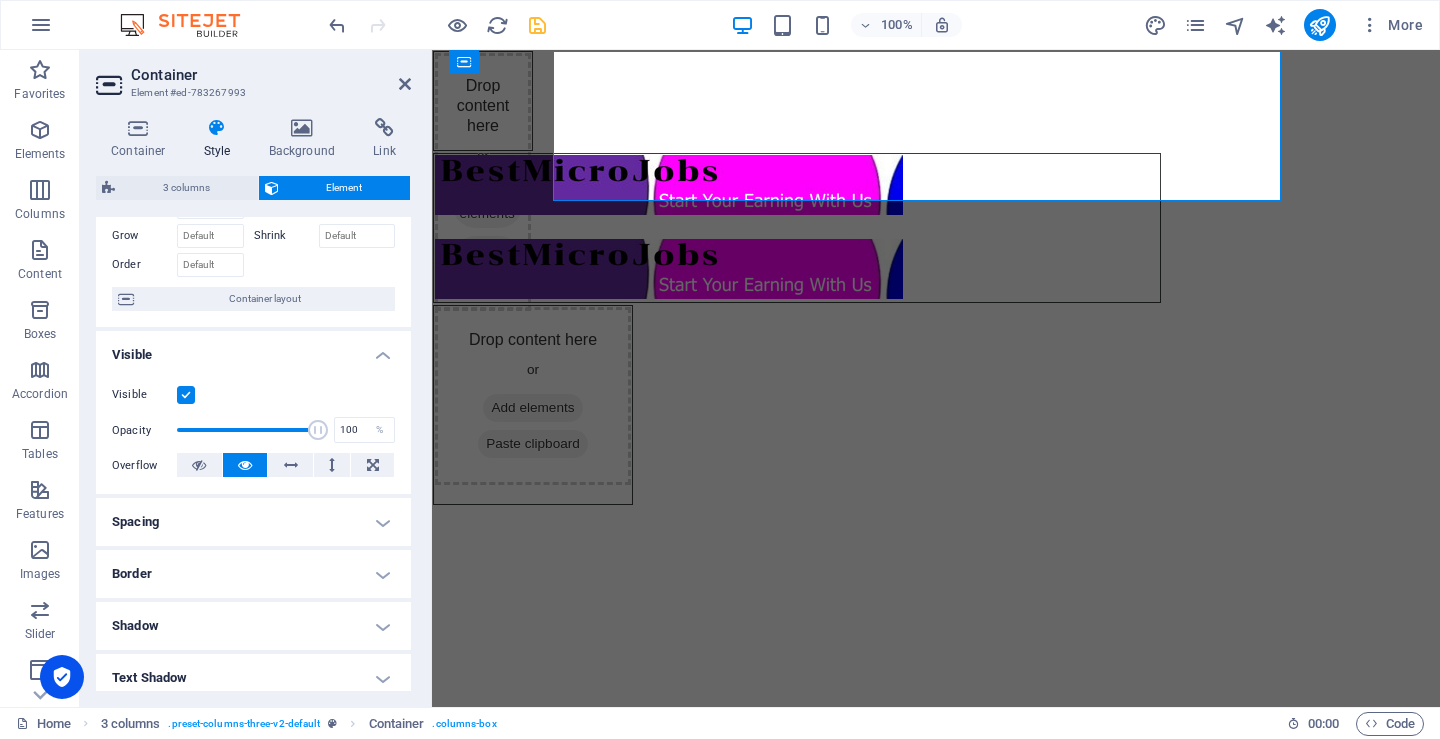 scroll, scrollTop: 0, scrollLeft: 0, axis: both 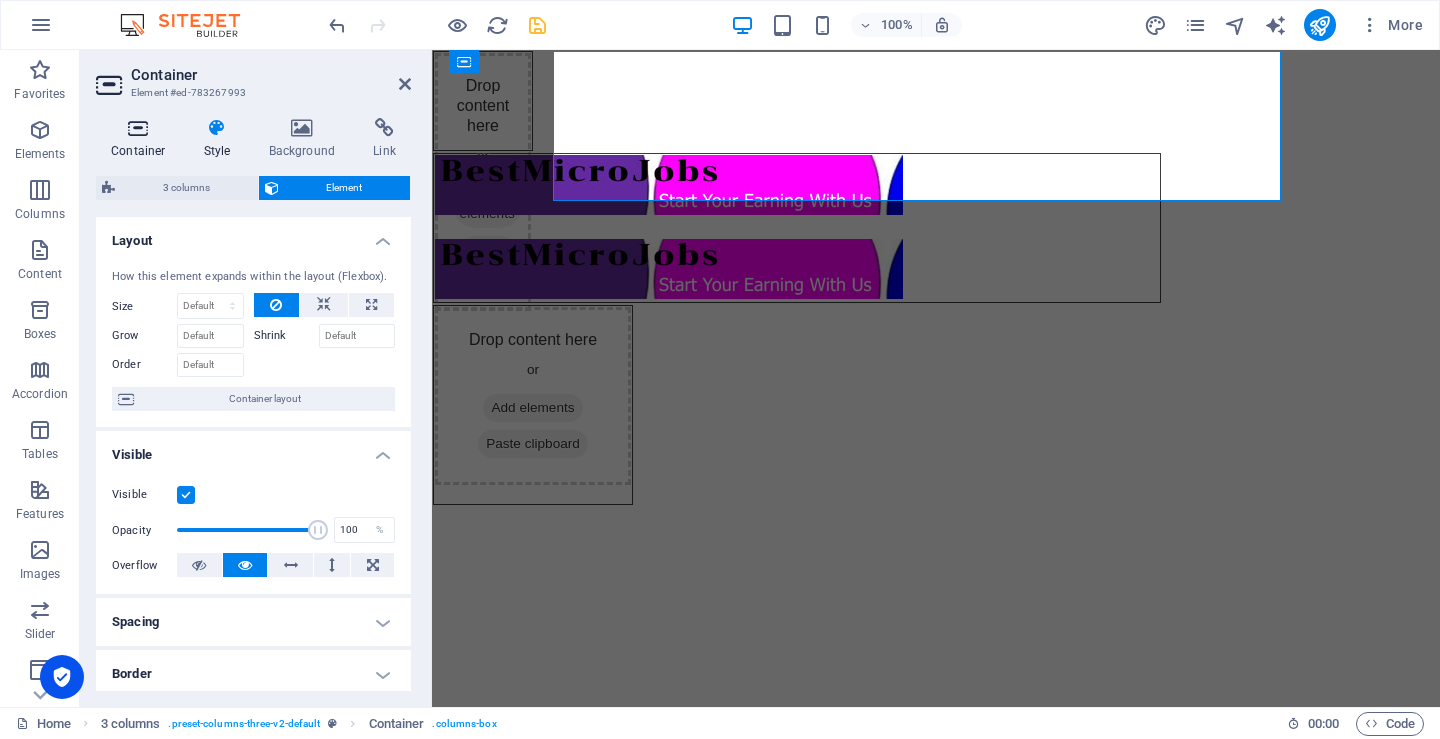 click at bounding box center (138, 128) 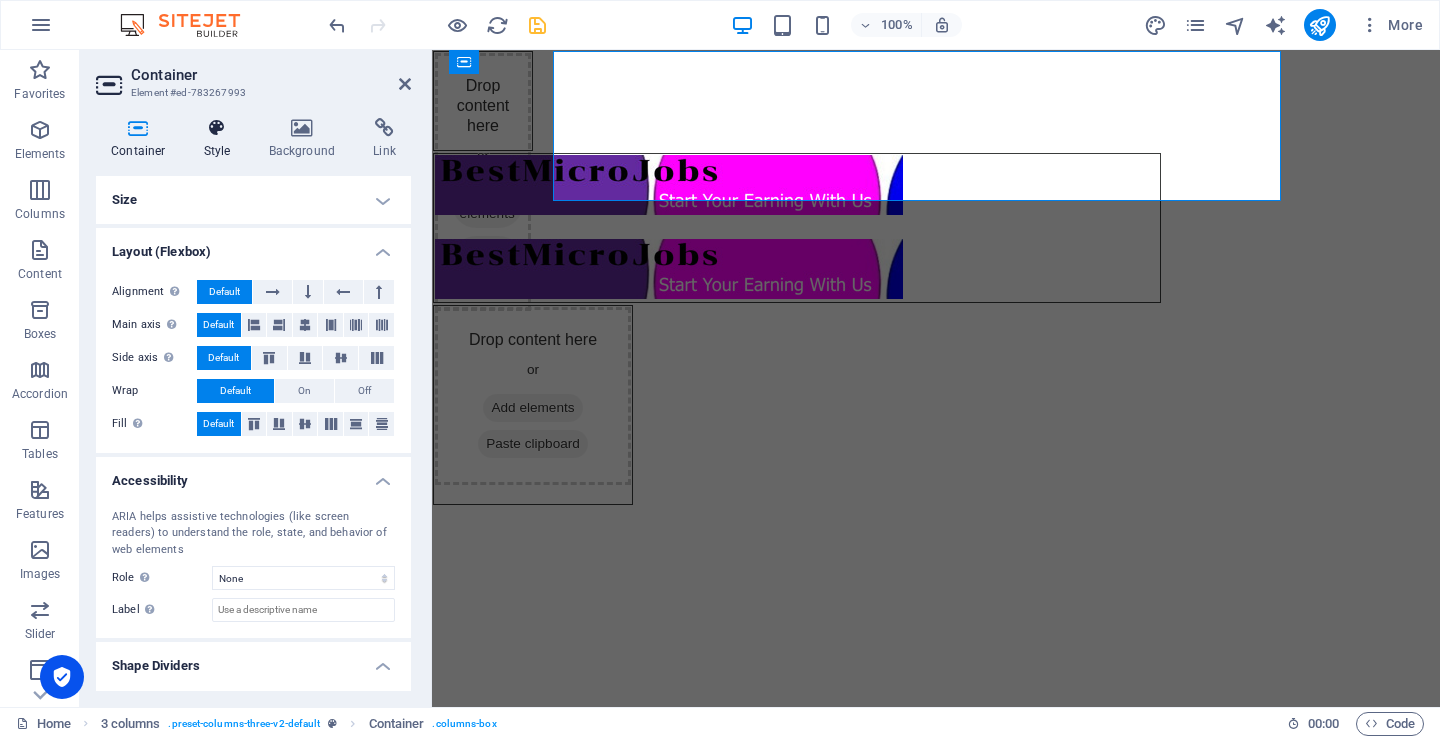 click on "Style" at bounding box center (221, 139) 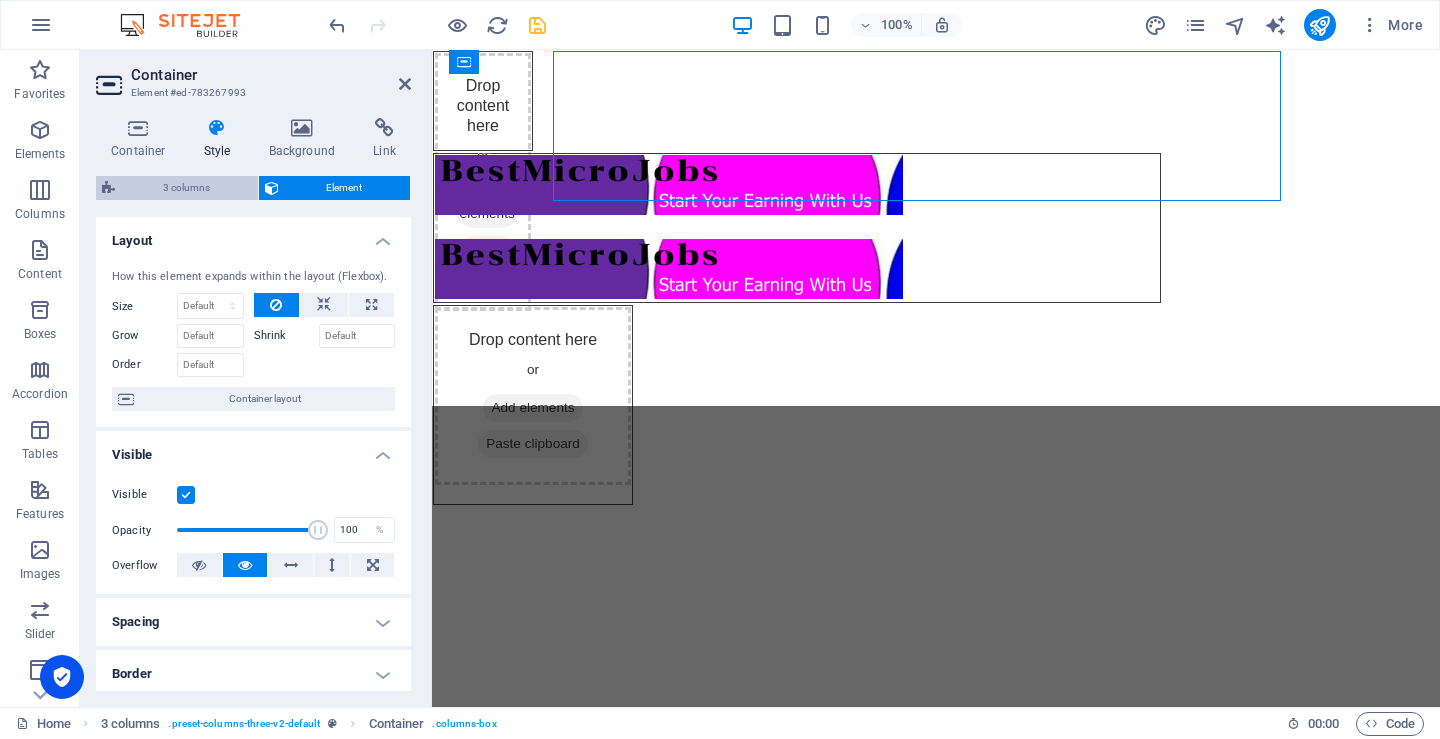 click on "3 columns" at bounding box center (186, 188) 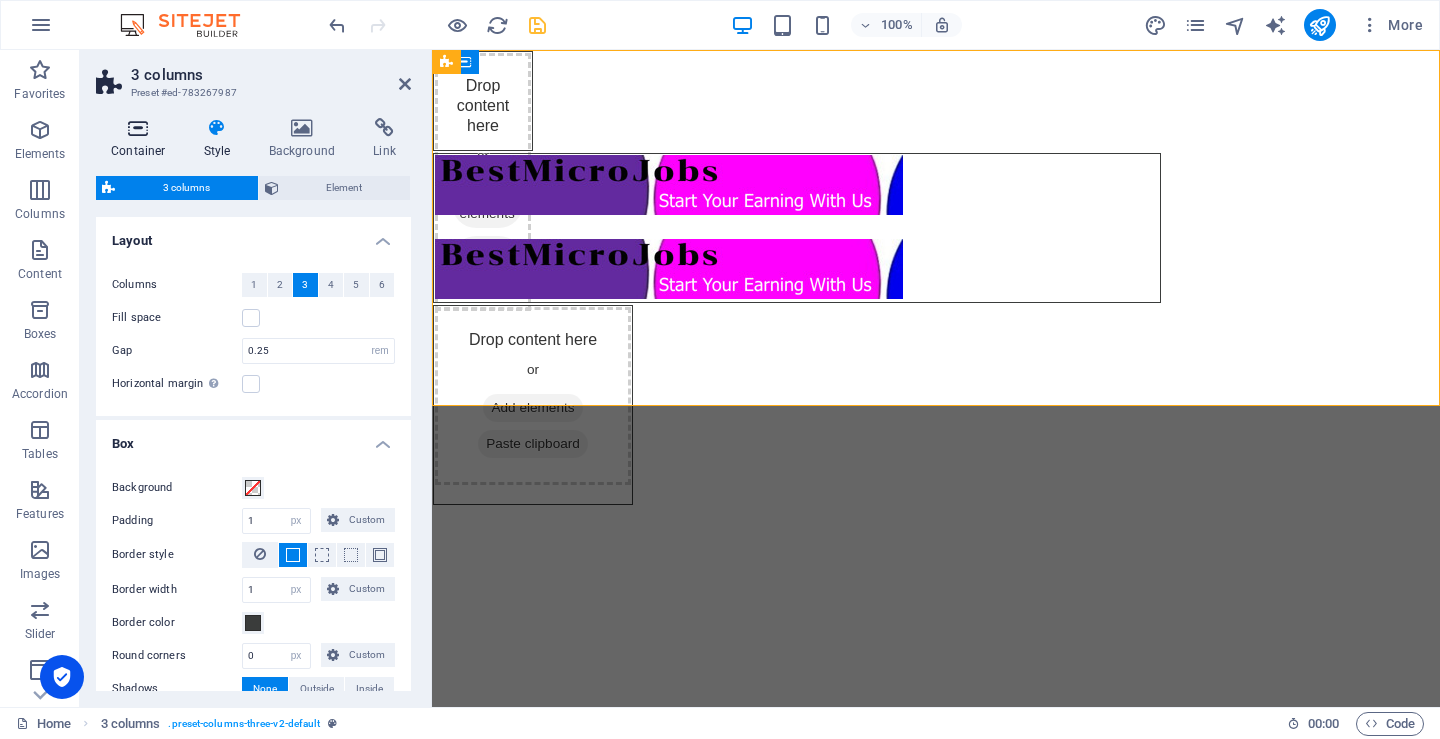 click at bounding box center [138, 128] 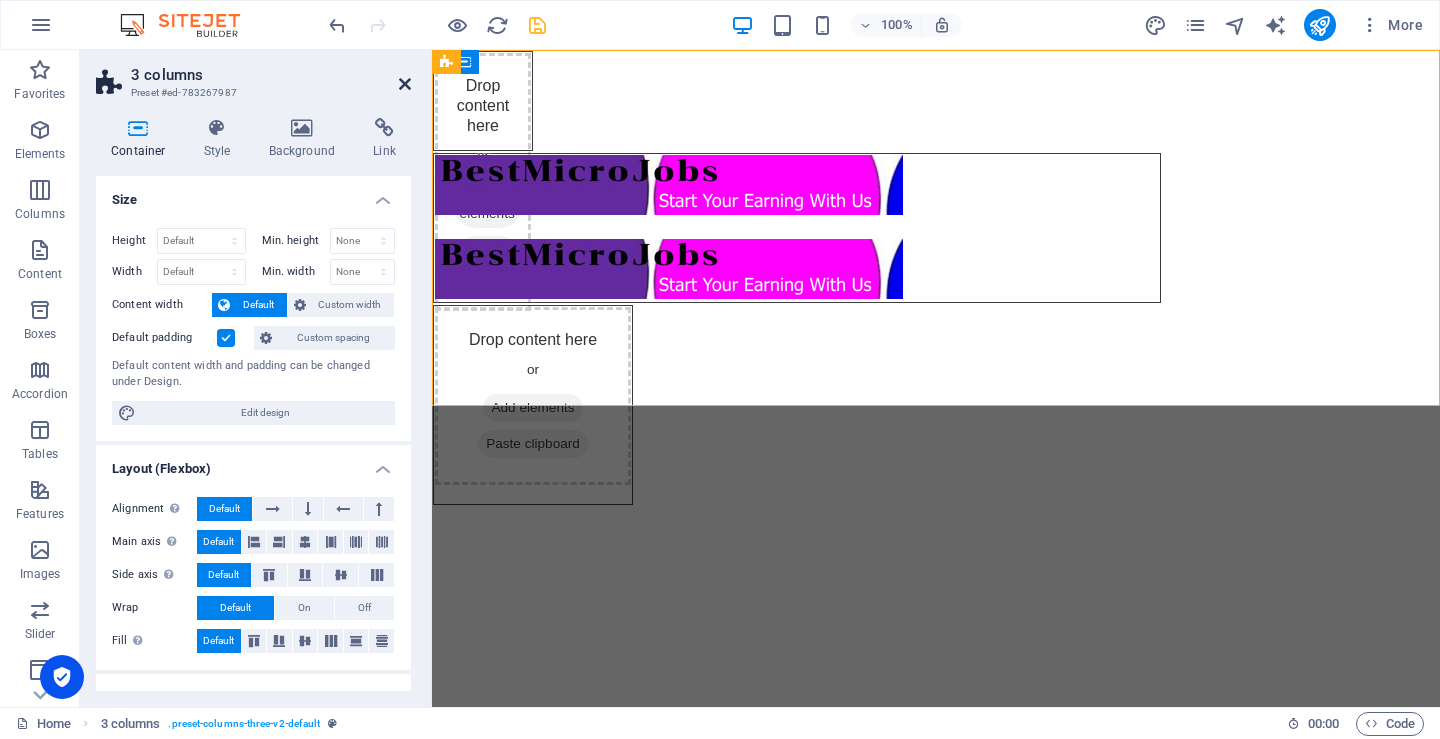 click at bounding box center (405, 84) 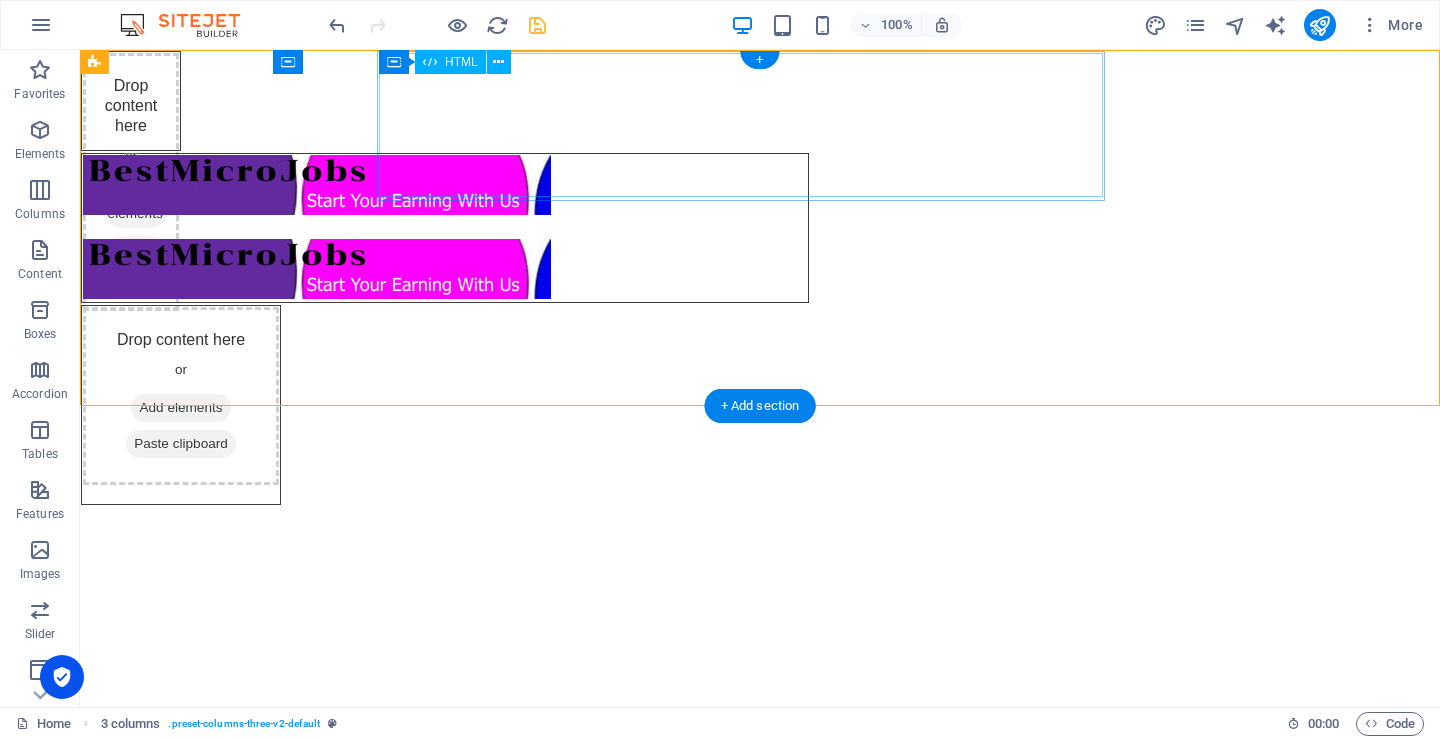 click at bounding box center [445, 227] 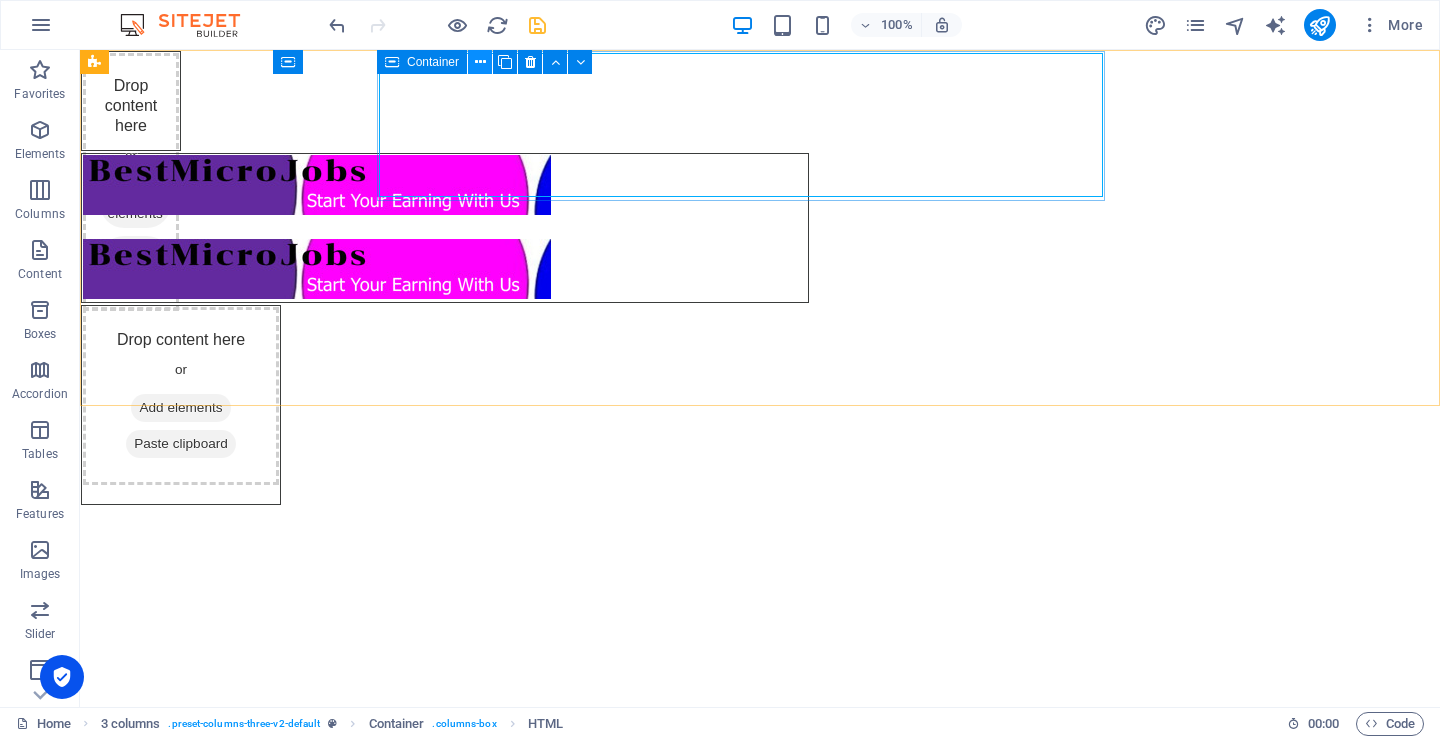 click at bounding box center [480, 62] 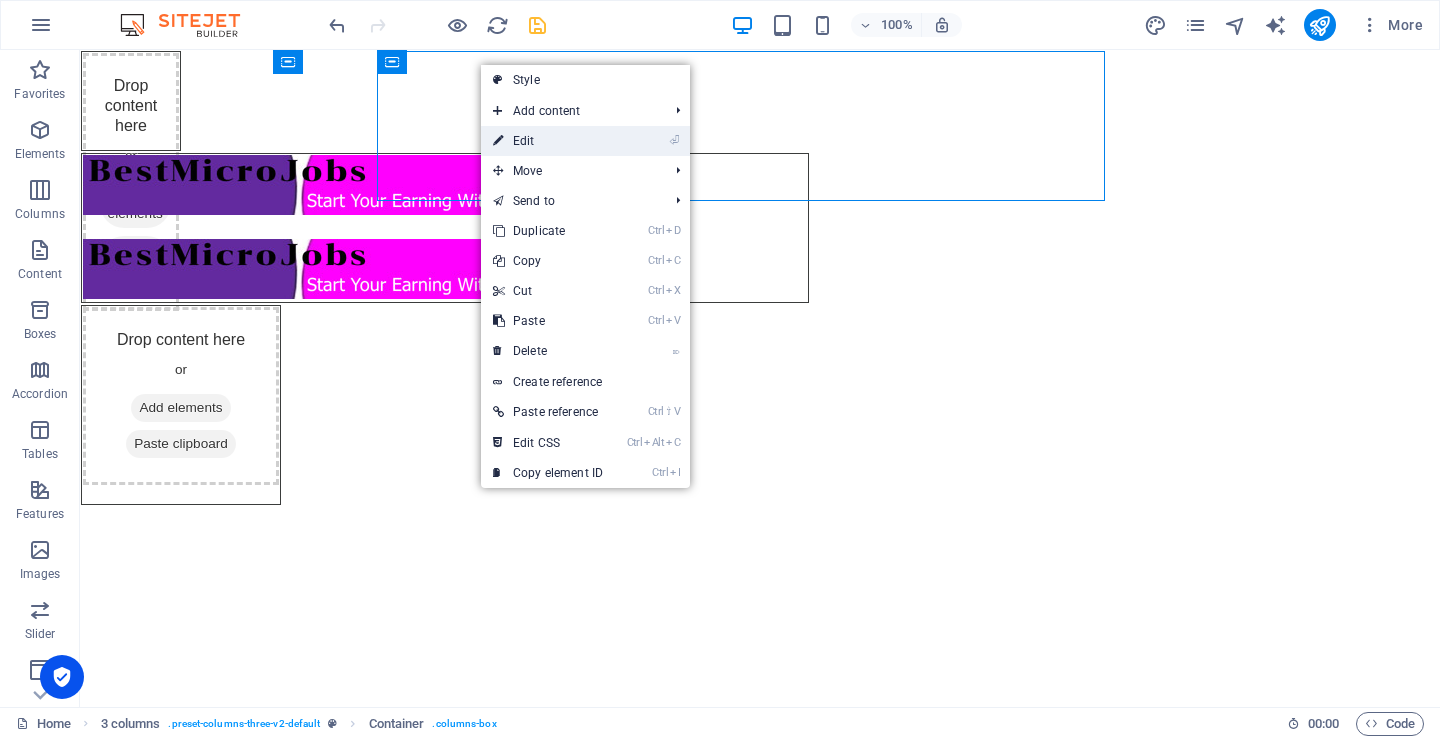 click on "⏎  Edit" at bounding box center (548, 141) 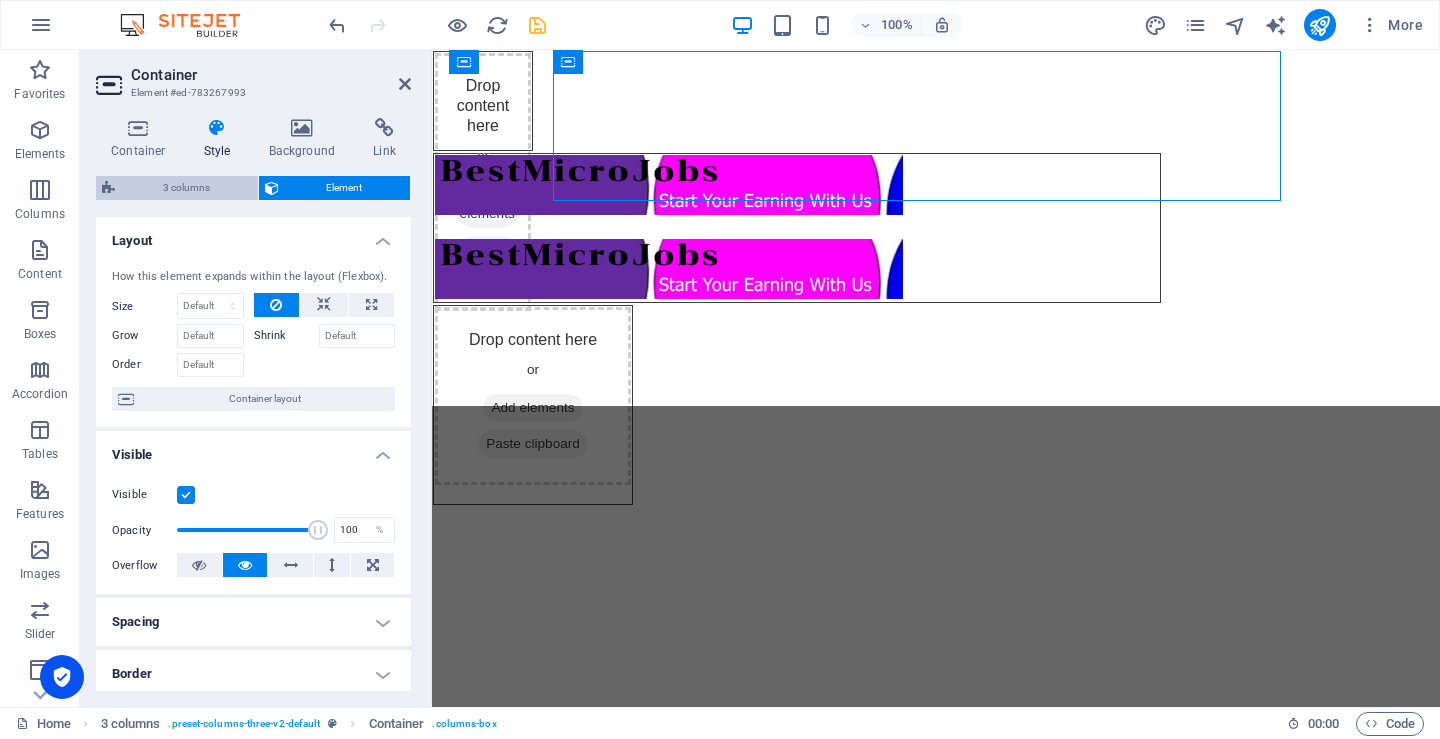 click on "3 columns" at bounding box center [186, 188] 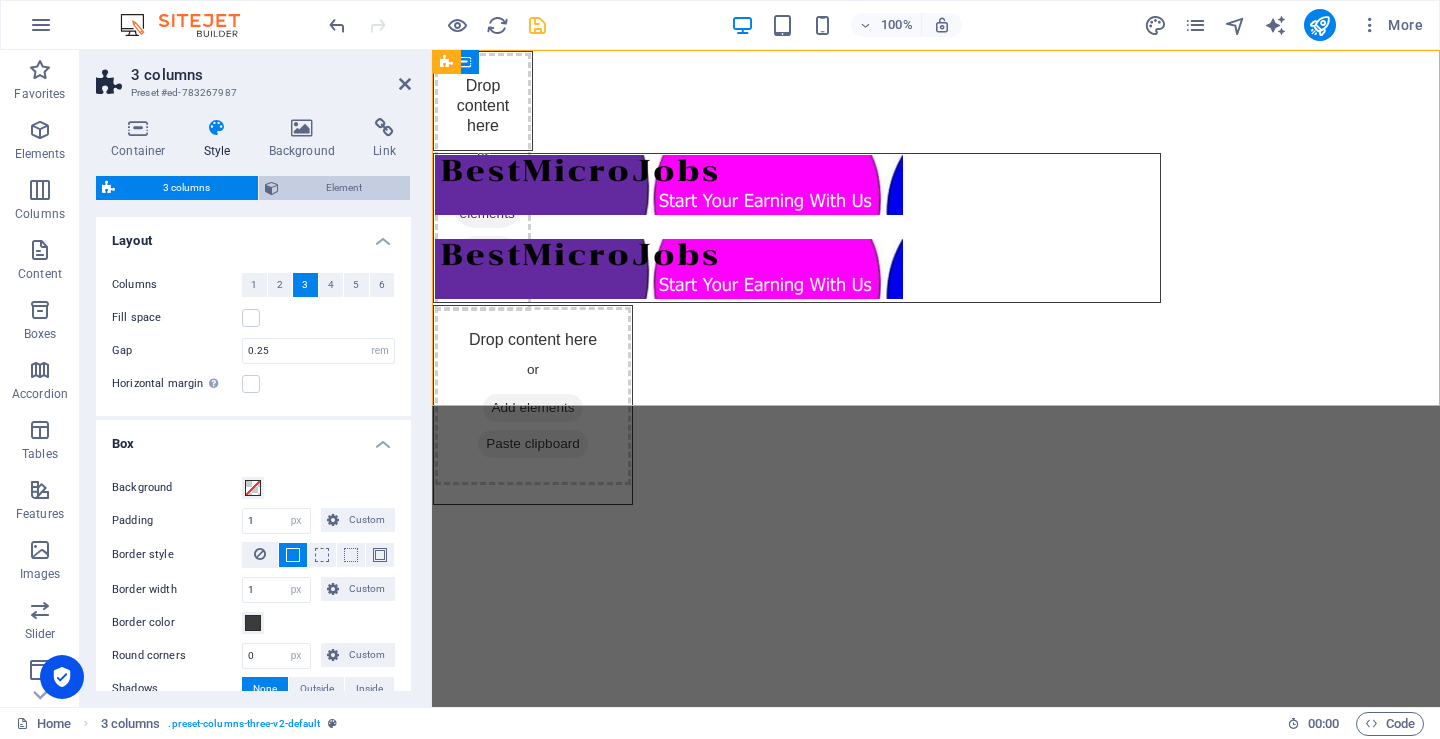click on "Element" at bounding box center [345, 188] 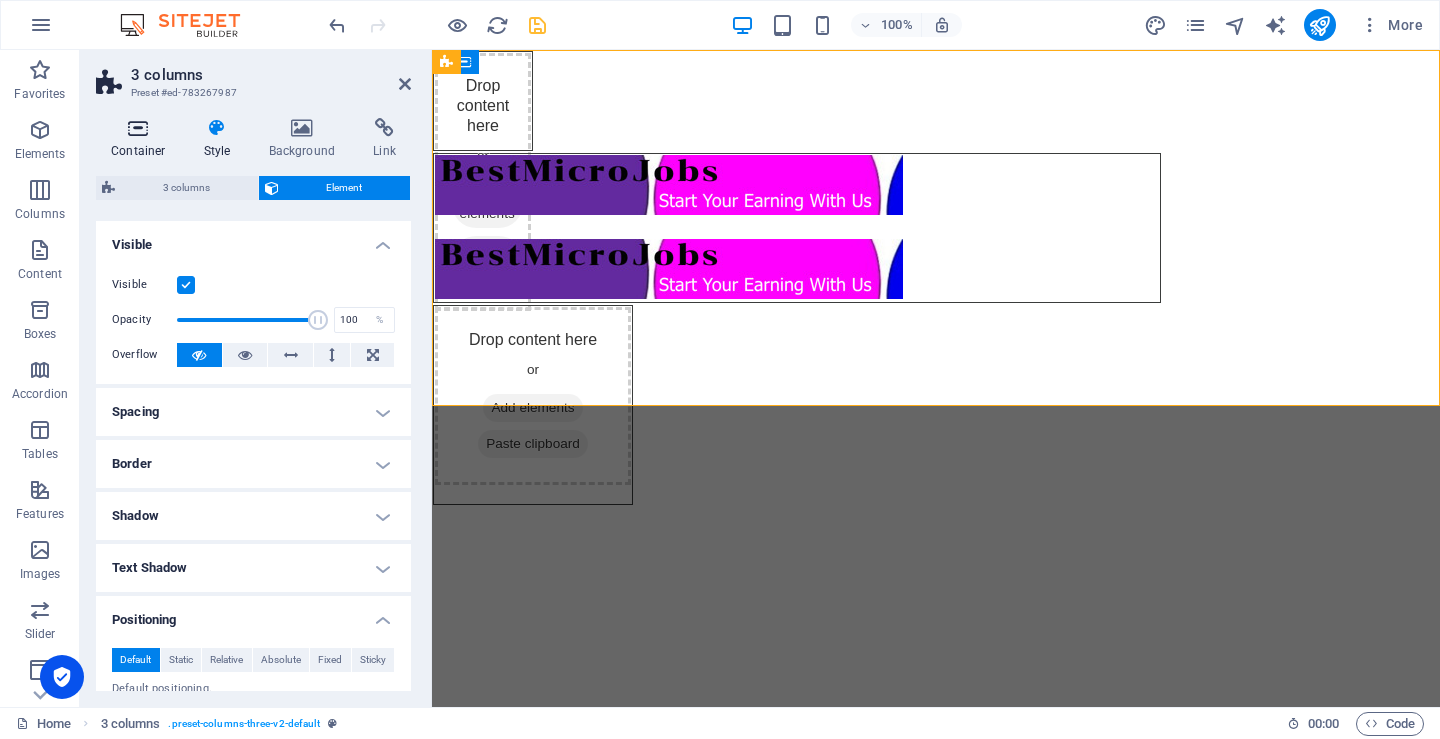 click at bounding box center (138, 128) 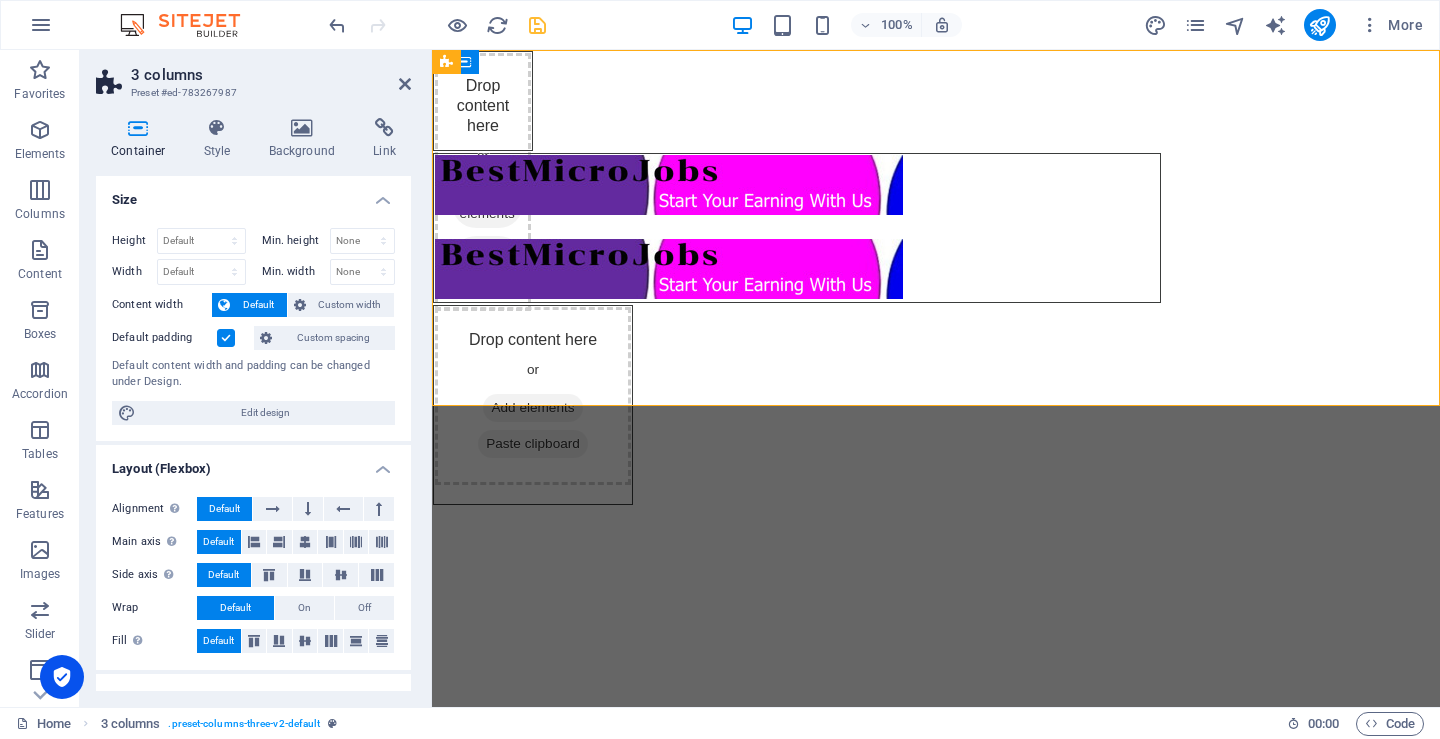 click at bounding box center (138, 128) 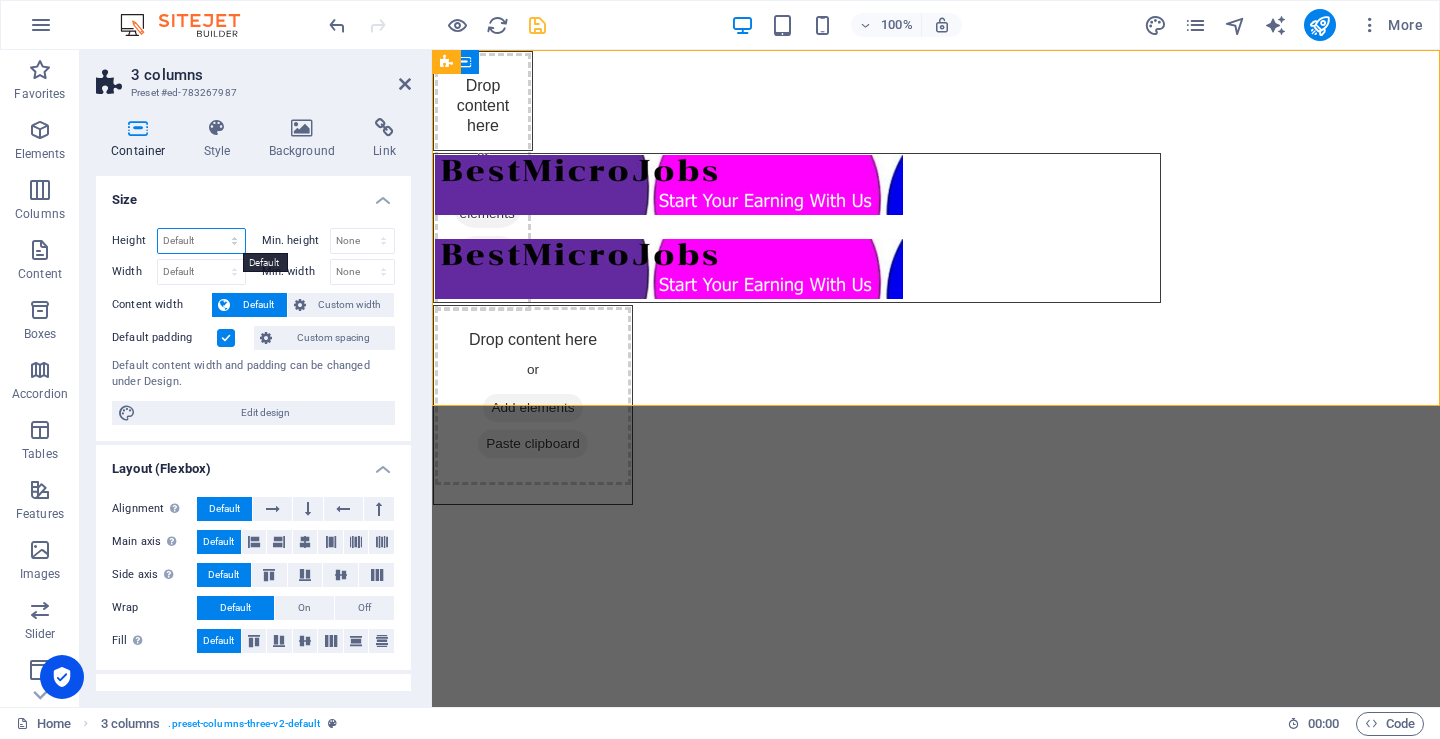 click on "Default px rem % vh vw" at bounding box center [201, 241] 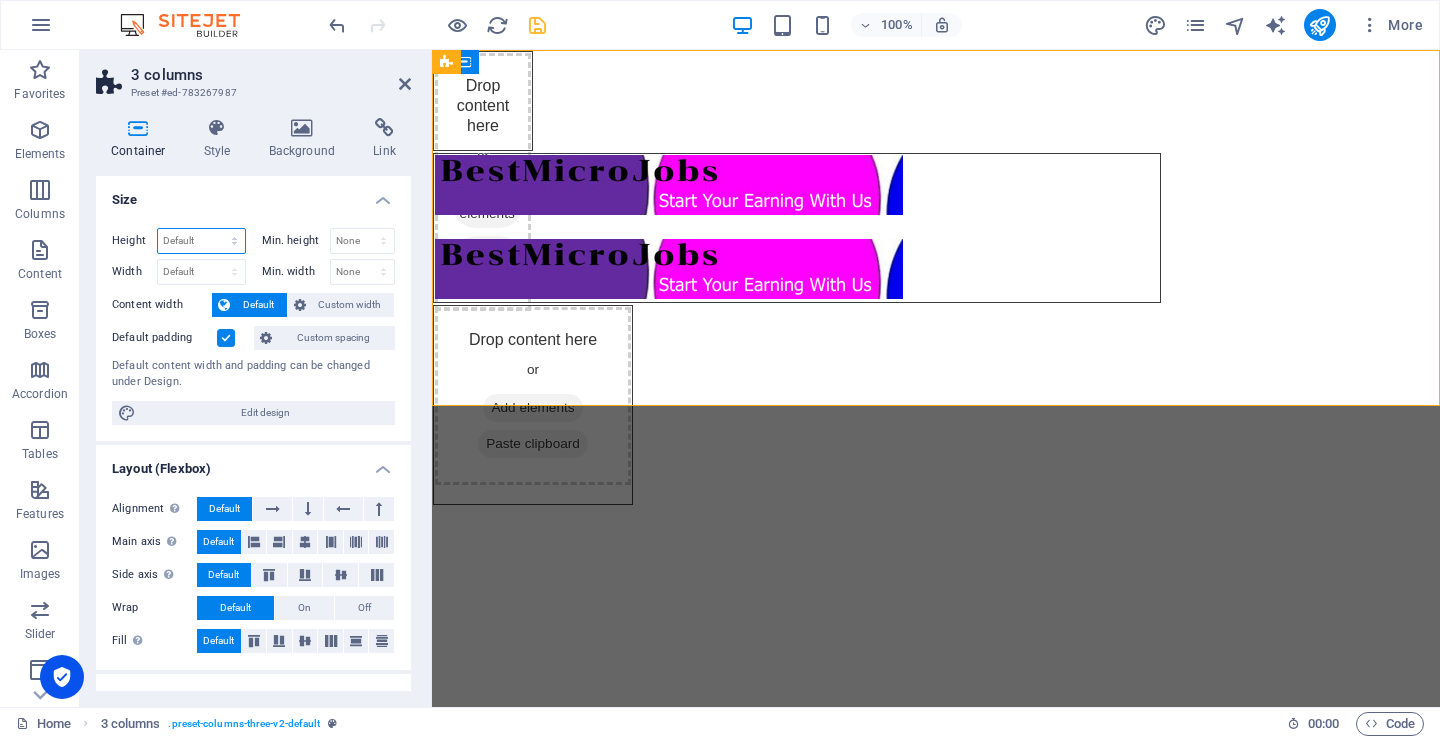select on "px" 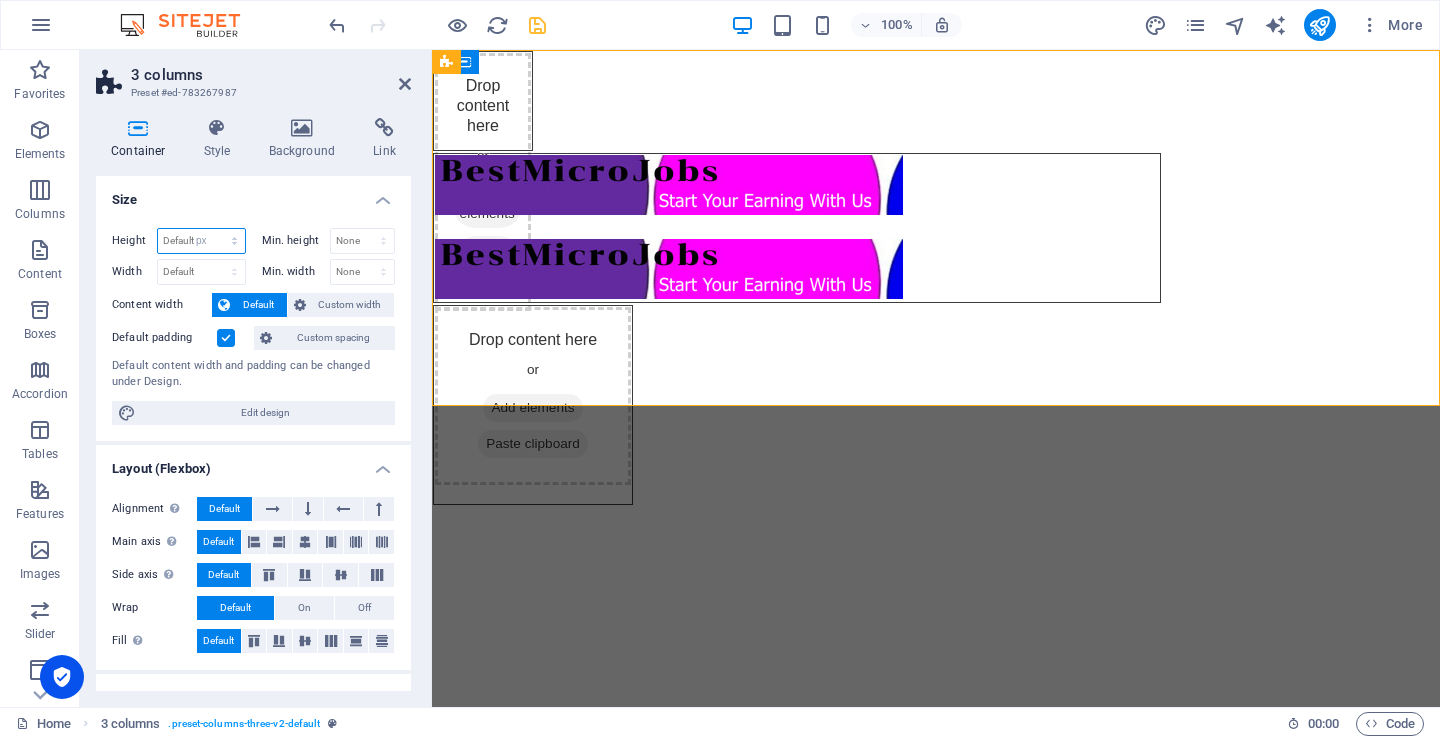 click on "Default px rem % vh vw" at bounding box center [201, 241] 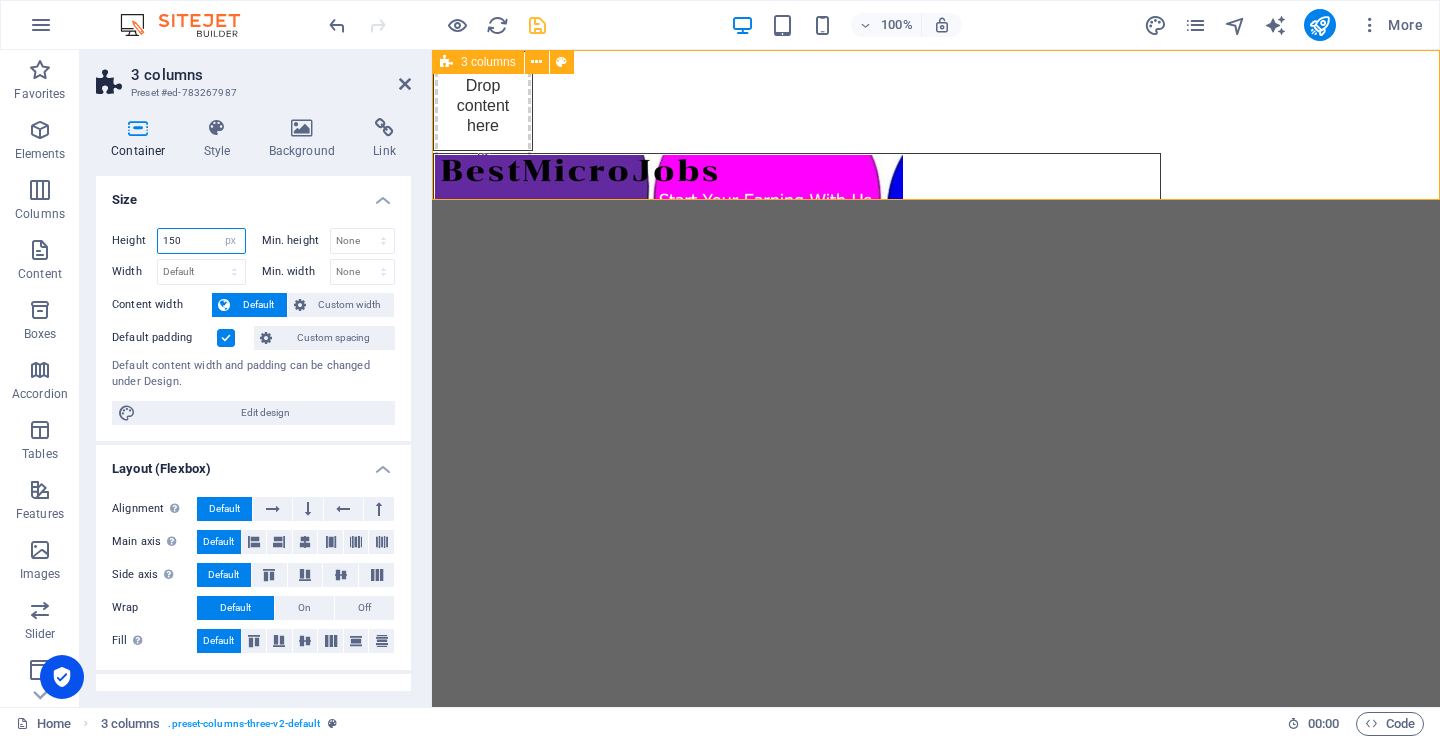 type on "150" 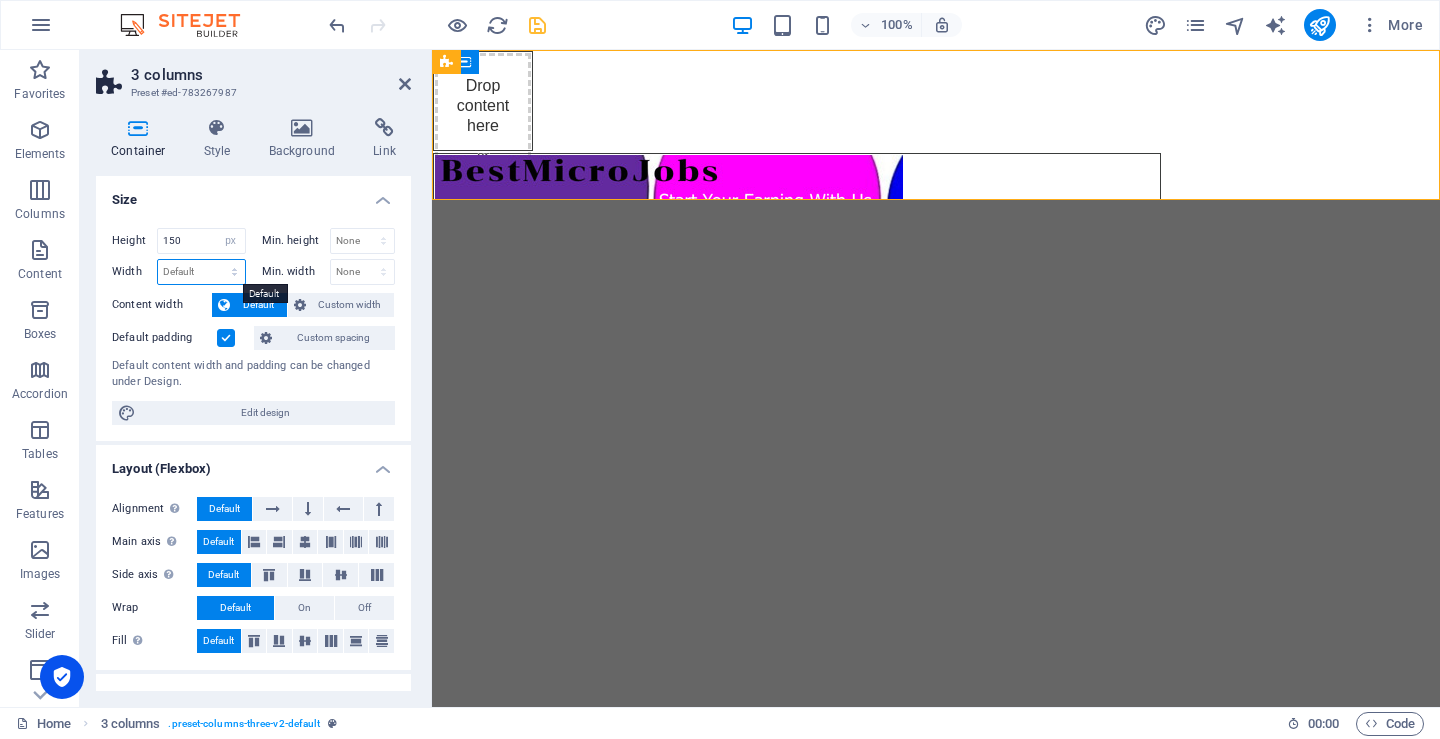 click on "Default px rem % em vh vw" at bounding box center (201, 272) 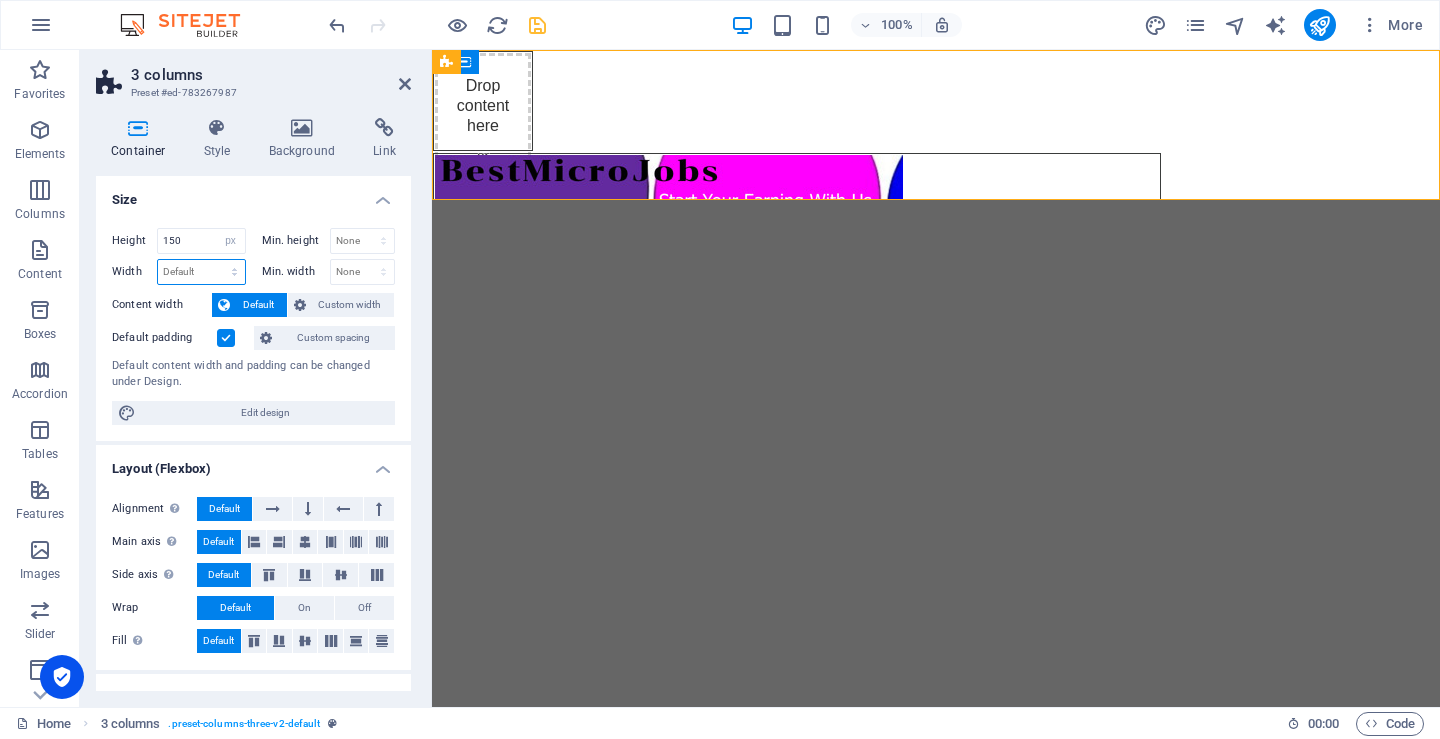select on "px" 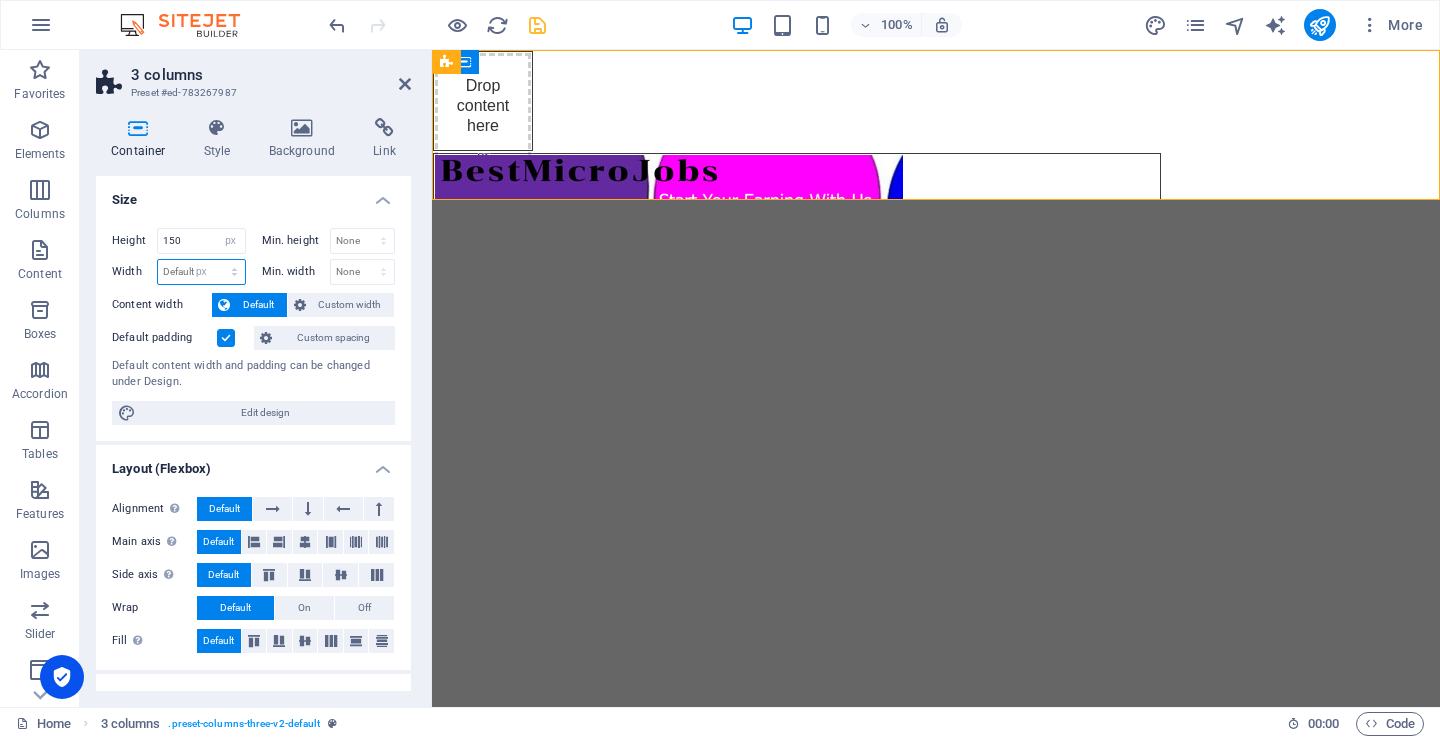 click on "Default px rem % em vh vw" at bounding box center (201, 272) 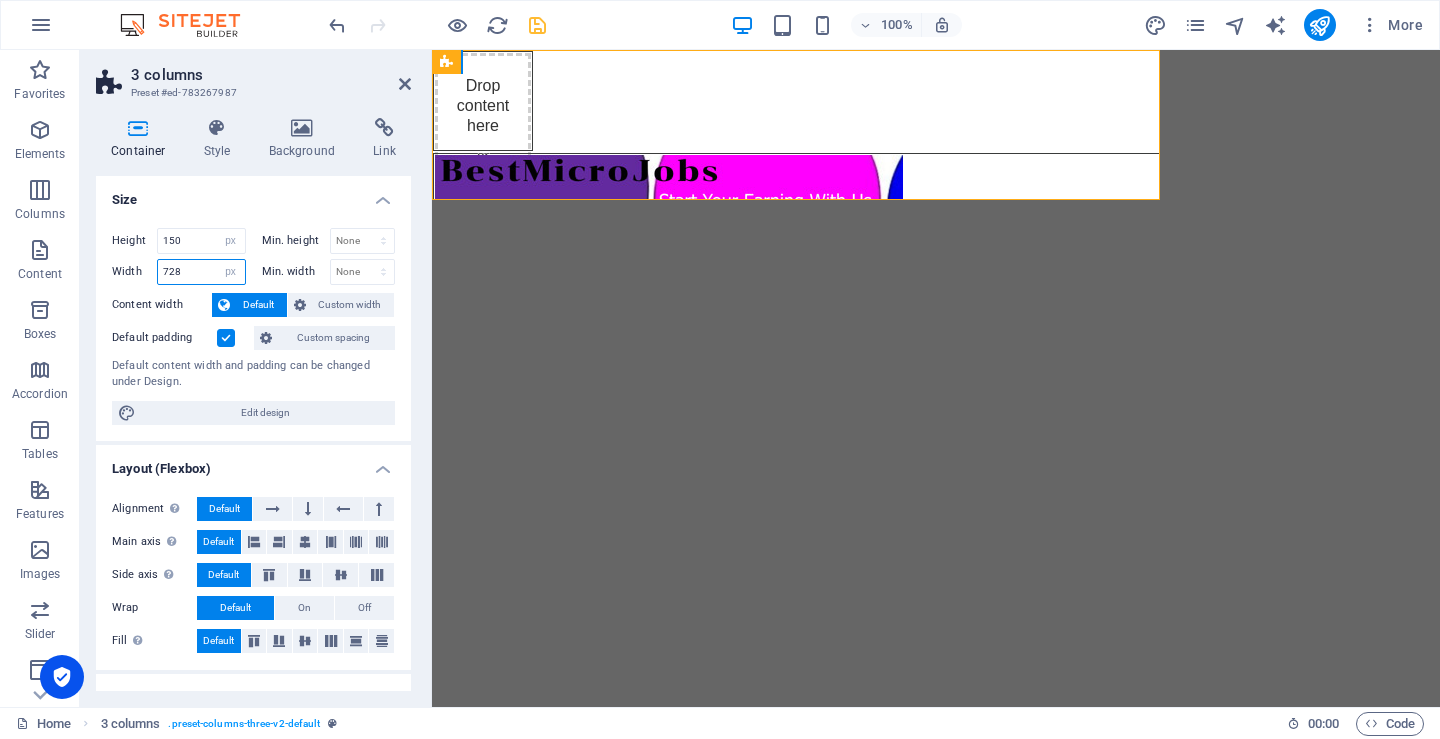 type on "728" 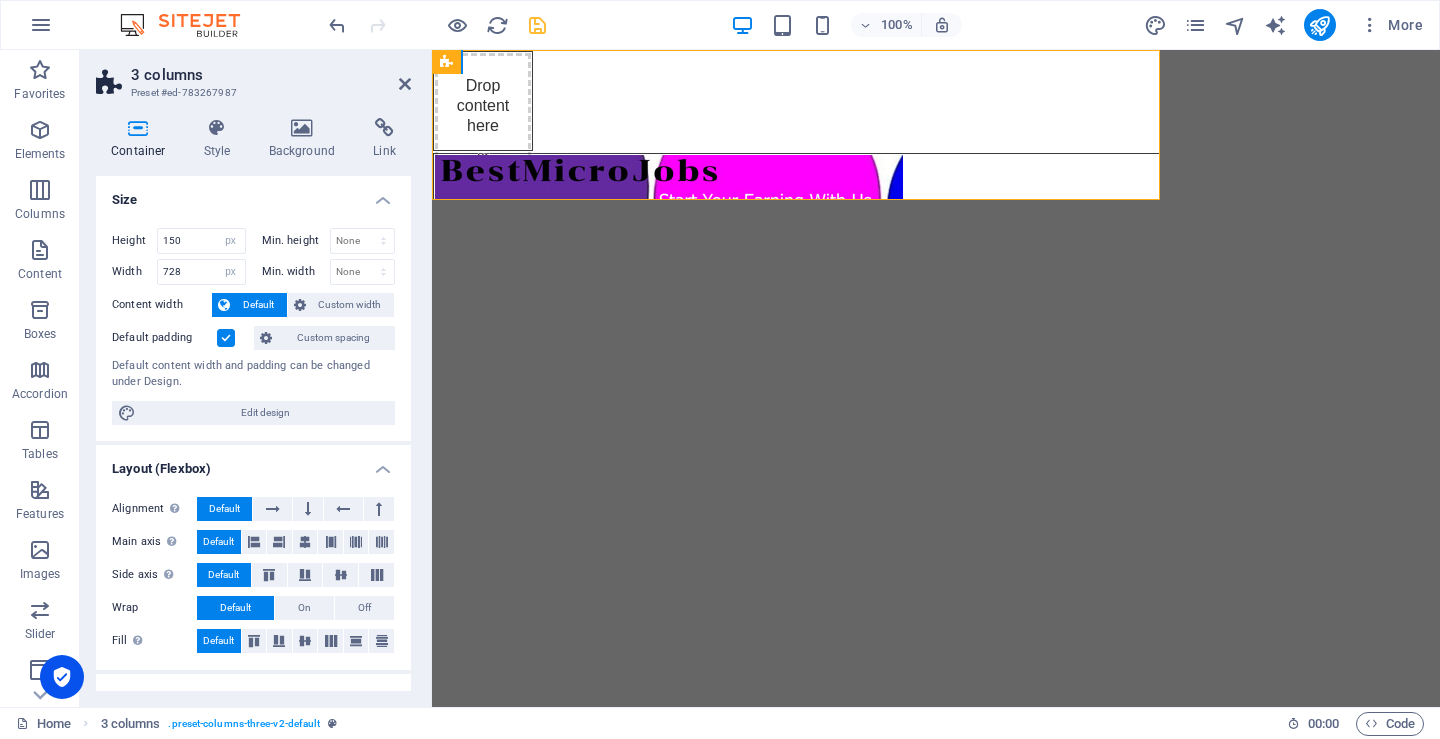 click on "Container Style Background Link Size Height 150 Default px rem % vh vw Min. height None px rem % vh vw Width 728 Default px rem % em vh vw Min. width None px rem % vh vw Content width Default Custom width Width Default px rem % em vh vw Min. width None px rem % vh vw Default padding Custom spacing Default content width and padding can be changed under Design. Edit design Layout (Flexbox) Alignment Determines the flex direction. Default Main axis Determine how elements should behave along the main axis inside this container (justify content). Default Side axis Control the vertical direction of the element inside of the container (align items). Default Wrap Default On Off Fill Controls the distances and direction of elements on the y-axis across several lines (align content). Default Accessibility ARIA helps assistive technologies (like screen readers) to understand the role, state, and behavior of web elements Role The ARIA role defines the purpose of an element.  None Alert Article Banner Fan" at bounding box center (253, 404) 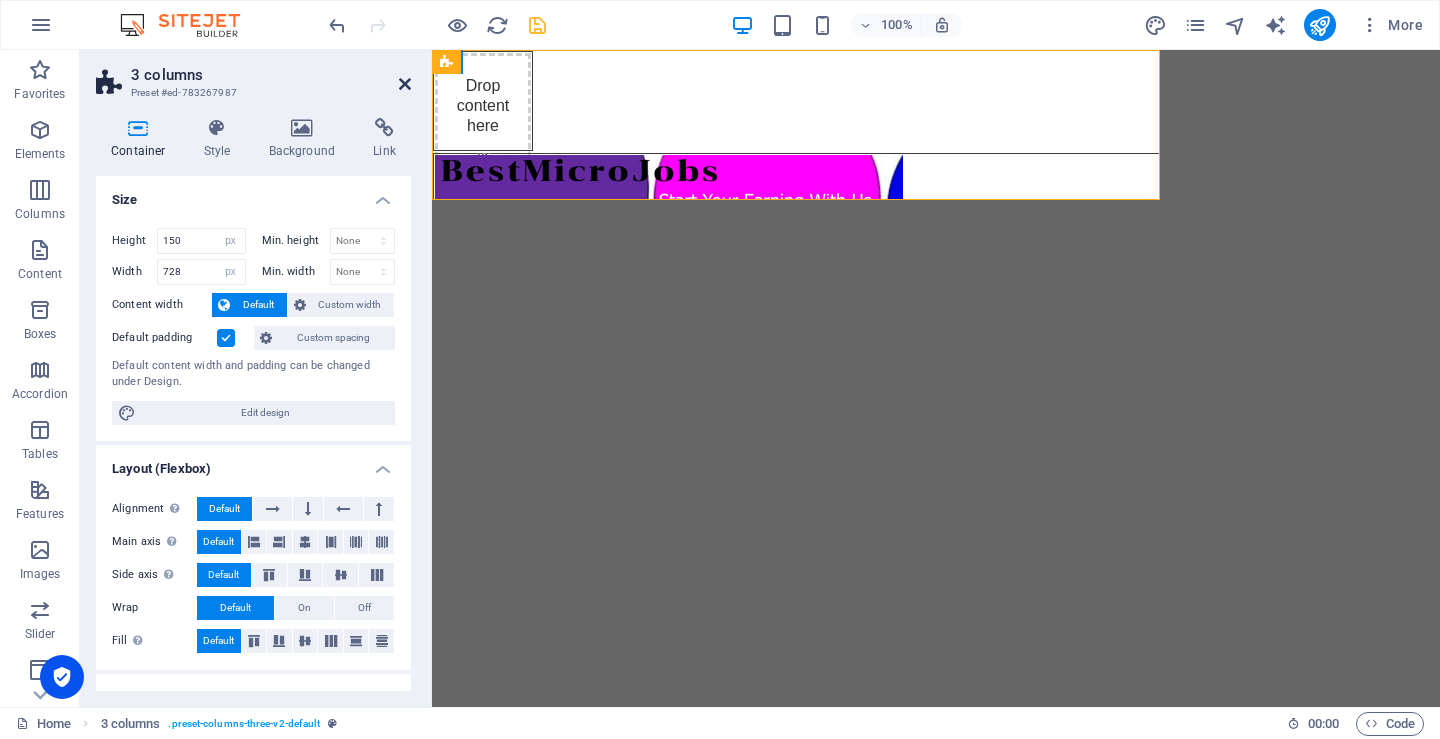 click at bounding box center (405, 84) 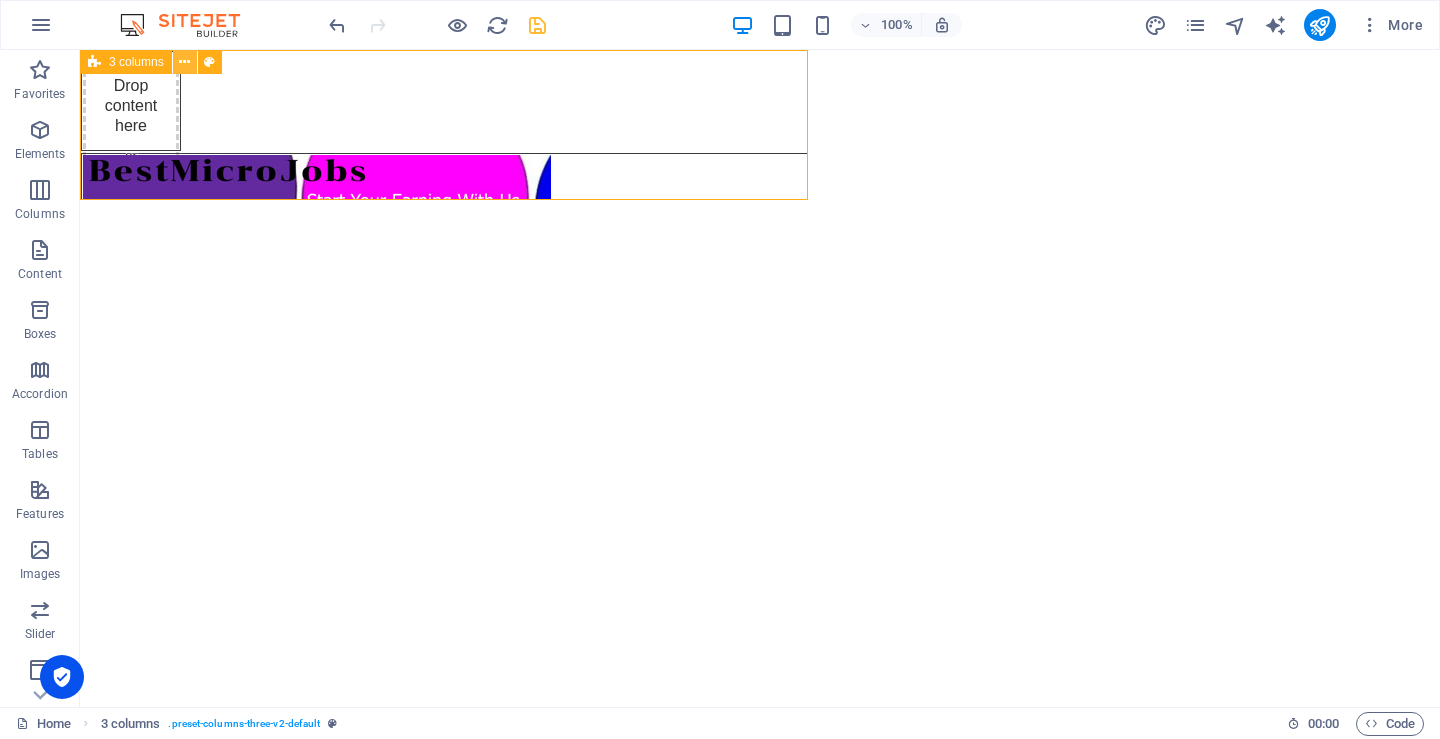click at bounding box center (184, 62) 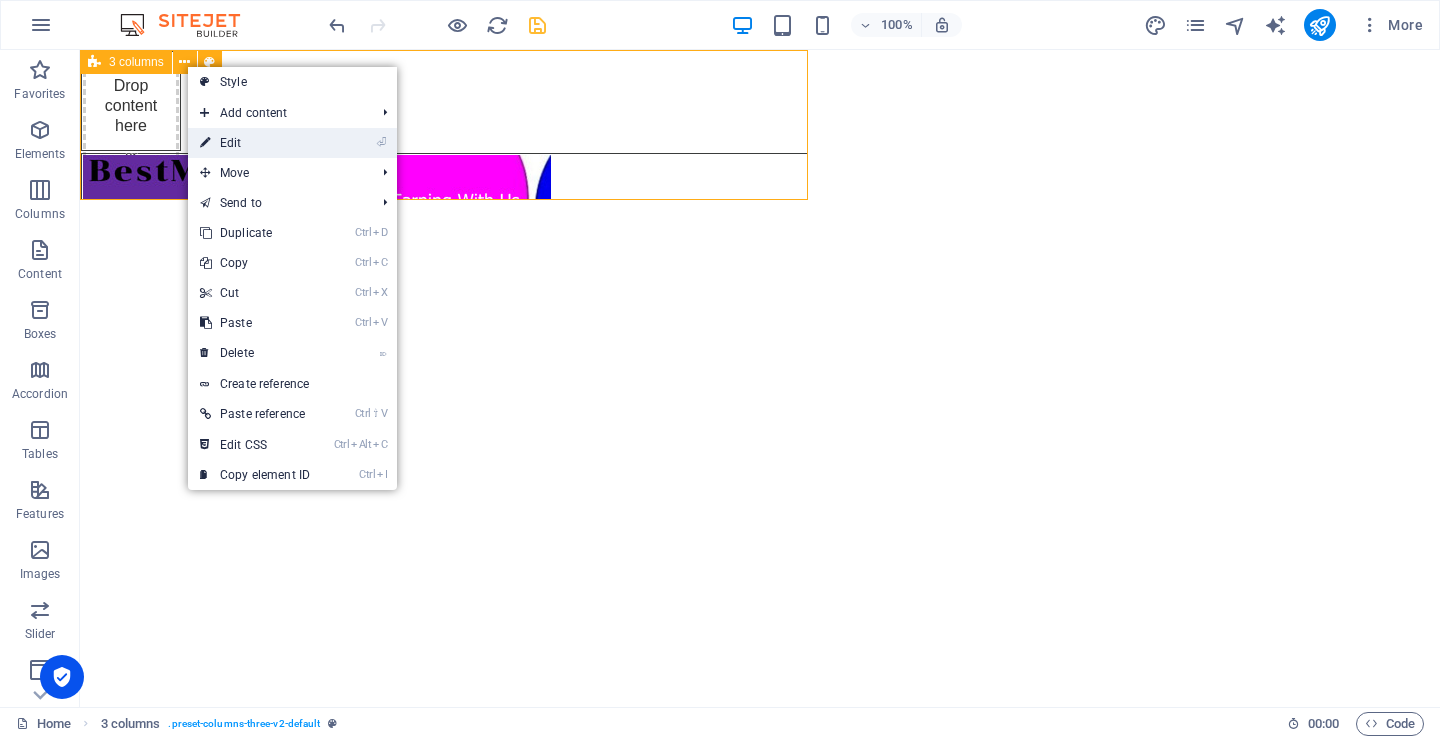 click on "⏎  Edit" at bounding box center [255, 143] 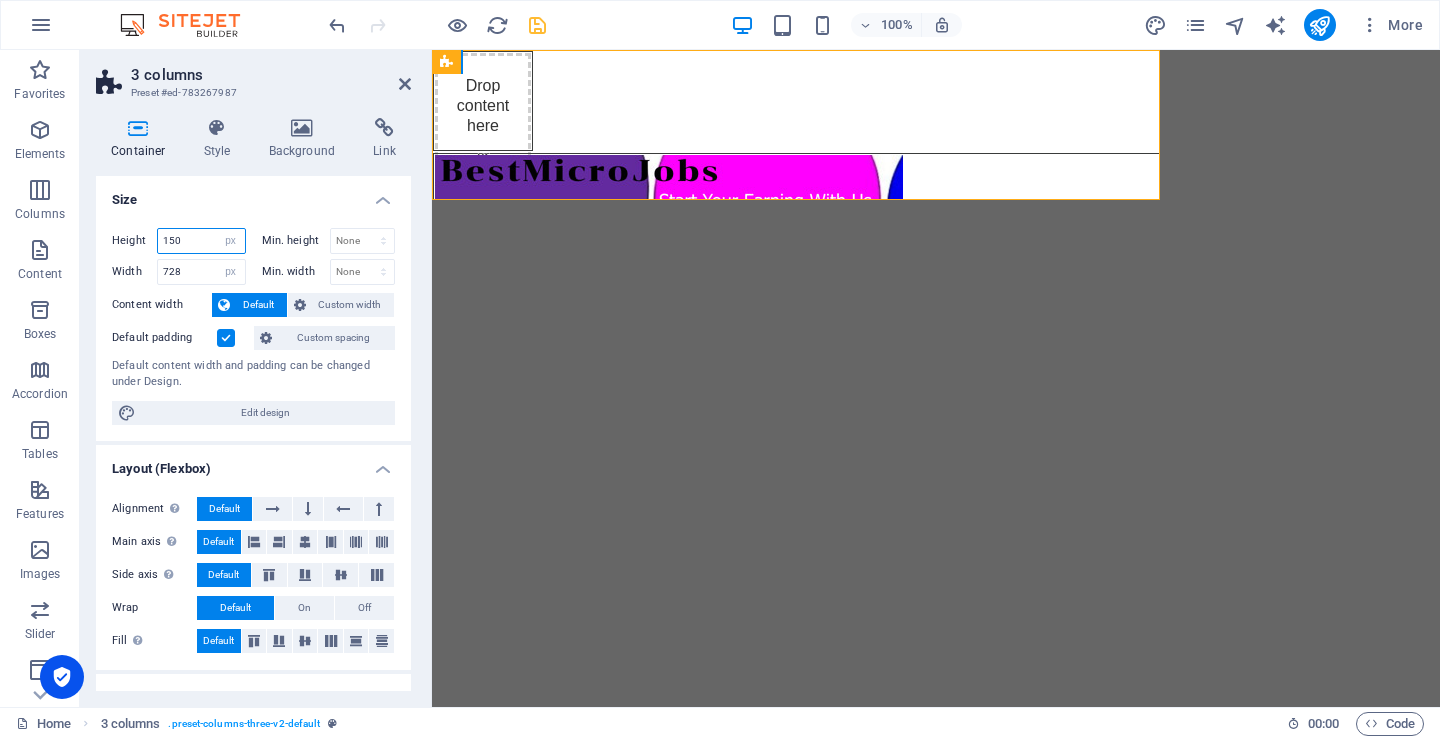 click on "150" at bounding box center (201, 241) 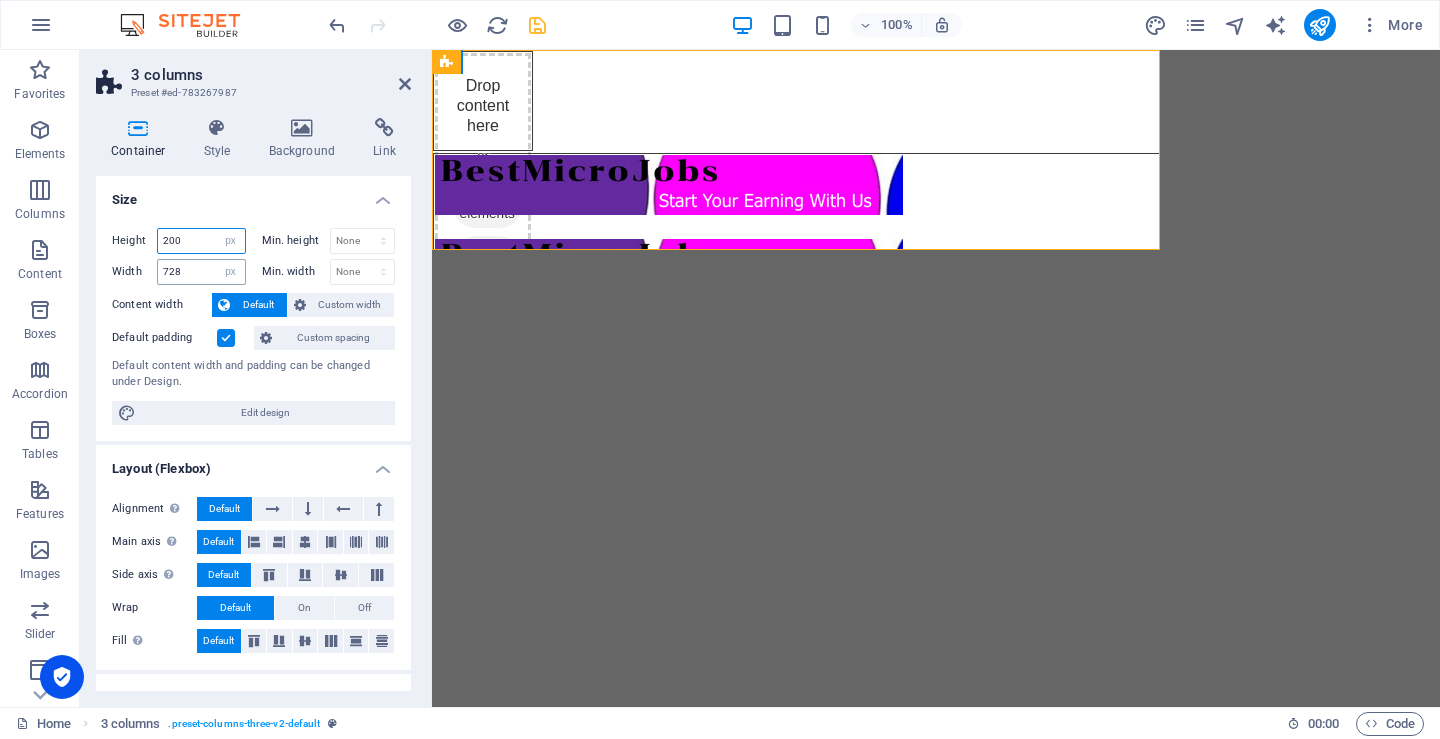 type on "200" 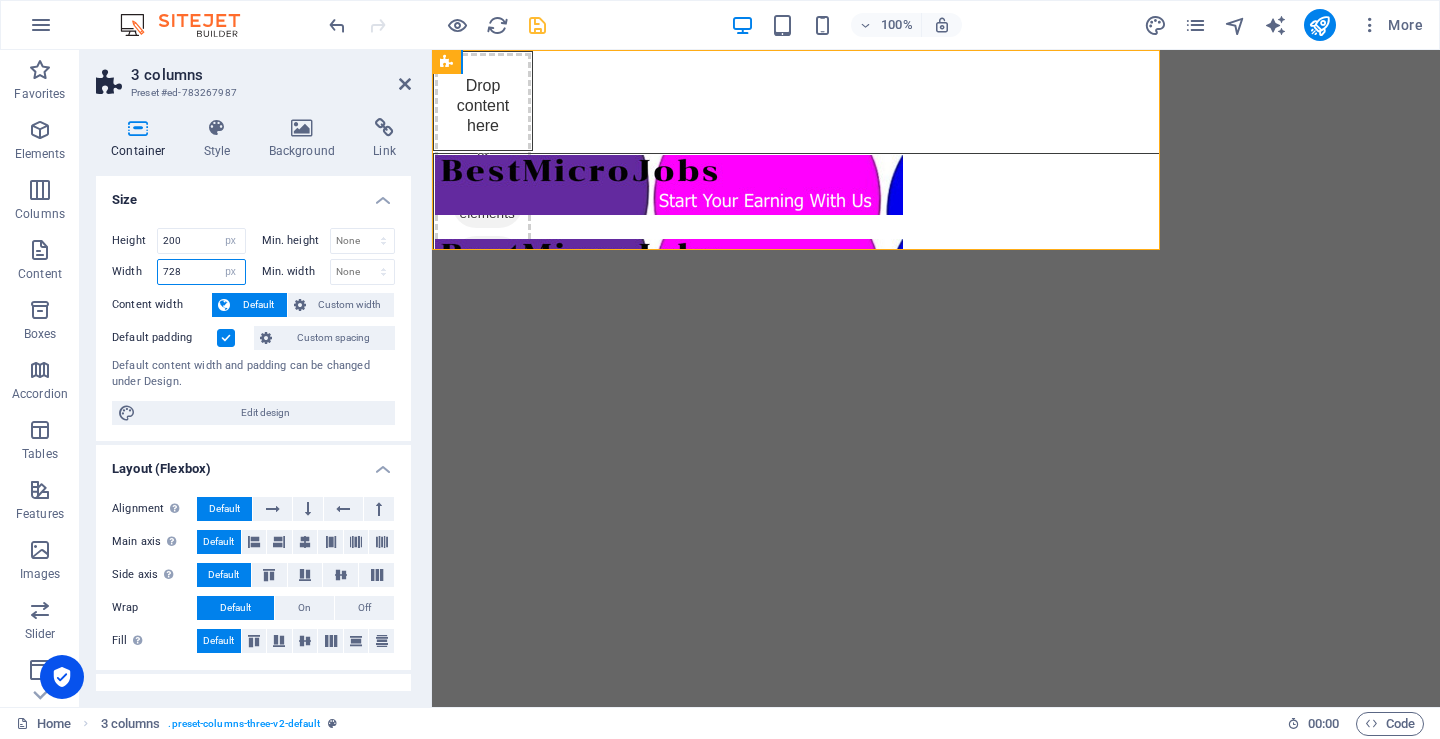drag, startPoint x: 184, startPoint y: 274, endPoint x: 135, endPoint y: 280, distance: 49.365982 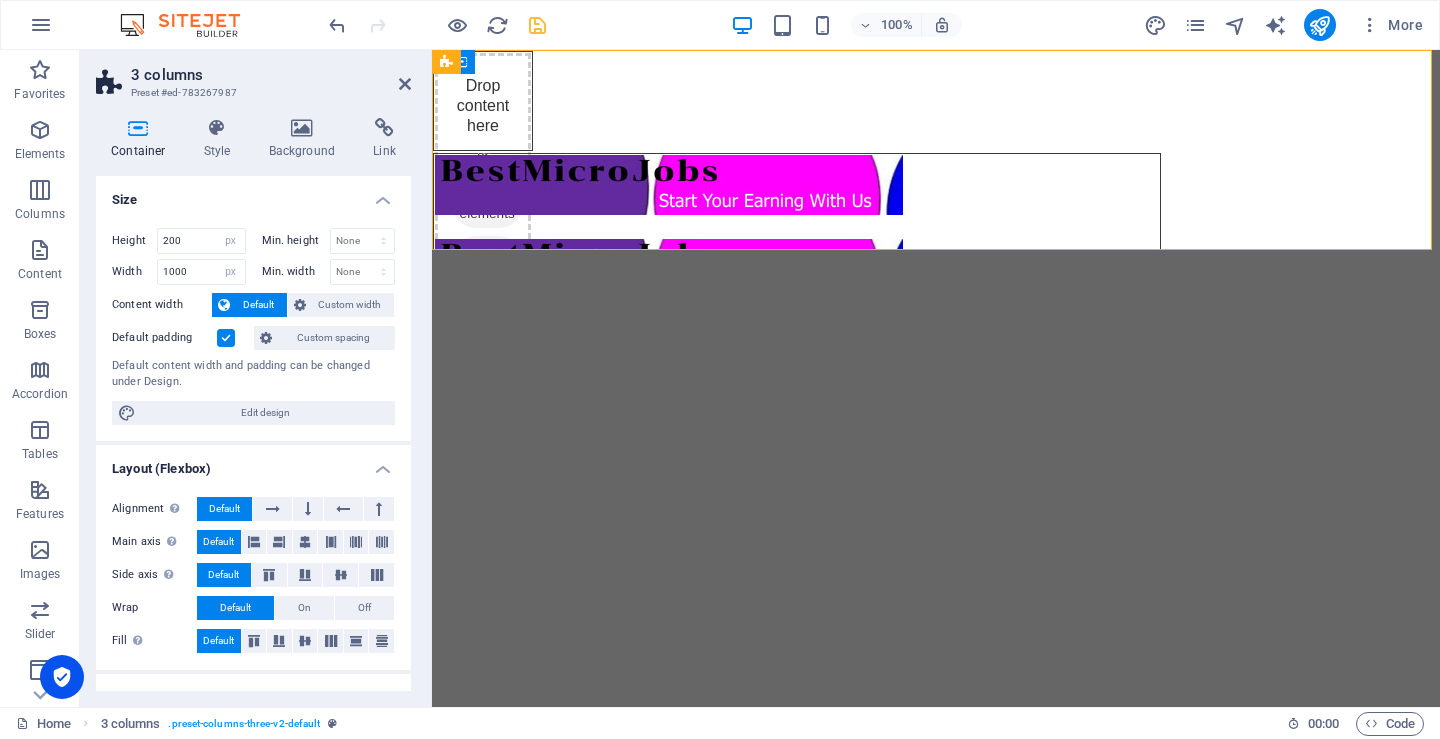 click on "Size" at bounding box center [253, 194] 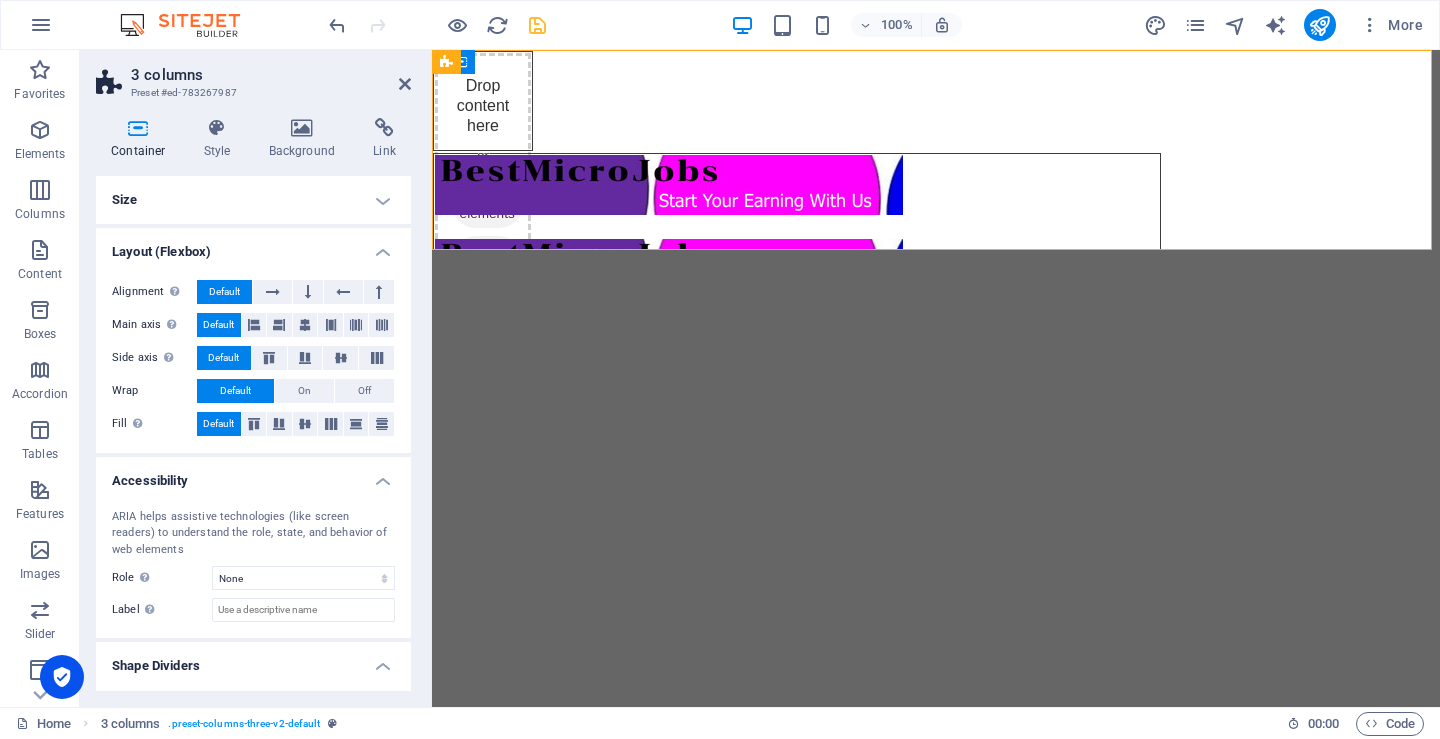click on "Size" at bounding box center (253, 200) 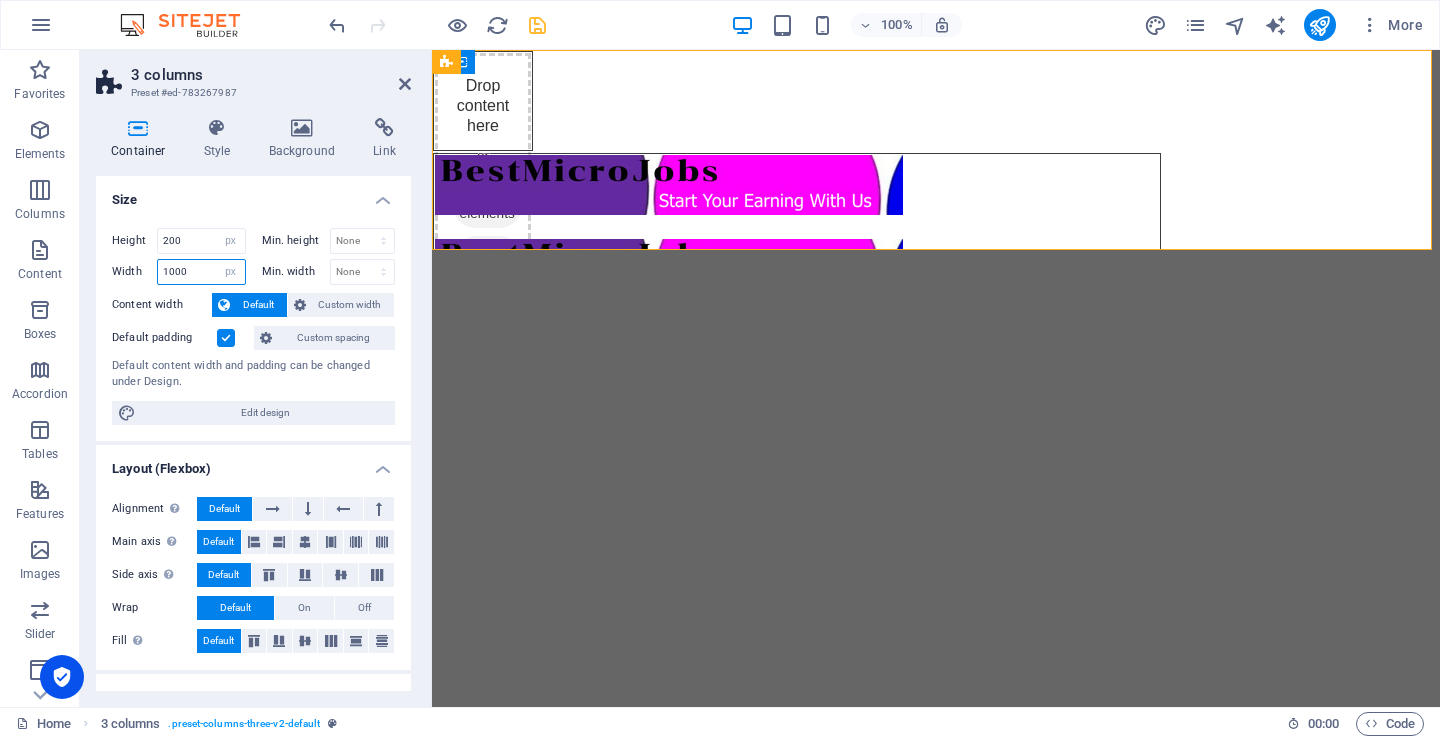 drag, startPoint x: 187, startPoint y: 278, endPoint x: 176, endPoint y: 284, distance: 12.529964 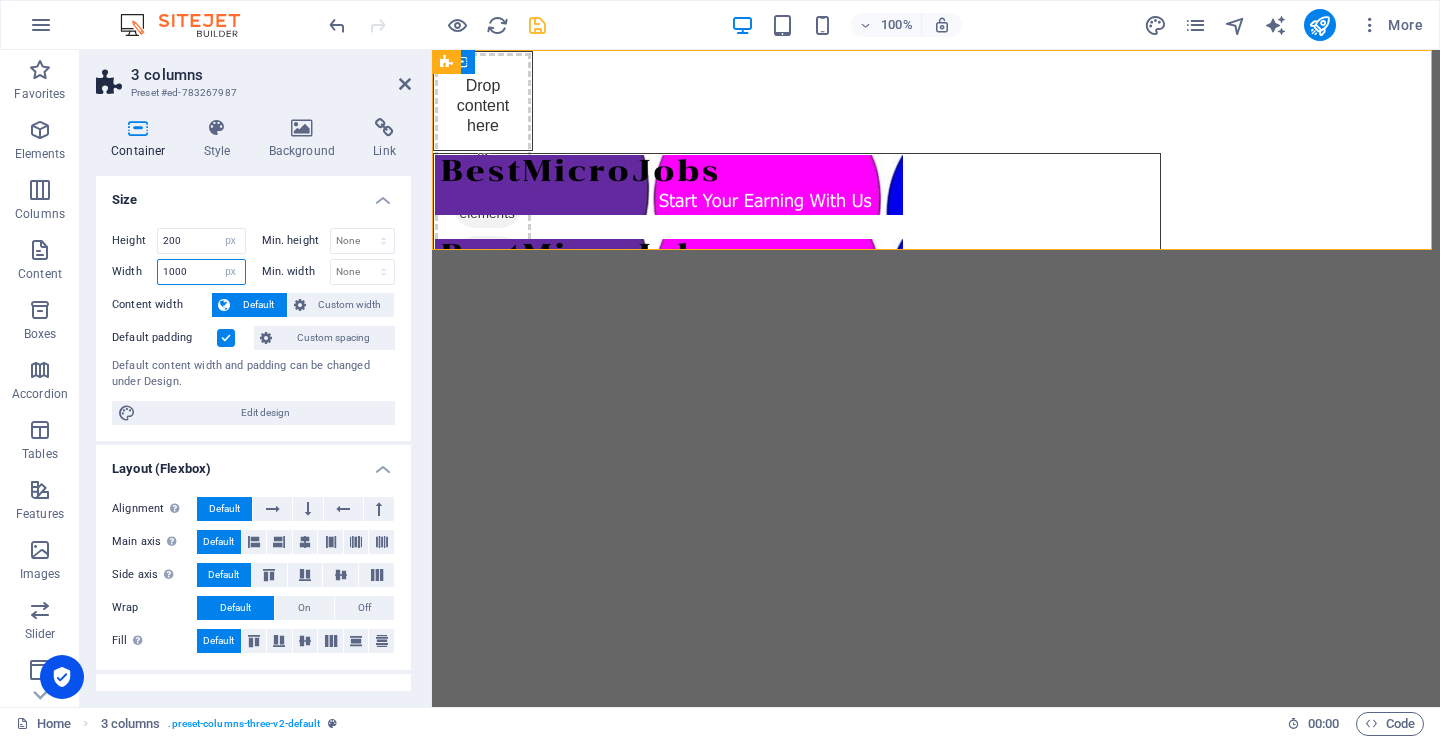click on "1000 Default px rem % em vh vw" at bounding box center [201, 272] 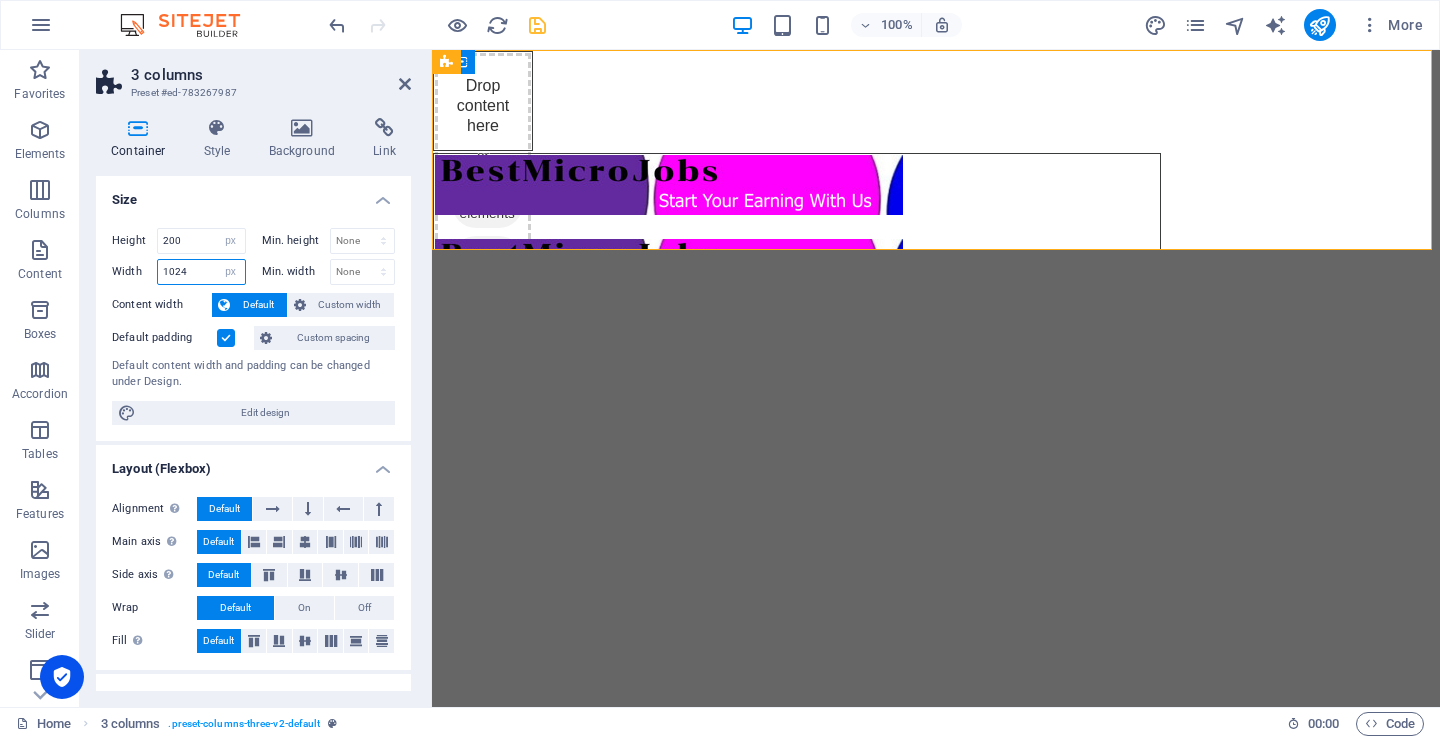 type on "1024" 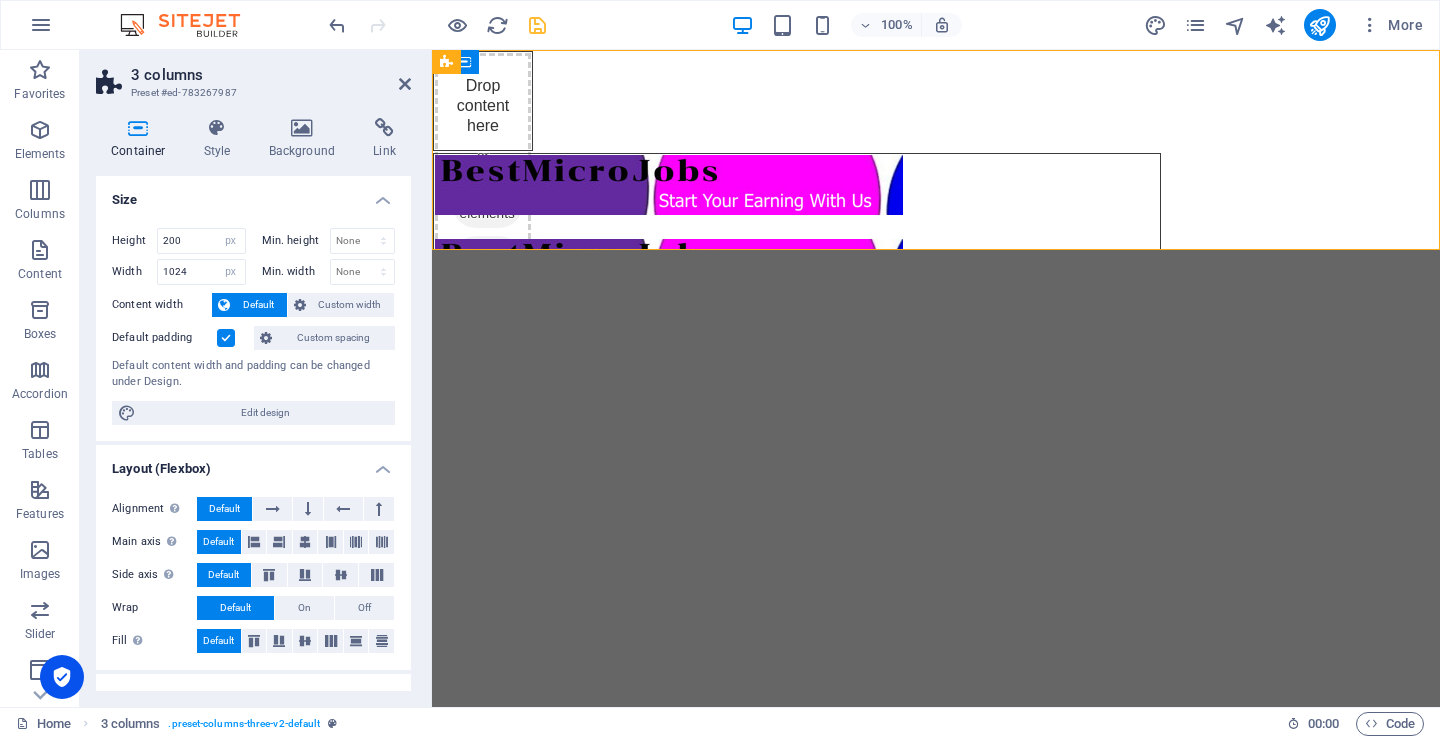 click on "Size" at bounding box center [253, 194] 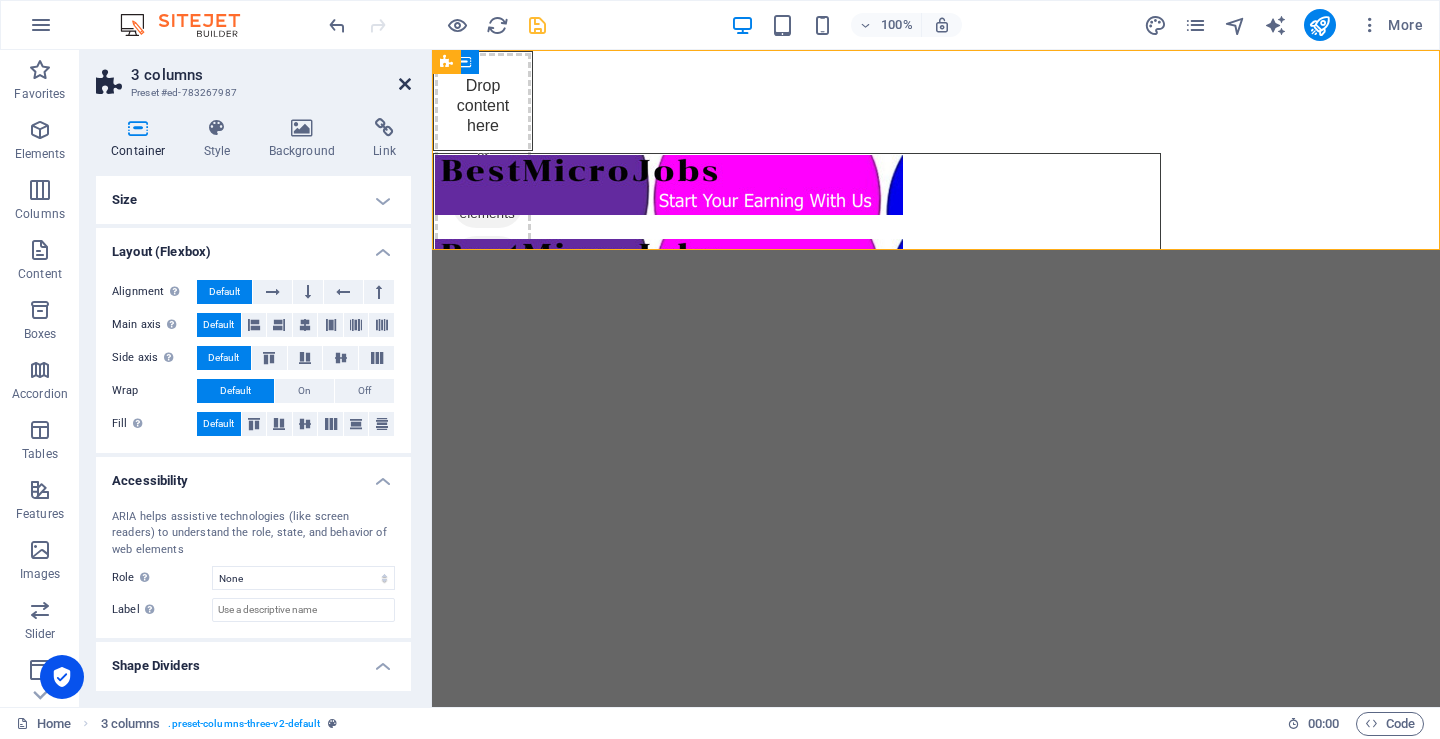 click at bounding box center [405, 84] 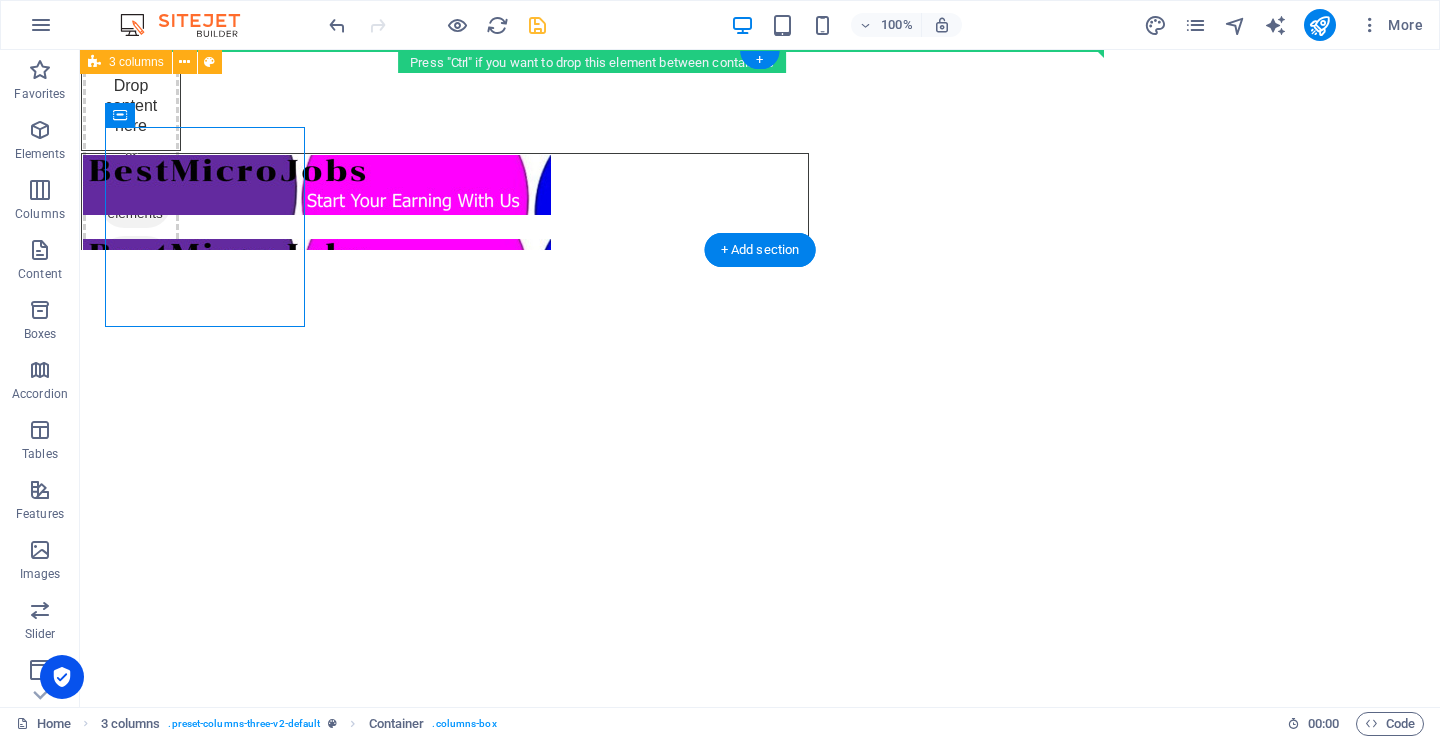 drag, startPoint x: 256, startPoint y: 145, endPoint x: 1008, endPoint y: 91, distance: 753.93634 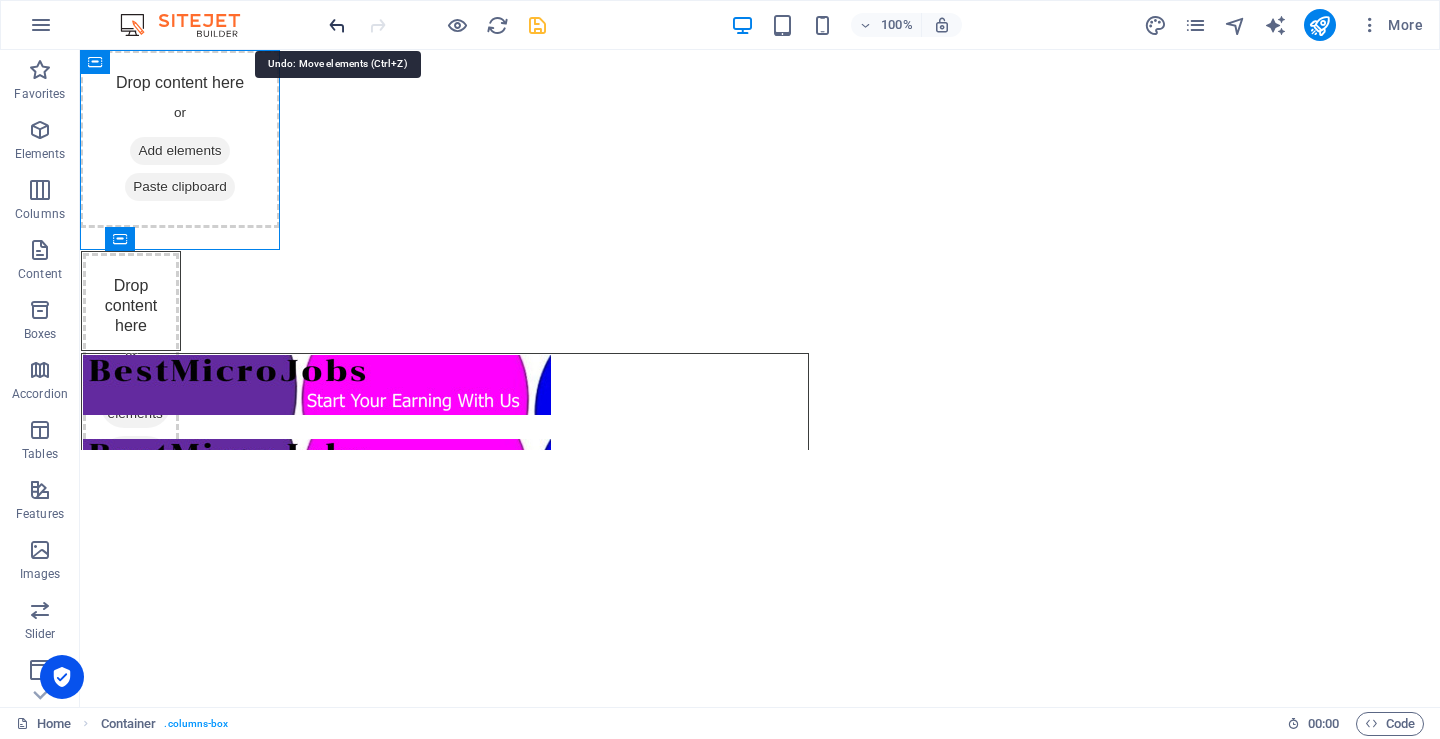 click at bounding box center (337, 25) 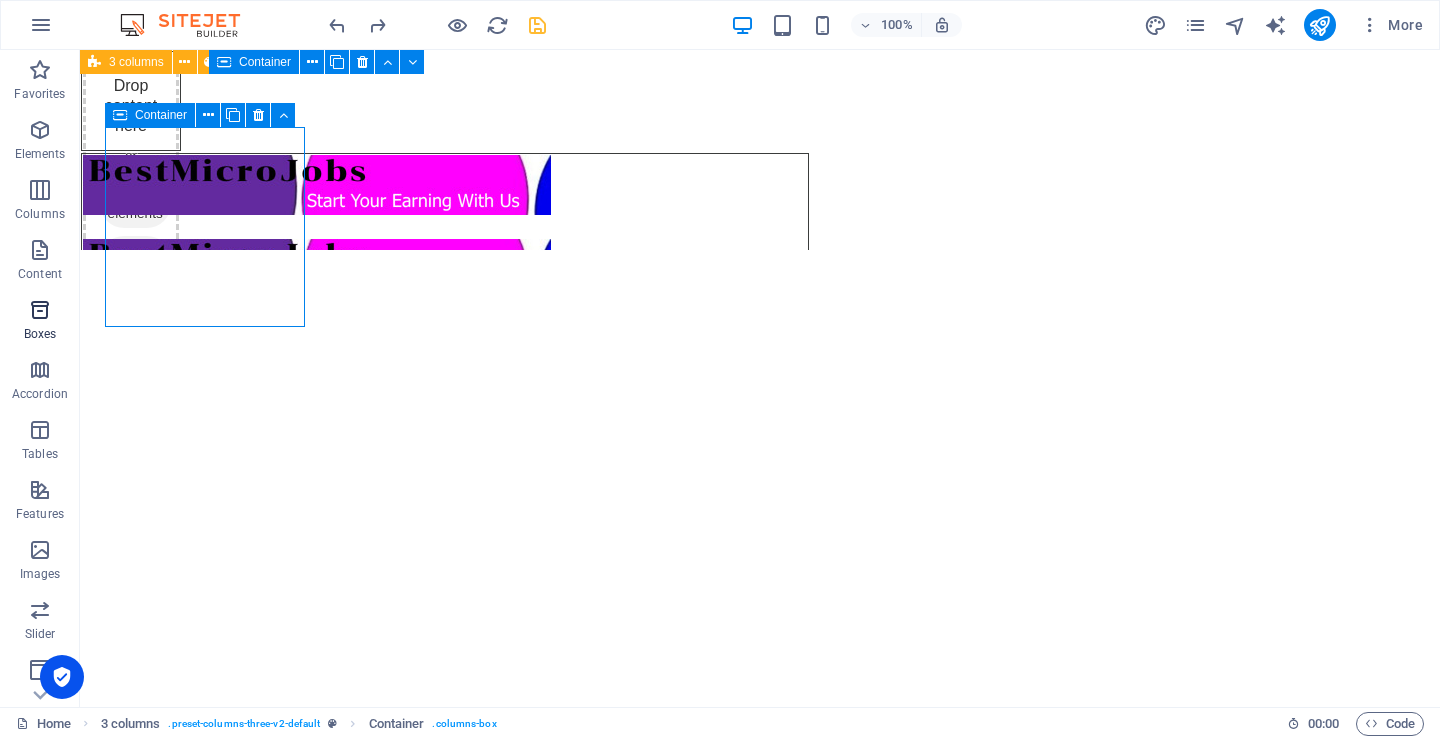 click at bounding box center [40, 310] 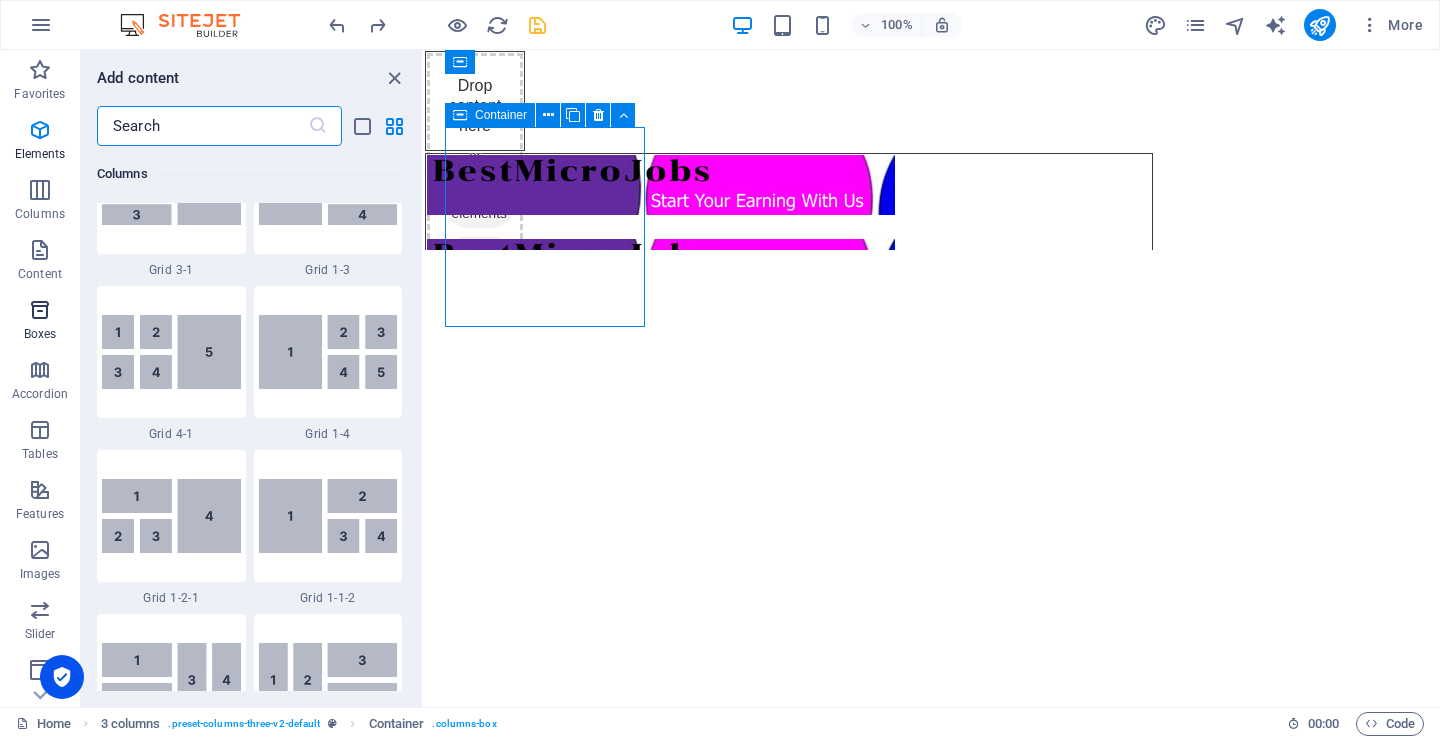 scroll, scrollTop: 5352, scrollLeft: 0, axis: vertical 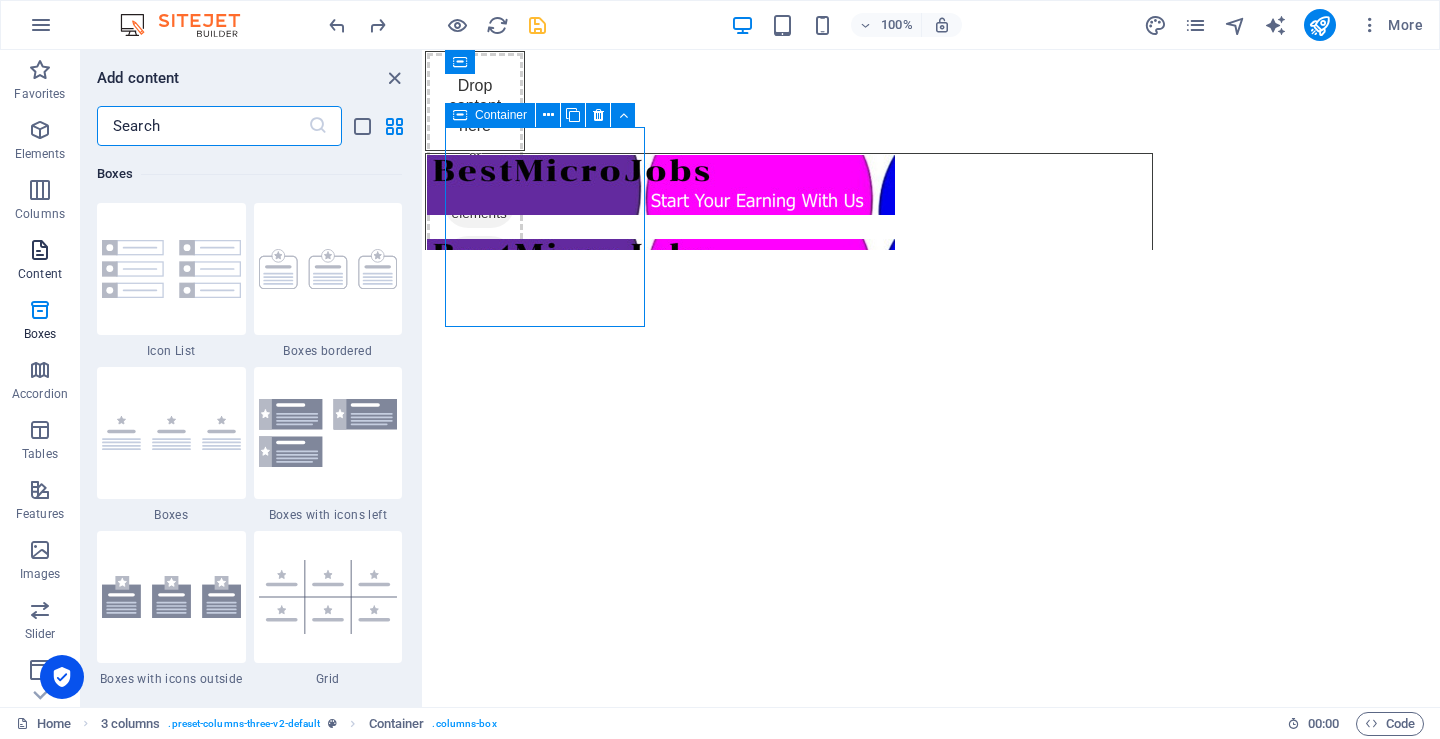 click on "Content" at bounding box center [40, 262] 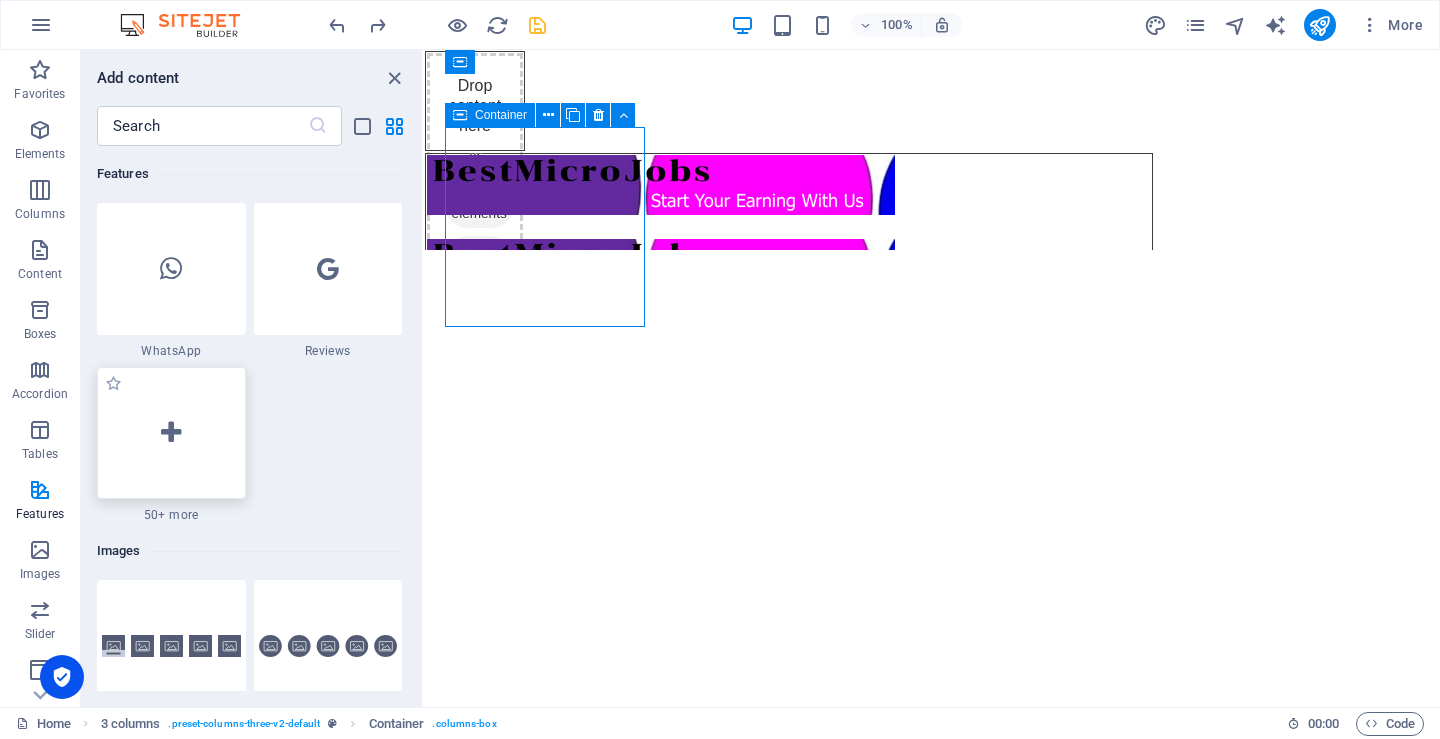scroll, scrollTop: 9699, scrollLeft: 0, axis: vertical 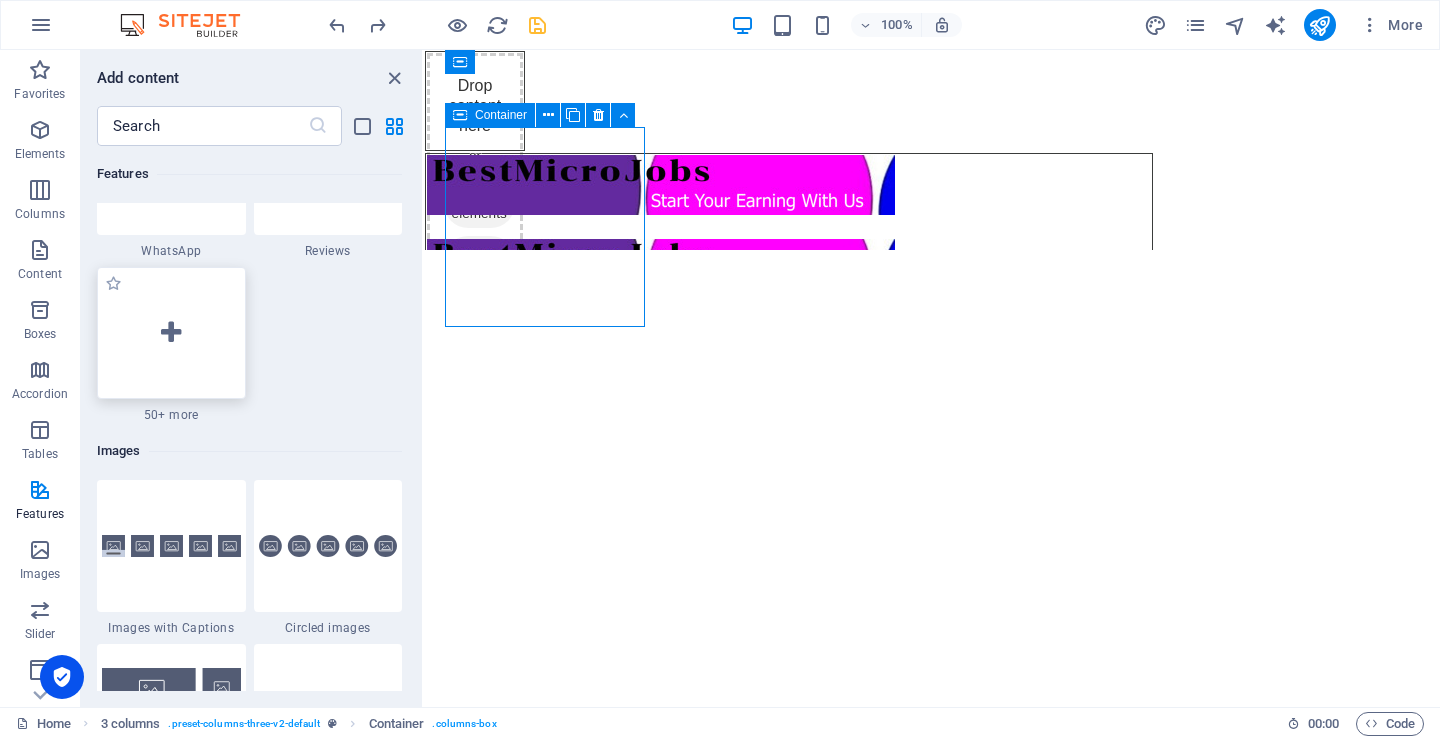 click at bounding box center [171, 333] 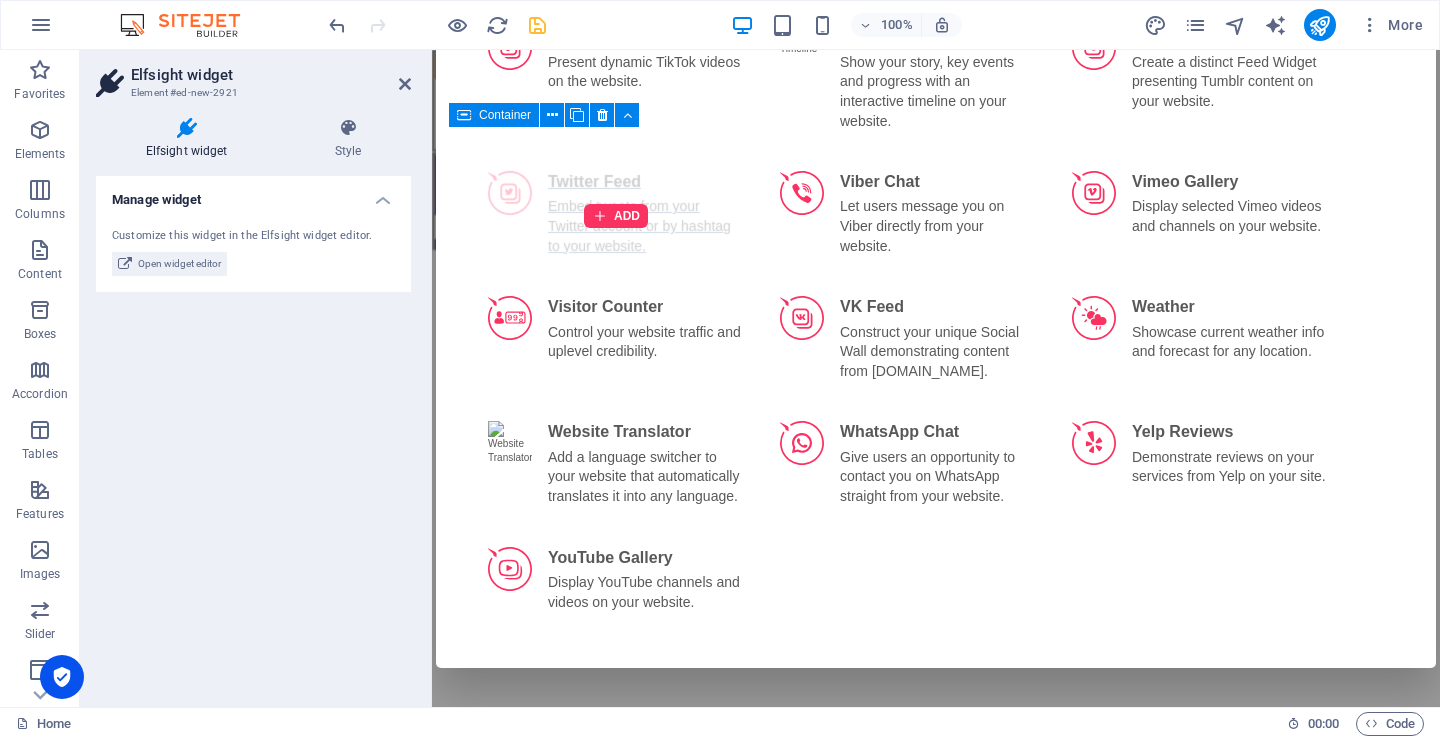 scroll, scrollTop: 3992, scrollLeft: 0, axis: vertical 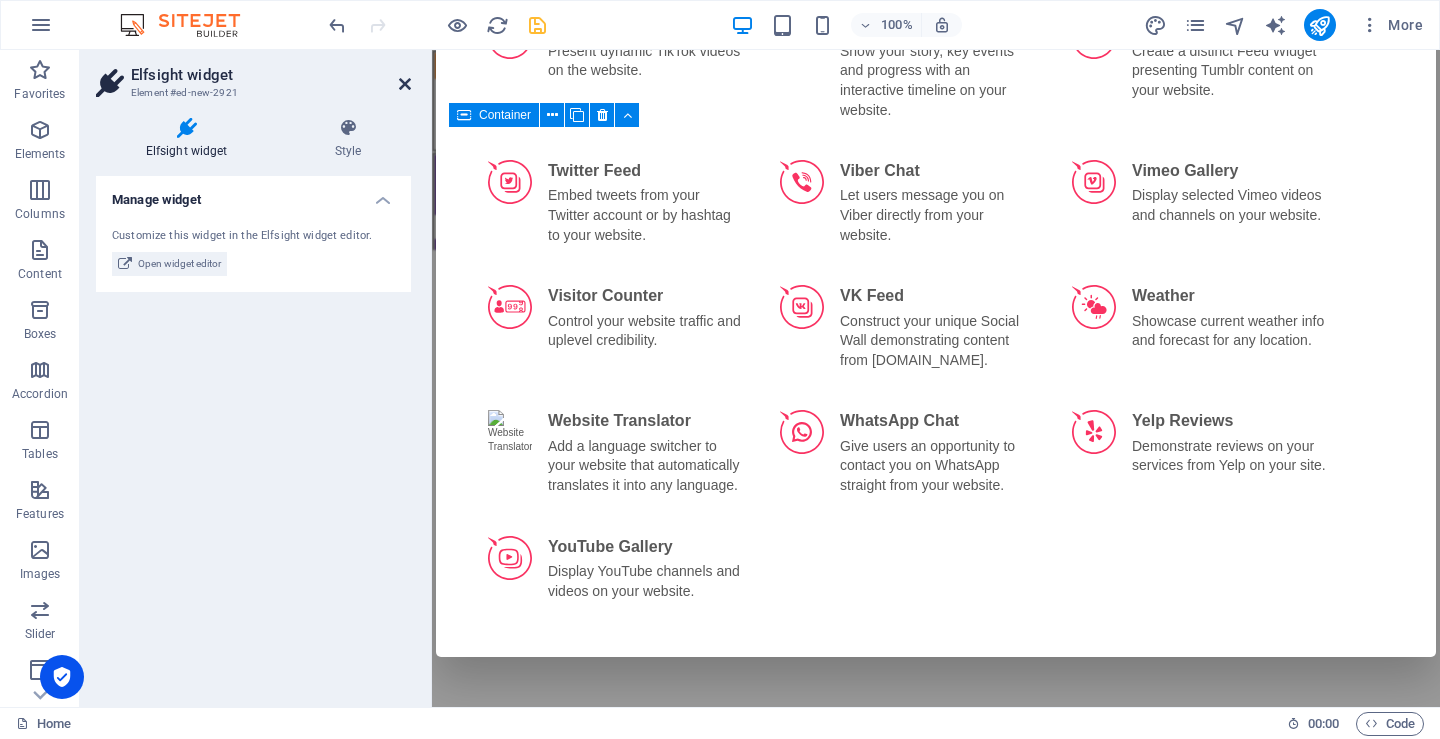 click at bounding box center [405, 84] 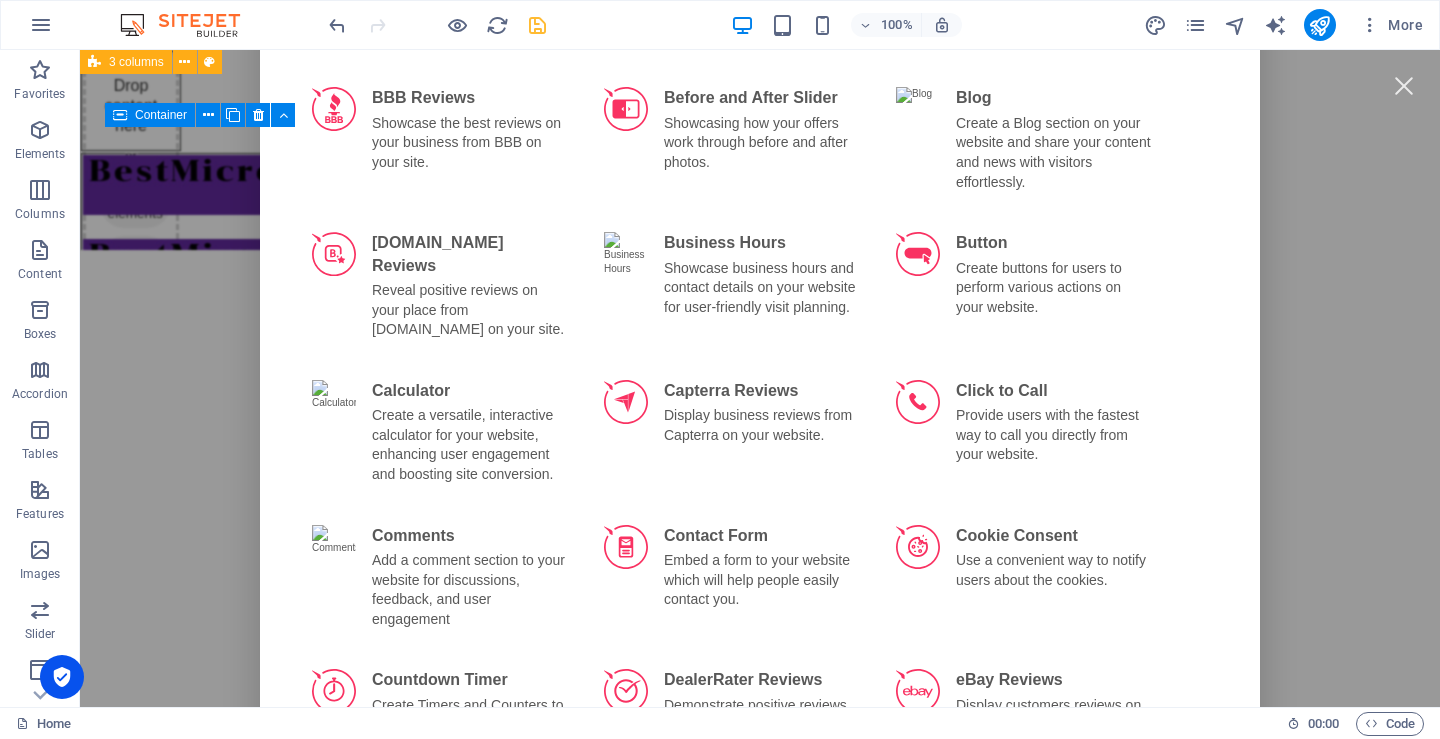 scroll, scrollTop: 692, scrollLeft: 0, axis: vertical 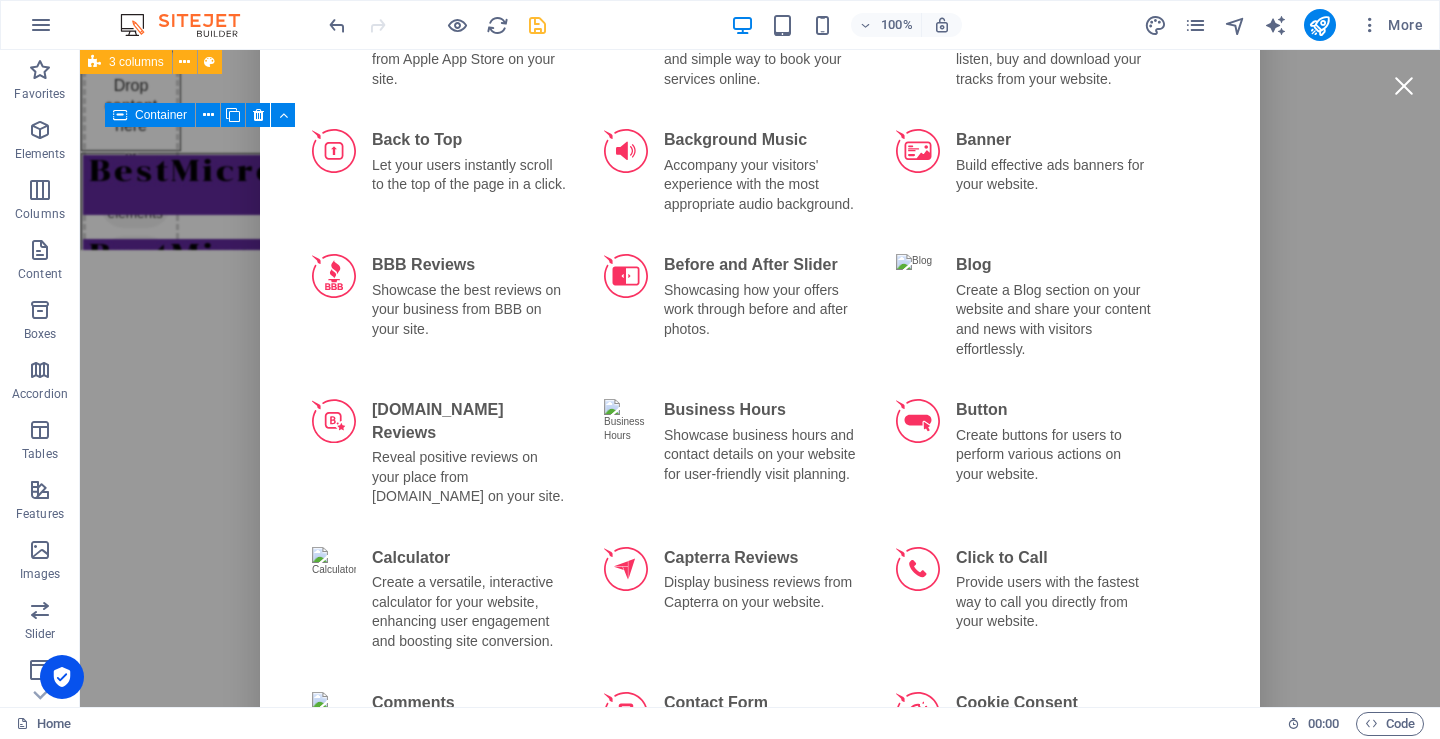 click at bounding box center [1403, 85] 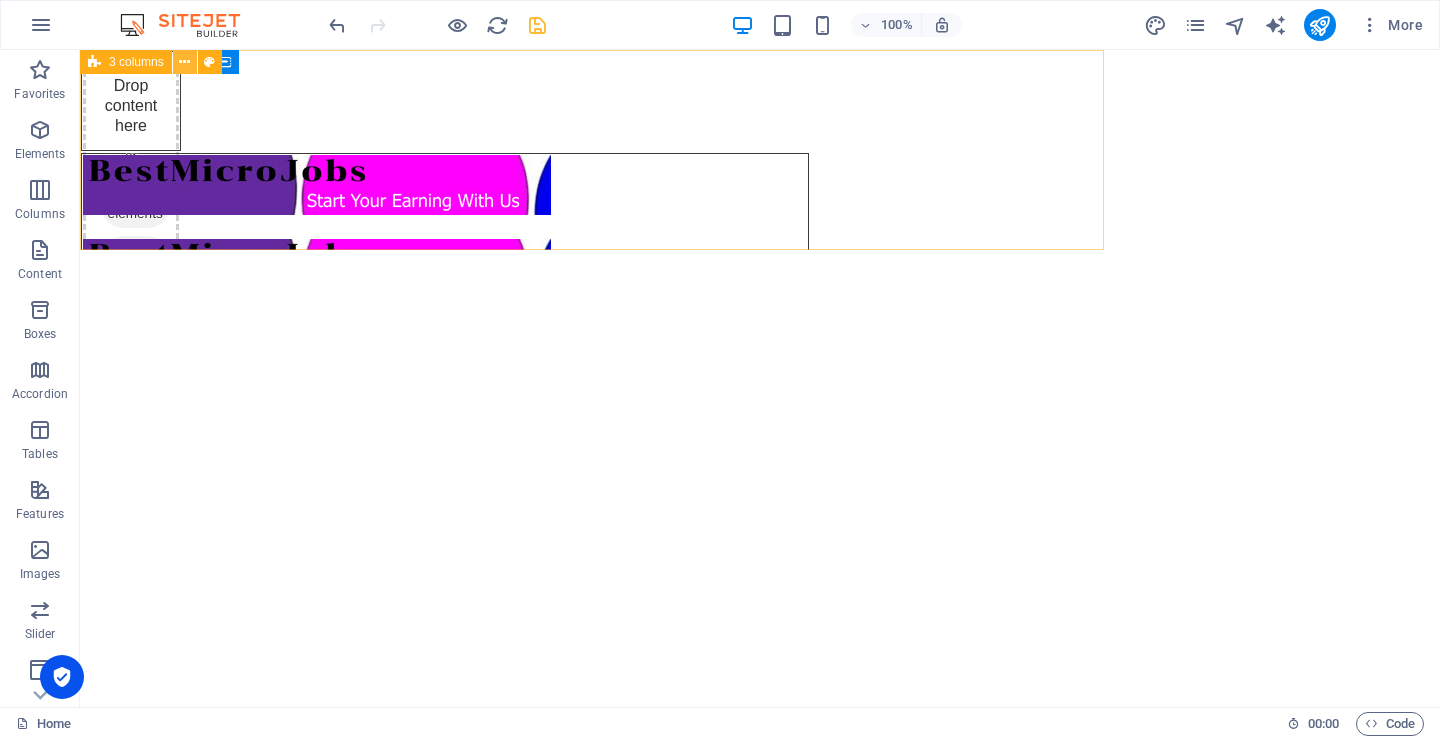 click at bounding box center (185, 62) 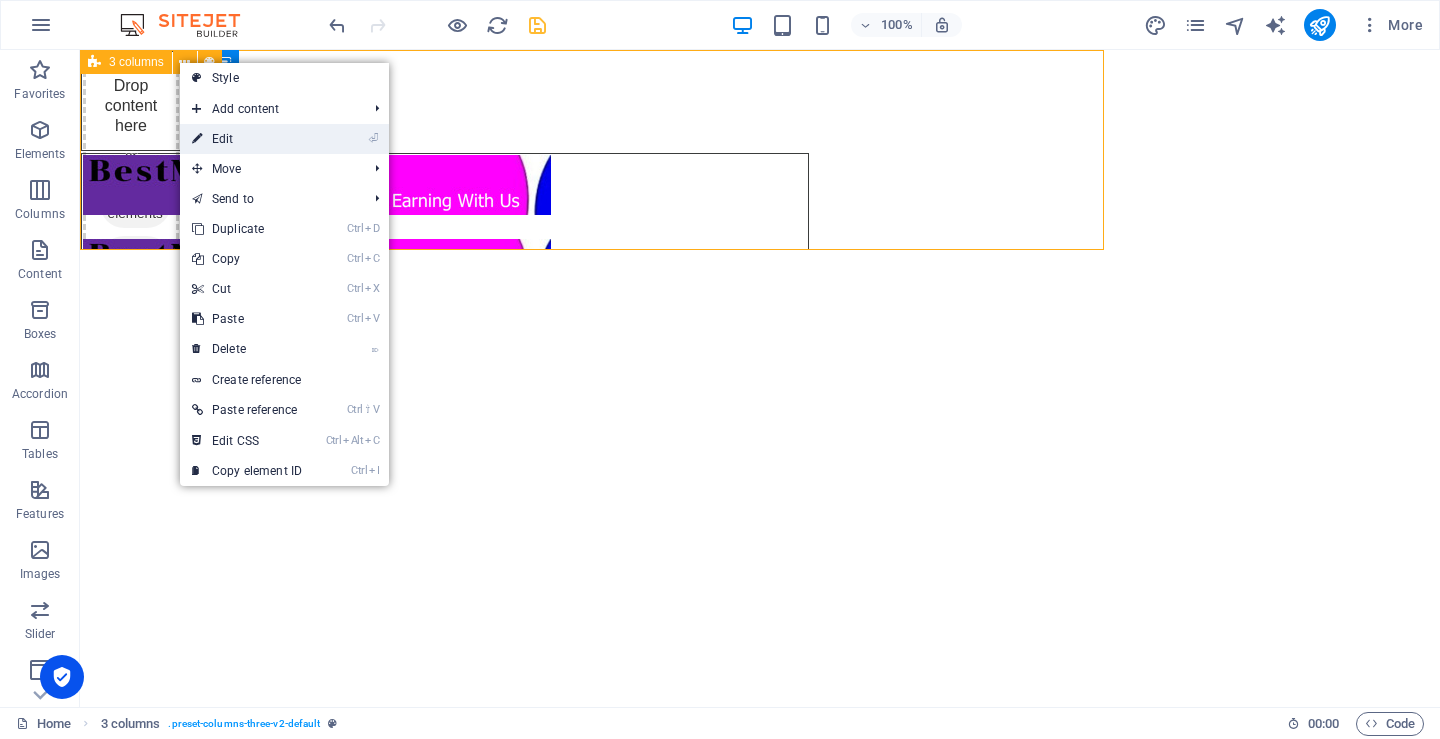 click on "⏎  Edit" at bounding box center [247, 139] 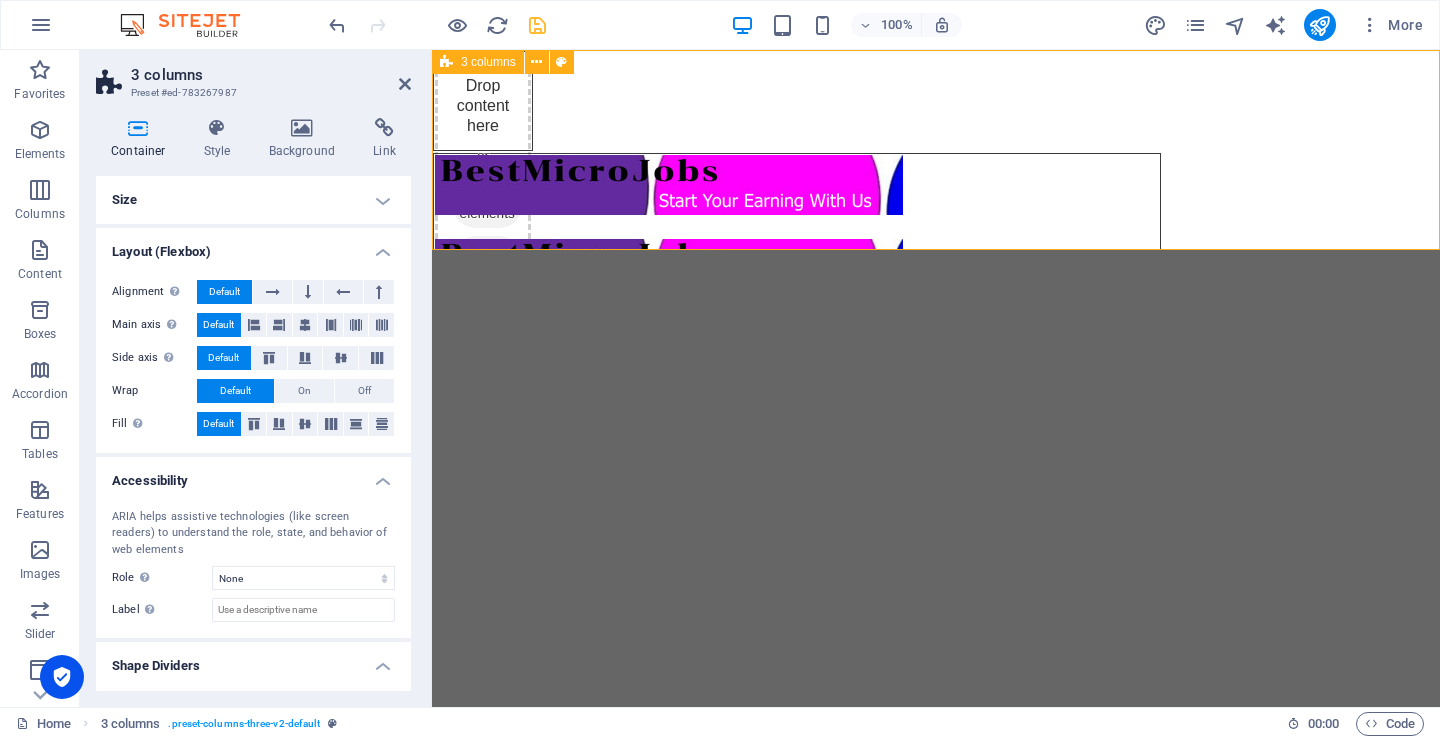 click on "Size" at bounding box center [253, 200] 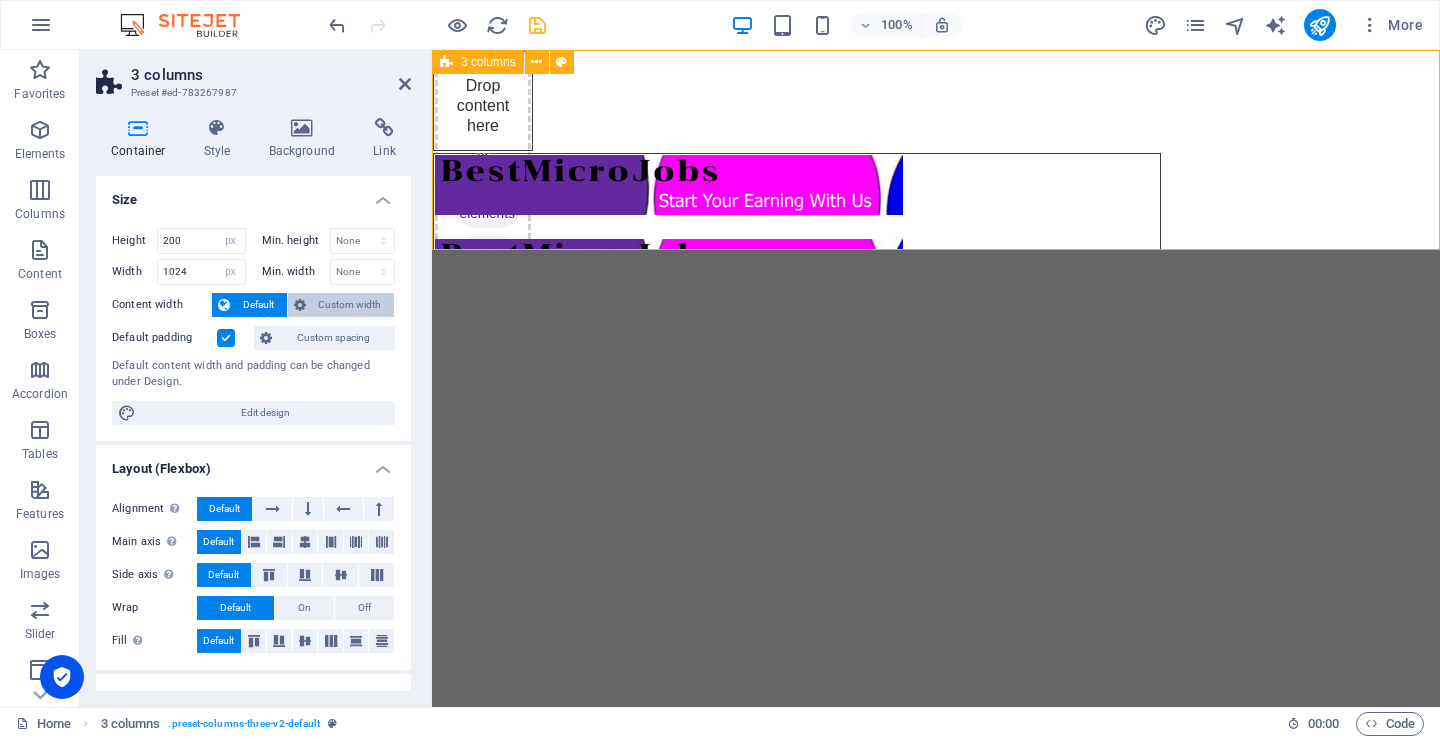 click on "Custom width" at bounding box center (350, 305) 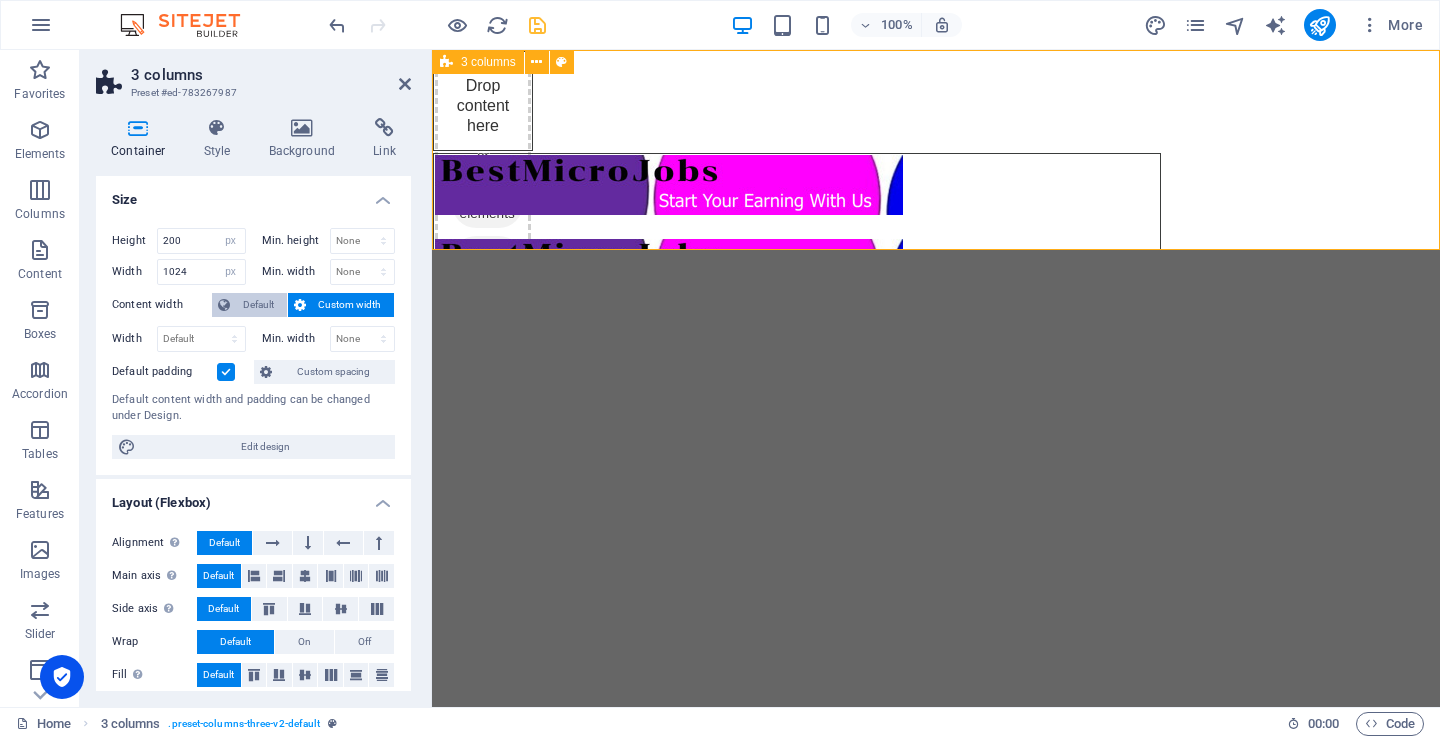 click on "Default" at bounding box center [258, 305] 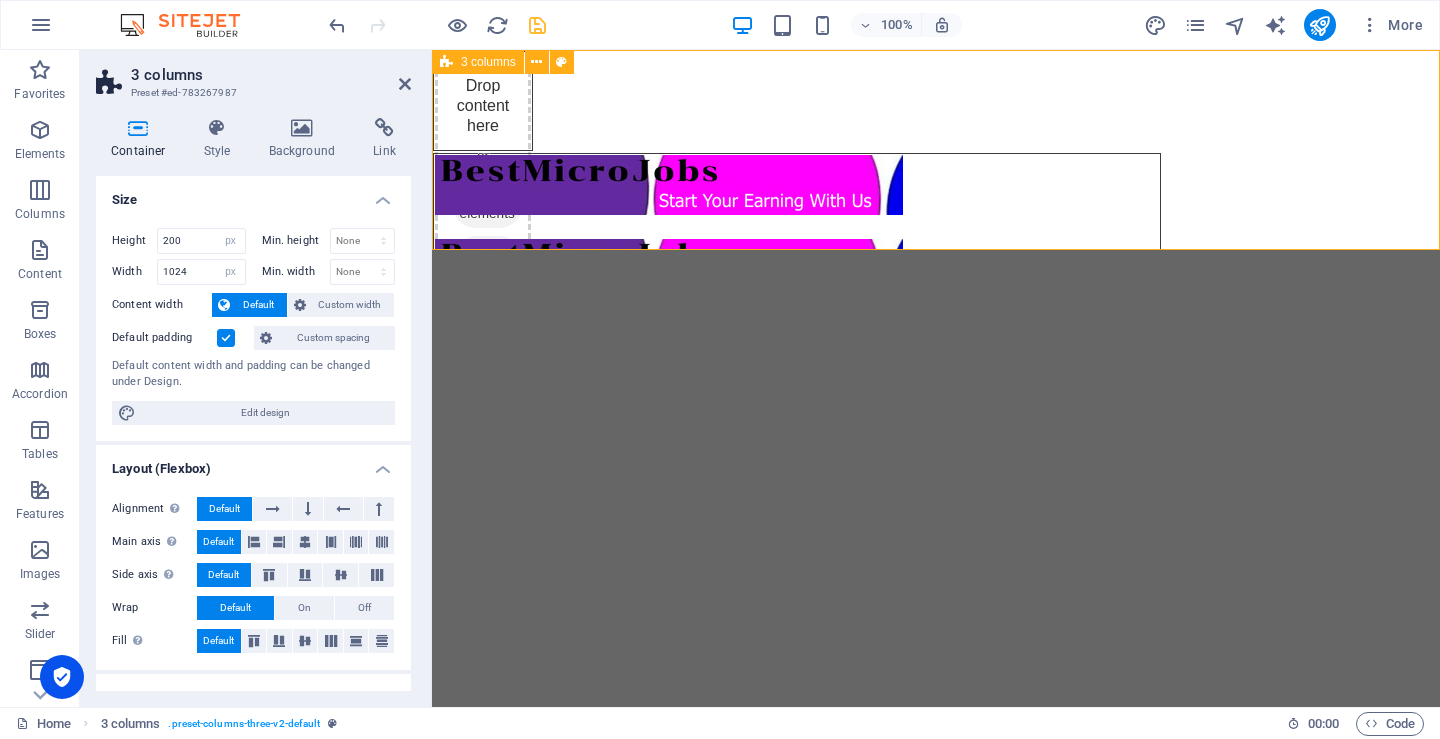 click at bounding box center (226, 338) 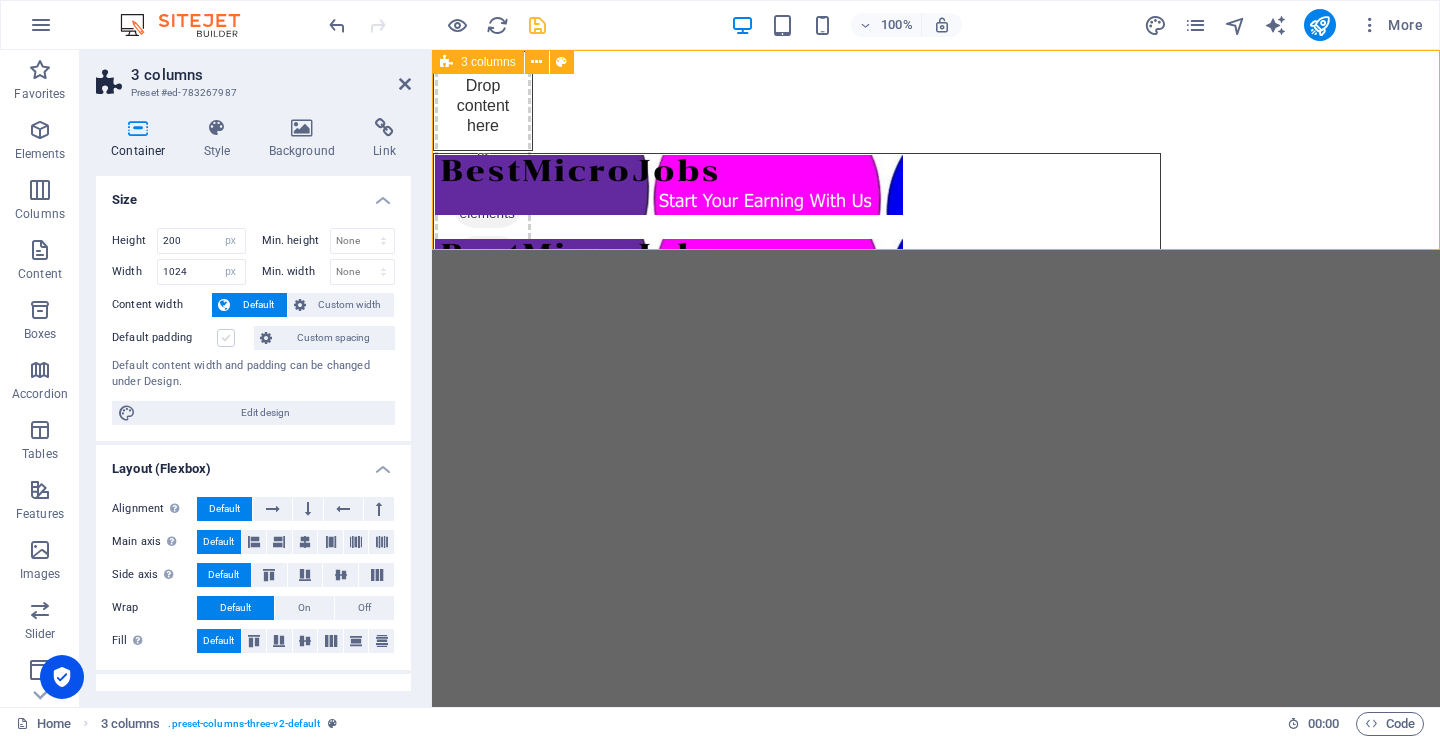 click at bounding box center (226, 338) 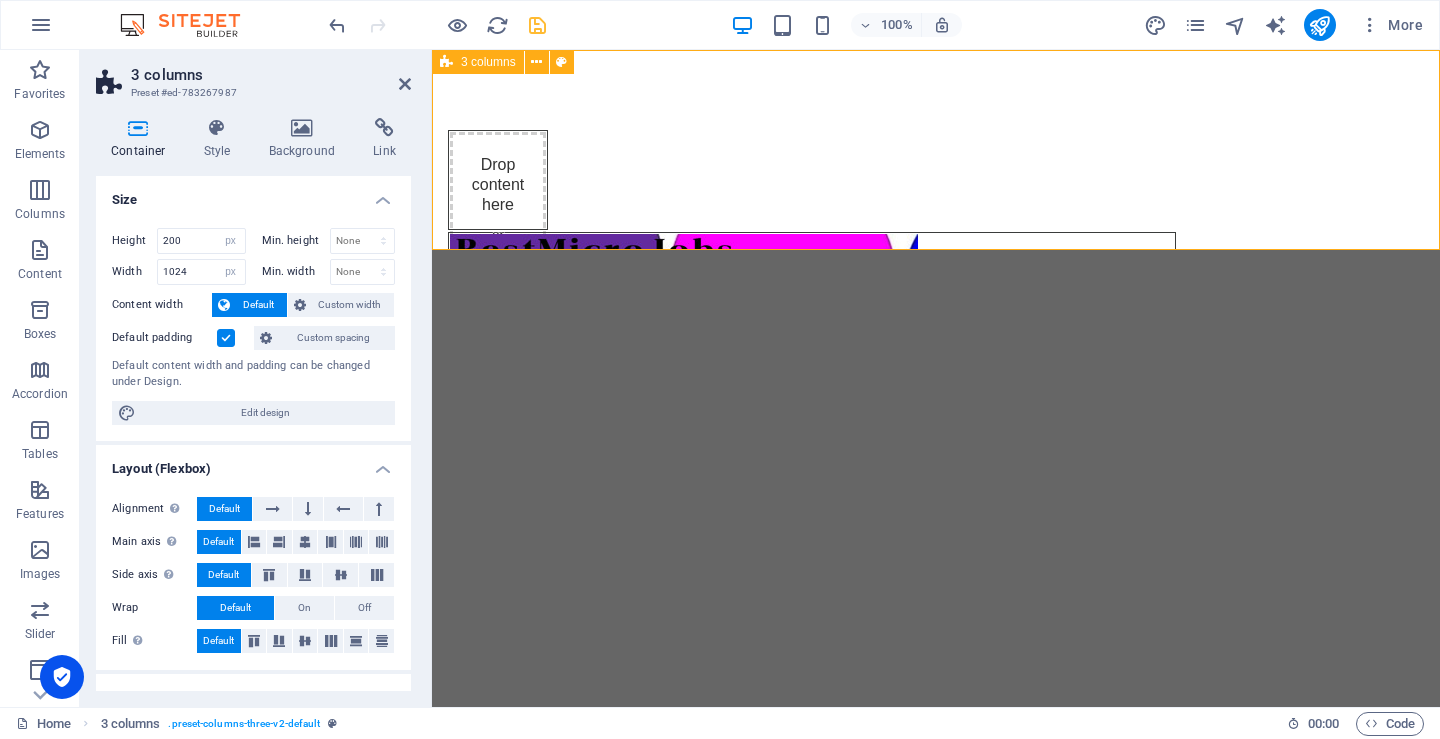 click at bounding box center [226, 338] 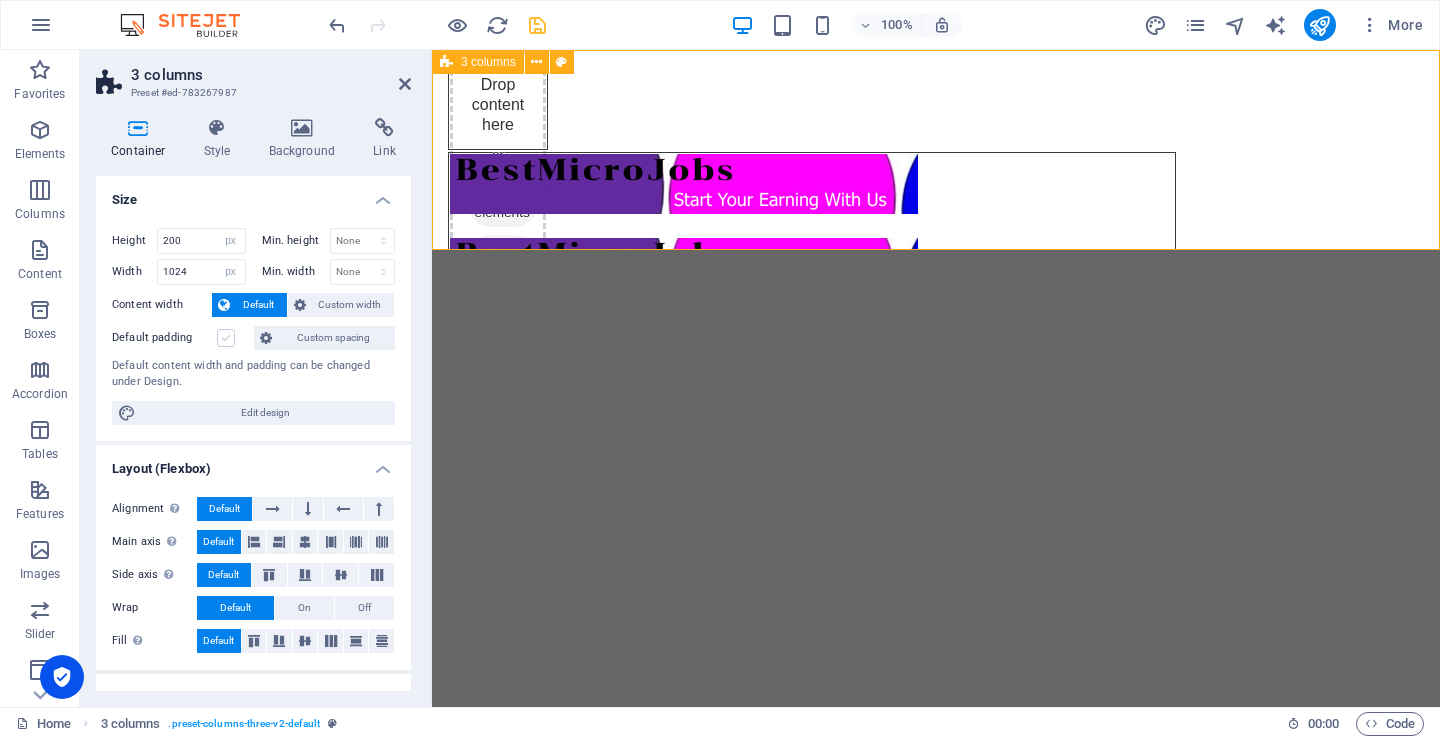 click at bounding box center [226, 338] 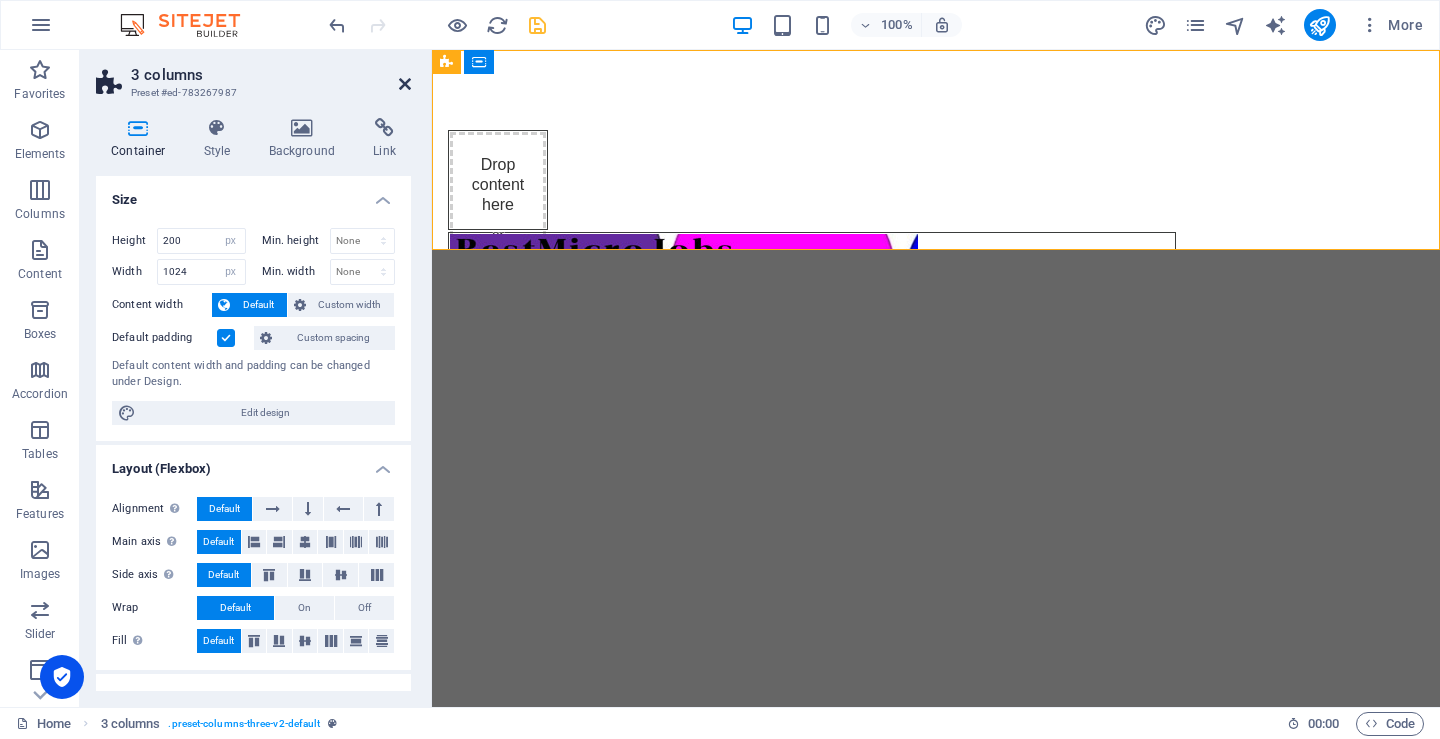 click at bounding box center [405, 84] 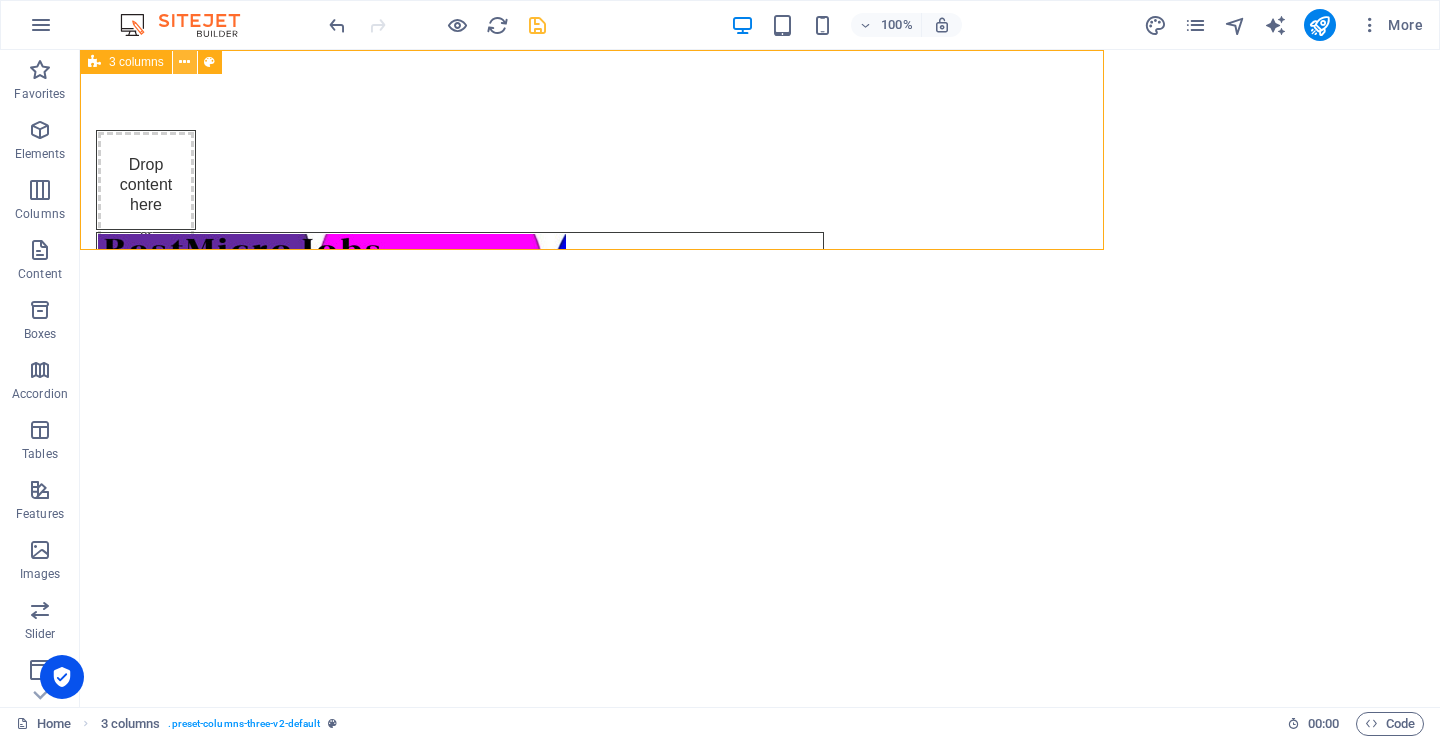 click at bounding box center [184, 62] 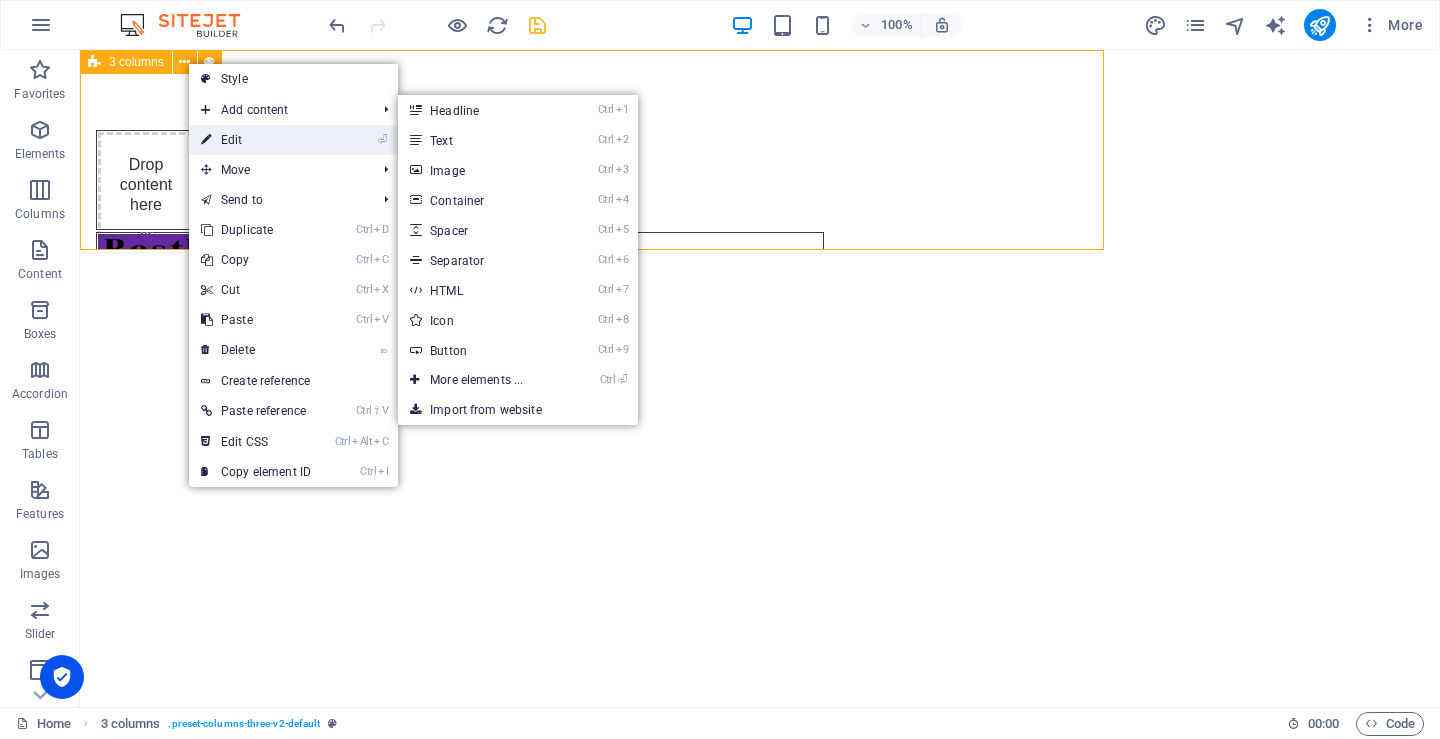 click on "⏎  Edit" at bounding box center (256, 140) 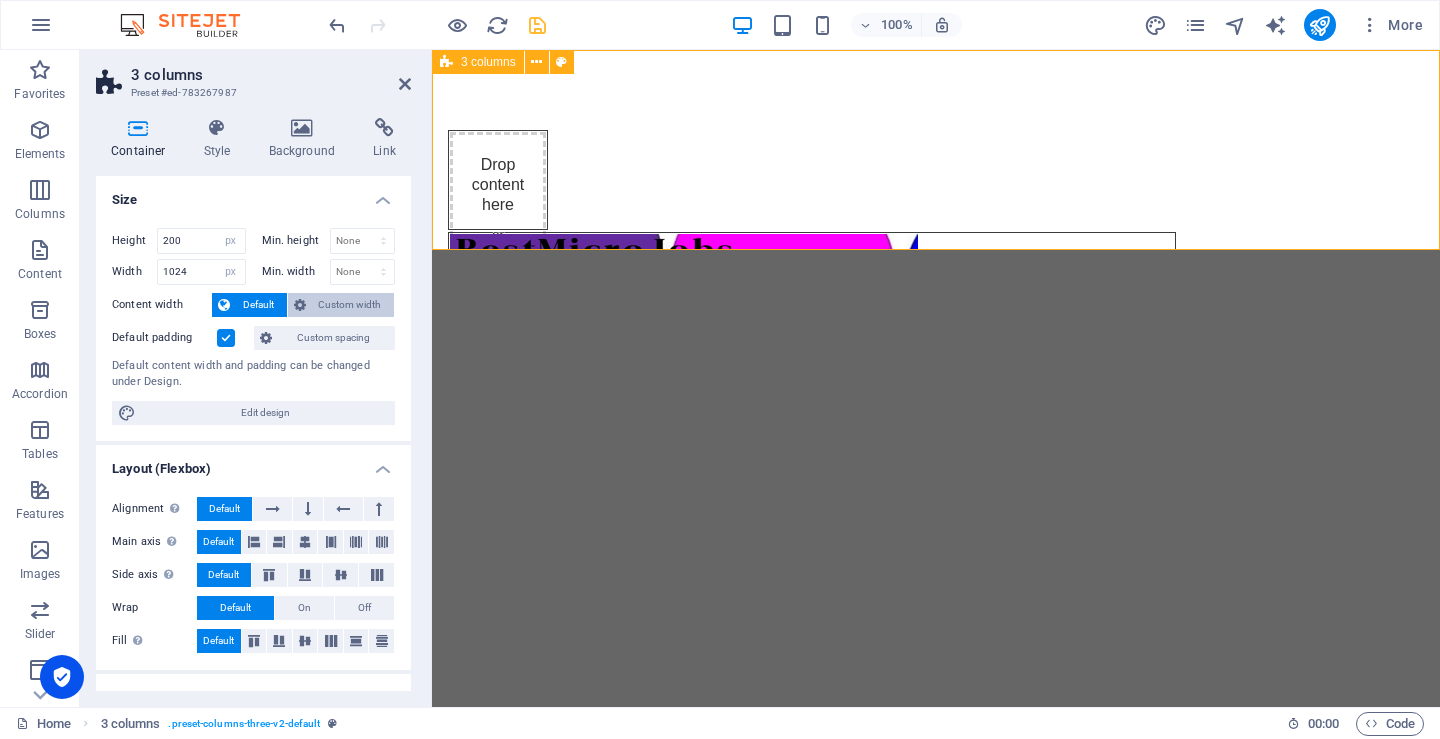 click on "Custom width" at bounding box center (350, 305) 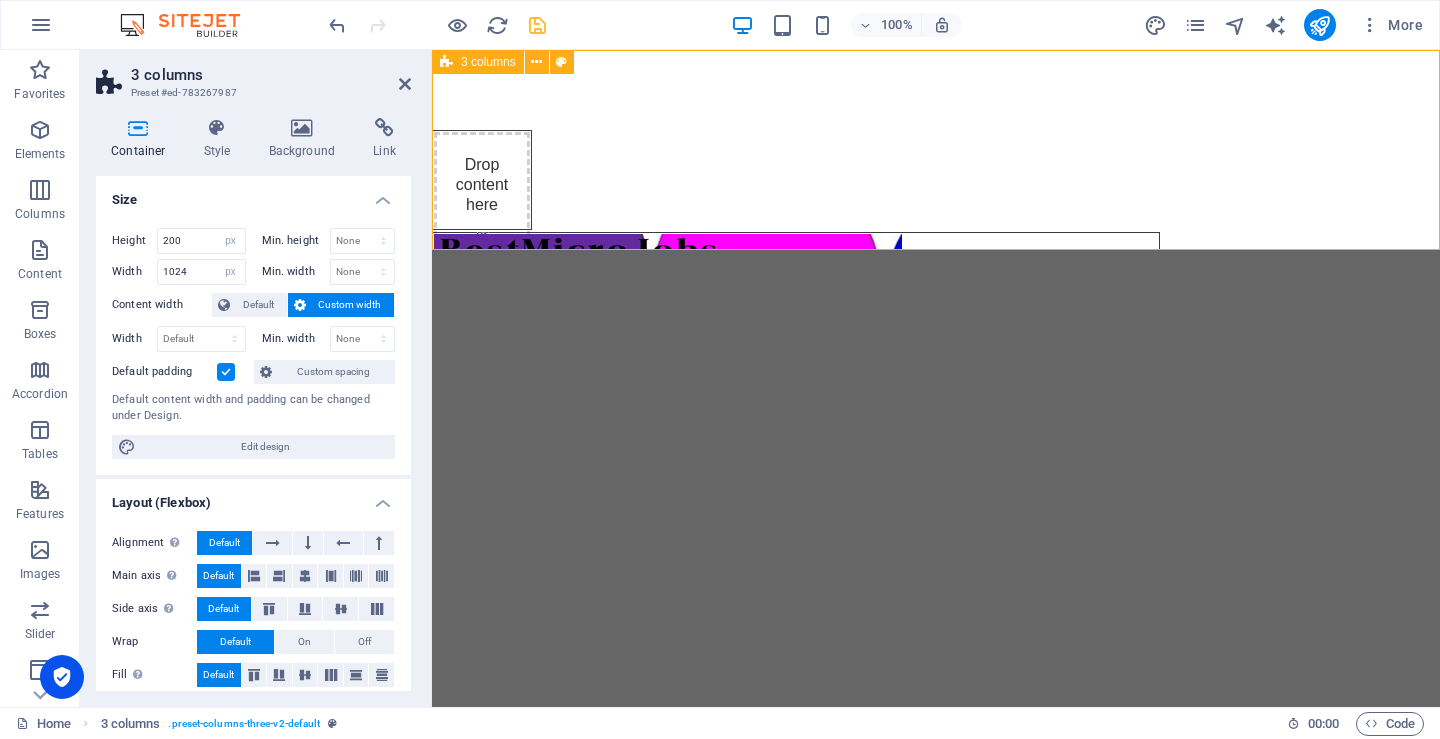 click on "Custom width" at bounding box center [350, 305] 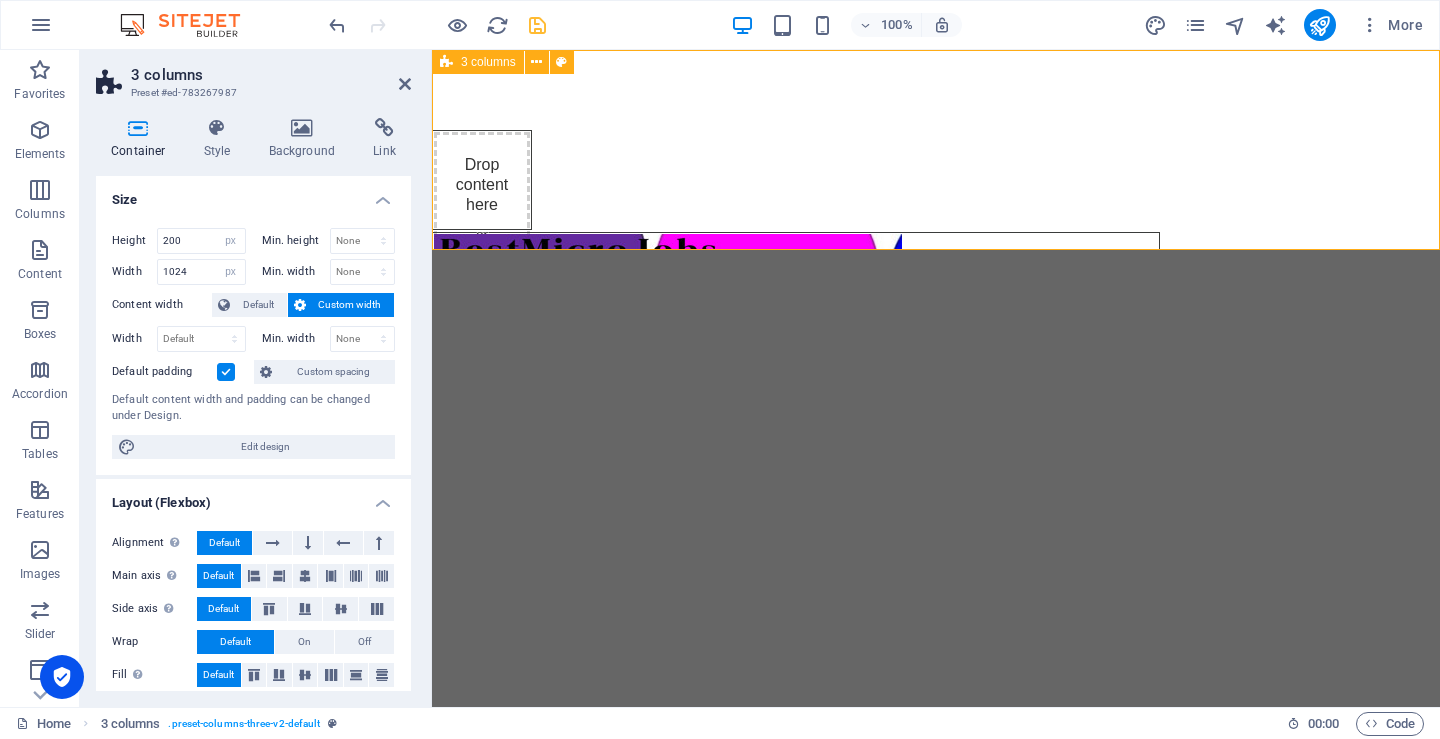 click on "Custom width" at bounding box center [350, 305] 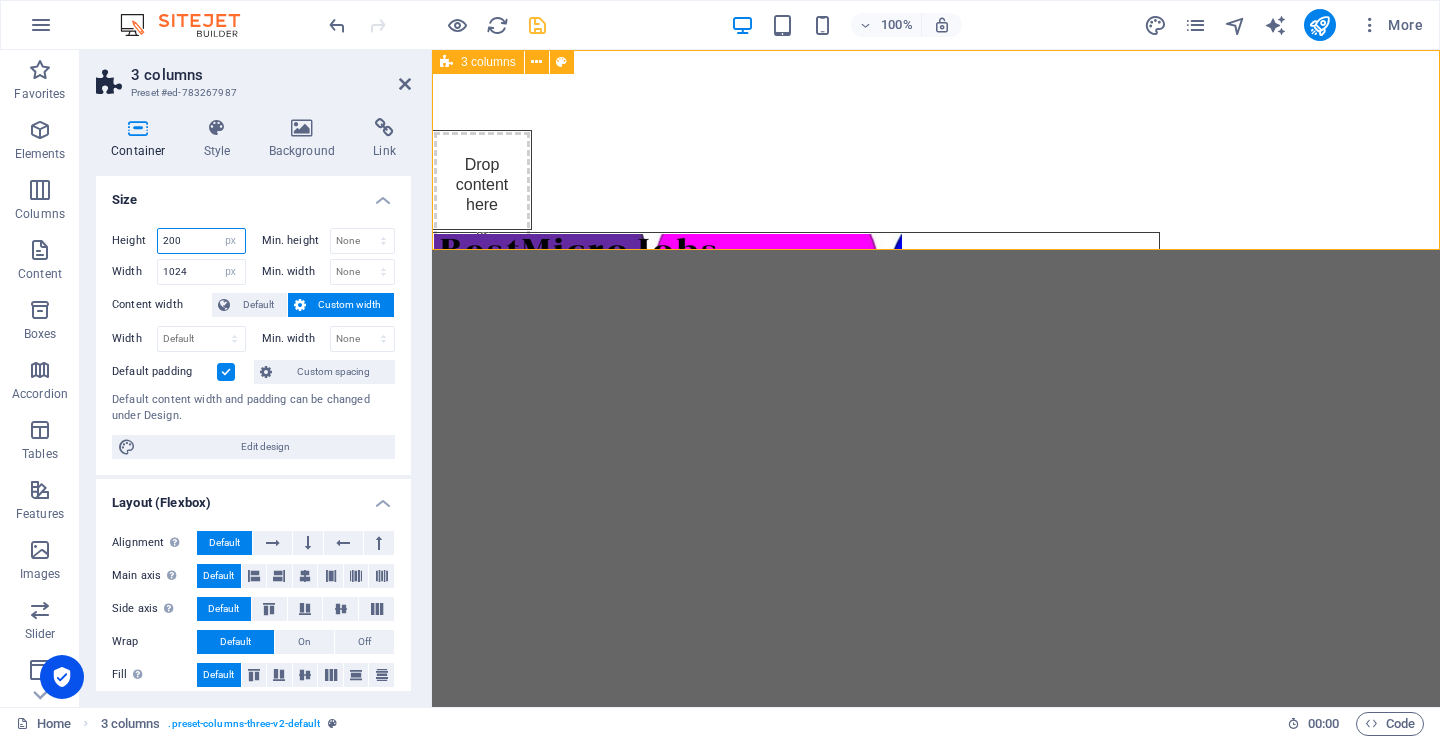 drag, startPoint x: 193, startPoint y: 243, endPoint x: 149, endPoint y: 240, distance: 44.102154 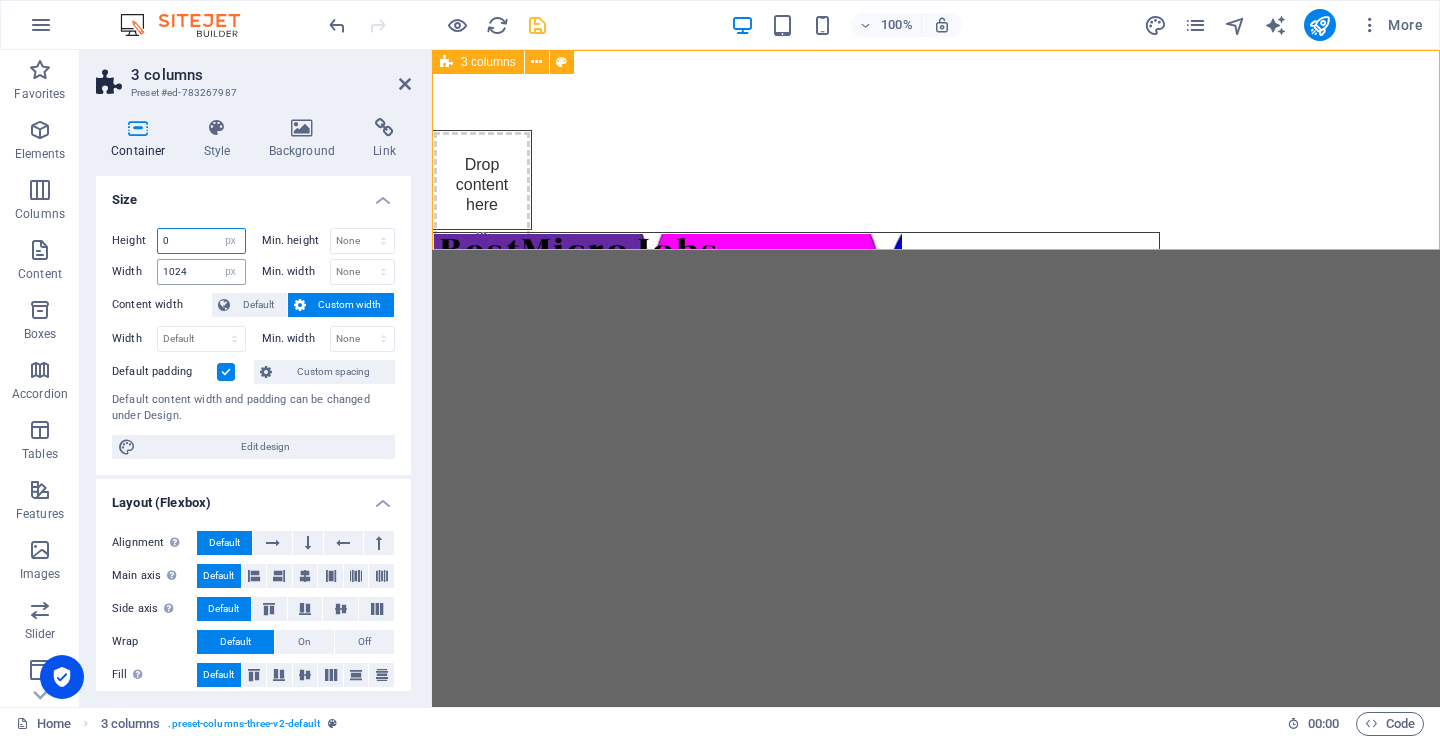 type on "0" 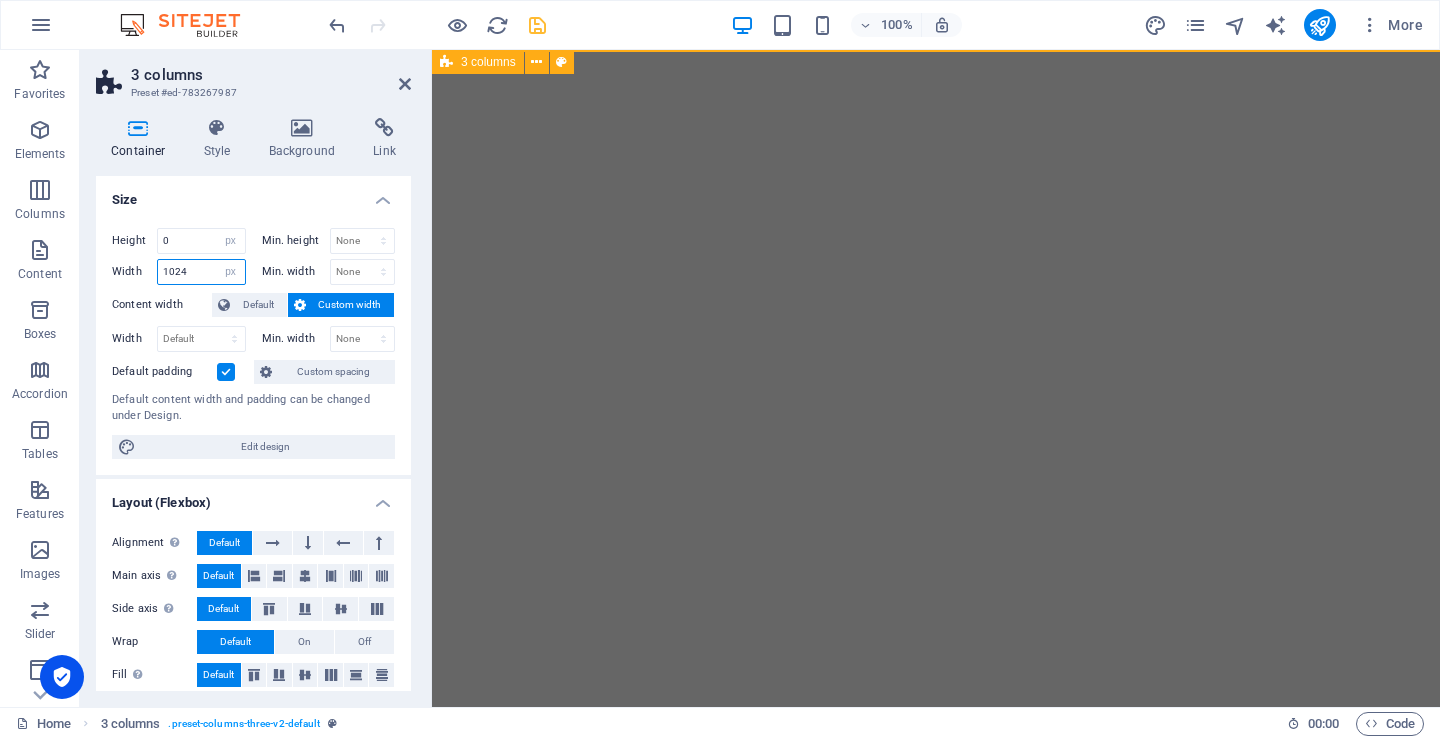 drag, startPoint x: 194, startPoint y: 268, endPoint x: 107, endPoint y: 271, distance: 87.05171 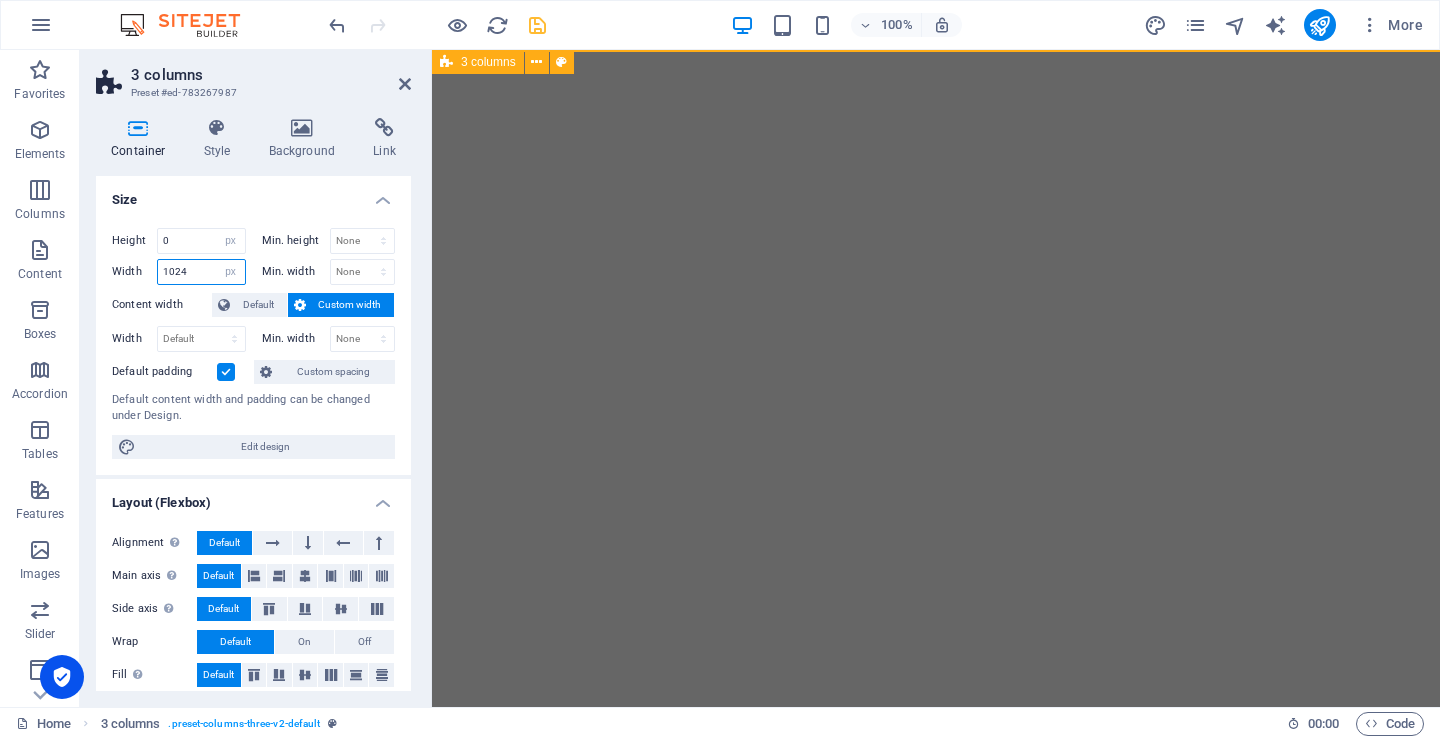 click on "Height 0 Default px rem % vh vw Min. height None px rem % vh vw Width 1024 Default px rem % em vh vw Min. width None px rem % vh vw Content width Default Custom width Width Default px rem % em vh vw Min. width None px rem % vh vw Default padding Custom spacing Default content width and padding can be changed under Design. Edit design" at bounding box center [253, 343] 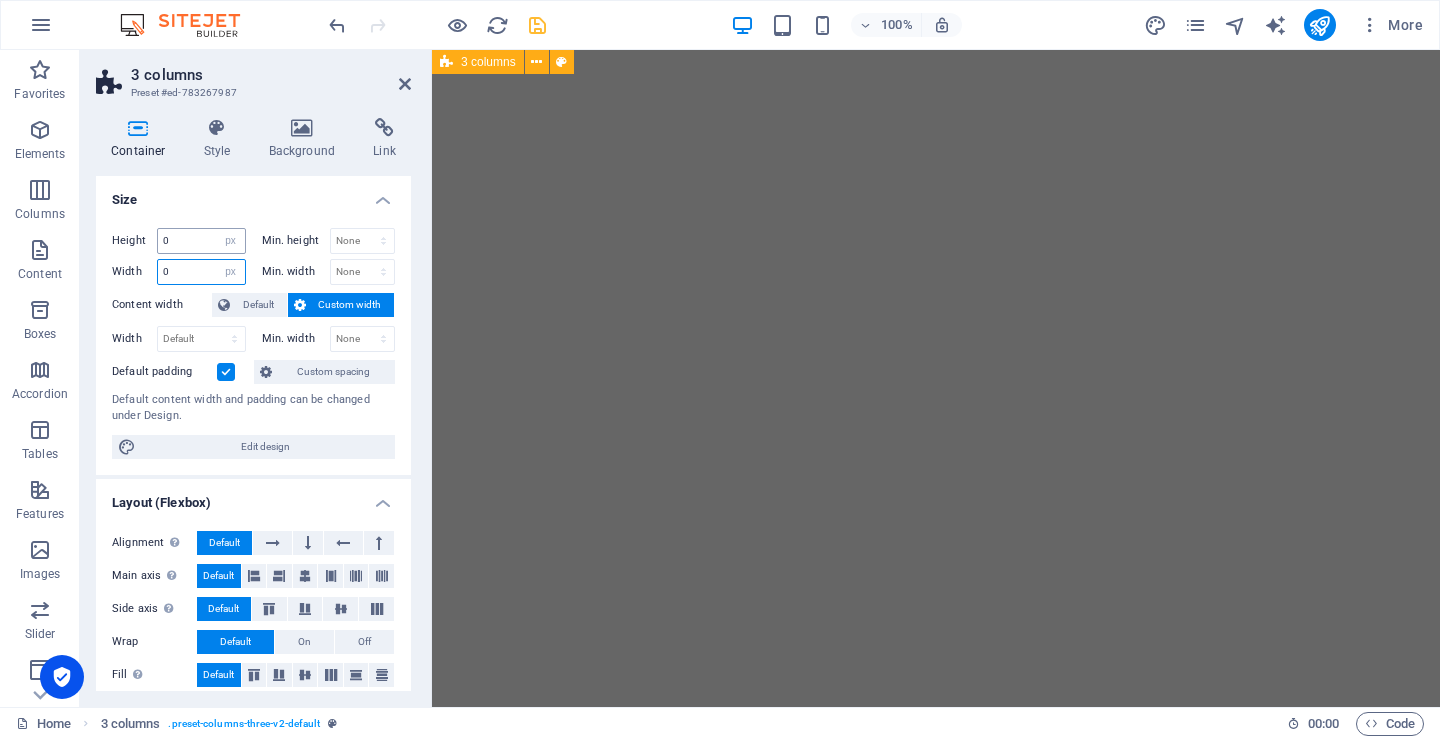 type on "0" 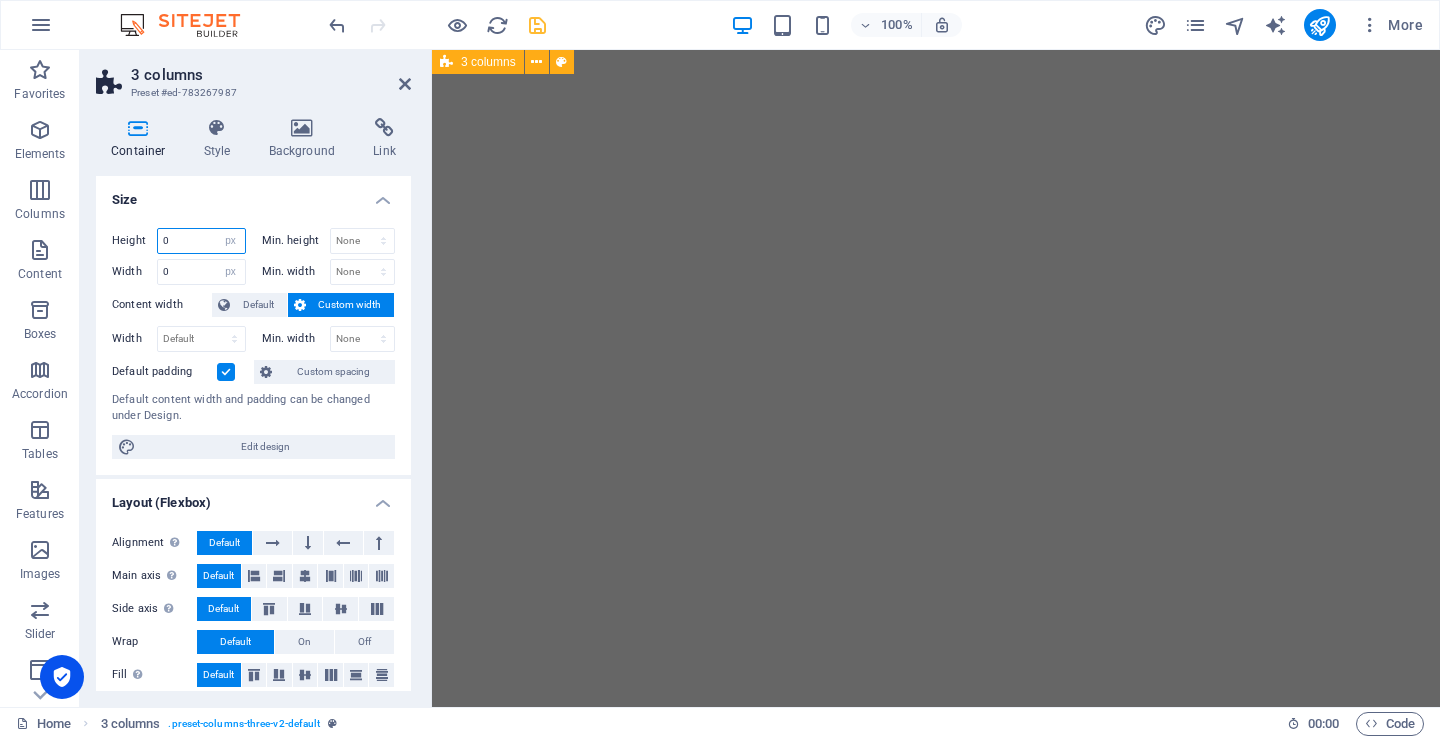 click on "0" at bounding box center (201, 241) 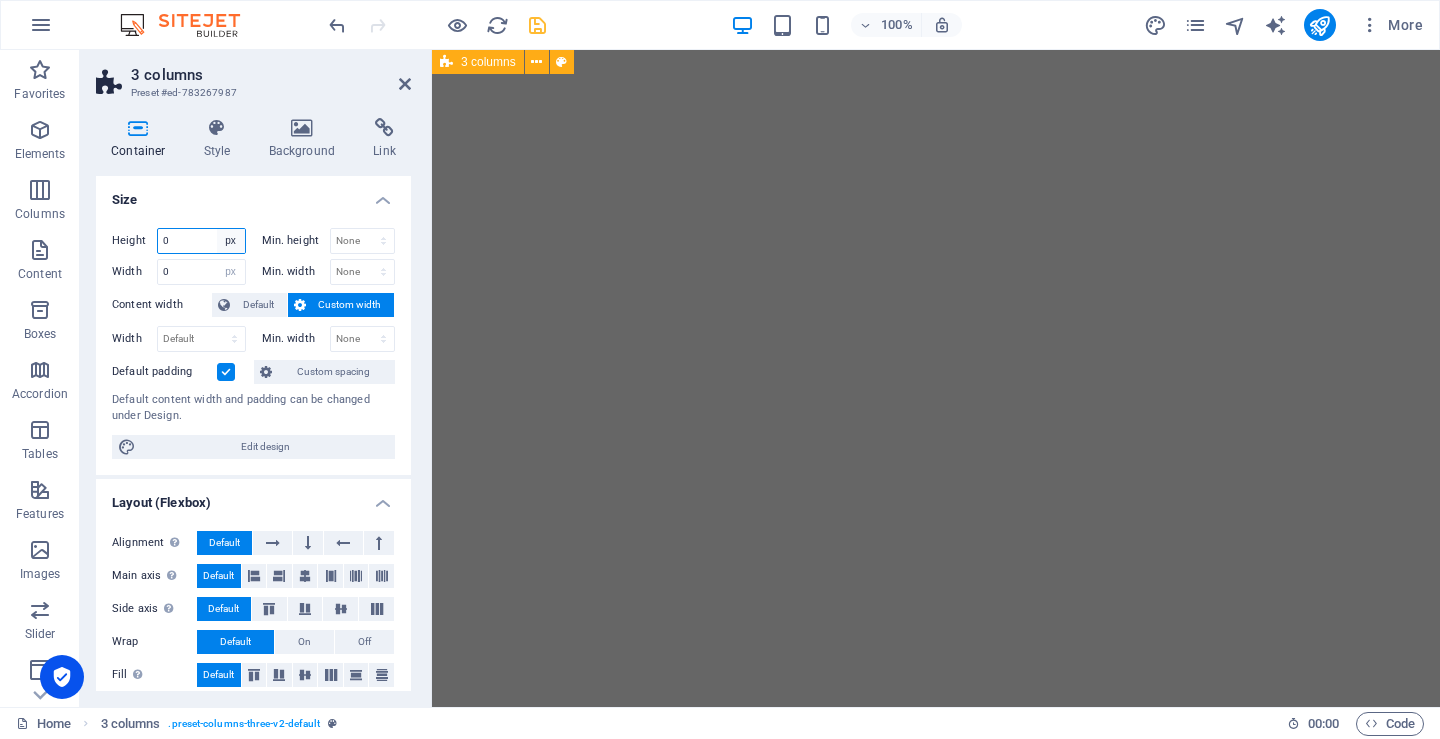 click on "Default px rem % vh vw" at bounding box center [231, 241] 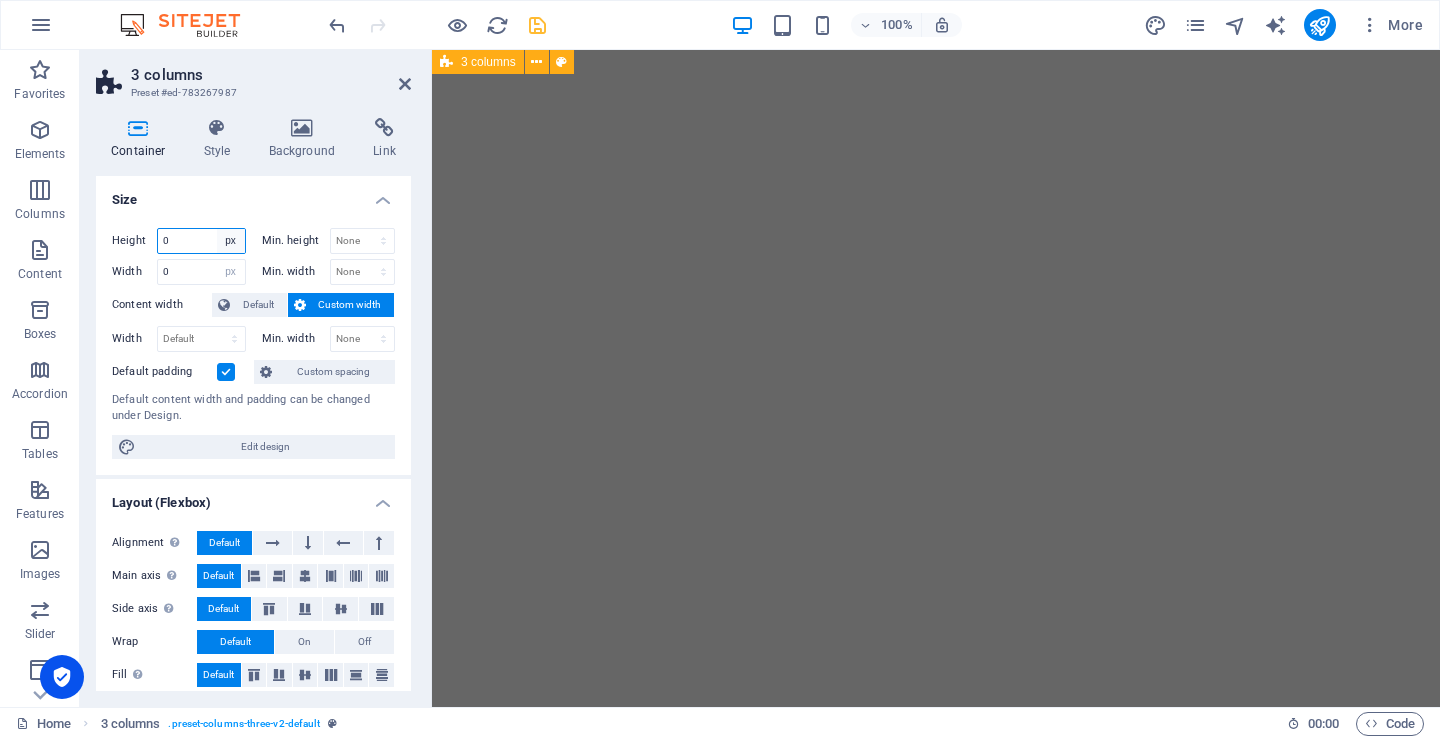 select on "%" 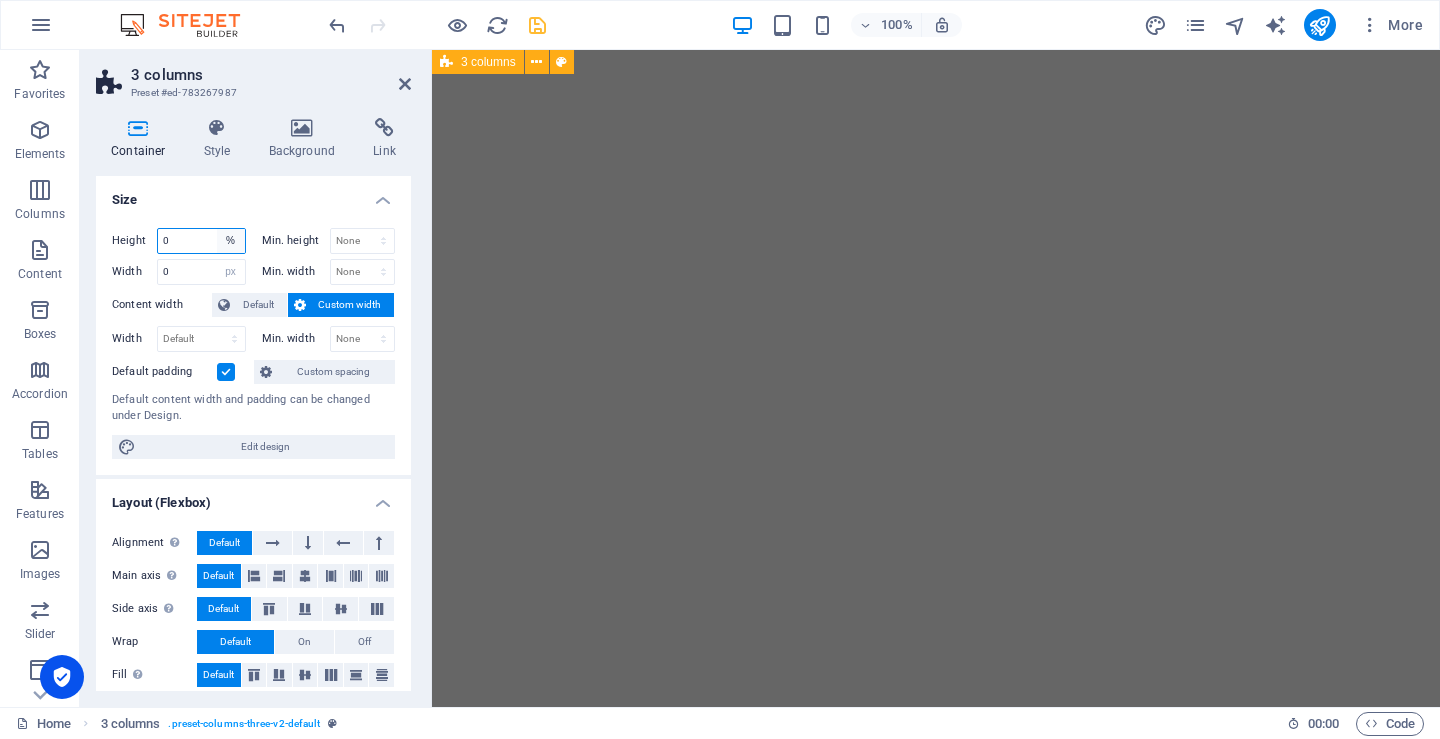 click on "Default px rem % vh vw" at bounding box center (231, 241) 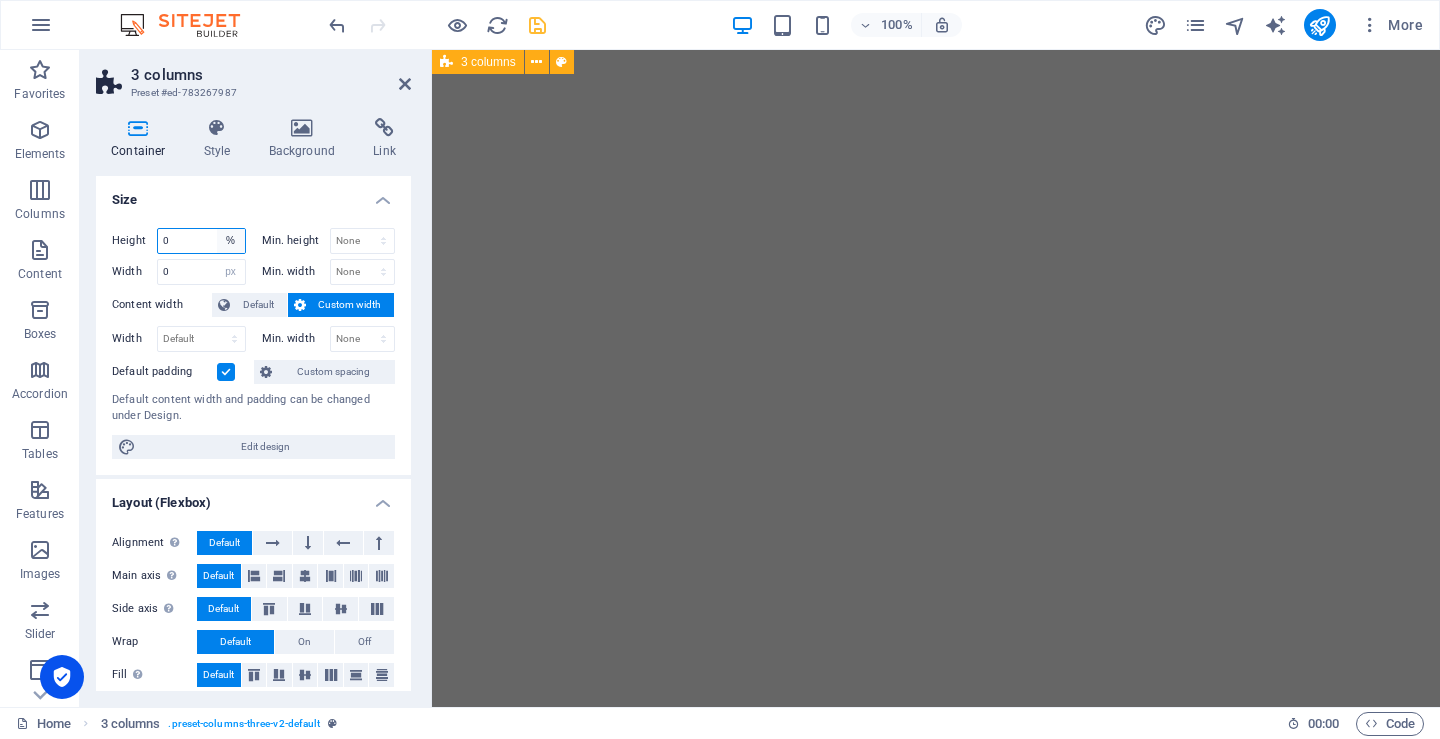 type on "0" 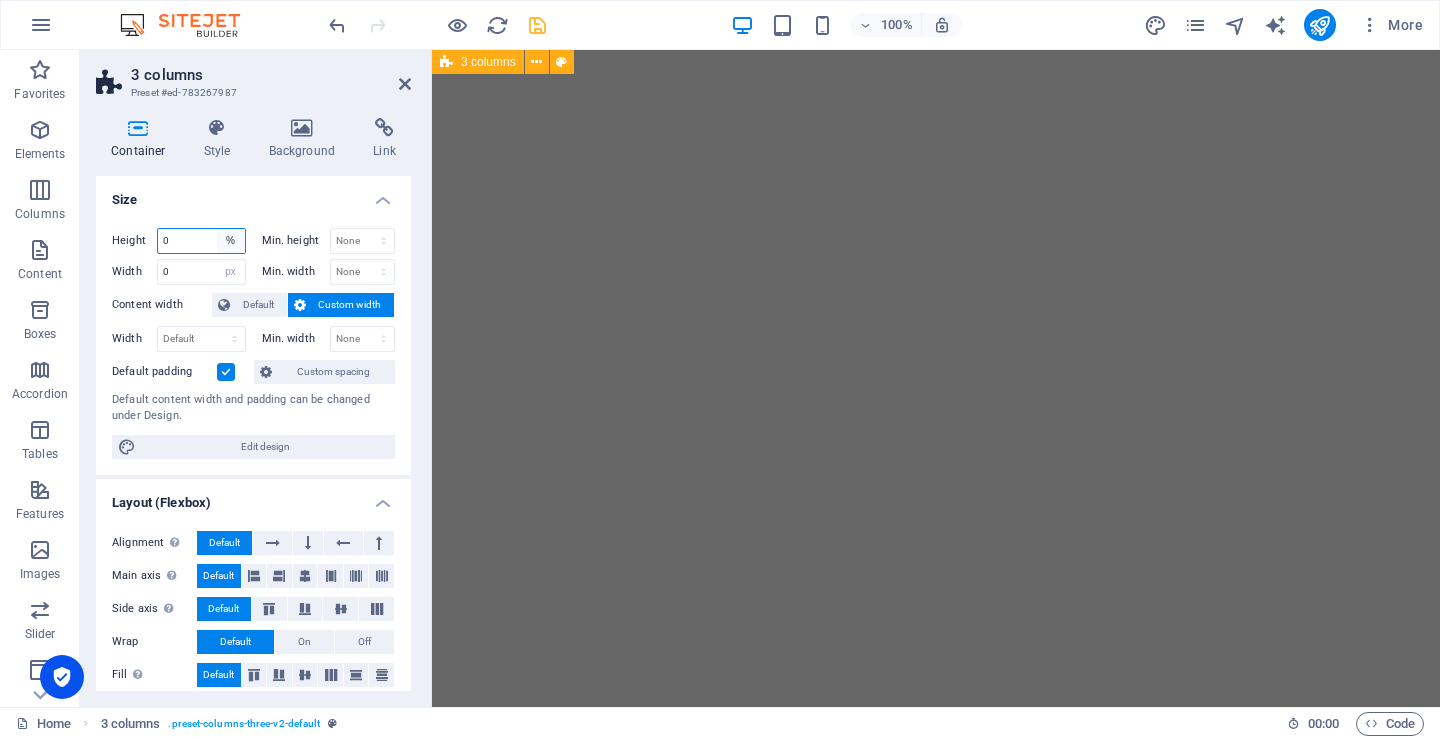 select on "px" 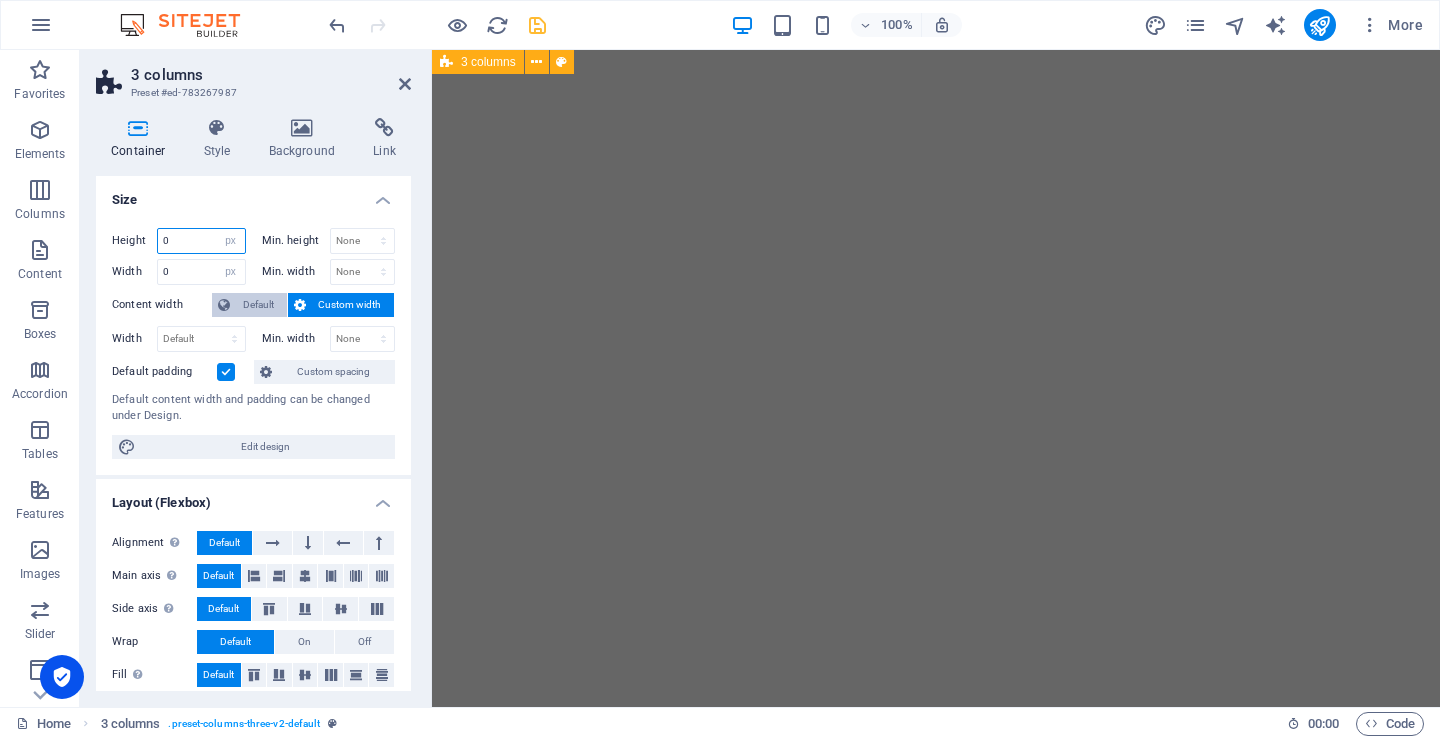 type on "1" 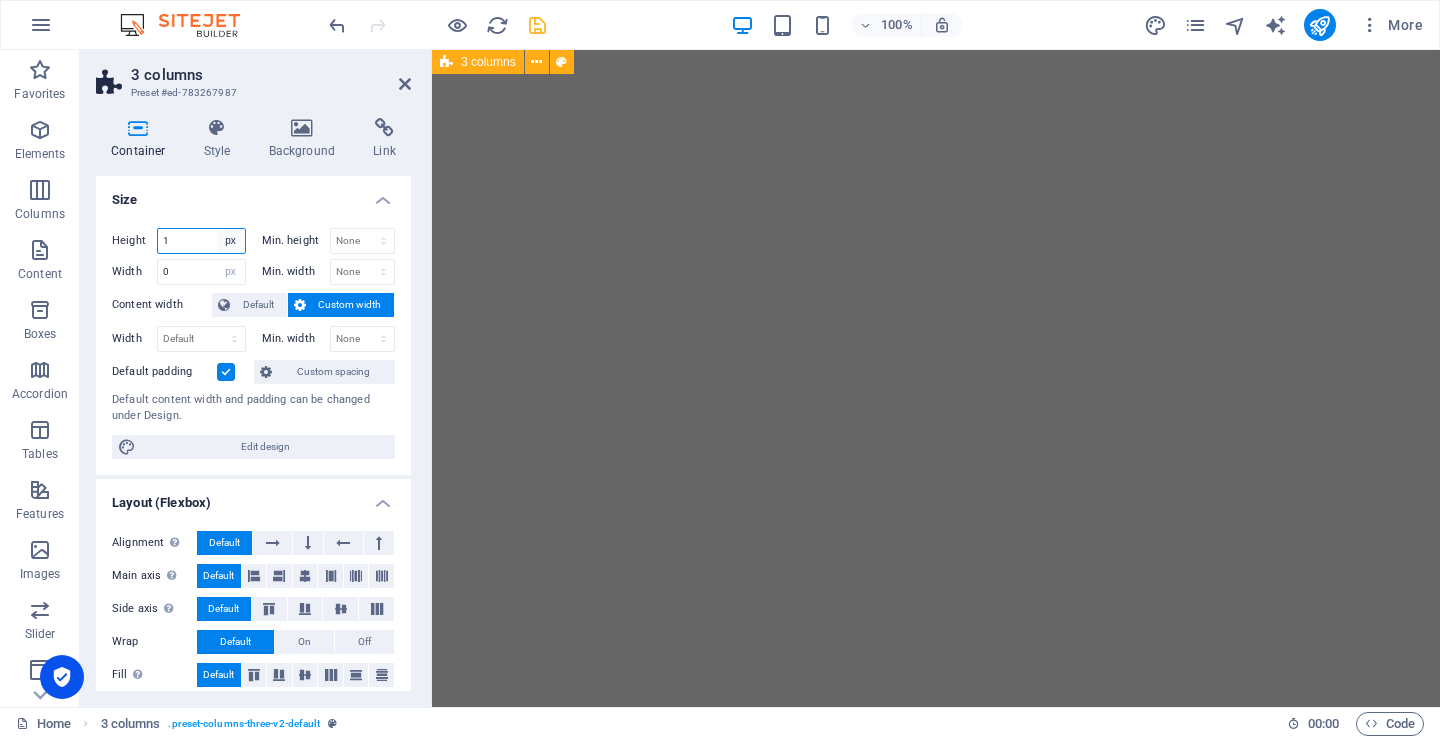 click on "Default px rem % vh vw" at bounding box center [231, 241] 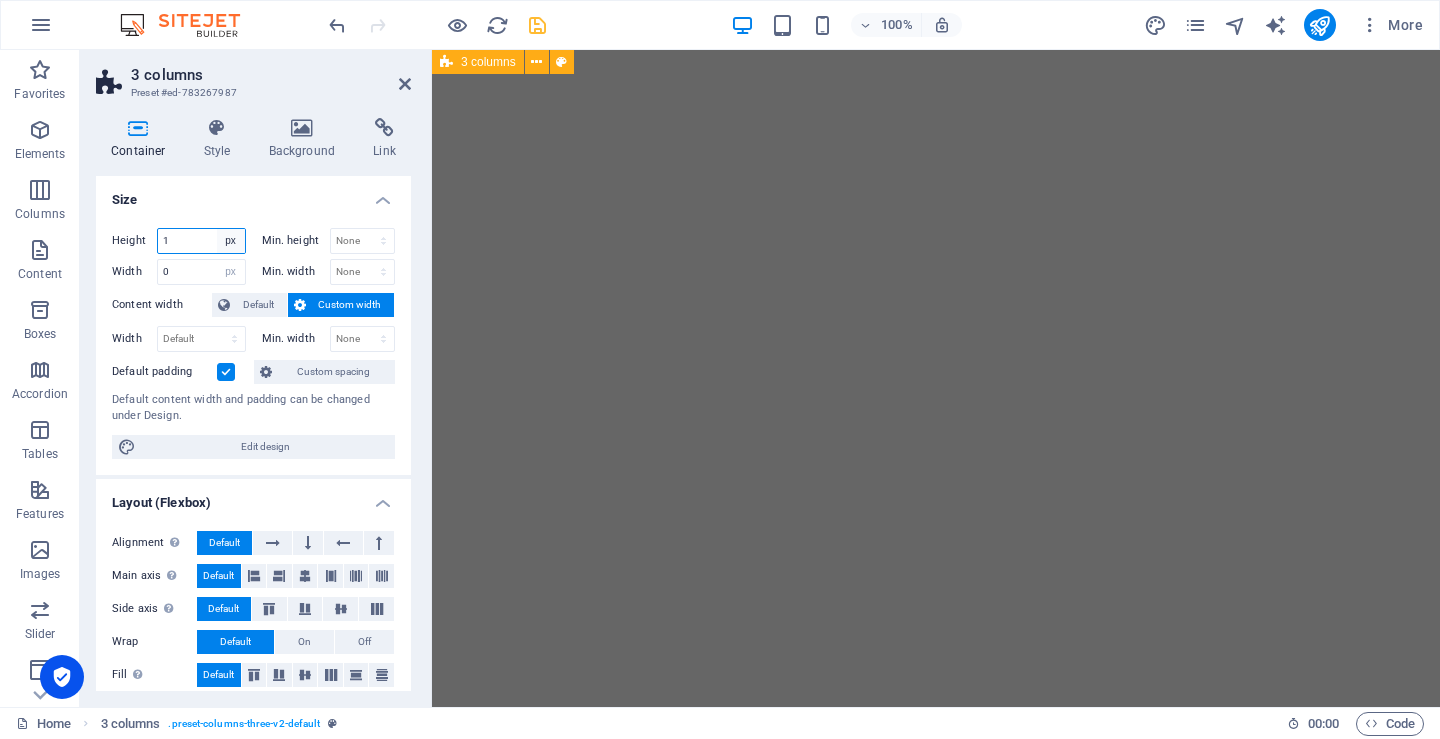 select on "%" 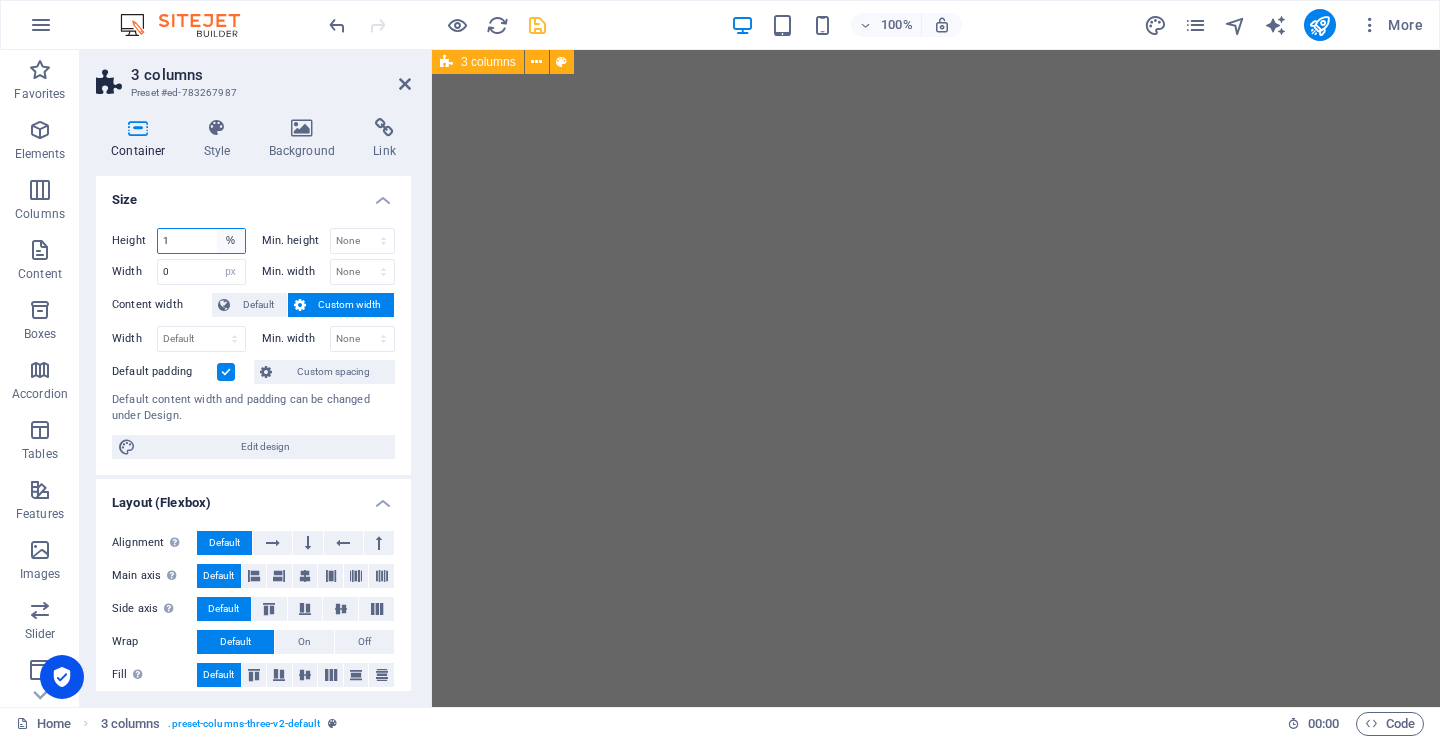 click on "Default px rem % vh vw" at bounding box center [231, 241] 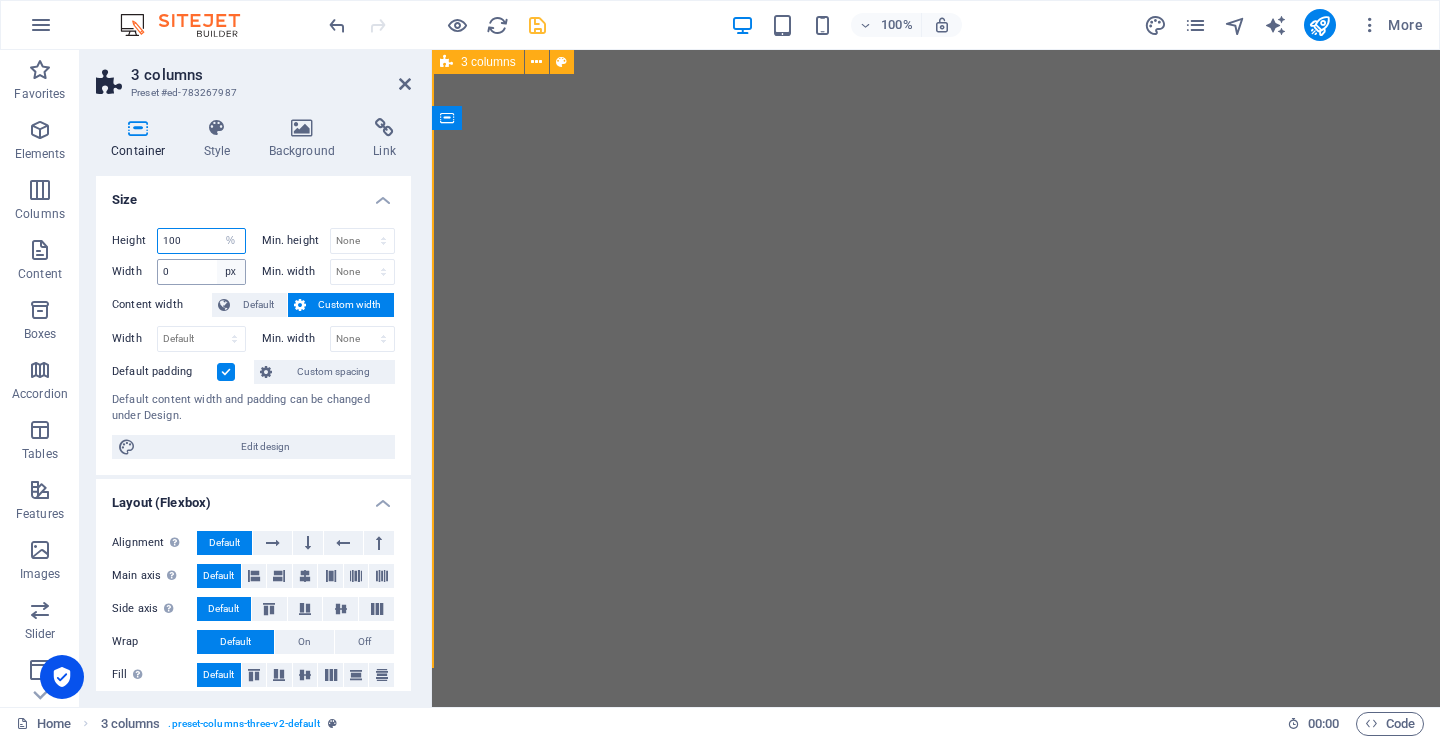type on "100" 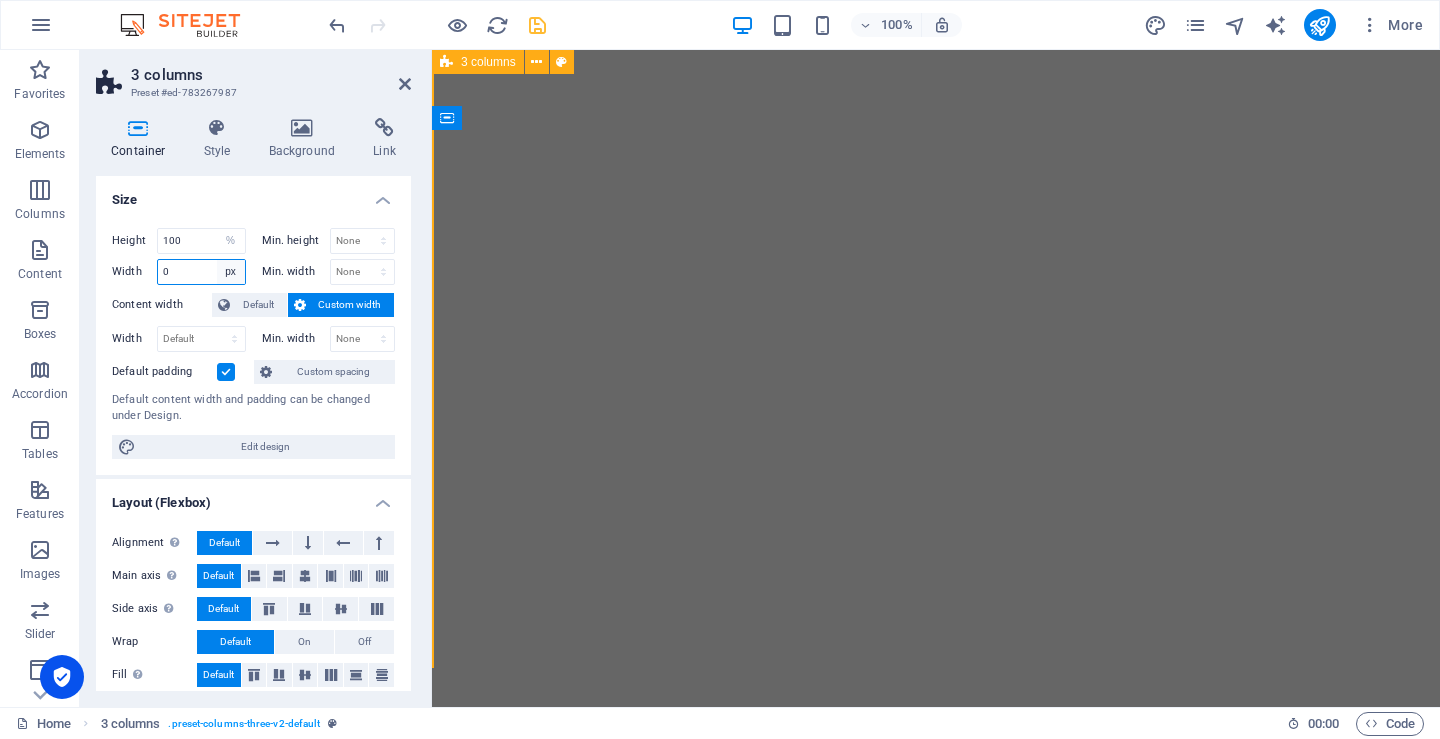click on "Default px rem % em vh vw" at bounding box center [231, 272] 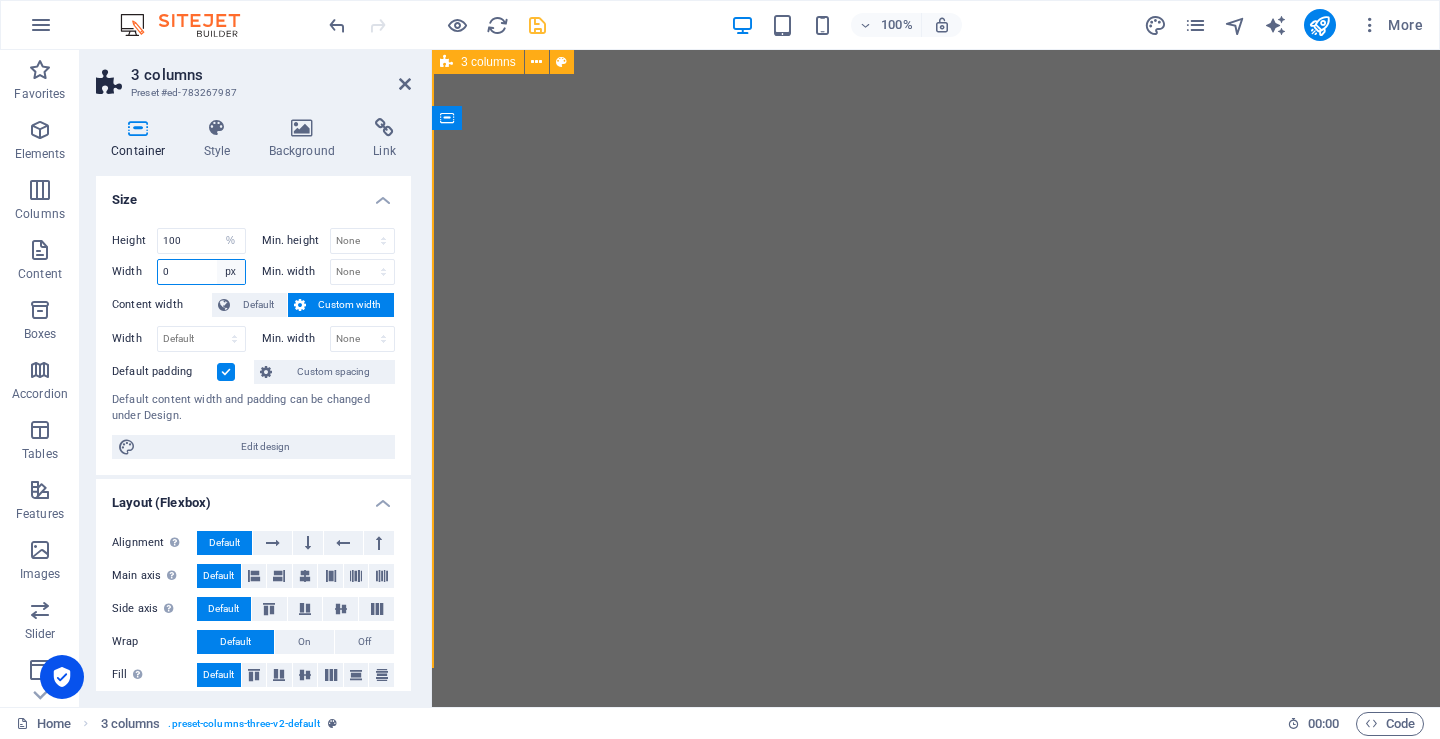 select on "%" 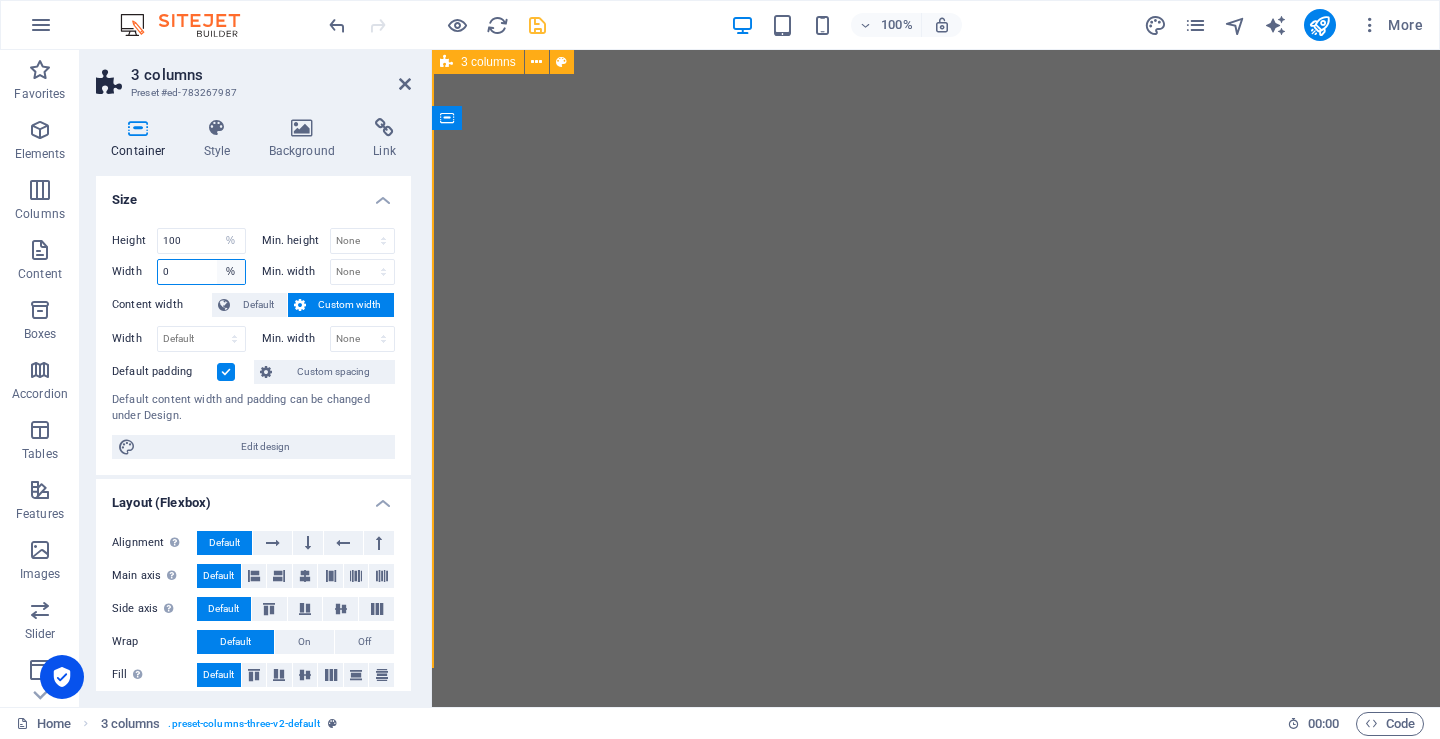 click on "Default px rem % em vh vw" at bounding box center (231, 272) 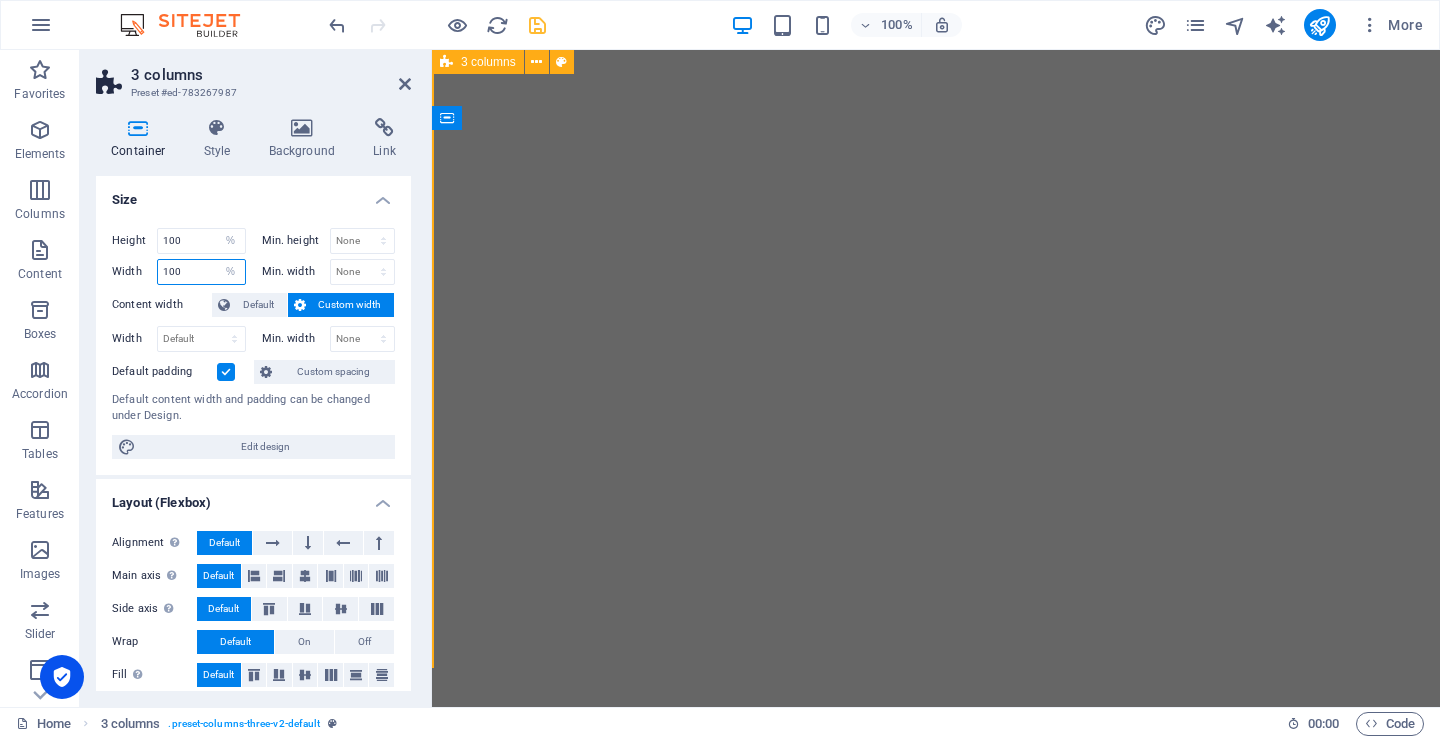 type on "100" 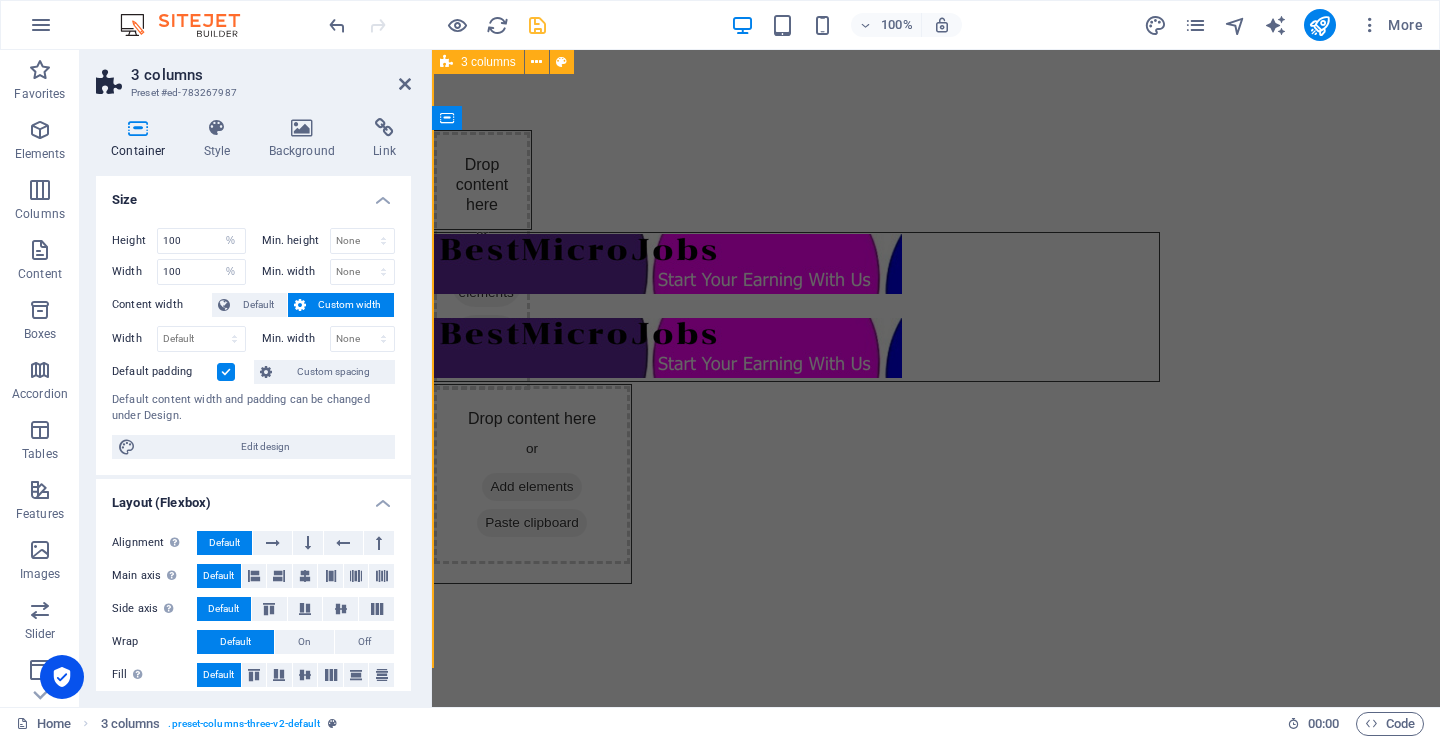 click on "Size" at bounding box center (253, 194) 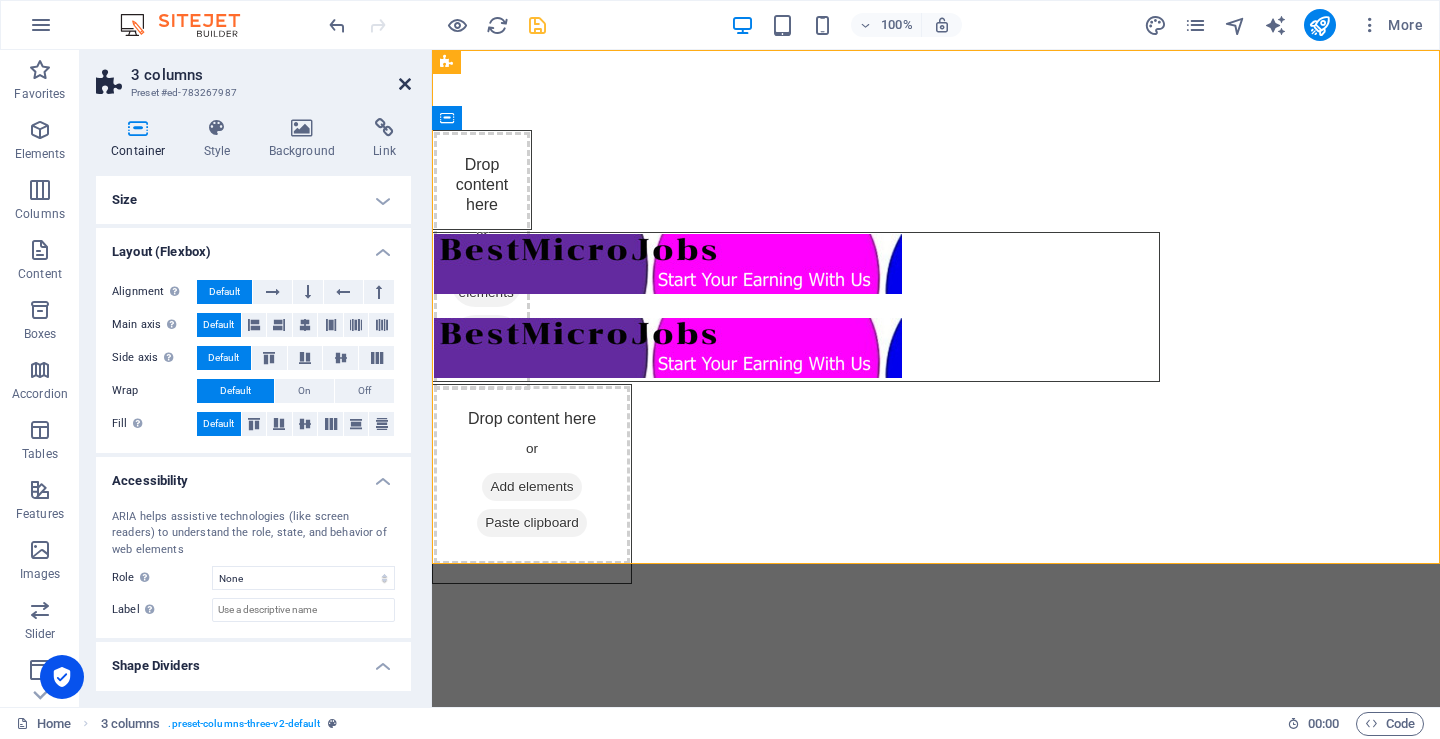 click at bounding box center [405, 84] 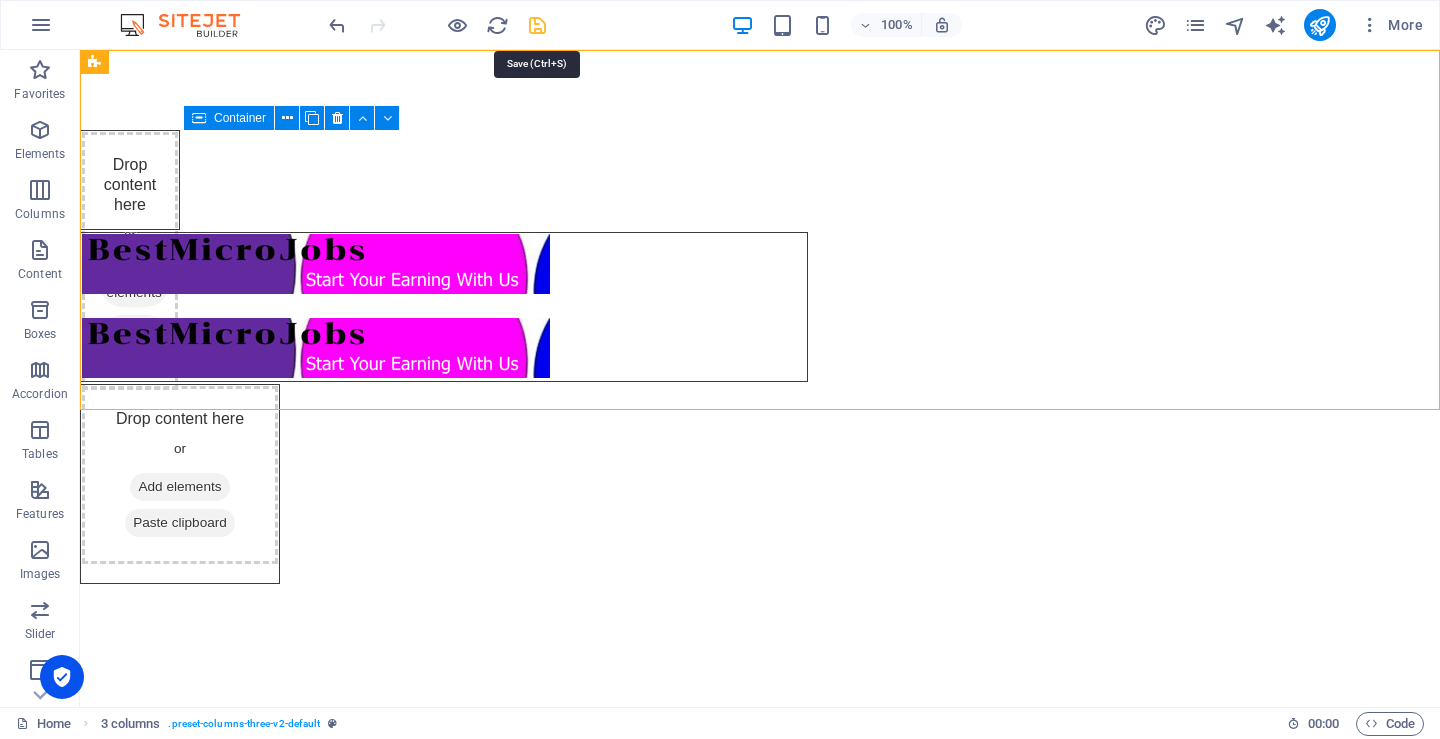 click at bounding box center [537, 25] 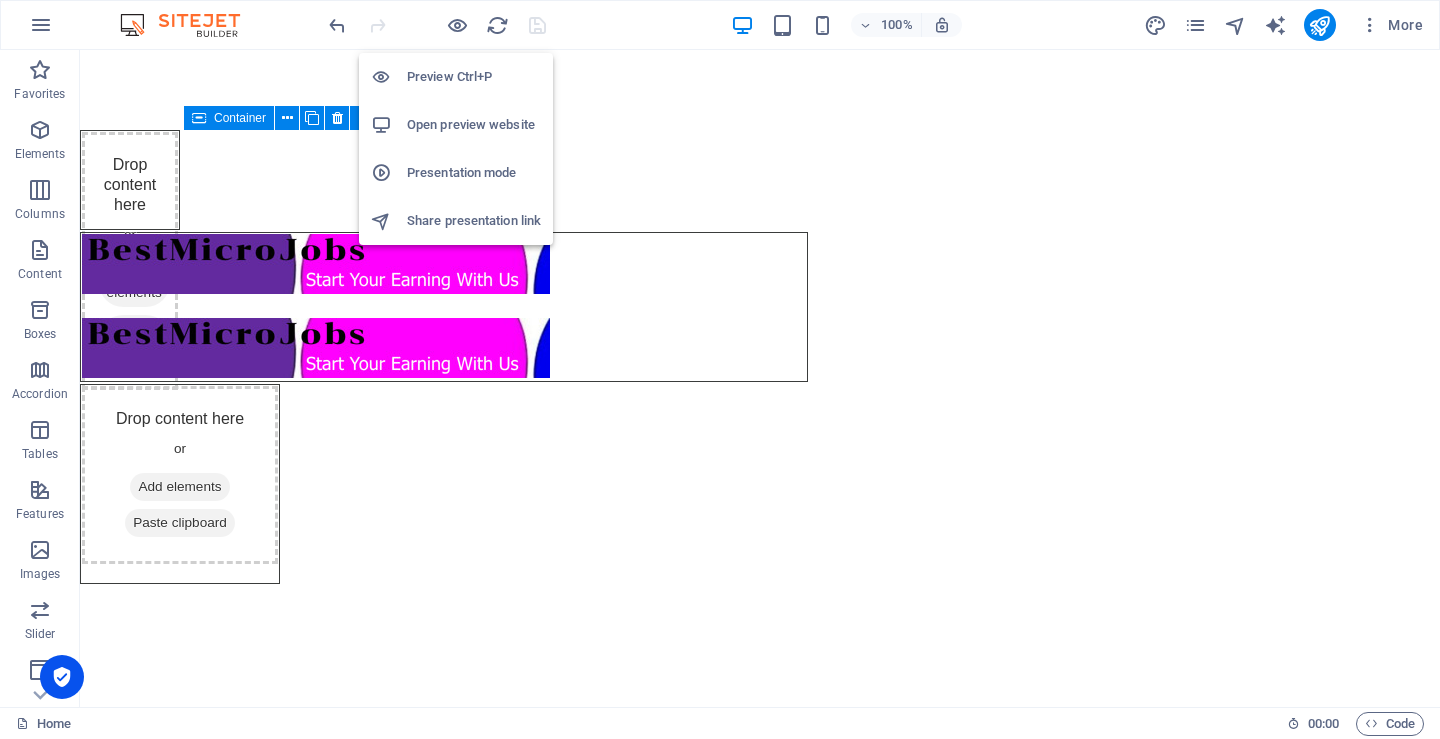 click on "Open preview website" at bounding box center [474, 125] 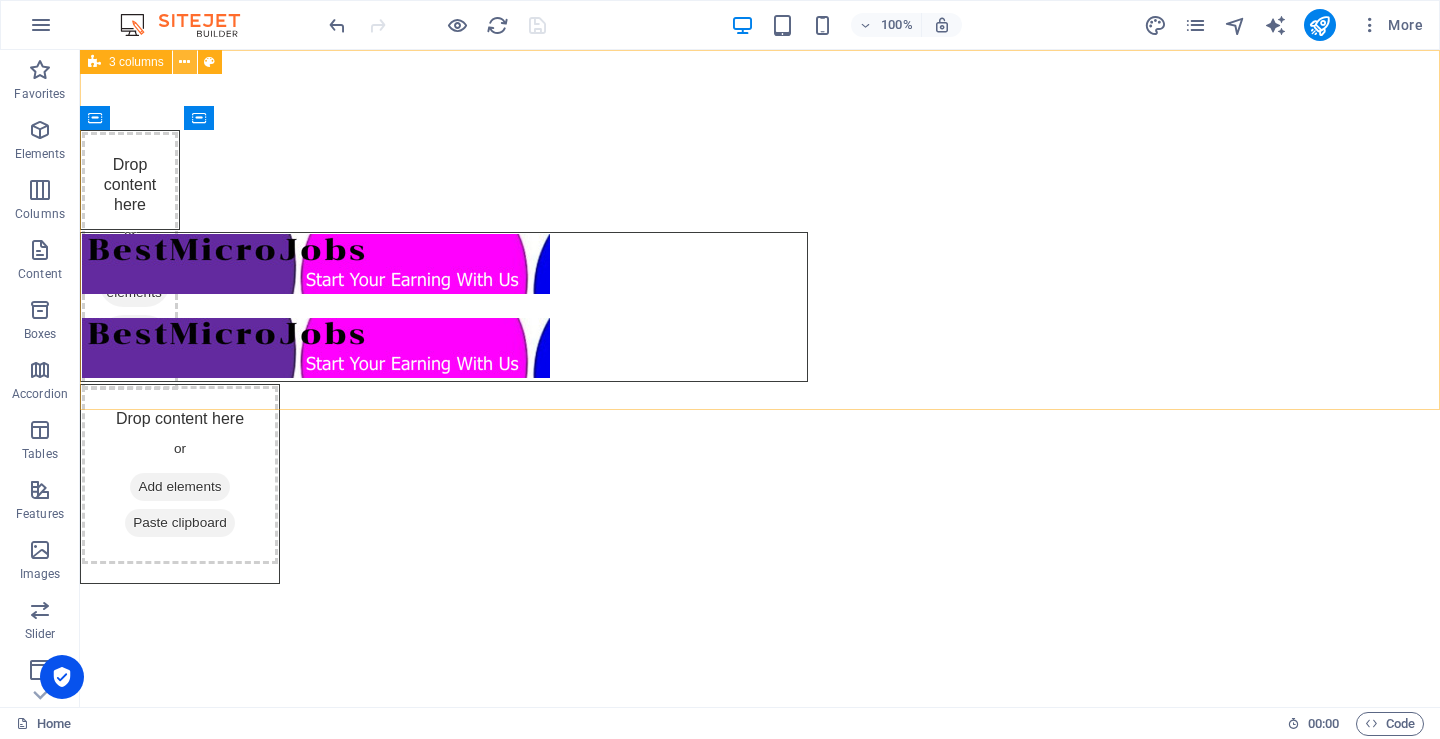 click at bounding box center (184, 62) 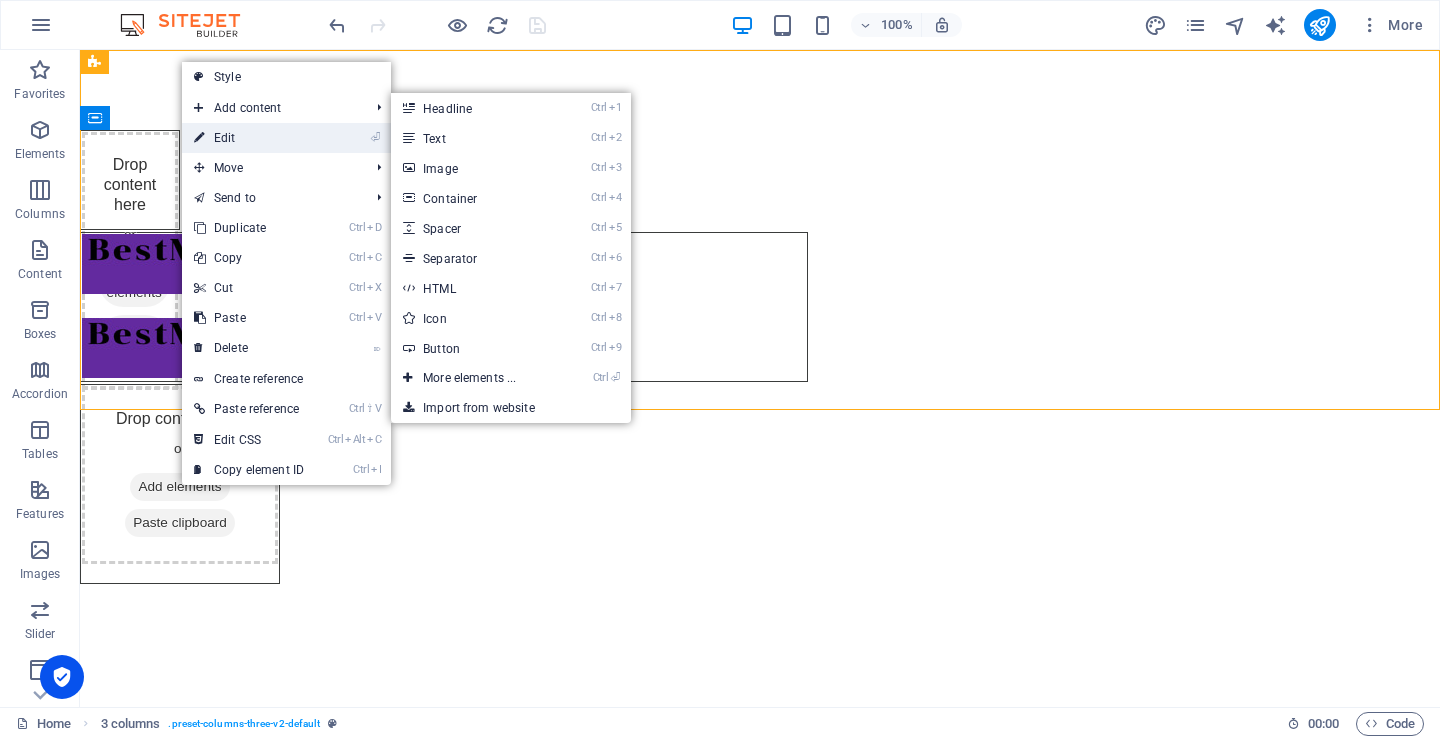 click on "⏎  Edit" at bounding box center [249, 138] 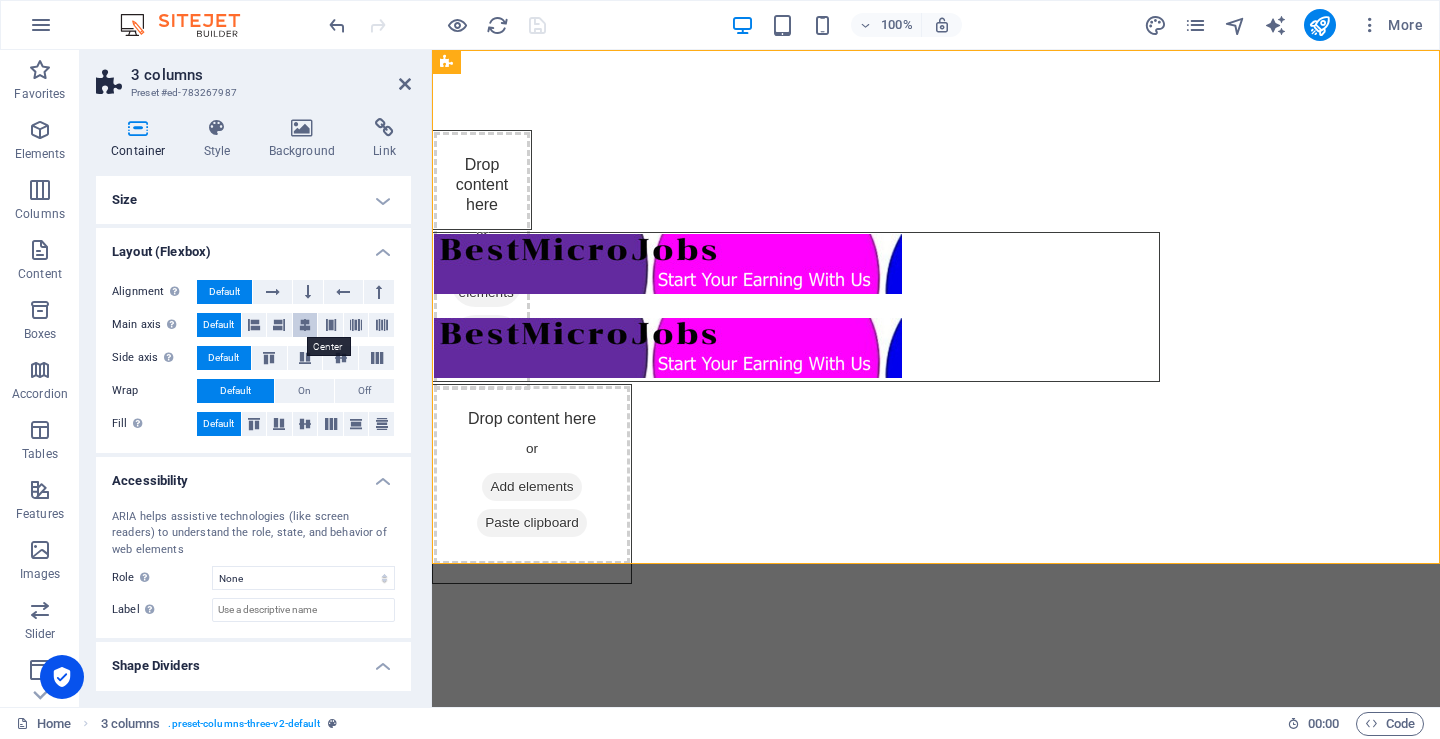 click at bounding box center (305, 325) 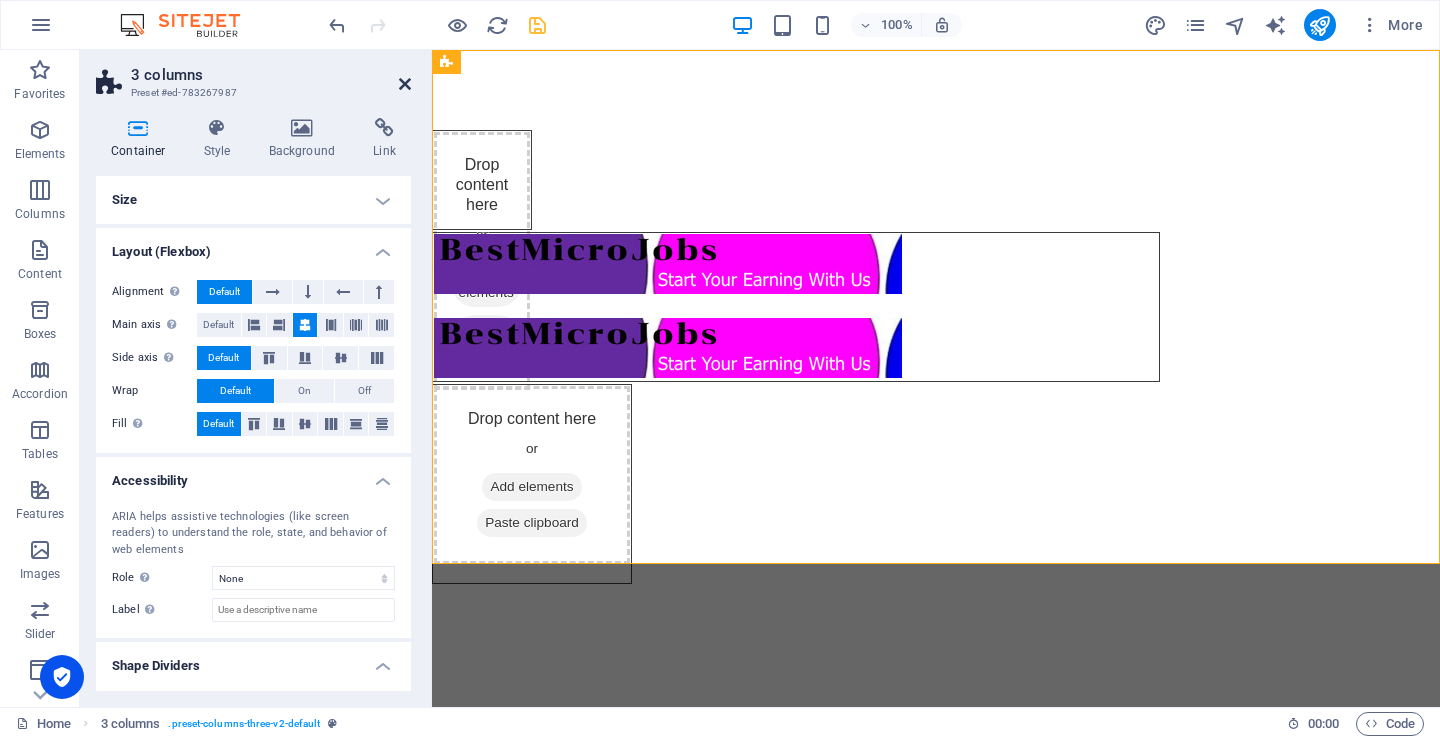 click at bounding box center [405, 84] 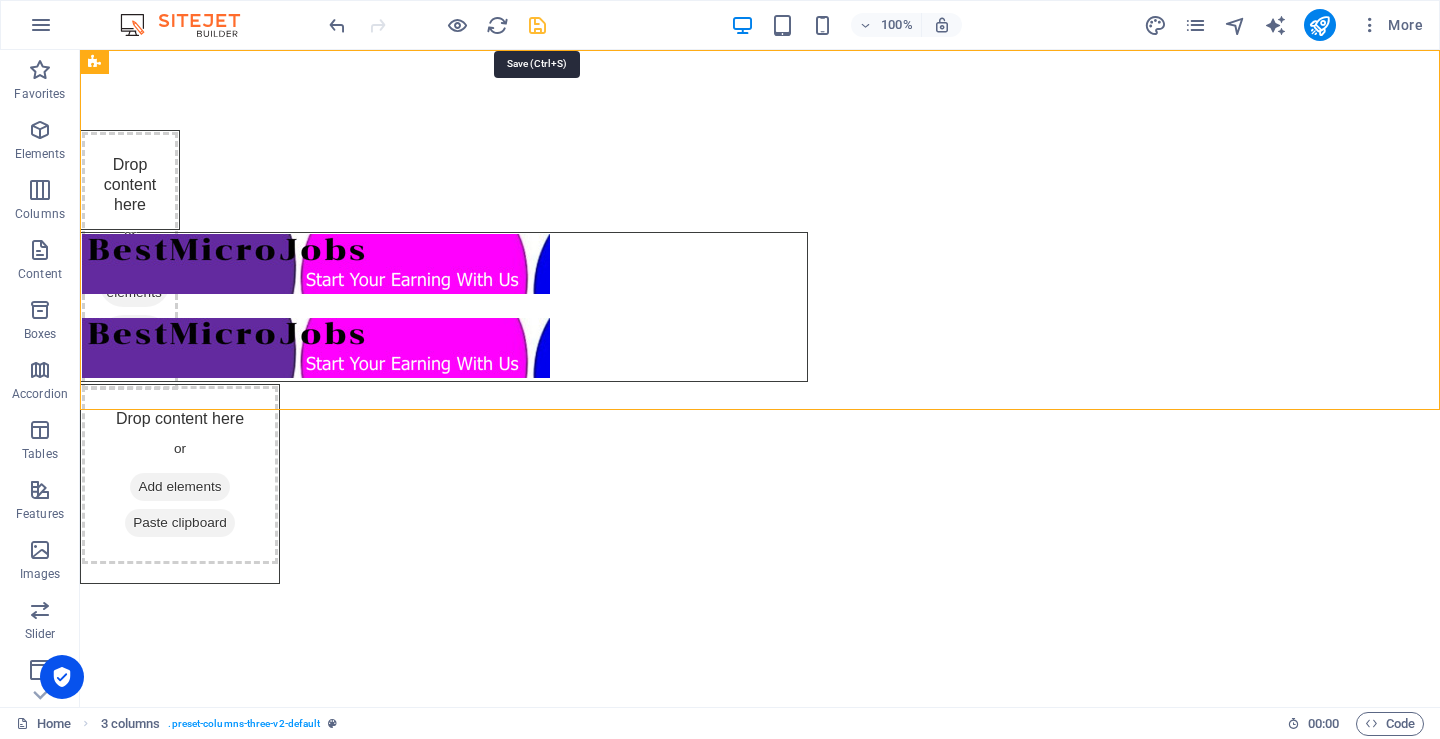 click at bounding box center (537, 25) 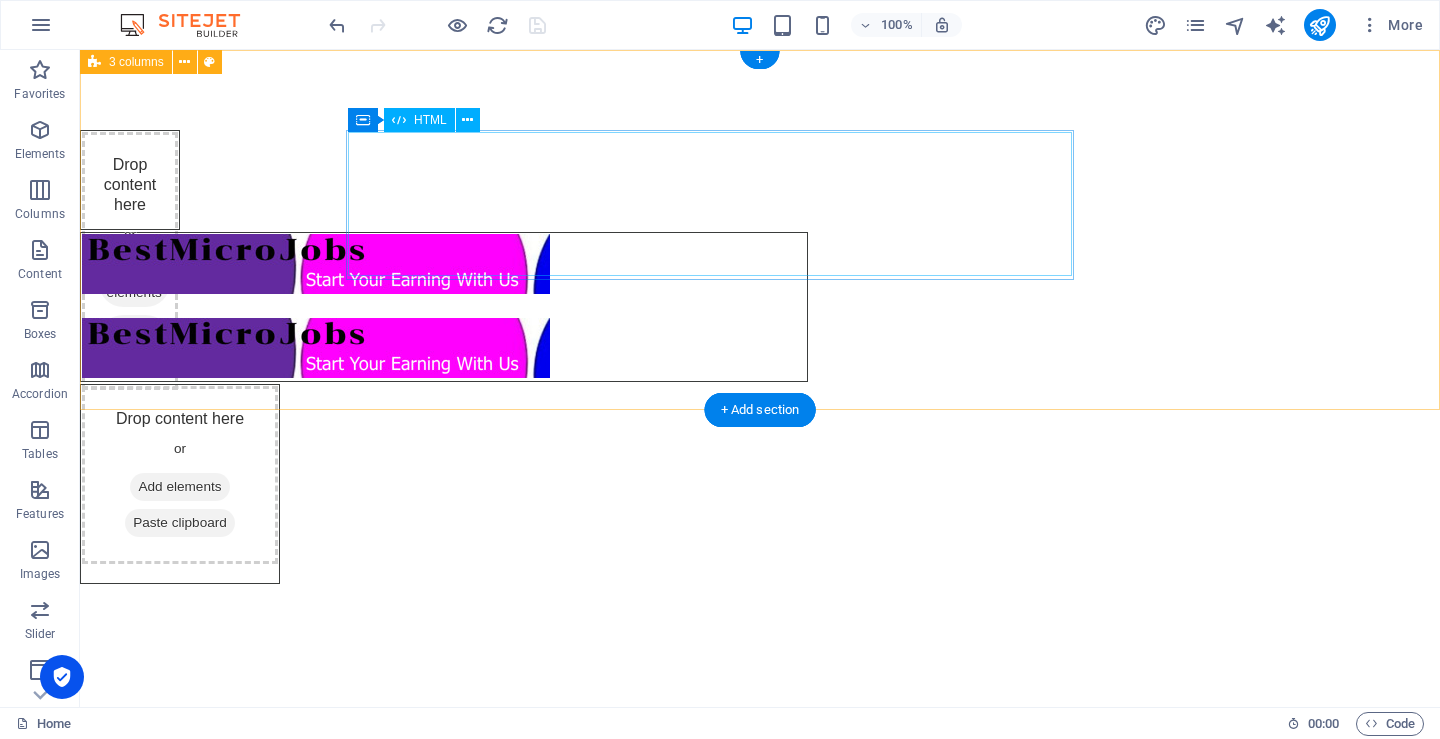 click at bounding box center (444, 306) 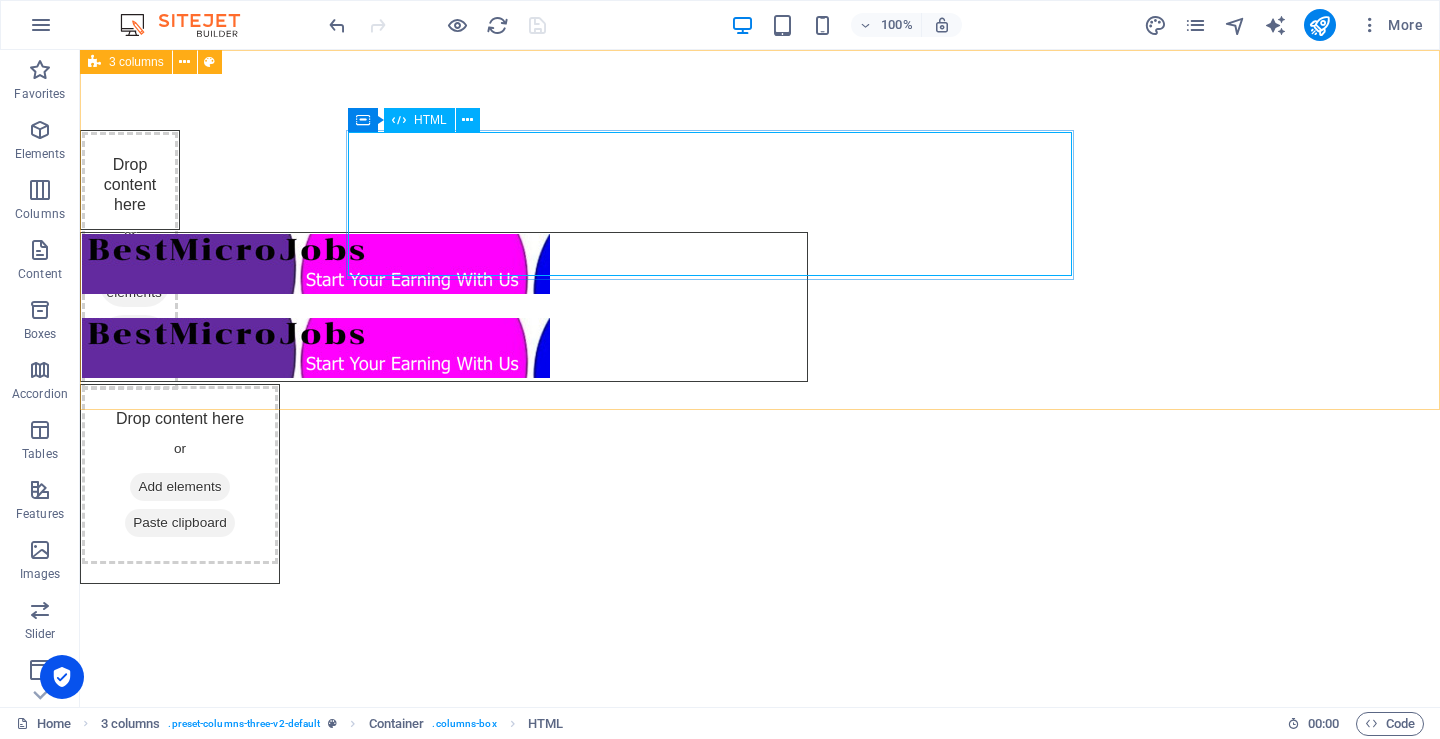click on "HTML" at bounding box center (430, 120) 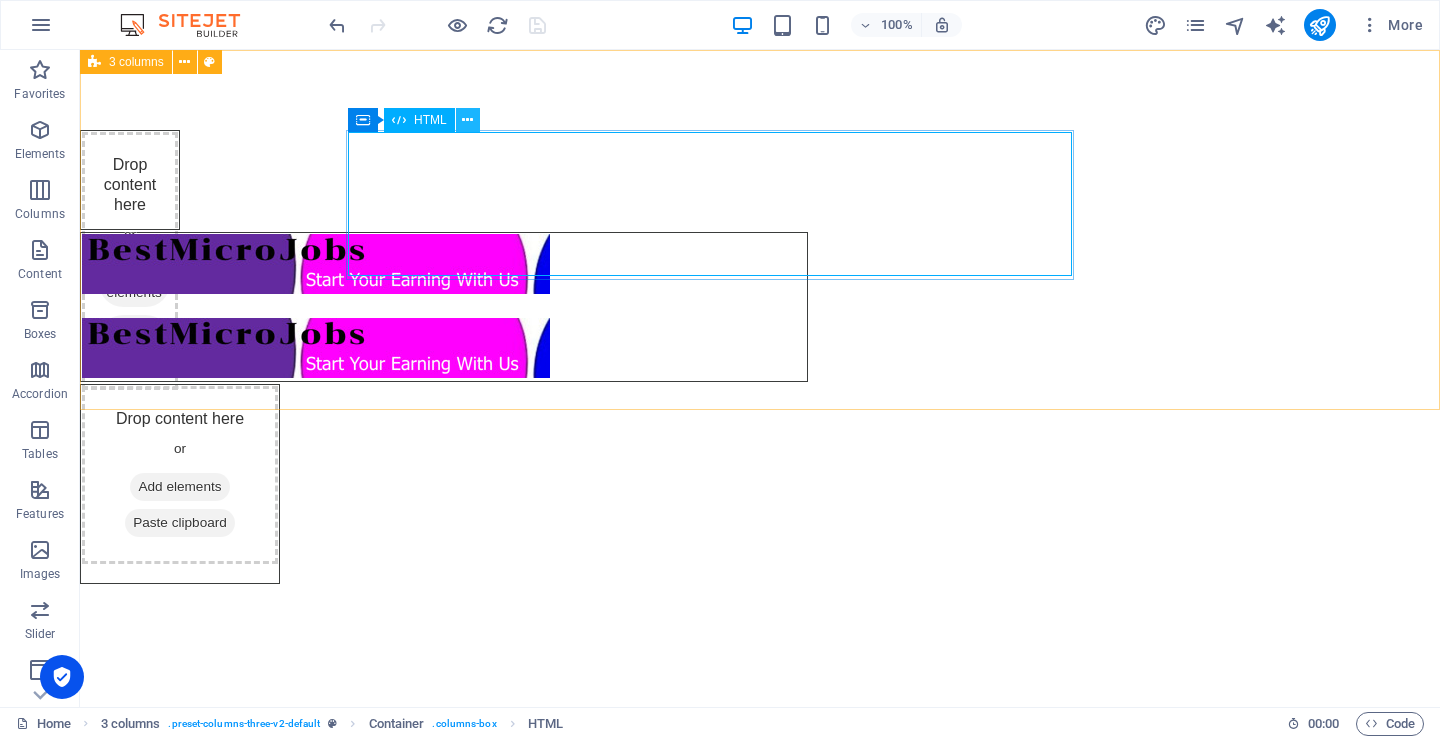 click at bounding box center (467, 120) 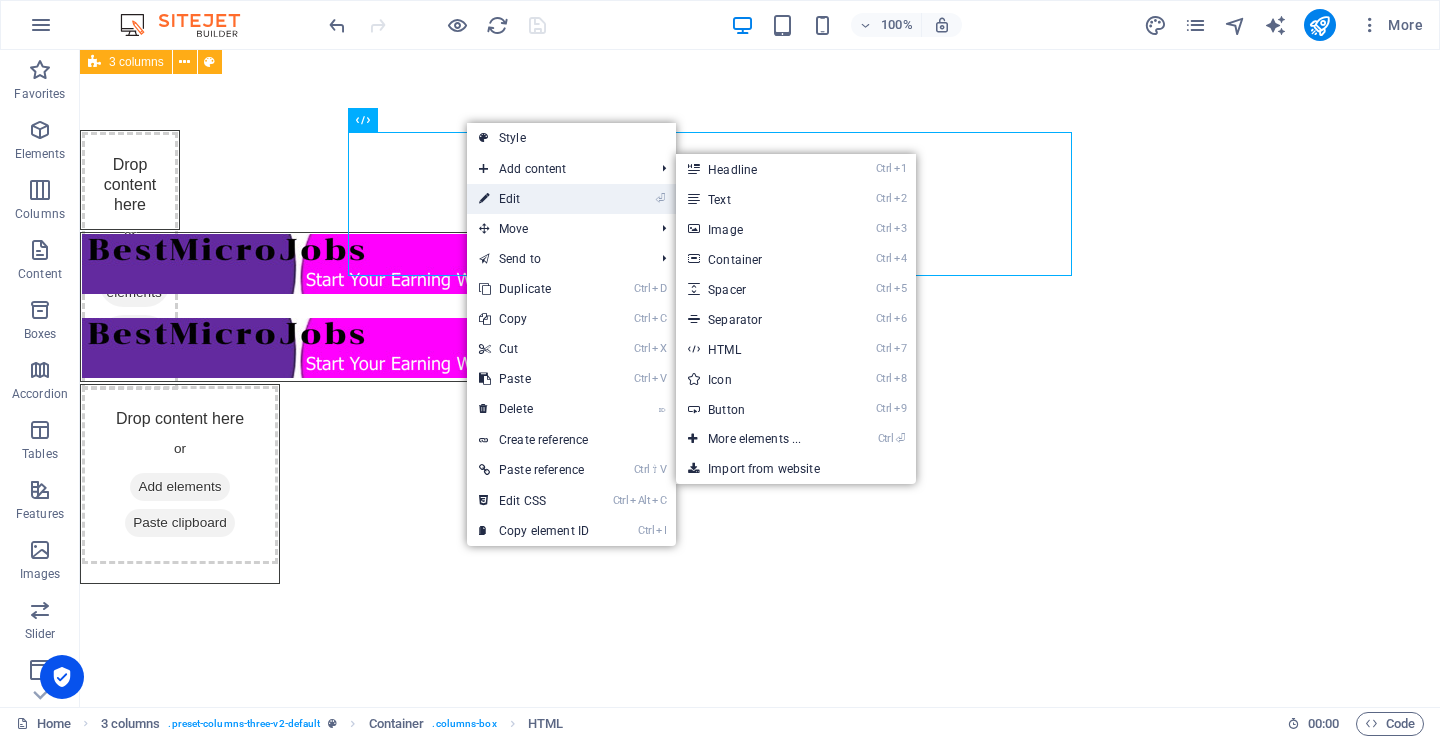 click on "⏎  Edit" at bounding box center (534, 199) 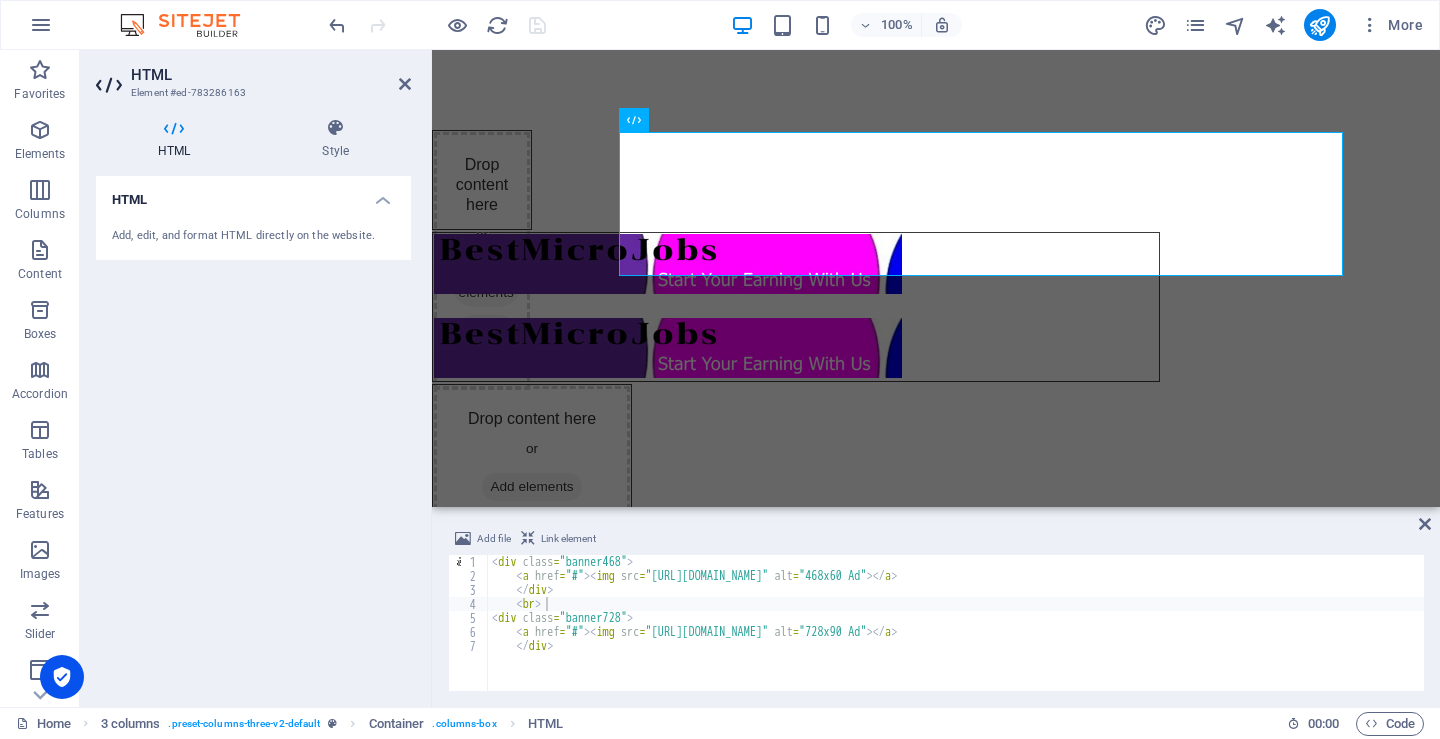 click on "< div   class = "banner468" >      < a   href = "#" > < img   src = "[URL][DOMAIN_NAME]"   alt = "468x60 Ad" > </ a >      </ div >      < br > < div   class = "banner728" >      < a   href = "#" > < img   src = "[URL][DOMAIN_NAME]"   alt = "728x90 Ad" > </ a >      </ div >" at bounding box center [956, 637] 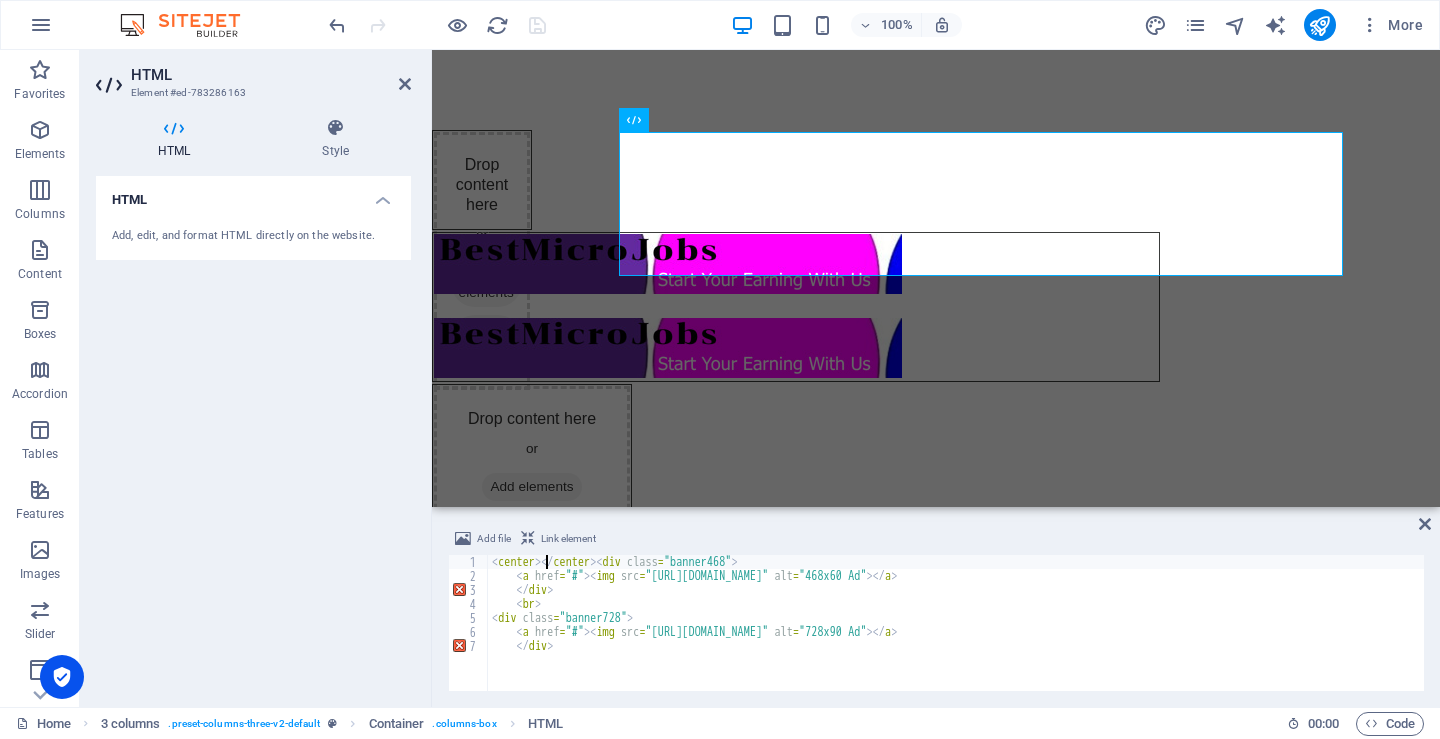 scroll, scrollTop: 0, scrollLeft: 4, axis: horizontal 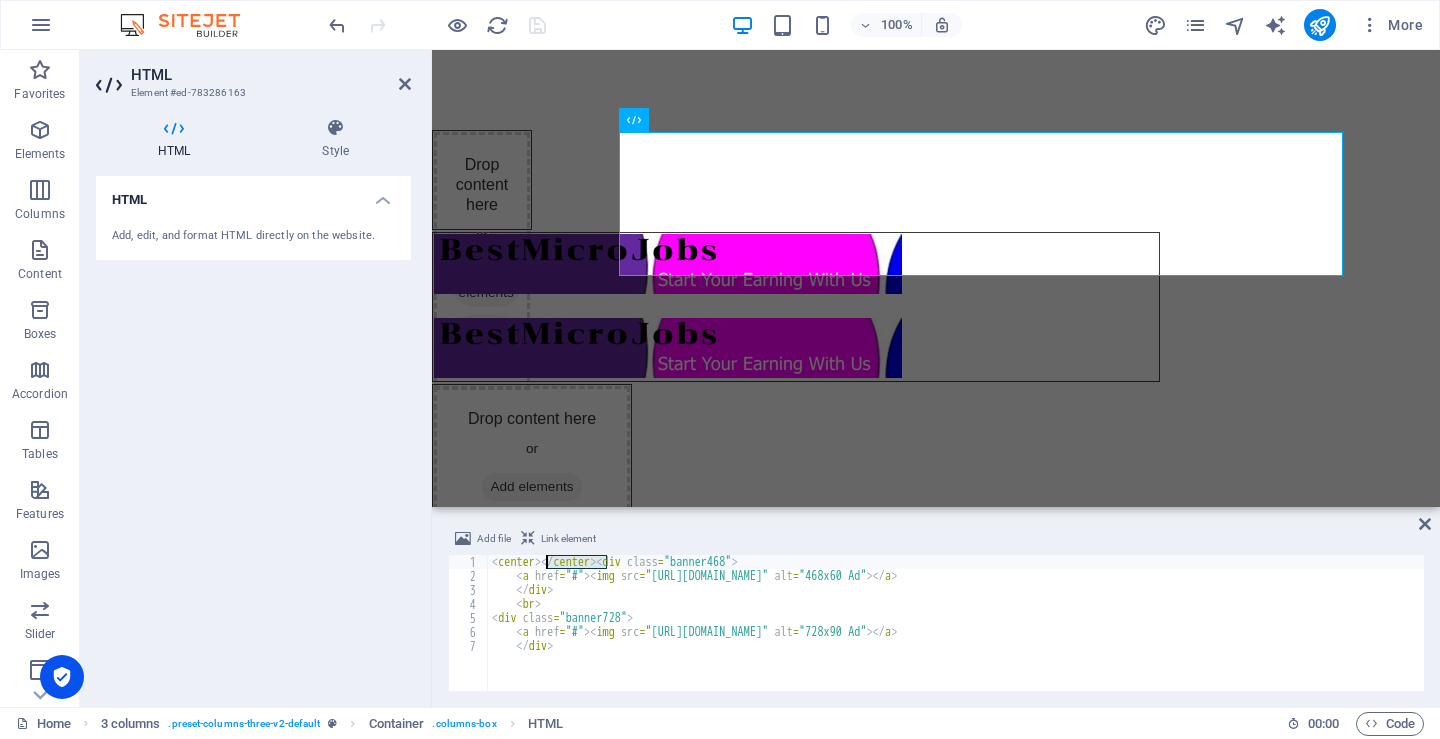 drag, startPoint x: 604, startPoint y: 561, endPoint x: 544, endPoint y: 559, distance: 60.033325 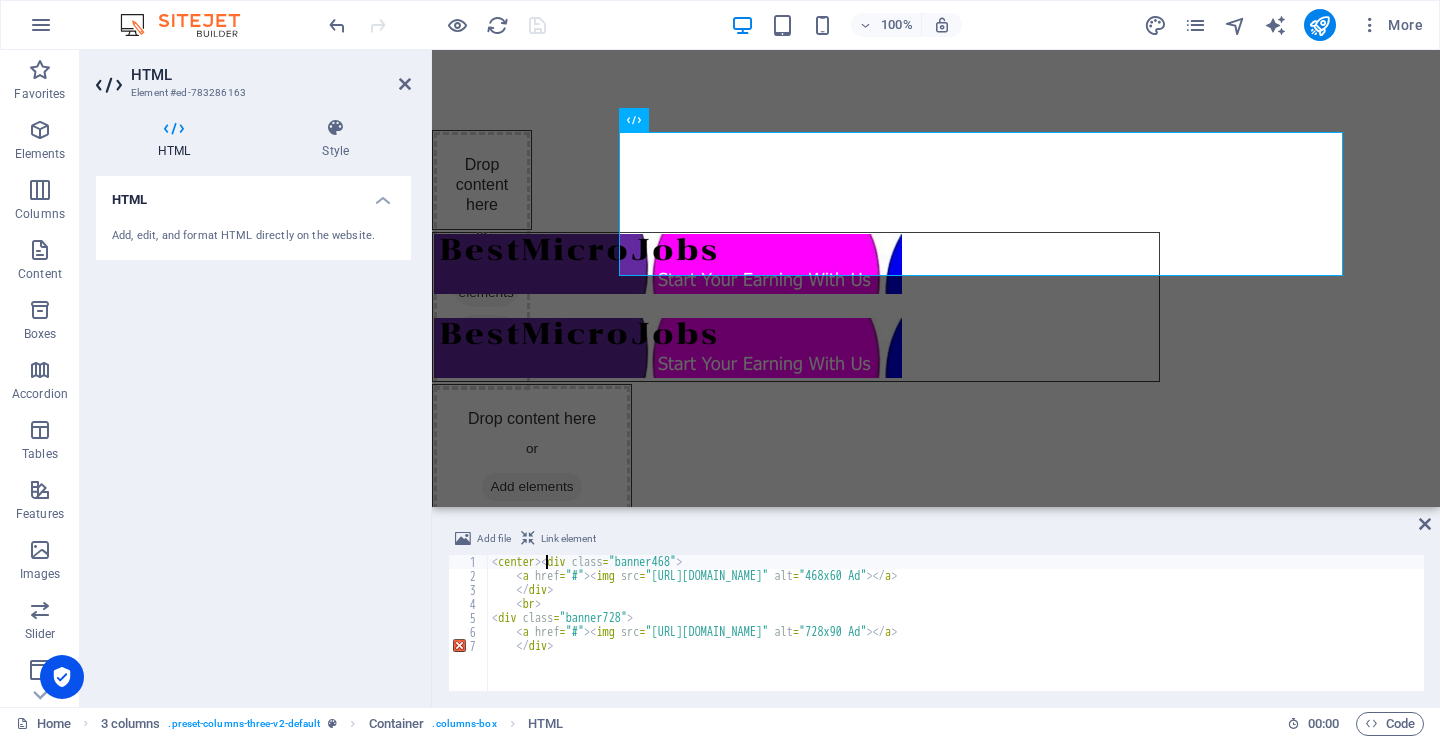 click on "< center > < div   class = "banner468" >      < a   href = "#" > < img   src = "[URL][DOMAIN_NAME]"   alt = "468x60 Ad" > </ a >      </ div >      < br > < div   class = "banner728" >      < a   href = "#" > < img   src = "[URL][DOMAIN_NAME]"   alt = "728x90 Ad" > </ a >      </ div >" at bounding box center (956, 637) 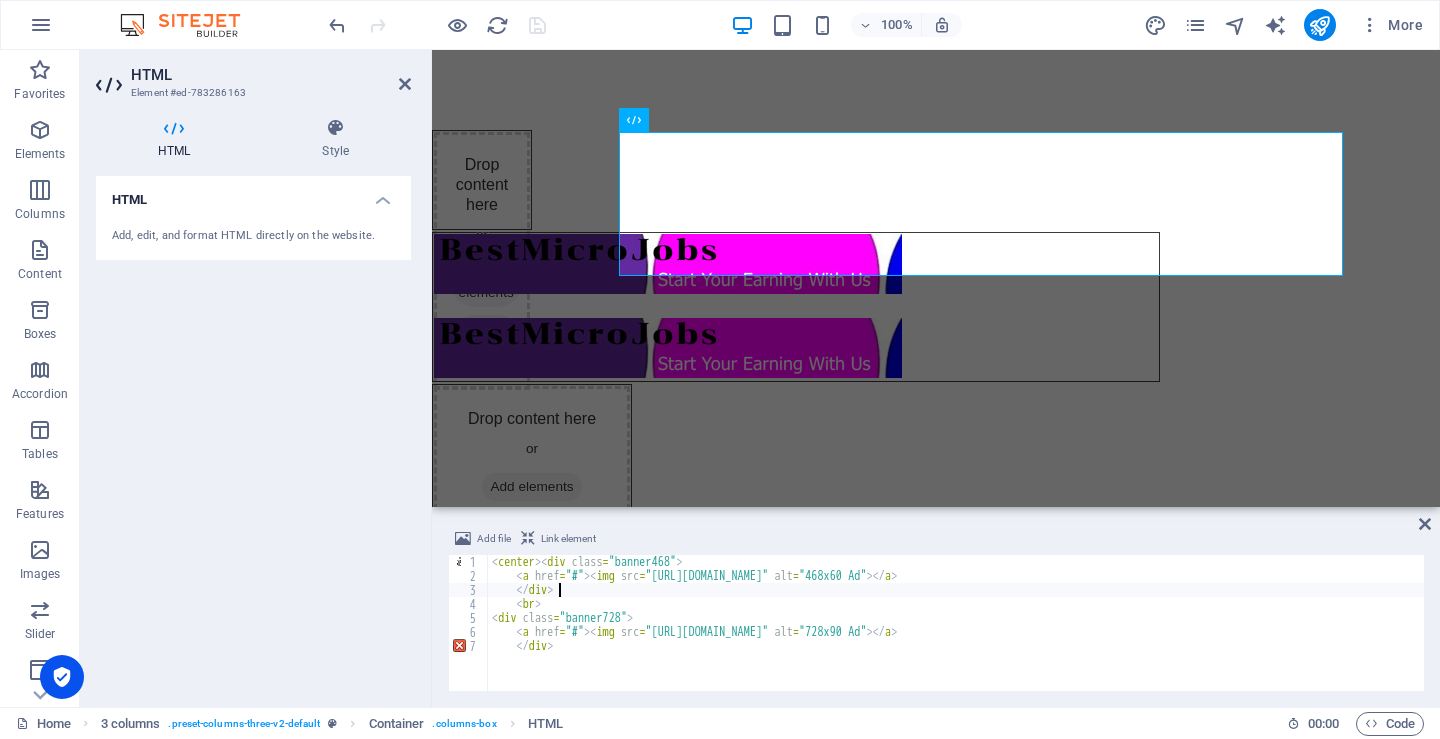 paste on "</center>" 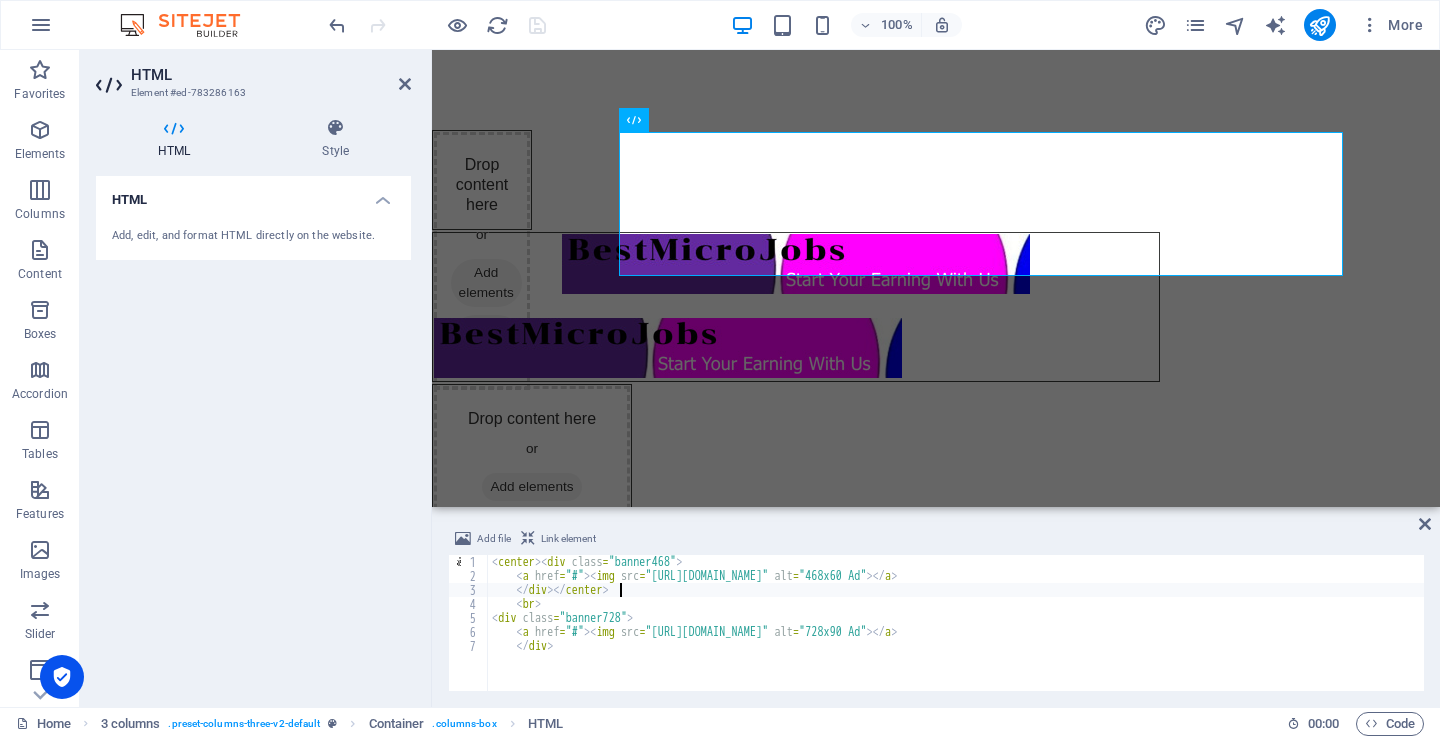 click on "< center > < div   class = "banner468" >      < a   href = "#" > < img   src = "[URL][DOMAIN_NAME]"   alt = "468x60 Ad" > </ a >      </ div > </ center >      < br > < div   class = "banner728" >      < a   href = "#" > < img   src = "[URL][DOMAIN_NAME]"   alt = "728x90 Ad" > </ a >      </ div >" at bounding box center [956, 637] 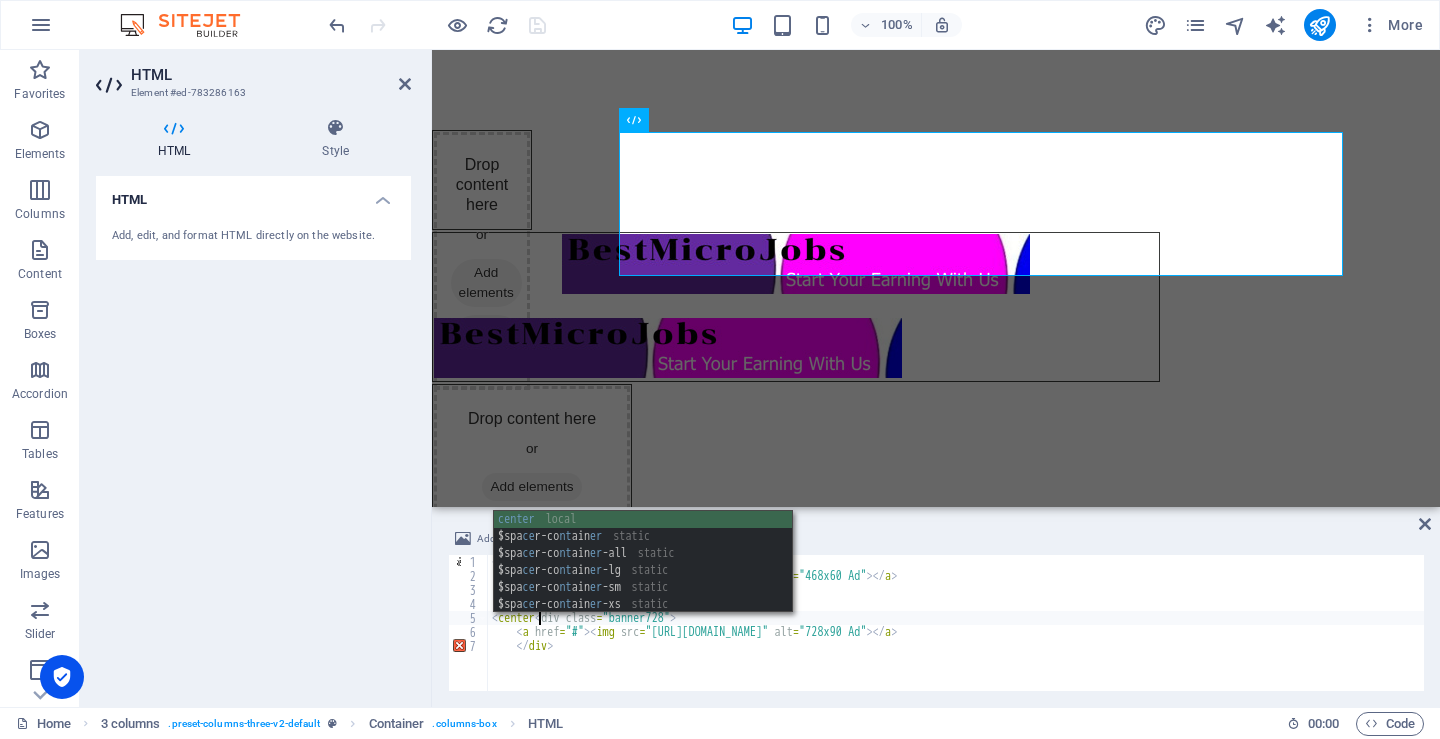scroll, scrollTop: 0, scrollLeft: 4, axis: horizontal 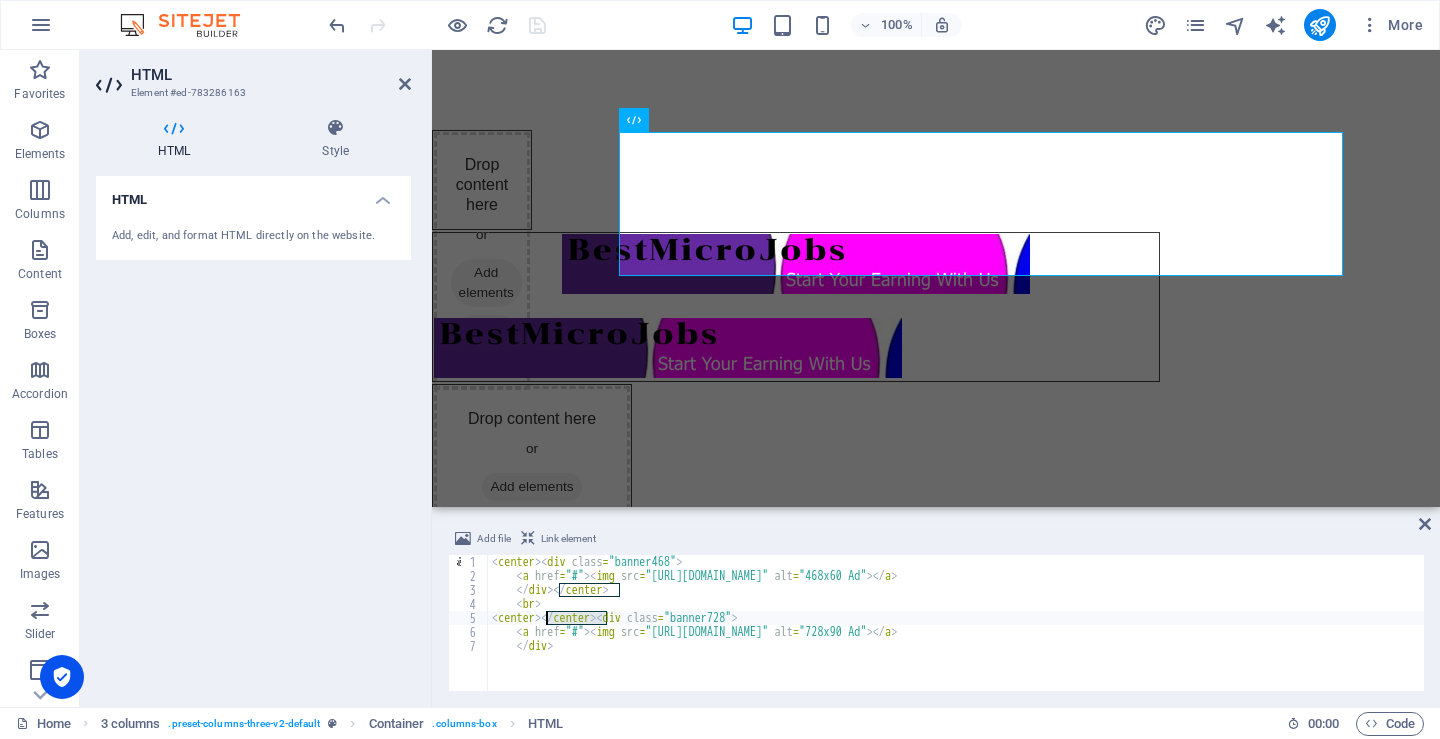 drag, startPoint x: 603, startPoint y: 617, endPoint x: 544, endPoint y: 617, distance: 59 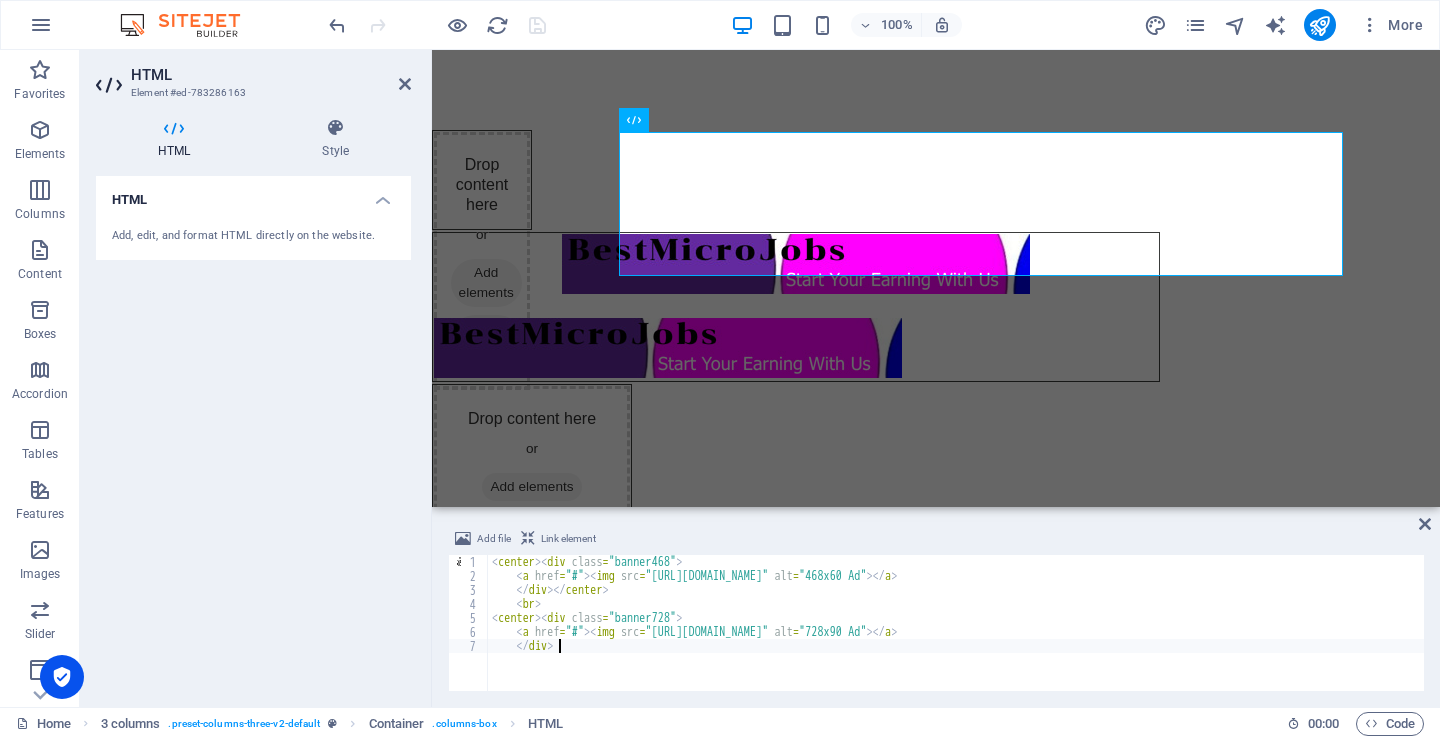 click on "< center > < div   class = "banner468" >      < a   href = "#" > < img   src = "[URL][DOMAIN_NAME]"   alt = "468x60 Ad" > </ a >      </ div > </ center >      < br > < center > < div   class = "banner728" >      < a   href = "#" > < img   src = "[URL][DOMAIN_NAME]"   alt = "728x90 Ad" > </ a >      </ div >" at bounding box center [956, 637] 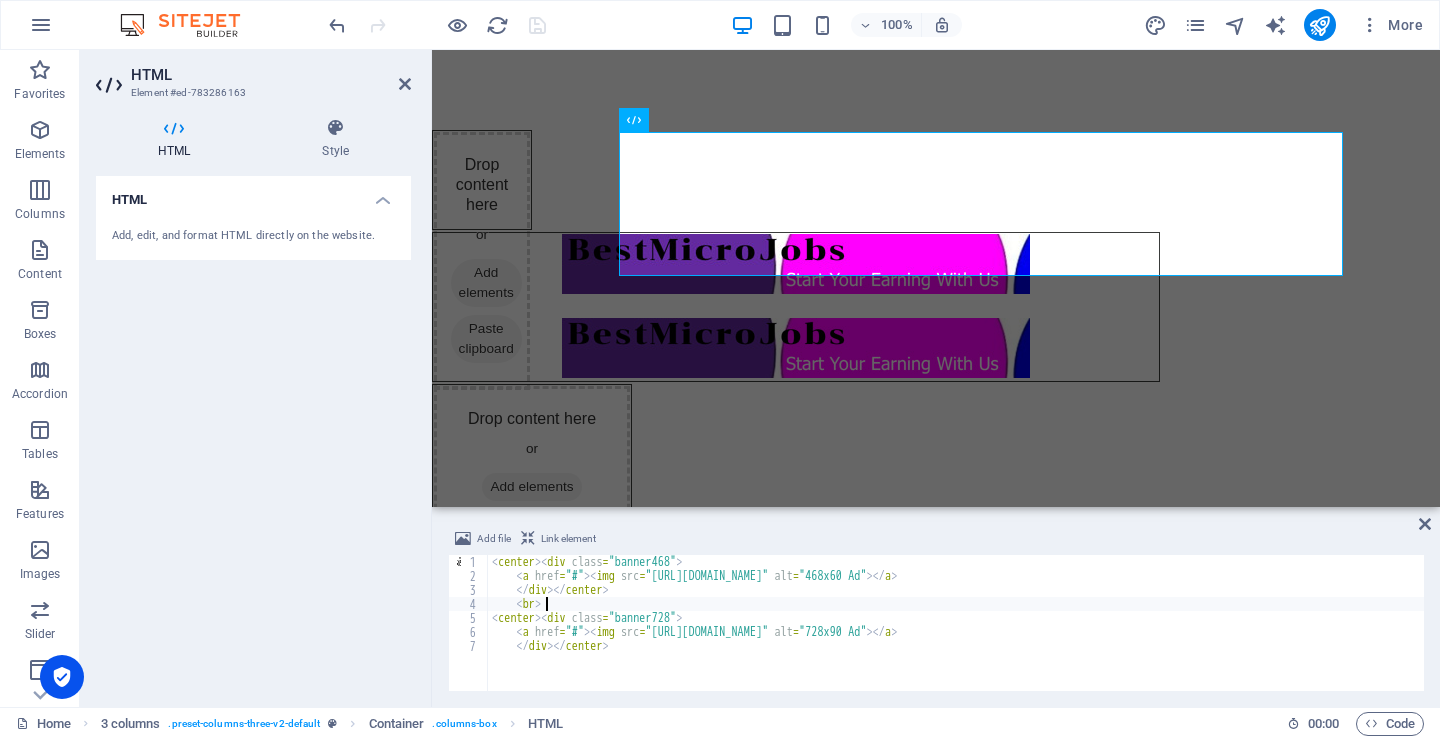 click on "< center > < div   class = "banner468" >      < a   href = "#" > < img   src = "[URL][DOMAIN_NAME]"   alt = "468x60 Ad" > </ a >      </ div > </ center >      < br > < center > < div   class = "banner728" >      < a   href = "#" > < img   src = "[URL][DOMAIN_NAME]"   alt = "728x90 Ad" > </ a >      </ div > </ center >" at bounding box center (956, 637) 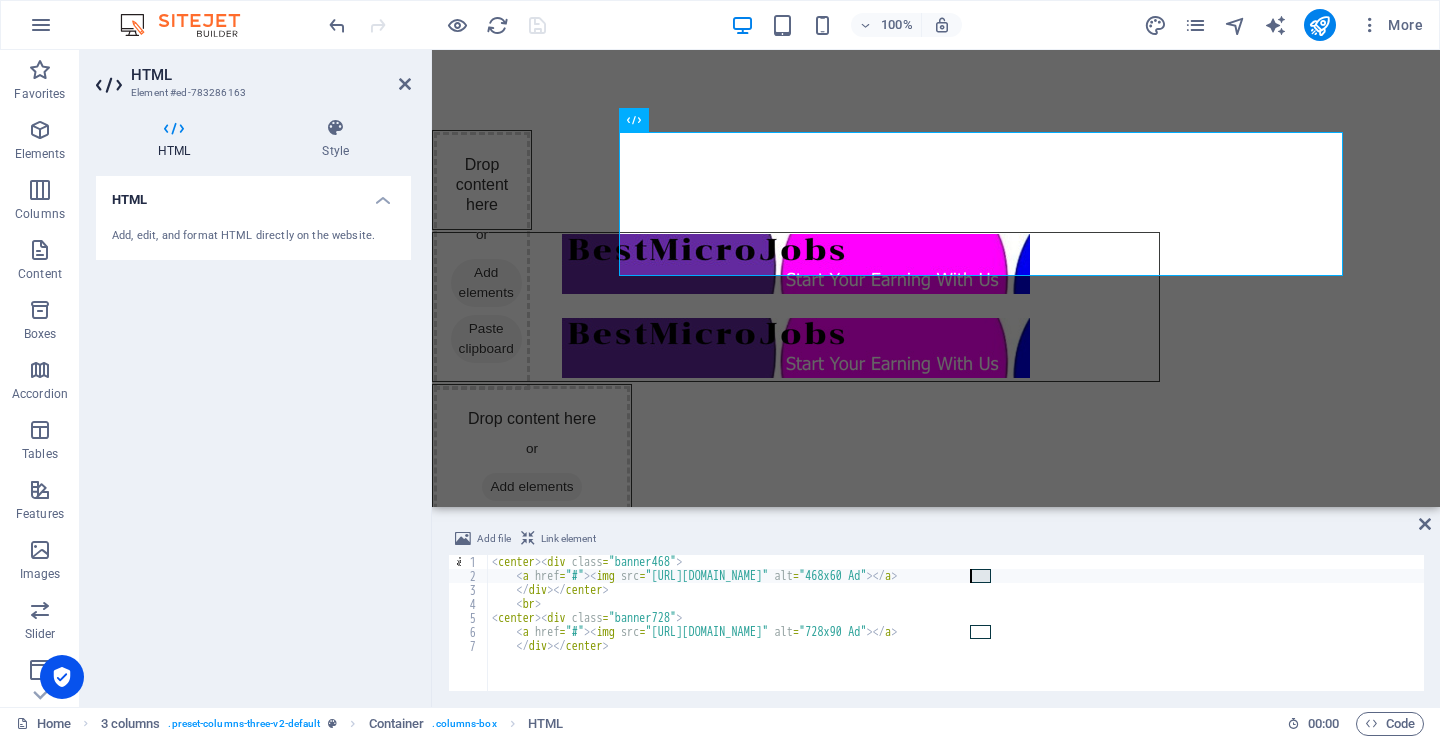 drag, startPoint x: 990, startPoint y: 579, endPoint x: 972, endPoint y: 579, distance: 18 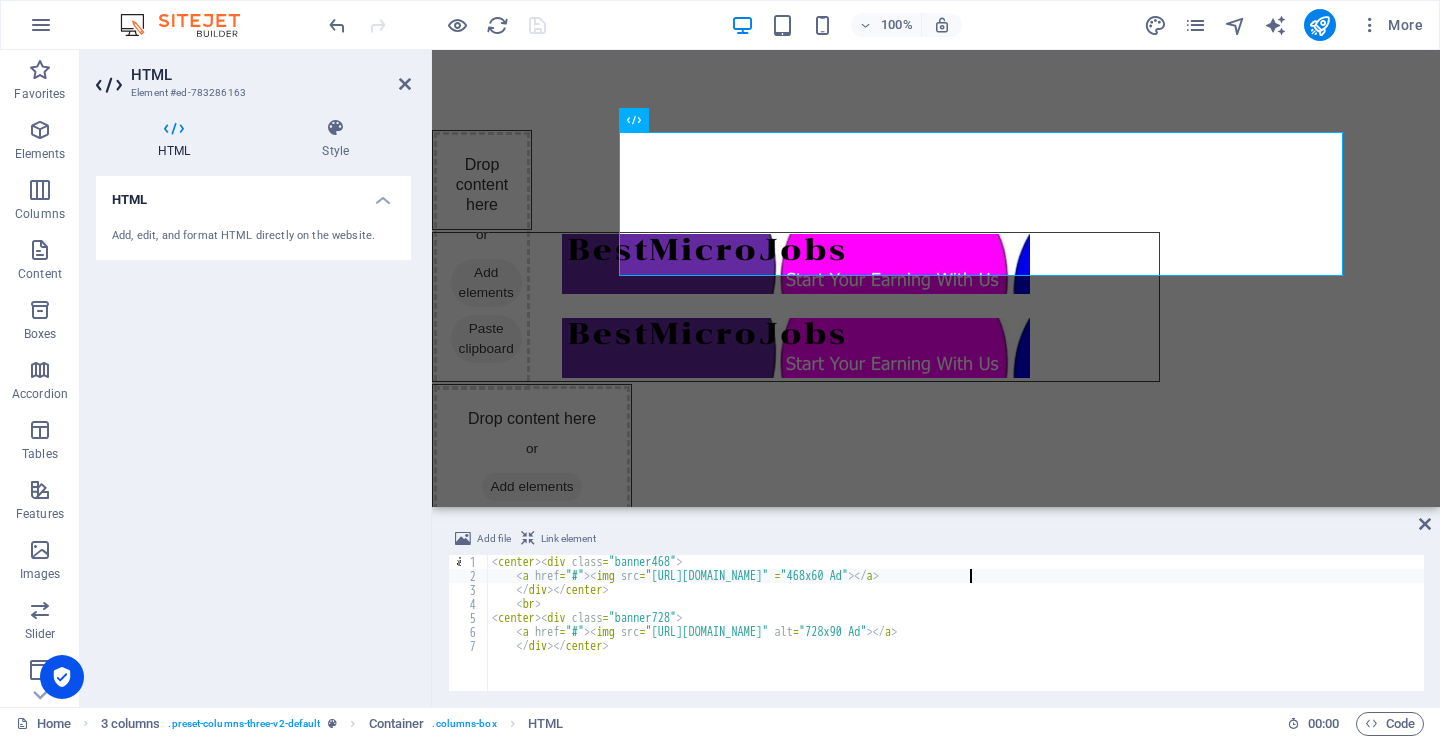 scroll, scrollTop: 0, scrollLeft: 40, axis: horizontal 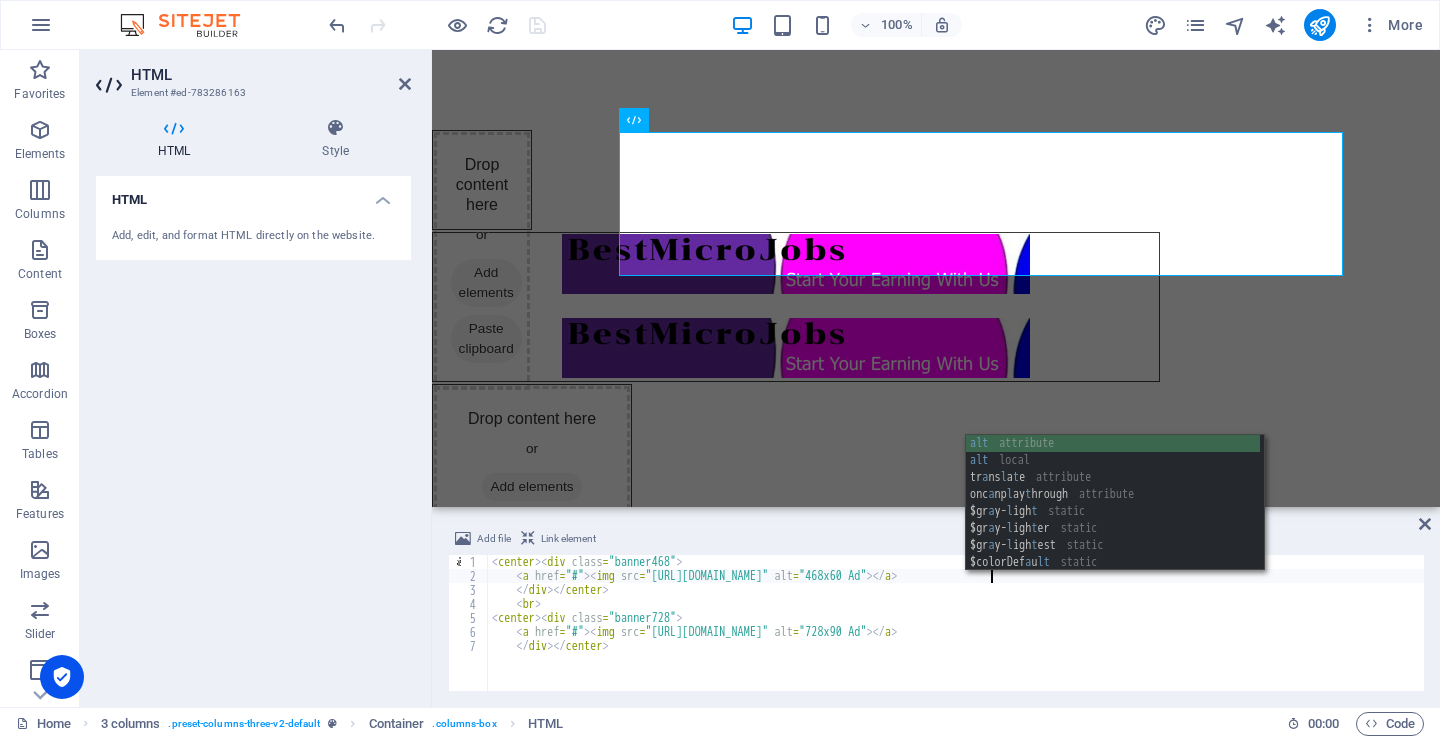 click on "< center > < div   class = "banner468" >      < a   href = "#" > < img   src = "[URL][DOMAIN_NAME]"   alt = "468x60 Ad" > </ a >      </ div > </ center >      < br > < center > < div   class = "banner728" >      < a   href = "#" > < img   src = "[URL][DOMAIN_NAME]"   alt = "728x90 Ad" > </ a >      </ div > </ center >" at bounding box center (956, 637) 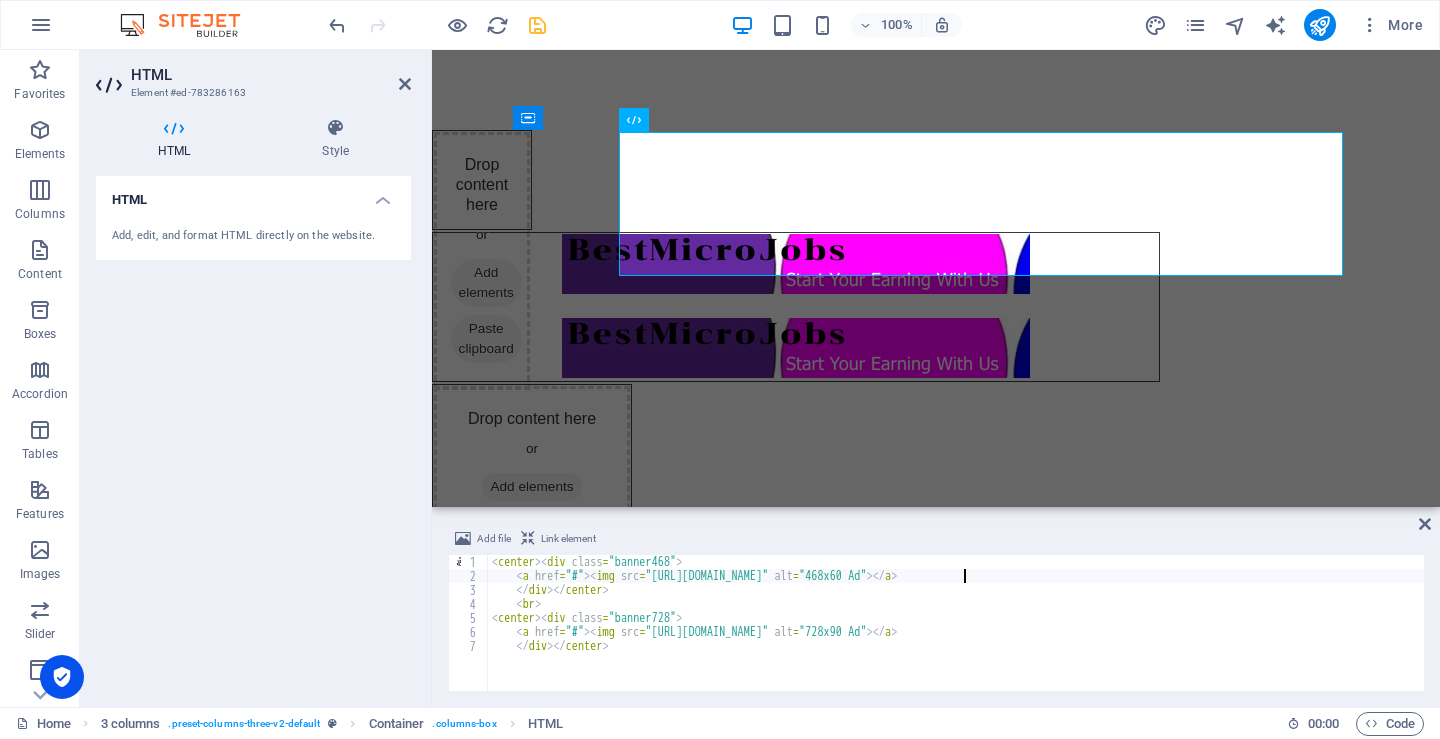 click on "< center > < div   class = "banner468" >      < a   href = "#" > < img   src = "[URL][DOMAIN_NAME]"   alt = "468x60 Ad" > </ a >      </ div > </ center >      < br > < center > < div   class = "banner728" >      < a   href = "#" > < img   src = "[URL][DOMAIN_NAME]"   alt = "728x90 Ad" > </ a >      </ div > </ center >" at bounding box center (956, 637) 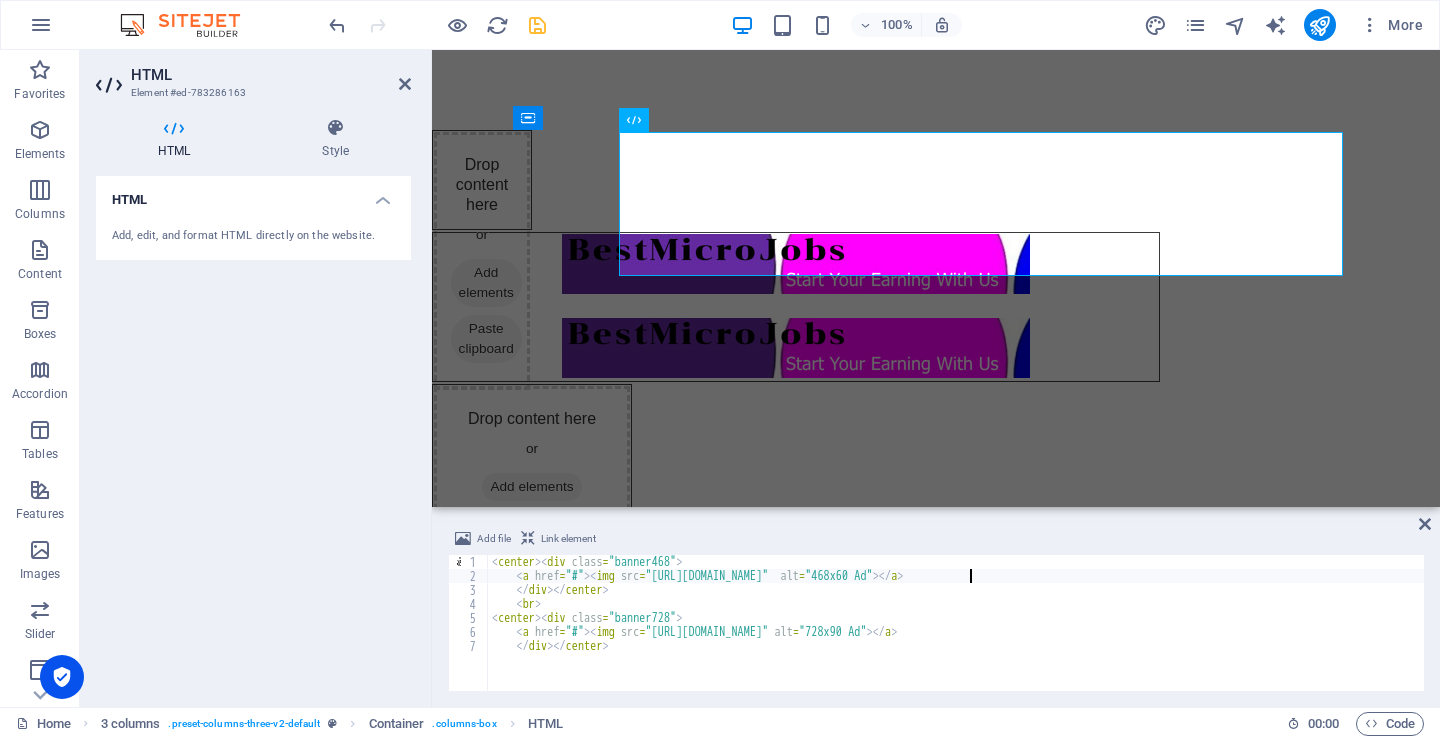 paste on "width="468" height="60"" 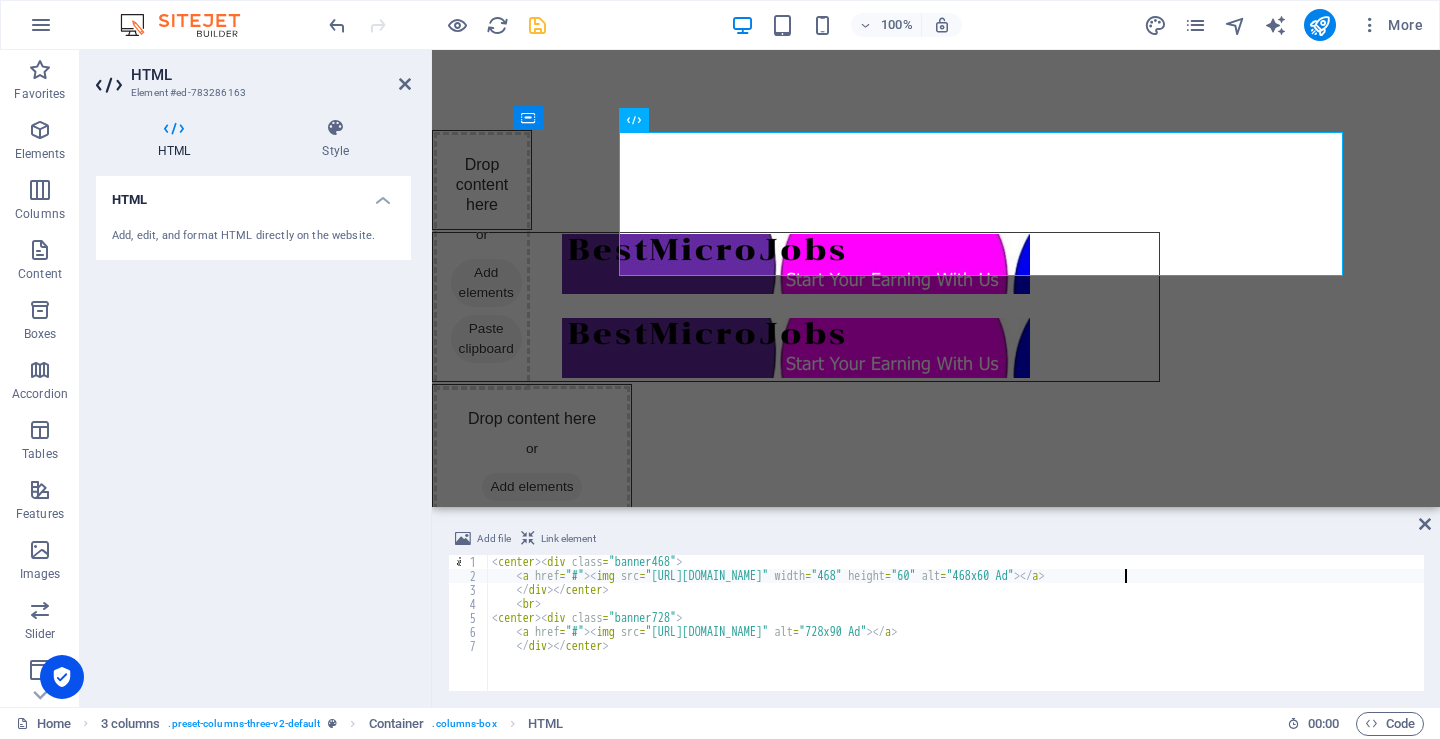 click on "< center > < div   class = "banner468" >      < a   href = "#" > < img   src = "[URL][DOMAIN_NAME]"   width = "468"   height = "60"   alt = "468x60 Ad" > </ a >      </ div > </ center >      < br > < center > < div   class = "banner728" >      < a   href = "#" > < img   src = "[URL][DOMAIN_NAME]"   alt = "728x90 Ad" > </ a >      </ div > </ center >" at bounding box center [956, 637] 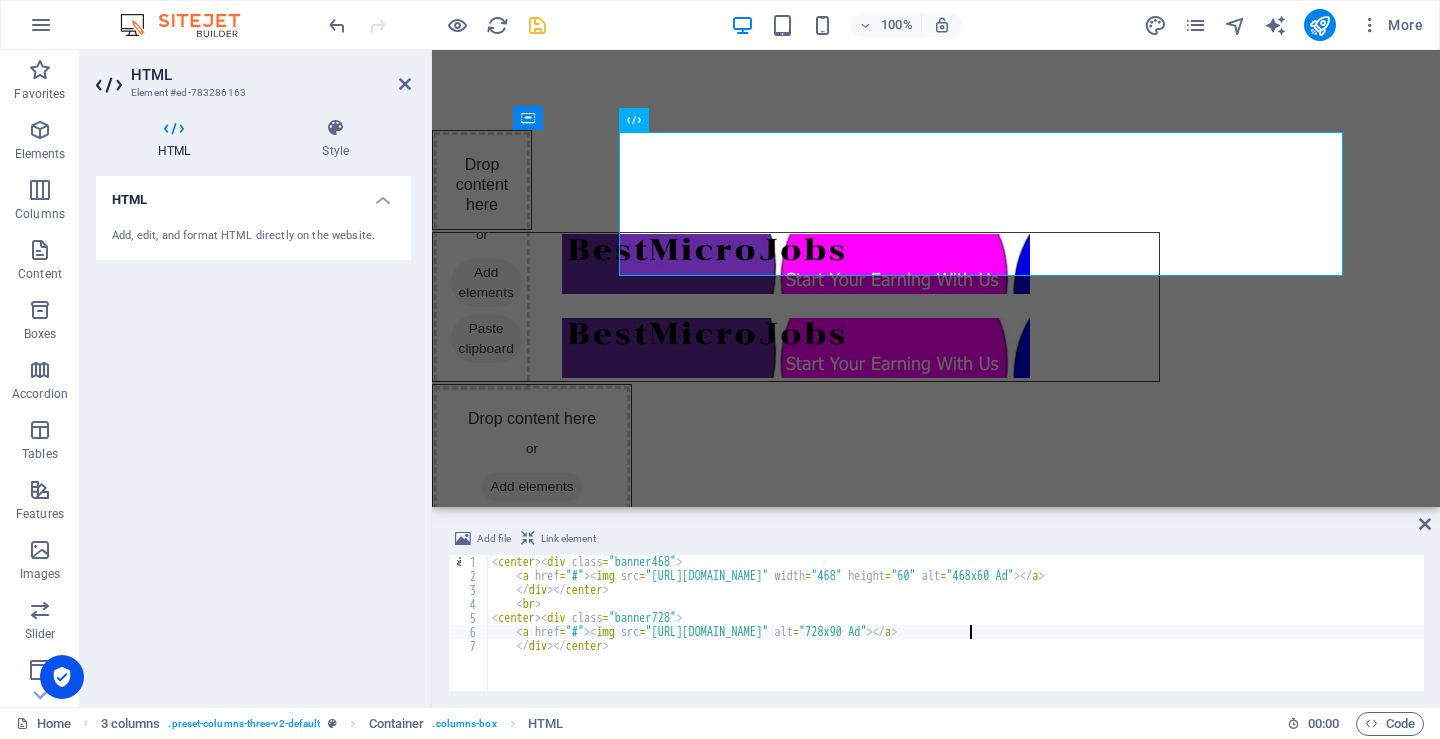 click on "< center > < div   class = "banner468" >      < a   href = "#" > < img   src = "[URL][DOMAIN_NAME]"   width = "468"   height = "60"   alt = "468x60 Ad" > </ a >      </ div > </ center >      < br > < center > < div   class = "banner728" >      < a   href = "#" > < img   src = "[URL][DOMAIN_NAME]"   alt = "728x90 Ad" > </ a >      </ div > </ center >" at bounding box center [956, 637] 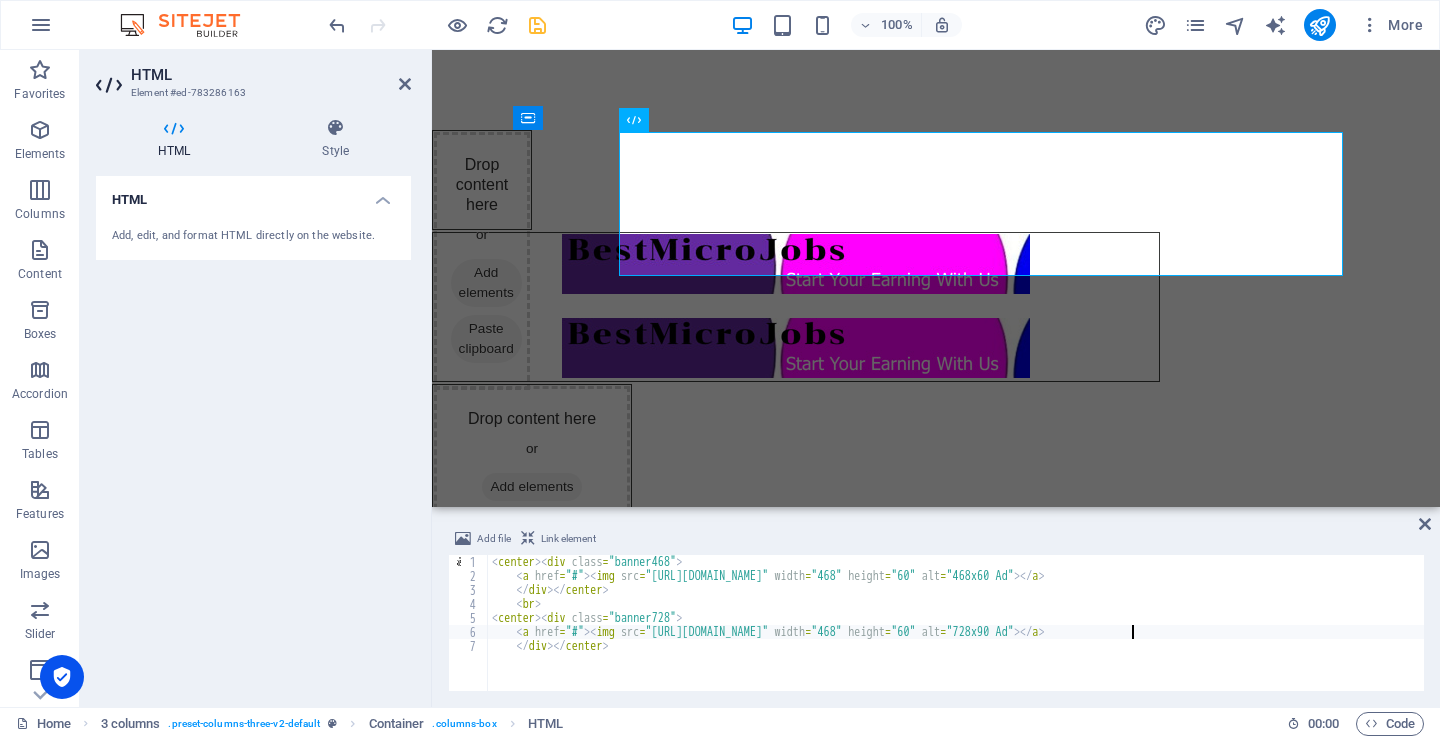 scroll, scrollTop: 0, scrollLeft: 52, axis: horizontal 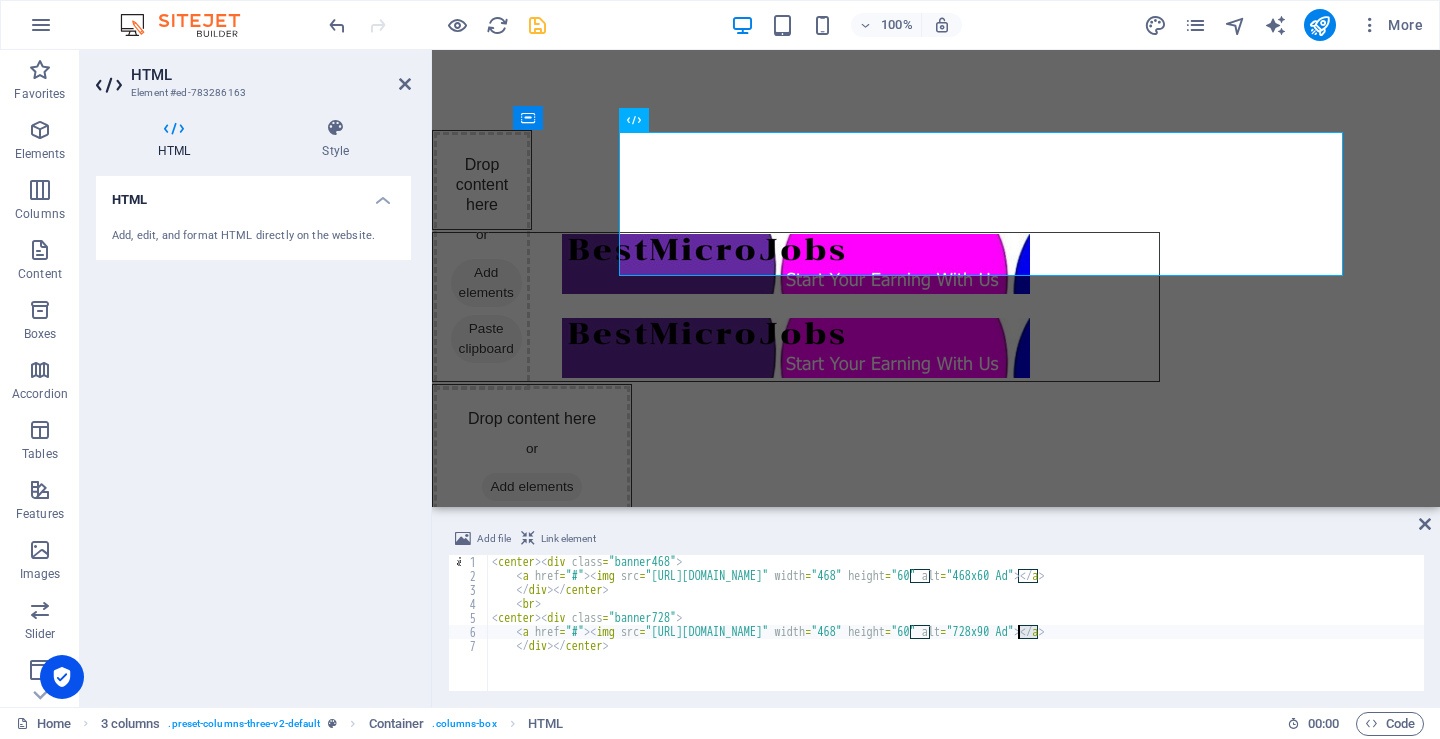 drag, startPoint x: 1036, startPoint y: 634, endPoint x: 1020, endPoint y: 638, distance: 16.492422 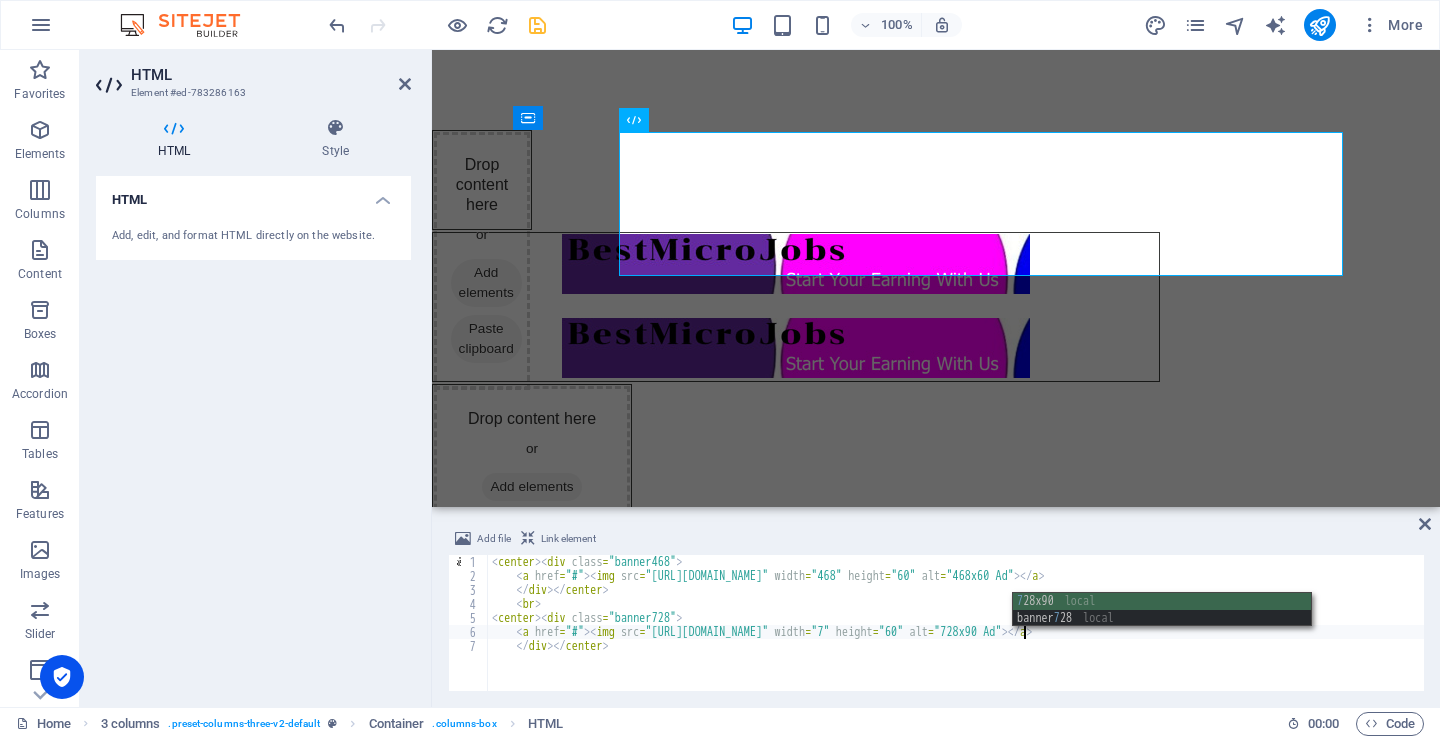 scroll, scrollTop: 0, scrollLeft: 44, axis: horizontal 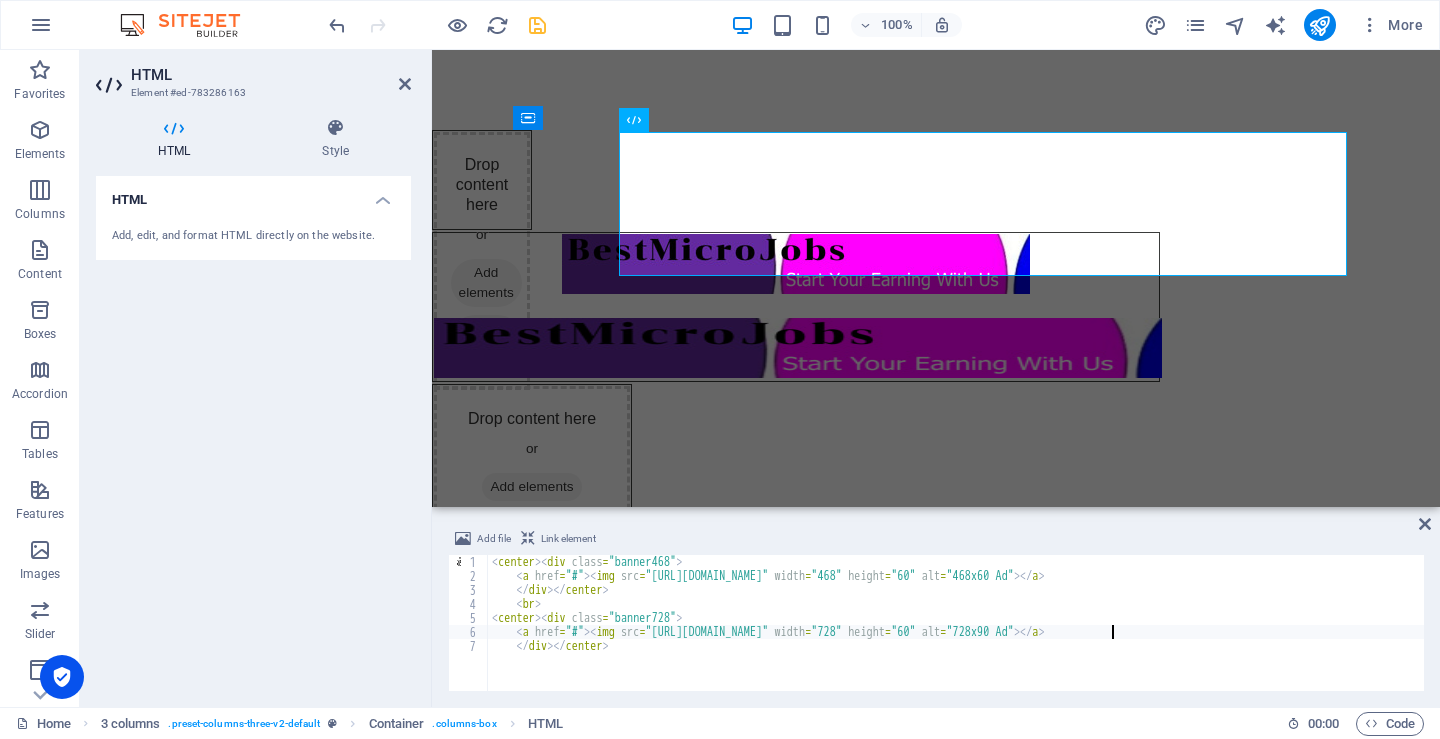 click on "< center > < div   class = "banner468" >      < a   href = "#" > < img   src = "[URL][DOMAIN_NAME]"   width = "468"   height = "60"   alt = "468x60 Ad" > </ a >      </ div > </ center >      < br > < center > < div   class = "banner728" >      < a   href = "#" > < img   src = "[URL][DOMAIN_NAME]"   width = "728"   height = "60"   alt = "728x90 Ad" > </ a >      </ div > </ center >" at bounding box center [956, 637] 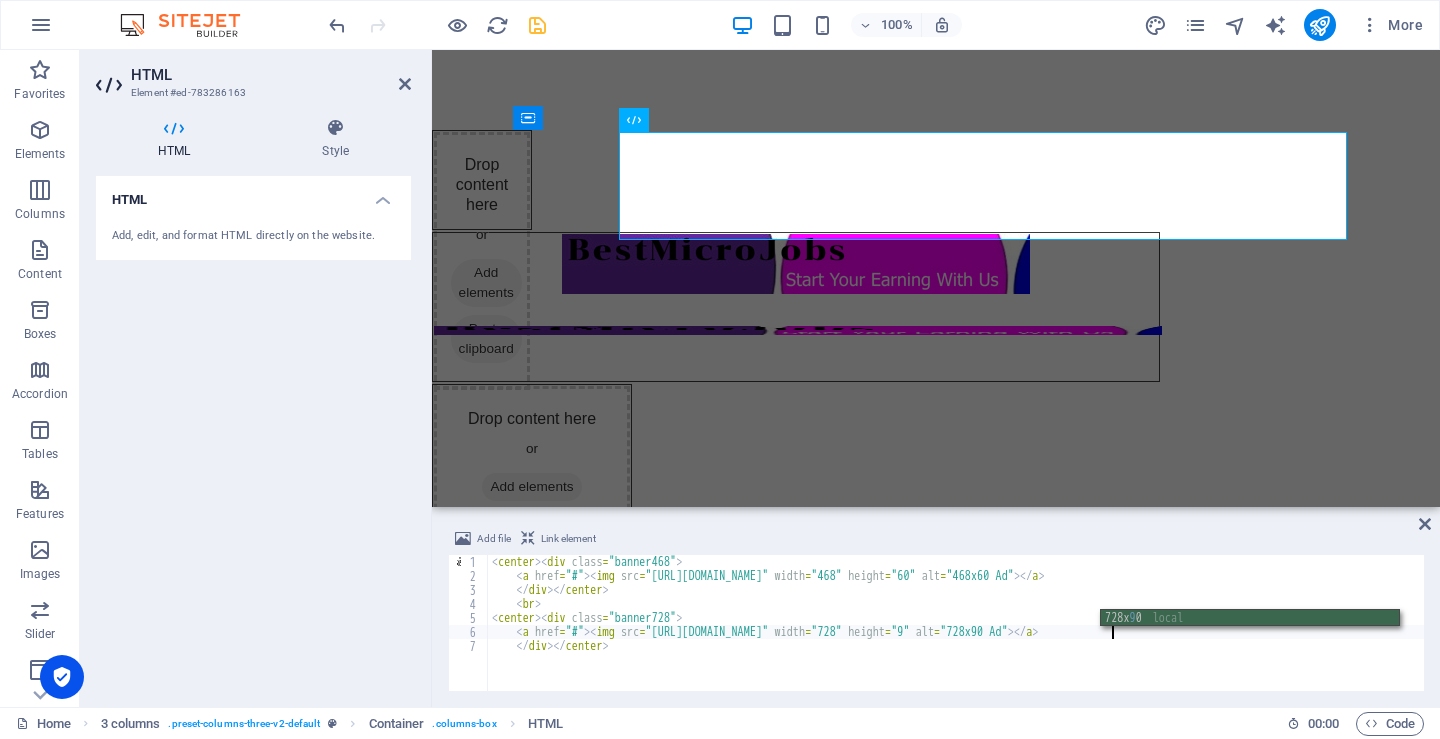 scroll, scrollTop: 0, scrollLeft: 51, axis: horizontal 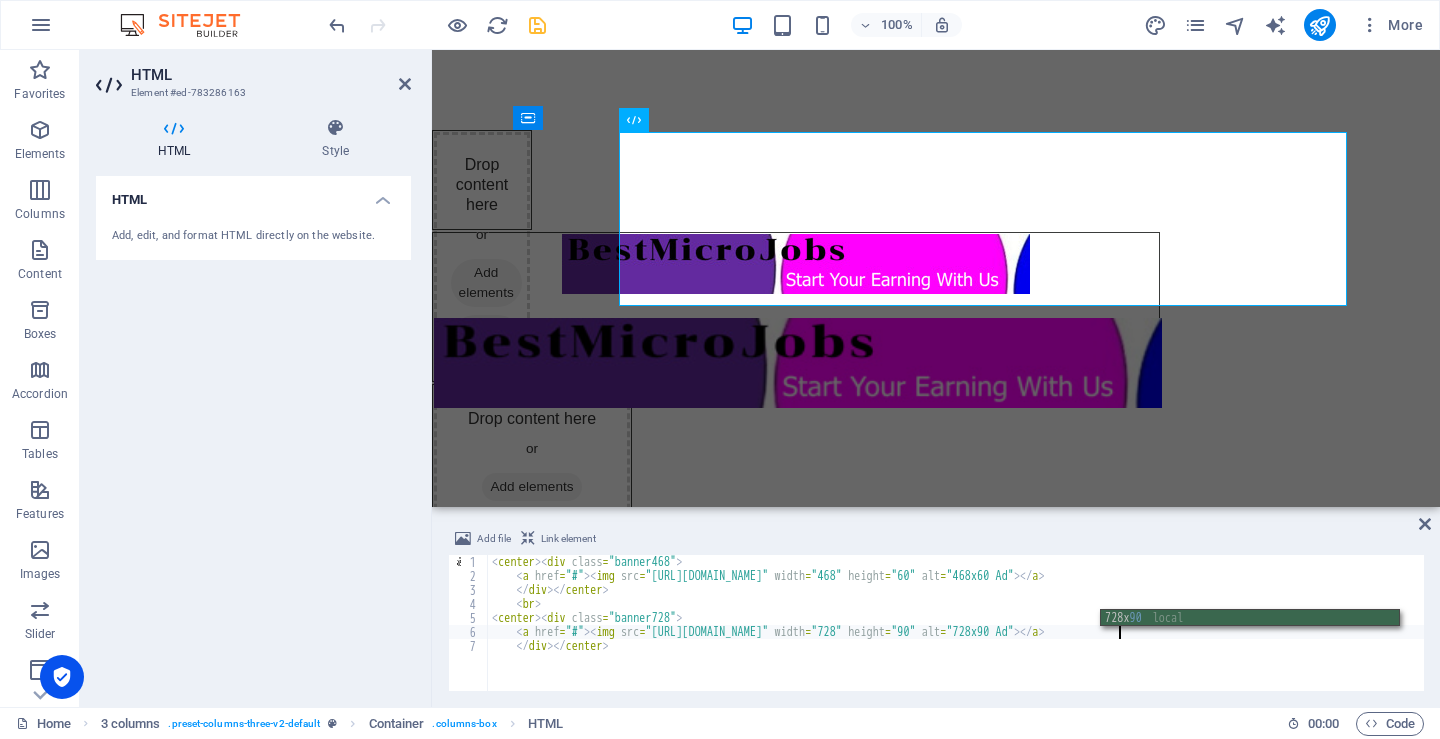click on "< center > < div   class = "banner468" >      < a   href = "#" > < img   src = "[URL][DOMAIN_NAME]"   width = "468"   height = "60"   alt = "468x60 Ad" > </ a >      </ div > </ center >      < br > < center > < div   class = "banner728" >      < a   href = "#" > < img   src = "[URL][DOMAIN_NAME]"   width = "728"   height = "90"   alt = "728x90 Ad" > </ a >      </ div > </ center >" at bounding box center (956, 637) 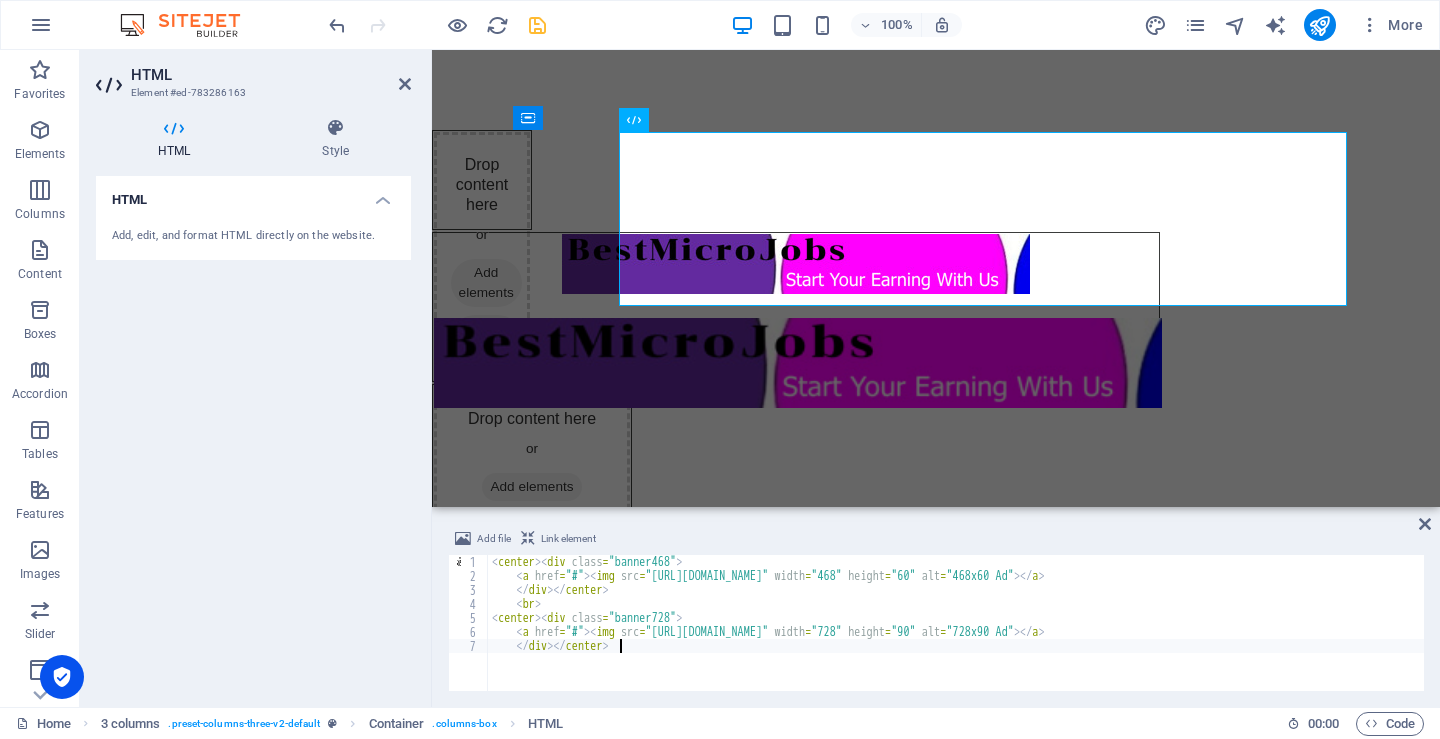 scroll, scrollTop: 0, scrollLeft: 9, axis: horizontal 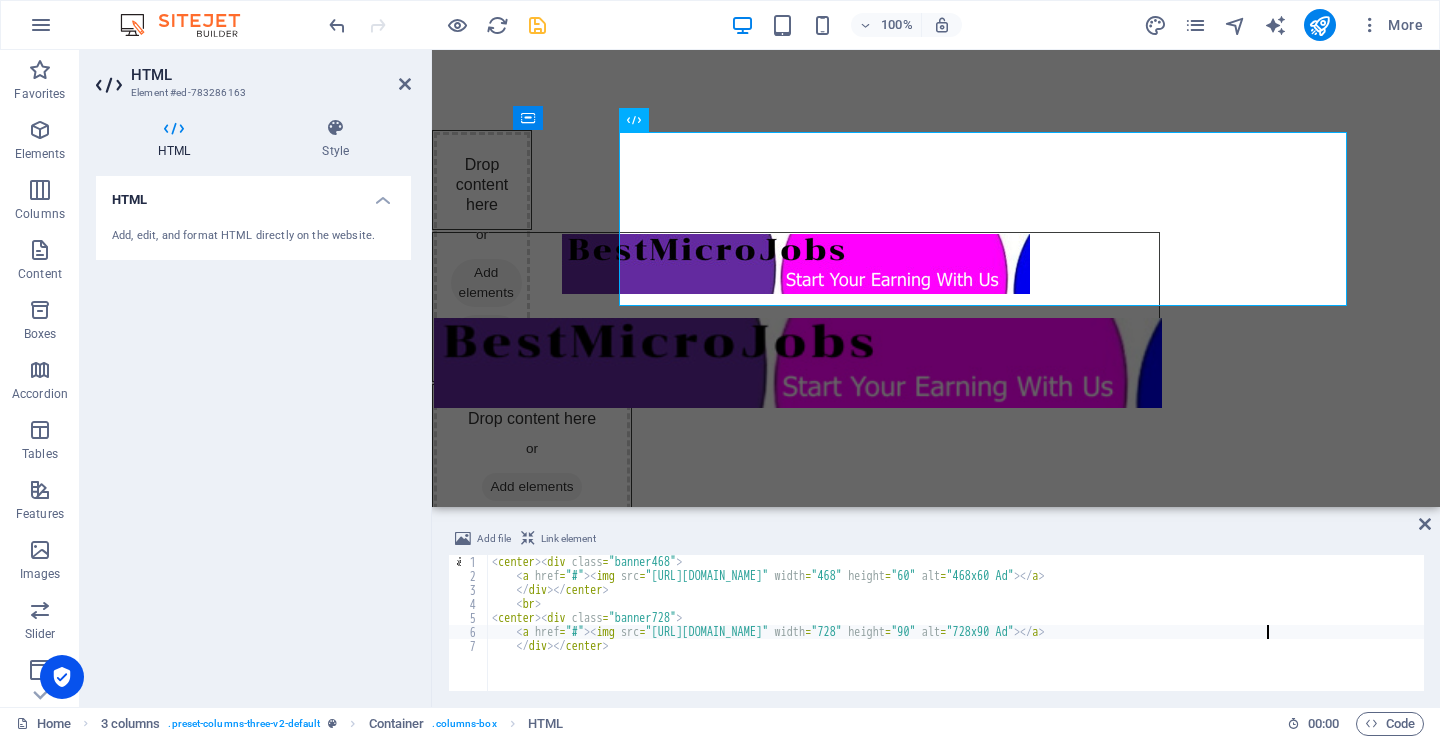 type on "<a href="#"><img src="[URL][DOMAIN_NAME]" width="728" height="90" alt="728x90 Ad"></a>" 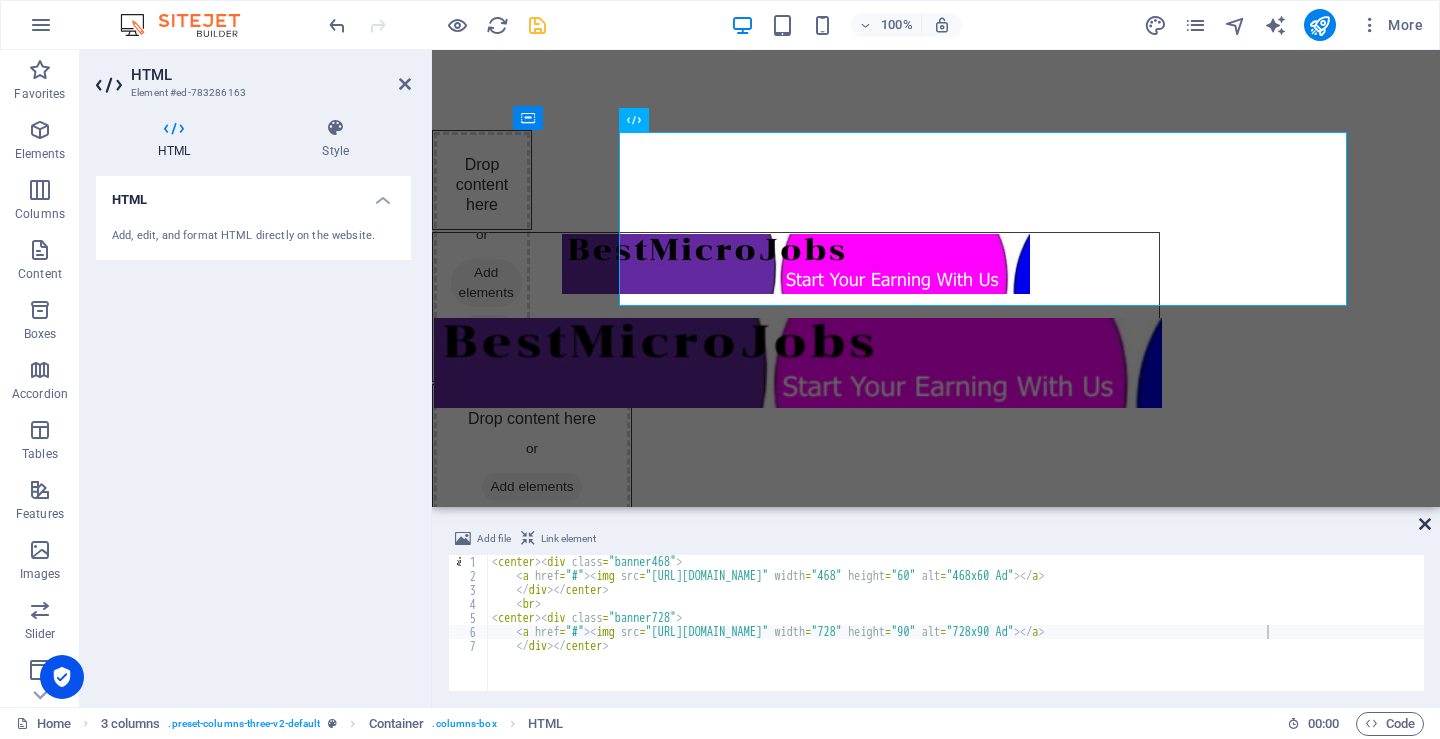 click at bounding box center [1425, 524] 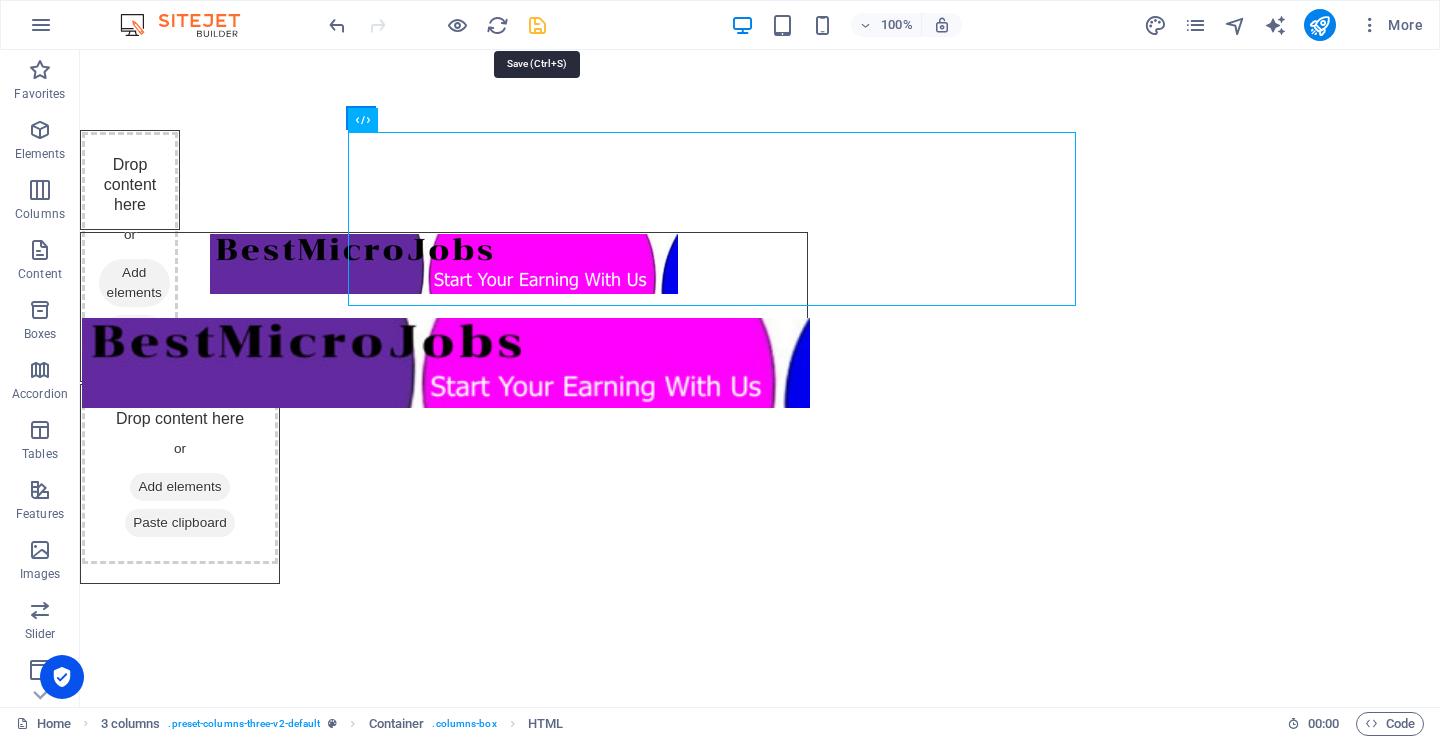 click at bounding box center [537, 25] 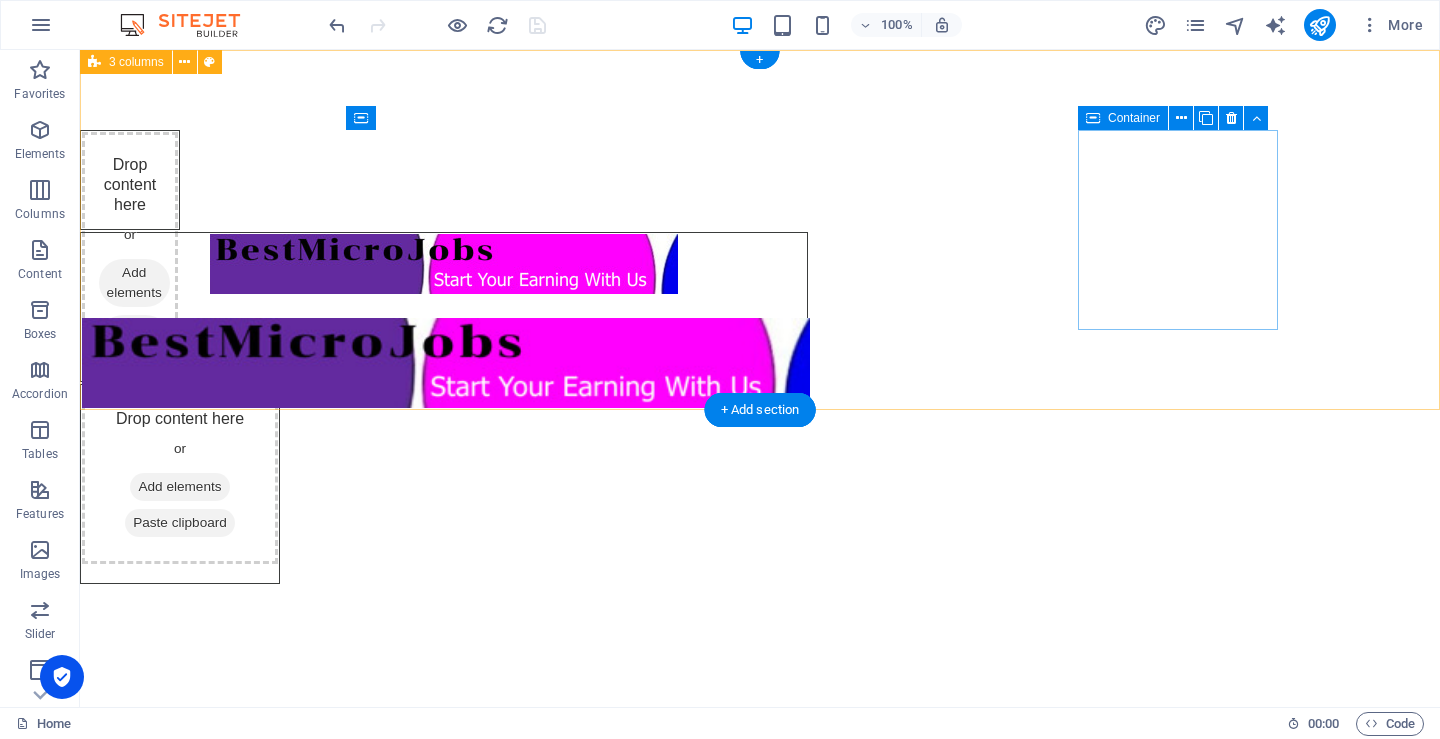 click on "Drop content here or  Add elements  Paste clipboard" at bounding box center [180, 475] 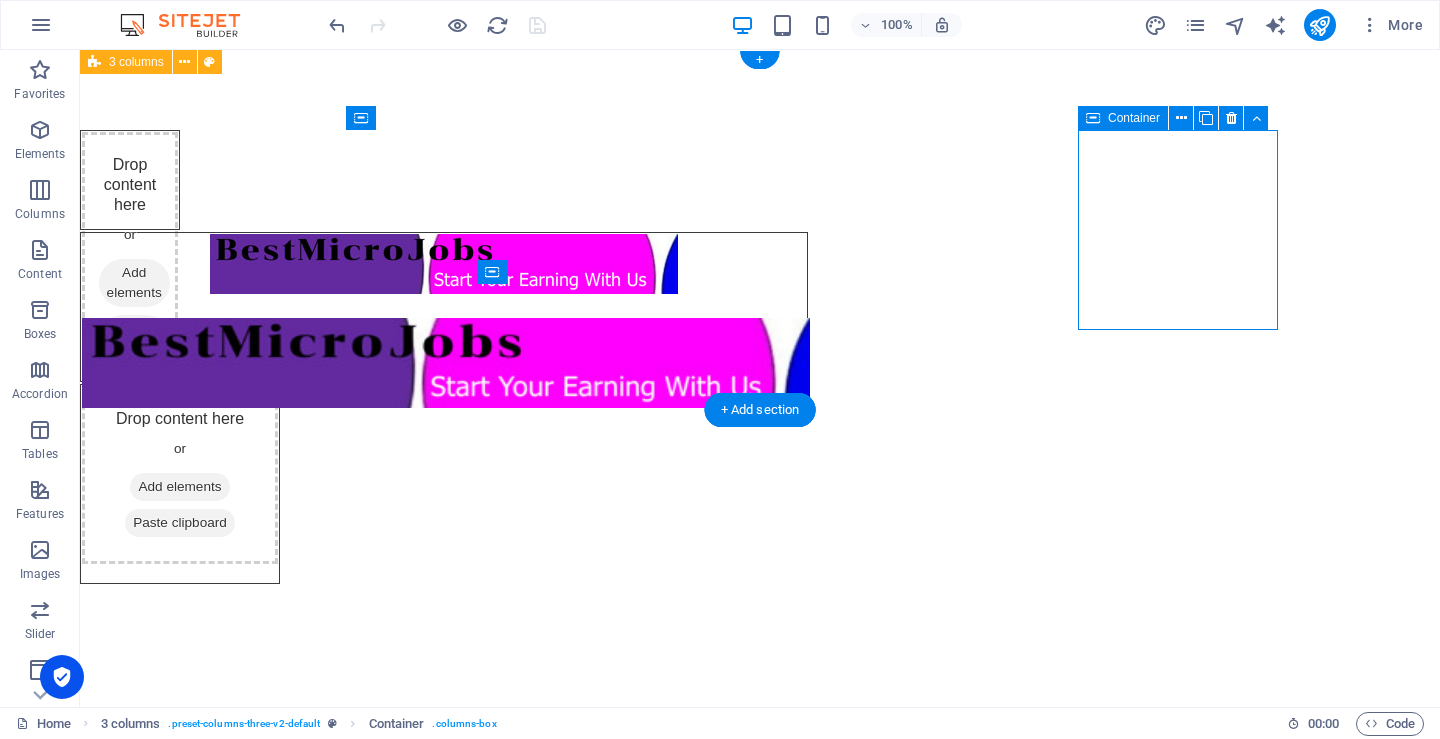 click on "Add elements" at bounding box center (179, 487) 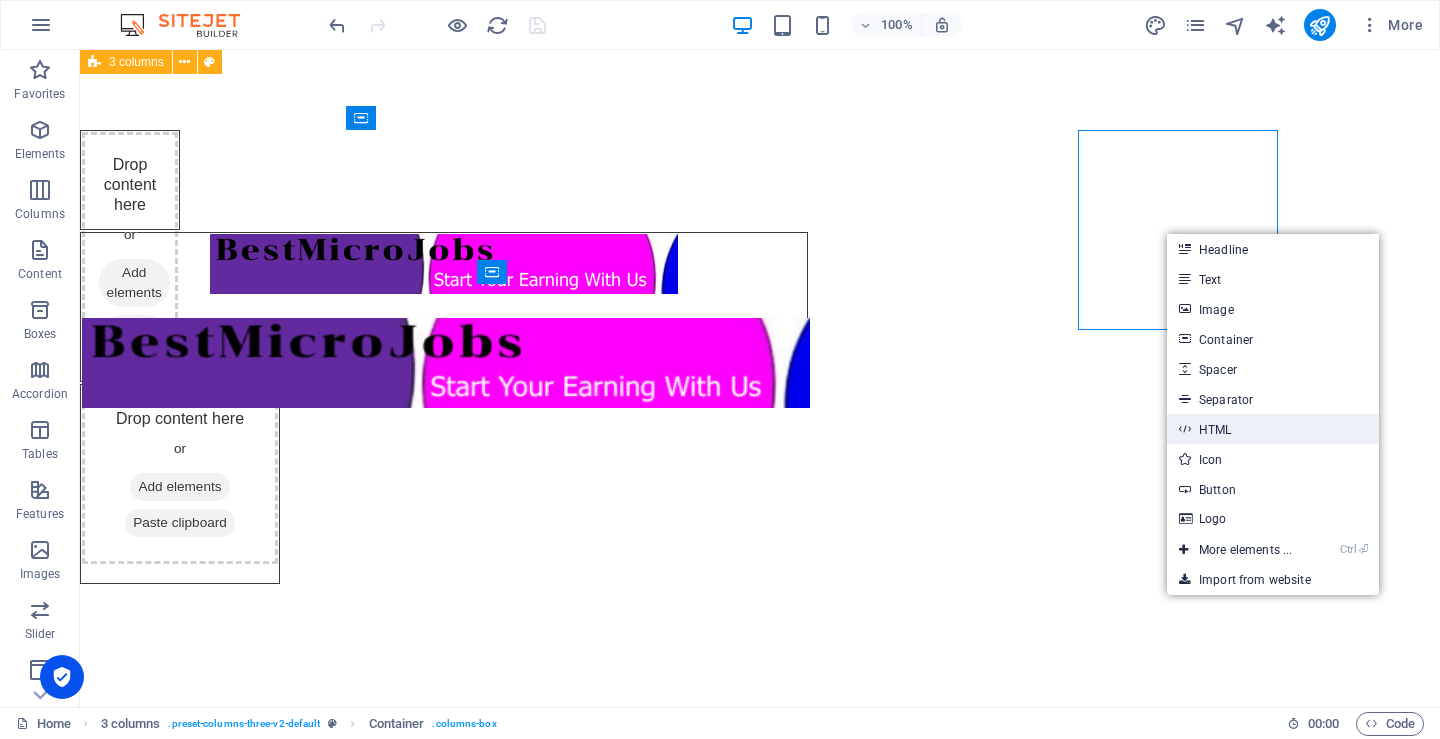 click on "HTML" at bounding box center (1273, 429) 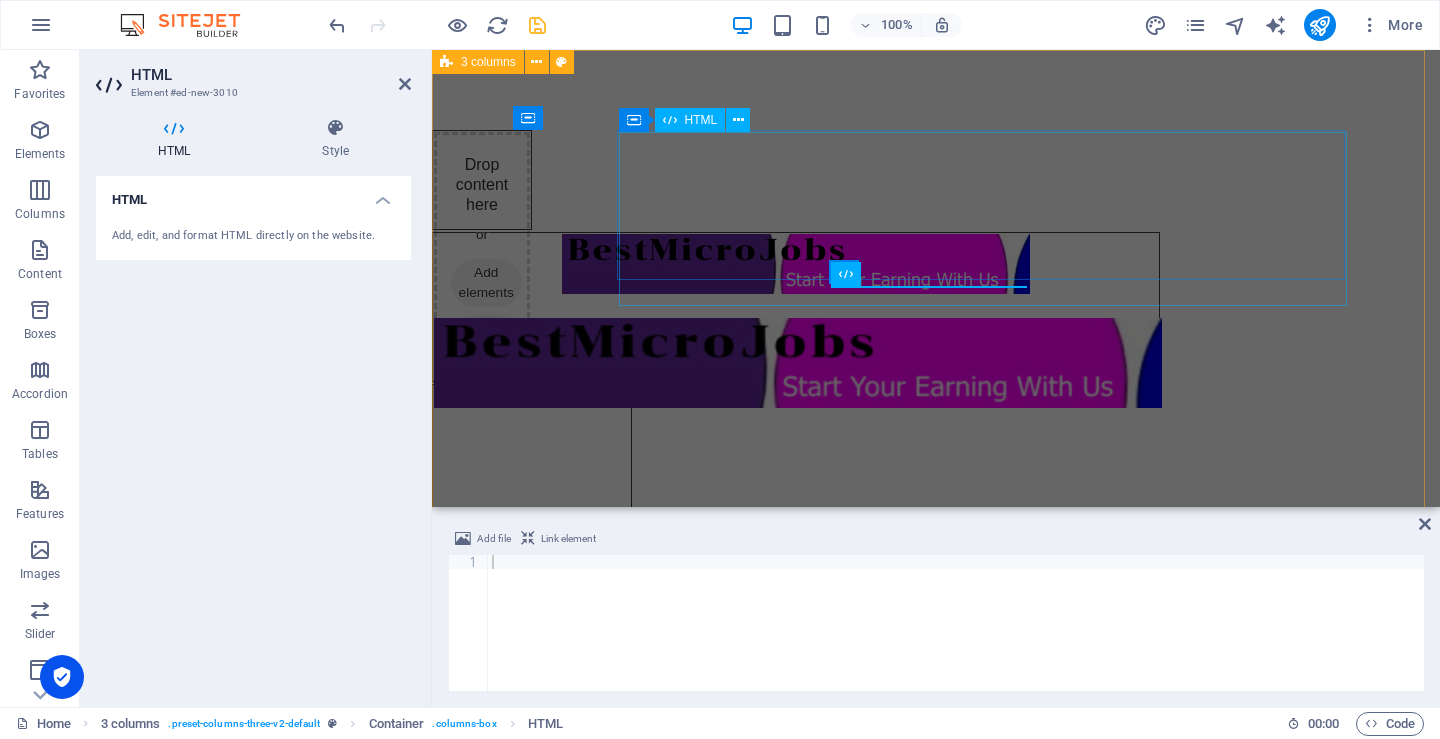 click at bounding box center [796, 321] 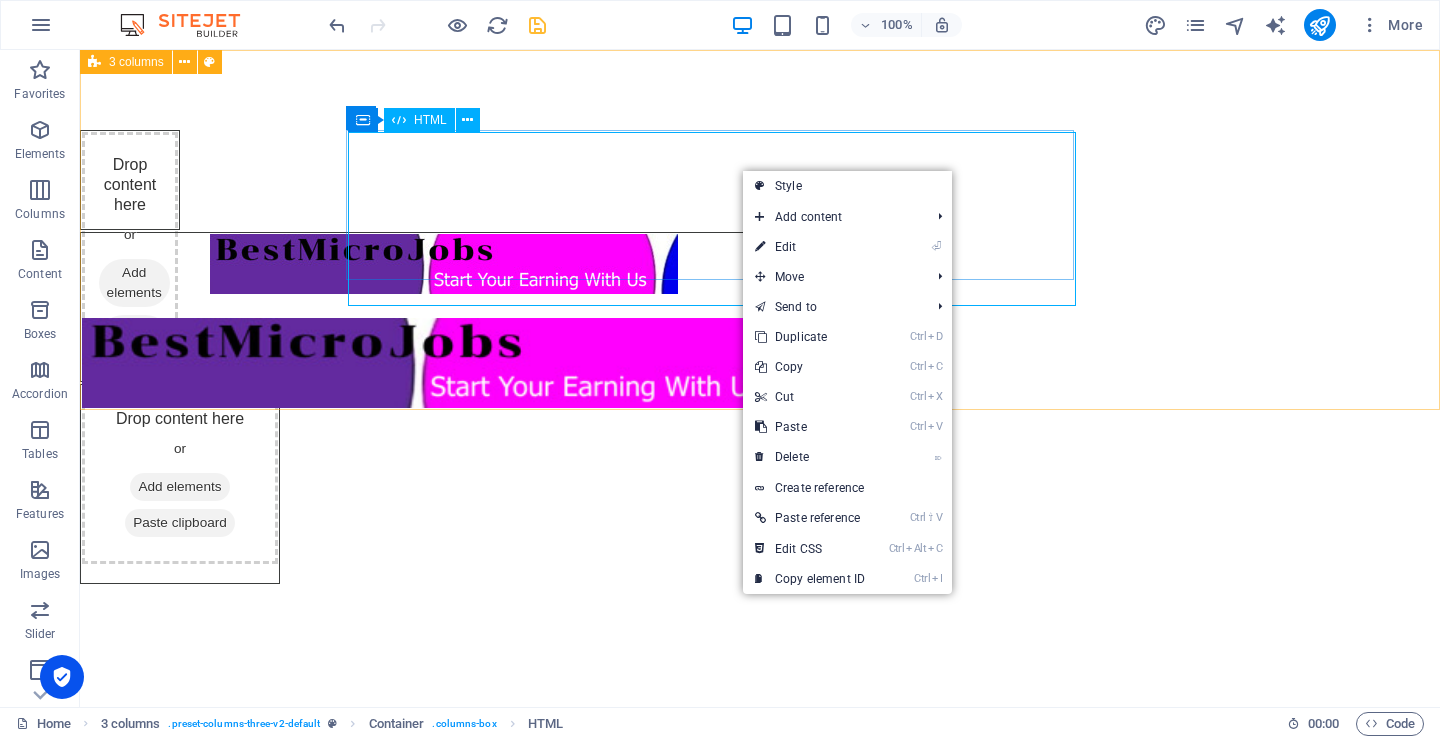 click on "HTML" at bounding box center (419, 120) 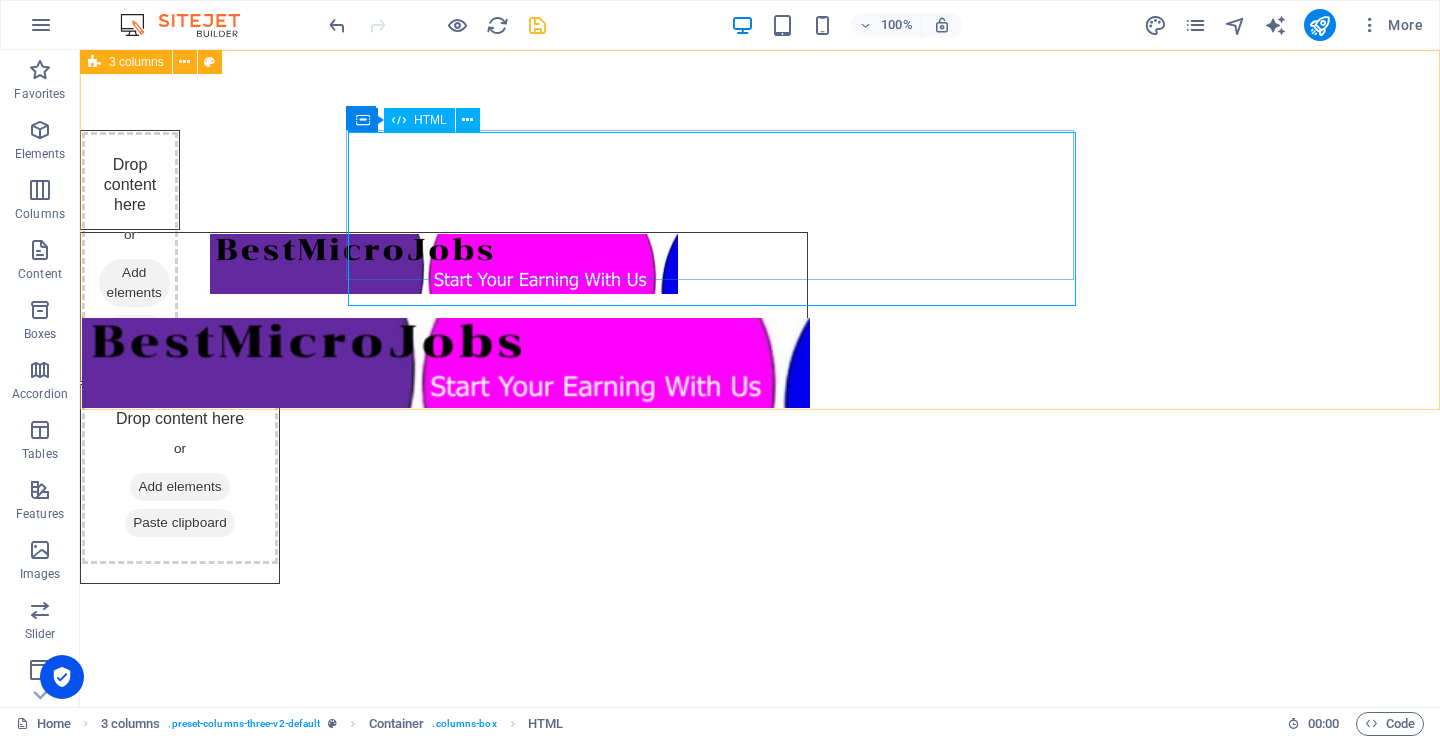 click on "HTML" at bounding box center (430, 120) 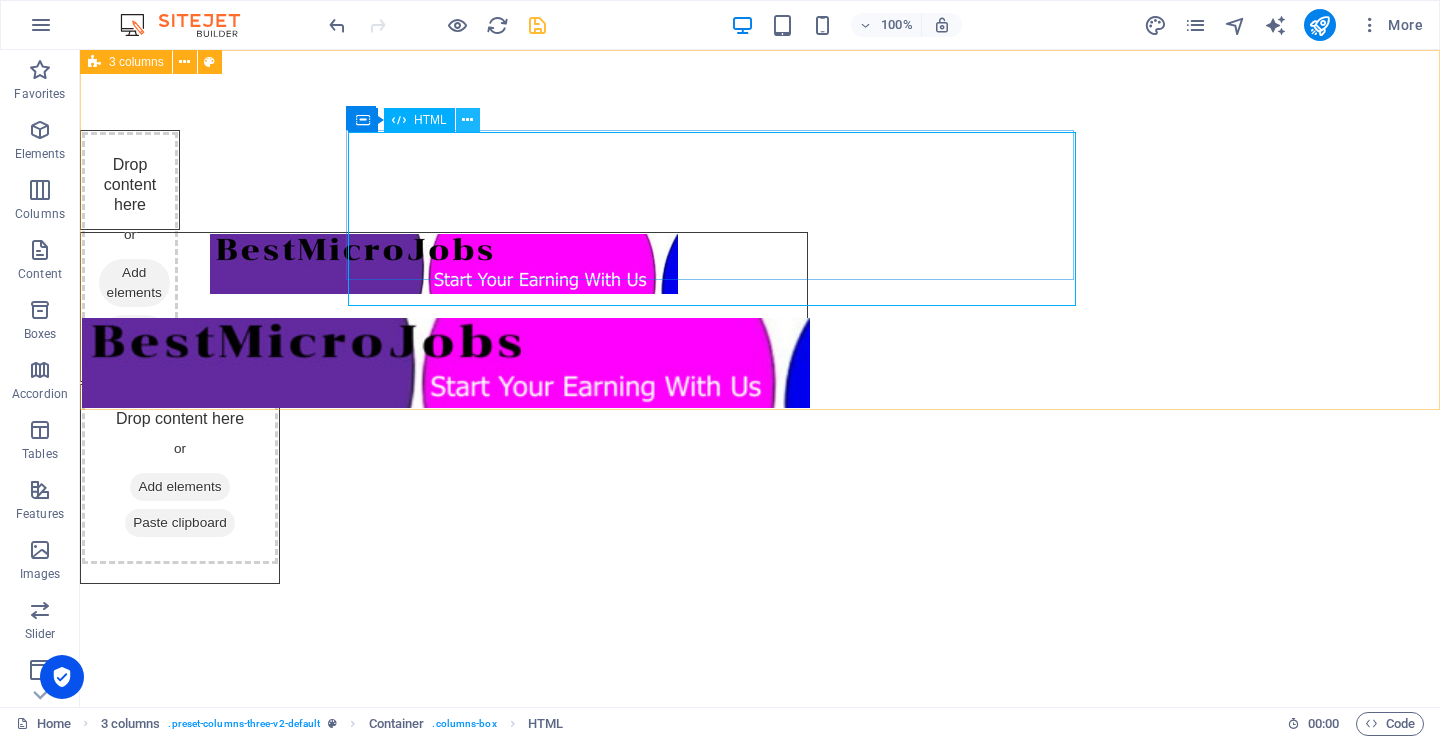 click at bounding box center (467, 120) 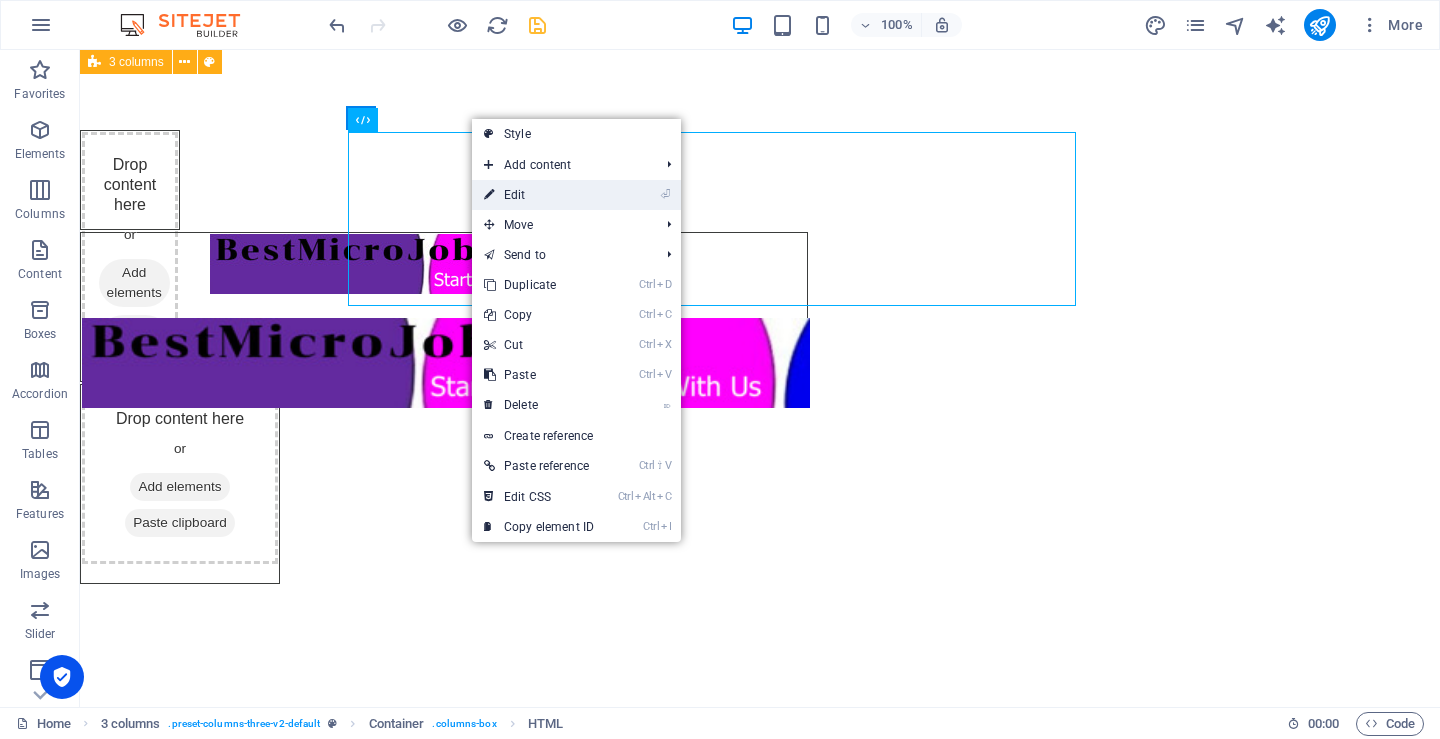 click on "⏎  Edit" at bounding box center (539, 195) 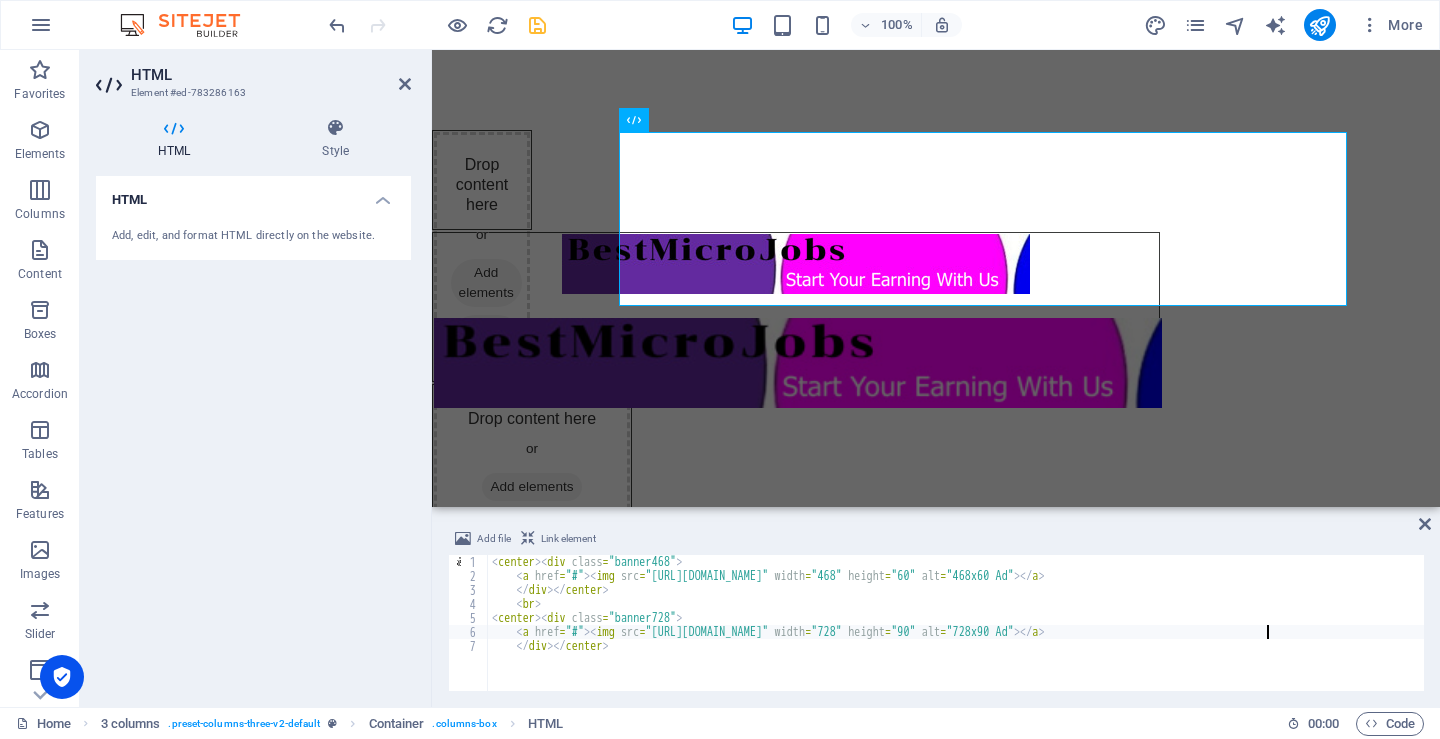 click on "< center > < div   class = "banner468" >      < a   href = "#" > < img   src = "[URL][DOMAIN_NAME]"   width = "468"   height = "60"   alt = "468x60 Ad" > </ a >      </ div > </ center >      < br > < center > < div   class = "banner728" >      < a   href = "#" > < img   src = "[URL][DOMAIN_NAME]"   width = "728"   height = "90"   alt = "728x90 Ad" > </ a >      </ div > </ center >" at bounding box center [956, 637] 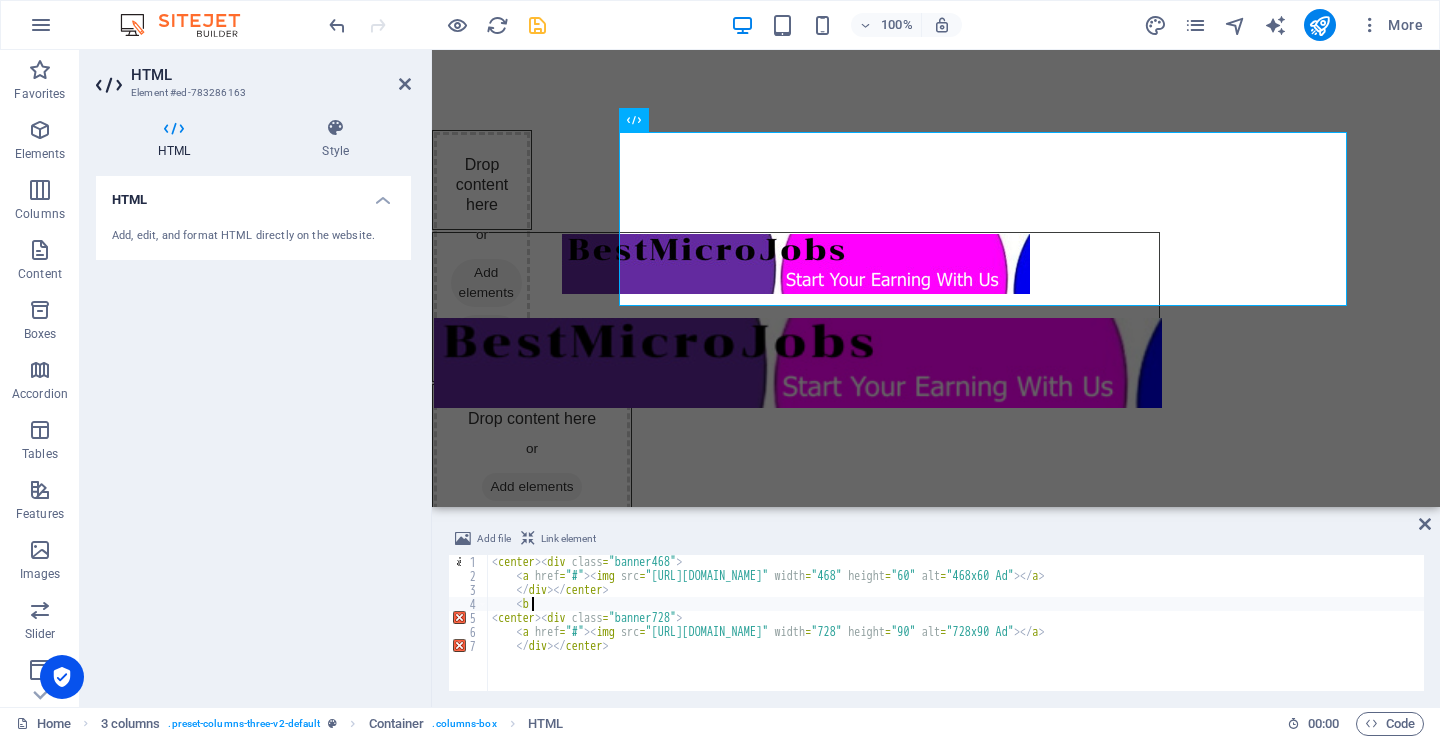 type on "<" 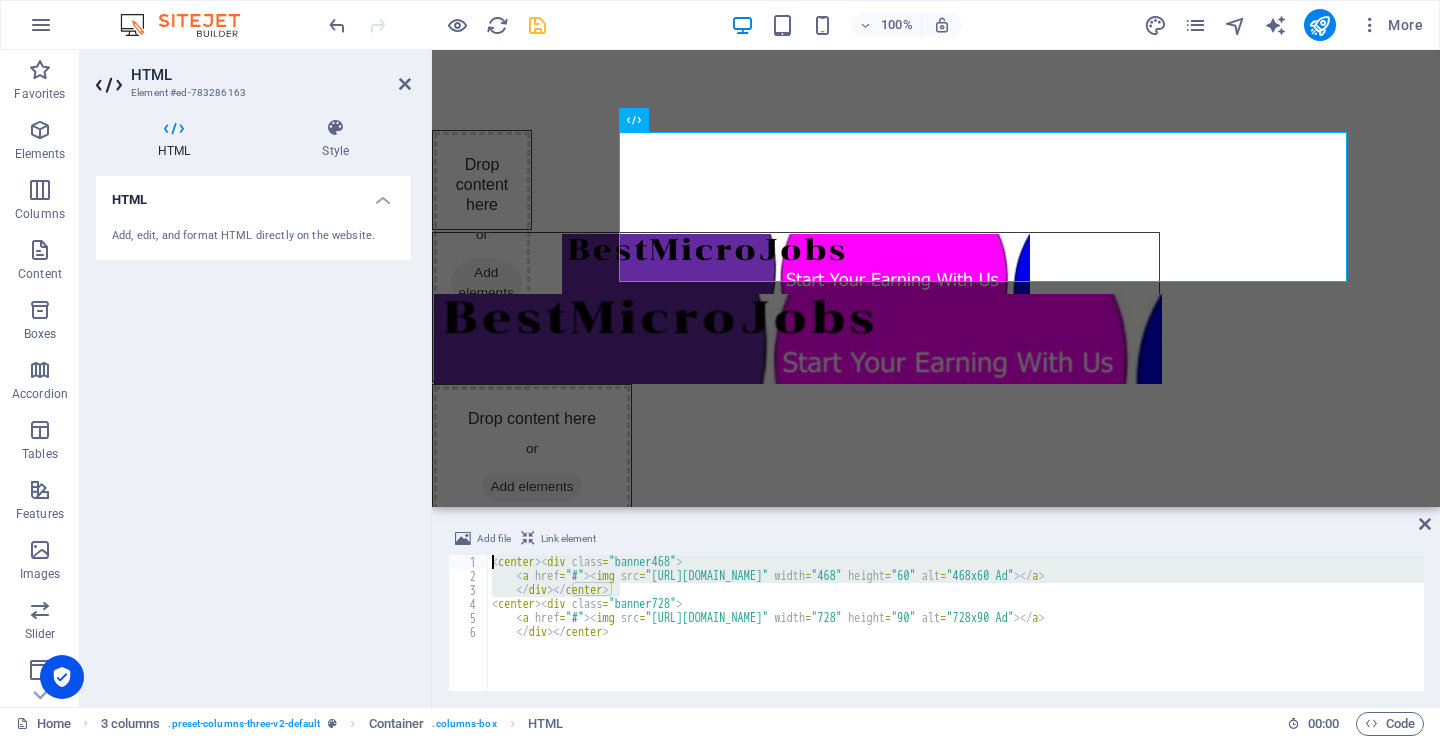 drag, startPoint x: 625, startPoint y: 589, endPoint x: 489, endPoint y: 562, distance: 138.65425 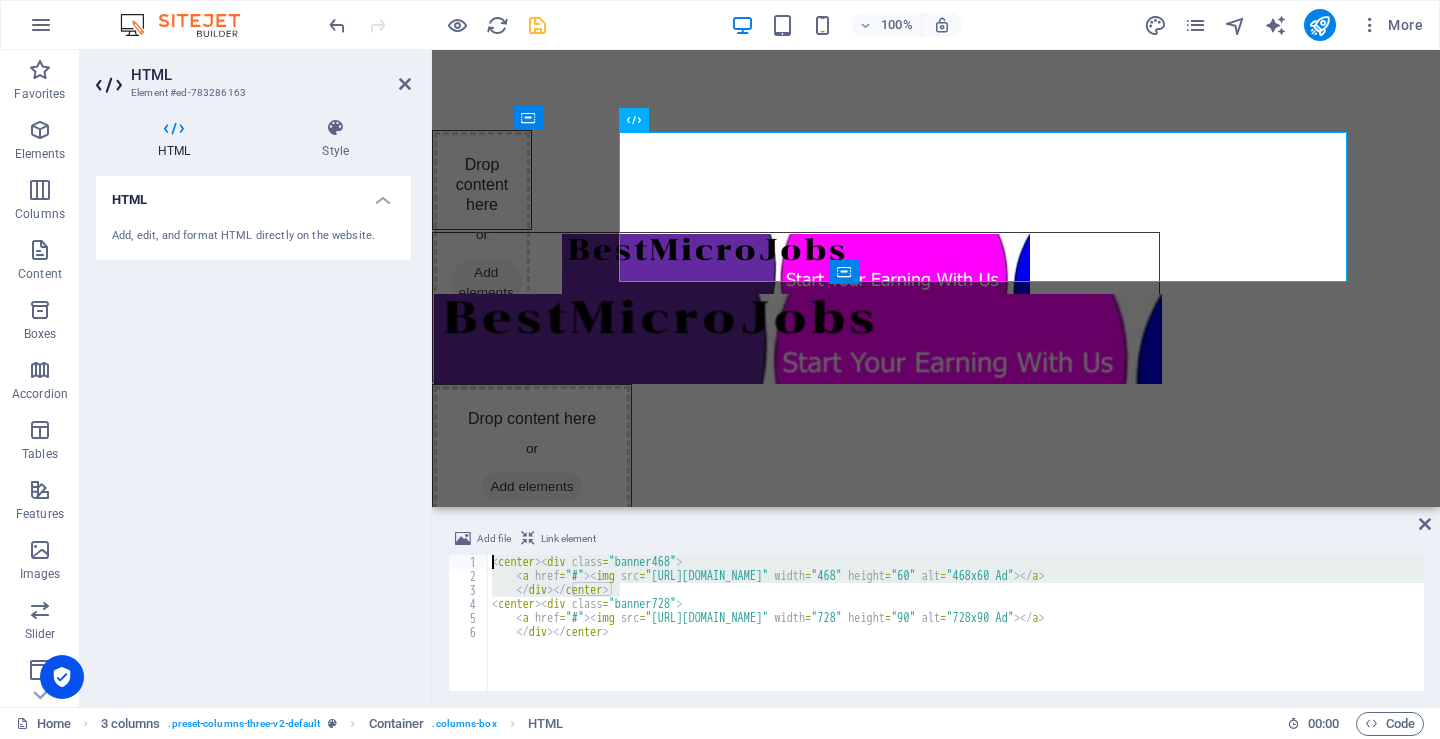 click on "HTML" at bounding box center [271, 75] 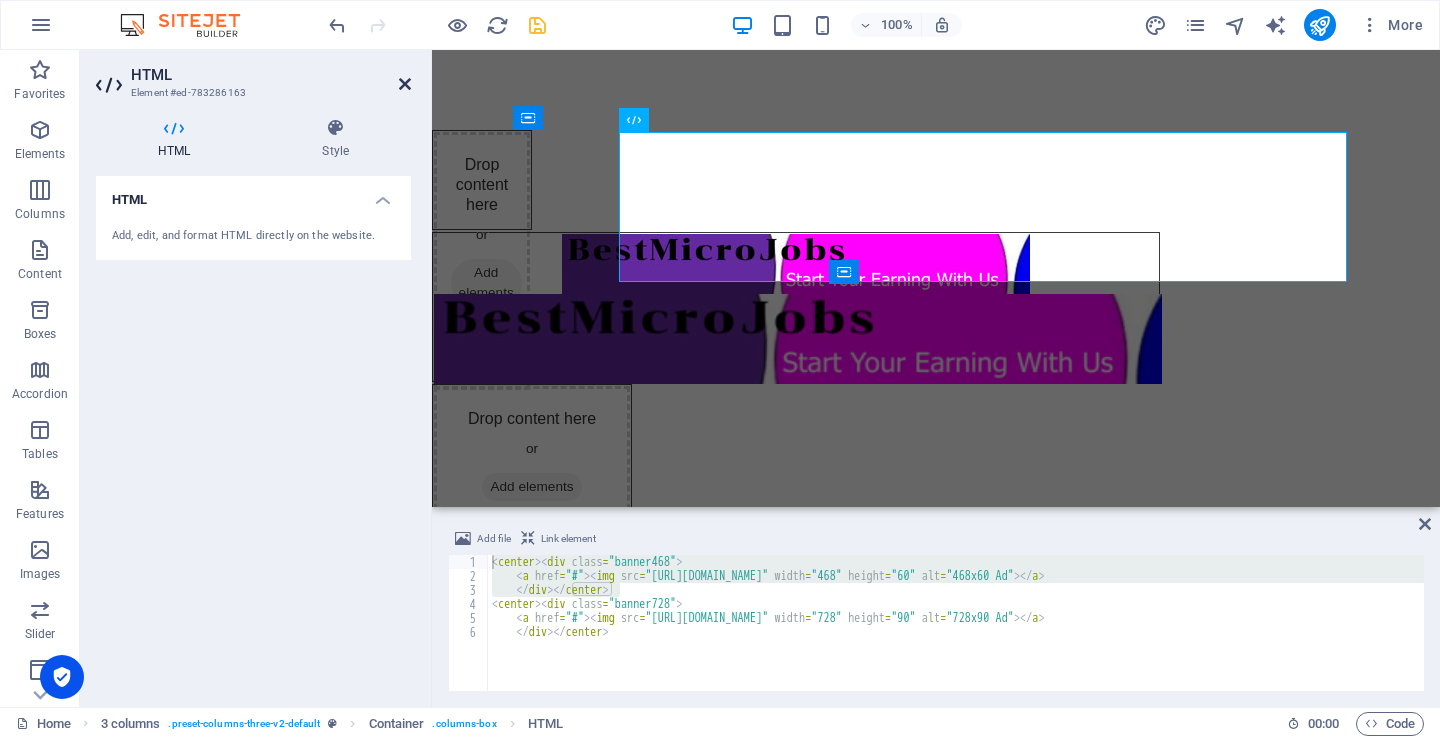click at bounding box center [405, 84] 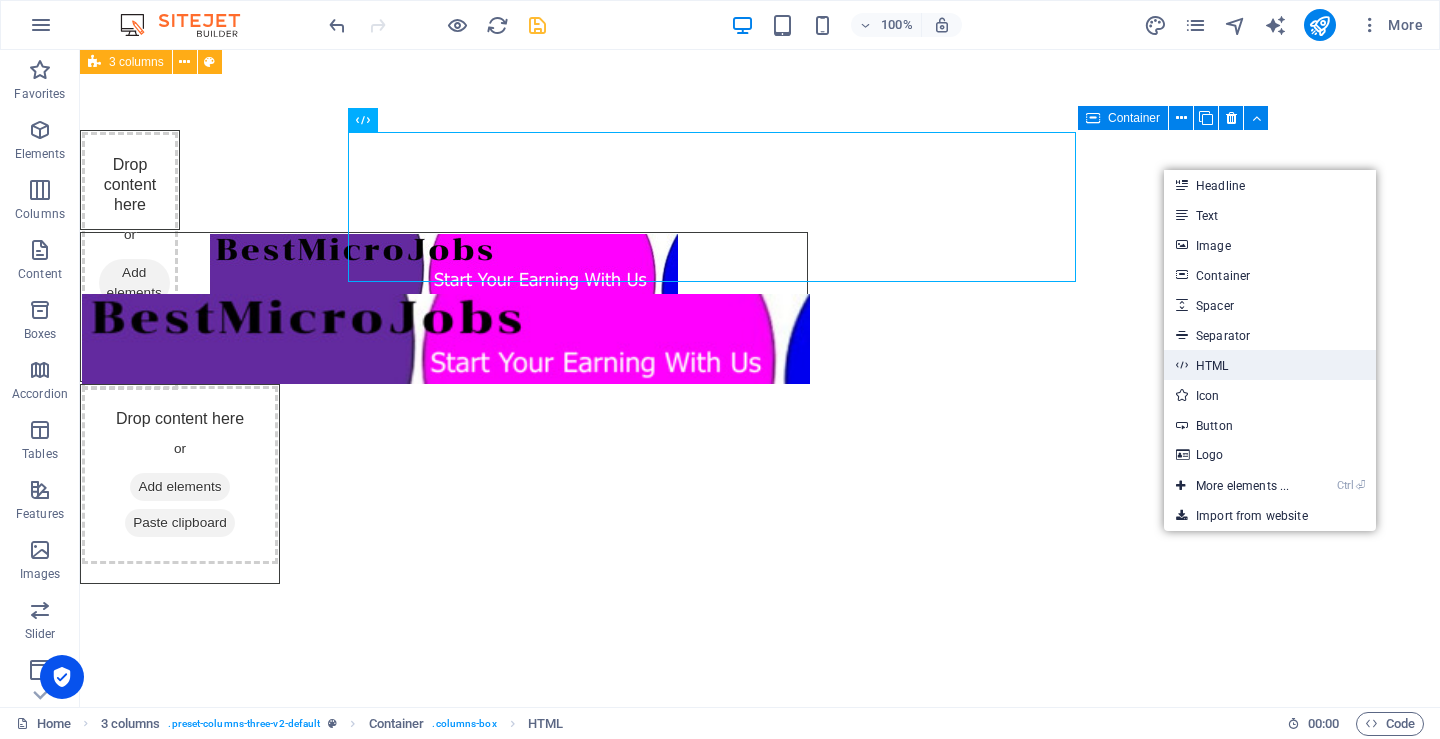 click on "HTML" at bounding box center [1270, 365] 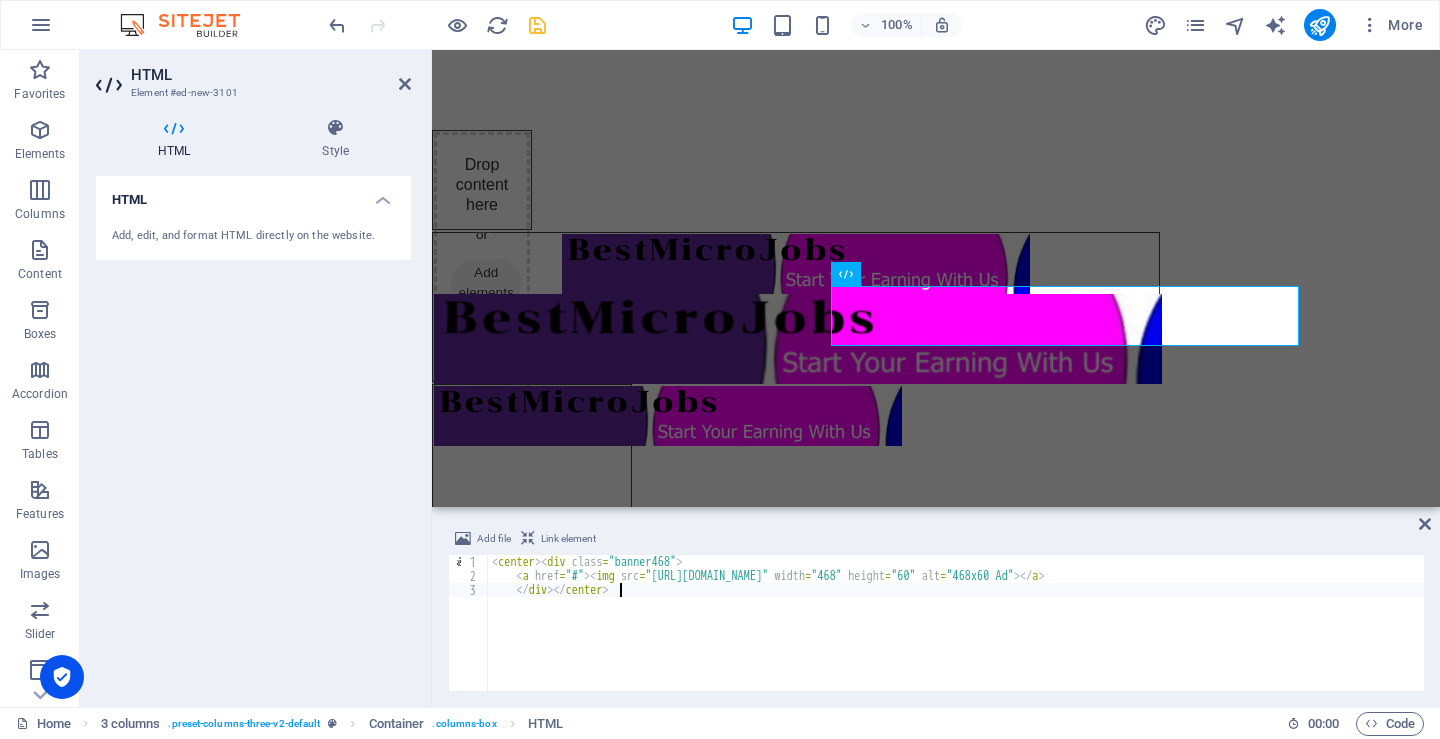 click on "< center > < div   class = "banner468" >      < a   href = "#" > < img   src = "[URL][DOMAIN_NAME]"   width = "468"   height = "60"   alt = "468x60 Ad" > </ a >      </ div > </ center >" at bounding box center [956, 637] 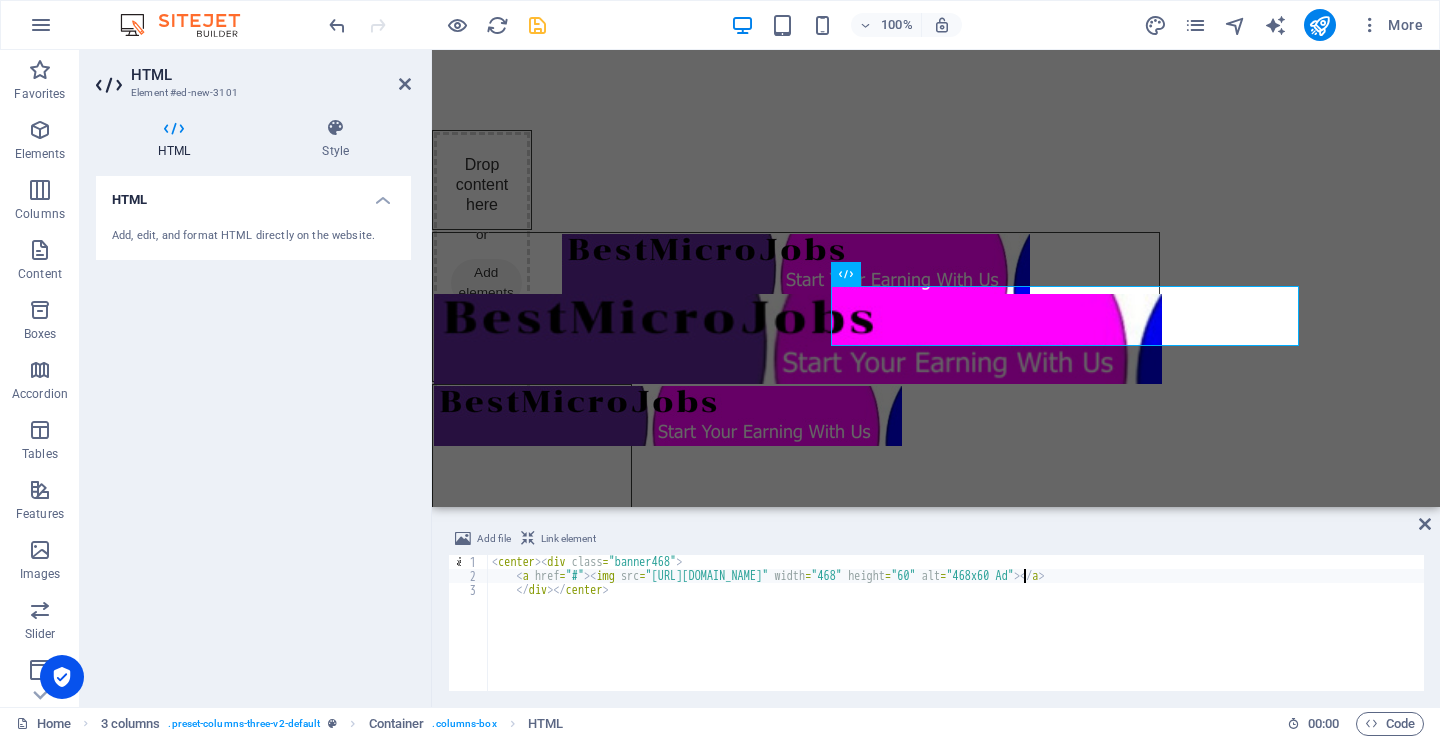 click on "< center > < div   class = "banner468" >      < a   href = "#" > < img   src = "[URL][DOMAIN_NAME]"   width = "468"   height = "60"   alt = "468x60 Ad" > </ a >      </ div > </ center >" at bounding box center (956, 637) 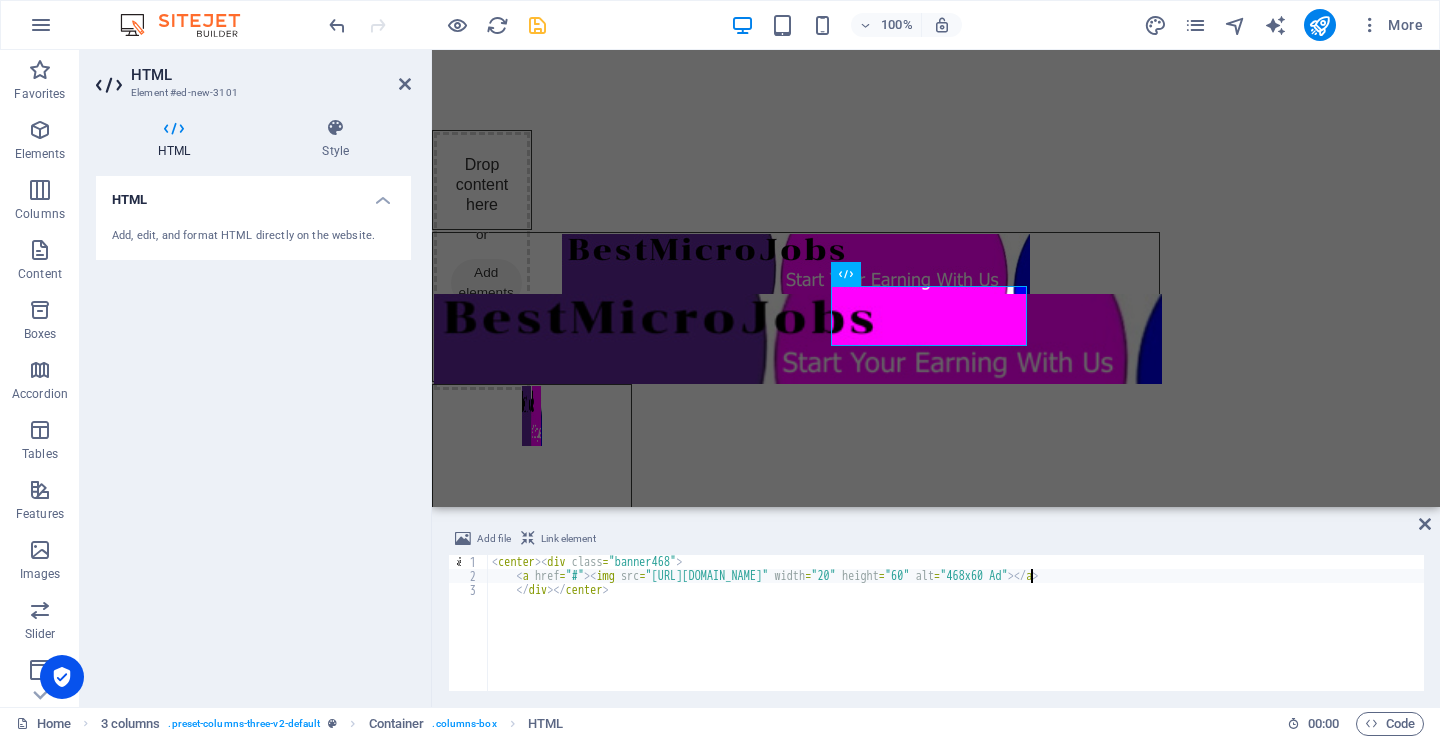 scroll, scrollTop: 0, scrollLeft: 44, axis: horizontal 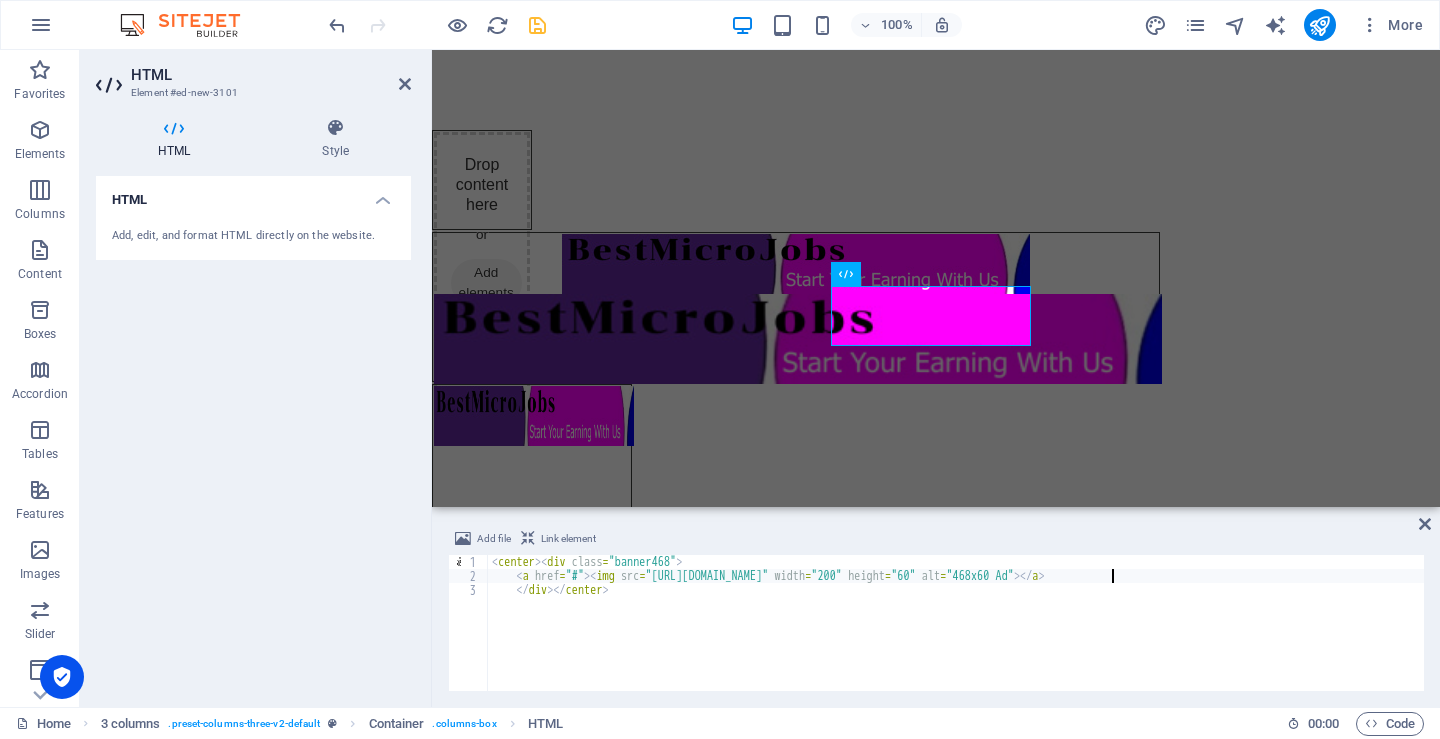 click on "< center > < div   class = "banner468" >      < a   href = "#" > < img   src = "[URL][DOMAIN_NAME]"   width = "200"   height = "60"   alt = "468x60 Ad" > </ a >      </ div > </ center >" at bounding box center (956, 637) 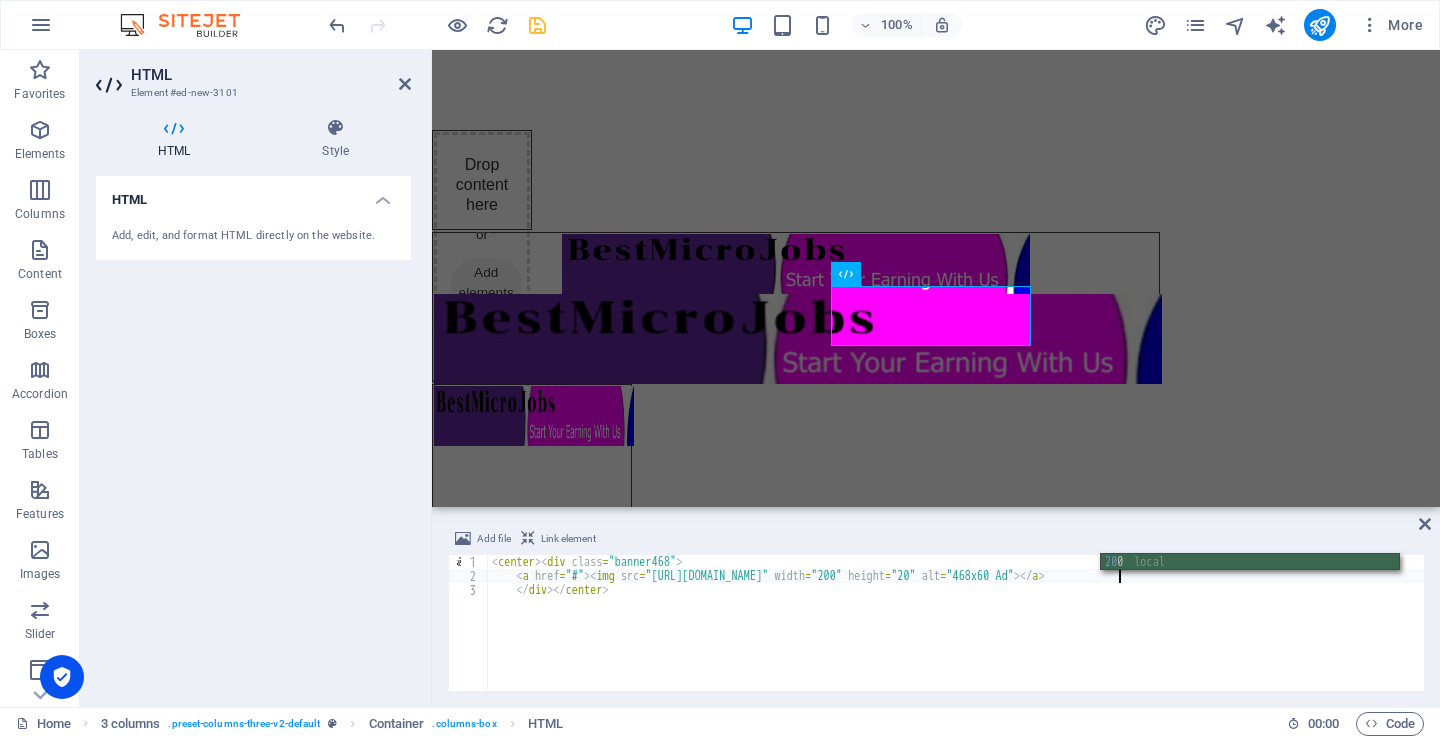 scroll, scrollTop: 0, scrollLeft: 51, axis: horizontal 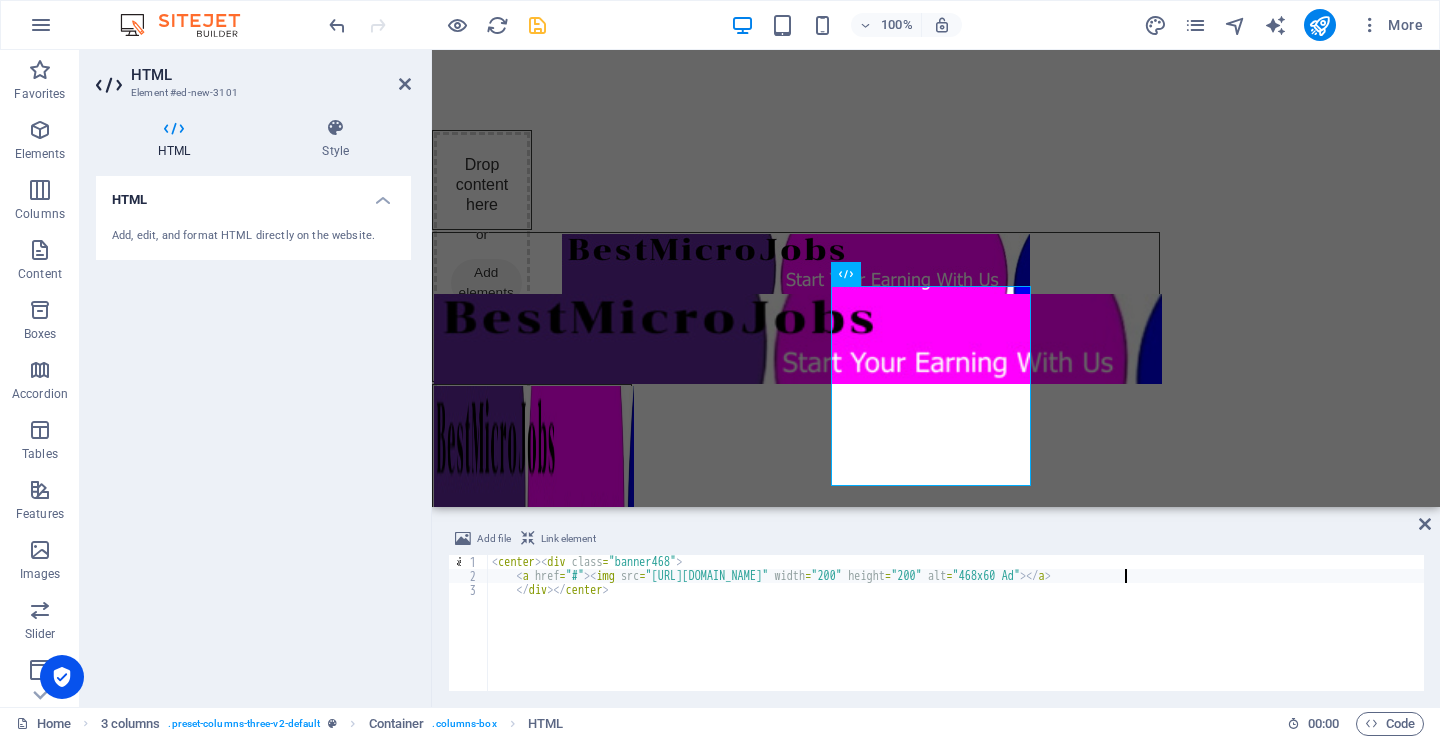 click on "< center > < div   class = "banner468" >      < a   href = "#" > < img   src = "[URL][DOMAIN_NAME]"   width = "200"   height = "200"   alt = "468x60 Ad" > </ a >      </ div > </ center >" at bounding box center (956, 637) 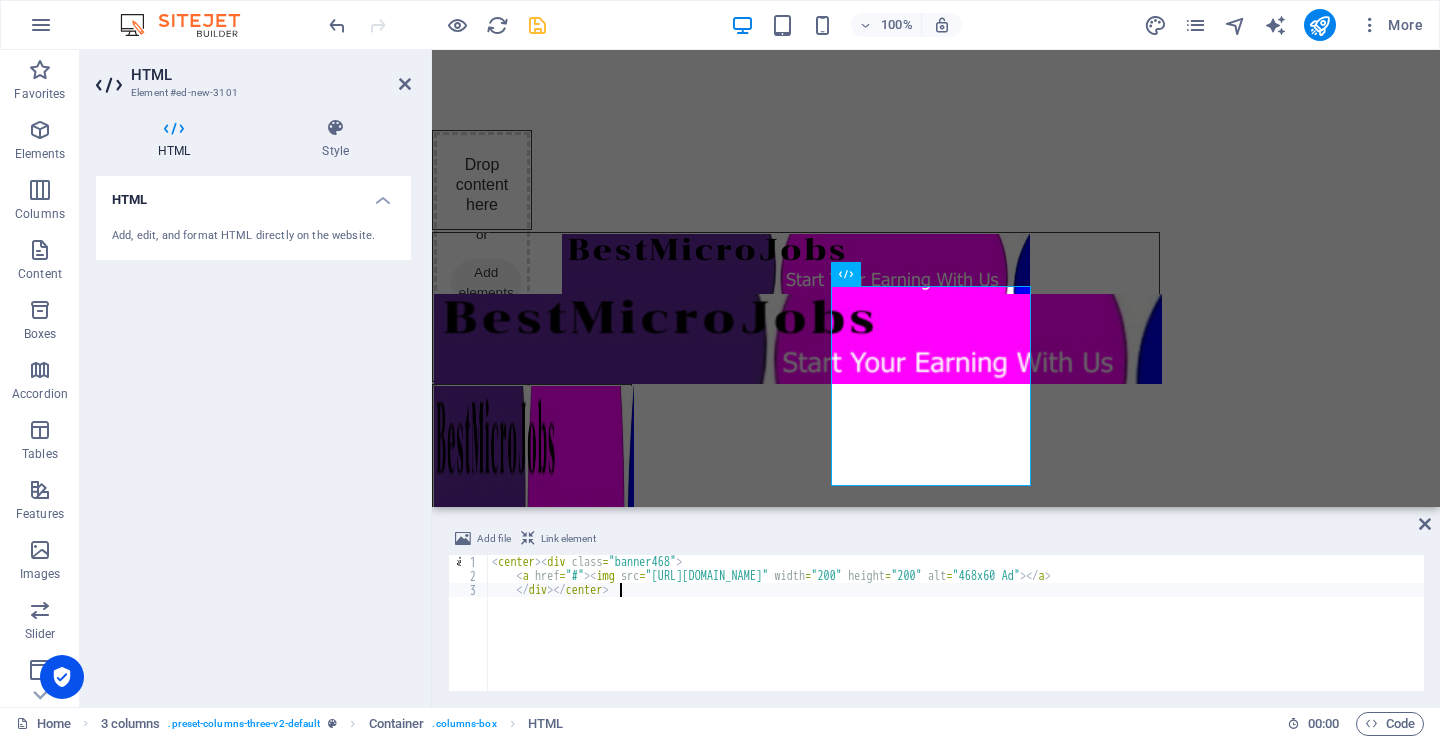 scroll, scrollTop: 0, scrollLeft: 9, axis: horizontal 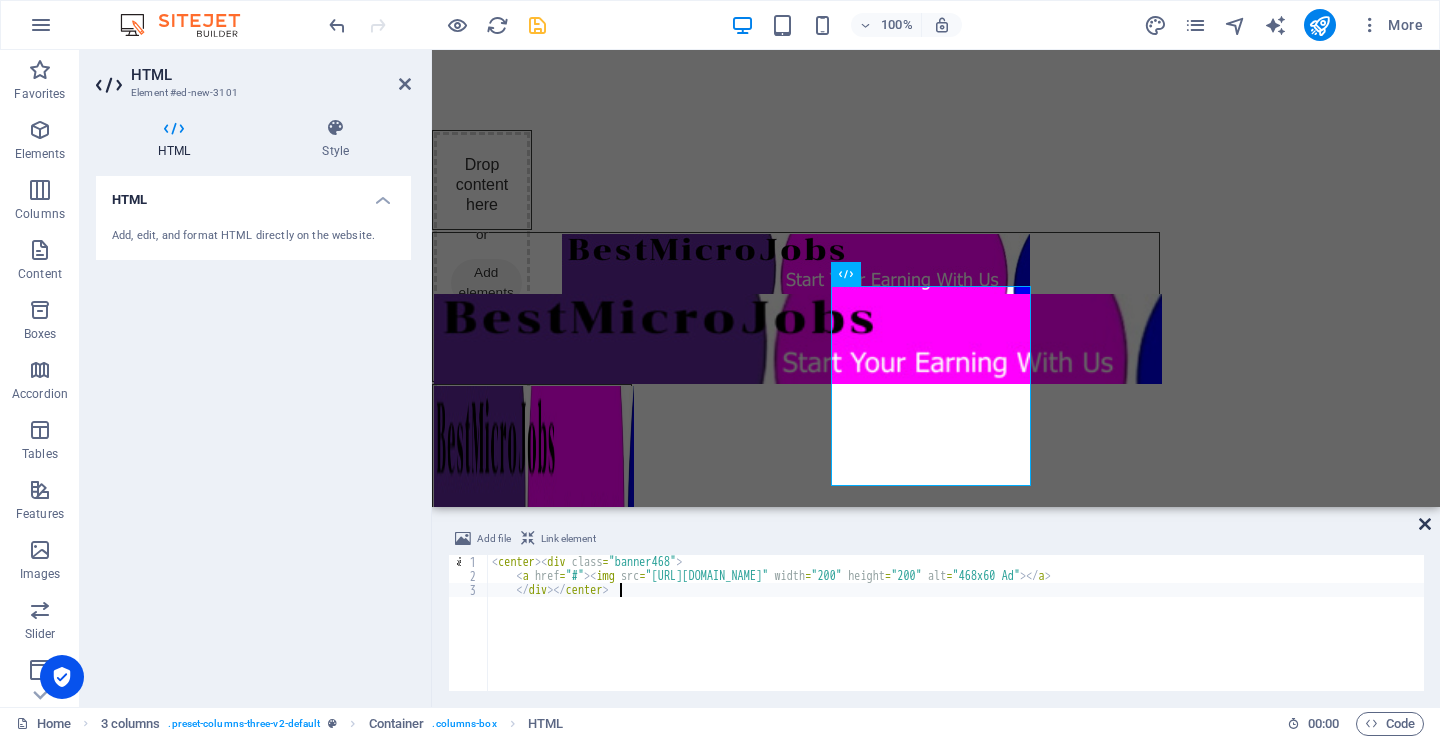 type on "</div></center>" 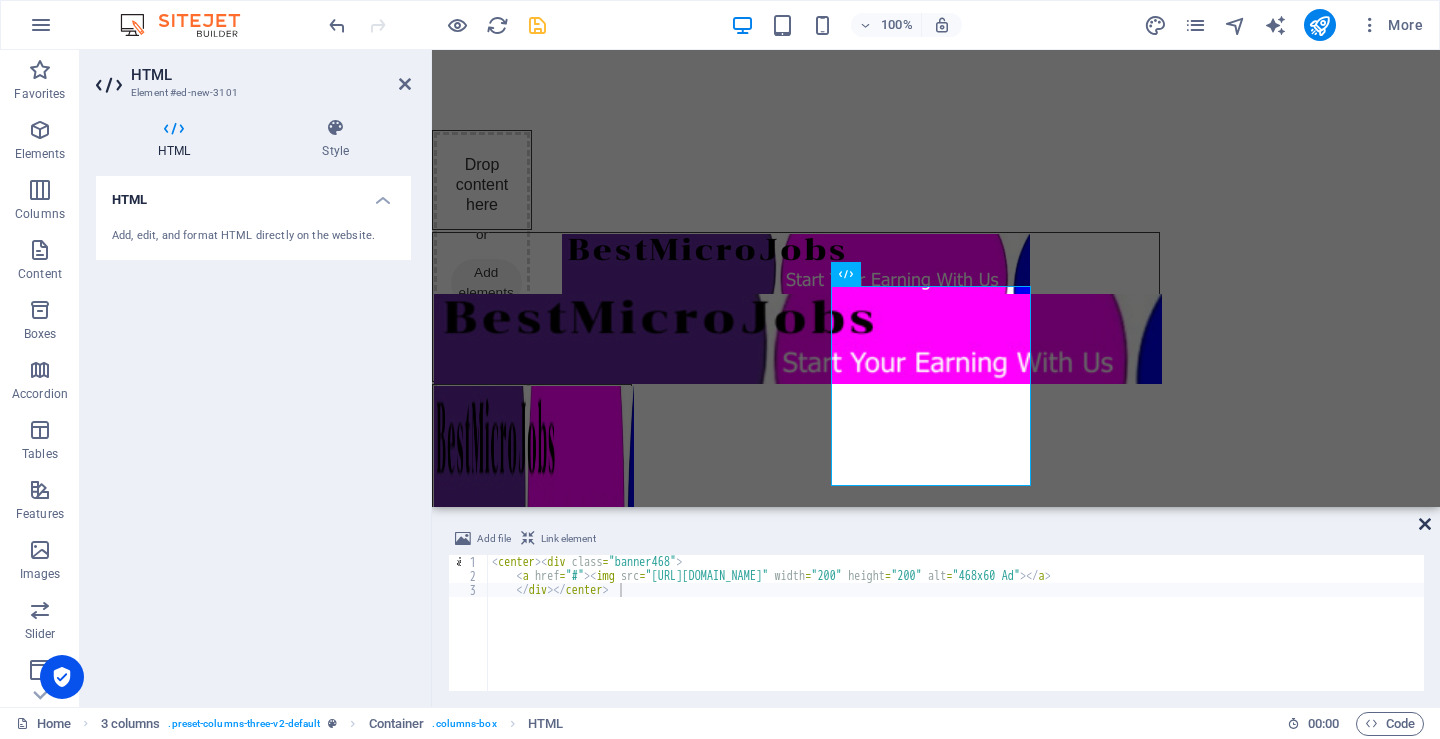 click at bounding box center (1425, 524) 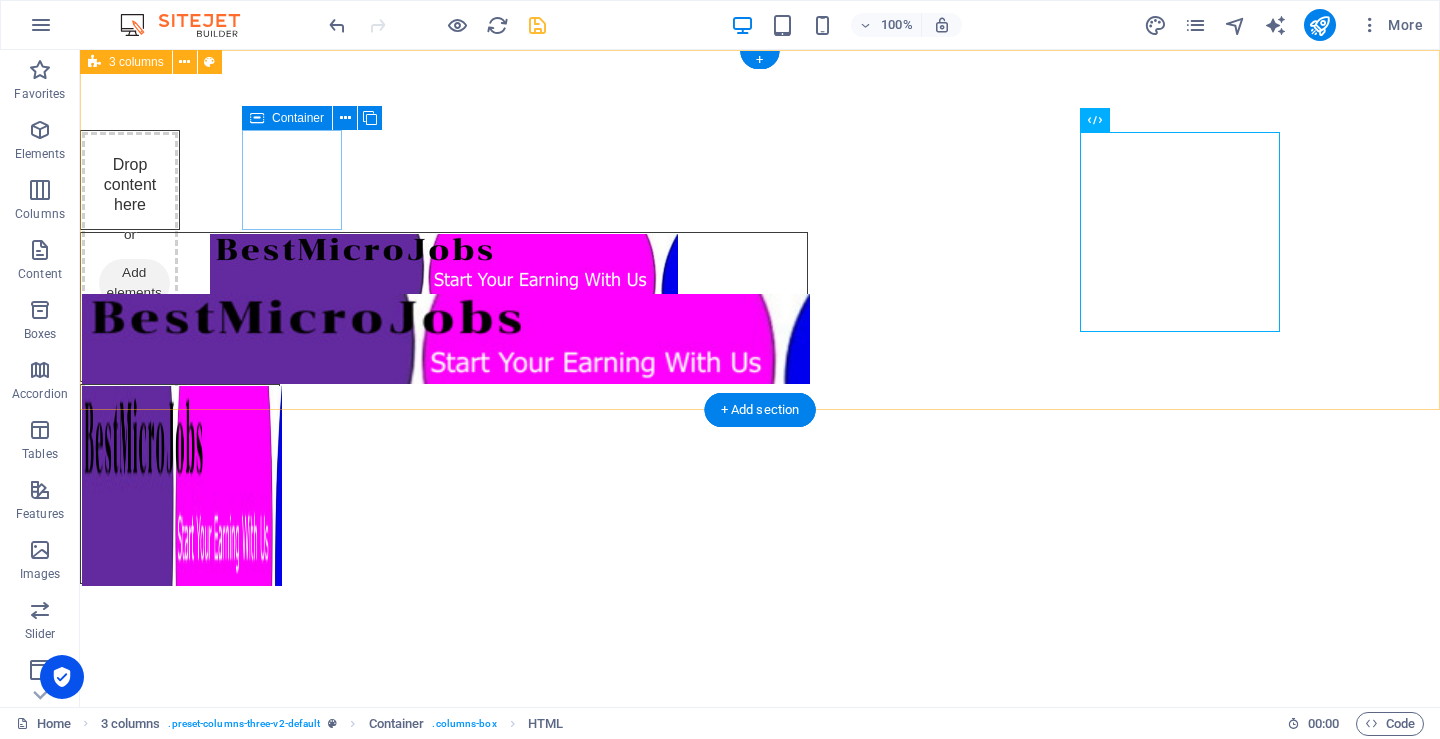 click on "Drop content here or  Add elements  Paste clipboard" at bounding box center [130, 261] 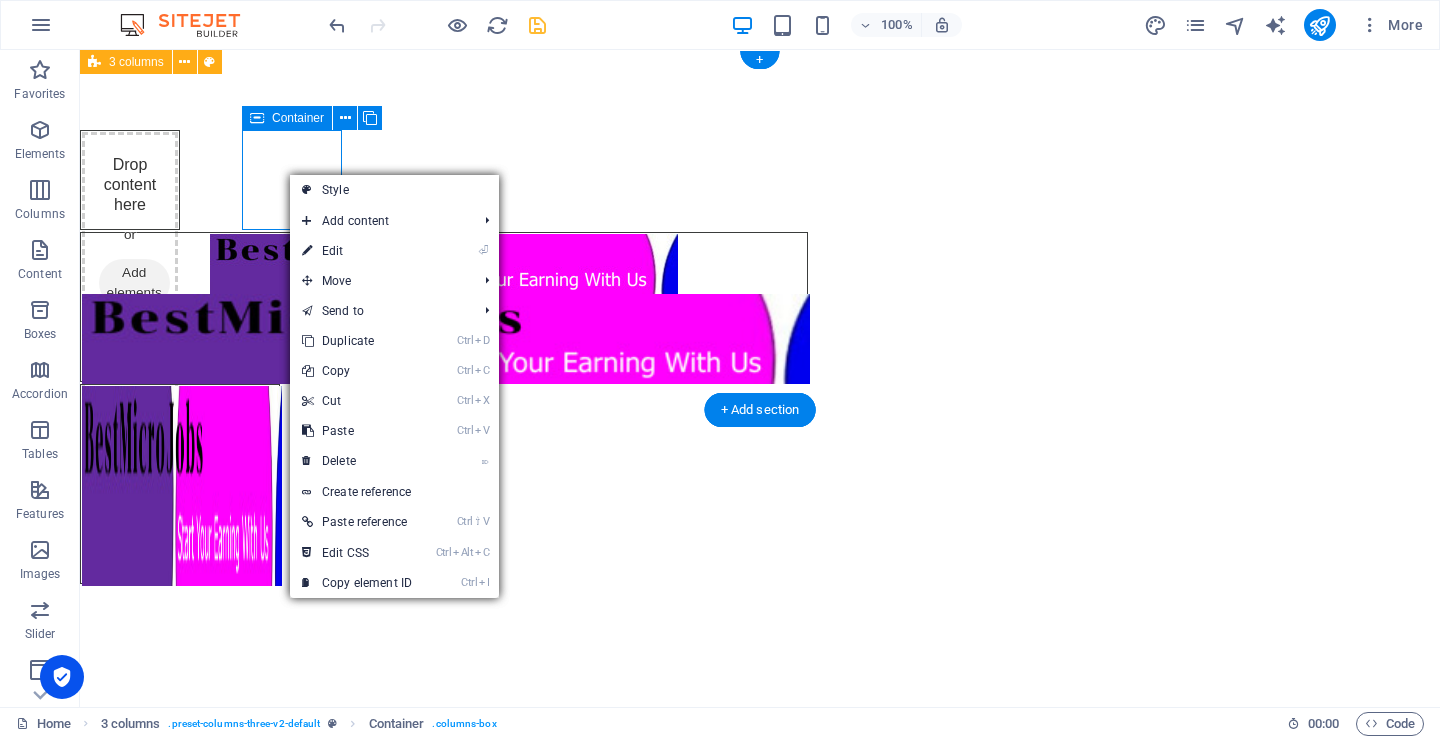 click on "Drop content here or  Add elements  Paste clipboard" at bounding box center [130, 261] 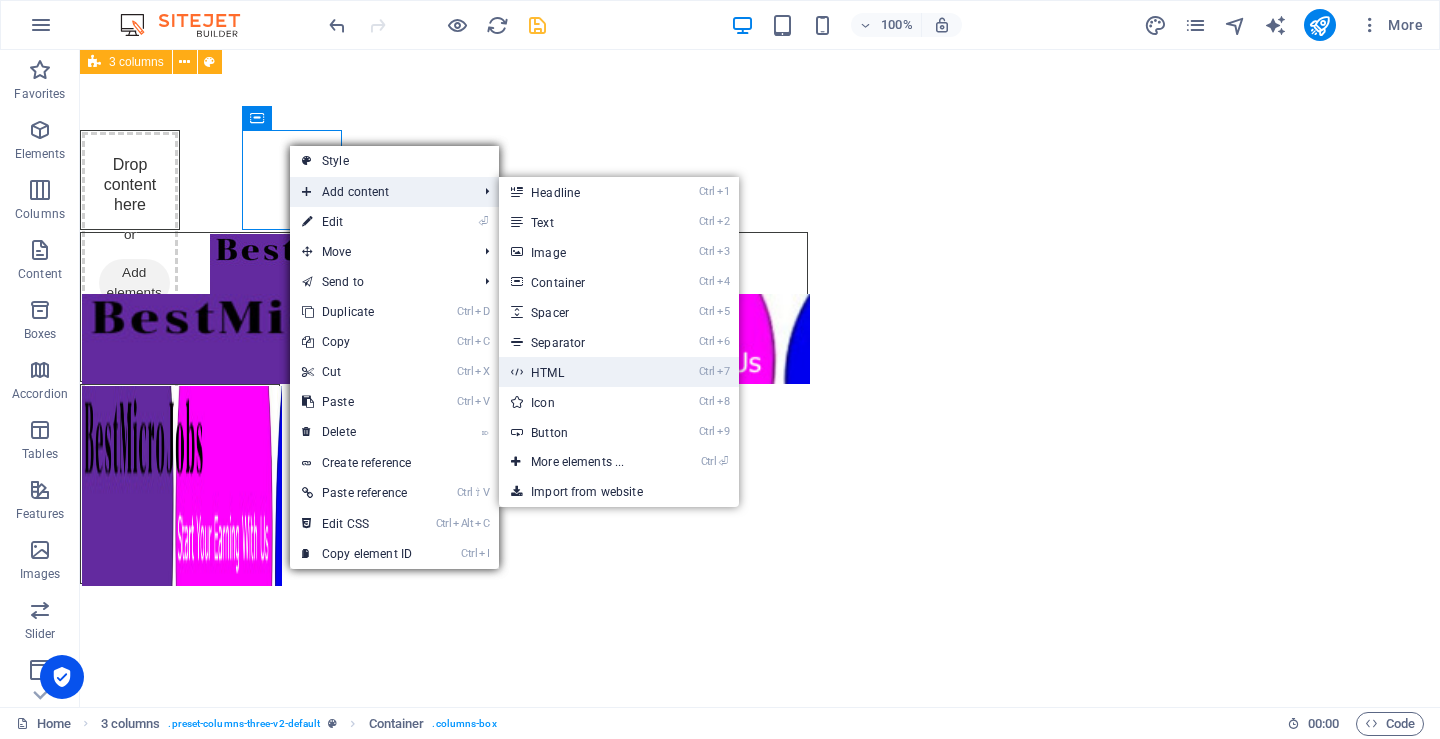 click on "Ctrl 7  HTML" at bounding box center (581, 372) 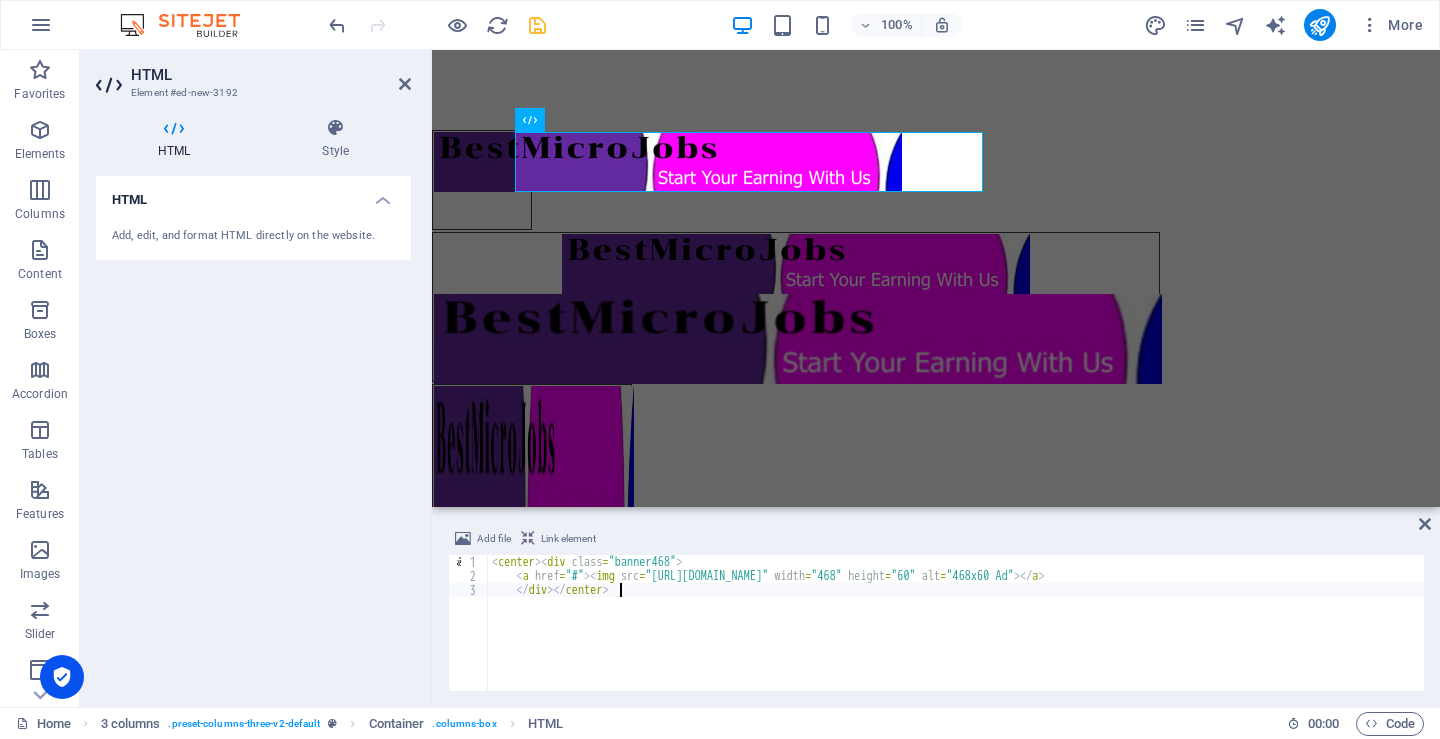click on "< center > < div   class = "banner468" >      < a   href = "#" > < img   src = "[URL][DOMAIN_NAME]"   width = "468"   height = "60"   alt = "468x60 Ad" > </ a >      </ div > </ center >" at bounding box center (956, 637) 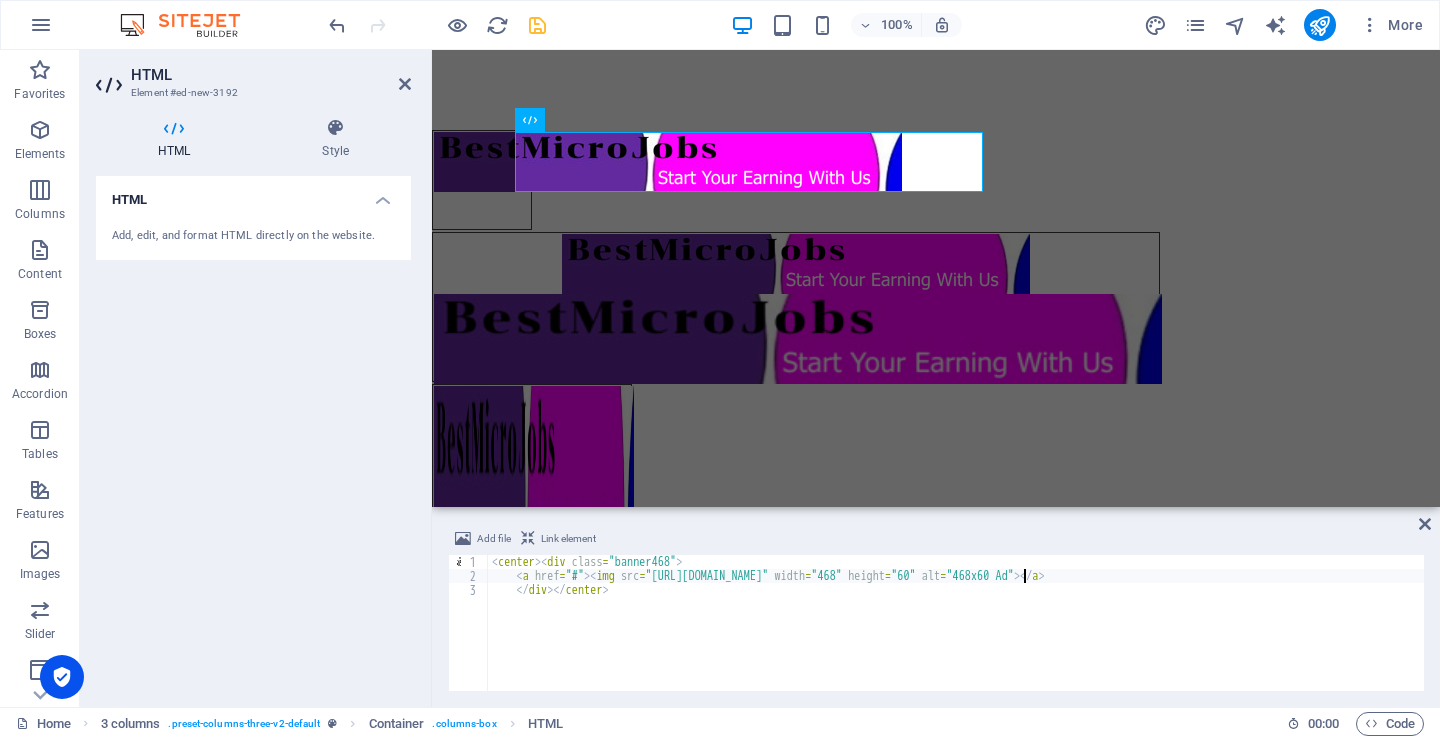 click on "< center > < div   class = "banner468" >      < a   href = "#" > < img   src = "[URL][DOMAIN_NAME]"   width = "468"   height = "60"   alt = "468x60 Ad" > </ a >      </ div > </ center >" at bounding box center (956, 637) 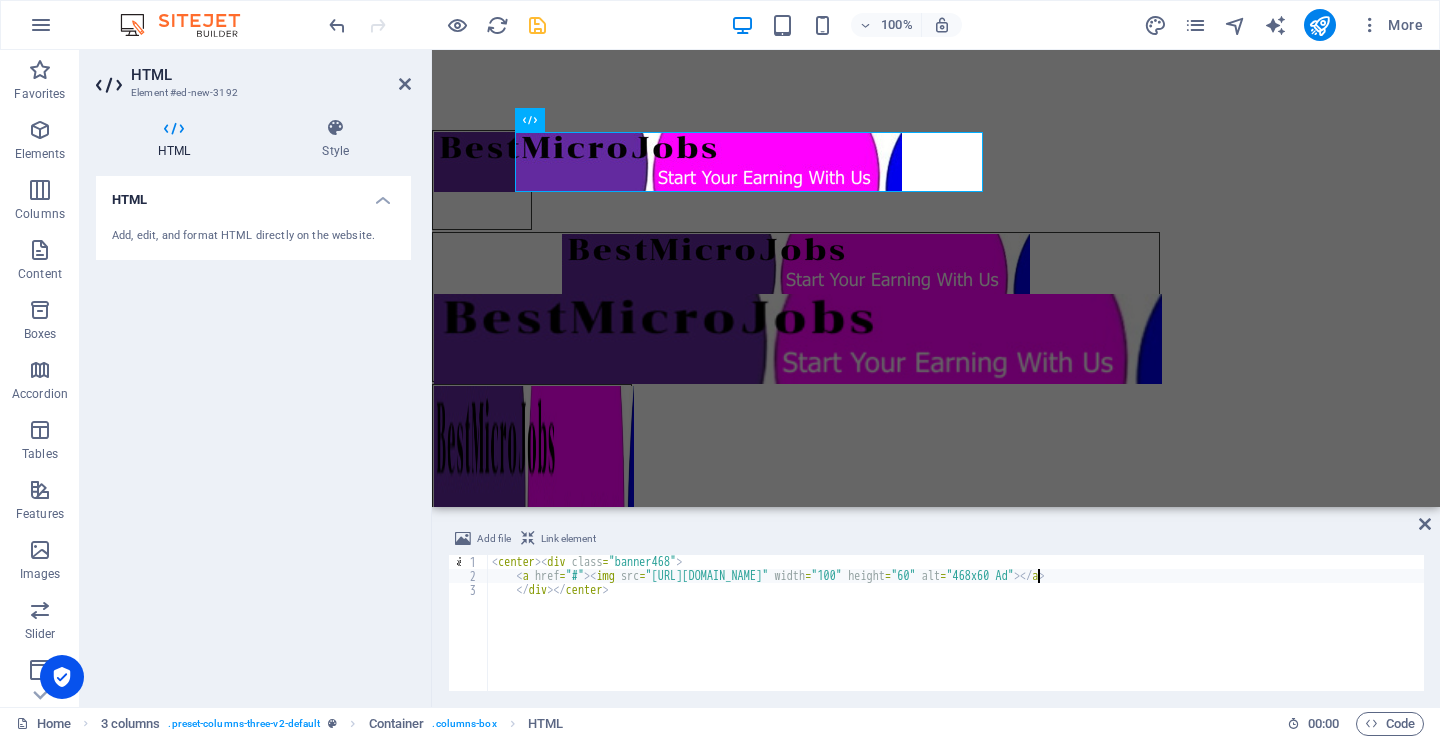 scroll, scrollTop: 0, scrollLeft: 44, axis: horizontal 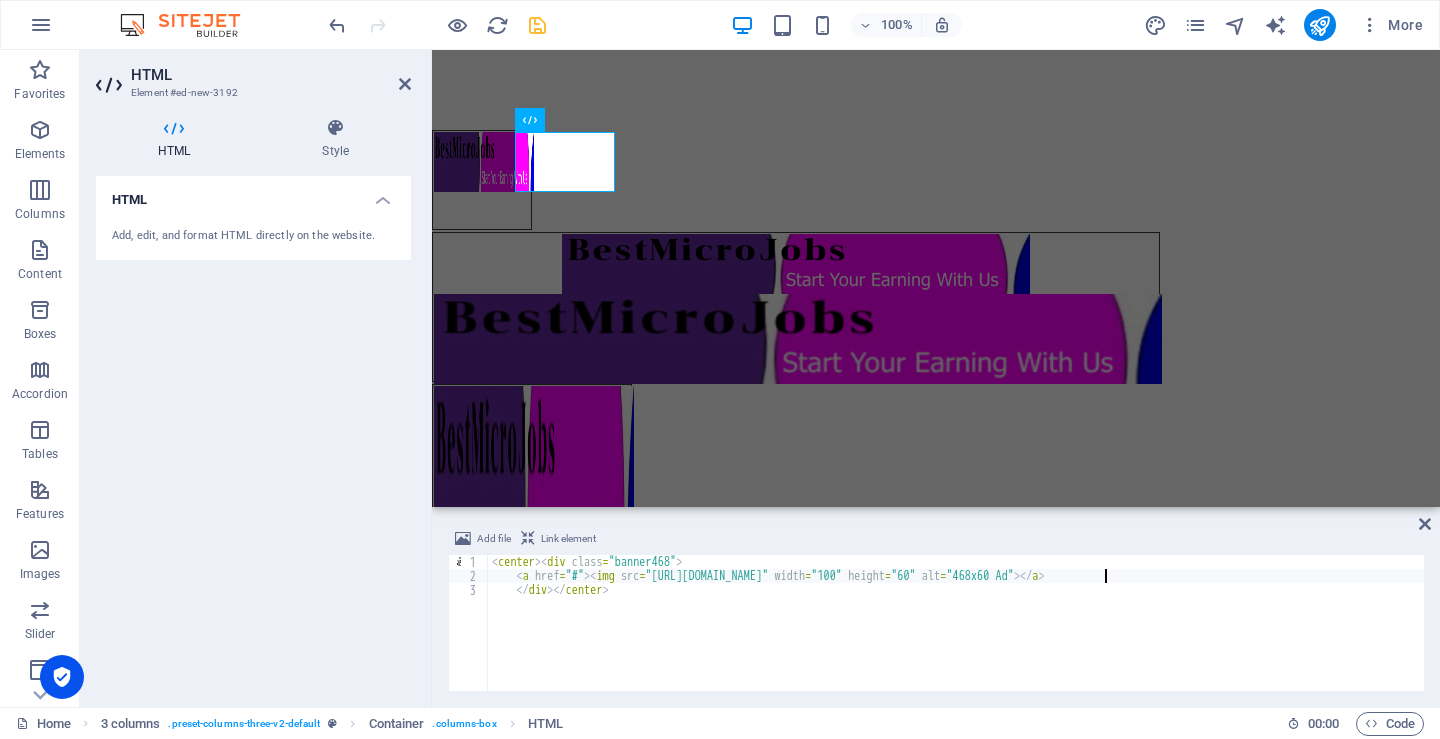click on "< center > < div   class = "banner468" >      < a   href = "#" > < img   src = "[URL][DOMAIN_NAME]"   width = "100"   height = "60"   alt = "468x60 Ad" > </ a >      </ div > </ center >" at bounding box center [956, 637] 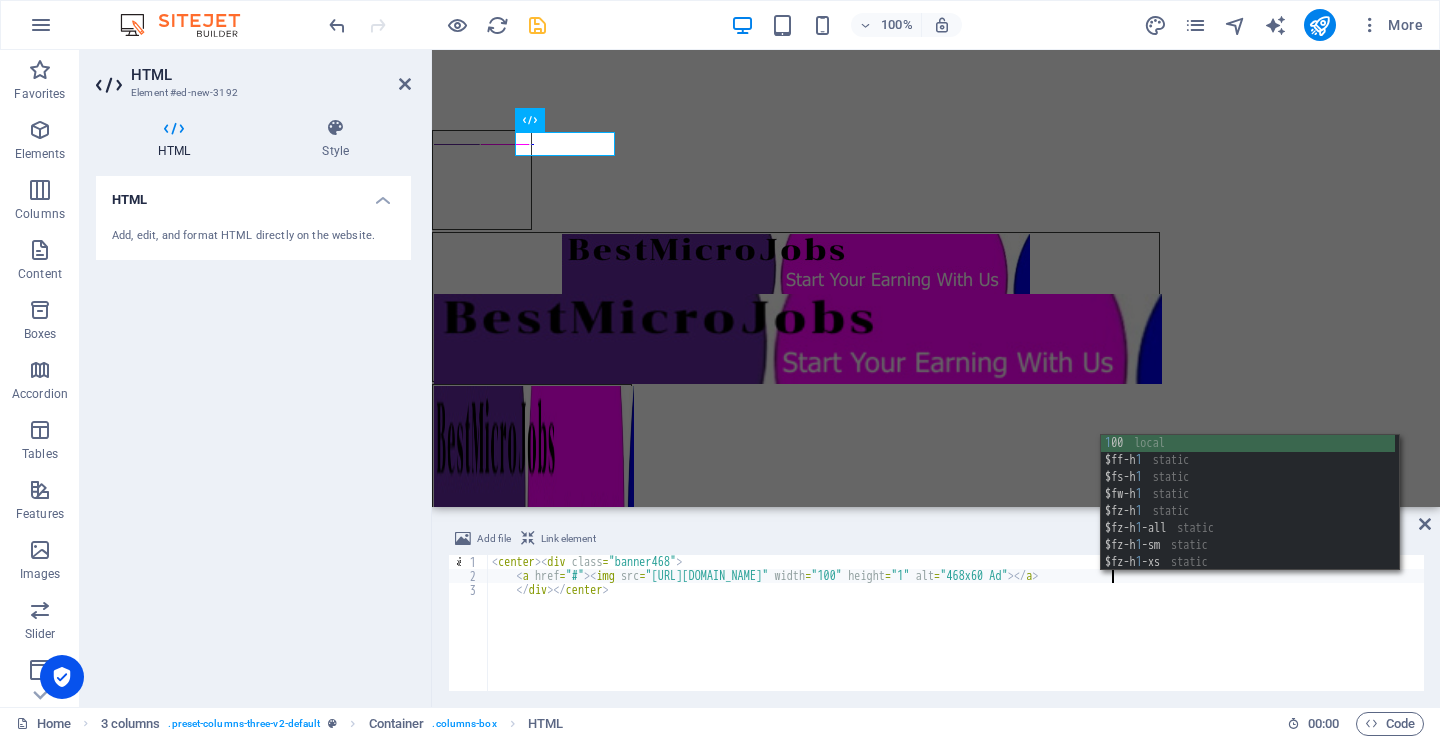 scroll, scrollTop: 0, scrollLeft: 51, axis: horizontal 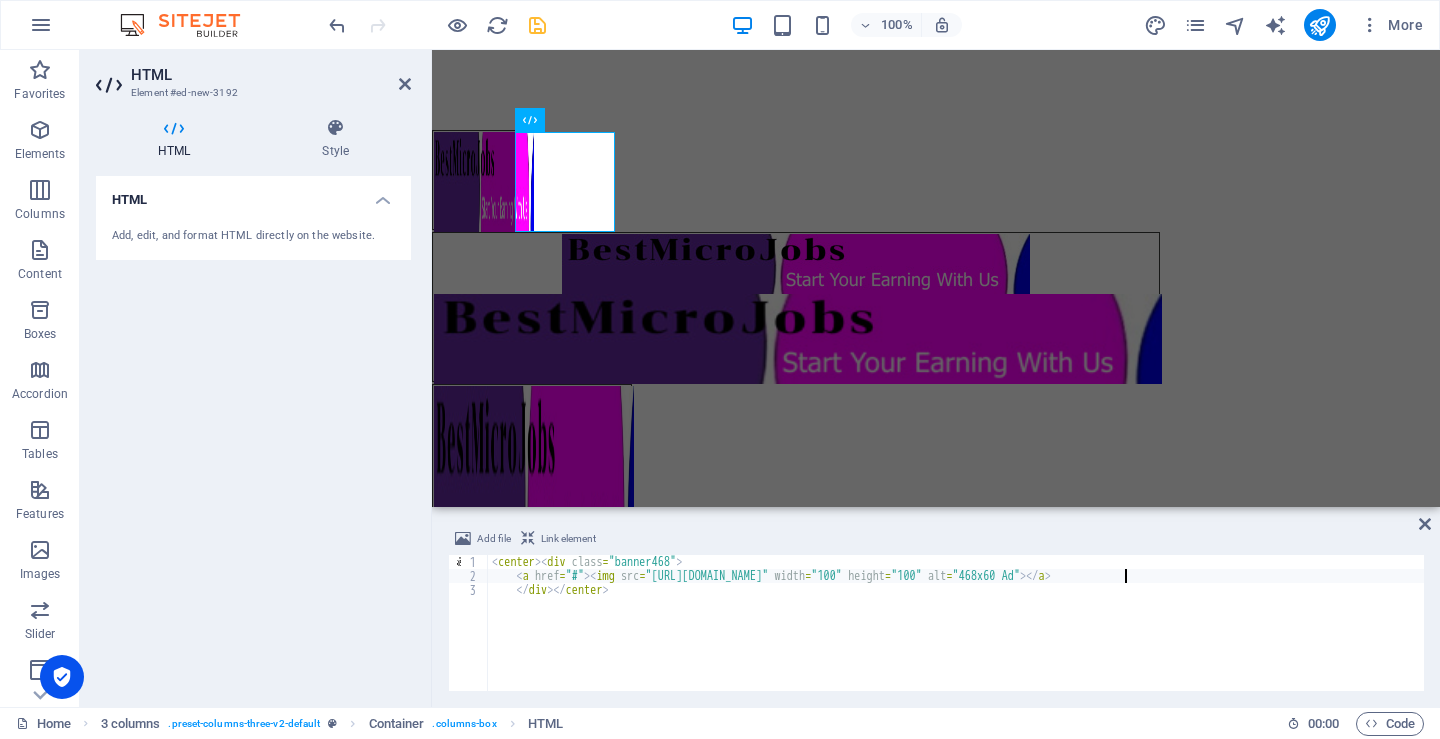 click on "< center > < div   class = "banner468" >      < a   href = "#" > < img   src = "[URL][DOMAIN_NAME]"   width = "100"   height = "100"   alt = "468x60 Ad" > </ a >      </ div > </ center >" at bounding box center [956, 637] 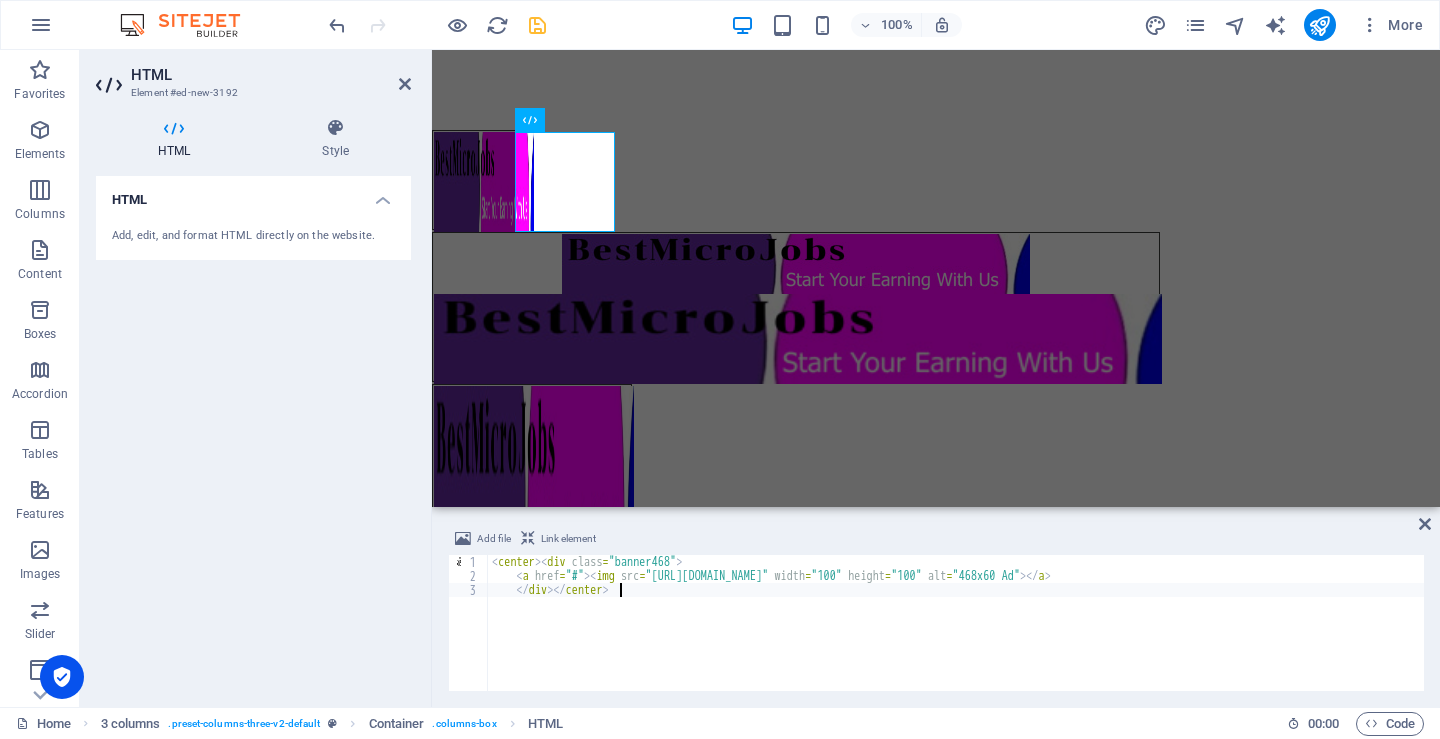 scroll, scrollTop: 0, scrollLeft: 9, axis: horizontal 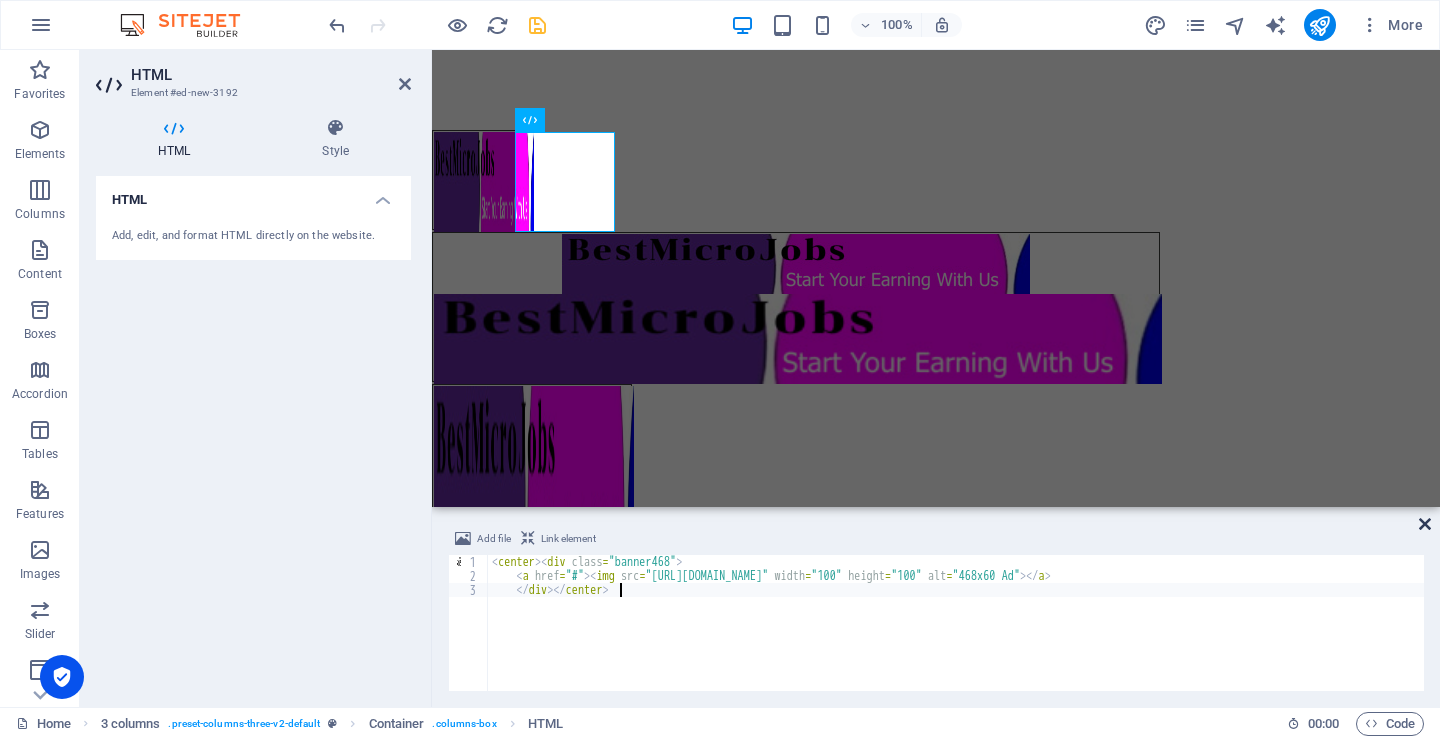 click at bounding box center (1425, 524) 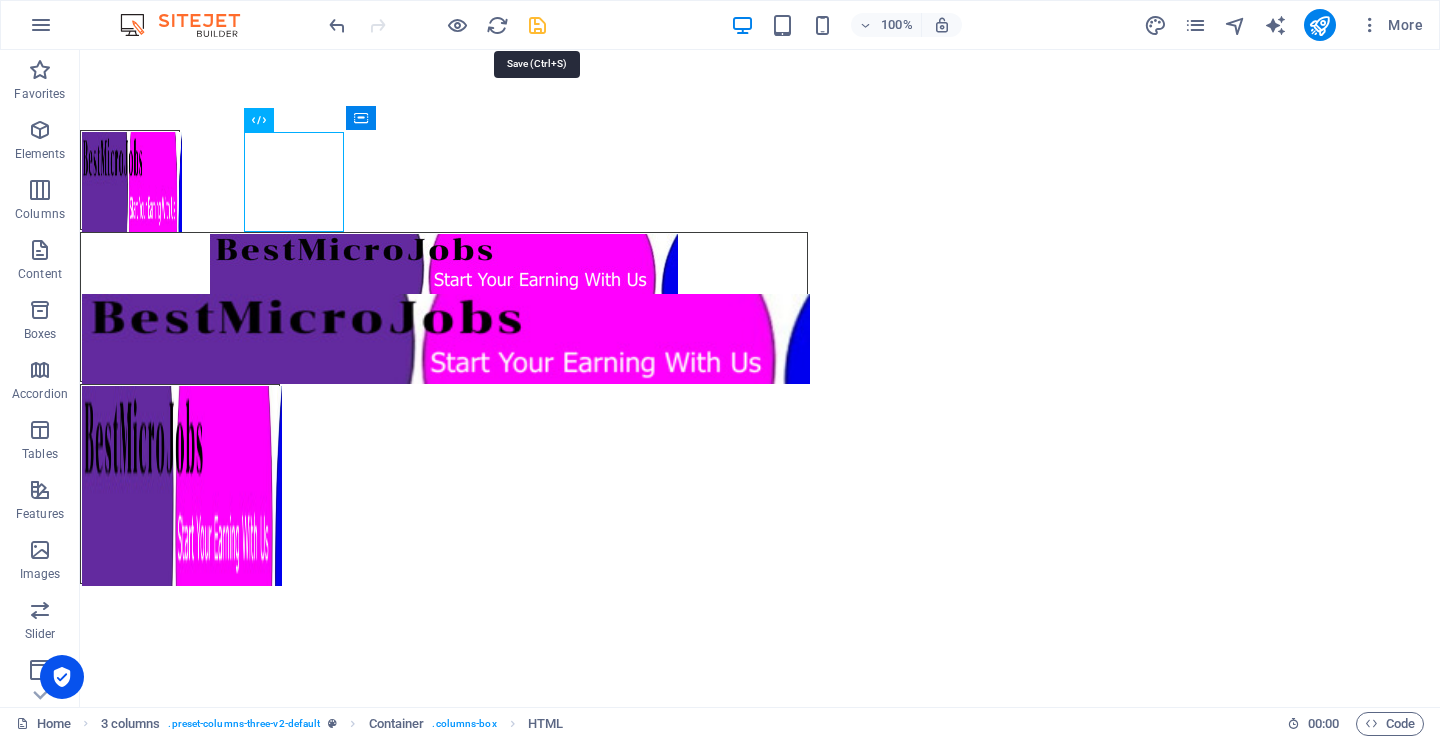 click at bounding box center (537, 25) 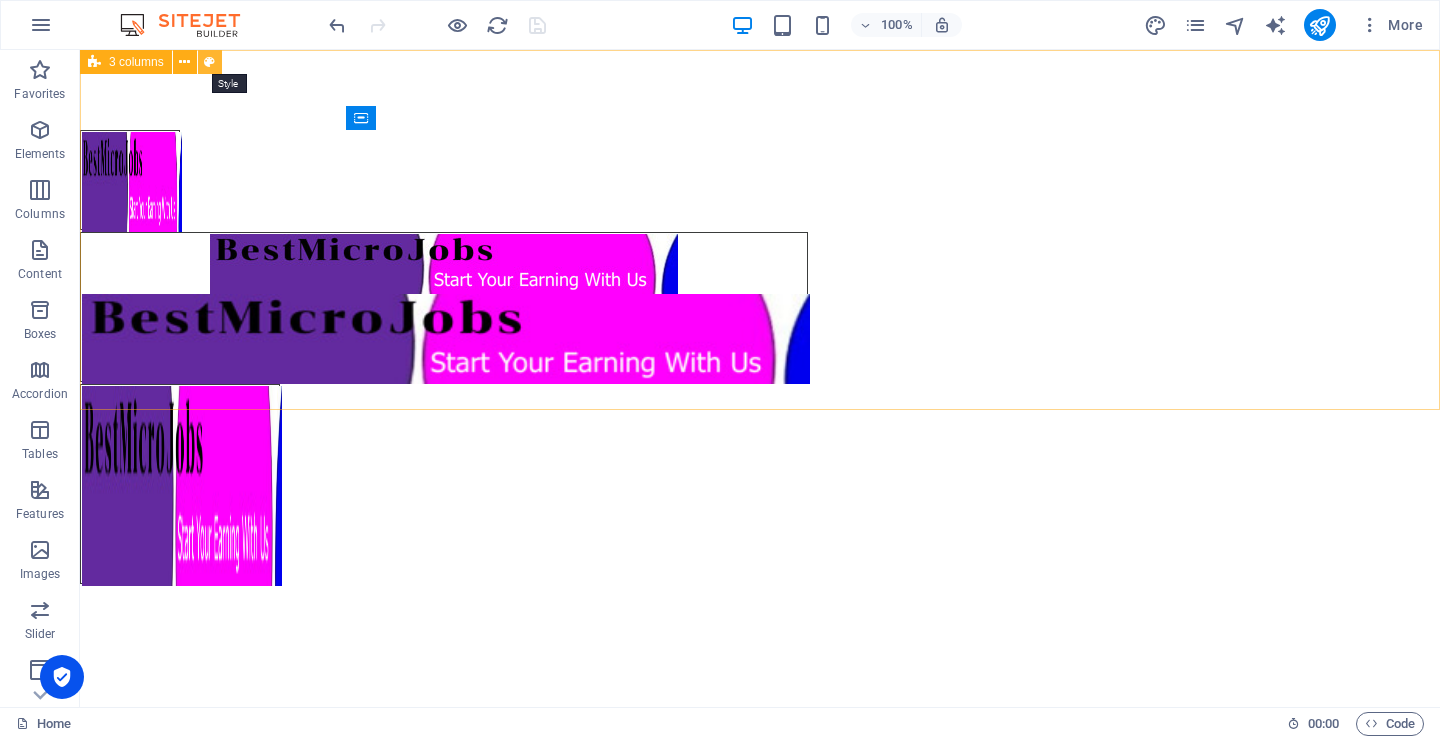 click at bounding box center [209, 62] 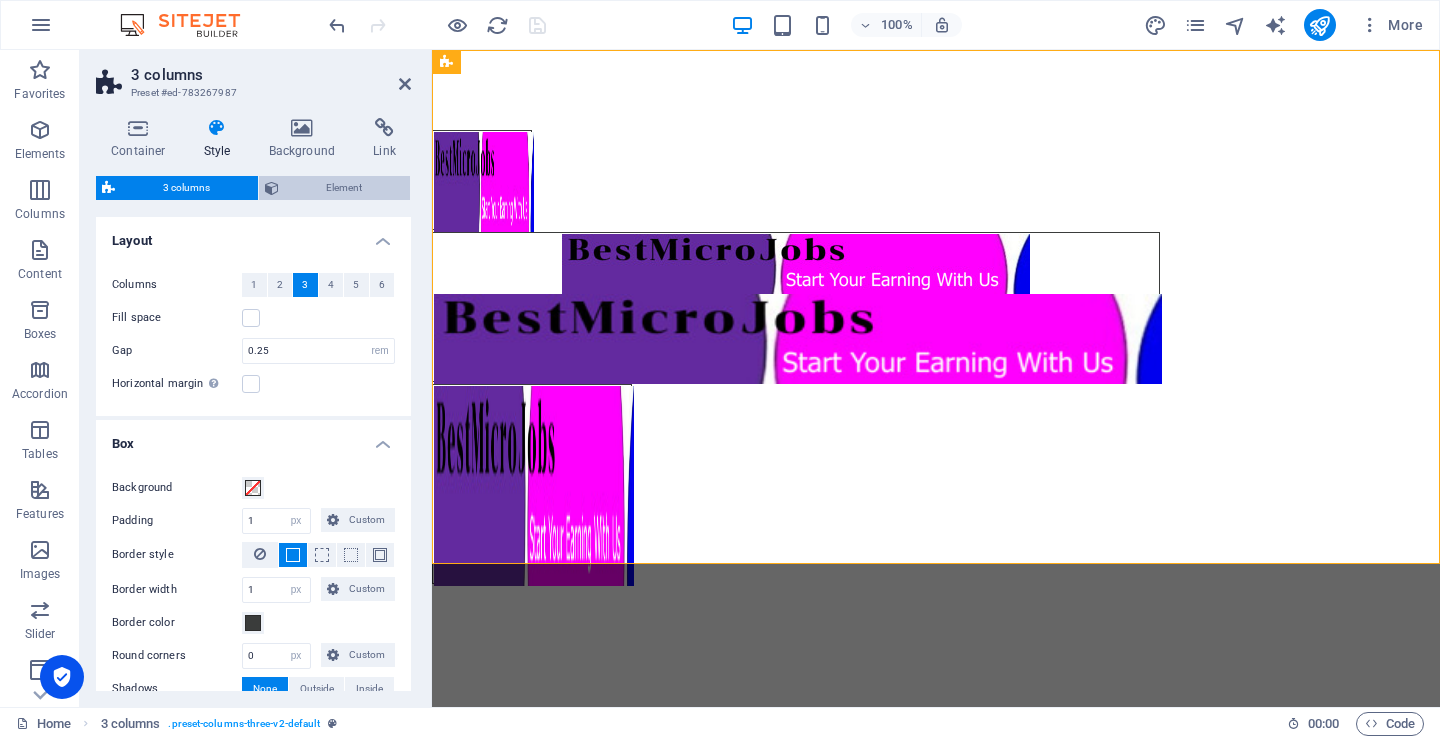click on "Element" at bounding box center (345, 188) 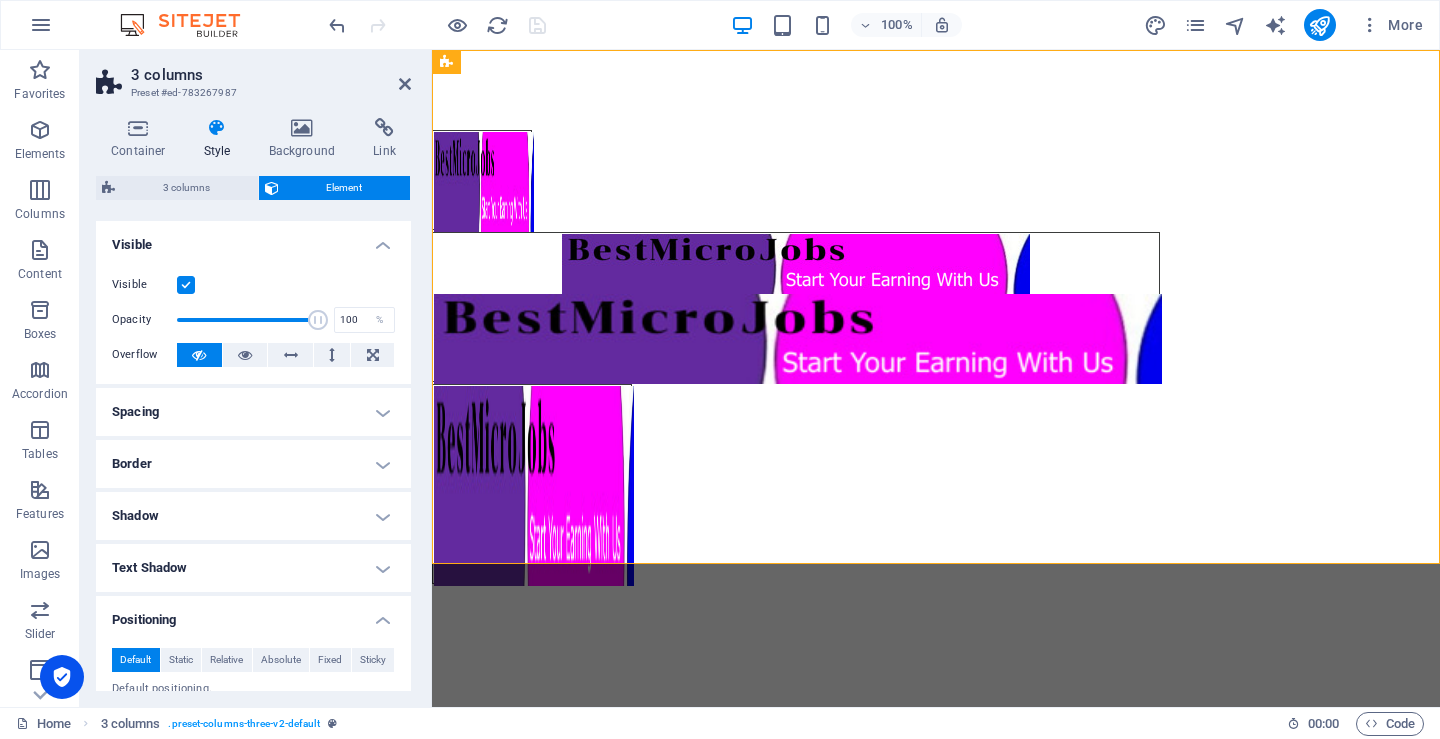 click on "Spacing" at bounding box center (253, 412) 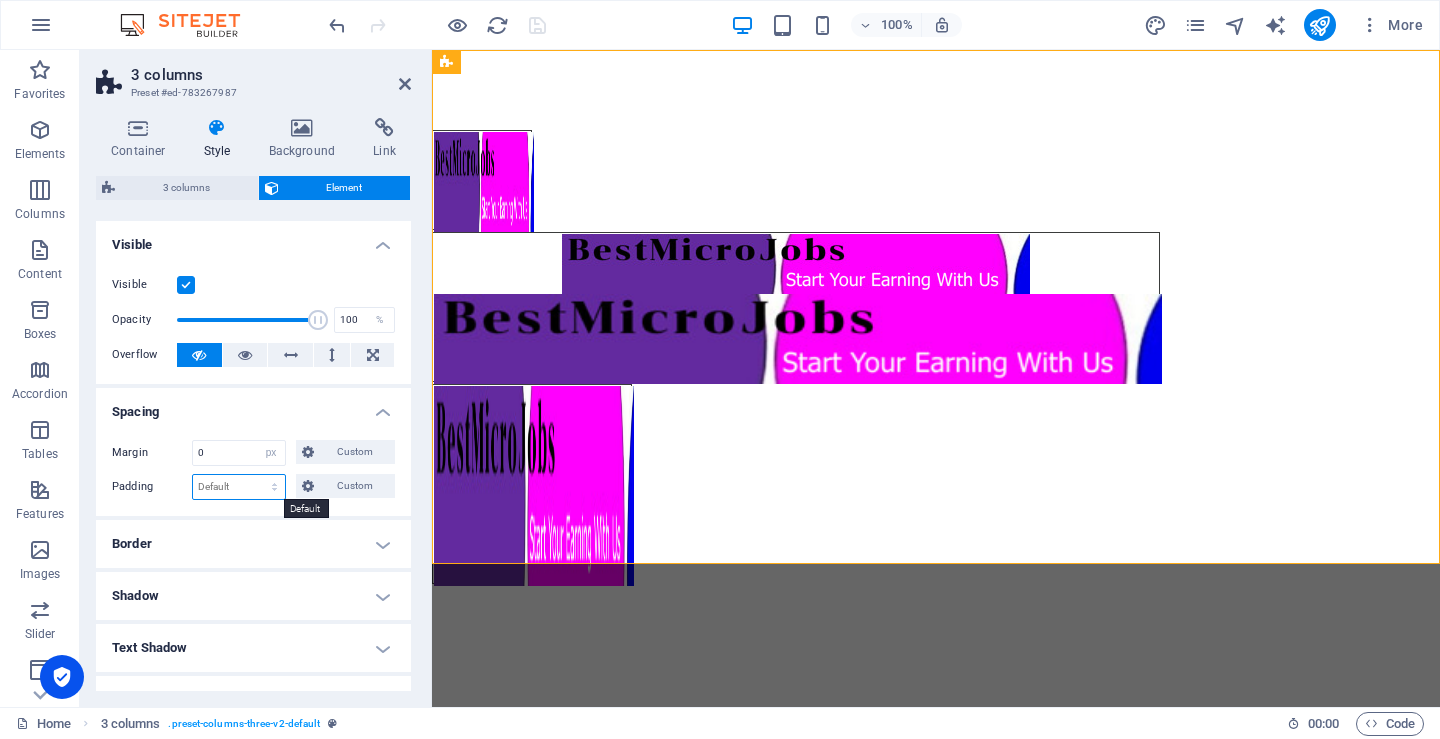 click on "Default px rem % vh vw Custom" at bounding box center [239, 487] 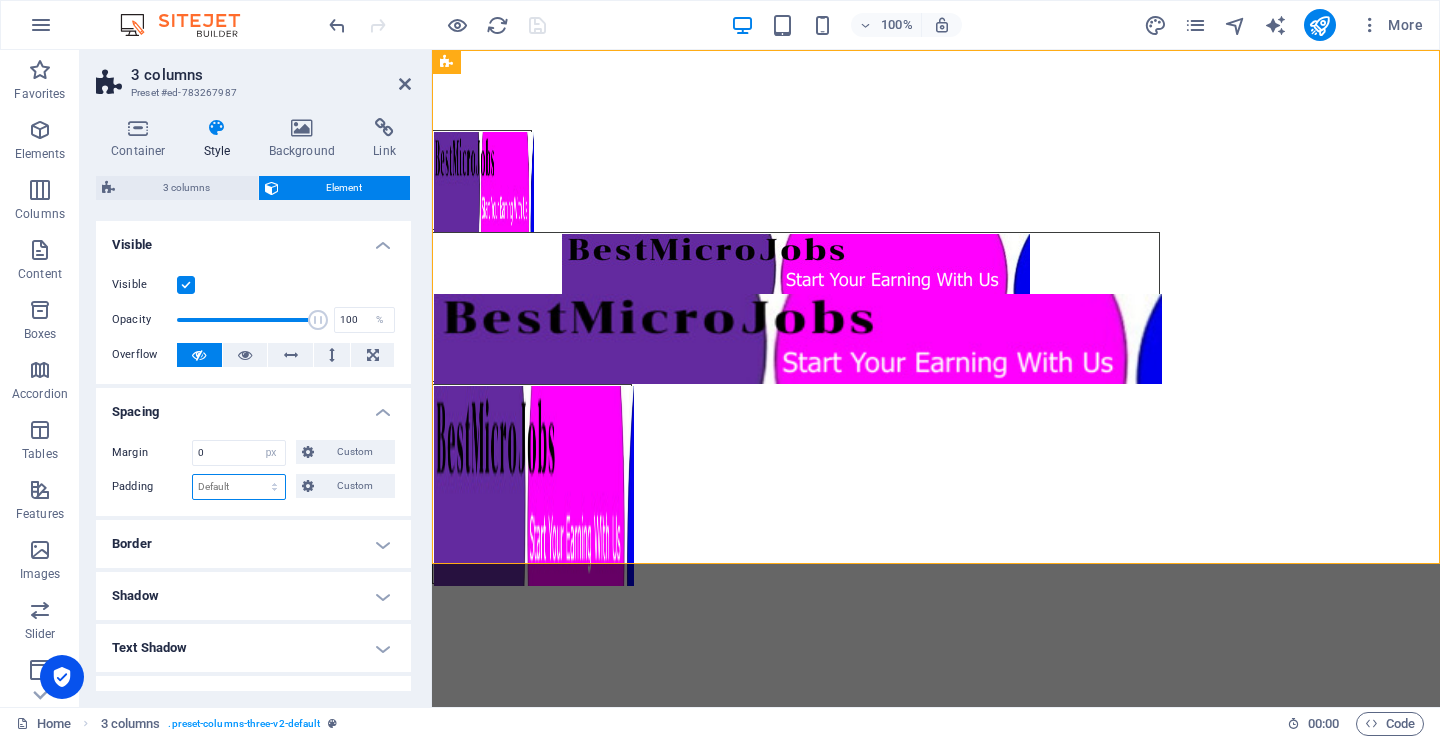 select on "px" 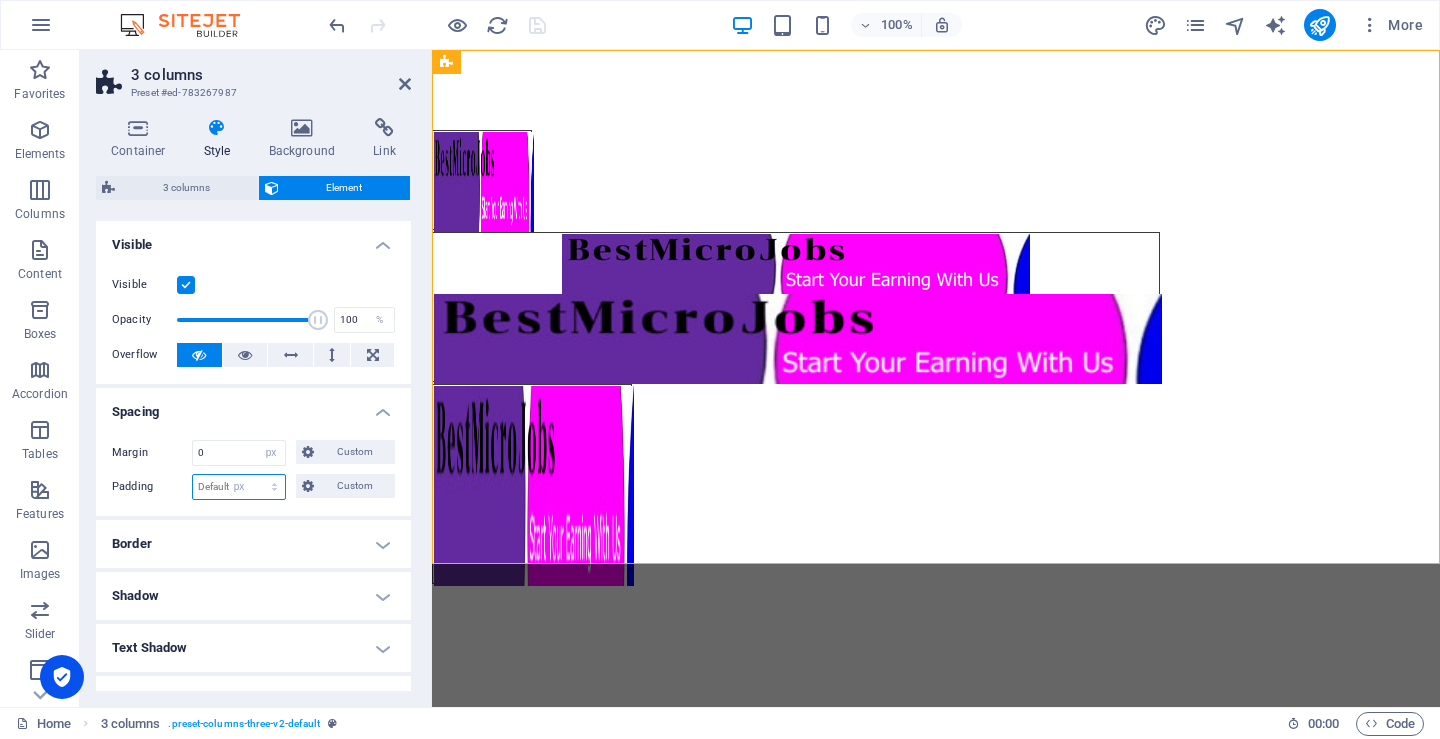 click on "Default px rem % vh vw Custom" at bounding box center (239, 487) 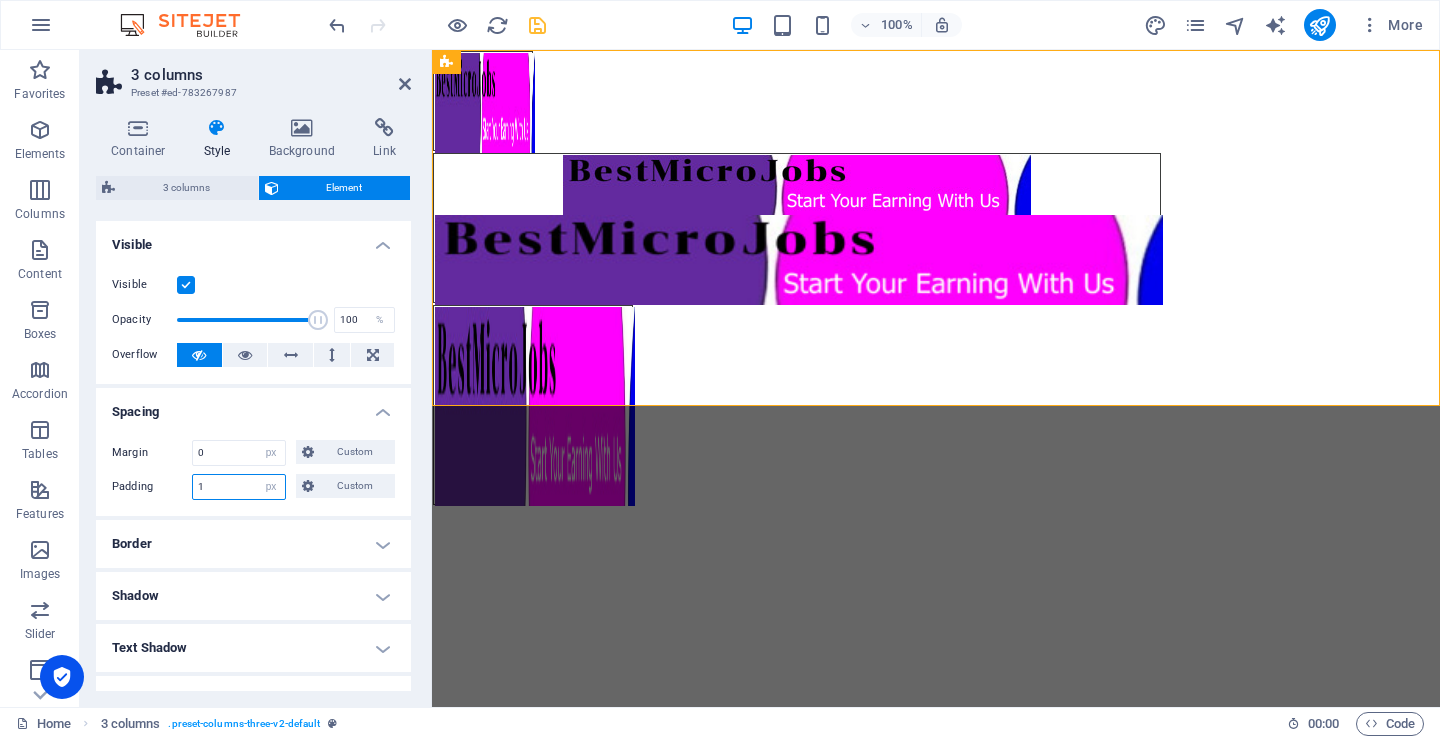 type on "1" 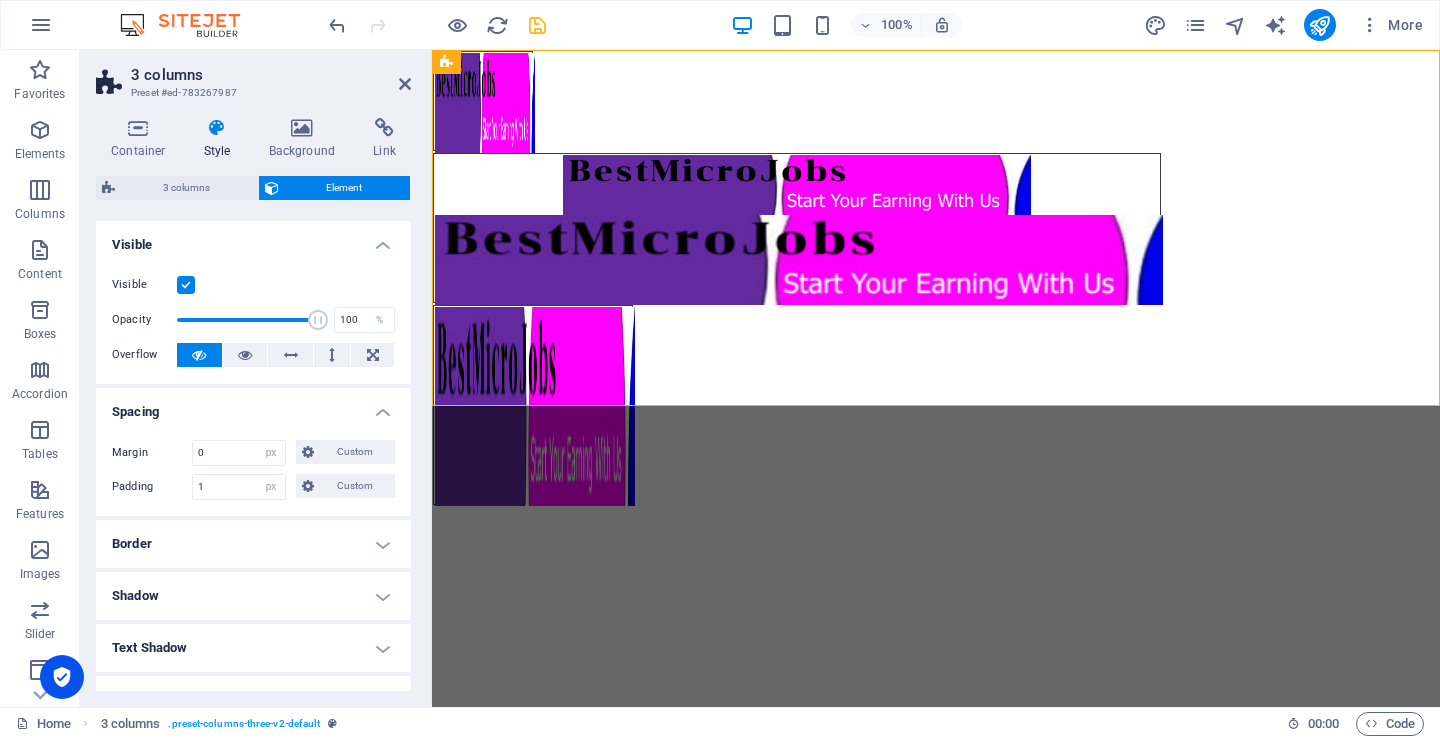 click on "Margin 0 Default auto px % rem vw vh Custom Custom 0 auto px % rem vw vh 0 auto px % rem vw vh 0 auto px % rem vw vh 0 auto px % rem vw vh Padding 1 Default px rem % vh vw Custom Custom 1 px rem % vh vw 1 px rem % vh vw 1 px rem % vh vw 1 px rem % vh vw" at bounding box center [253, 470] 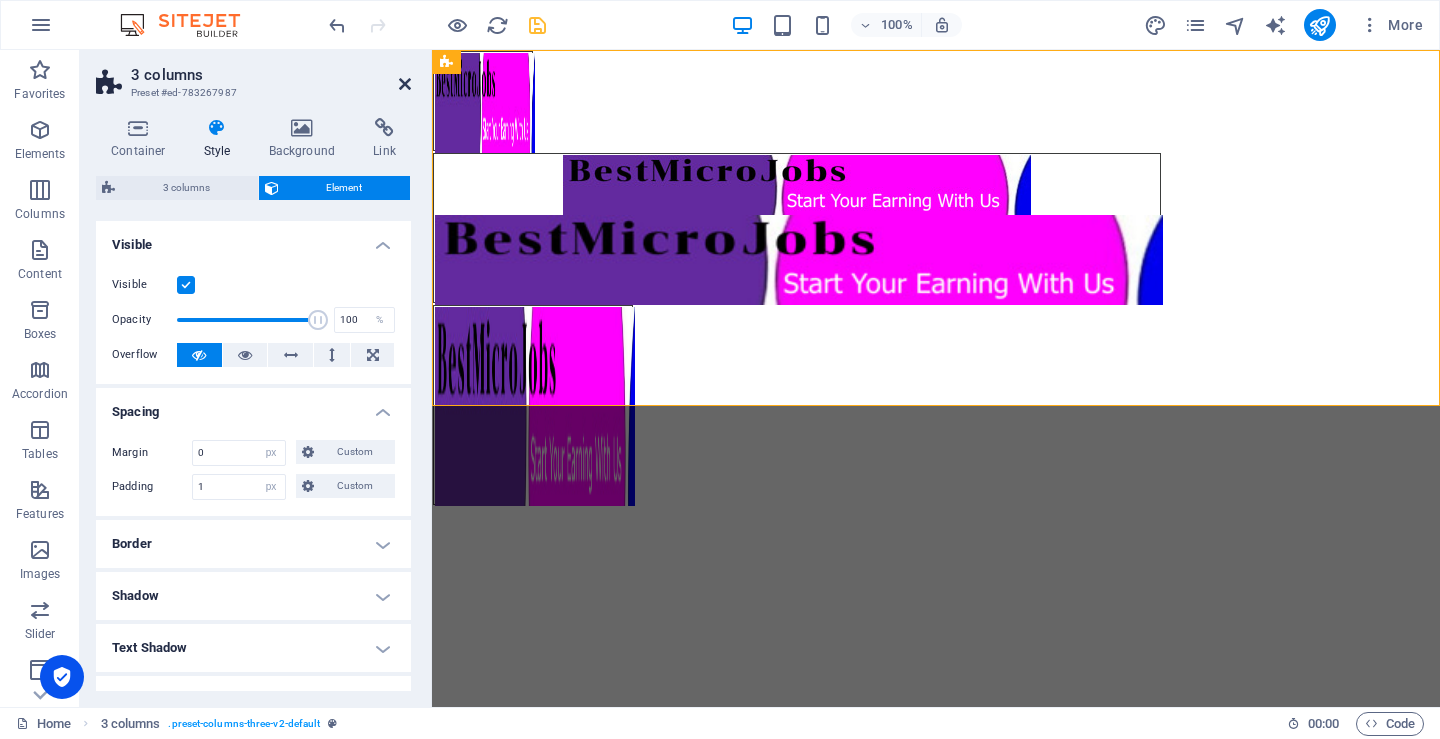 click at bounding box center [405, 84] 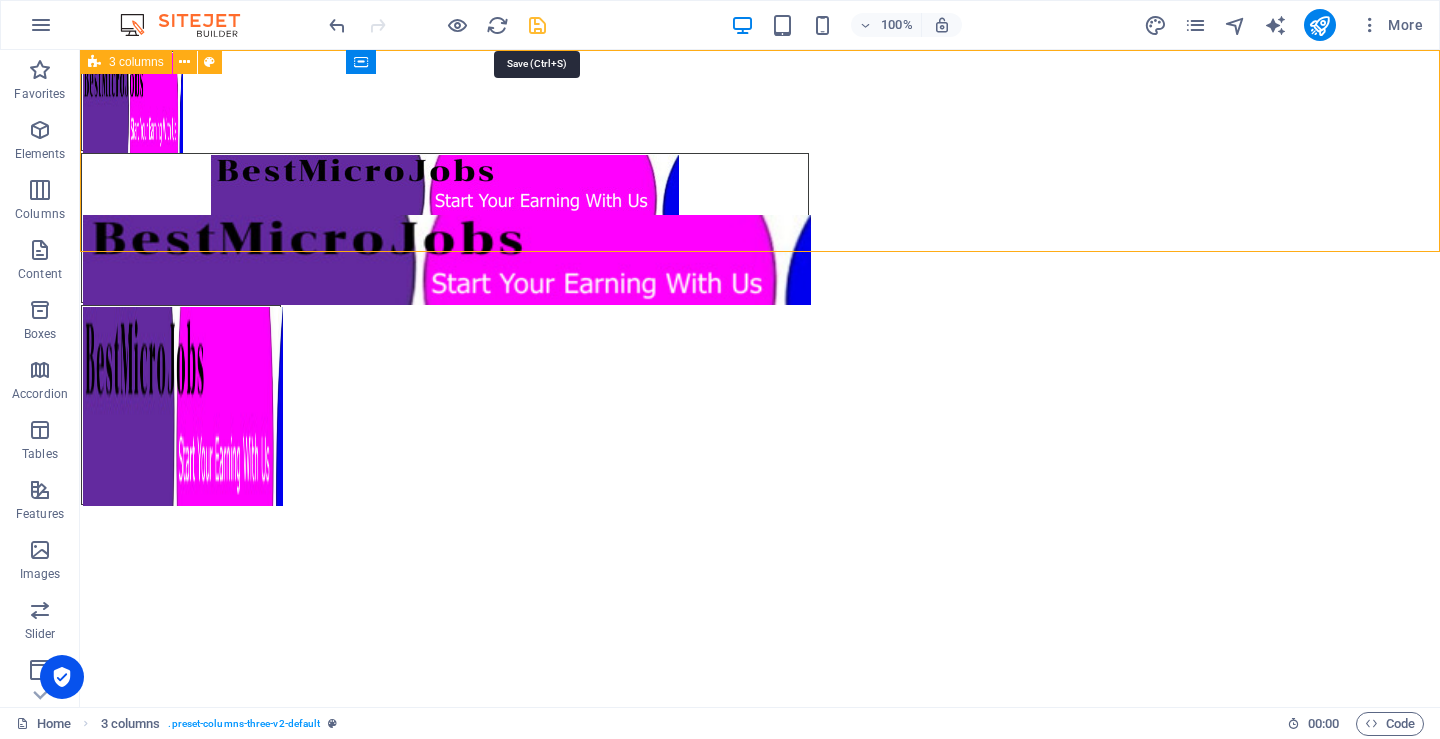 click at bounding box center [537, 25] 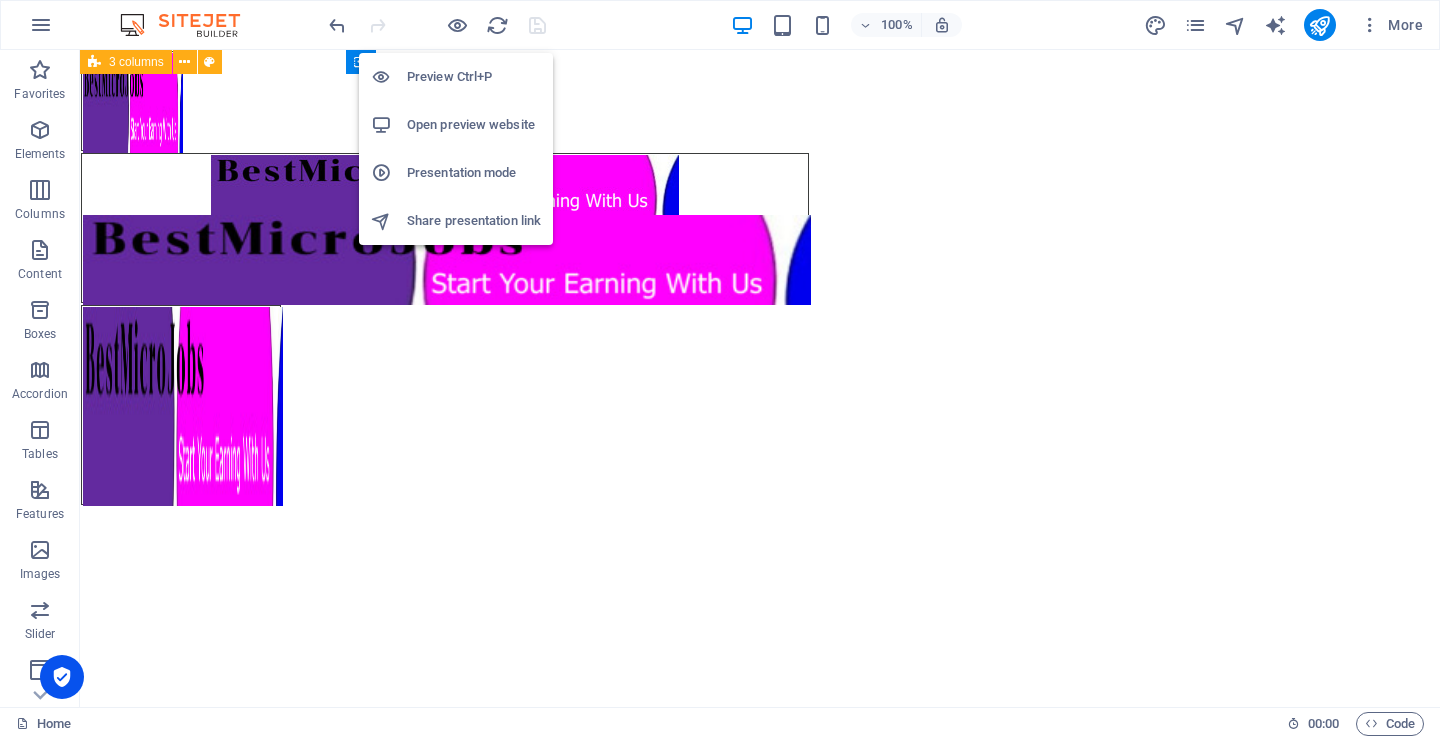 click on "Open preview website" at bounding box center (474, 125) 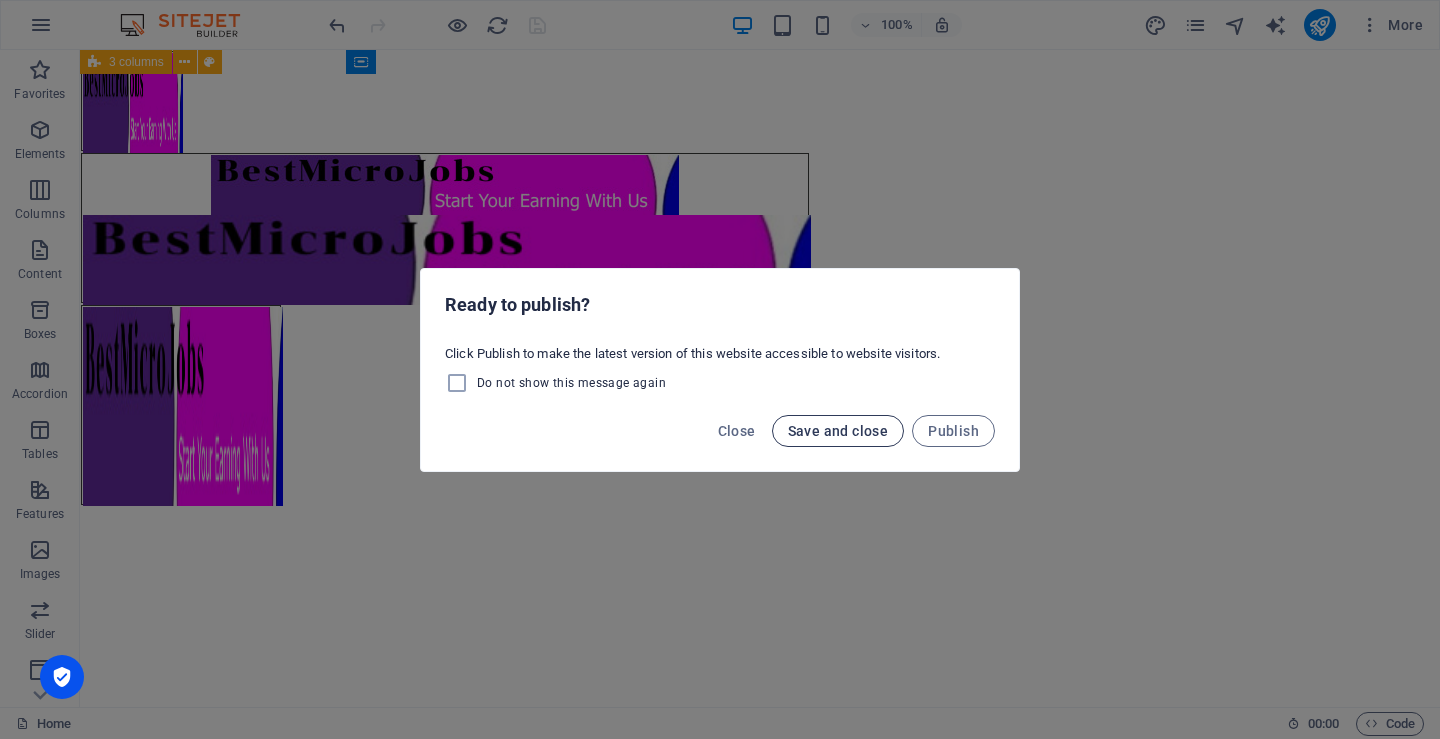 click on "Save and close" at bounding box center (838, 431) 